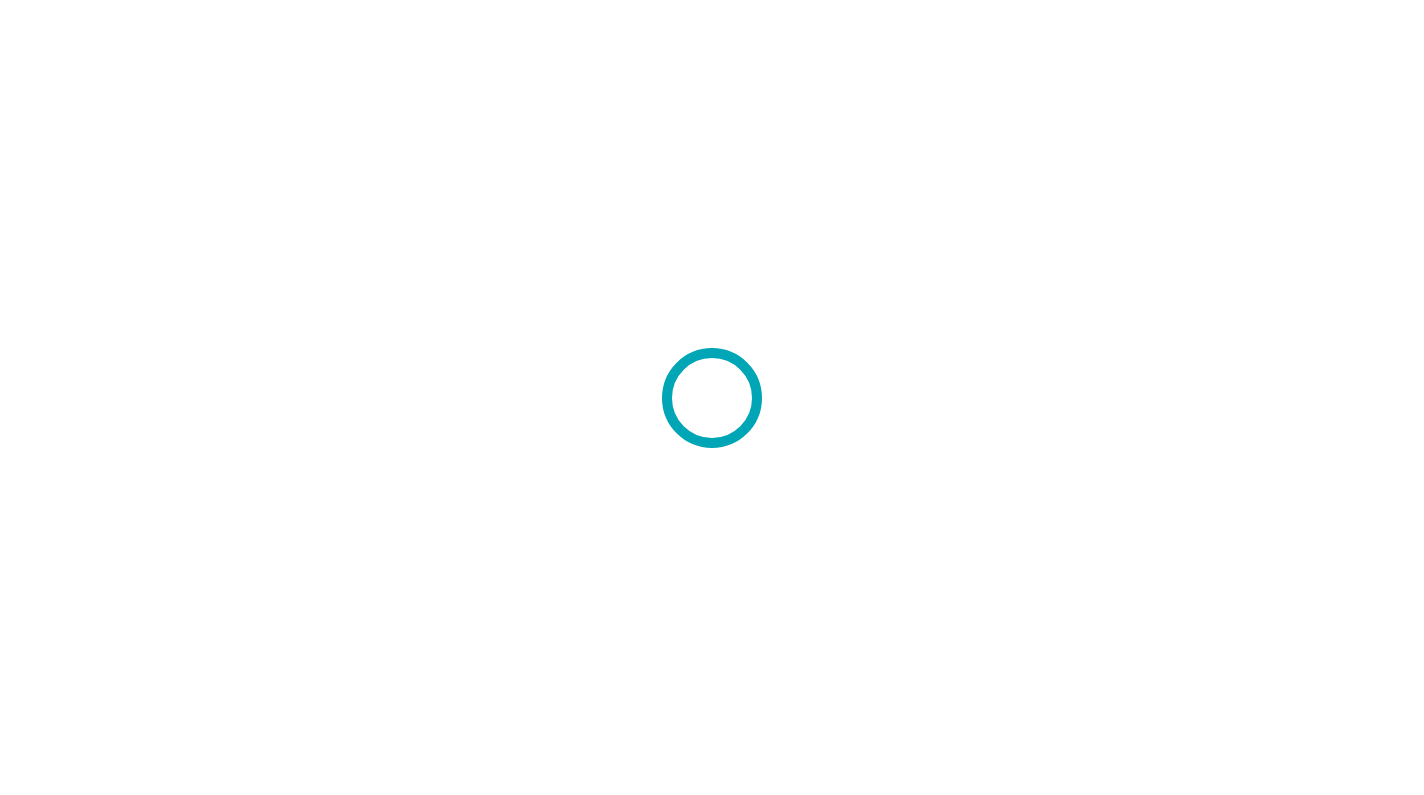 scroll, scrollTop: 0, scrollLeft: 0, axis: both 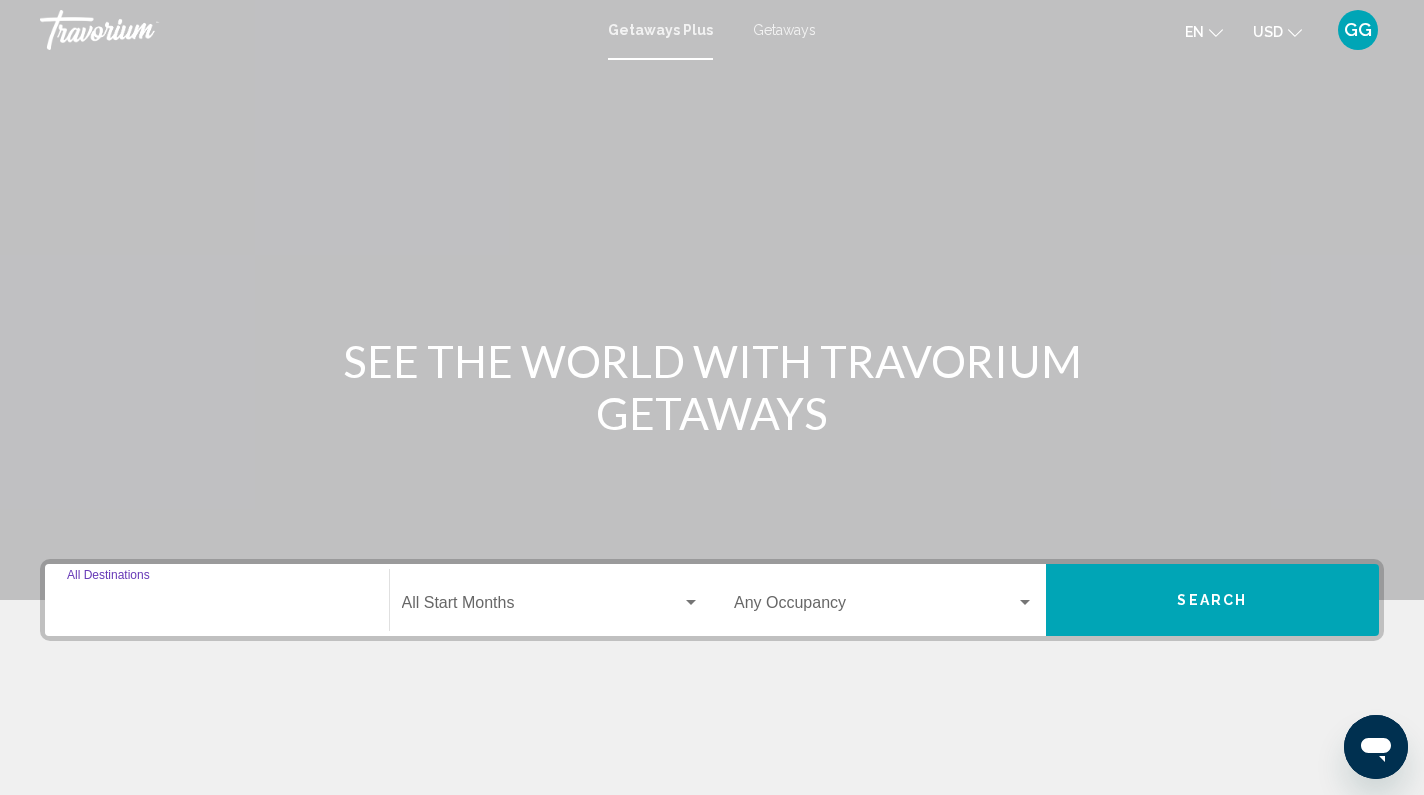 click on "Destination All Destinations" at bounding box center (217, 607) 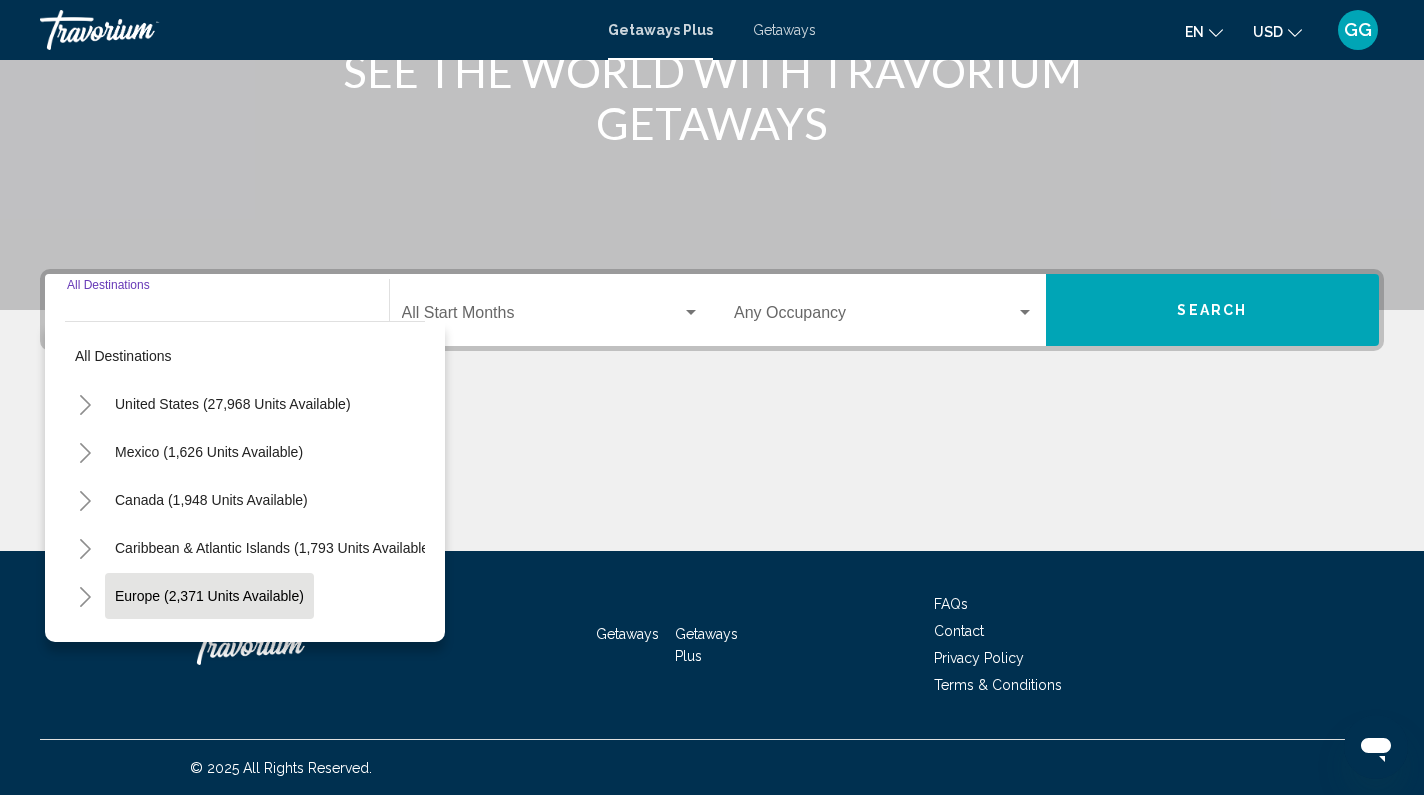 scroll, scrollTop: 291, scrollLeft: 0, axis: vertical 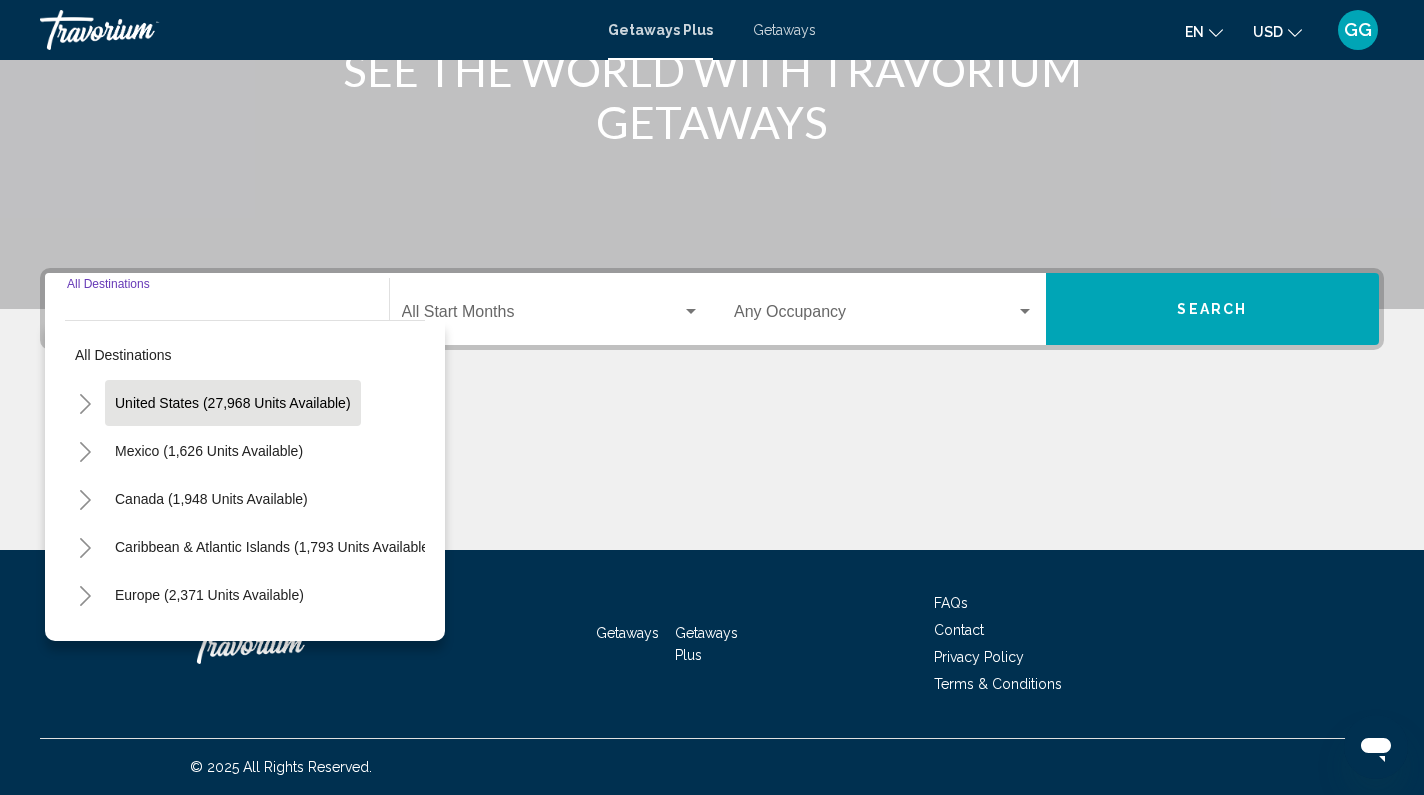 click on "United States (27,968 units available)" at bounding box center [209, 451] 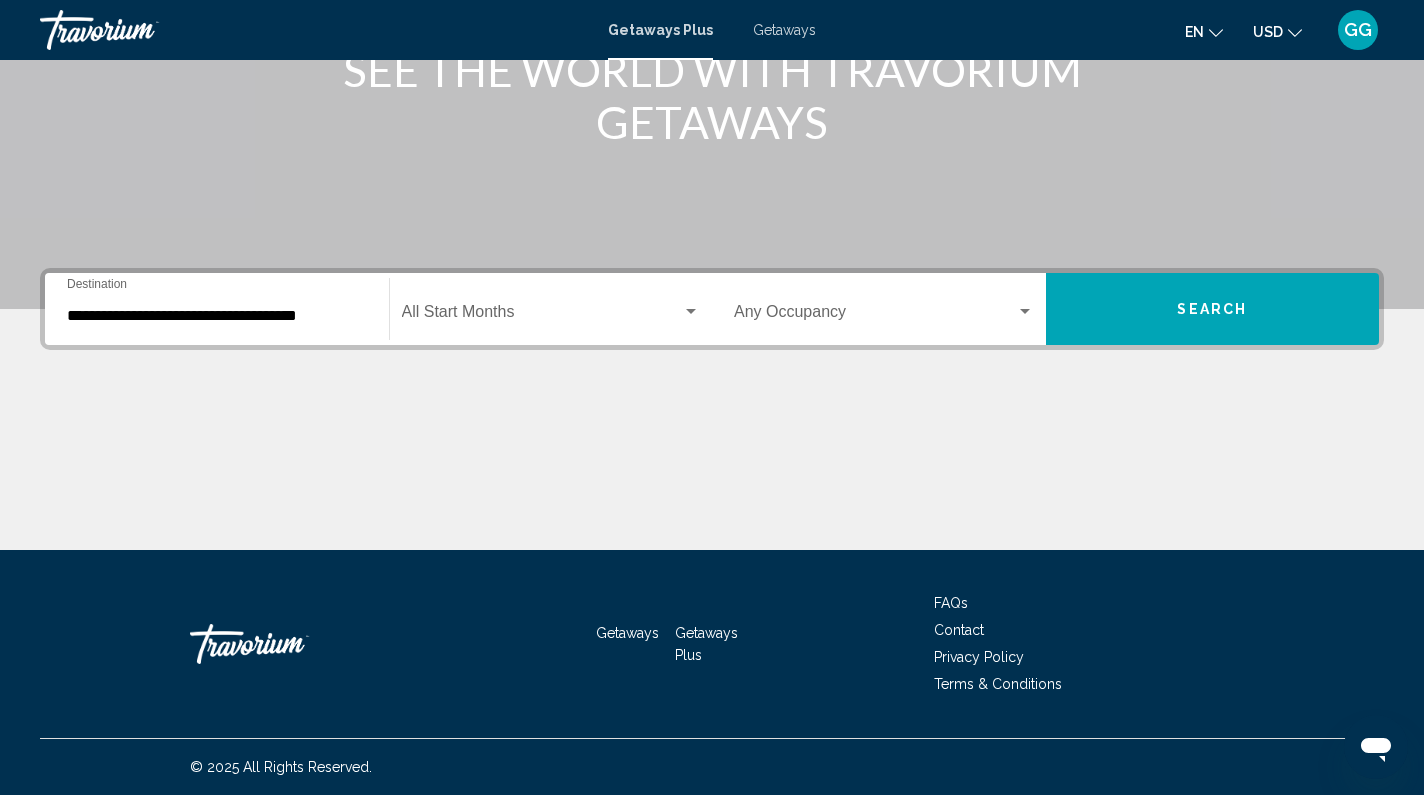 click on "Start Month All Start Months" 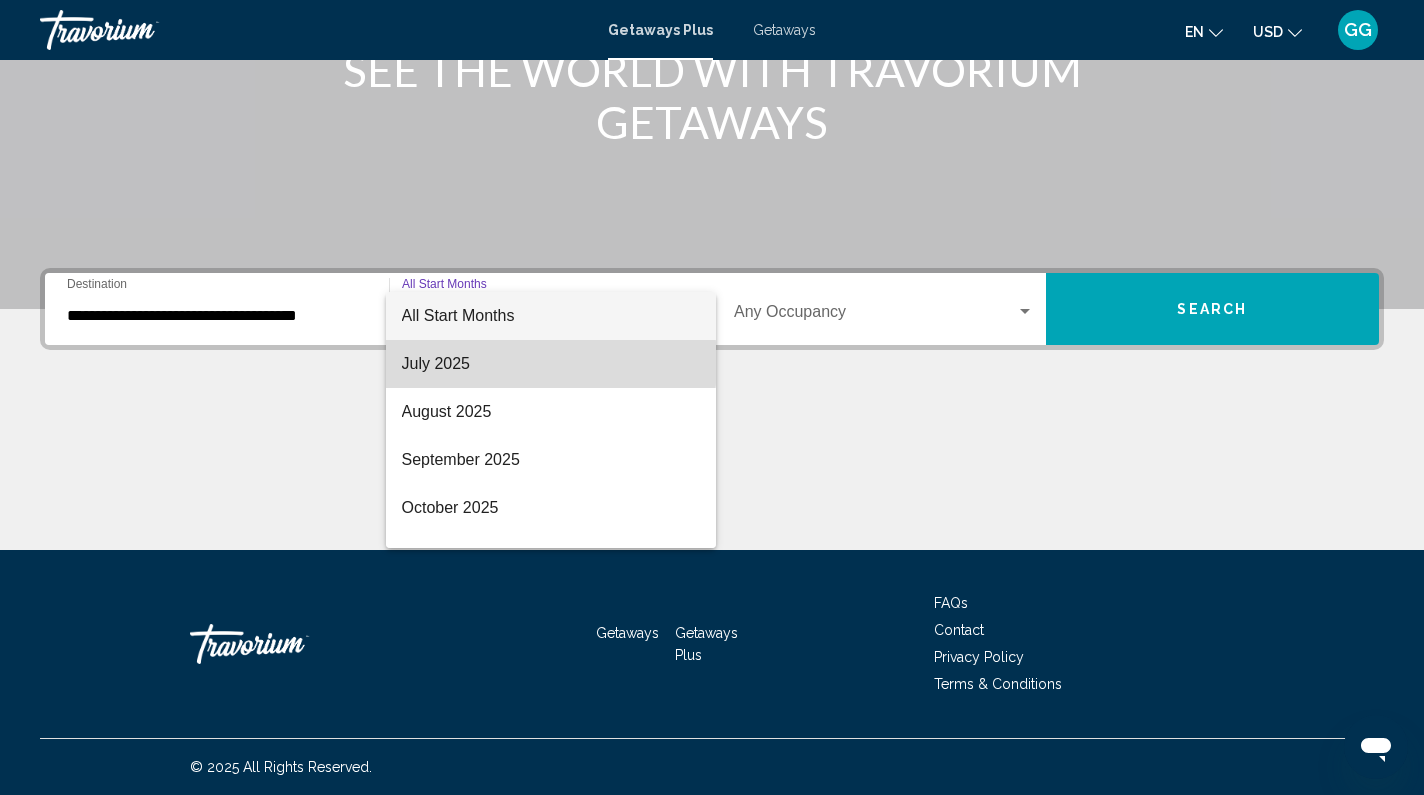 click on "July 2025" at bounding box center (551, 364) 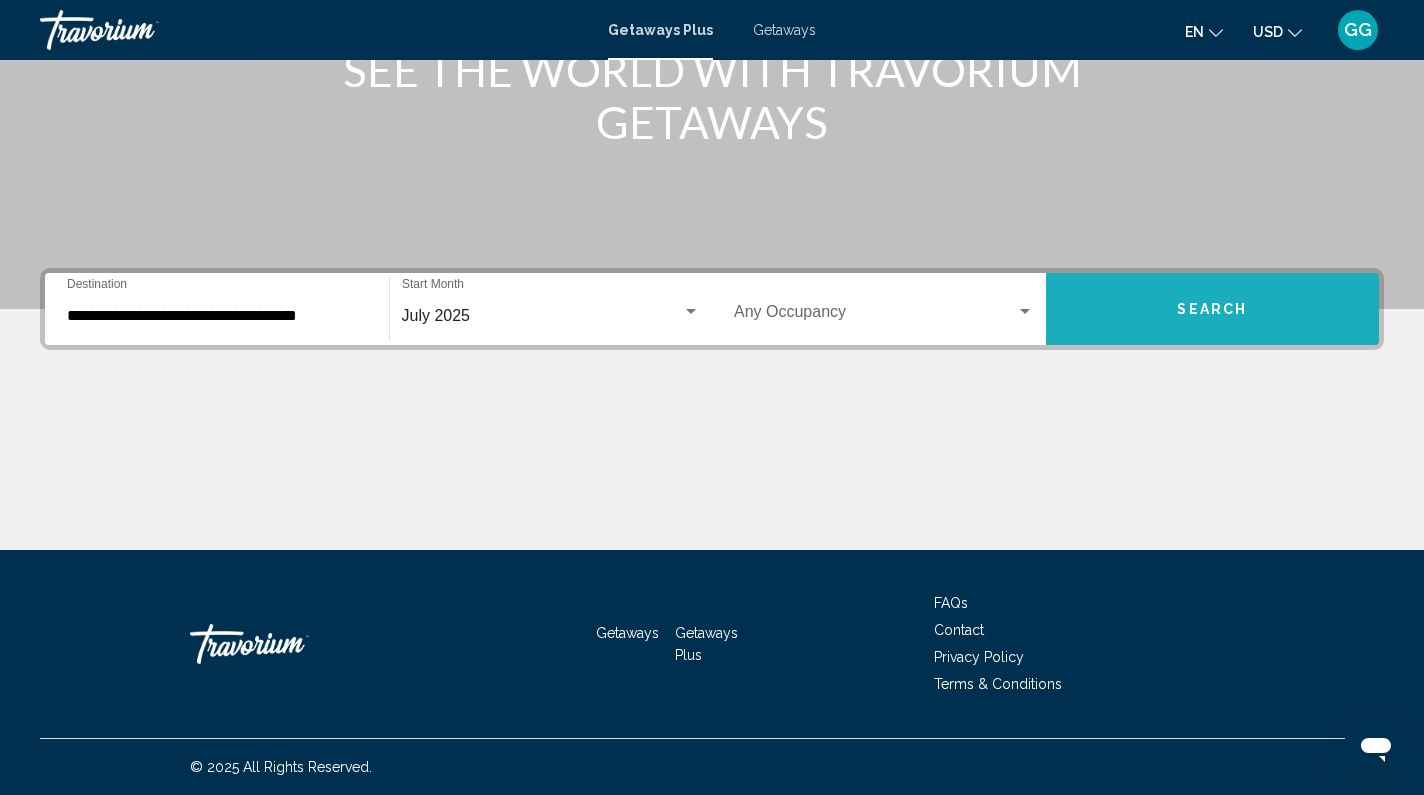 click on "Search" at bounding box center (1213, 309) 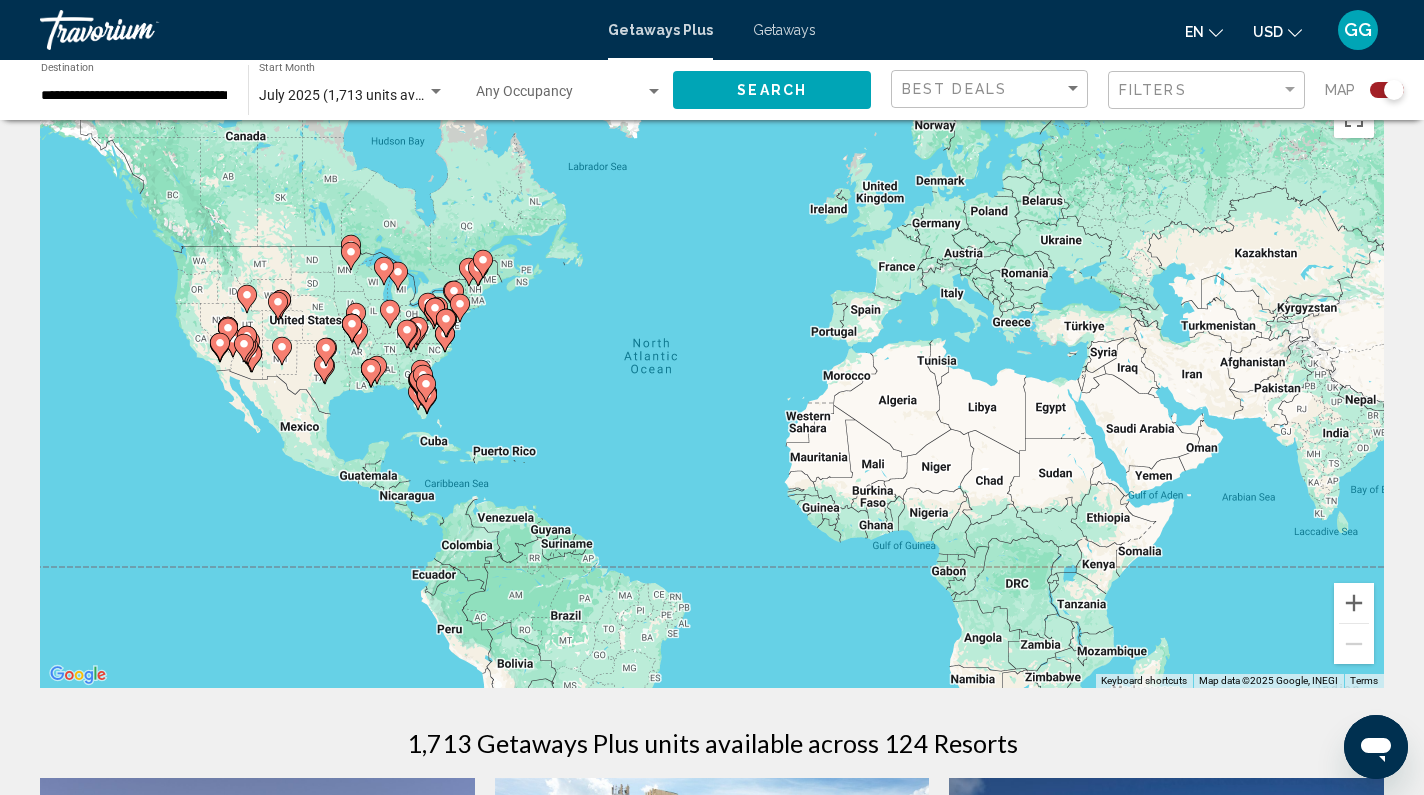 scroll, scrollTop: 41, scrollLeft: 0, axis: vertical 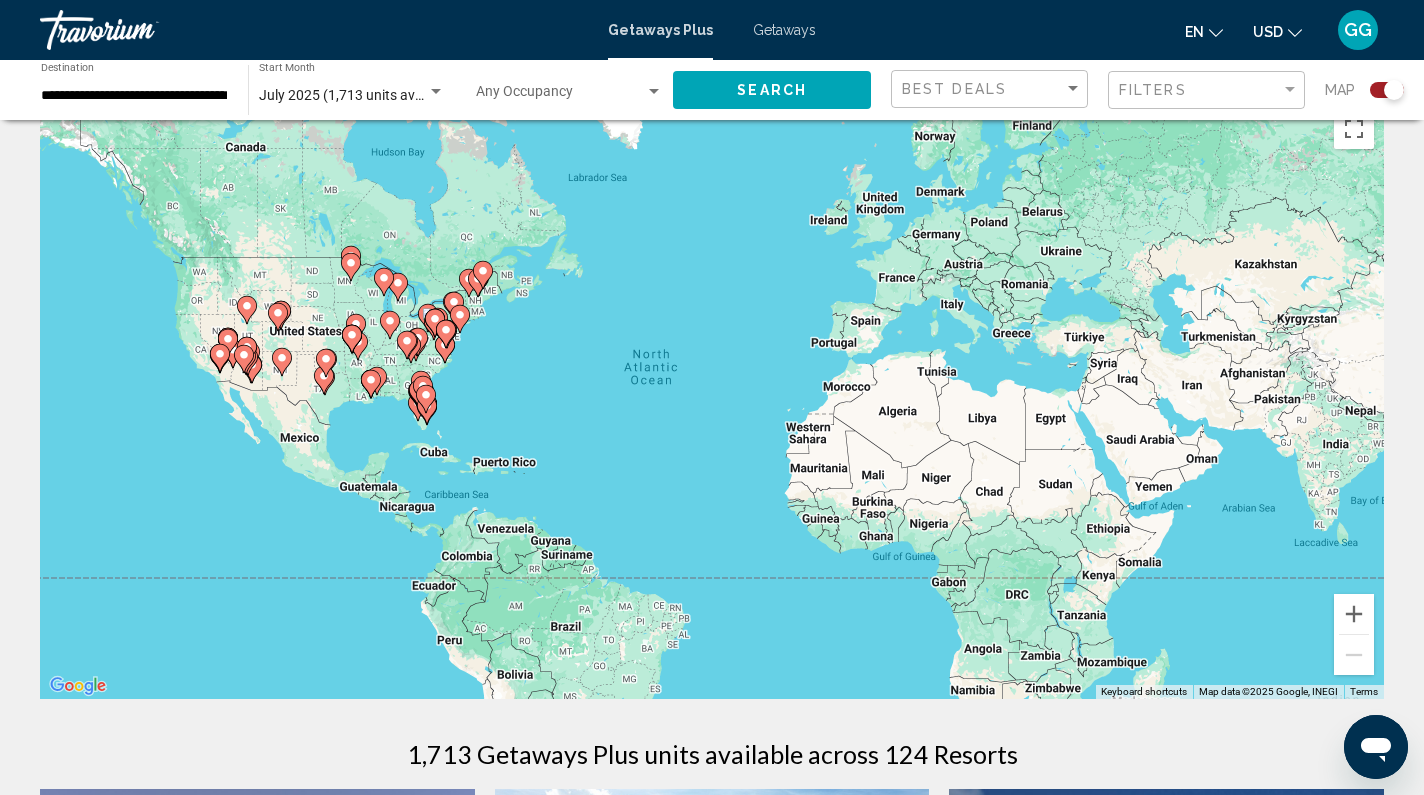 click on "To activate drag with keyboard, press Alt + Enter. Once in keyboard drag state, use the arrow keys to move the marker. To complete the drag, press the Enter key. To cancel, press Escape." at bounding box center [712, 399] 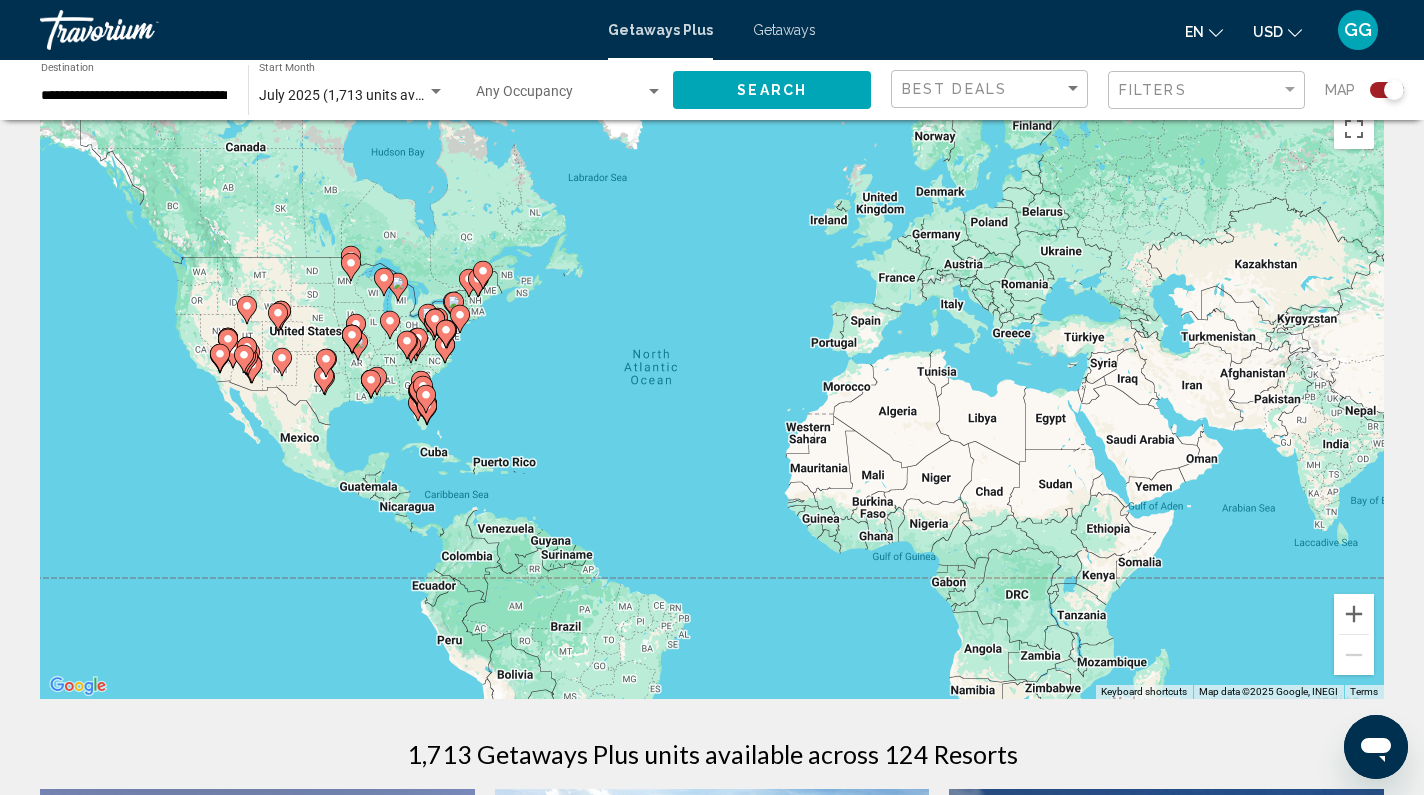 click 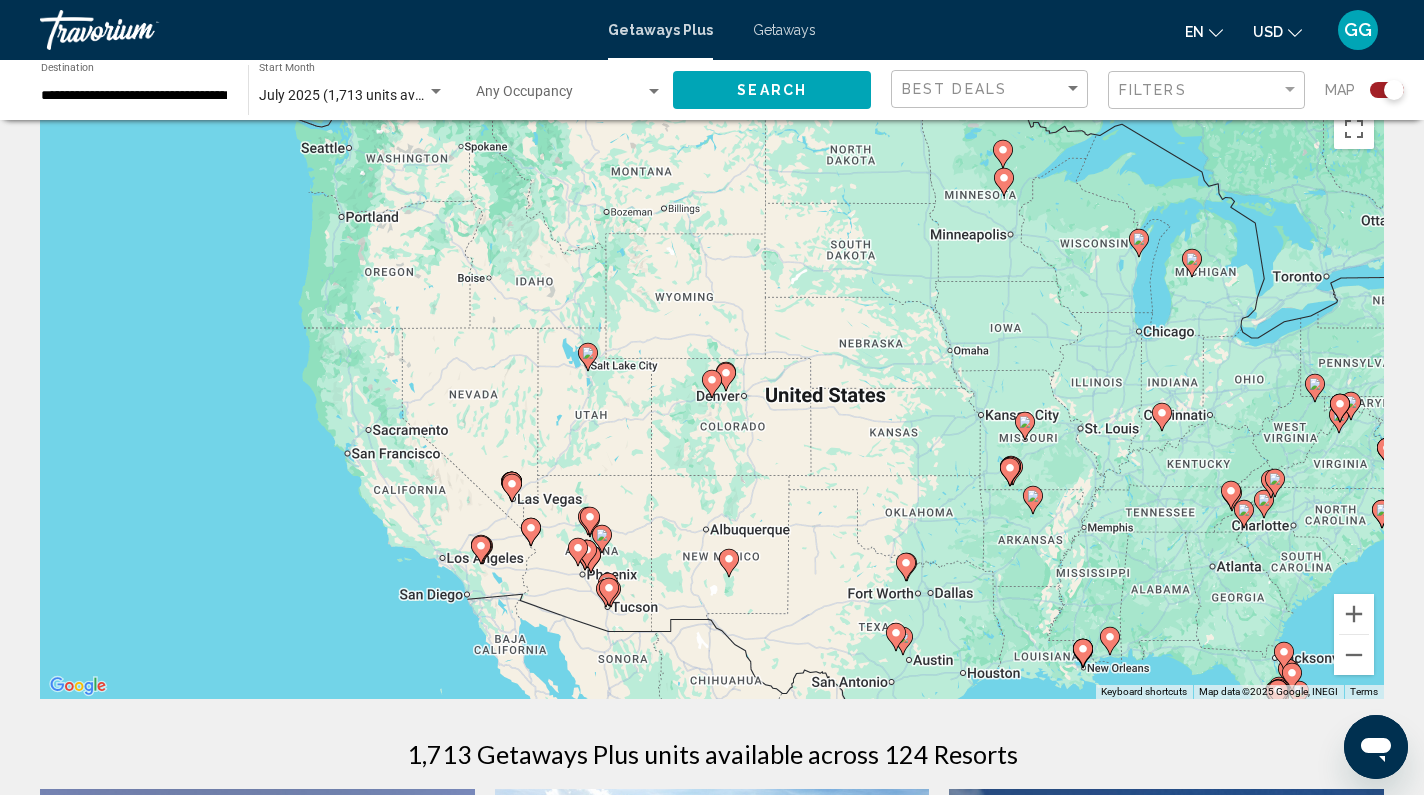 click 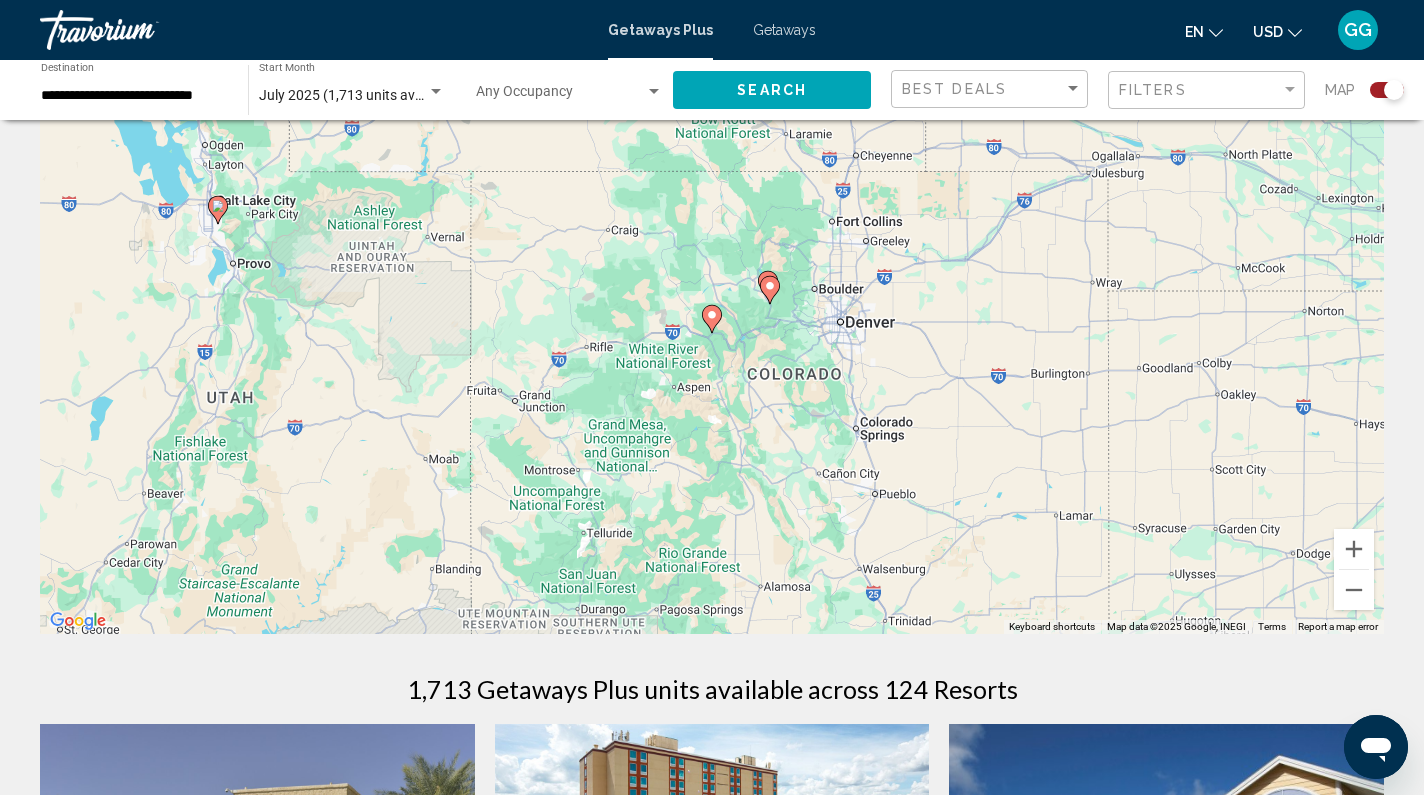 scroll, scrollTop: 96, scrollLeft: 0, axis: vertical 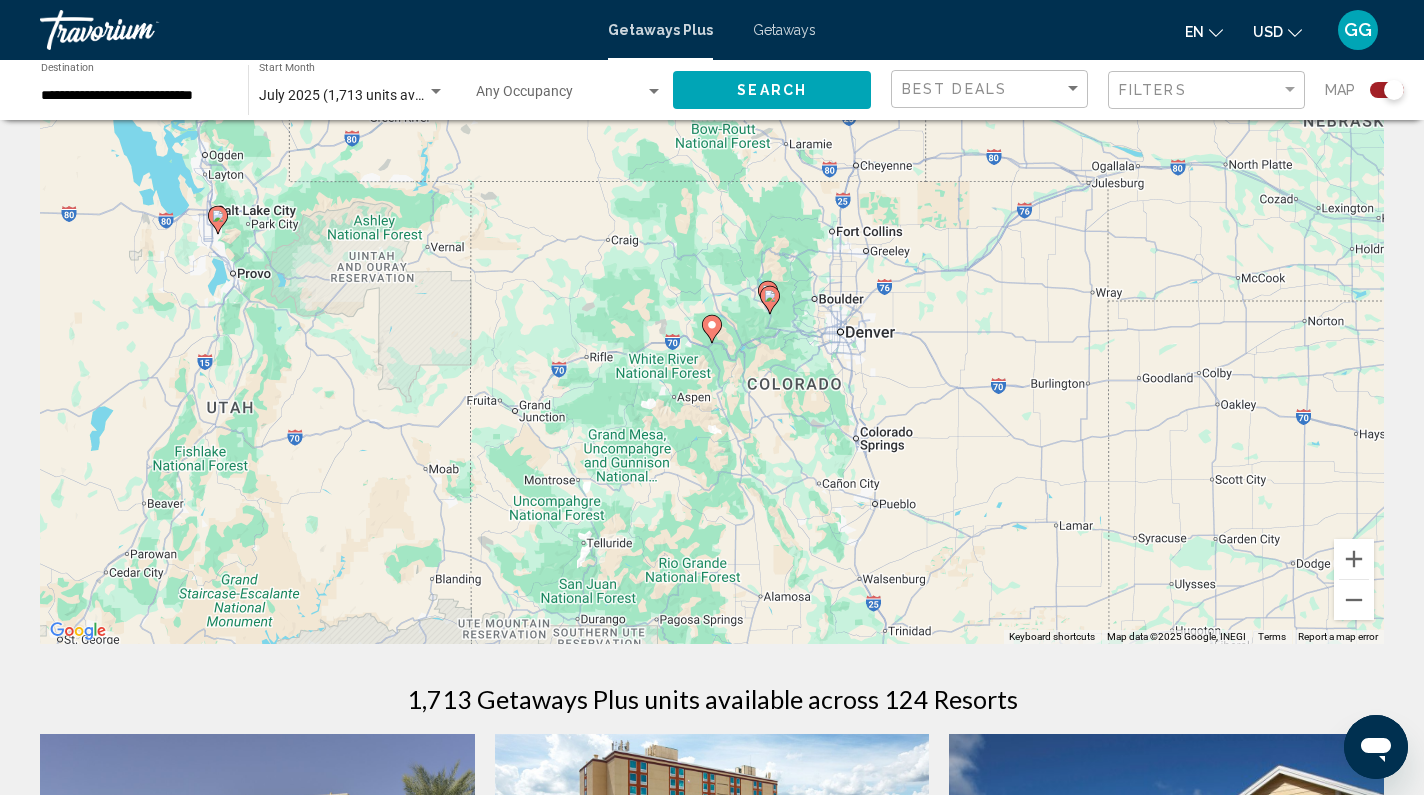 click on "To navigate, press the arrow keys. To activate drag with keyboard, press Alt + Enter. Once in keyboard drag state, use the arrow keys to move the marker. To complete the drag, press the Enter key. To cancel, press Escape." at bounding box center (712, 344) 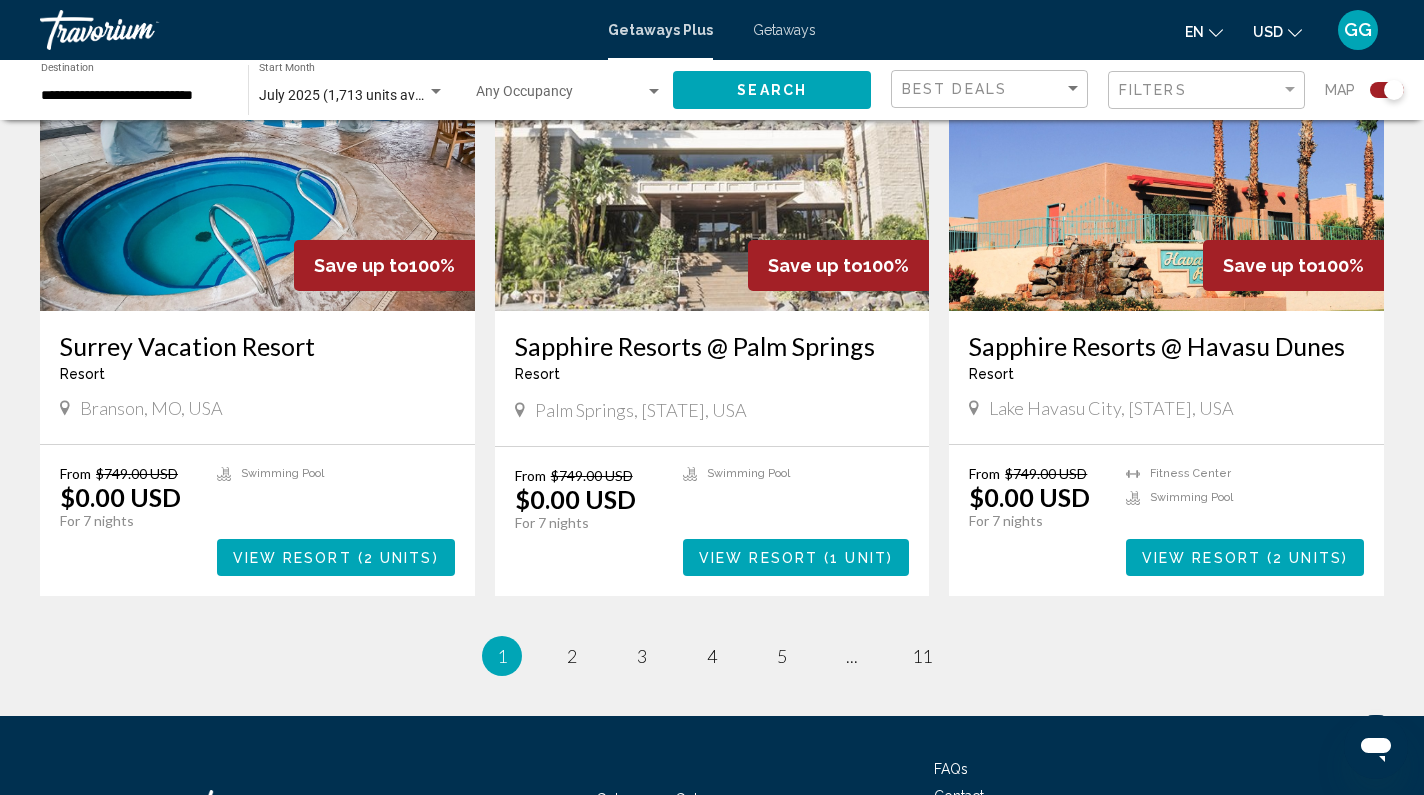 scroll, scrollTop: 2896, scrollLeft: 0, axis: vertical 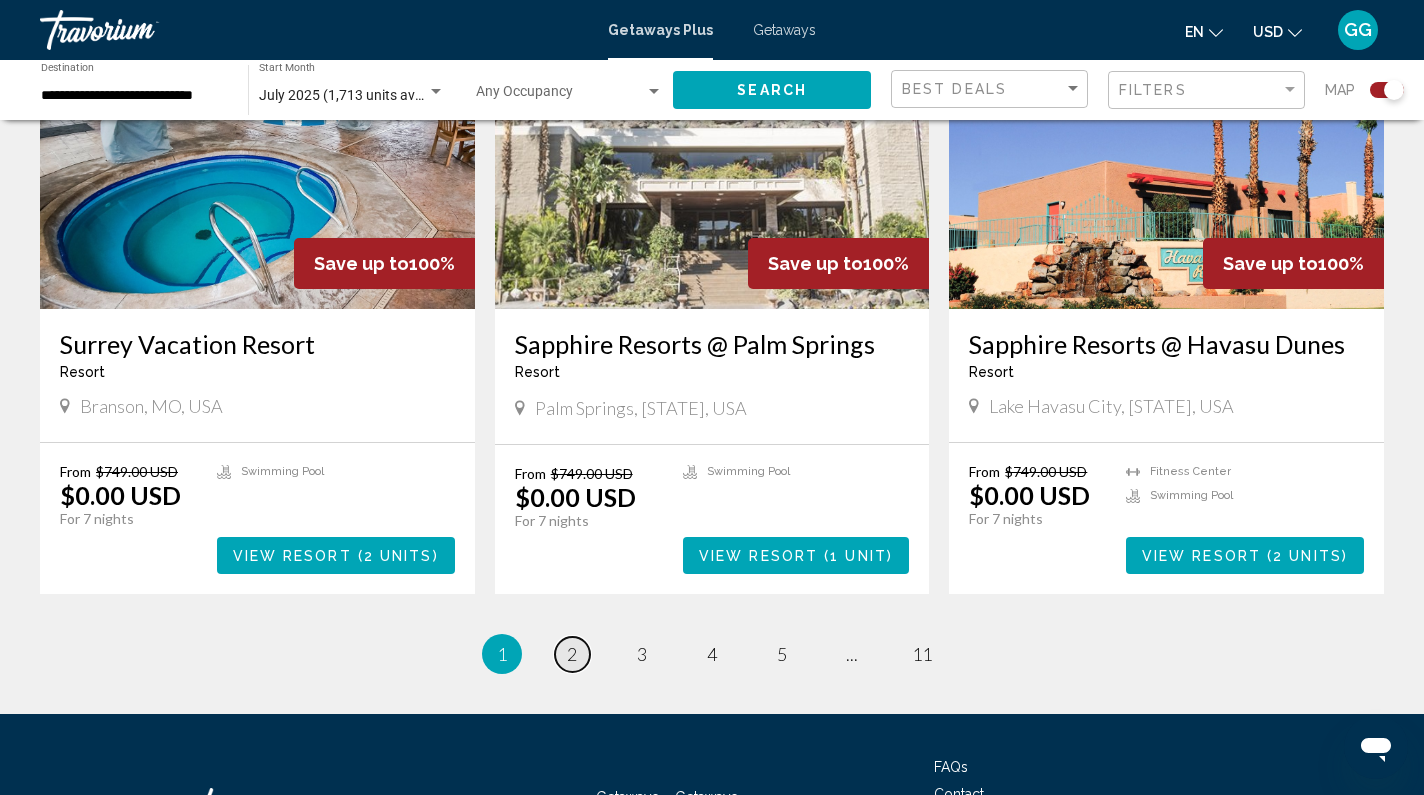 click on "2" at bounding box center [572, 654] 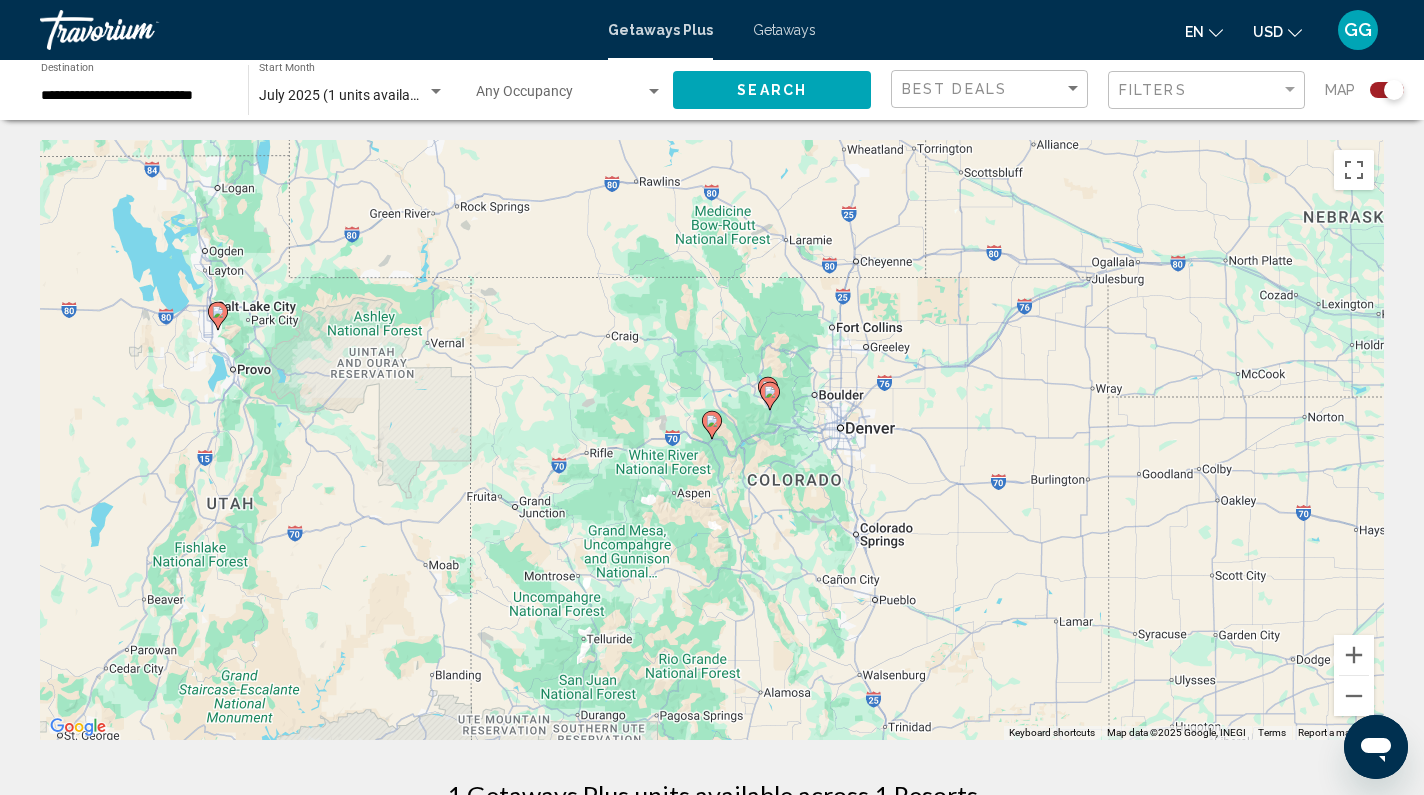 scroll, scrollTop: 0, scrollLeft: 0, axis: both 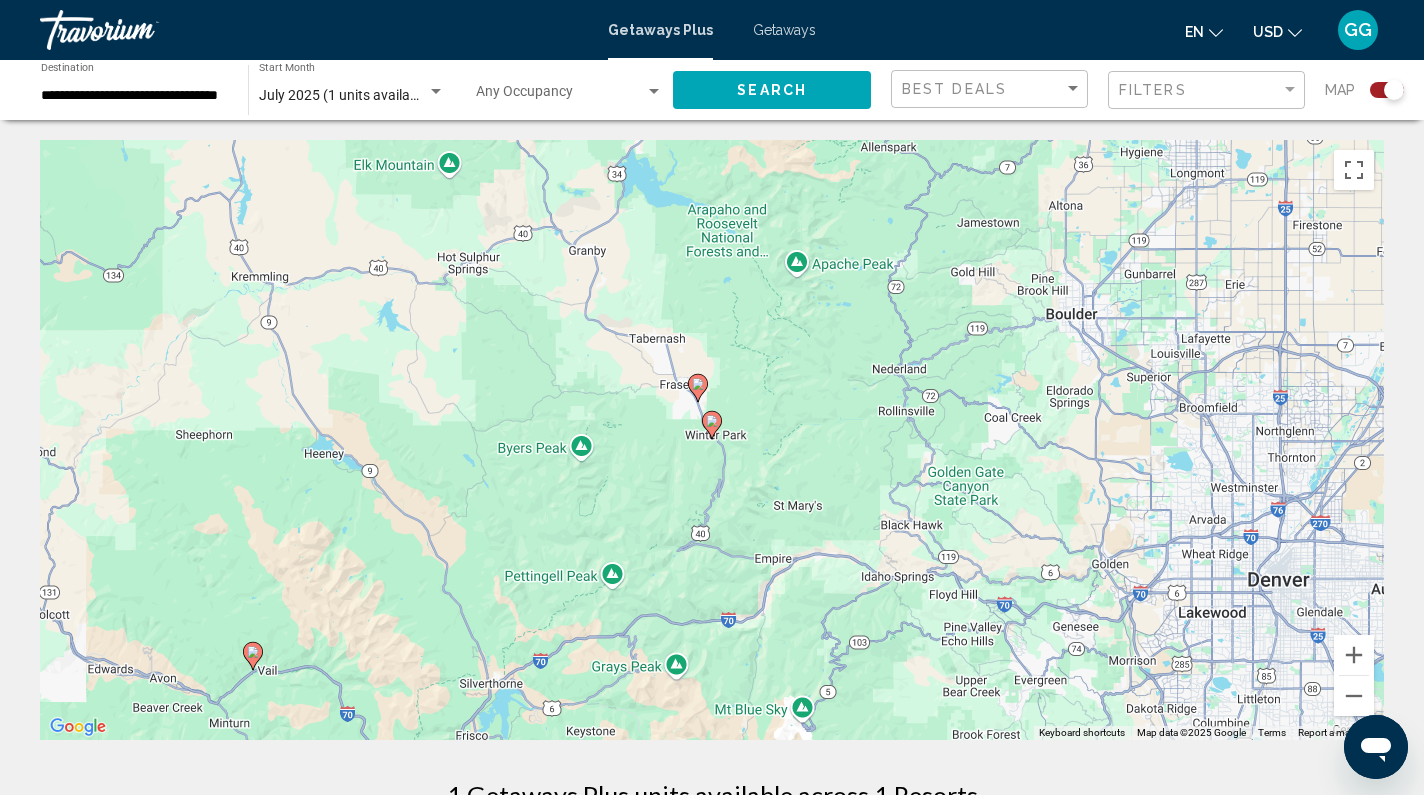 click 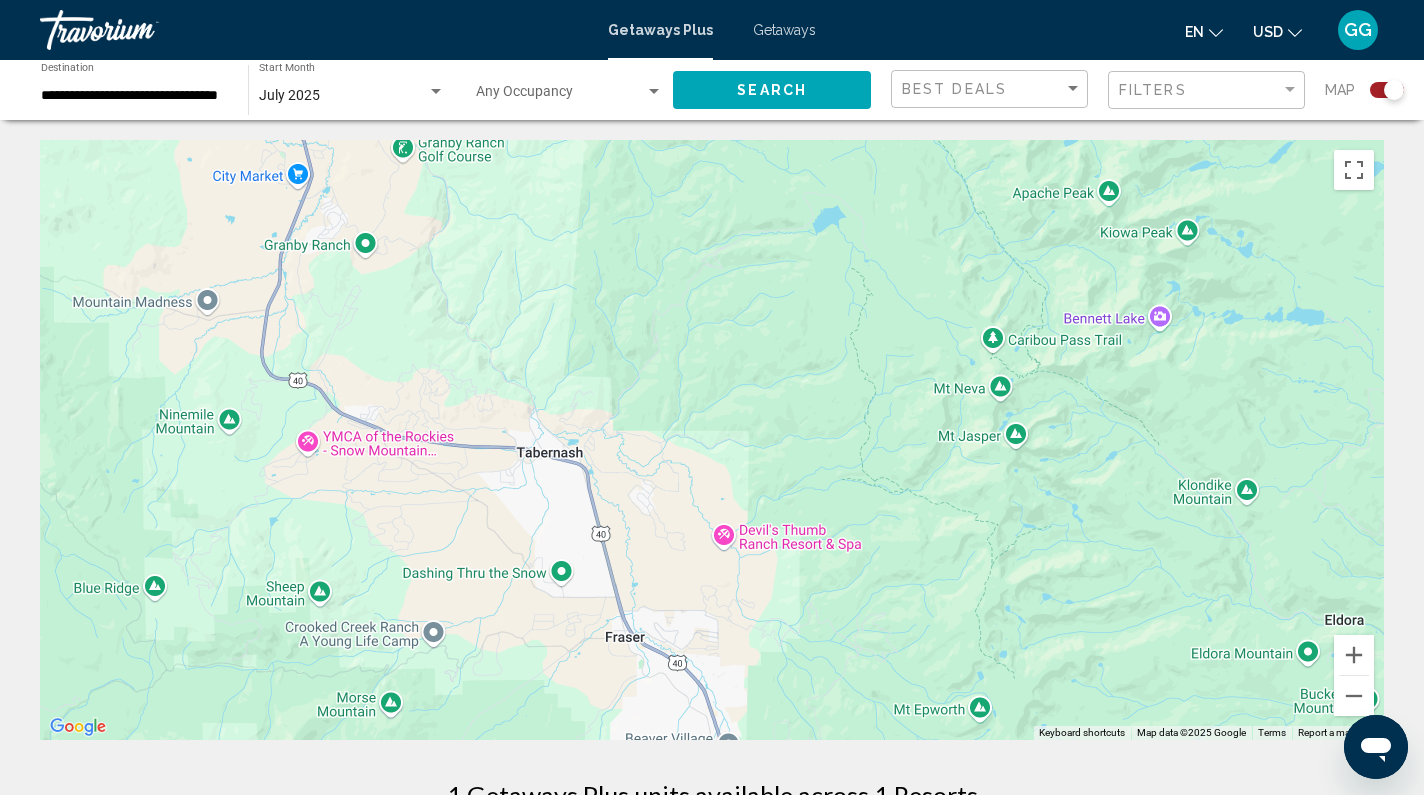 scroll, scrollTop: 0, scrollLeft: 0, axis: both 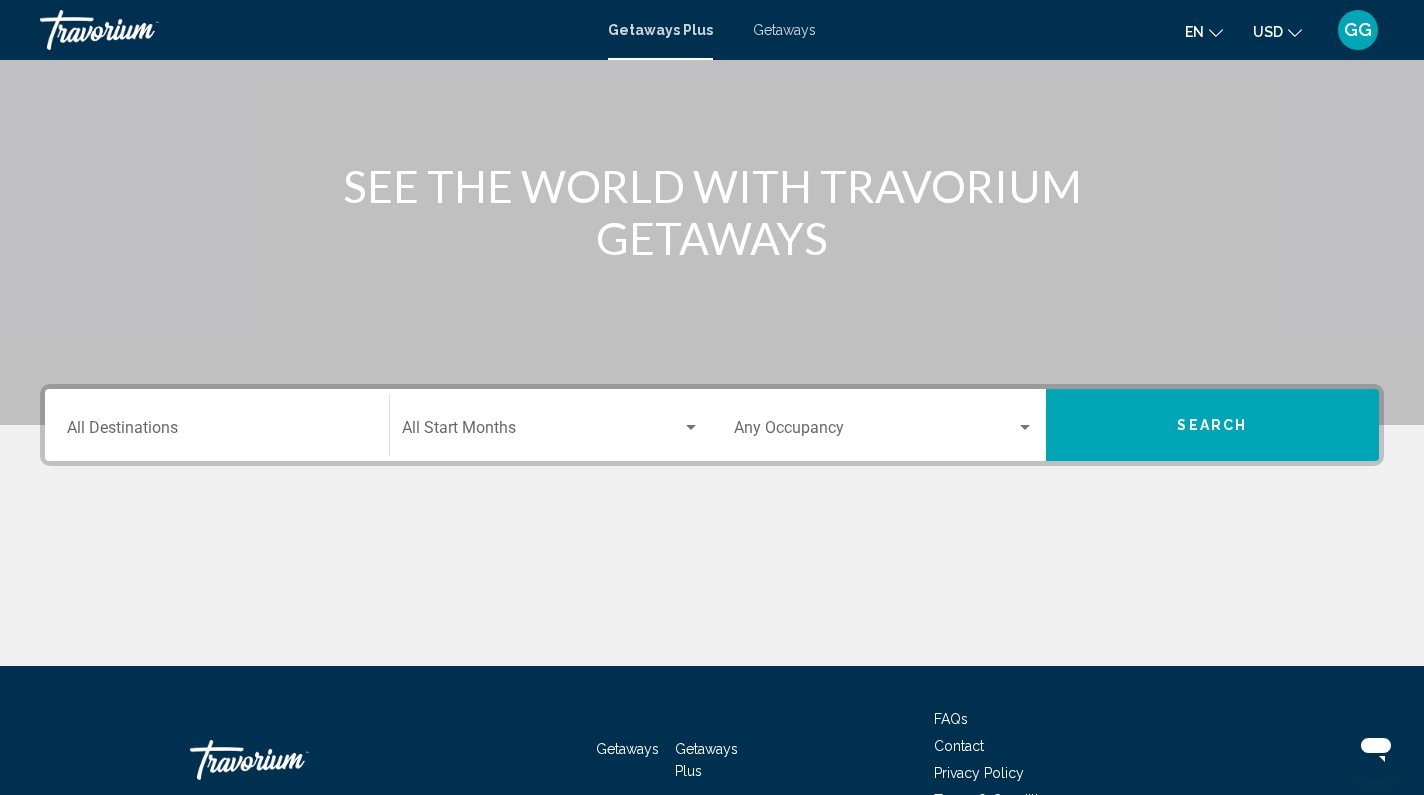click at bounding box center (691, 428) 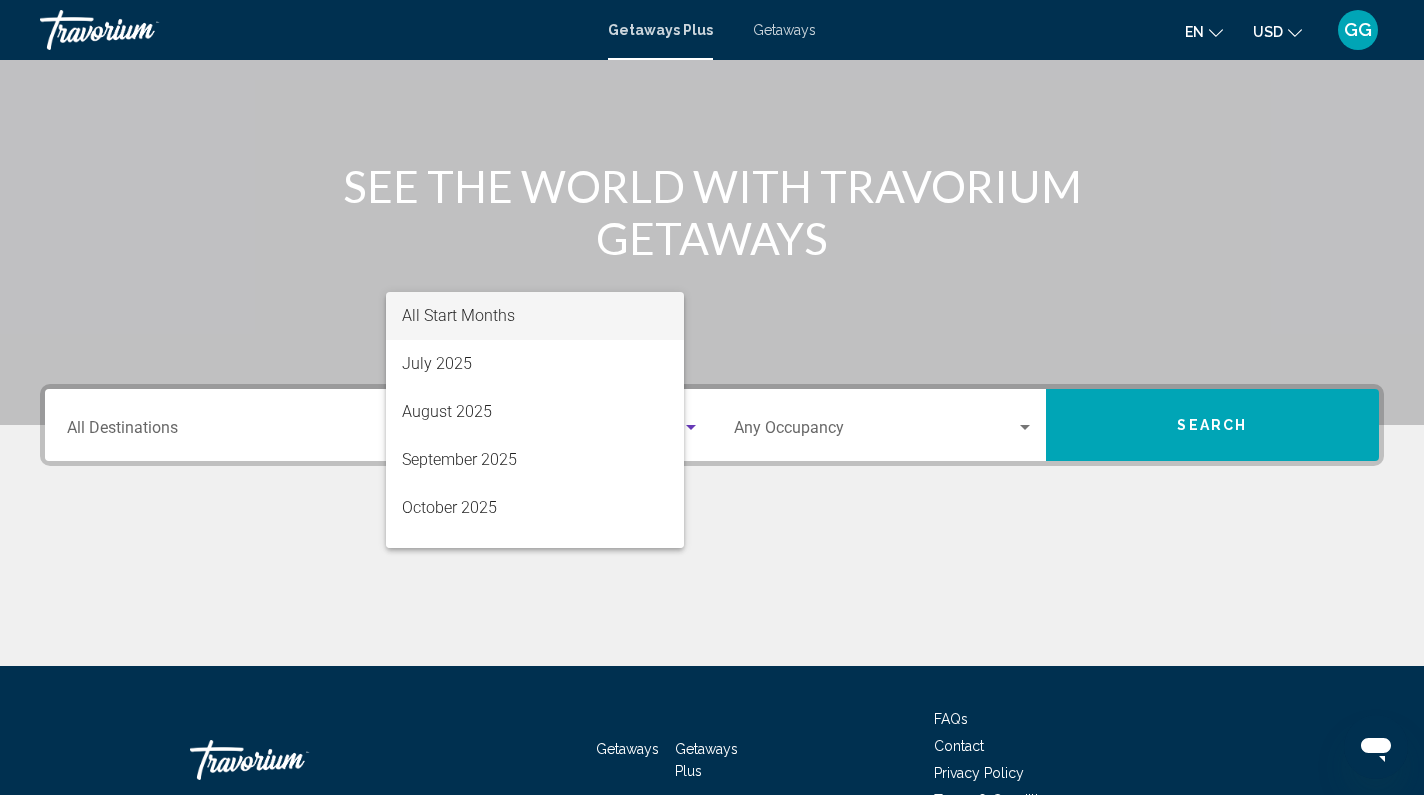 scroll, scrollTop: 291, scrollLeft: 0, axis: vertical 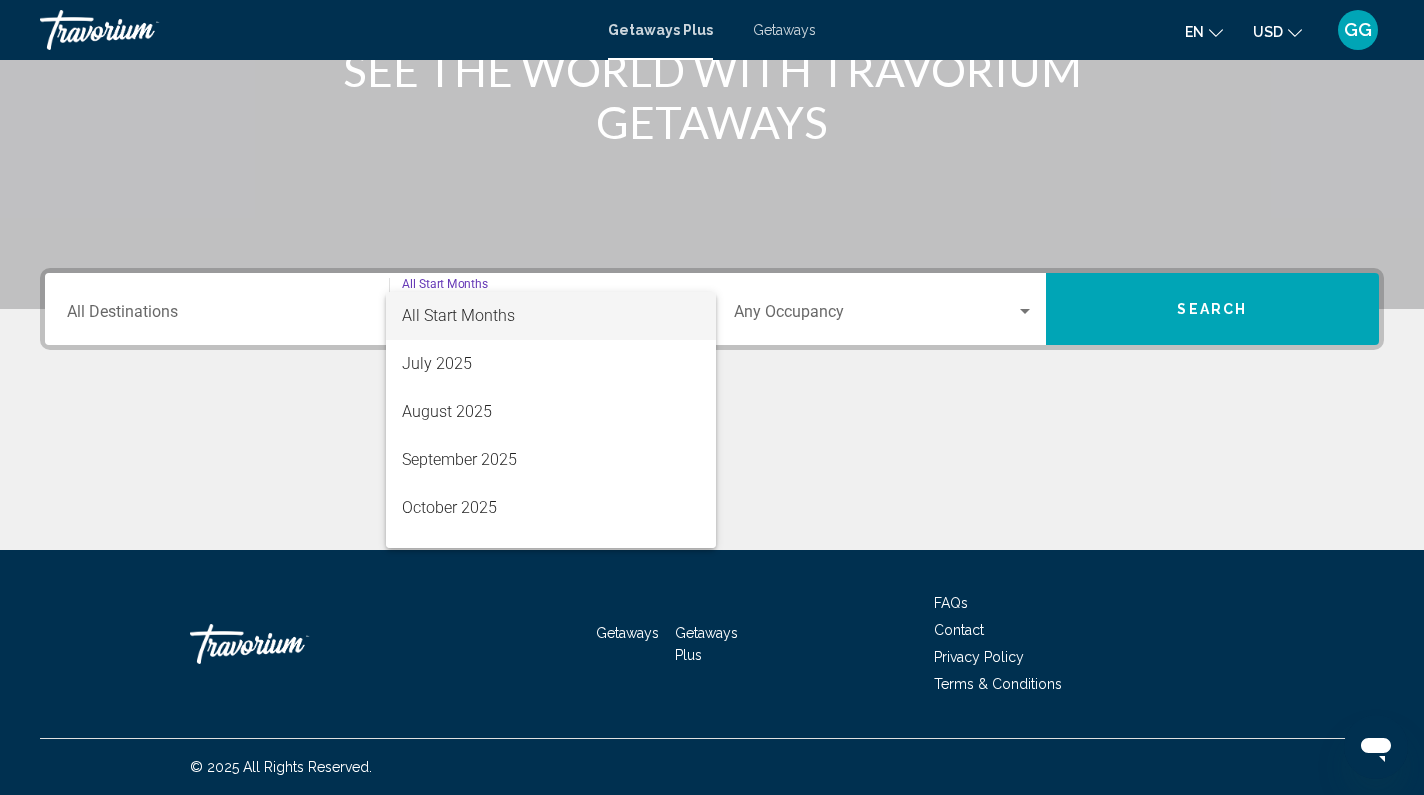 click at bounding box center (712, 397) 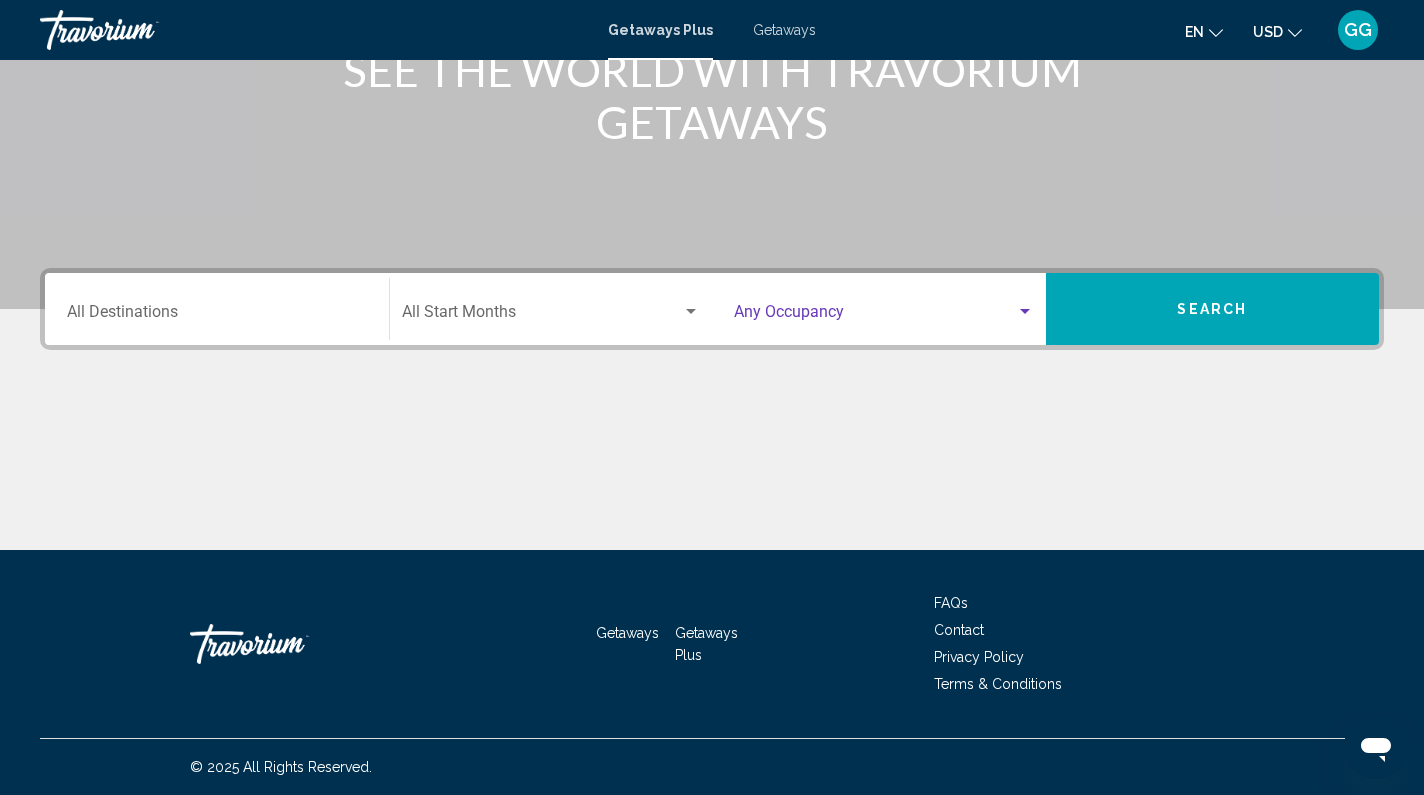 click at bounding box center (1025, 312) 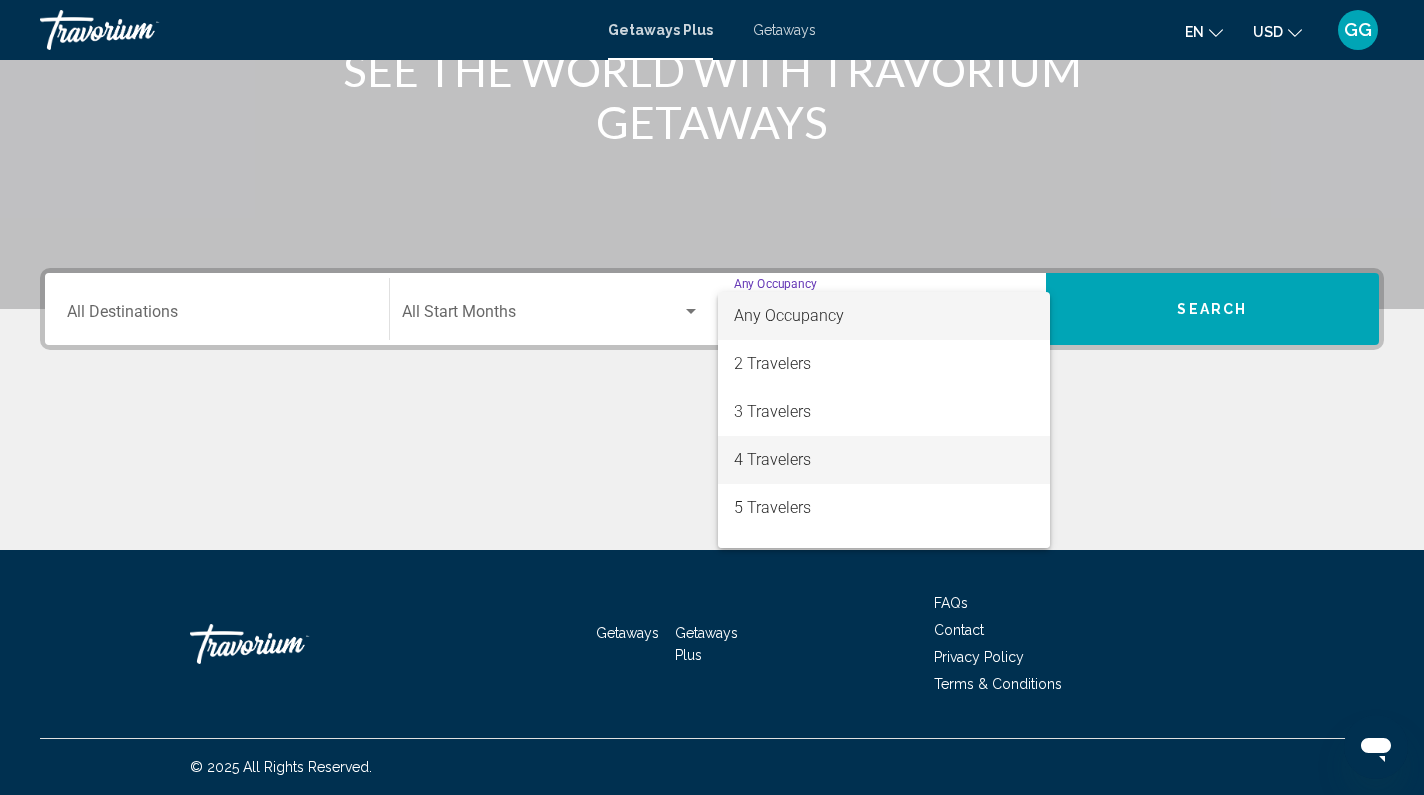 click on "4 Travelers" at bounding box center [884, 460] 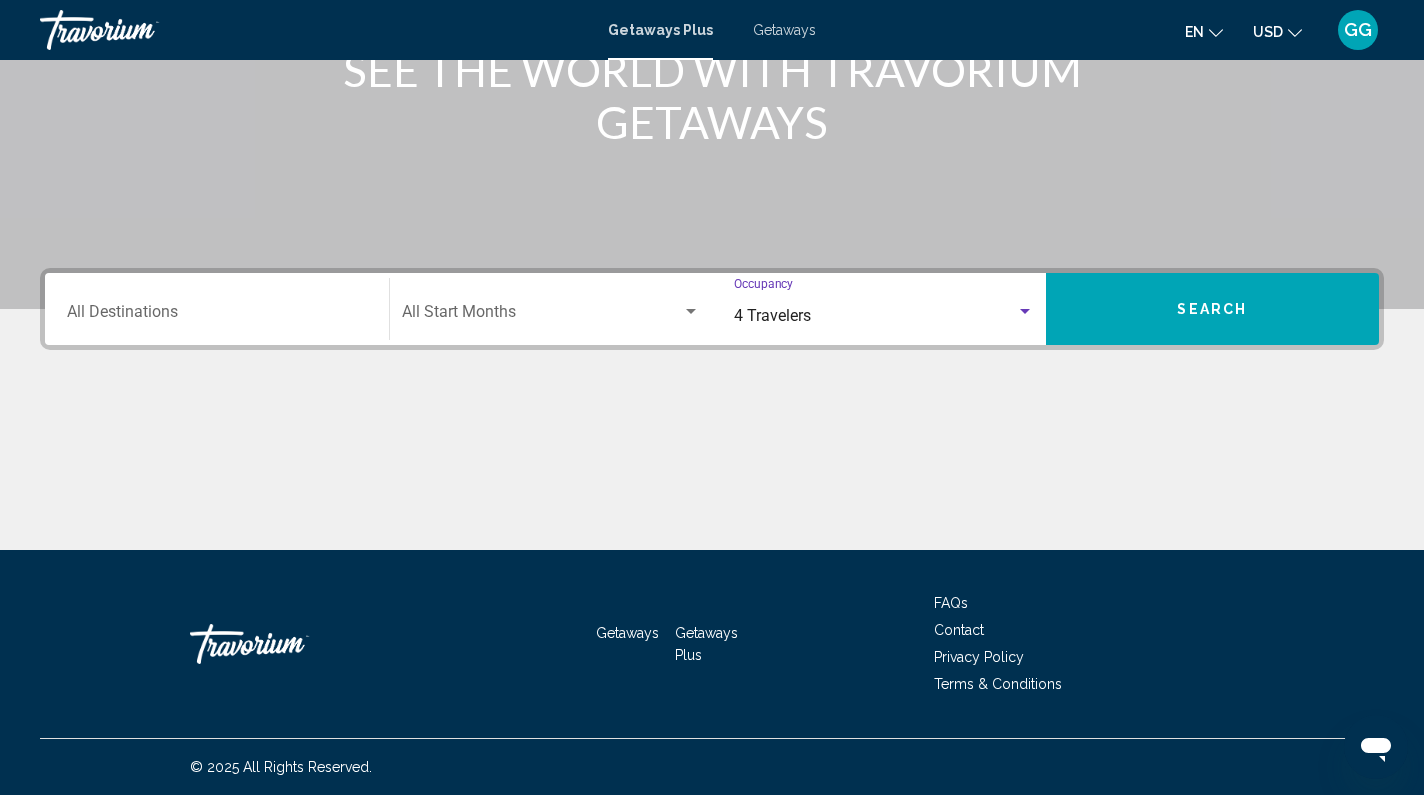 click at bounding box center [542, 316] 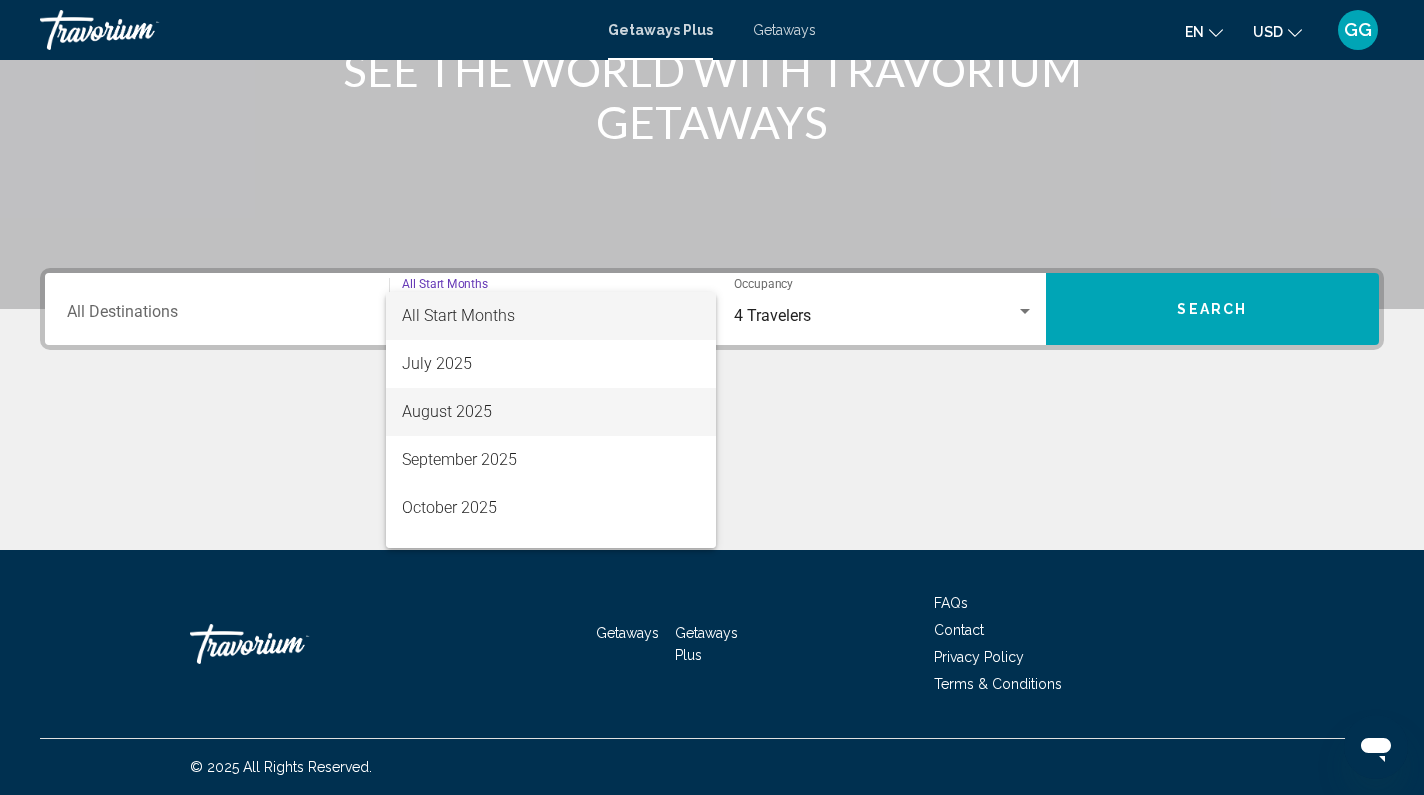 click on "August 2025" at bounding box center [551, 412] 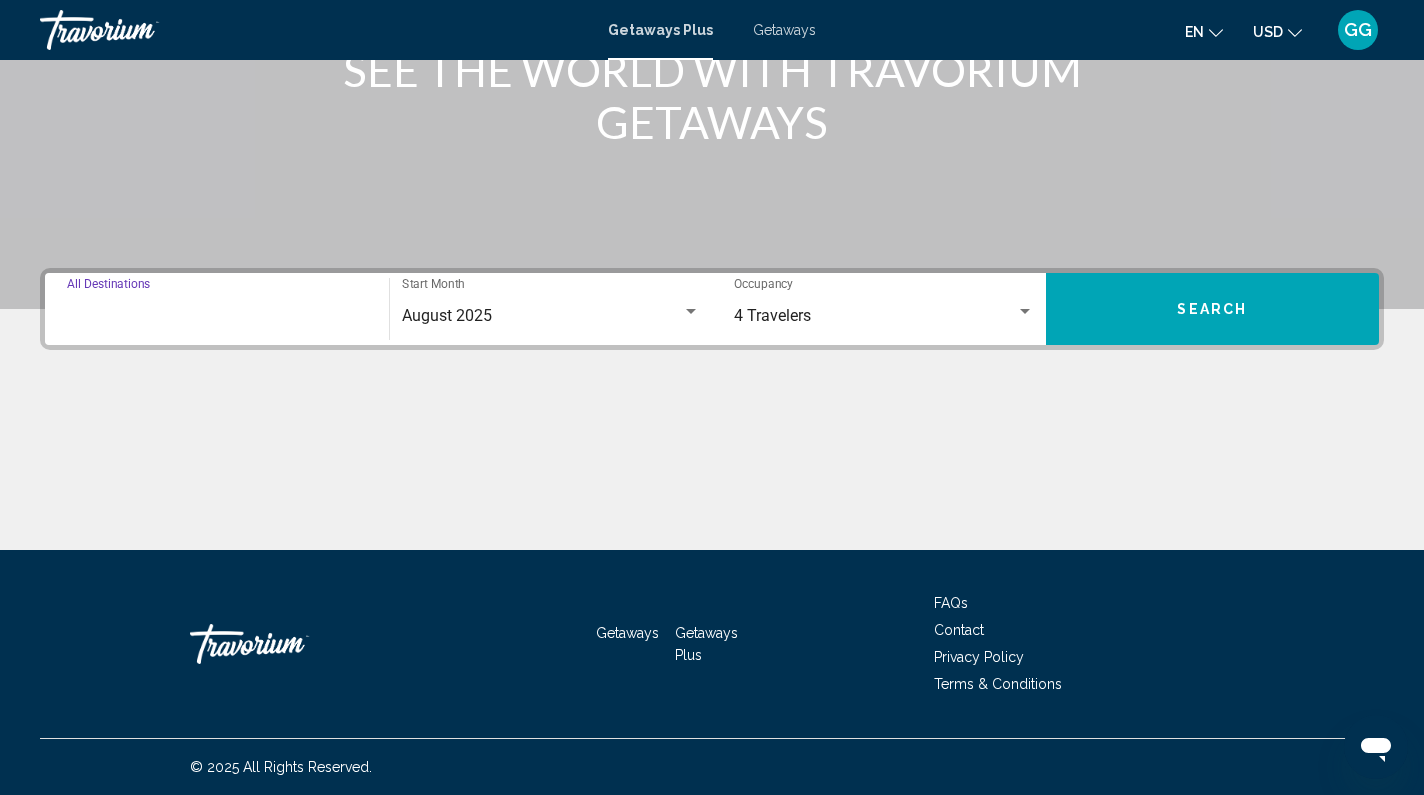 click on "Destination All Destinations" at bounding box center (217, 316) 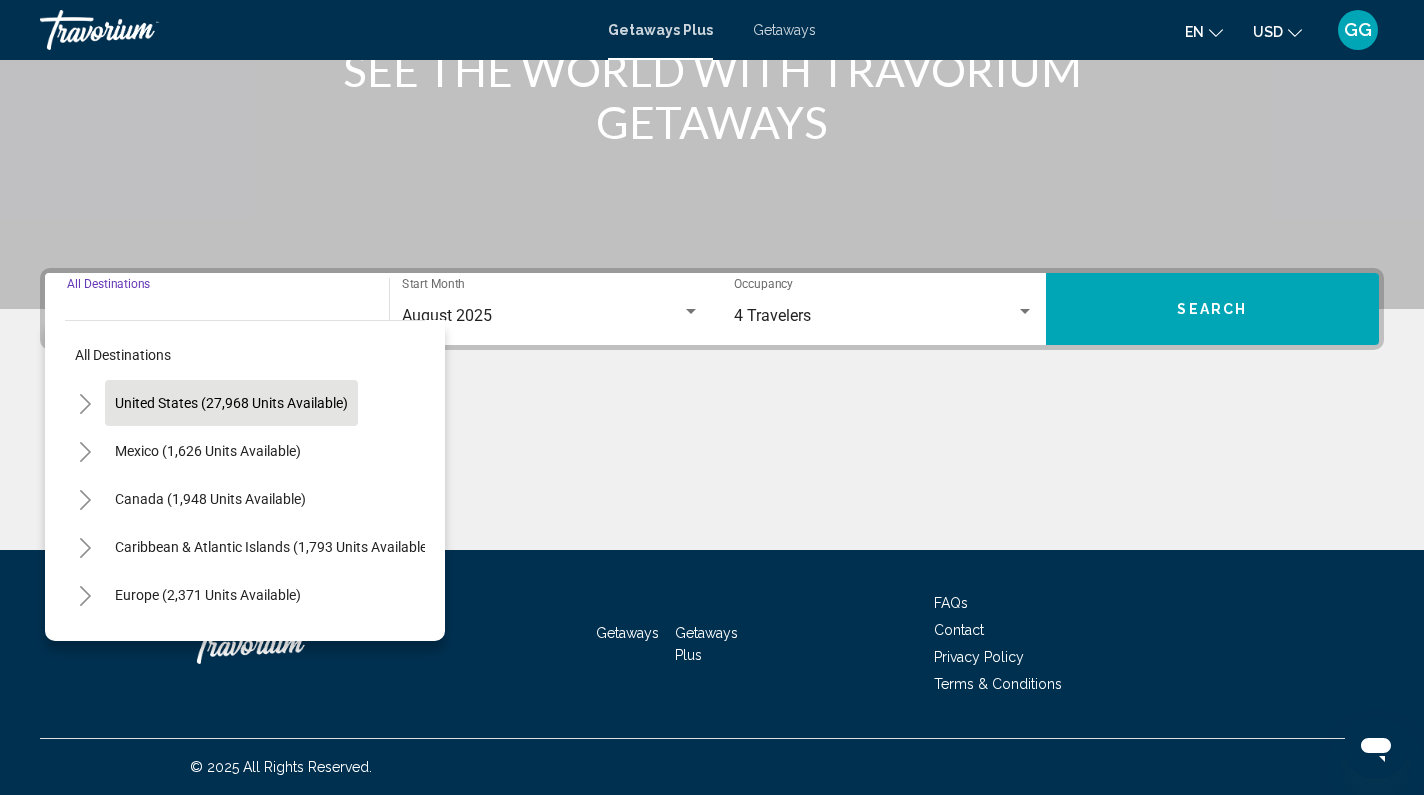 click on "United States (27,968 units available)" at bounding box center [208, 451] 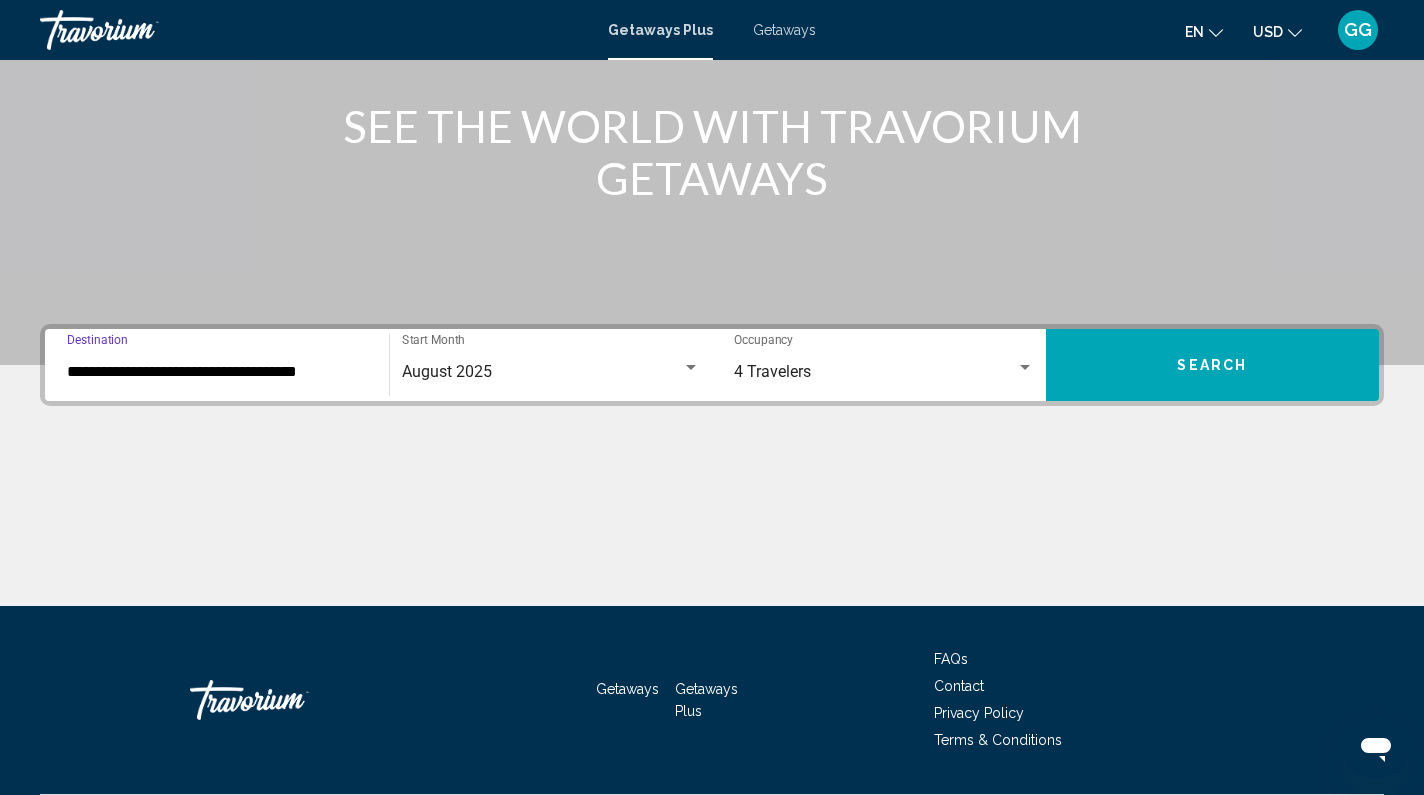 scroll, scrollTop: 219, scrollLeft: 0, axis: vertical 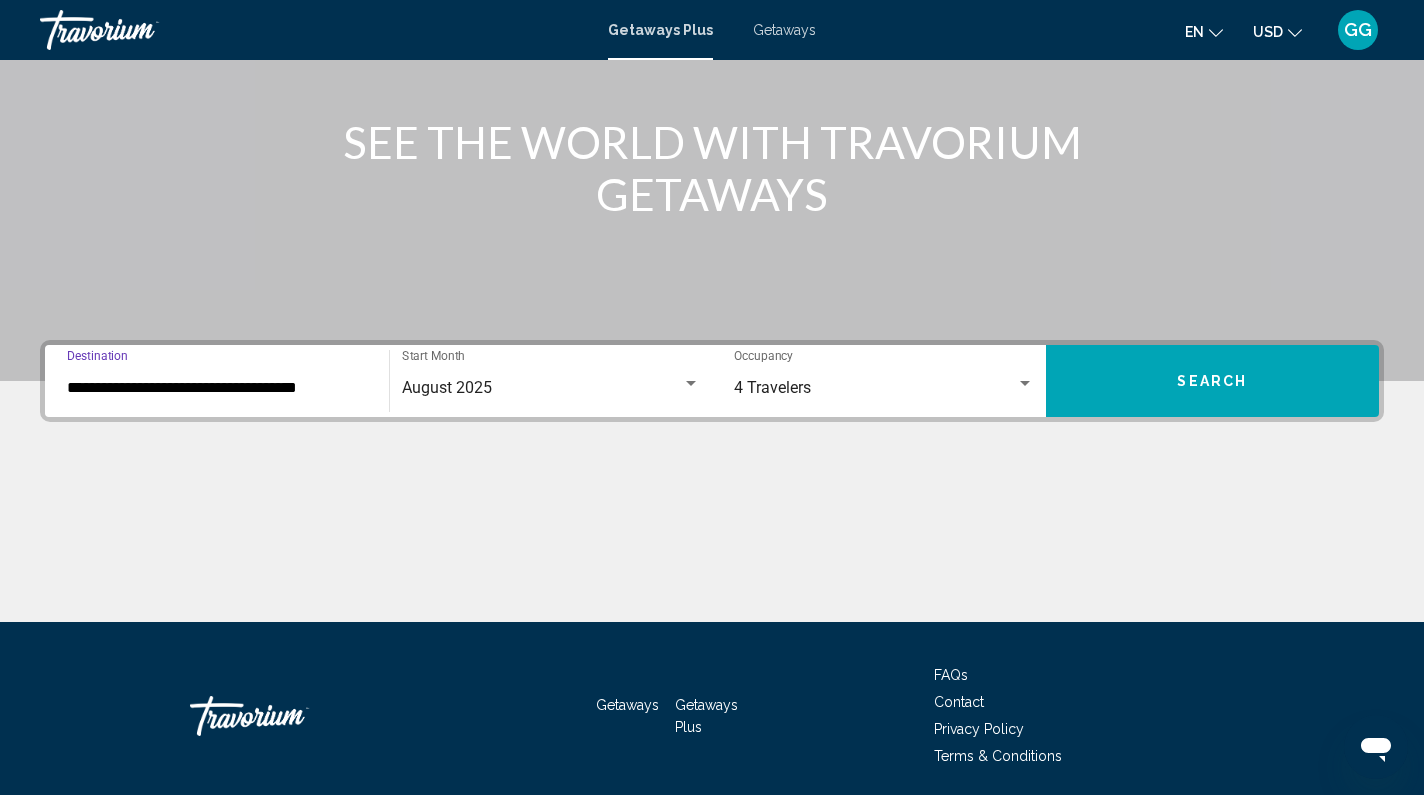 click on "Search" at bounding box center (1212, 382) 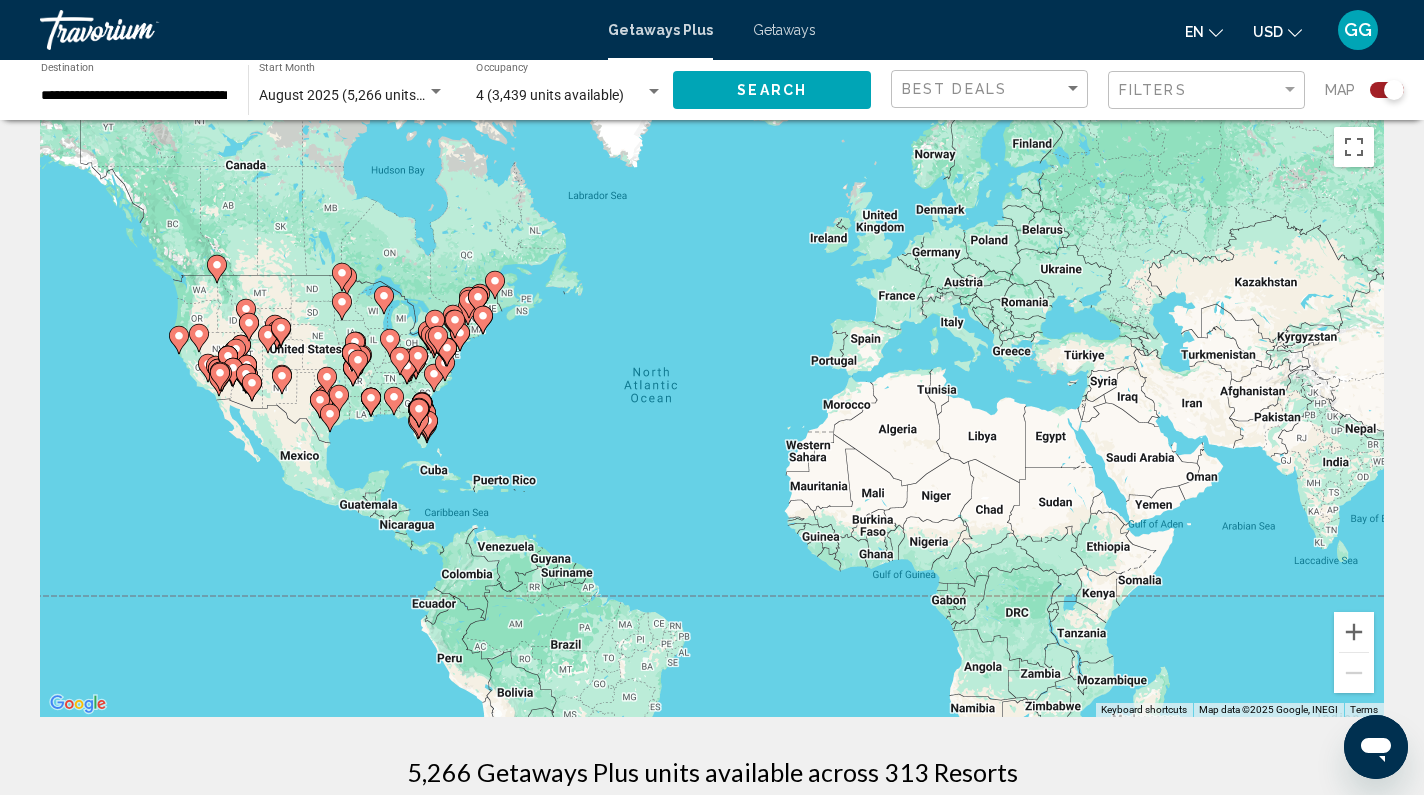 scroll, scrollTop: 18, scrollLeft: 0, axis: vertical 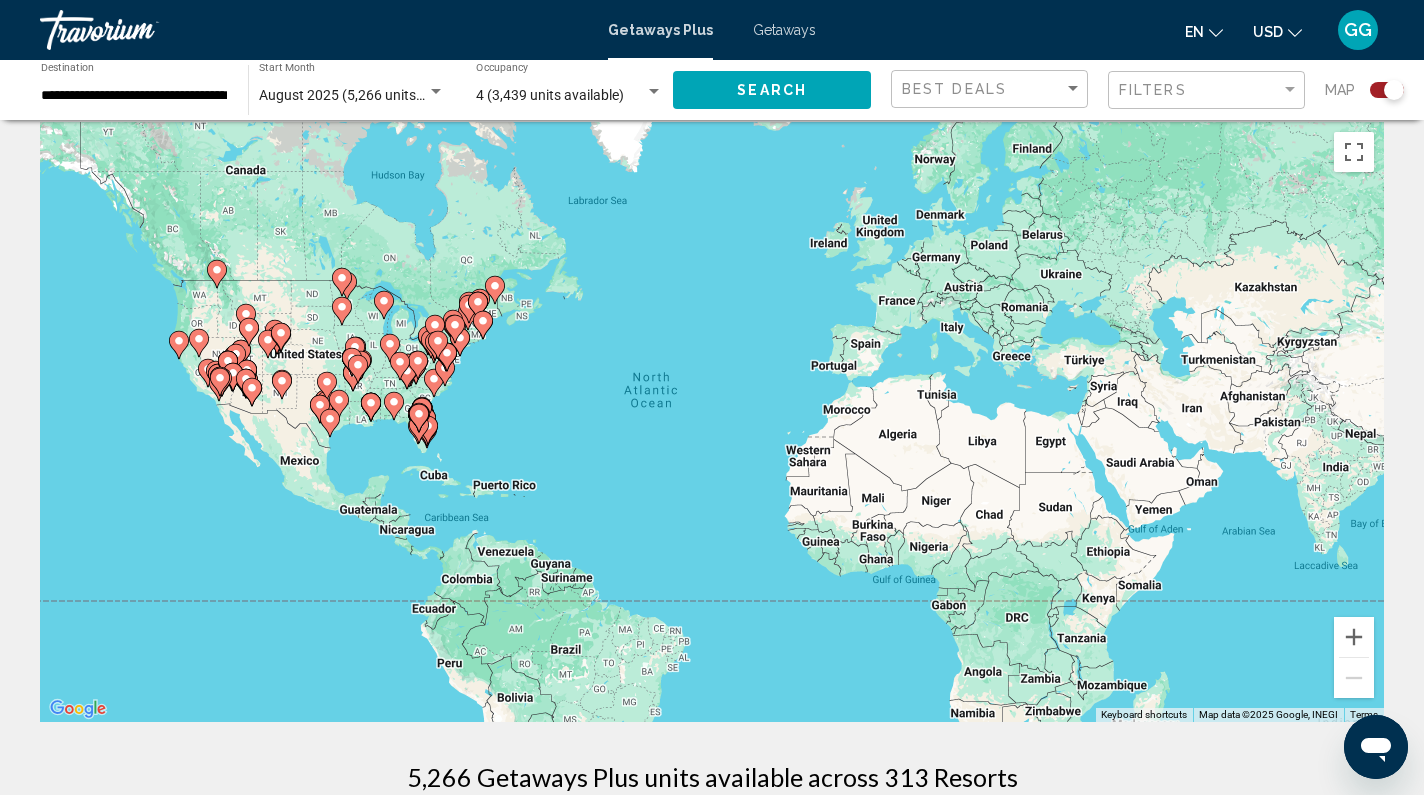 click on "To activate drag with keyboard, press Alt + Enter. Once in keyboard drag state, use the arrow keys to move the marker. To complete the drag, press the Enter key. To cancel, press Escape." at bounding box center [712, 422] 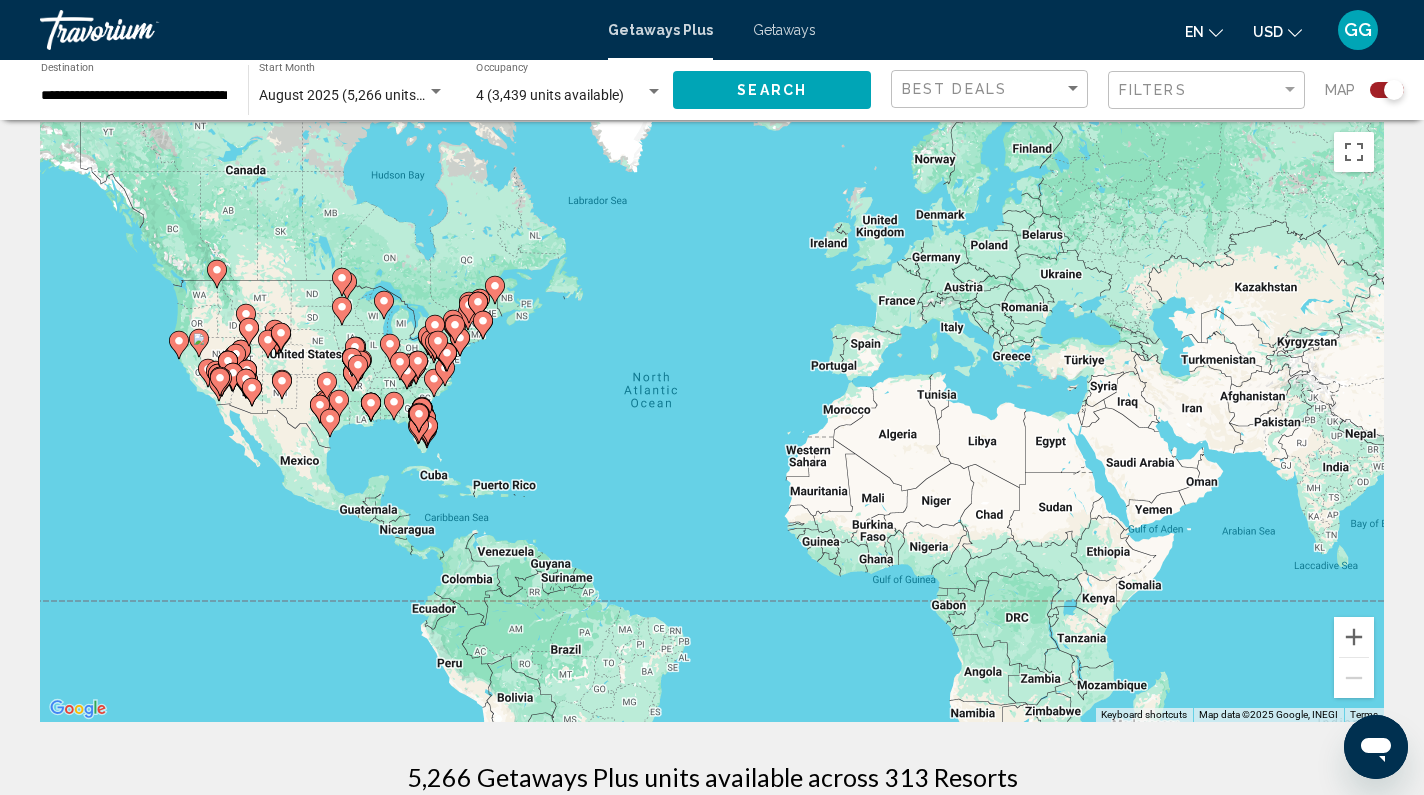 click on "To activate drag with keyboard, press Alt + Enter. Once in keyboard drag state, use the arrow keys to move the marker. To complete the drag, press the Enter key. To cancel, press Escape." at bounding box center (712, 422) 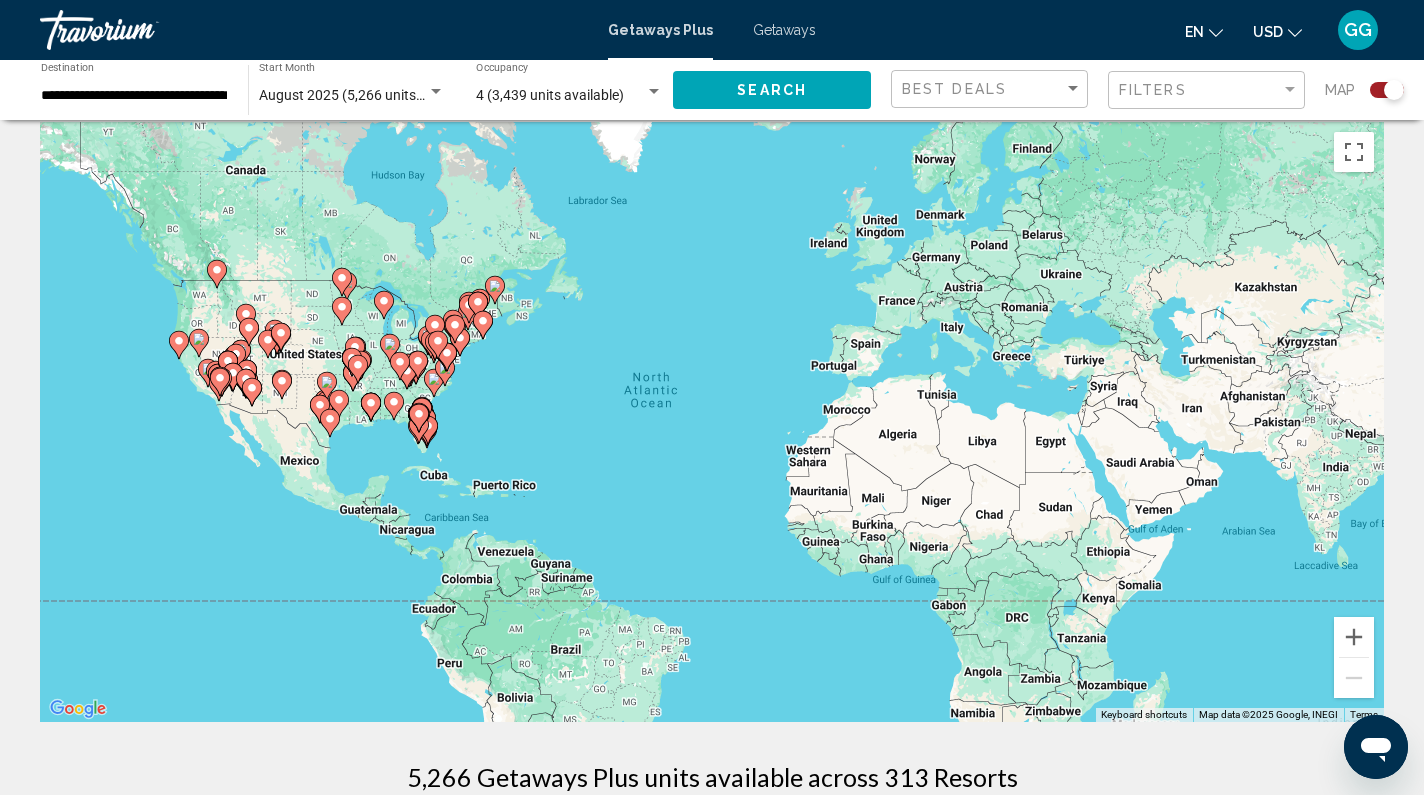 click on "To activate drag with keyboard, press Alt + Enter. Once in keyboard drag state, use the arrow keys to move the marker. To complete the drag, press the Enter key. To cancel, press Escape." at bounding box center [712, 422] 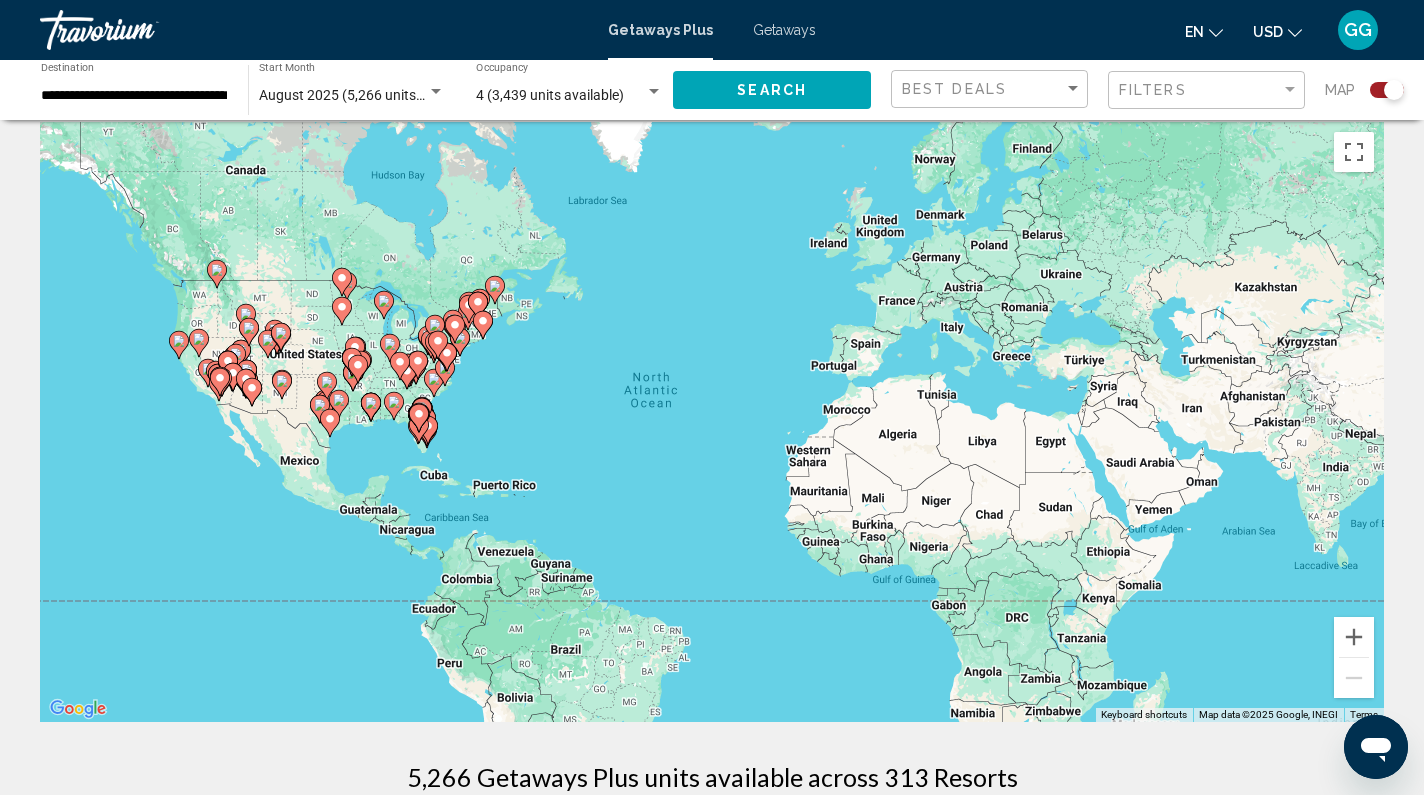 click on "To activate drag with keyboard, press Alt + Enter. Once in keyboard drag state, use the arrow keys to move the marker. To complete the drag, press the Enter key. To cancel, press Escape." at bounding box center [712, 422] 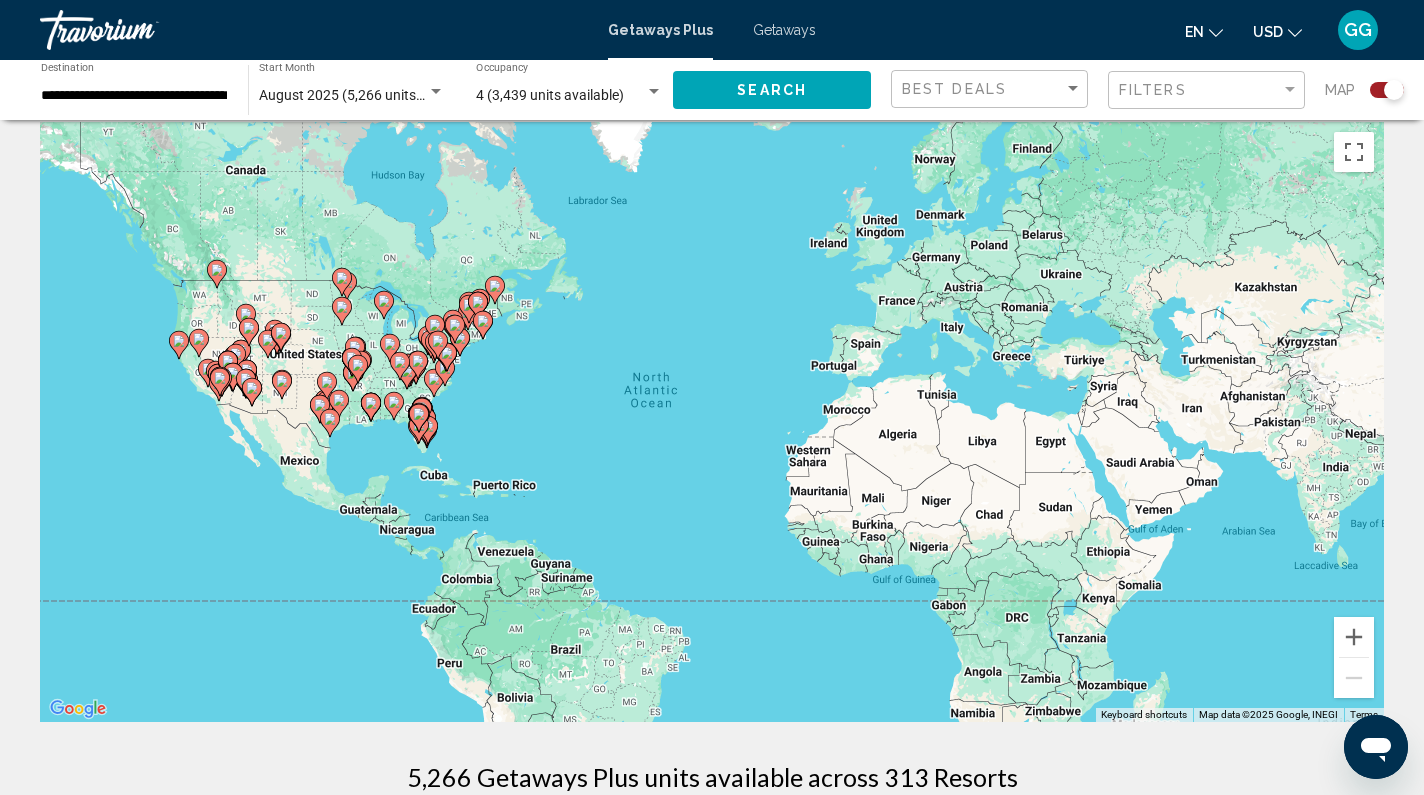 click on "To activate drag with keyboard, press Alt + Enter. Once in keyboard drag state, use the arrow keys to move the marker. To complete the drag, press the Enter key. To cancel, press Escape." at bounding box center [712, 422] 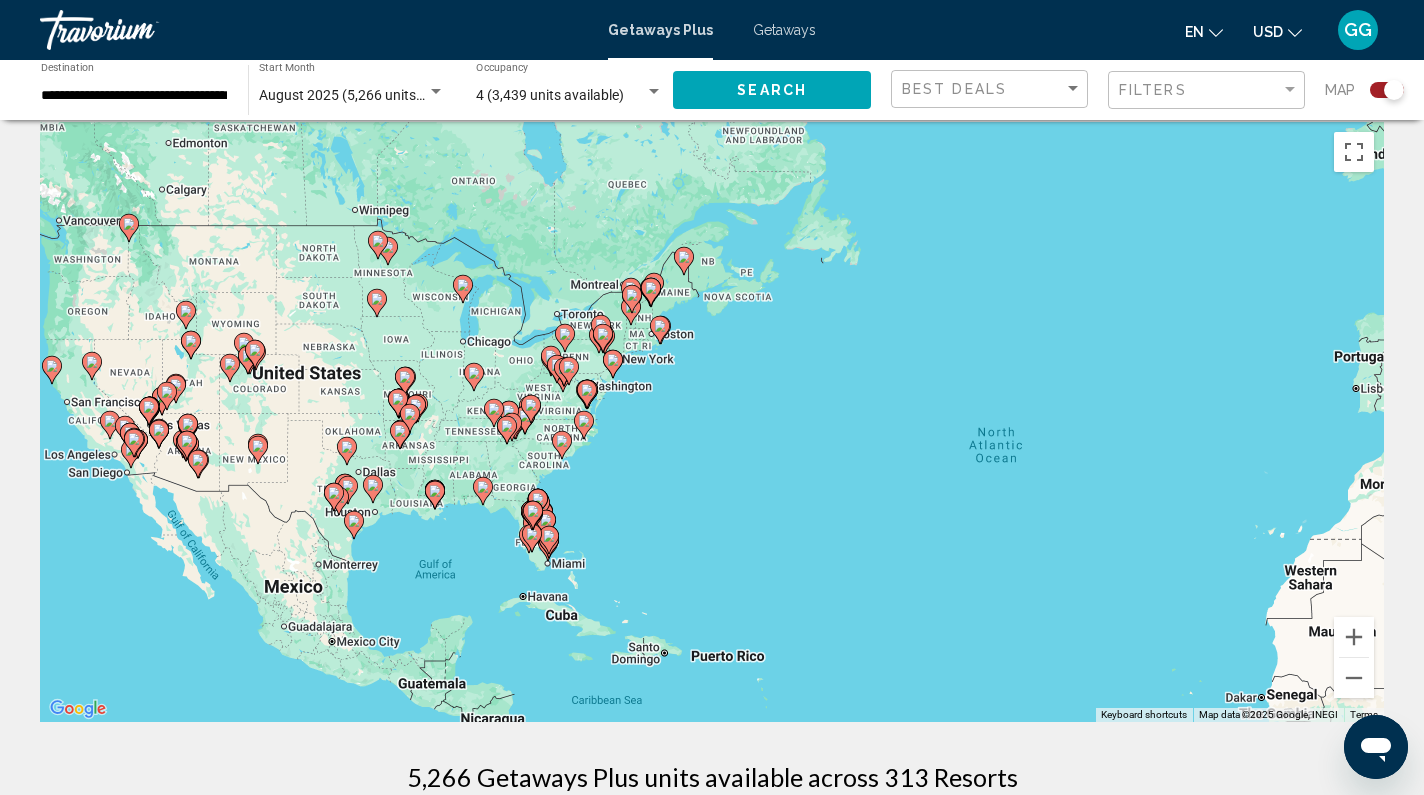 click at bounding box center [138, 444] 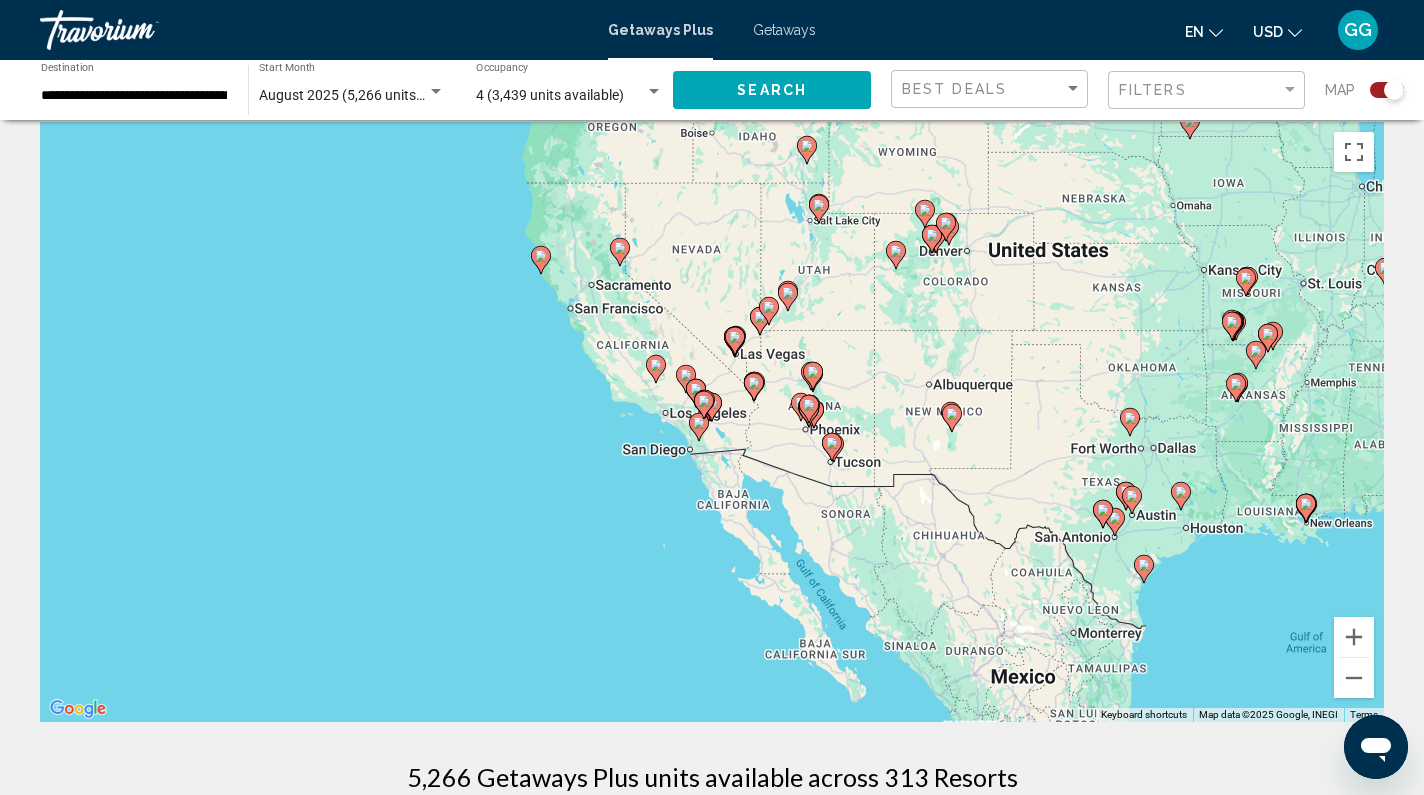 click 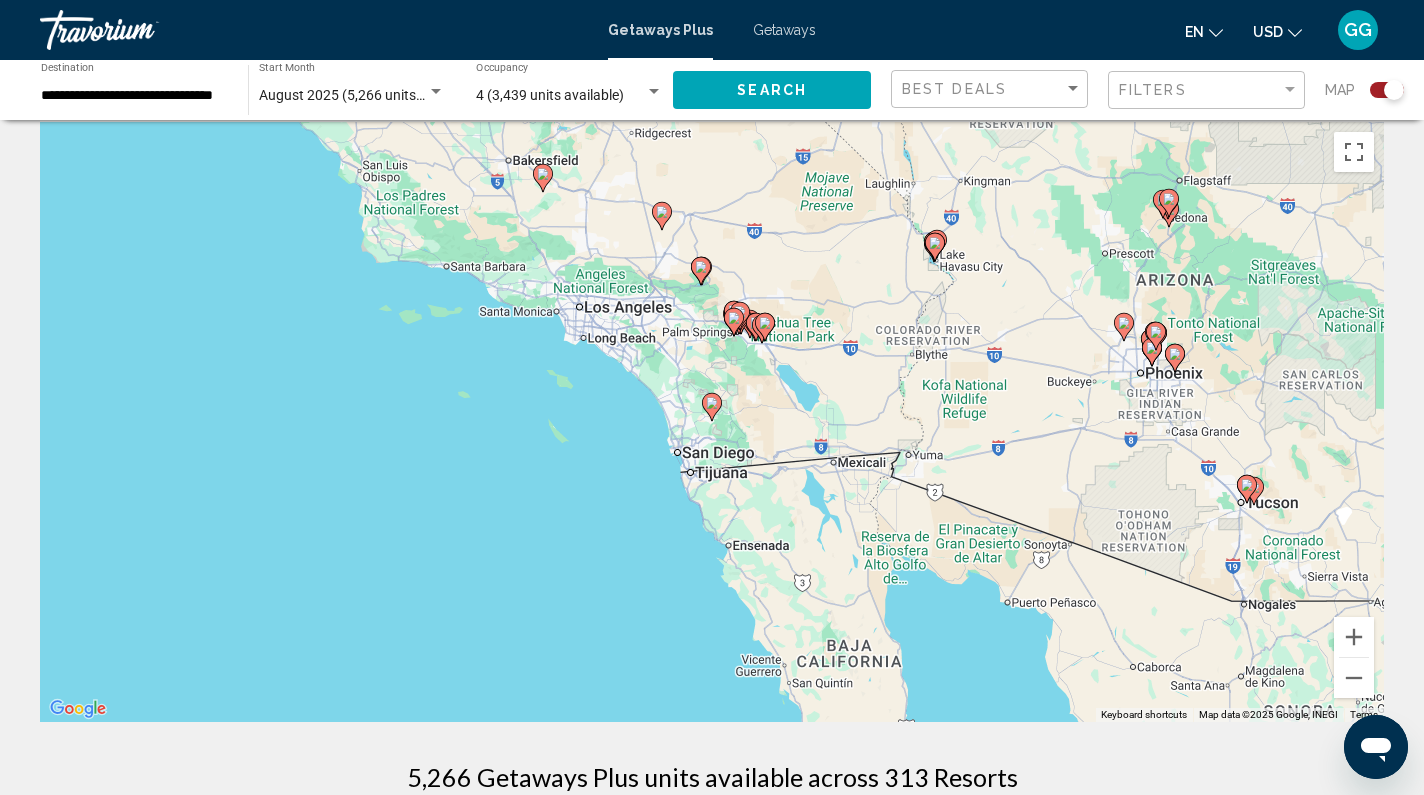 click 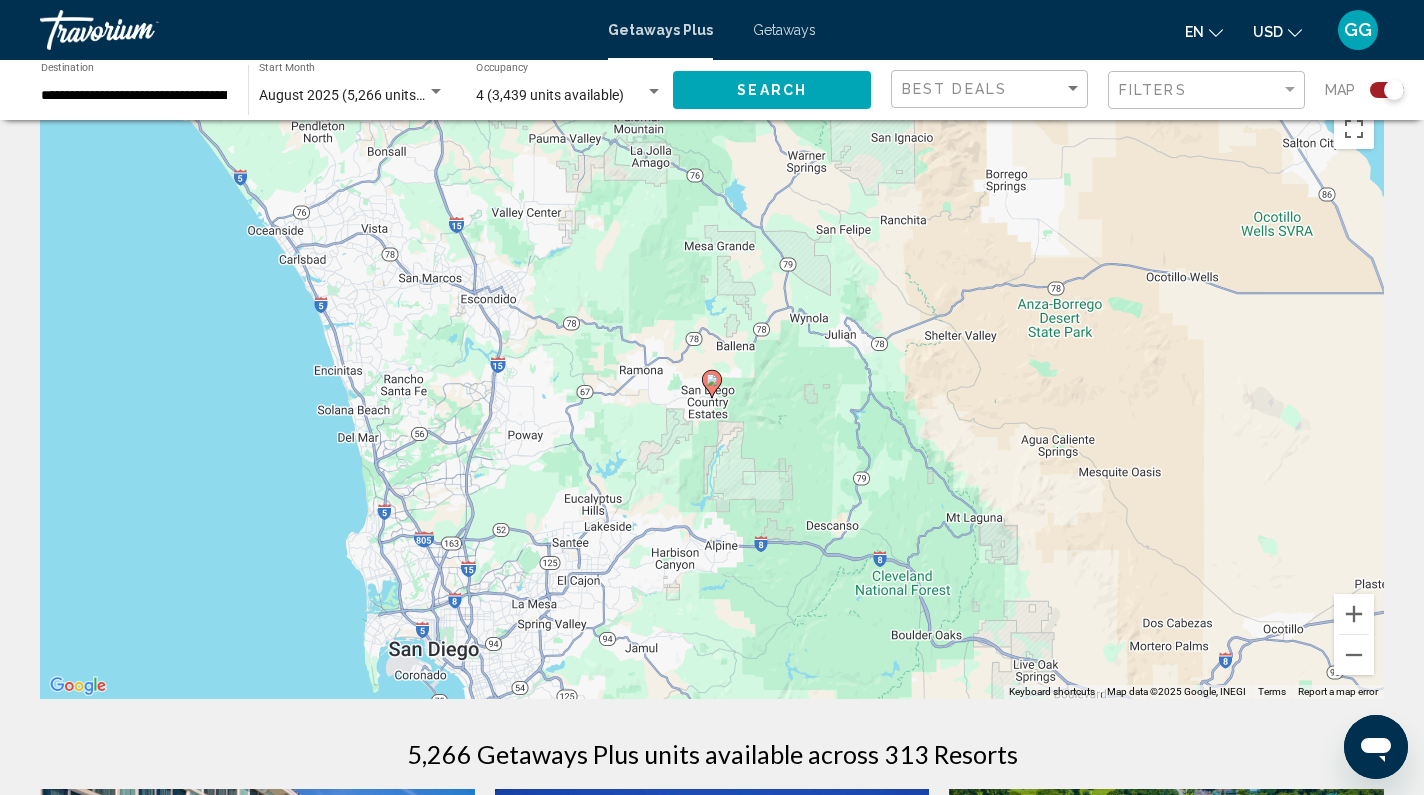 scroll, scrollTop: 89, scrollLeft: 0, axis: vertical 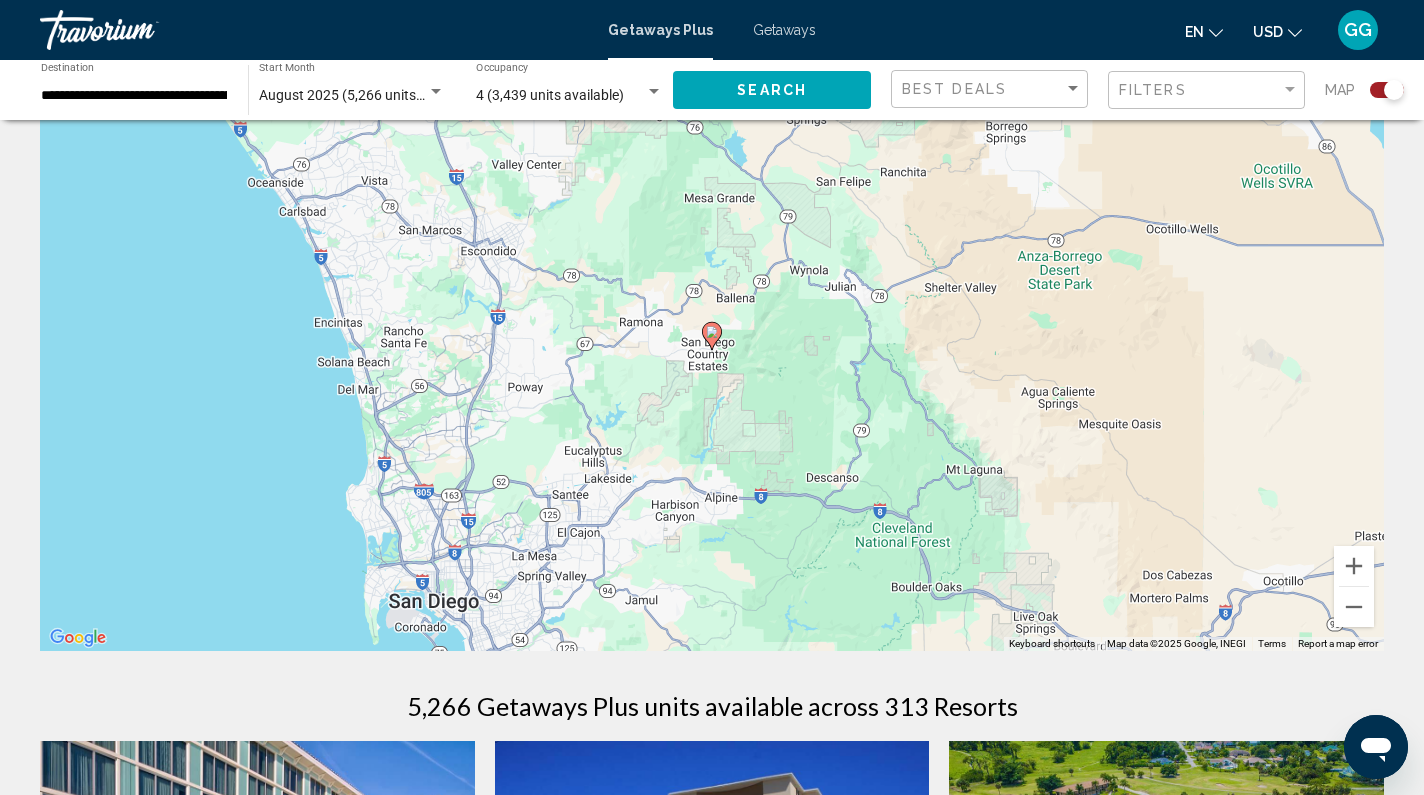 click 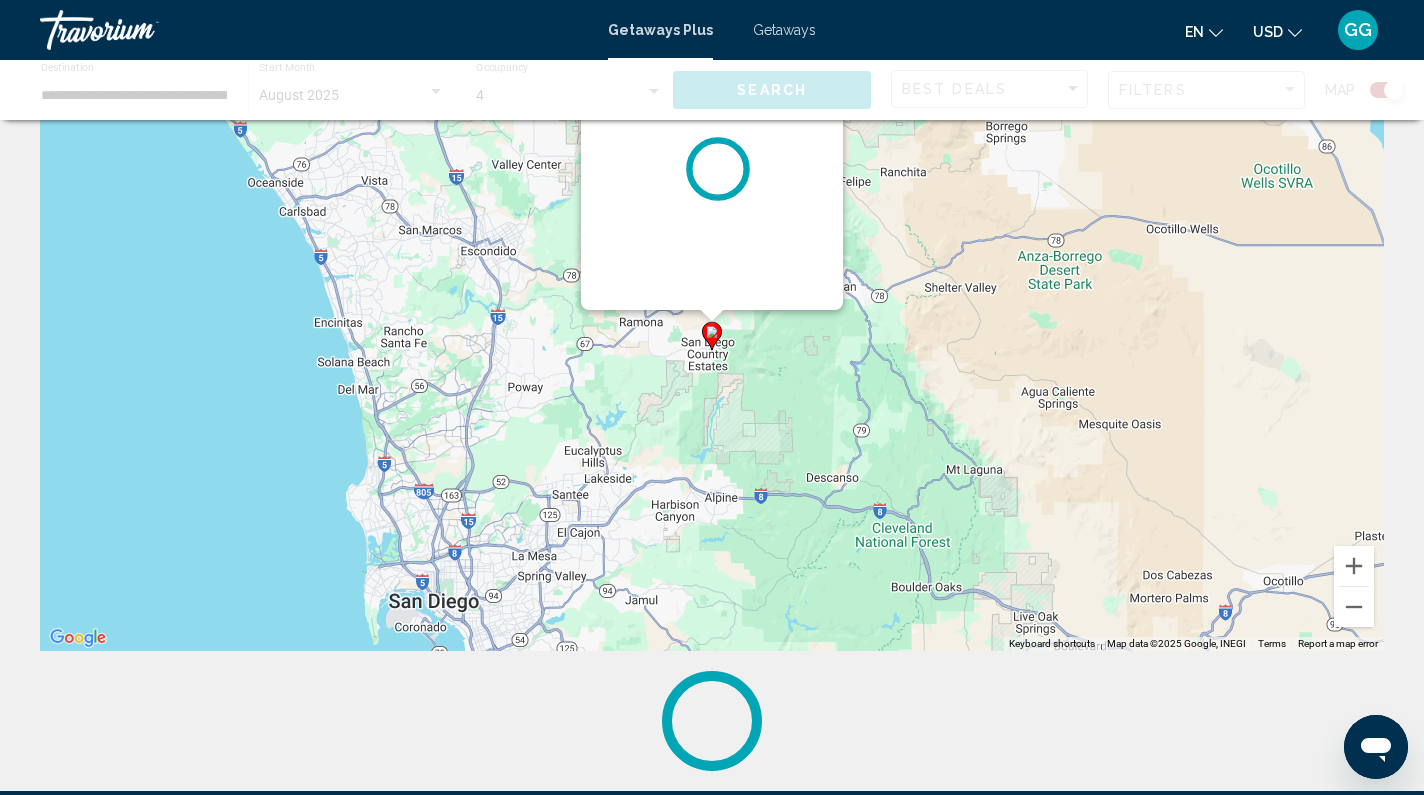 scroll, scrollTop: 0, scrollLeft: 0, axis: both 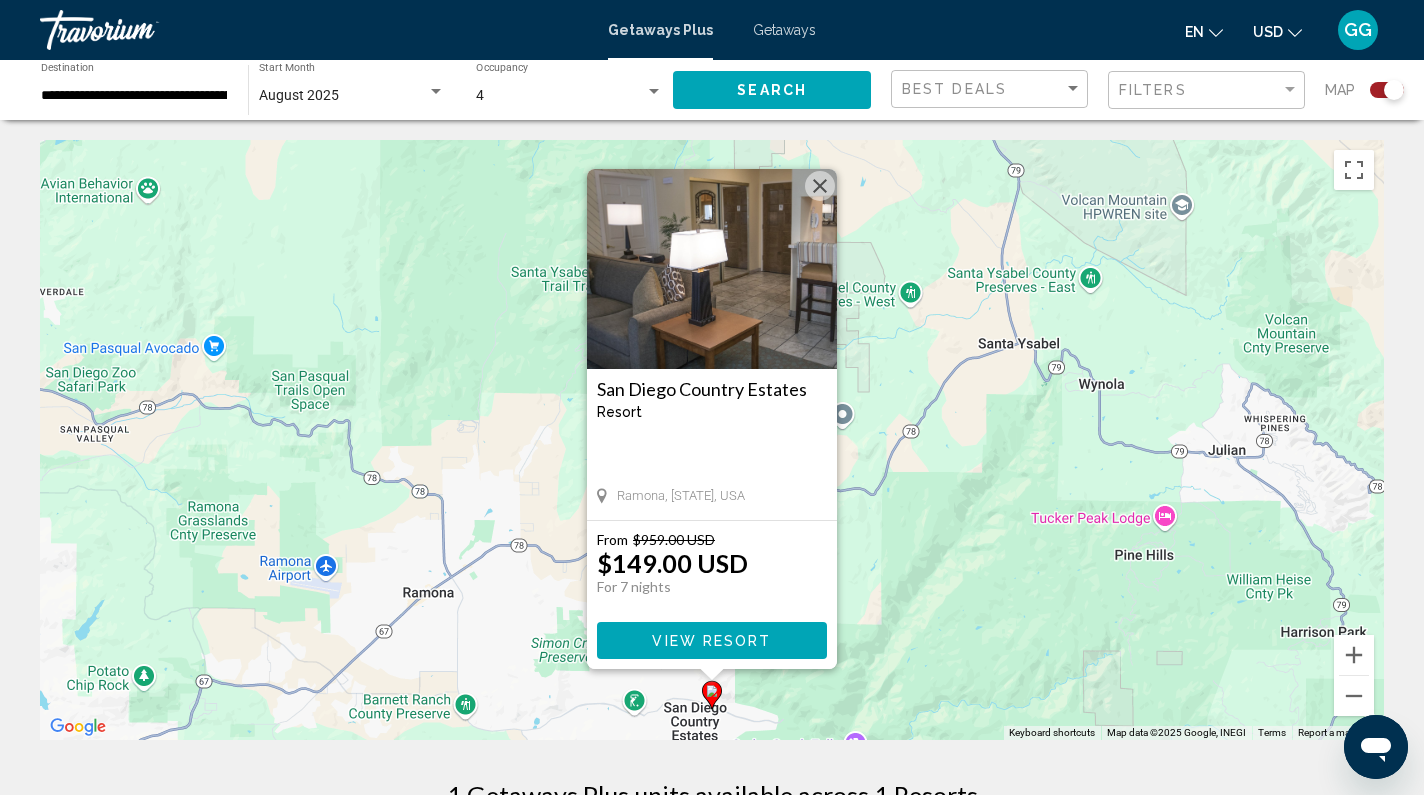 click on "View Resort" at bounding box center (712, 640) 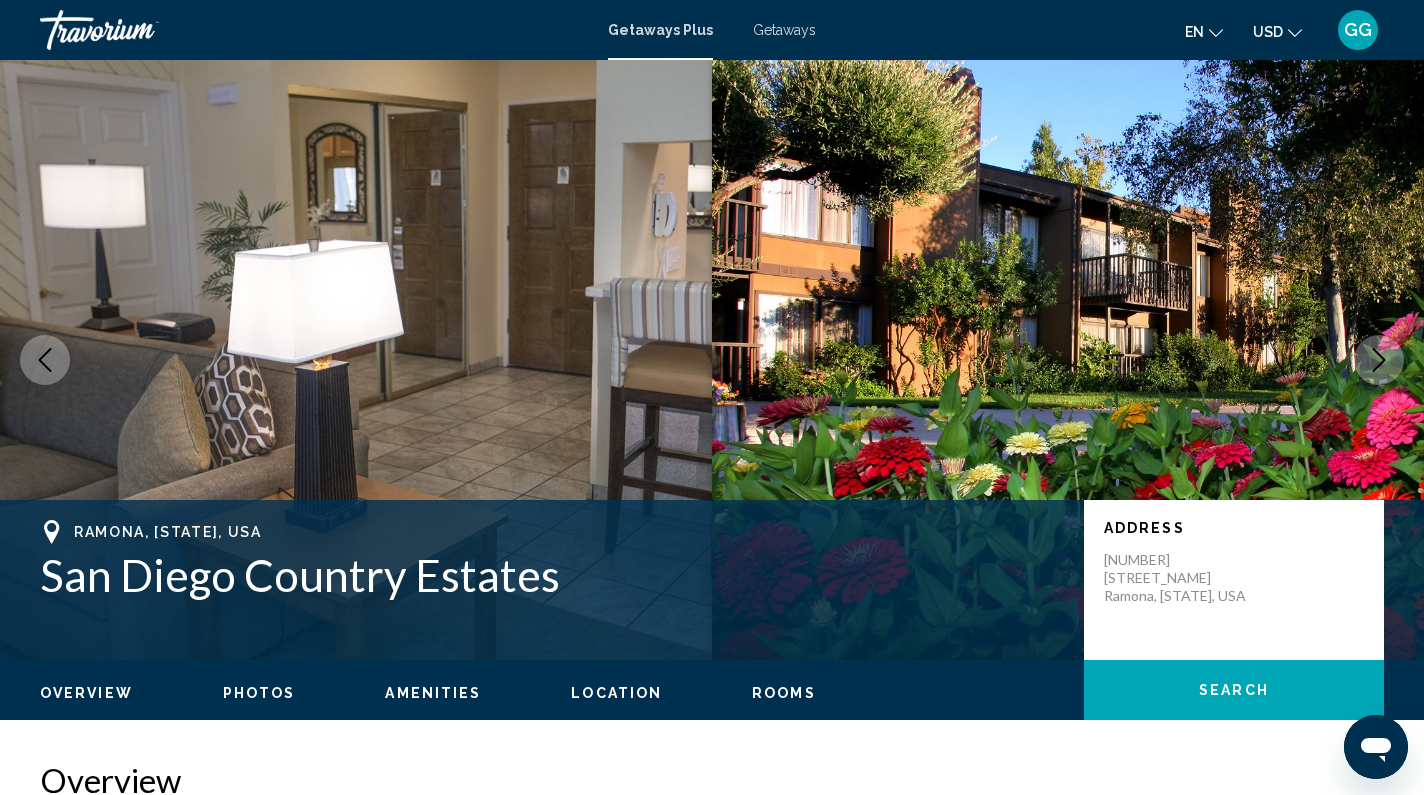 scroll, scrollTop: 0, scrollLeft: 0, axis: both 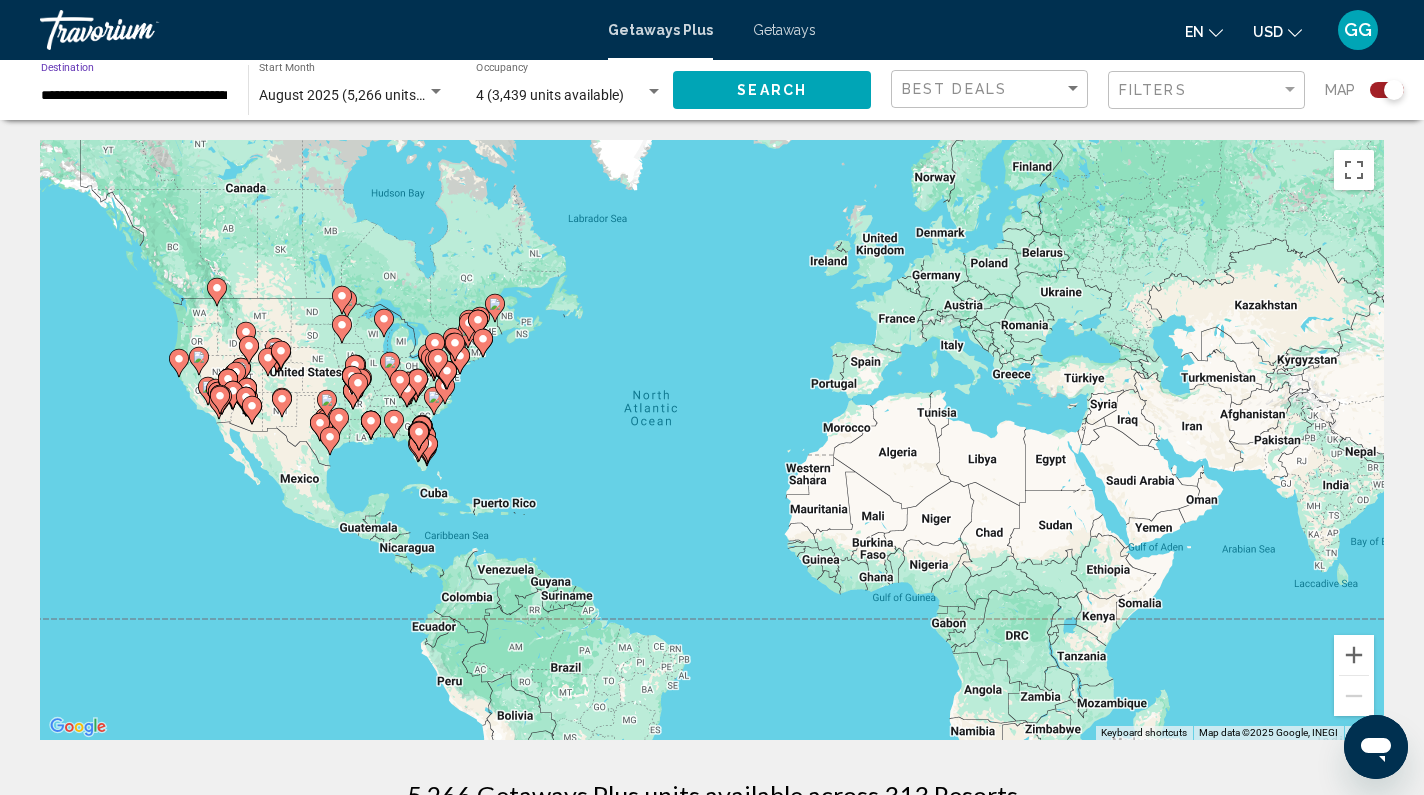 click on "**********" at bounding box center (134, 96) 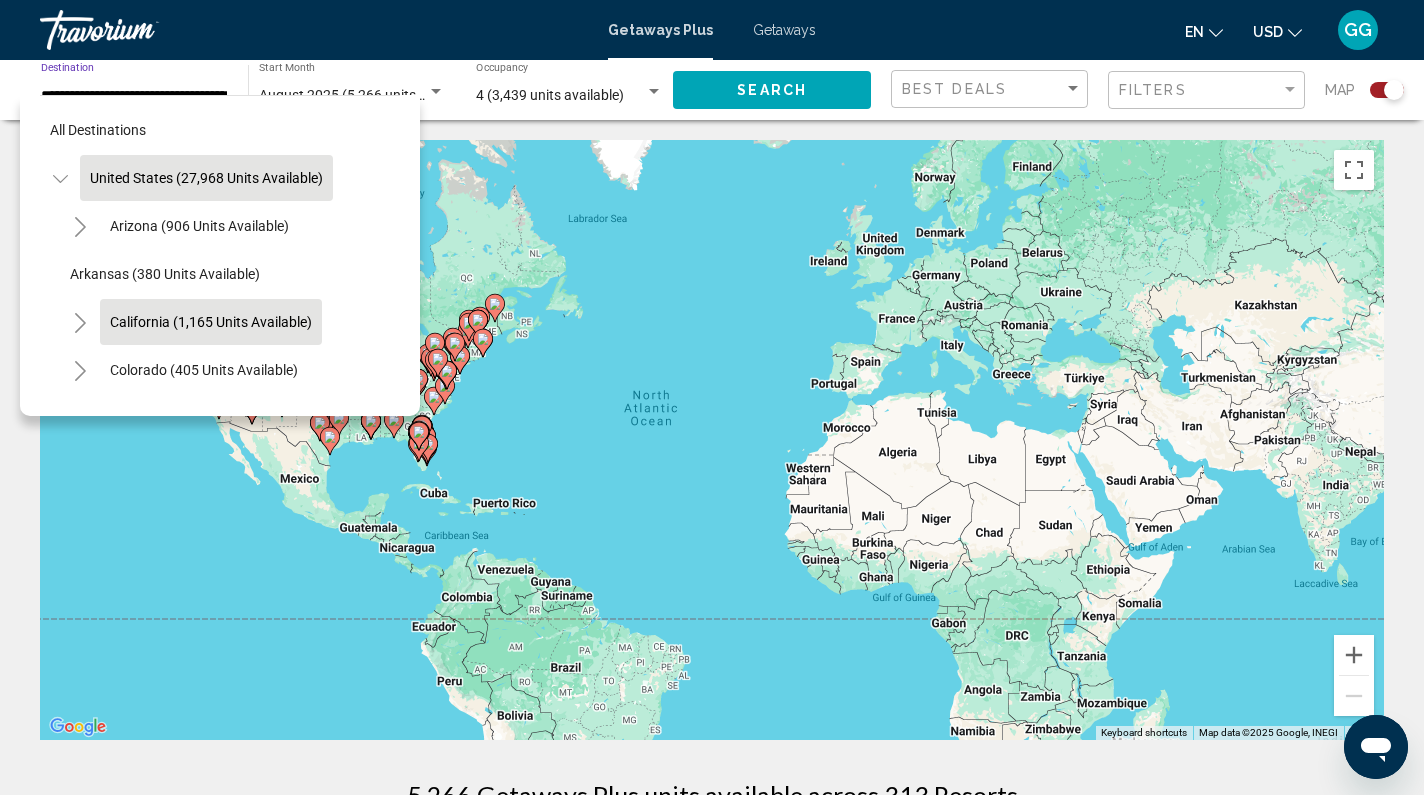 click on "California (1,165 units available)" 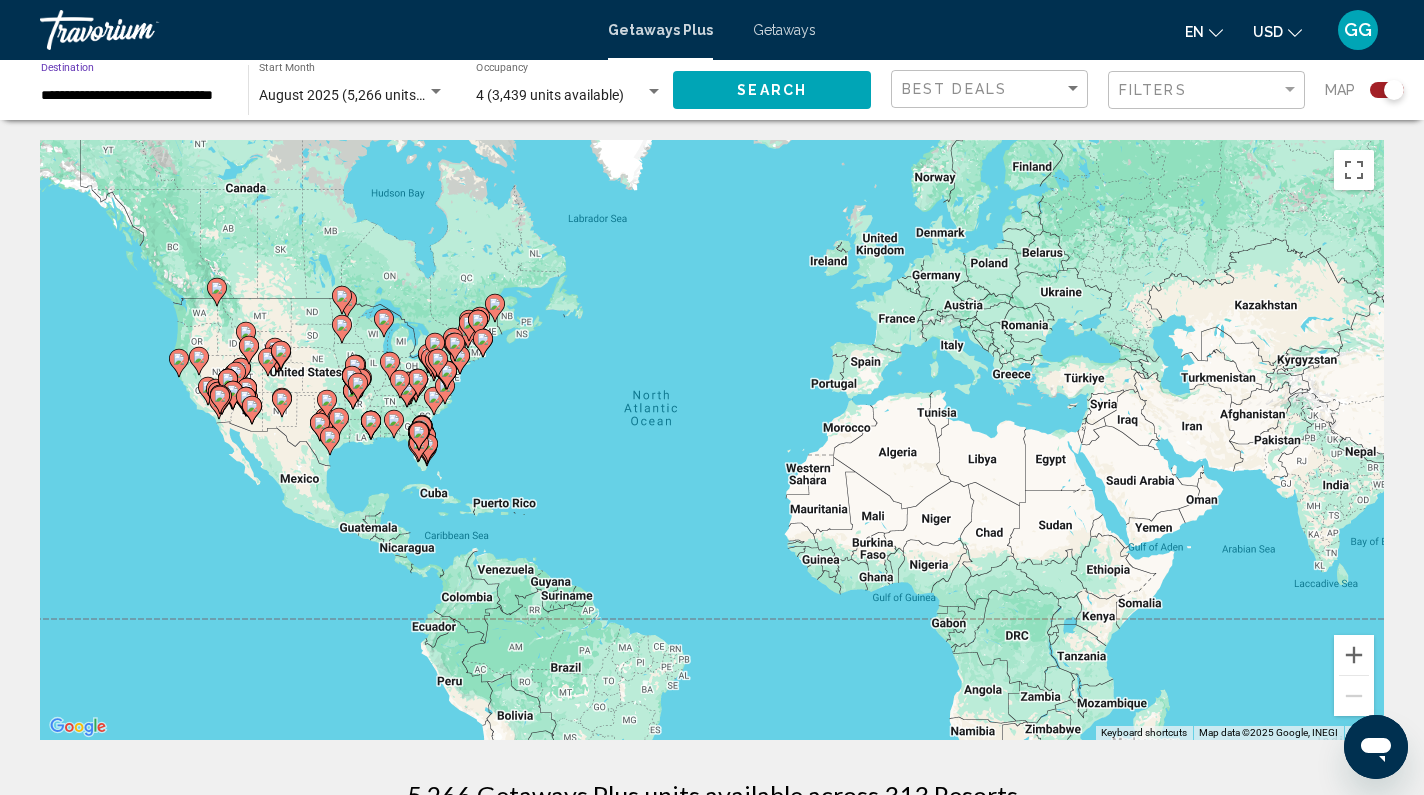 scroll, scrollTop: 0, scrollLeft: 0, axis: both 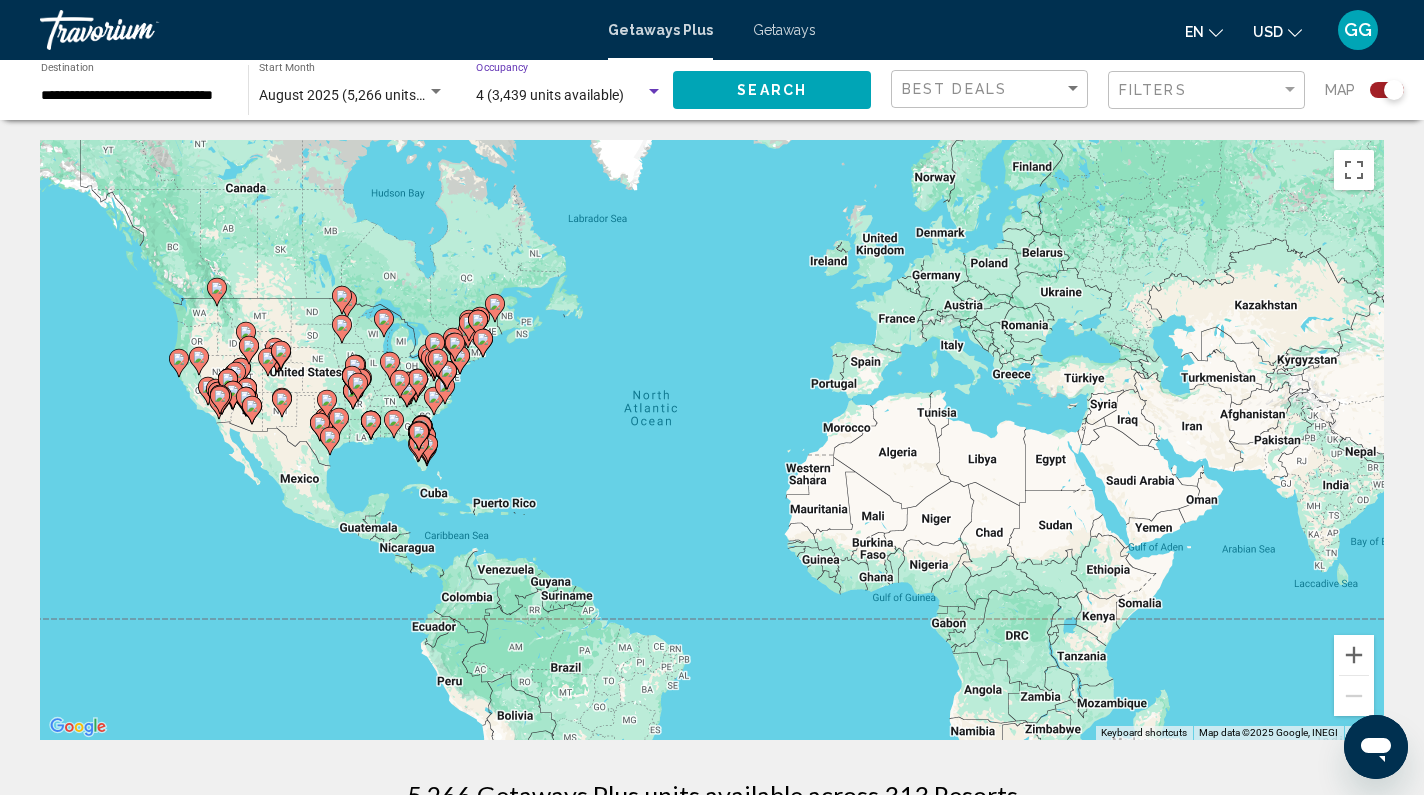 click at bounding box center [654, 92] 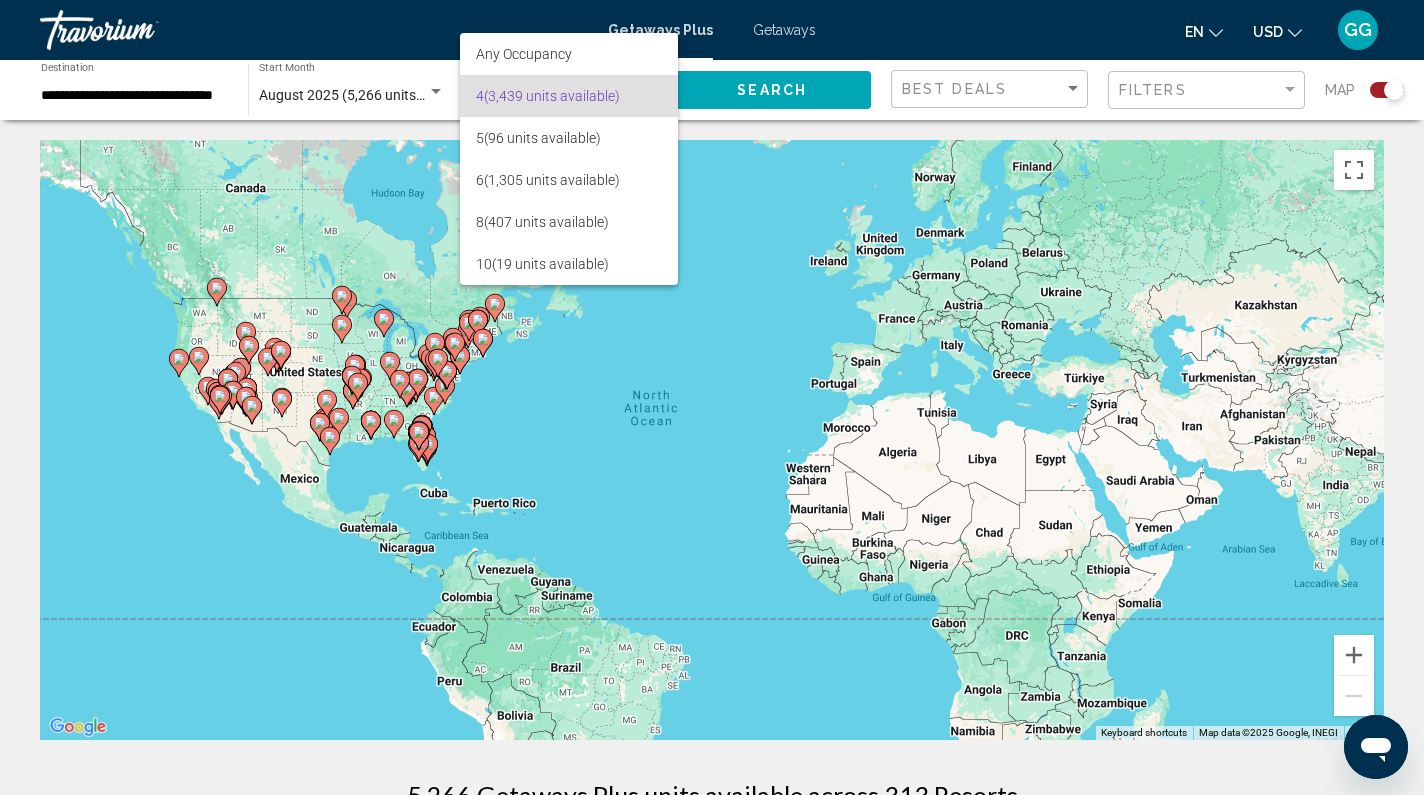 click at bounding box center [712, 397] 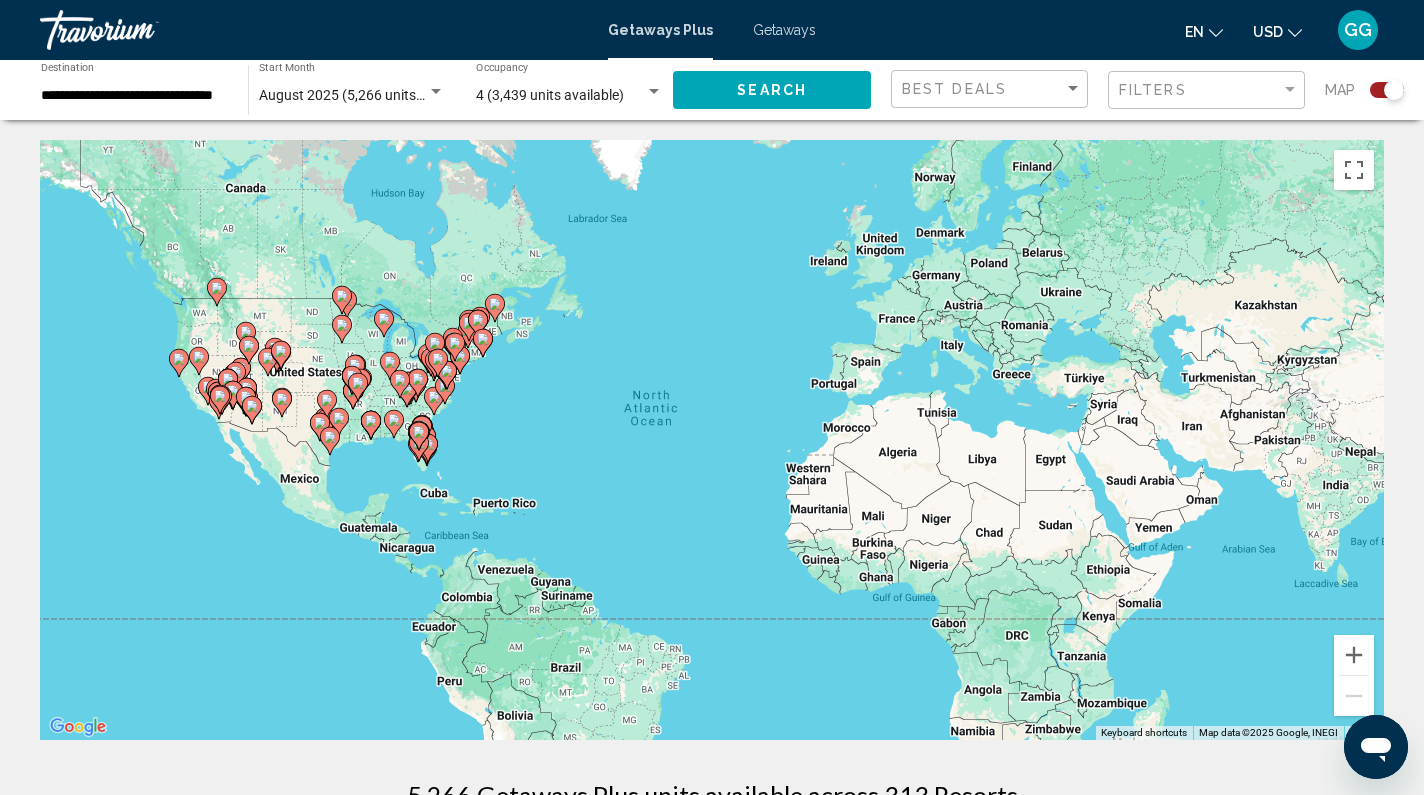click at bounding box center [654, 92] 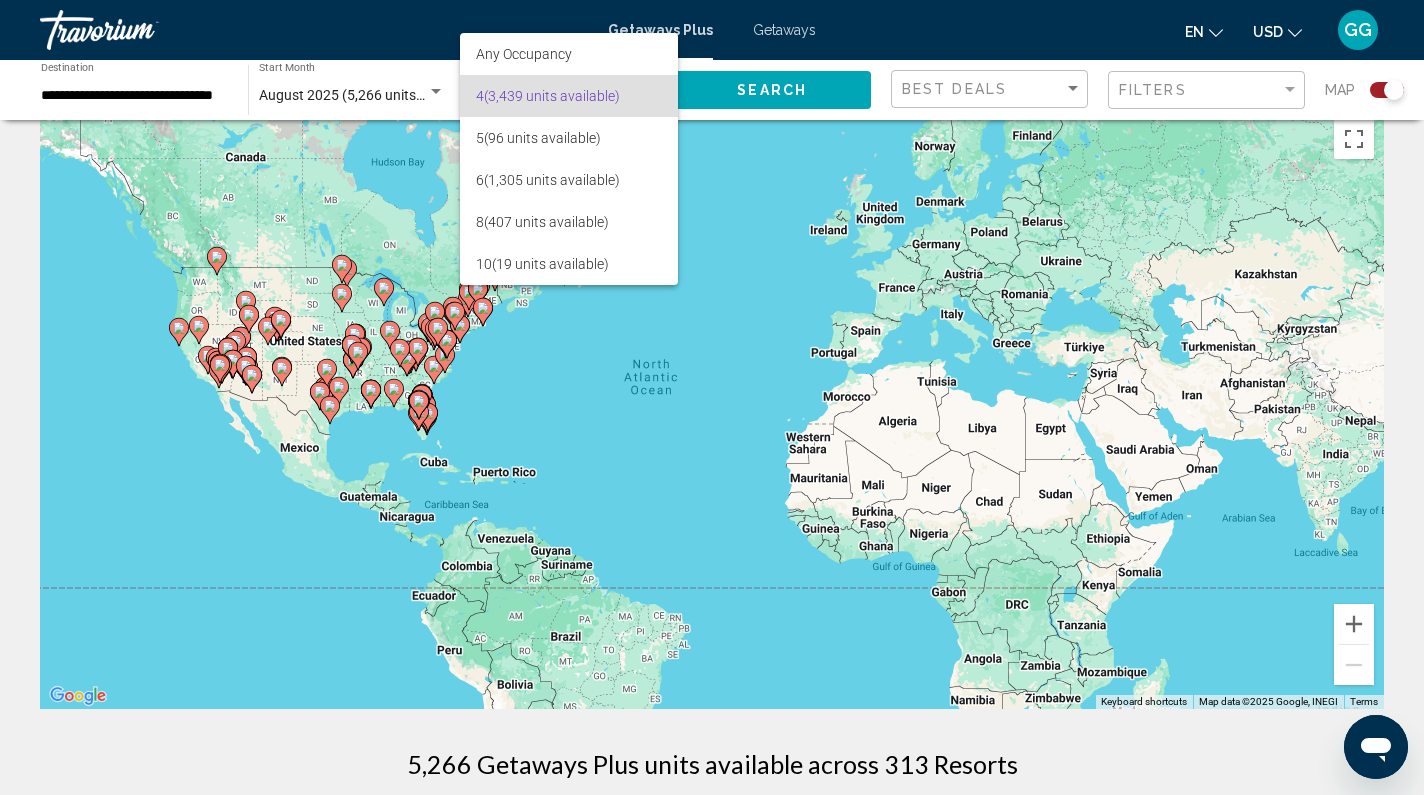 scroll, scrollTop: 45, scrollLeft: 0, axis: vertical 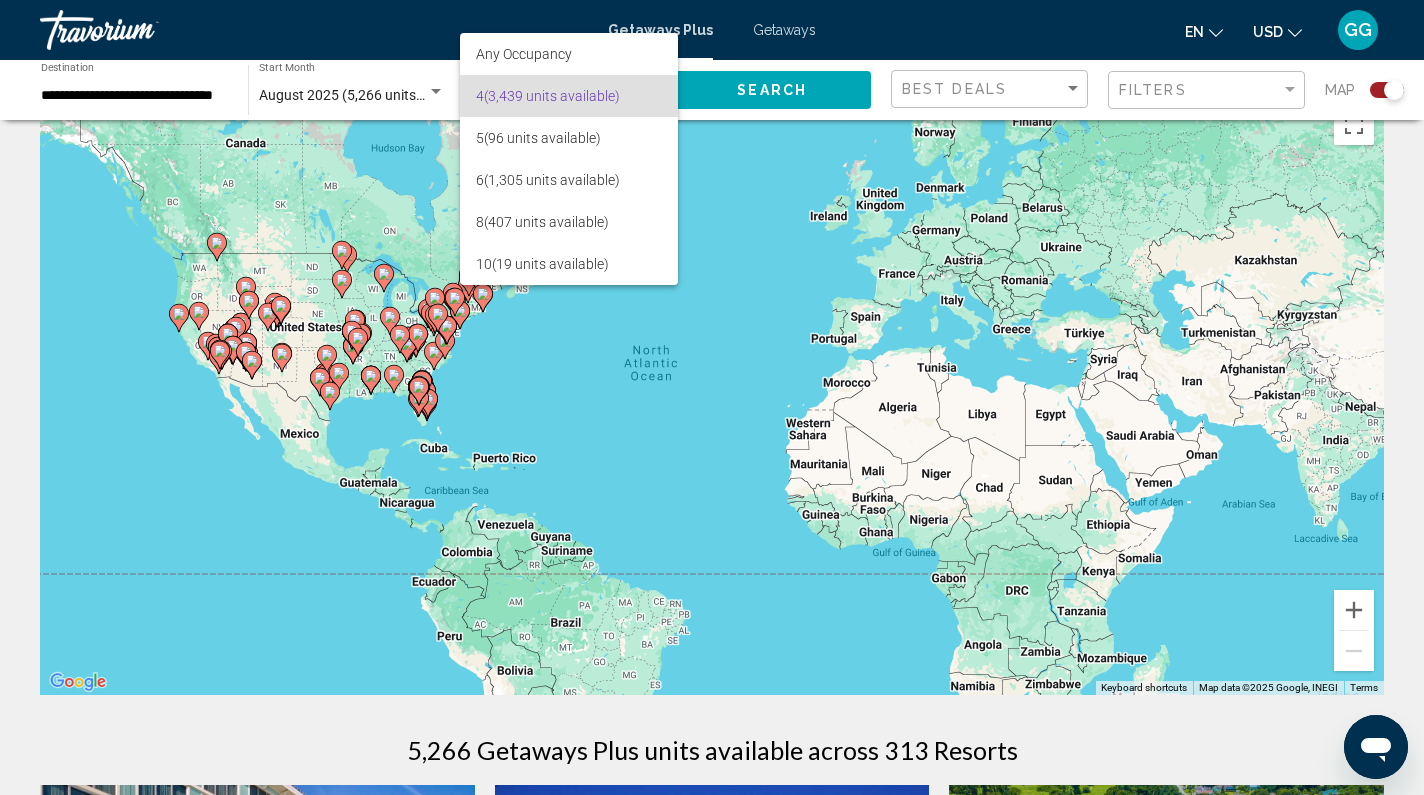 click on "4  (3,439 units available)" at bounding box center [569, 96] 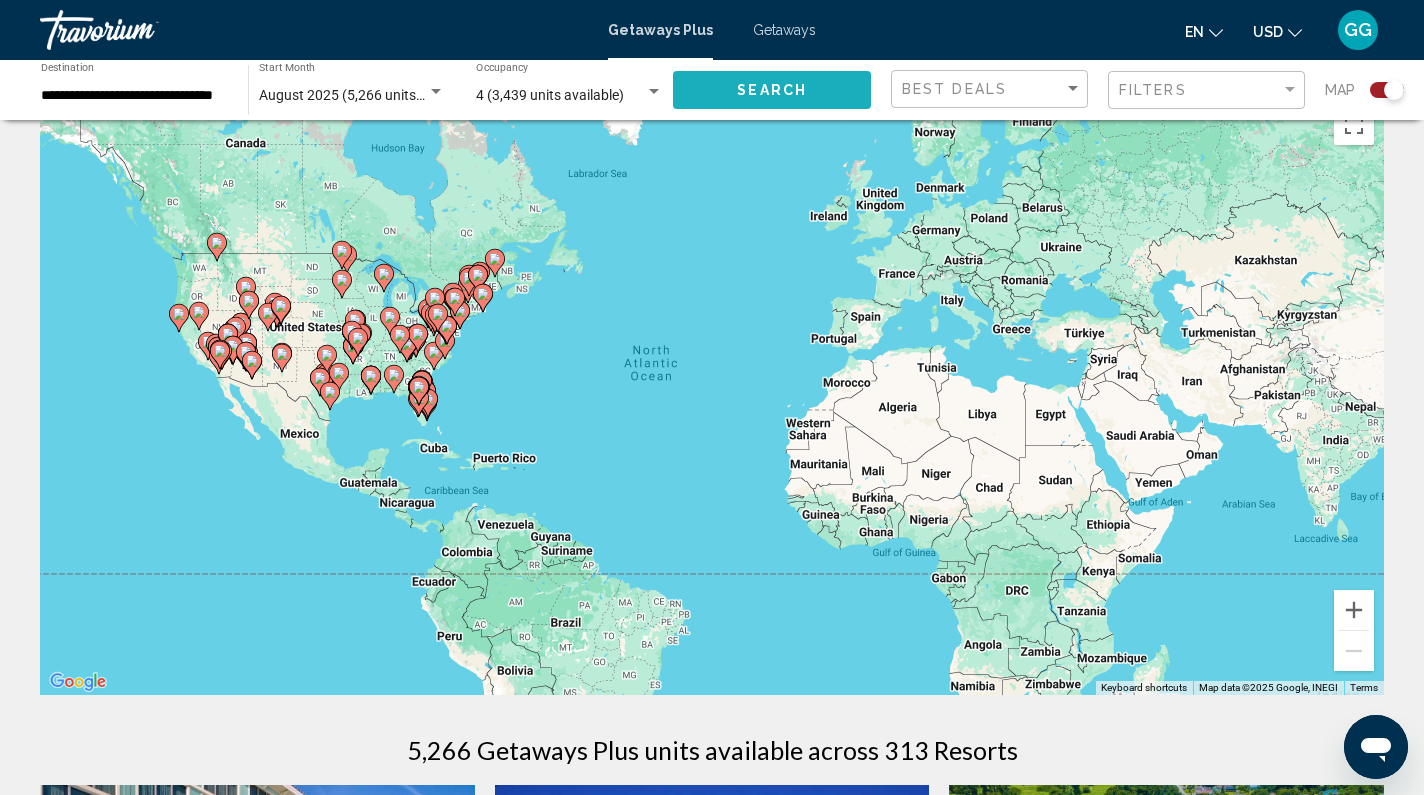 click on "Search" 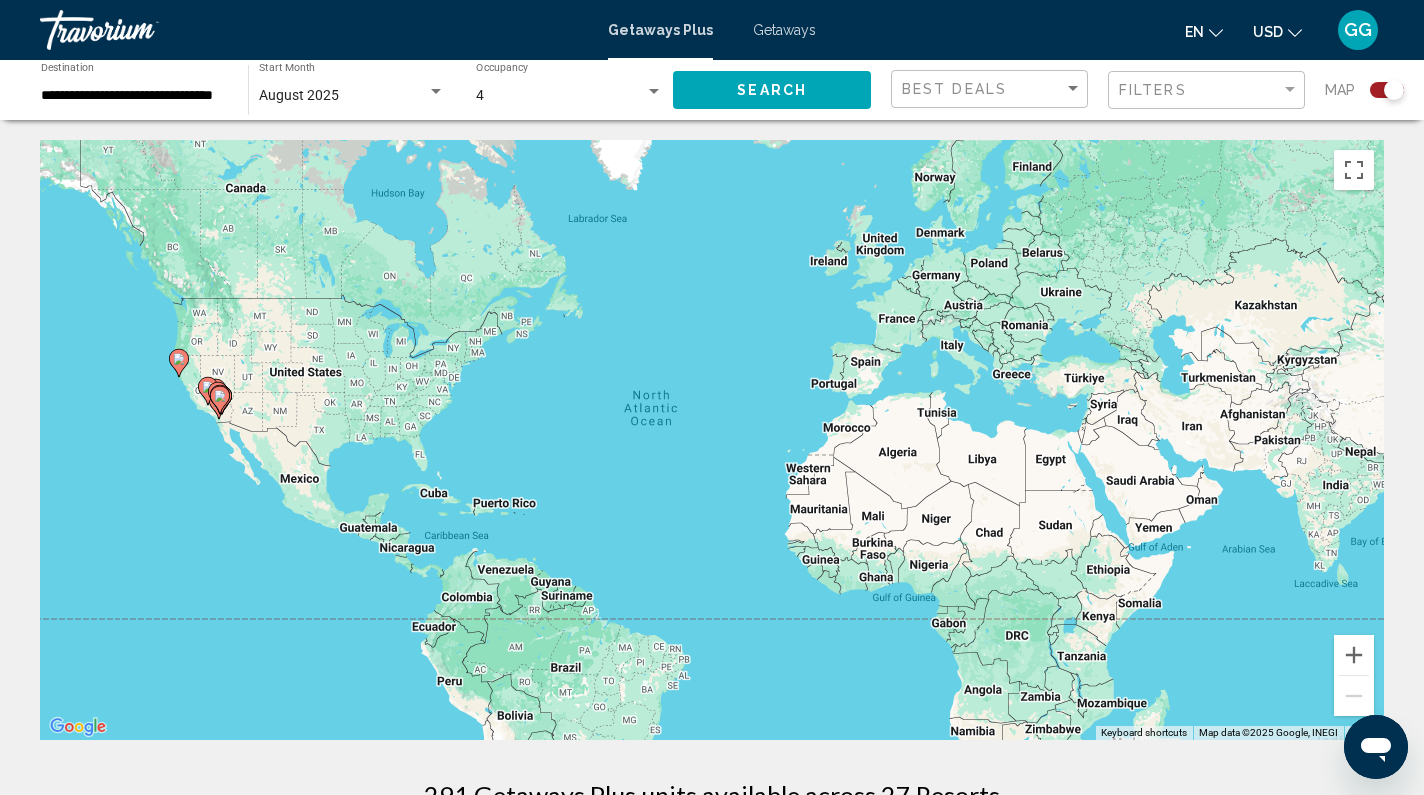click 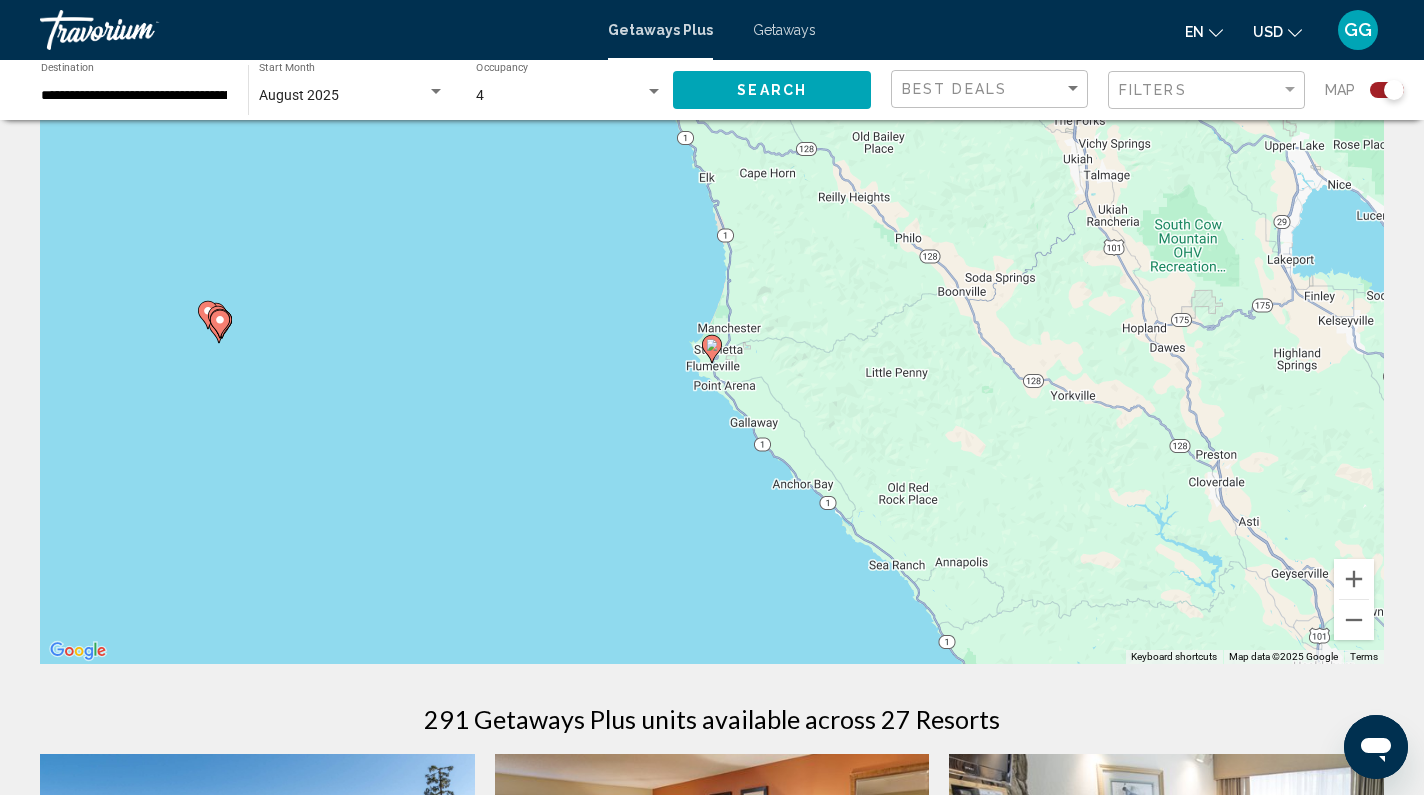 scroll, scrollTop: 58, scrollLeft: 0, axis: vertical 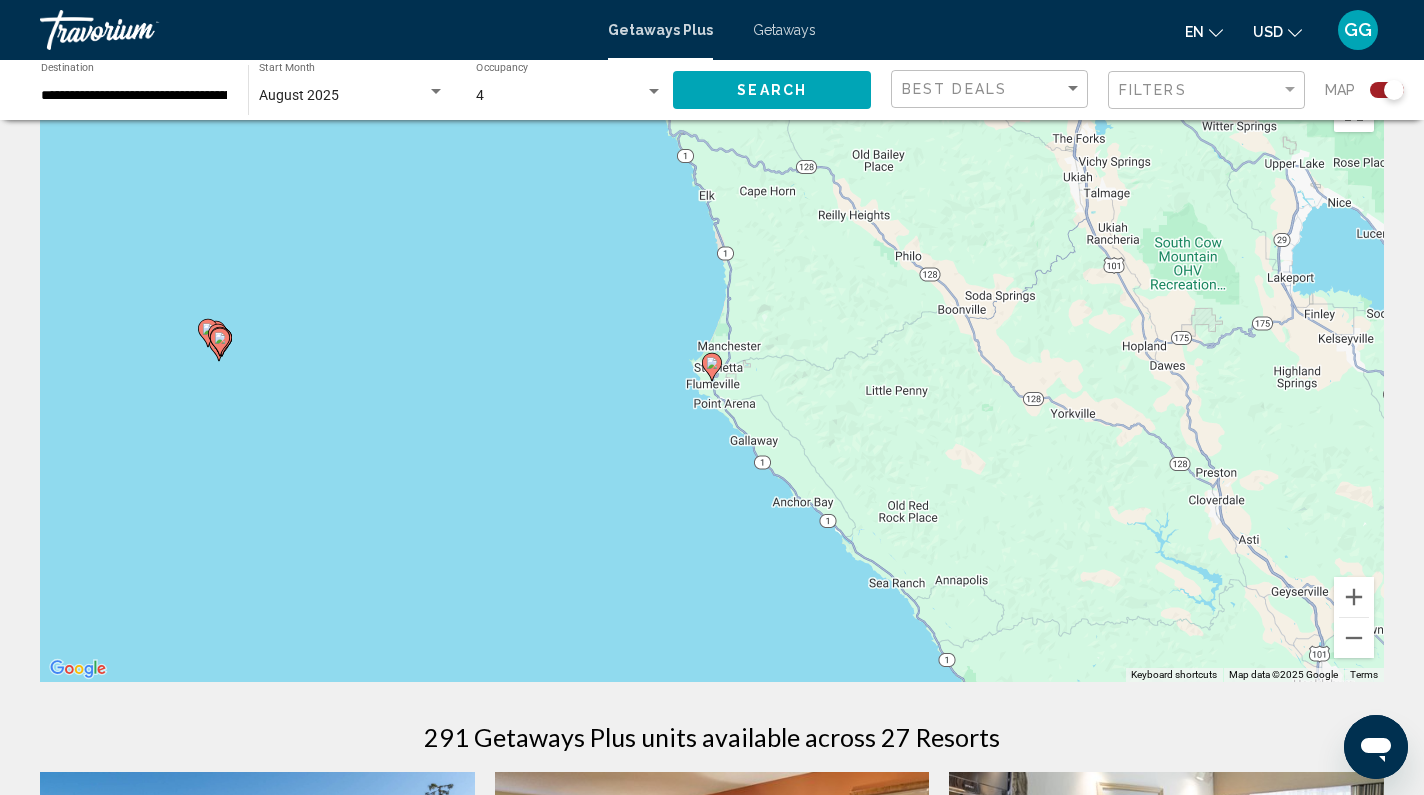 click 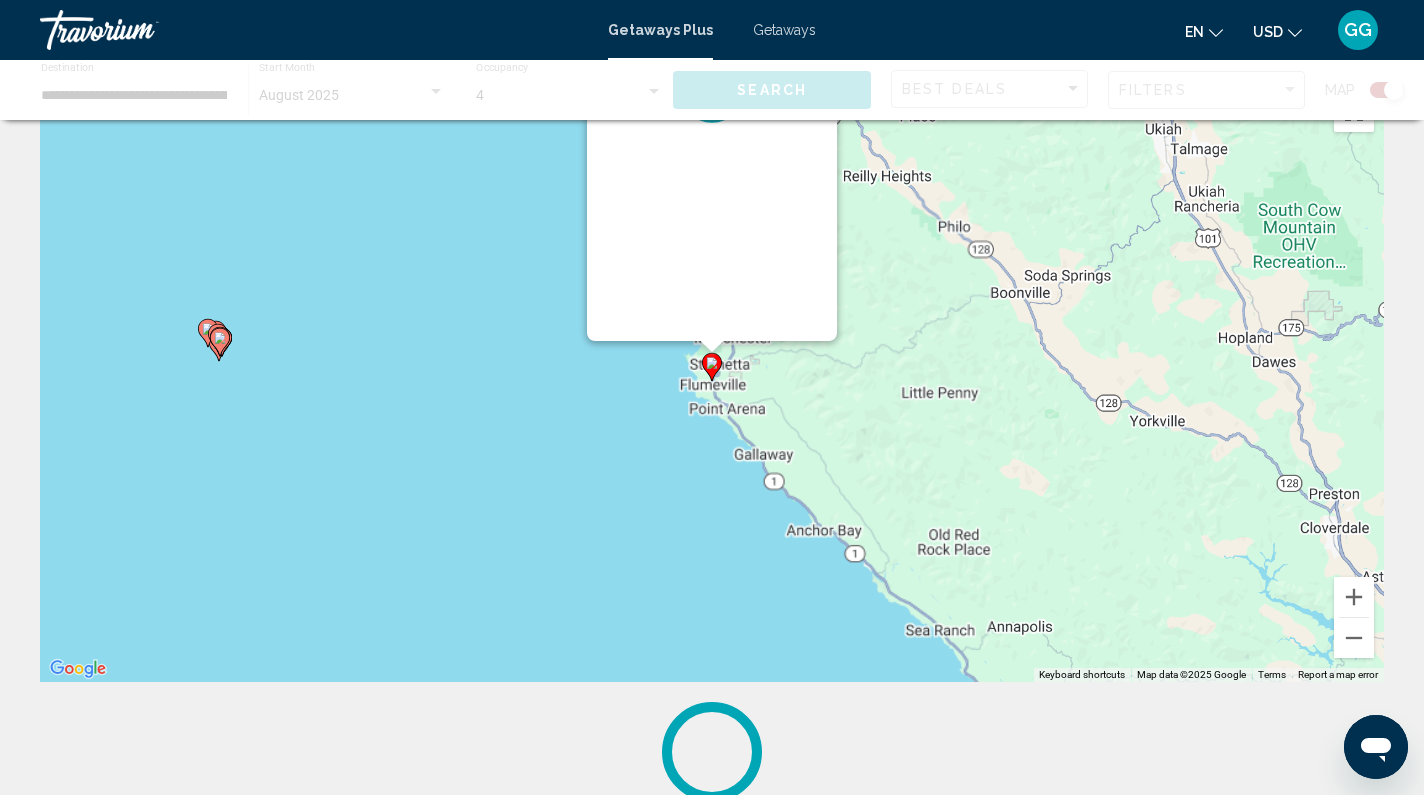 scroll, scrollTop: 0, scrollLeft: 0, axis: both 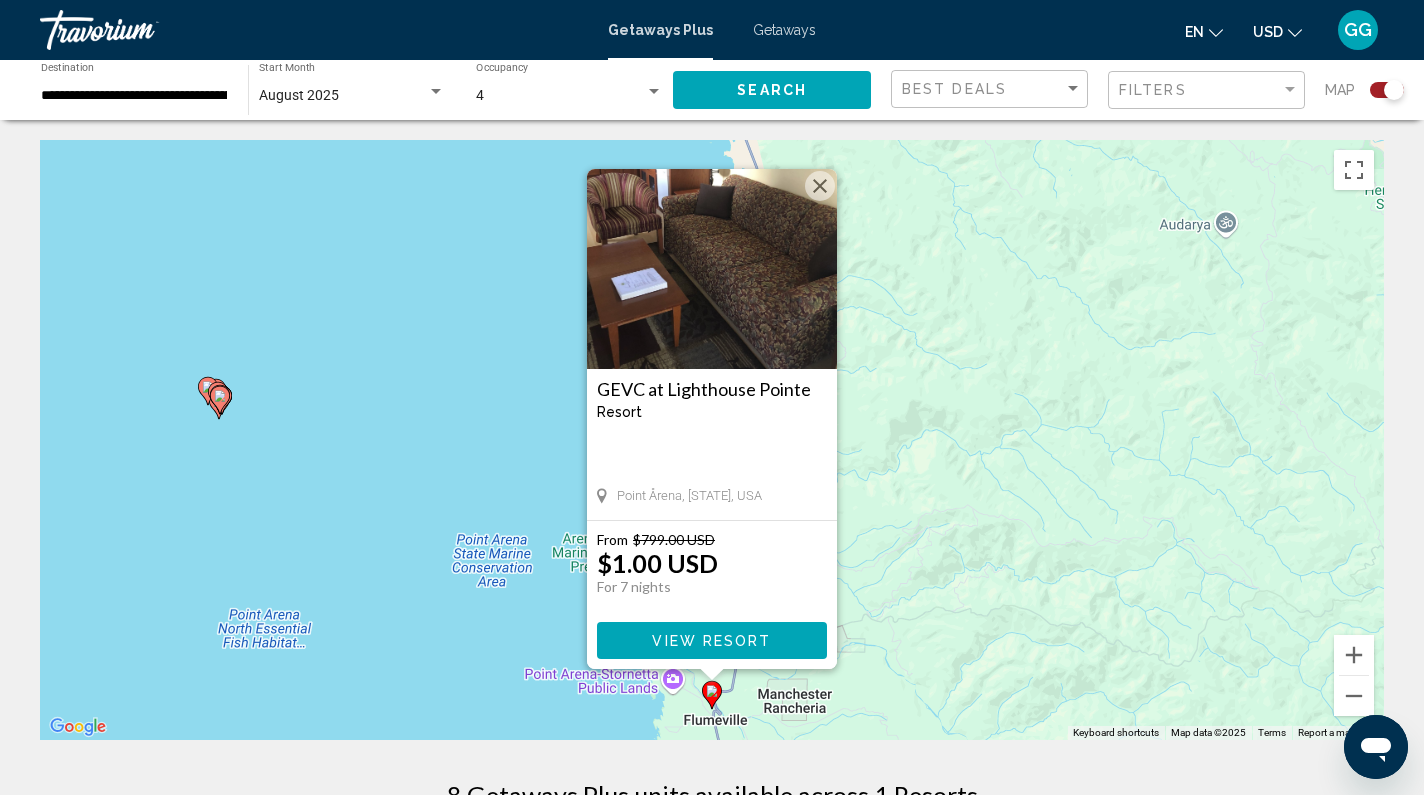 click on "View Resort" at bounding box center [712, 640] 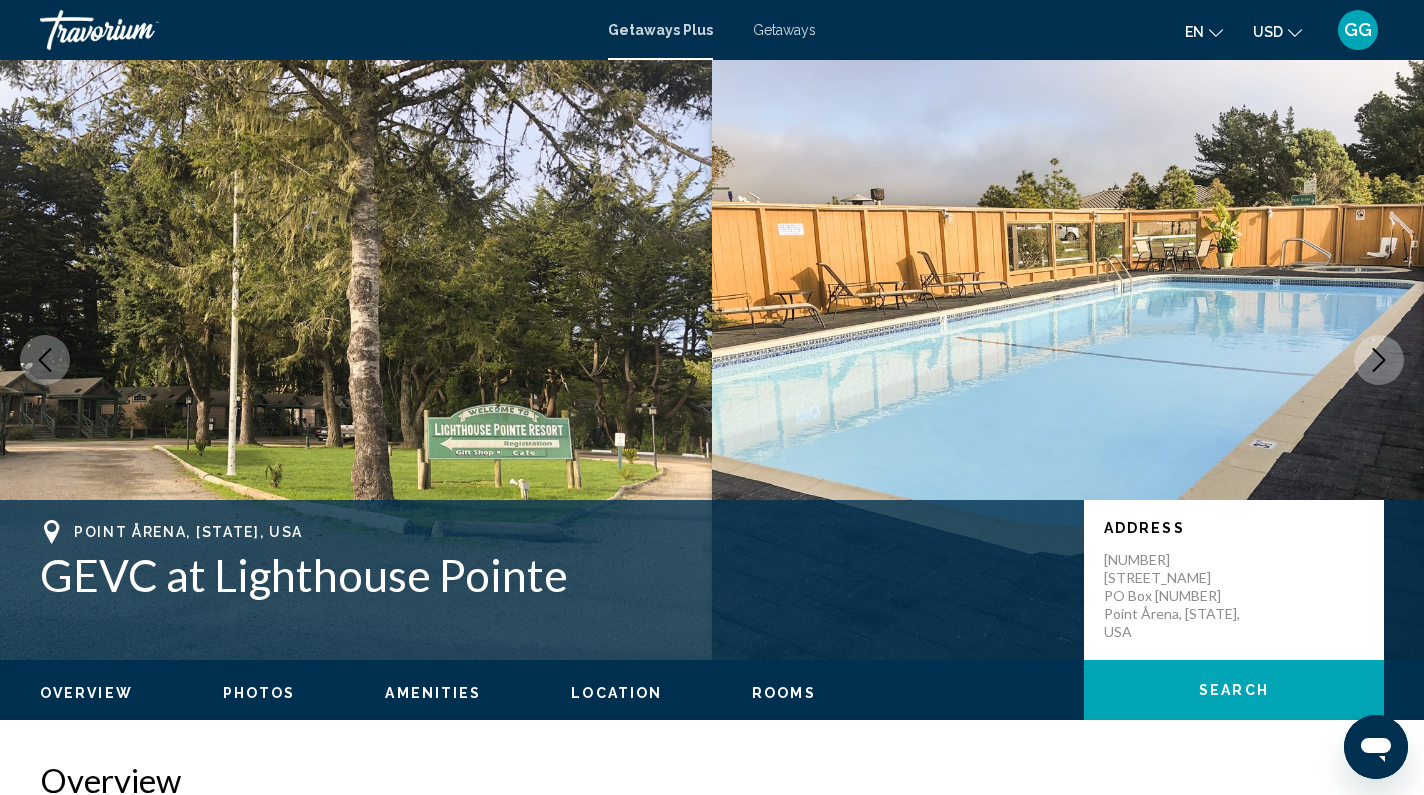 scroll, scrollTop: 0, scrollLeft: 0, axis: both 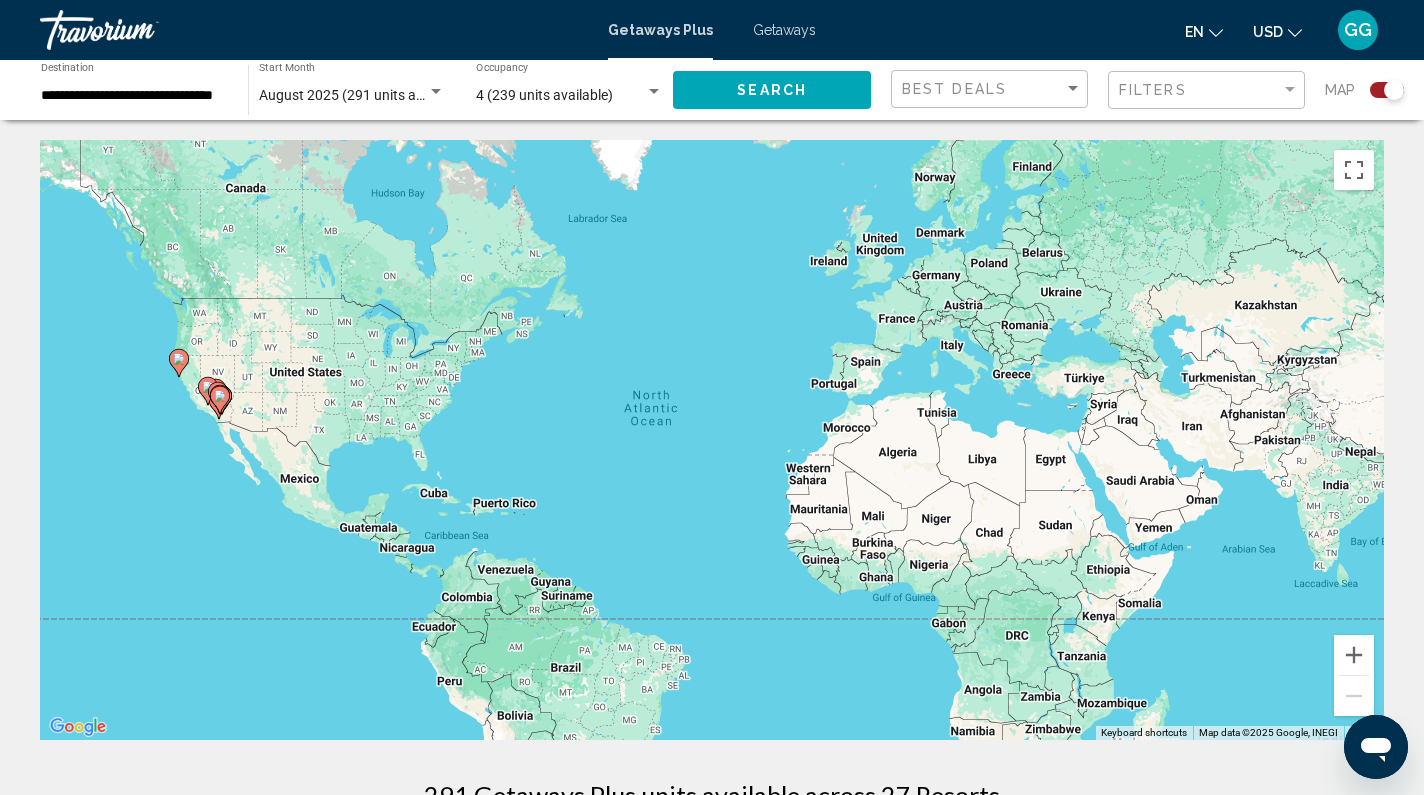 click 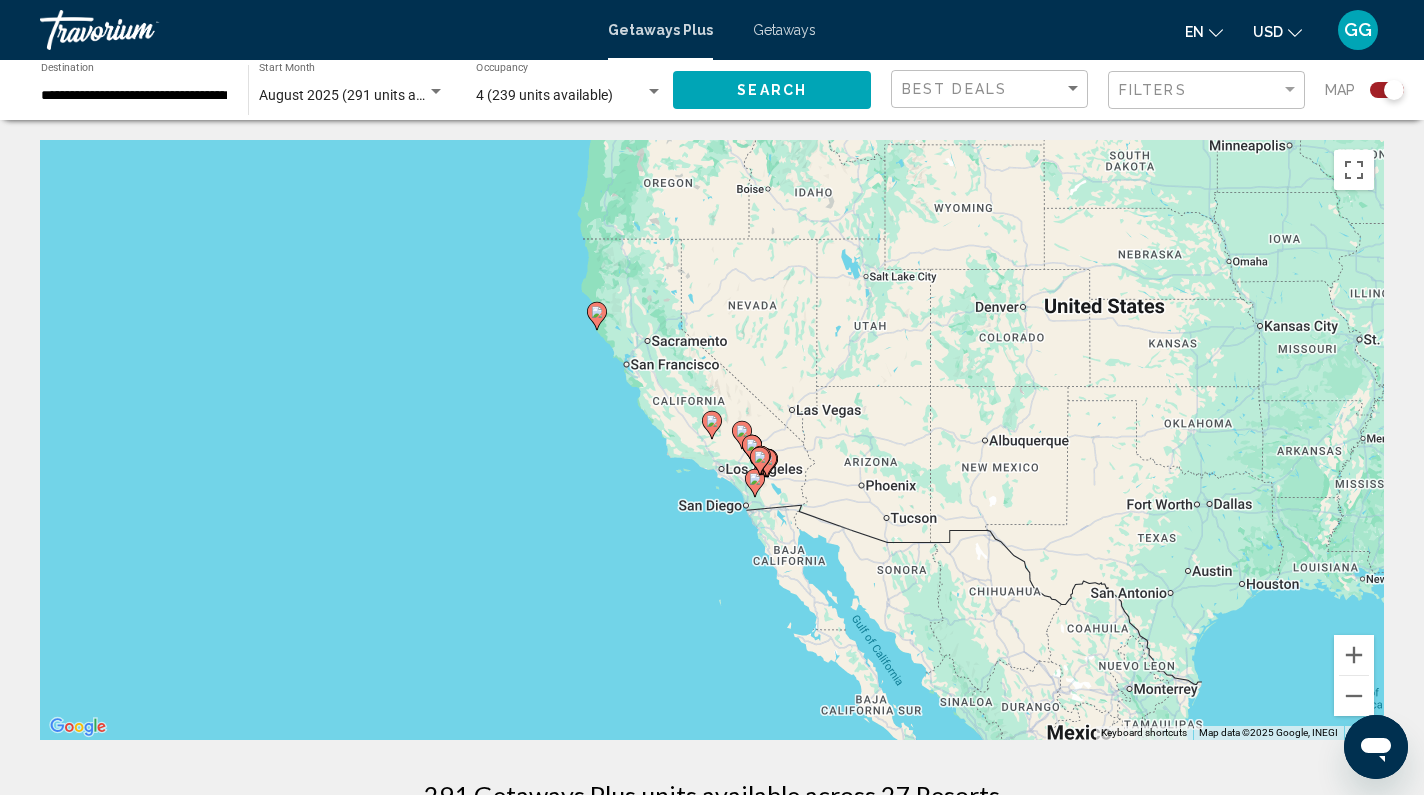 click 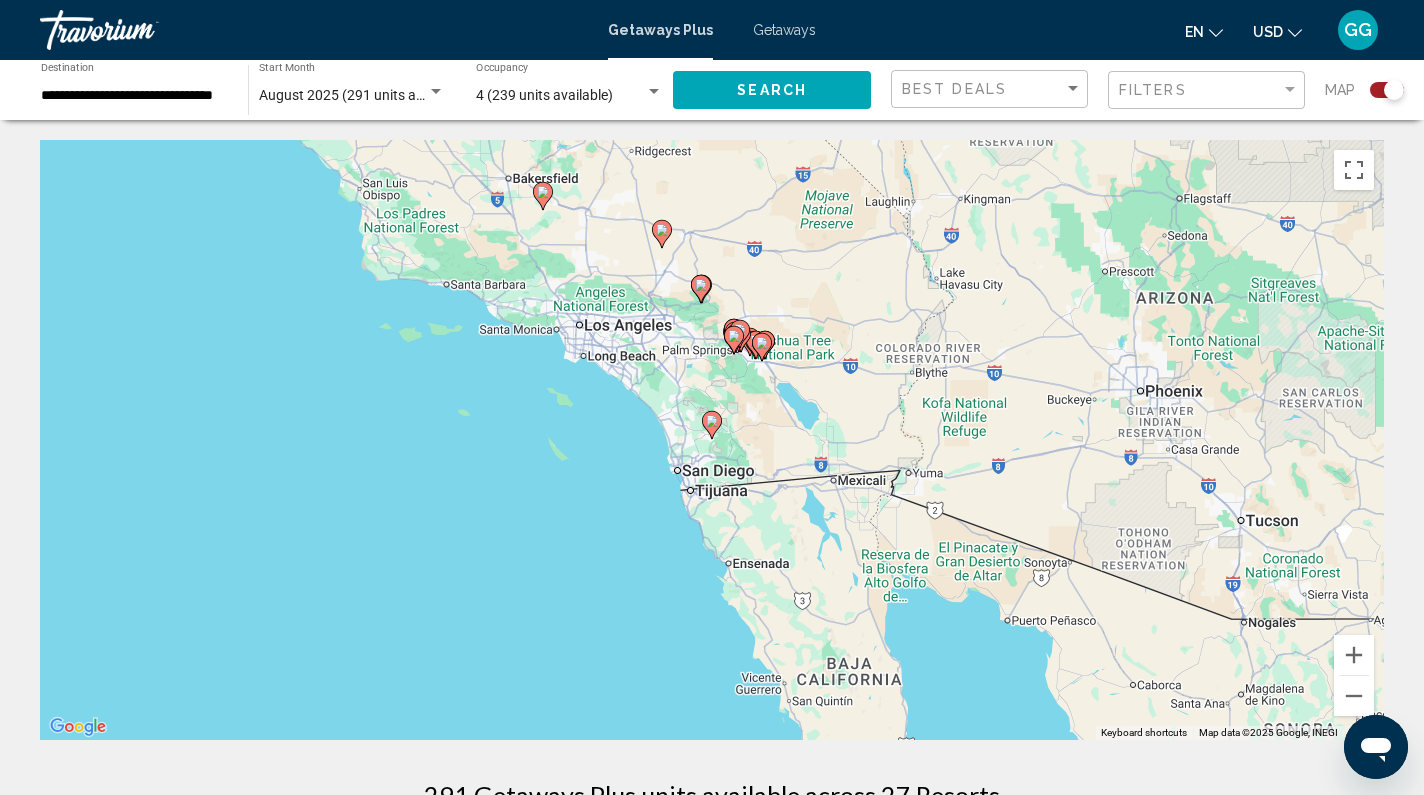 click 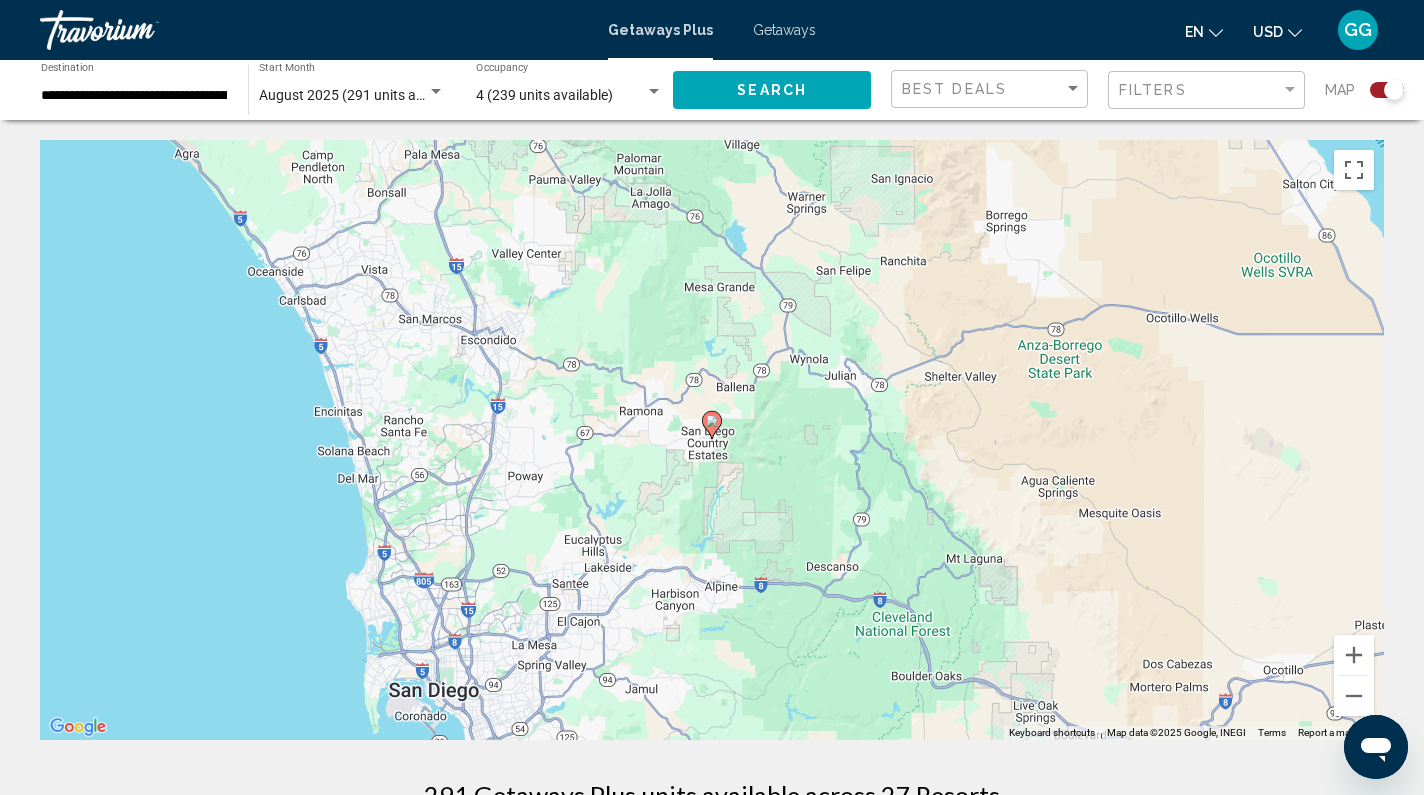 scroll, scrollTop: 0, scrollLeft: 0, axis: both 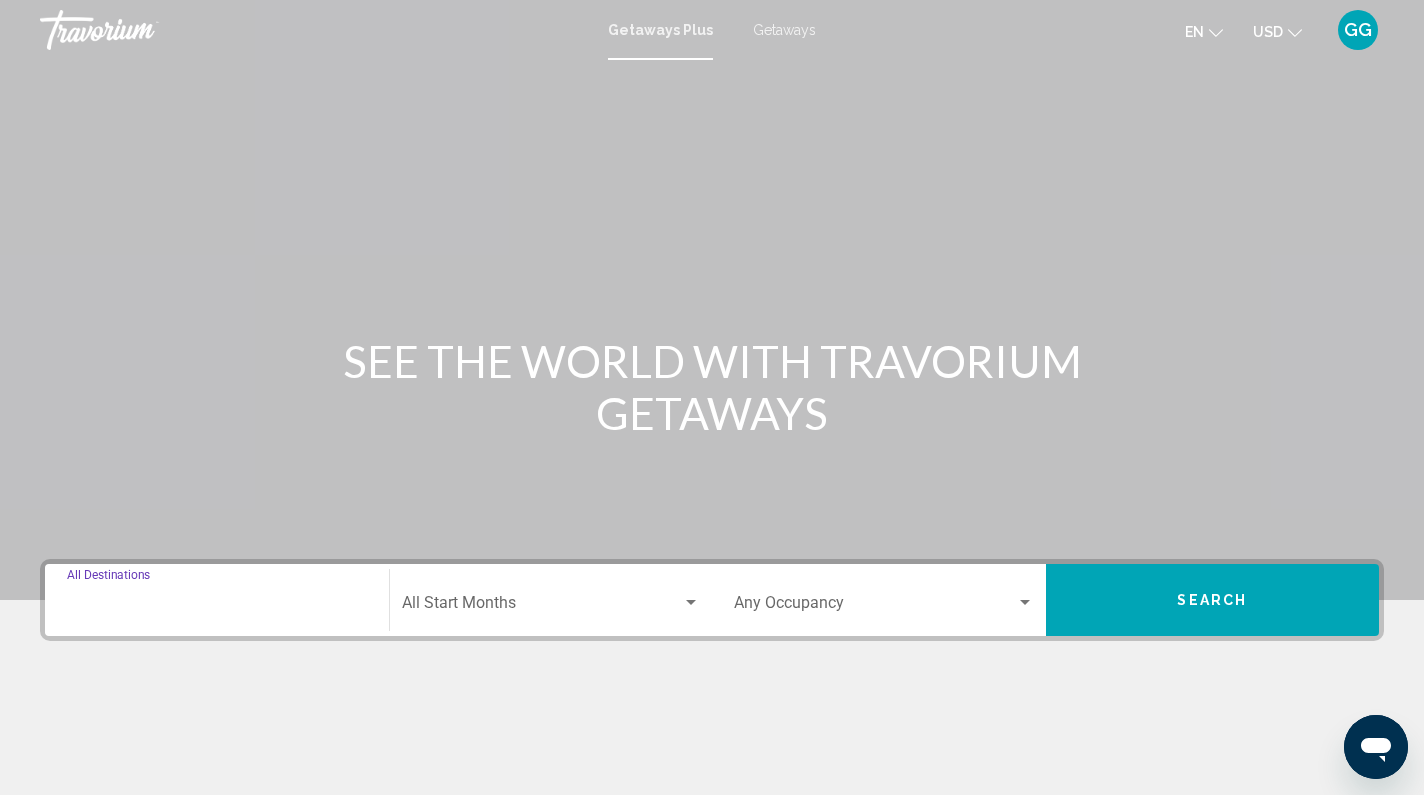 click on "Destination All Destinations" at bounding box center (217, 607) 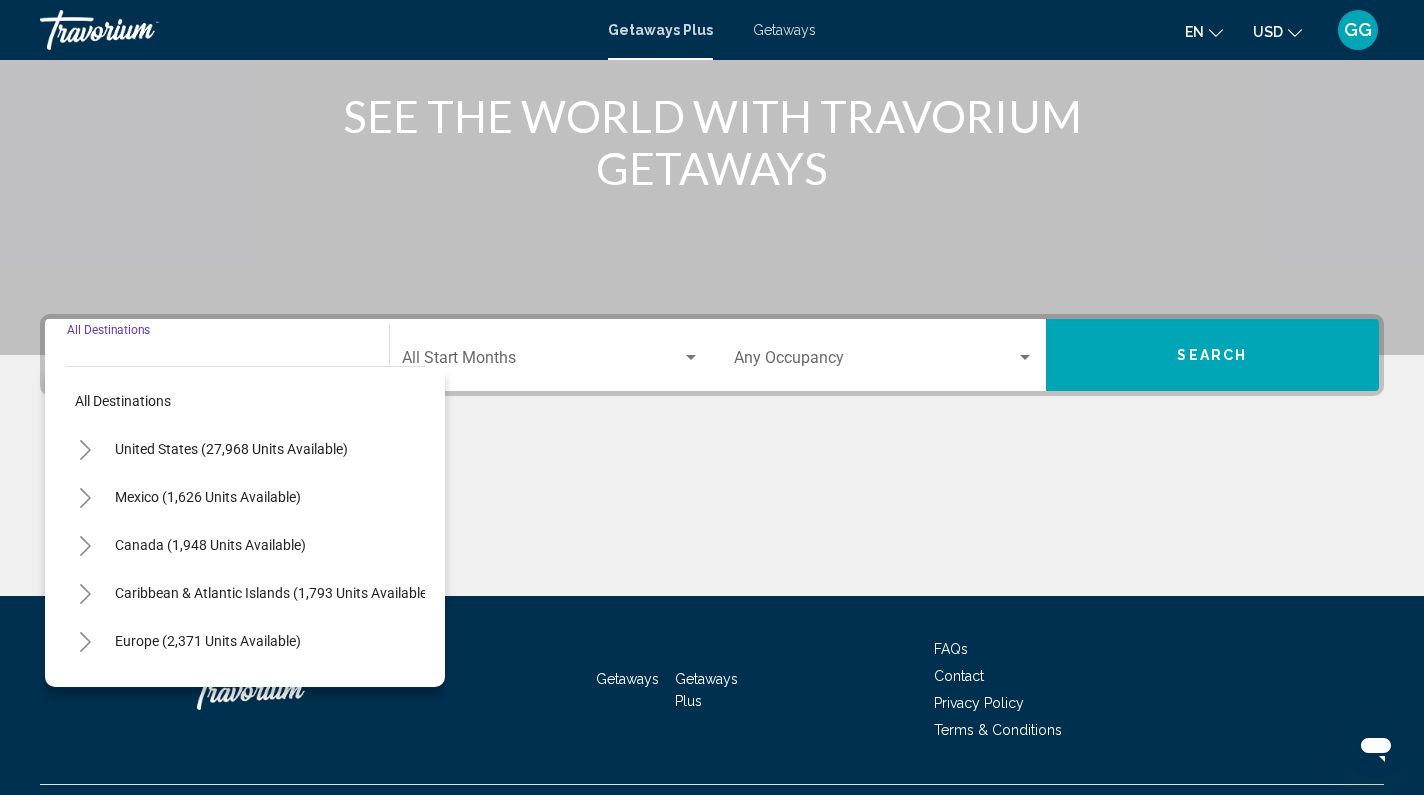scroll, scrollTop: 291, scrollLeft: 0, axis: vertical 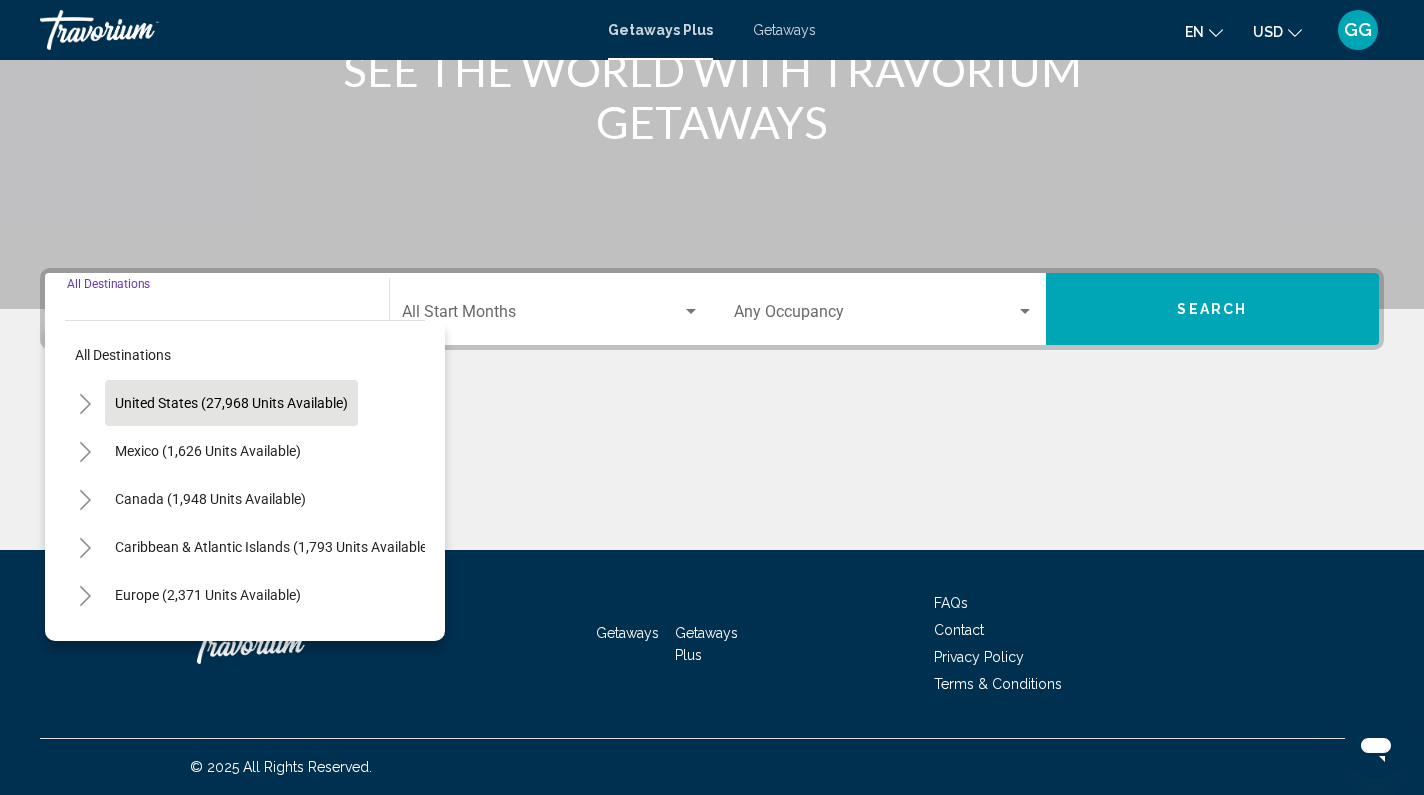 click on "United States (27,968 units available)" at bounding box center [208, 451] 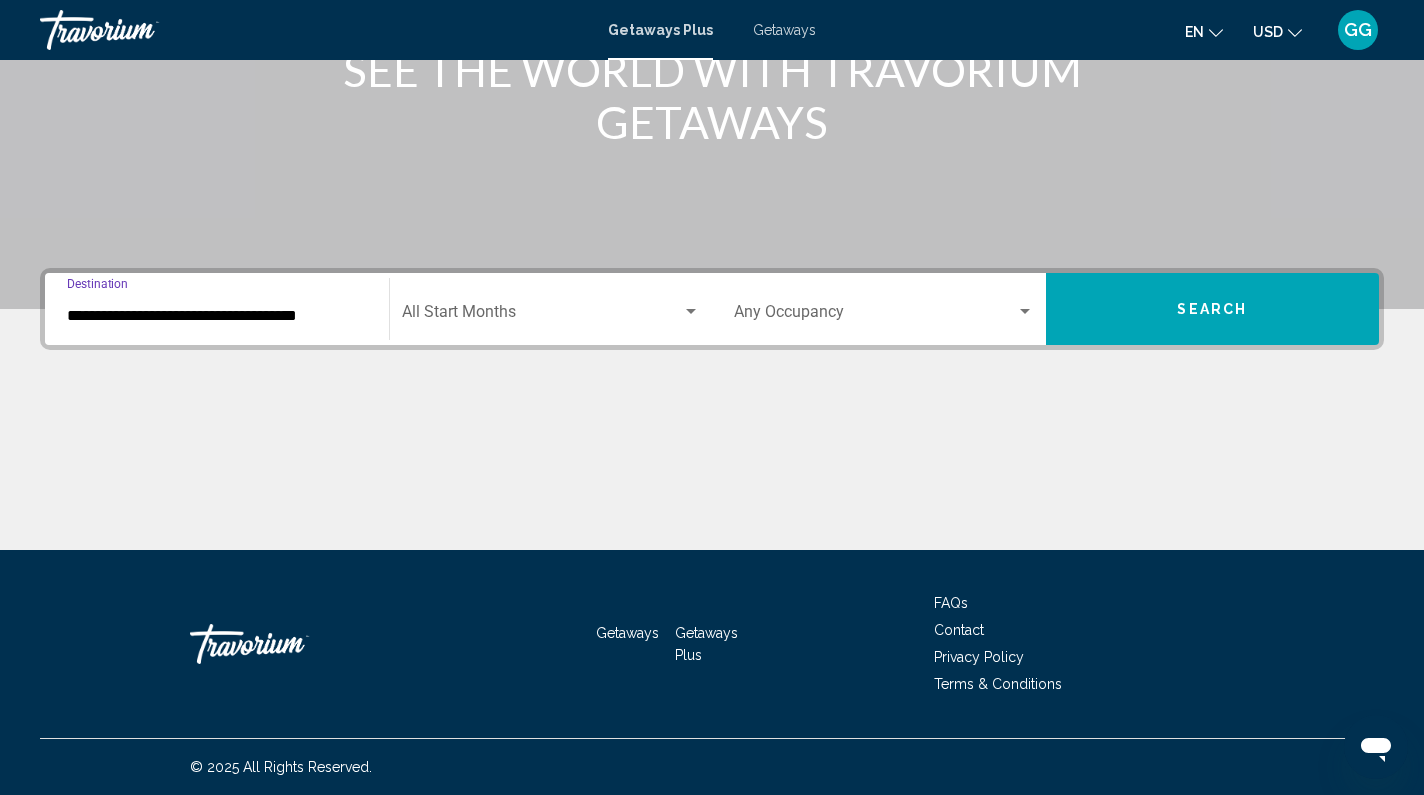 click at bounding box center (691, 312) 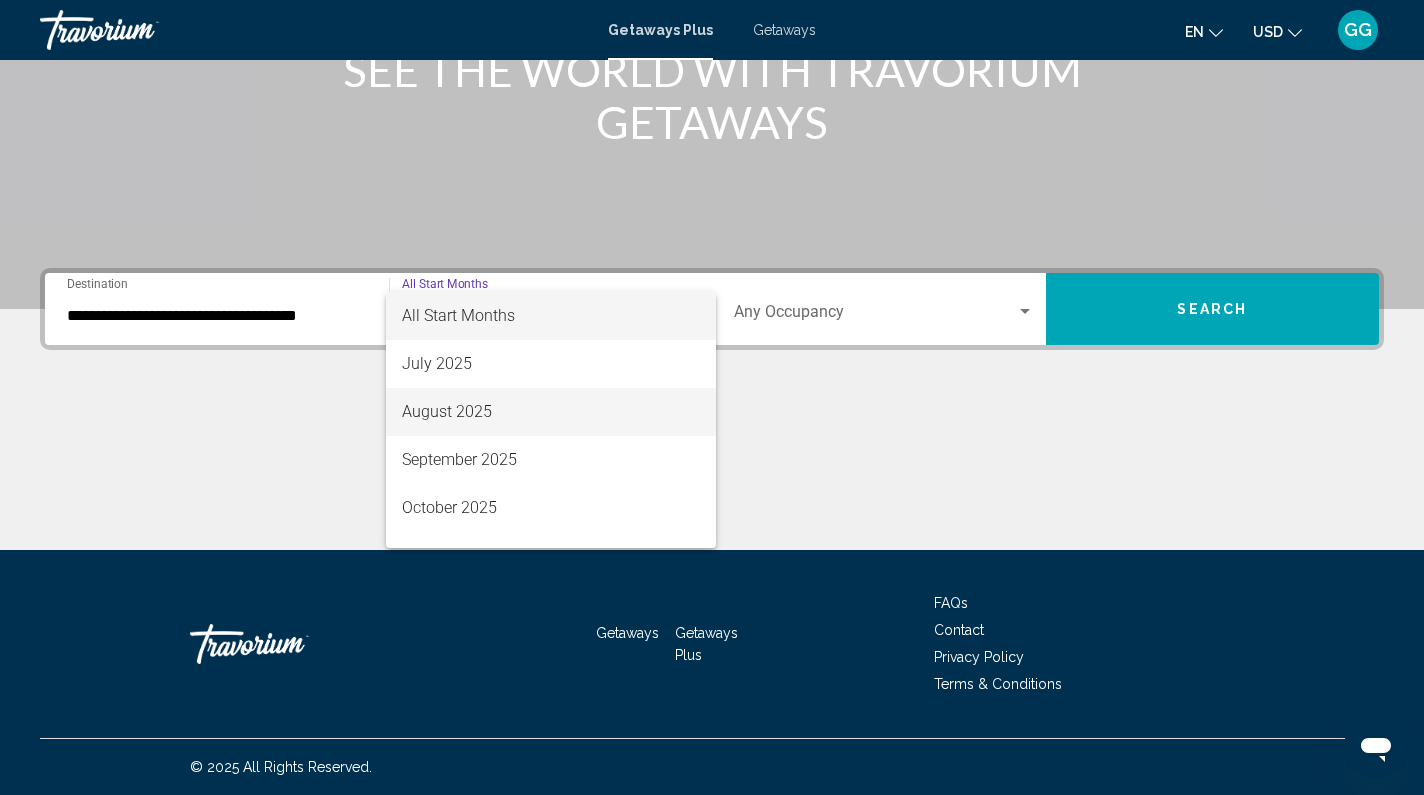 click on "August 2025" at bounding box center [551, 412] 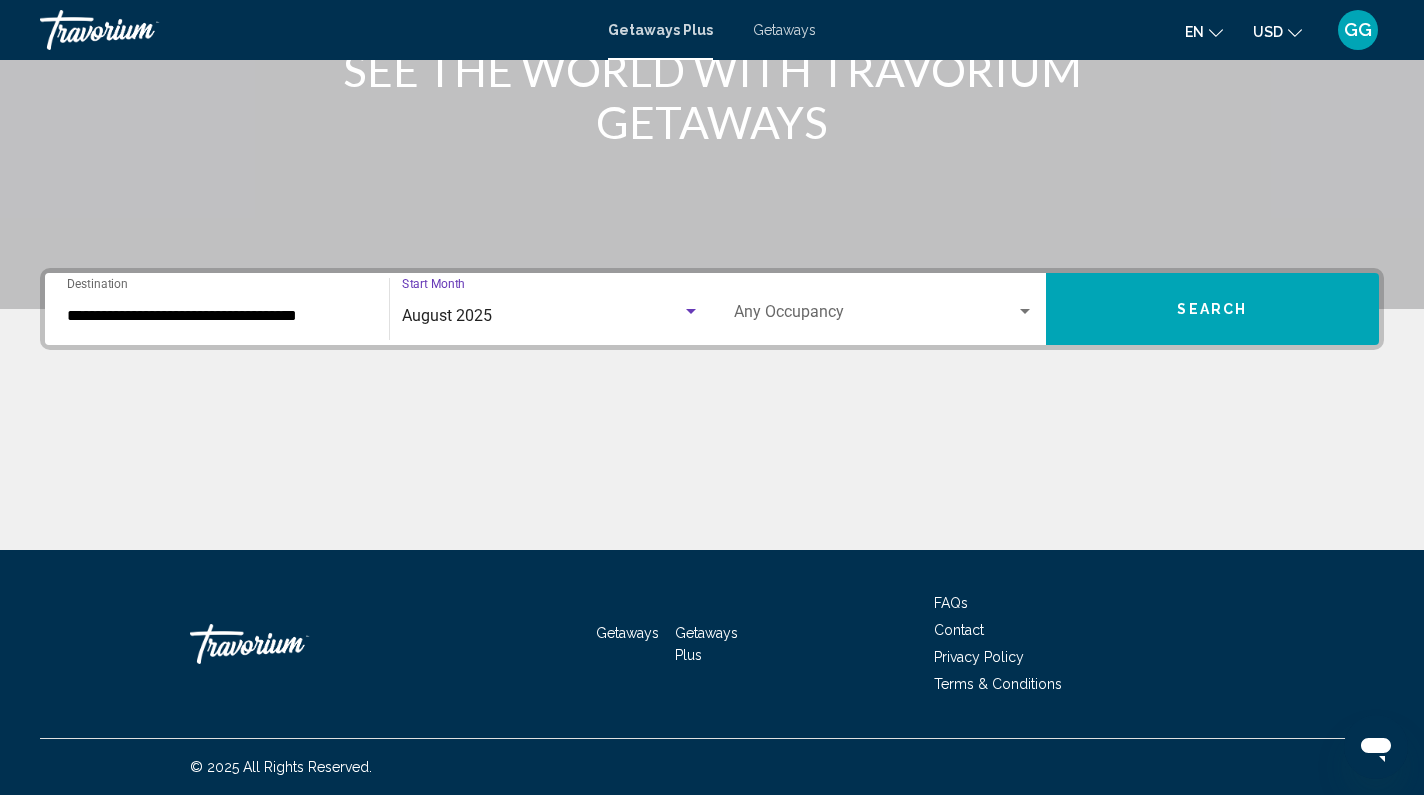 click at bounding box center (1025, 312) 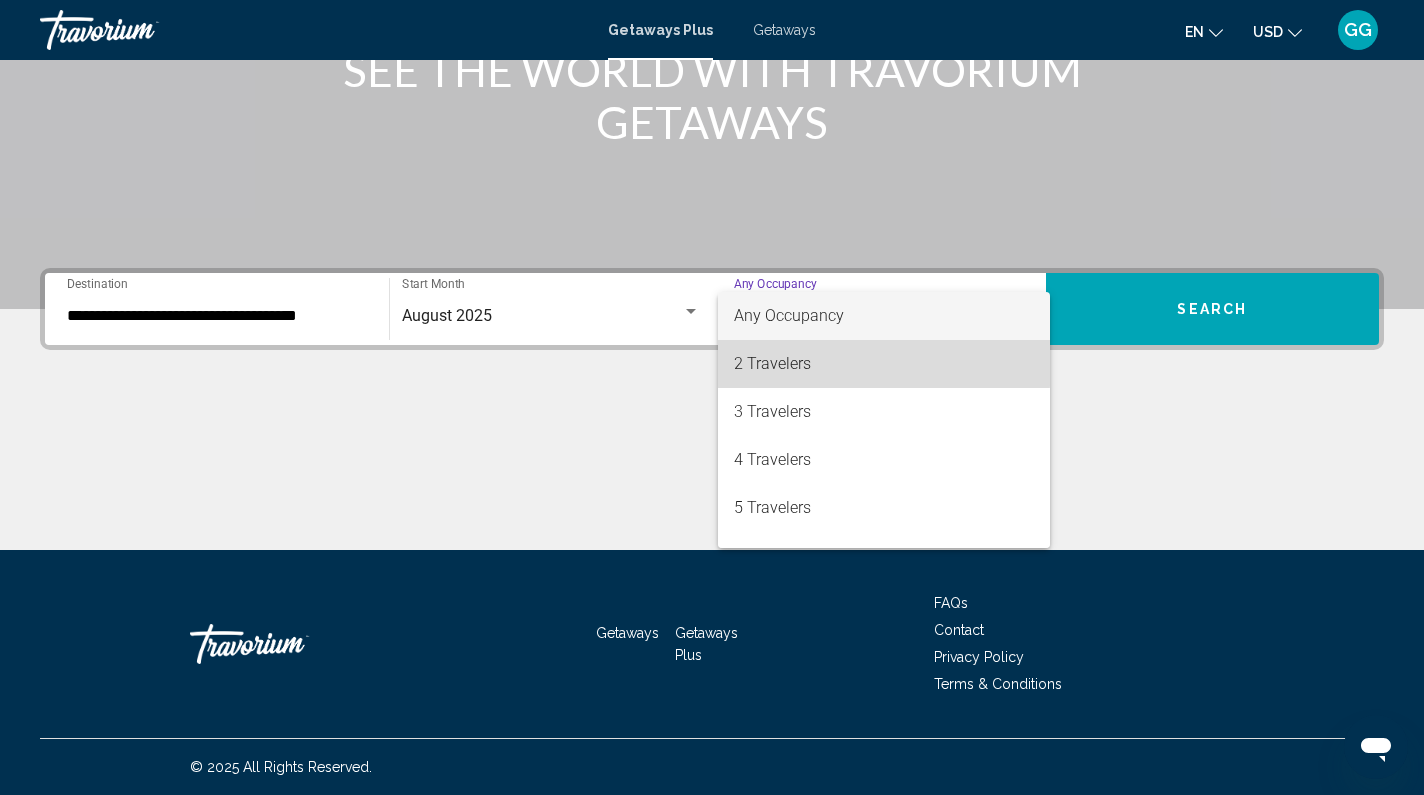 click on "2 Travelers" at bounding box center (884, 364) 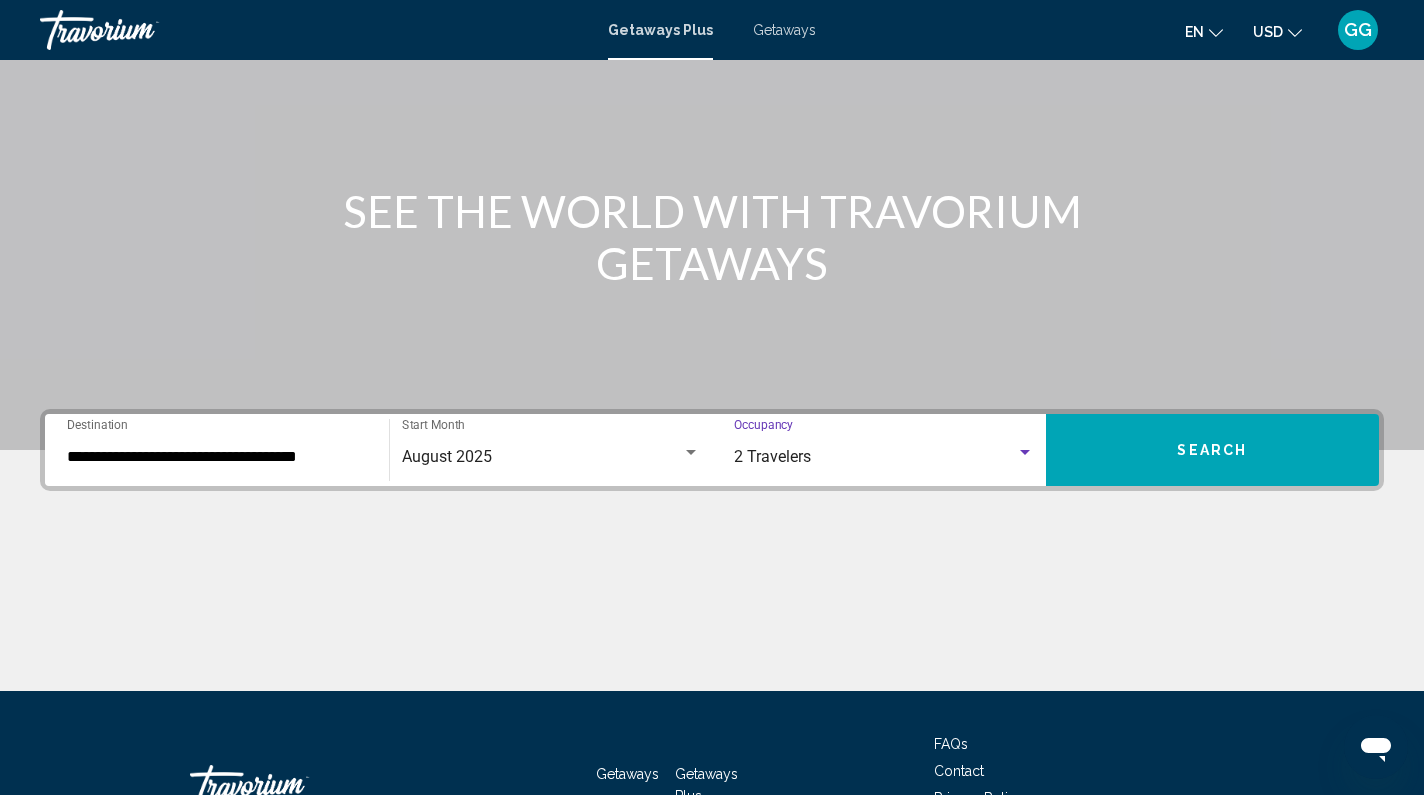 scroll, scrollTop: 134, scrollLeft: 0, axis: vertical 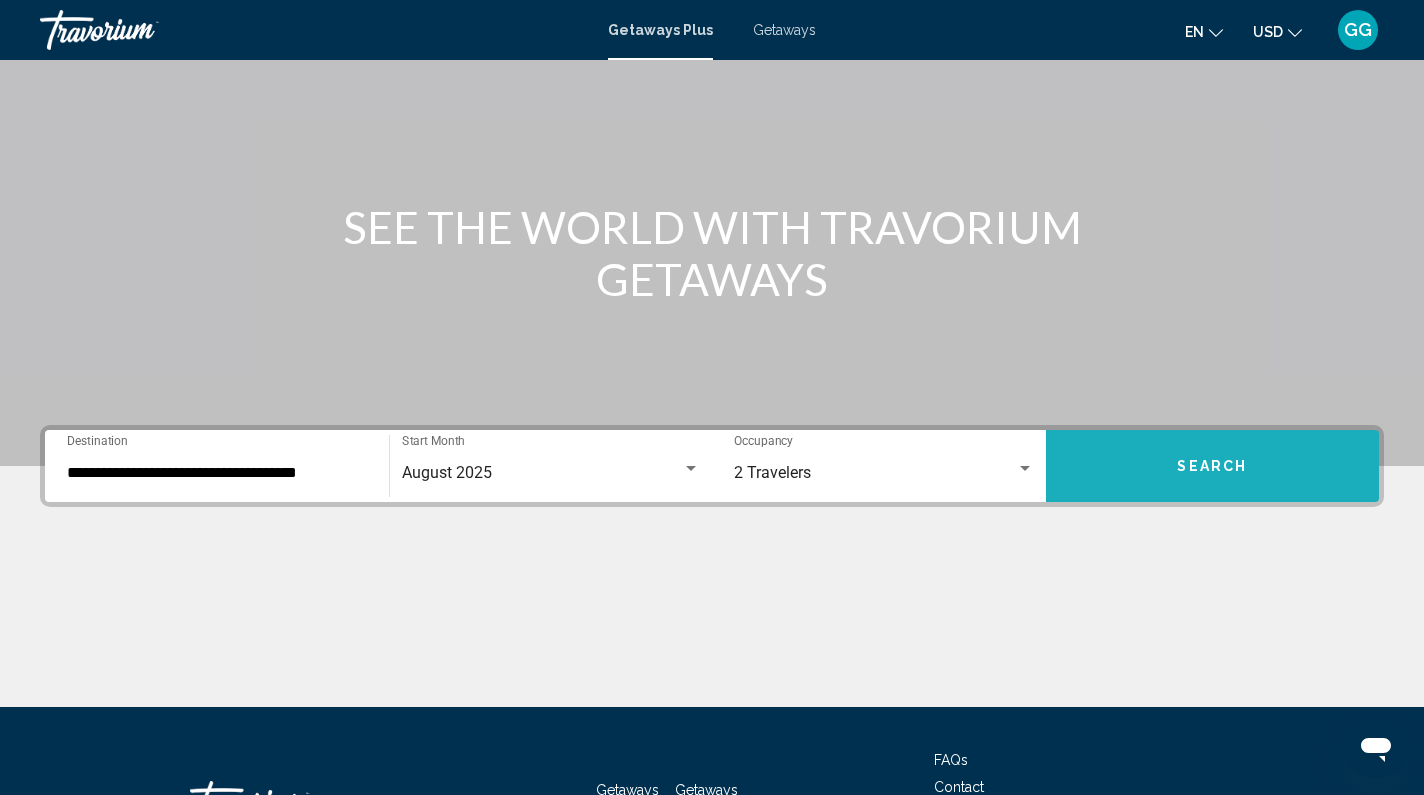 click on "Search" at bounding box center (1212, 467) 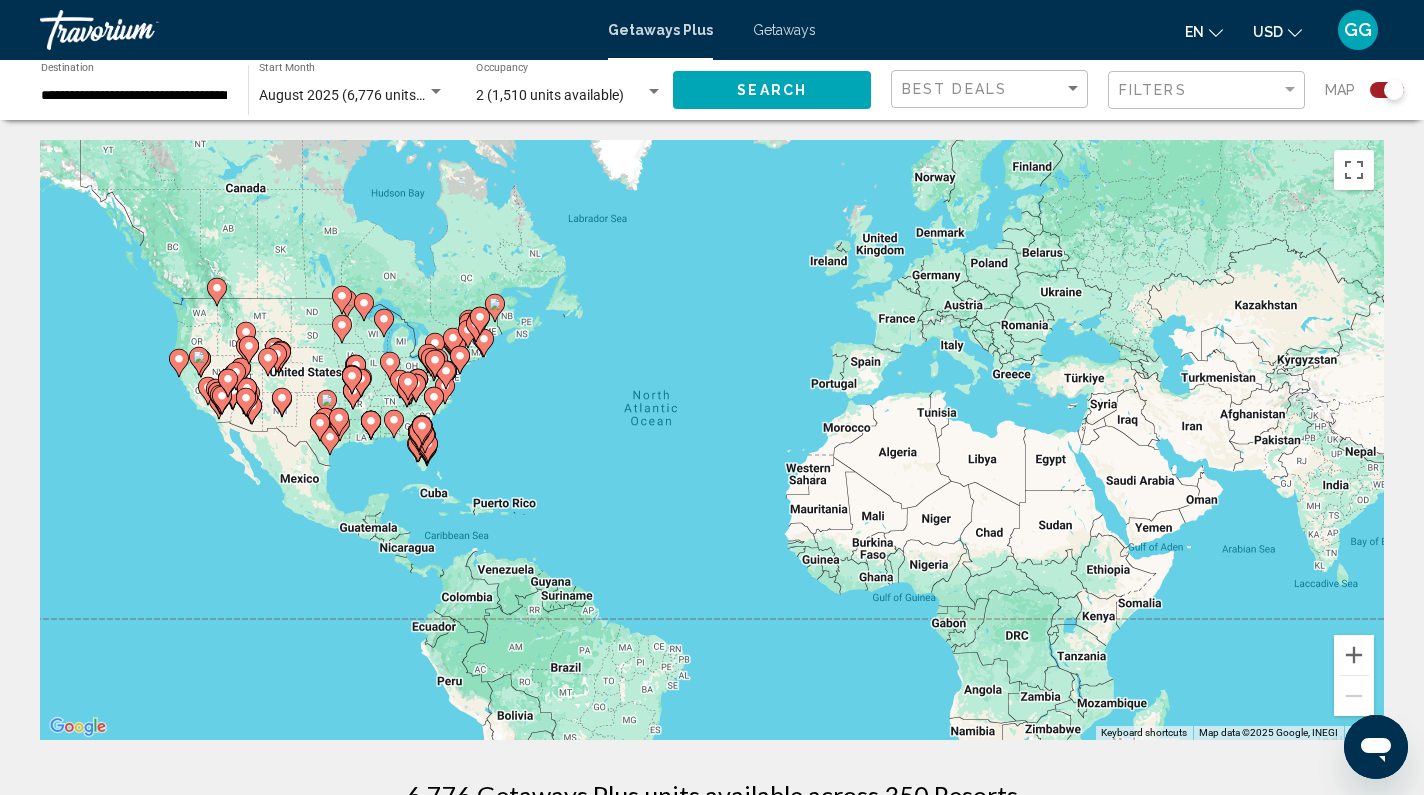 click on "To activate drag with keyboard, press Alt + Enter. Once in keyboard drag state, use the arrow keys to move the marker. To complete the drag, press the Enter key. To cancel, press Escape." at bounding box center (712, 440) 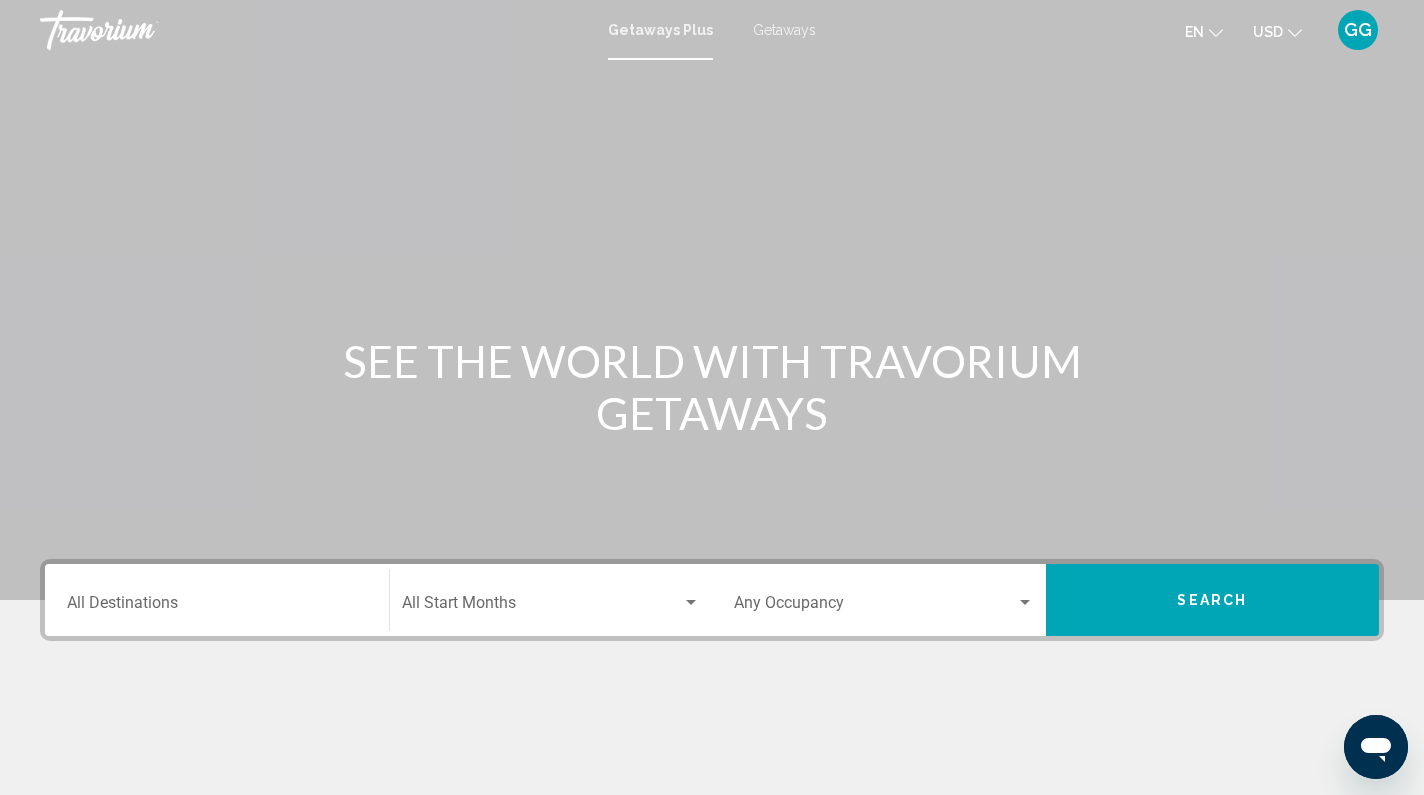 click on "Destination All Destinations" at bounding box center (217, 600) 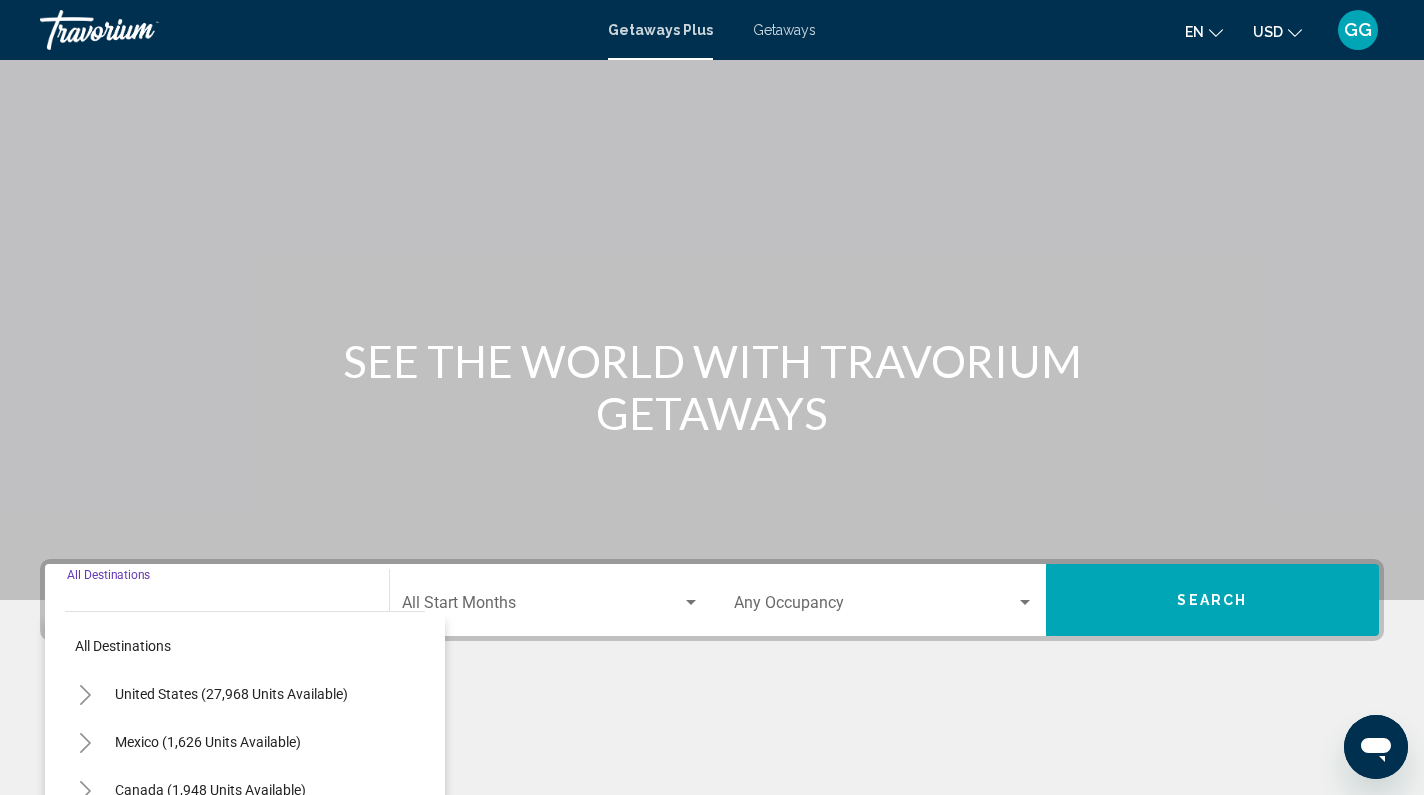 scroll, scrollTop: 291, scrollLeft: 0, axis: vertical 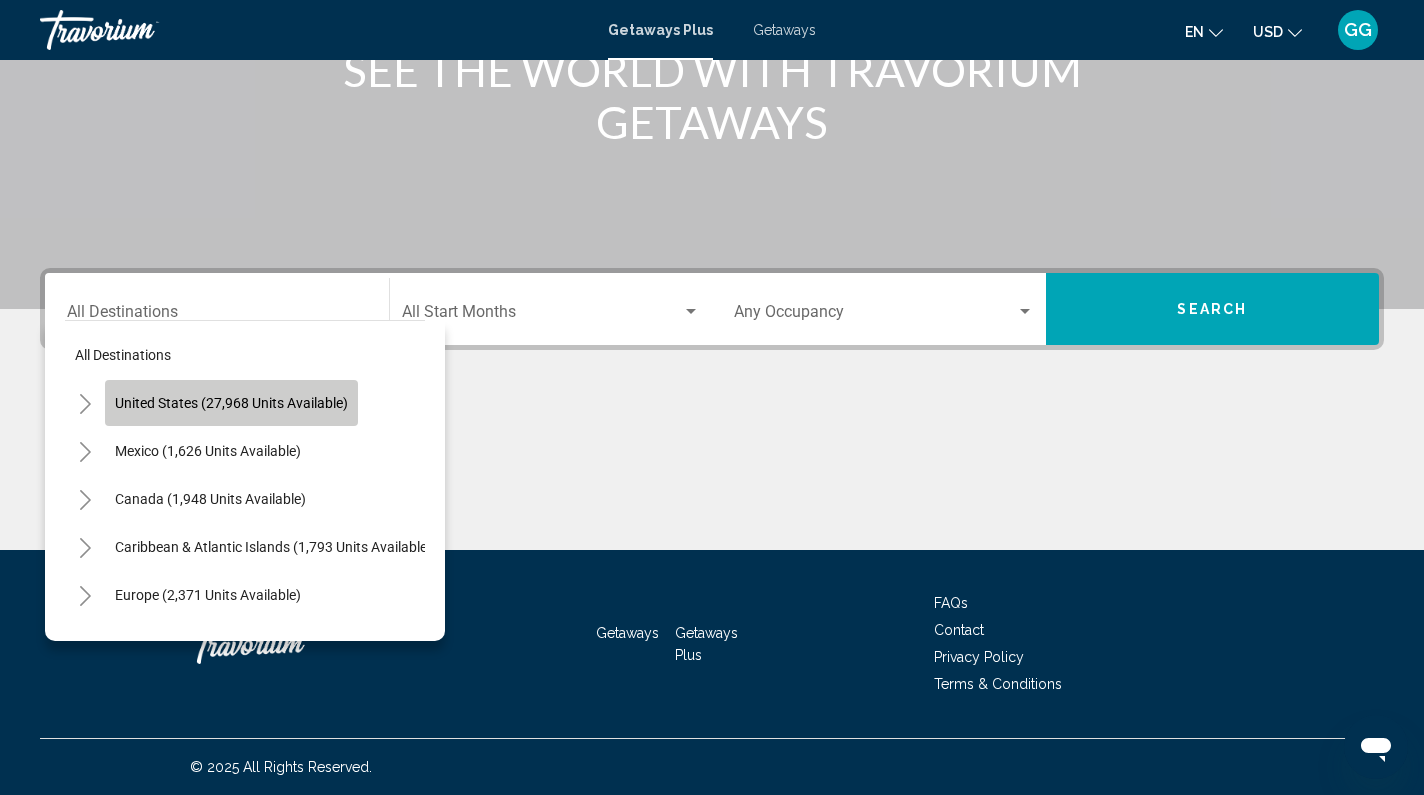 click on "United States (27,968 units available)" at bounding box center (208, 451) 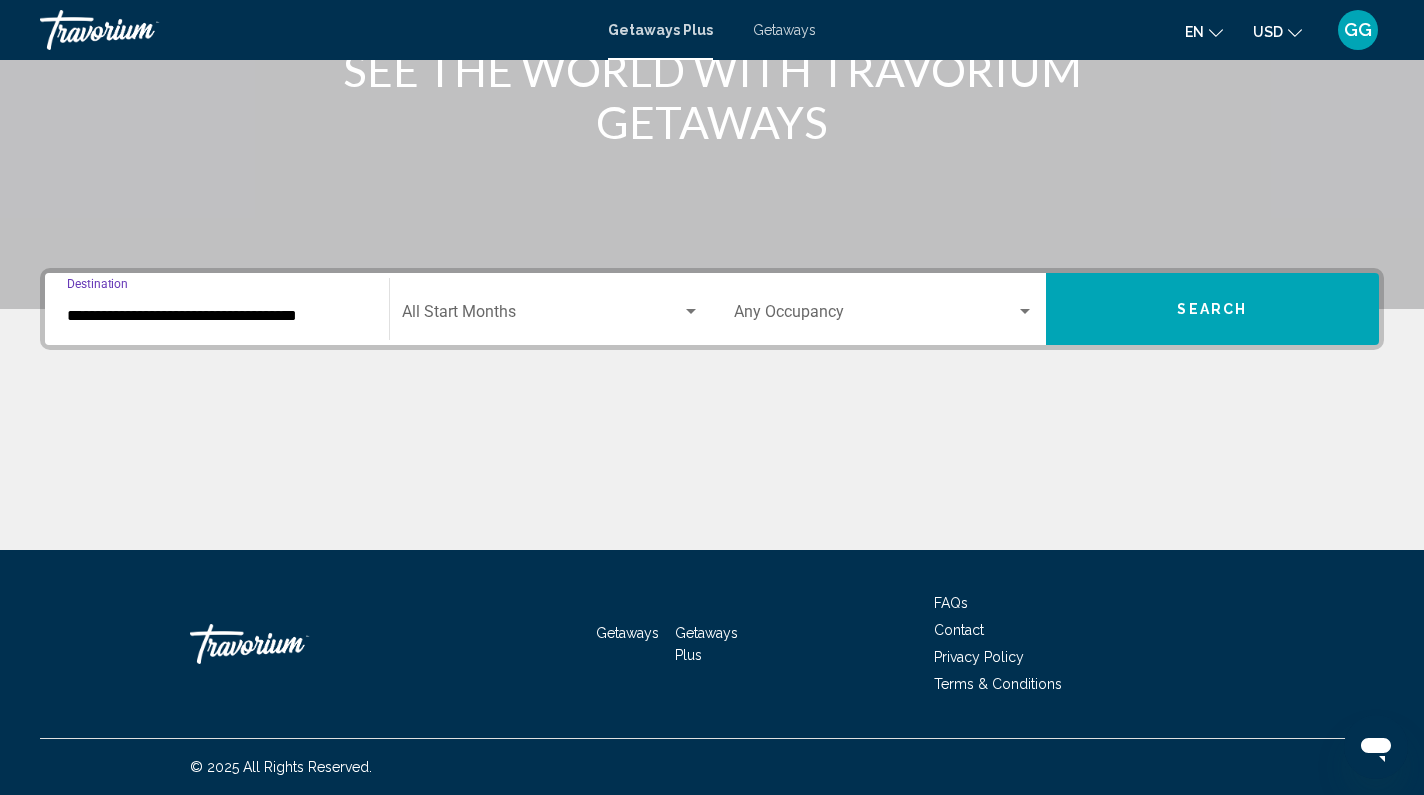 click at bounding box center [691, 311] 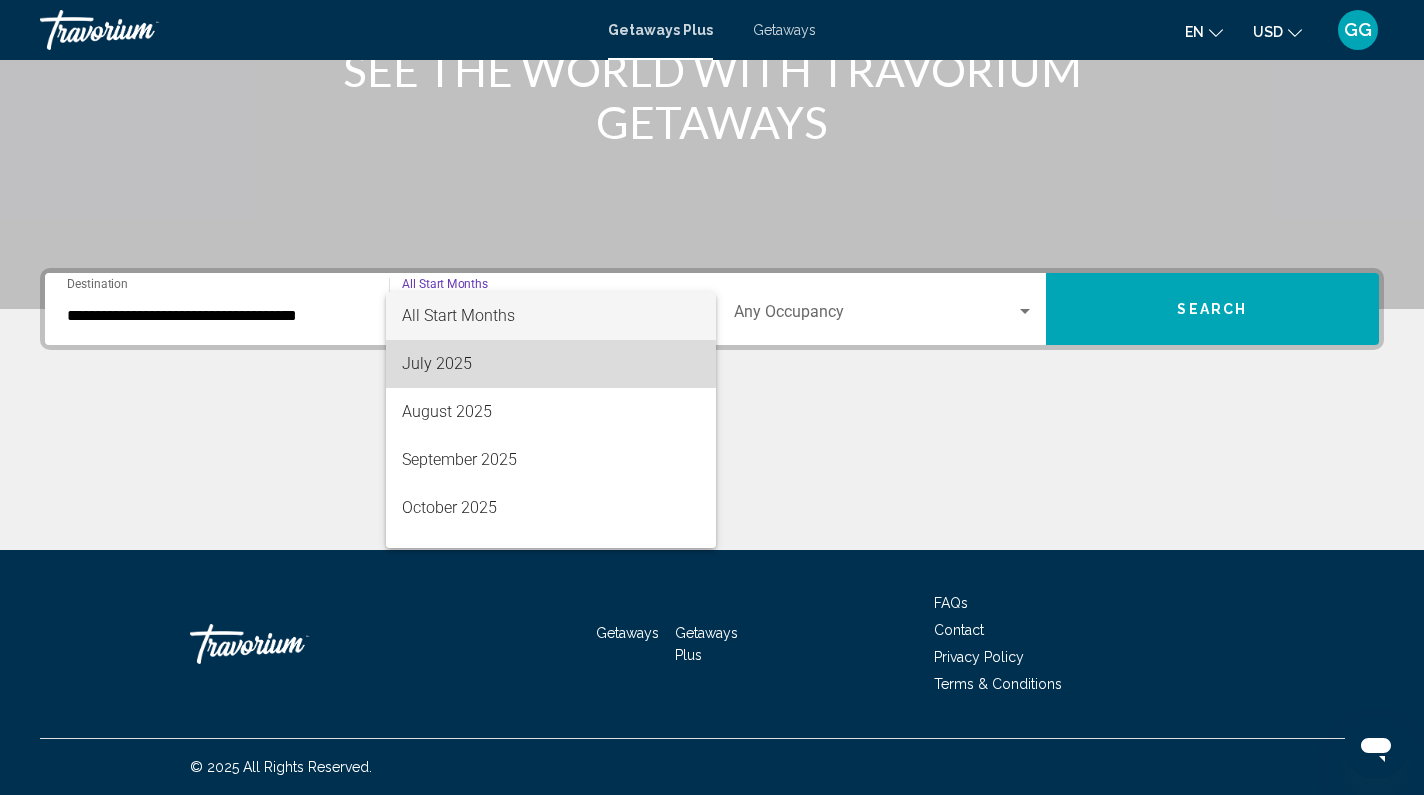 click on "July 2025" at bounding box center [551, 364] 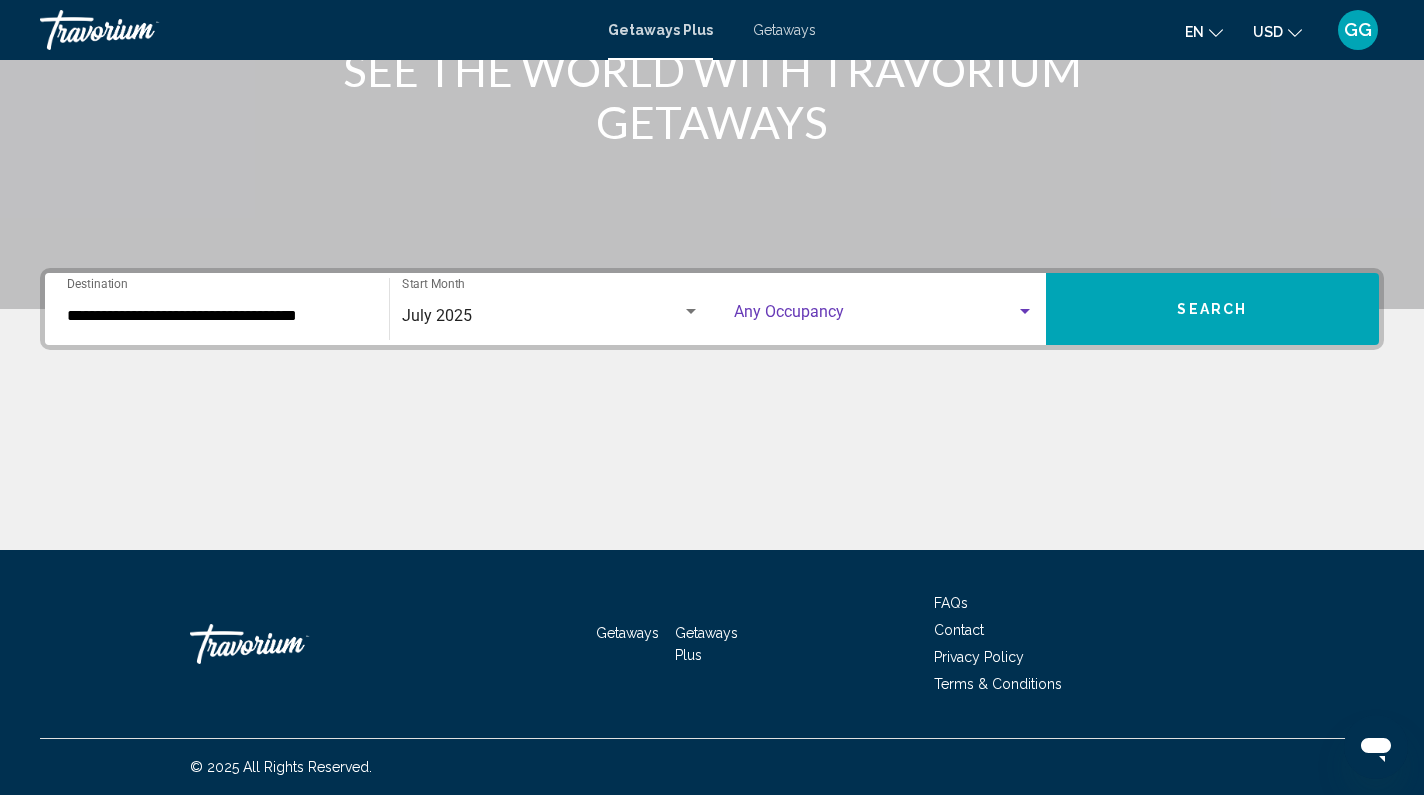 click at bounding box center (875, 316) 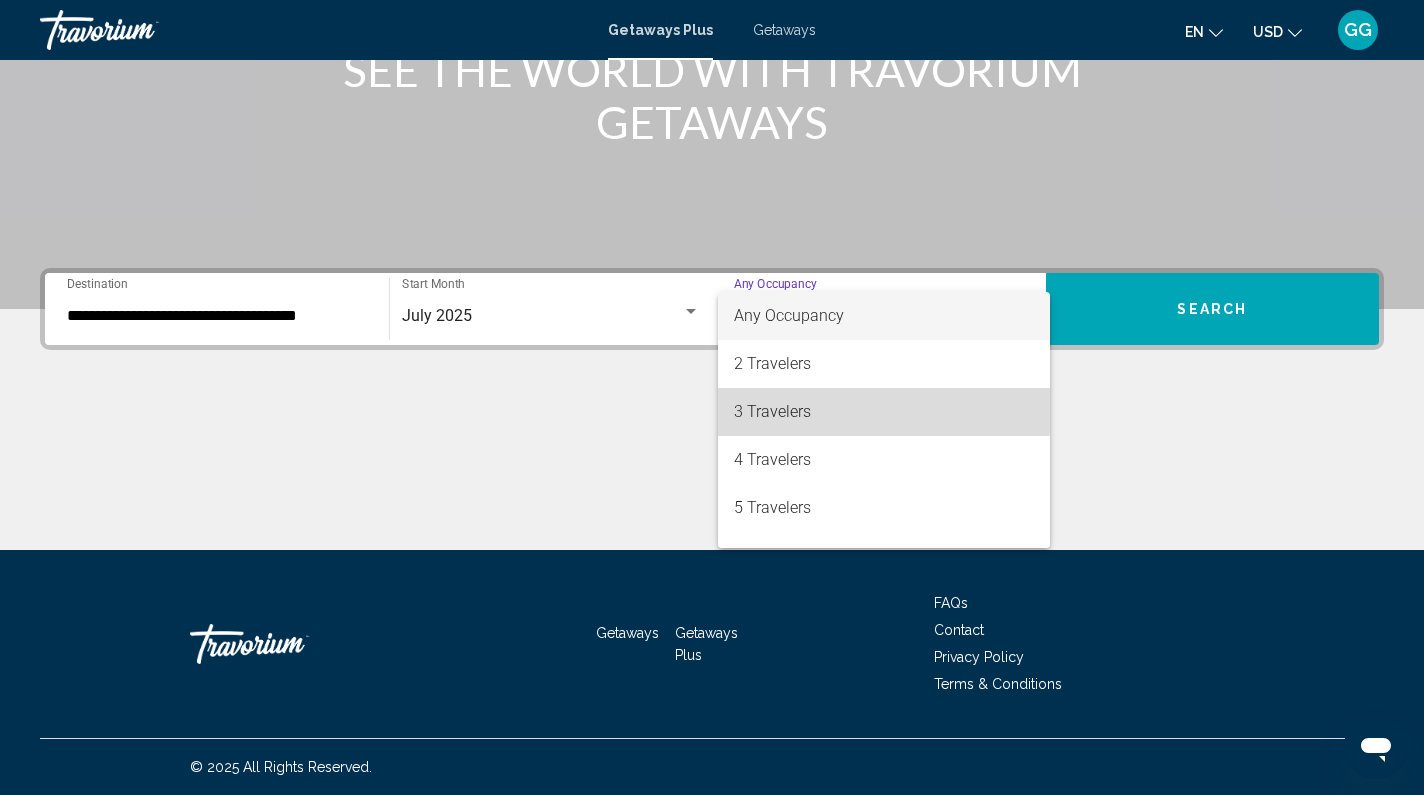 click on "3 Travelers" at bounding box center (884, 412) 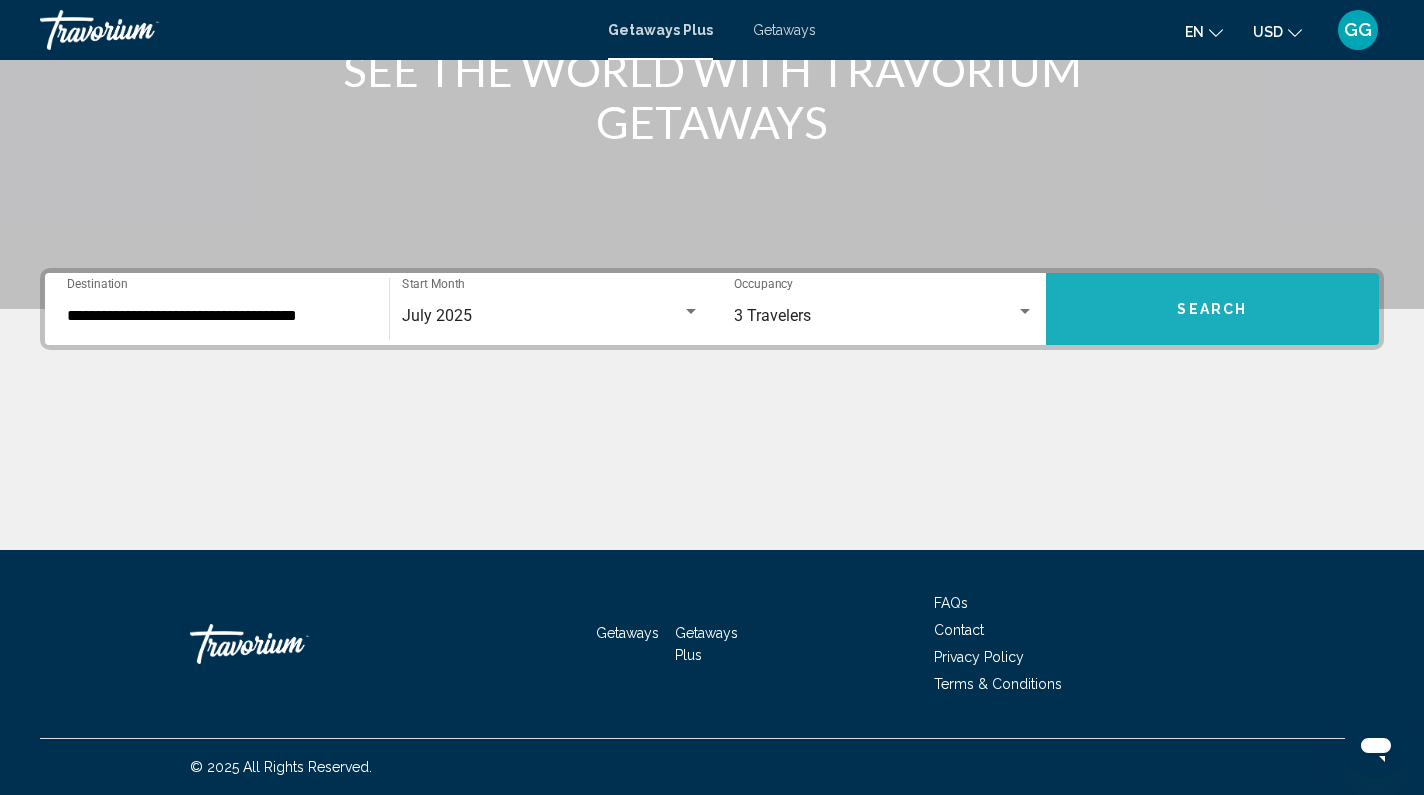 click on "Search" at bounding box center [1212, 310] 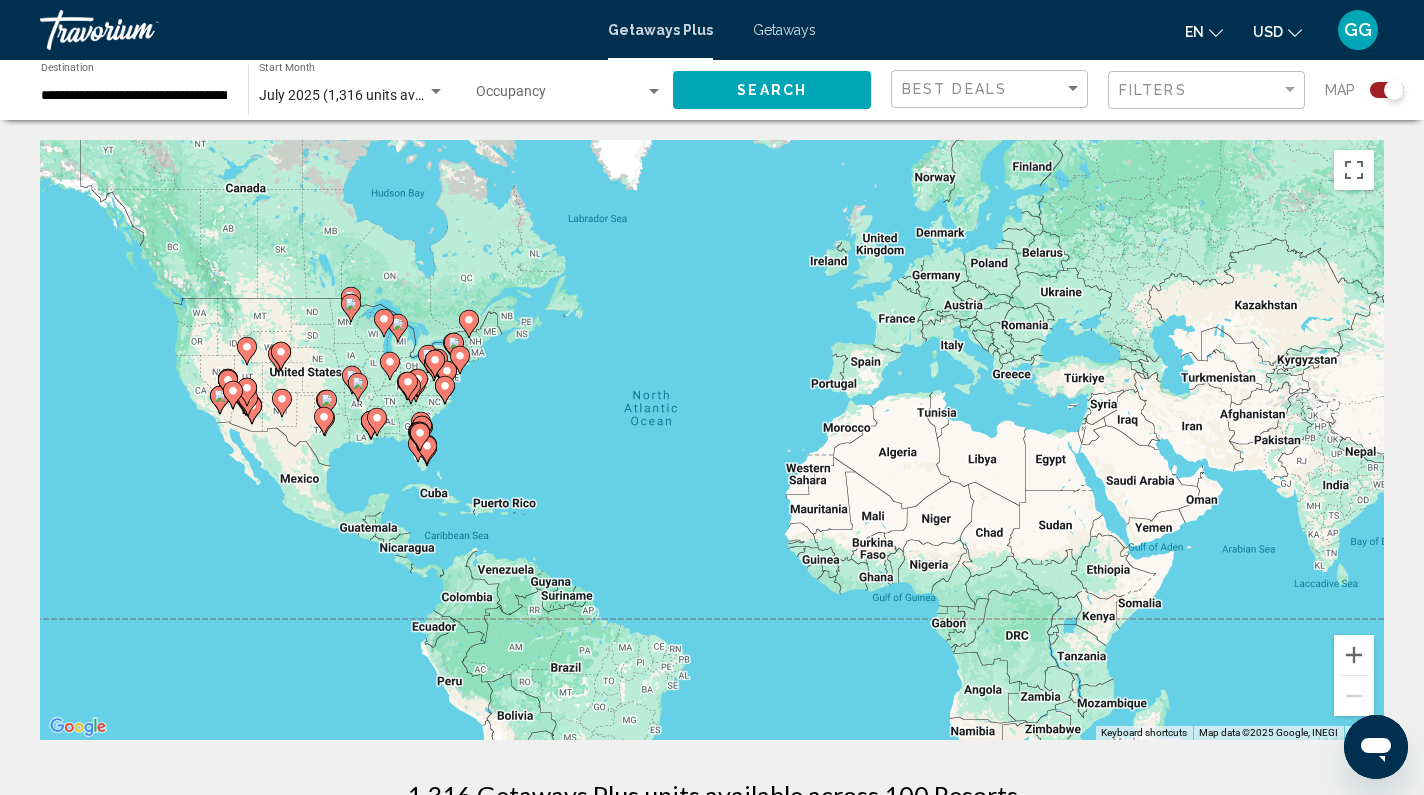 click on "To activate drag with keyboard, press Alt + Enter. Once in keyboard drag state, use the arrow keys to move the marker. To complete the drag, press the Enter key. To cancel, press Escape." at bounding box center [712, 440] 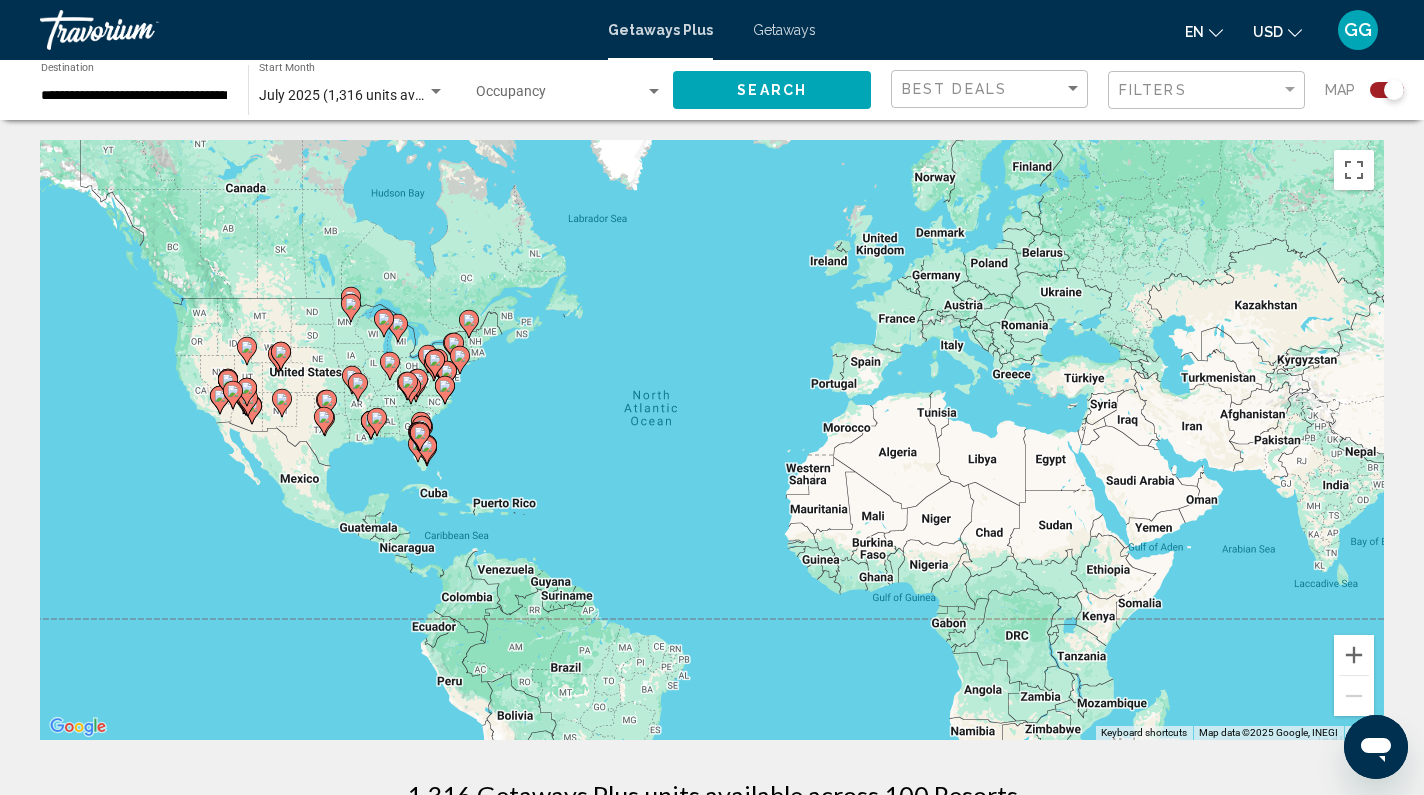 click on "To activate drag with keyboard, press Alt + Enter. Once in keyboard drag state, use the arrow keys to move the marker. To complete the drag, press the Enter key. To cancel, press Escape." at bounding box center [712, 440] 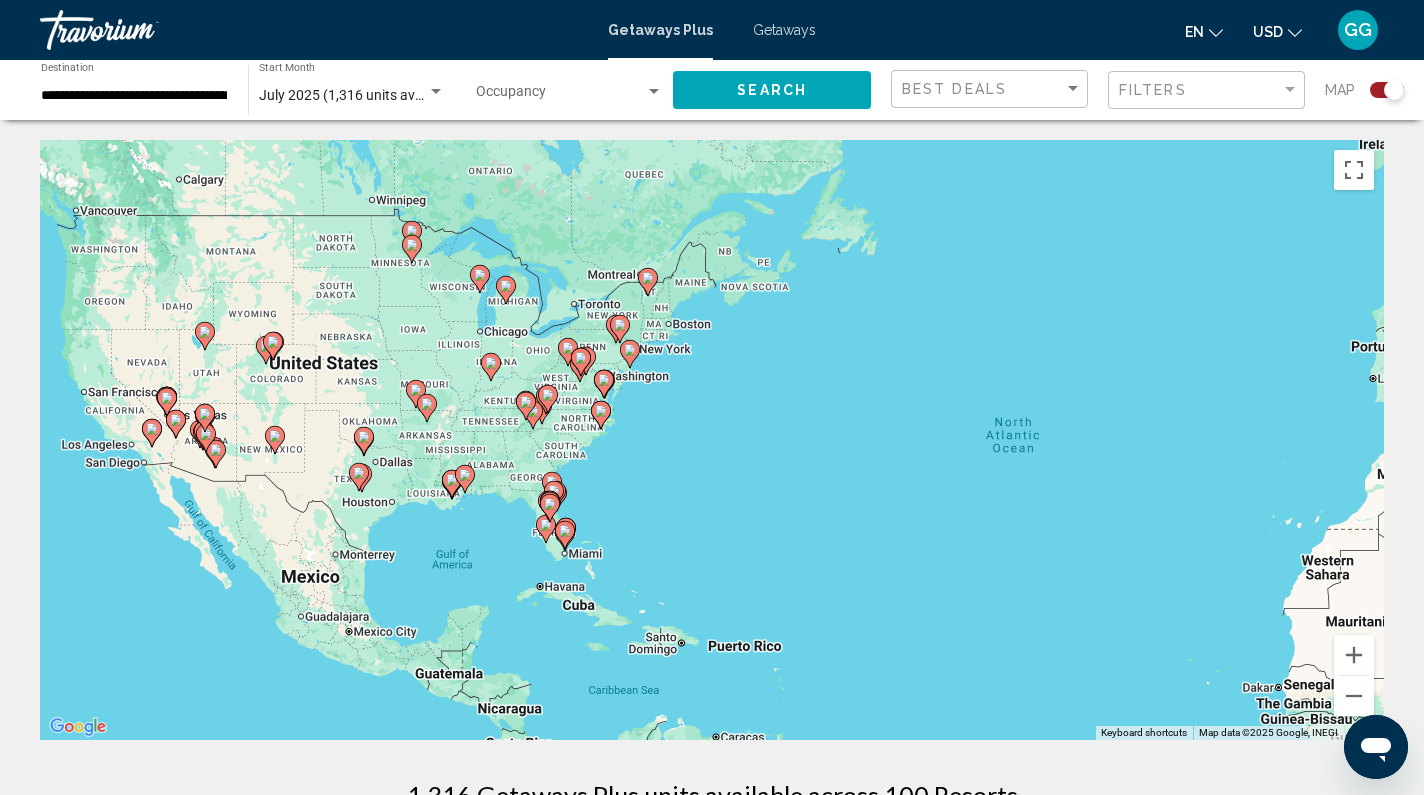 click on "To activate drag with keyboard, press Alt + Enter. Once in keyboard drag state, use the arrow keys to move the marker. To complete the drag, press the Enter key. To cancel, press Escape." at bounding box center [712, 440] 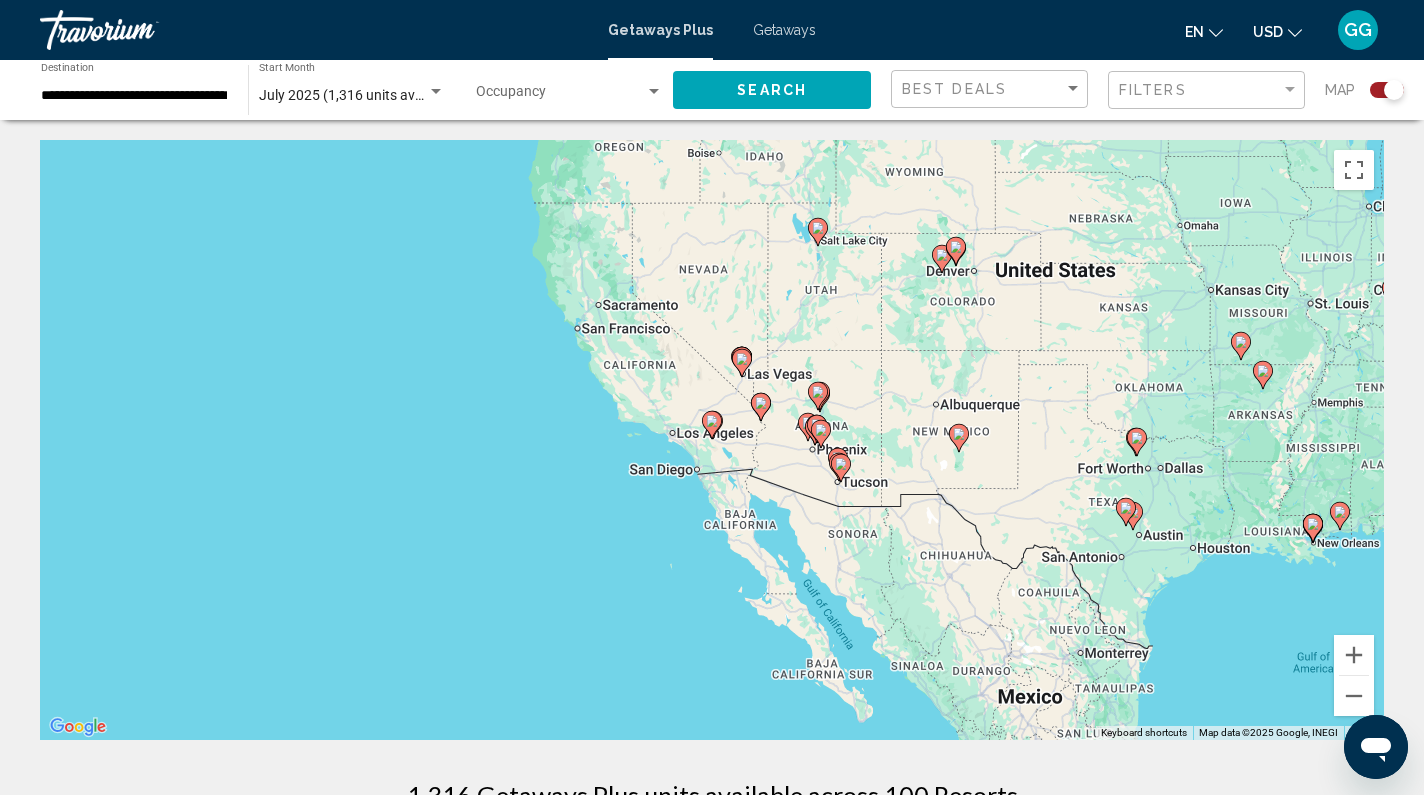 click 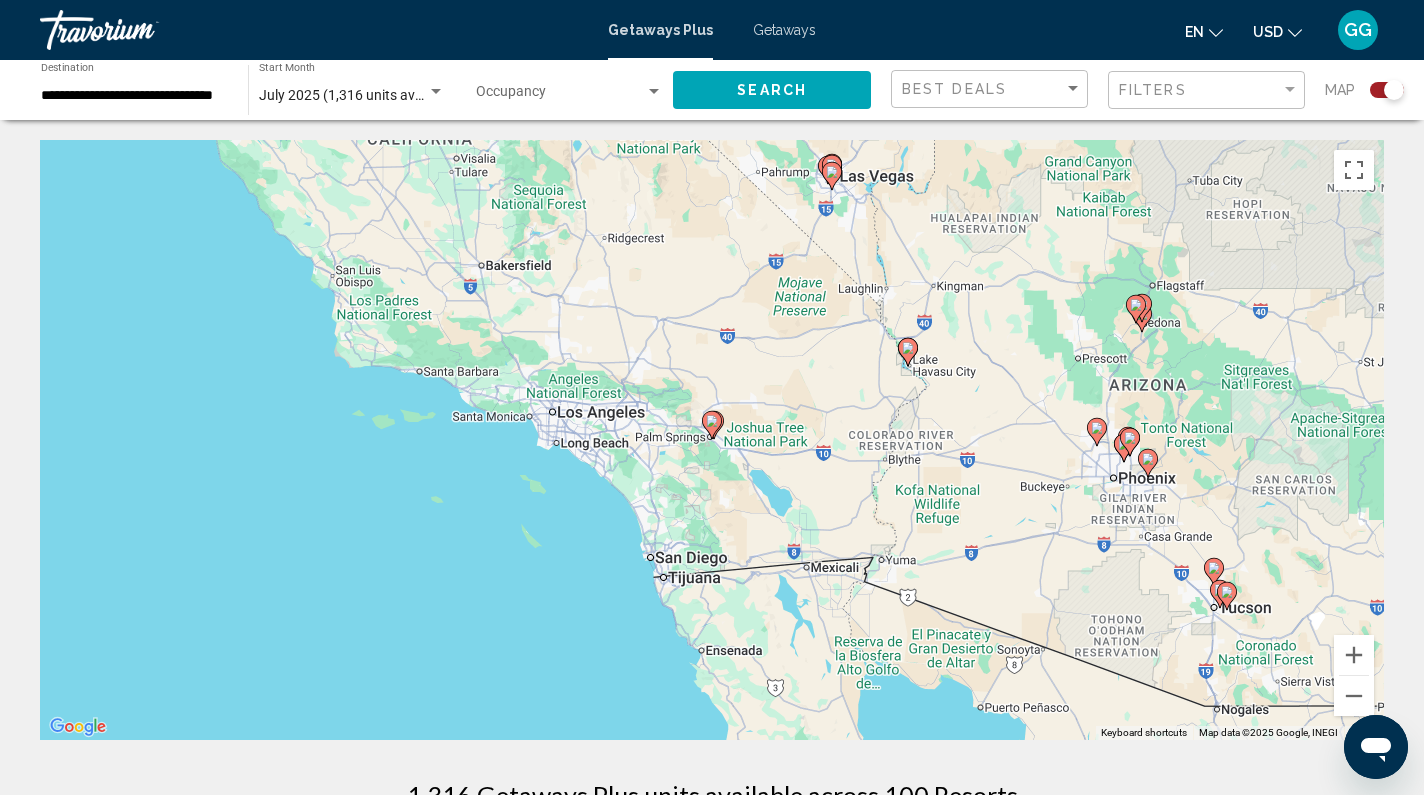 click 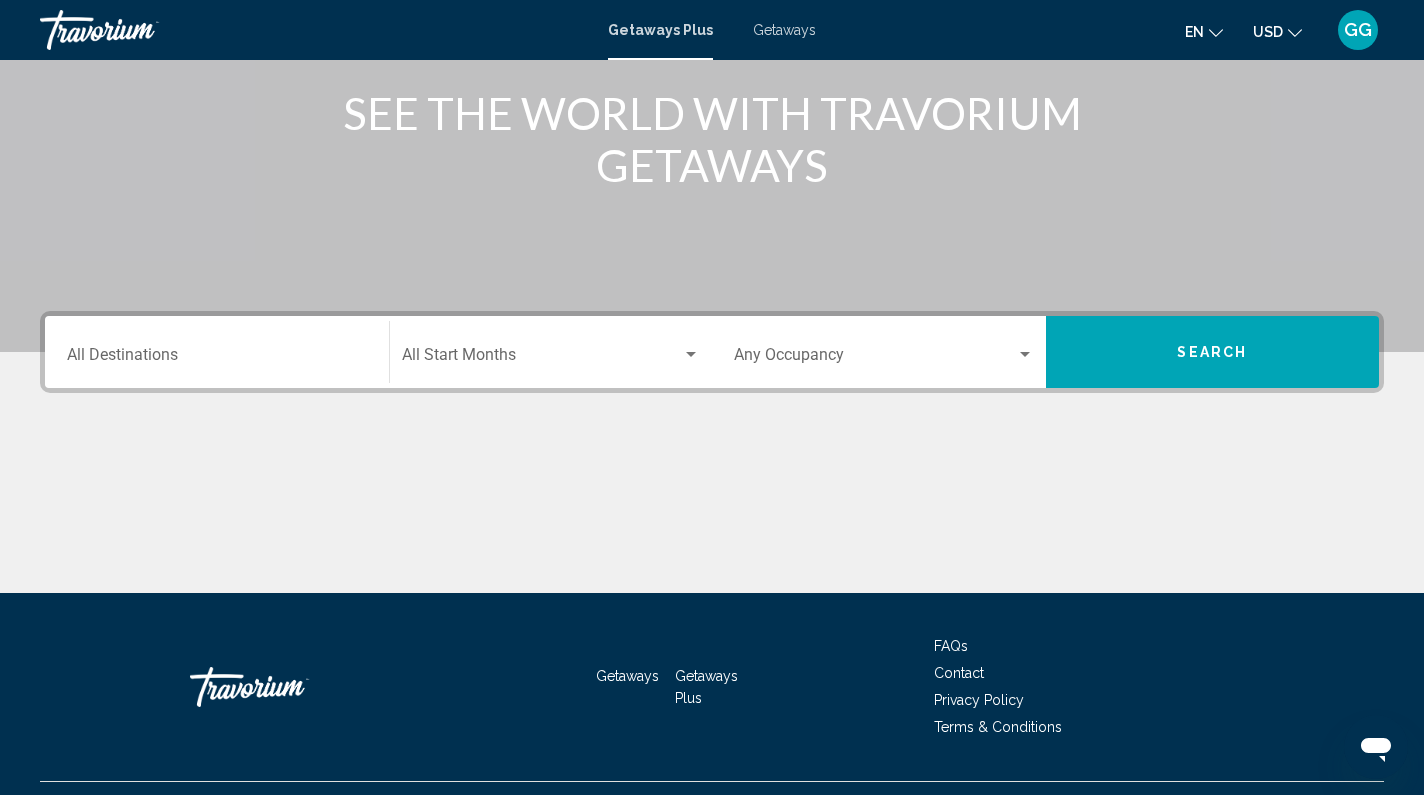 scroll, scrollTop: 281, scrollLeft: 0, axis: vertical 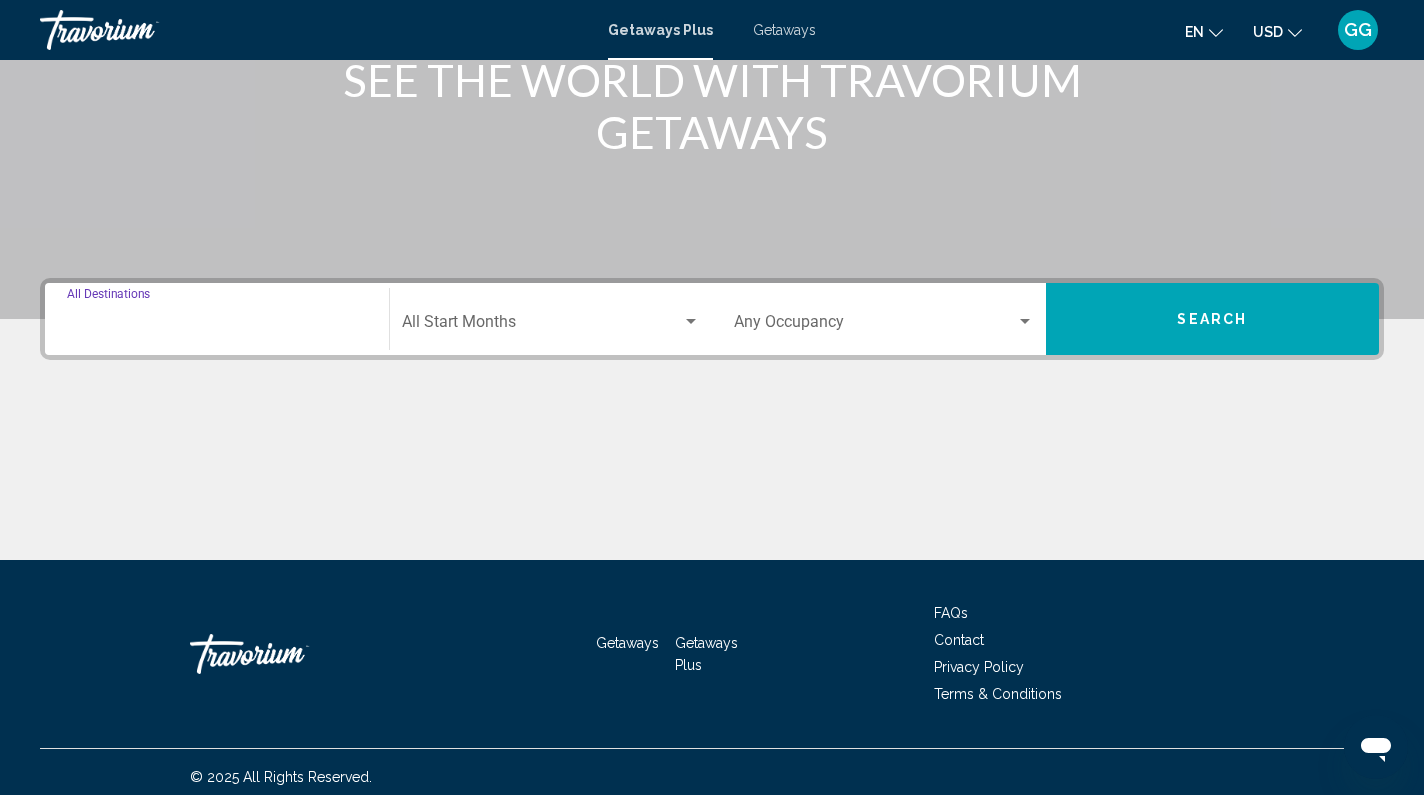 click on "Destination All Destinations" at bounding box center [217, 326] 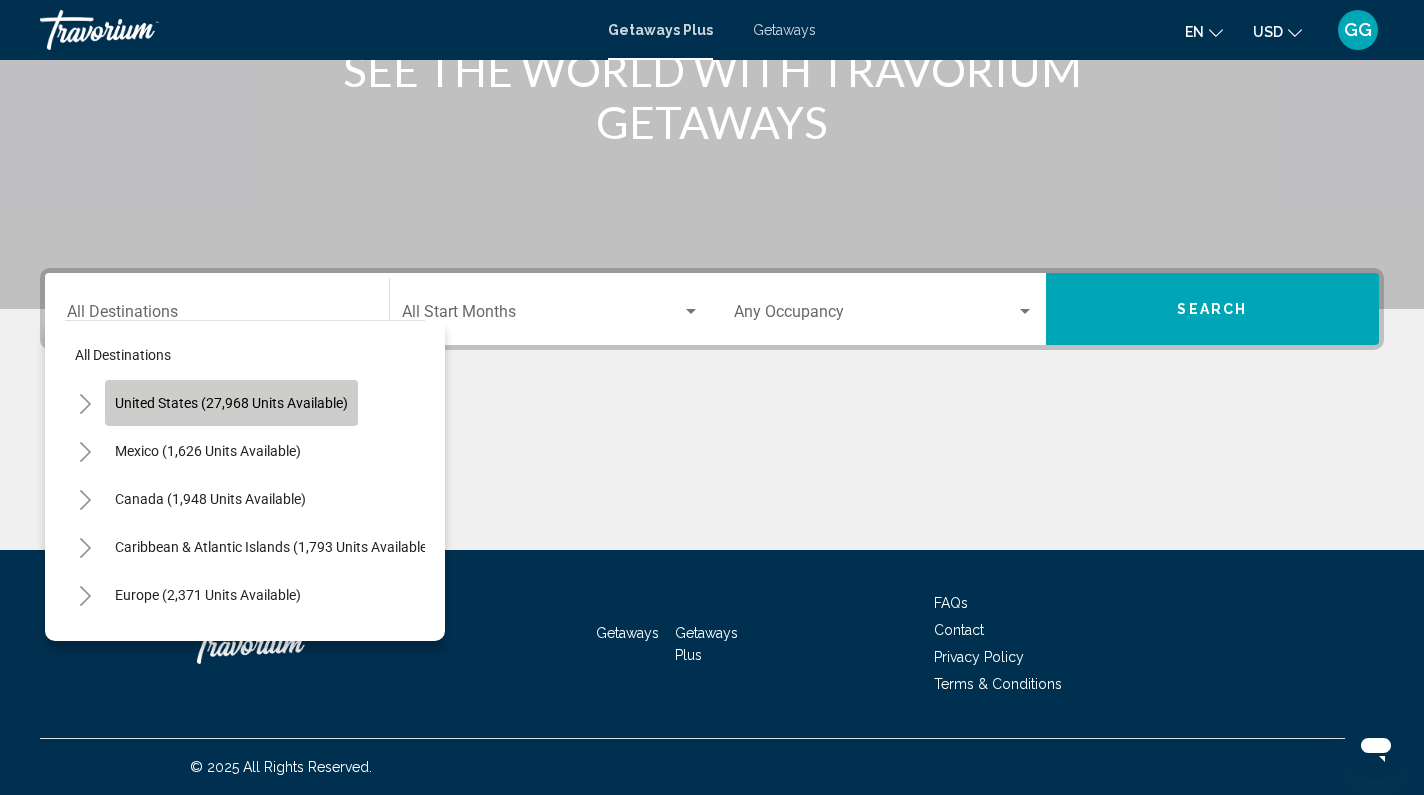 click on "United States (27,968 units available)" at bounding box center [208, 451] 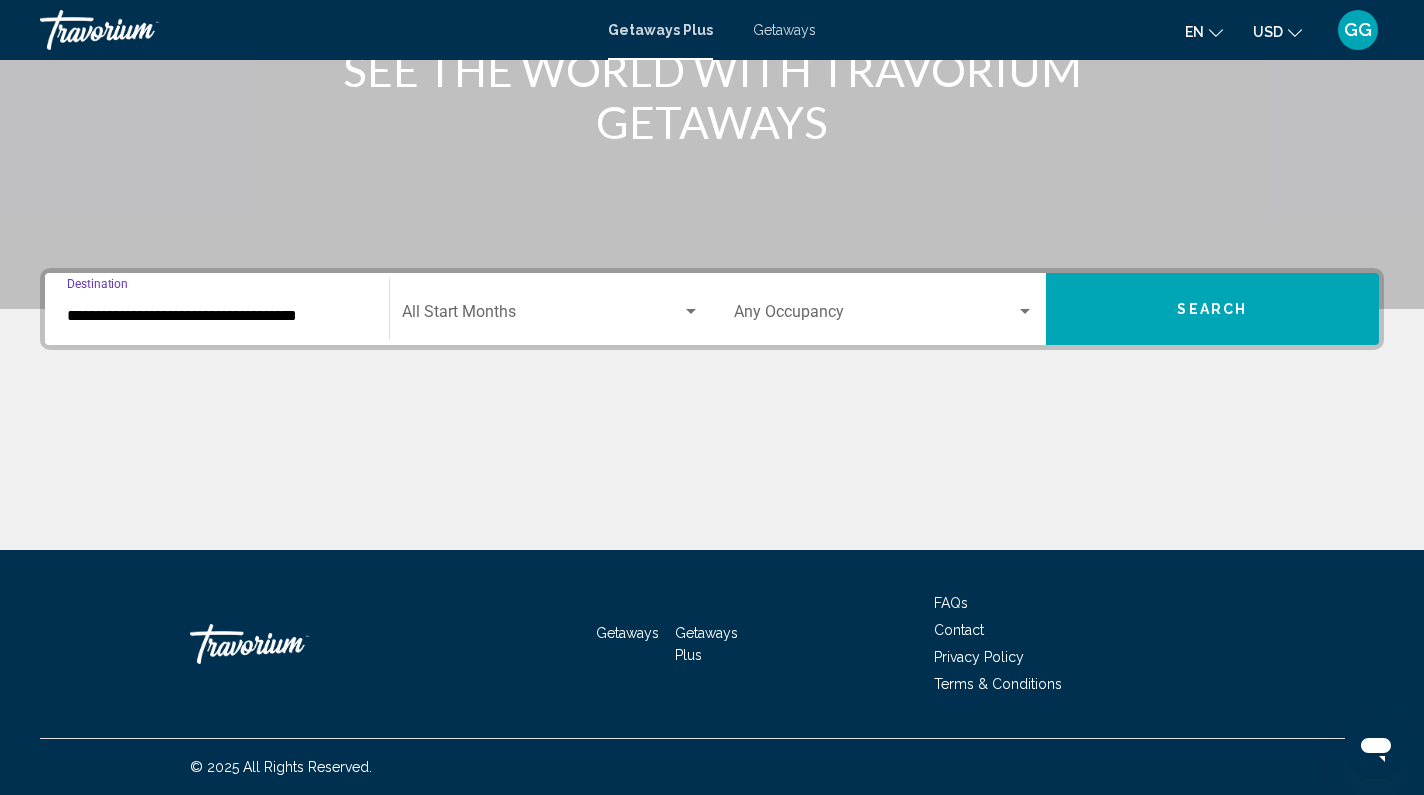 click at bounding box center [691, 312] 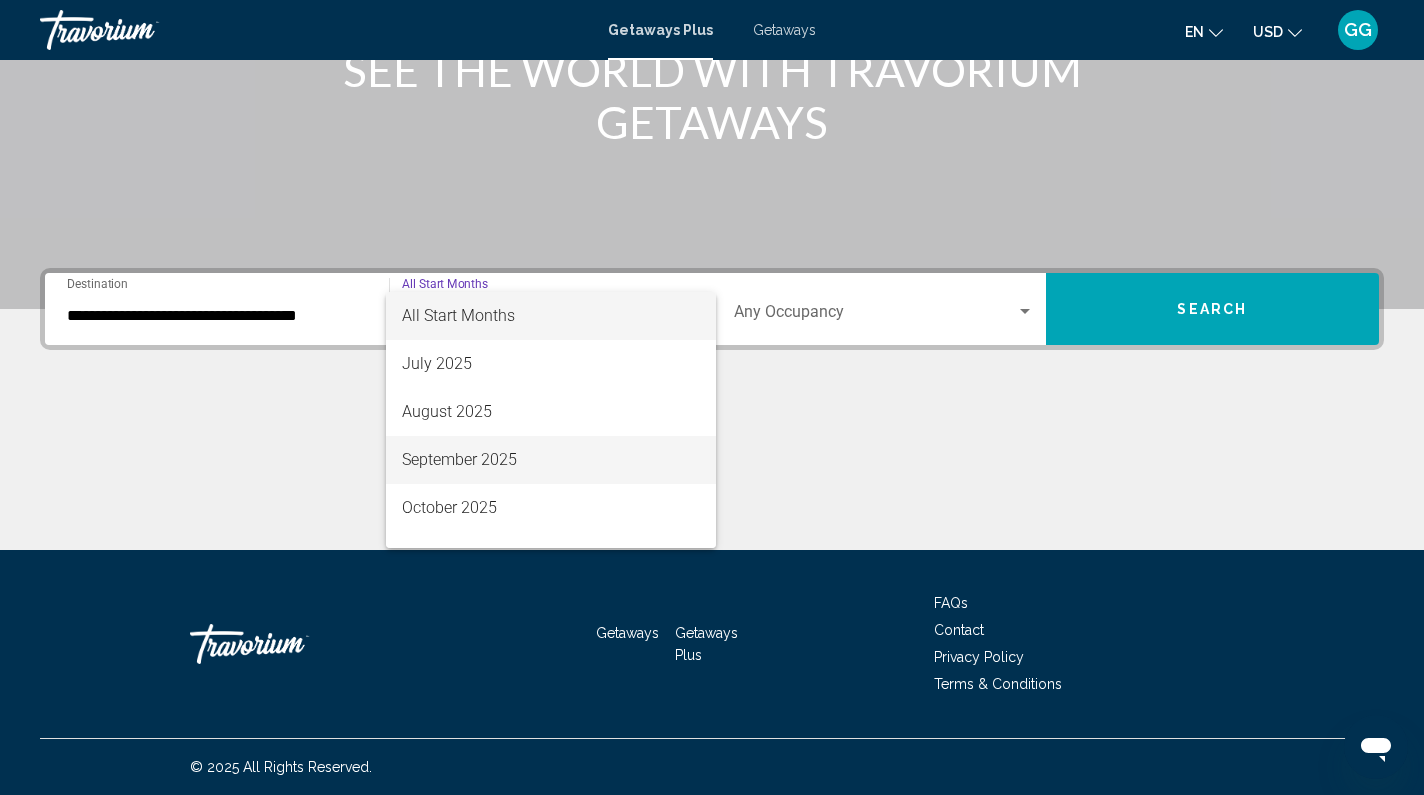 click on "September 2025" at bounding box center [551, 460] 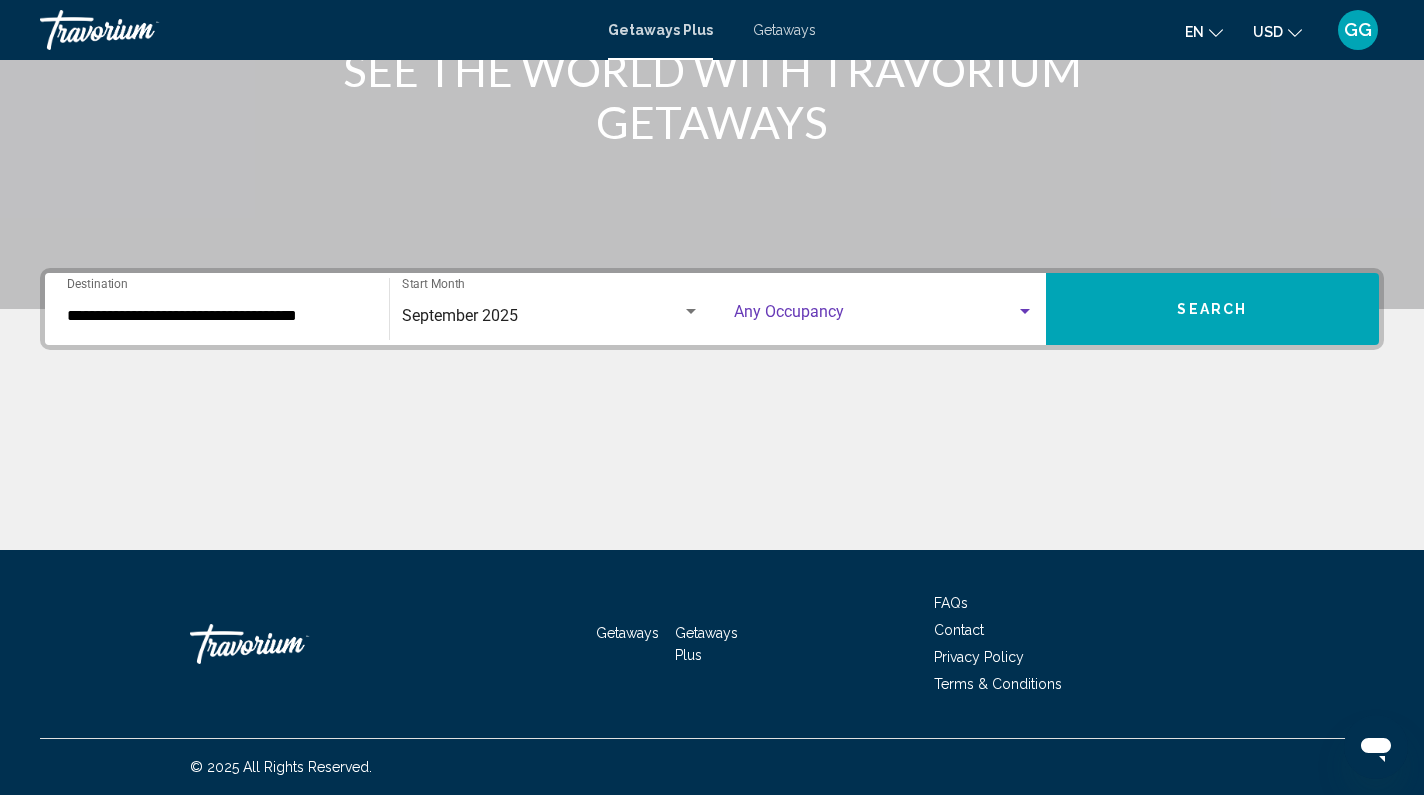 click at bounding box center [1025, 312] 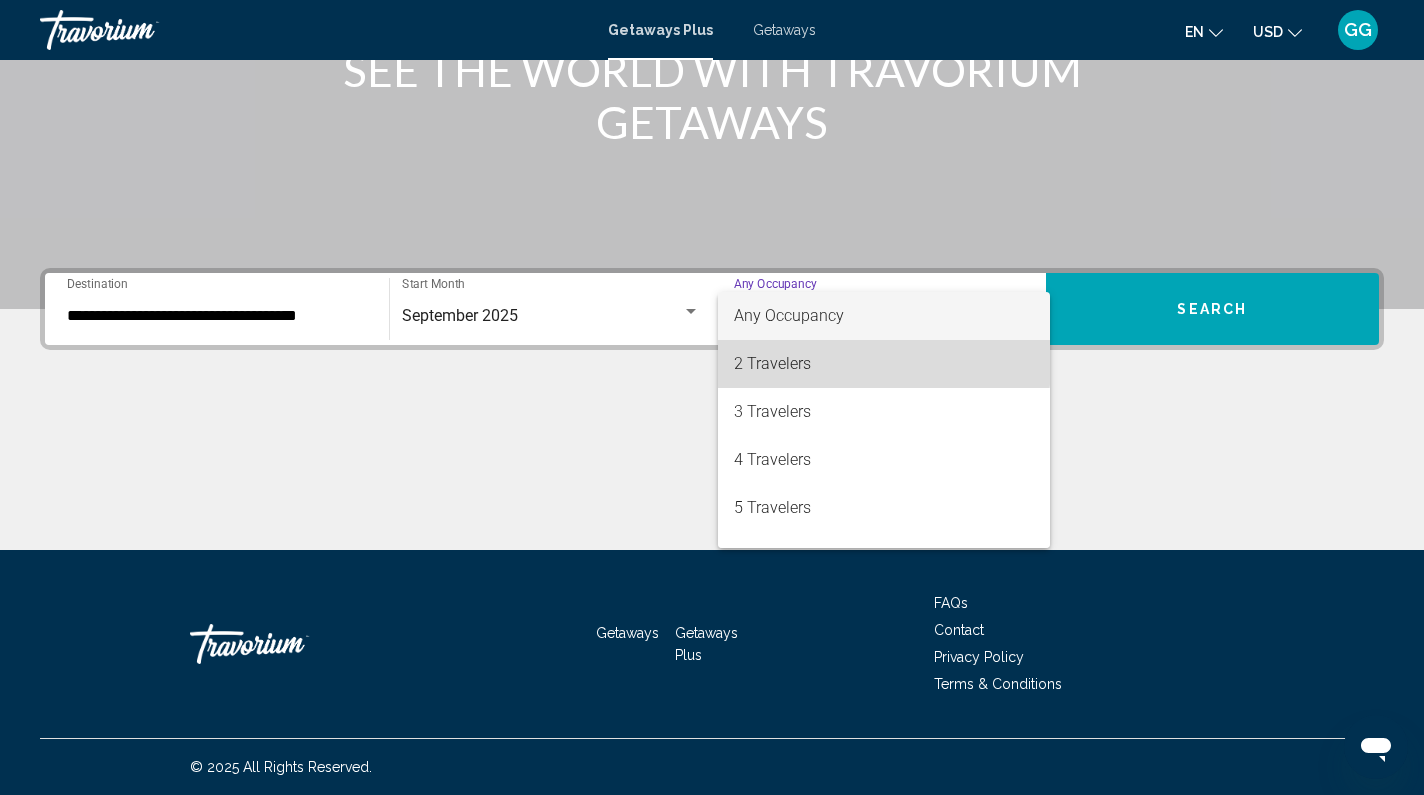 click on "2 Travelers" at bounding box center [884, 364] 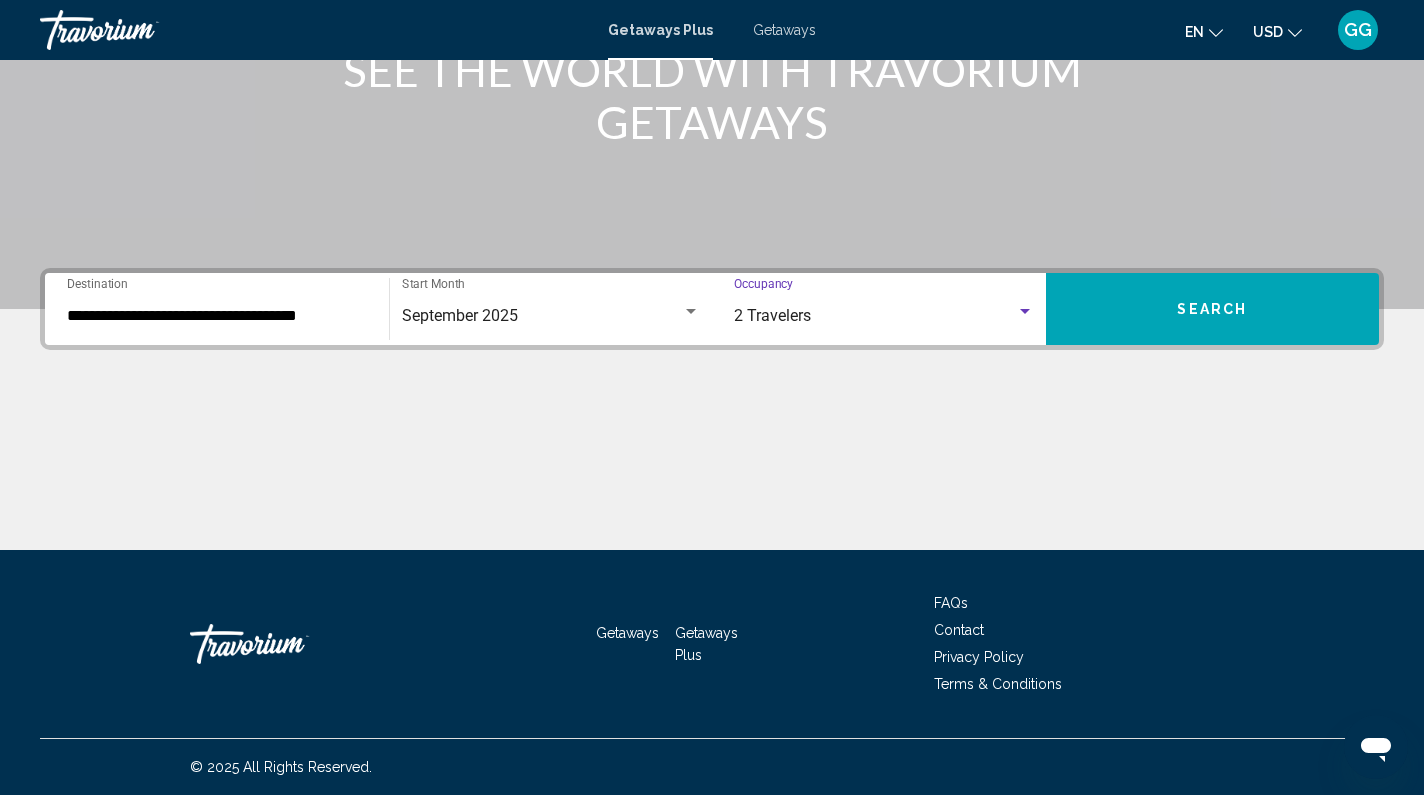 click on "Search" at bounding box center (1213, 309) 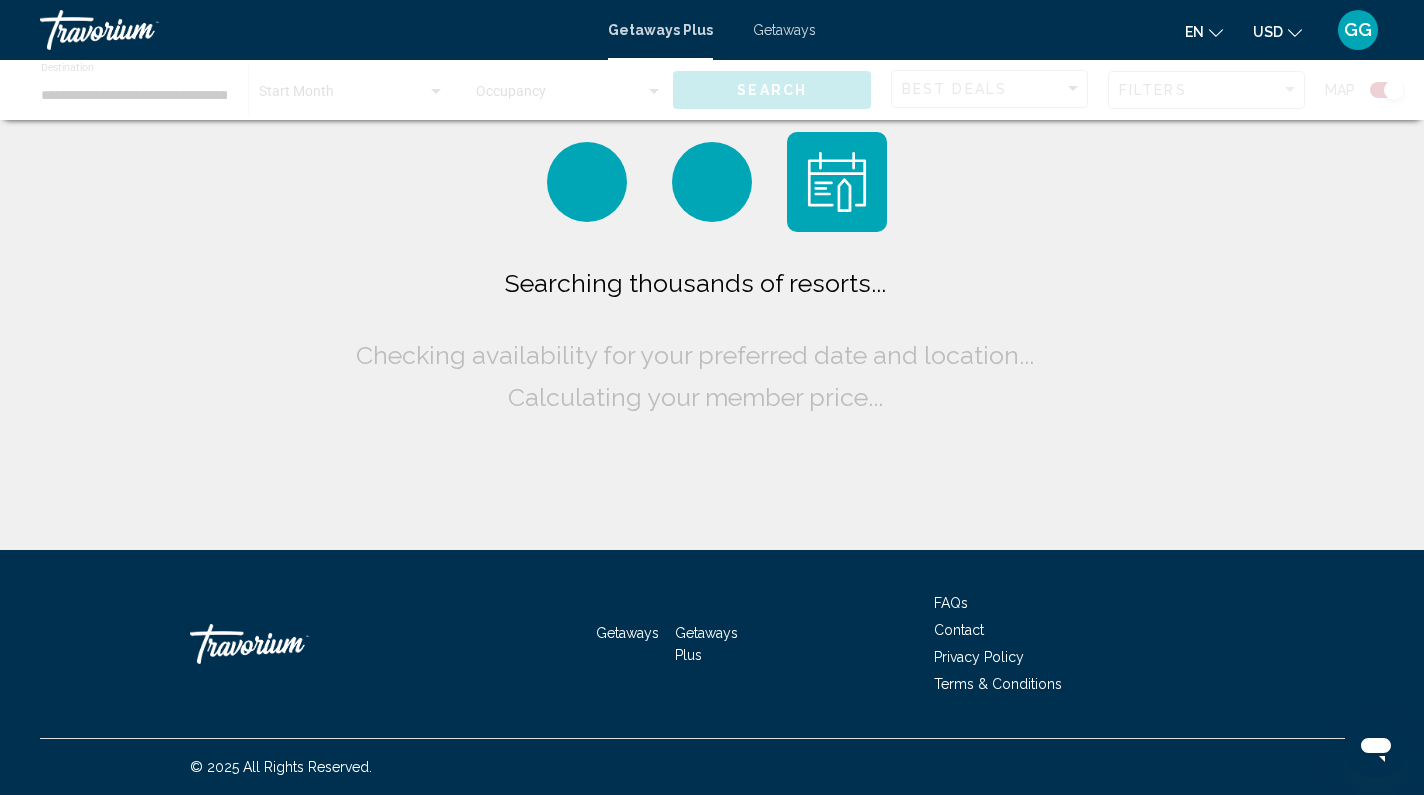 scroll, scrollTop: 0, scrollLeft: 0, axis: both 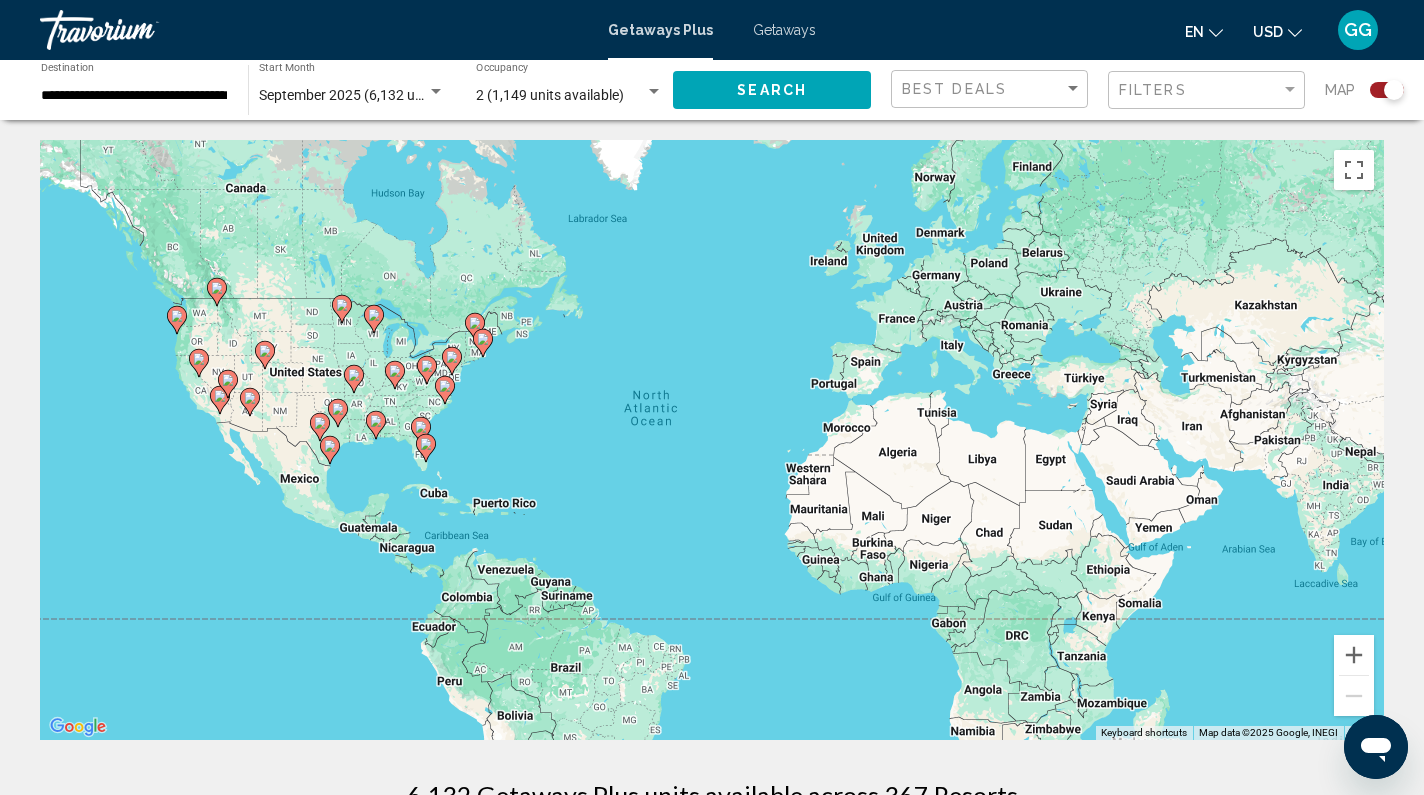 click on "To activate drag with keyboard, press Alt + Enter. Once in keyboard drag state, use the arrow keys to move the marker. To complete the drag, press the Enter key. To cancel, press Escape." at bounding box center (712, 440) 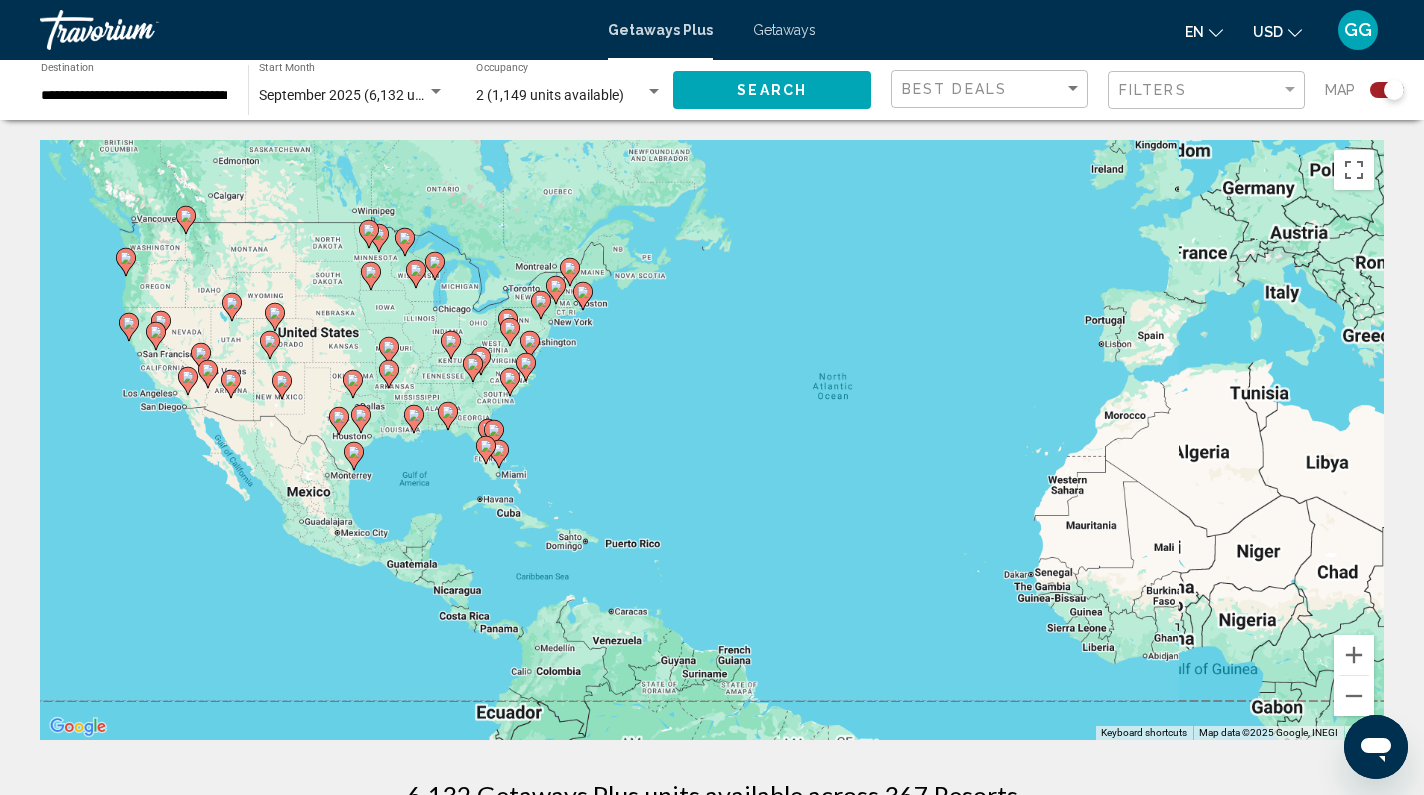 click on "To activate drag with keyboard, press Alt + Enter. Once in keyboard drag state, use the arrow keys to move the marker. To complete the drag, press the Enter key. To cancel, press Escape." at bounding box center [712, 440] 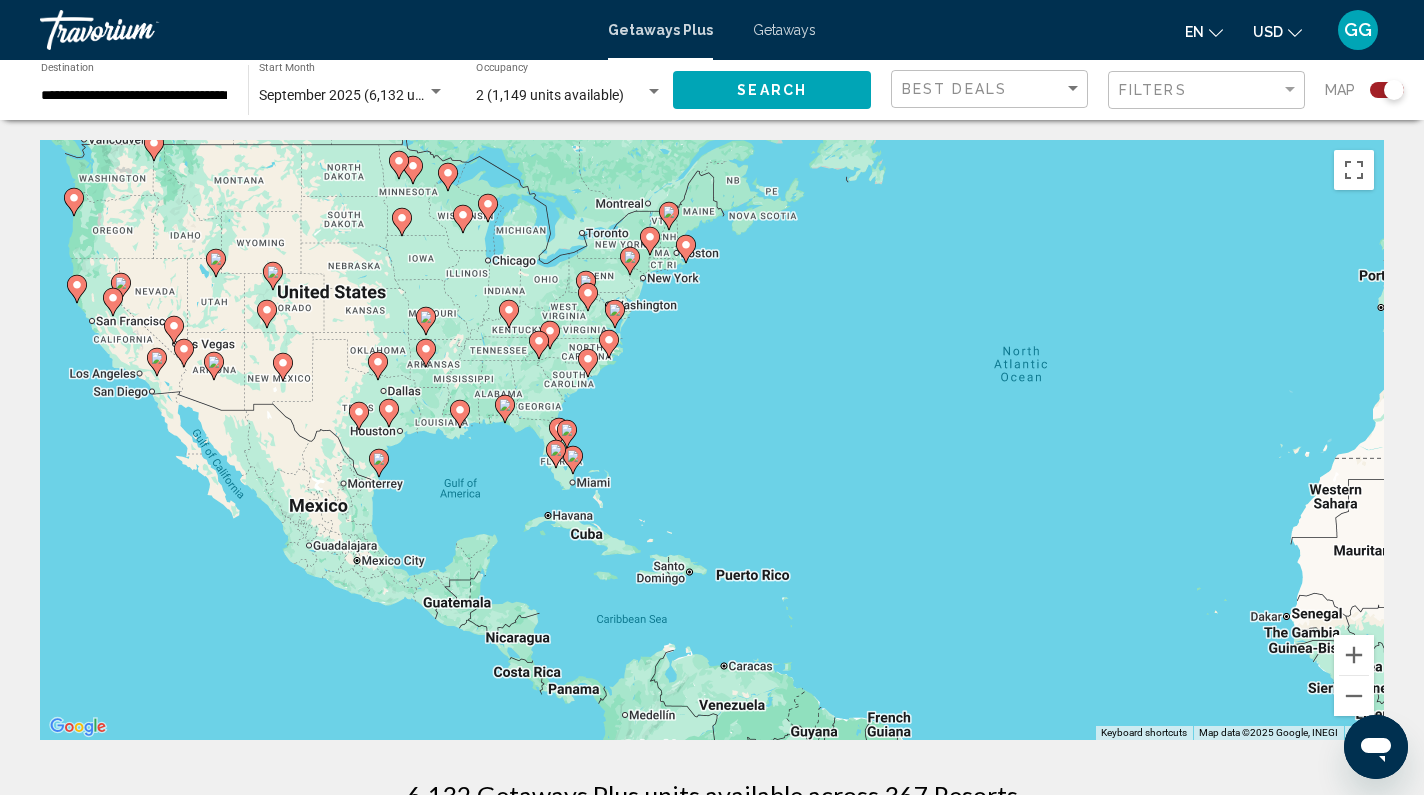 click on "To activate drag with keyboard, press Alt + Enter. Once in keyboard drag state, use the arrow keys to move the marker. To complete the drag, press the Enter key. To cancel, press Escape." at bounding box center (712, 440) 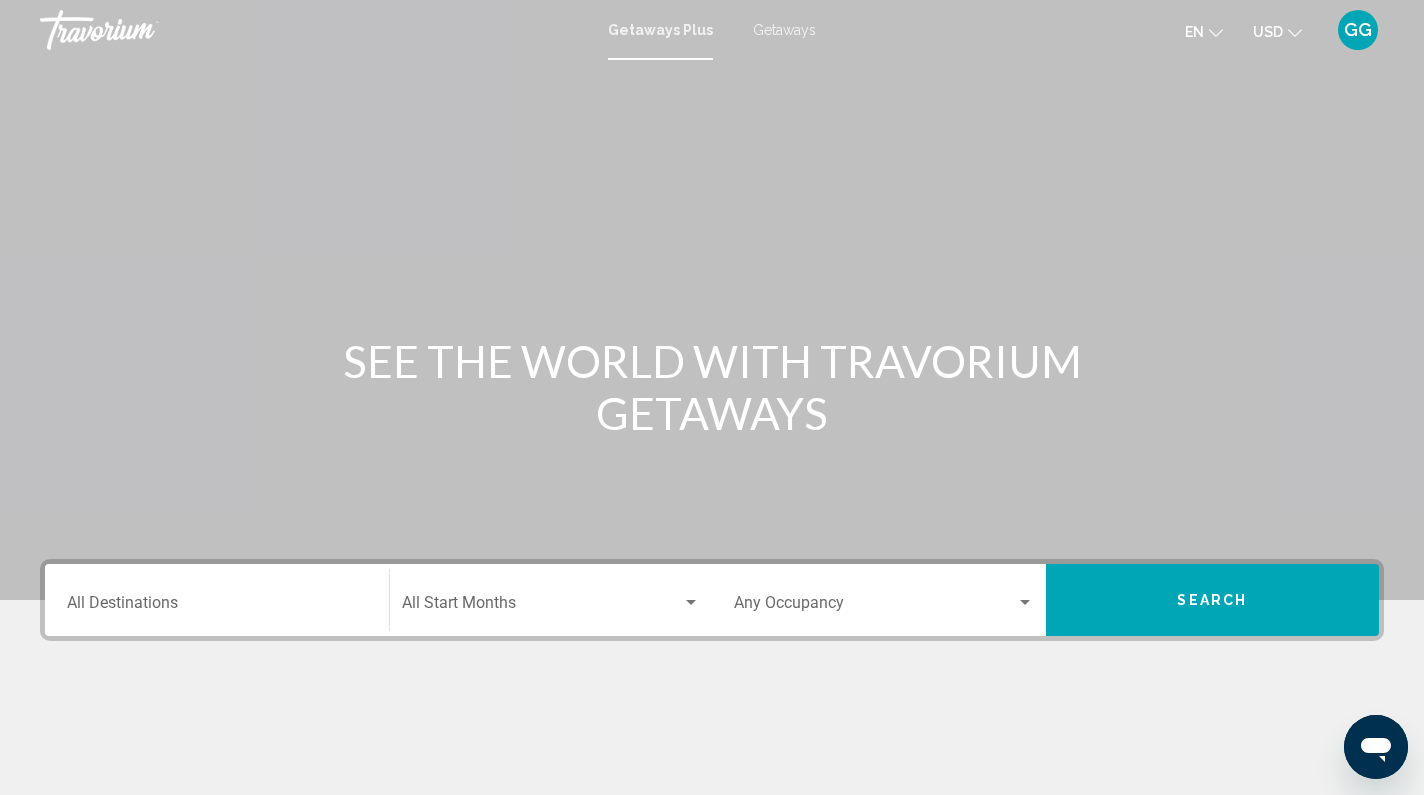 click on "Destination All Destinations" at bounding box center (217, 600) 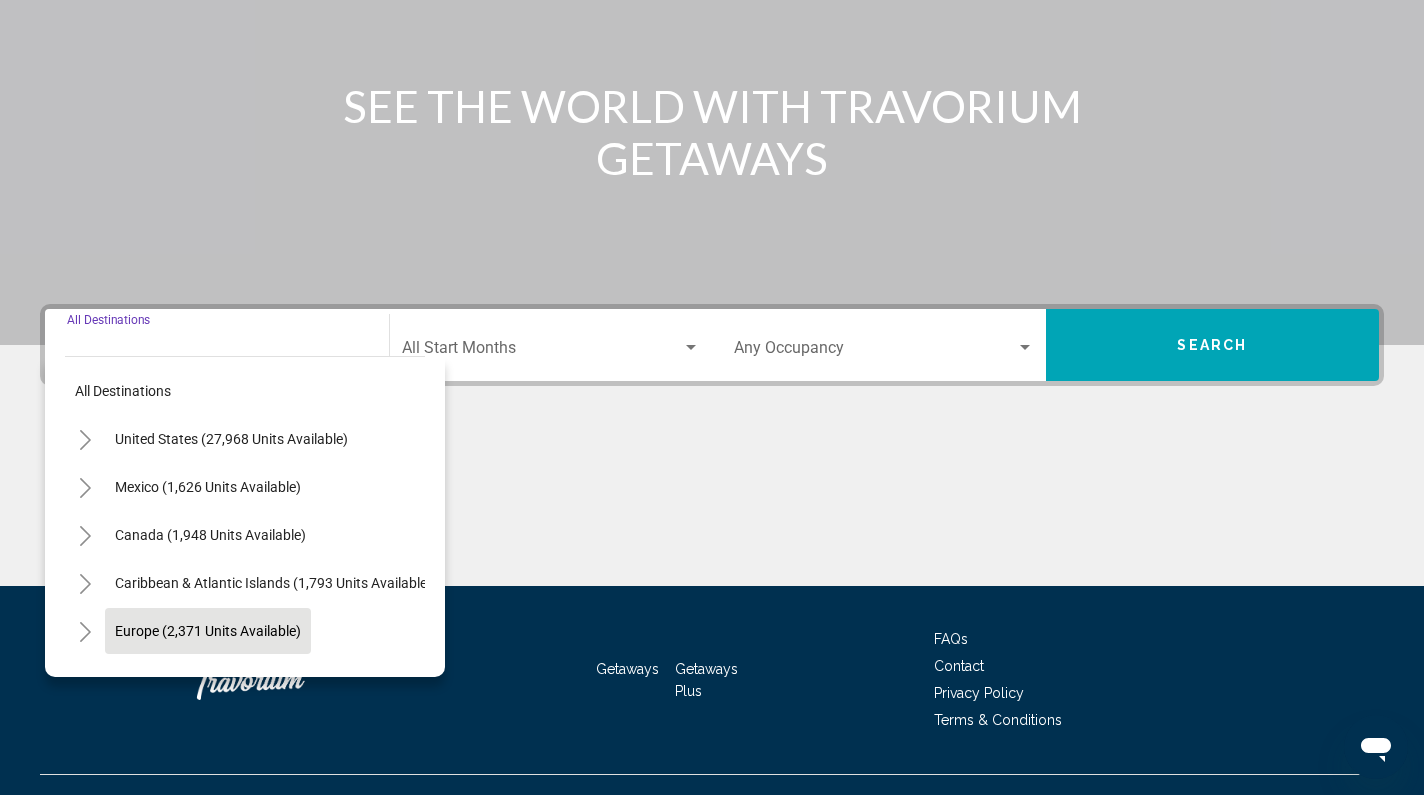 scroll, scrollTop: 291, scrollLeft: 0, axis: vertical 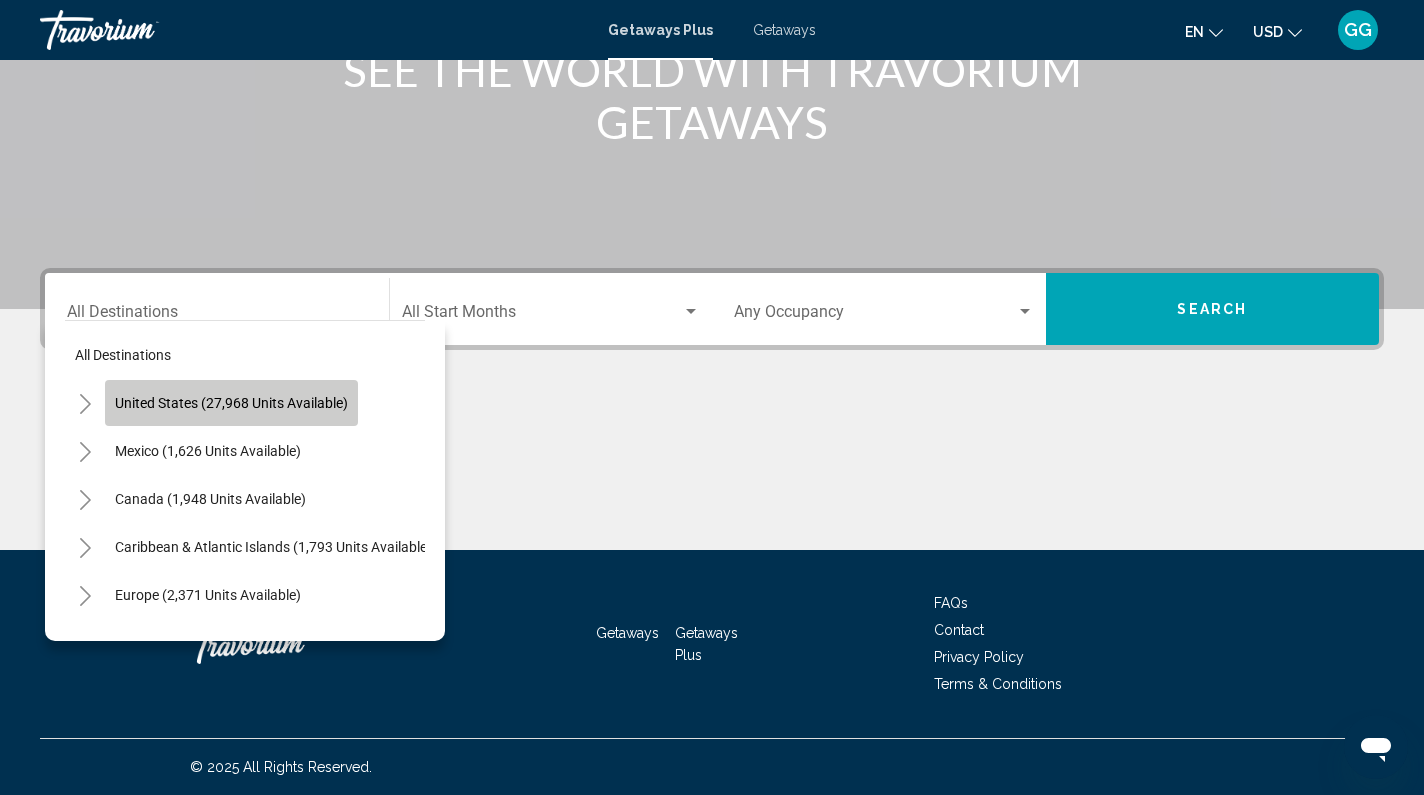 click on "United States (27,968 units available)" at bounding box center [208, 451] 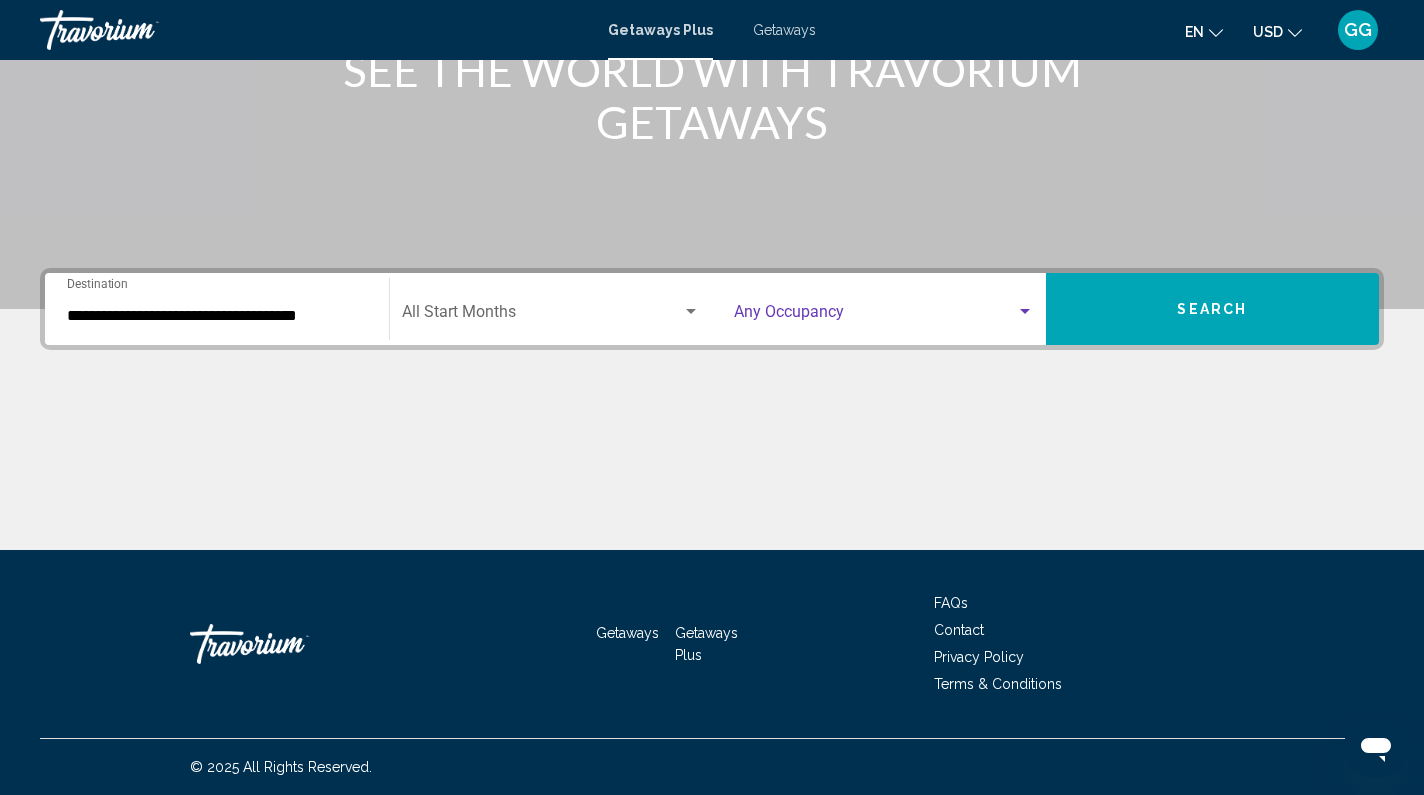 click at bounding box center (1025, 312) 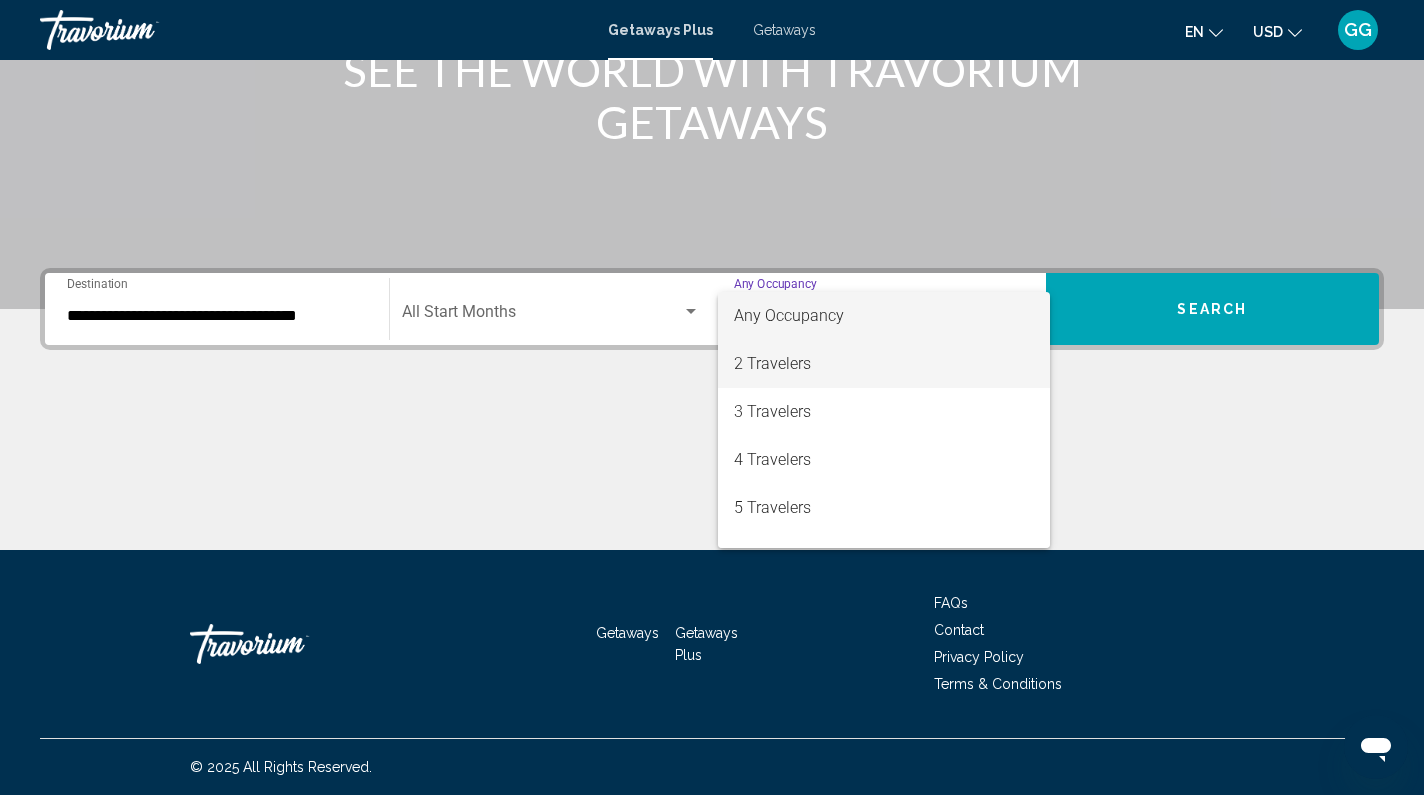 click on "2 Travelers" at bounding box center (884, 364) 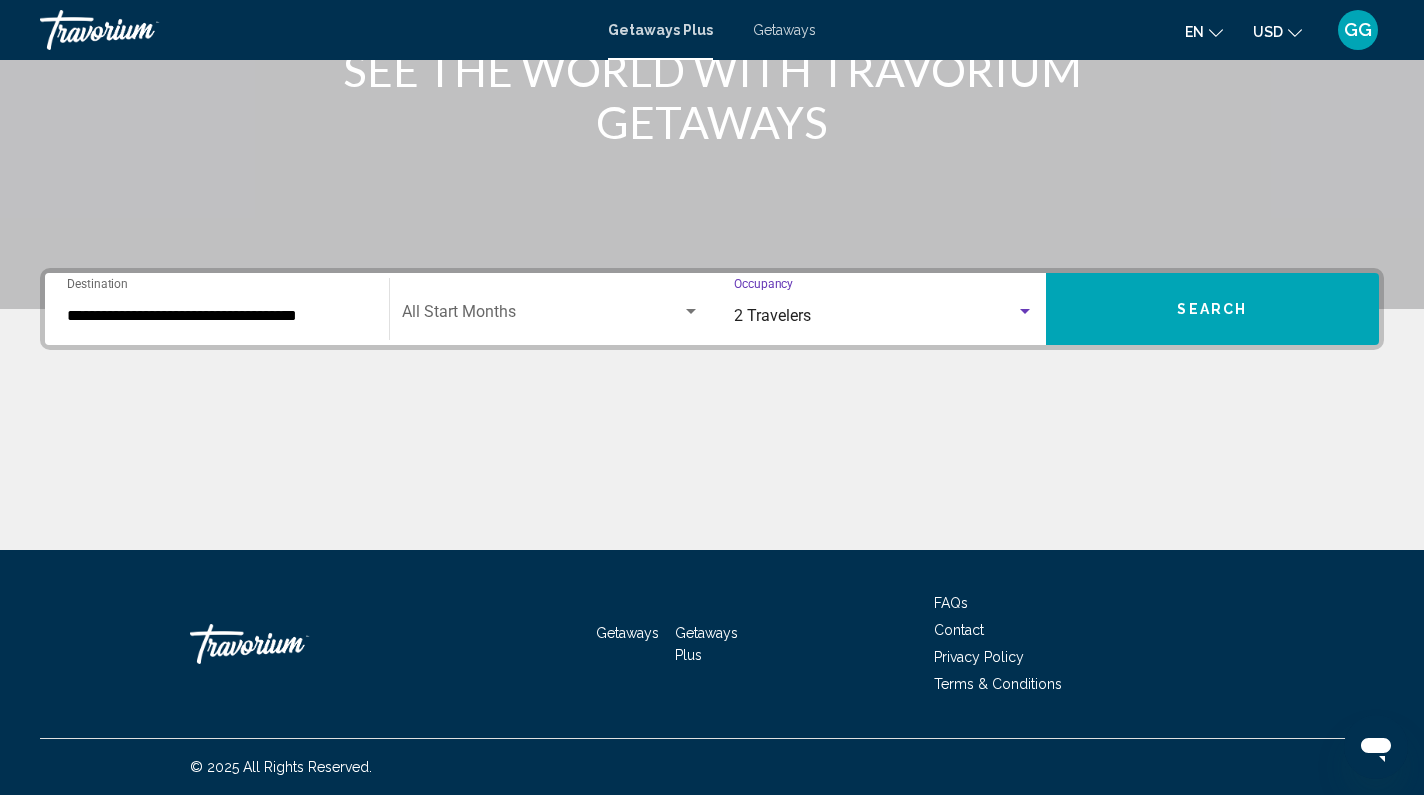 click at bounding box center (691, 312) 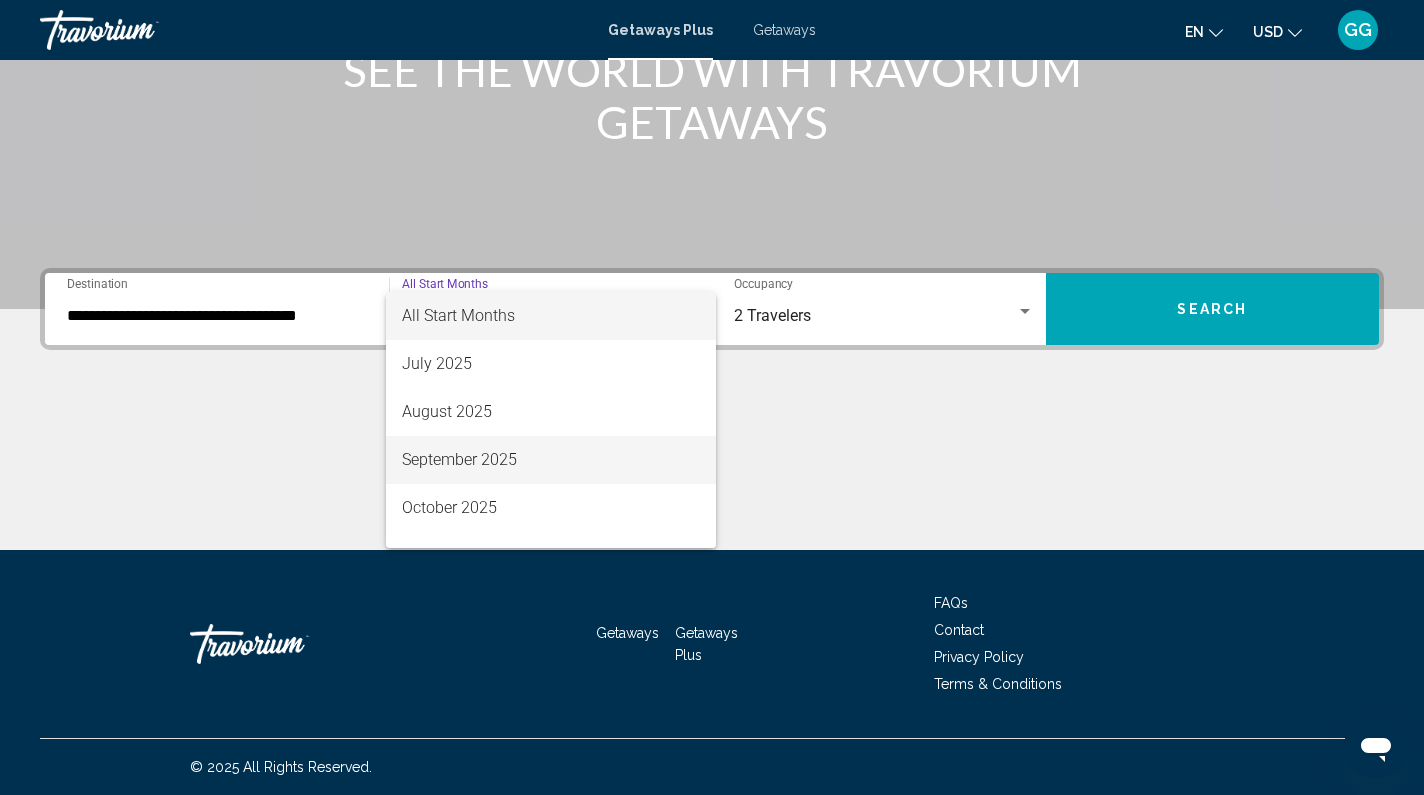click on "September 2025" at bounding box center [551, 460] 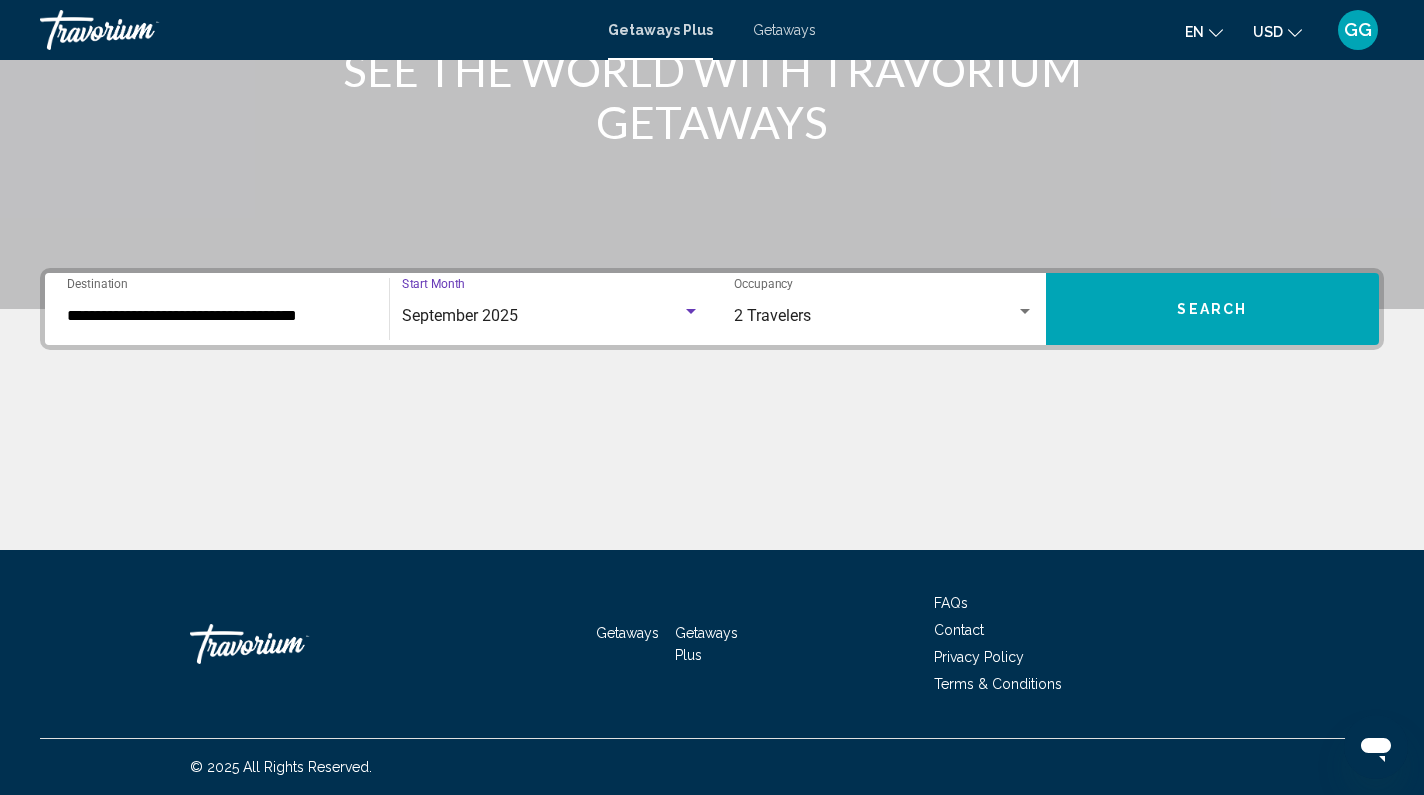 click on "Search" at bounding box center [1213, 309] 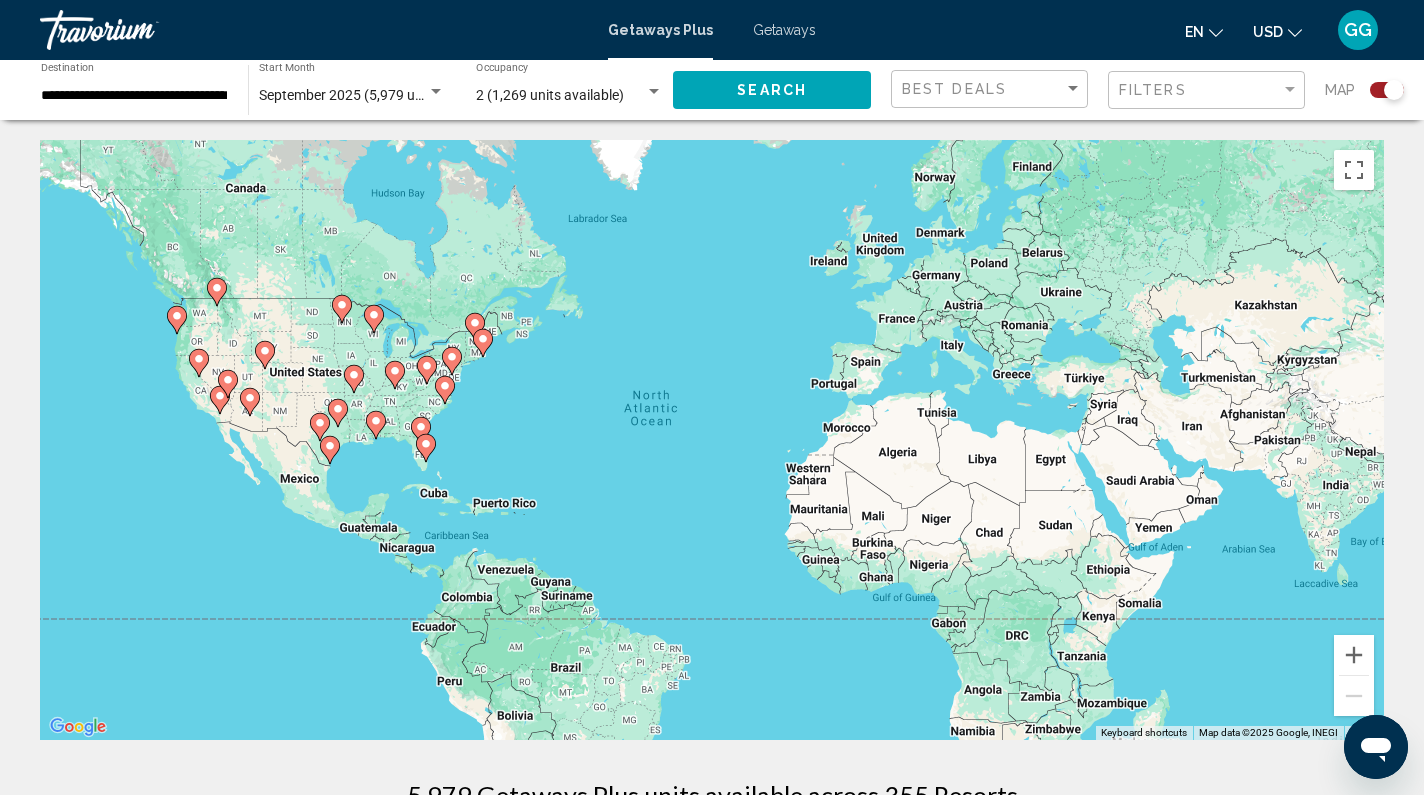 click on "To activate drag with keyboard, press Alt + Enter. Once in keyboard drag state, use the arrow keys to move the marker. To complete the drag, press the Enter key. To cancel, press Escape." at bounding box center [712, 440] 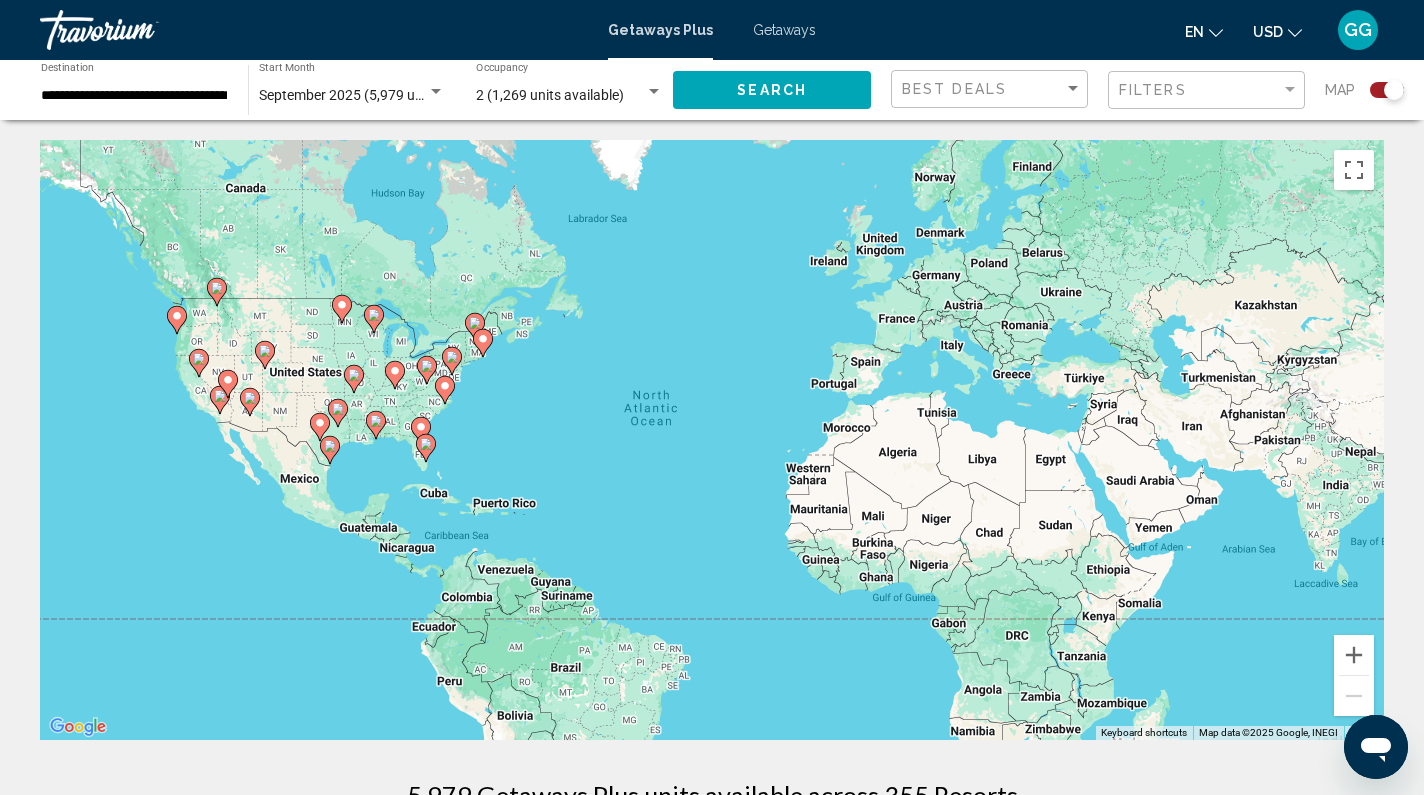 click on "To activate drag with keyboard, press Alt + Enter. Once in keyboard drag state, use the arrow keys to move the marker. To complete the drag, press the Enter key. To cancel, press Escape." at bounding box center [712, 440] 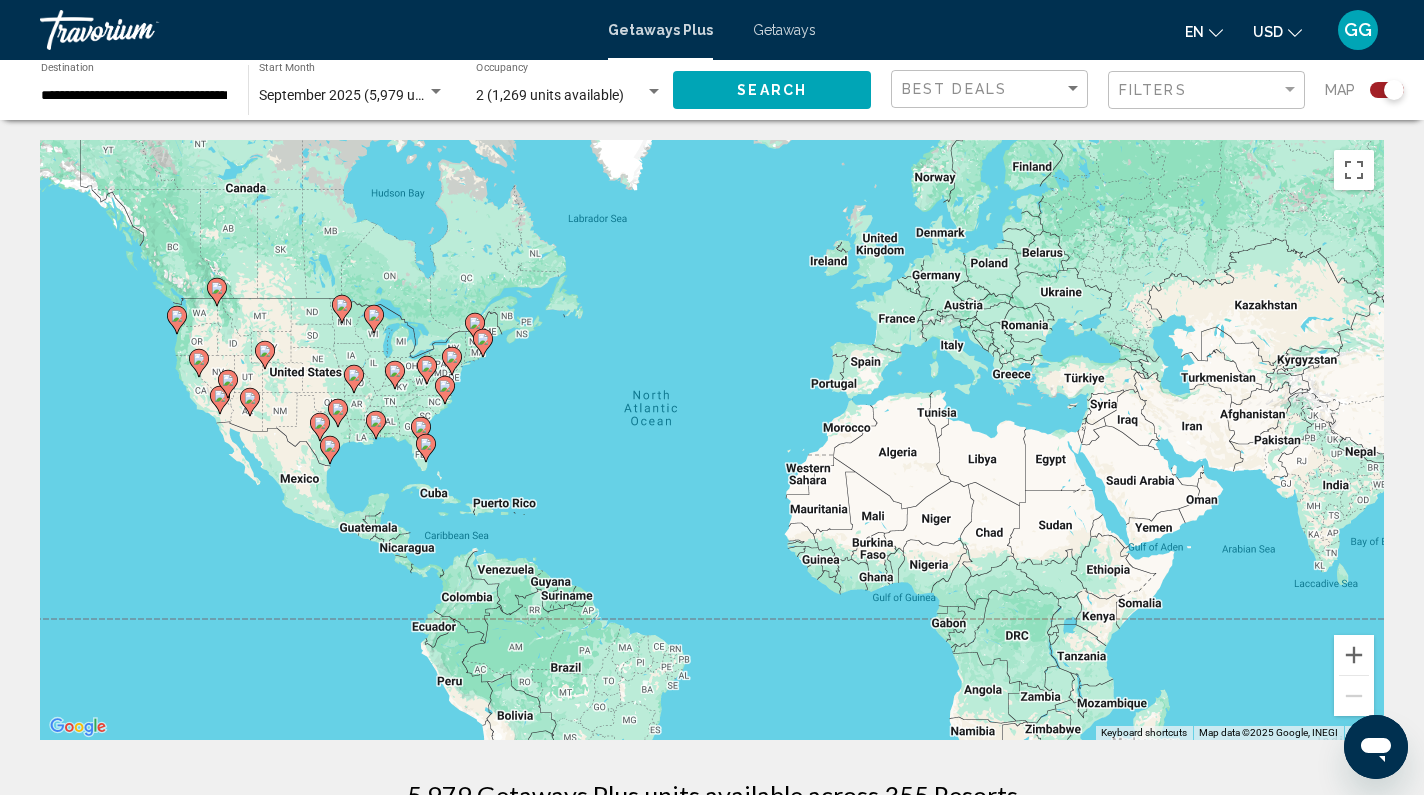 click on "To activate drag with keyboard, press Alt + Enter. Once in keyboard drag state, use the arrow keys to move the marker. To complete the drag, press the Enter key. To cancel, press Escape." at bounding box center (712, 440) 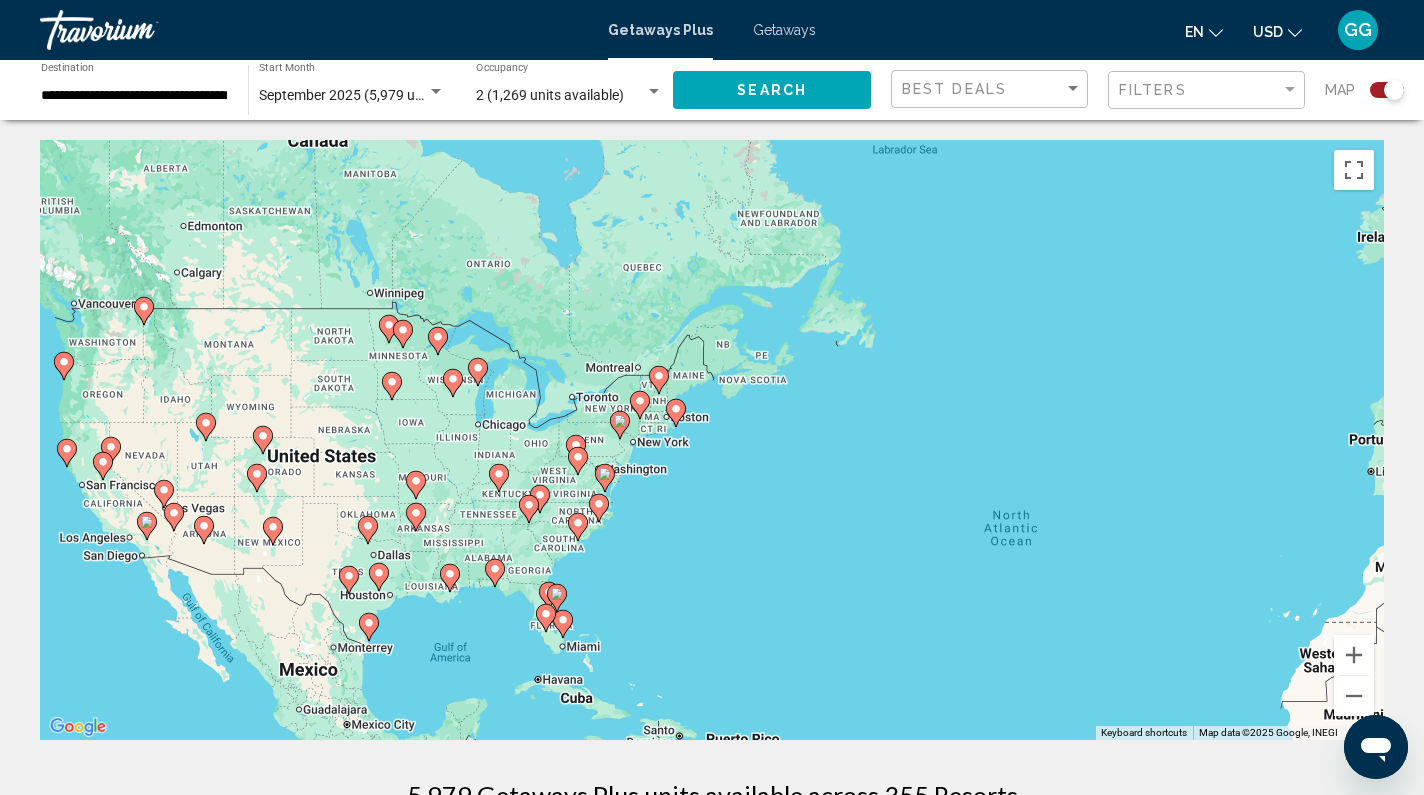 click 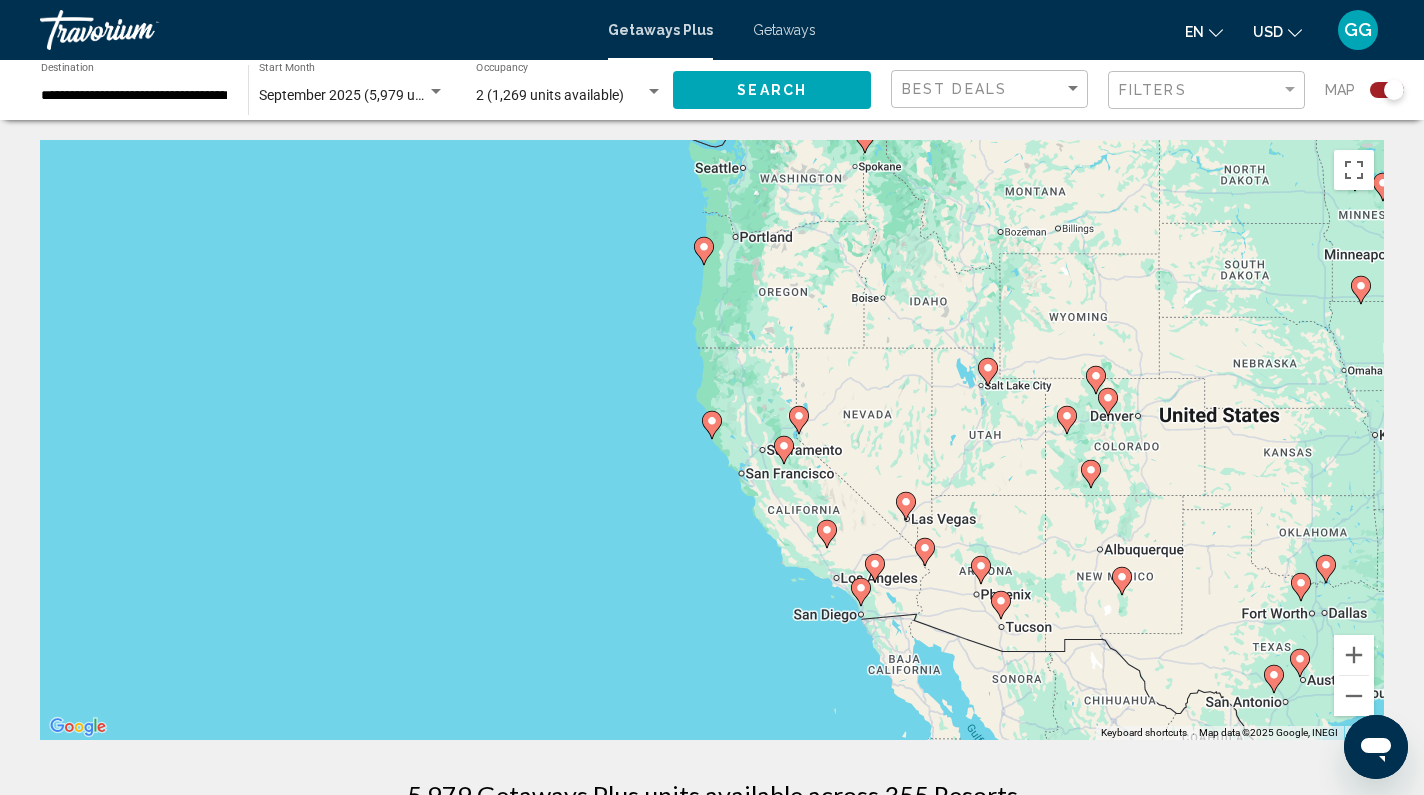 click 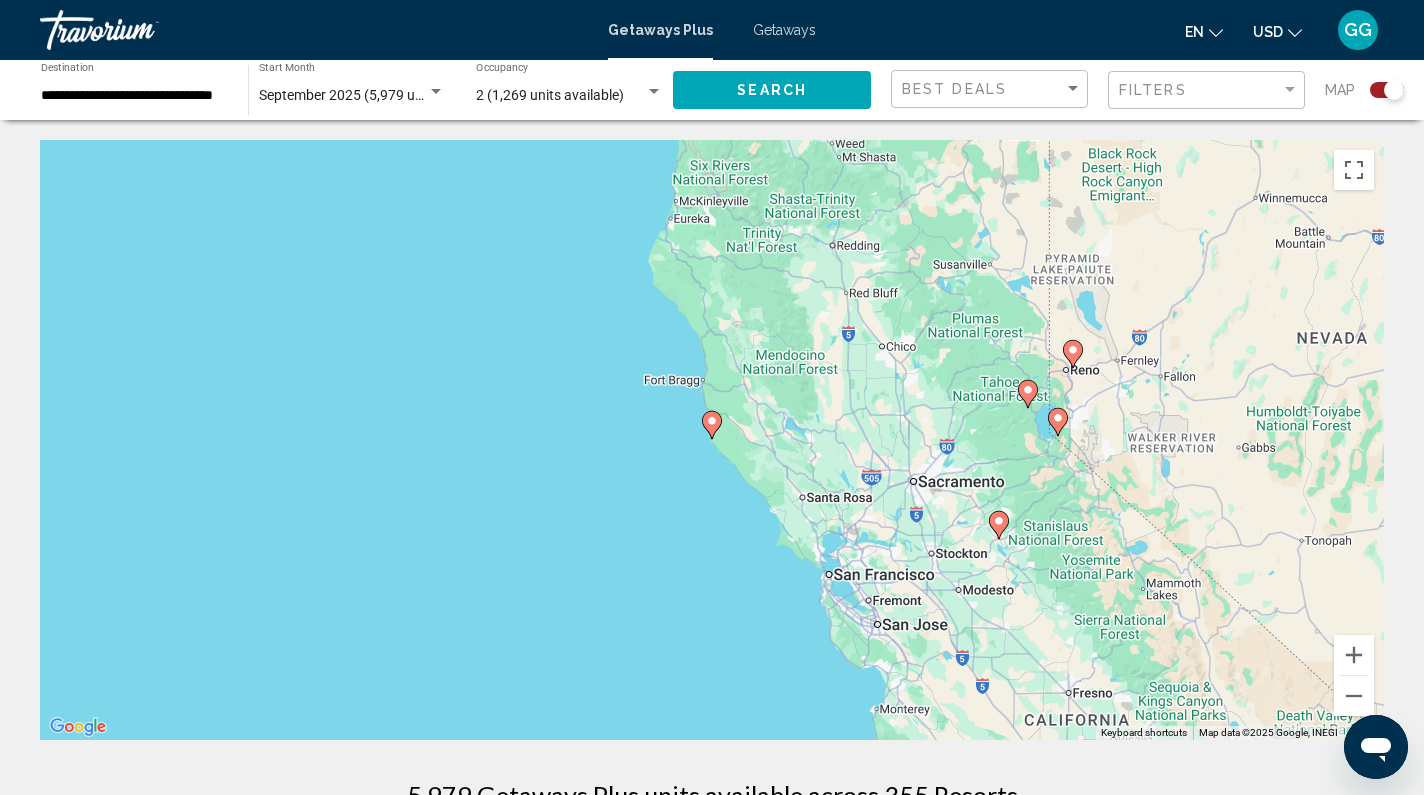 click 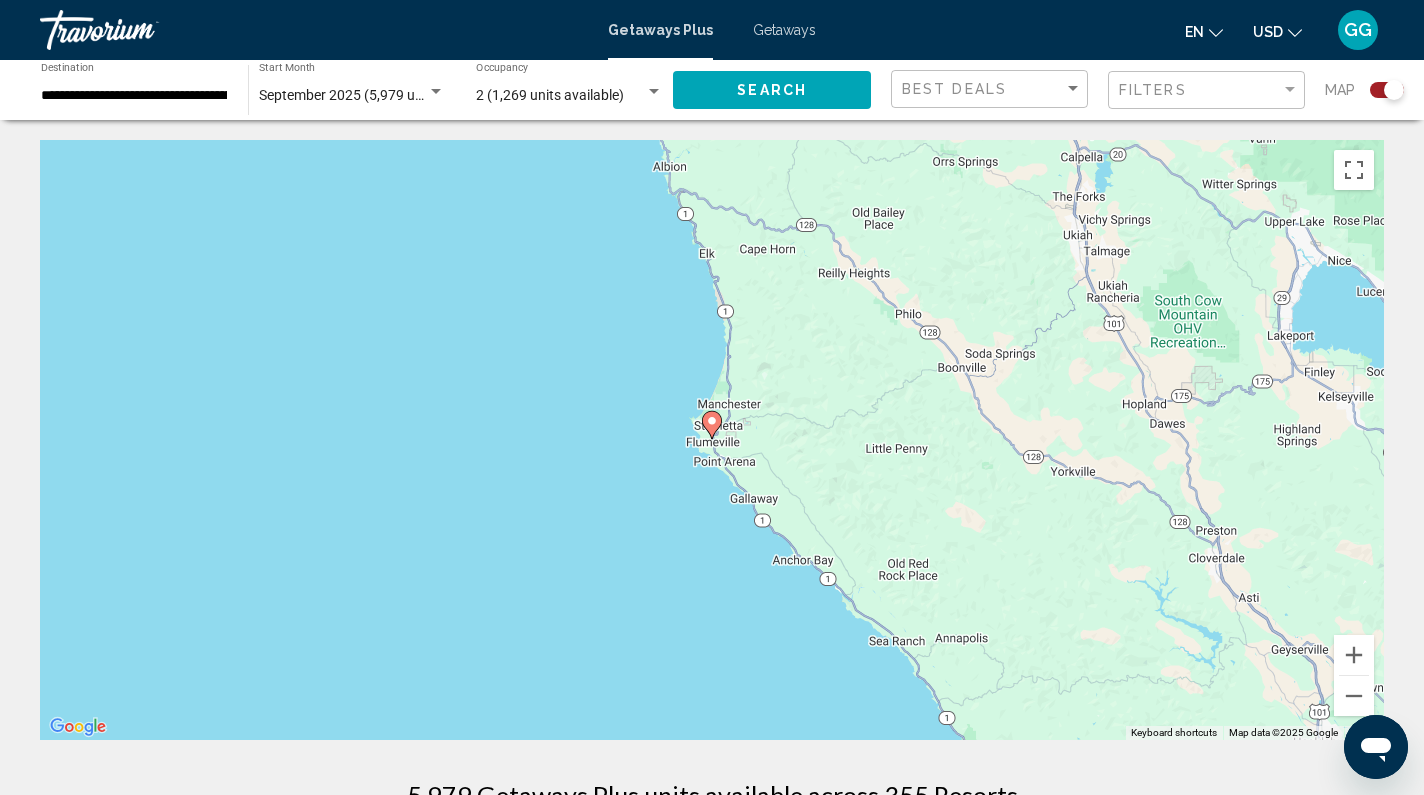 click 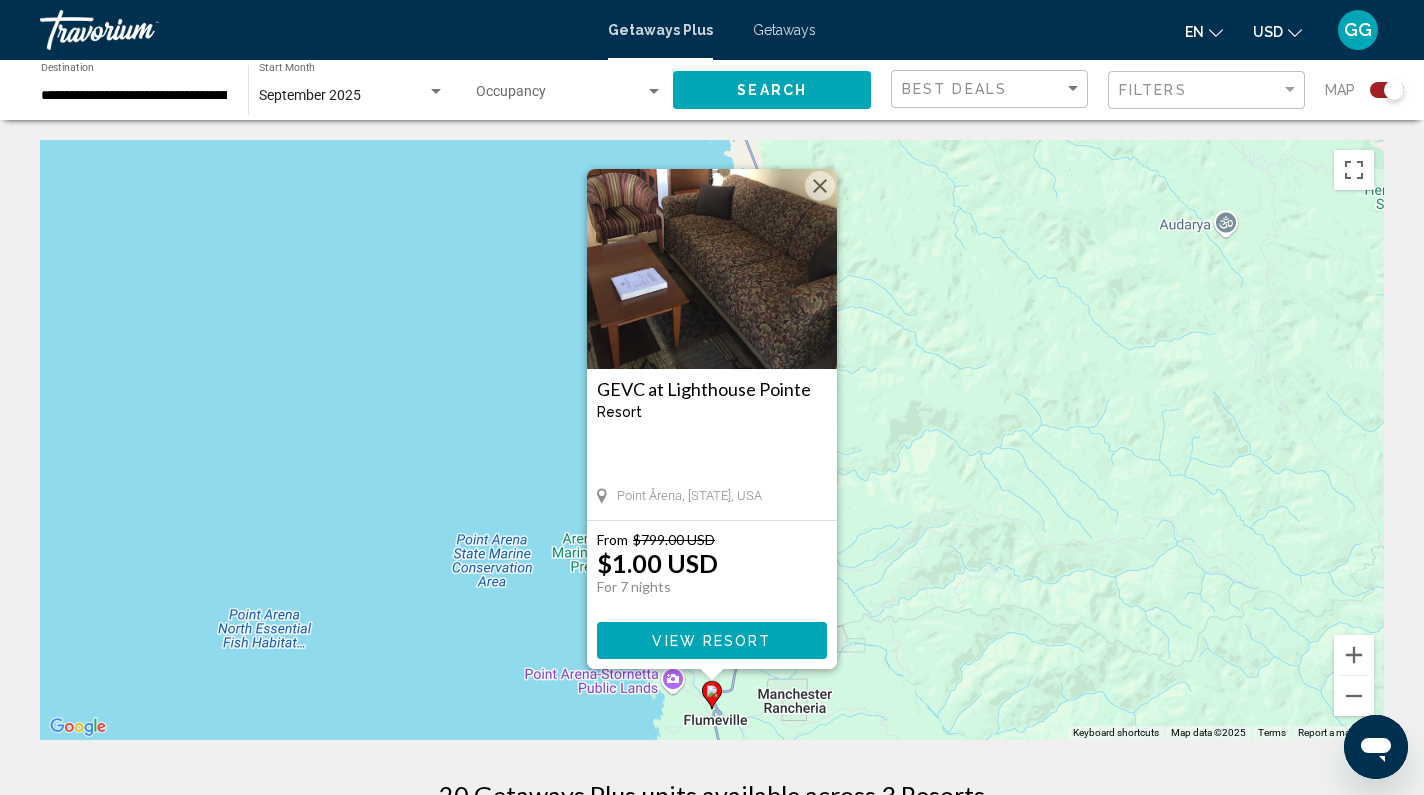 click at bounding box center [820, 186] 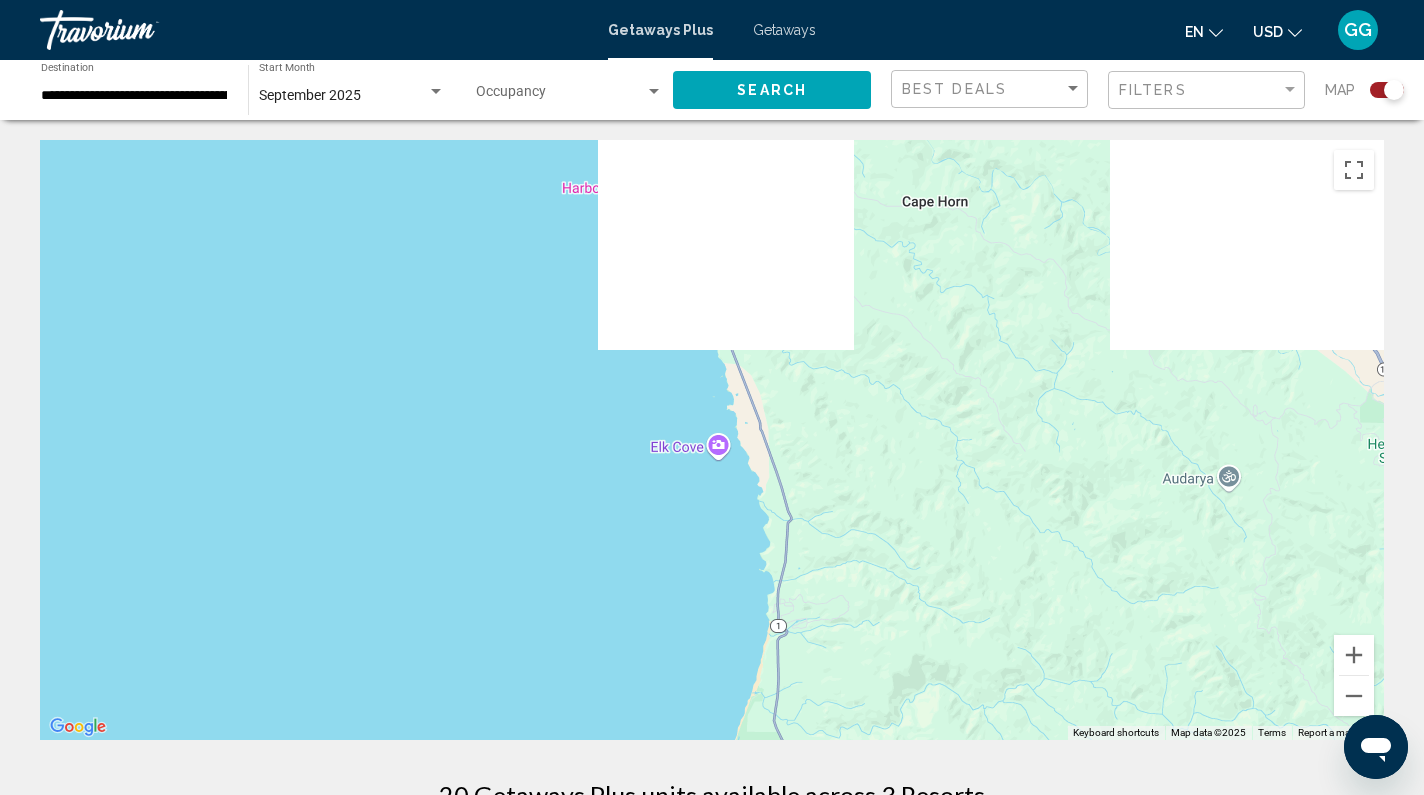drag, startPoint x: 846, startPoint y: 219, endPoint x: 848, endPoint y: 491, distance: 272.00735 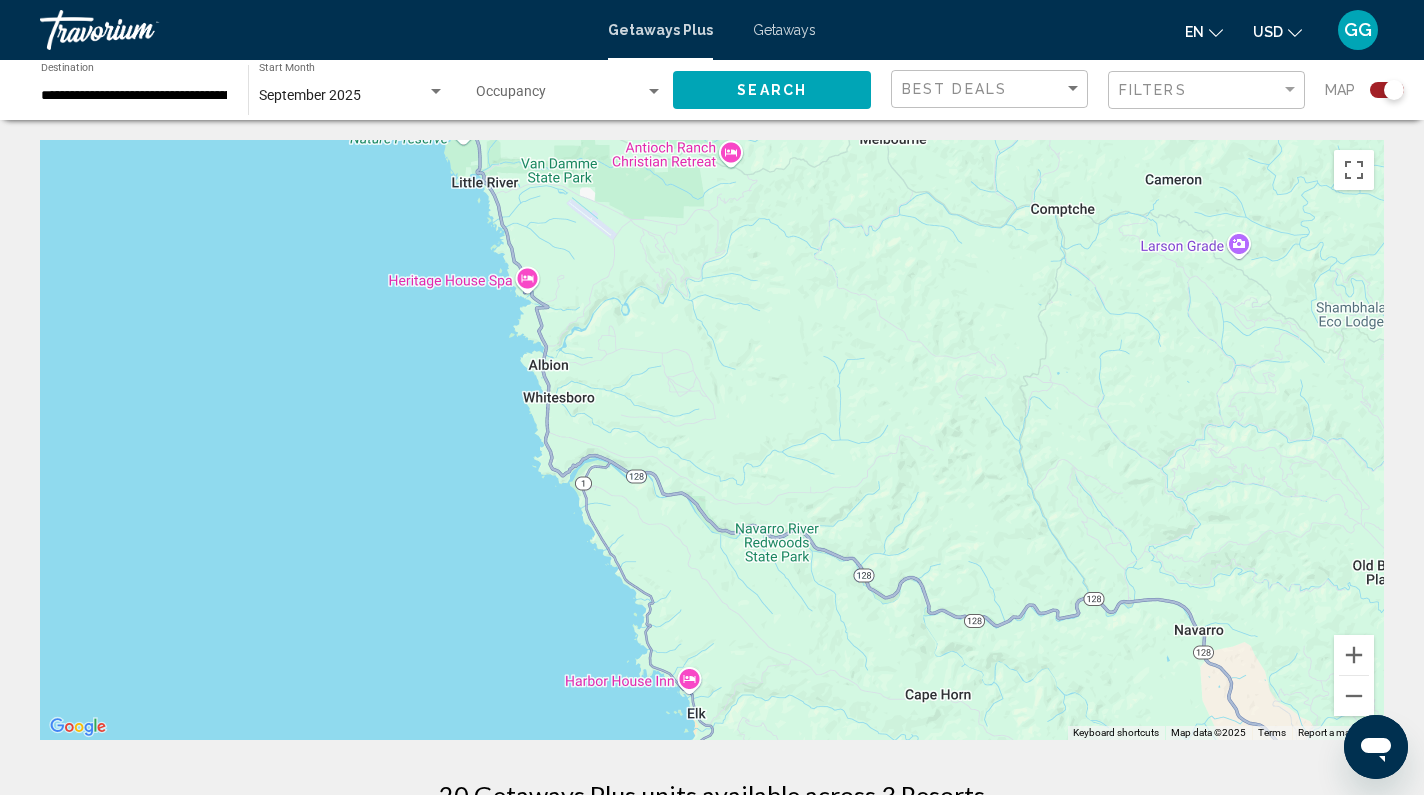 scroll, scrollTop: 0, scrollLeft: 0, axis: both 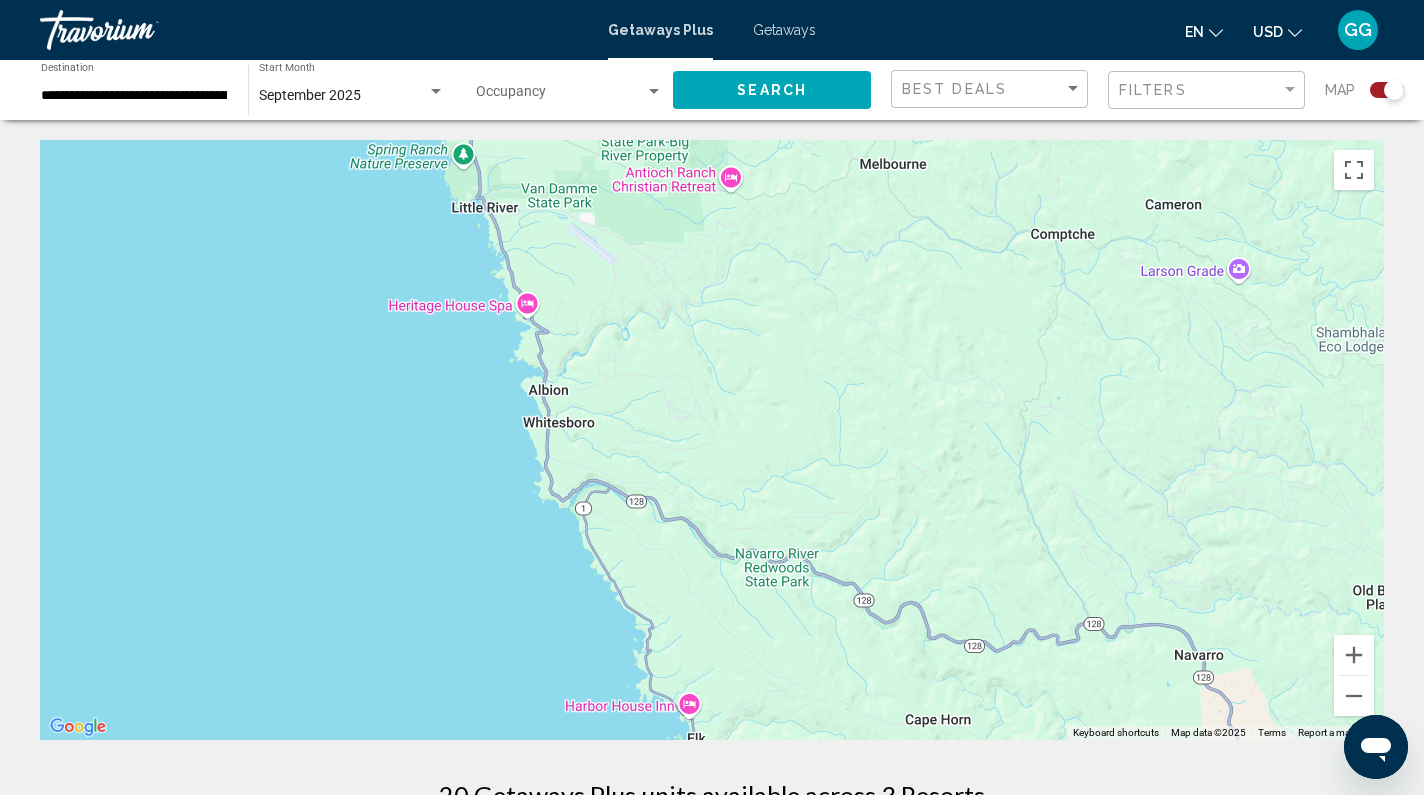 drag, startPoint x: 716, startPoint y: 306, endPoint x: 732, endPoint y: 602, distance: 296.43213 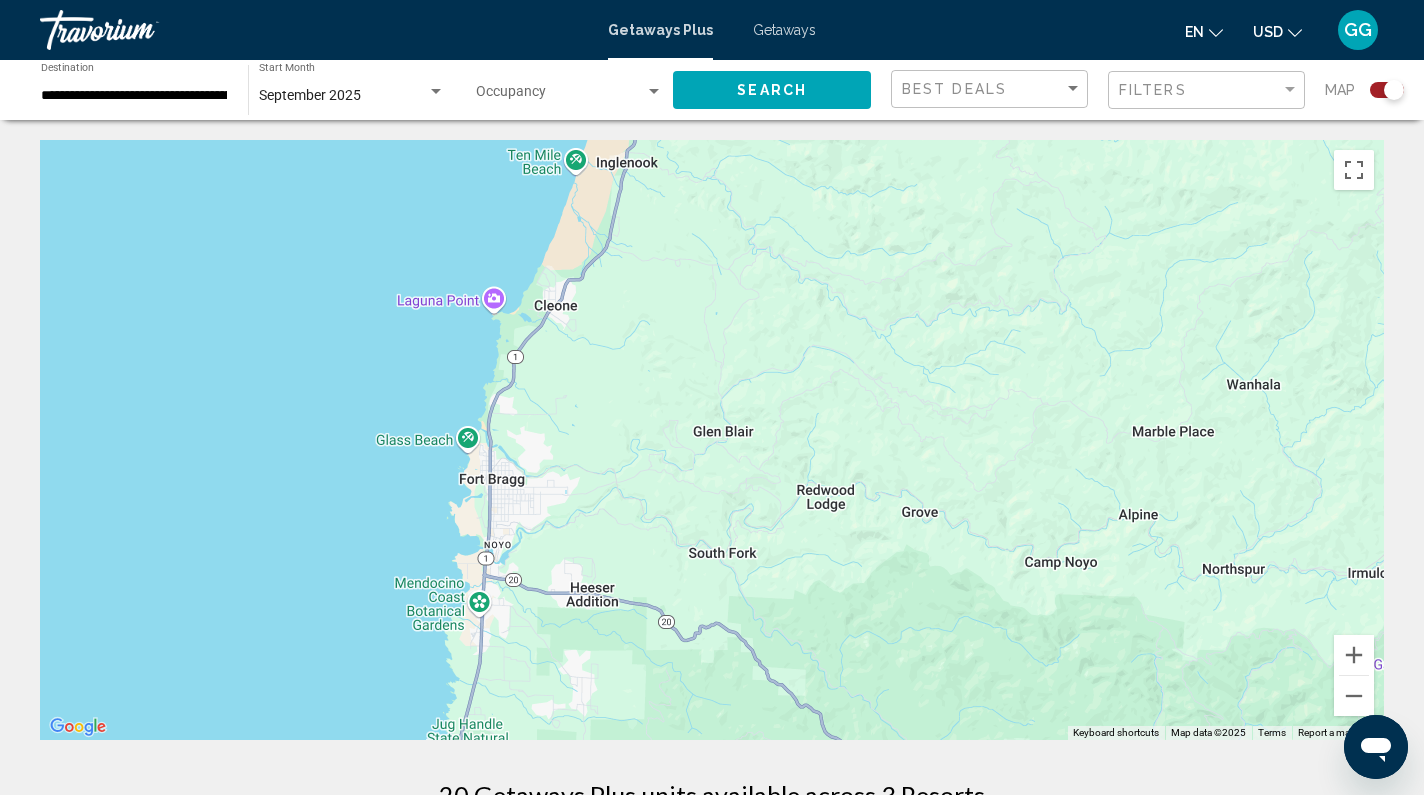 scroll, scrollTop: 0, scrollLeft: 0, axis: both 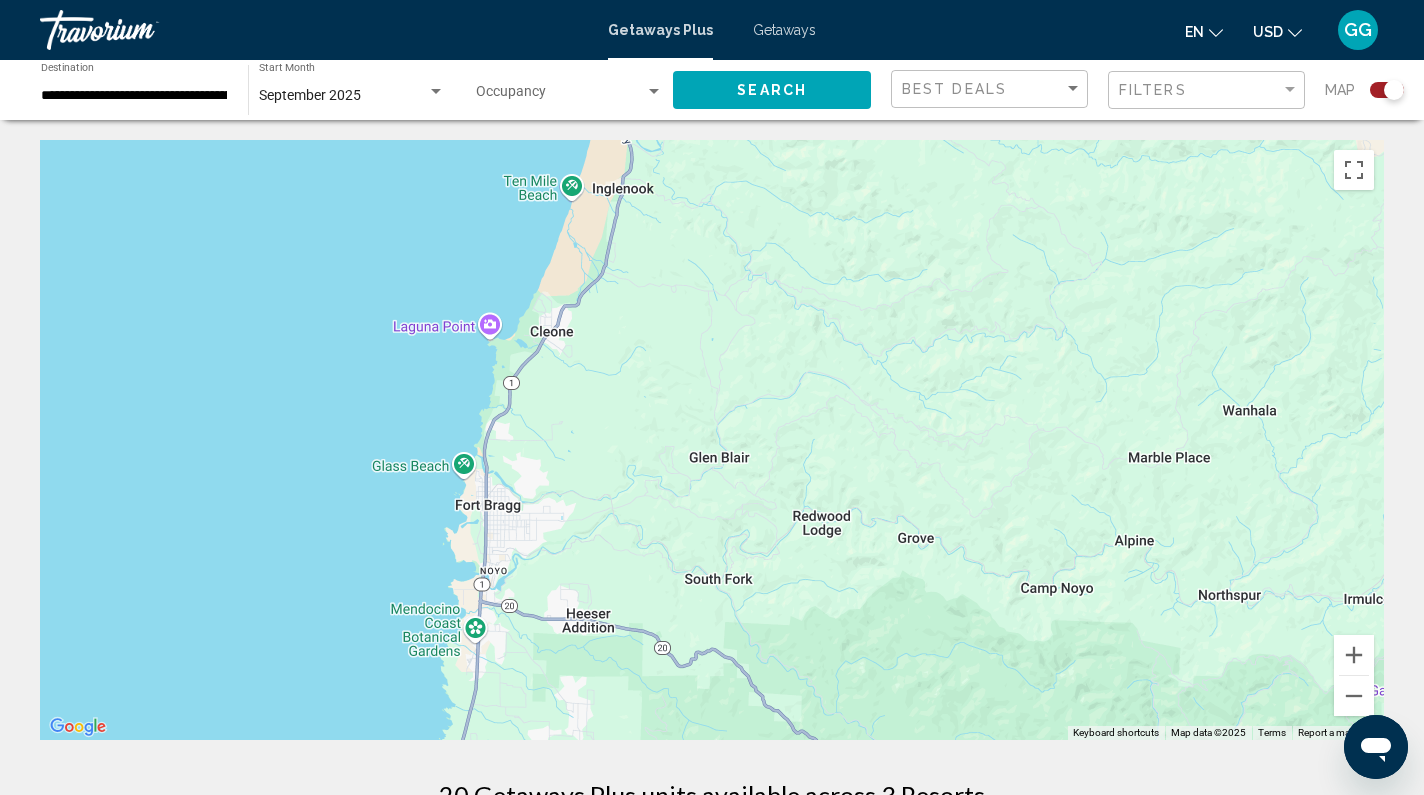 drag, startPoint x: 740, startPoint y: 182, endPoint x: 672, endPoint y: 719, distance: 541.28827 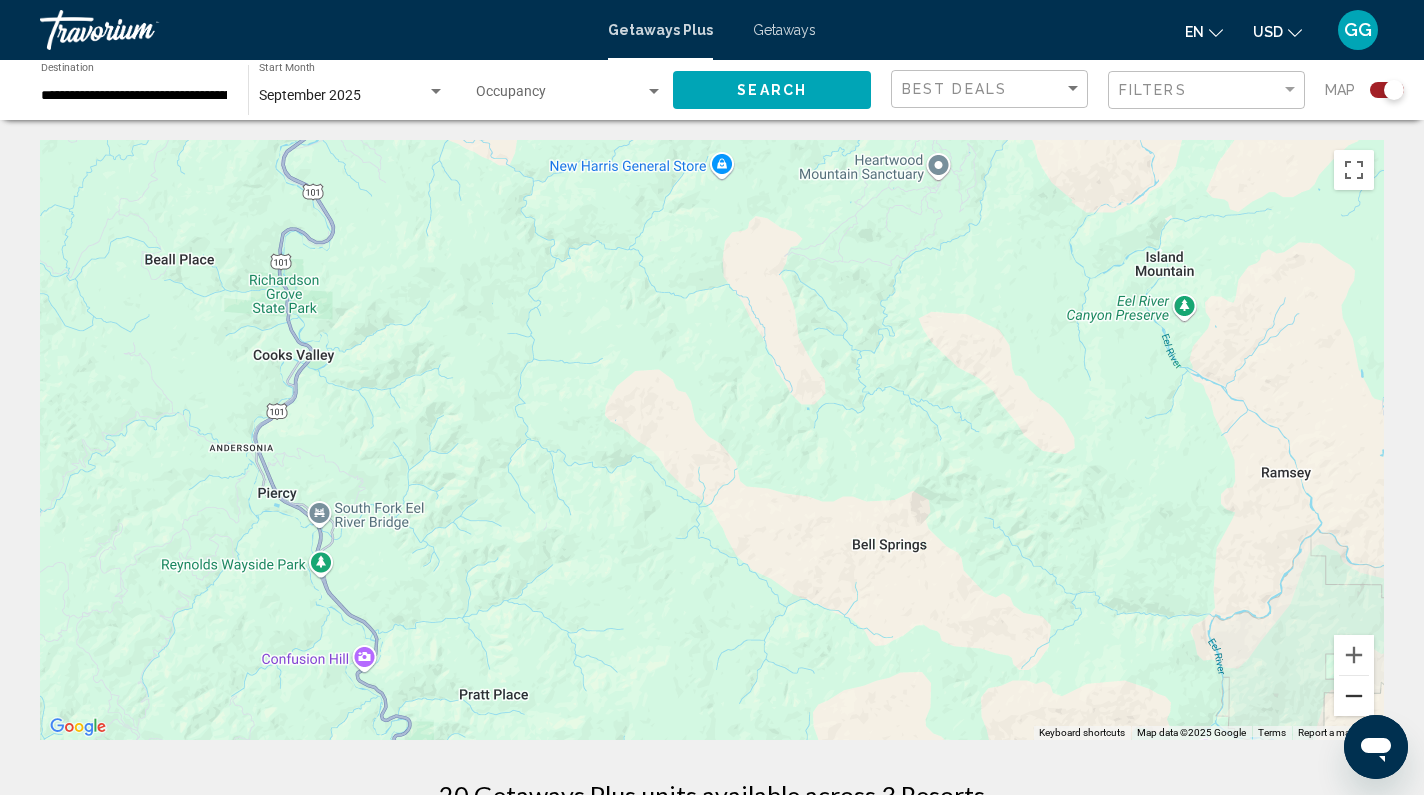 click at bounding box center (1354, 696) 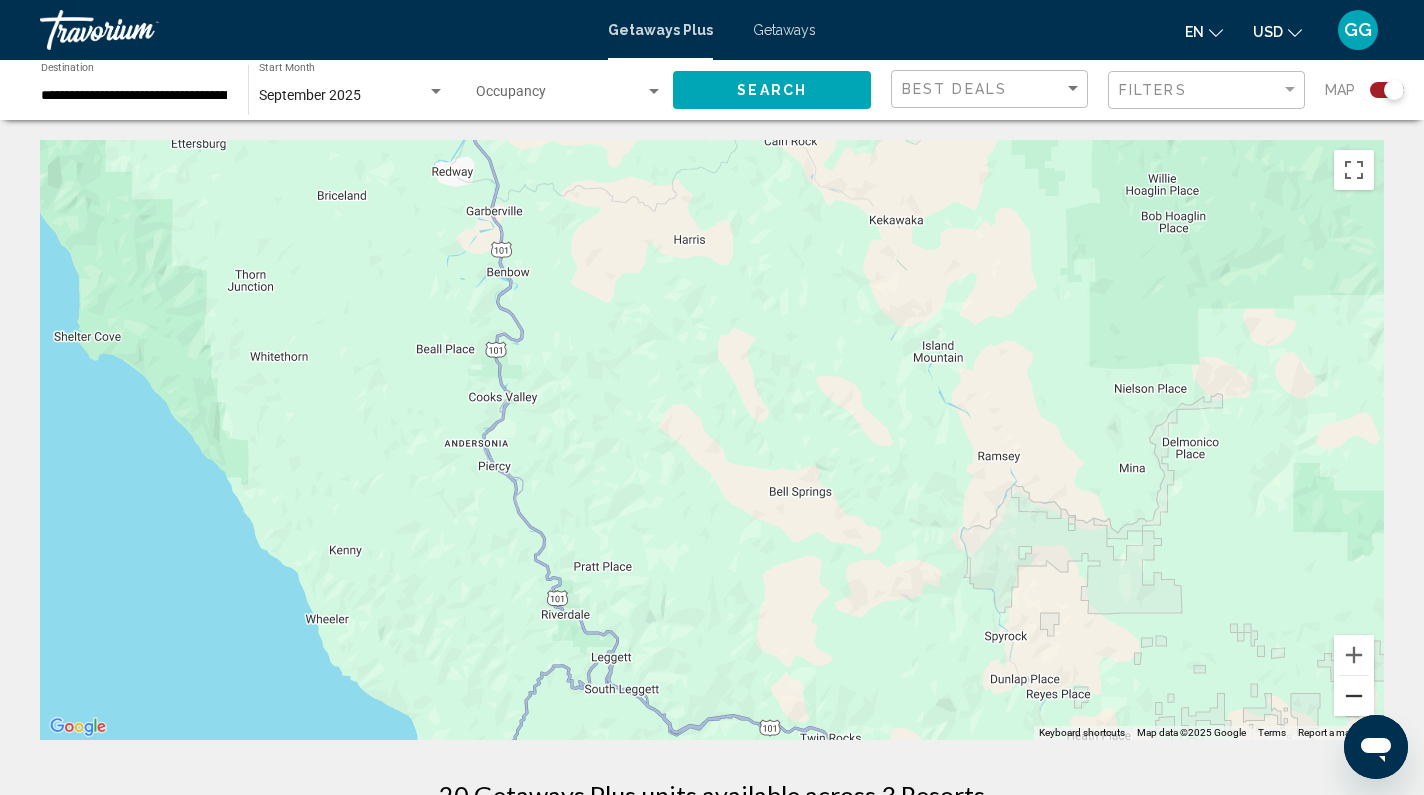 click at bounding box center (1354, 696) 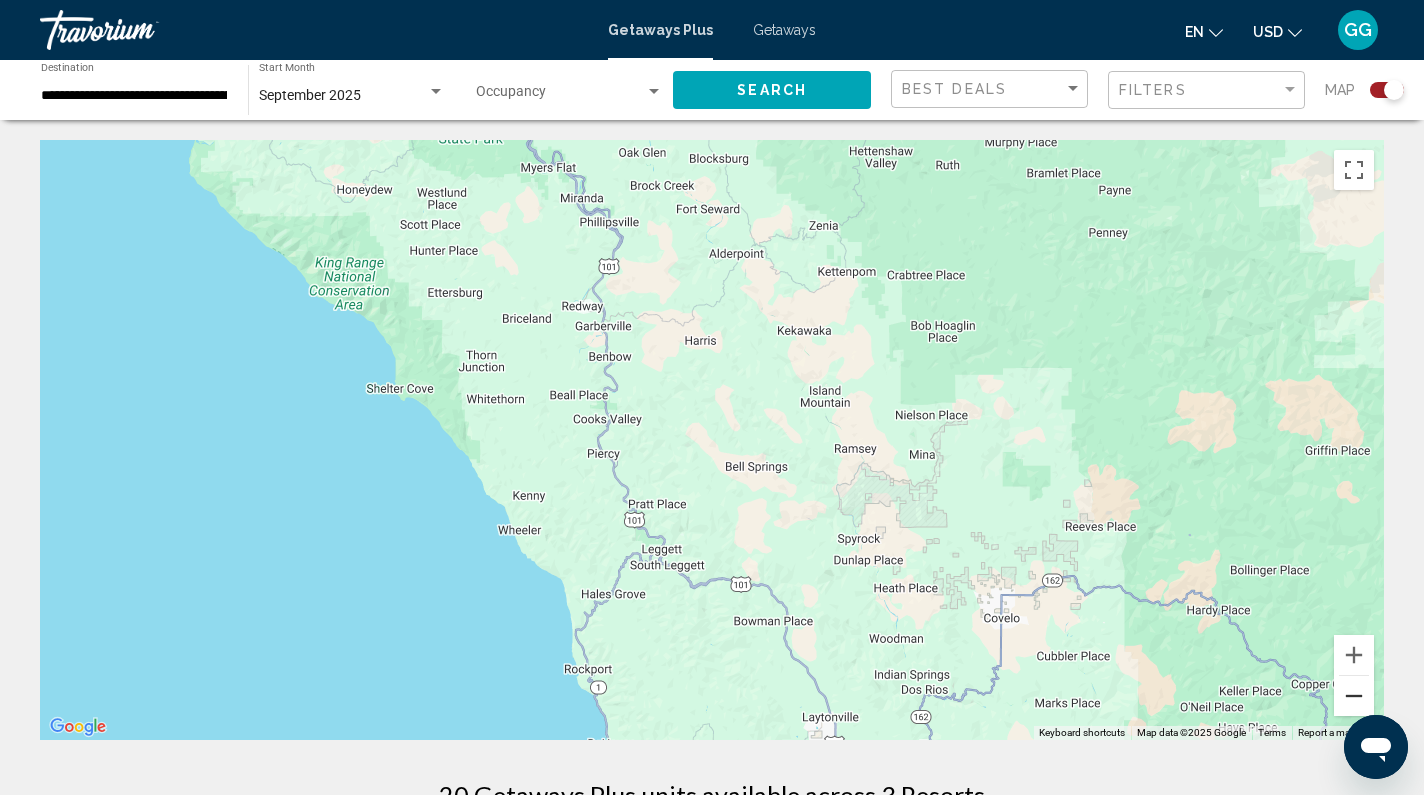 click at bounding box center [1354, 696] 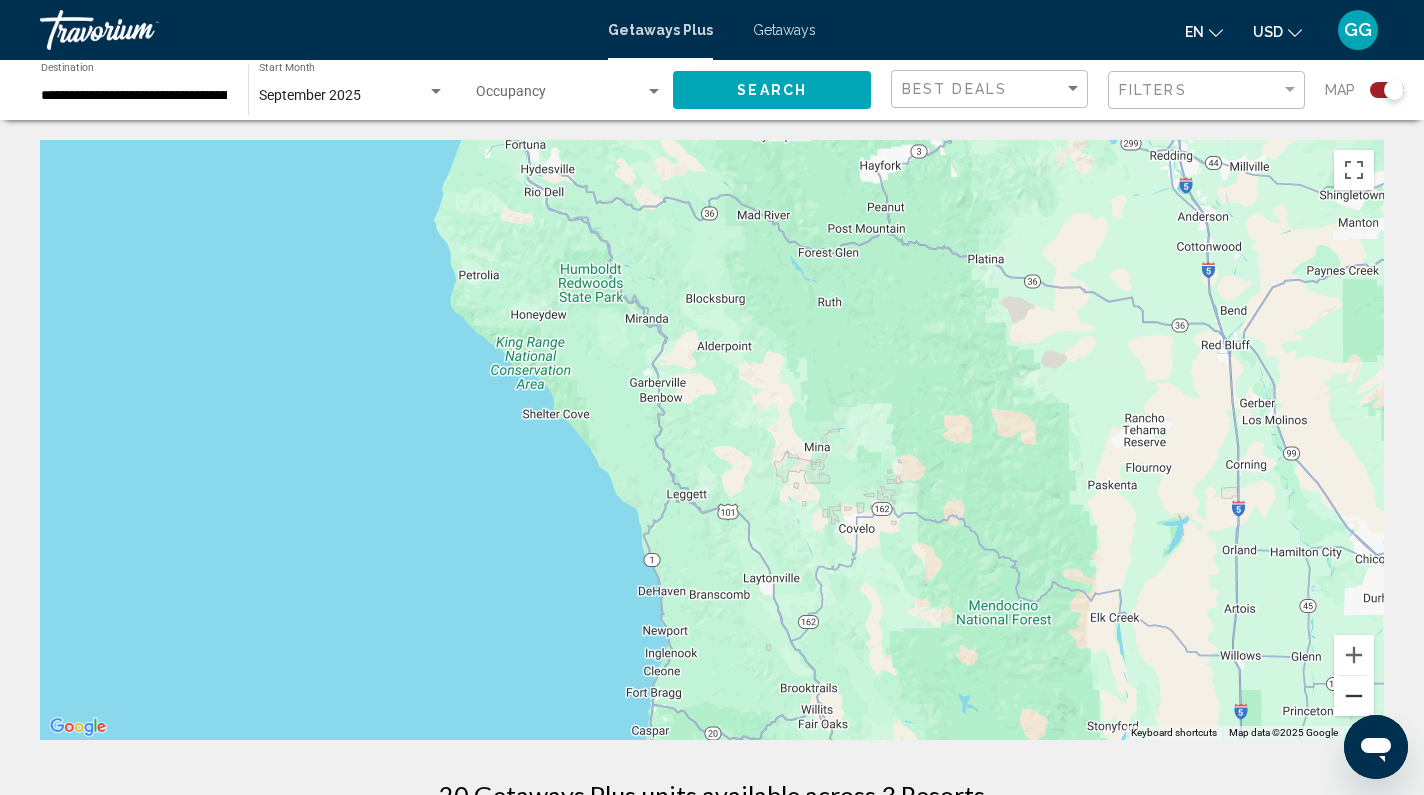 click at bounding box center [1354, 696] 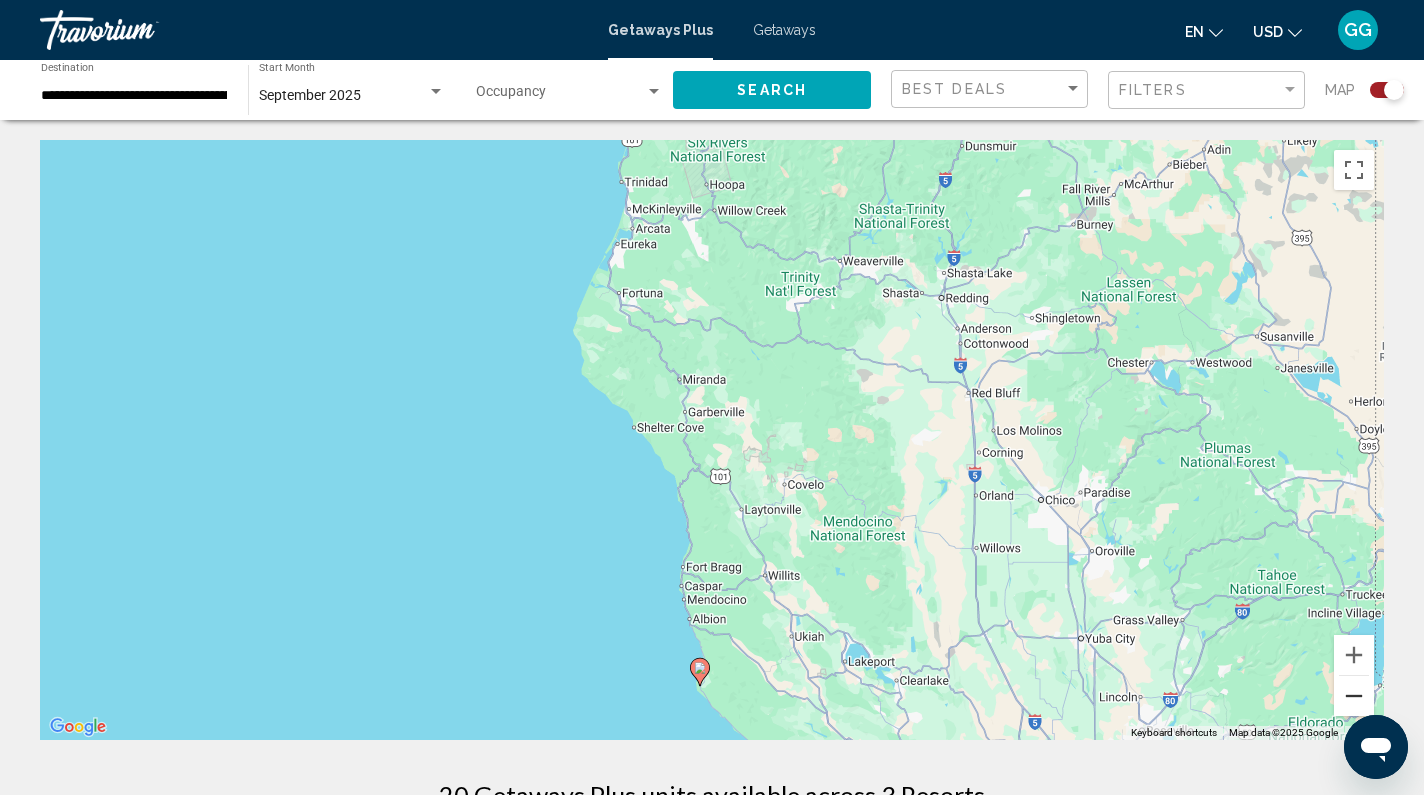 click at bounding box center (1354, 696) 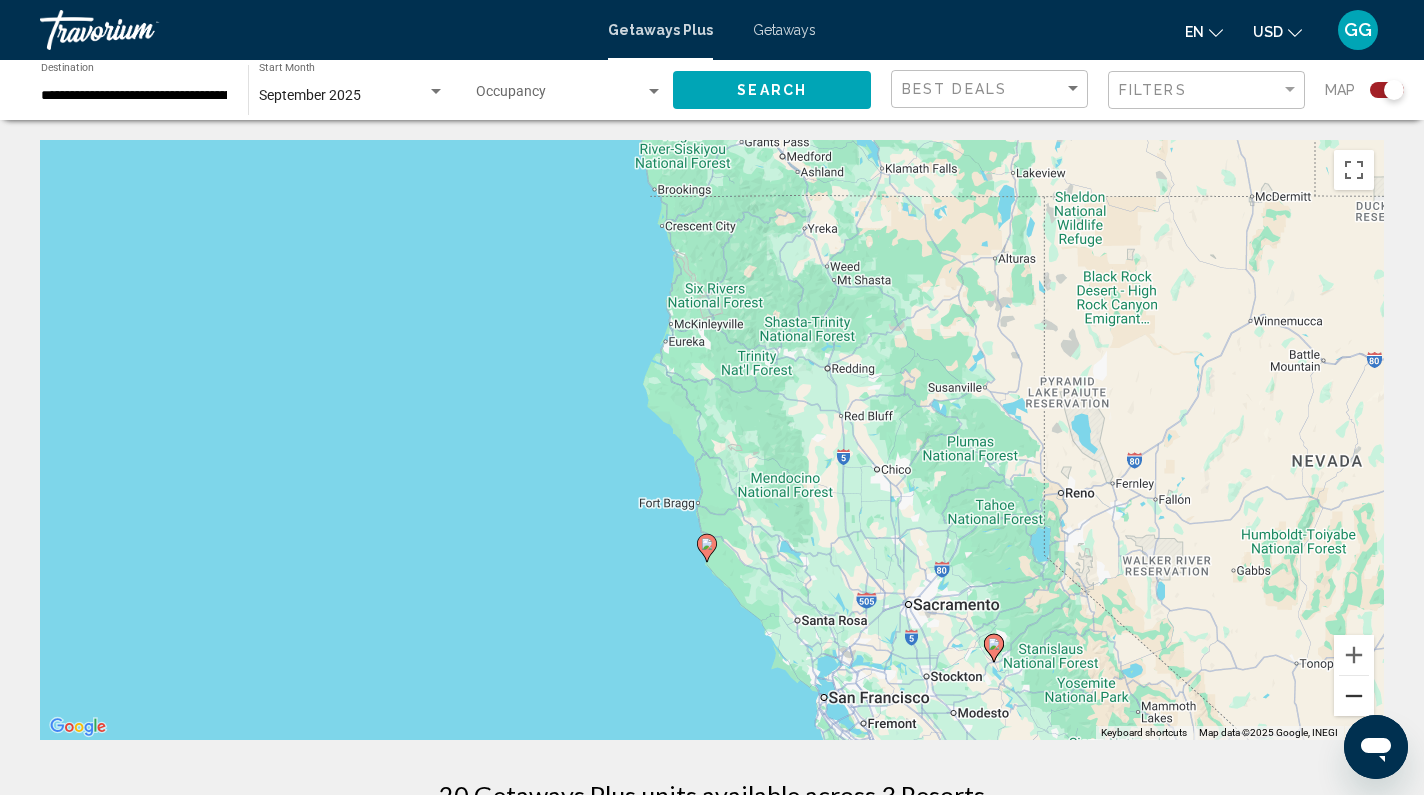 click at bounding box center [1354, 696] 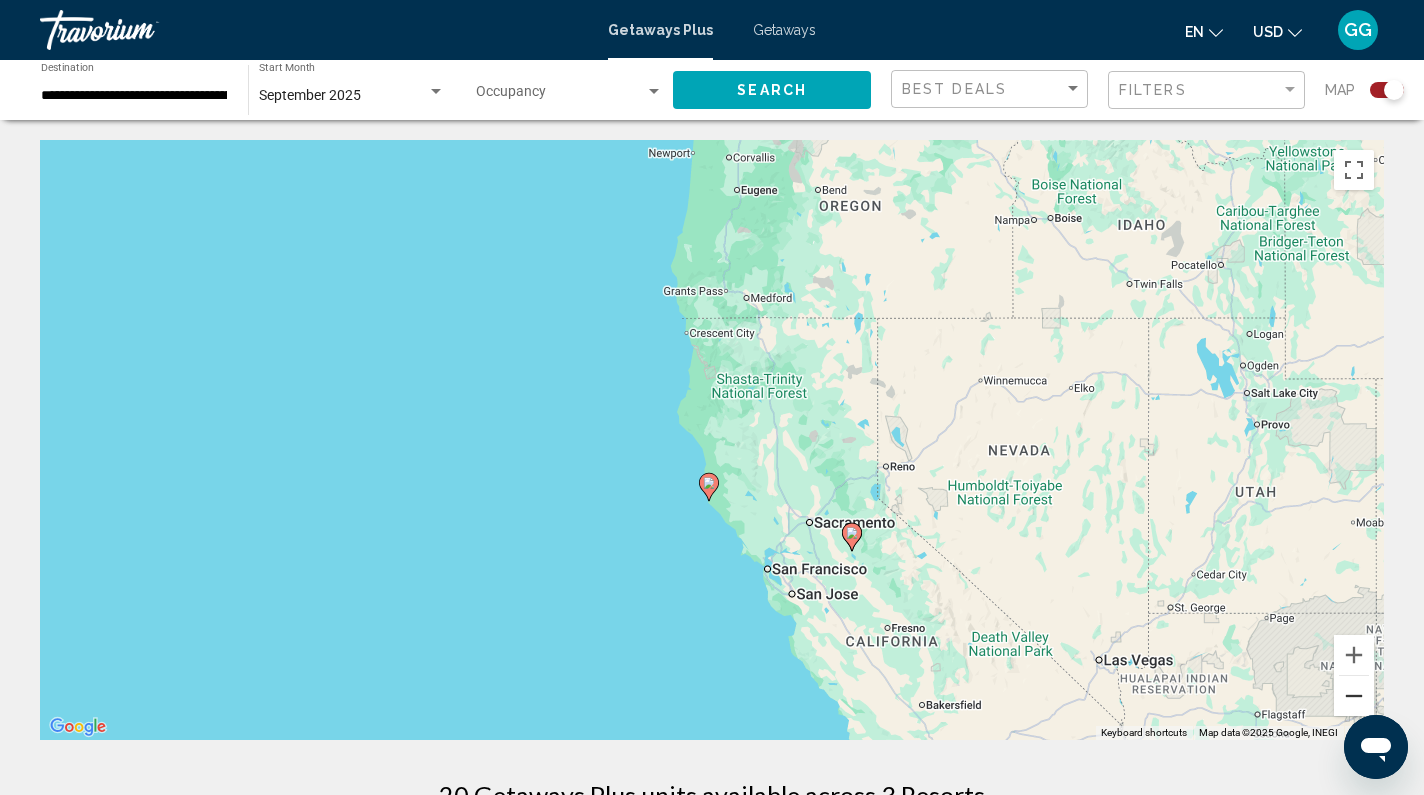 click at bounding box center (1354, 696) 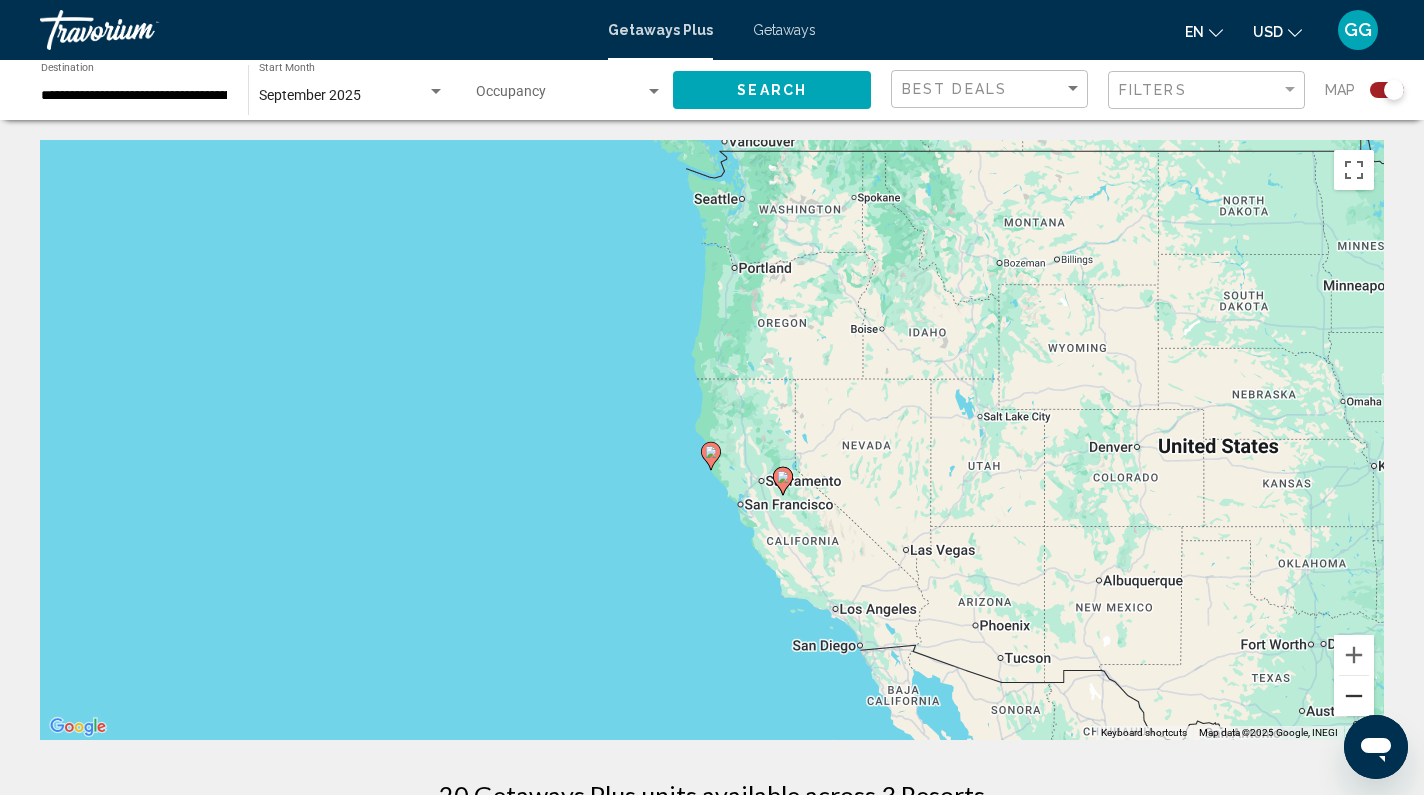 click at bounding box center [1354, 696] 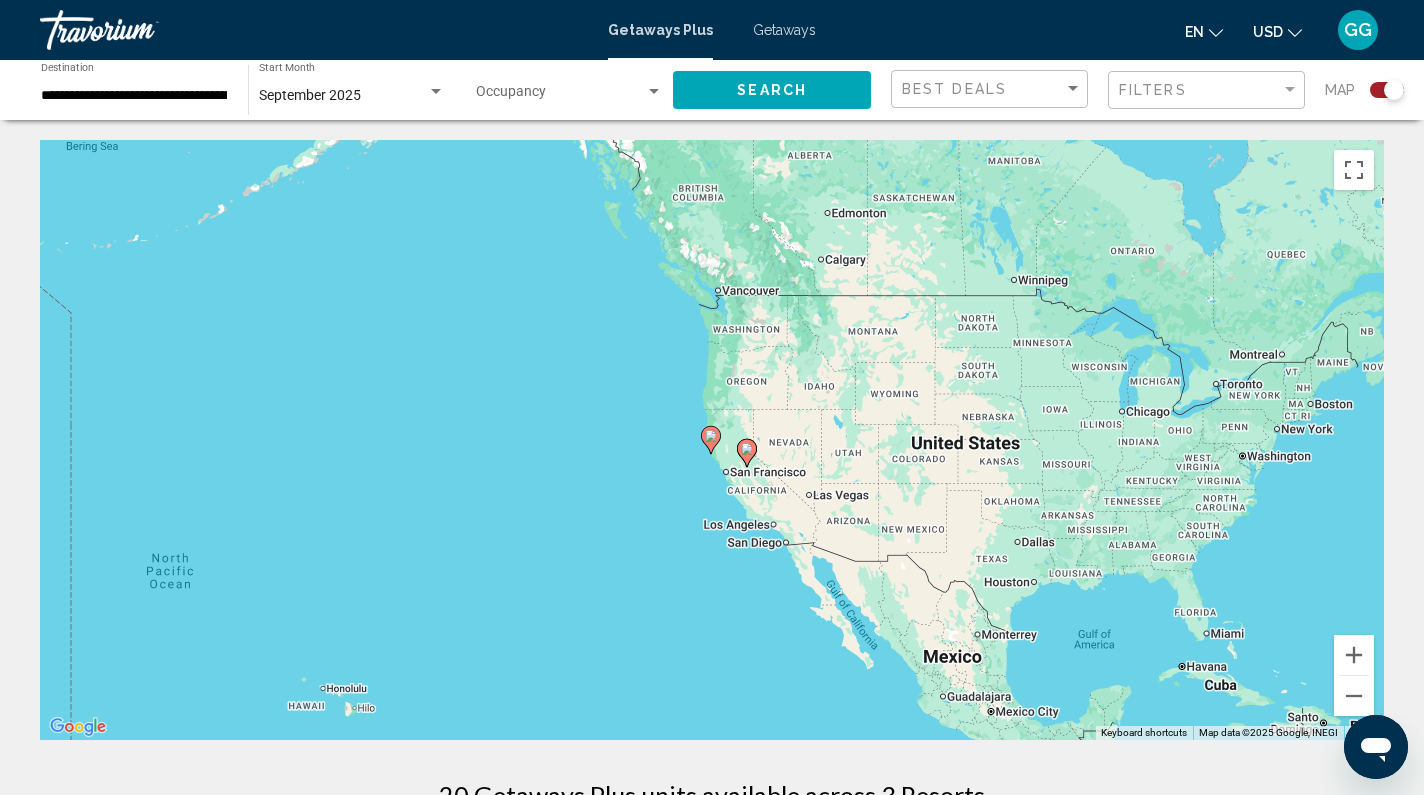 click 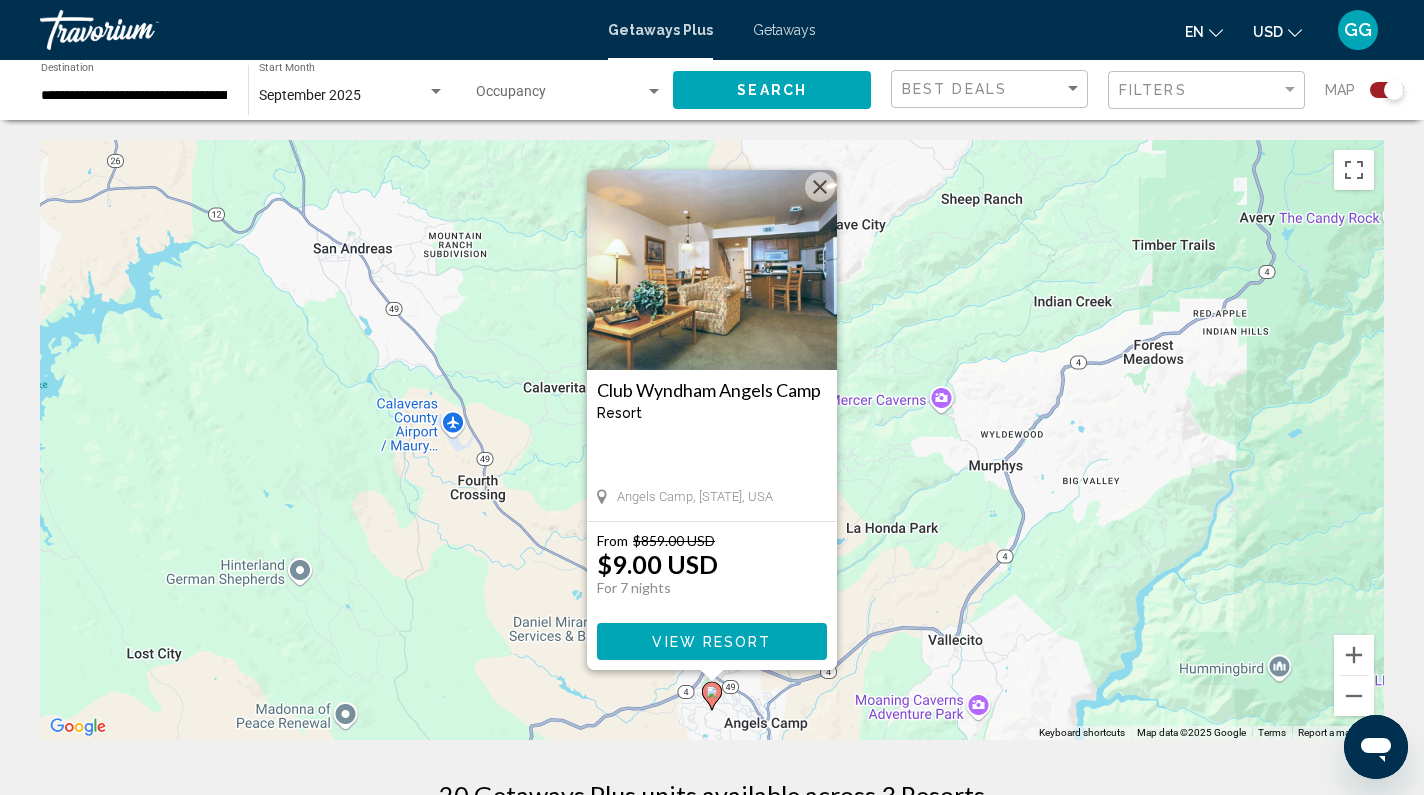 scroll, scrollTop: 0, scrollLeft: 0, axis: both 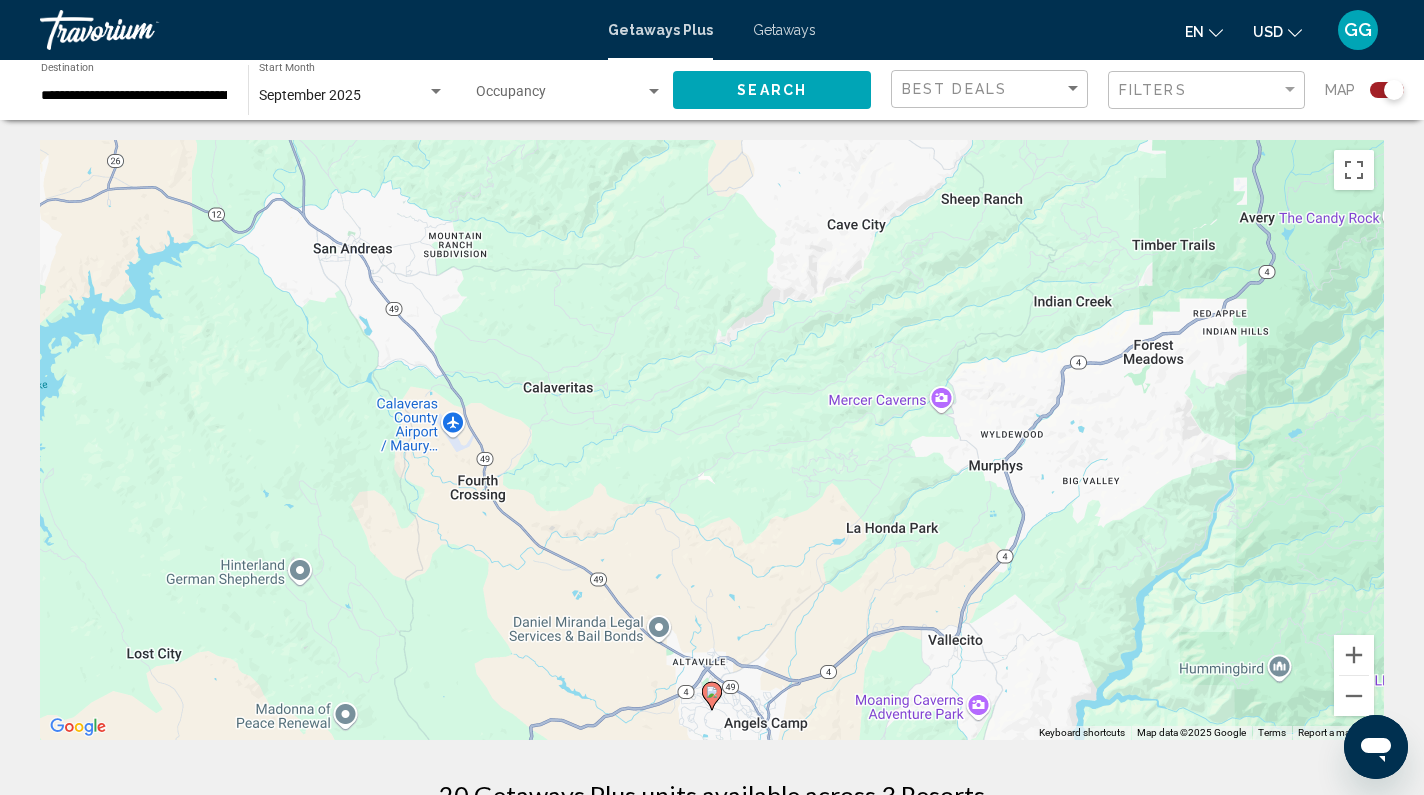 click on "September 2025 Start Month All Start Months" 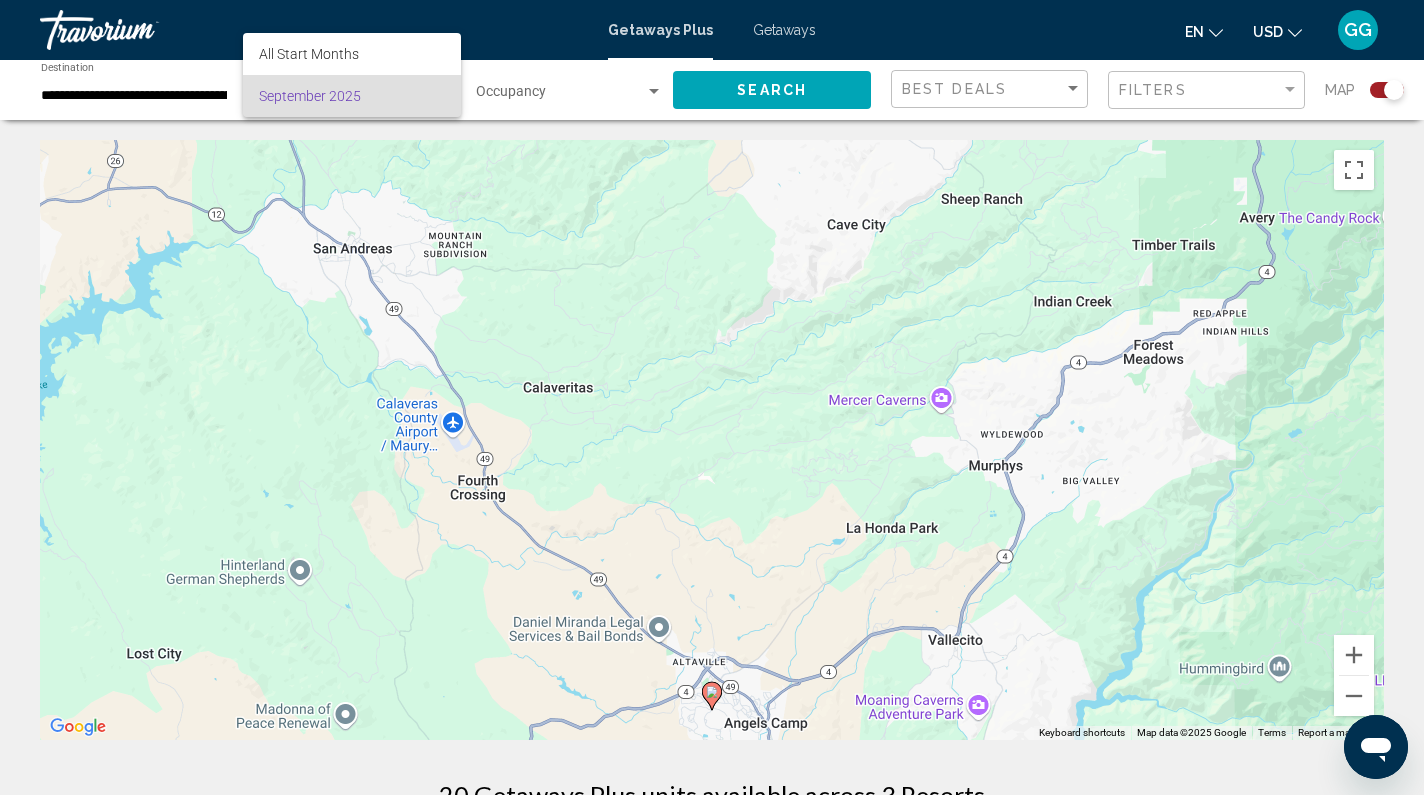 drag, startPoint x: 281, startPoint y: 171, endPoint x: 306, endPoint y: 178, distance: 25.96151 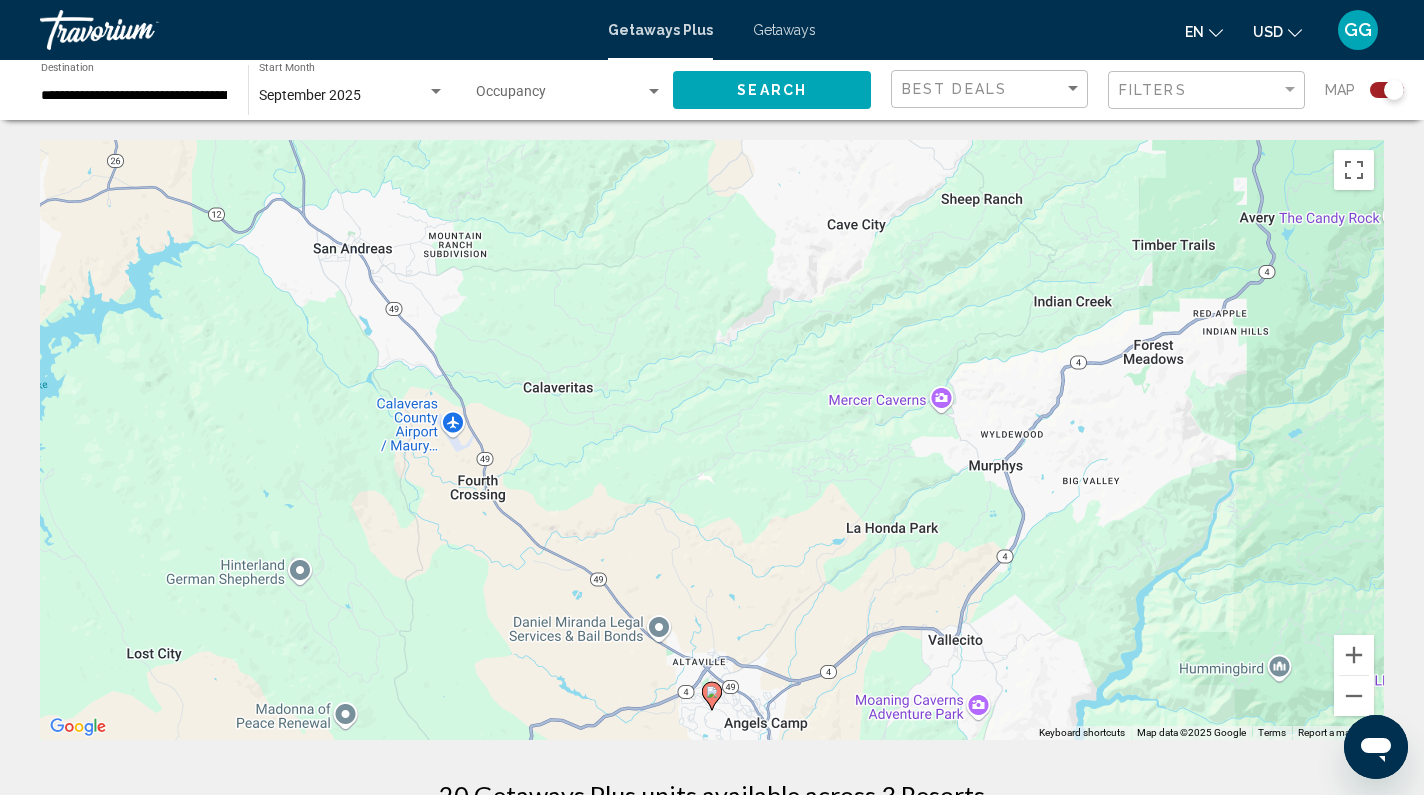scroll, scrollTop: 0, scrollLeft: 0, axis: both 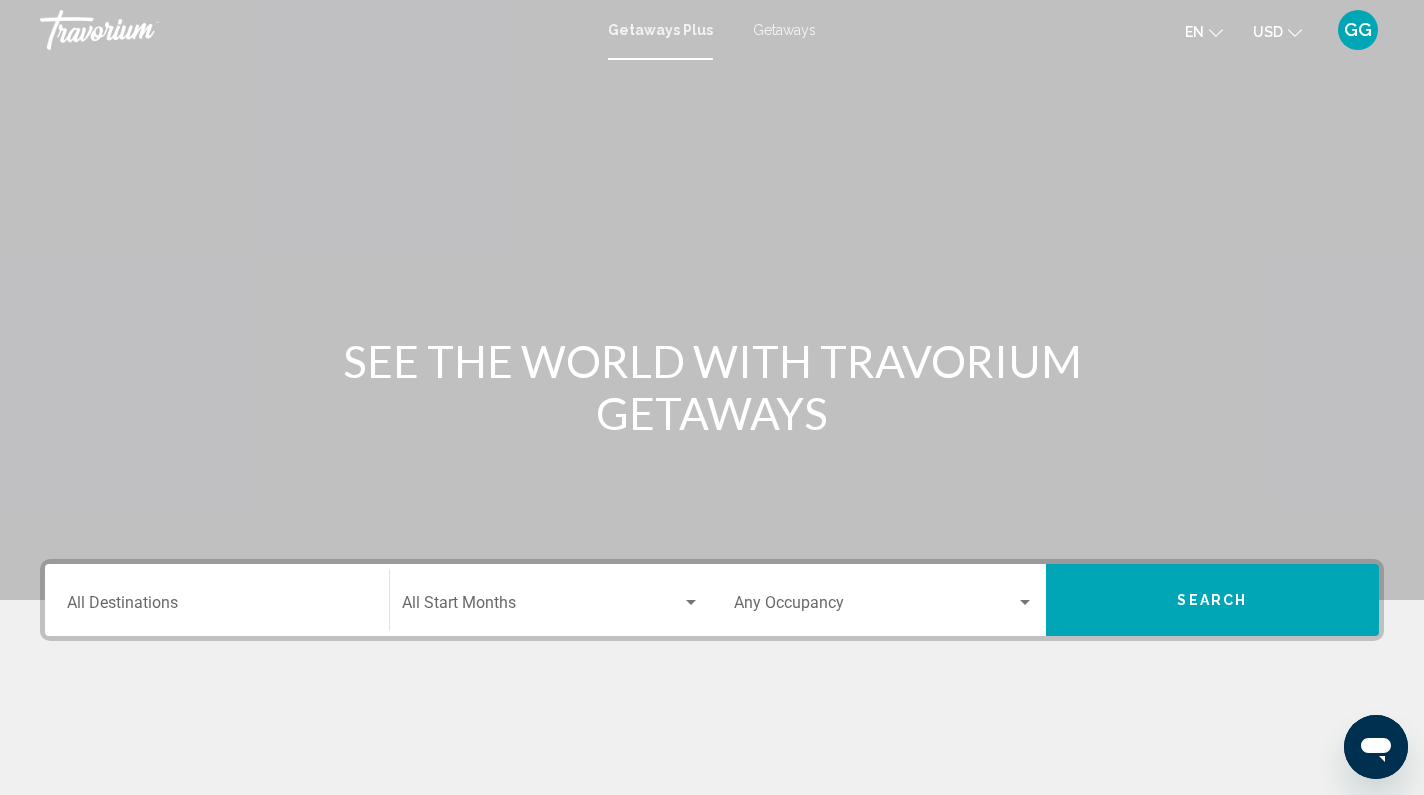 click on "Destination All Destinations" at bounding box center (217, 600) 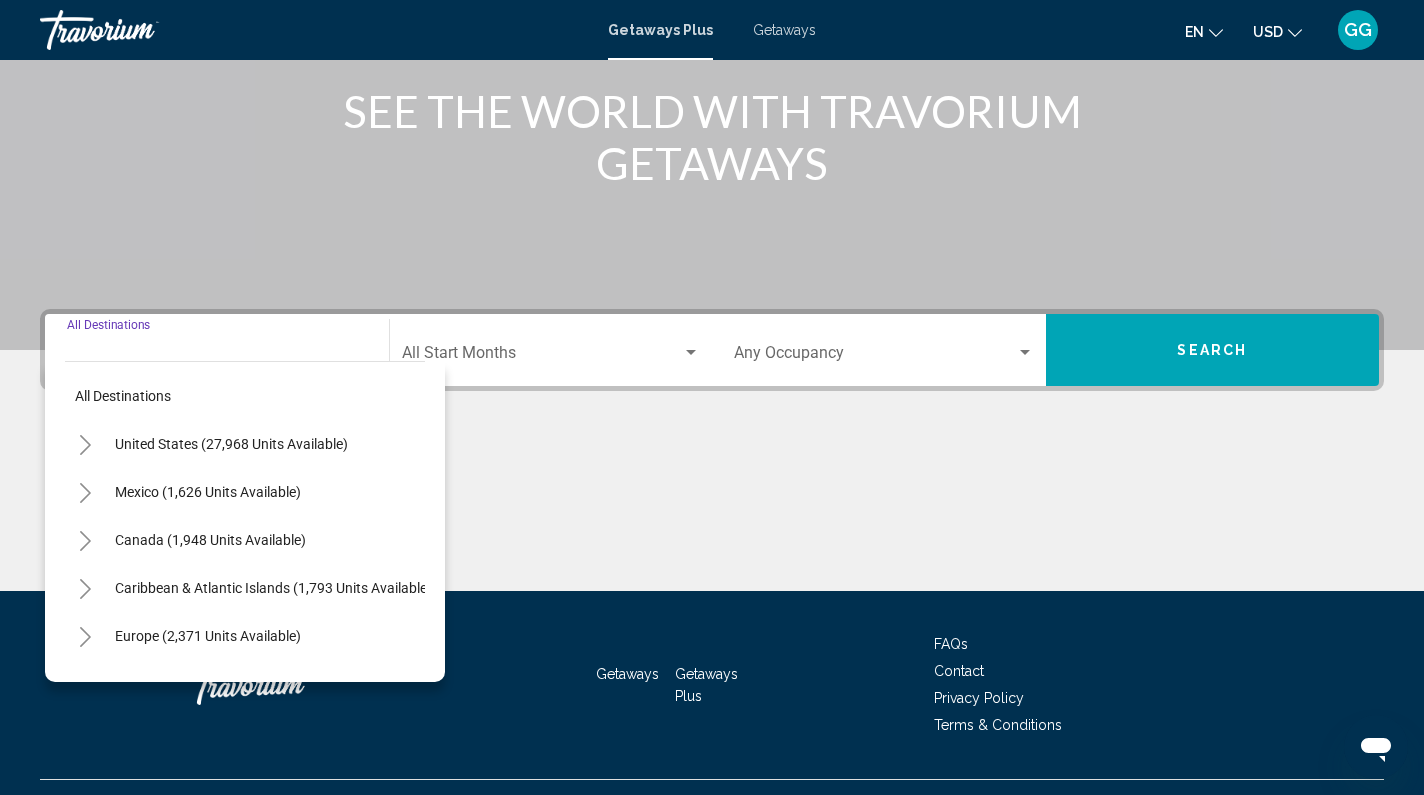 scroll, scrollTop: 291, scrollLeft: 0, axis: vertical 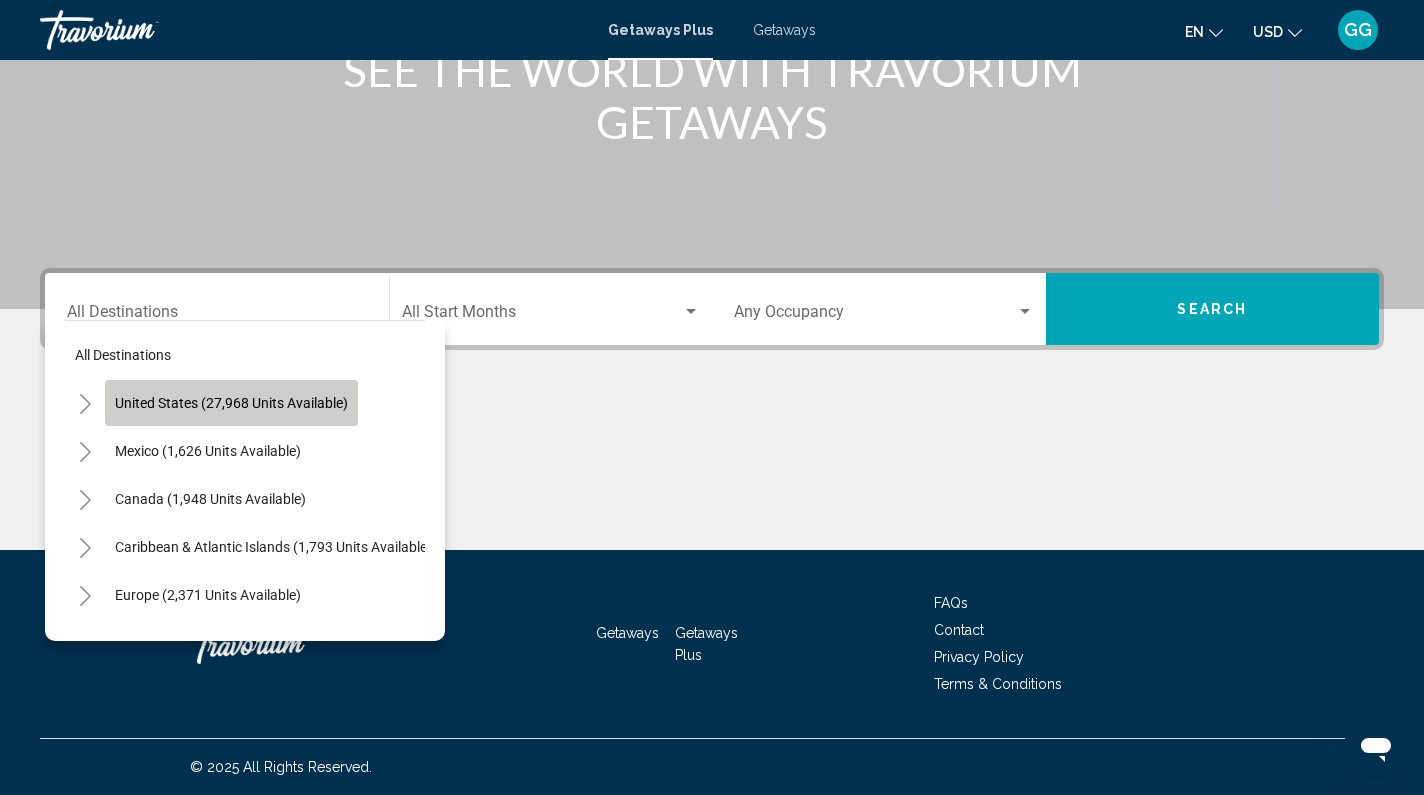 click on "United States (27,968 units available)" at bounding box center (208, 451) 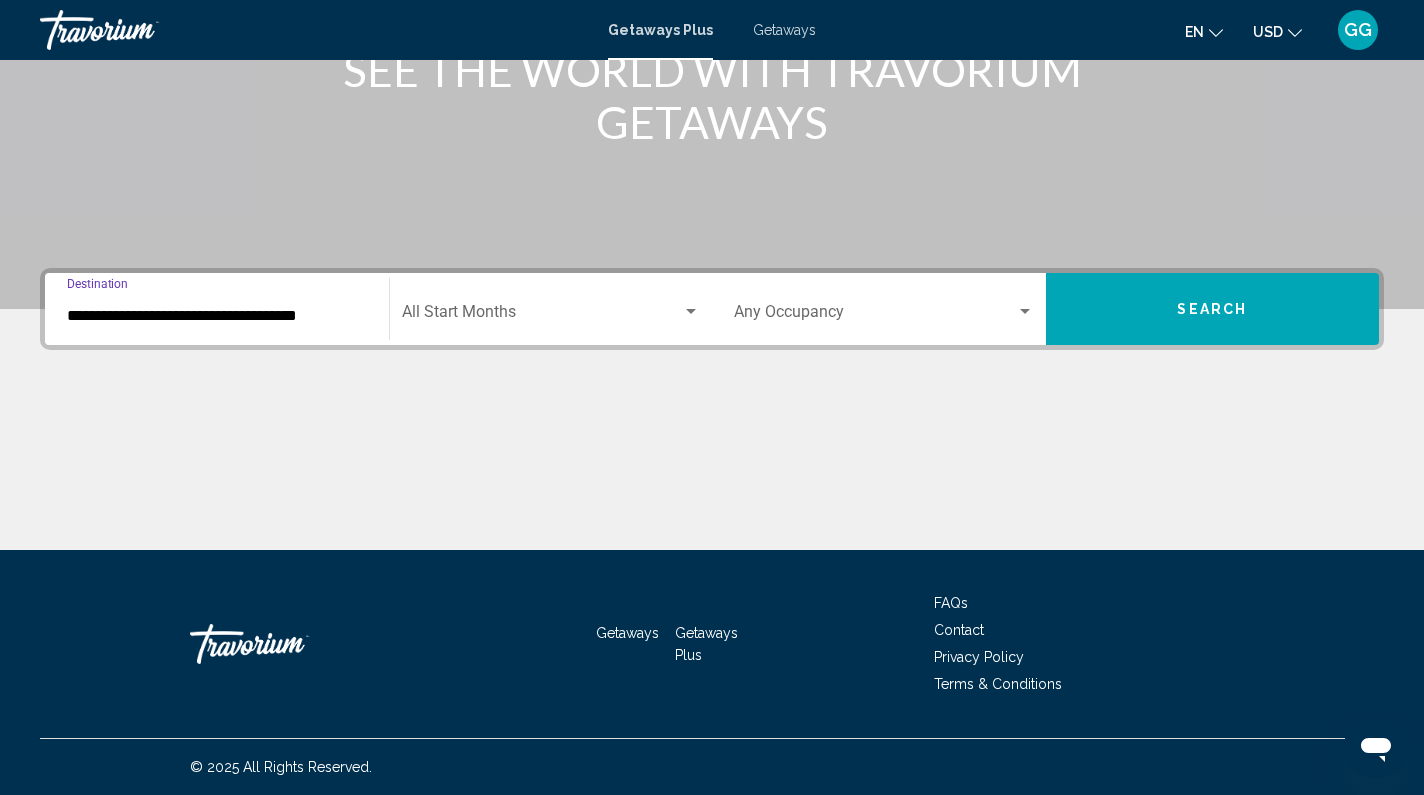 click at bounding box center (691, 311) 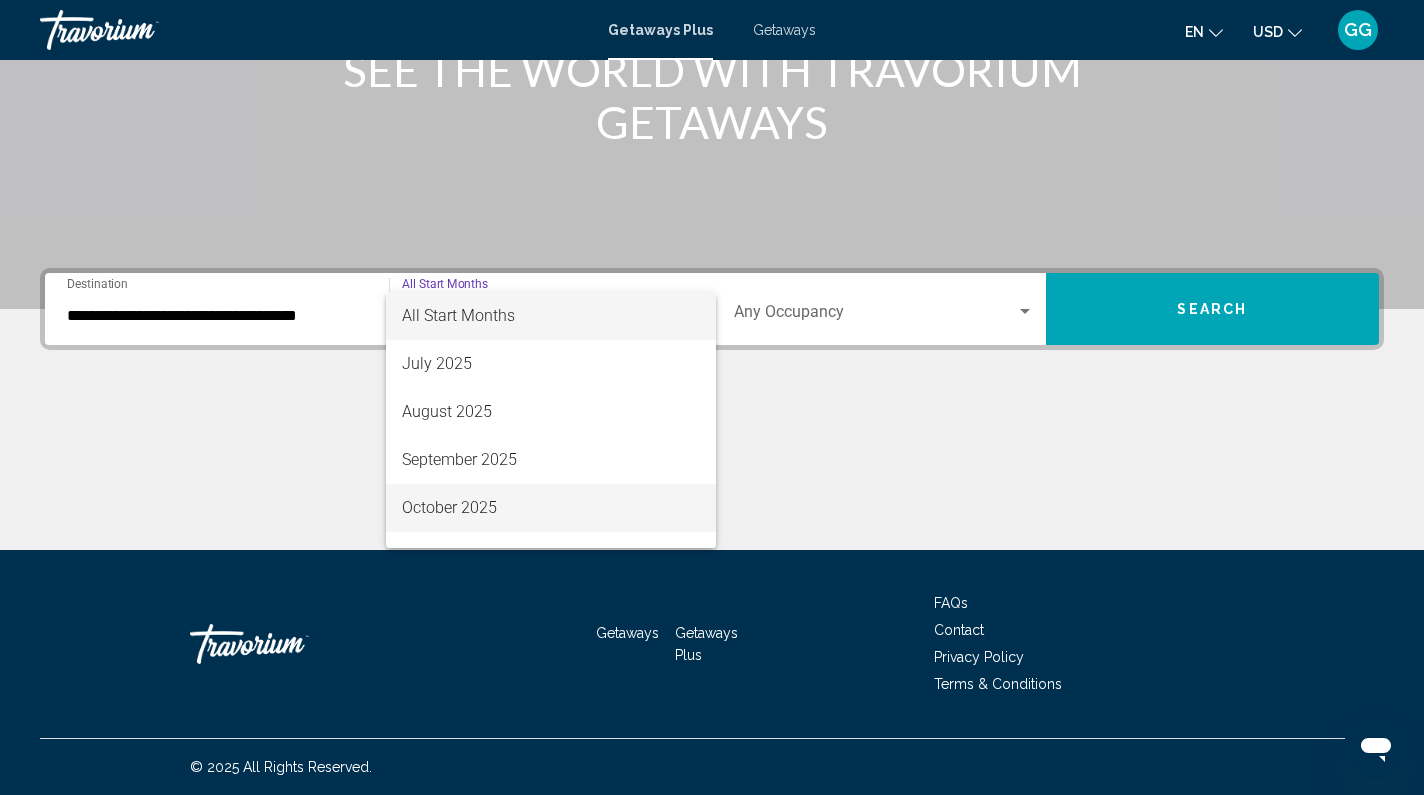 click on "October 2025" at bounding box center (551, 508) 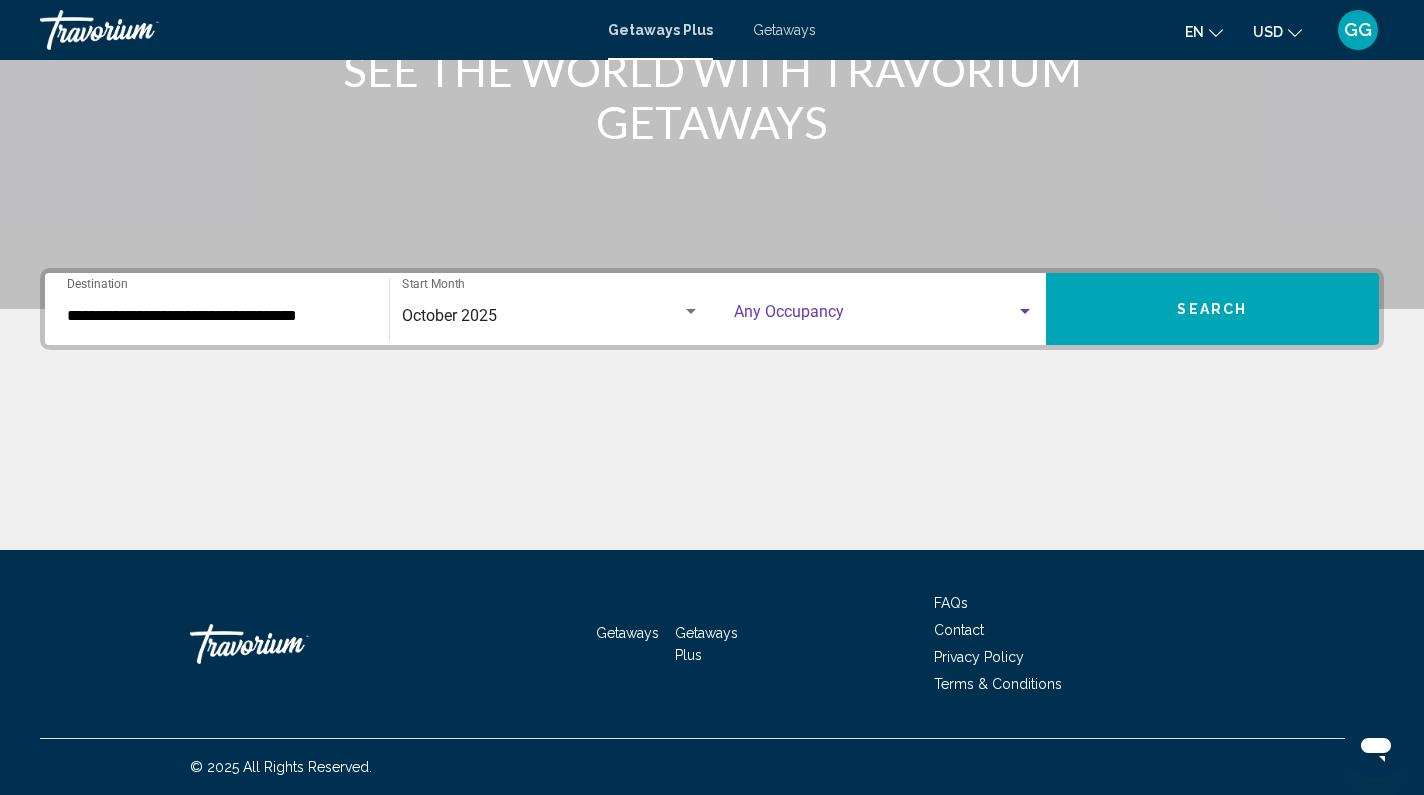 click at bounding box center (1025, 312) 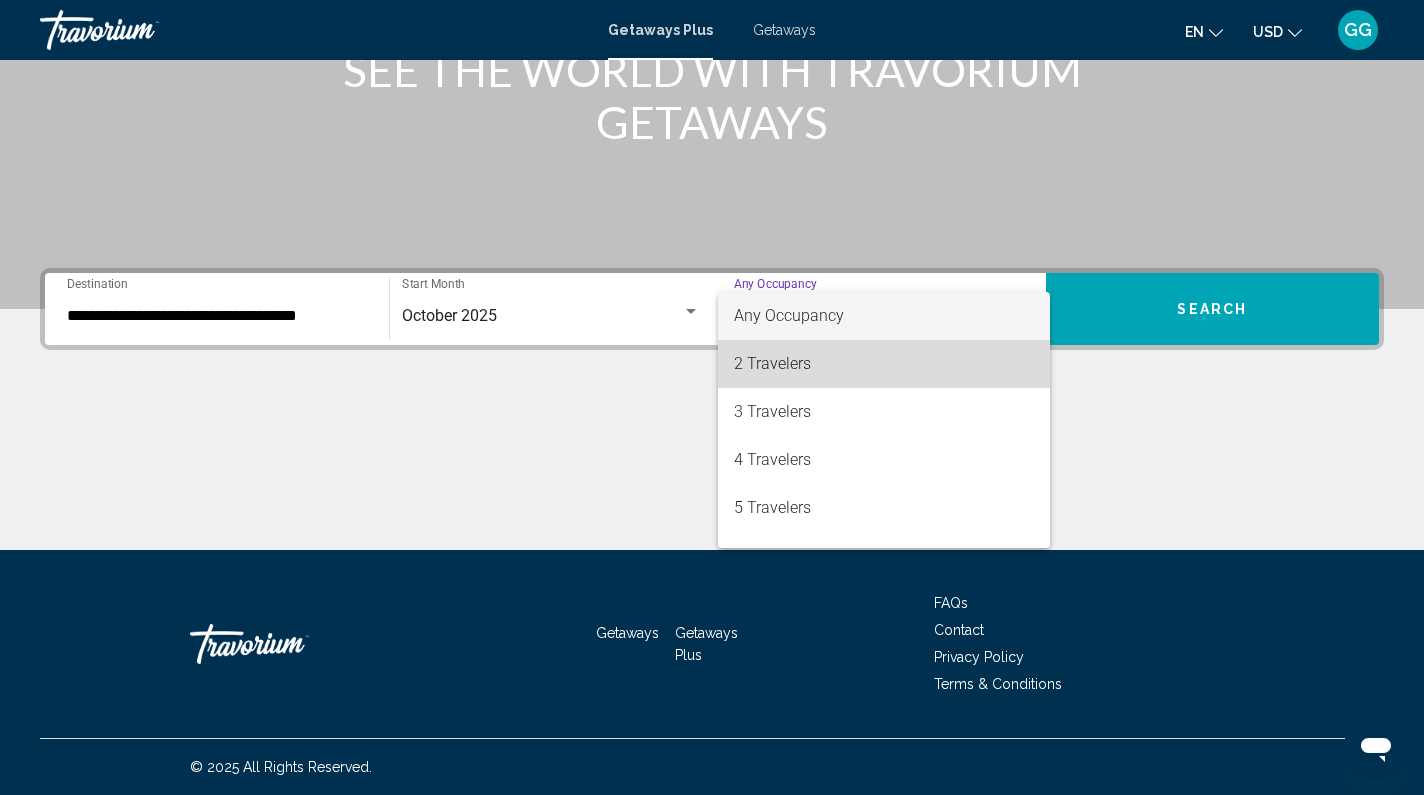 click on "2 Travelers" at bounding box center [884, 364] 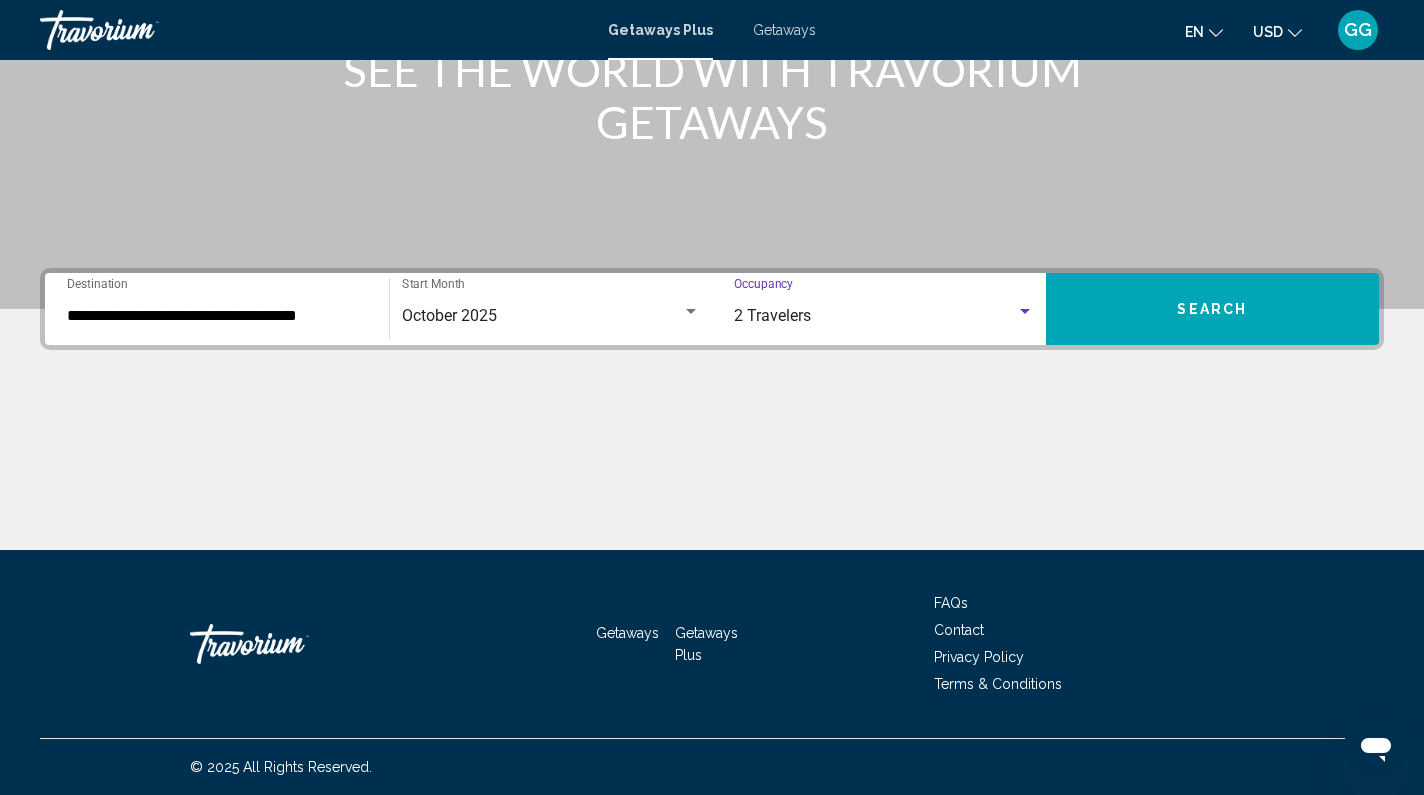 click on "Search" at bounding box center (1212, 308) 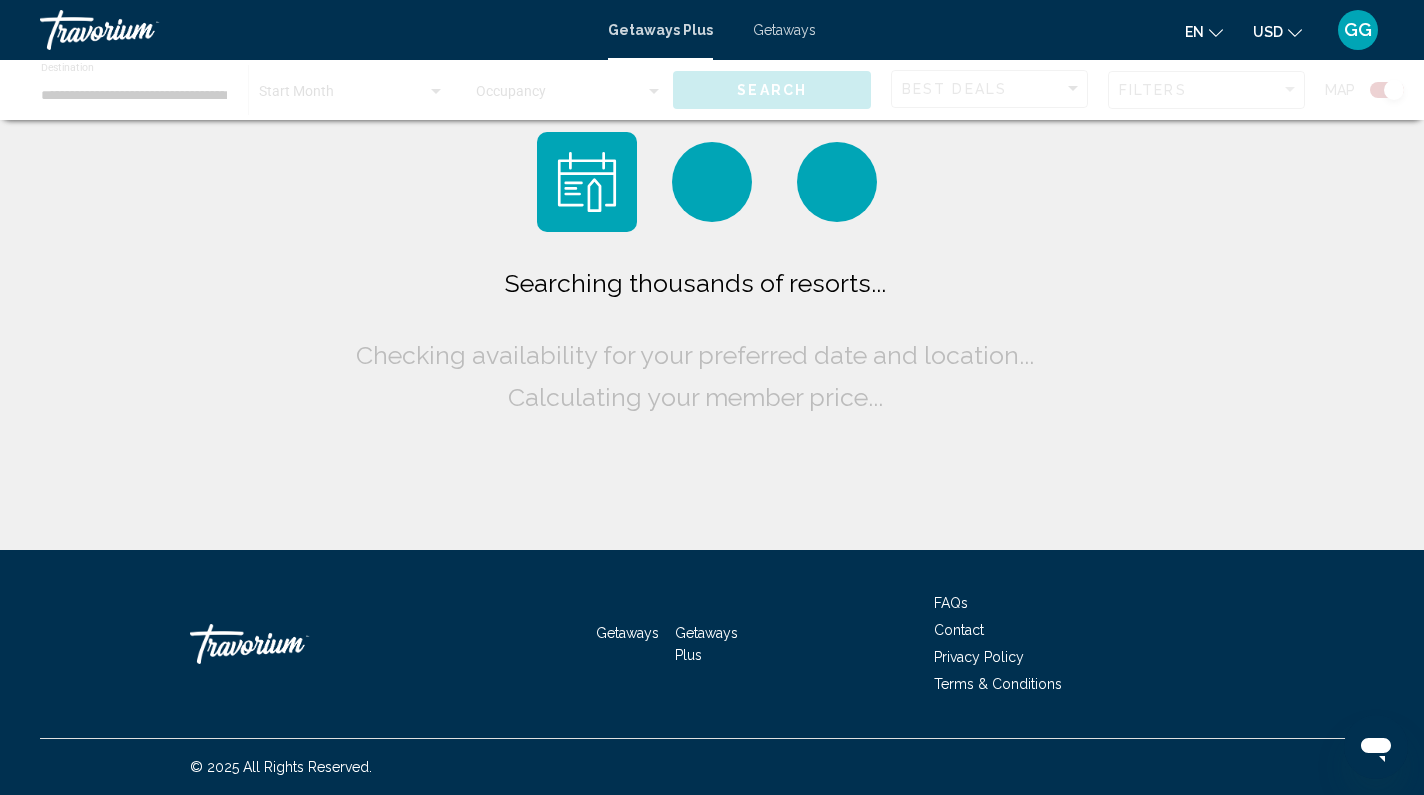 scroll, scrollTop: 0, scrollLeft: 0, axis: both 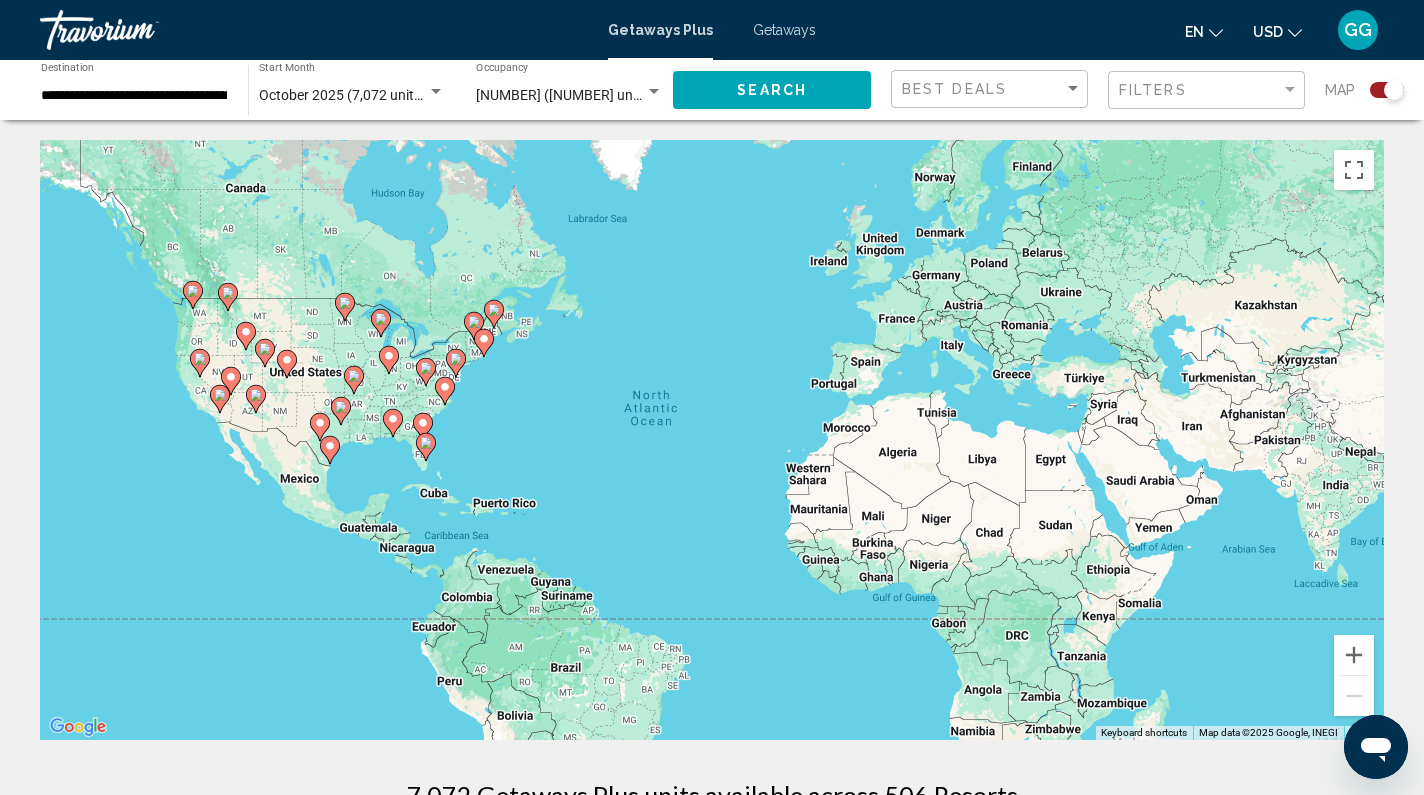 click on "To activate drag with keyboard, press Alt + Enter. Once in keyboard drag state, use the arrow keys to move the marker. To complete the drag, press the Enter key. To cancel, press Escape." at bounding box center (712, 440) 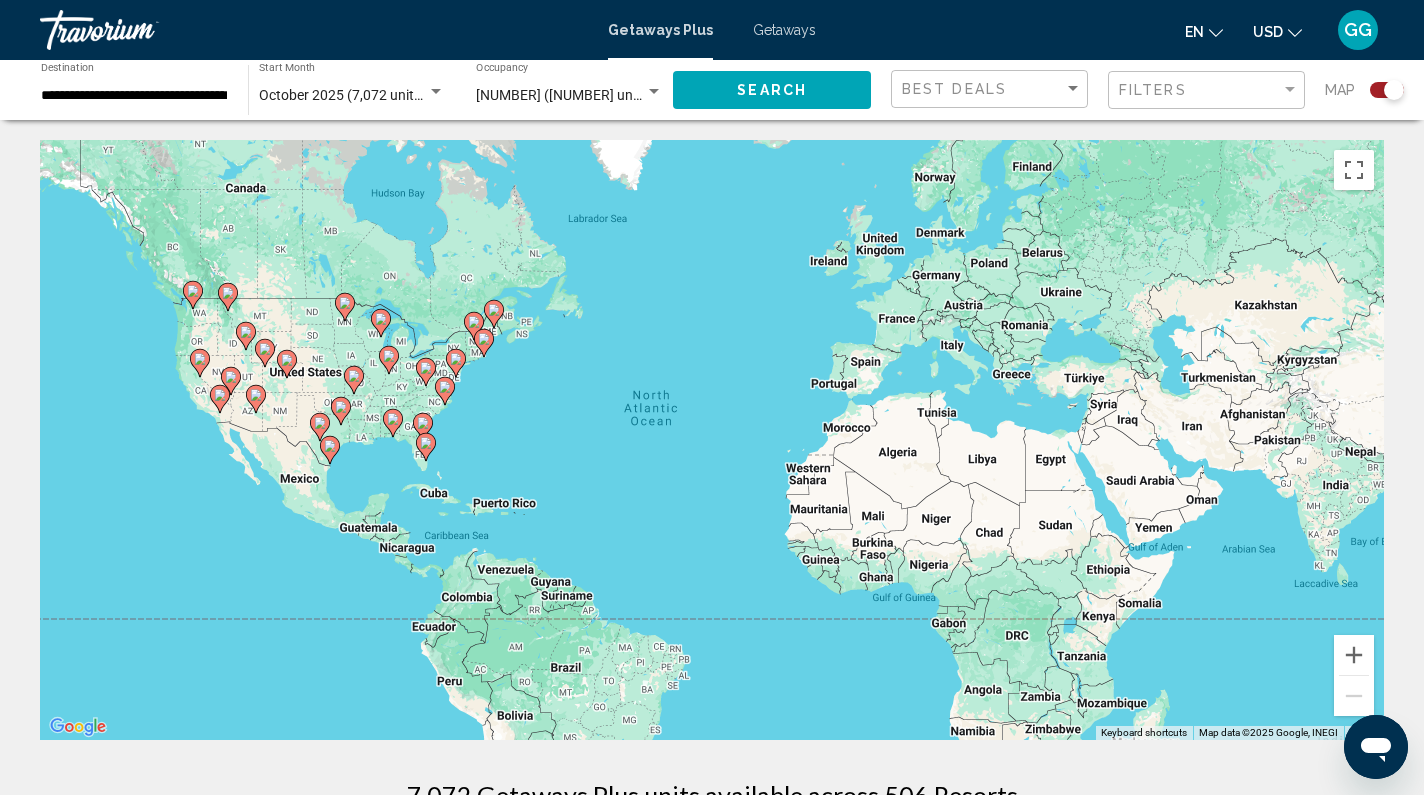 click on "To activate drag with keyboard, press Alt + Enter. Once in keyboard drag state, use the arrow keys to move the marker. To complete the drag, press the Enter key. To cancel, press Escape." at bounding box center [712, 440] 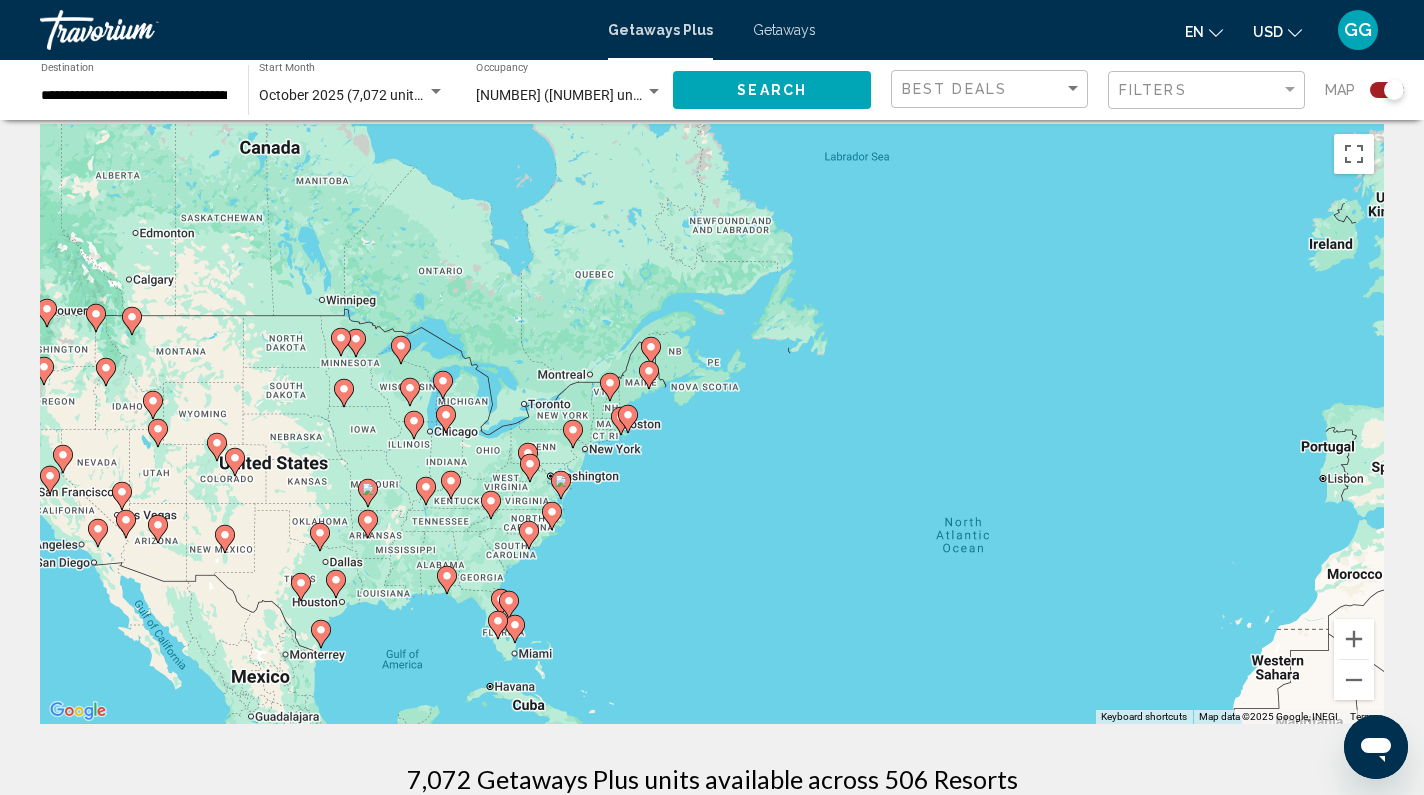 scroll, scrollTop: 0, scrollLeft: 0, axis: both 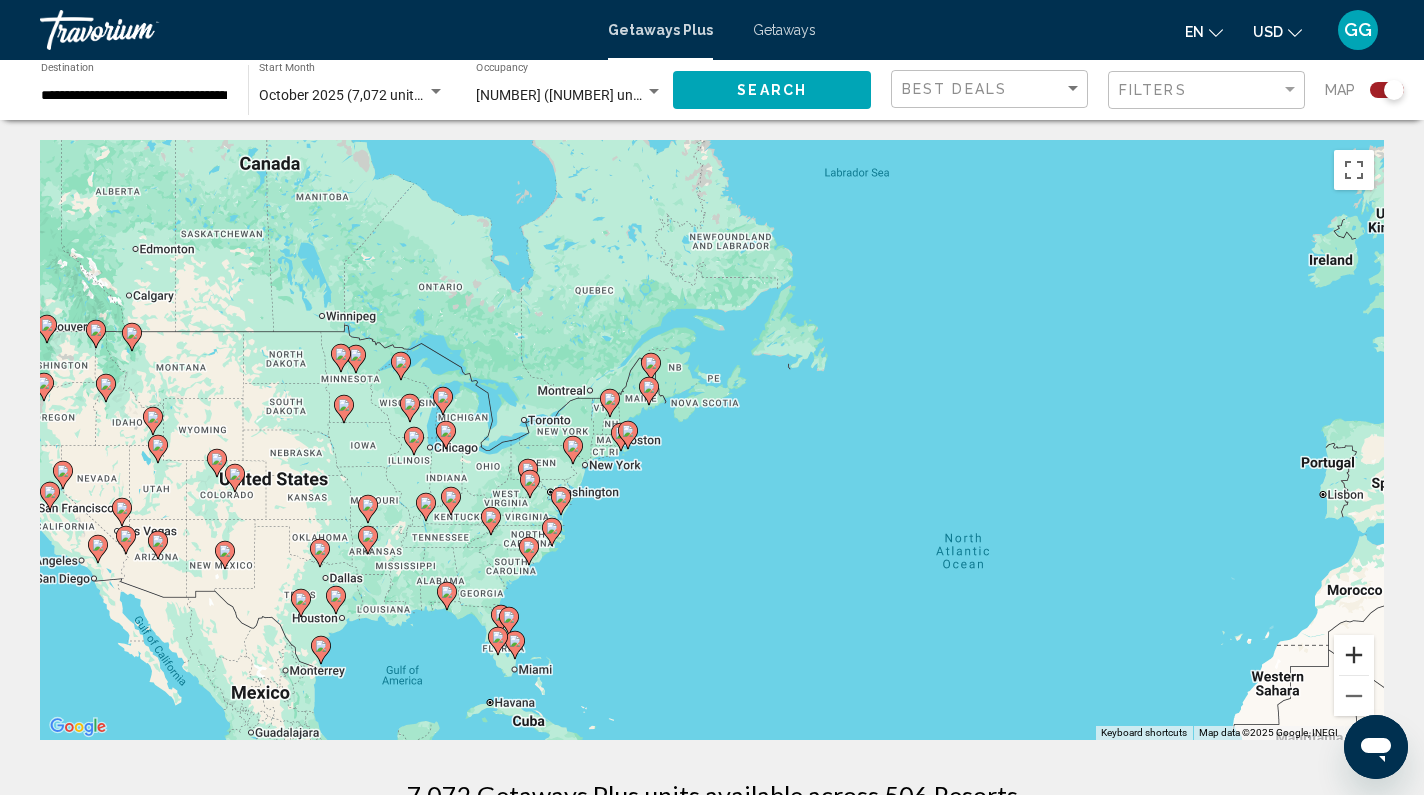click at bounding box center (1354, 655) 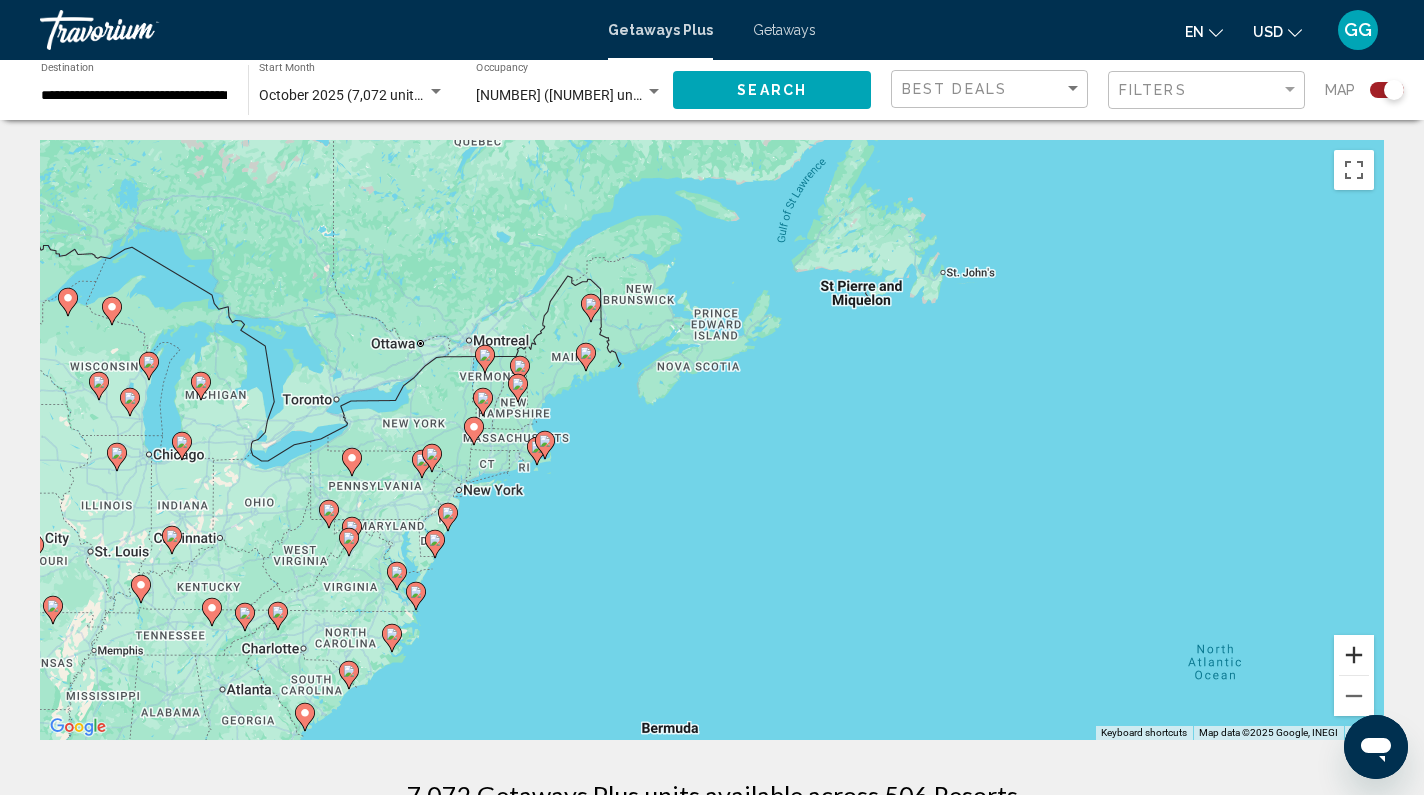 click at bounding box center (1354, 655) 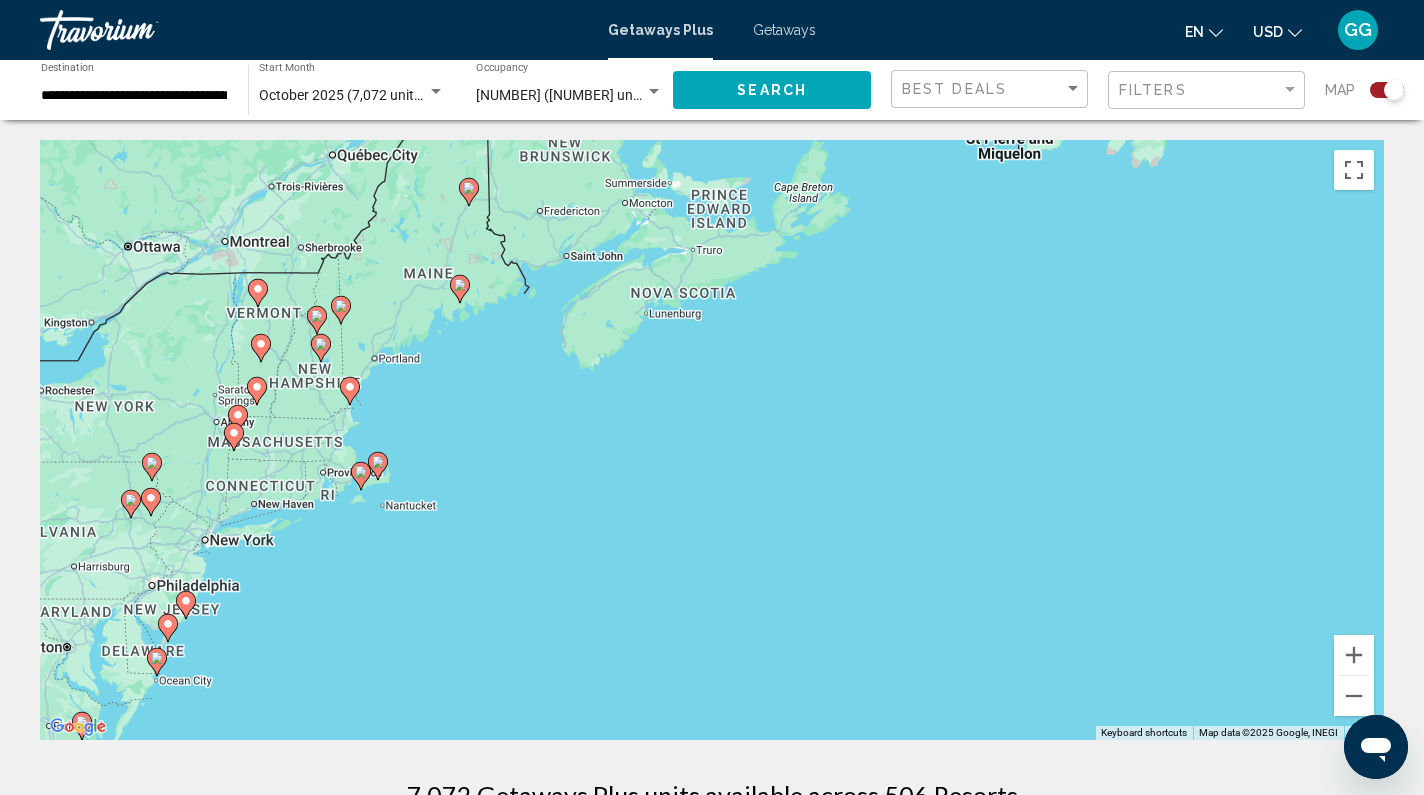 drag, startPoint x: 270, startPoint y: 450, endPoint x: 486, endPoint y: 357, distance: 235.17015 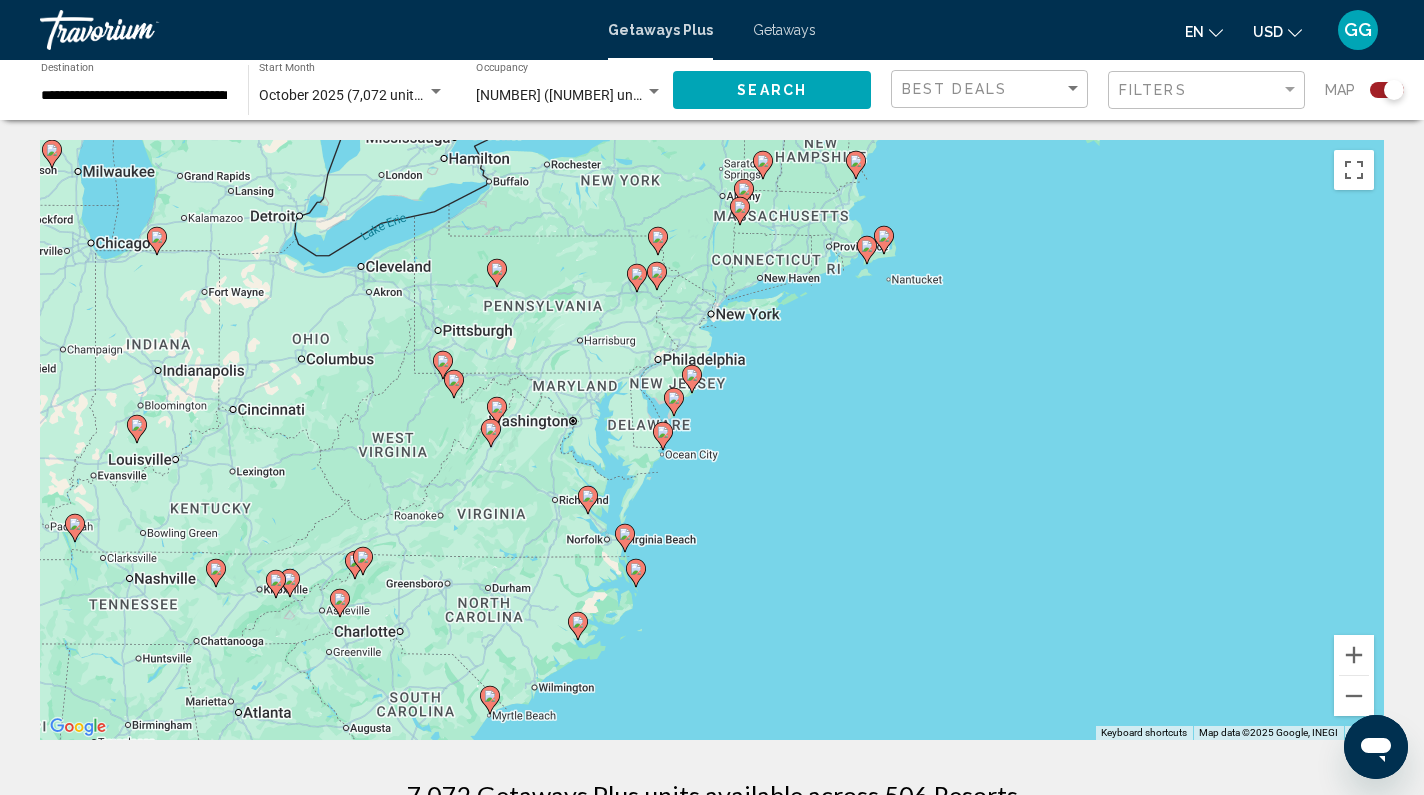 drag, startPoint x: 372, startPoint y: 553, endPoint x: 477, endPoint y: 329, distance: 247.38835 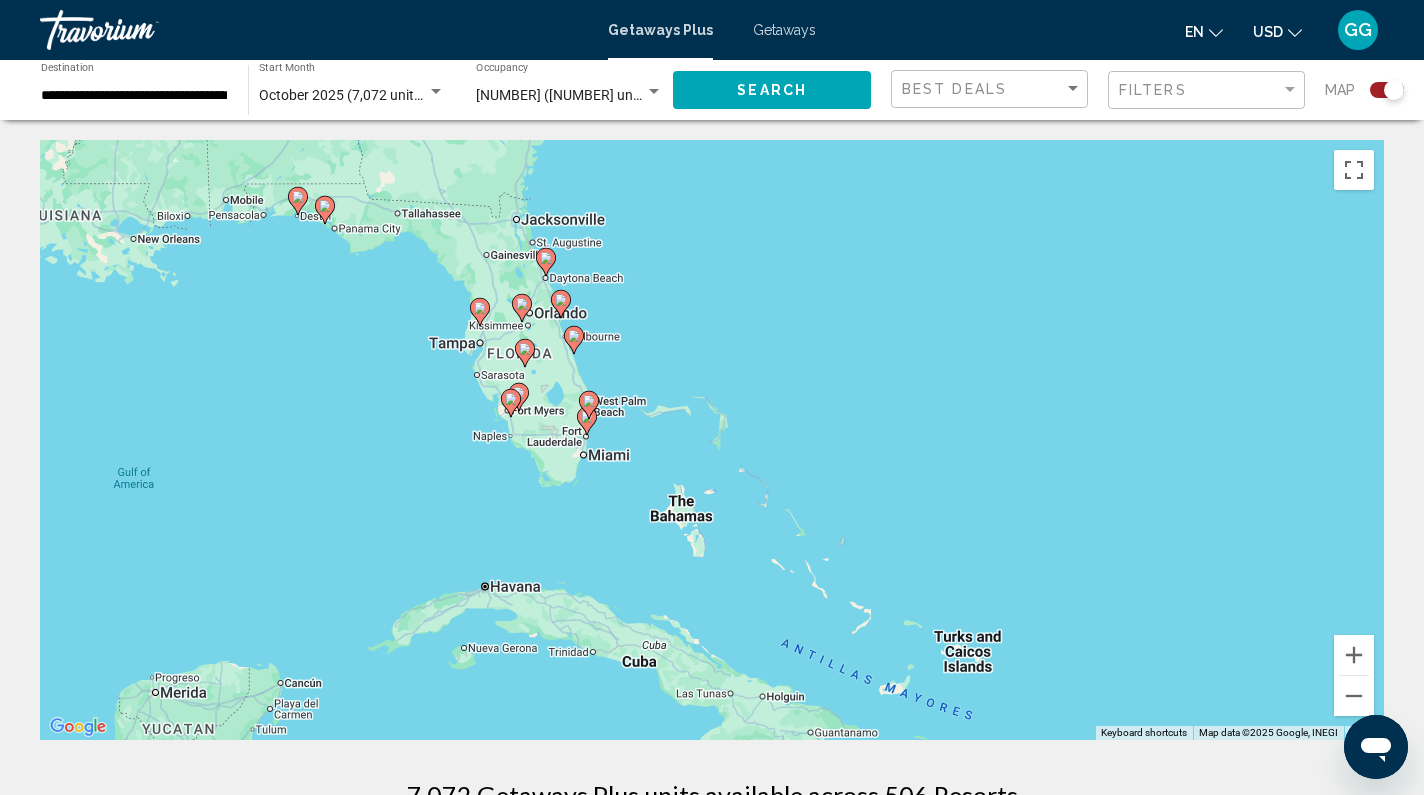 drag, startPoint x: 712, startPoint y: 541, endPoint x: 561, endPoint y: 402, distance: 205.23645 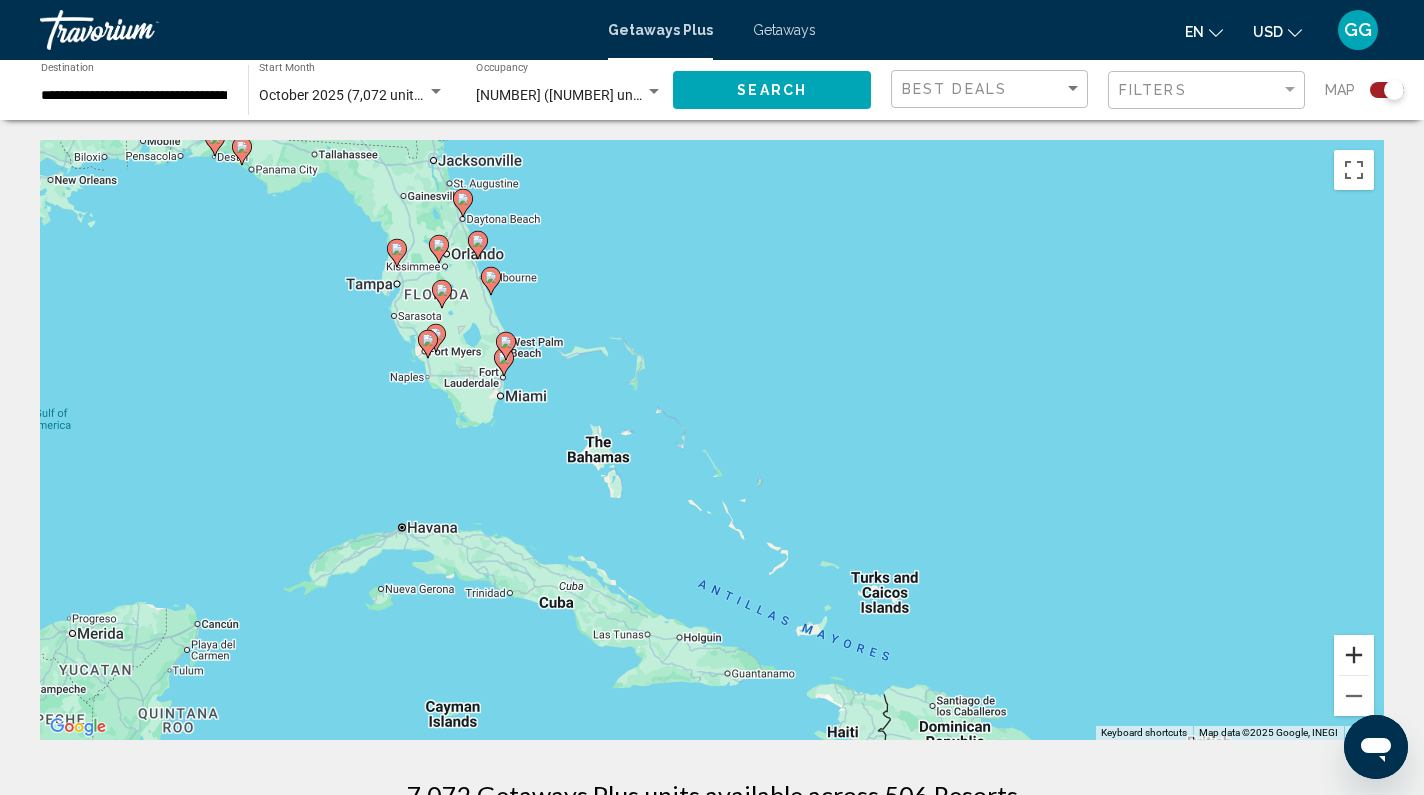 click at bounding box center [1354, 655] 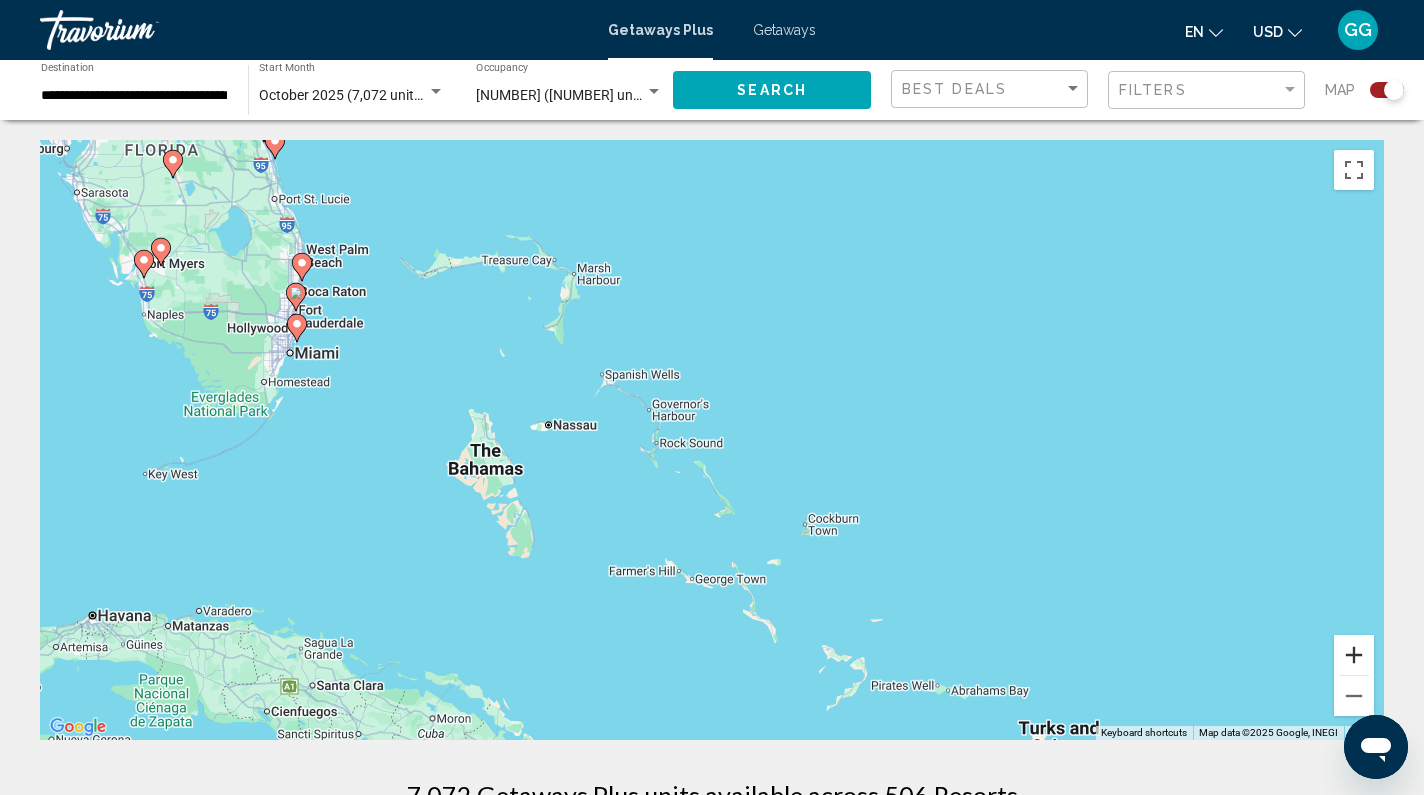 click at bounding box center [1354, 655] 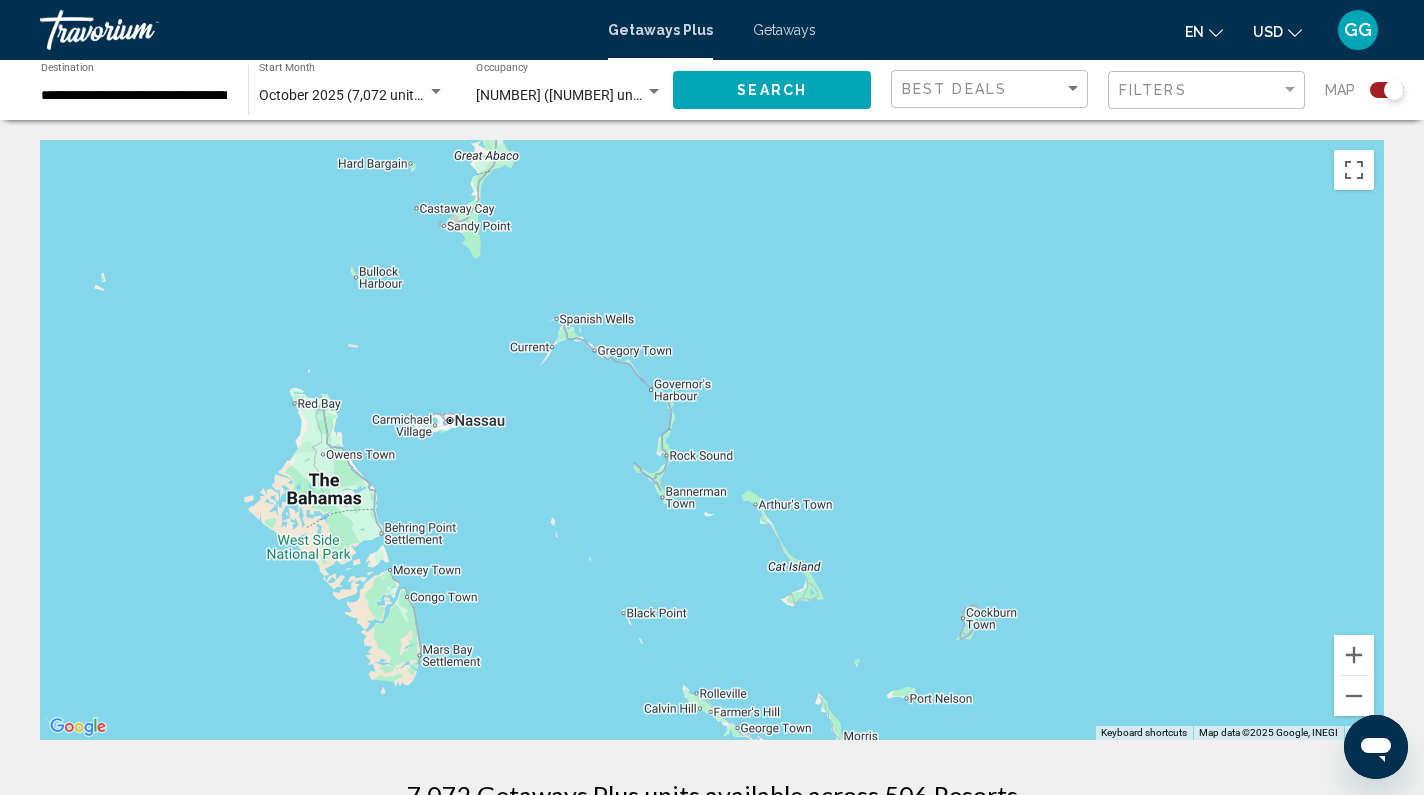 drag, startPoint x: 261, startPoint y: 313, endPoint x: 489, endPoint y: 357, distance: 232.2068 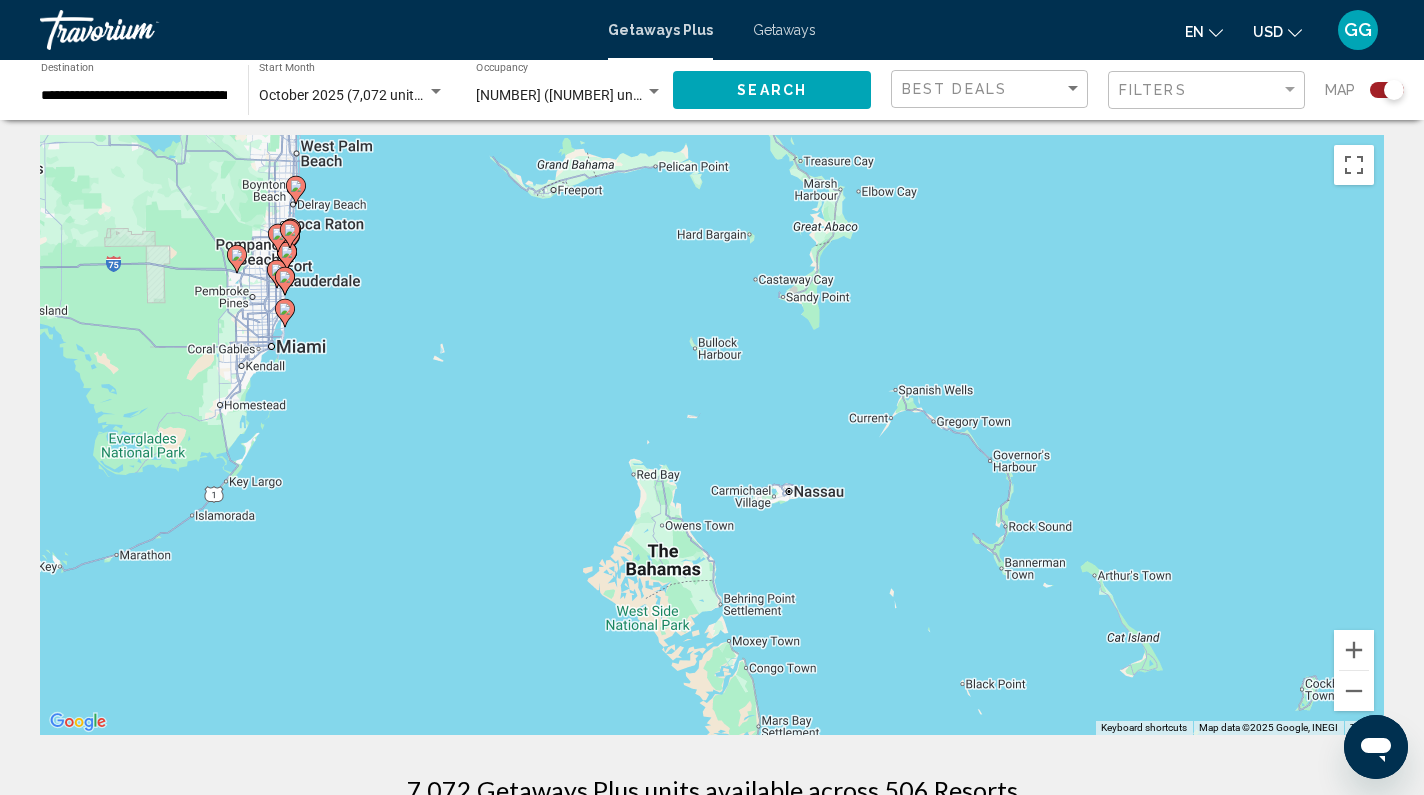 scroll, scrollTop: 2, scrollLeft: 0, axis: vertical 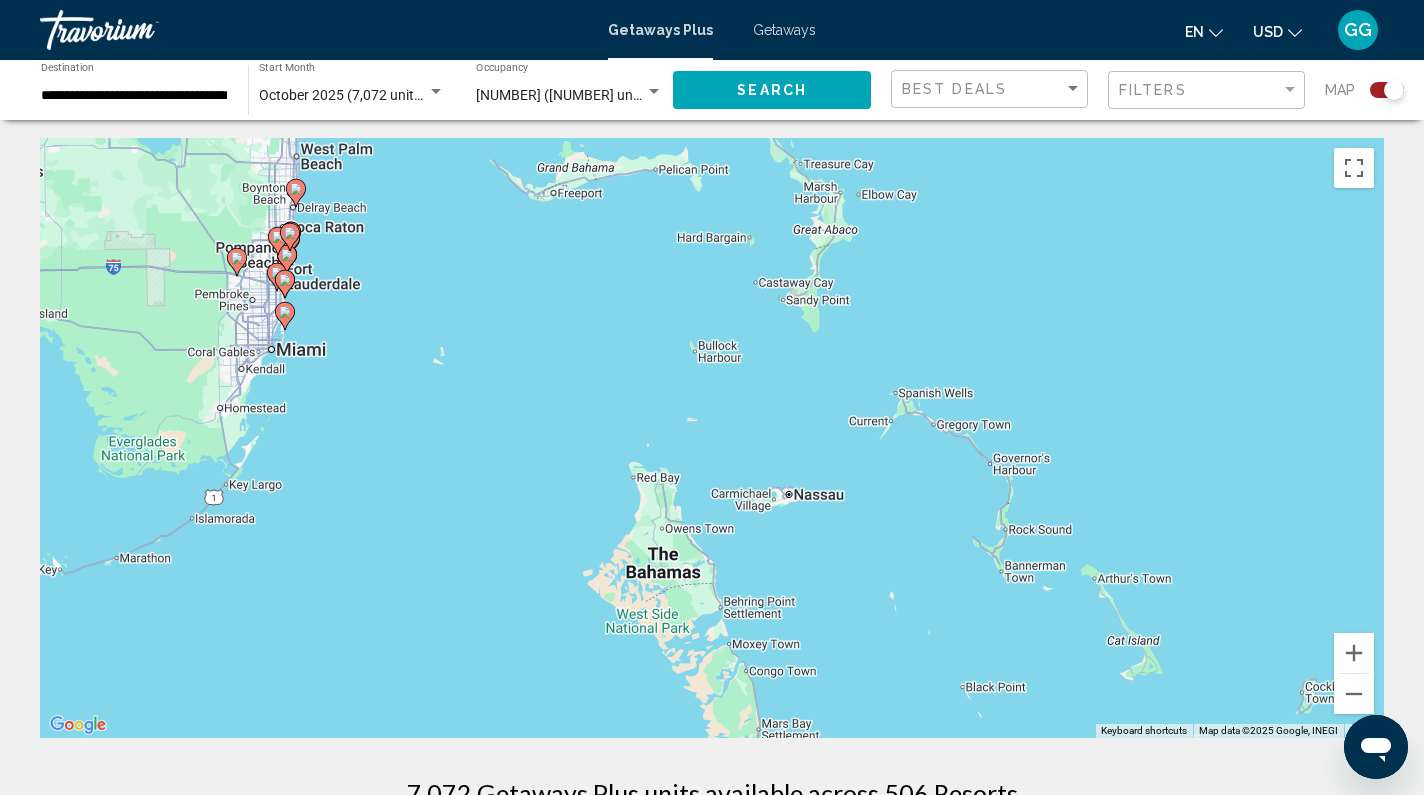 click 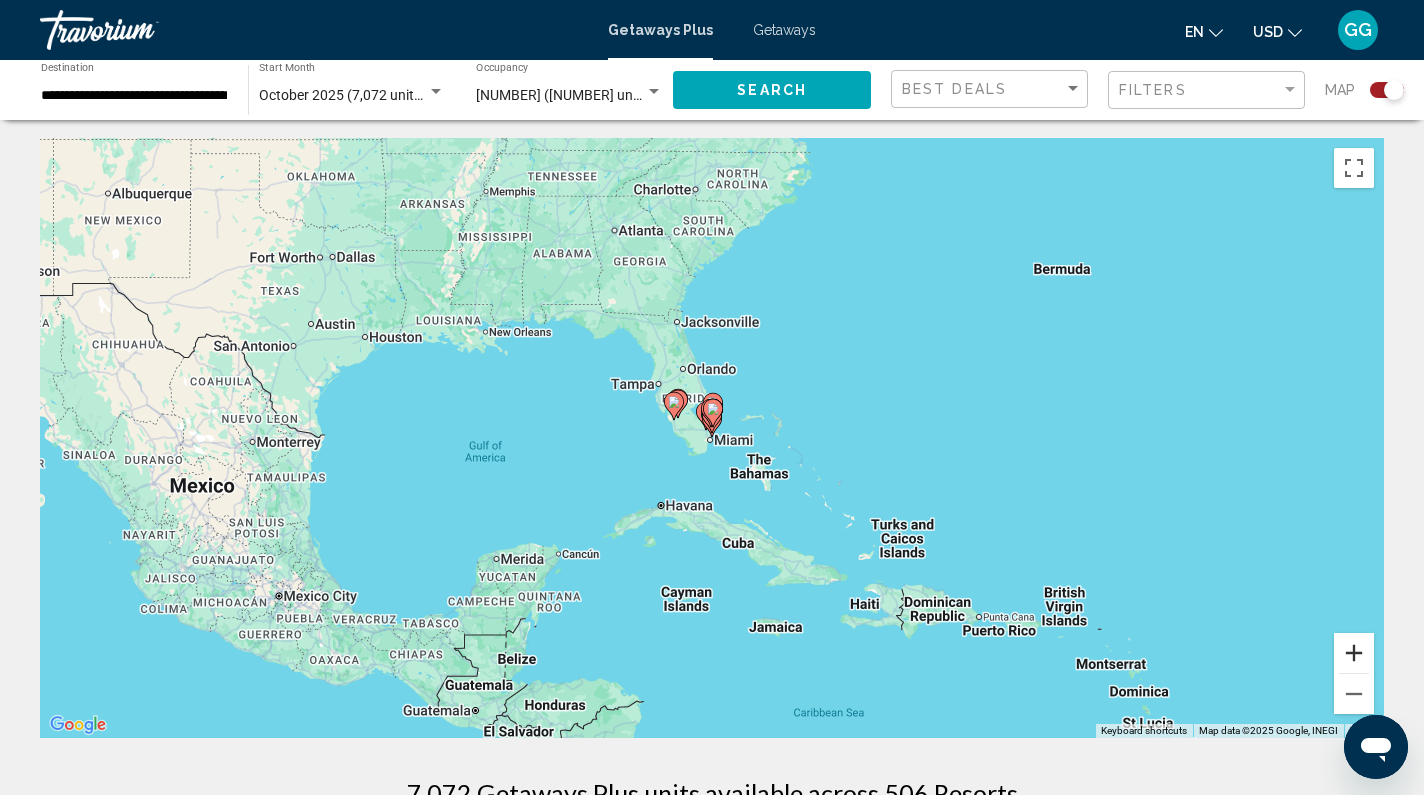 click at bounding box center [1354, 653] 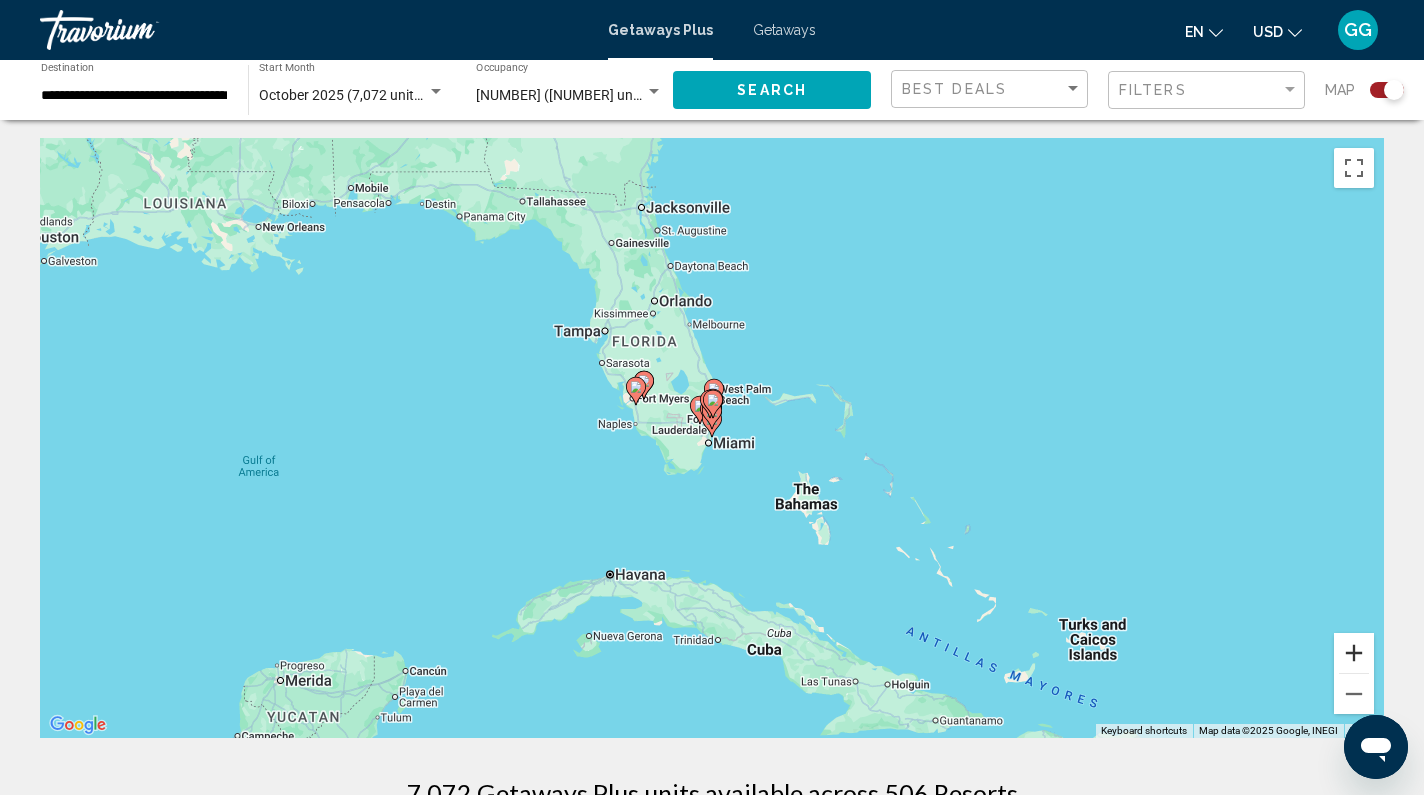 click at bounding box center [1354, 653] 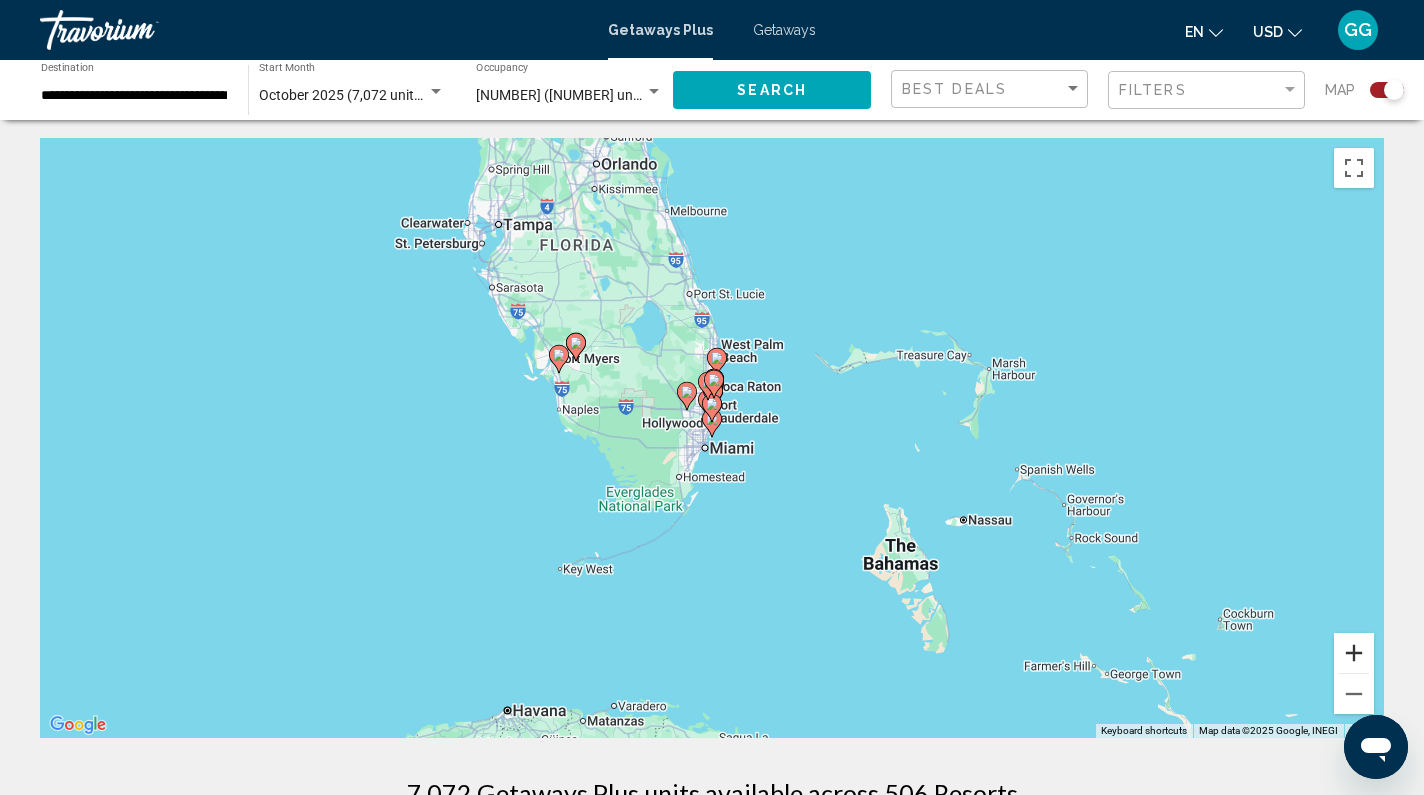click at bounding box center (1354, 653) 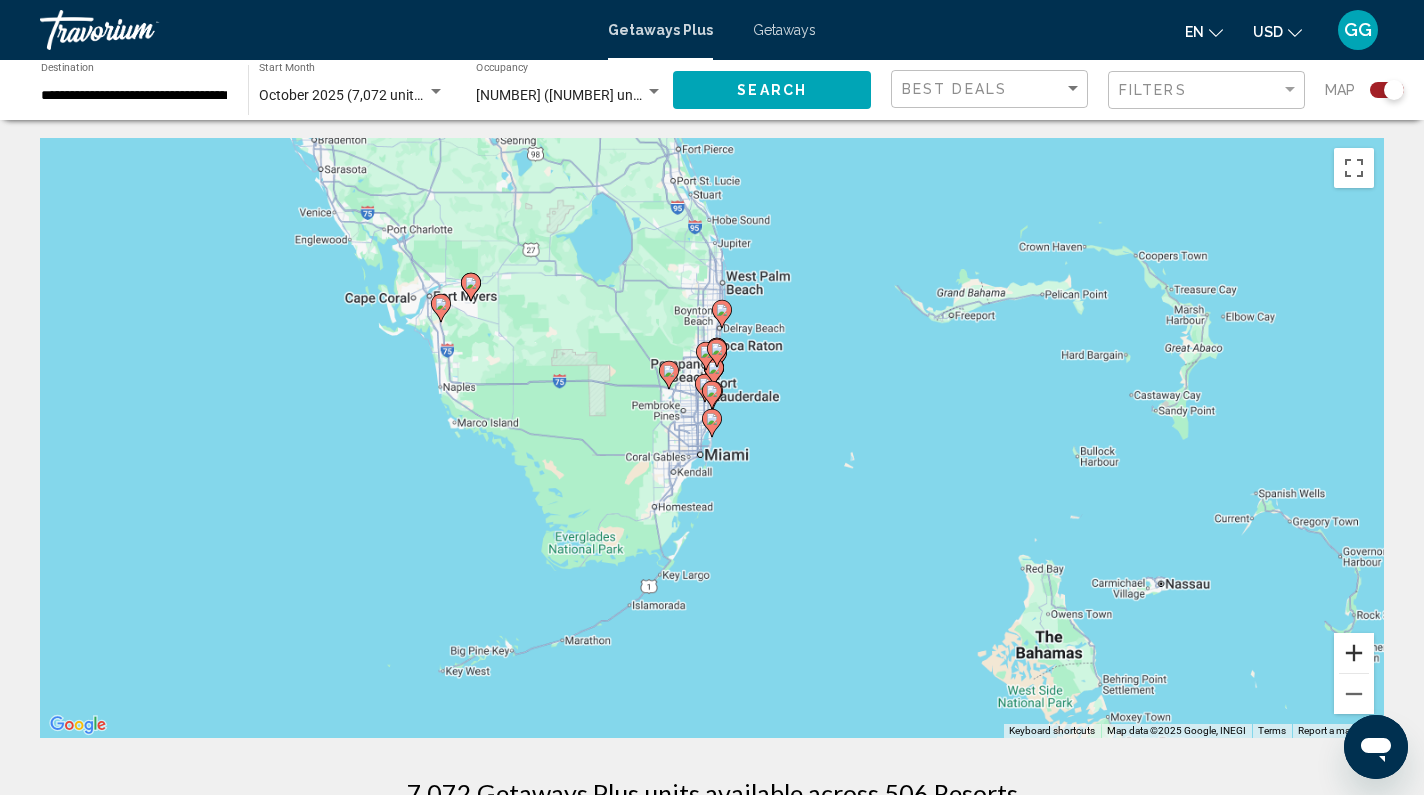 click at bounding box center (1354, 653) 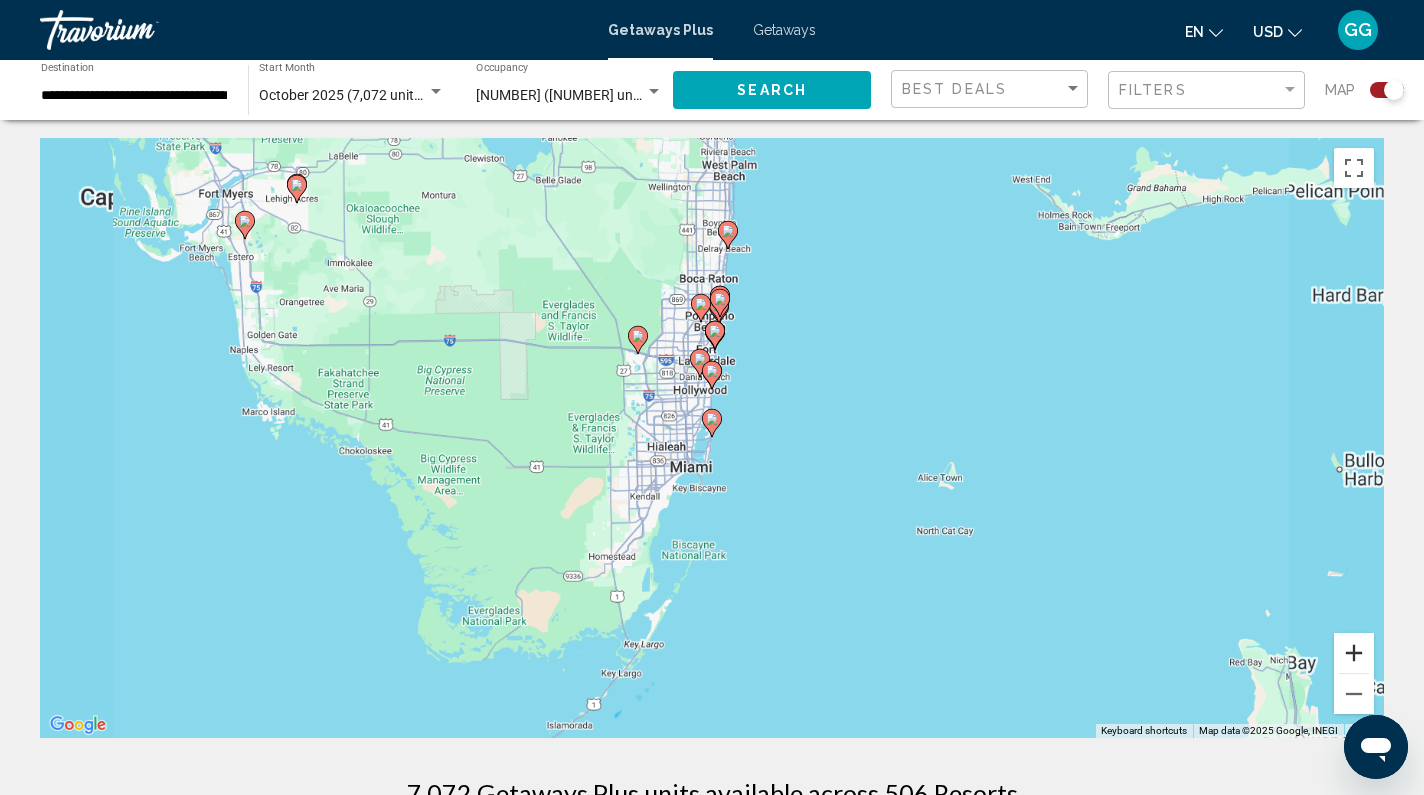click at bounding box center (1354, 653) 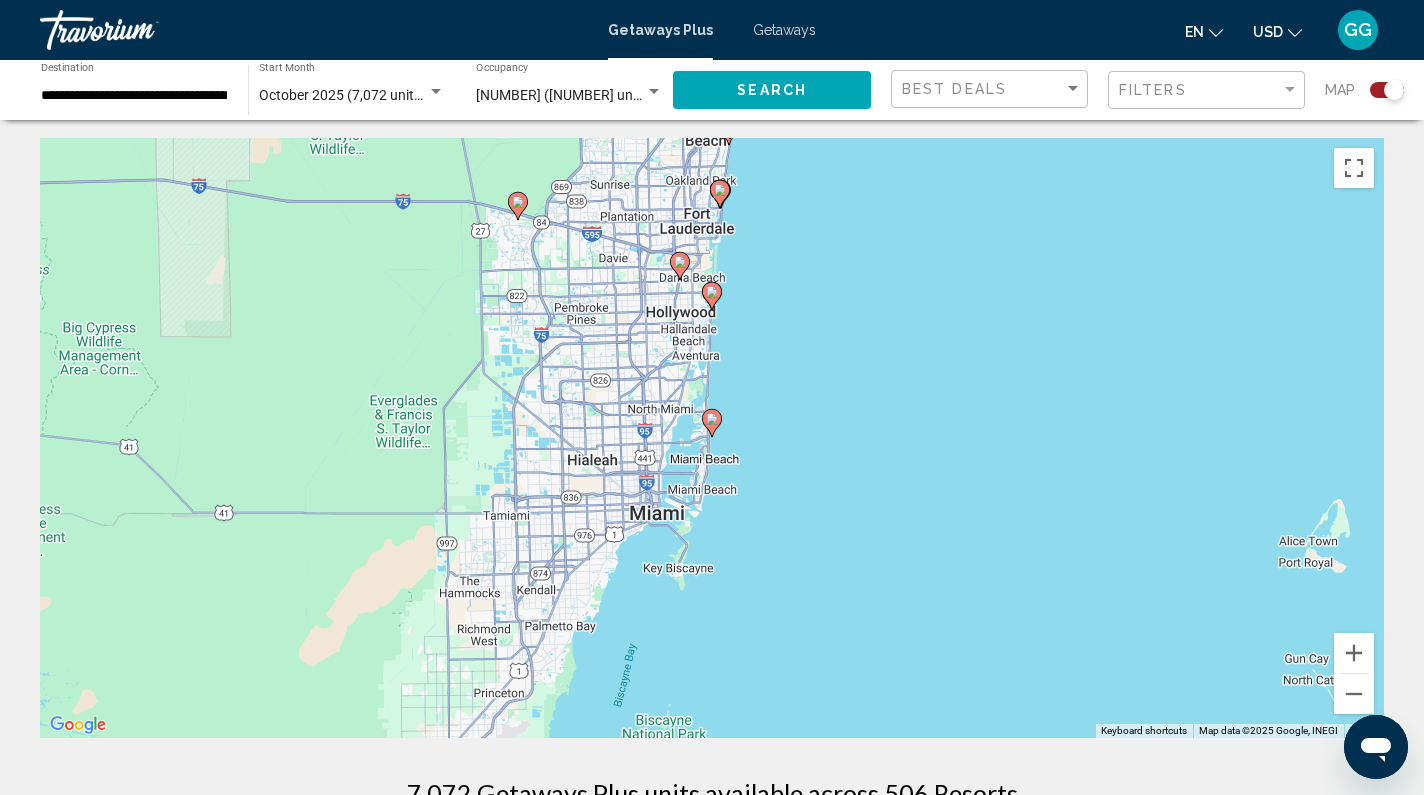 click 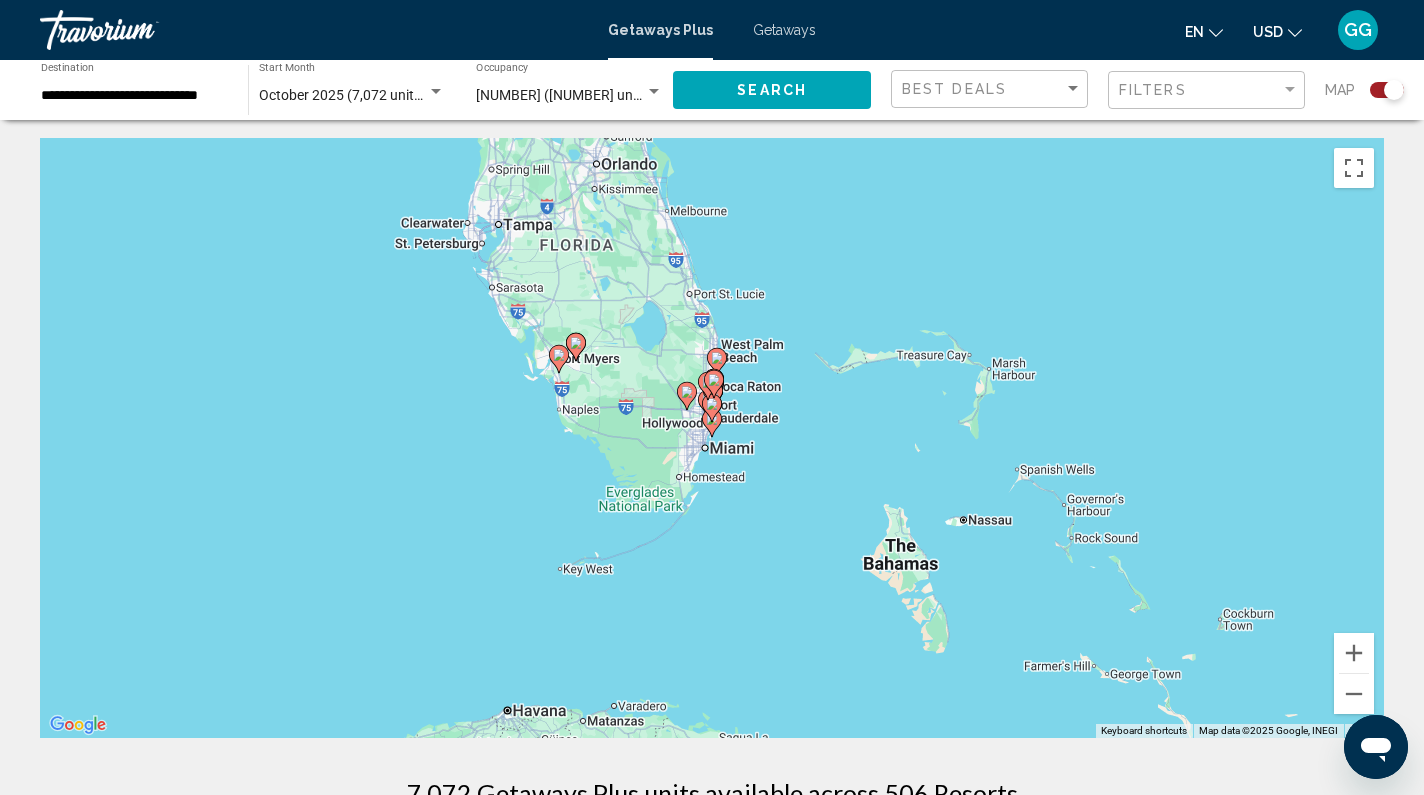 click at bounding box center [712, 408] 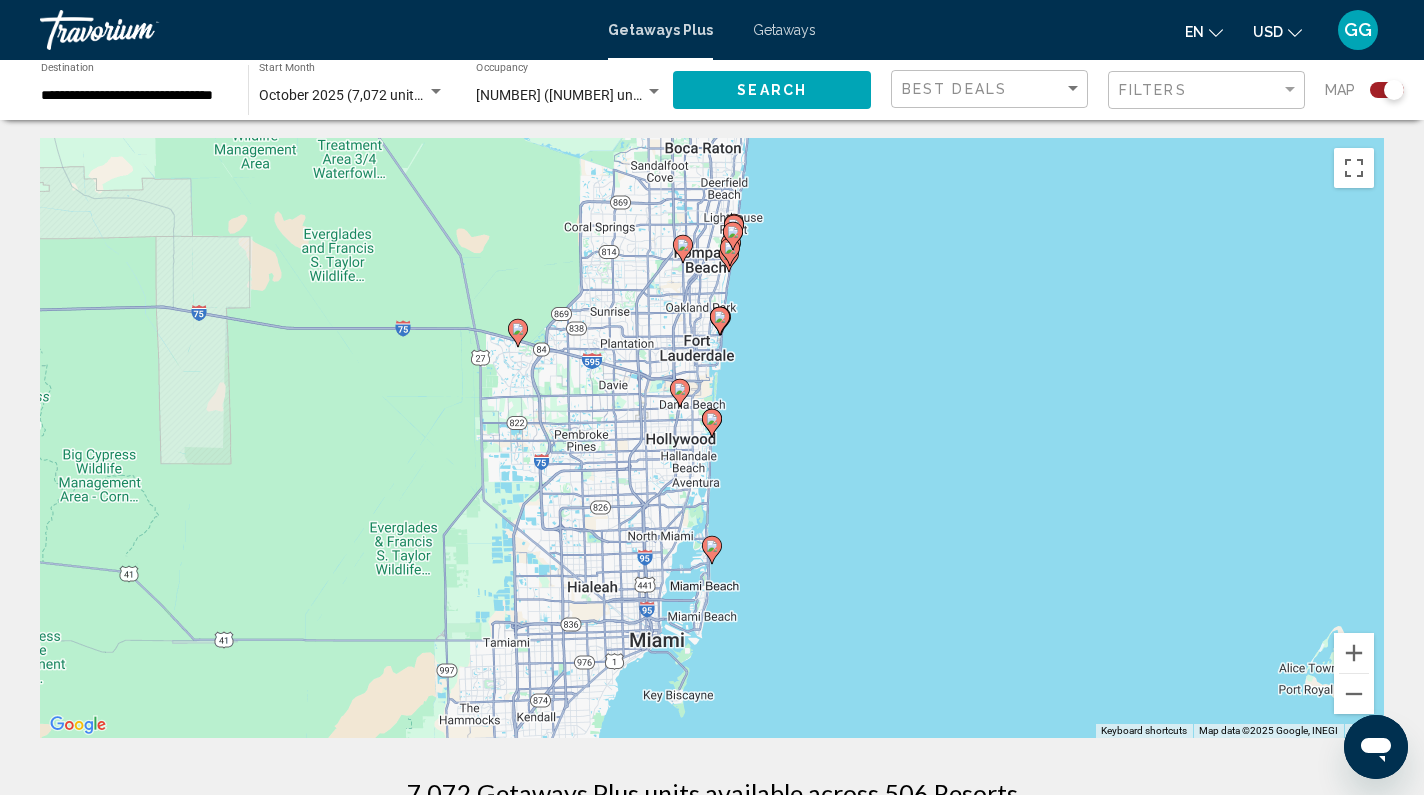 click 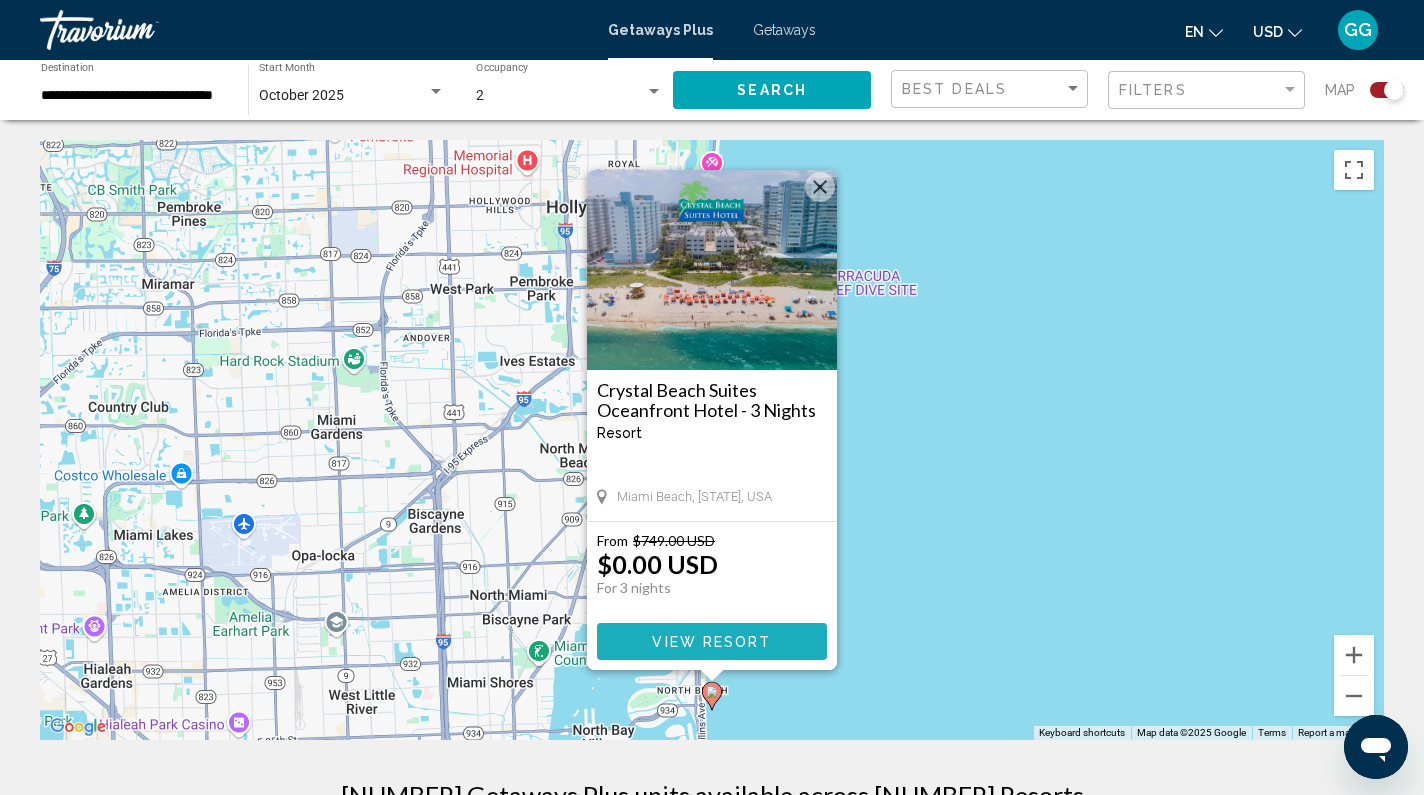 click on "View Resort" at bounding box center (712, 641) 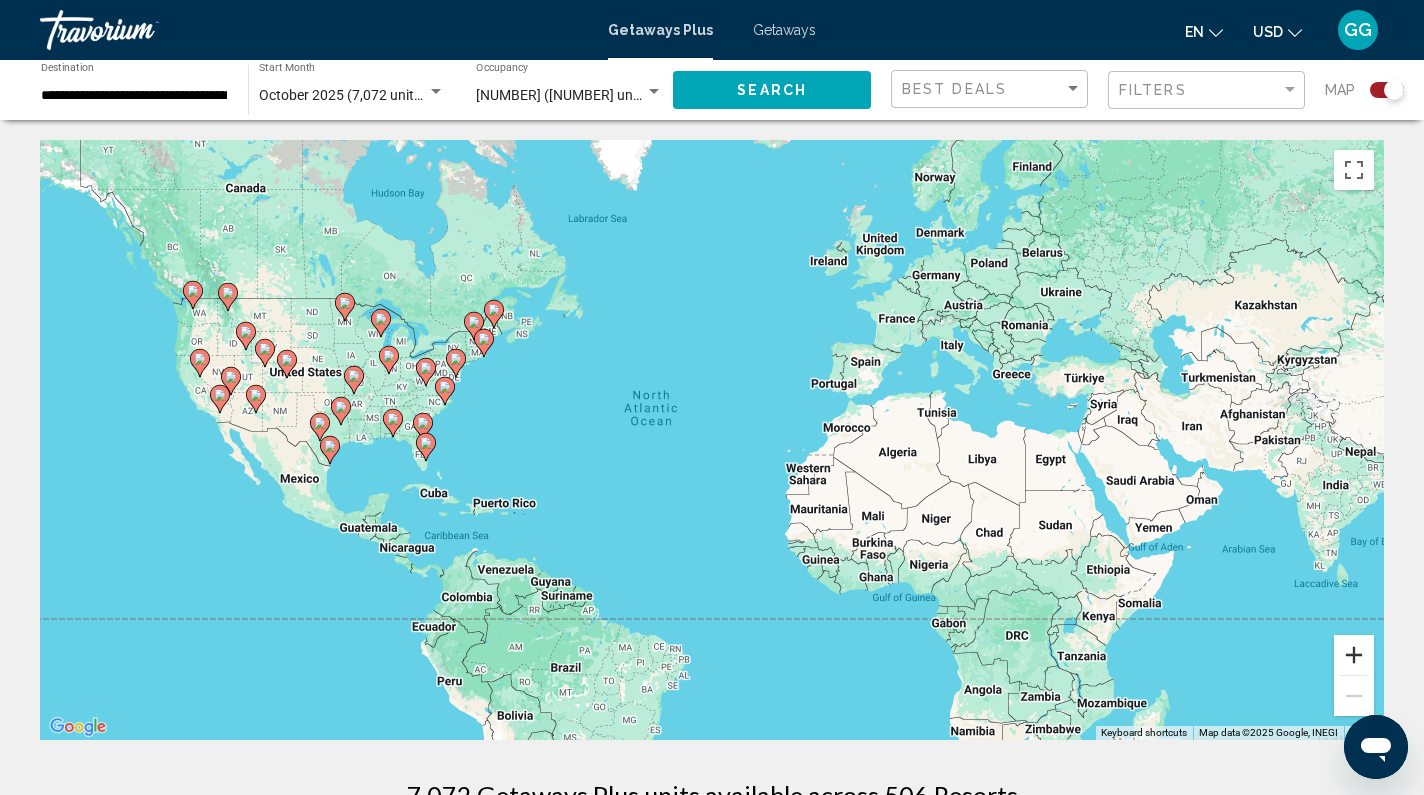 click at bounding box center (1354, 655) 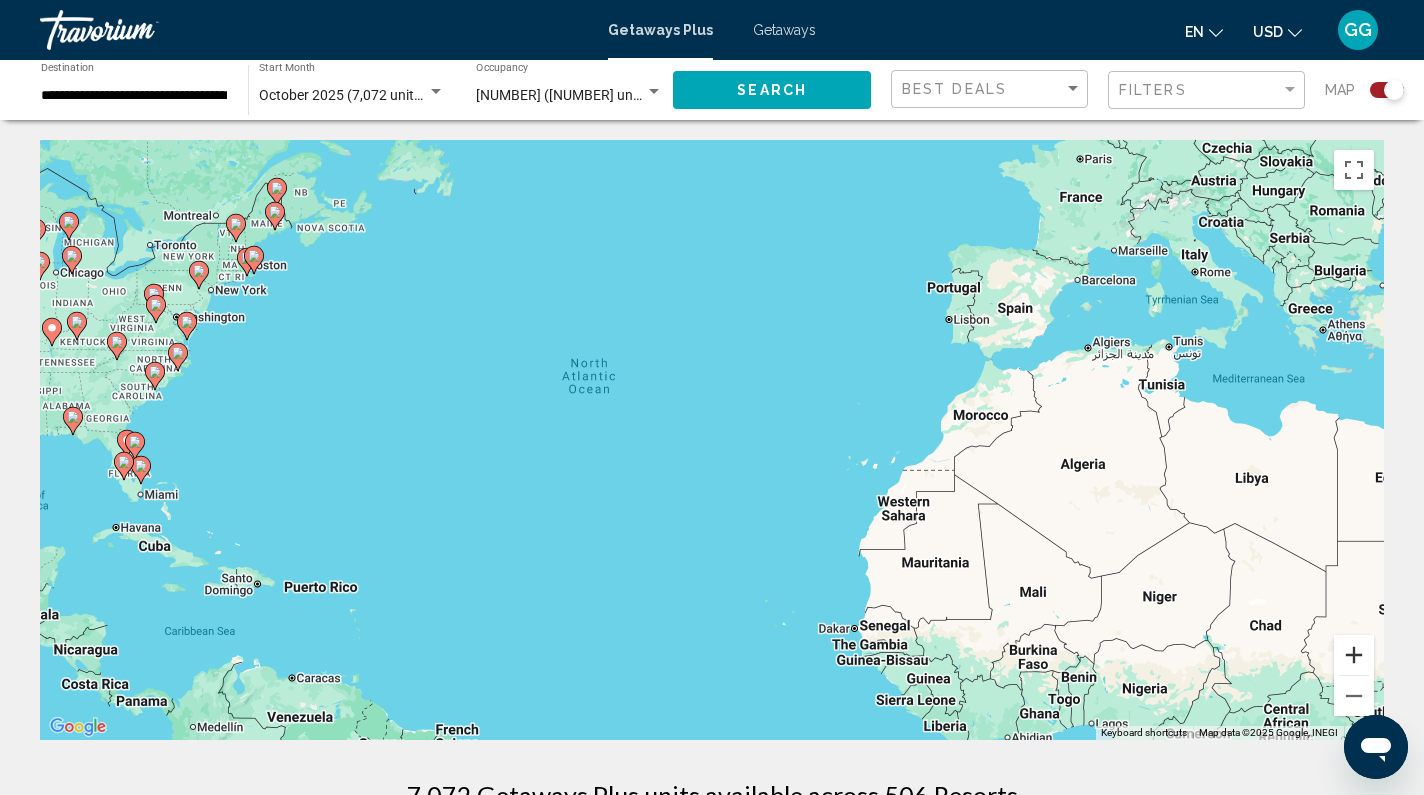 click at bounding box center (1354, 655) 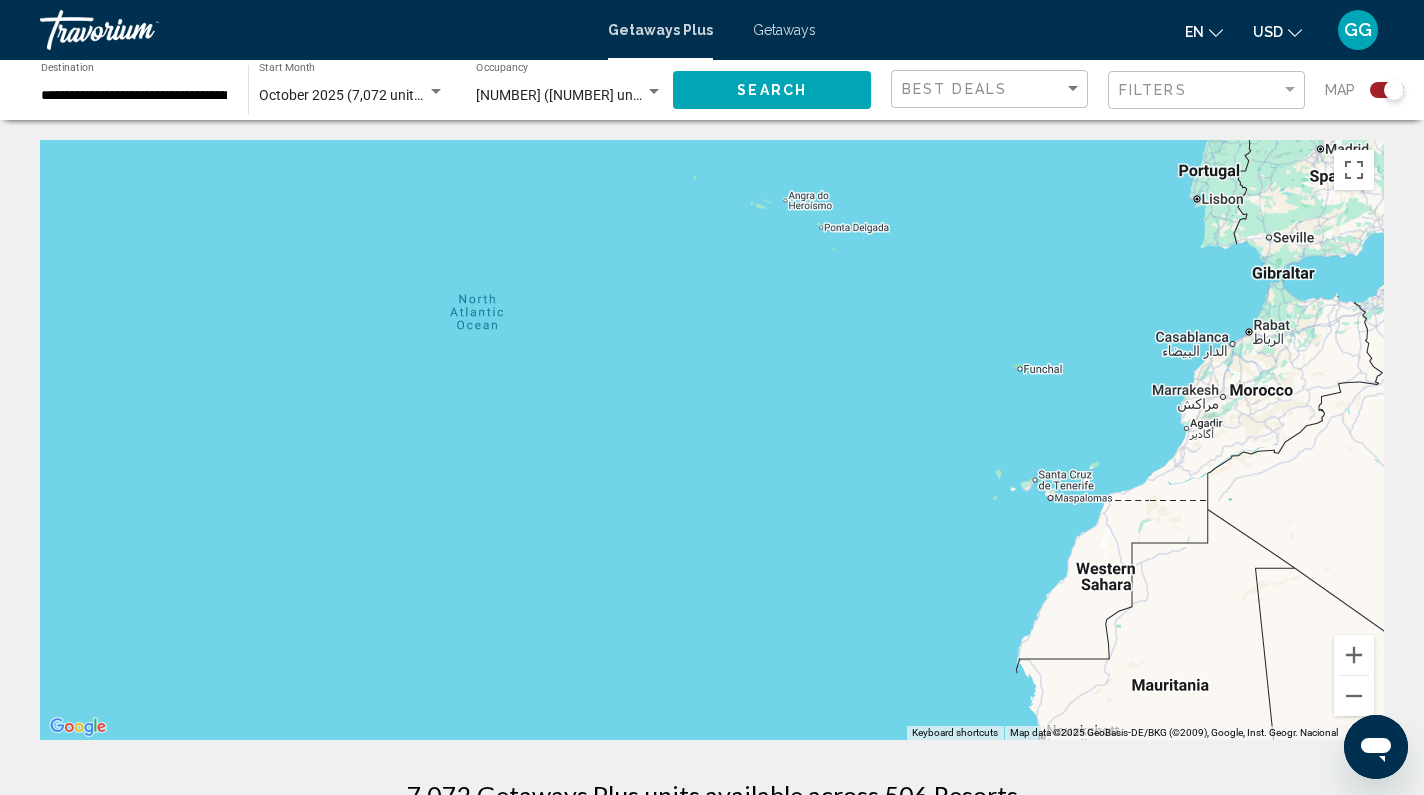 drag, startPoint x: 242, startPoint y: 341, endPoint x: 278, endPoint y: 344, distance: 36.124783 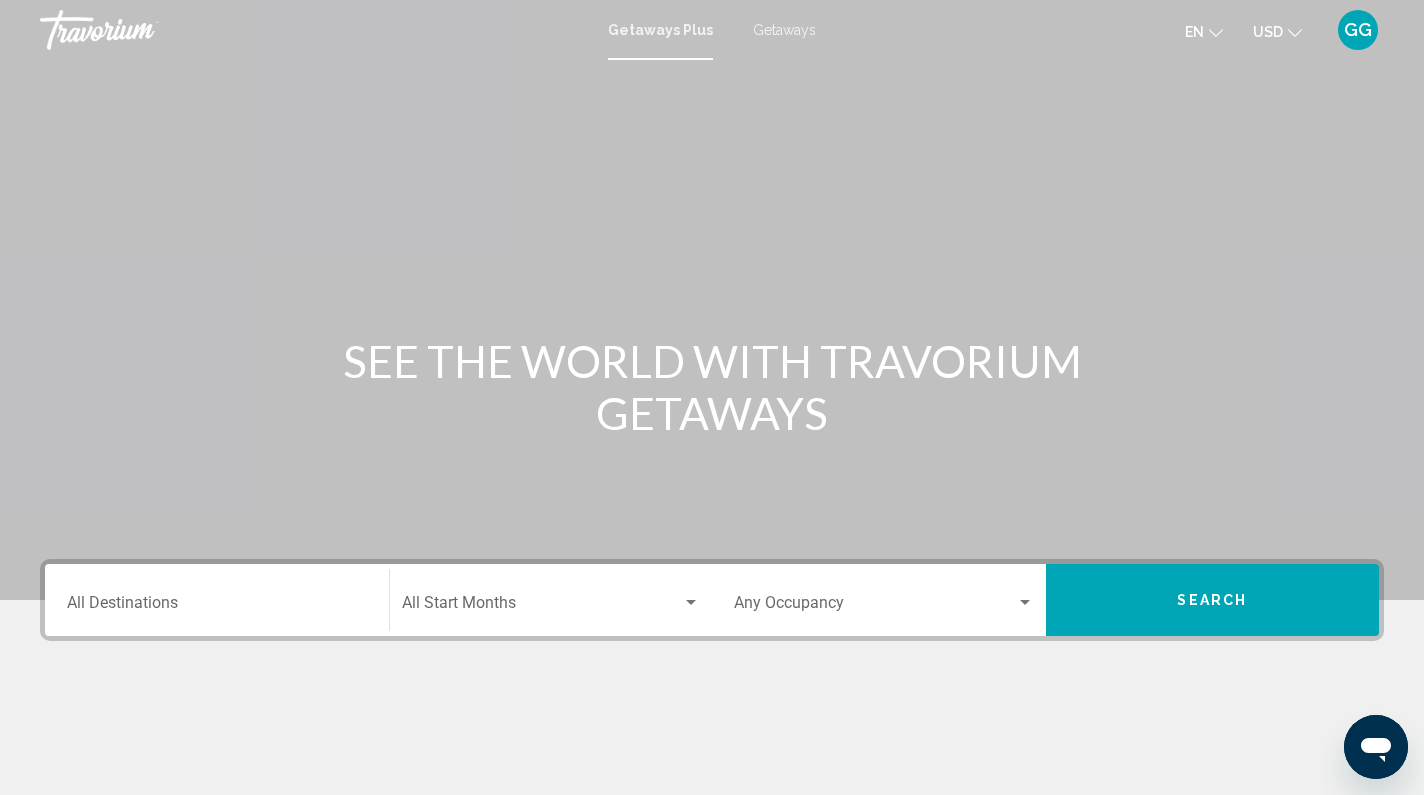 scroll, scrollTop: 0, scrollLeft: 0, axis: both 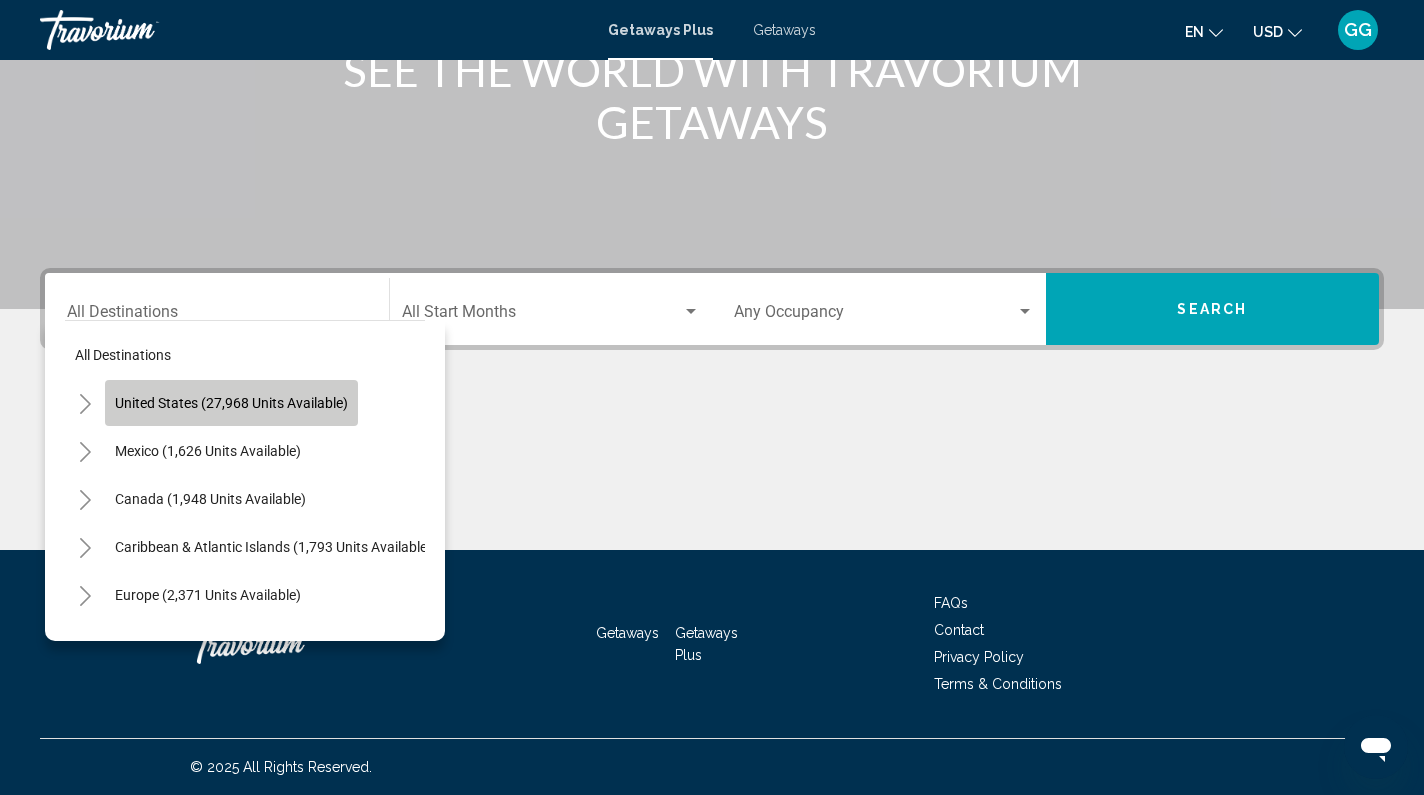click on "United States (27,968 units available)" at bounding box center (208, 451) 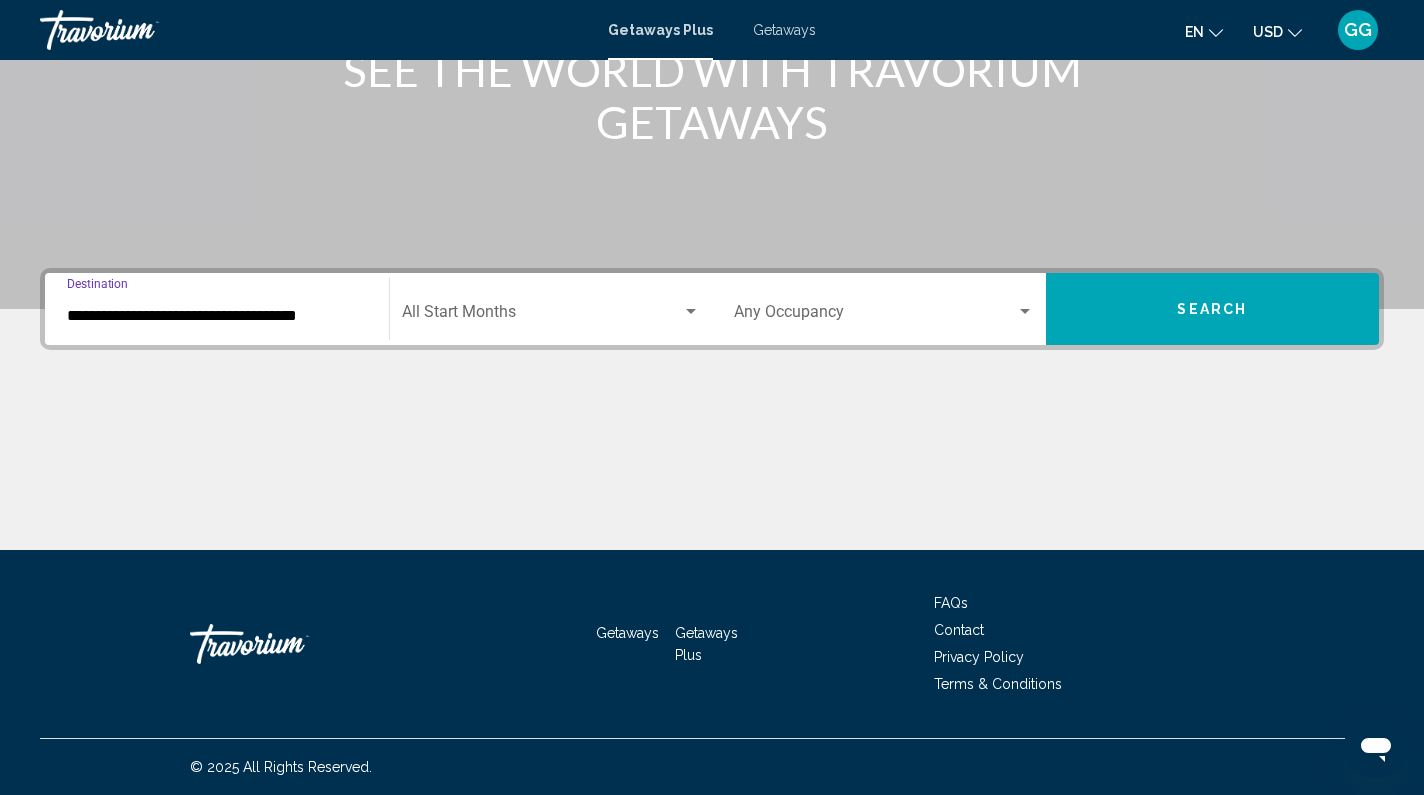 click at bounding box center (542, 316) 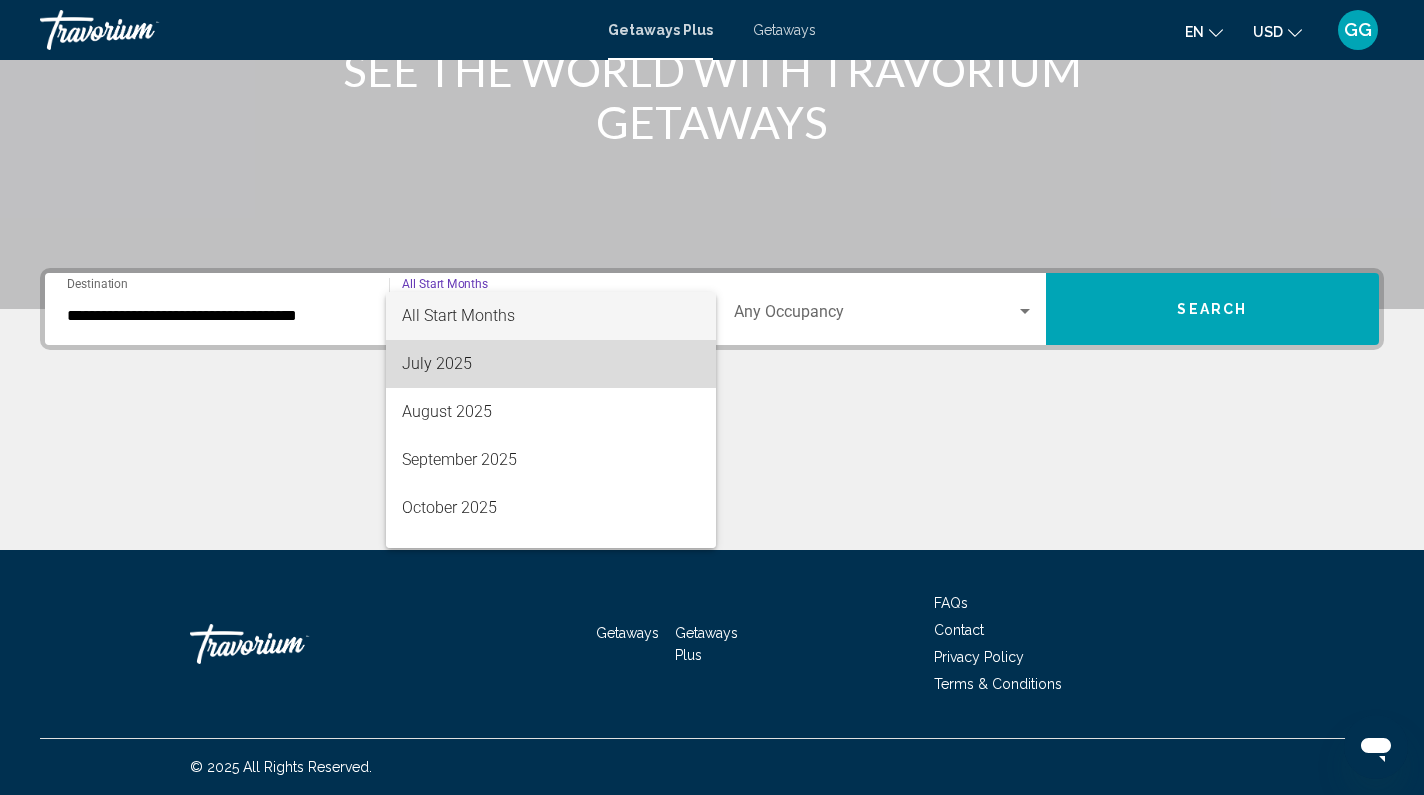click on "July 2025" at bounding box center [551, 364] 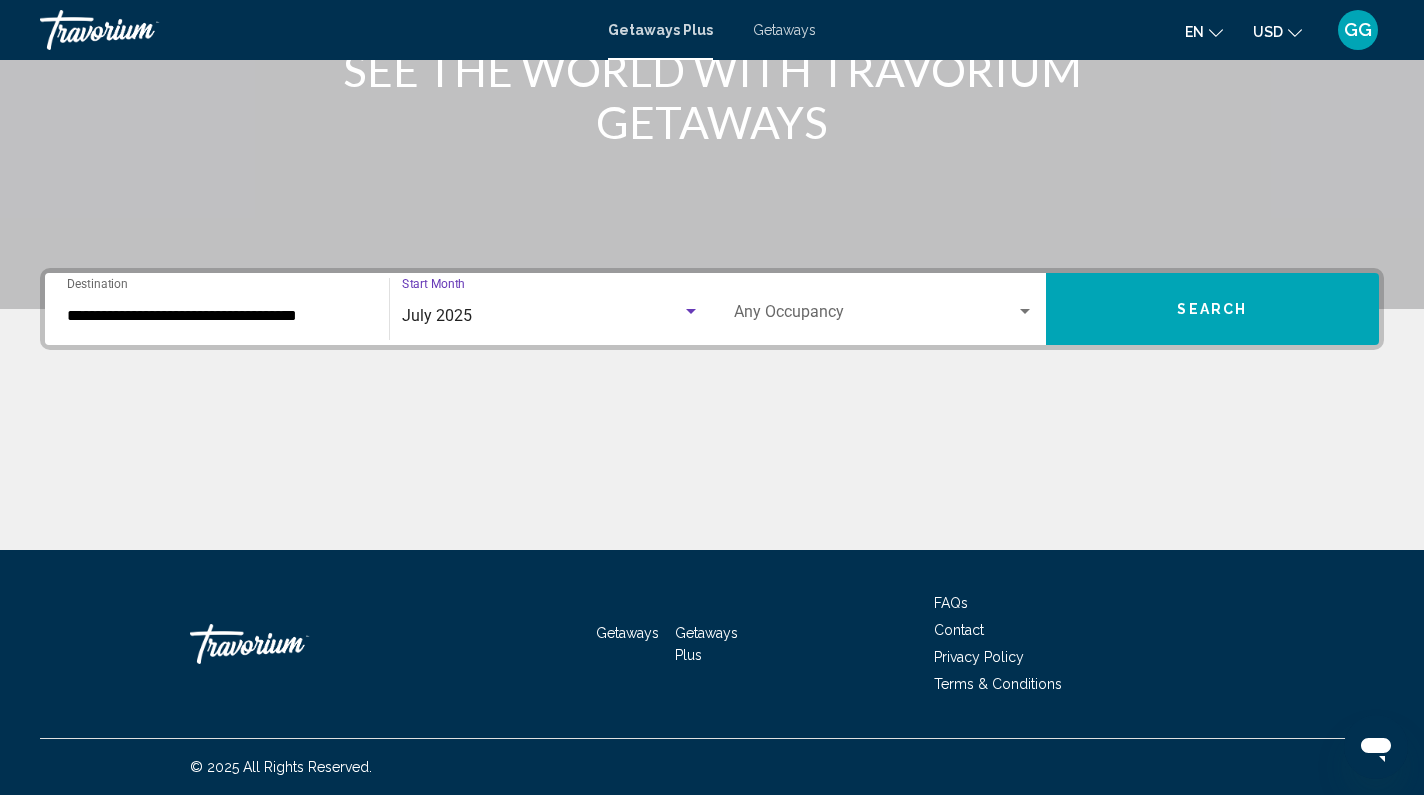click on "Occupancy Any Occupancy" at bounding box center [884, 309] 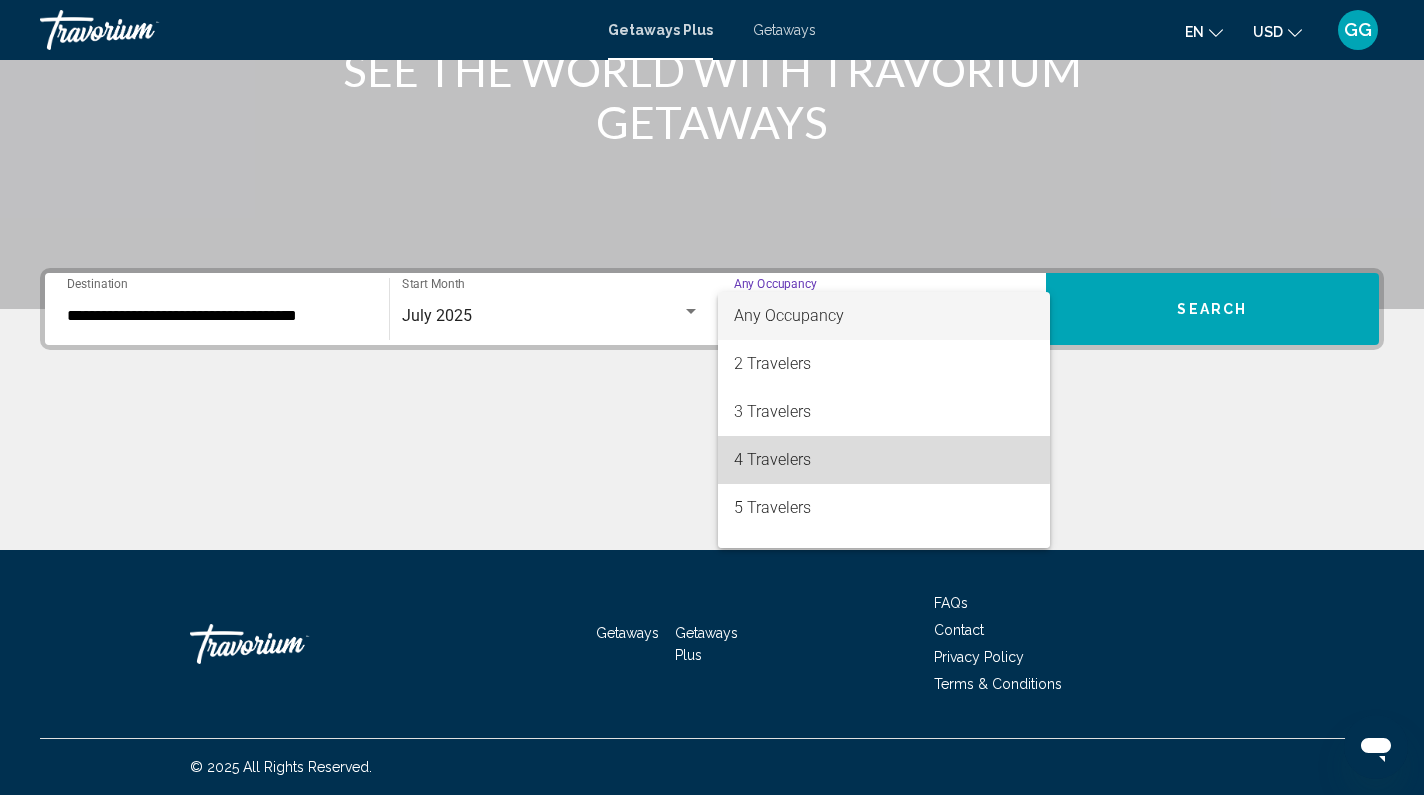 click on "4 Travelers" at bounding box center [884, 460] 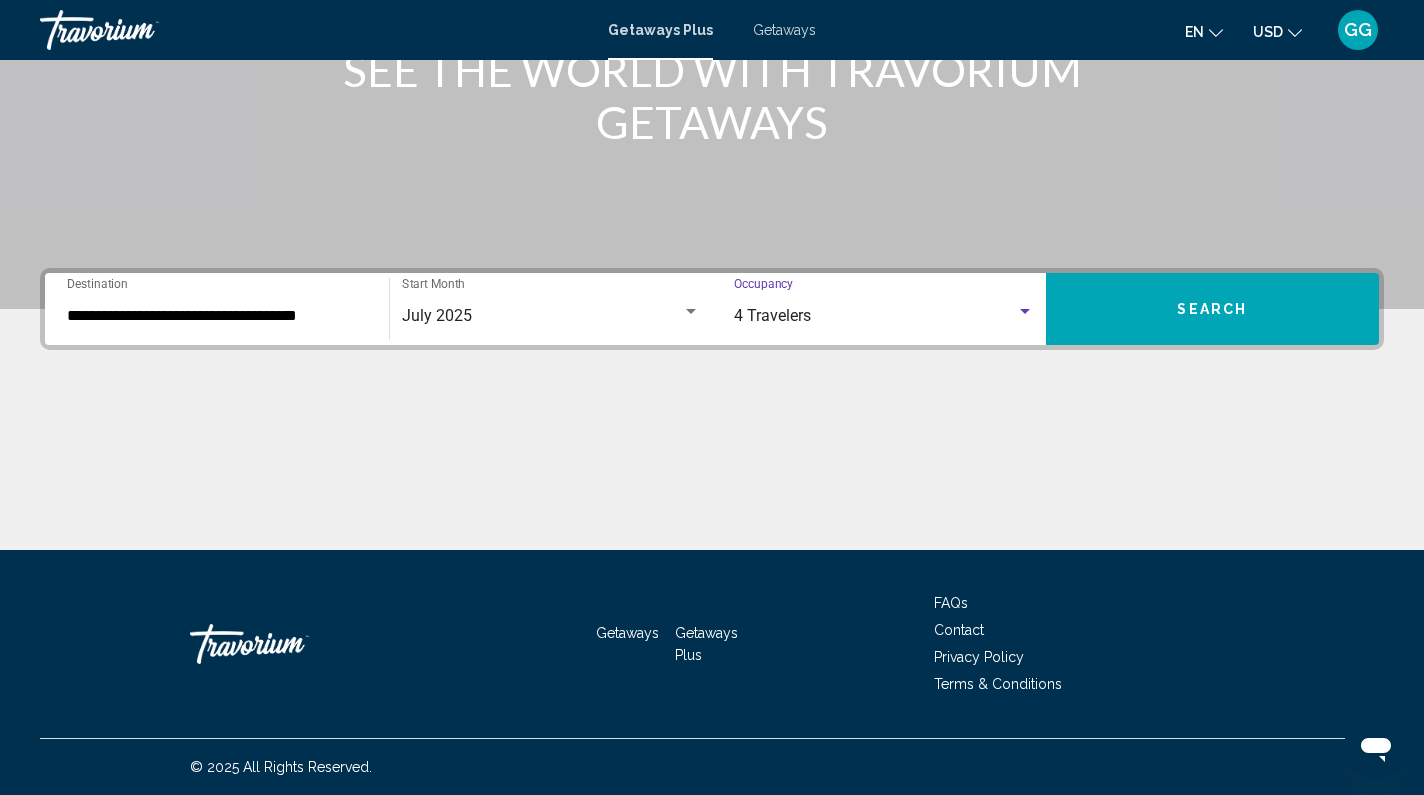 click on "Search" at bounding box center (1213, 309) 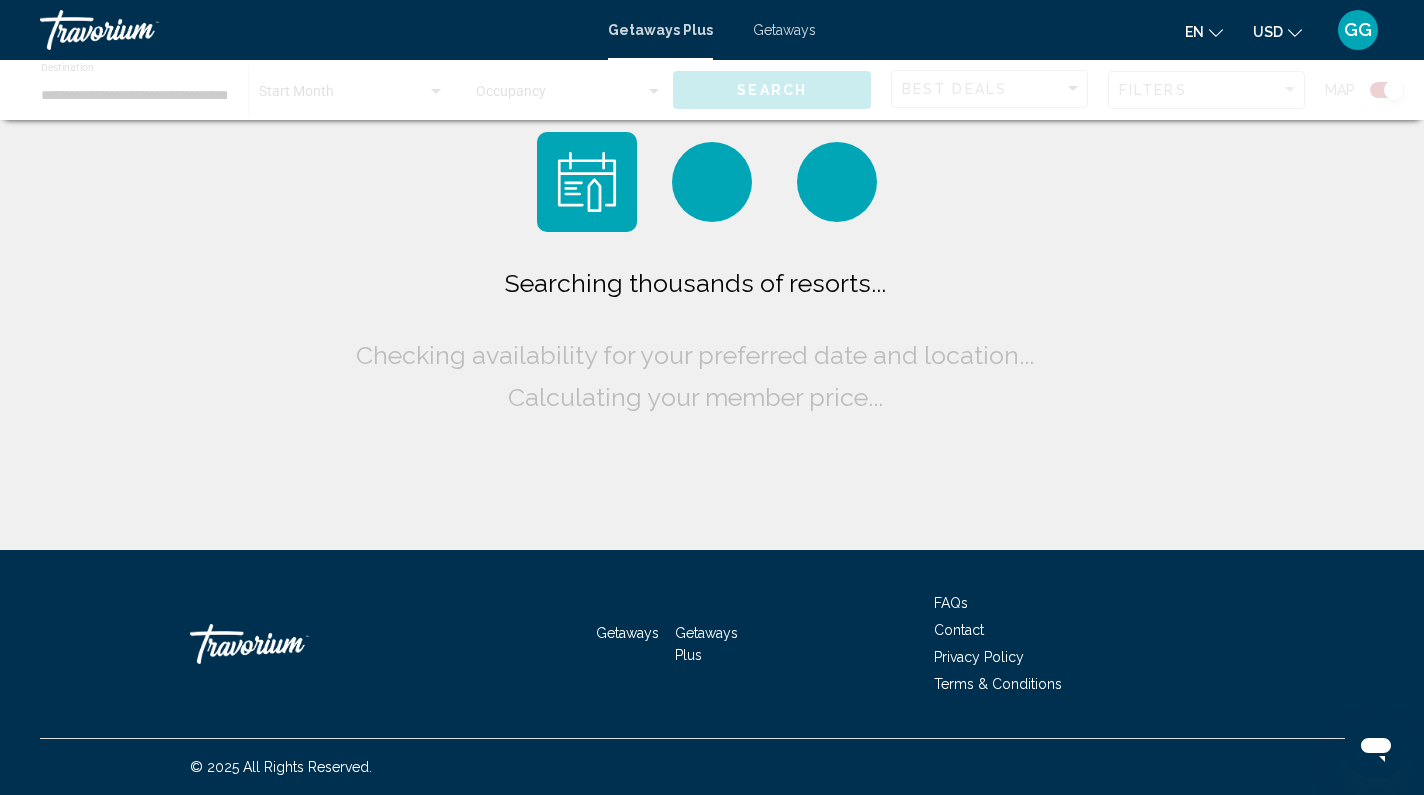scroll, scrollTop: 0, scrollLeft: 0, axis: both 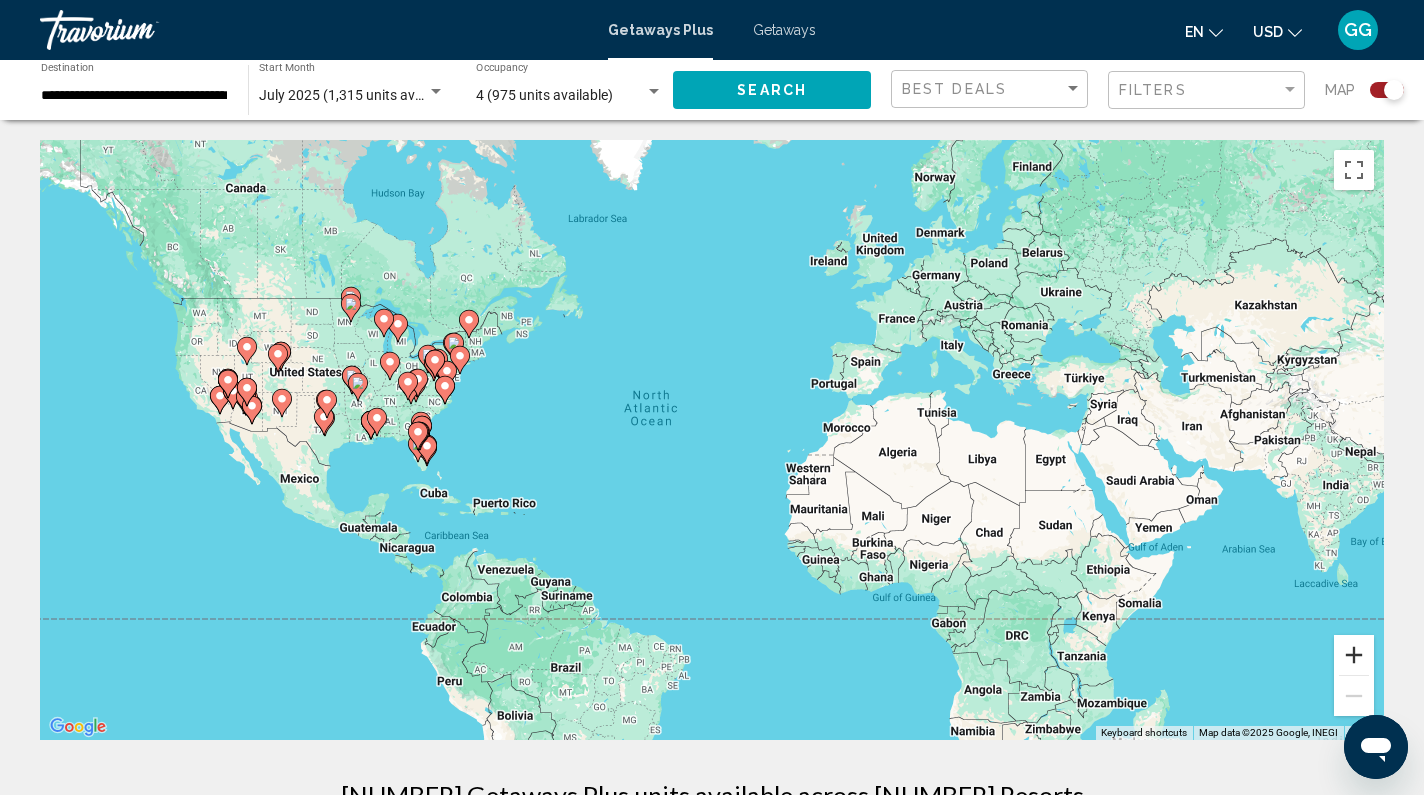click at bounding box center (1354, 655) 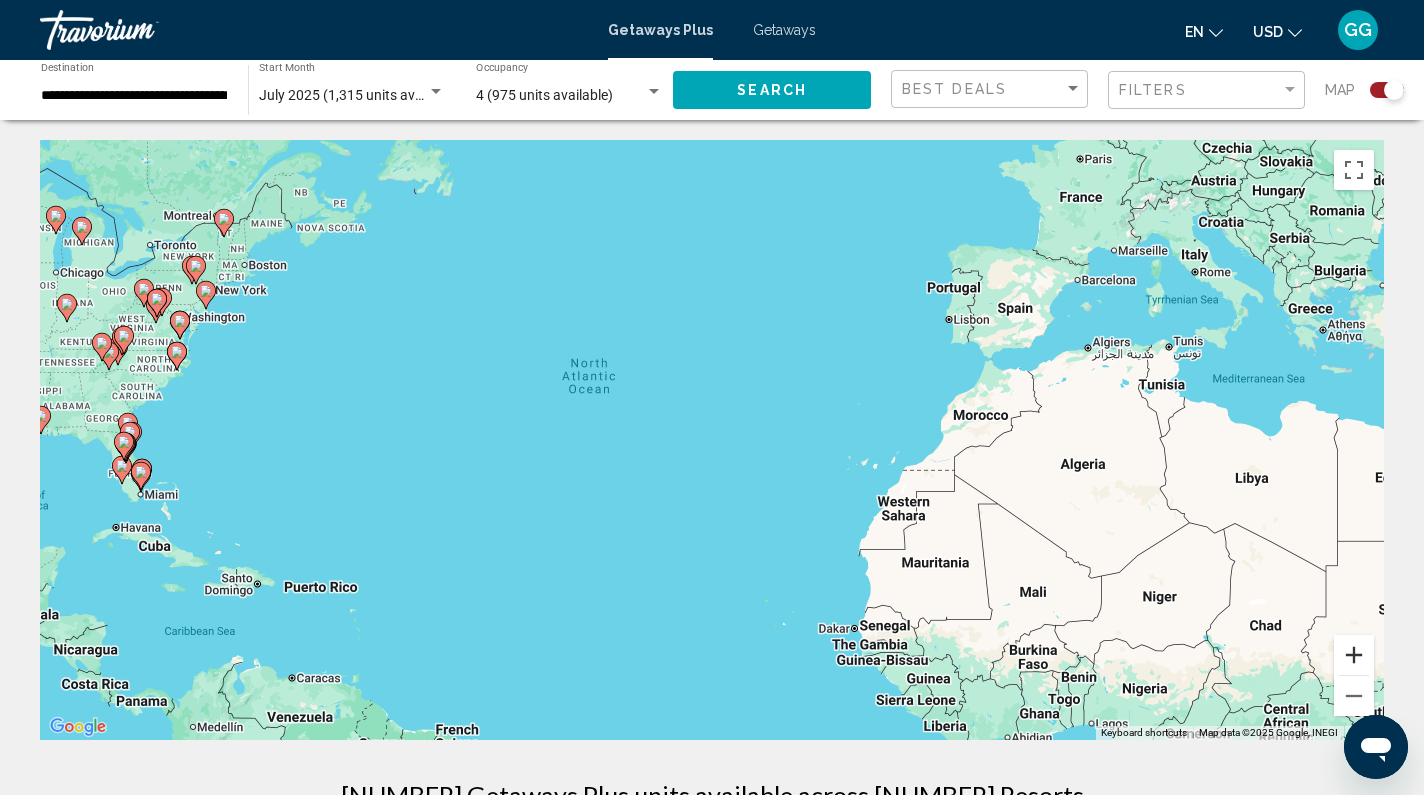 click at bounding box center [1354, 655] 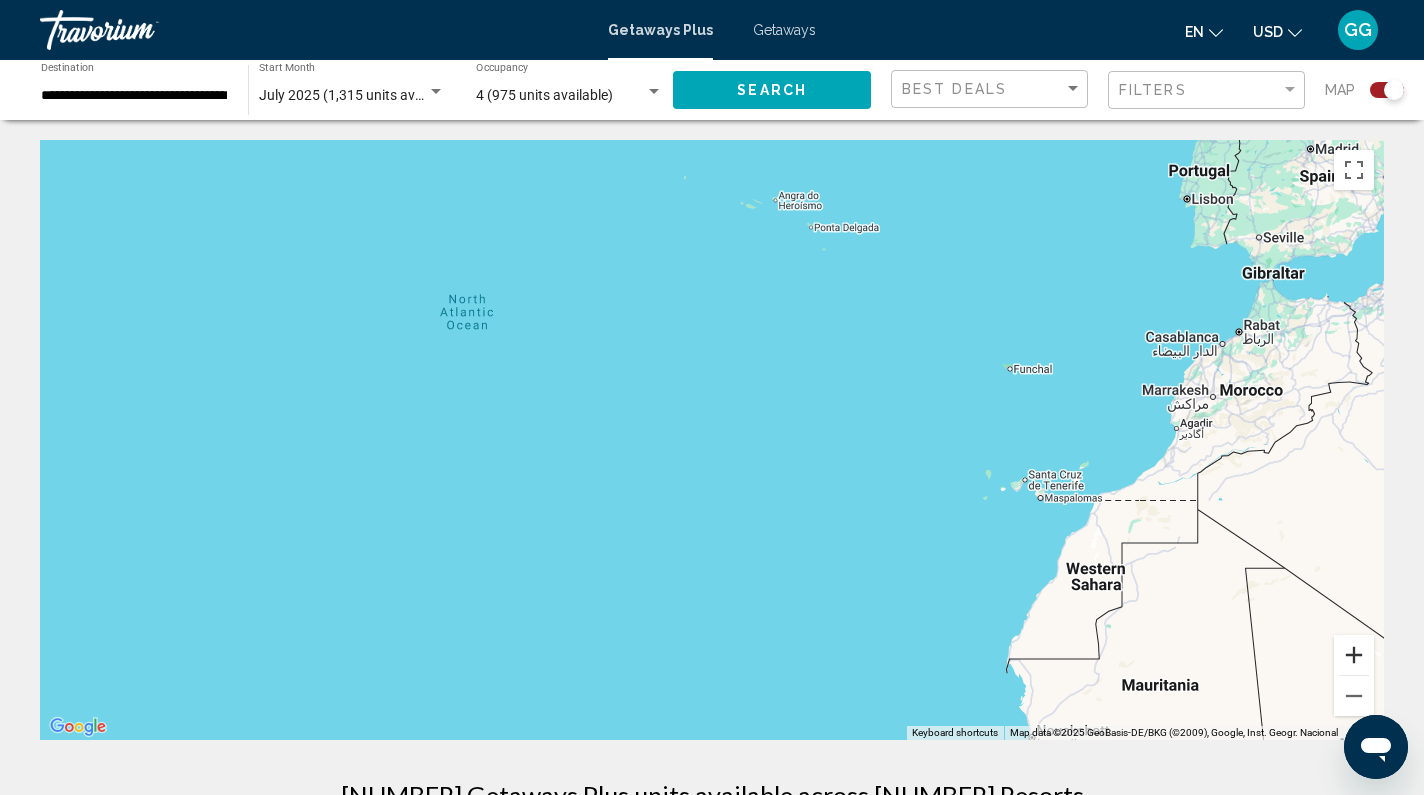 click at bounding box center [1354, 655] 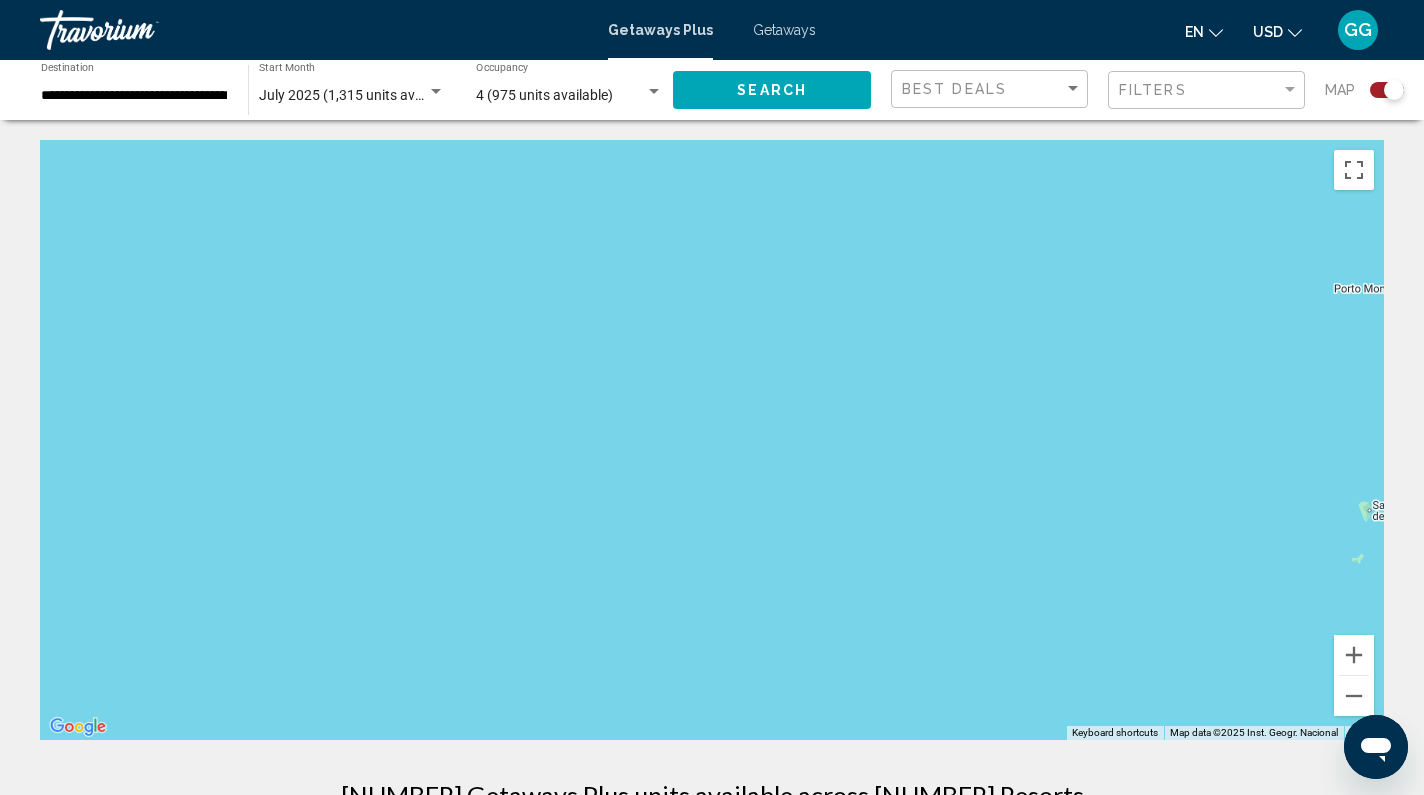 drag, startPoint x: 250, startPoint y: 456, endPoint x: 467, endPoint y: 460, distance: 217.03687 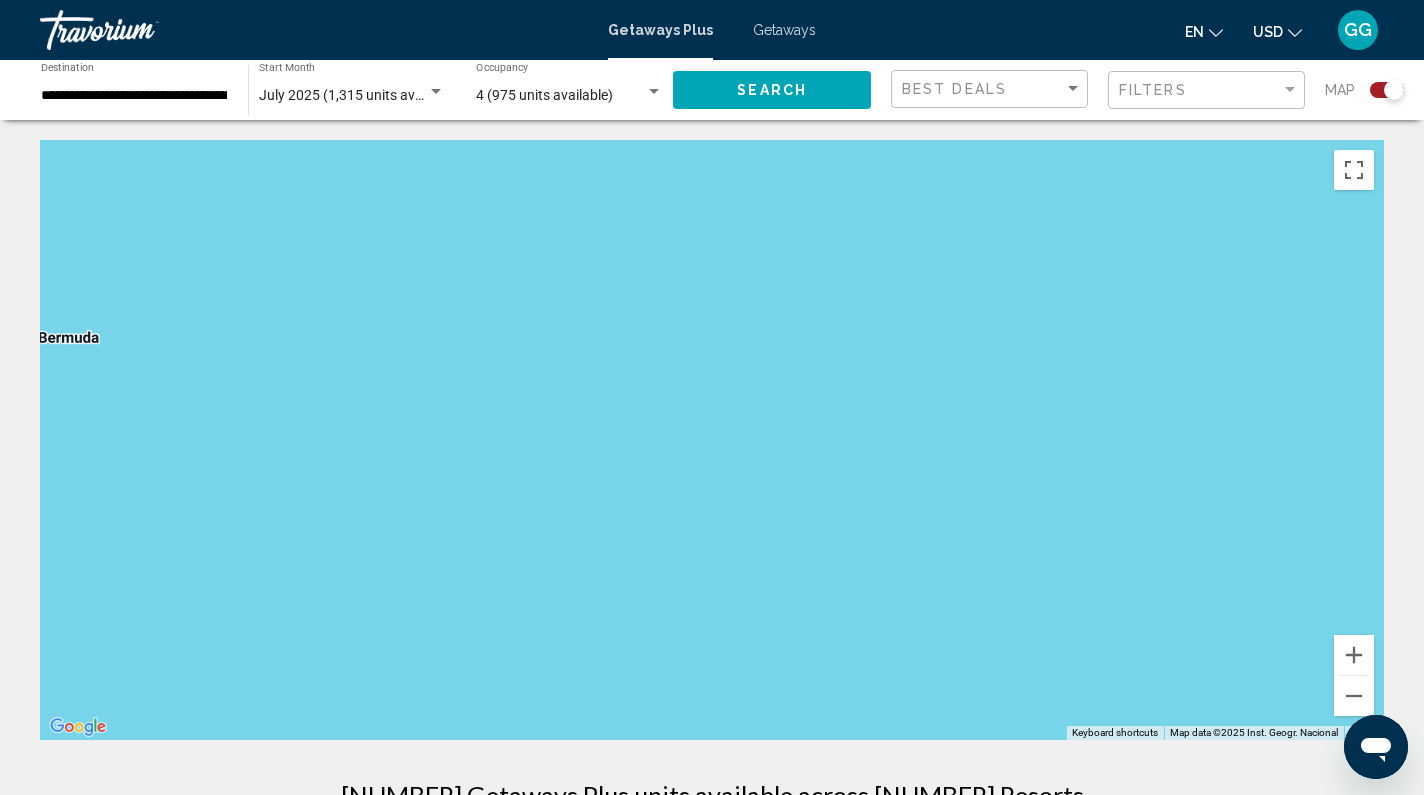 scroll, scrollTop: 1, scrollLeft: 0, axis: vertical 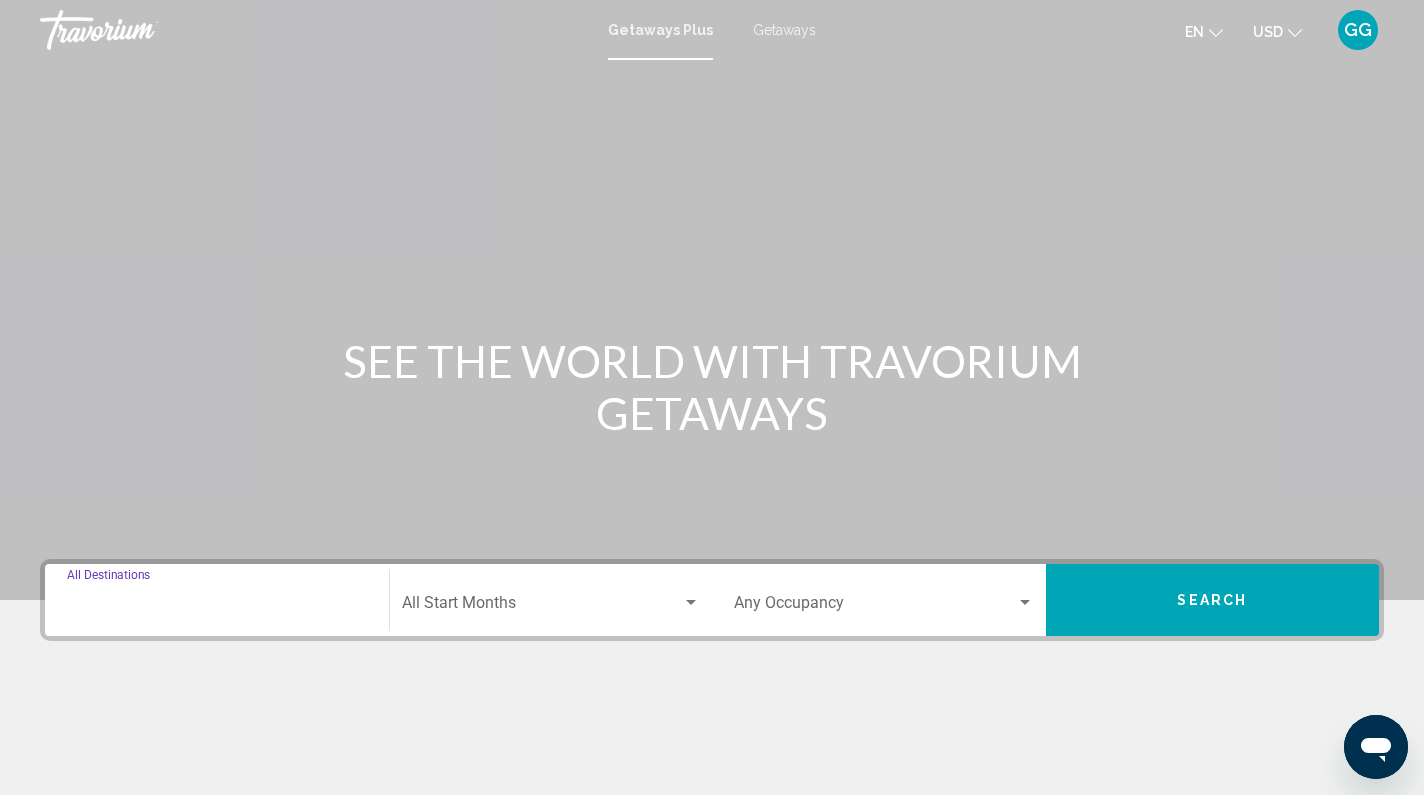 click on "Destination All Destinations" at bounding box center (217, 607) 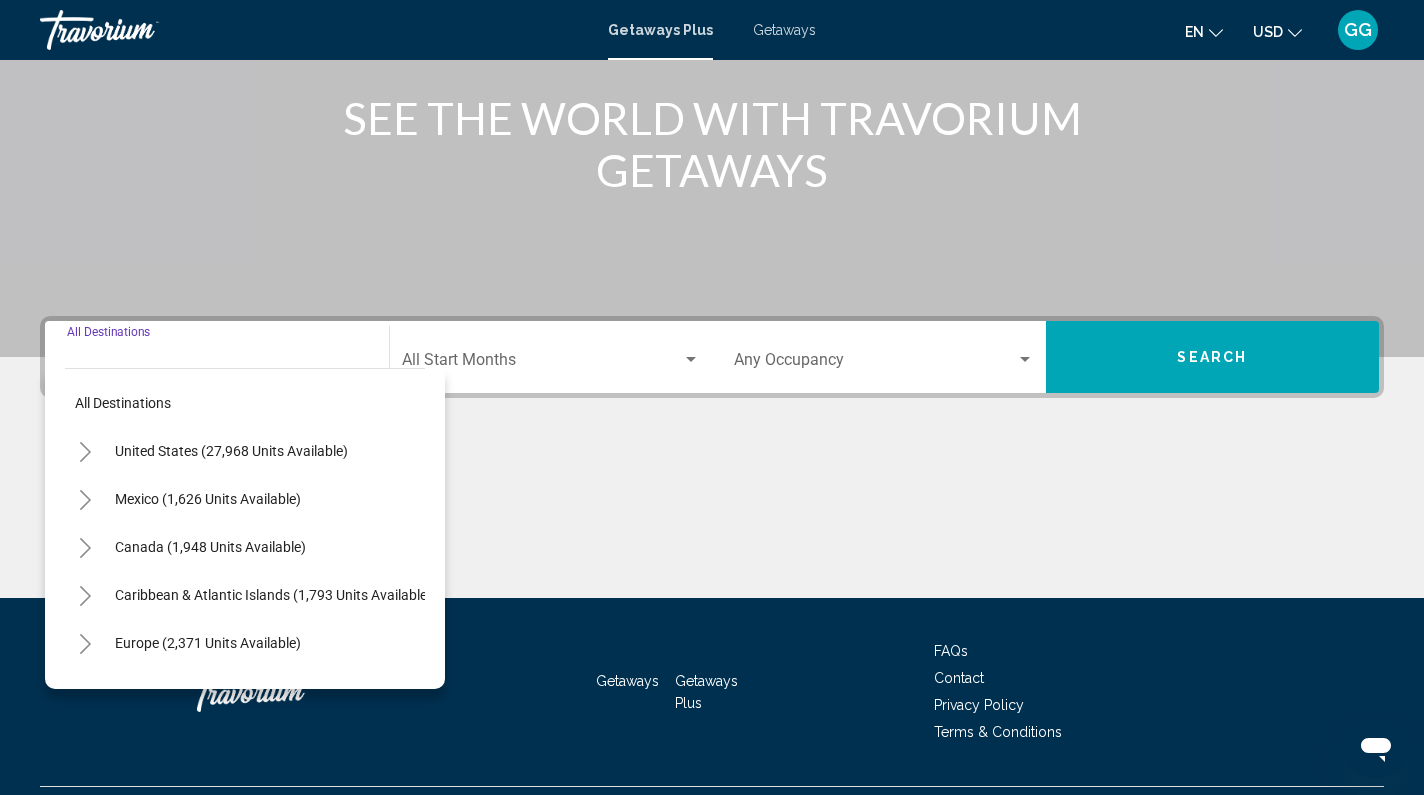 scroll, scrollTop: 291, scrollLeft: 0, axis: vertical 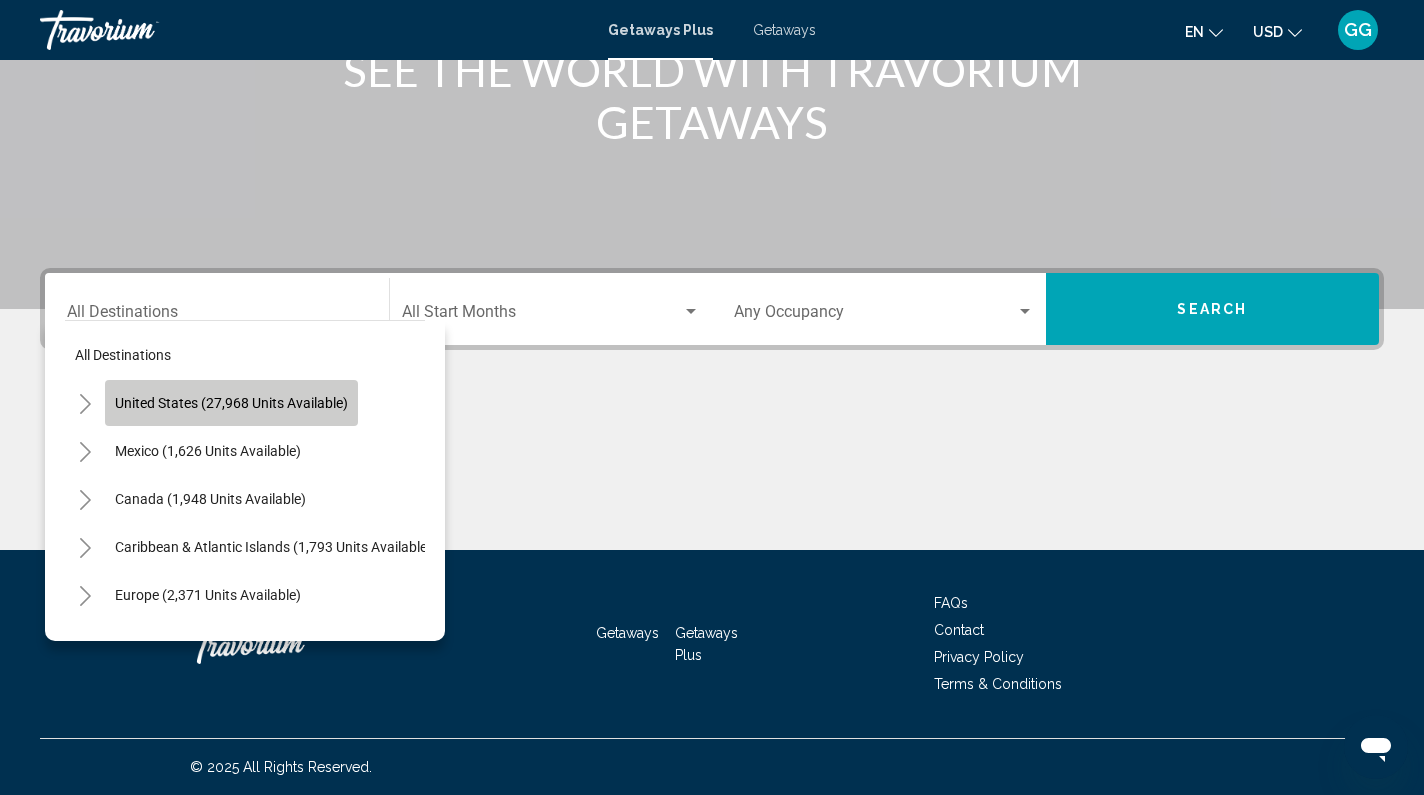 click on "United States (27,968 units available)" at bounding box center [208, 451] 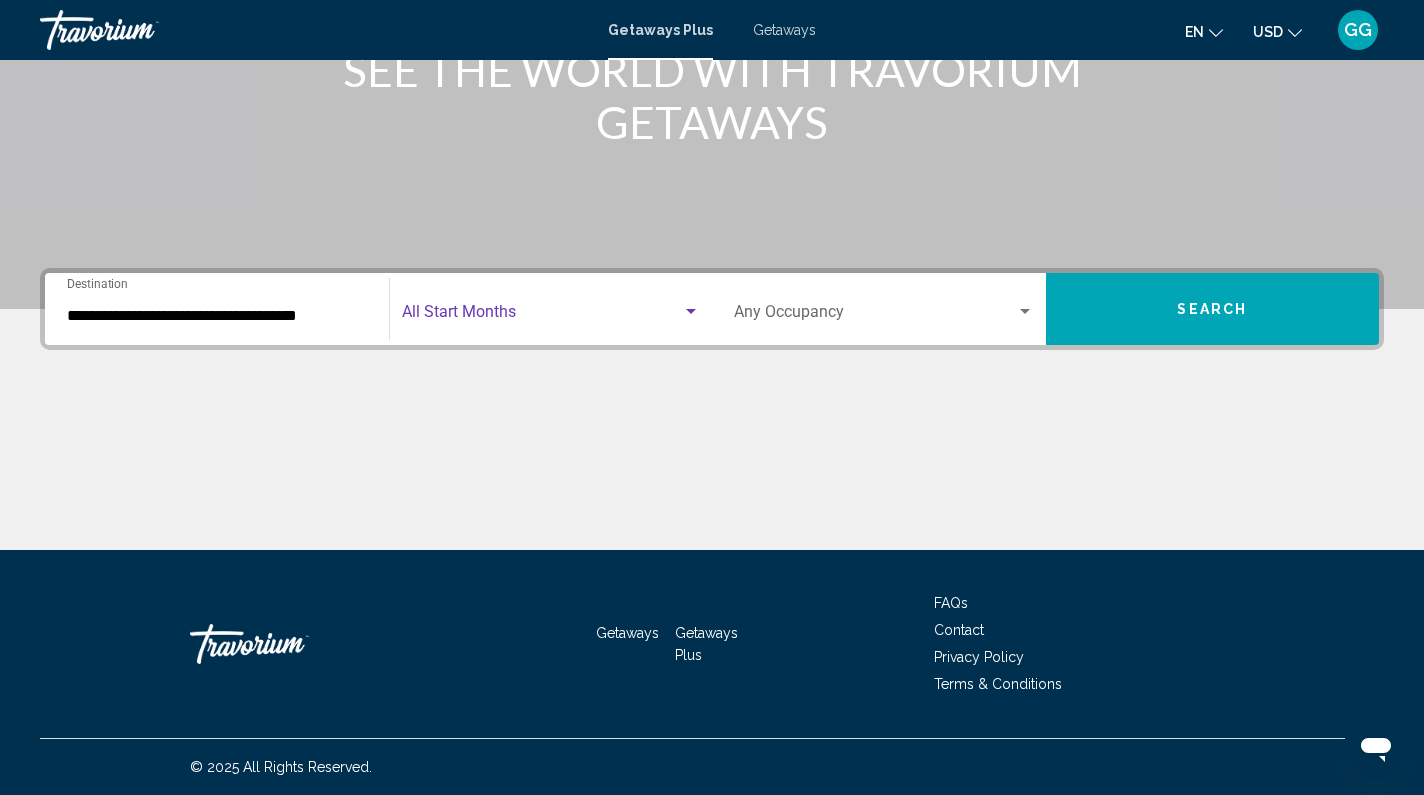 click at bounding box center [691, 312] 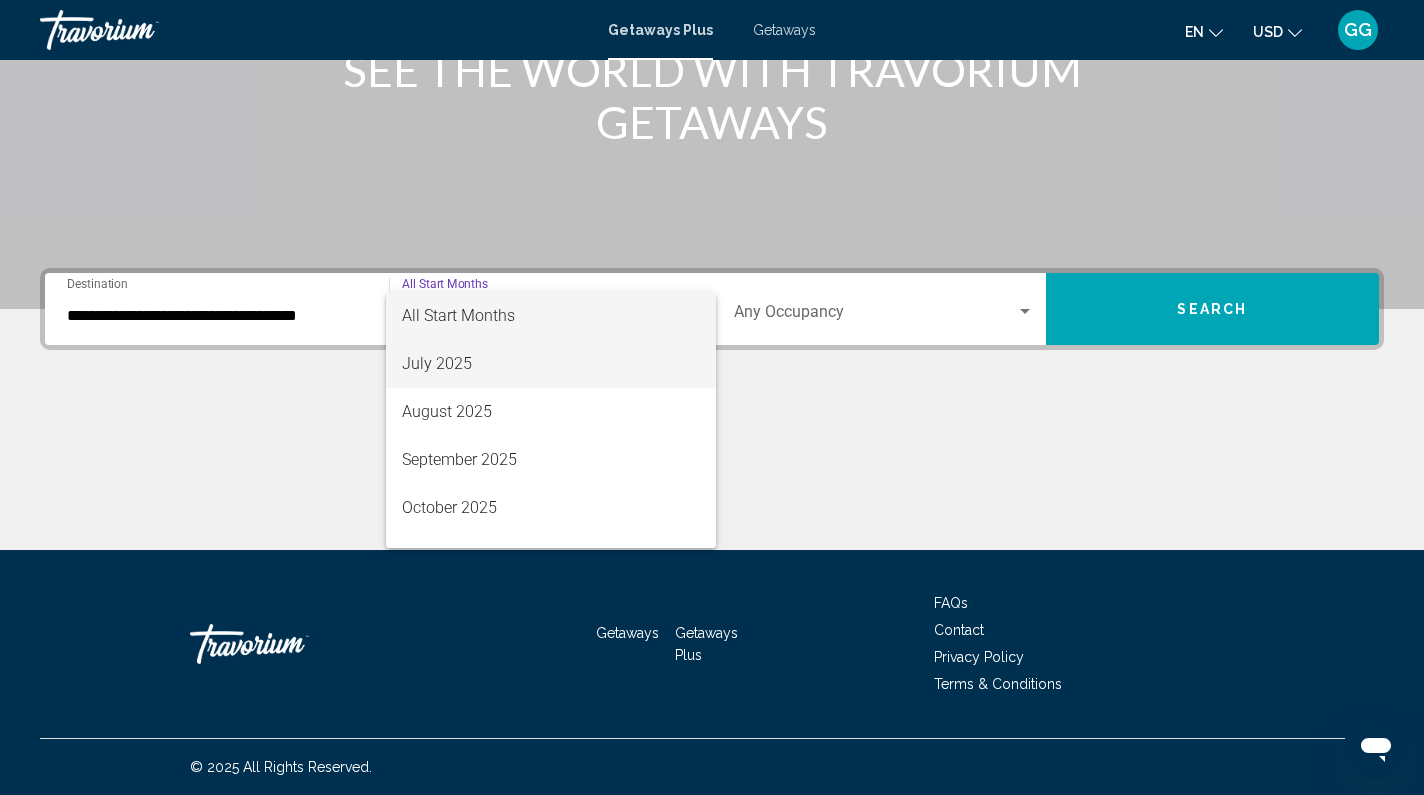 click on "July 2025" at bounding box center [551, 364] 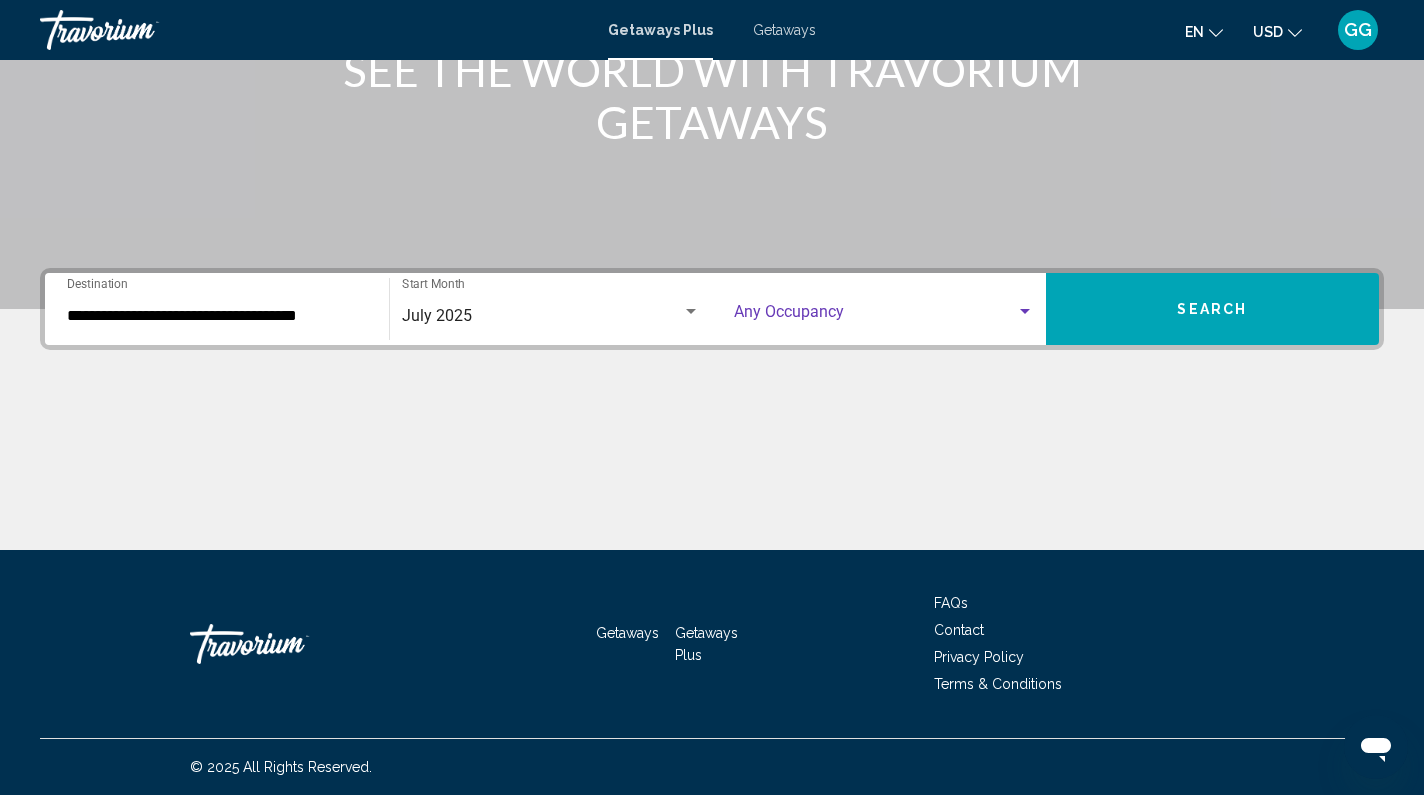 click at bounding box center [1025, 312] 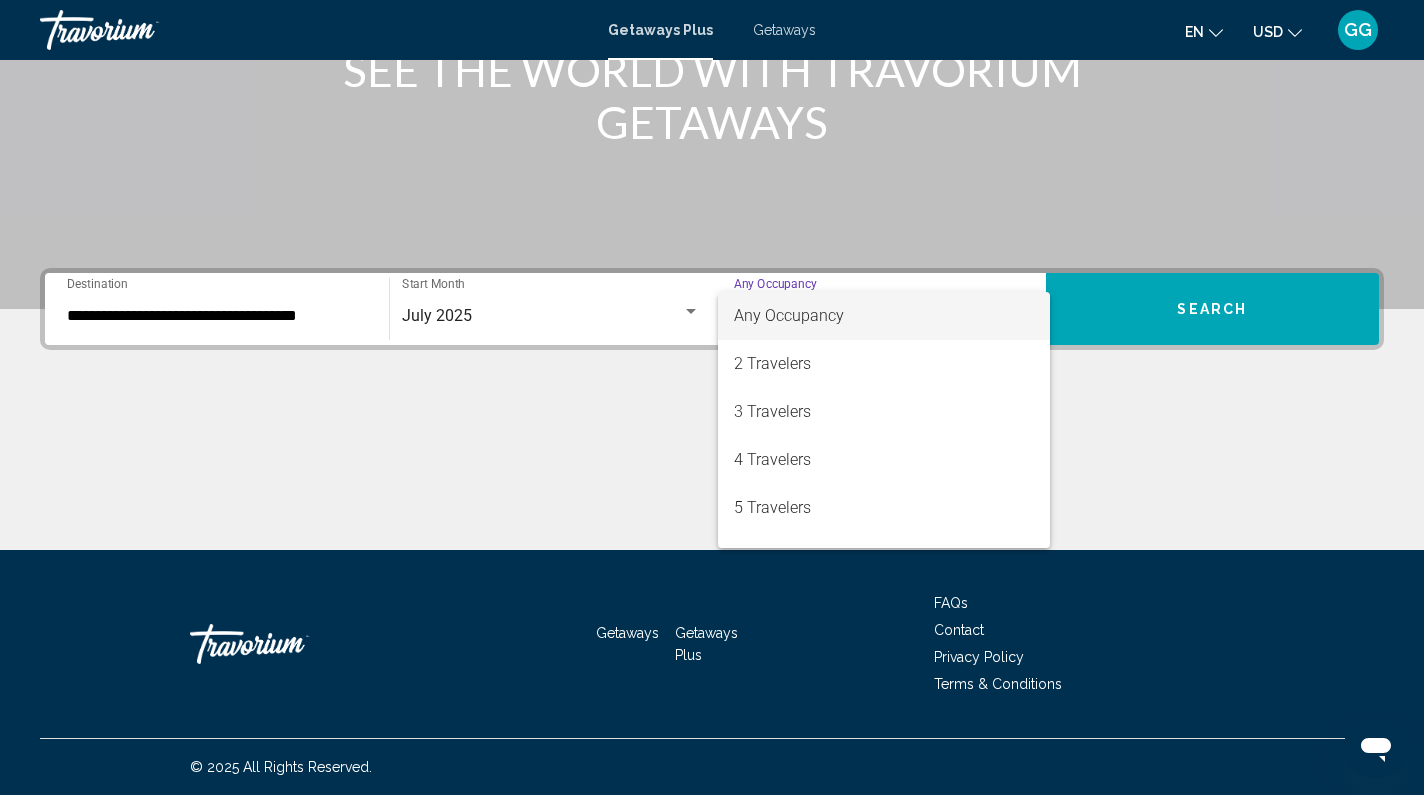 click at bounding box center [712, 397] 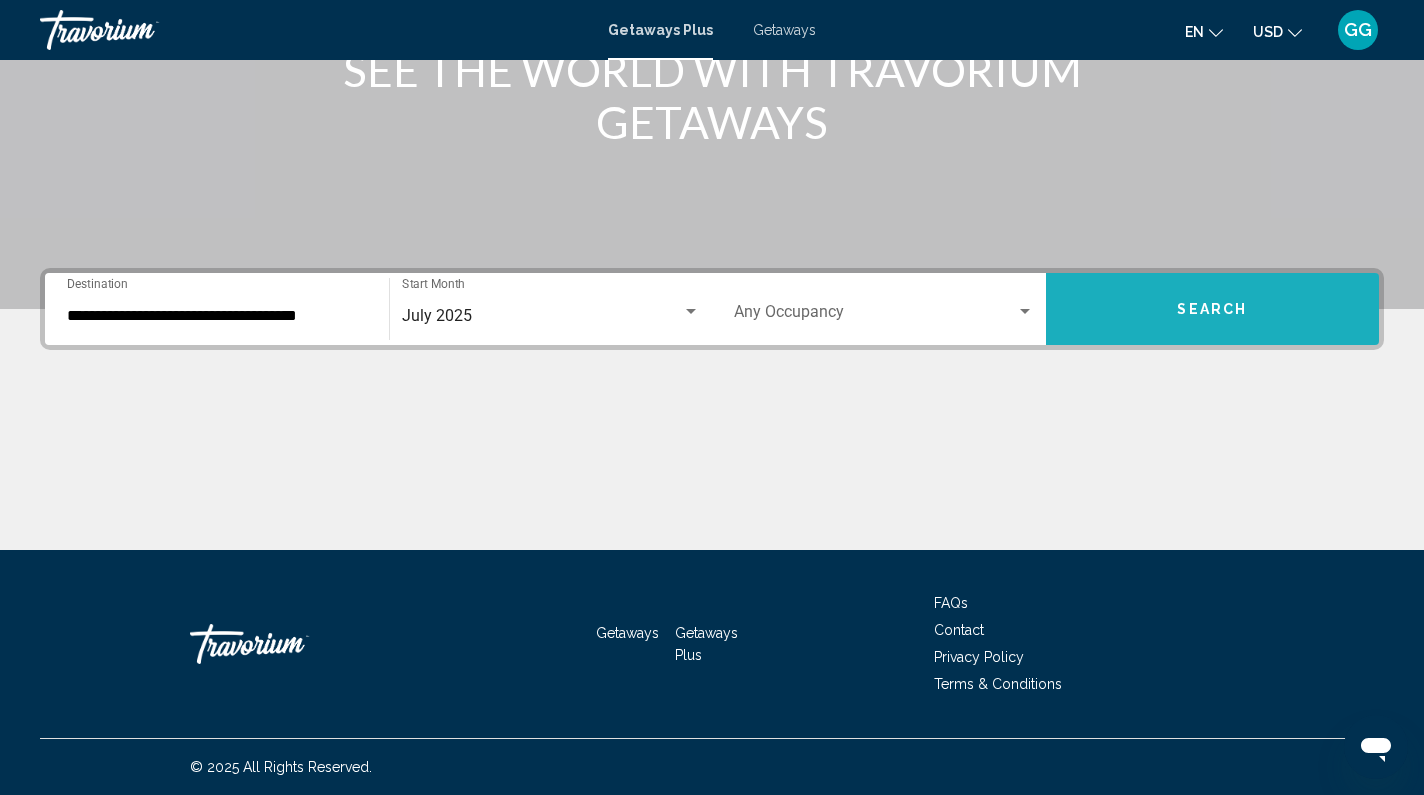 click on "Search" at bounding box center (1212, 310) 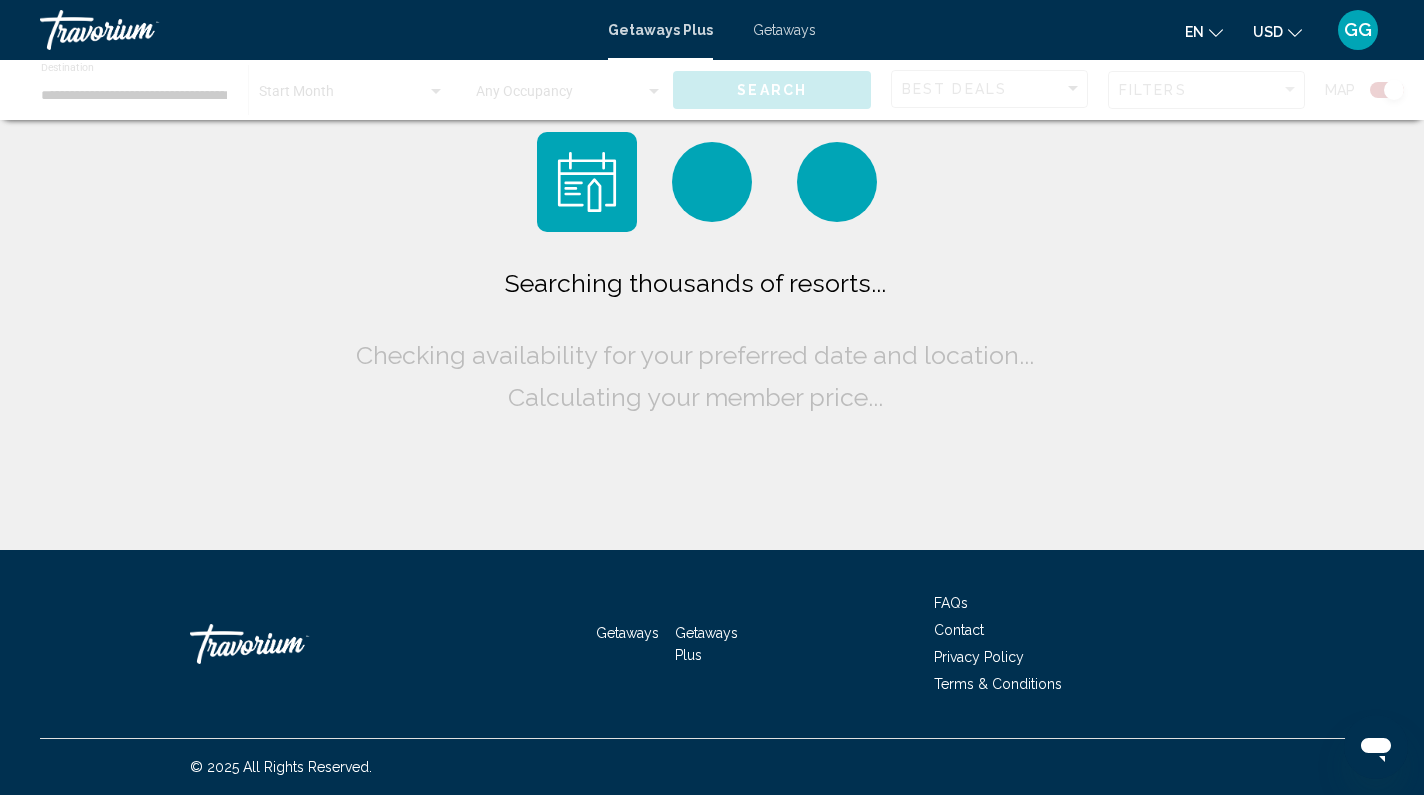 scroll, scrollTop: 0, scrollLeft: 0, axis: both 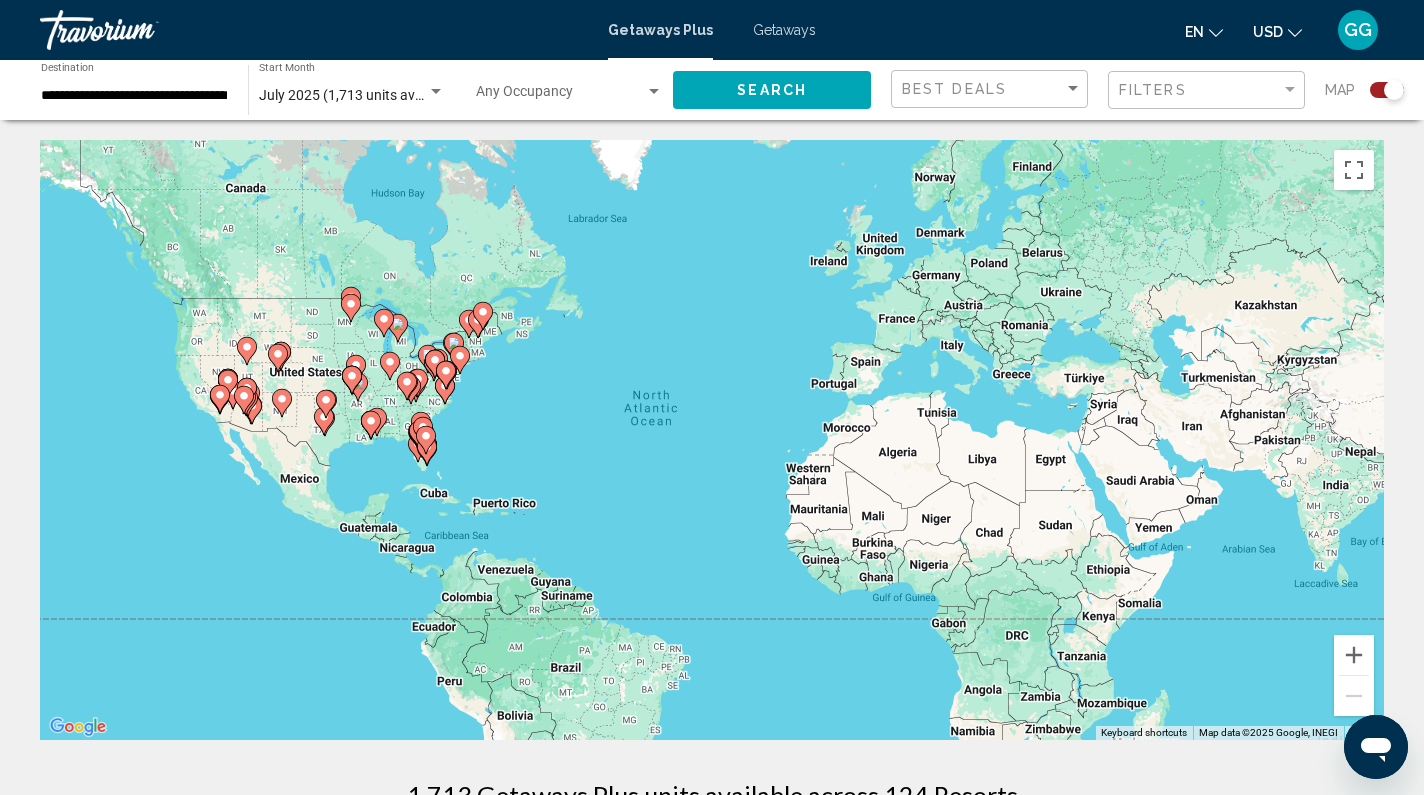 click on "To activate drag with keyboard, press Alt + Enter. Once in keyboard drag state, use the arrow keys to move the marker. To complete the drag, press the Enter key. To cancel, press Escape." at bounding box center [712, 440] 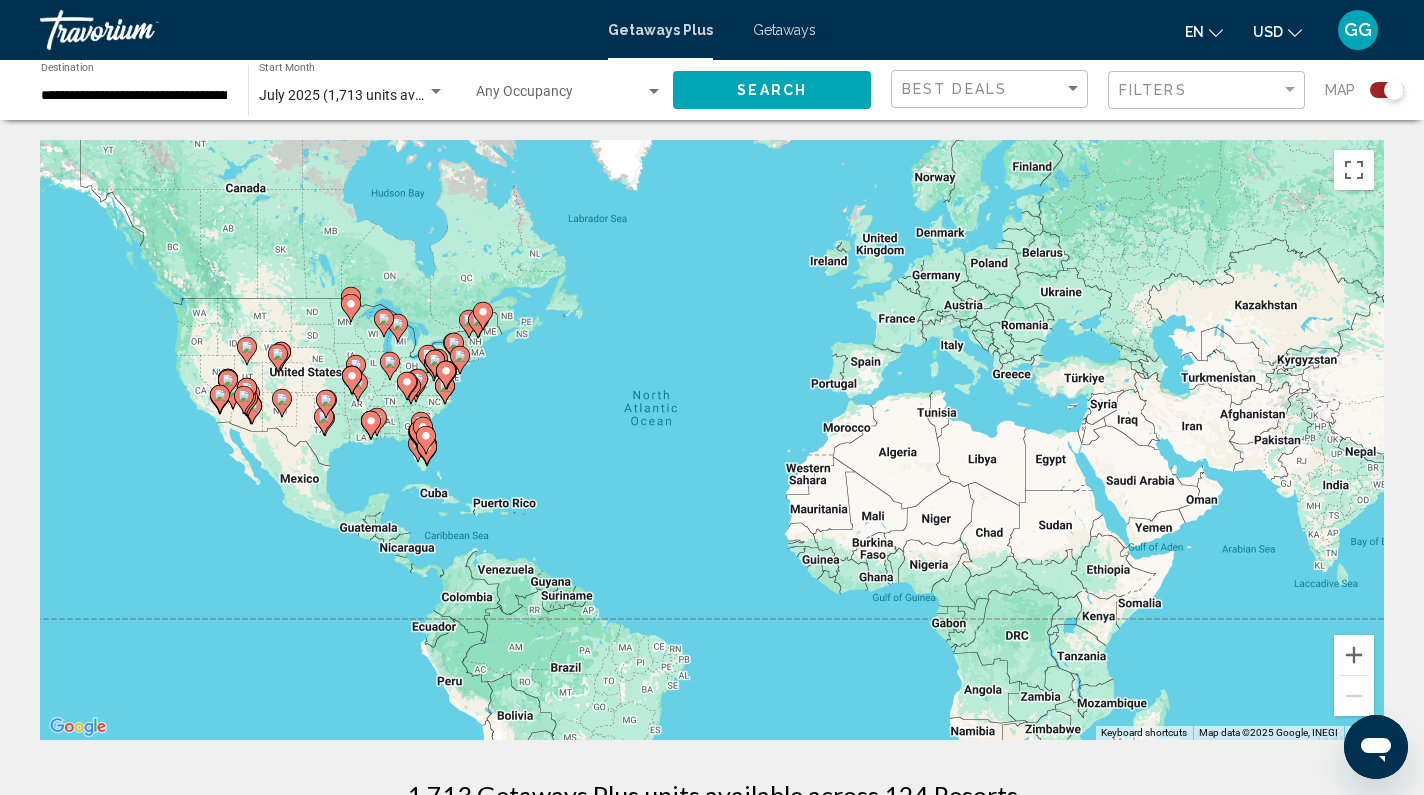 click on "To activate drag with keyboard, press Alt + Enter. Once in keyboard drag state, use the arrow keys to move the marker. To complete the drag, press the Enter key. To cancel, press Escape." at bounding box center [712, 440] 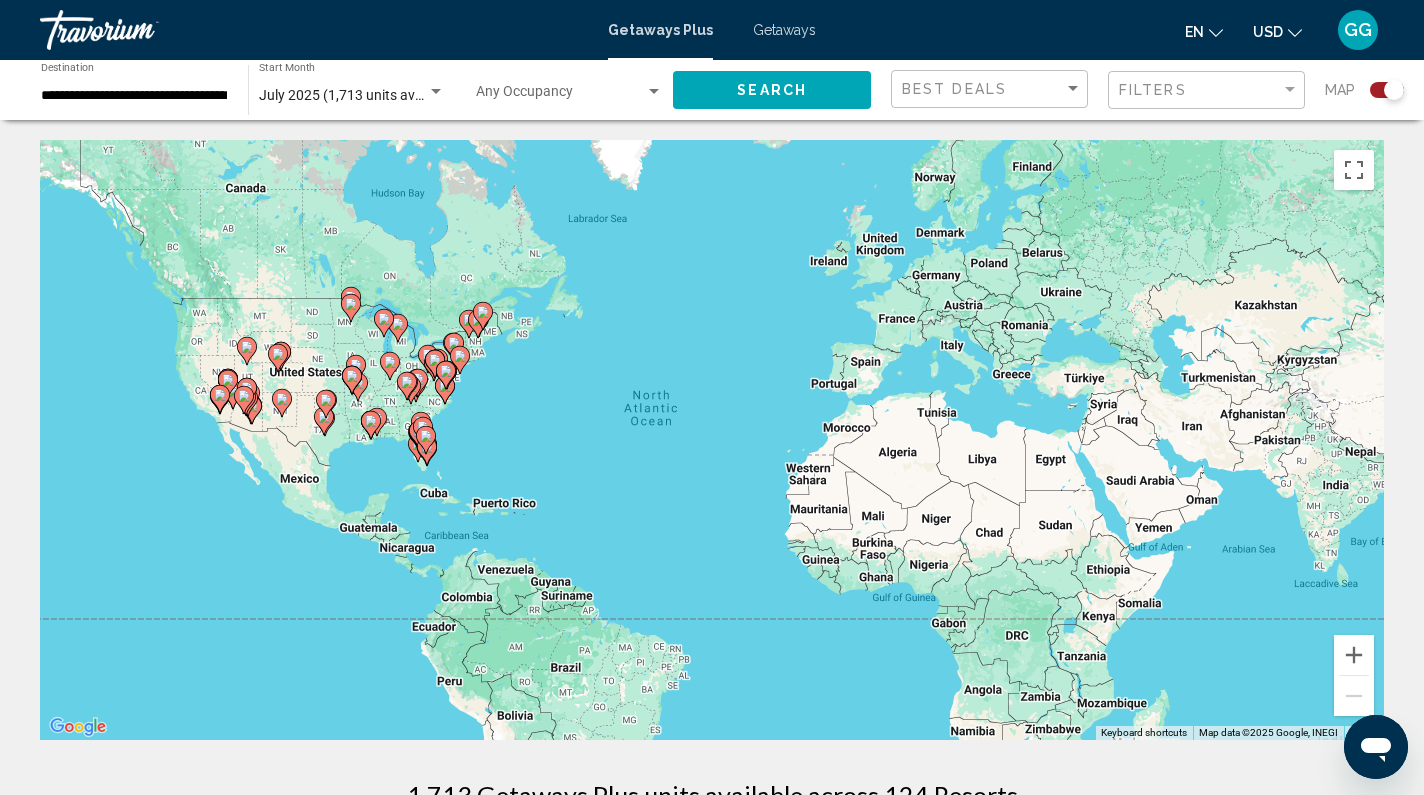 click on "To activate drag with keyboard, press Alt + Enter. Once in keyboard drag state, use the arrow keys to move the marker. To complete the drag, press the Enter key. To cancel, press Escape." at bounding box center (712, 440) 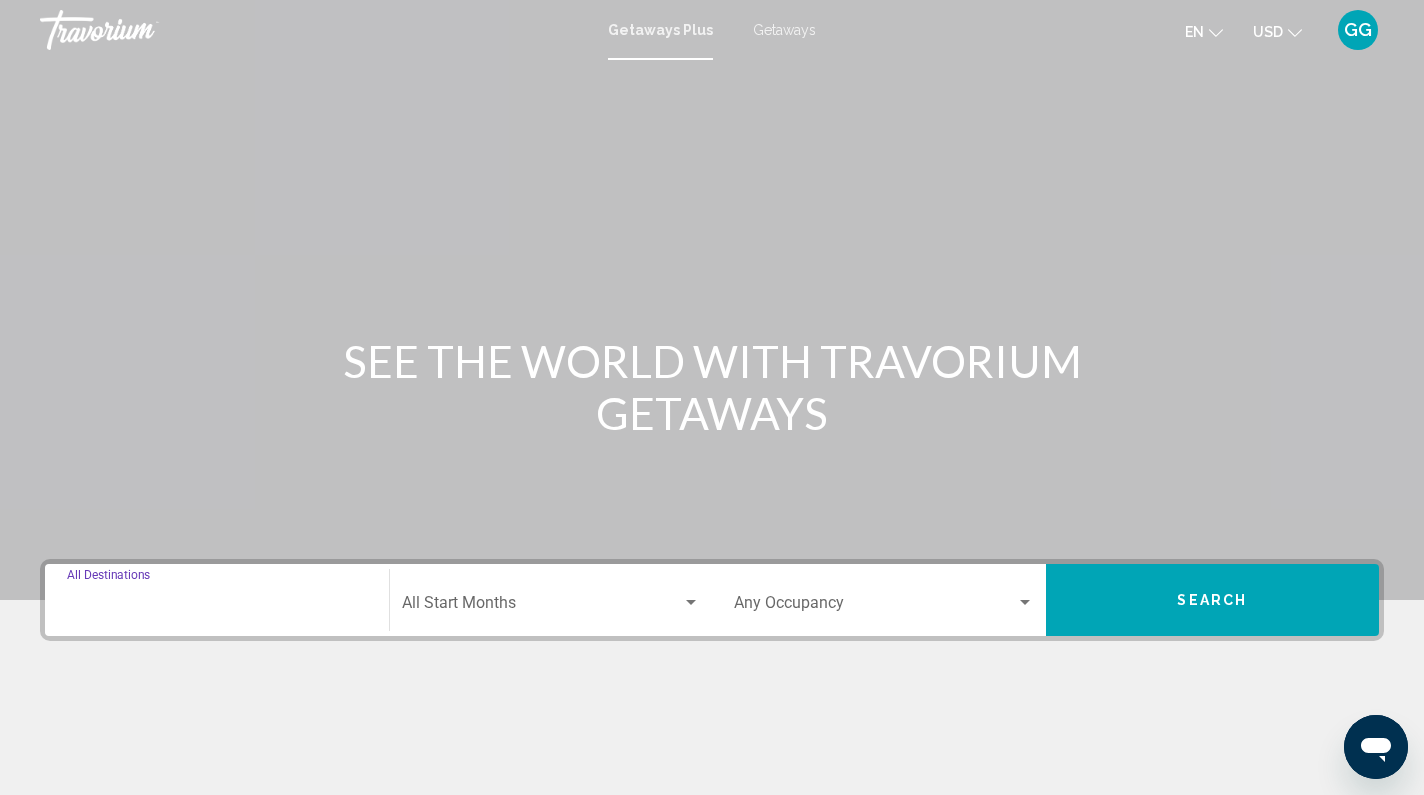 click on "Destination All Destinations" at bounding box center (217, 607) 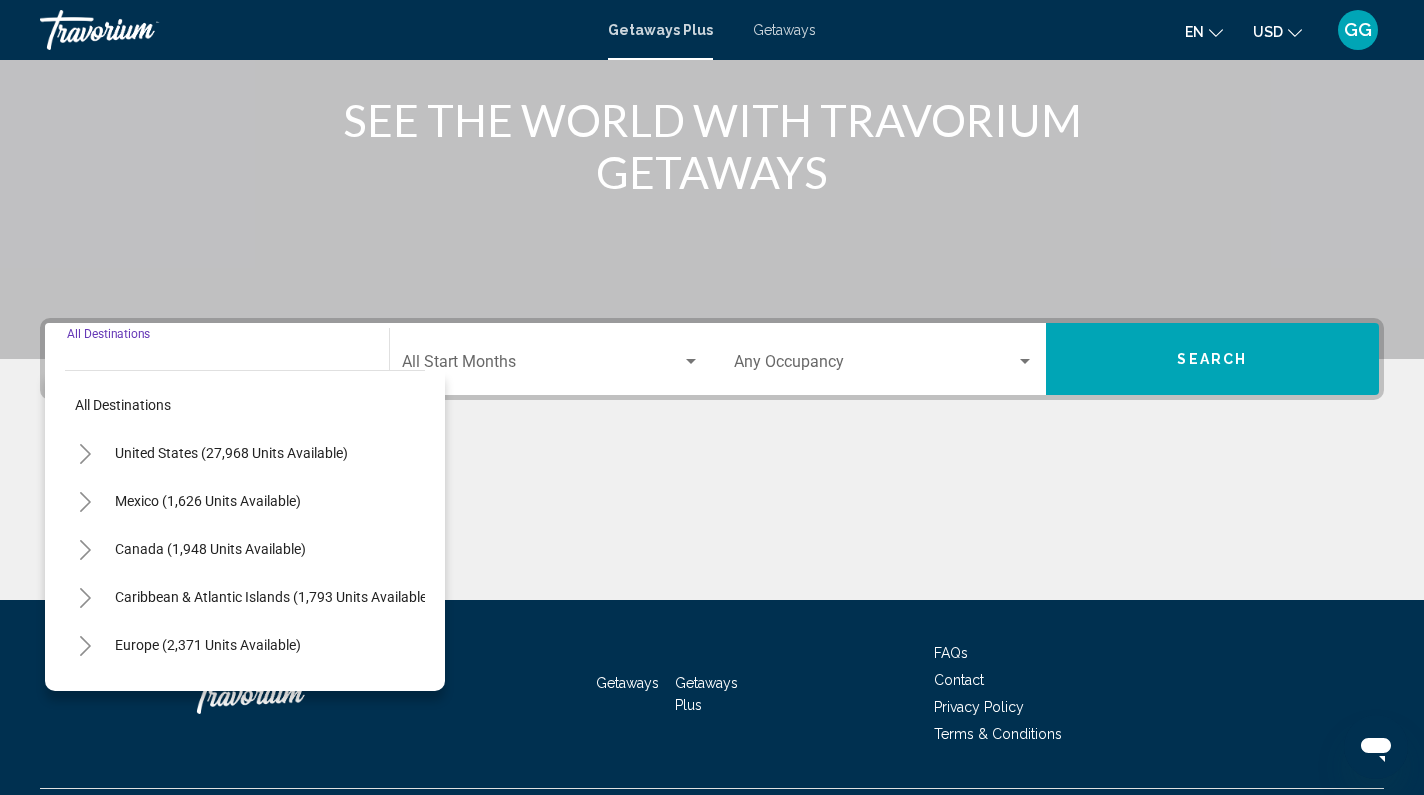 scroll, scrollTop: 291, scrollLeft: 0, axis: vertical 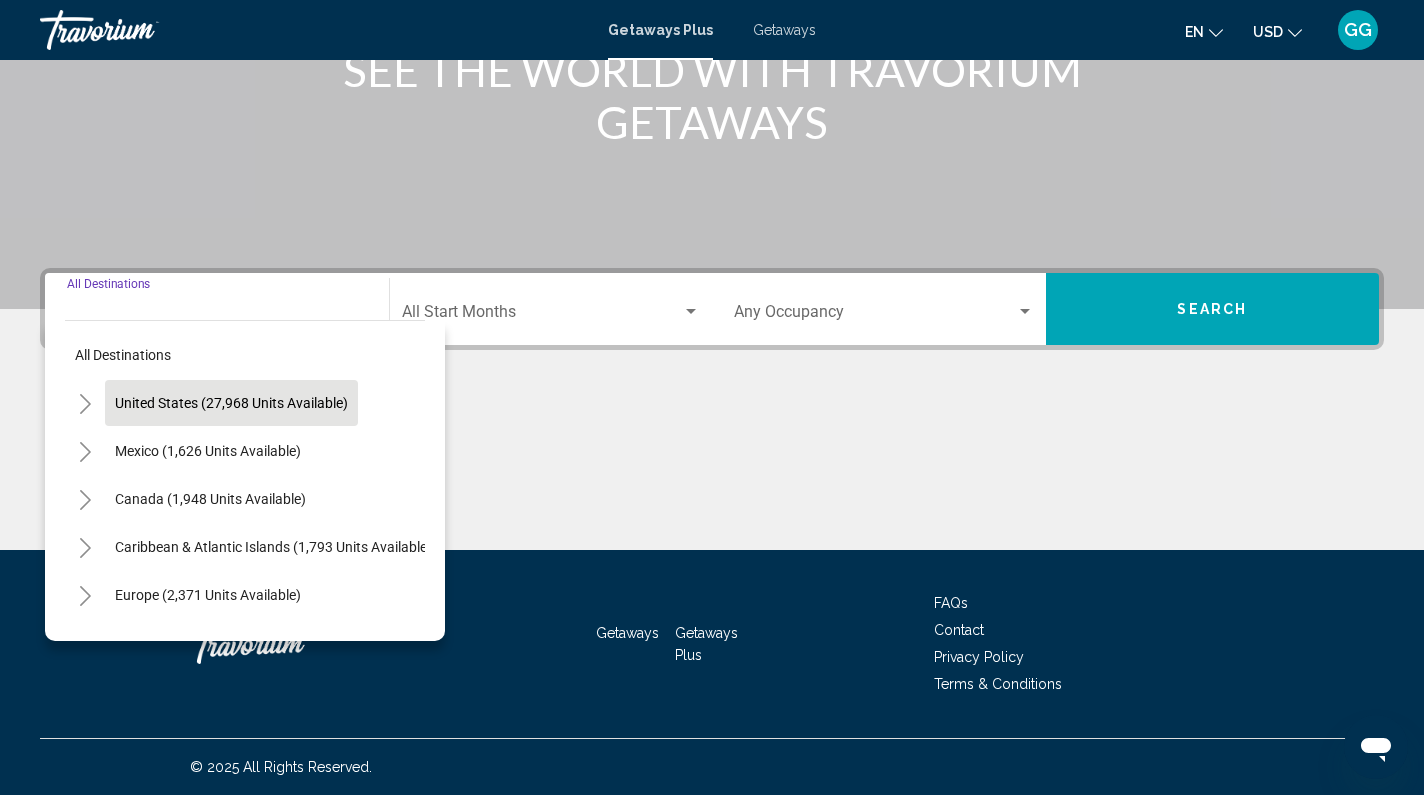 click on "United States (27,968 units available)" at bounding box center [208, 451] 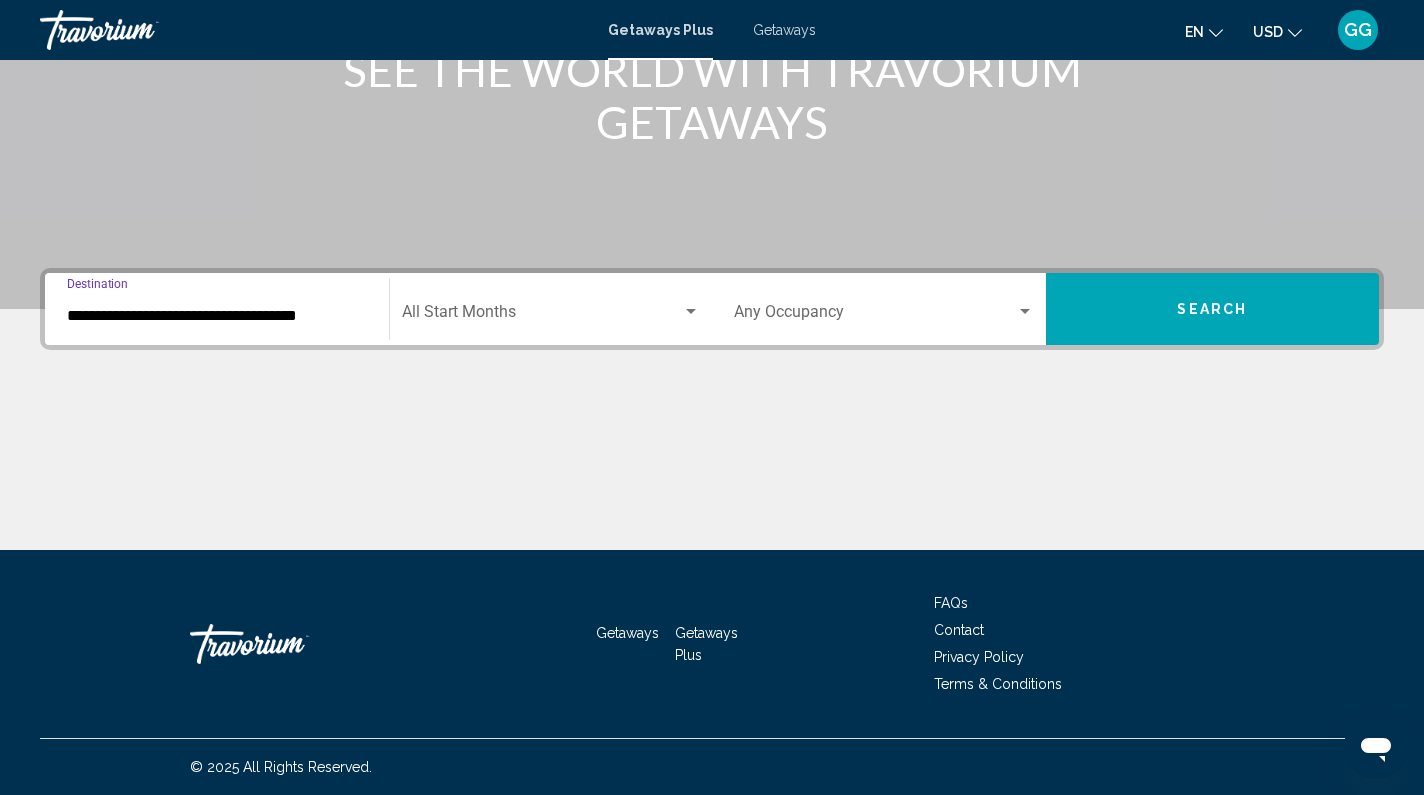 click at bounding box center [542, 316] 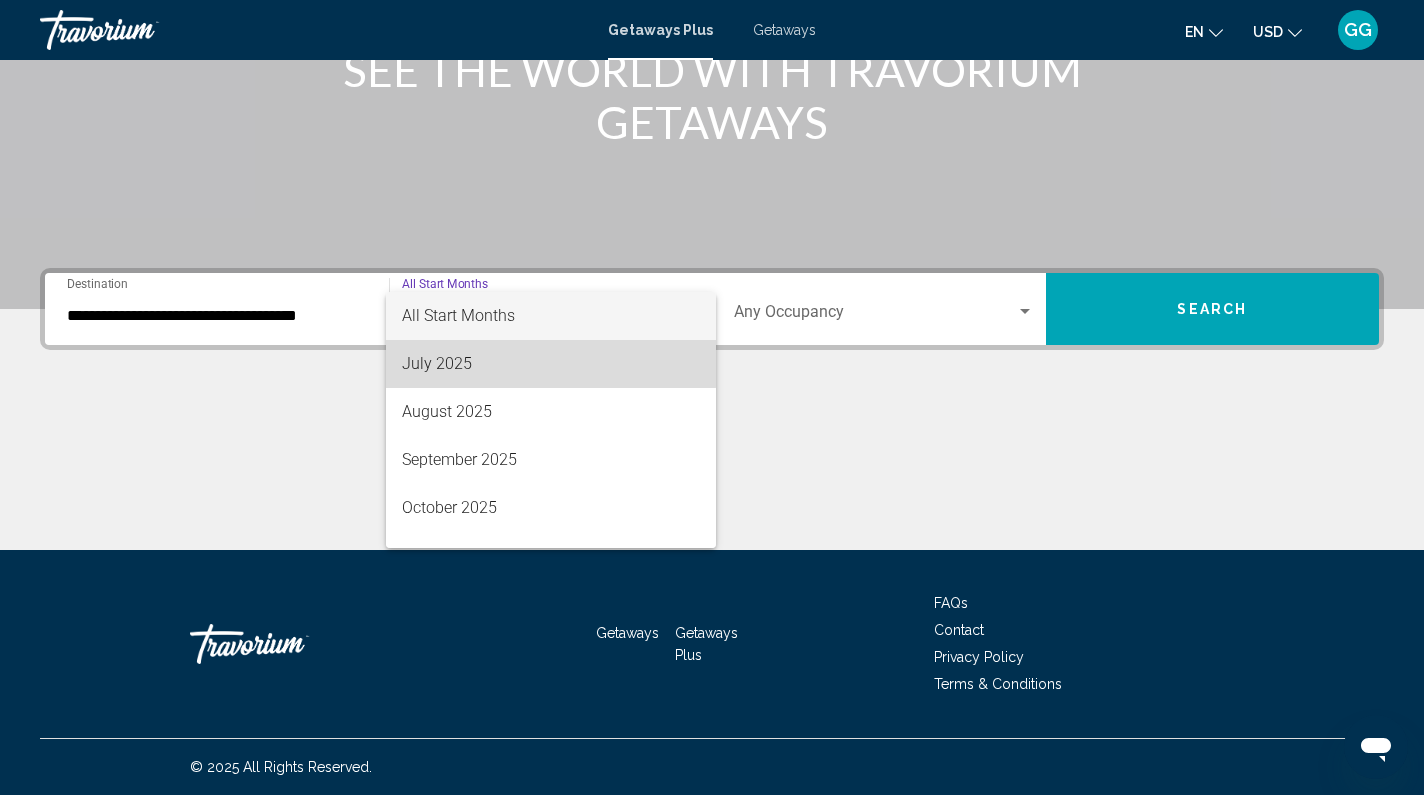 click on "July 2025" at bounding box center (551, 364) 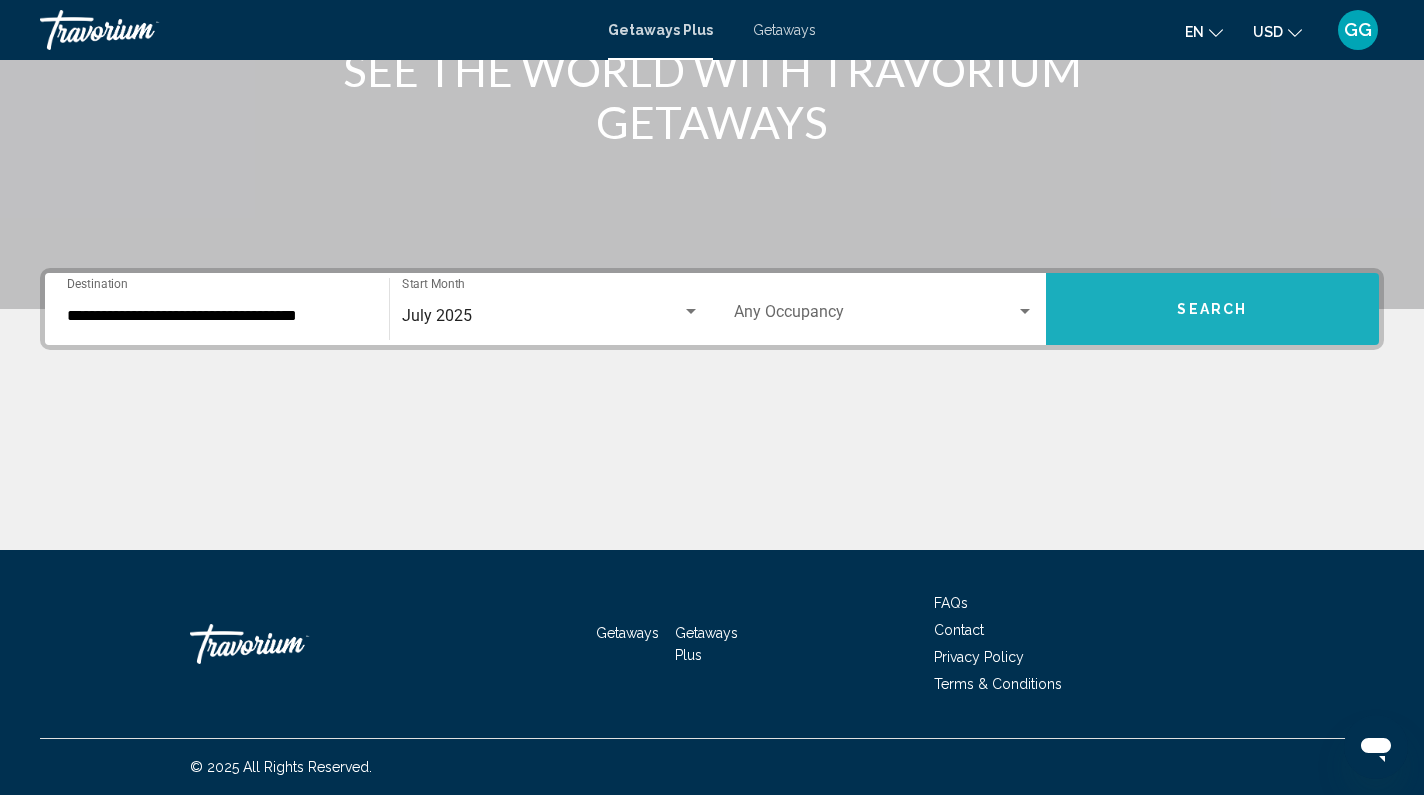 click on "Search" at bounding box center (1213, 309) 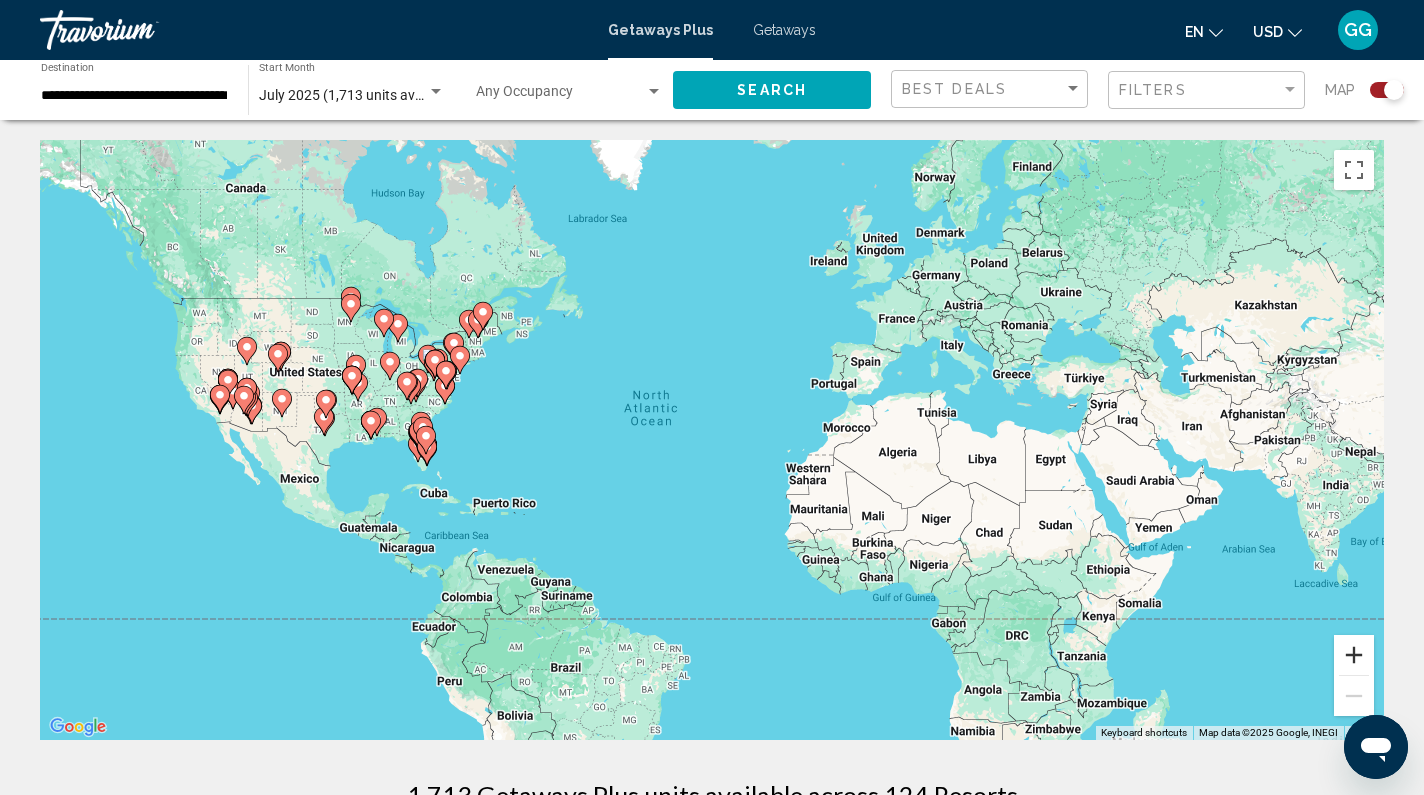 click at bounding box center [1354, 655] 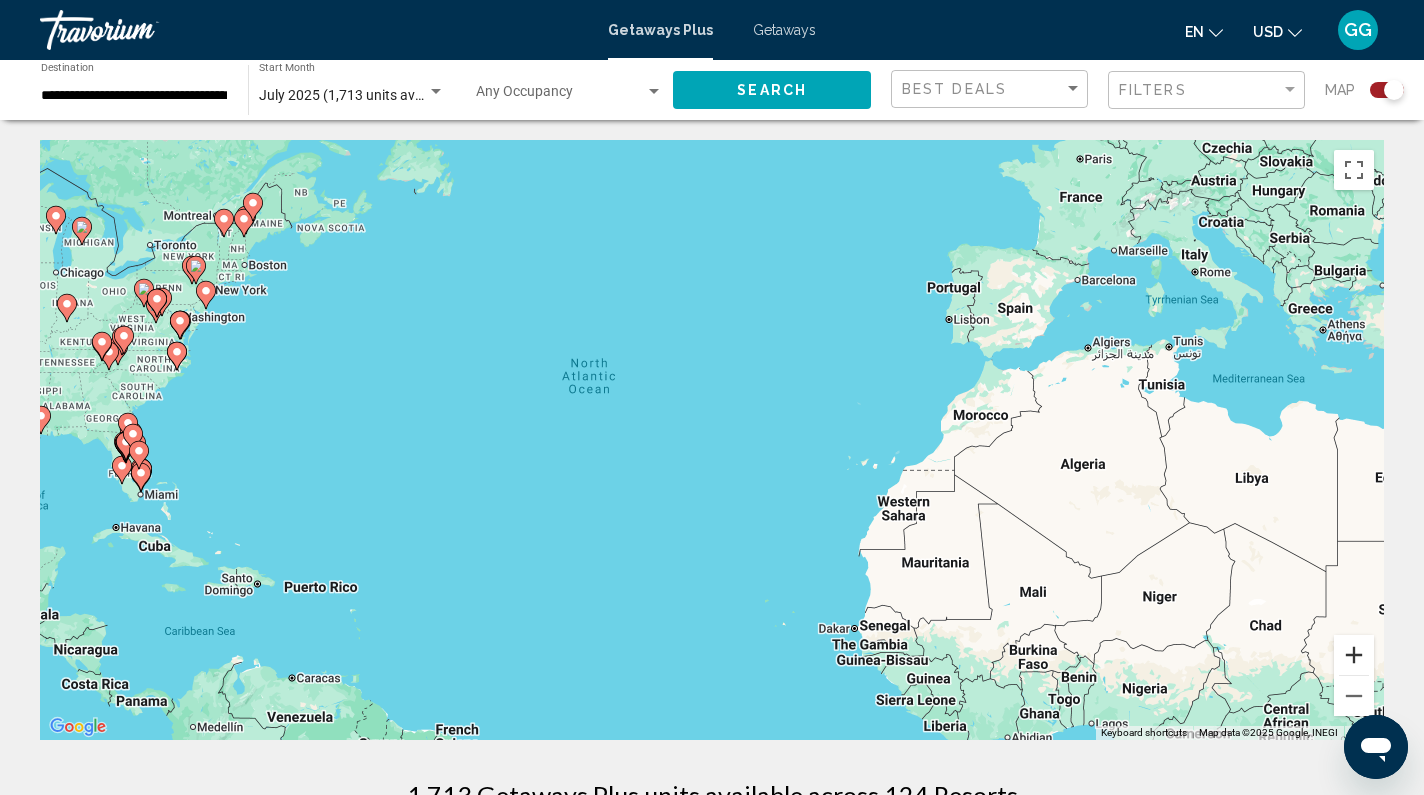 click at bounding box center [1354, 655] 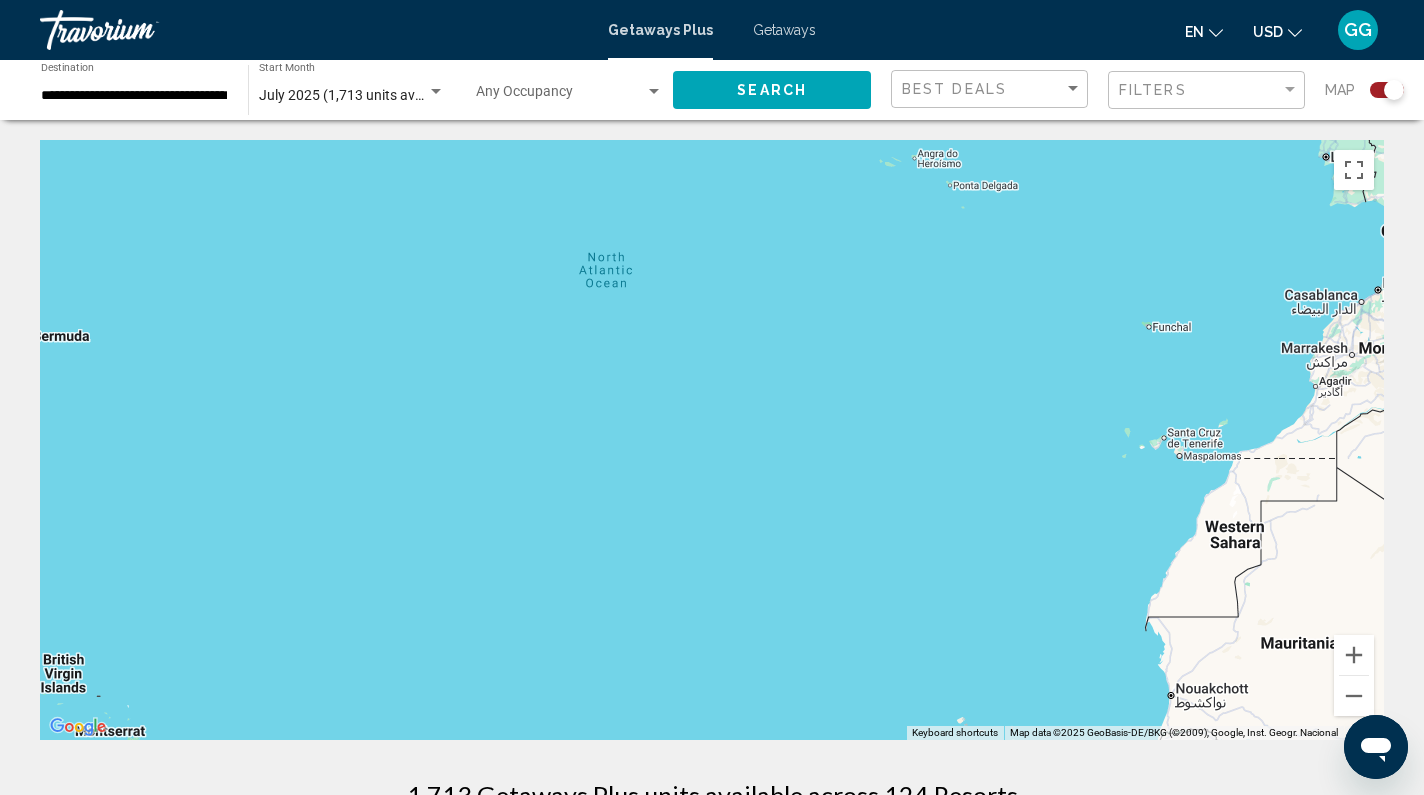 drag, startPoint x: 664, startPoint y: 651, endPoint x: 865, endPoint y: 595, distance: 208.65521 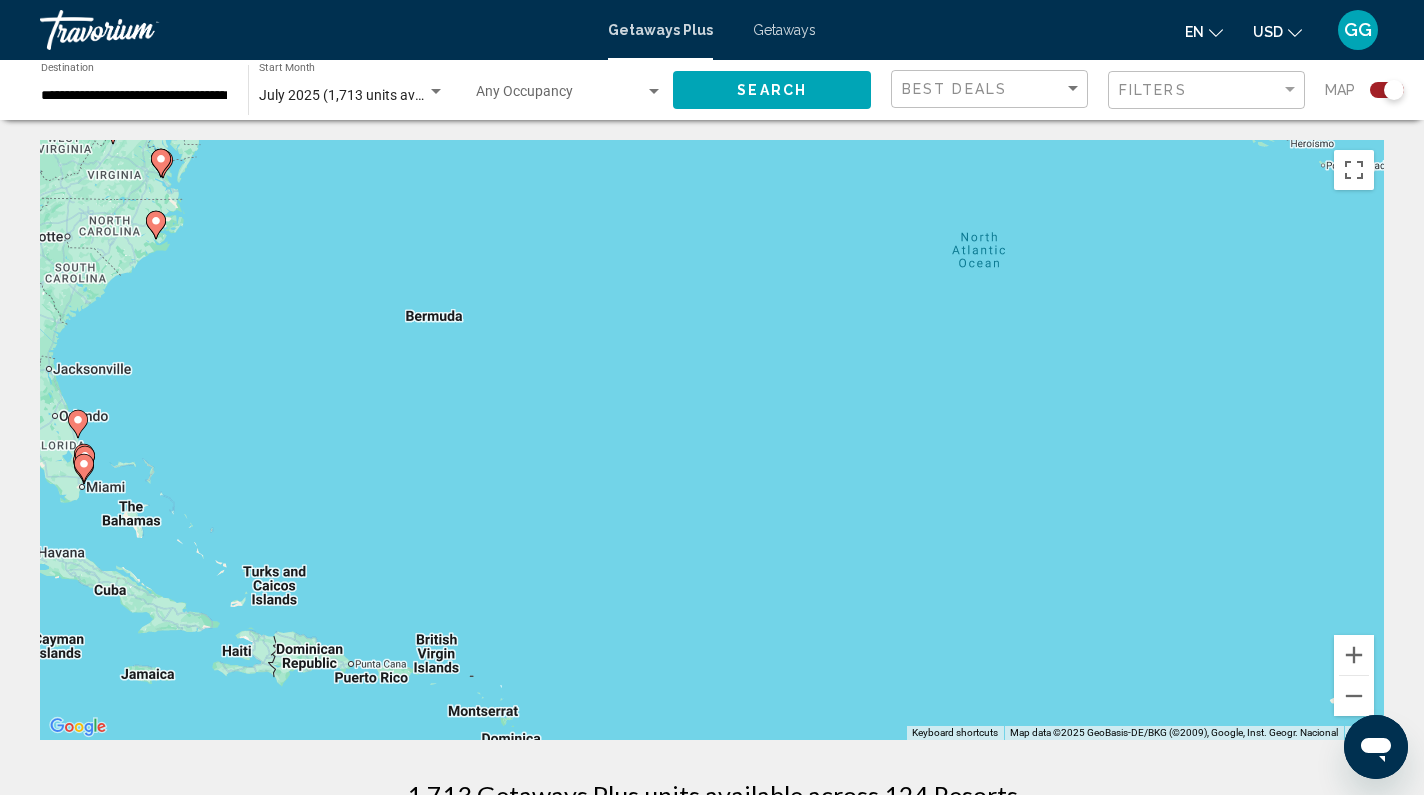 drag, startPoint x: 444, startPoint y: 518, endPoint x: 816, endPoint y: 521, distance: 372.0121 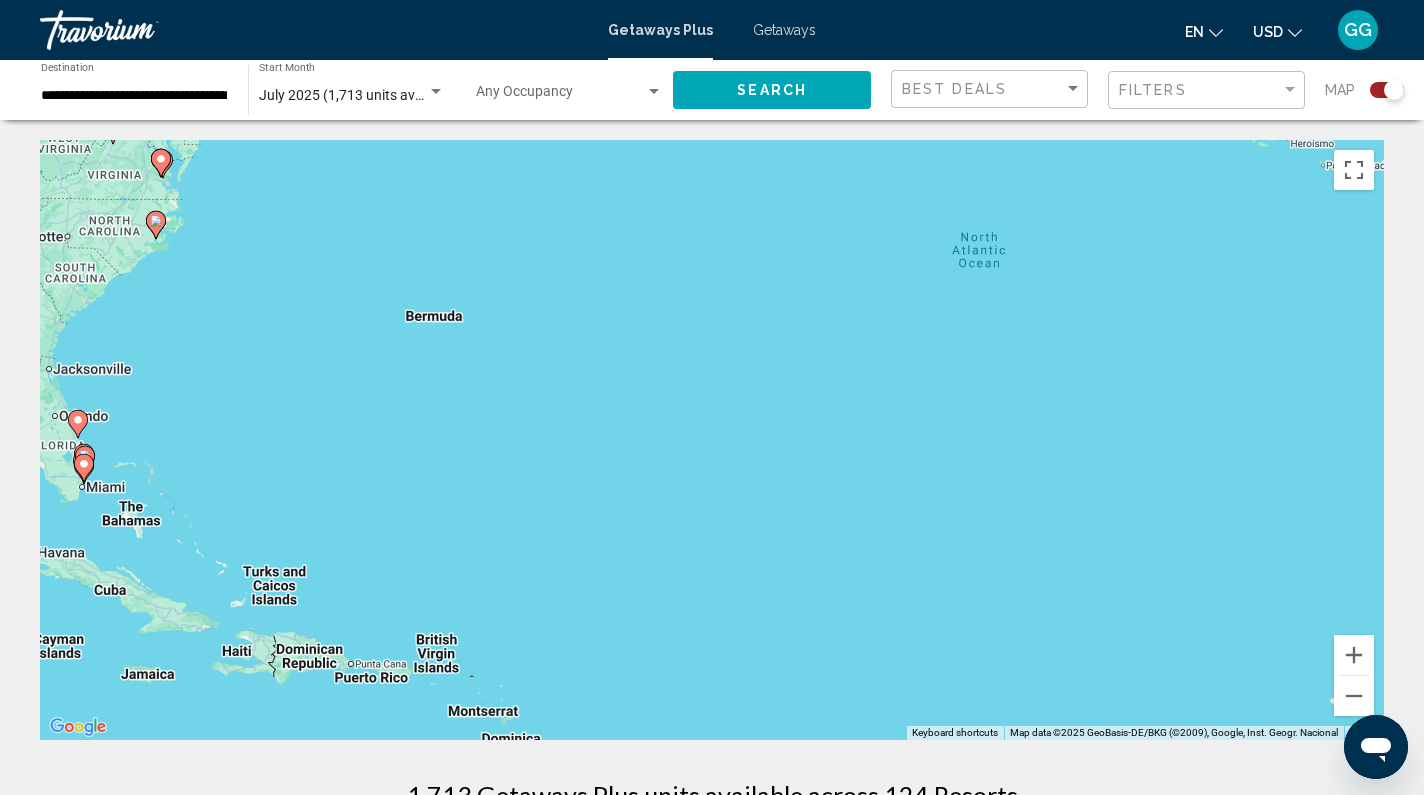 click on "To activate drag with keyboard, press Alt + Enter. Once in keyboard drag state, use the arrow keys to move the marker. To complete the drag, press the Enter key. To cancel, press Escape." at bounding box center (712, 440) 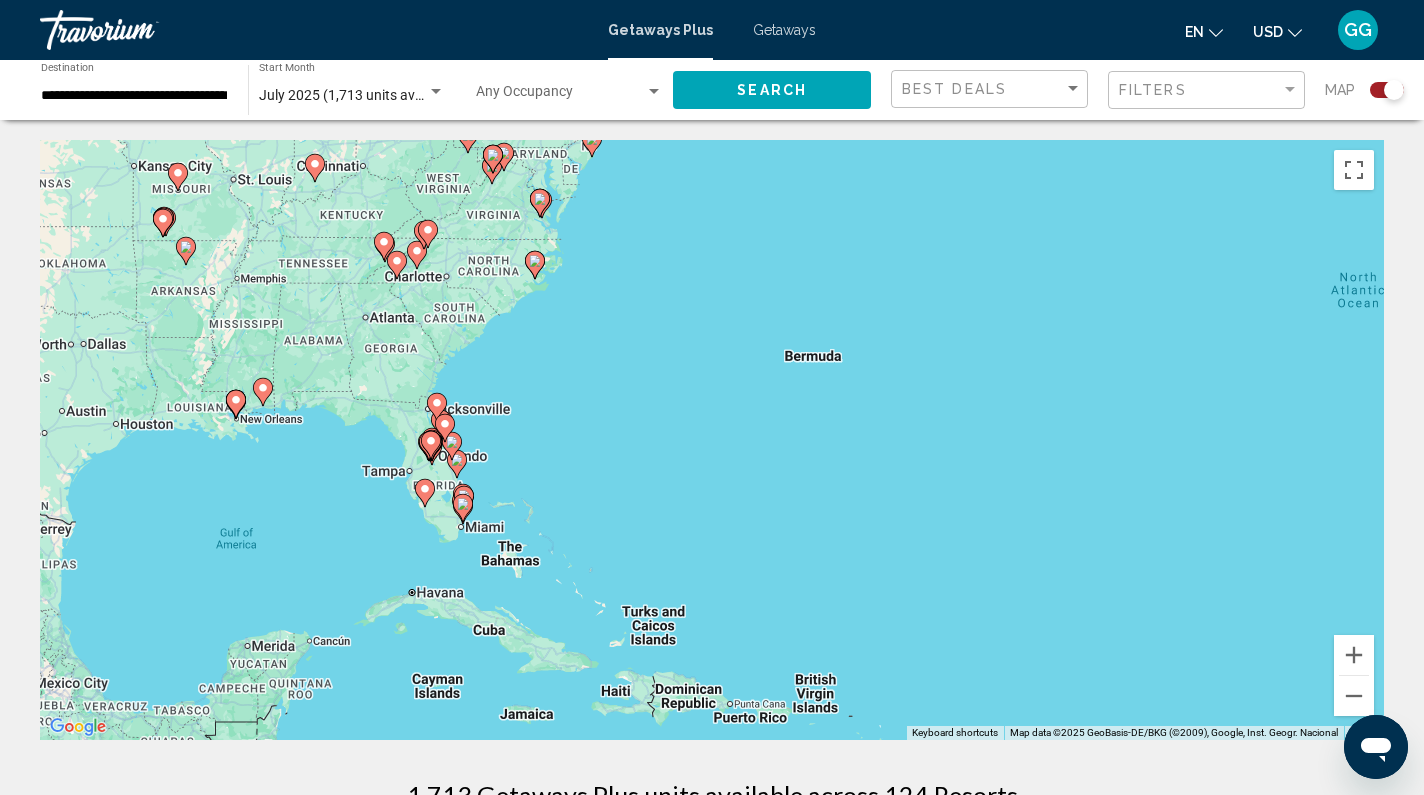 drag, startPoint x: 441, startPoint y: 478, endPoint x: 771, endPoint y: 512, distance: 331.7469 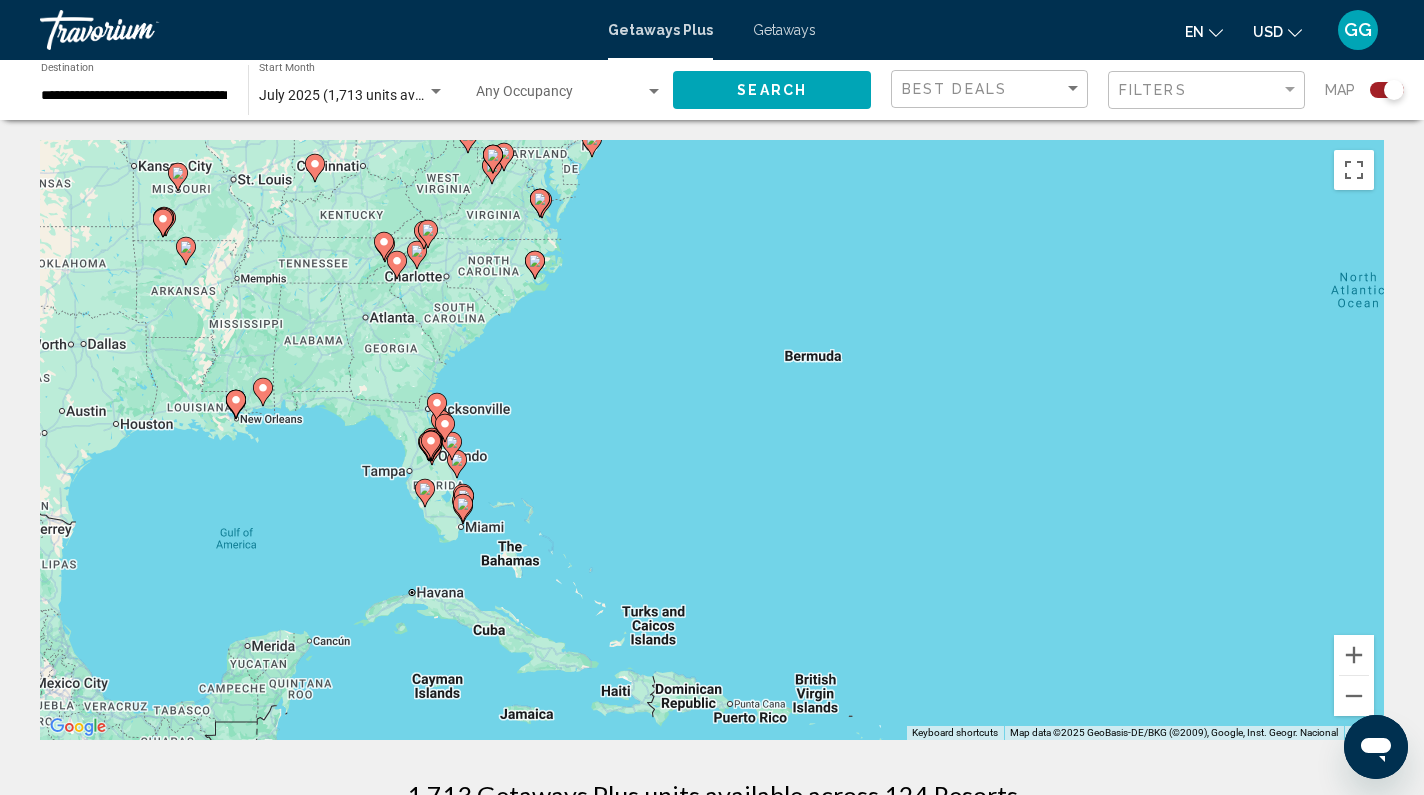 click on "To activate drag with keyboard, press Alt + Enter. Once in keyboard drag state, use the arrow keys to move the marker. To complete the drag, press the Enter key. To cancel, press Escape." at bounding box center [712, 440] 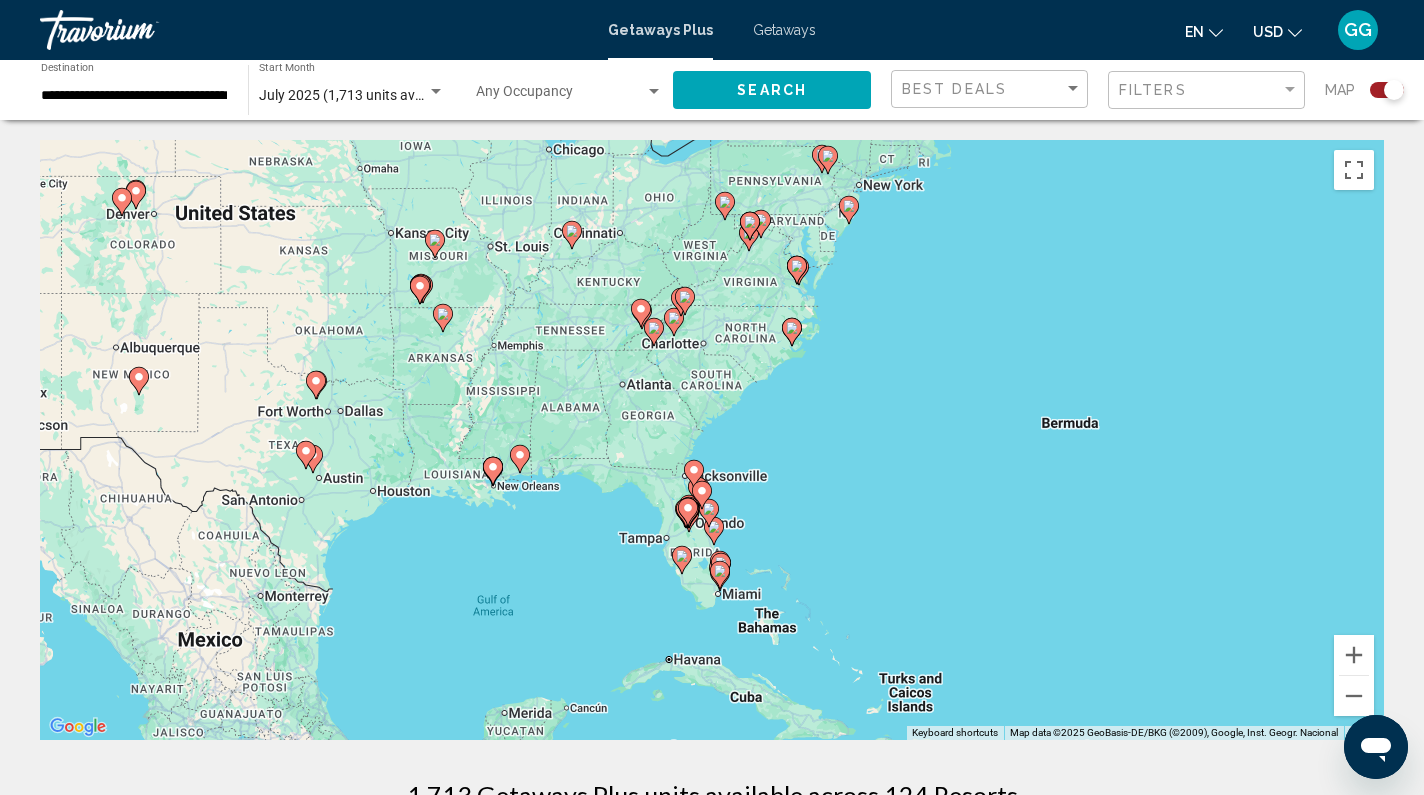 drag, startPoint x: 678, startPoint y: 432, endPoint x: 930, endPoint y: 493, distance: 259.27783 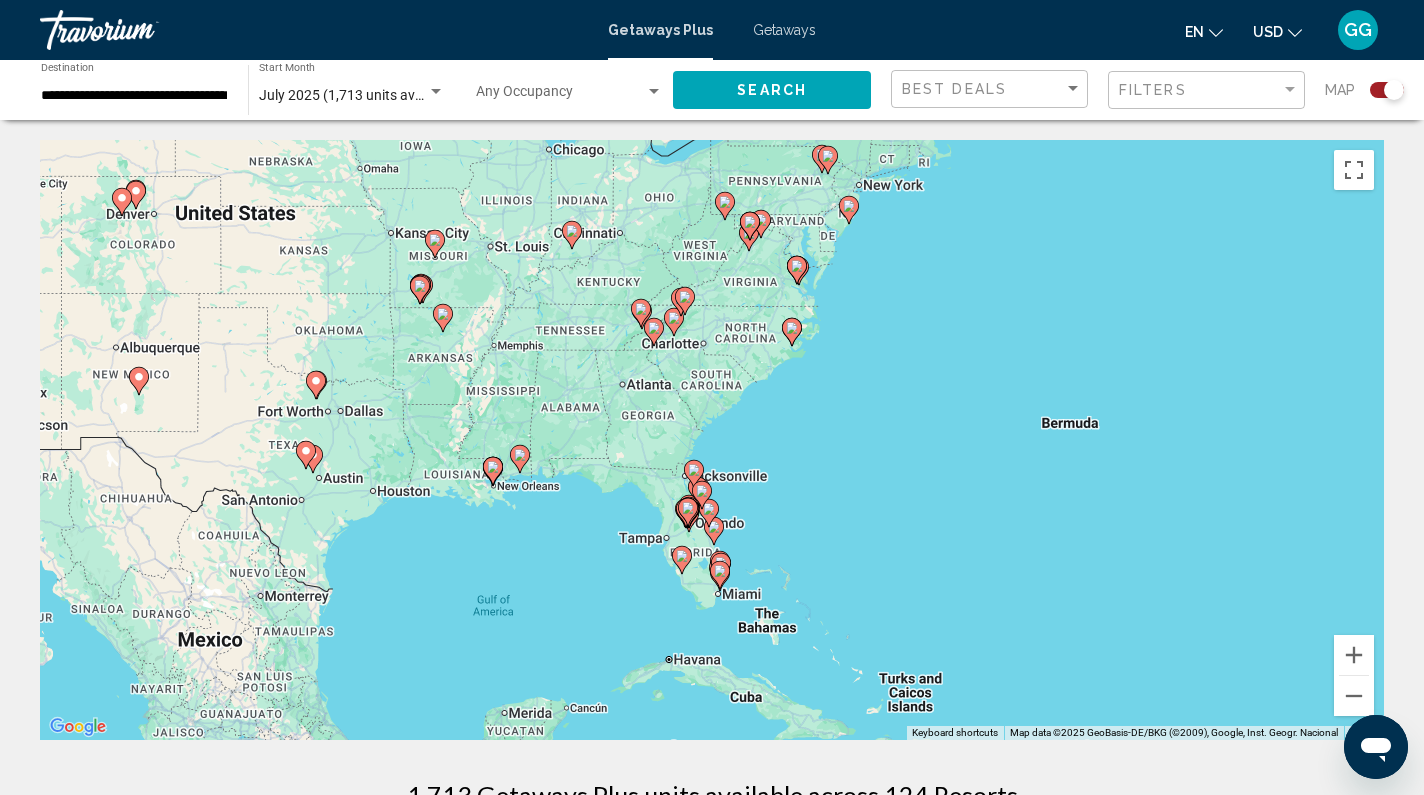click on "To activate drag with keyboard, press Alt + Enter. Once in keyboard drag state, use the arrow keys to move the marker. To complete the drag, press the Enter key. To cancel, press Escape." at bounding box center [712, 440] 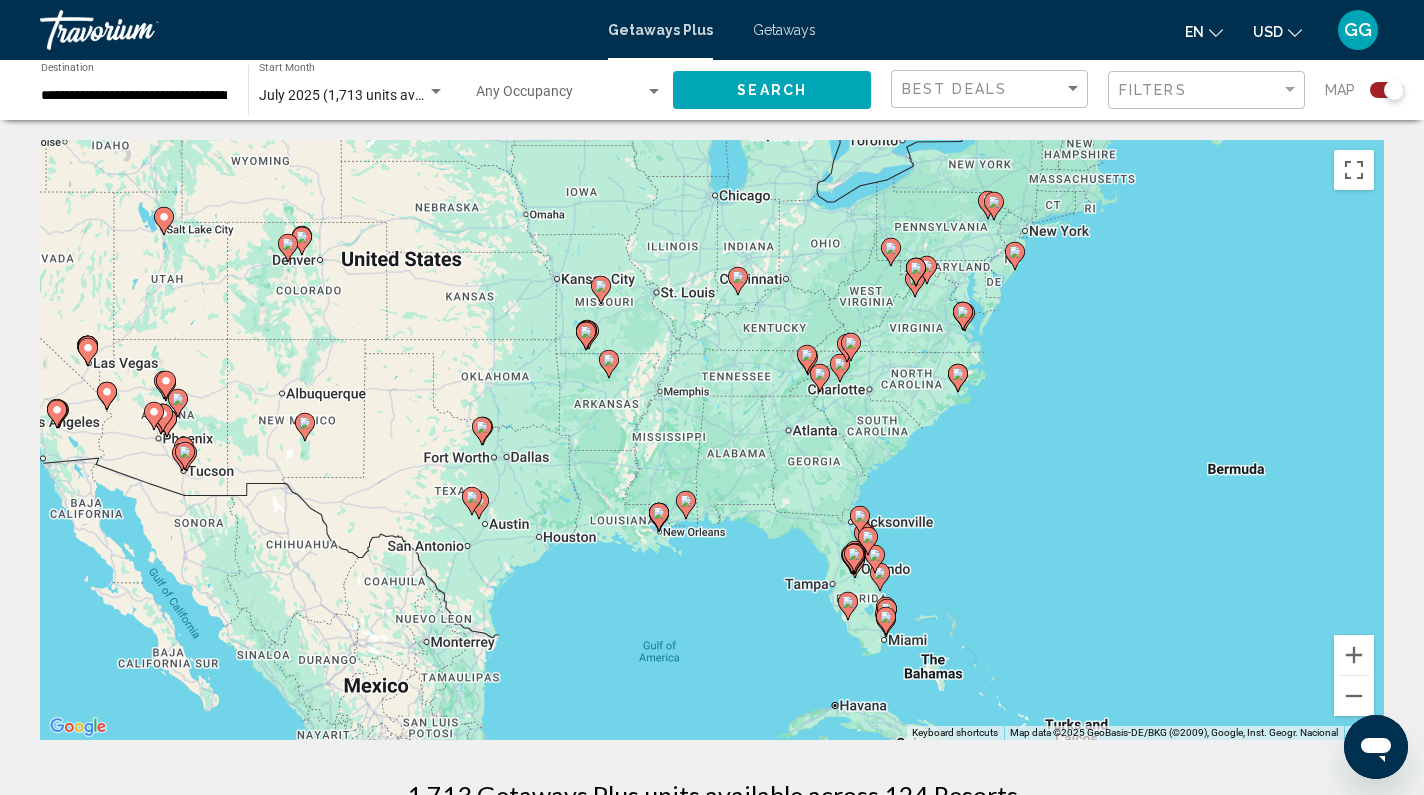 drag, startPoint x: 883, startPoint y: 434, endPoint x: 1044, endPoint y: 478, distance: 166.90416 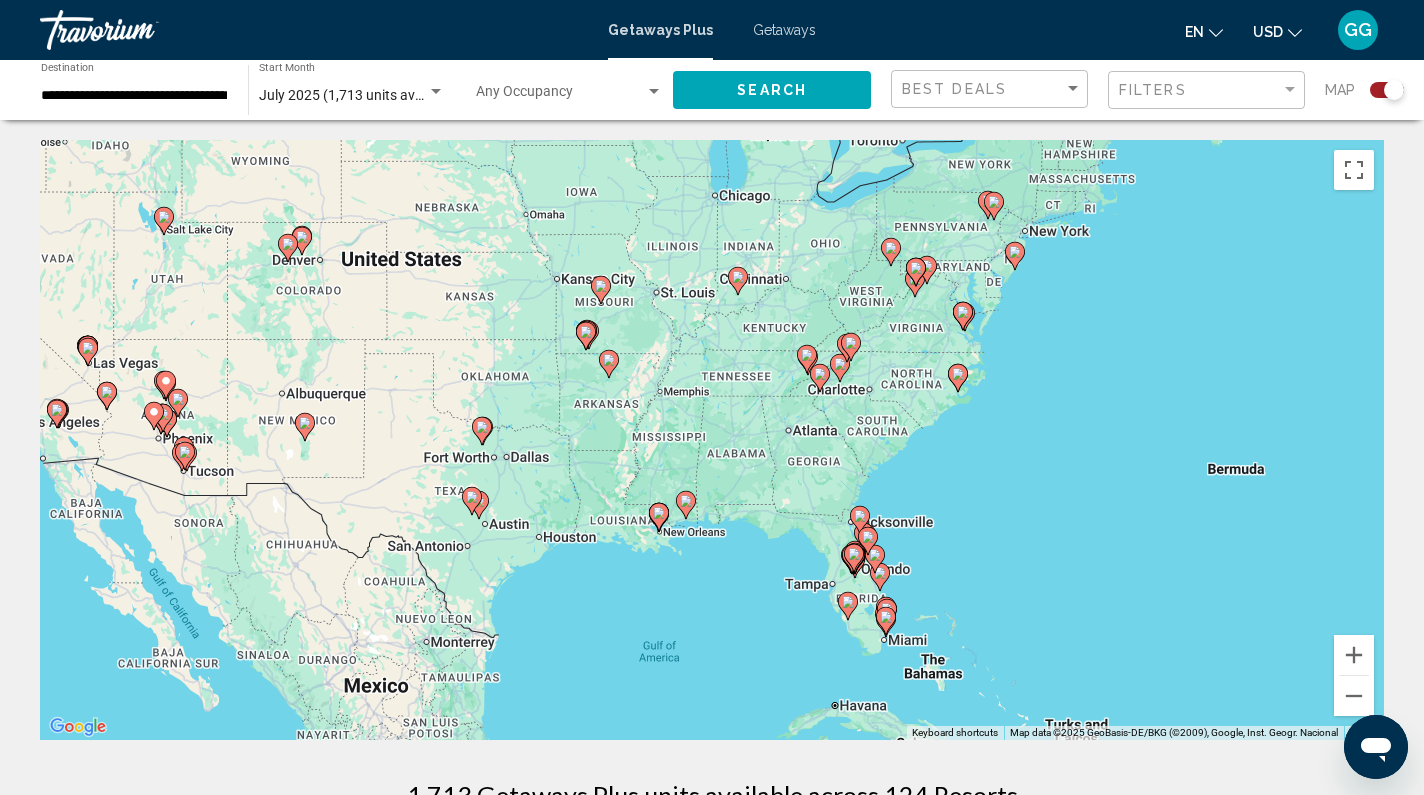 click on "To activate drag with keyboard, press Alt + Enter. Once in keyboard drag state, use the arrow keys to move the marker. To complete the drag, press the Enter key. To cancel, press Escape." at bounding box center [712, 440] 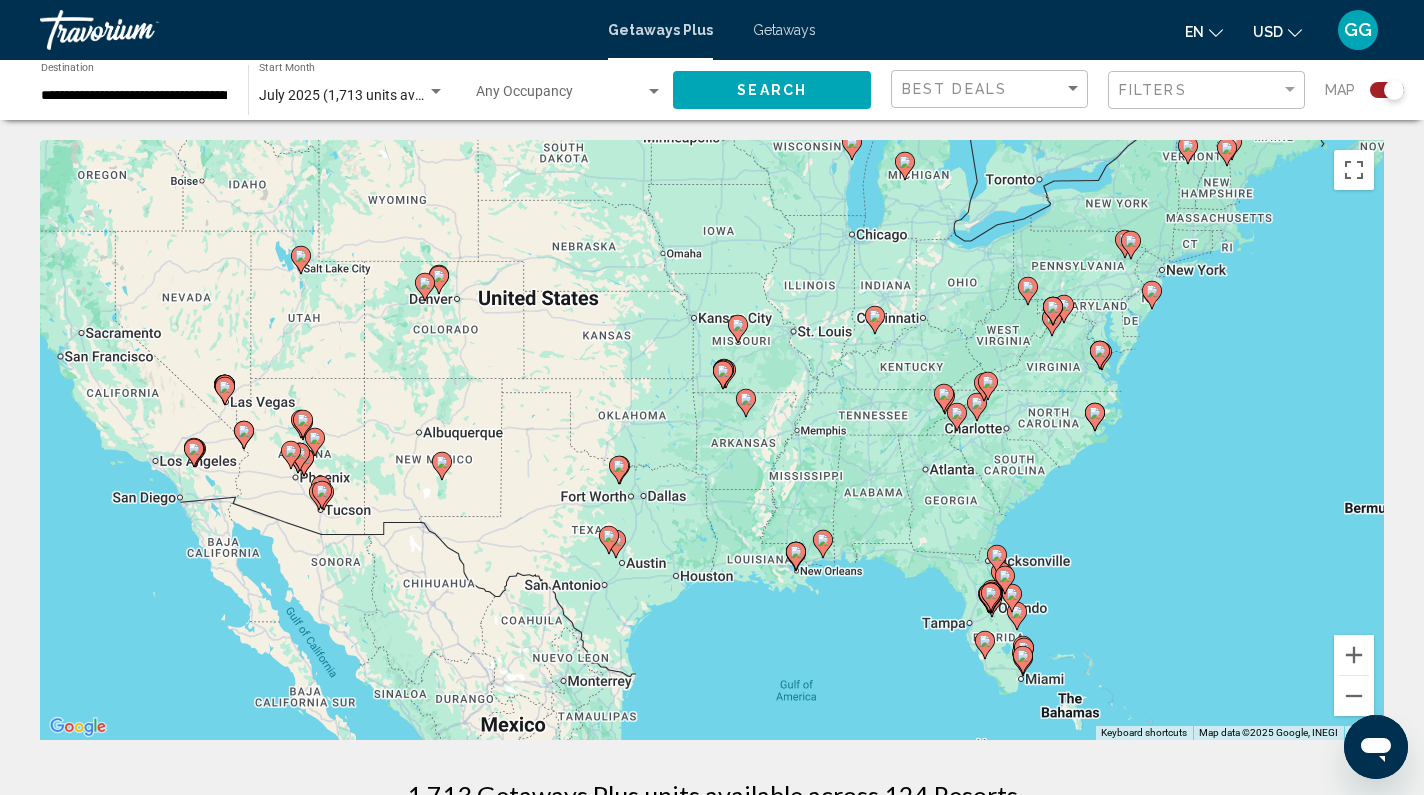 drag, startPoint x: 990, startPoint y: 471, endPoint x: 1134, endPoint y: 513, distance: 150 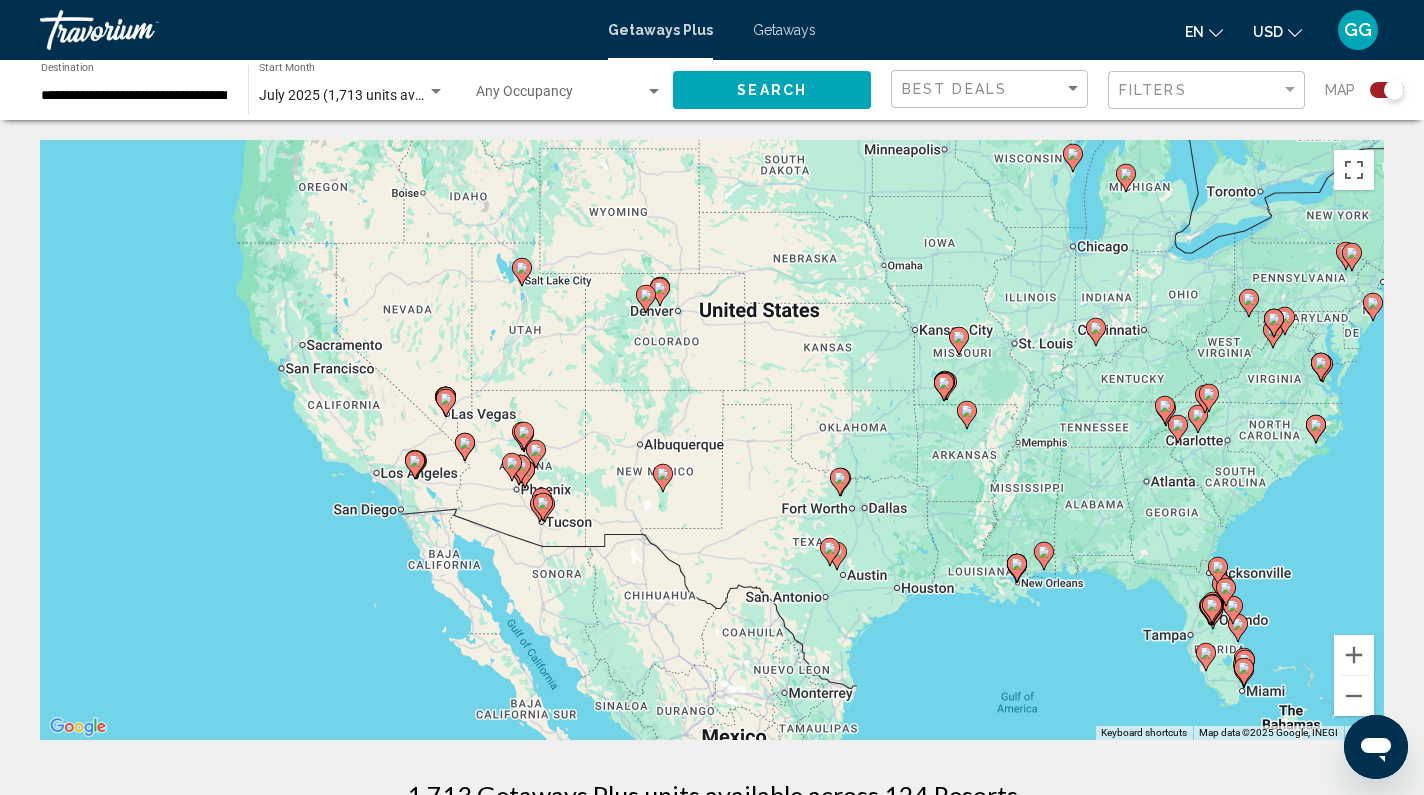drag, startPoint x: 749, startPoint y: 629, endPoint x: 966, endPoint y: 636, distance: 217.11287 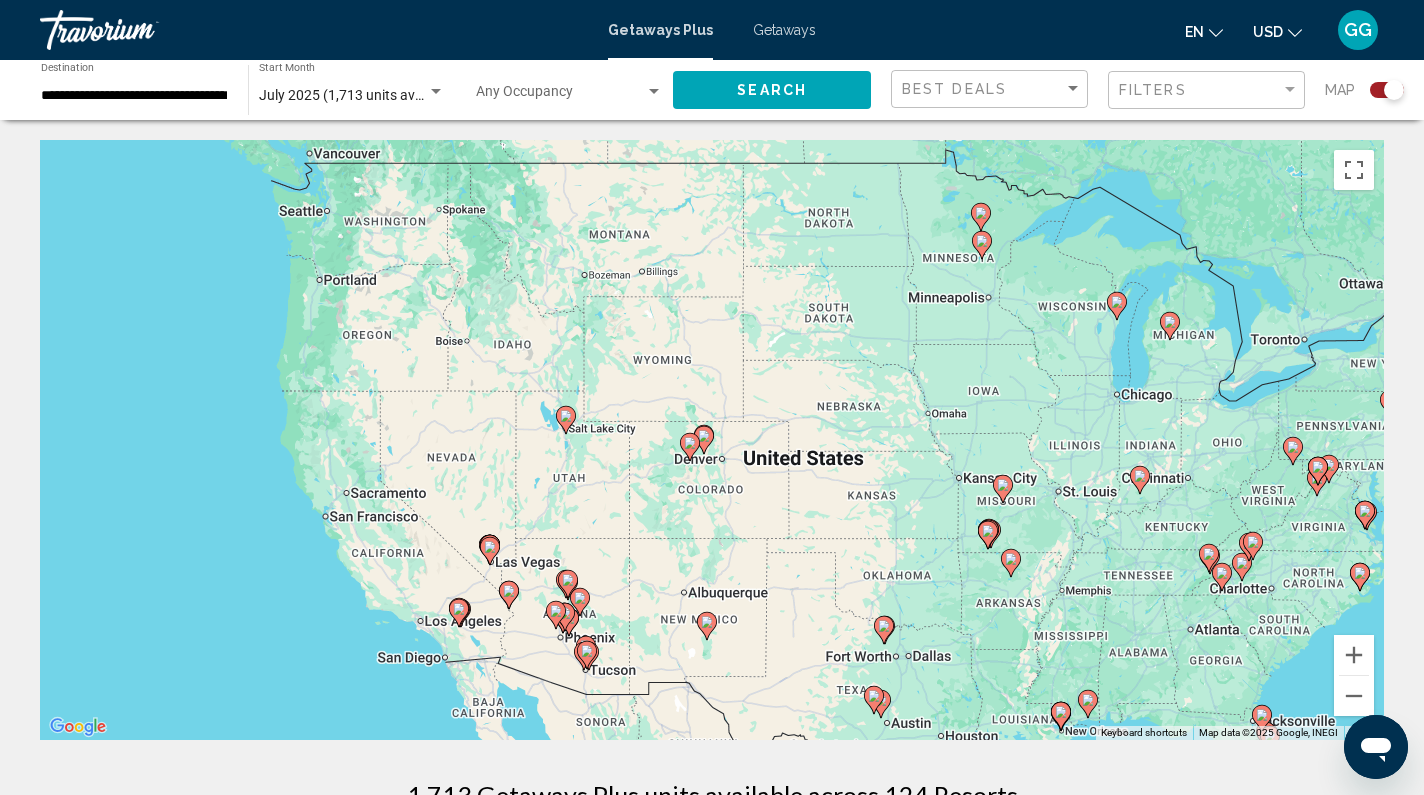 drag, startPoint x: 161, startPoint y: 466, endPoint x: 222, endPoint y: 630, distance: 174.97714 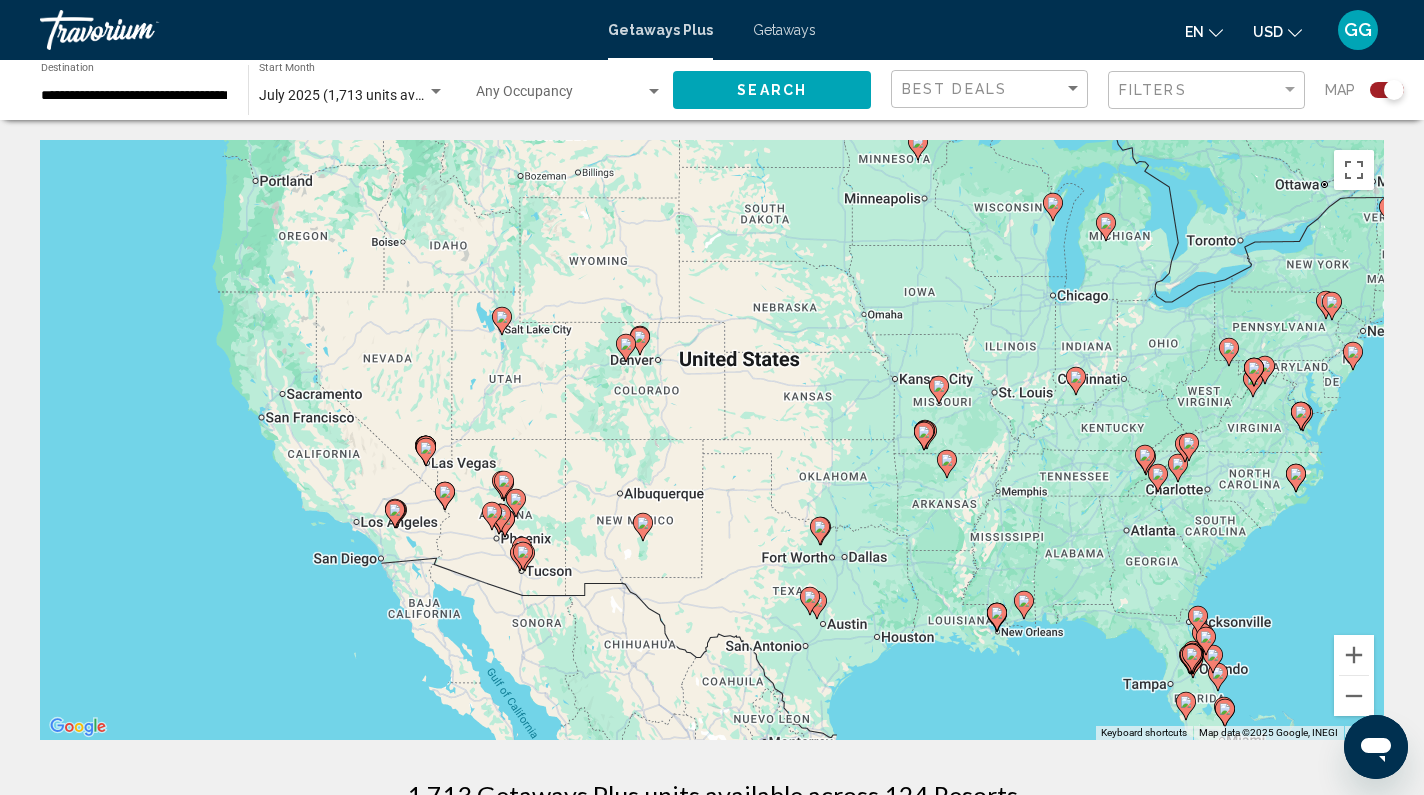 drag, startPoint x: 222, startPoint y: 630, endPoint x: 139, endPoint y: 508, distance: 147.55676 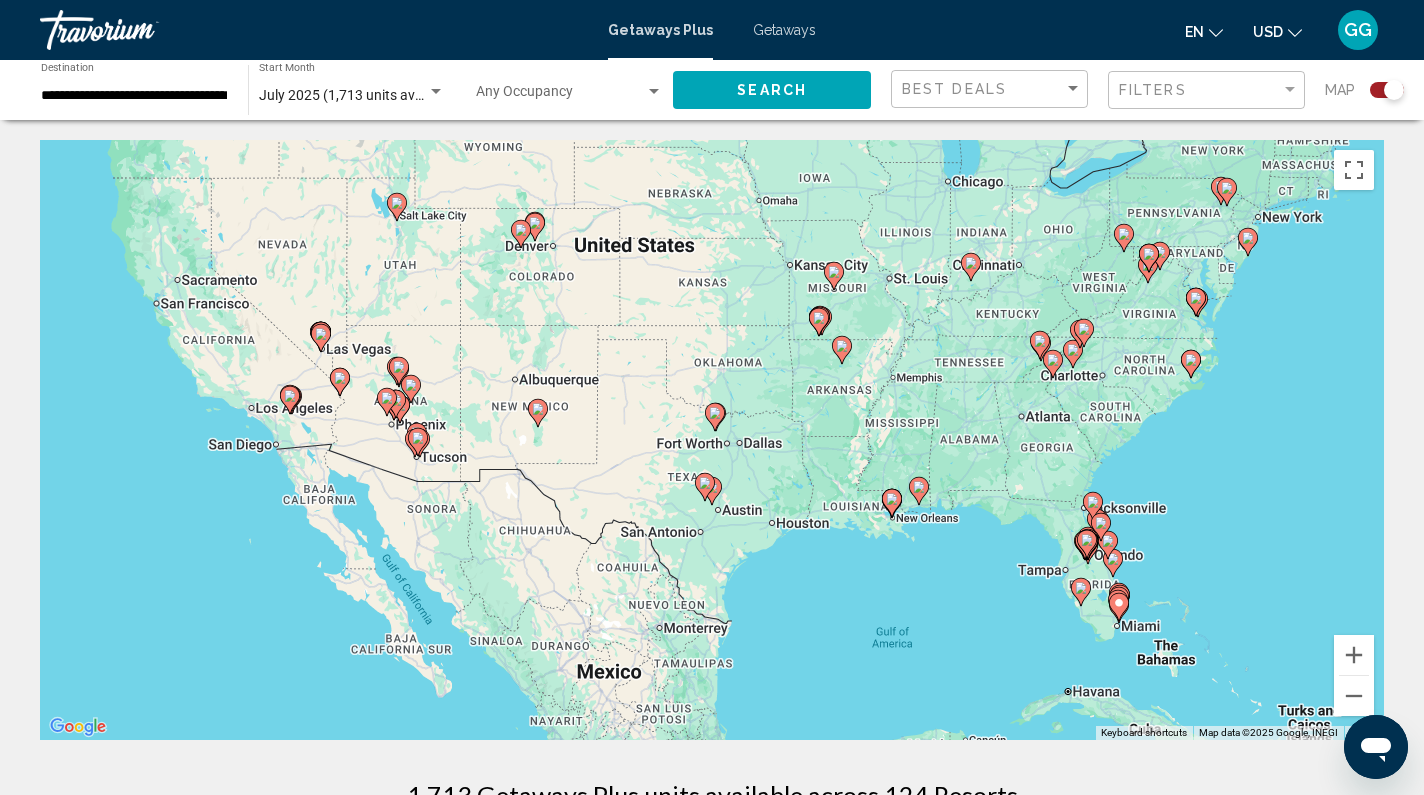 drag, startPoint x: 261, startPoint y: 628, endPoint x: 161, endPoint y: 518, distance: 148.66069 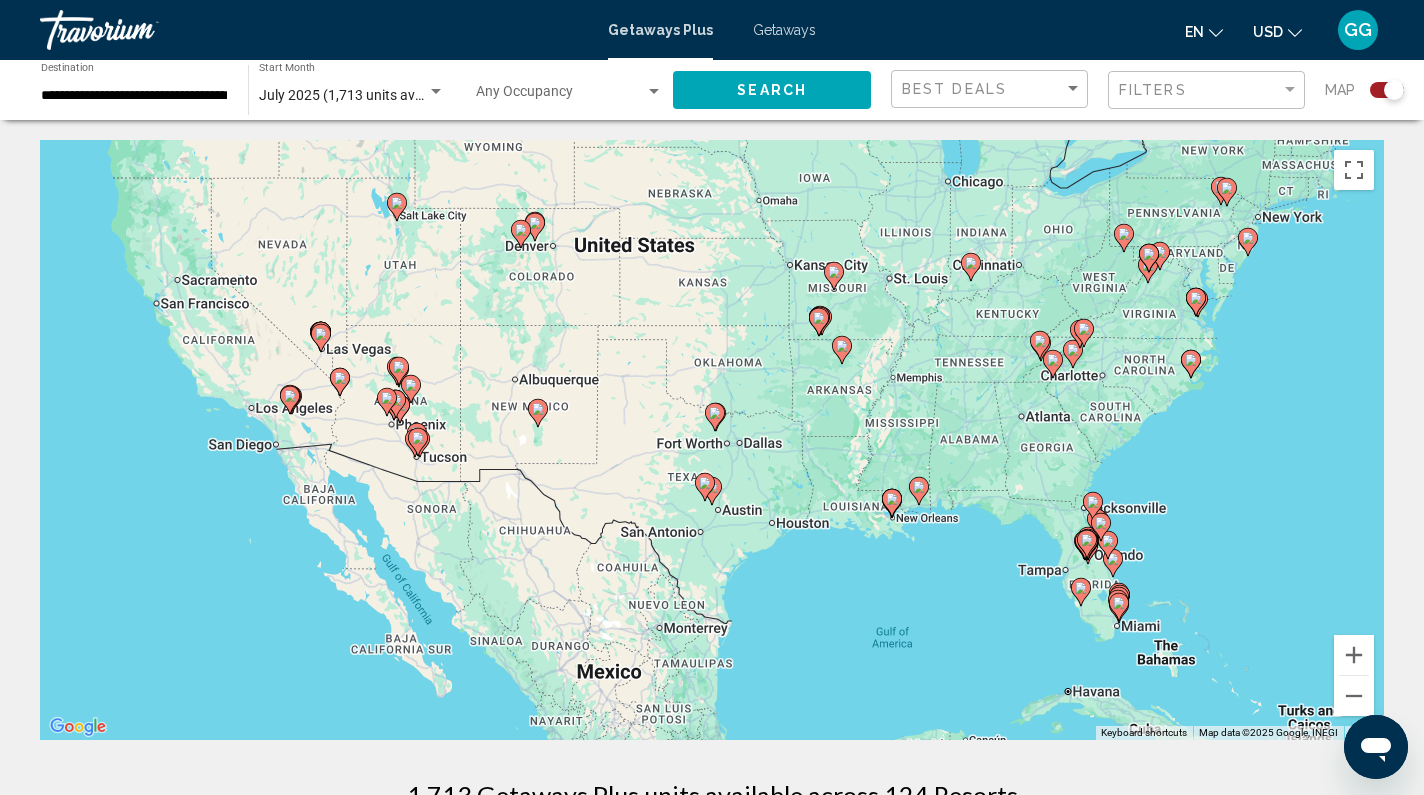 click on "To activate drag with keyboard, press Alt + Enter. Once in keyboard drag state, use the arrow keys to move the marker. To complete the drag, press the Enter key. To cancel, press Escape." at bounding box center [712, 440] 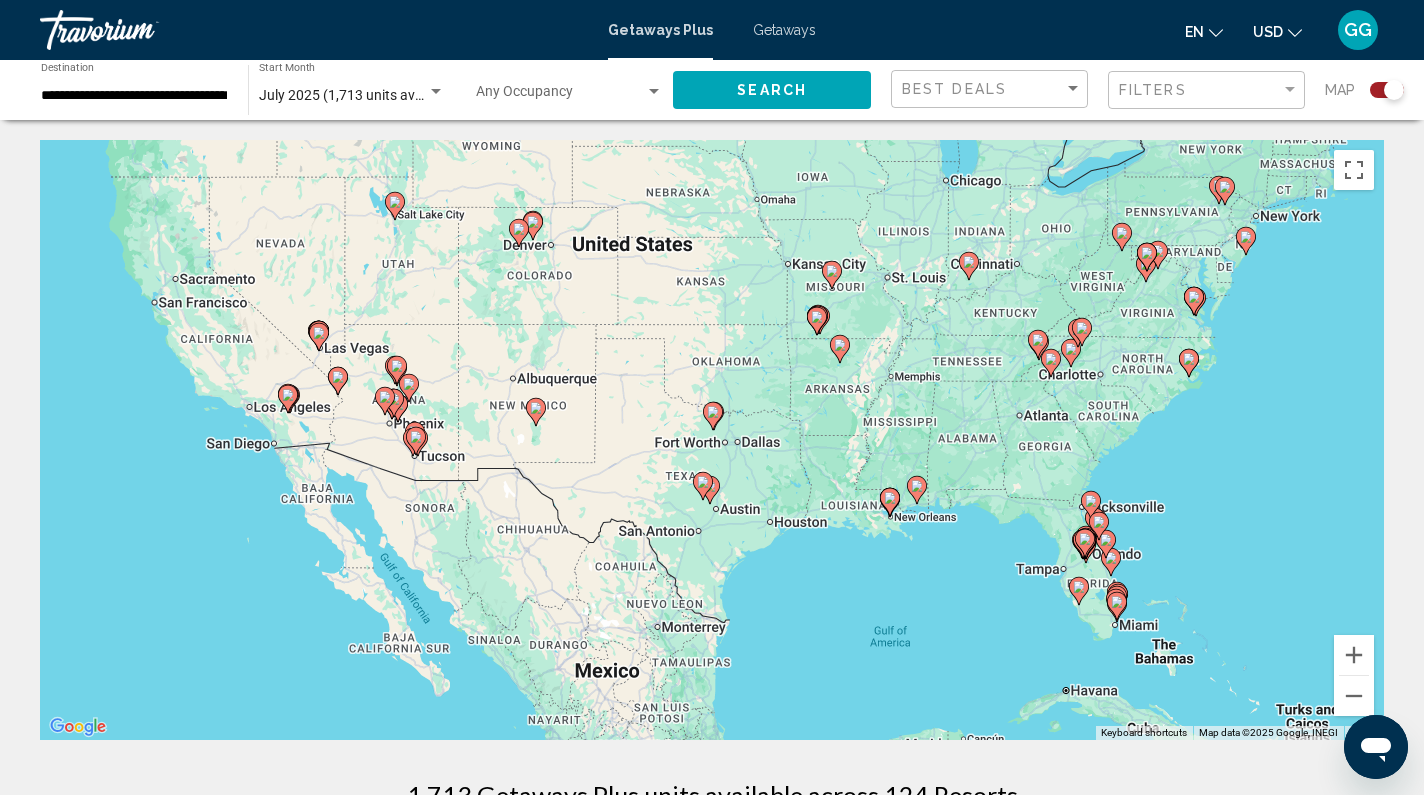 click 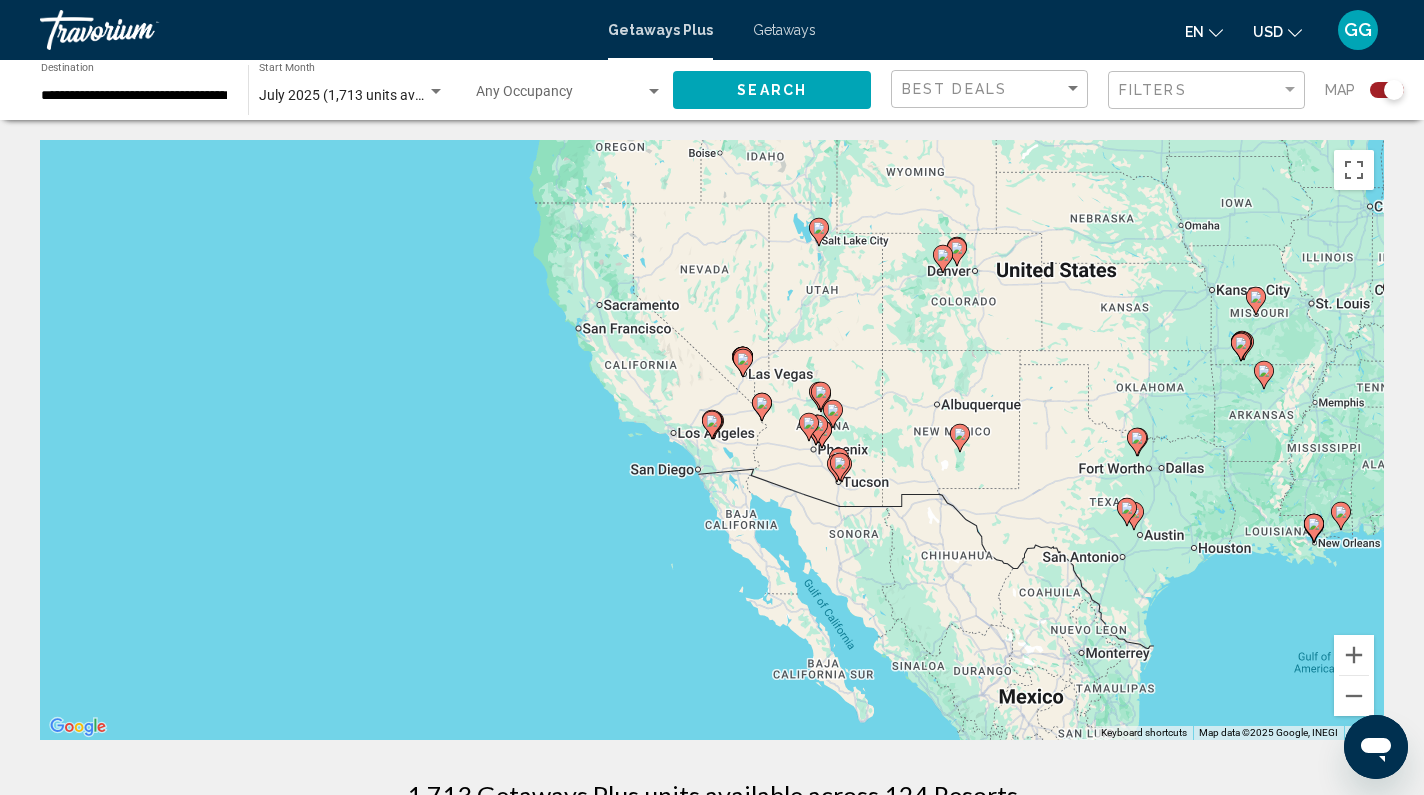 click at bounding box center (712, 425) 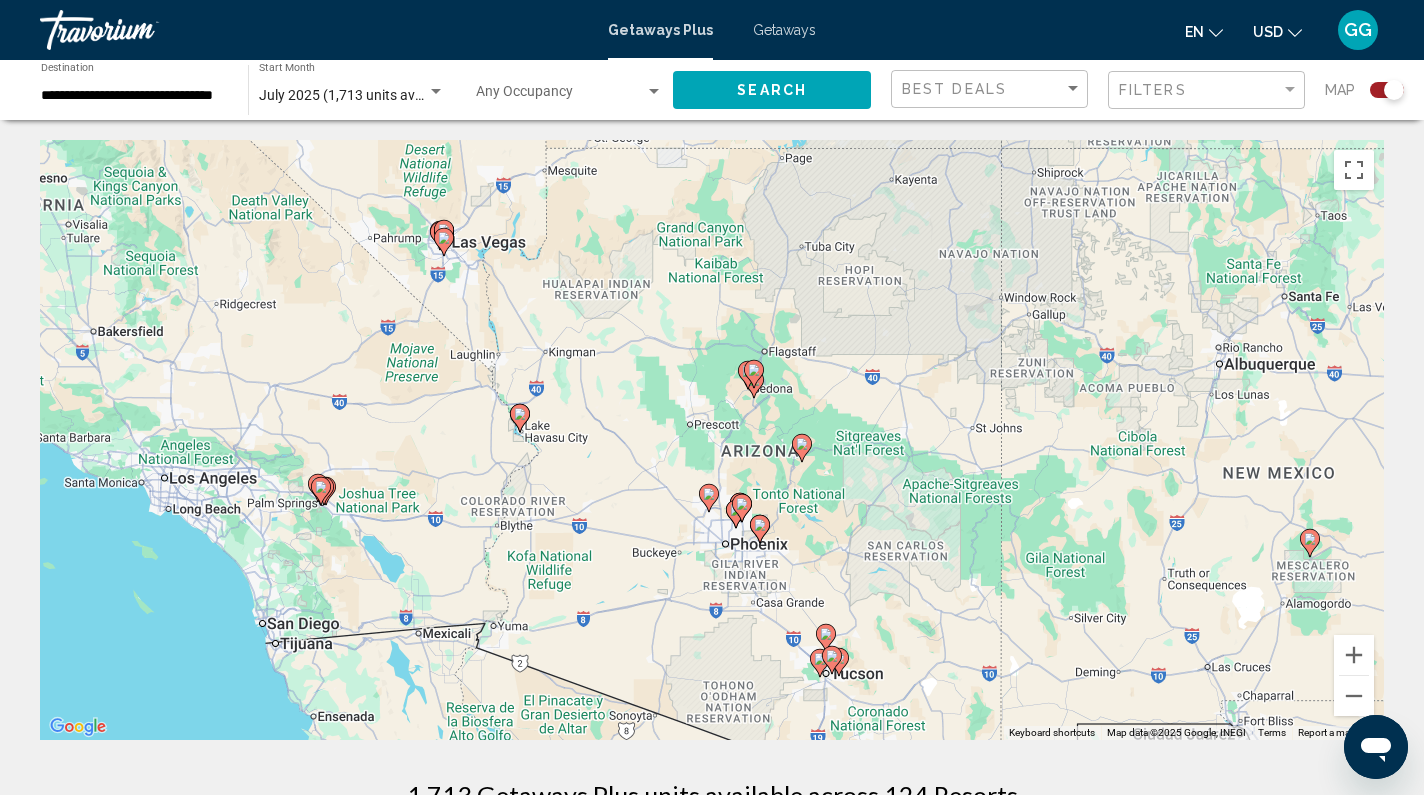 drag, startPoint x: 1230, startPoint y: 286, endPoint x: 824, endPoint y: 352, distance: 411.32956 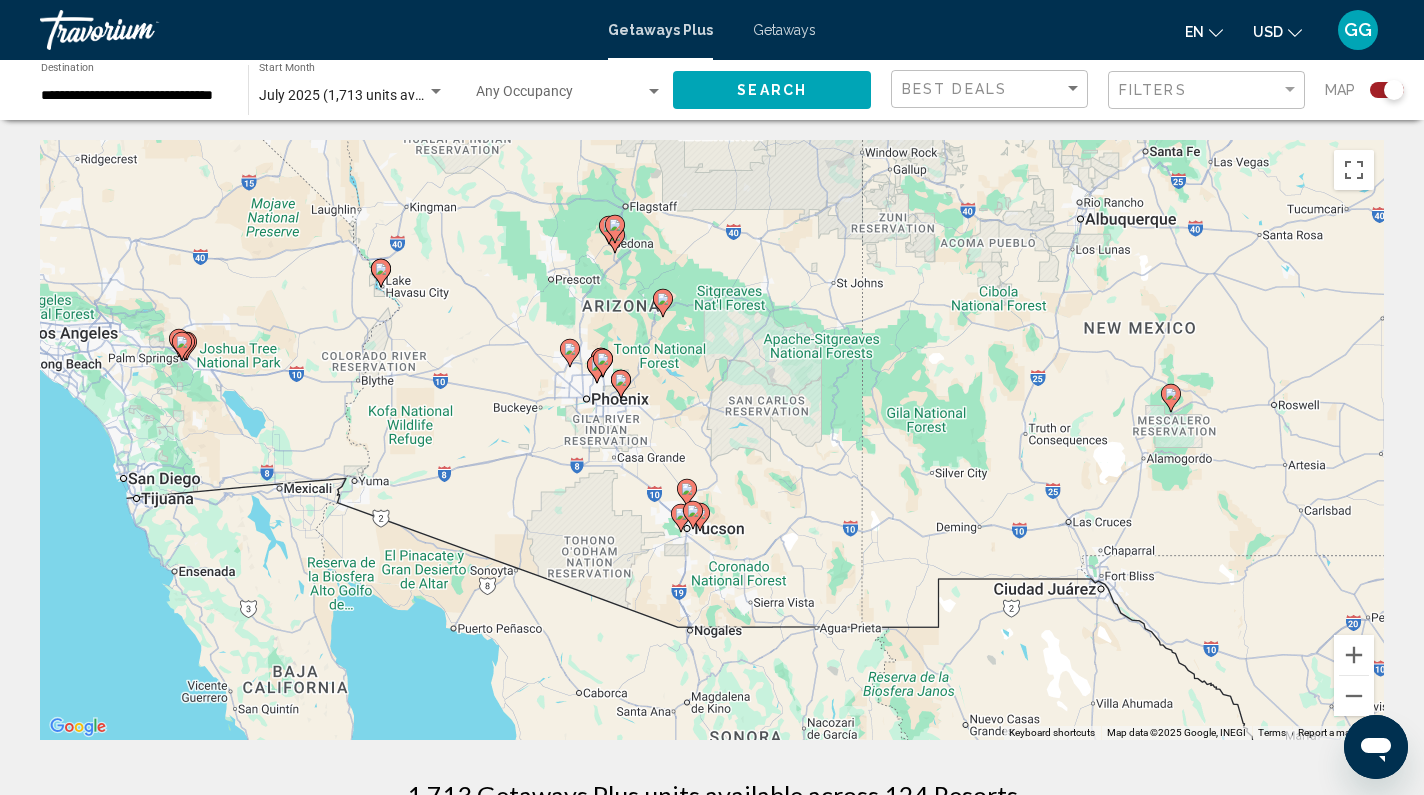 drag, startPoint x: 1022, startPoint y: 487, endPoint x: 966, endPoint y: 326, distance: 170.46114 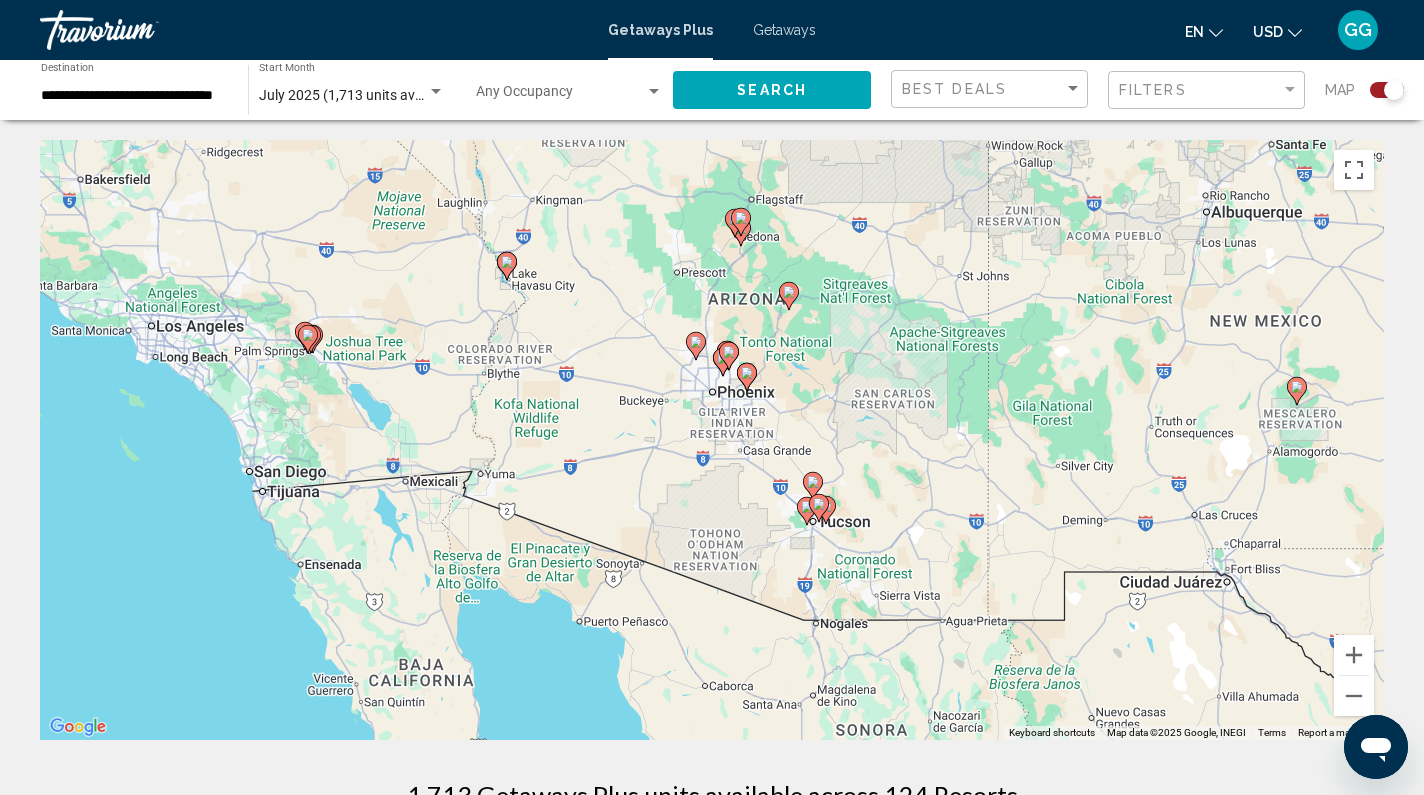 drag, startPoint x: 877, startPoint y: 514, endPoint x: 1005, endPoint y: 514, distance: 128 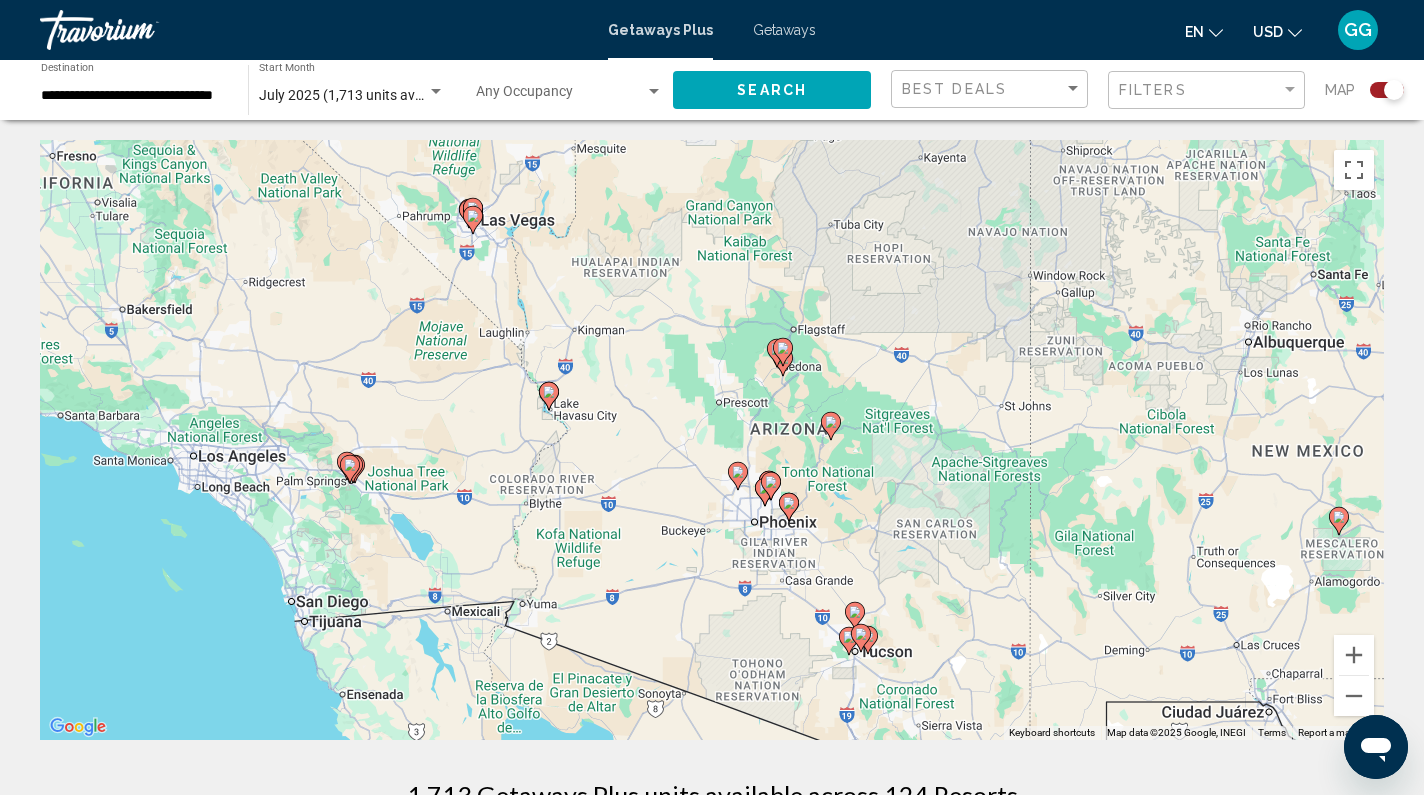 drag, startPoint x: 904, startPoint y: 308, endPoint x: 947, endPoint y: 444, distance: 142.6359 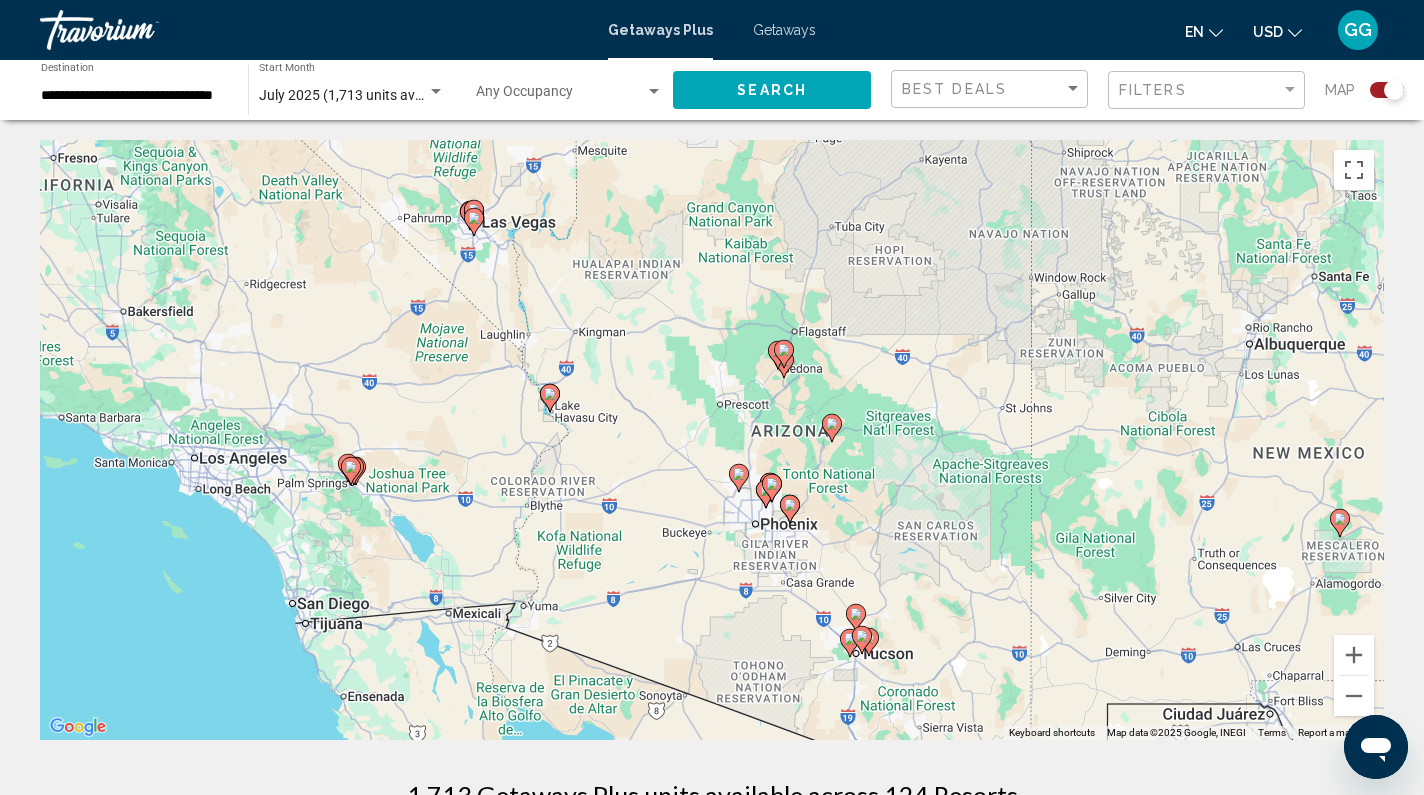 click at bounding box center (474, 222) 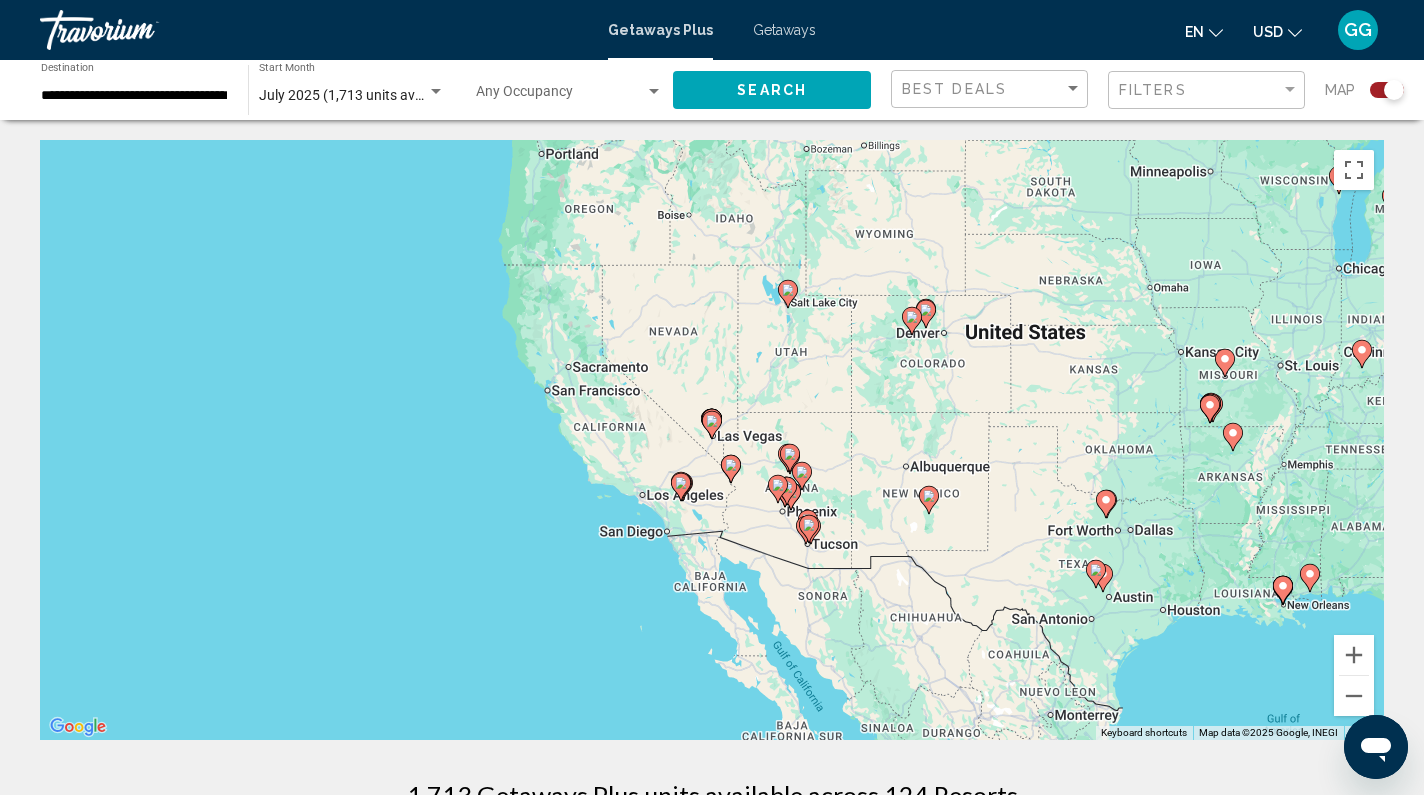 click 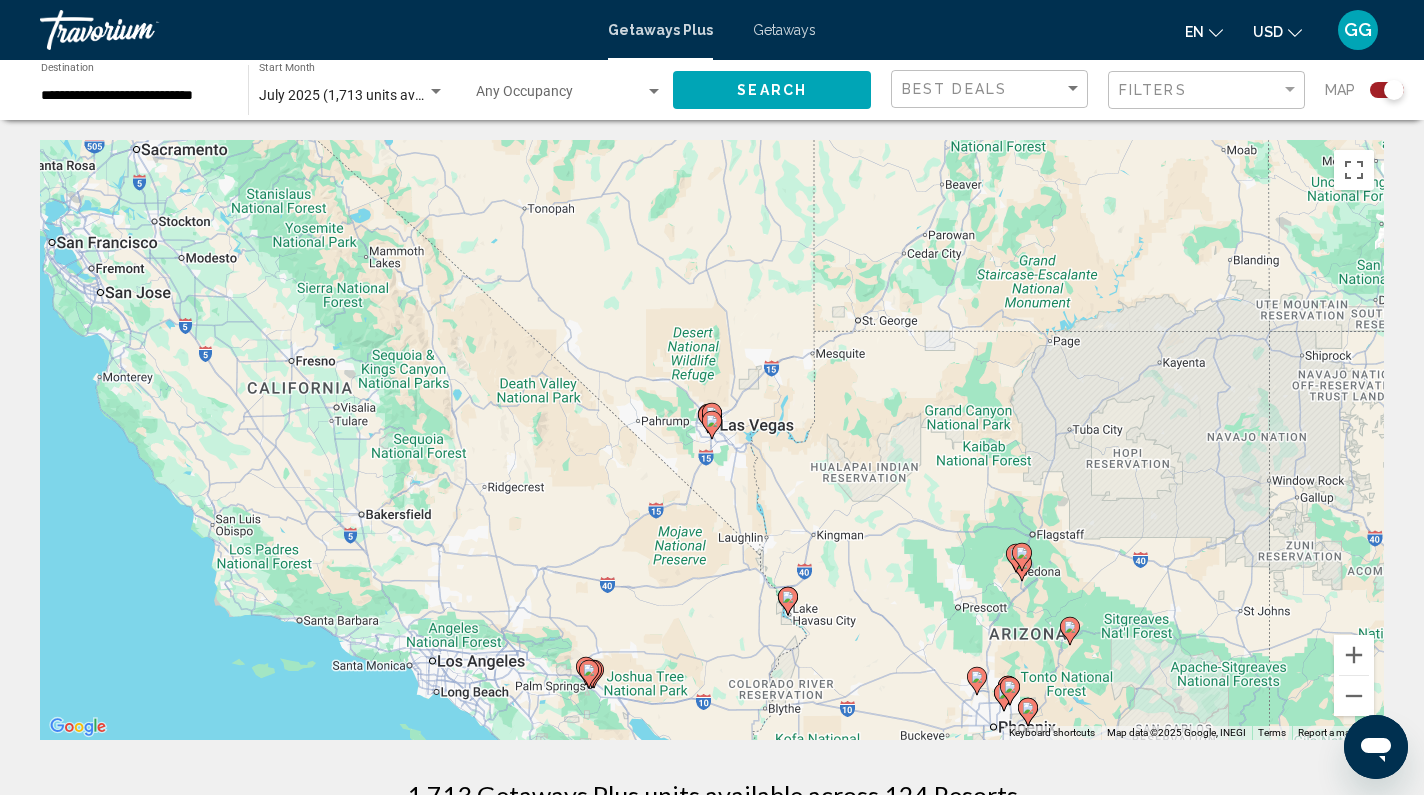 click 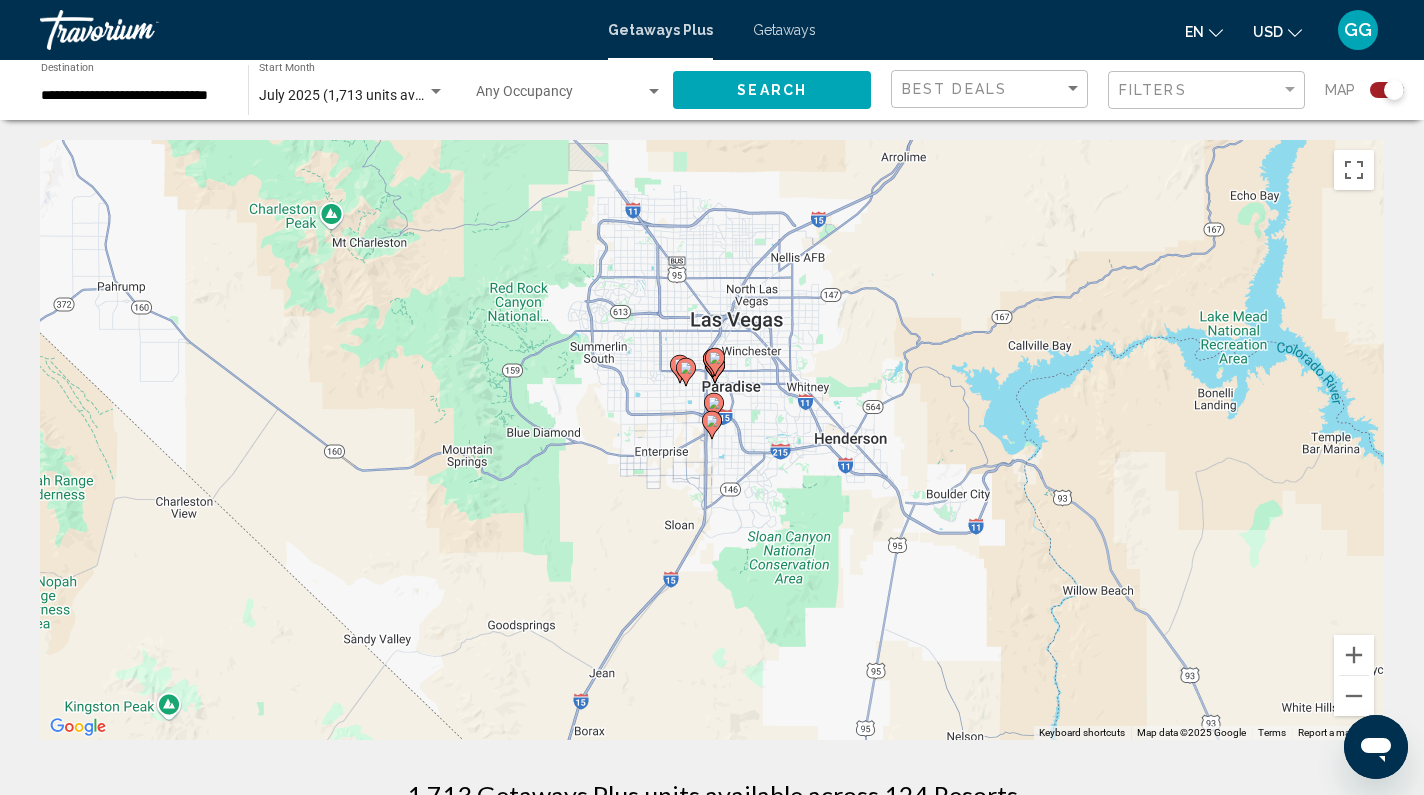 click 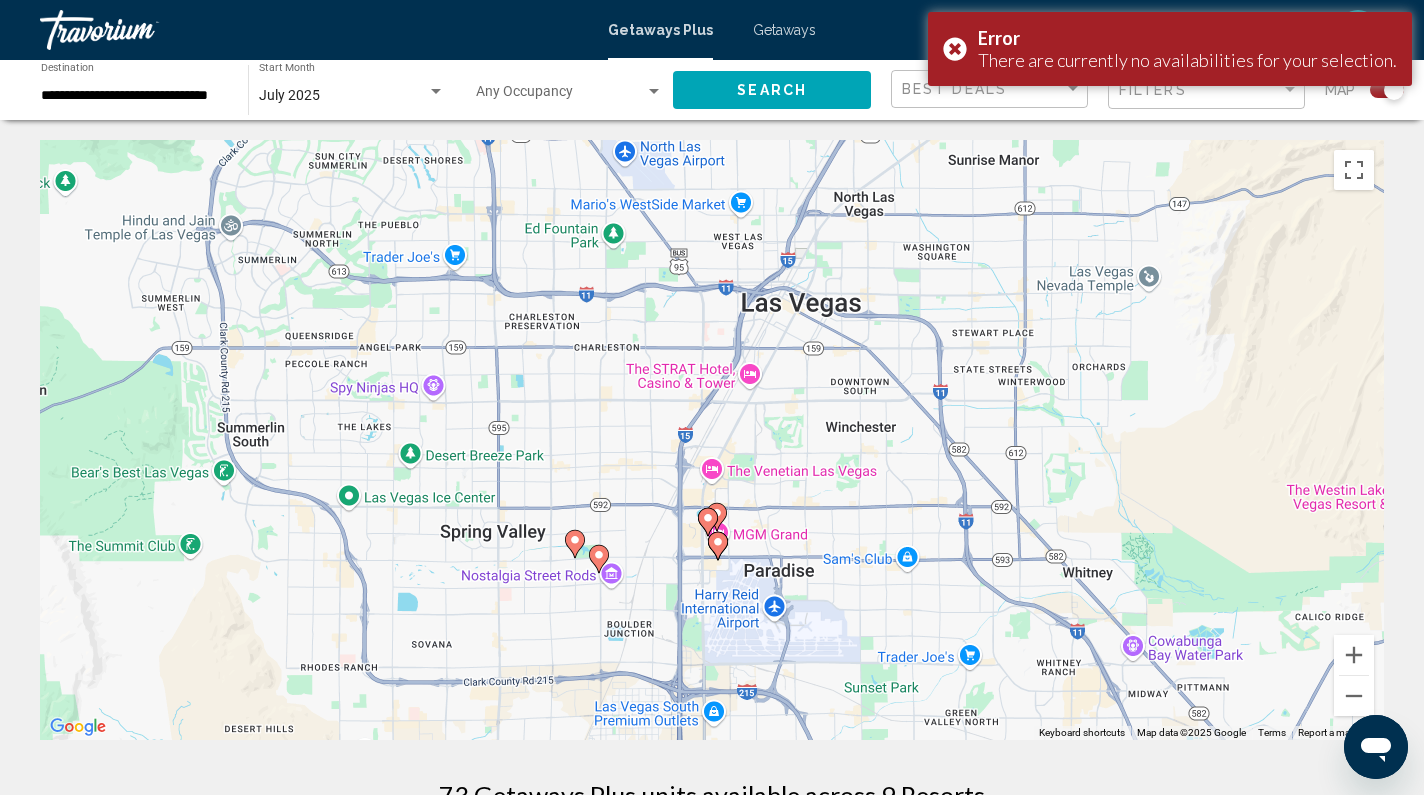 click 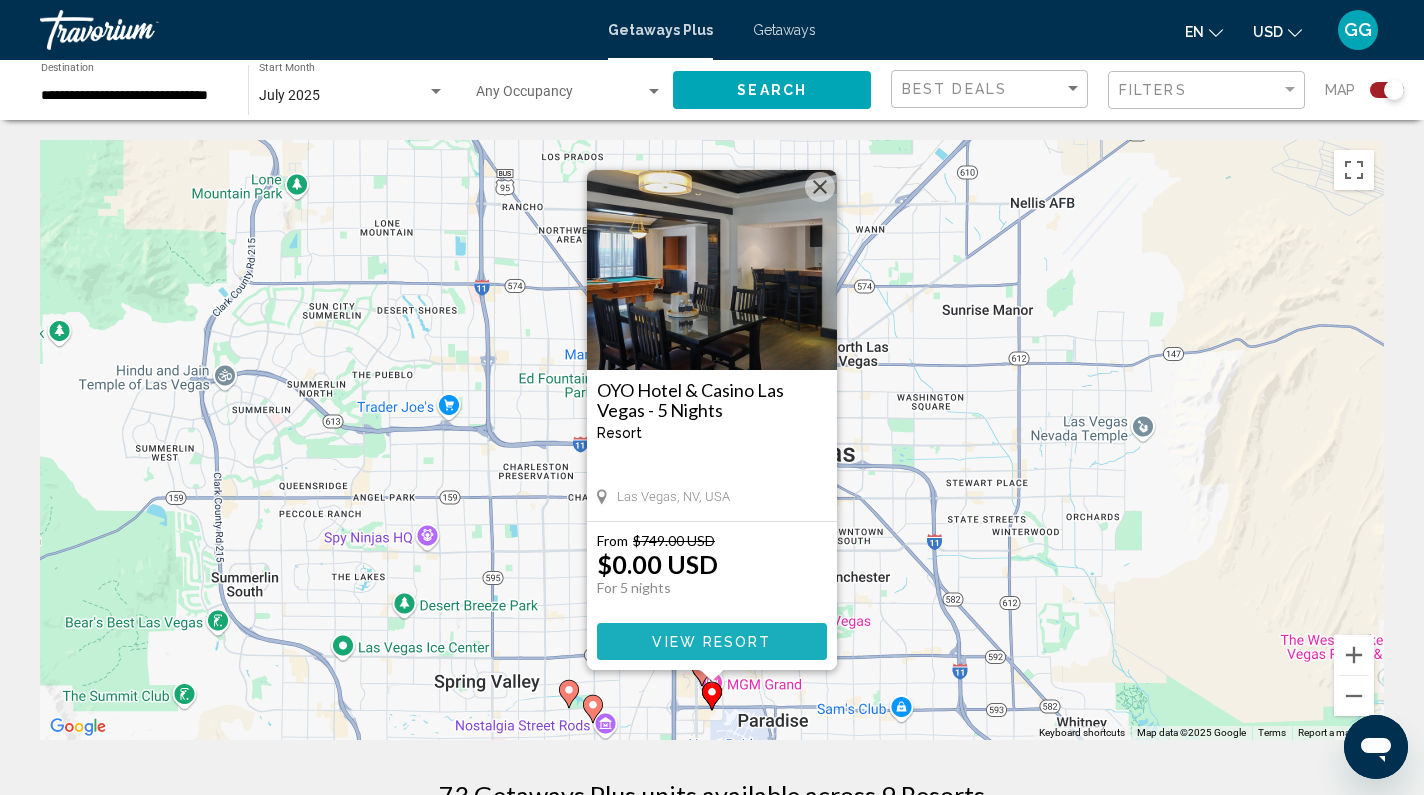 click on "View Resort" at bounding box center (711, 642) 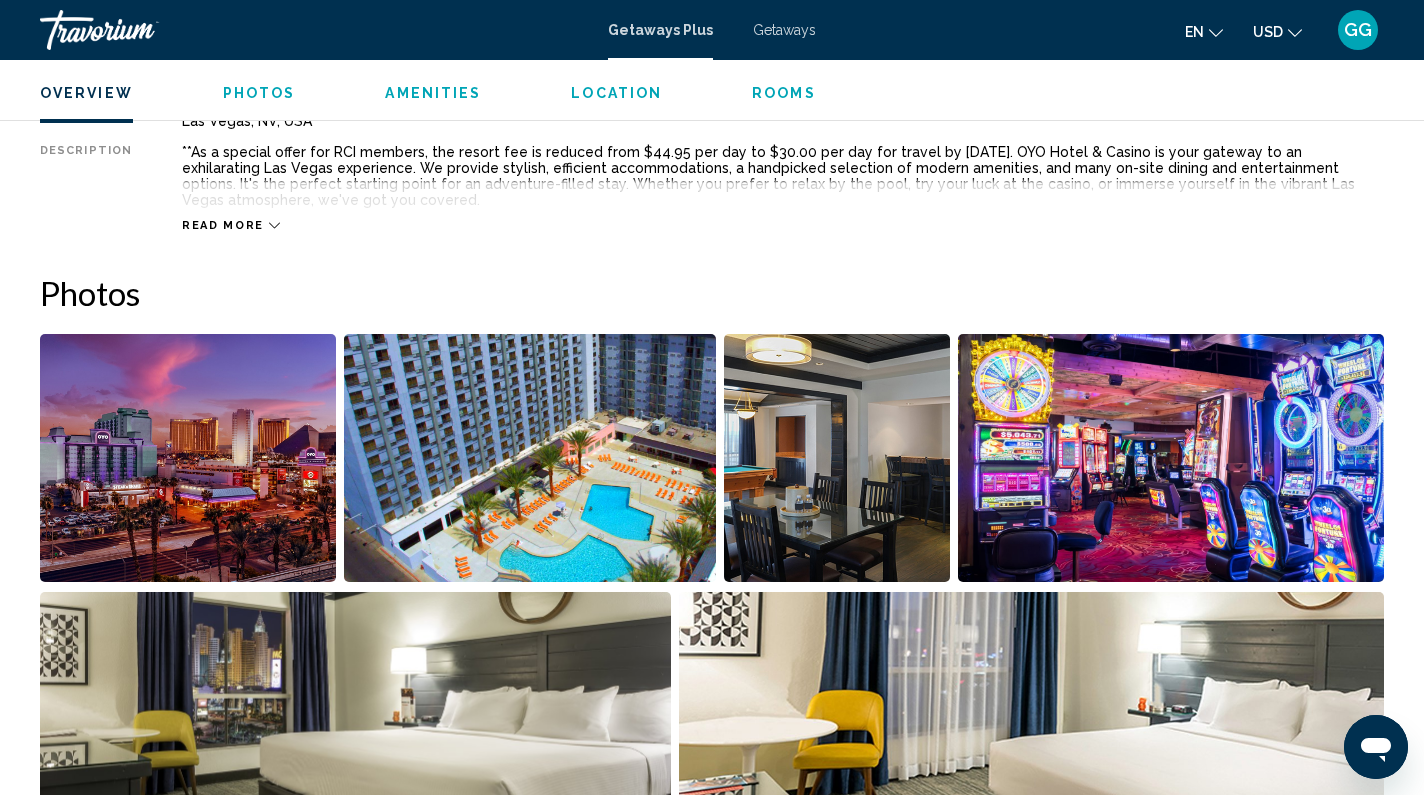 scroll, scrollTop: 734, scrollLeft: 0, axis: vertical 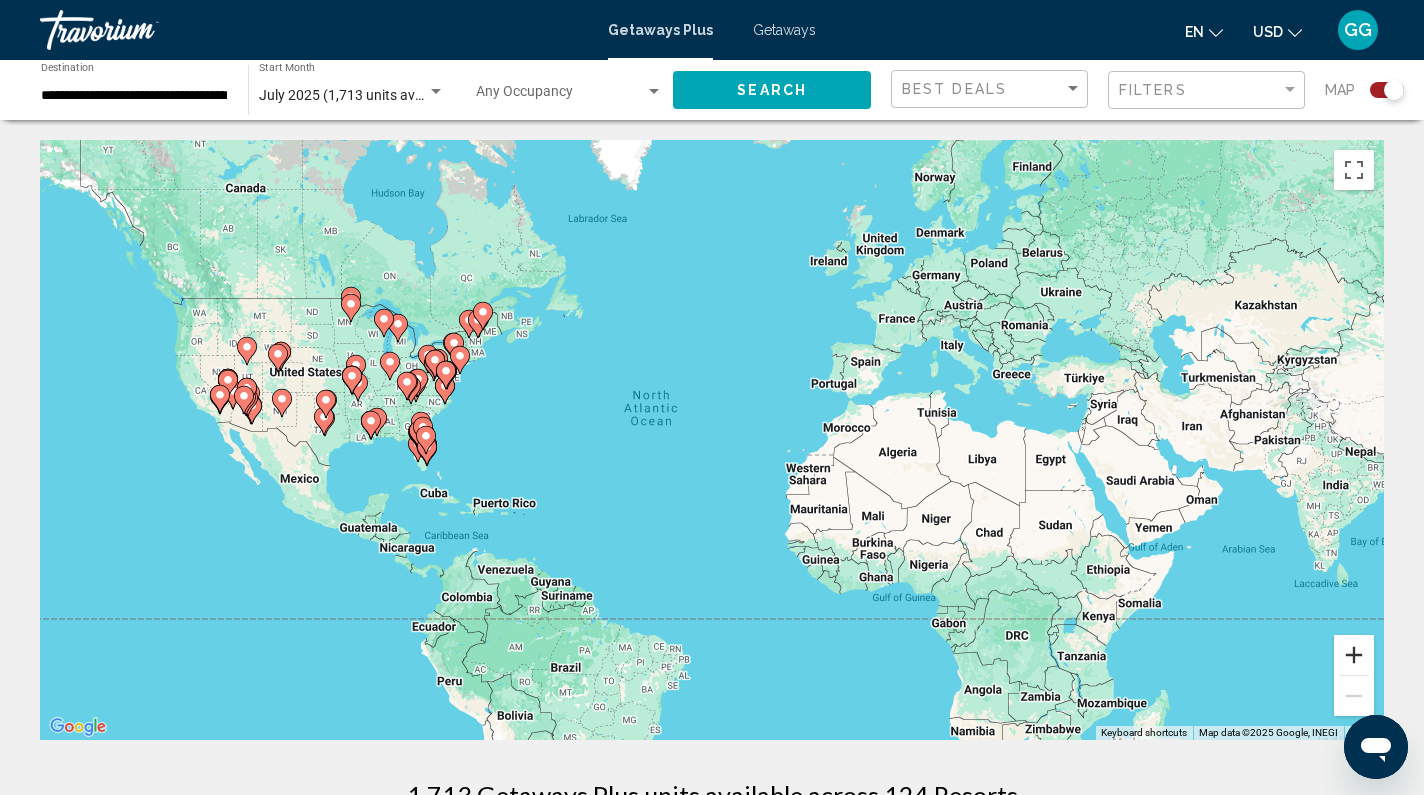 click at bounding box center [1354, 655] 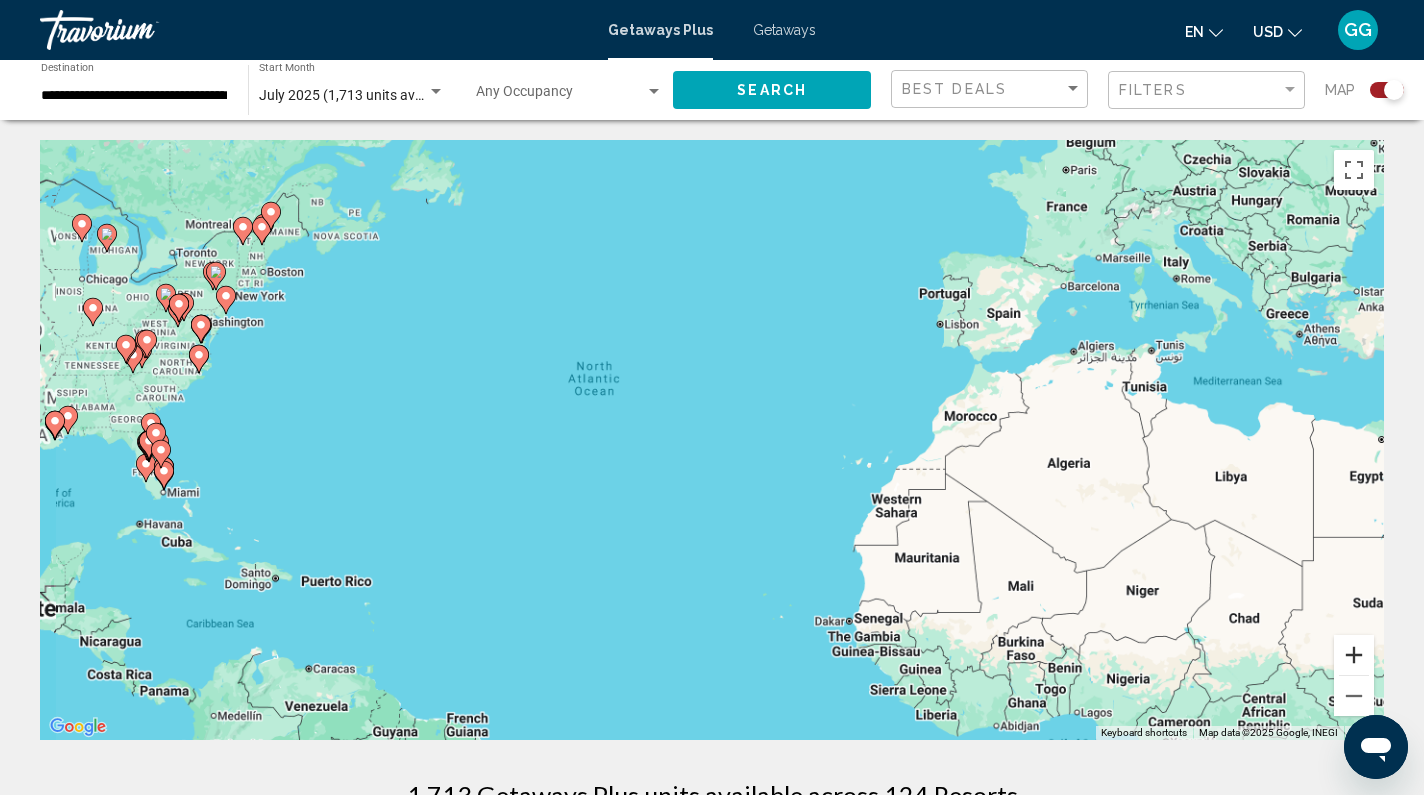 click at bounding box center [1354, 655] 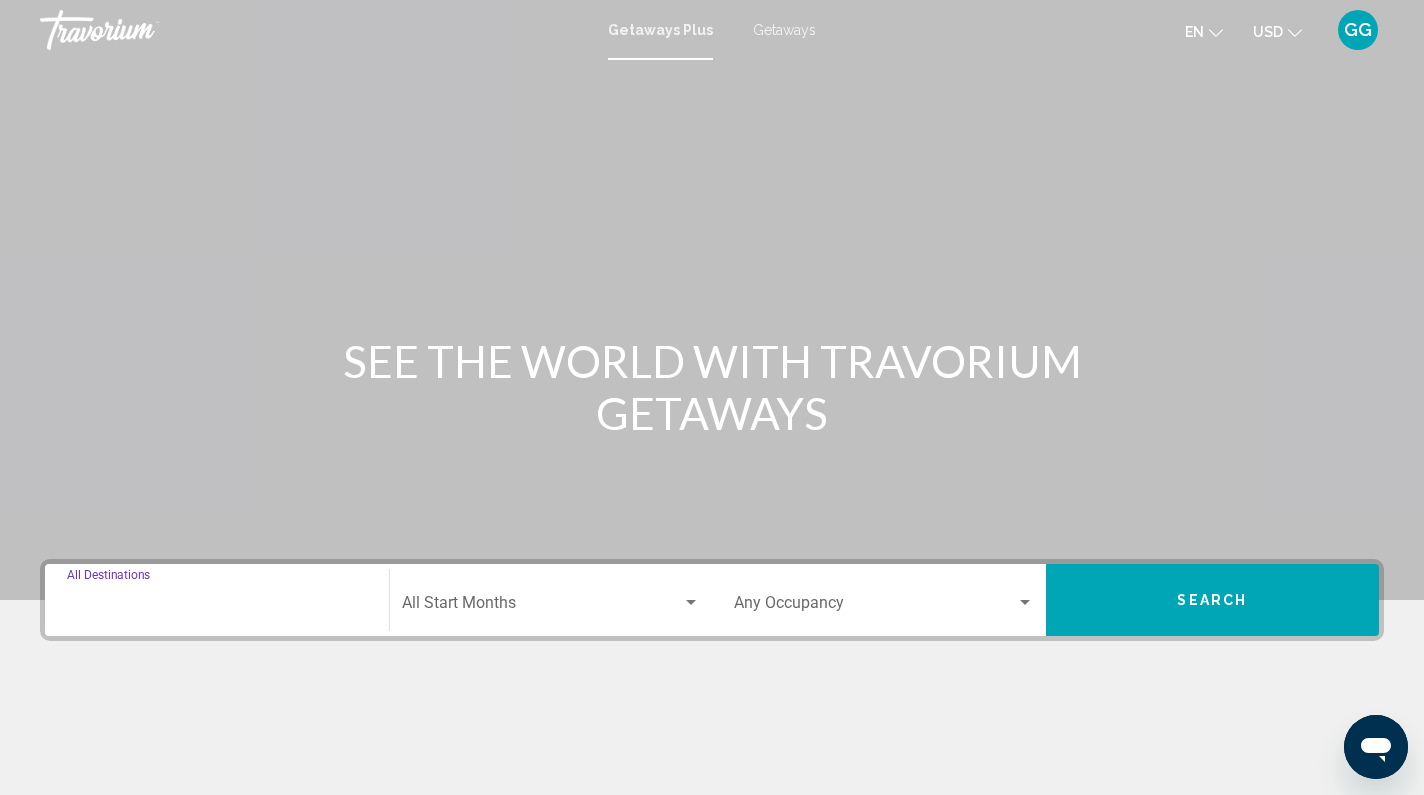 click on "Destination All Destinations" at bounding box center [217, 607] 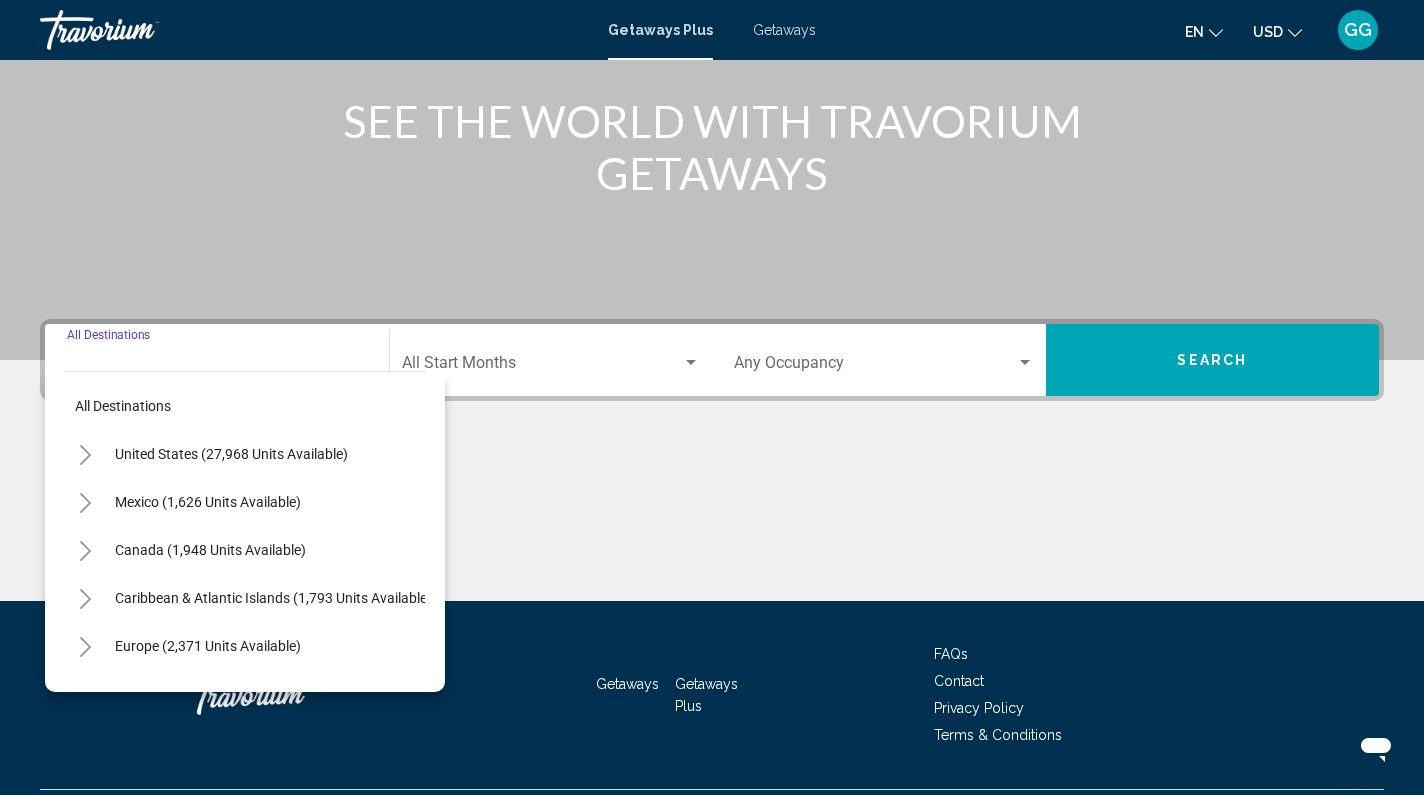 scroll, scrollTop: 291, scrollLeft: 0, axis: vertical 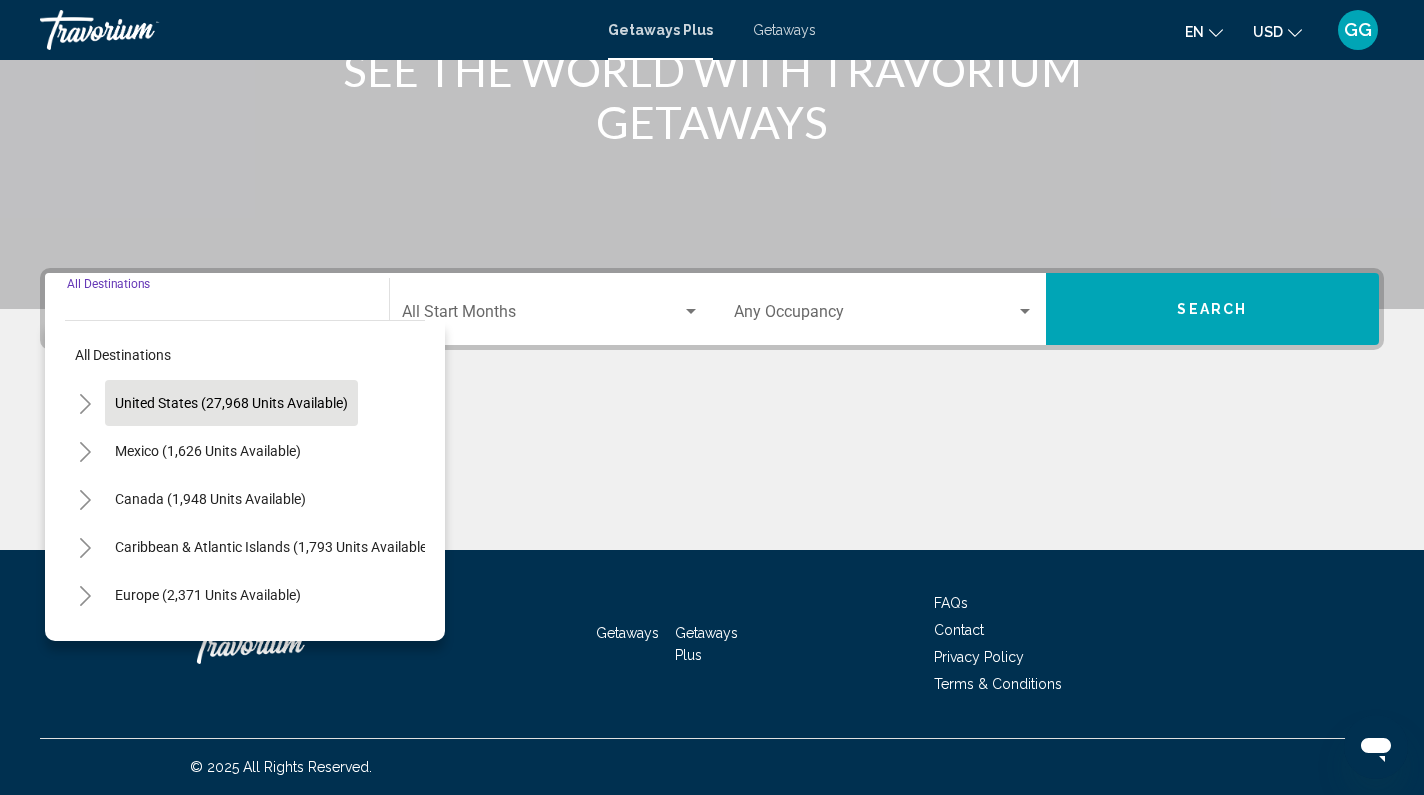 click on "United States (27,968 units available)" at bounding box center (208, 451) 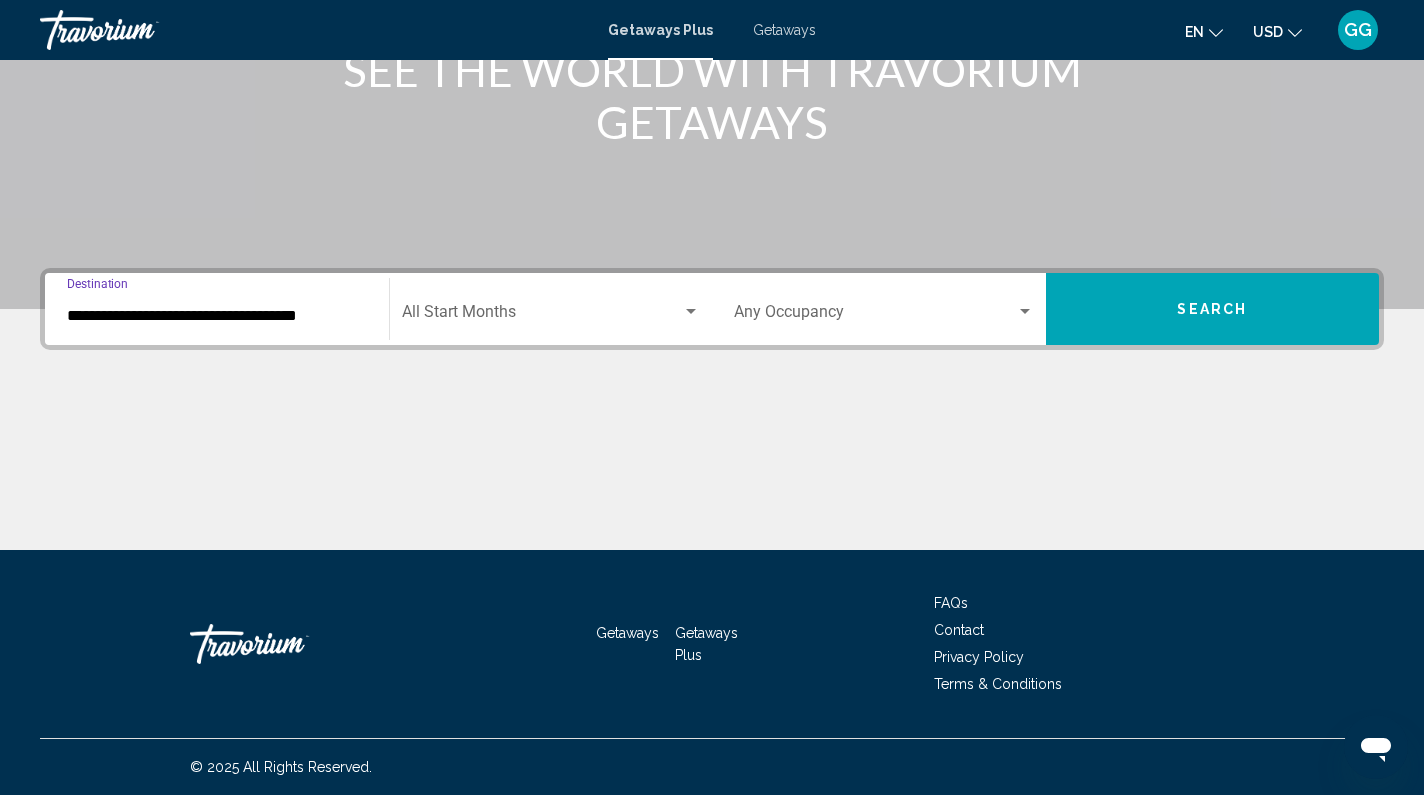 click at bounding box center [691, 312] 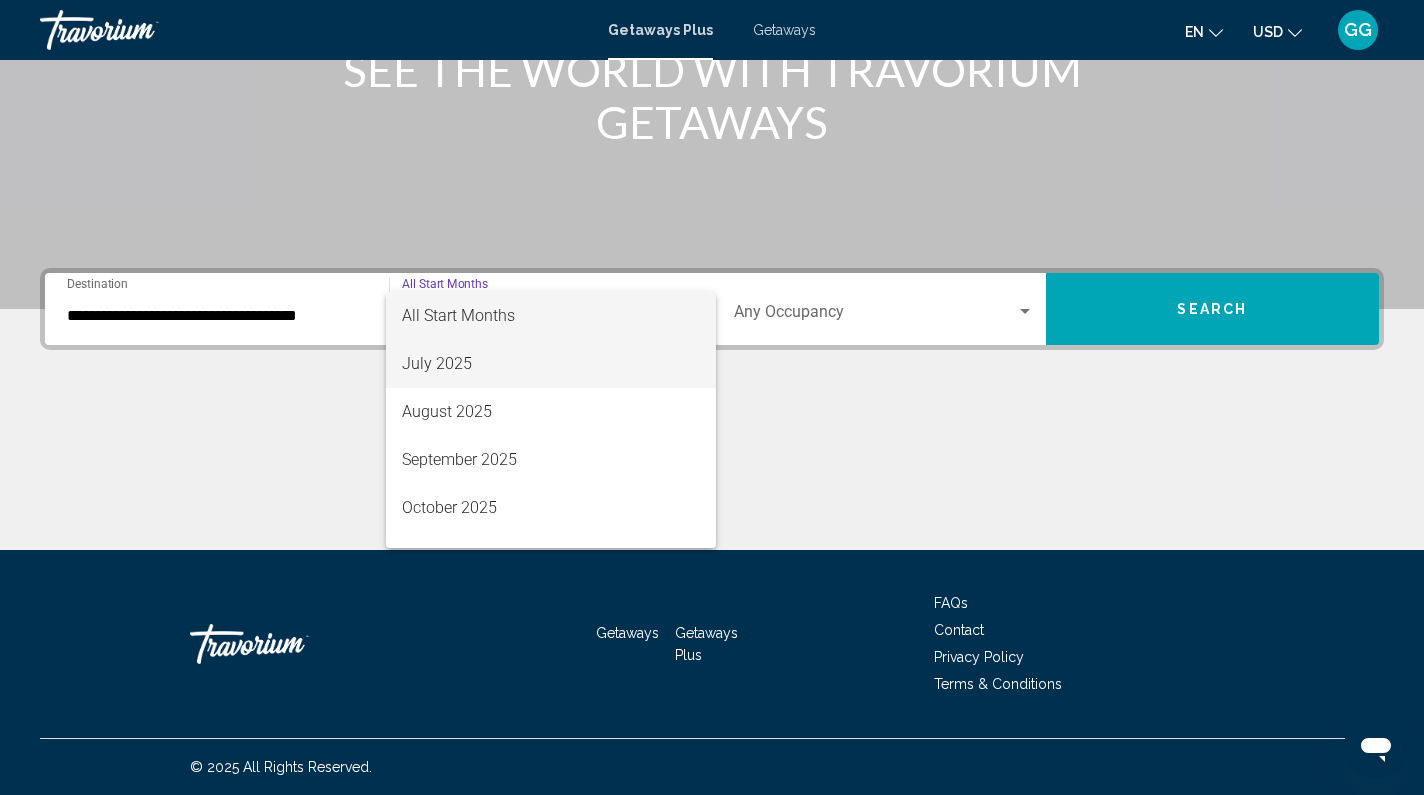 click on "July 2025" at bounding box center (551, 364) 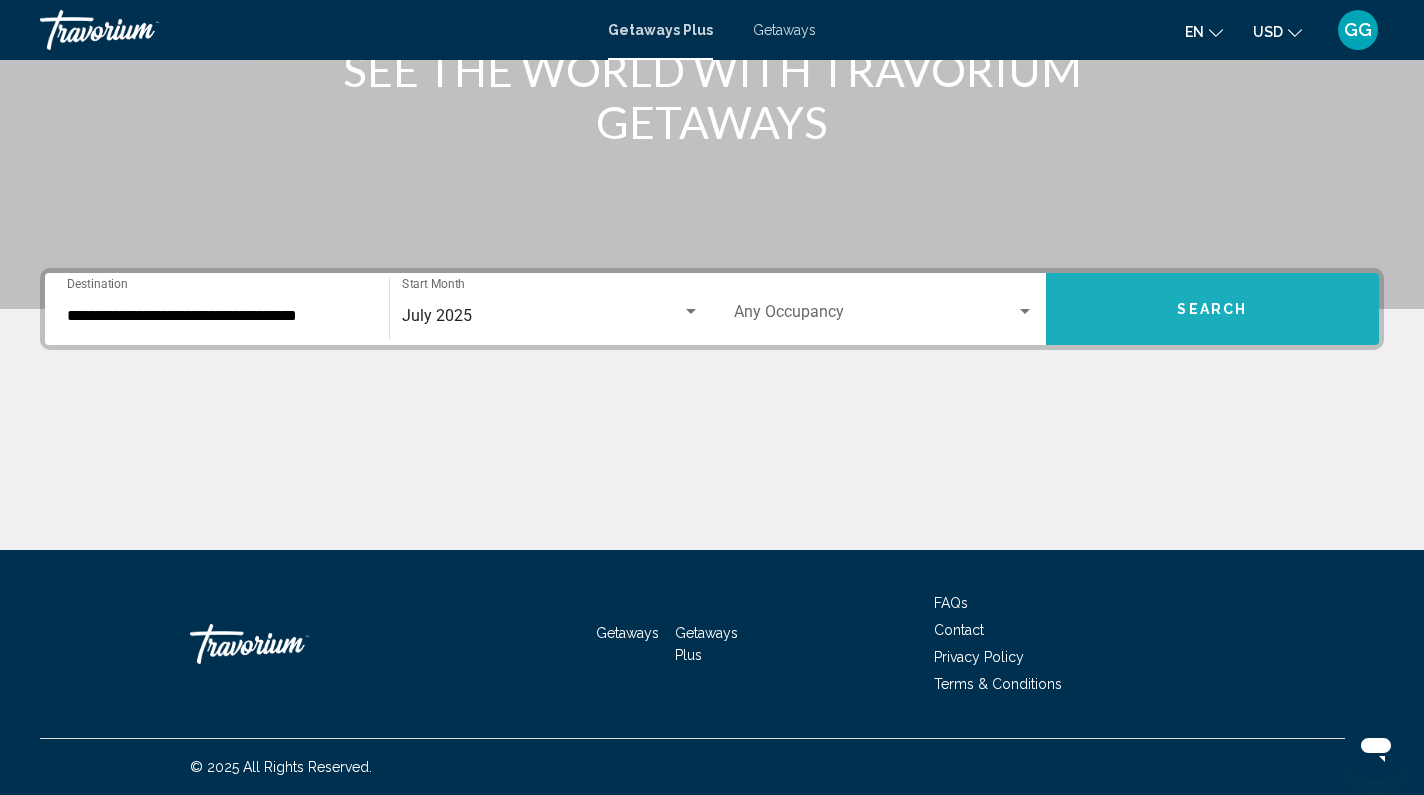 click on "Search" at bounding box center [1212, 310] 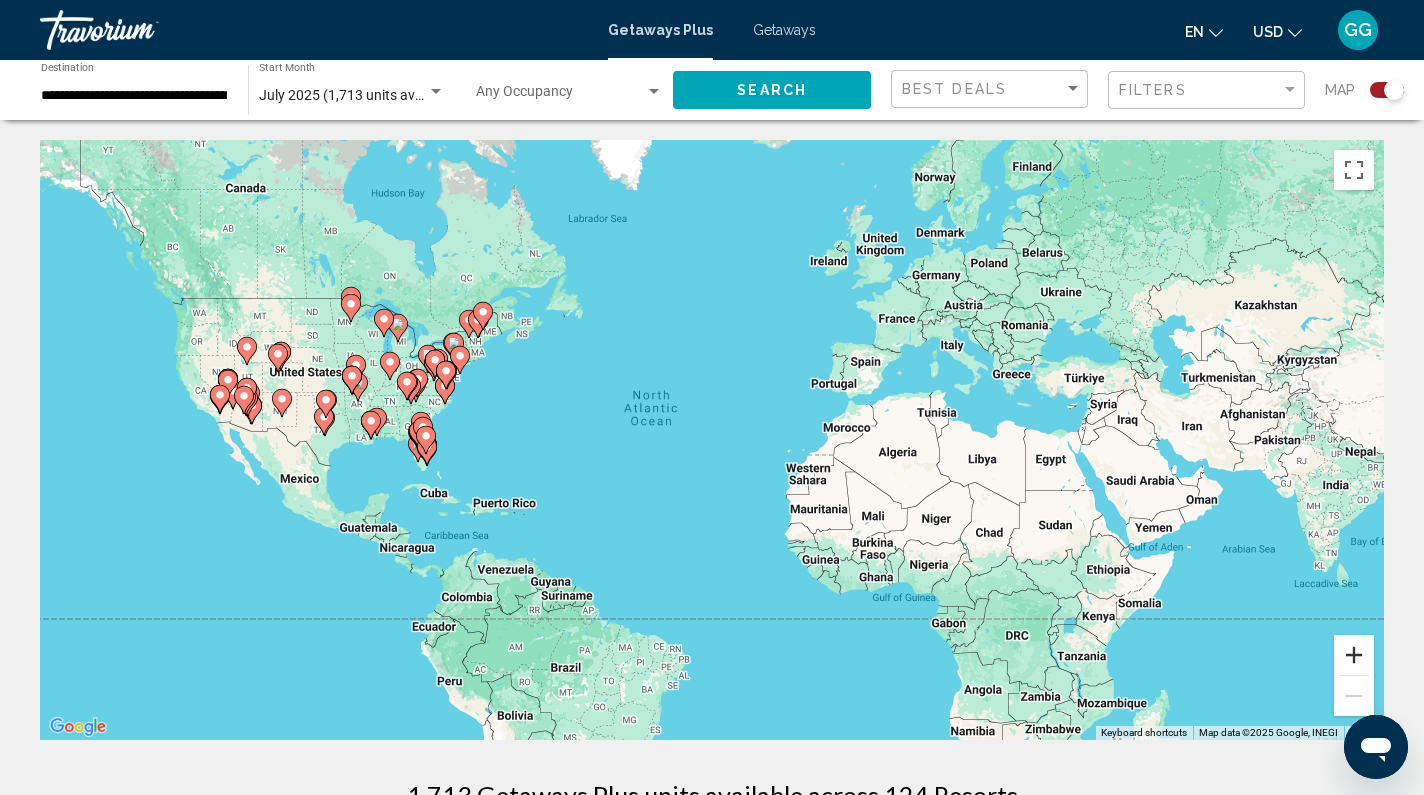 click at bounding box center (1354, 655) 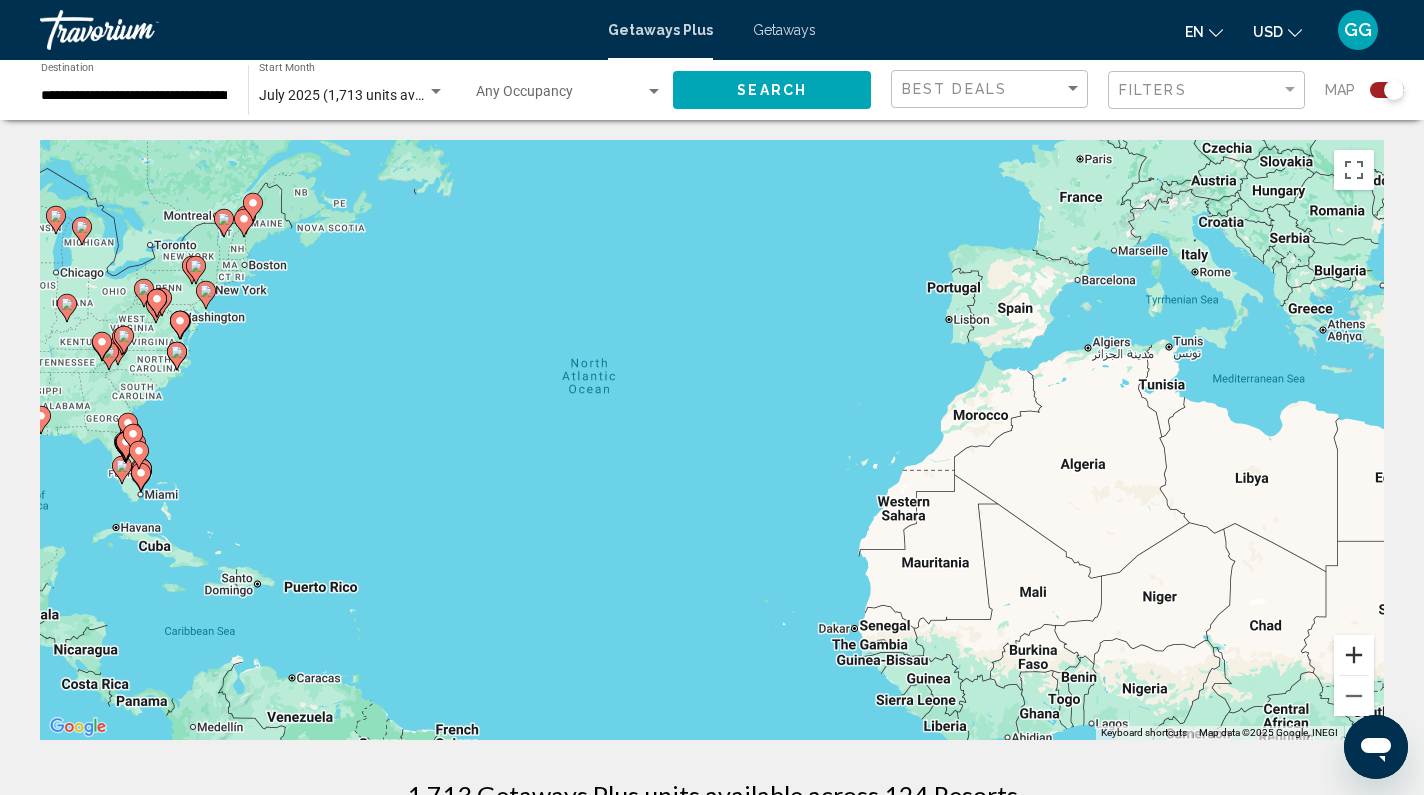 click at bounding box center [1354, 655] 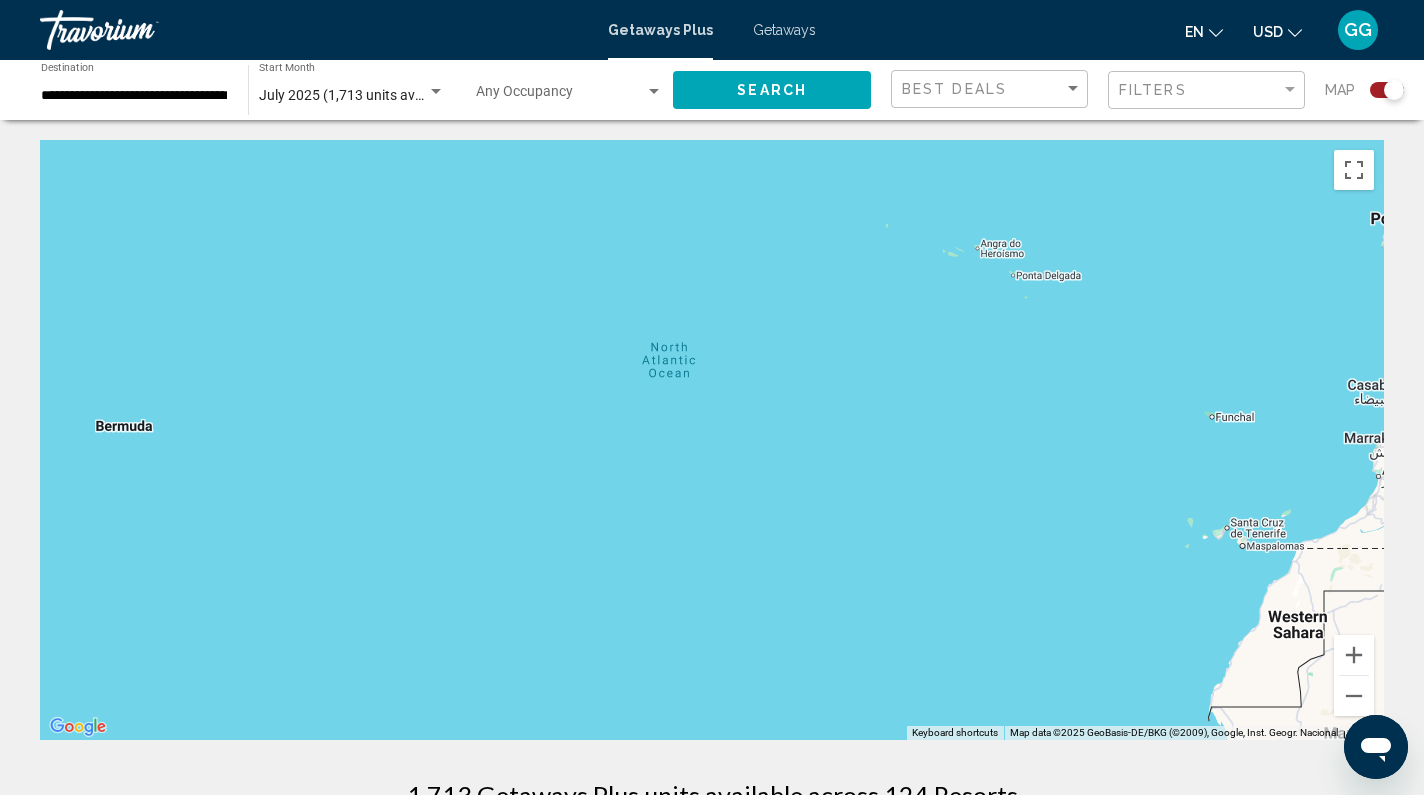 drag, startPoint x: 609, startPoint y: 517, endPoint x: 816, endPoint y: 565, distance: 212.49236 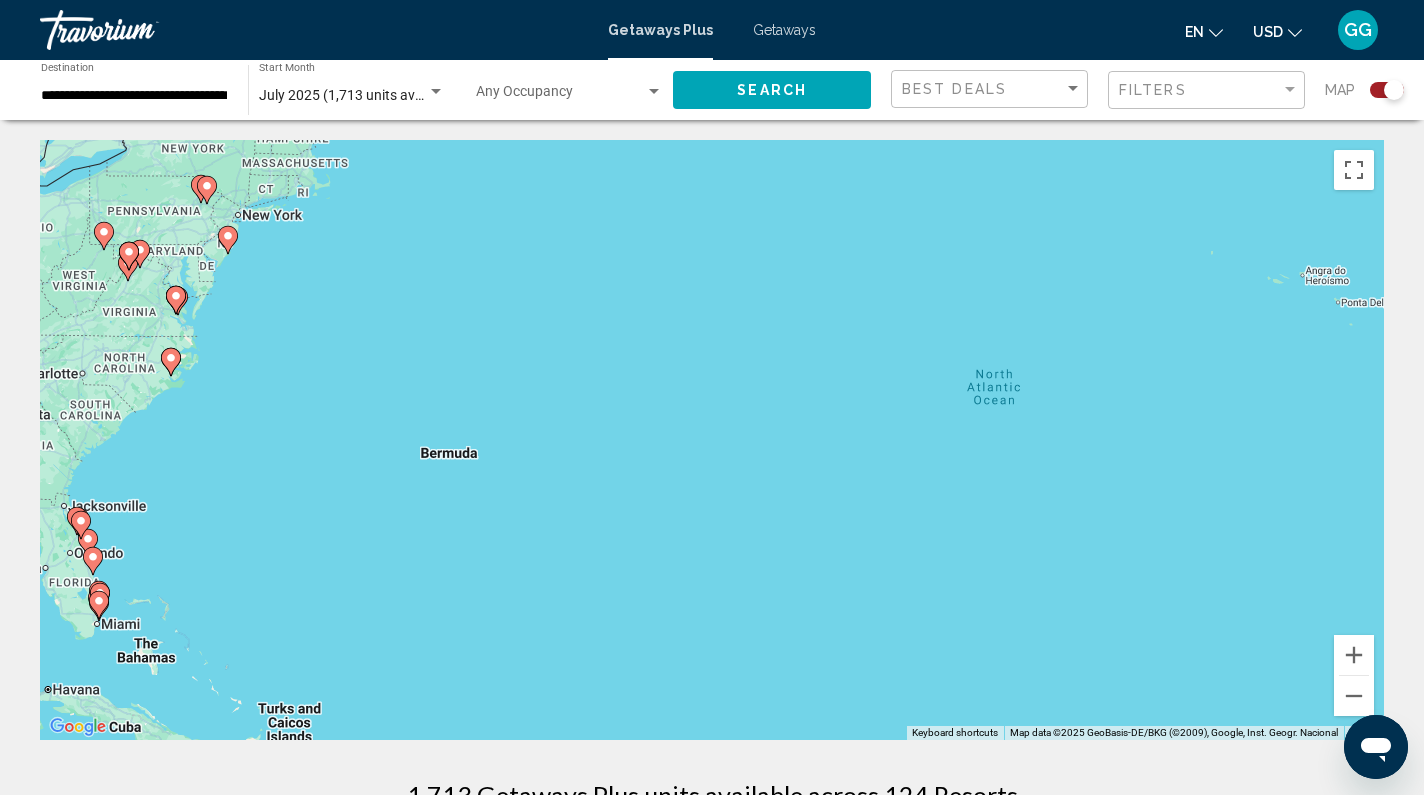 drag, startPoint x: 333, startPoint y: 429, endPoint x: 693, endPoint y: 515, distance: 370.1297 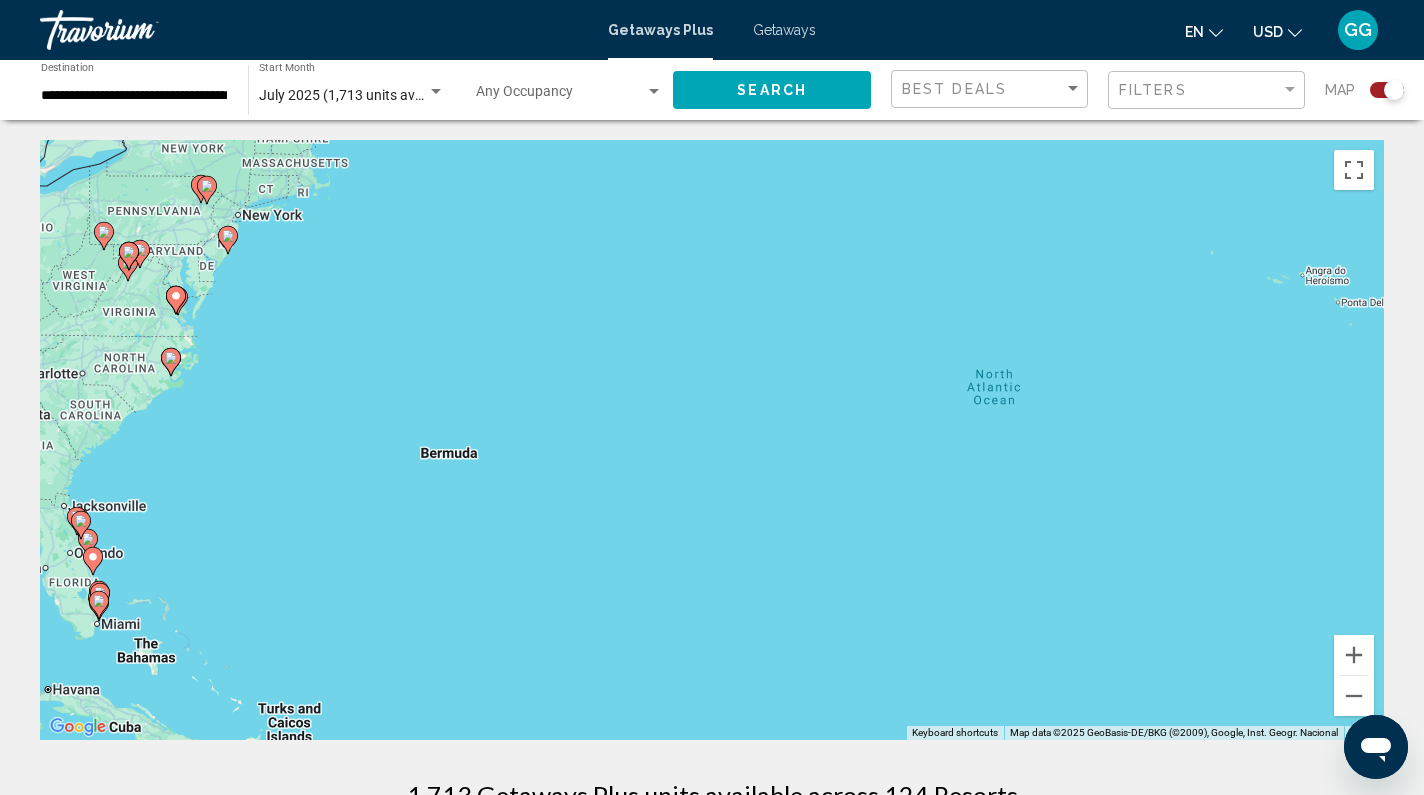 click on "To activate drag with keyboard, press Alt + Enter. Once in keyboard drag state, use the arrow keys to move the marker. To complete the drag, press the Enter key. To cancel, press Escape." at bounding box center [712, 440] 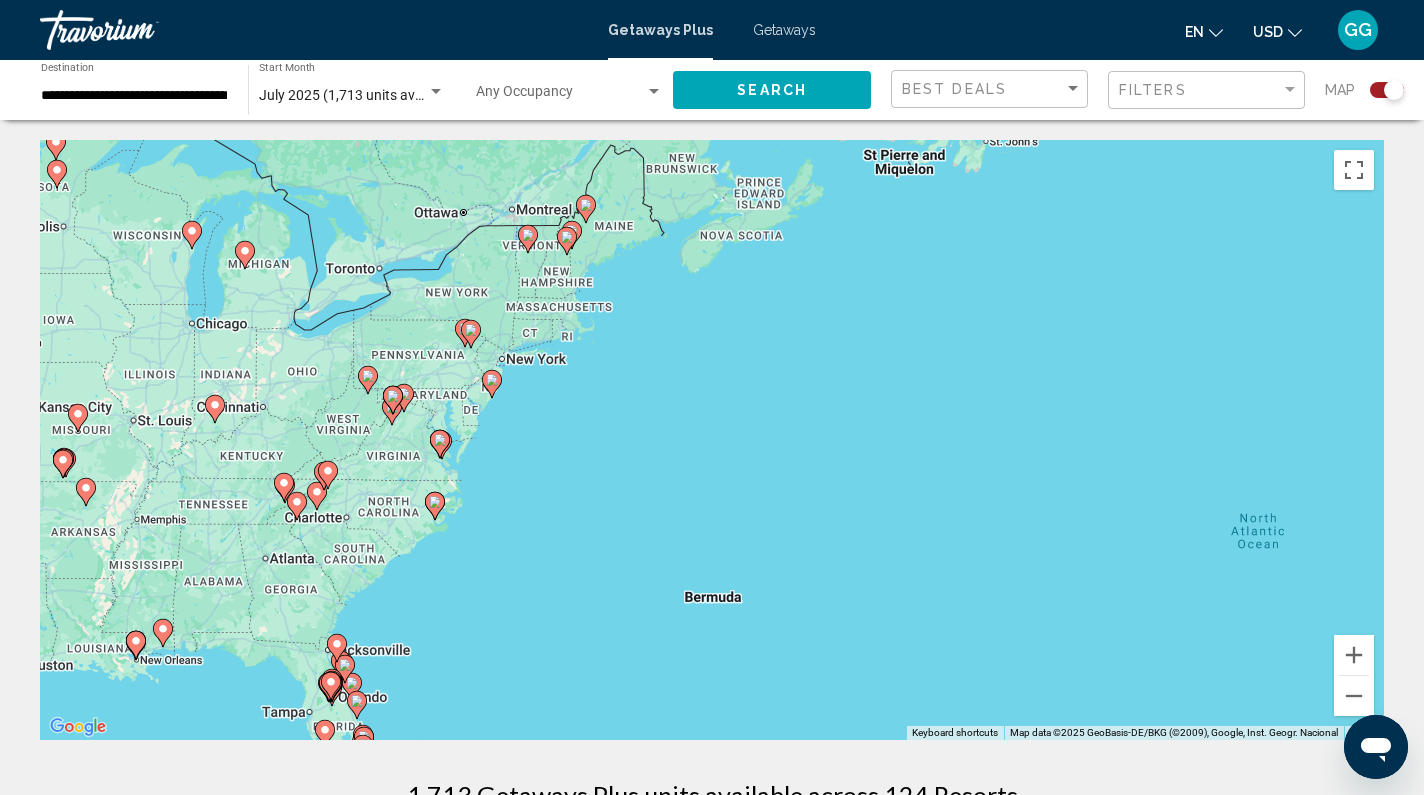 drag, startPoint x: 616, startPoint y: 408, endPoint x: 827, endPoint y: 468, distance: 219.36499 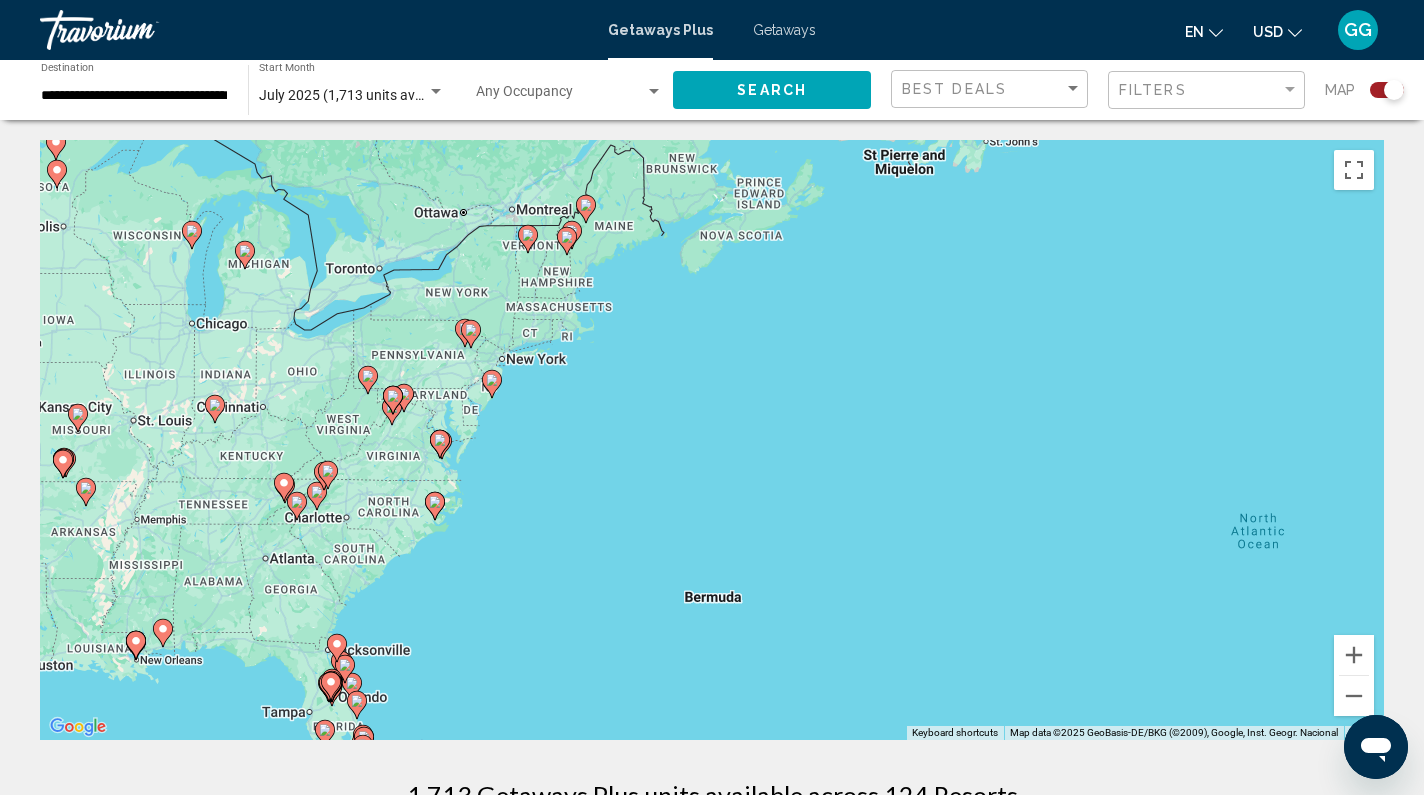click on "To activate drag with keyboard, press Alt + Enter. Once in keyboard drag state, use the arrow keys to move the marker. To complete the drag, press the Enter key. To cancel, press Escape." at bounding box center [712, 440] 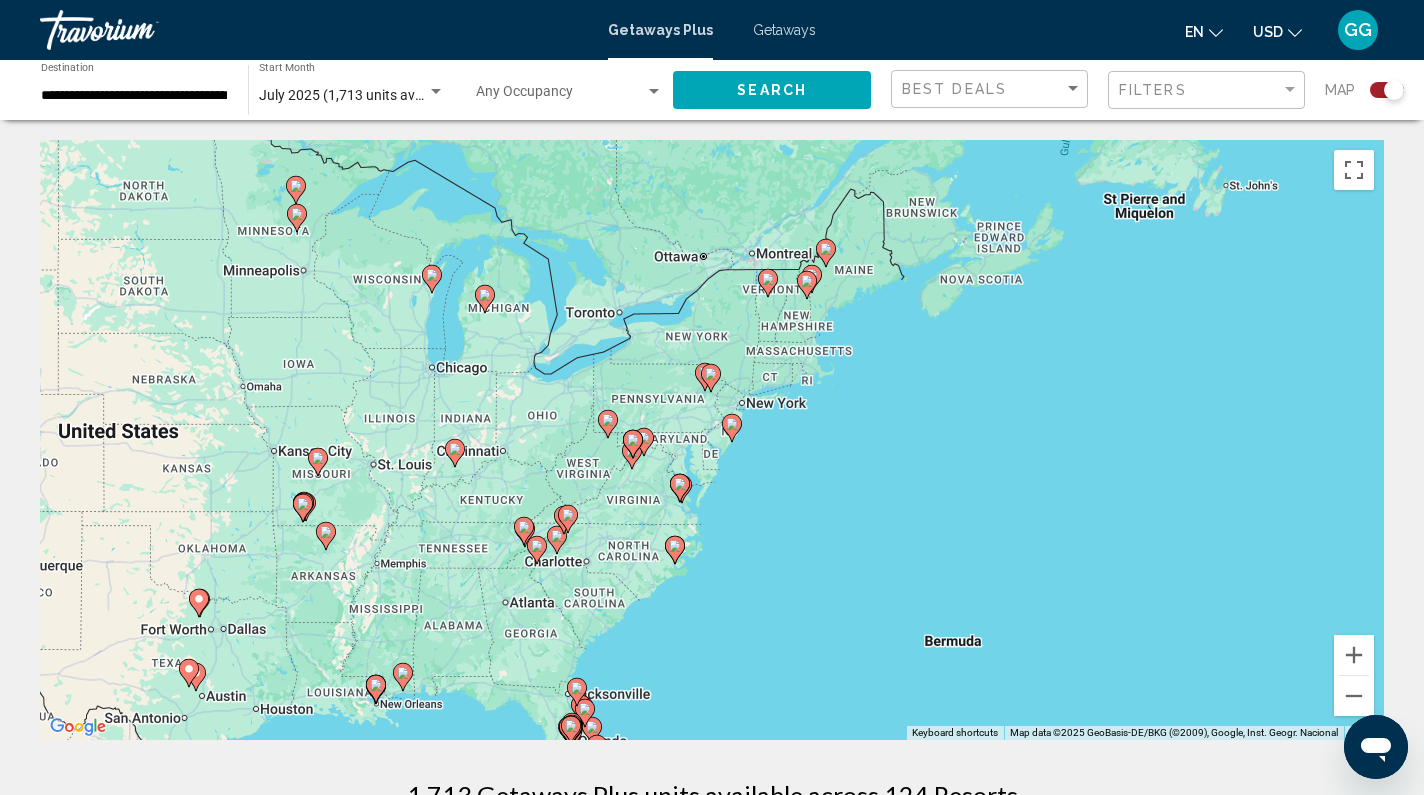 drag, startPoint x: 691, startPoint y: 463, endPoint x: 935, endPoint y: 473, distance: 244.20483 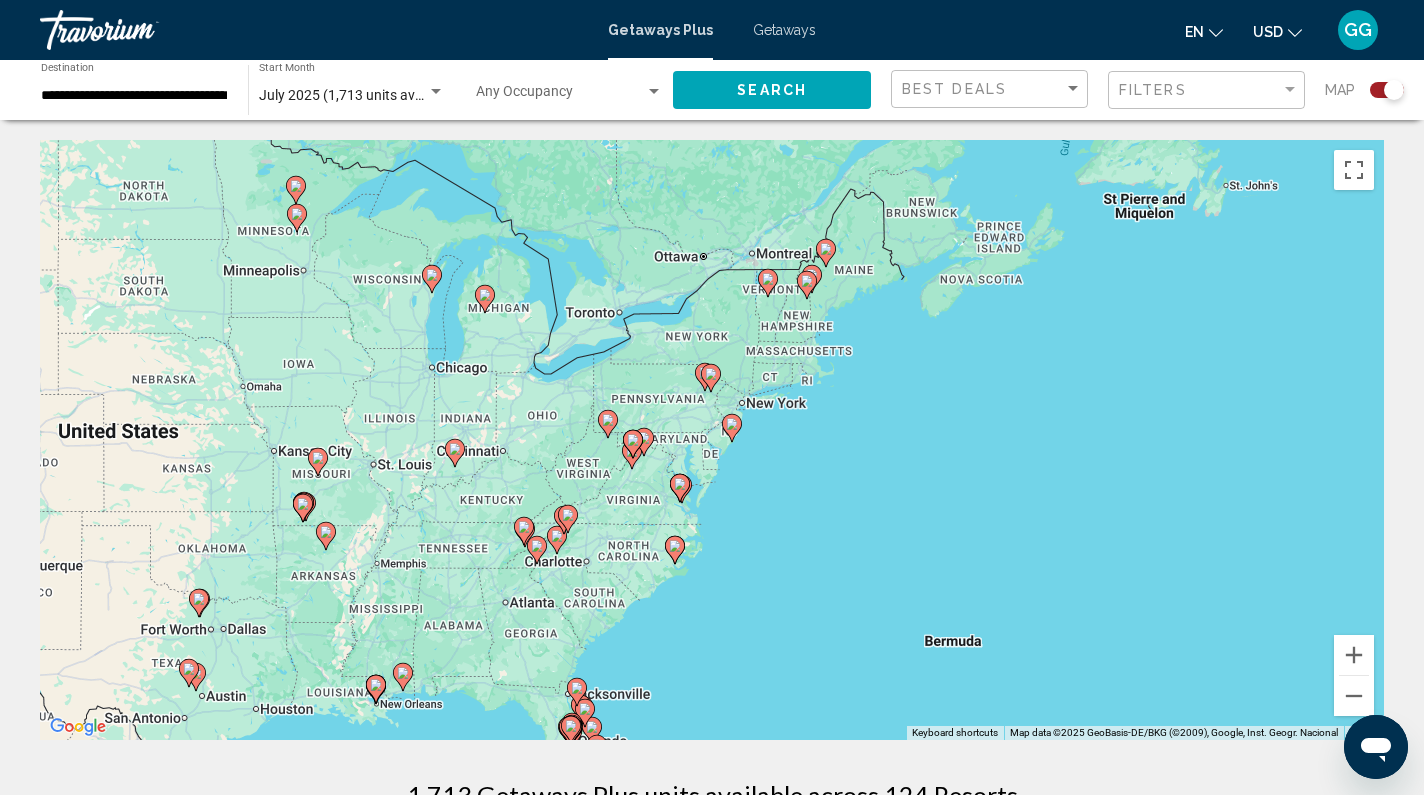 click on "To activate drag with keyboard, press Alt + Enter. Once in keyboard drag state, use the arrow keys to move the marker. To complete the drag, press the Enter key. To cancel, press Escape." at bounding box center [712, 440] 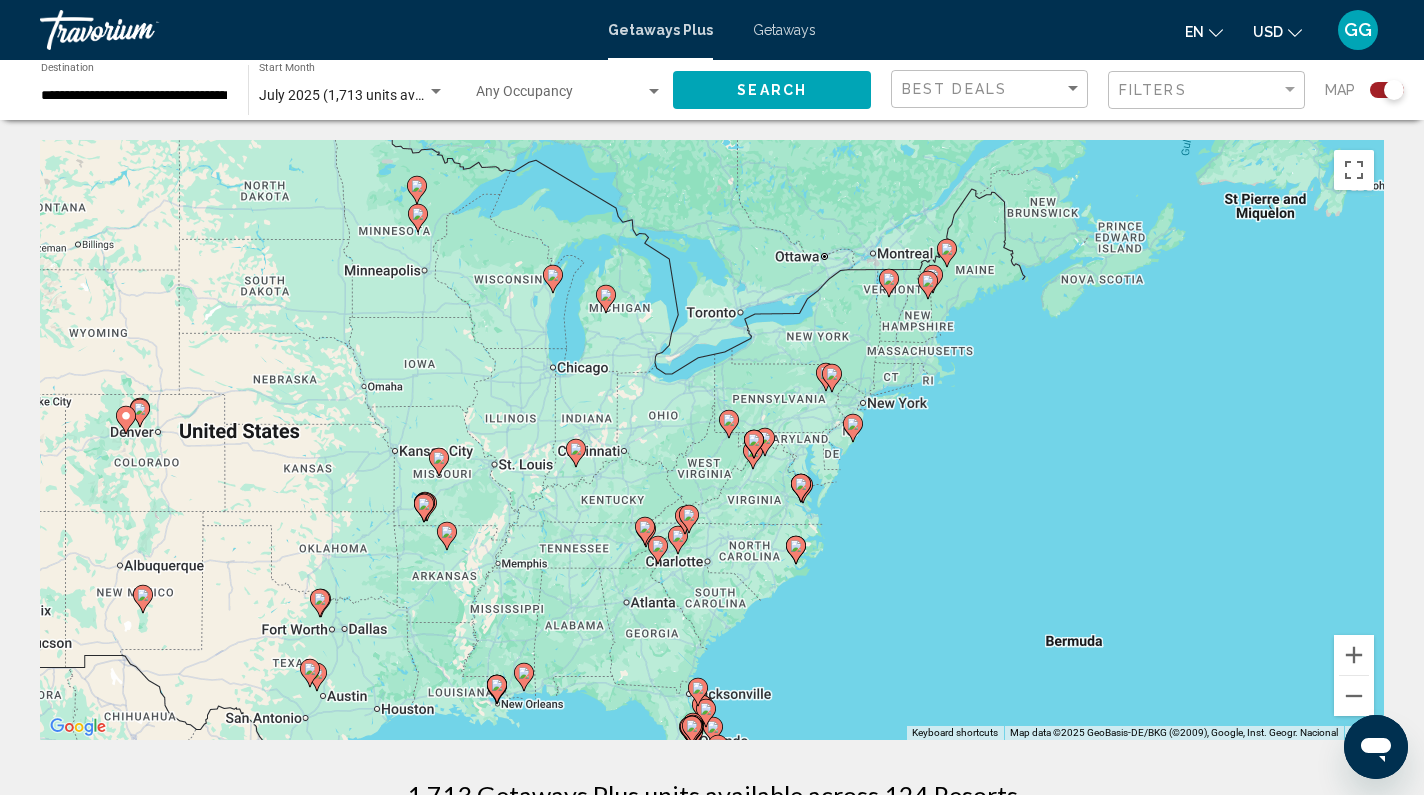 drag, startPoint x: 879, startPoint y: 539, endPoint x: 1015, endPoint y: 545, distance: 136.1323 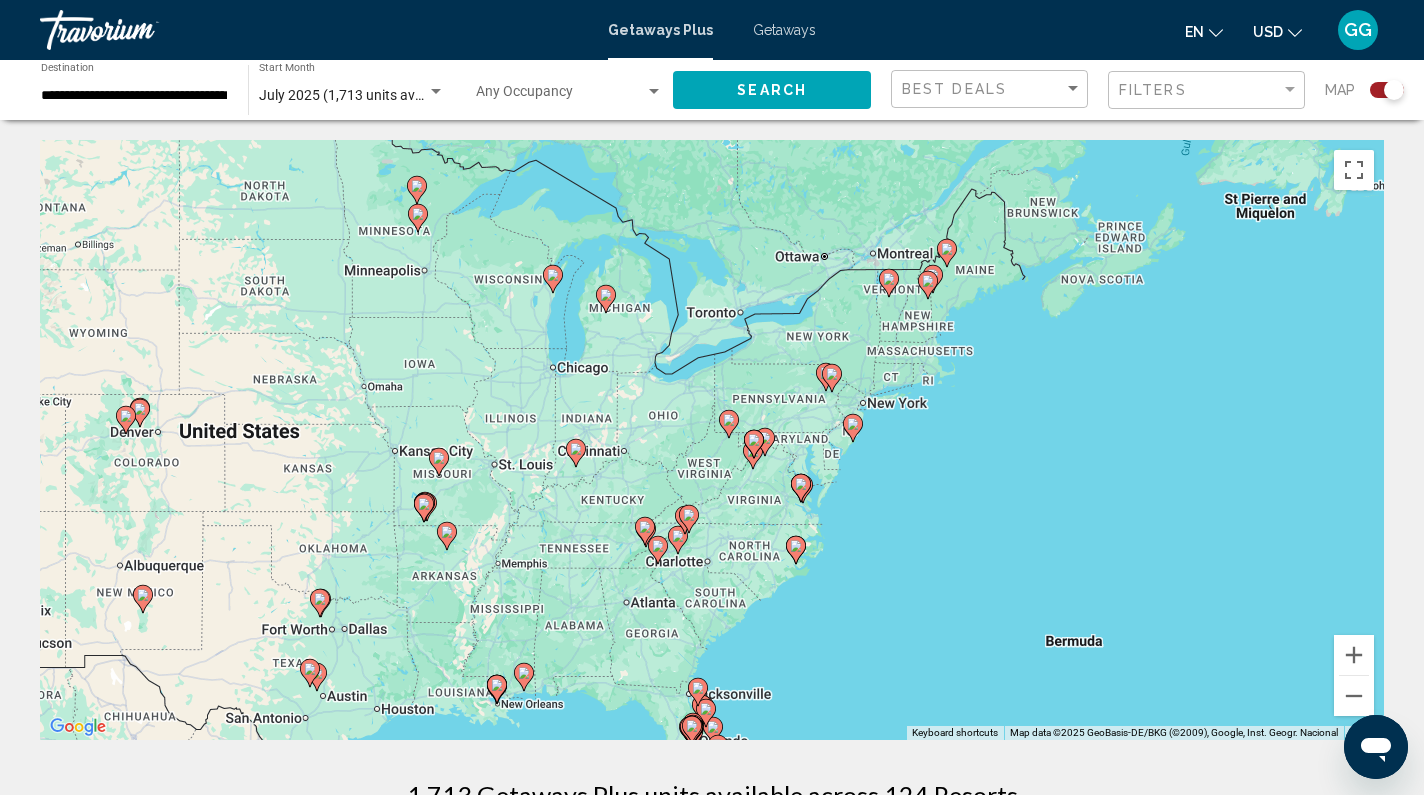 click on "To activate drag with keyboard, press Alt + Enter. Once in keyboard drag state, use the arrow keys to move the marker. To complete the drag, press the Enter key. To cancel, press Escape." at bounding box center [712, 440] 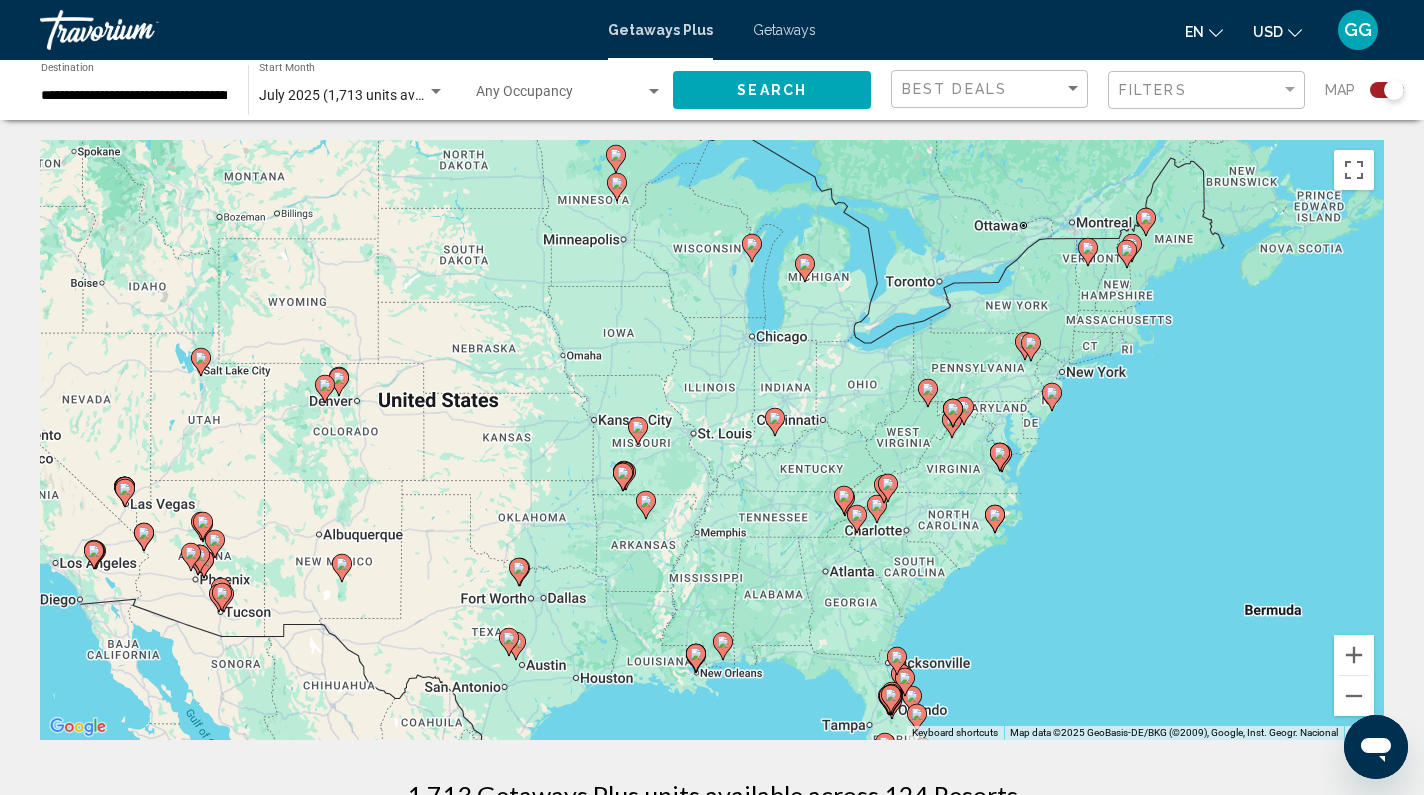 drag, startPoint x: 1015, startPoint y: 545, endPoint x: 1207, endPoint y: 507, distance: 195.72429 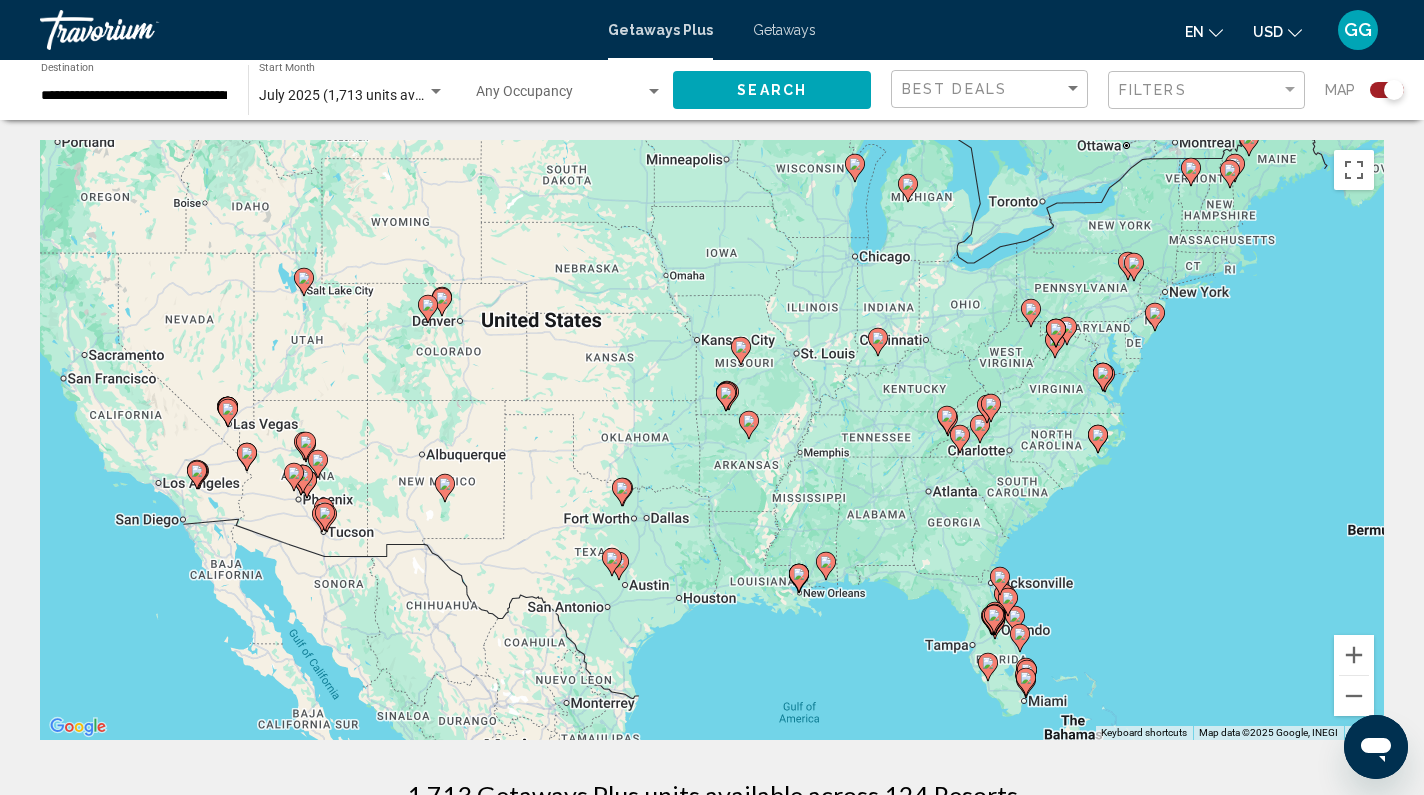 drag, startPoint x: 1207, startPoint y: 507, endPoint x: 1314, endPoint y: 426, distance: 134.20134 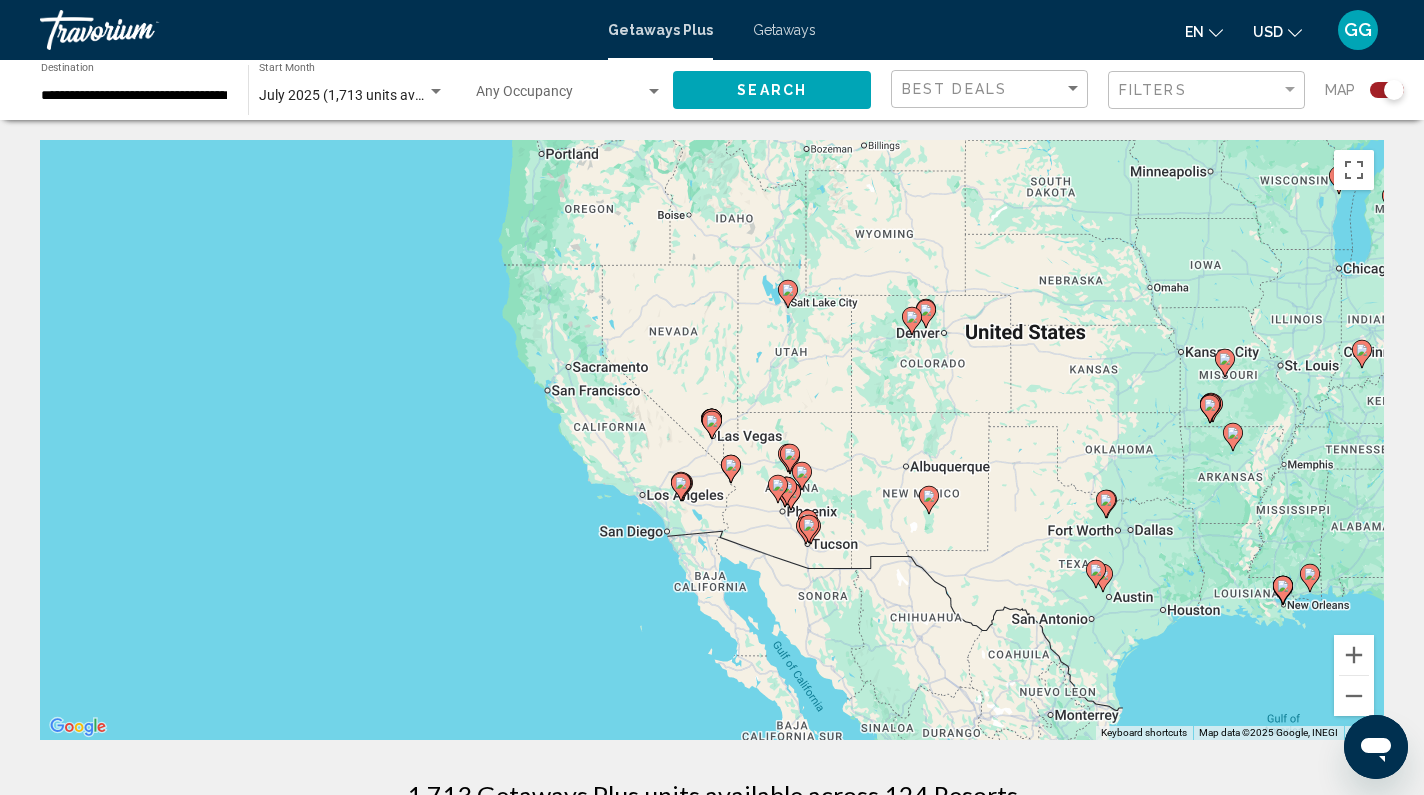 click 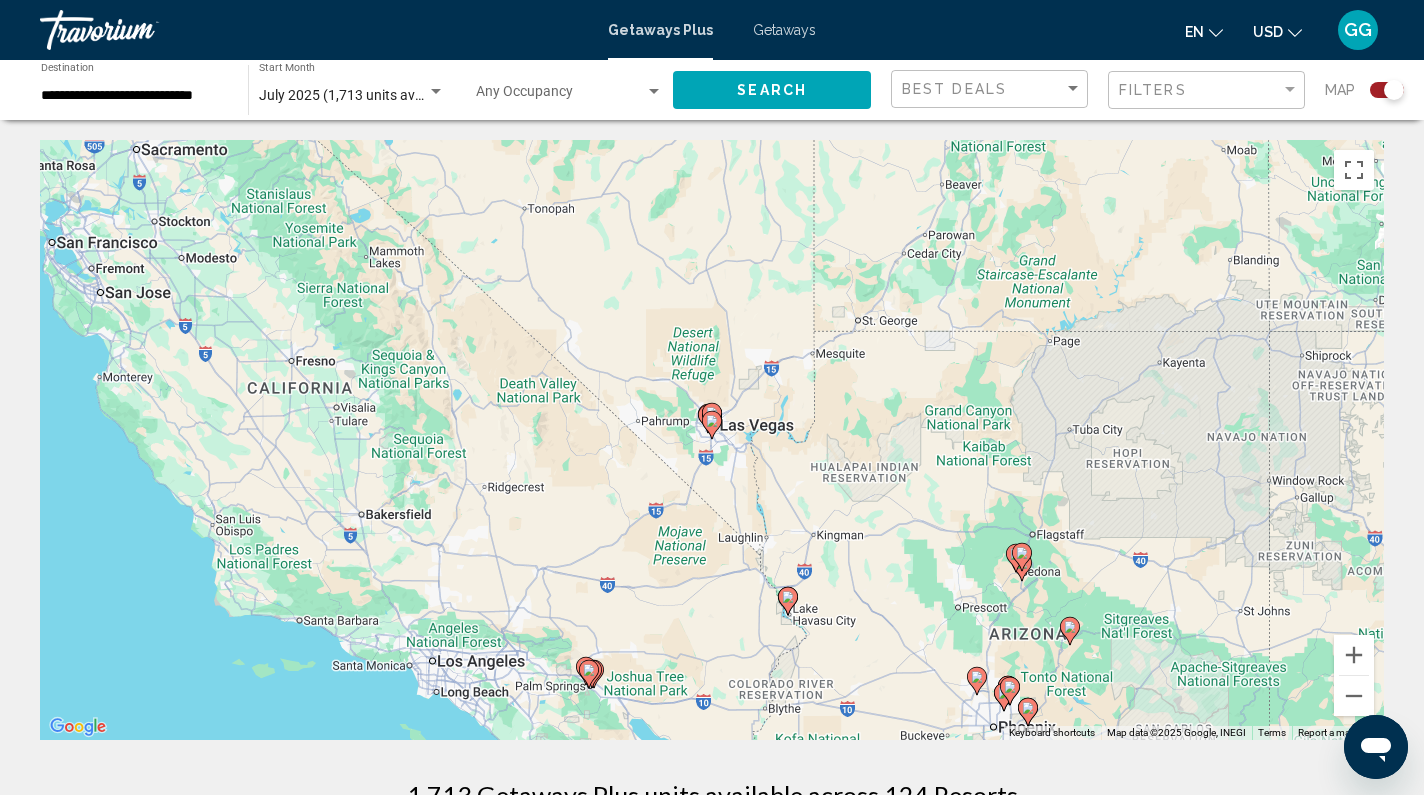 click 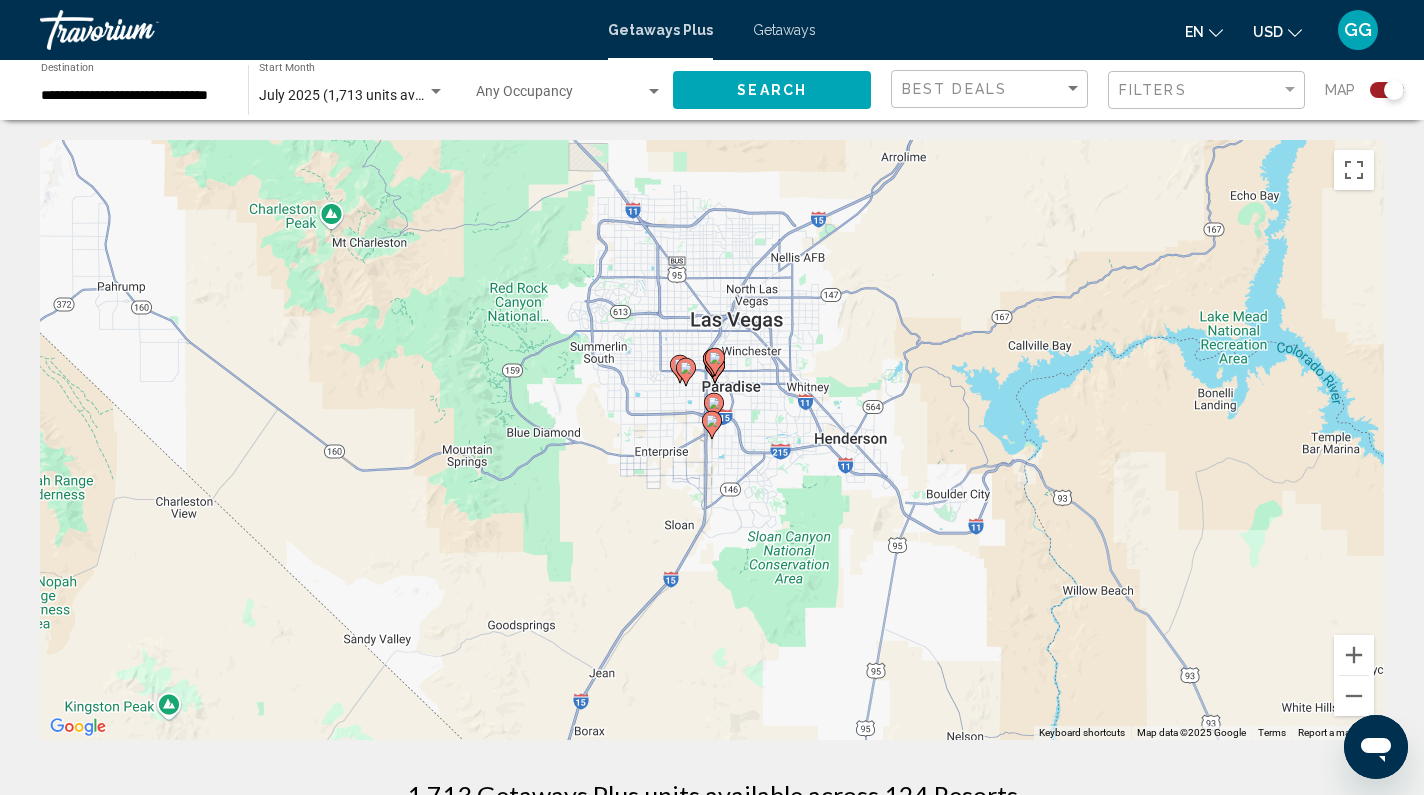 click on "To navigate, press the arrow keys. To activate drag with keyboard, press Alt + Enter. Once in keyboard drag state, use the arrow keys to move the marker. To complete the drag, press the Enter key. To cancel, press Escape." at bounding box center (712, 440) 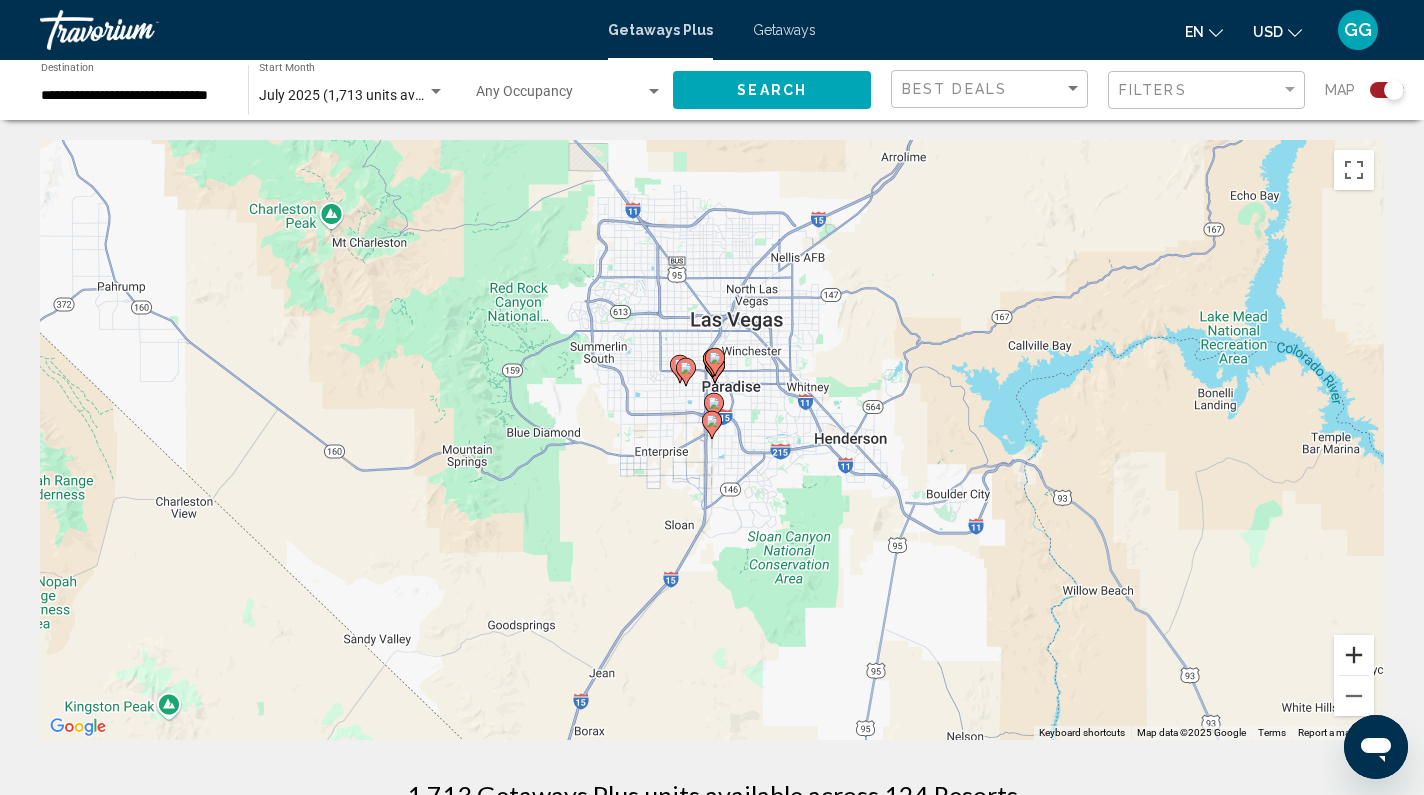 click at bounding box center (1354, 655) 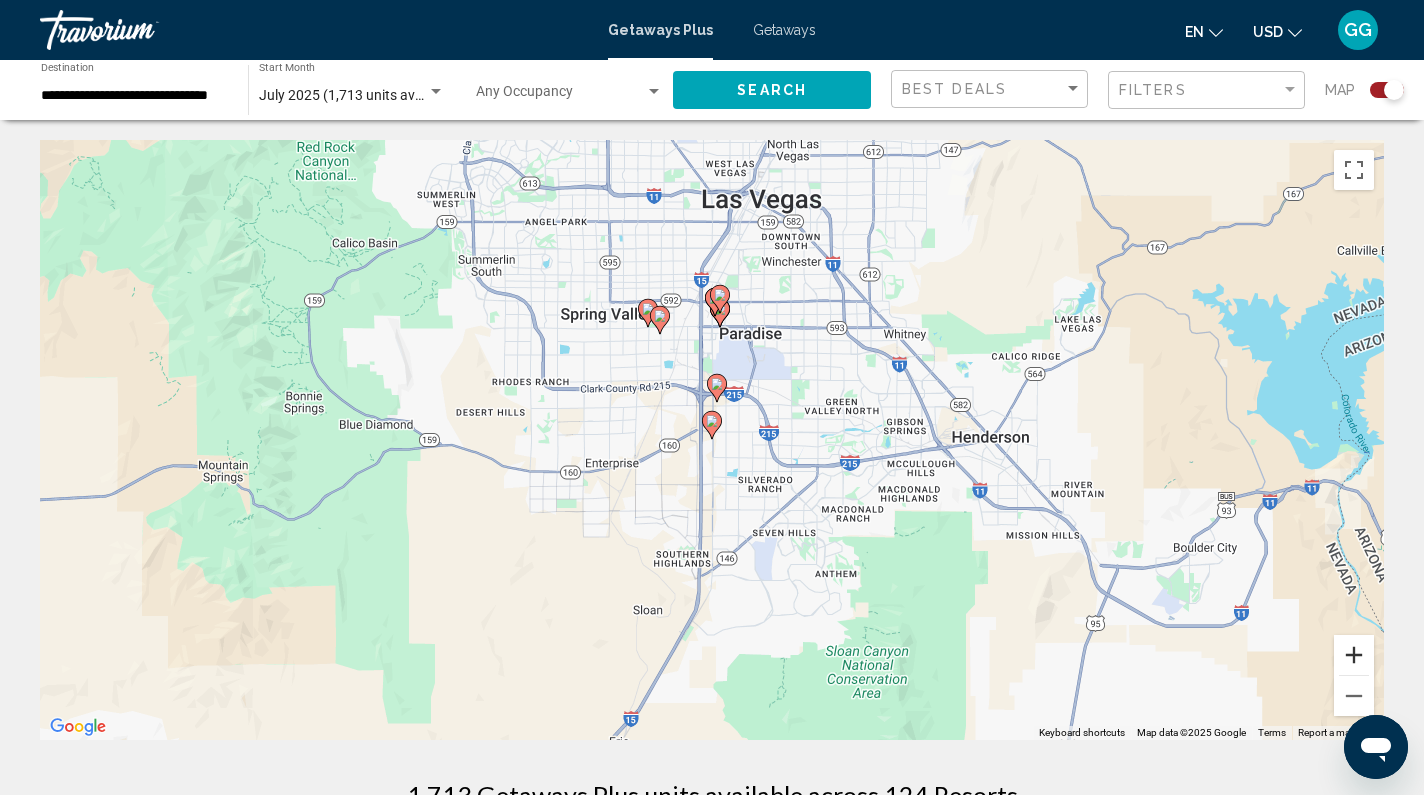click at bounding box center [1354, 655] 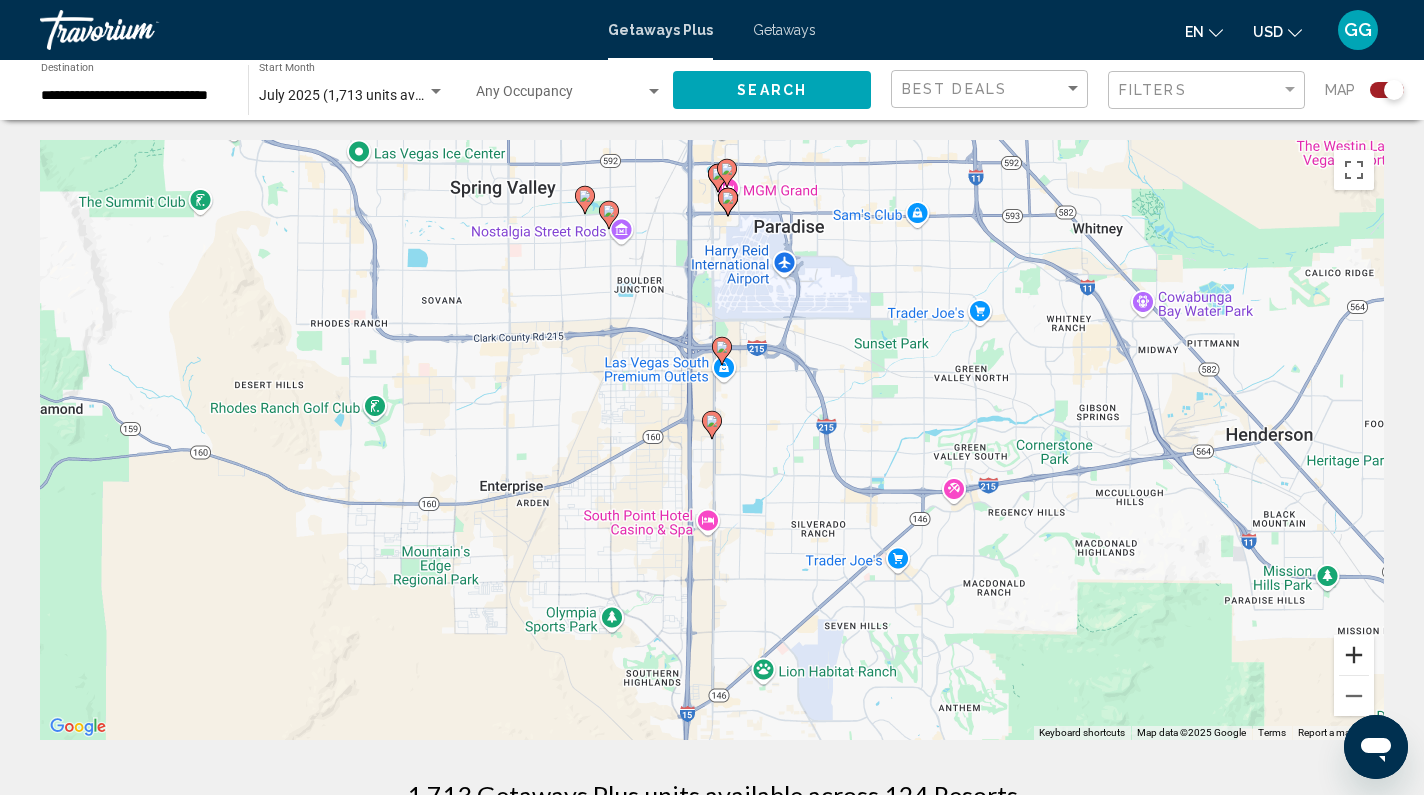 click at bounding box center (1354, 655) 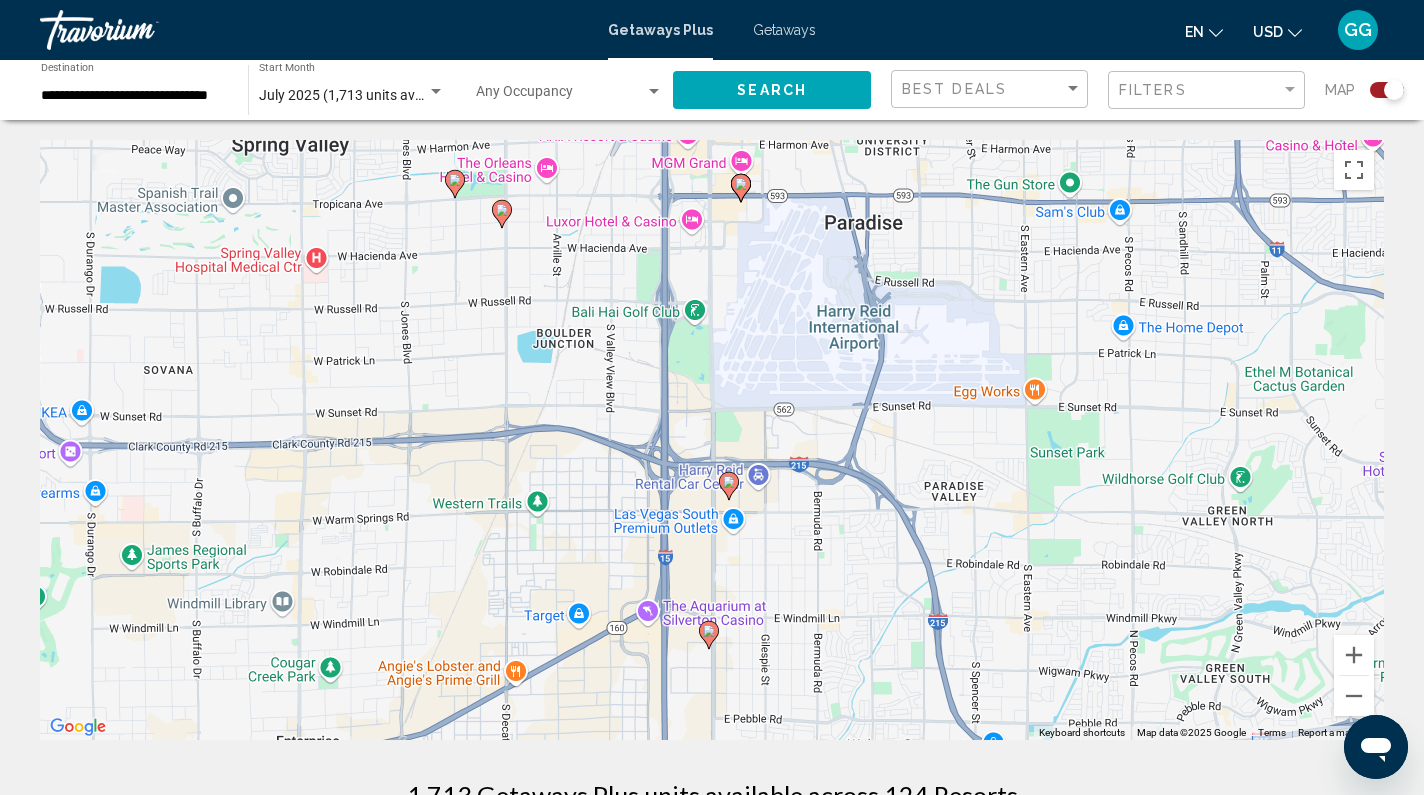 drag, startPoint x: 1080, startPoint y: 335, endPoint x: 1073, endPoint y: 564, distance: 229.10696 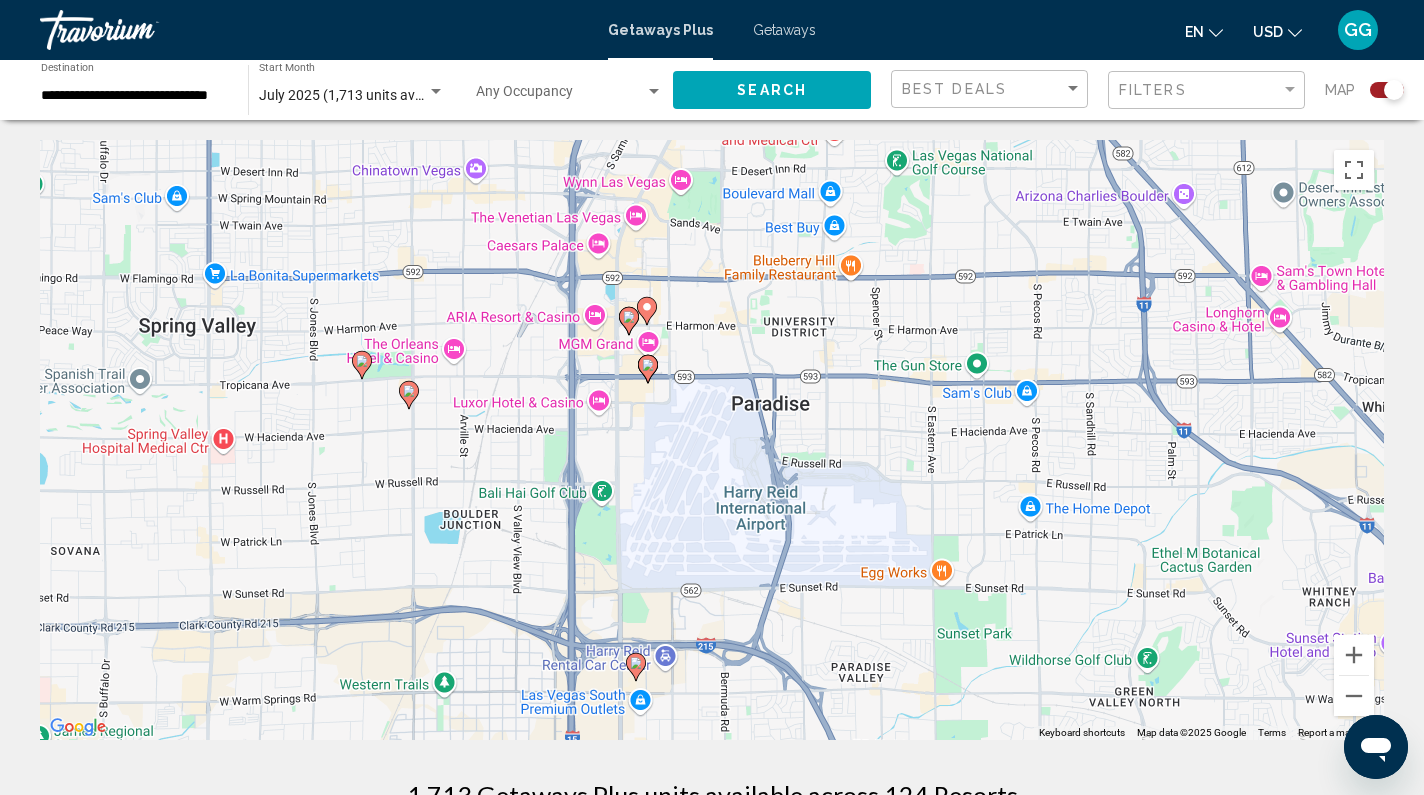 drag, startPoint x: 1066, startPoint y: 546, endPoint x: 977, endPoint y: 713, distance: 189.2353 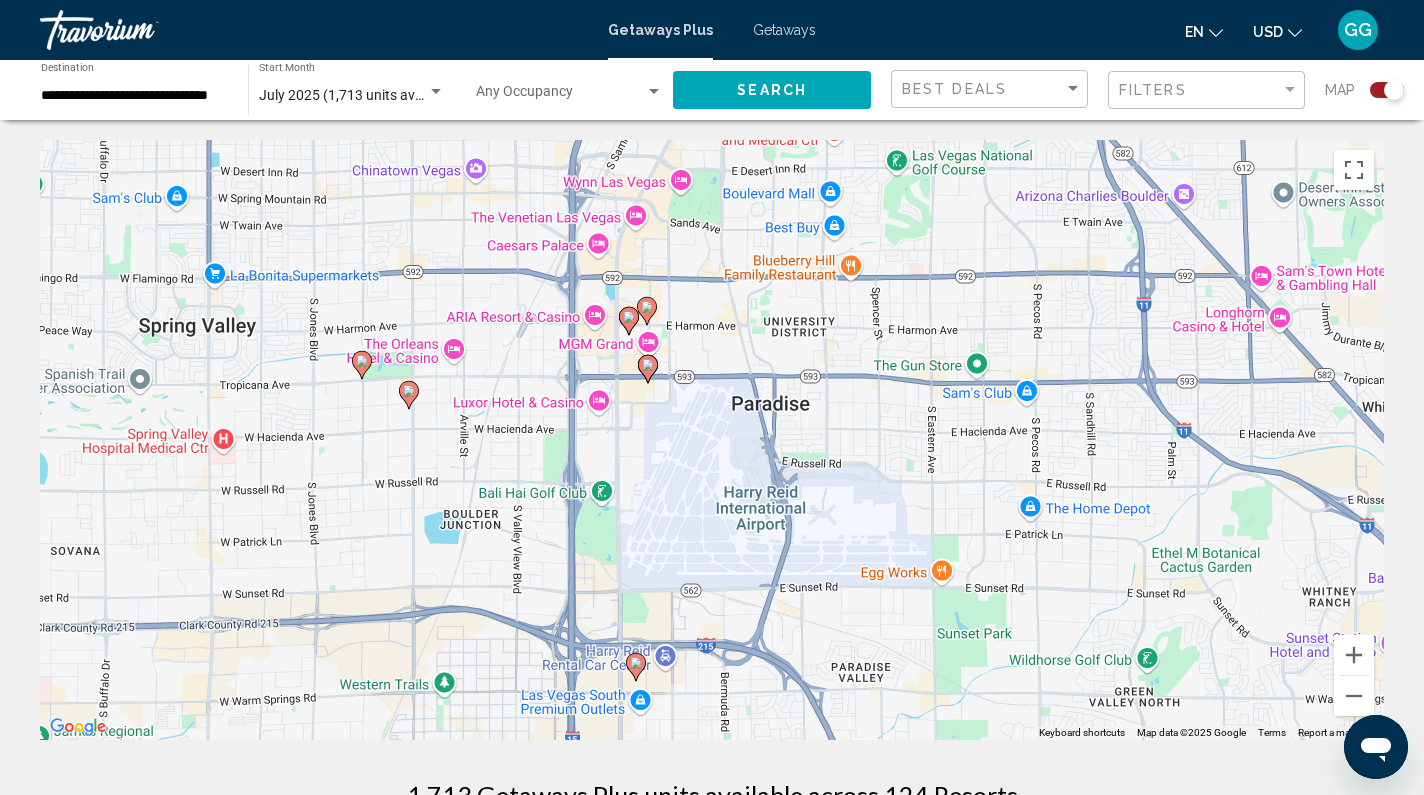 click on "To activate drag with keyboard, press Alt + Enter. Once in keyboard drag state, use the arrow keys to move the marker. To complete the drag, press the Enter key. To cancel, press Escape." at bounding box center (712, 440) 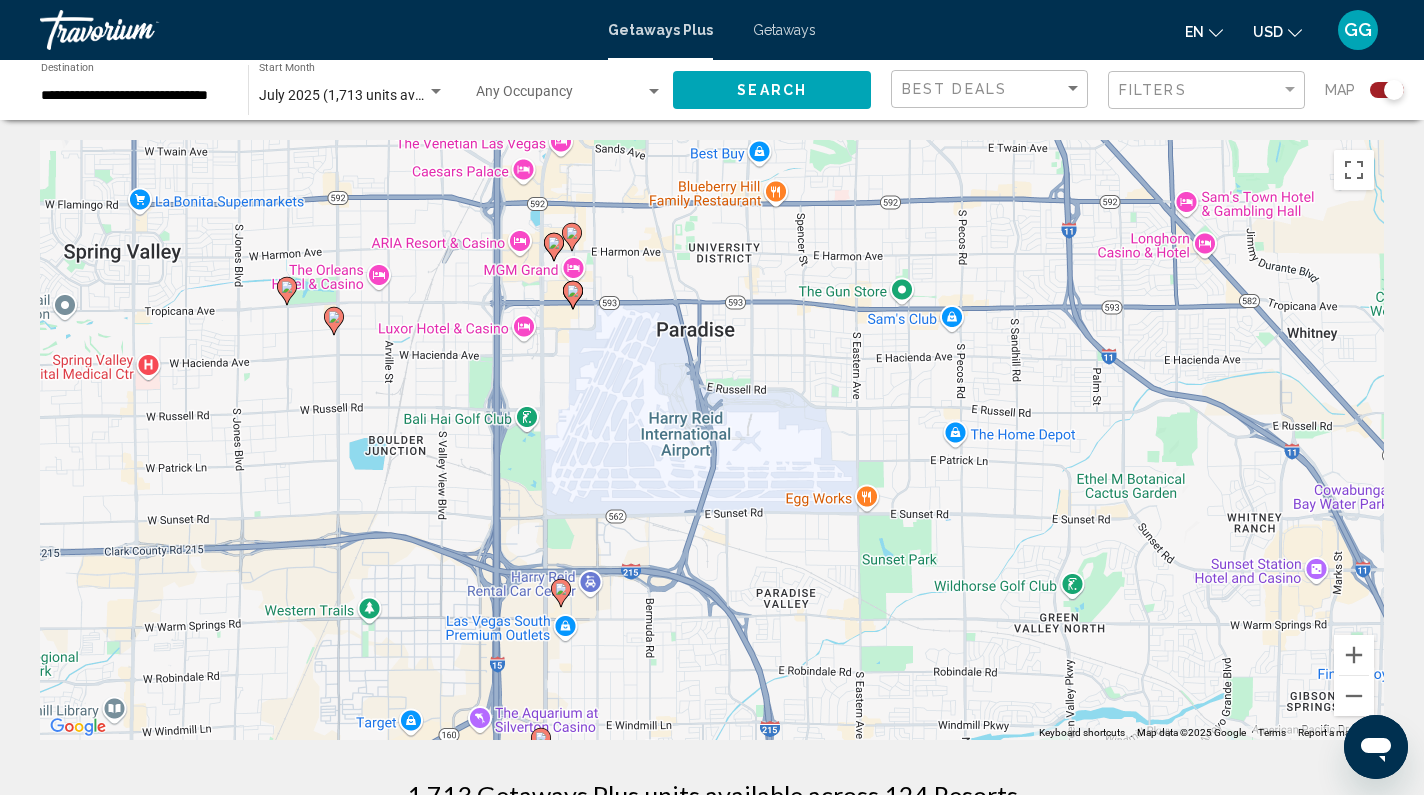 drag, startPoint x: 906, startPoint y: 444, endPoint x: 849, endPoint y: 395, distance: 75.16648 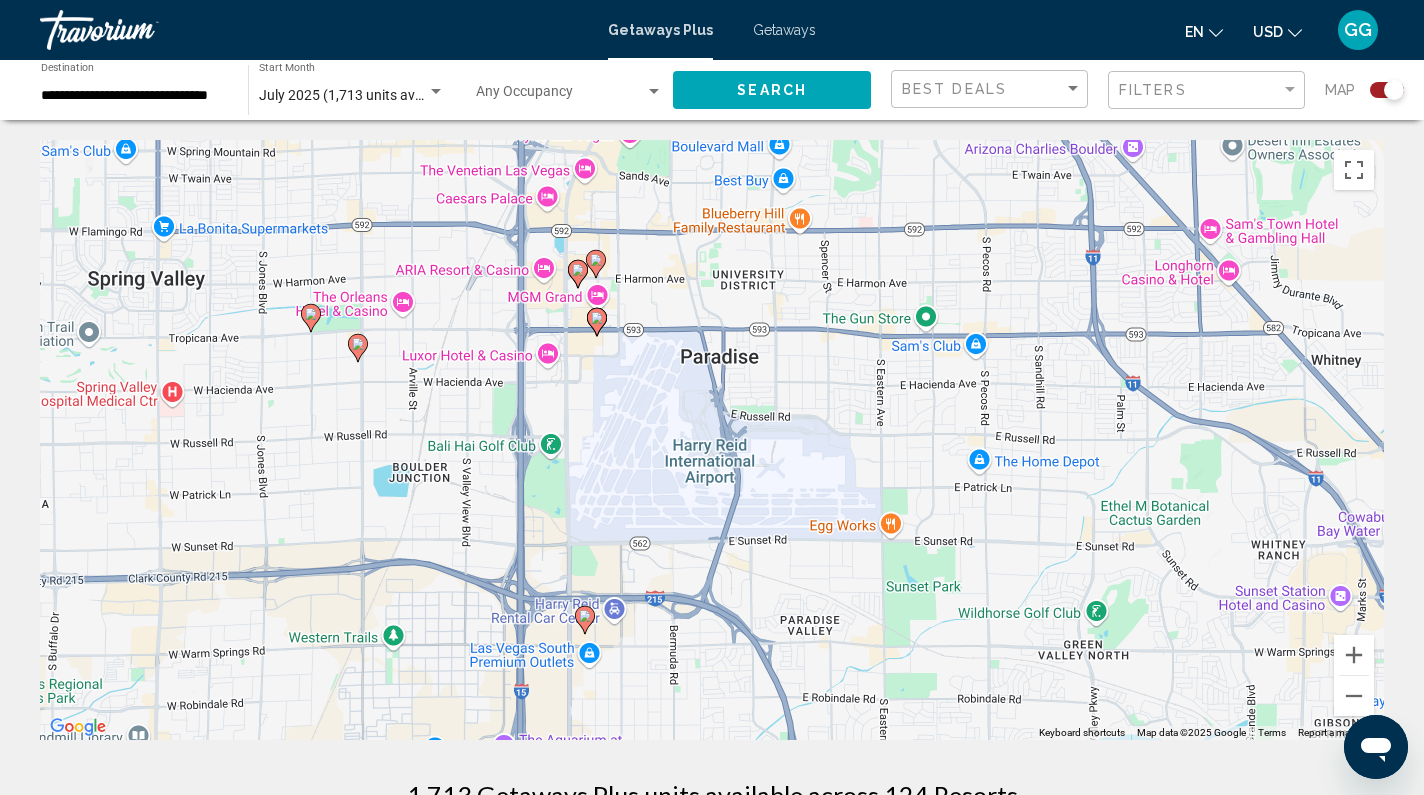 click 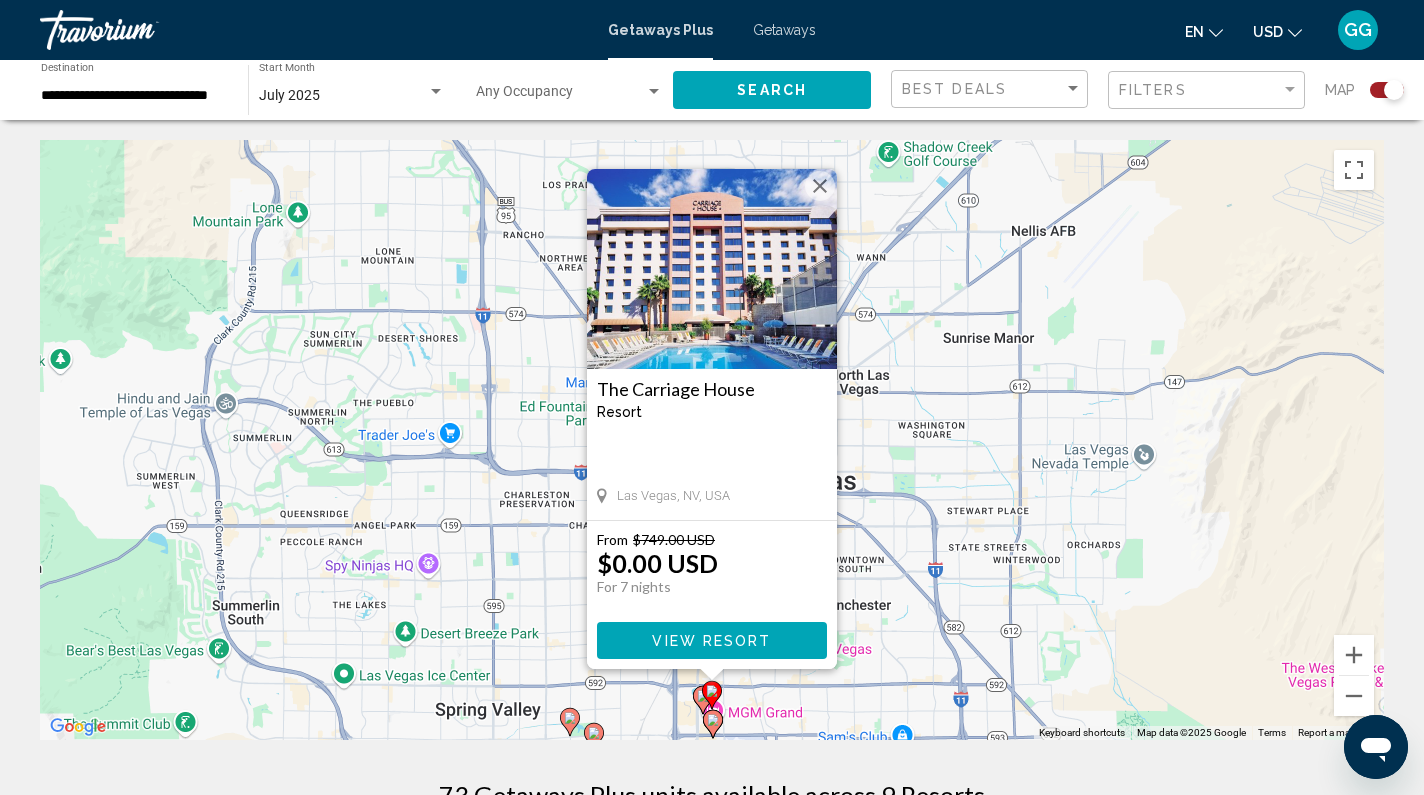 click at bounding box center [820, 186] 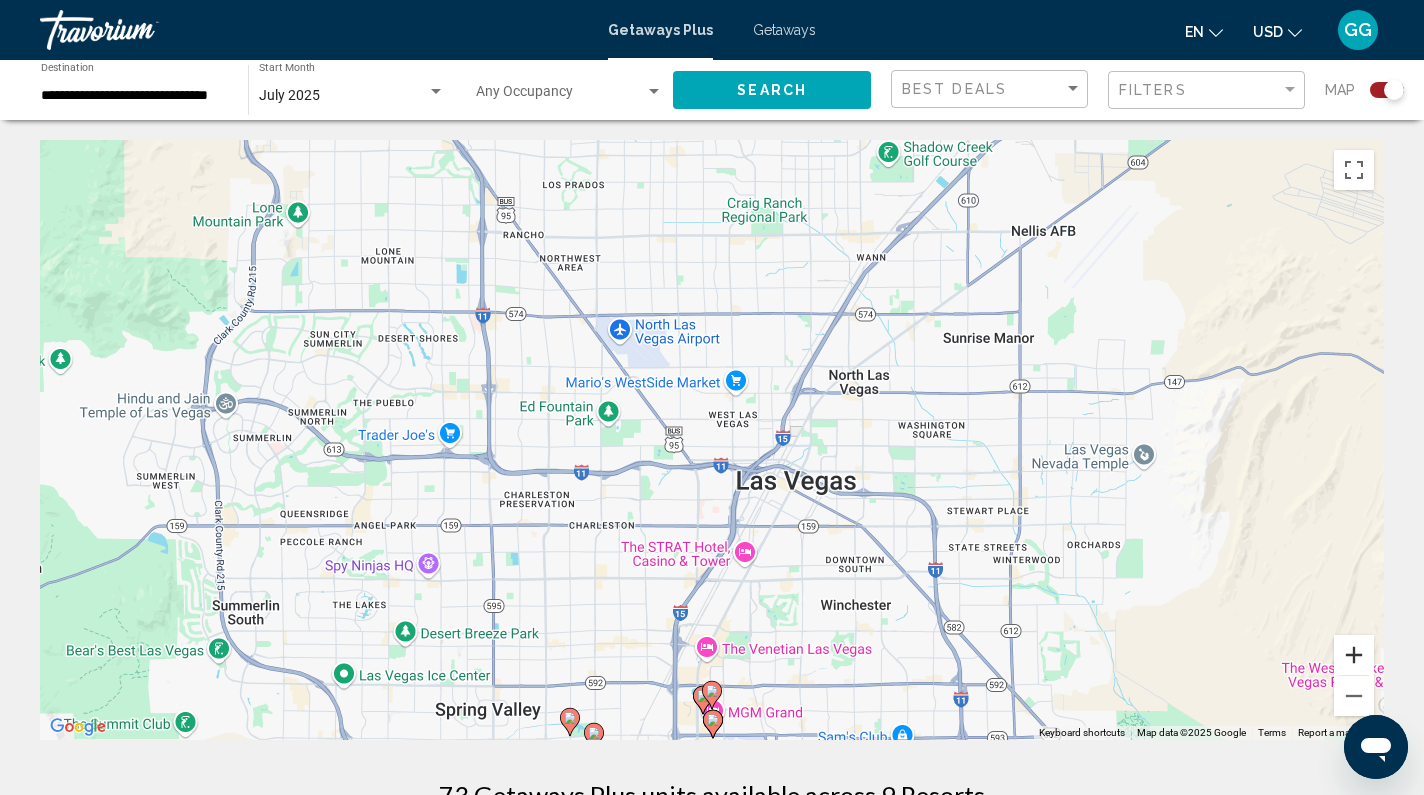 click at bounding box center [1354, 655] 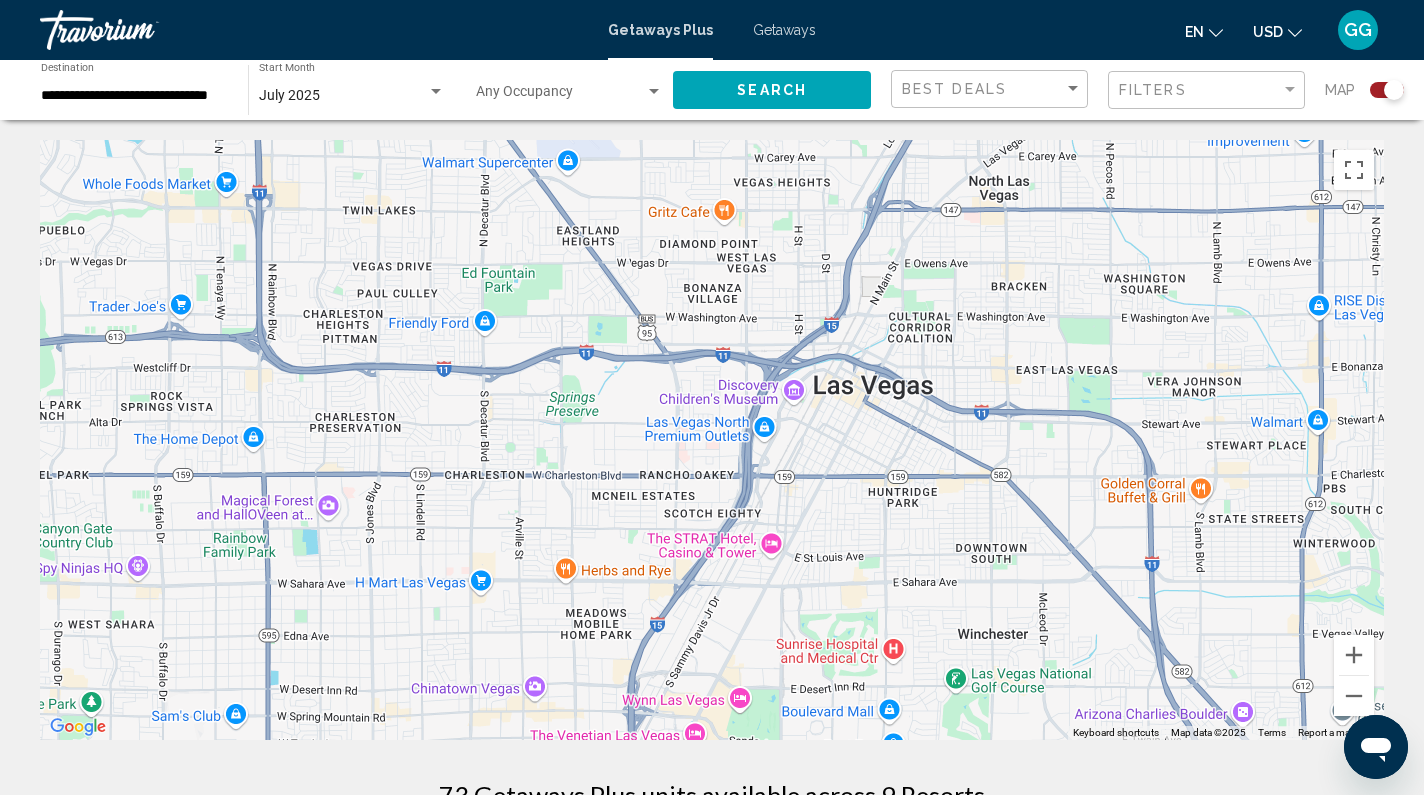 drag, startPoint x: 1073, startPoint y: 640, endPoint x: 1055, endPoint y: 433, distance: 207.78113 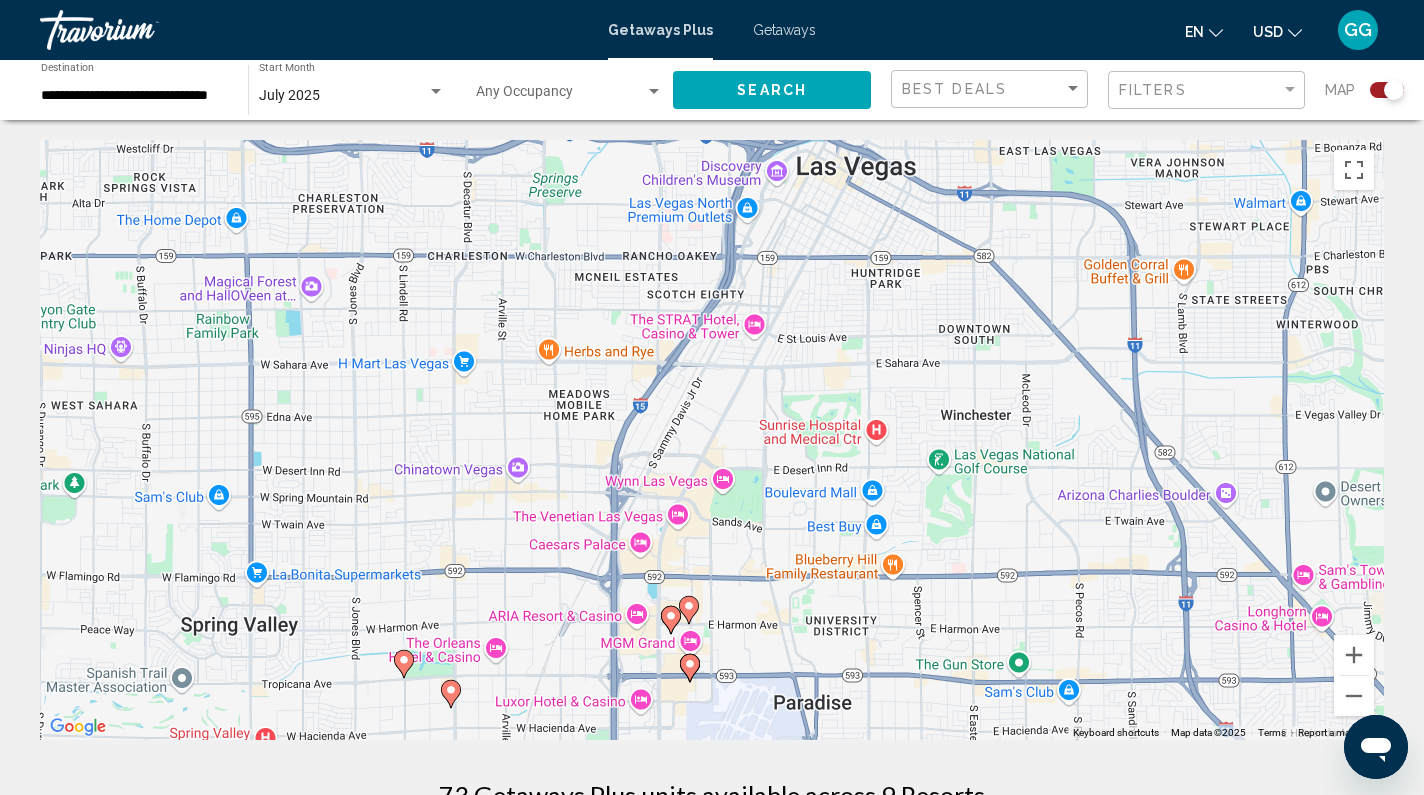 drag, startPoint x: 995, startPoint y: 590, endPoint x: 996, endPoint y: 361, distance: 229.00218 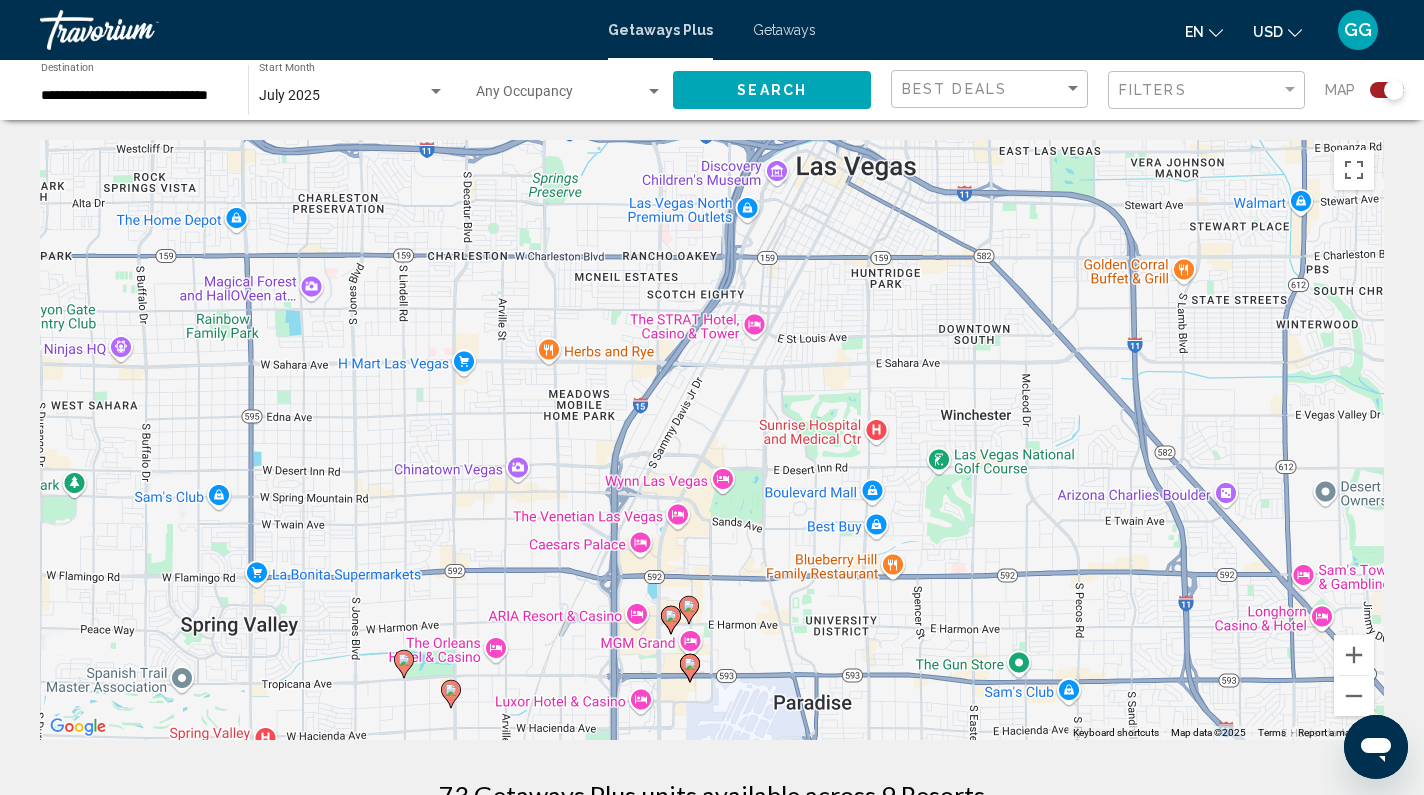 click on "To activate drag with keyboard, press Alt + Enter. Once in keyboard drag state, use the arrow keys to move the marker. To complete the drag, press the Enter key. To cancel, press Escape." at bounding box center [712, 440] 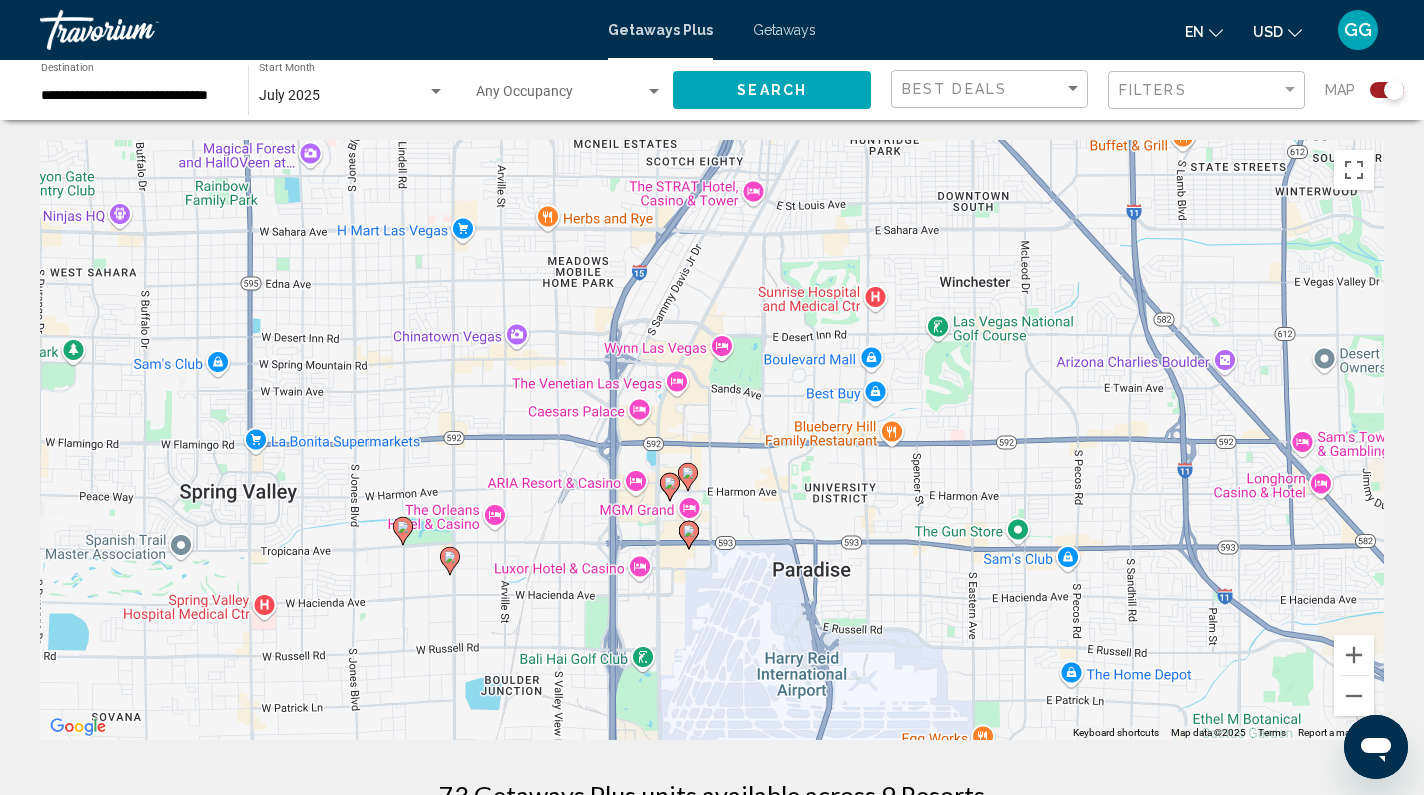 click 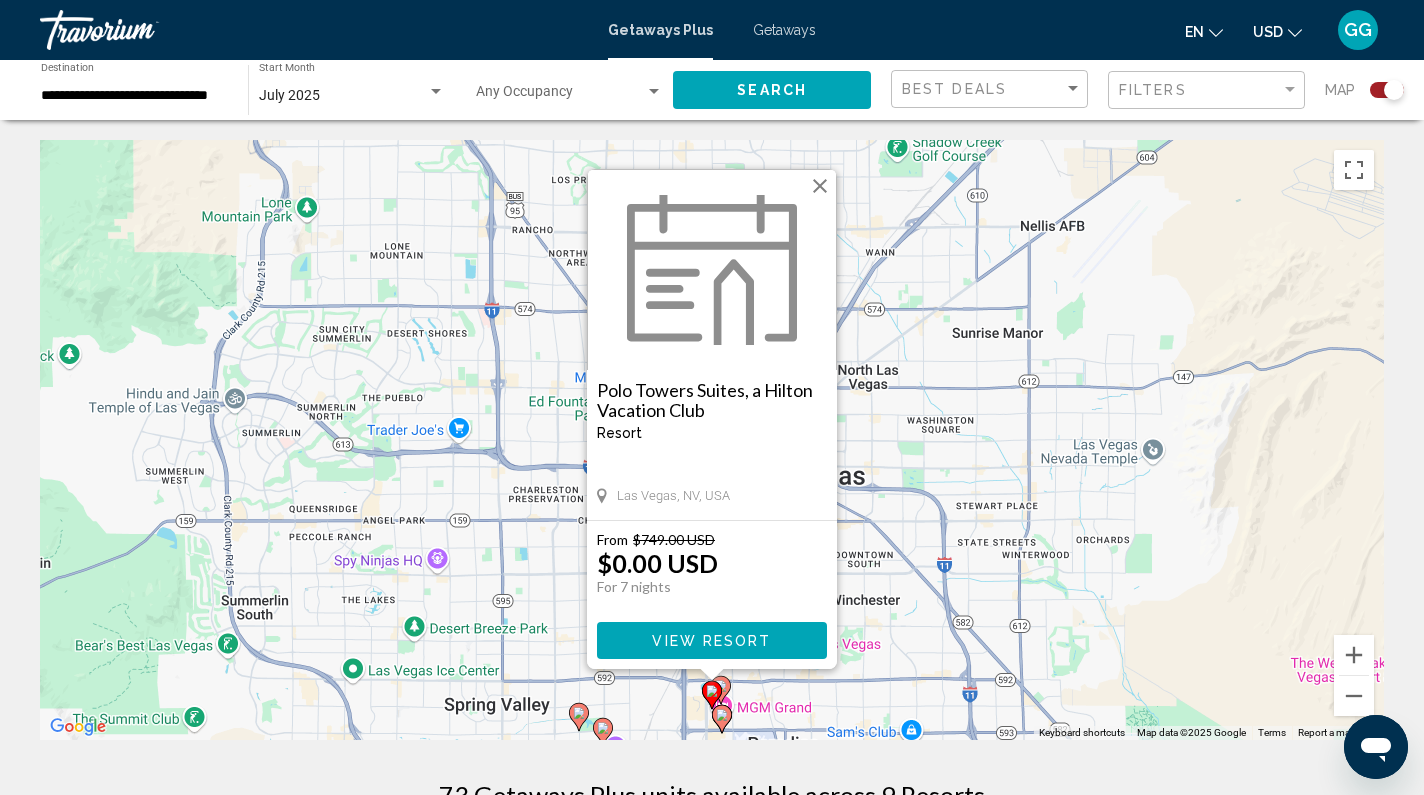 click on "View Resort" at bounding box center (711, 641) 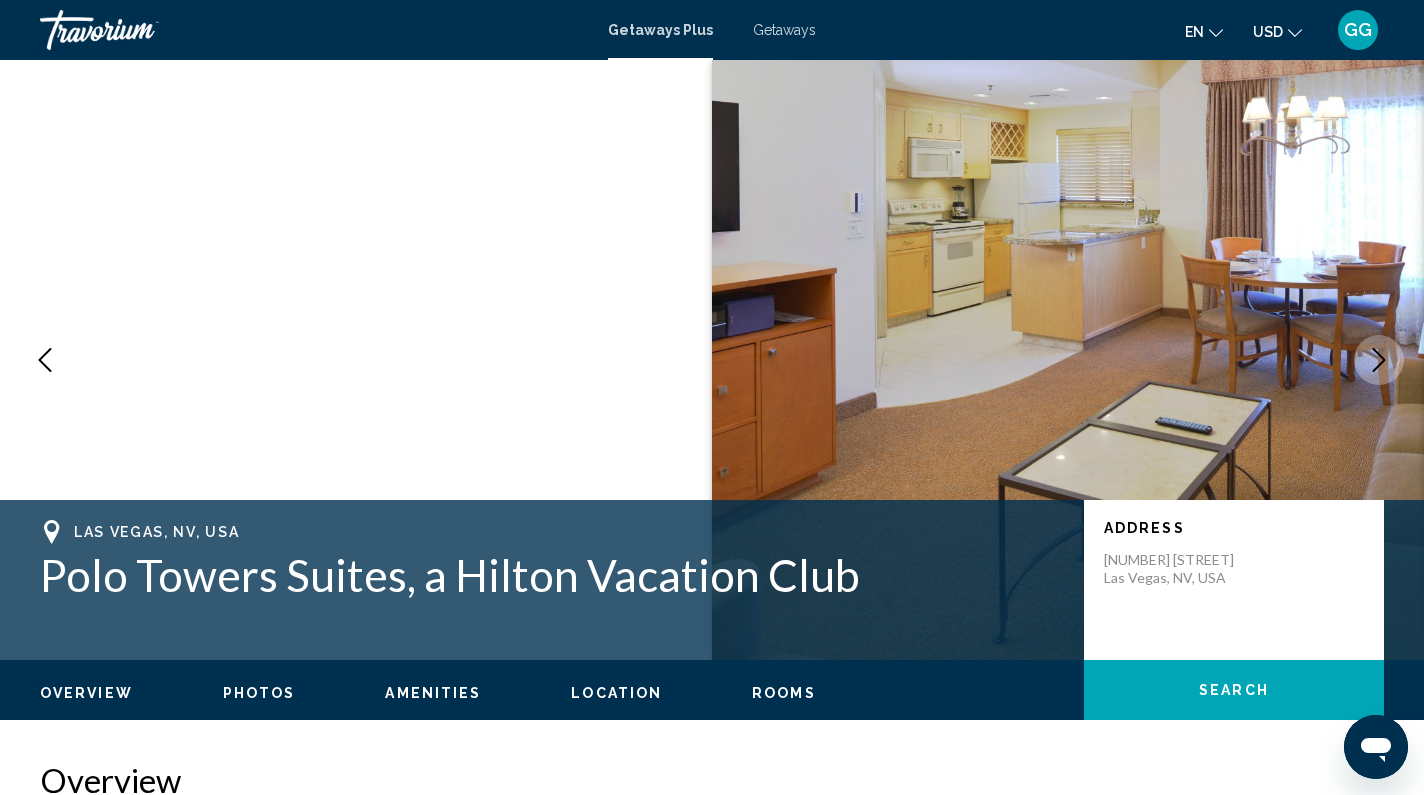 scroll, scrollTop: 0, scrollLeft: 0, axis: both 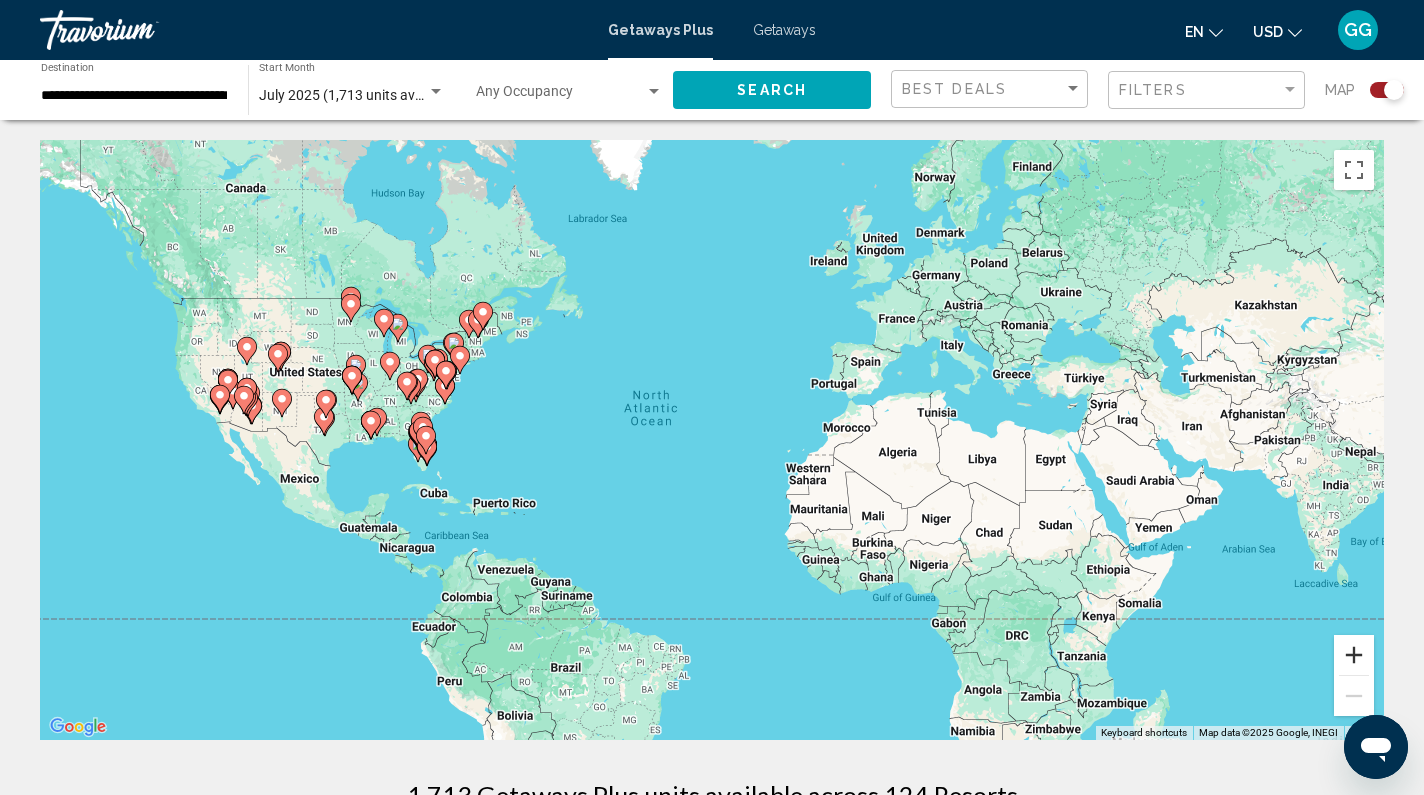 click at bounding box center (1354, 655) 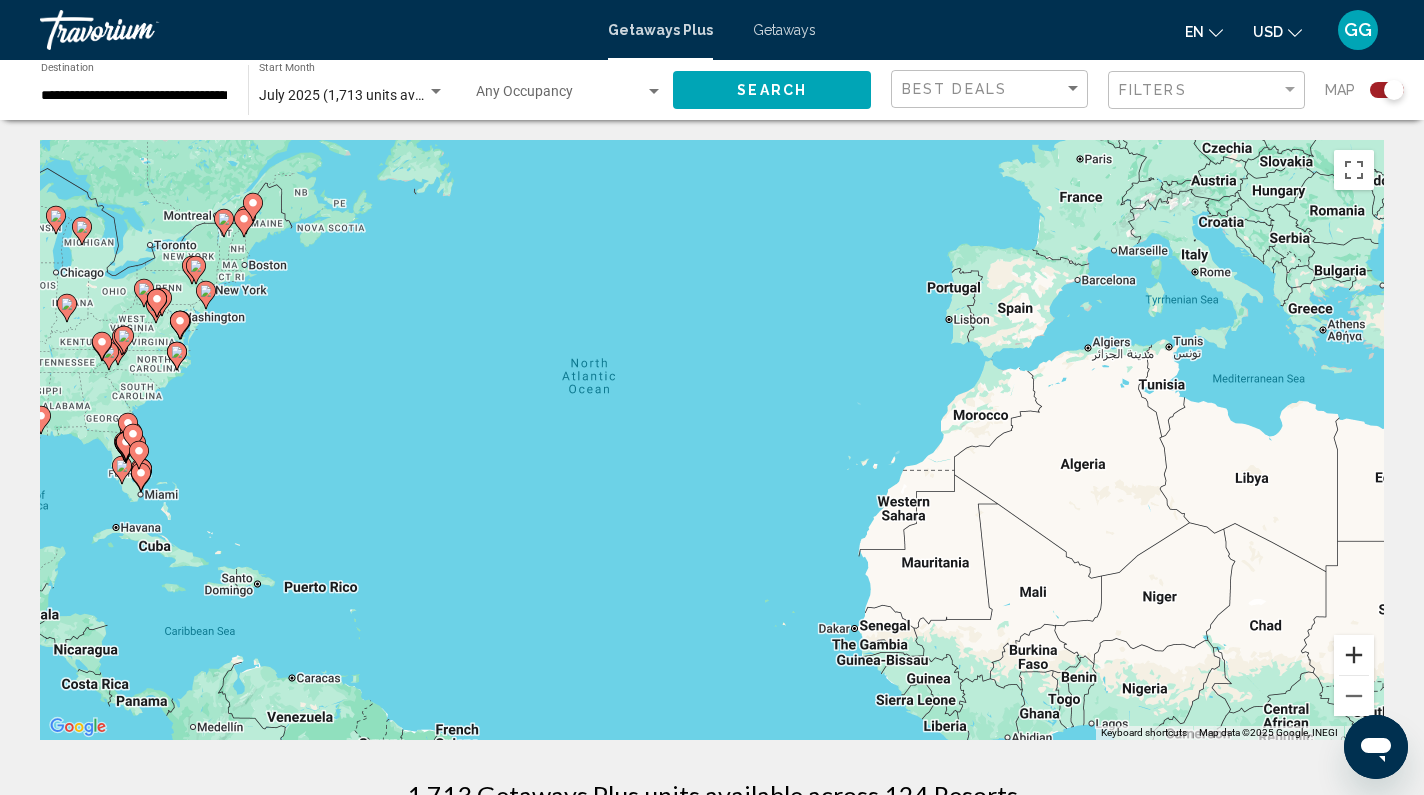 click at bounding box center (1354, 655) 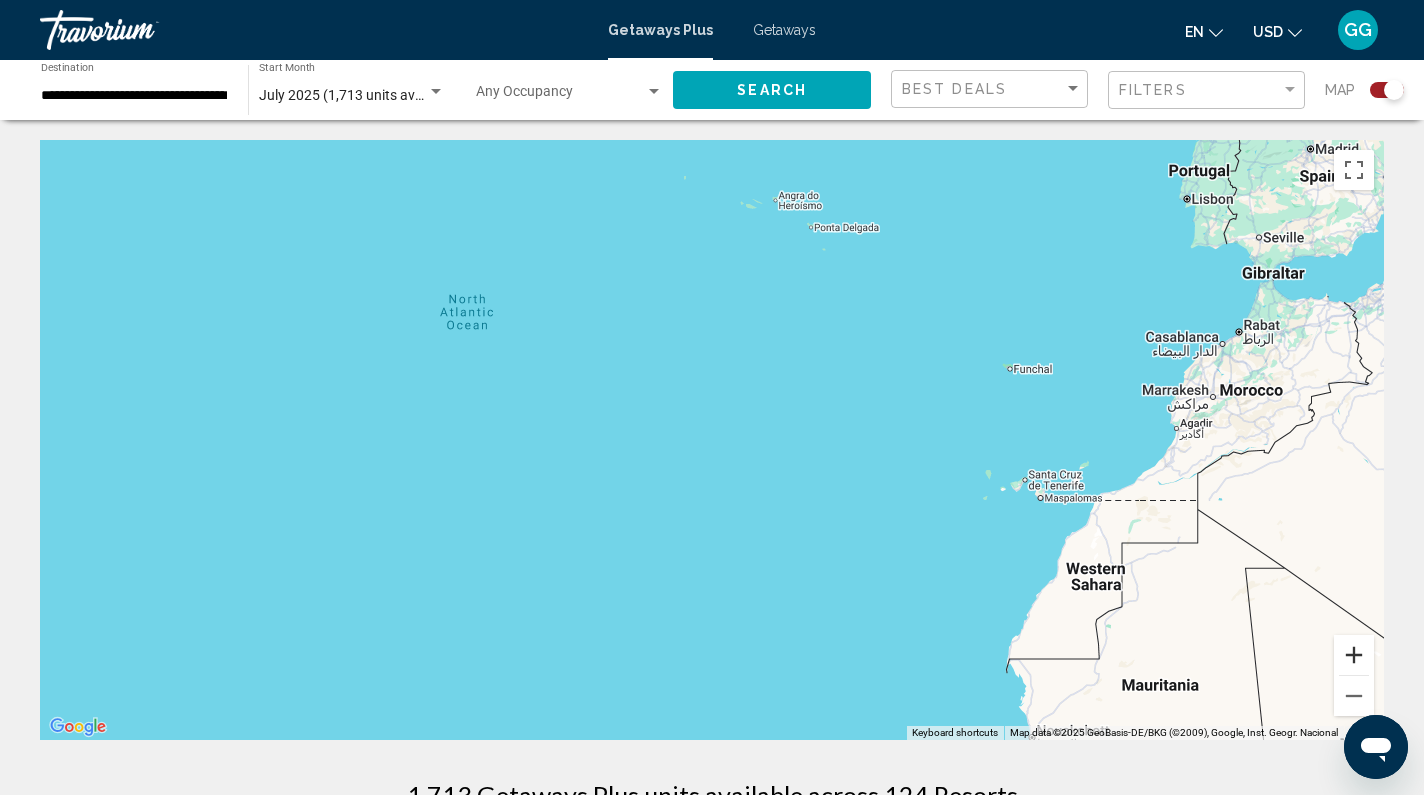 click at bounding box center [1354, 655] 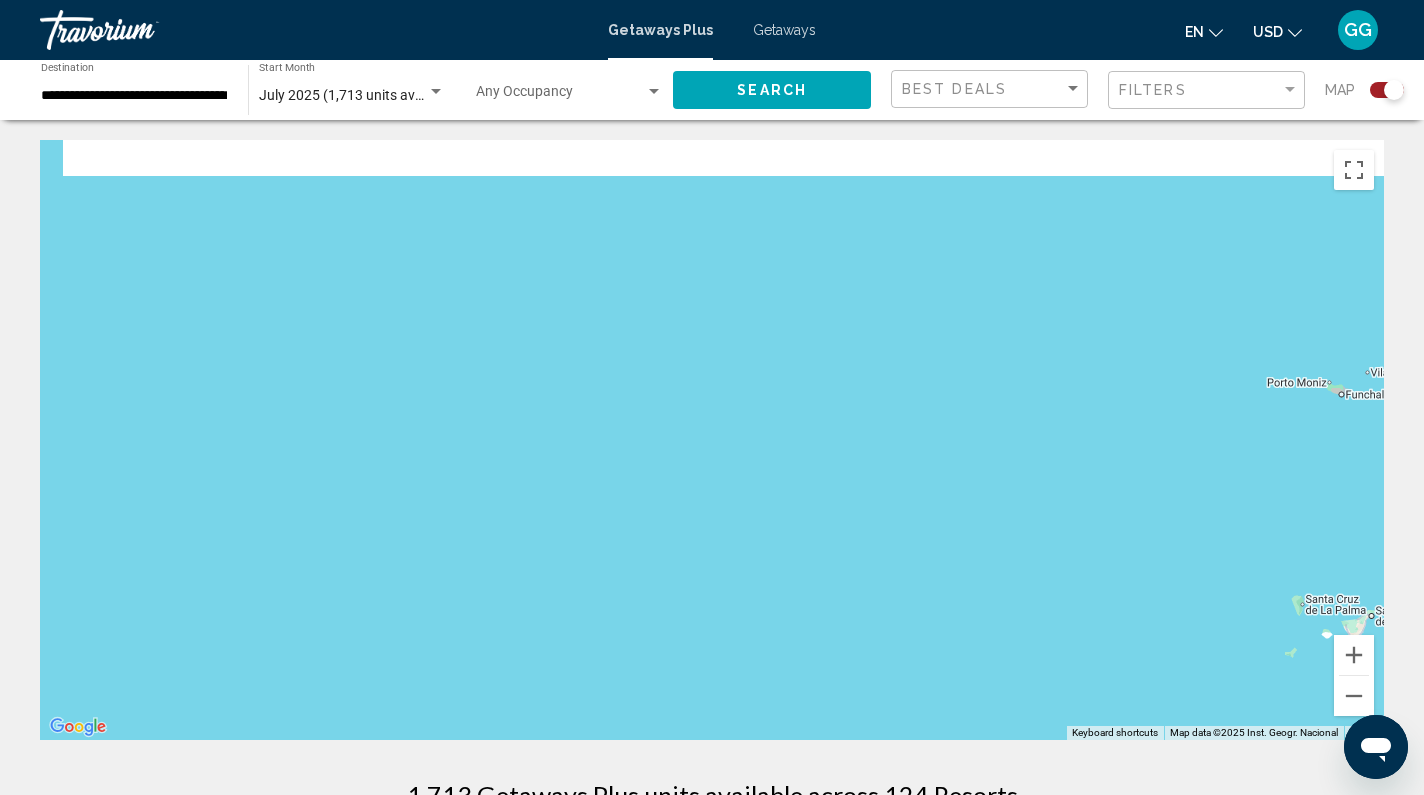 drag, startPoint x: 652, startPoint y: 442, endPoint x: 734, endPoint y: 611, distance: 187.84302 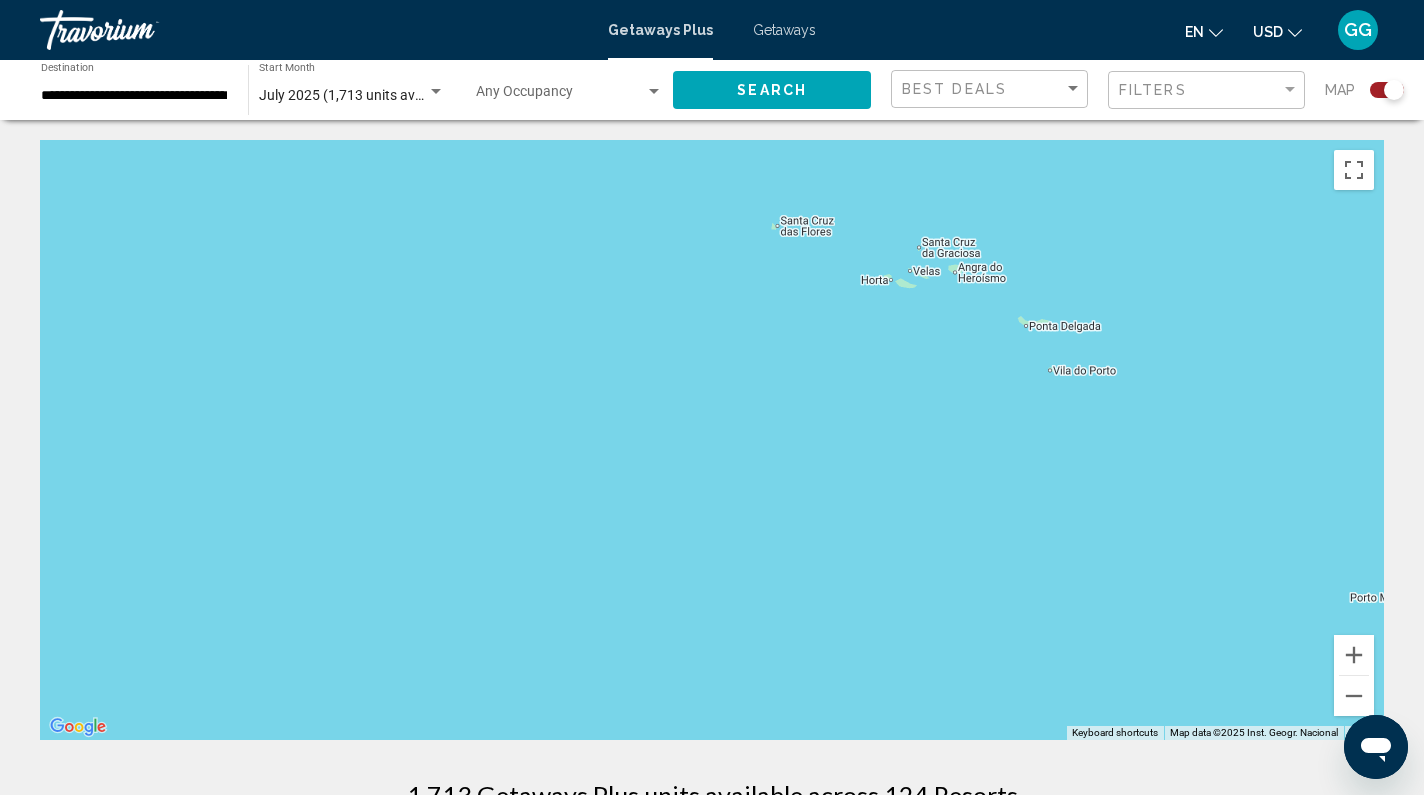 drag, startPoint x: 734, startPoint y: 490, endPoint x: 734, endPoint y: 684, distance: 194 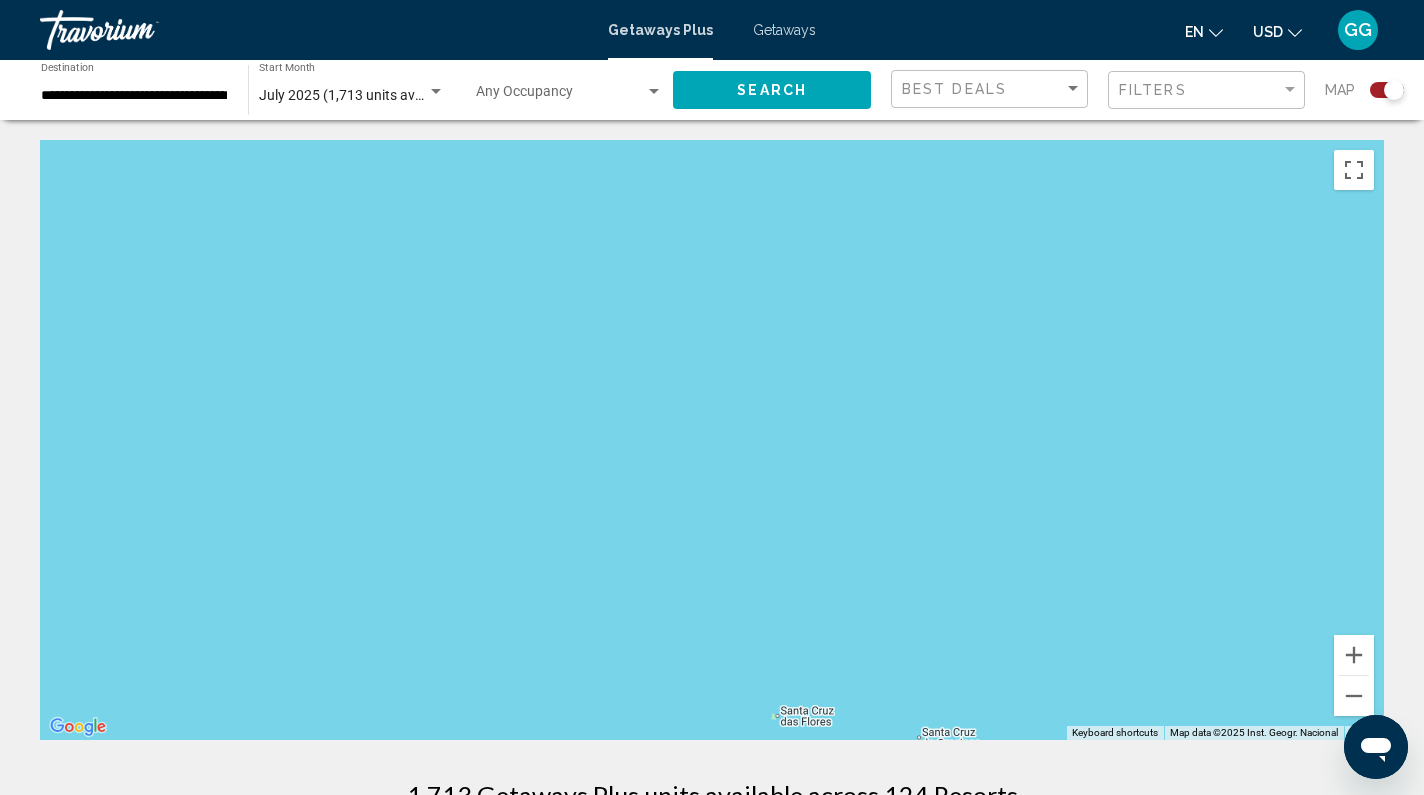 drag, startPoint x: 668, startPoint y: 563, endPoint x: 720, endPoint y: 598, distance: 62.681736 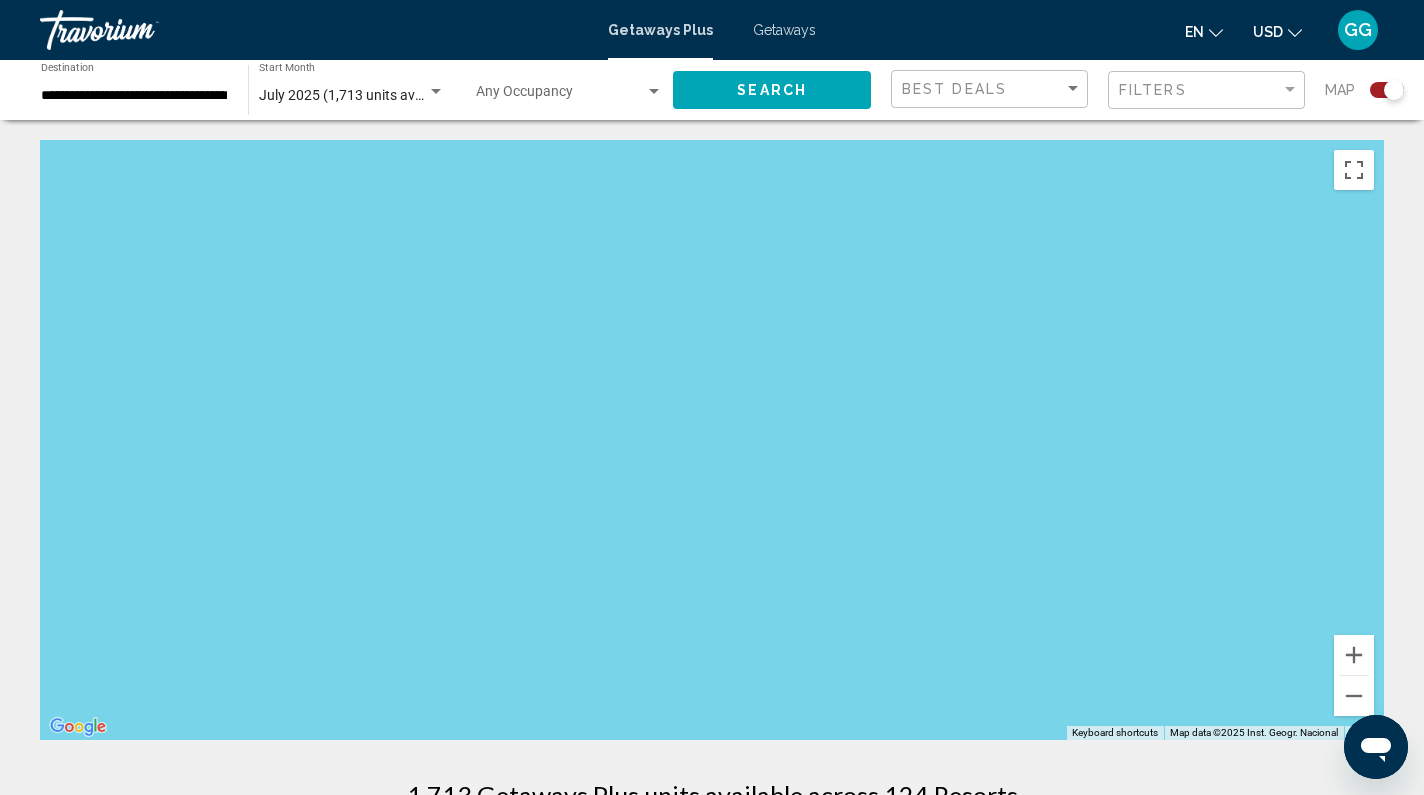 drag, startPoint x: 652, startPoint y: 345, endPoint x: 698, endPoint y: 595, distance: 254.19678 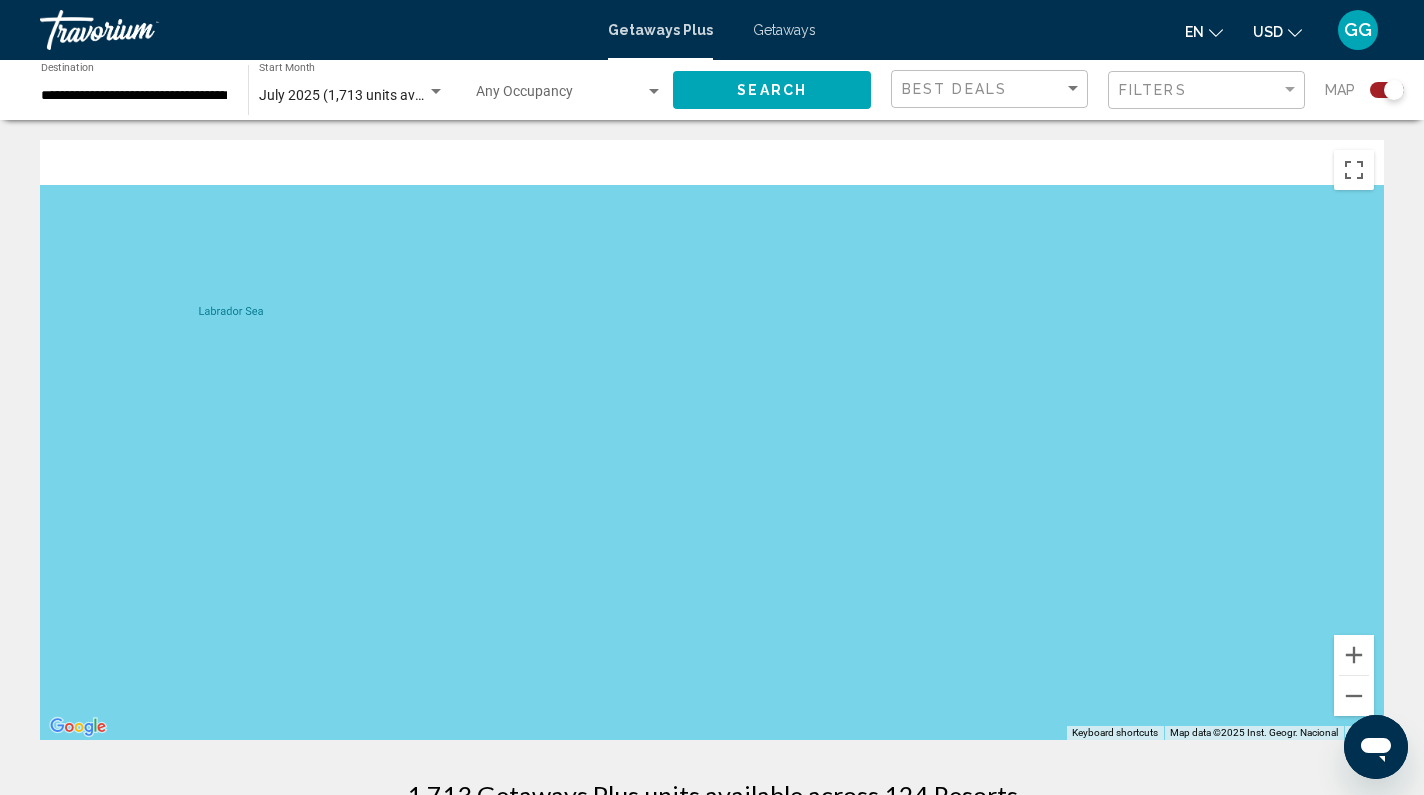 drag, startPoint x: 677, startPoint y: 556, endPoint x: 818, endPoint y: 641, distance: 164.63899 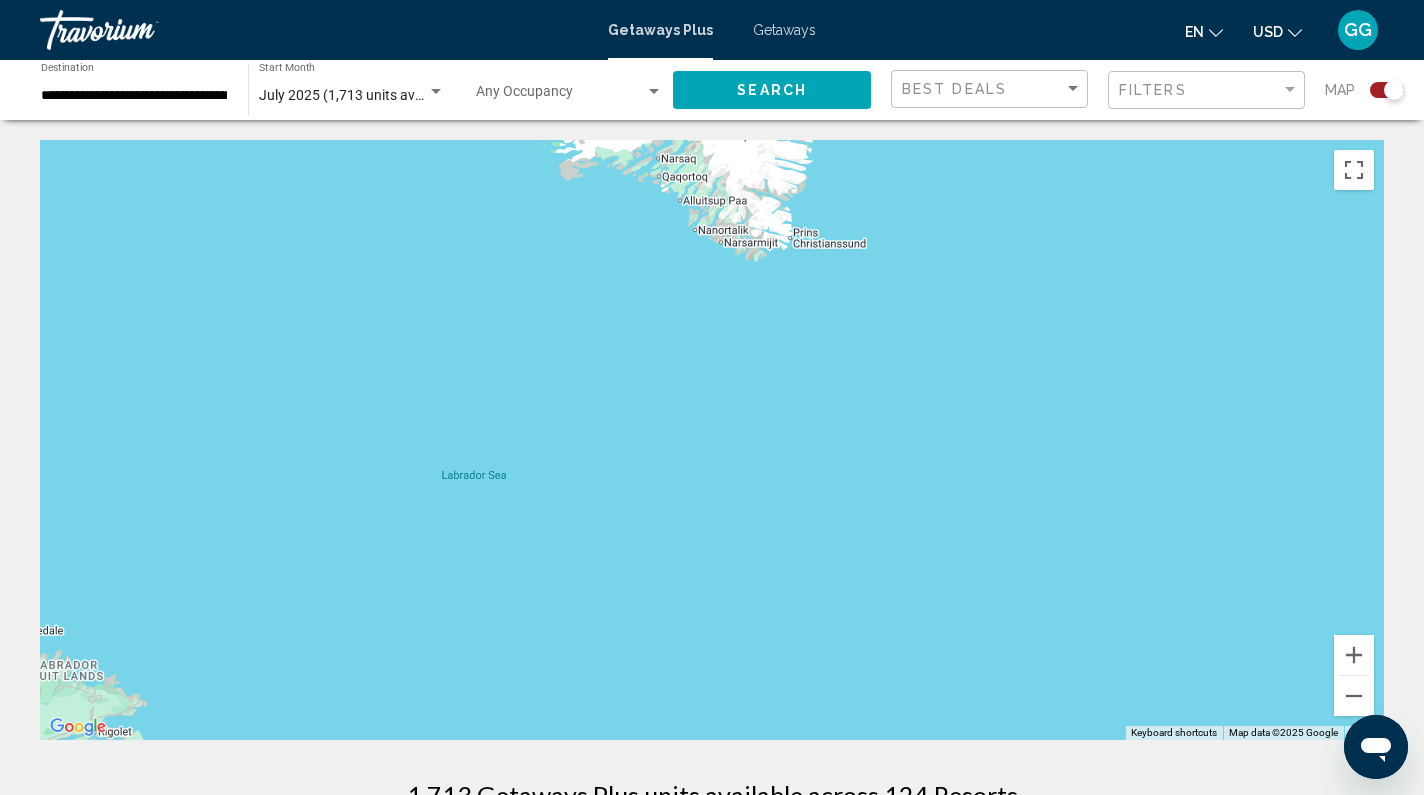 drag, startPoint x: 671, startPoint y: 318, endPoint x: 712, endPoint y: 592, distance: 277.05054 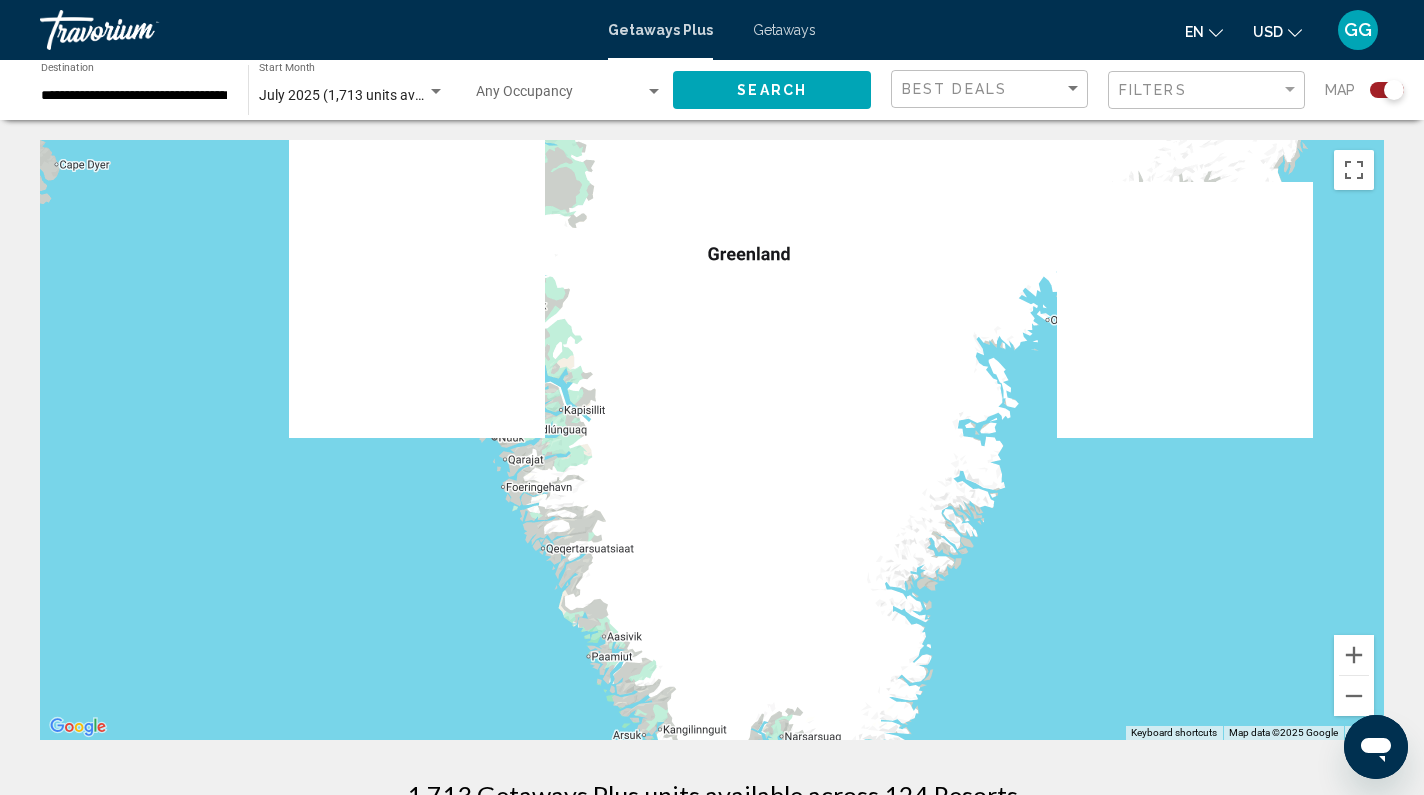 click at bounding box center [712, 440] 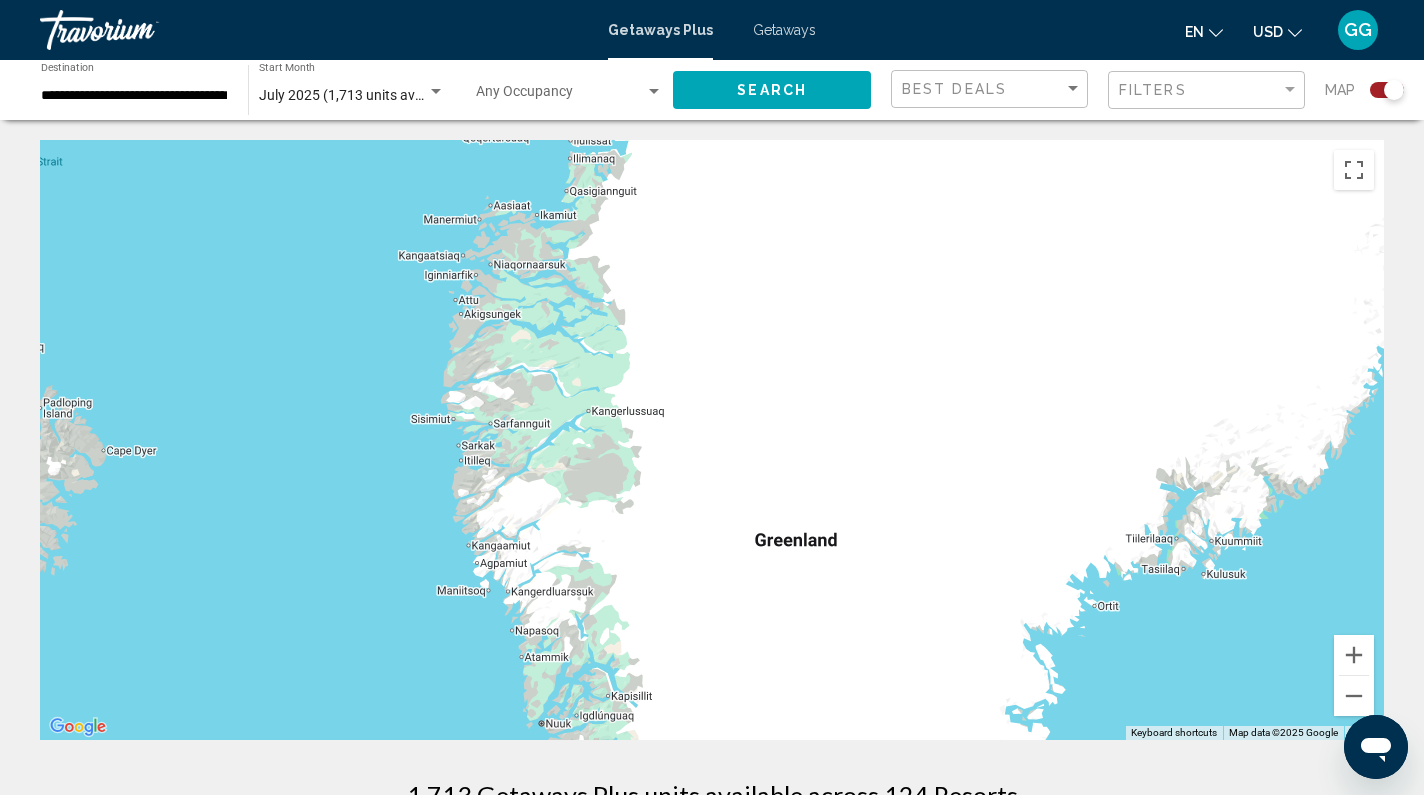 drag, startPoint x: 352, startPoint y: 495, endPoint x: 652, endPoint y: 509, distance: 300.32648 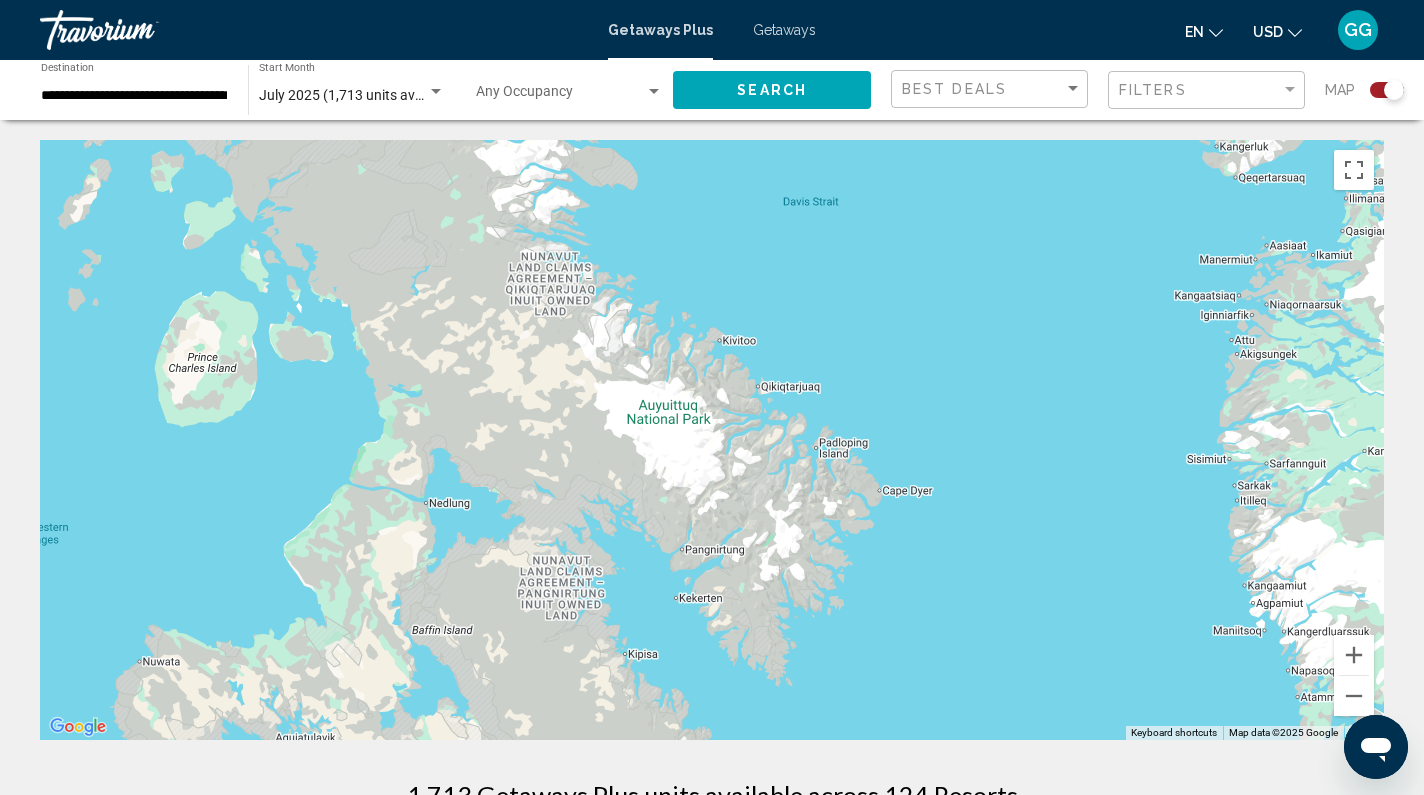 click at bounding box center (712, 440) 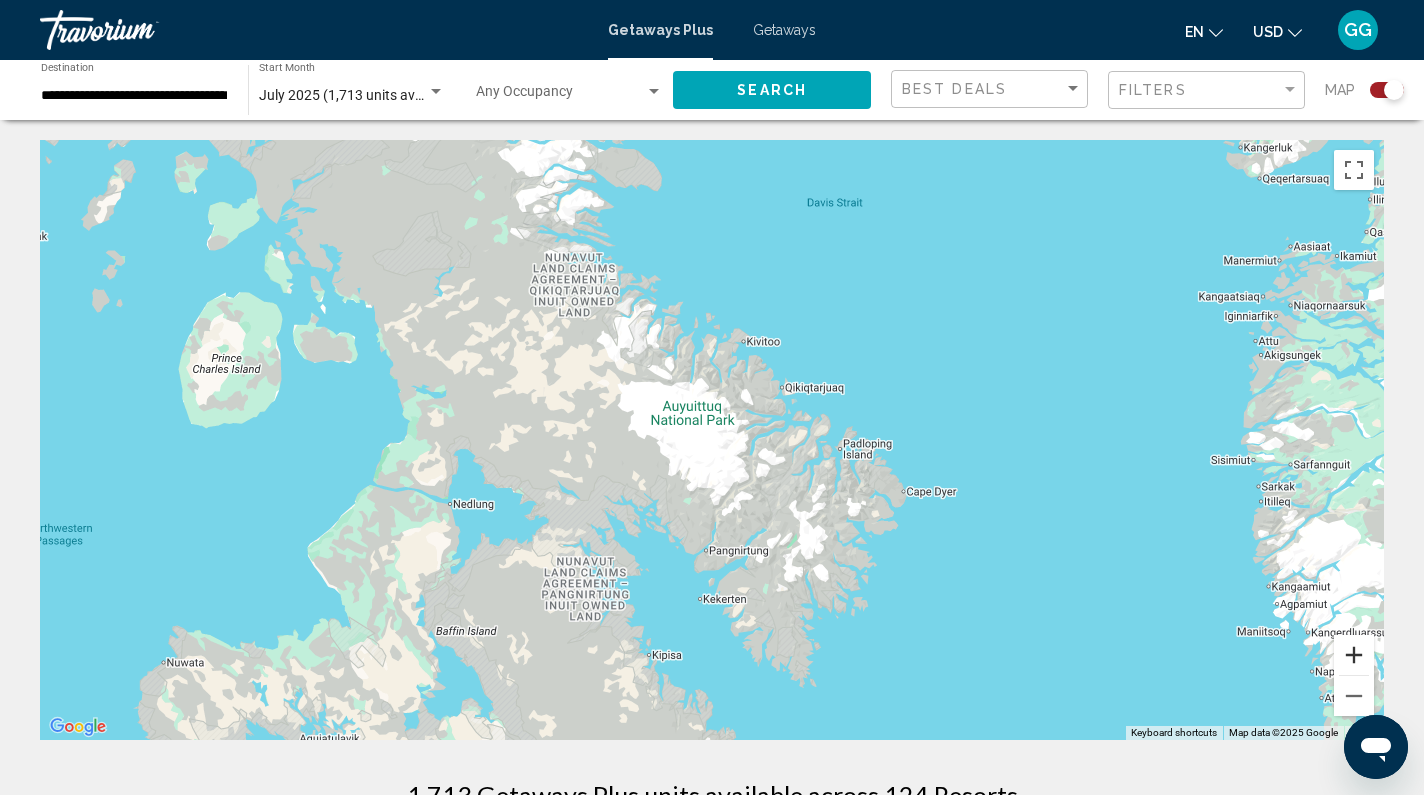 click at bounding box center (1354, 655) 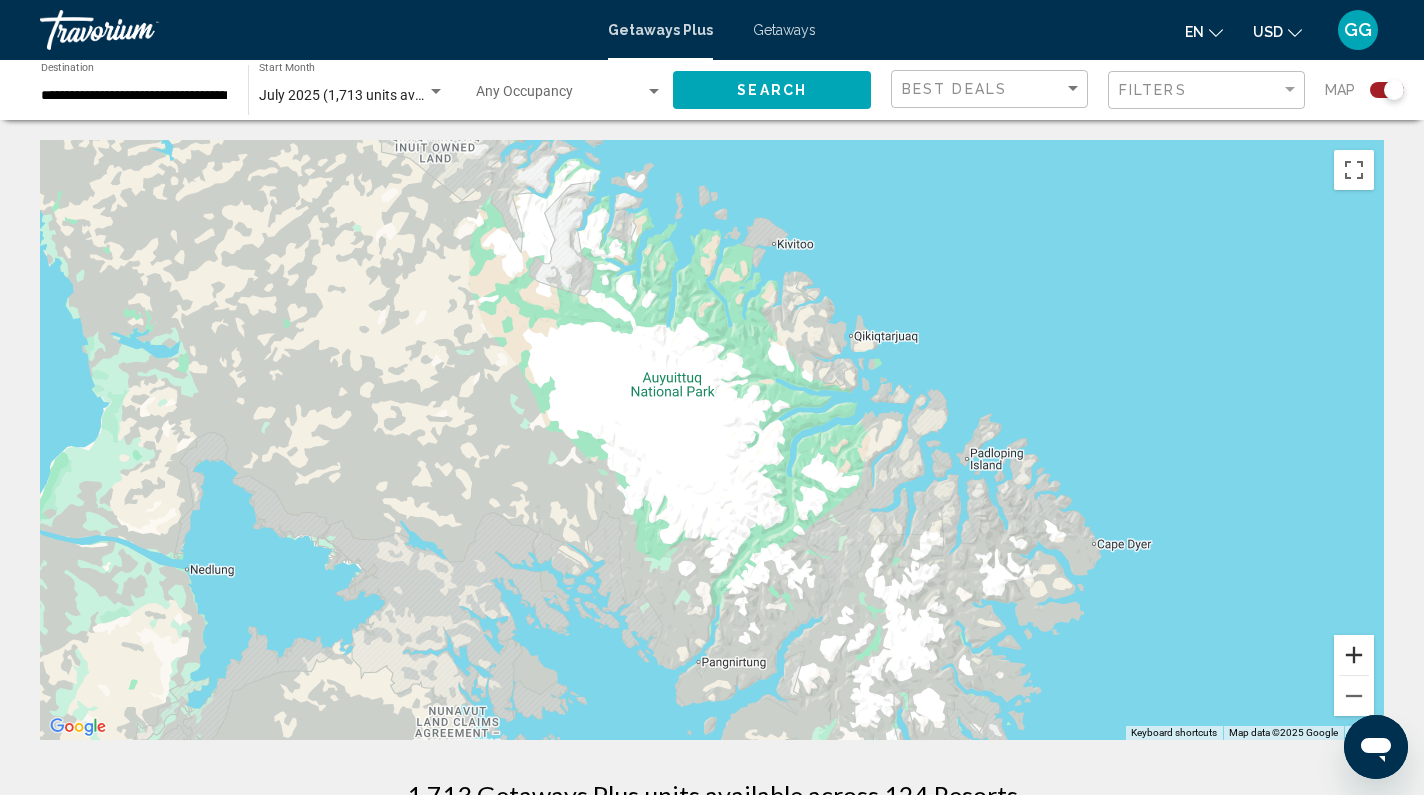 click at bounding box center [1354, 655] 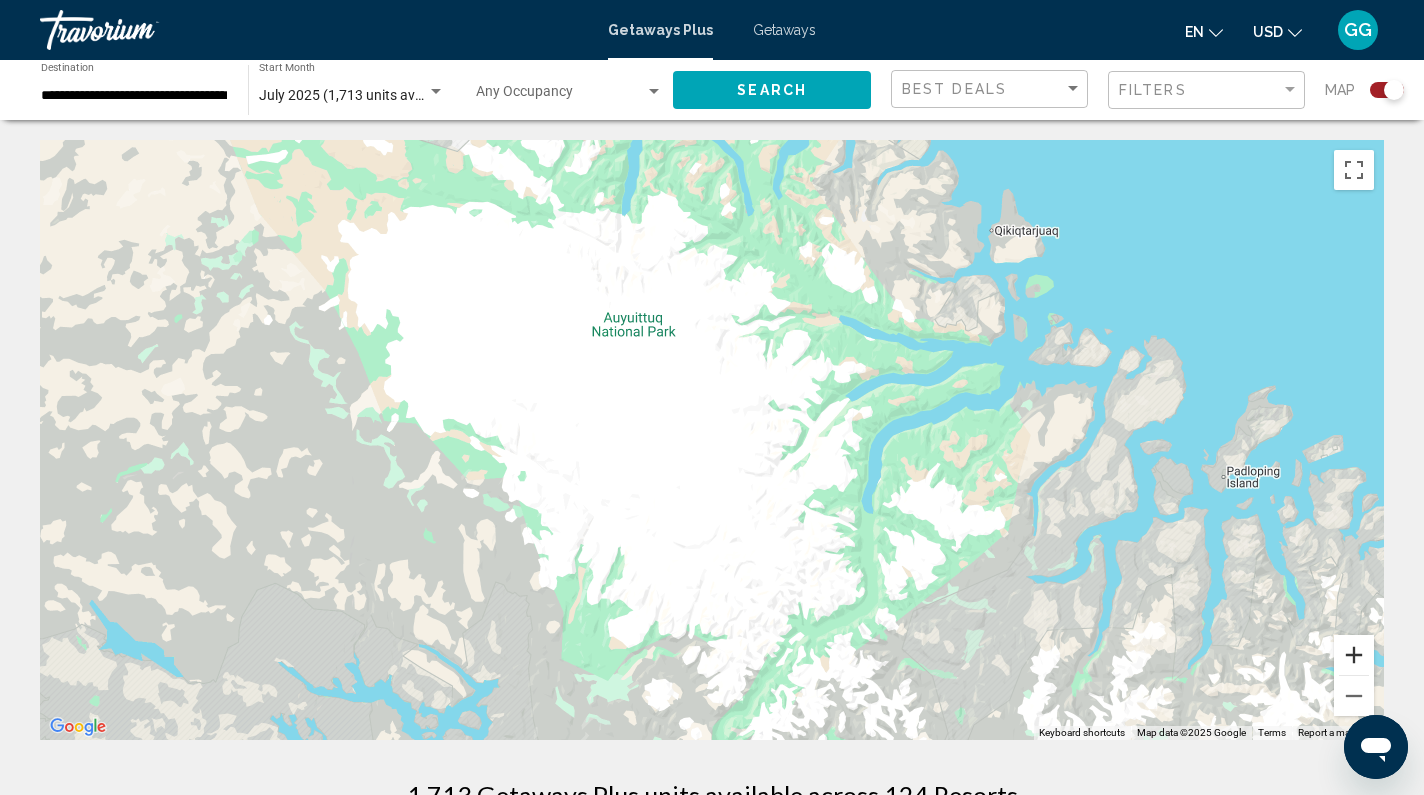 click at bounding box center (1354, 655) 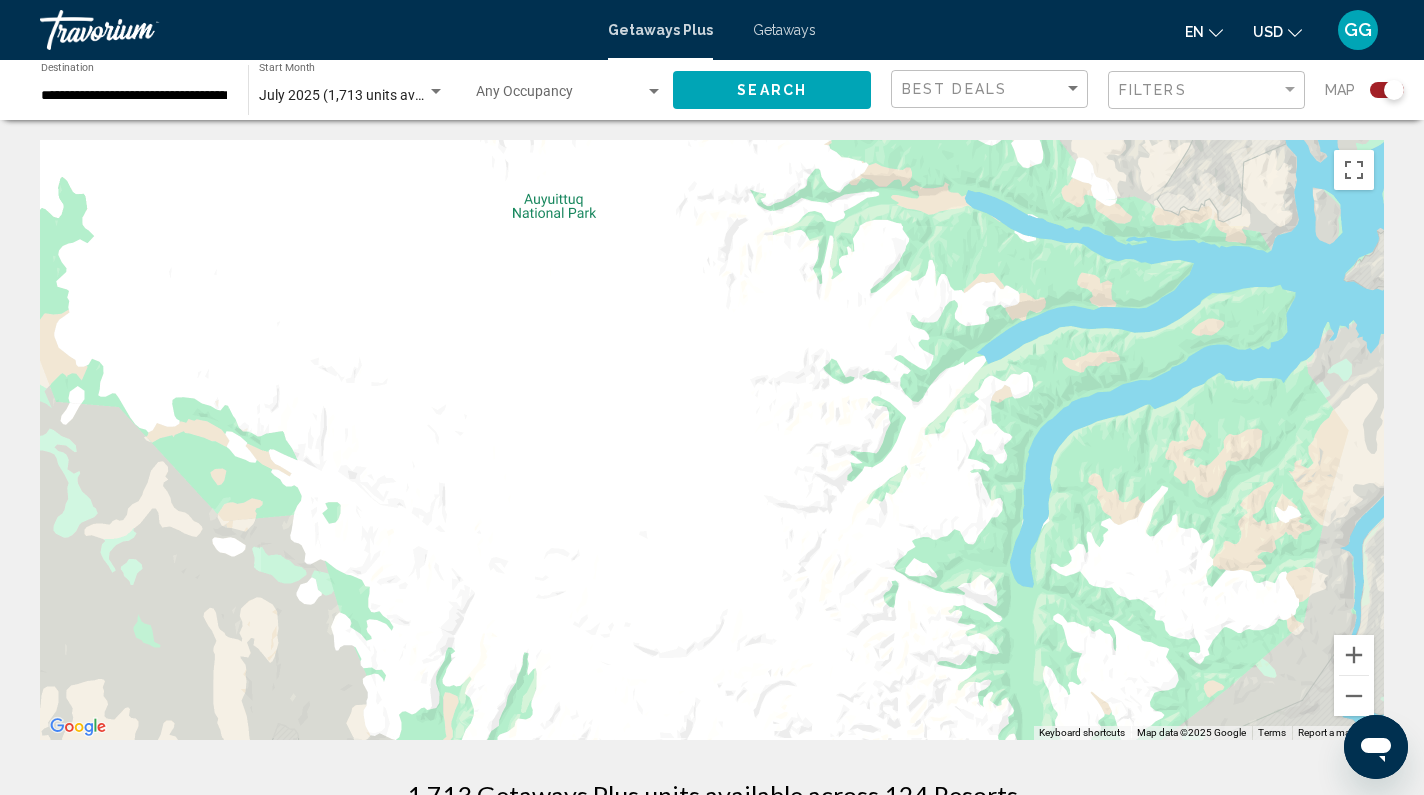 scroll, scrollTop: 0, scrollLeft: 0, axis: both 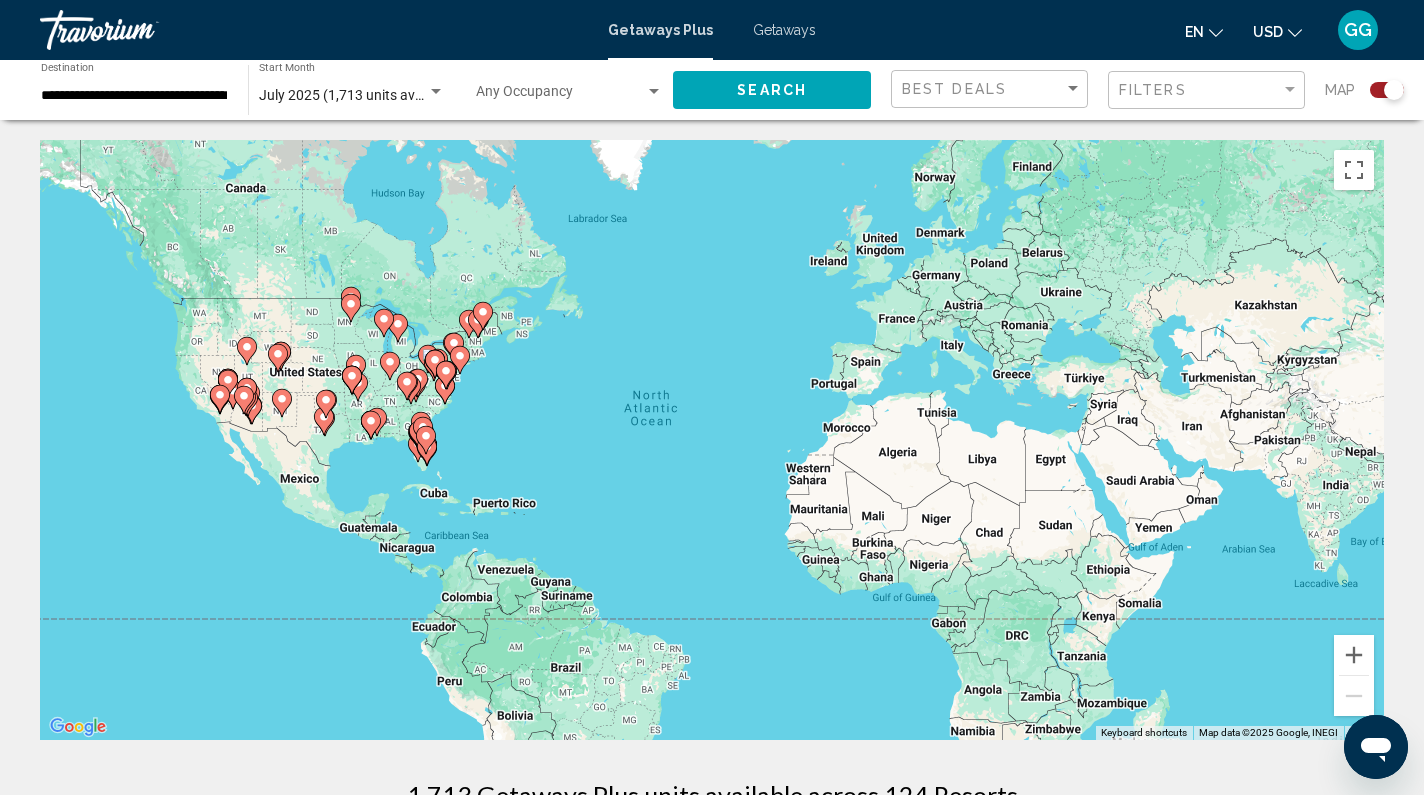 click on "To activate drag with keyboard, press Alt + Enter. Once in keyboard drag state, use the arrow keys to move the marker. To complete the drag, press the Enter key. To cancel, press Escape." at bounding box center (712, 440) 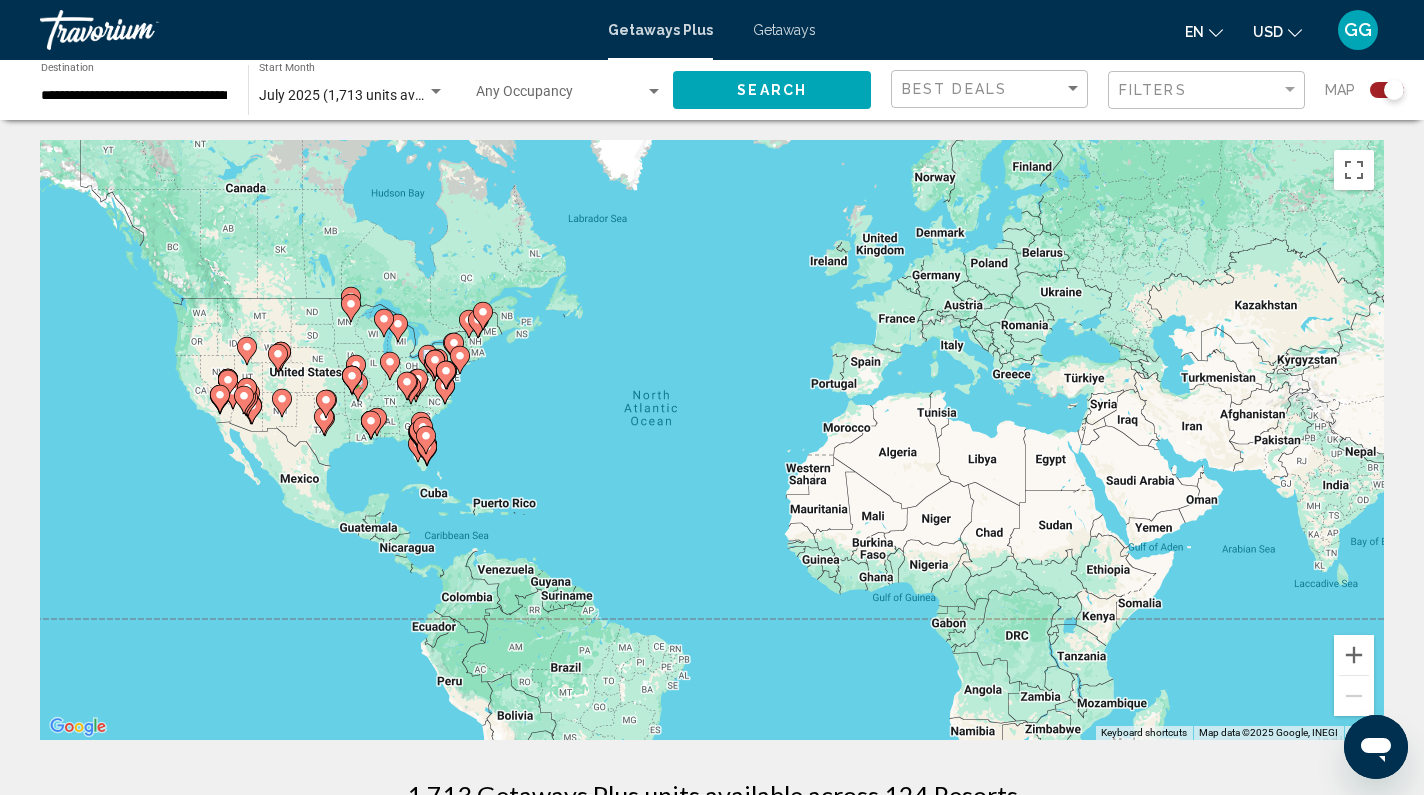 click on "To activate drag with keyboard, press Alt + Enter. Once in keyboard drag state, use the arrow keys to move the marker. To complete the drag, press the Enter key. To cancel, press Escape." at bounding box center (712, 440) 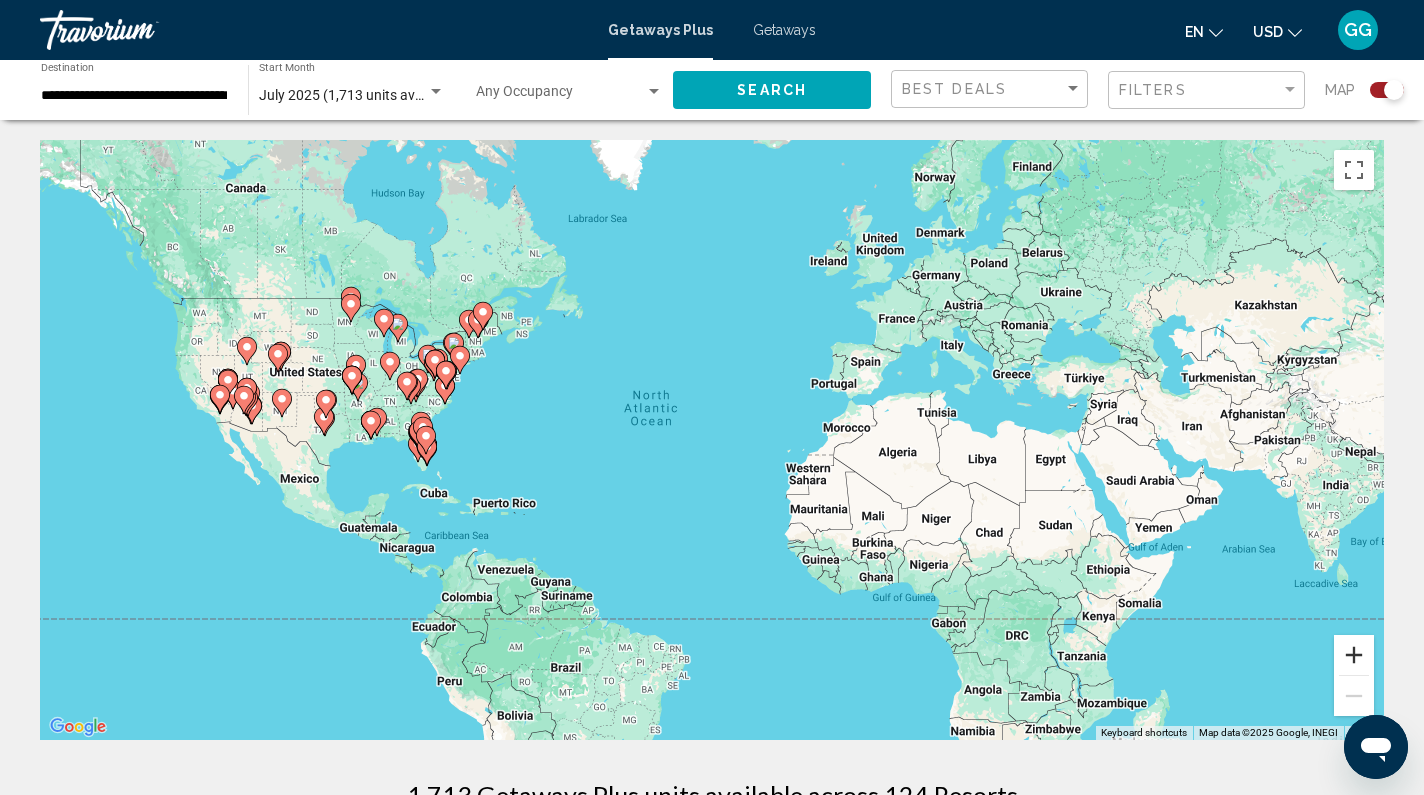 click at bounding box center [1354, 655] 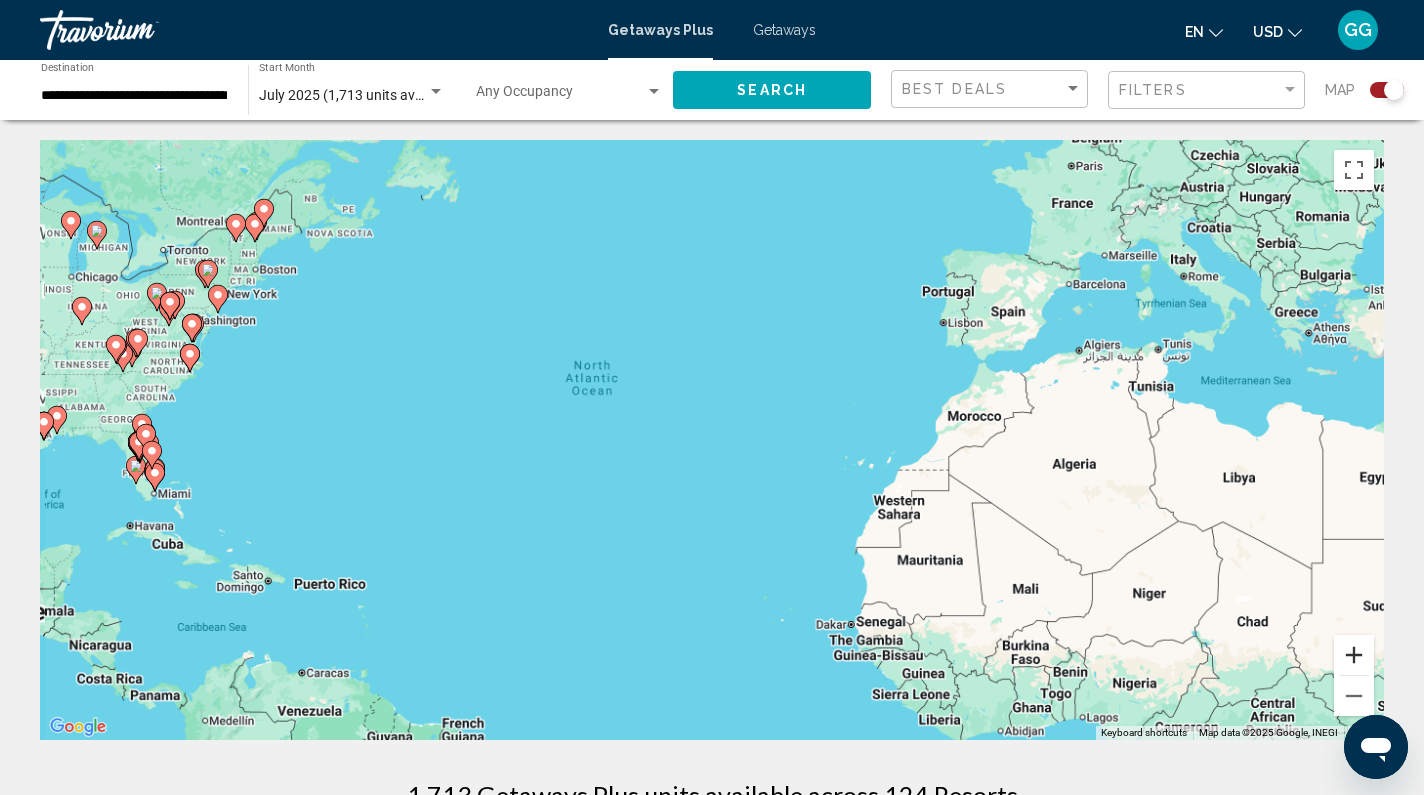 click at bounding box center [1354, 655] 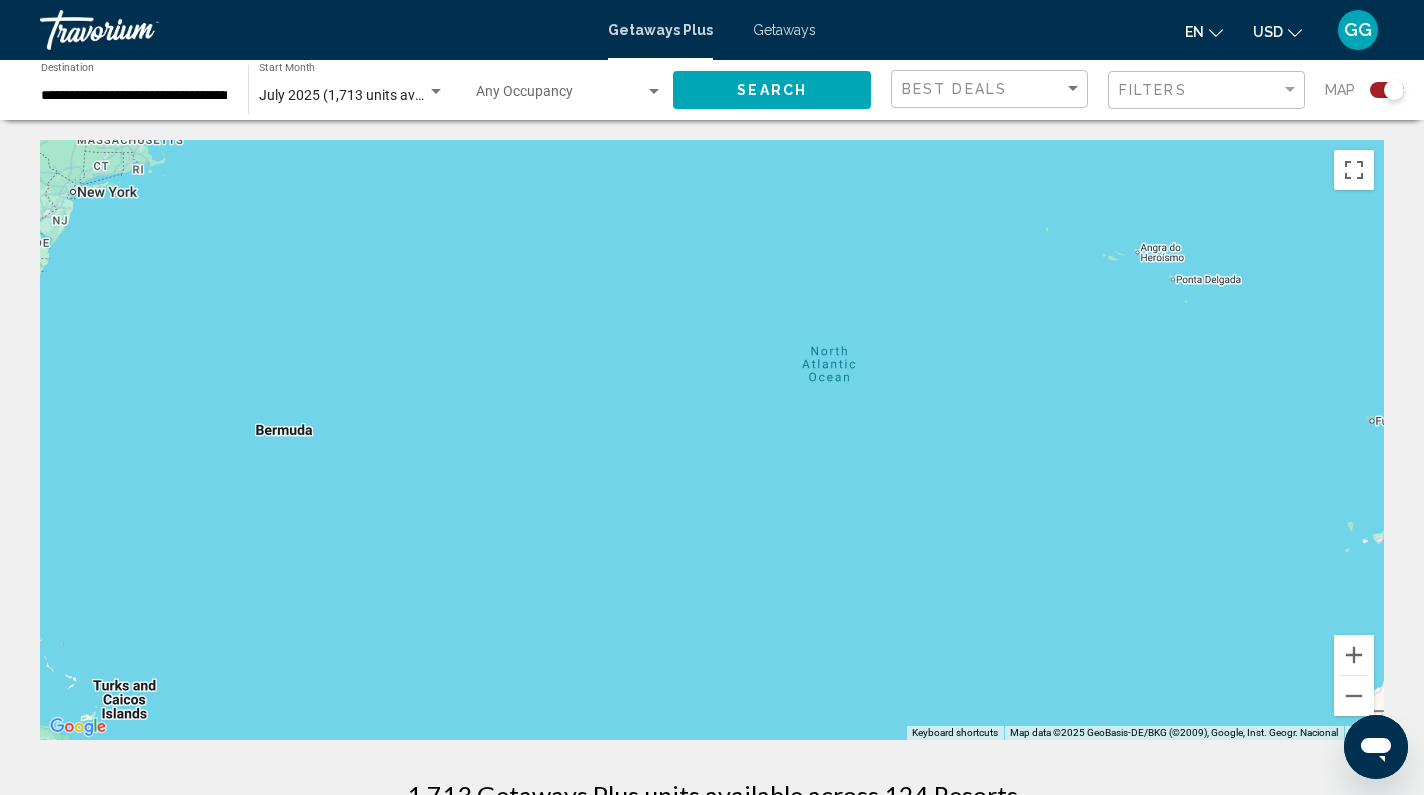 drag, startPoint x: 528, startPoint y: 543, endPoint x: 882, endPoint y: 586, distance: 356.60202 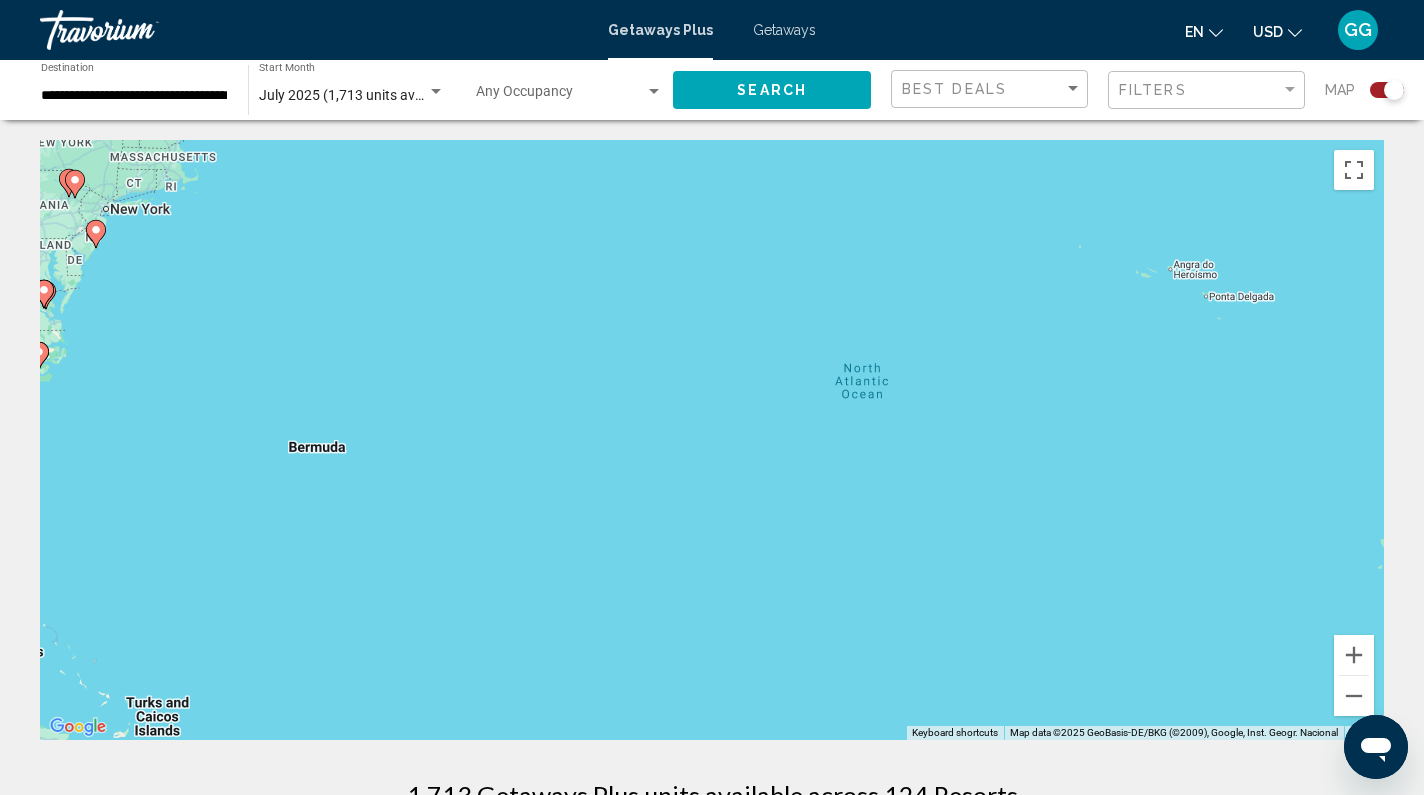 drag, startPoint x: 616, startPoint y: 451, endPoint x: 931, endPoint y: 512, distance: 320.852 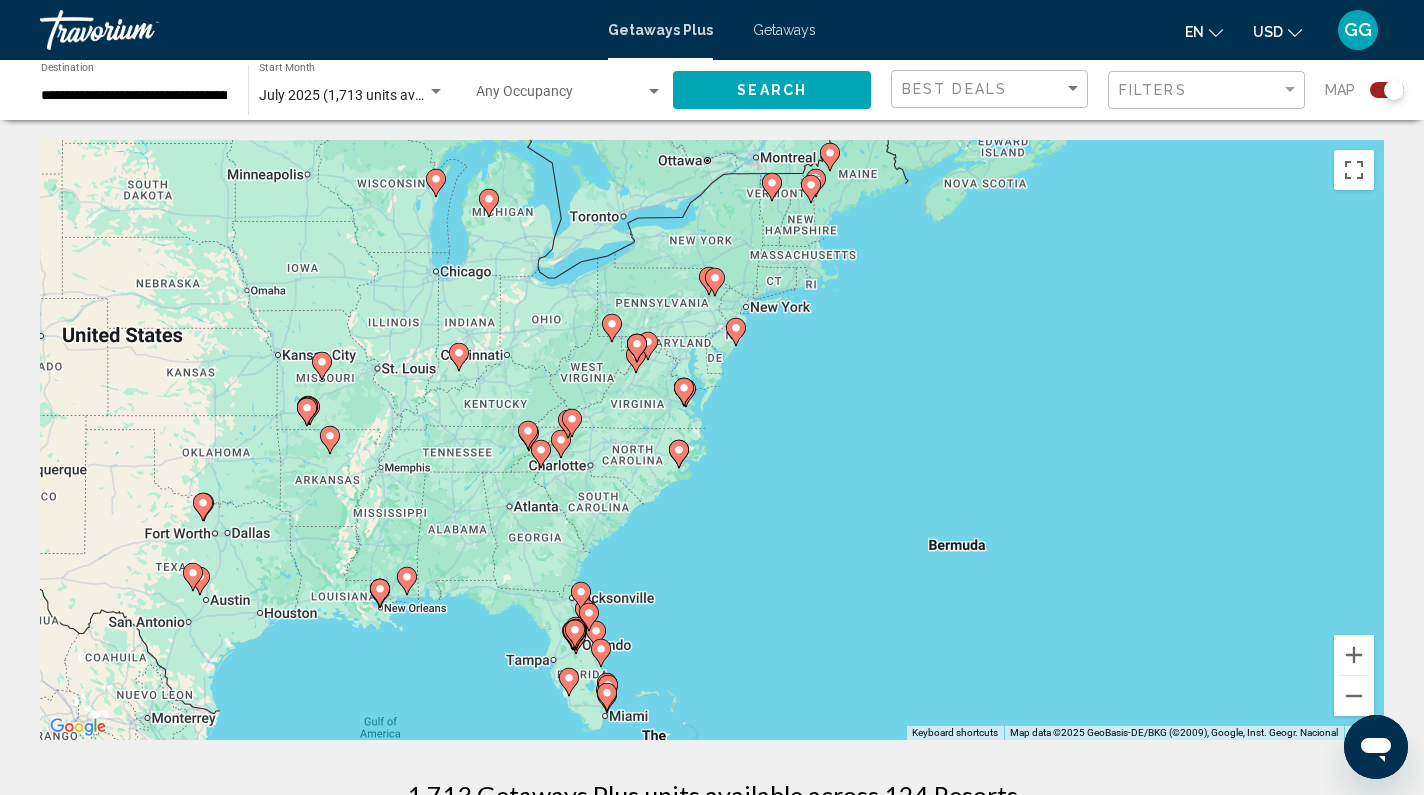drag, startPoint x: 584, startPoint y: 422, endPoint x: 922, endPoint y: 445, distance: 338.78165 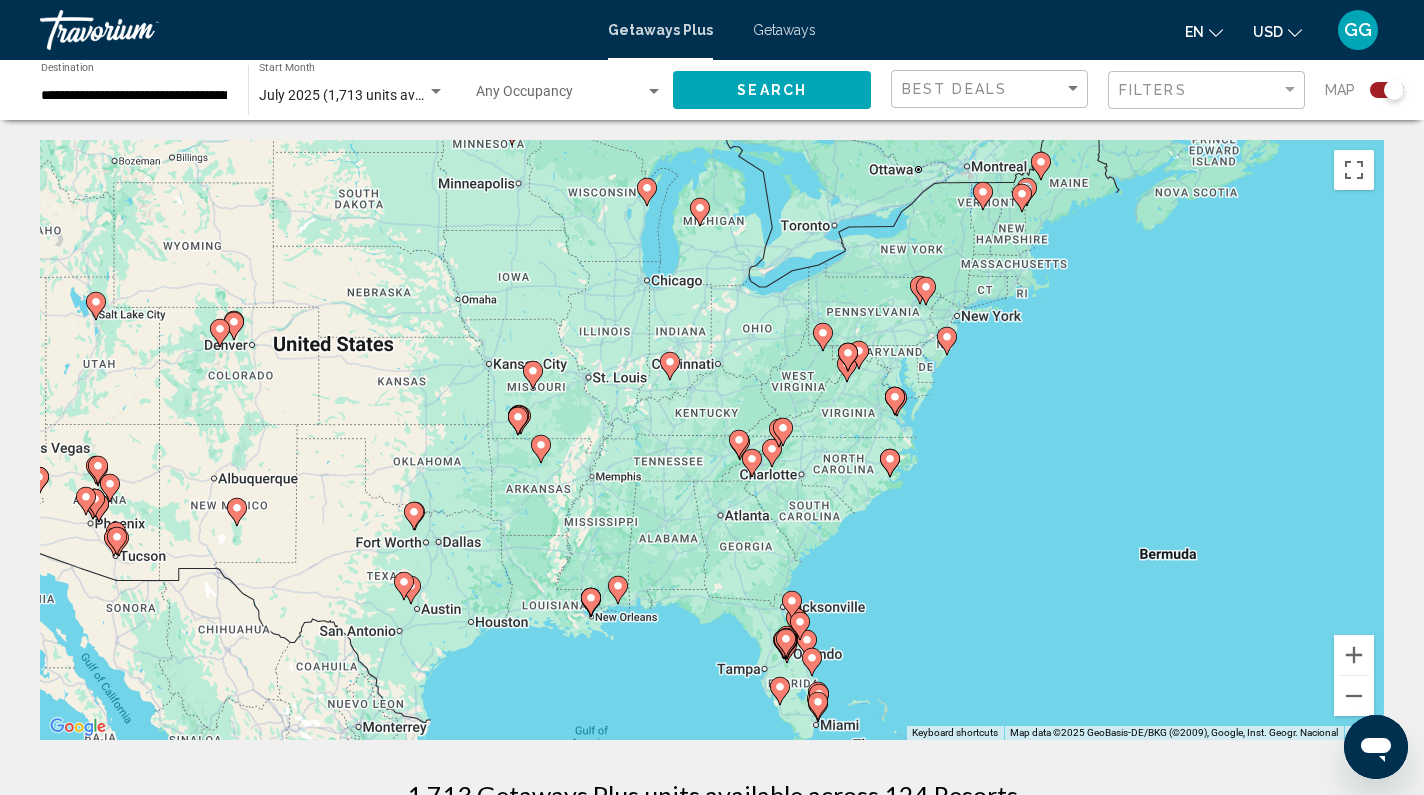 drag, startPoint x: 931, startPoint y: 447, endPoint x: 1143, endPoint y: 450, distance: 212.02122 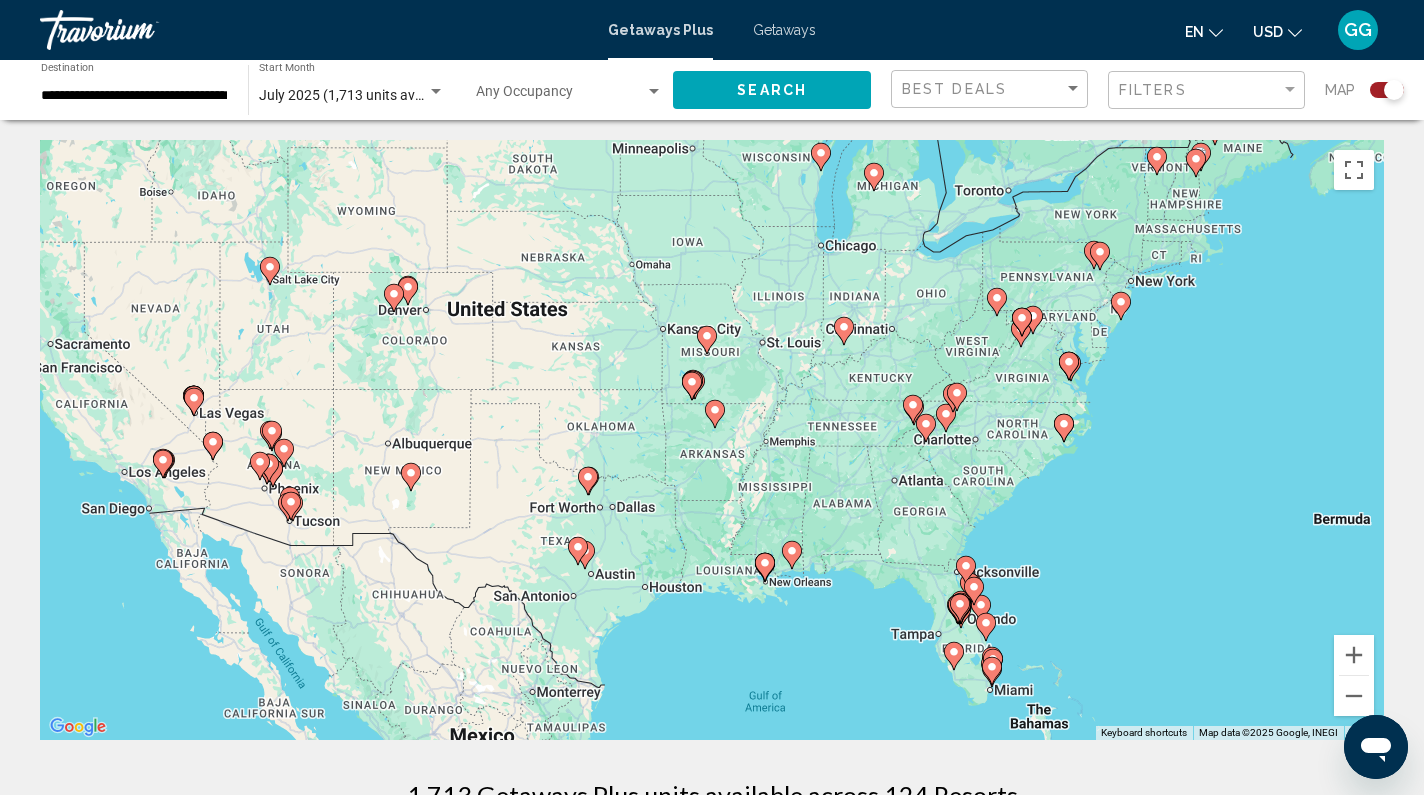 drag, startPoint x: 1123, startPoint y: 454, endPoint x: 1298, endPoint y: 416, distance: 179.0782 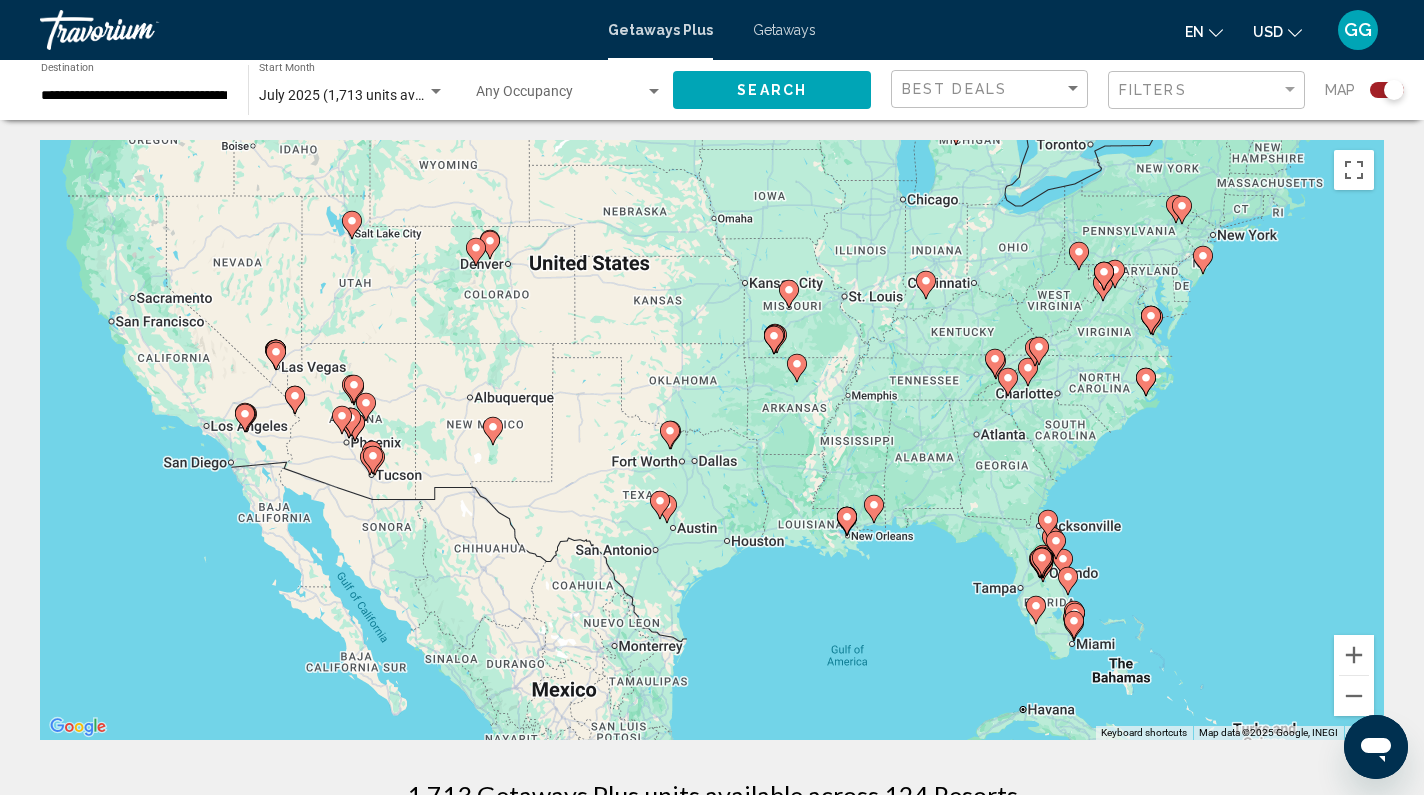 drag, startPoint x: 1288, startPoint y: 426, endPoint x: 1374, endPoint y: 380, distance: 97.52948 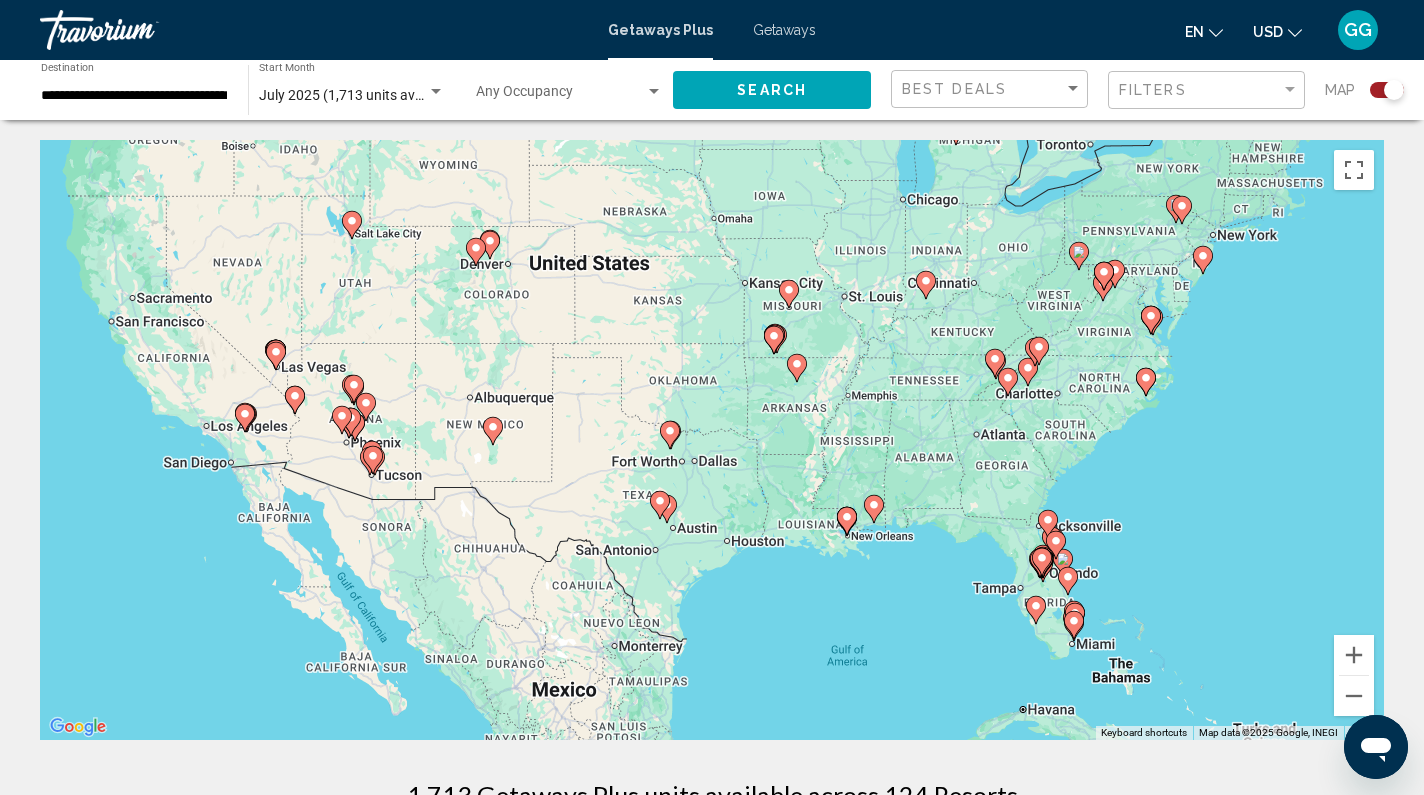 click 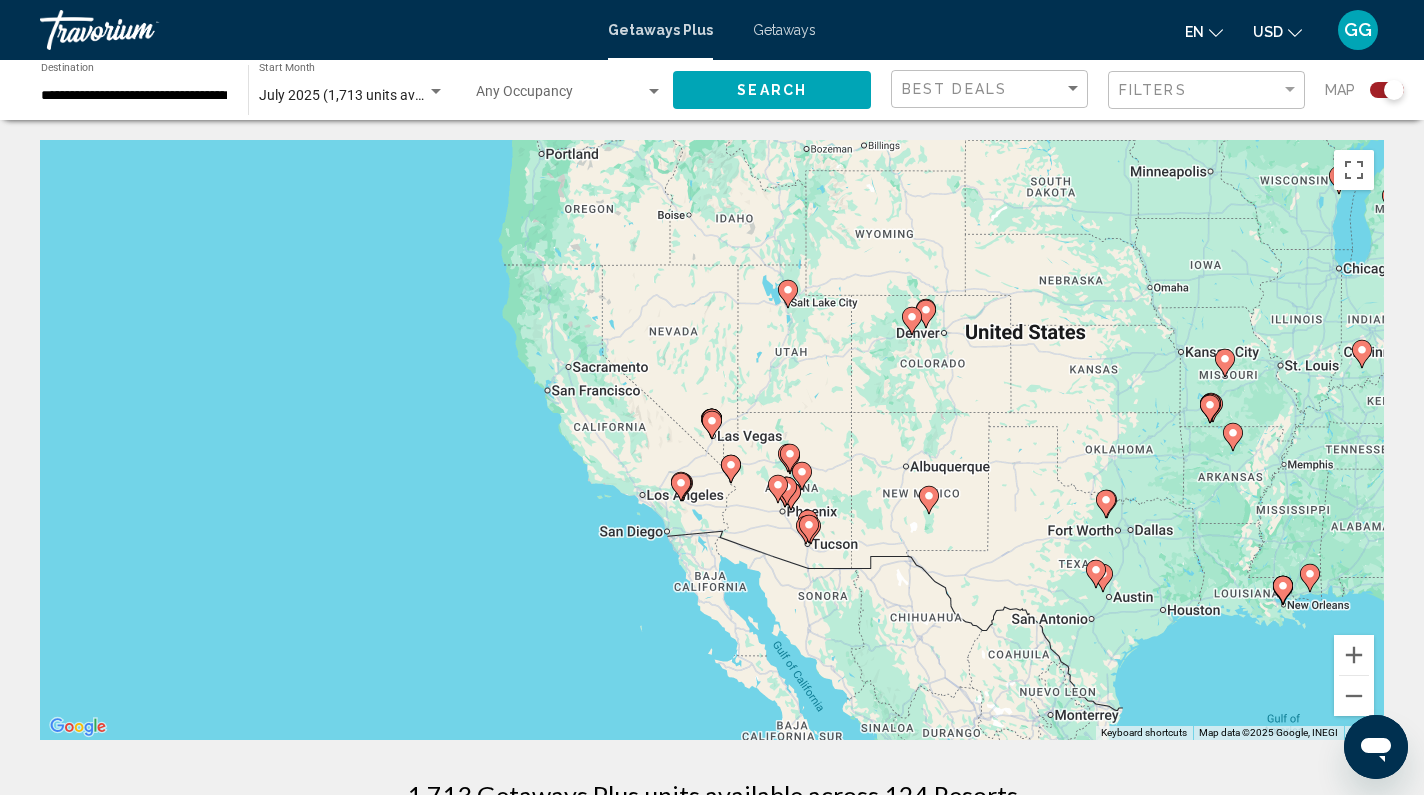 scroll, scrollTop: 0, scrollLeft: 0, axis: both 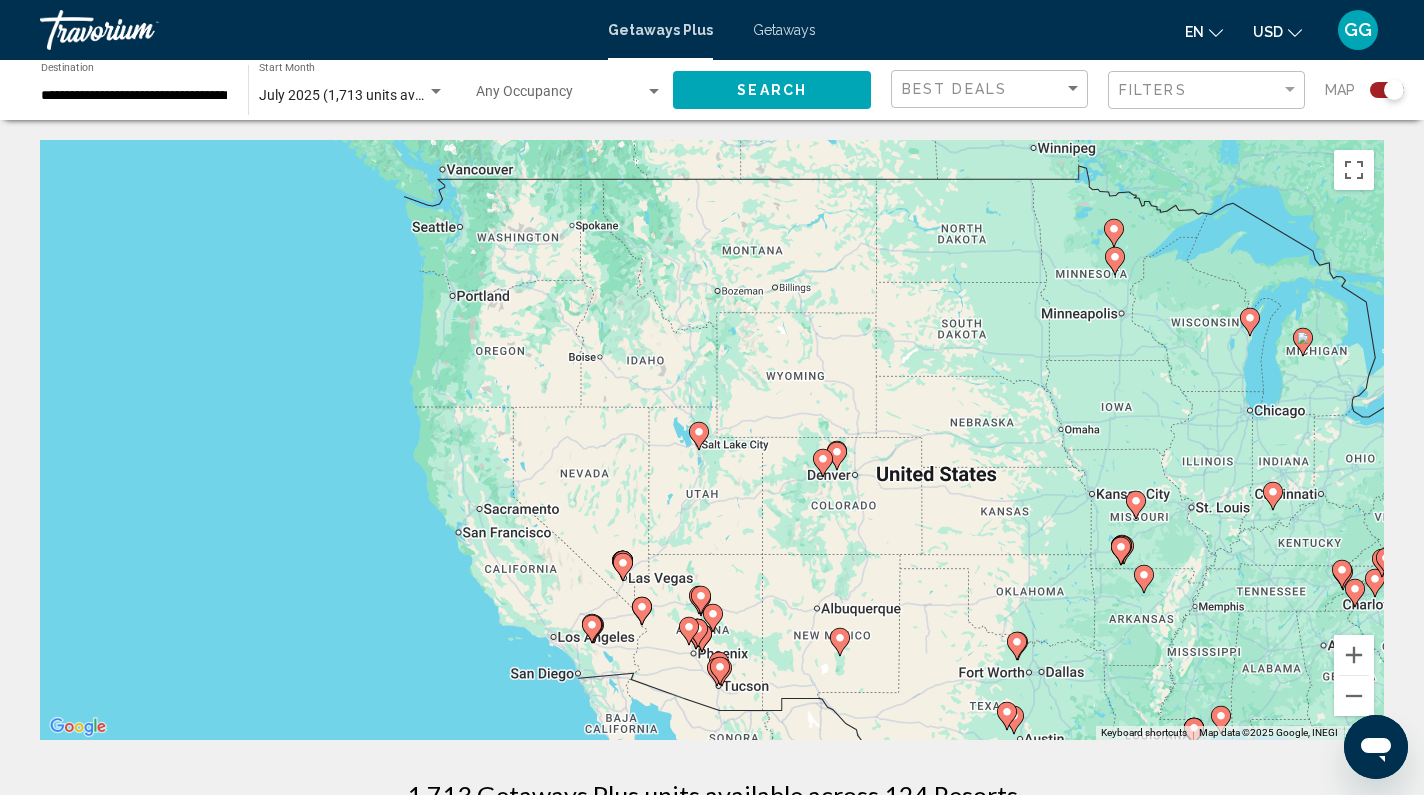 drag, startPoint x: 1091, startPoint y: 329, endPoint x: 998, endPoint y: 485, distance: 181.61774 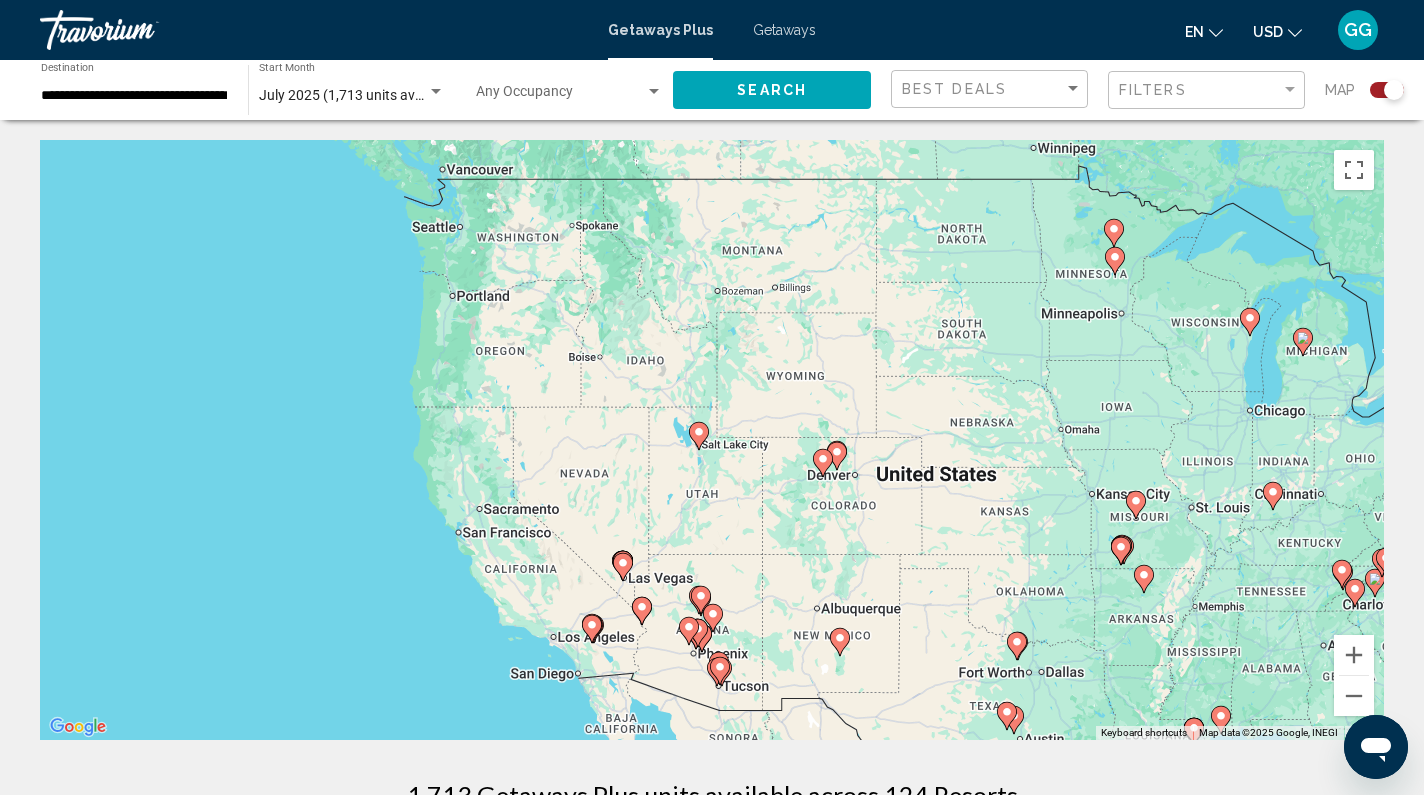 click on "To activate drag with keyboard, press Alt + Enter. Once in keyboard drag state, use the arrow keys to move the marker. To complete the drag, press the Enter key. To cancel, press Escape." at bounding box center (712, 440) 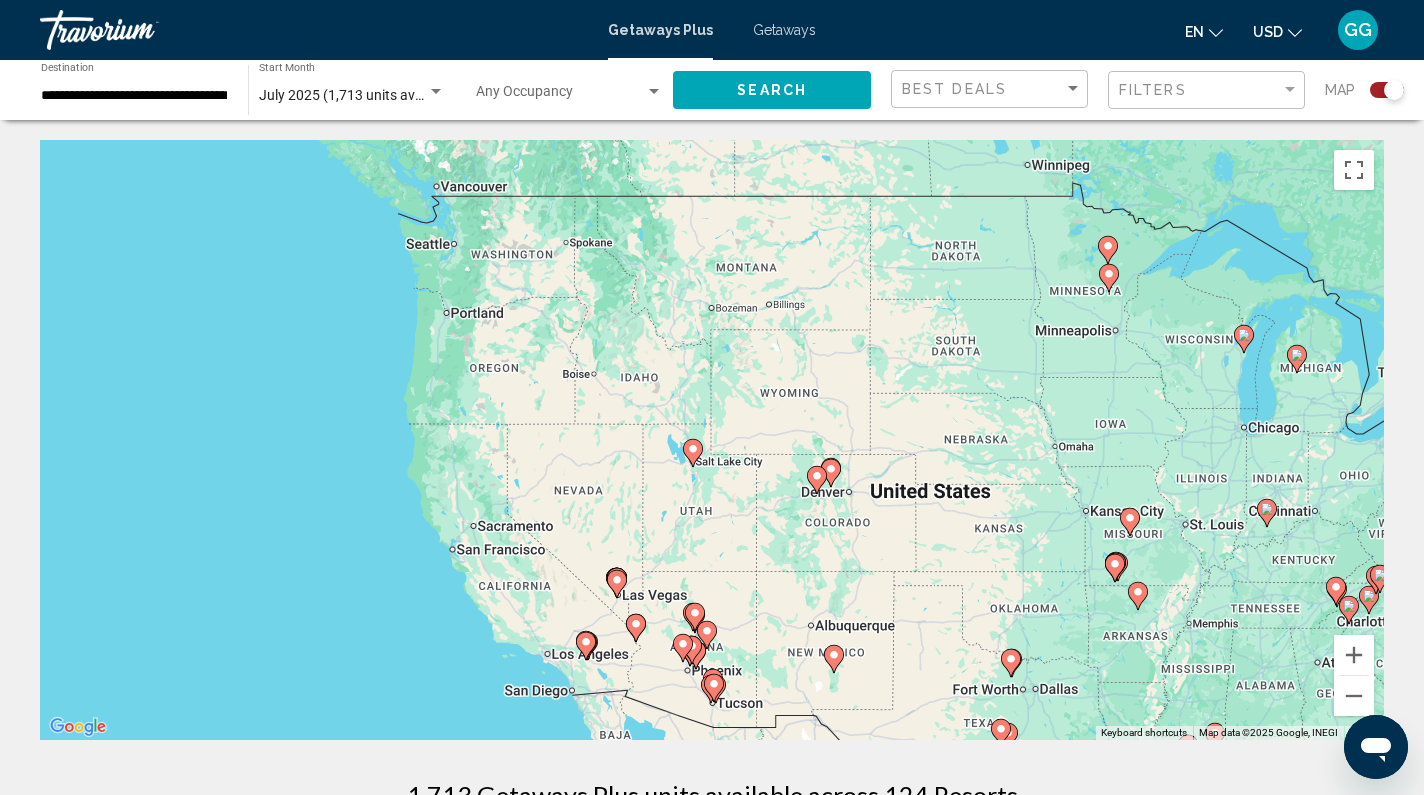 click 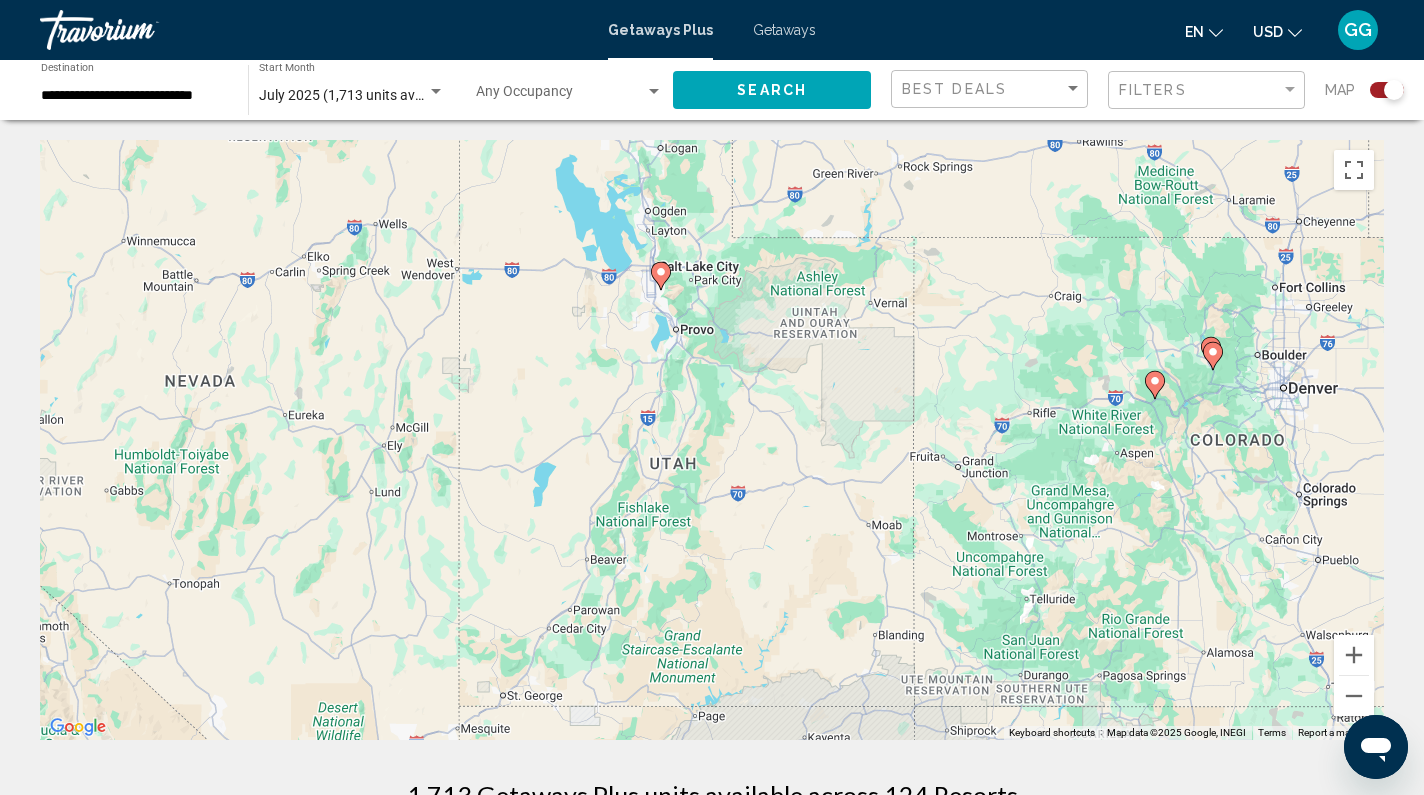 drag, startPoint x: 812, startPoint y: 559, endPoint x: 838, endPoint y: 274, distance: 286.1835 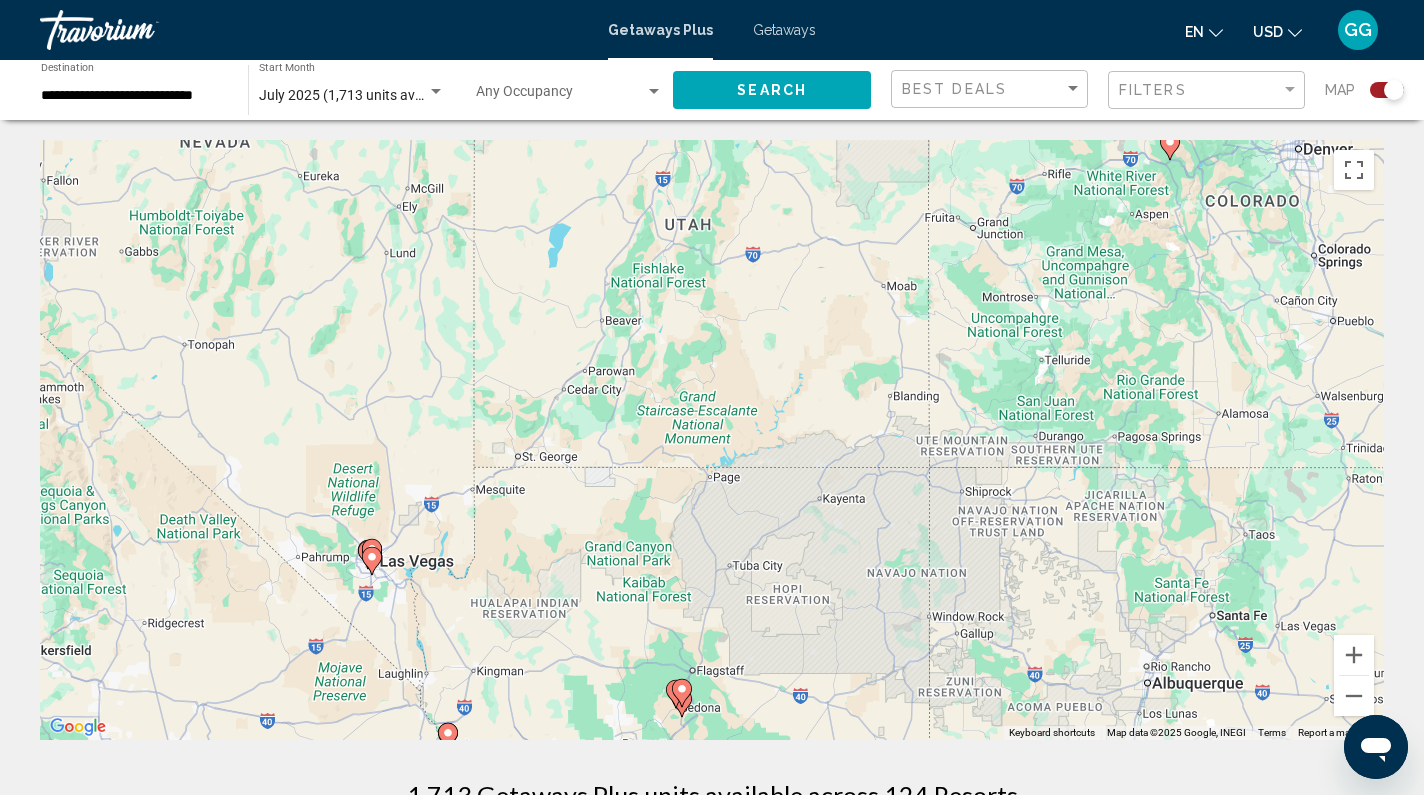 drag, startPoint x: 764, startPoint y: 606, endPoint x: 773, endPoint y: 332, distance: 274.14777 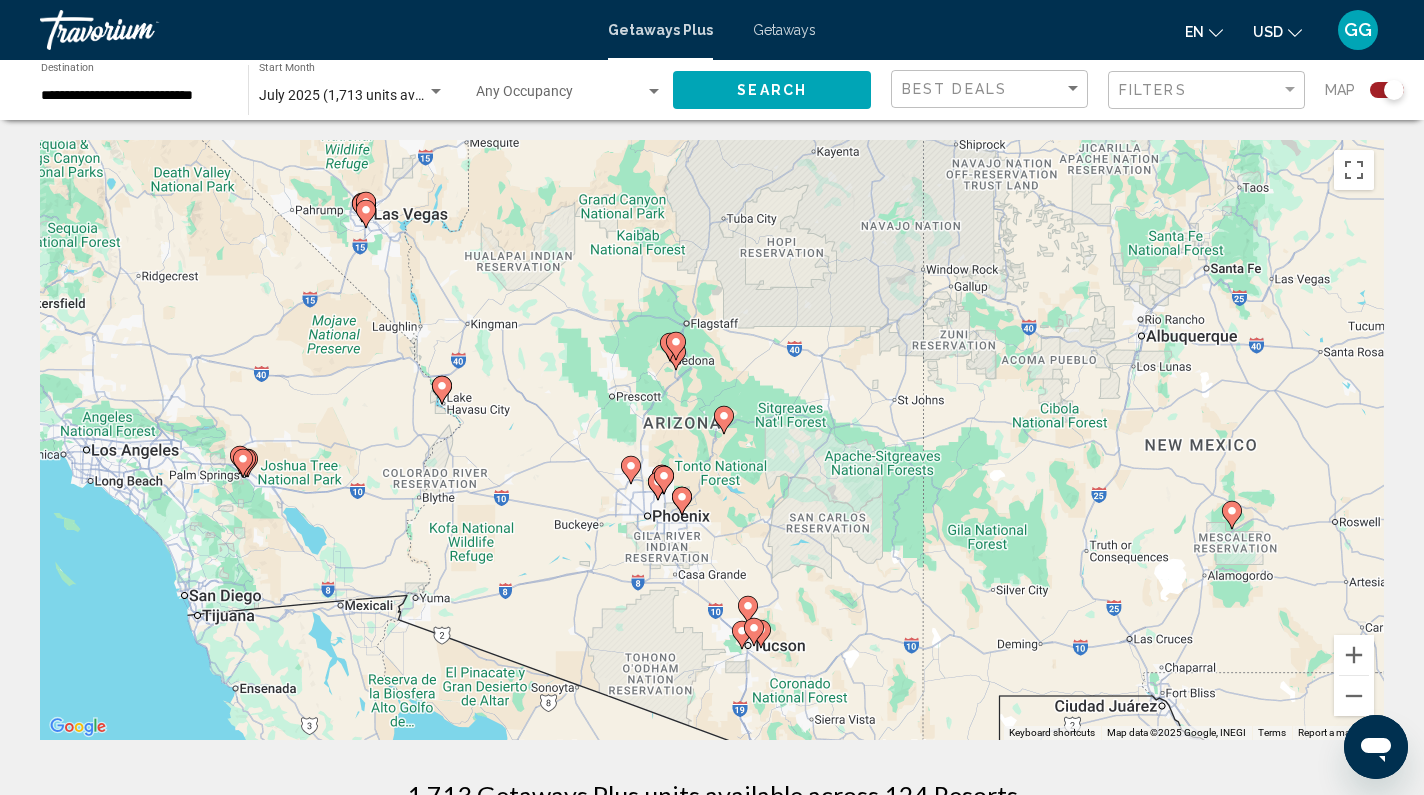 drag, startPoint x: 757, startPoint y: 575, endPoint x: 760, endPoint y: 311, distance: 264.01706 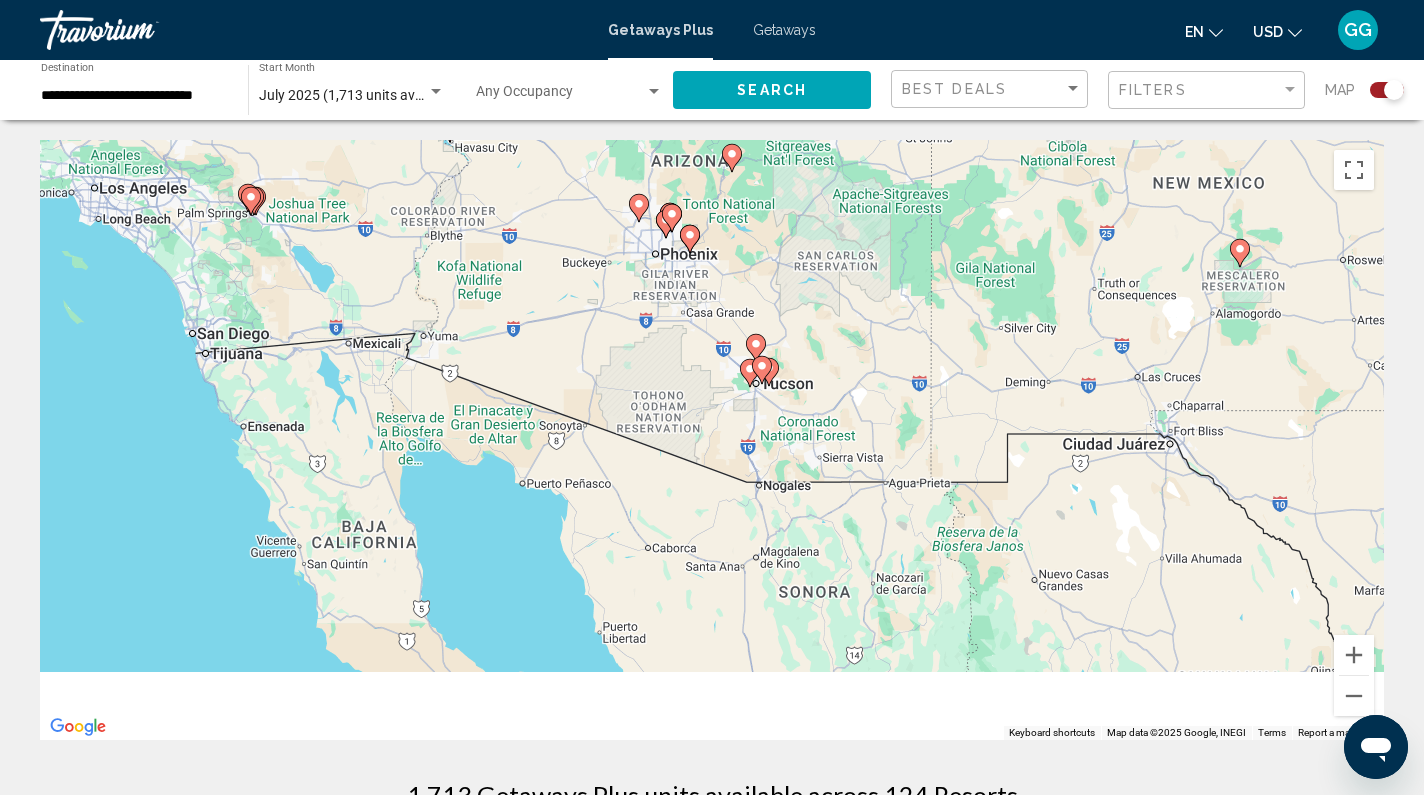 drag, startPoint x: 750, startPoint y: 603, endPoint x: 763, endPoint y: 335, distance: 268.31512 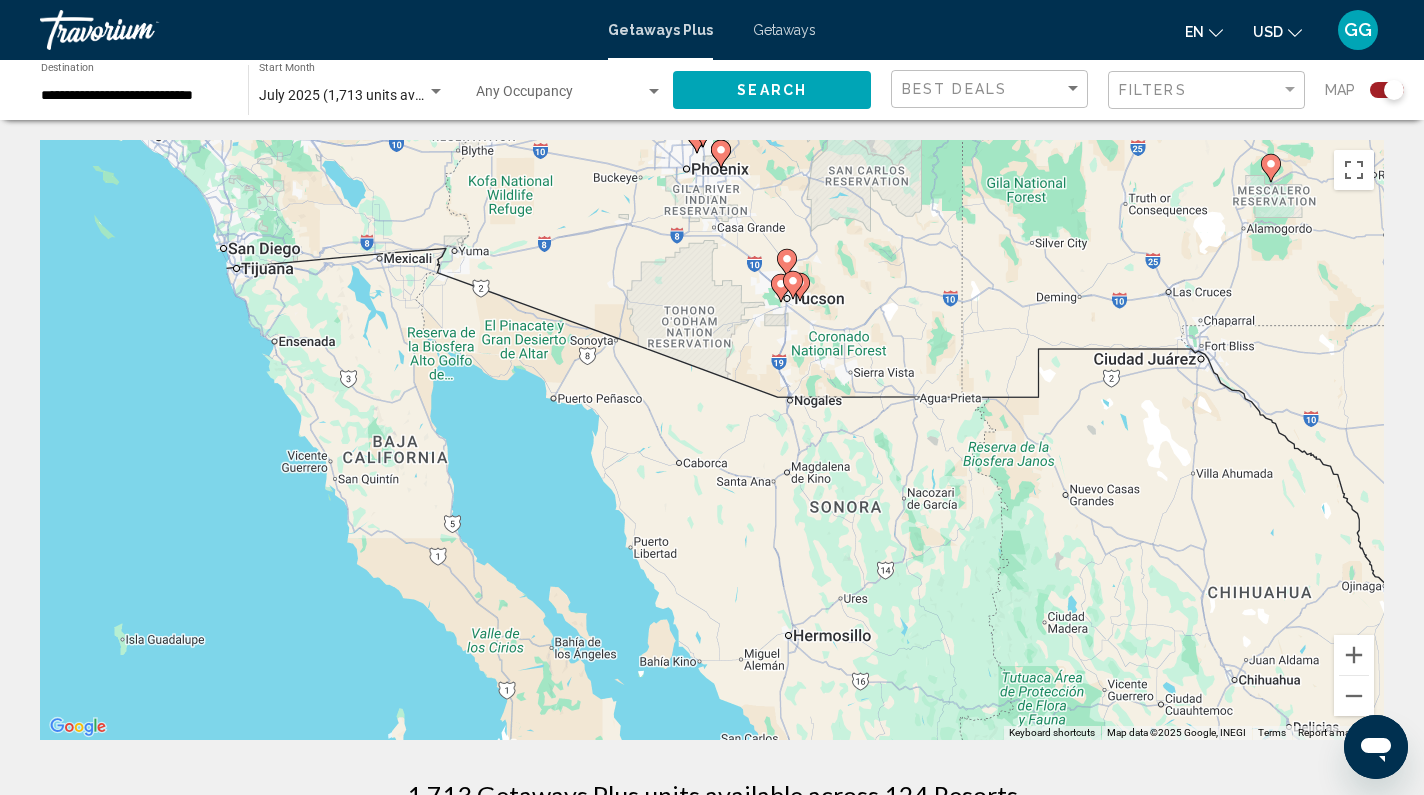drag, startPoint x: 765, startPoint y: 541, endPoint x: 852, endPoint y: 662, distance: 149.0302 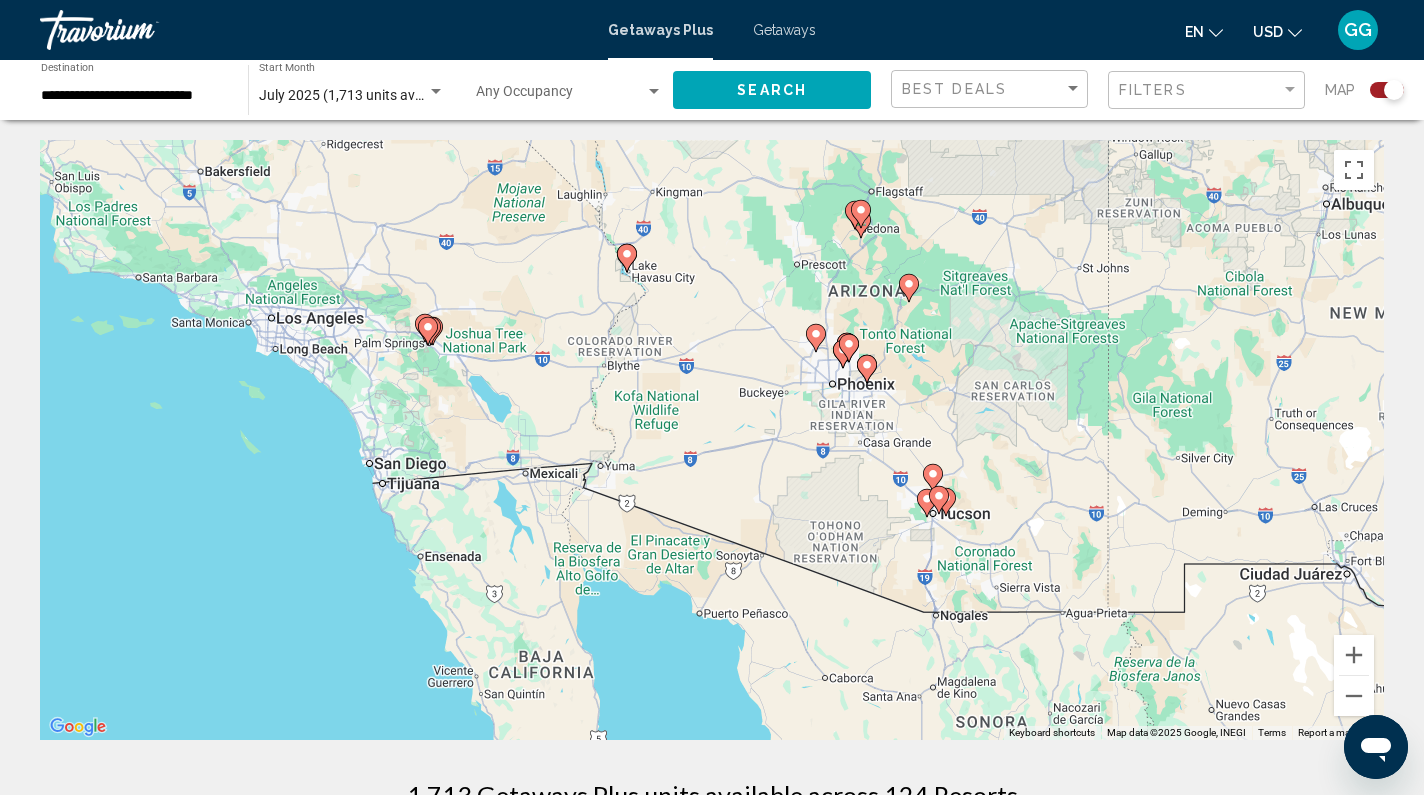 drag, startPoint x: 853, startPoint y: 569, endPoint x: 893, endPoint y: 690, distance: 127.440186 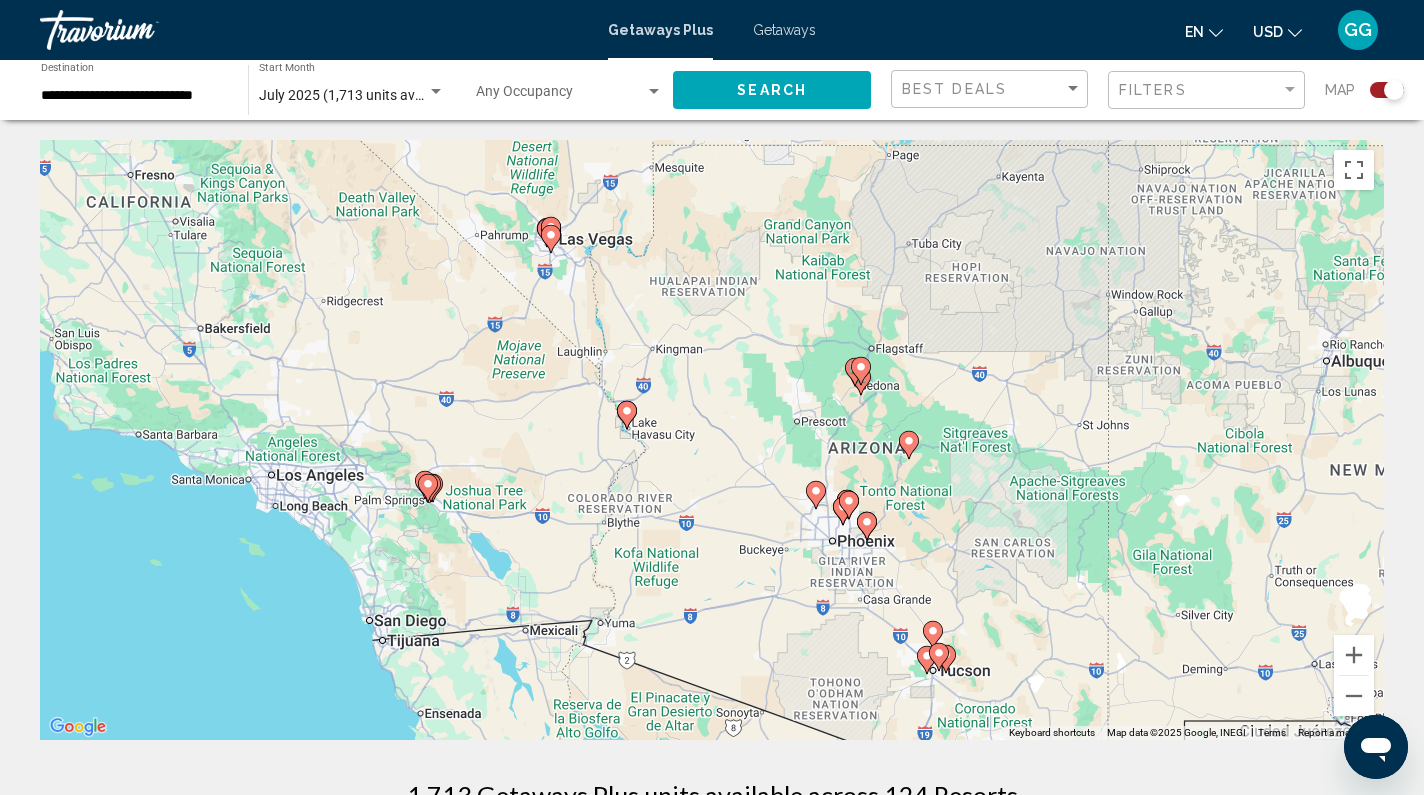 drag, startPoint x: 1128, startPoint y: 380, endPoint x: 1128, endPoint y: 539, distance: 159 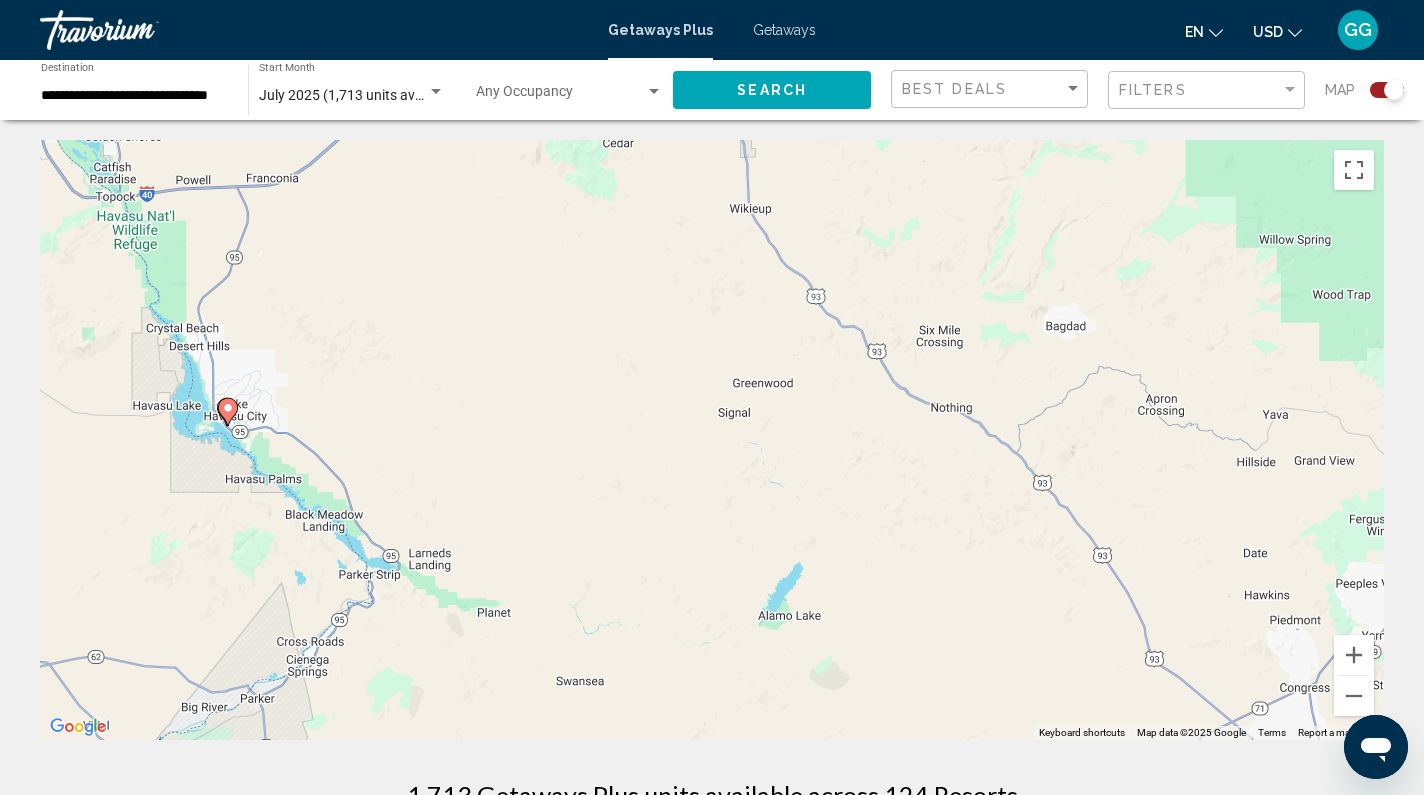 drag, startPoint x: 583, startPoint y: 333, endPoint x: 817, endPoint y: 469, distance: 270.65106 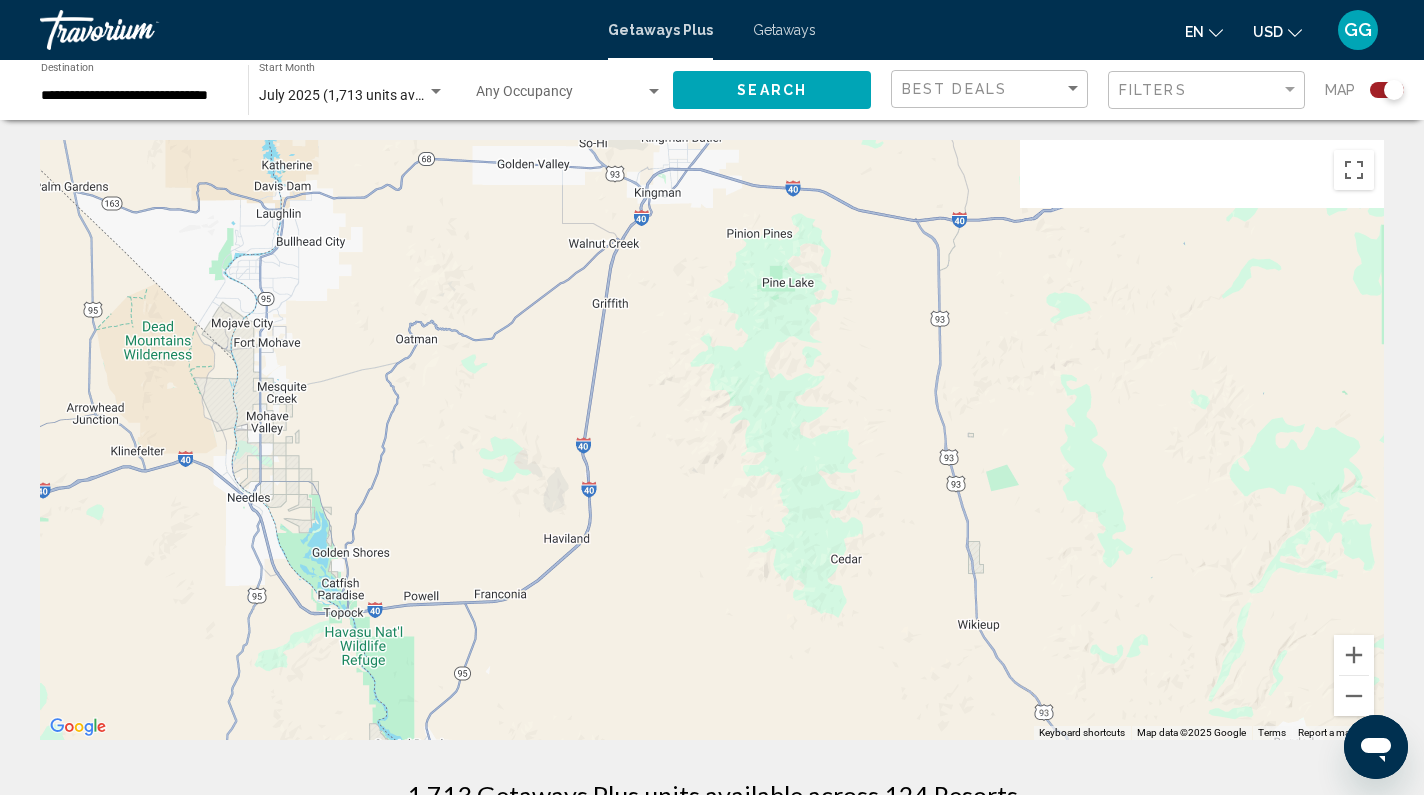 drag, startPoint x: 674, startPoint y: 352, endPoint x: 808, endPoint y: 603, distance: 284.52945 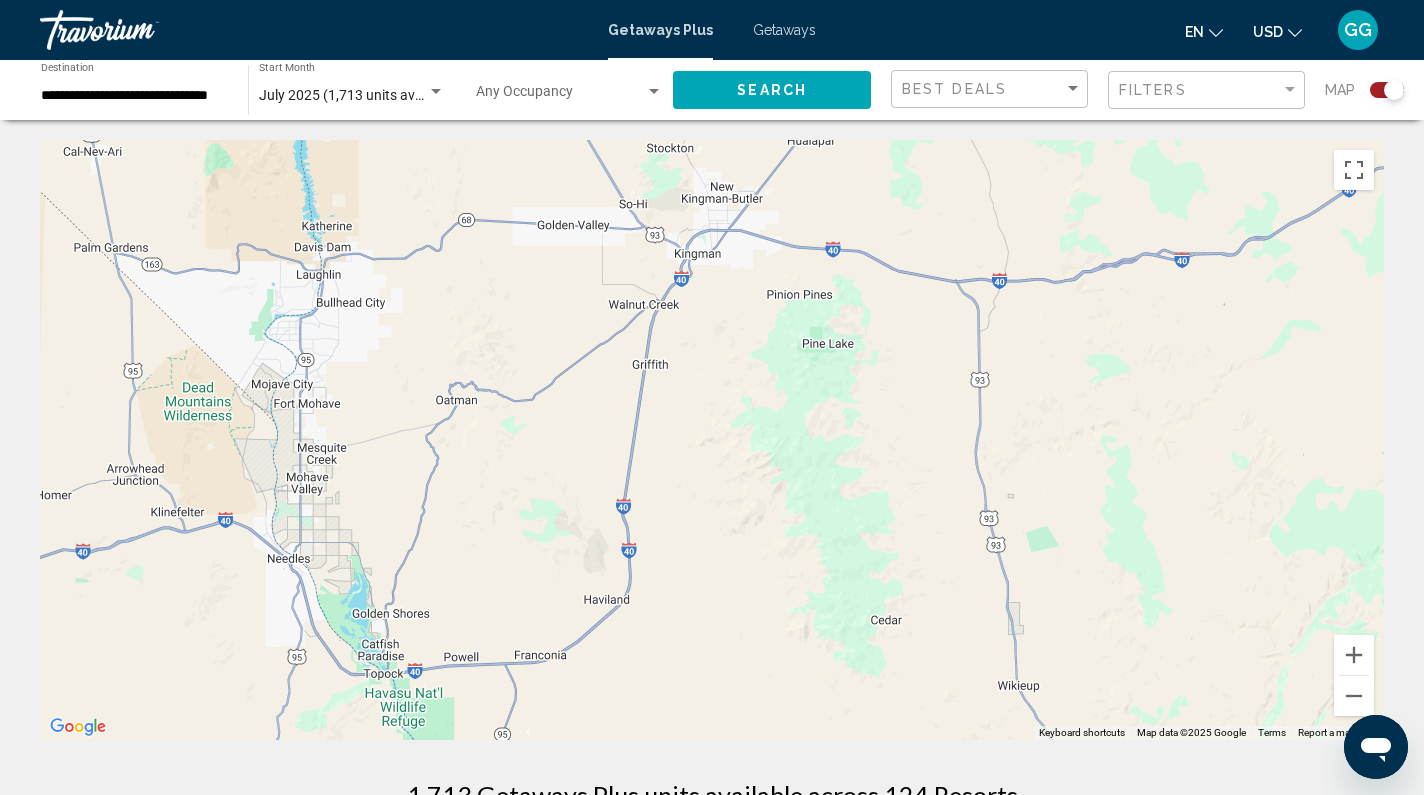 drag, startPoint x: 683, startPoint y: 457, endPoint x: 847, endPoint y: 647, distance: 250.99004 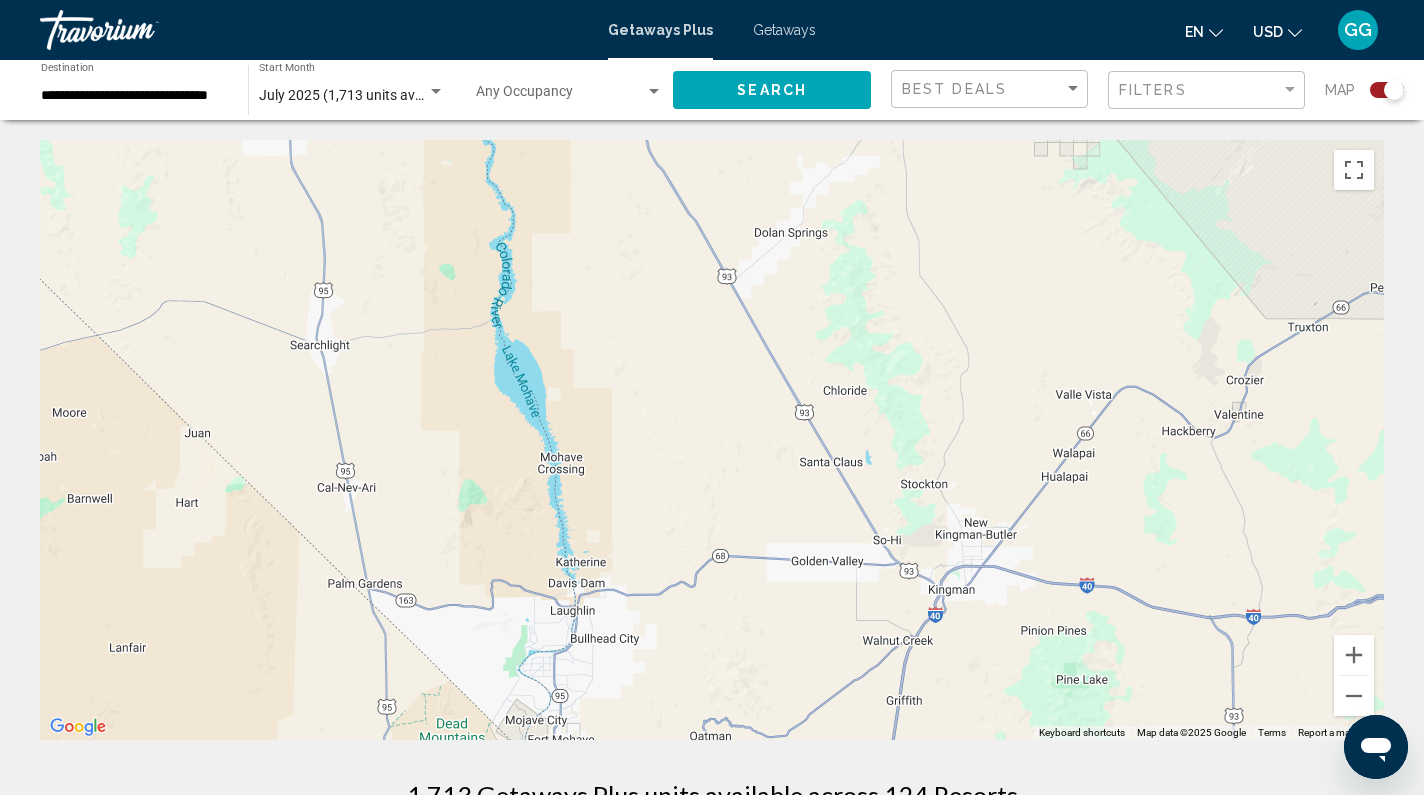 drag, startPoint x: 770, startPoint y: 460, endPoint x: 956, endPoint y: 637, distance: 256.75864 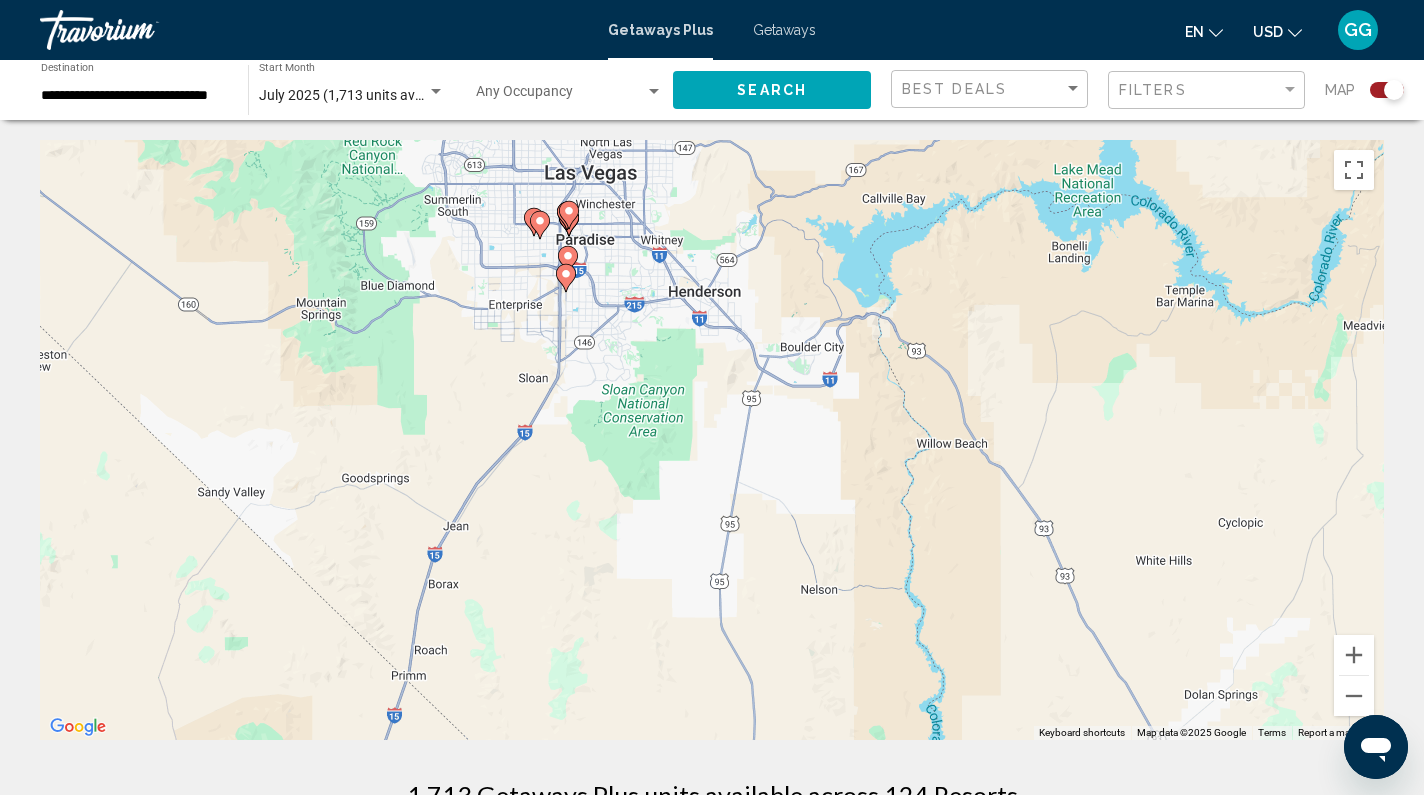 drag, startPoint x: 806, startPoint y: 556, endPoint x: 897, endPoint y: 726, distance: 192.82376 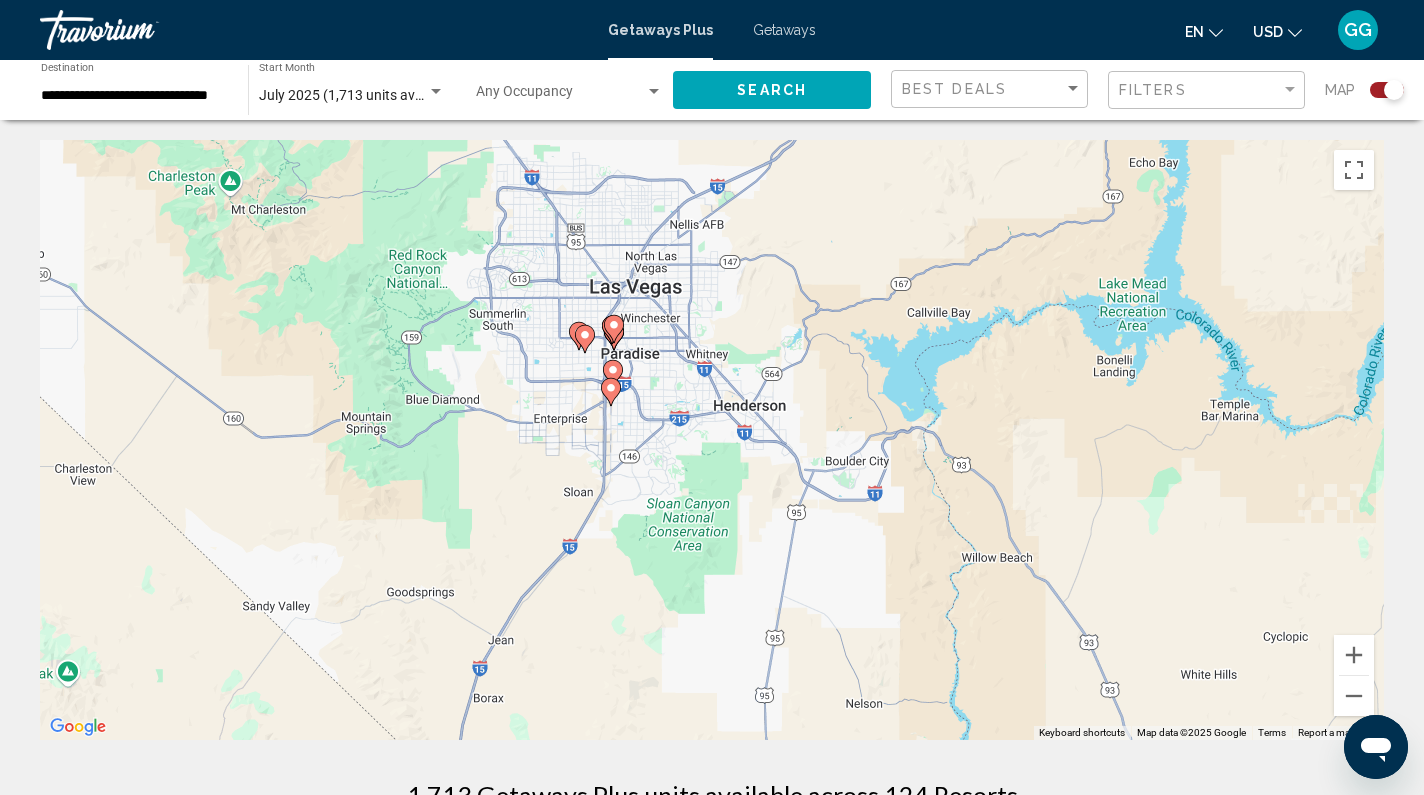 drag, startPoint x: 738, startPoint y: 570, endPoint x: 771, endPoint y: 672, distance: 107.205414 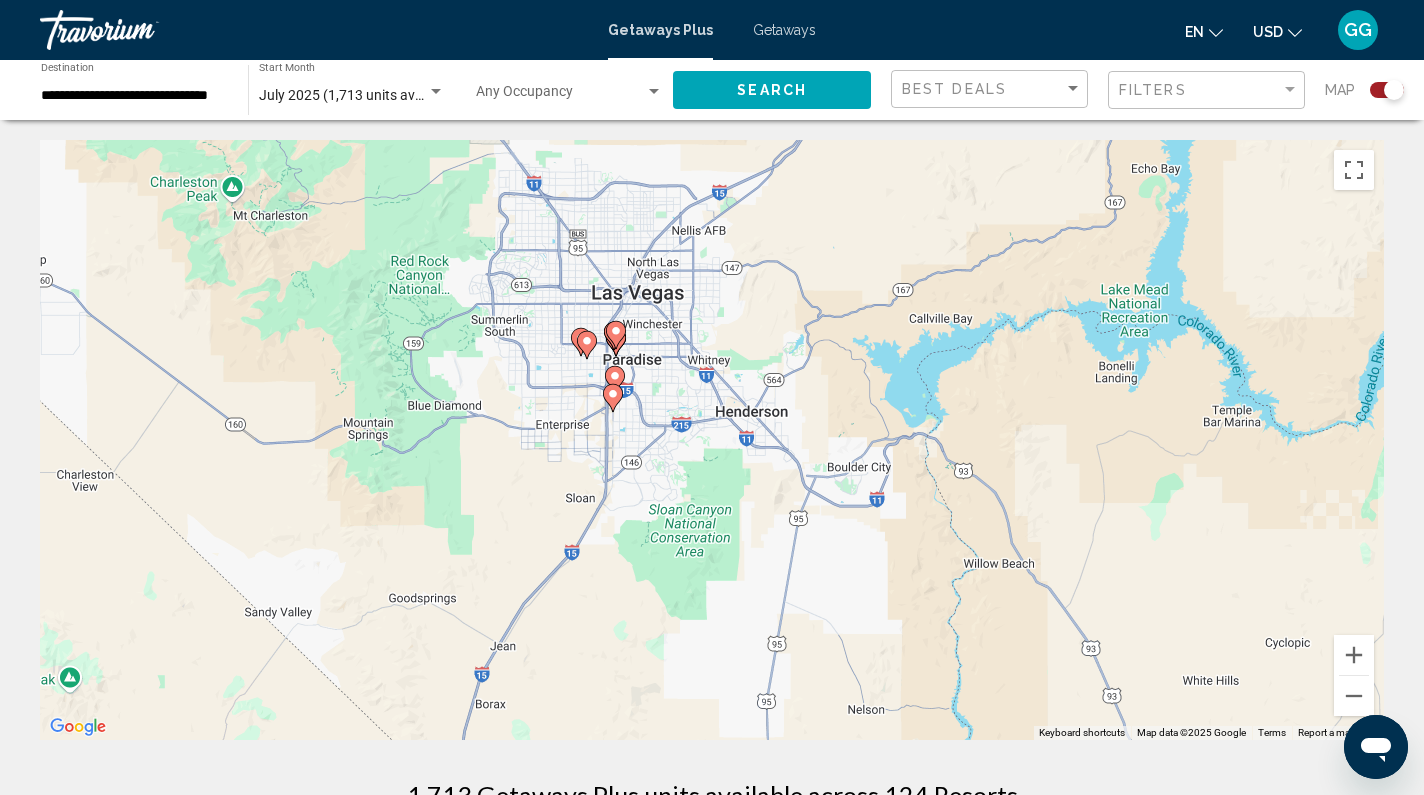 click 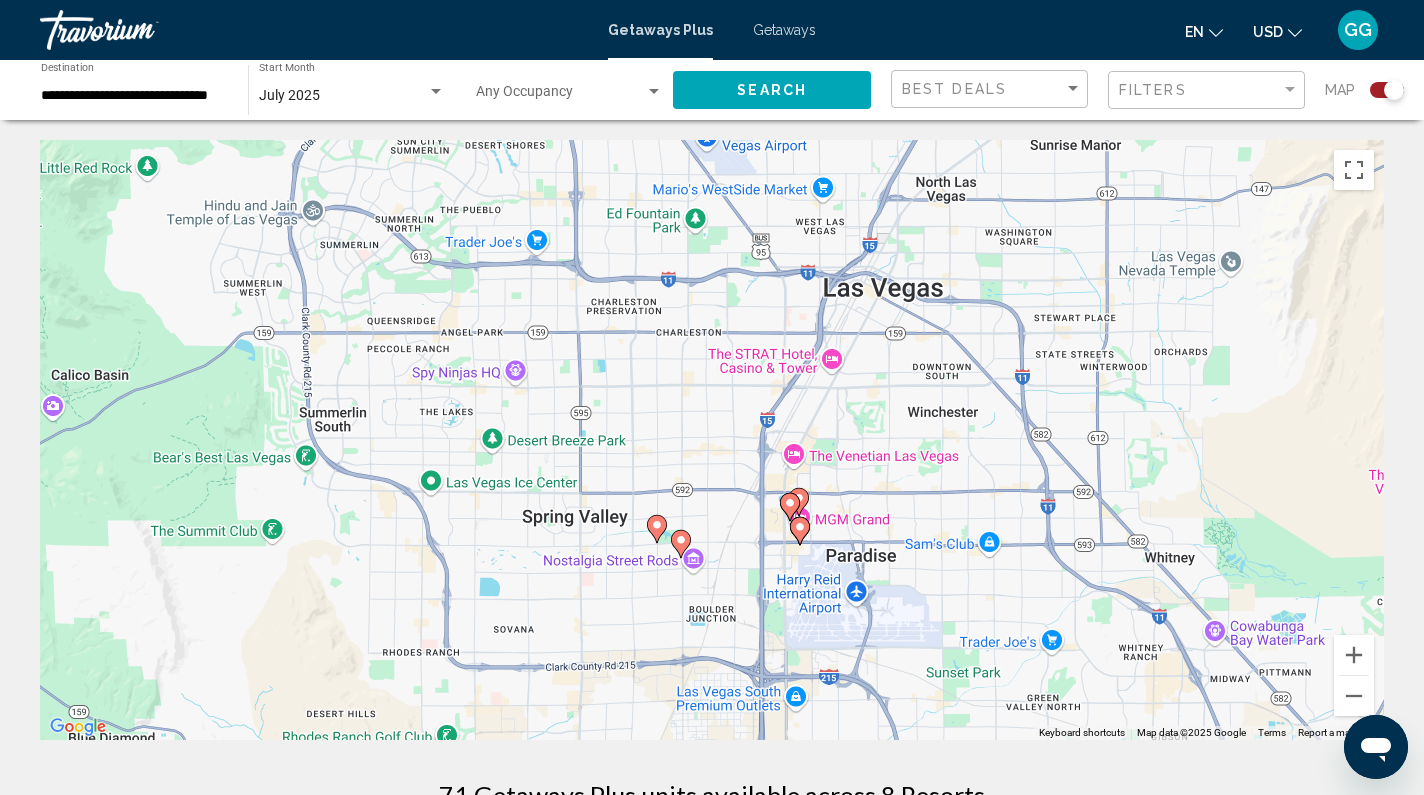 drag, startPoint x: 696, startPoint y: 591, endPoint x: 655, endPoint y: 420, distance: 175.84653 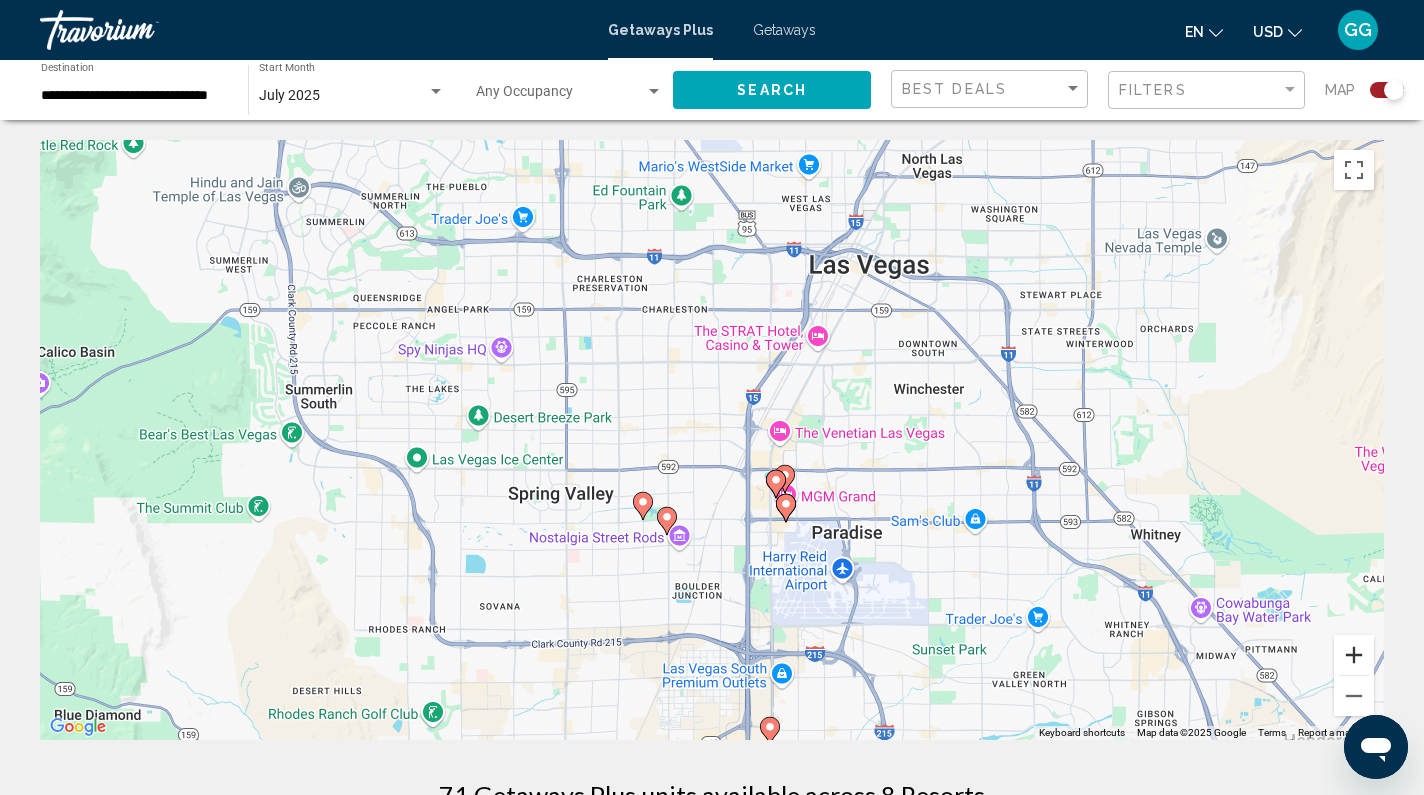 click at bounding box center [1354, 655] 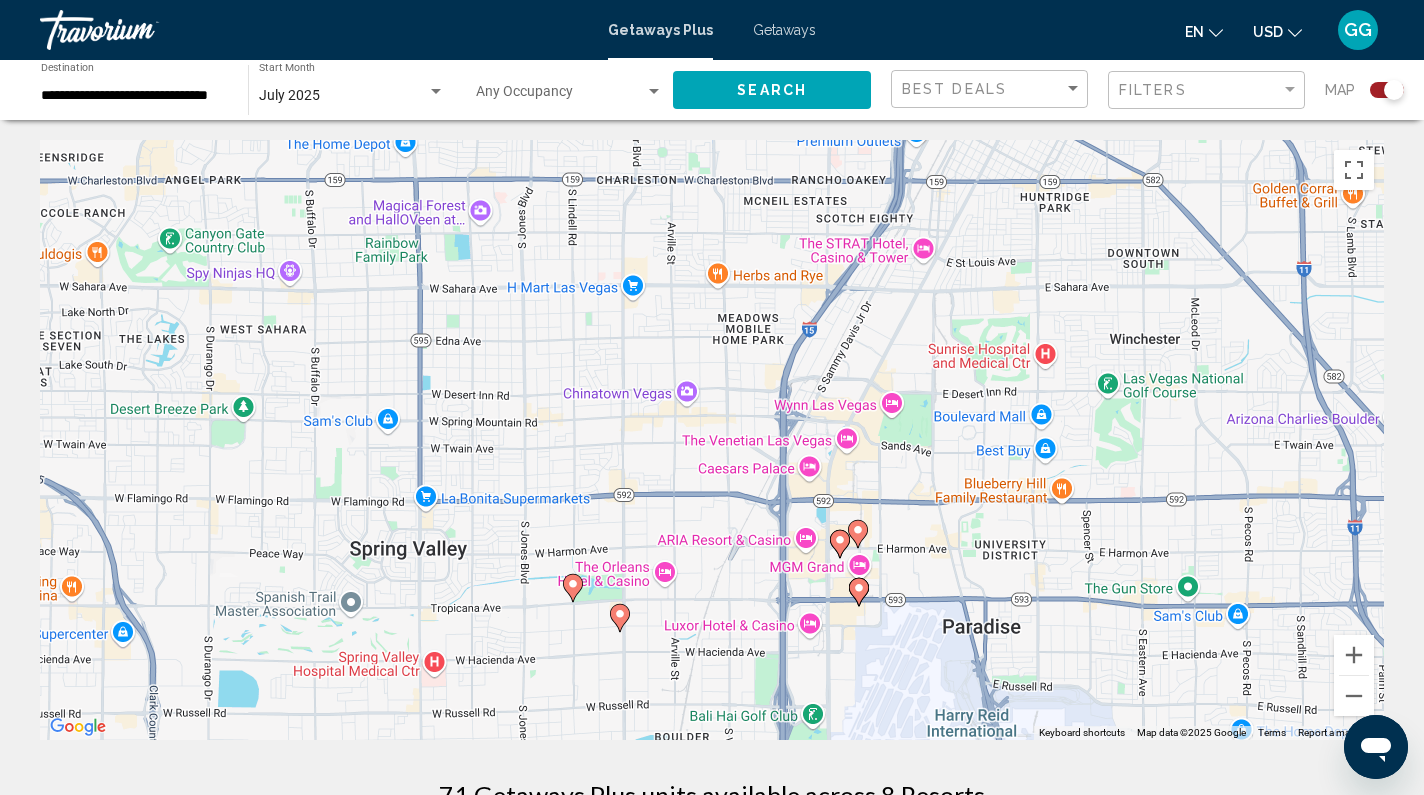 click 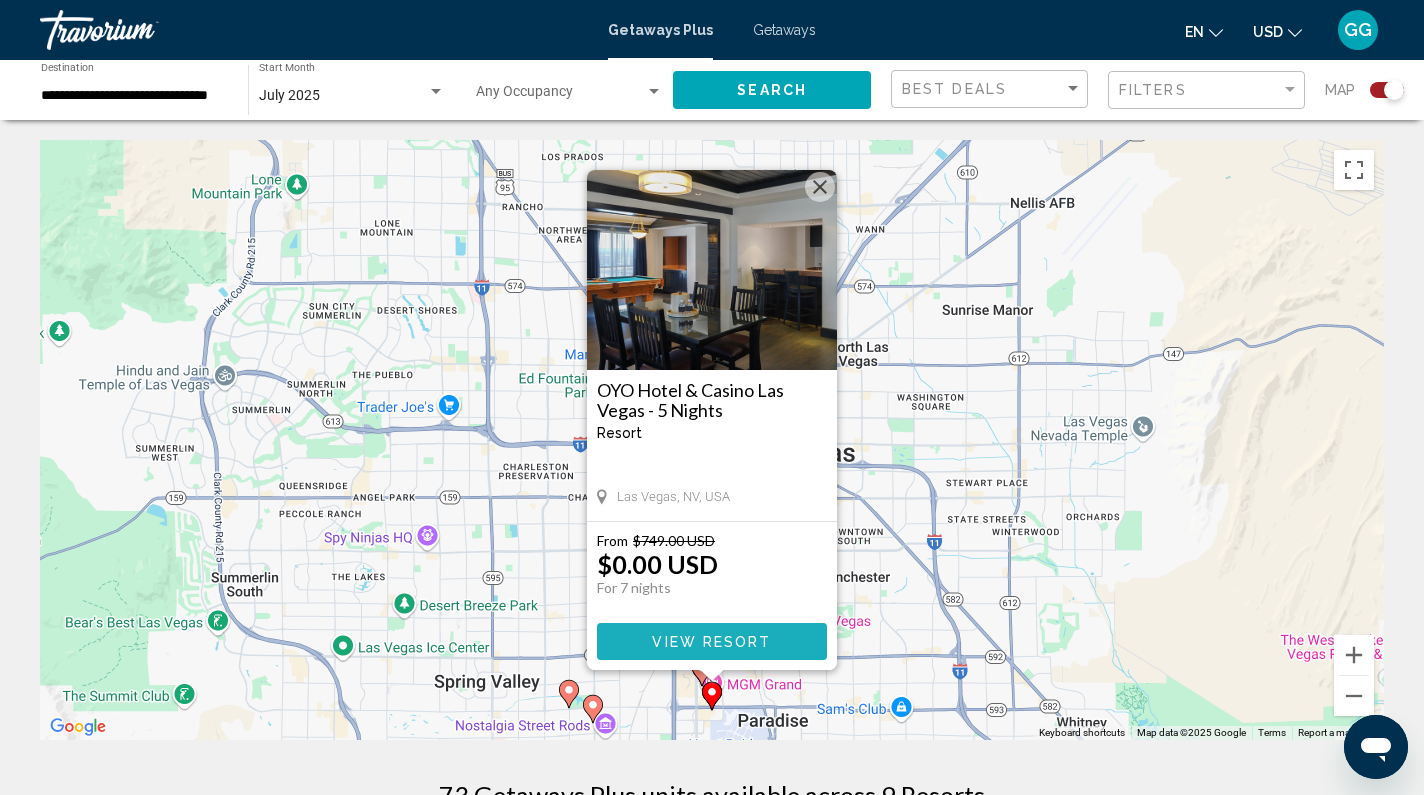 click on "View Resort" at bounding box center [712, 641] 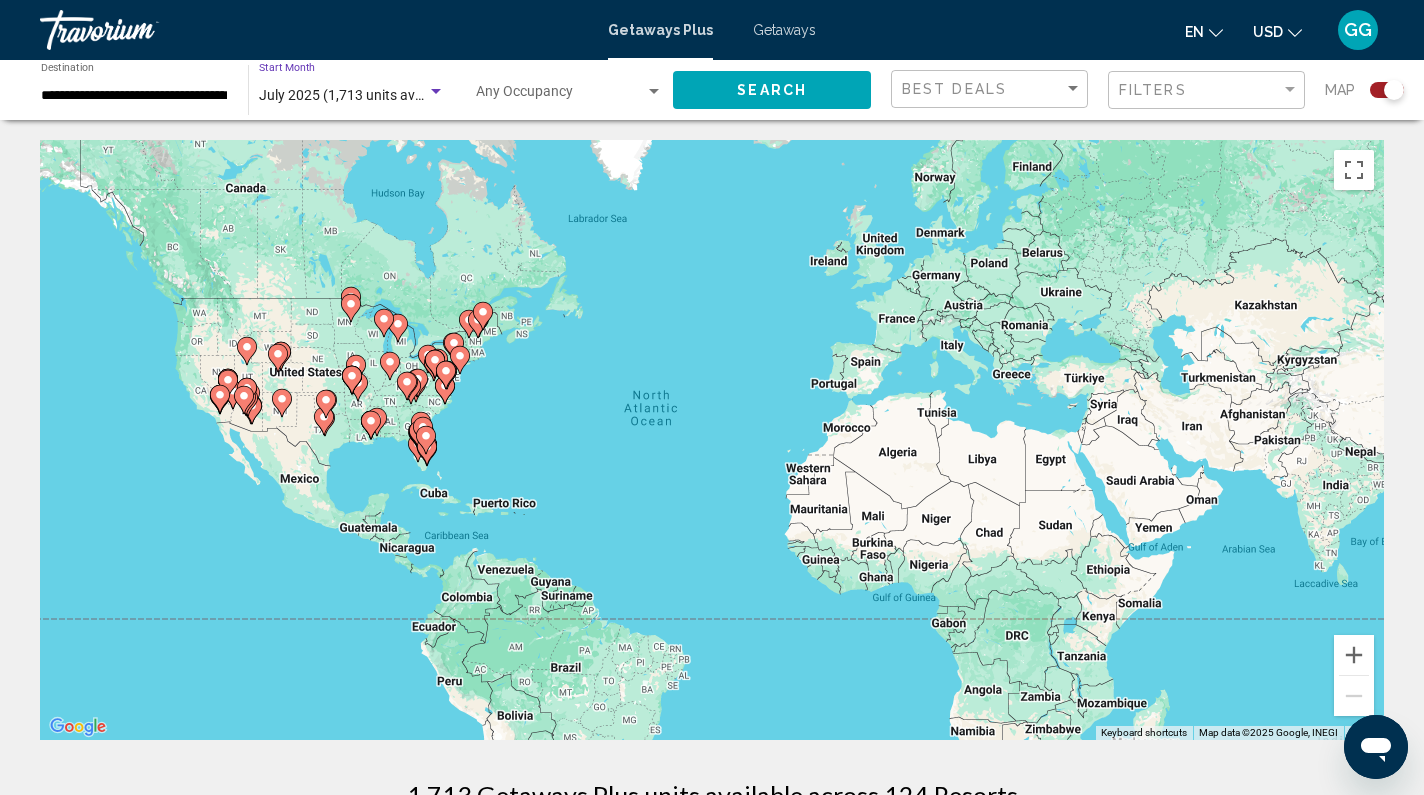 click at bounding box center [436, 92] 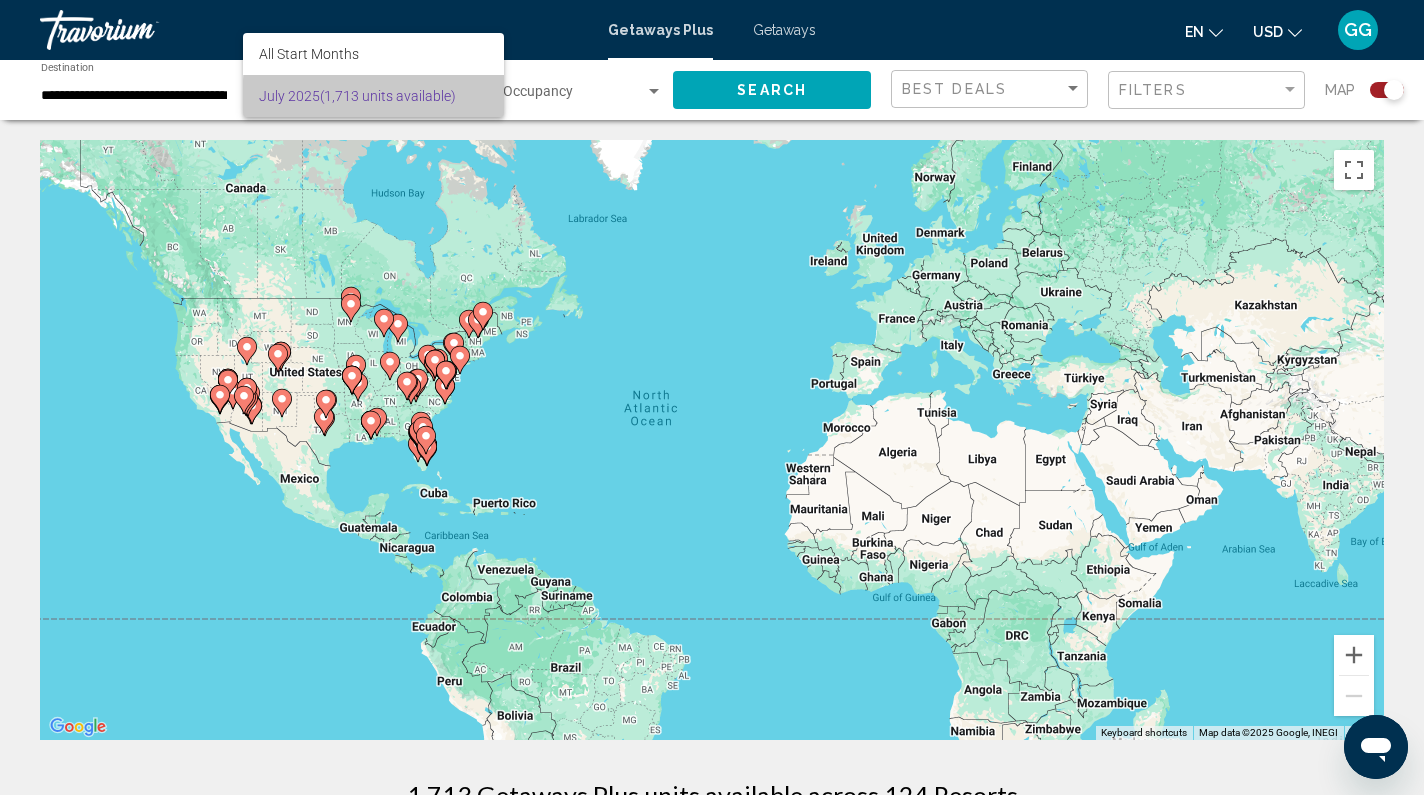 click on "July 2025  (1,713 units available)" at bounding box center (373, 96) 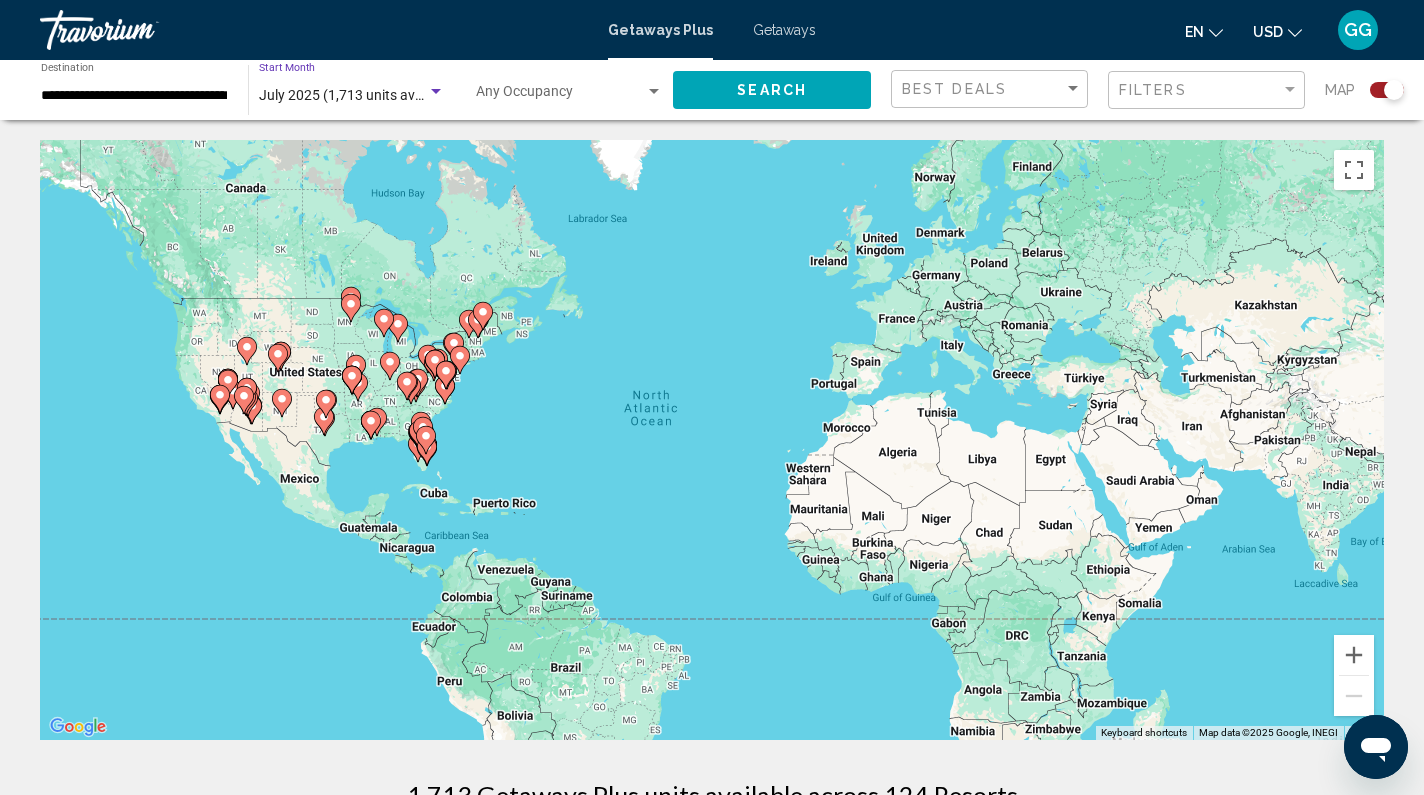 click at bounding box center (436, 92) 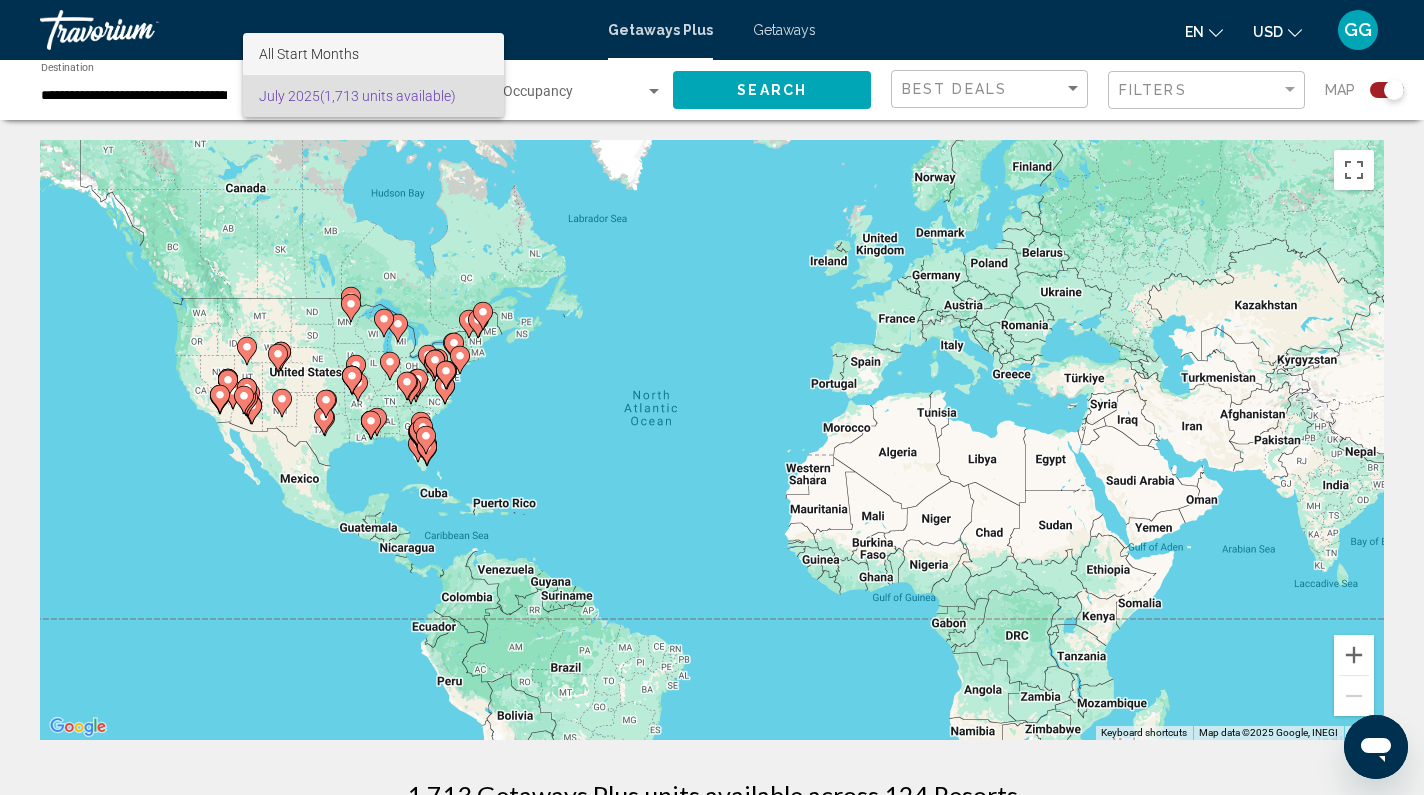 click on "All Start Months" at bounding box center [373, 54] 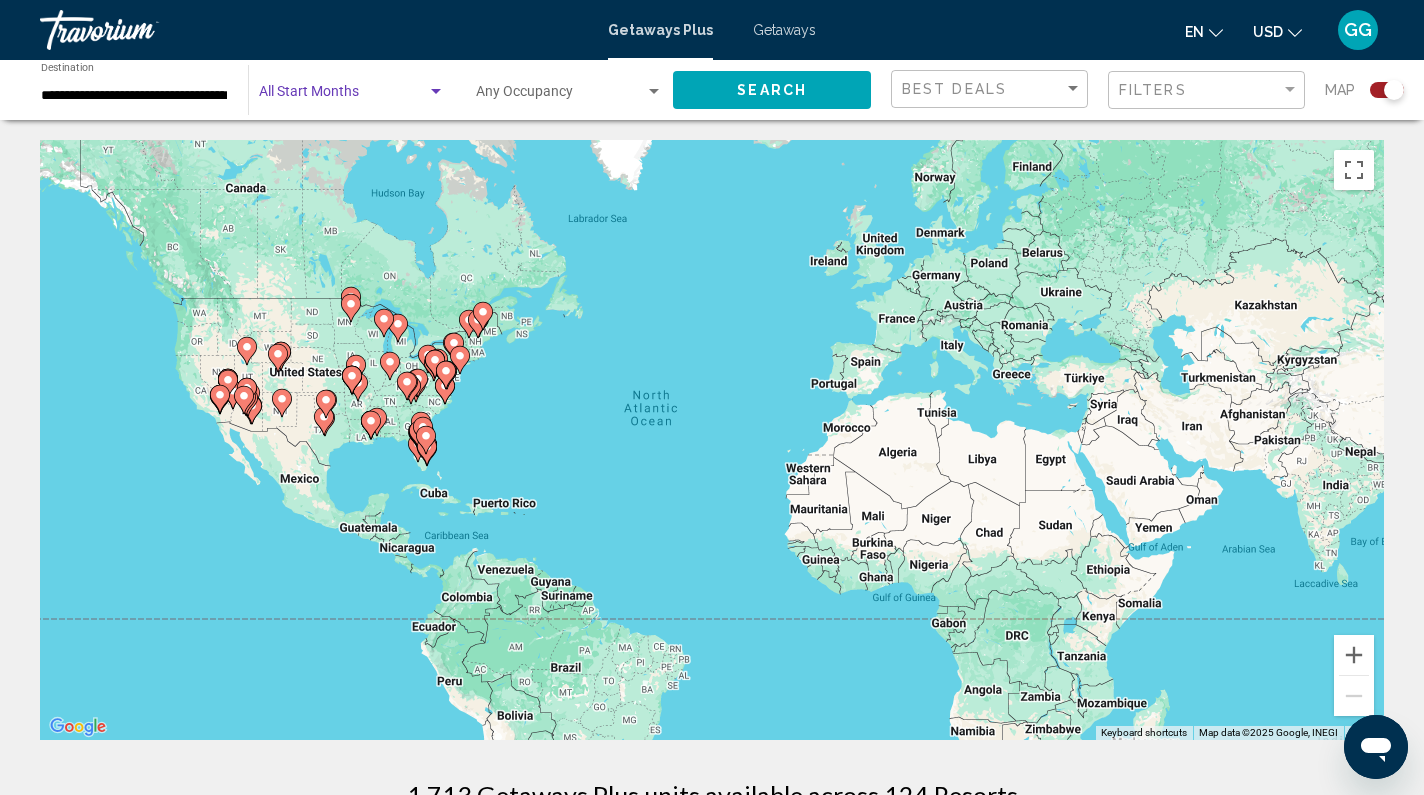 click at bounding box center [436, 92] 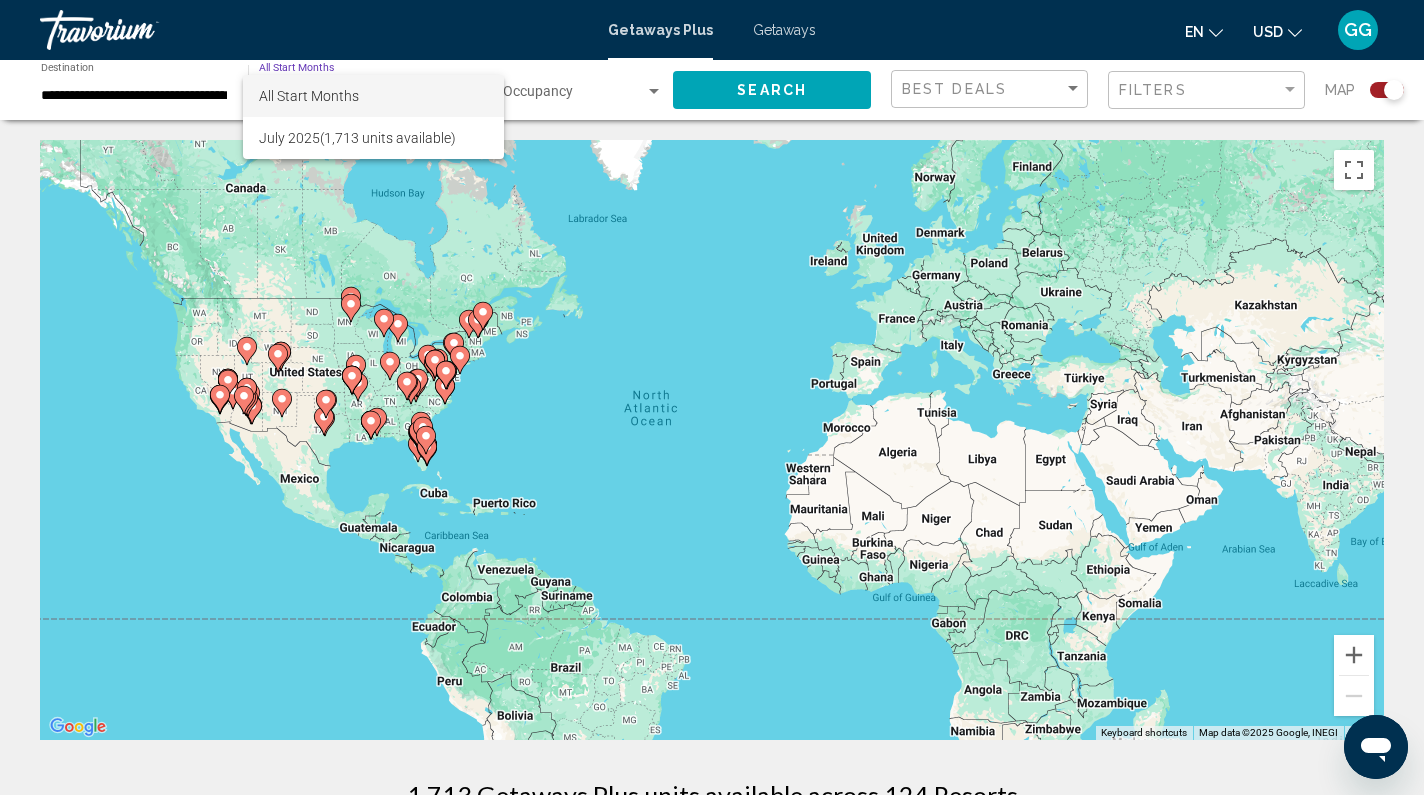 click at bounding box center [712, 397] 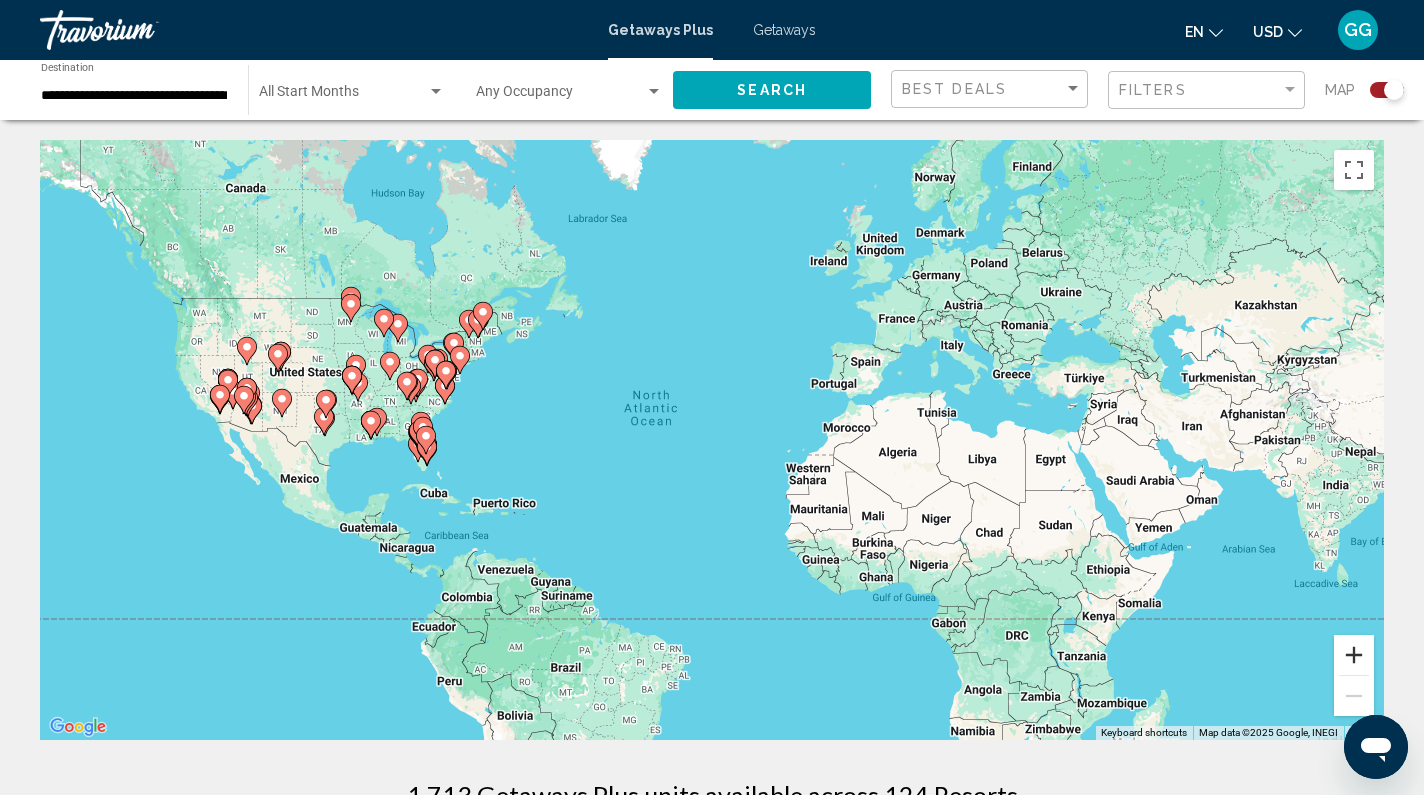 click at bounding box center [1354, 655] 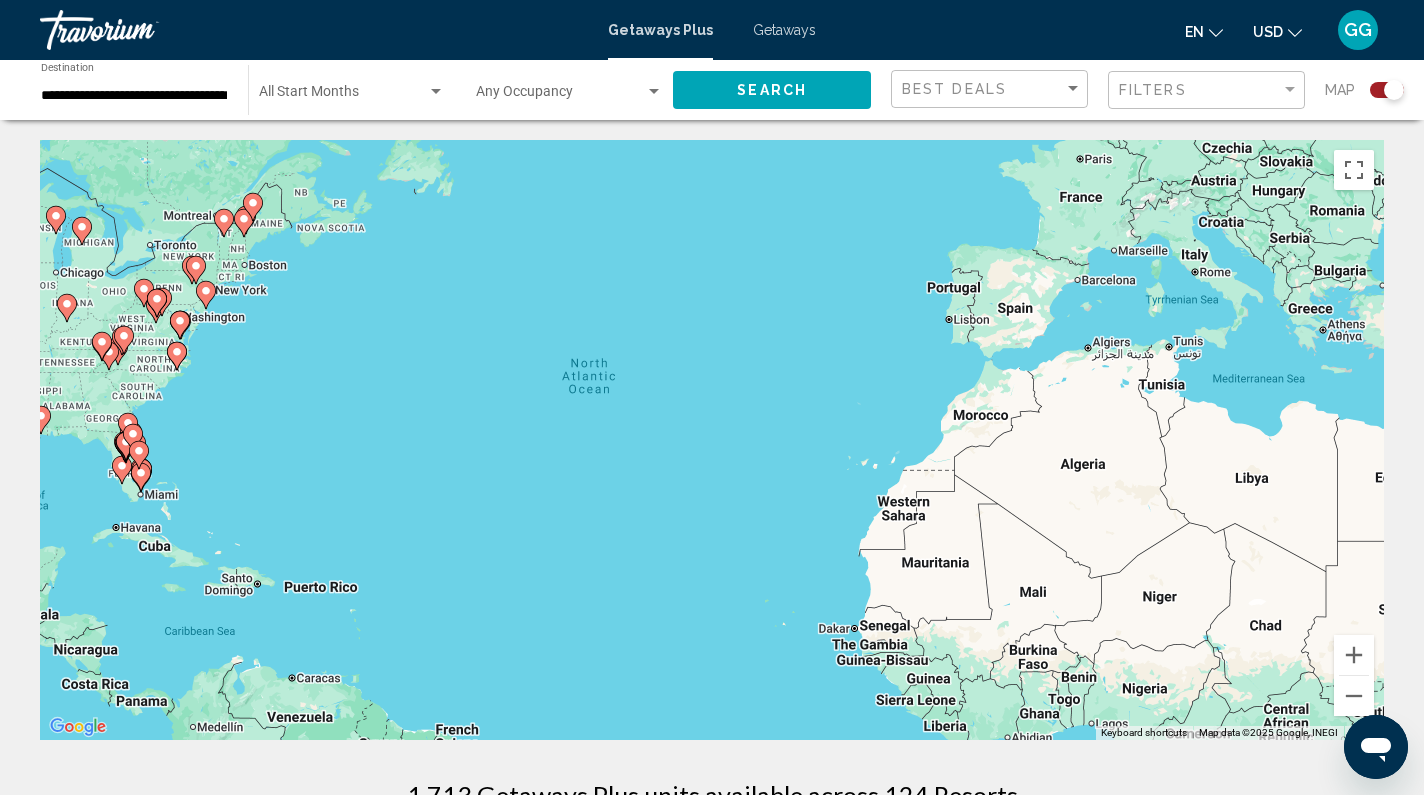drag, startPoint x: 404, startPoint y: 431, endPoint x: 462, endPoint y: 434, distance: 58.077534 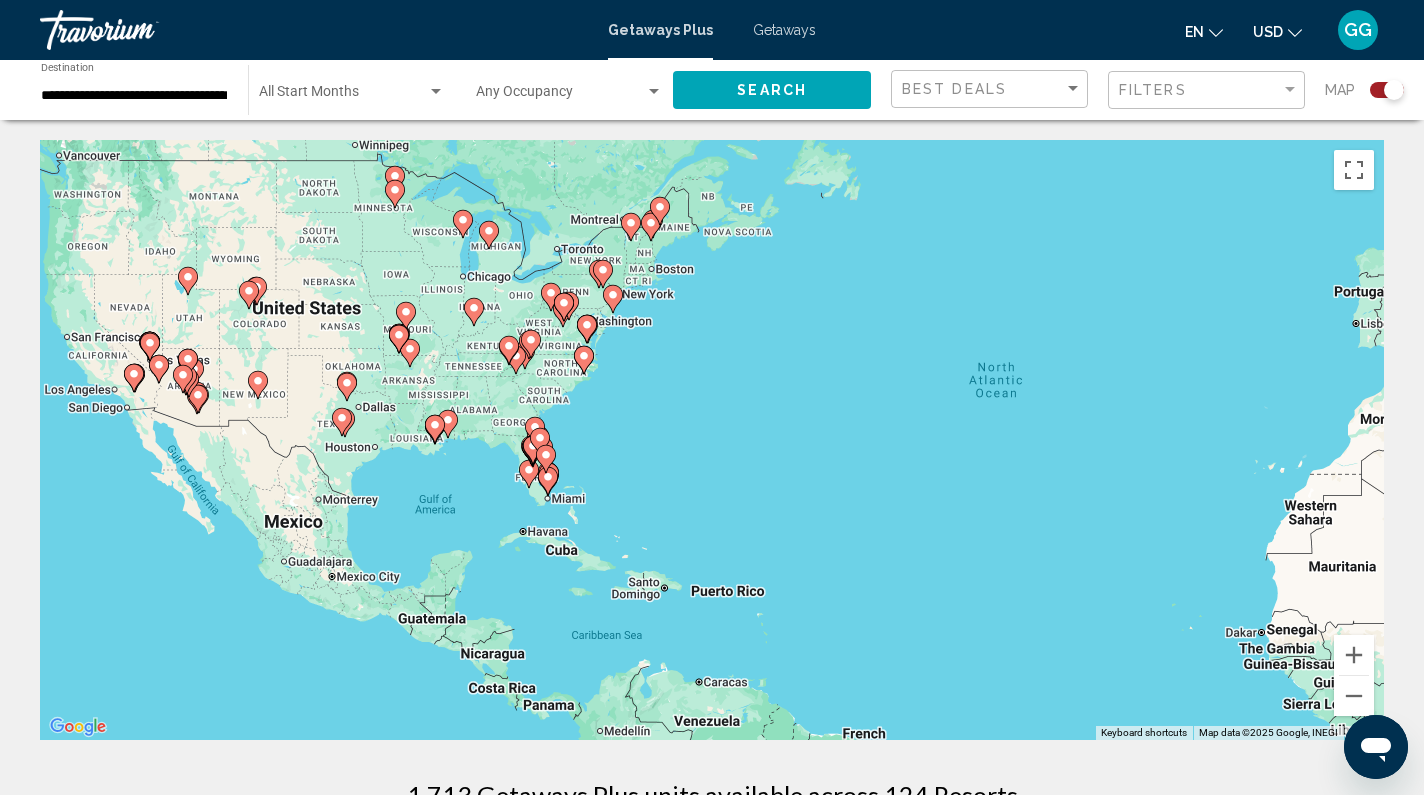drag, startPoint x: 276, startPoint y: 417, endPoint x: 618, endPoint y: 422, distance: 342.03656 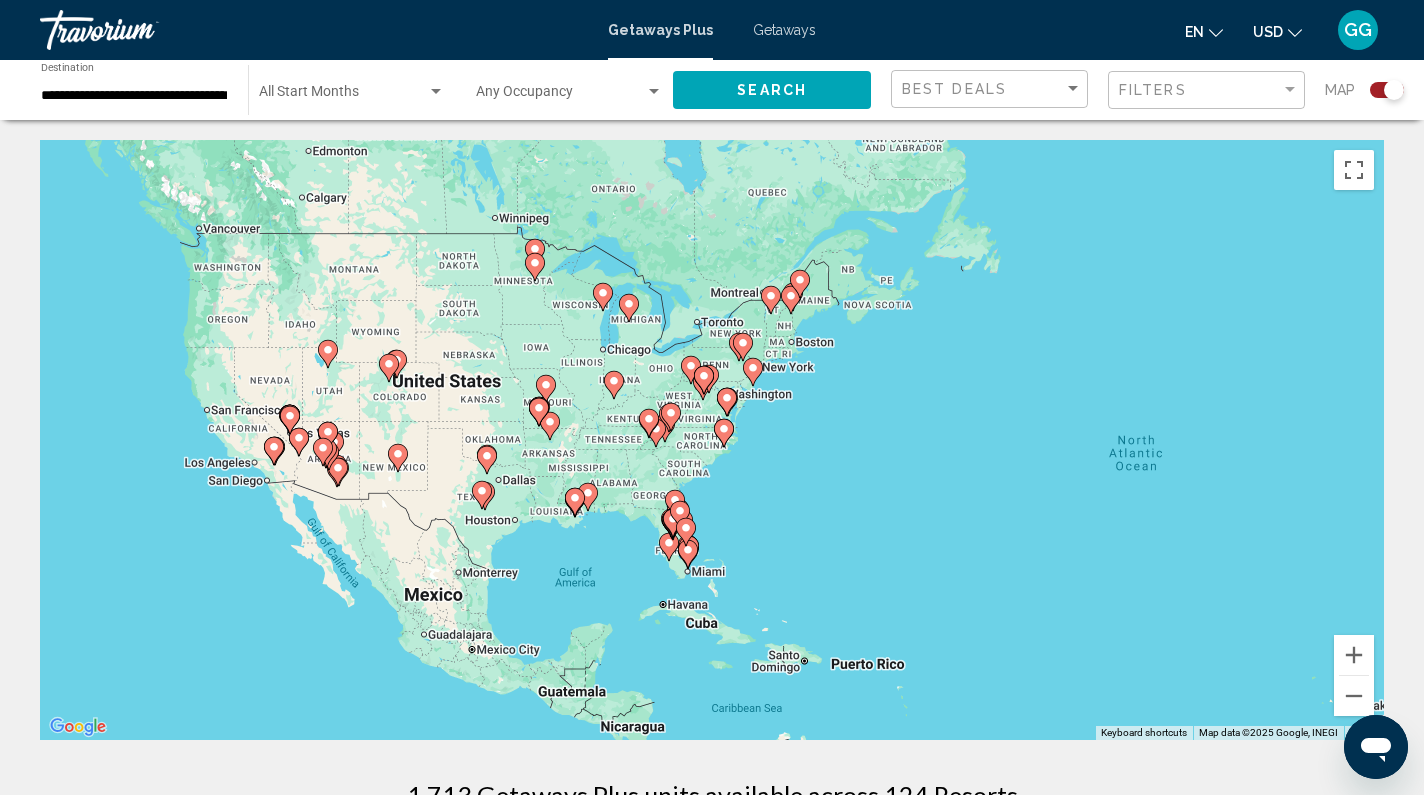 drag, startPoint x: 259, startPoint y: 379, endPoint x: 337, endPoint y: 452, distance: 106.83164 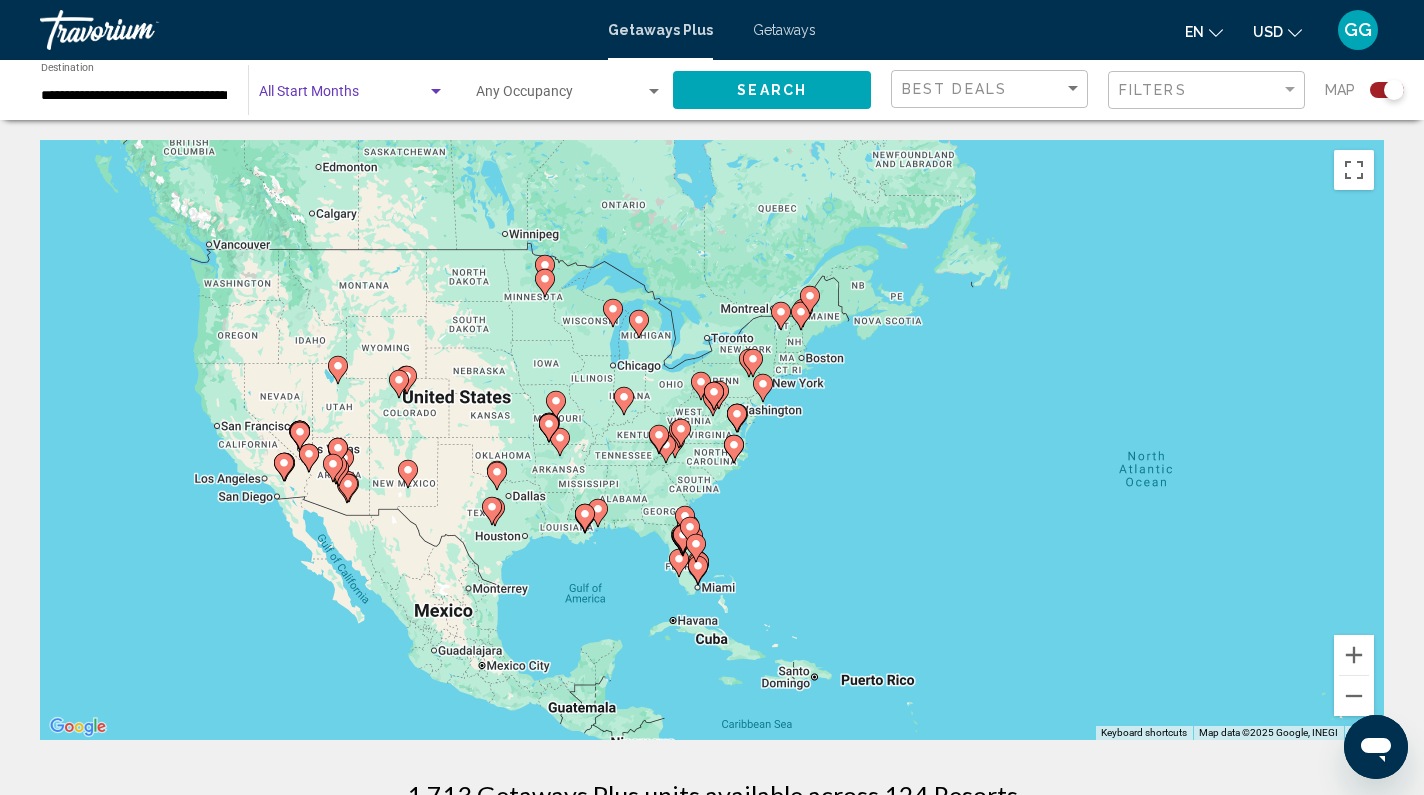 click at bounding box center [436, 91] 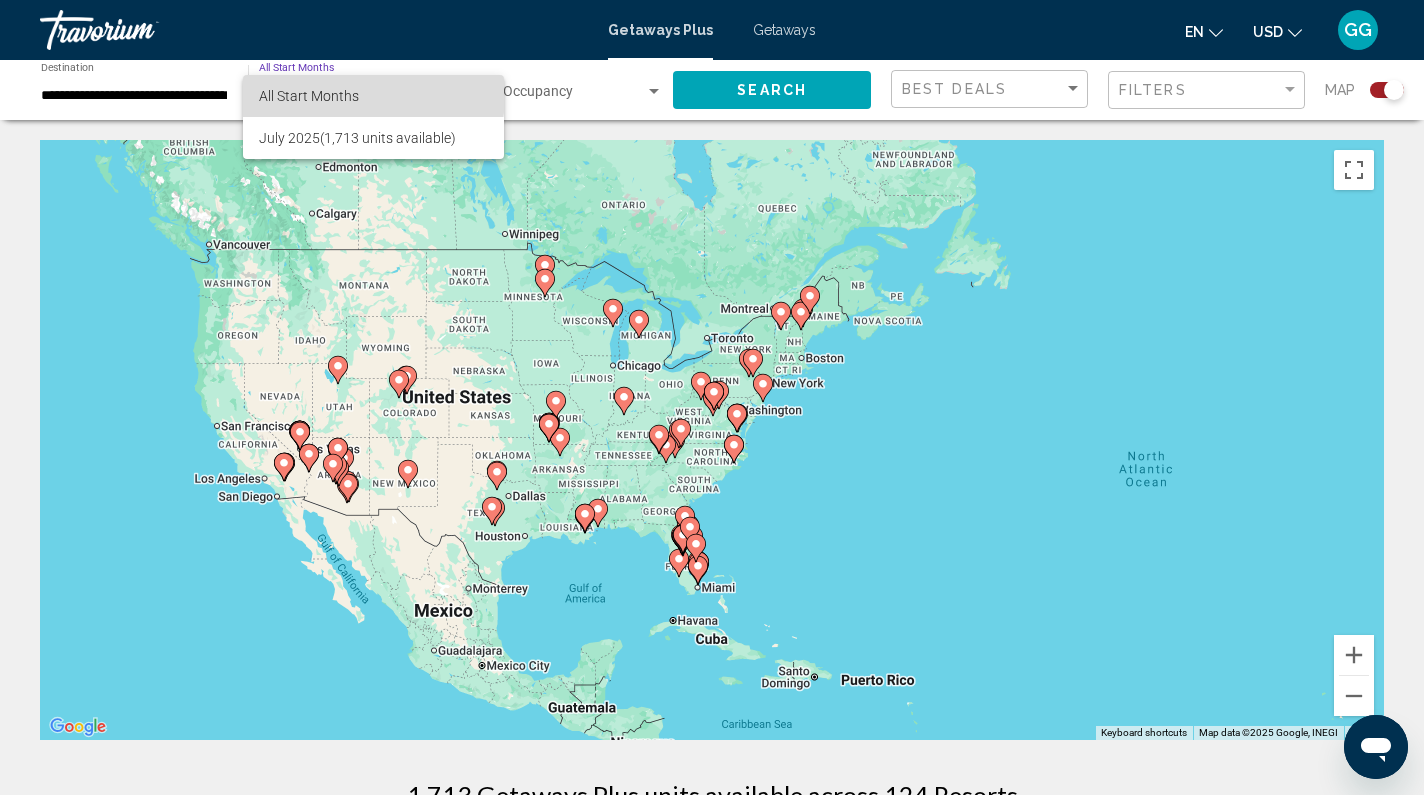 click on "All Start Months" at bounding box center [309, 96] 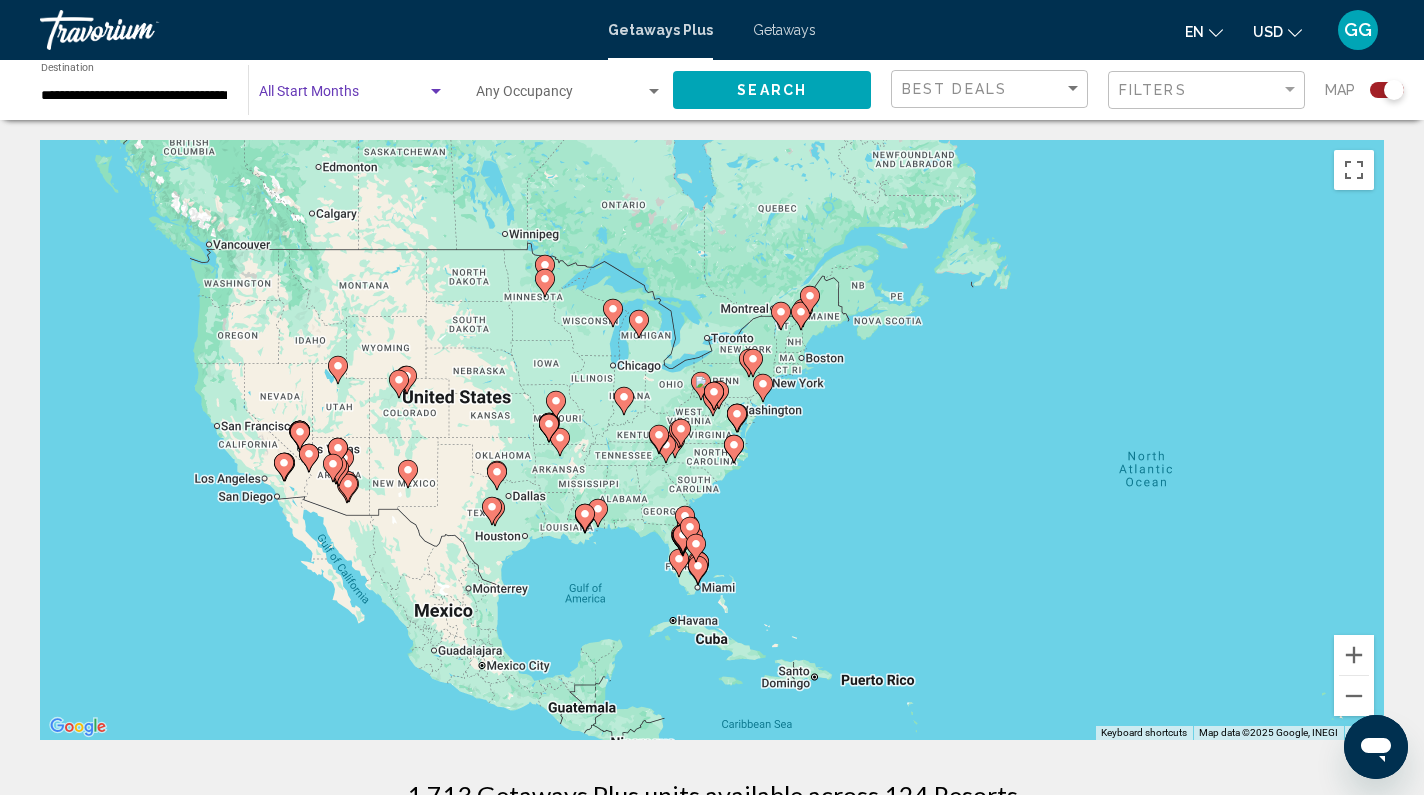 click at bounding box center [343, 96] 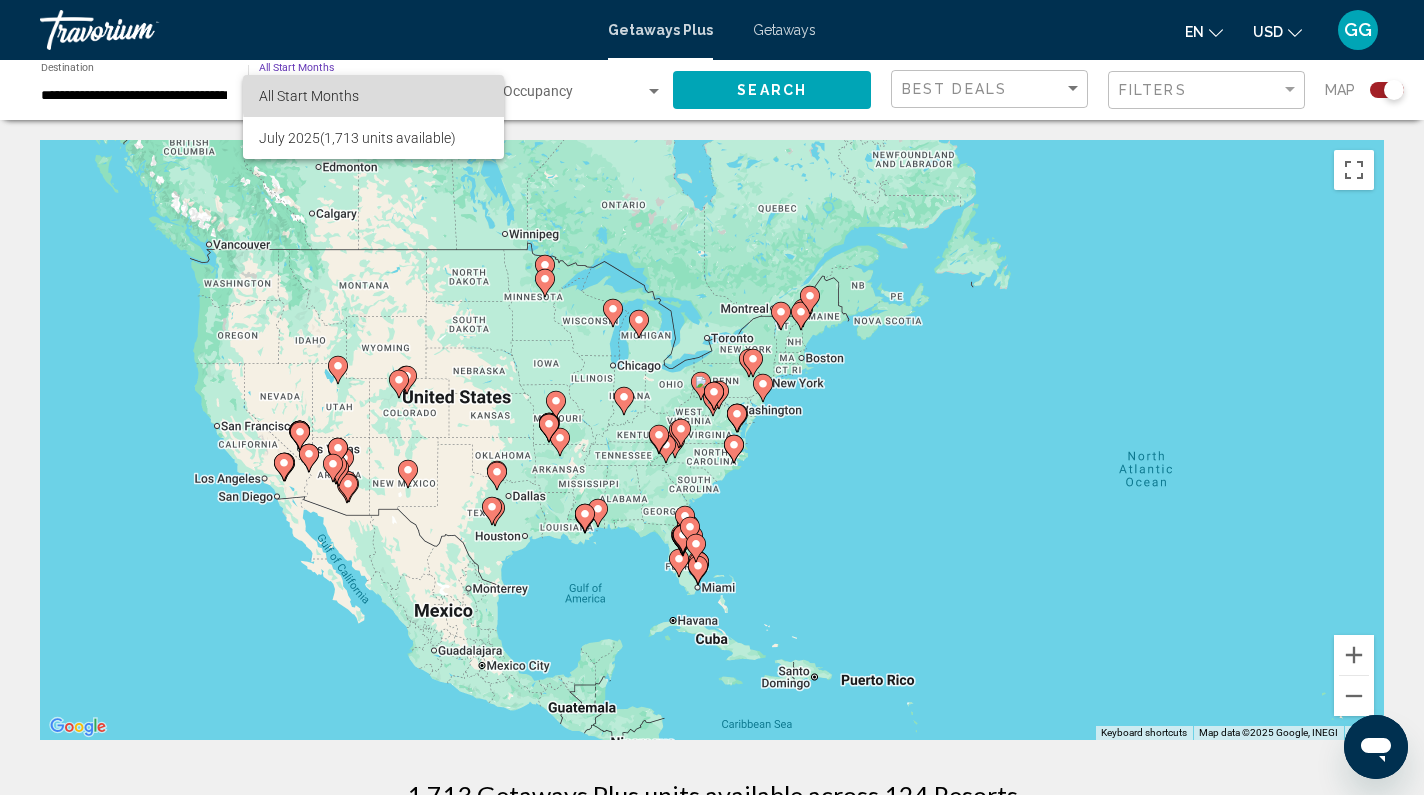 click on "All Start Months" at bounding box center (373, 96) 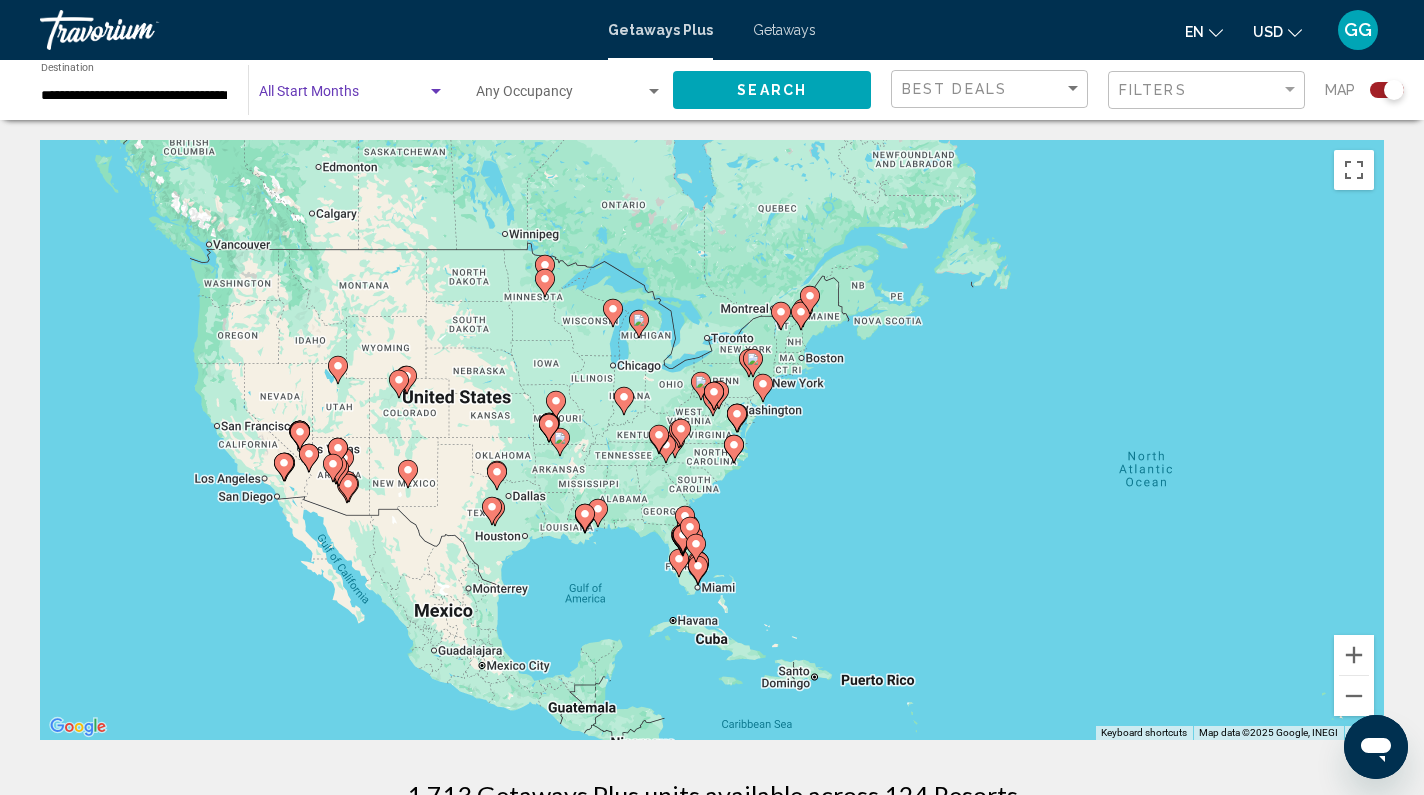 click at bounding box center [436, 92] 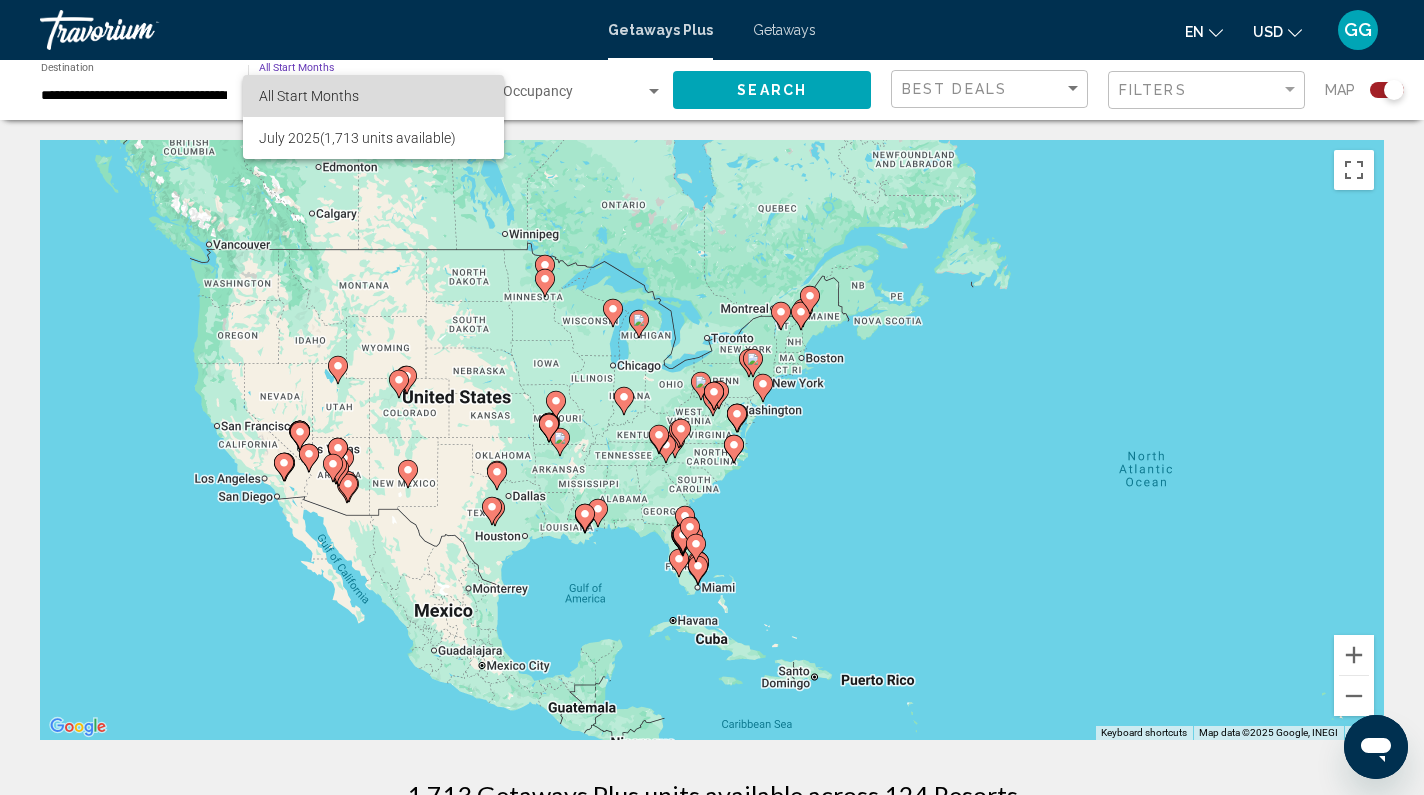 click on "All Start Months" at bounding box center [373, 96] 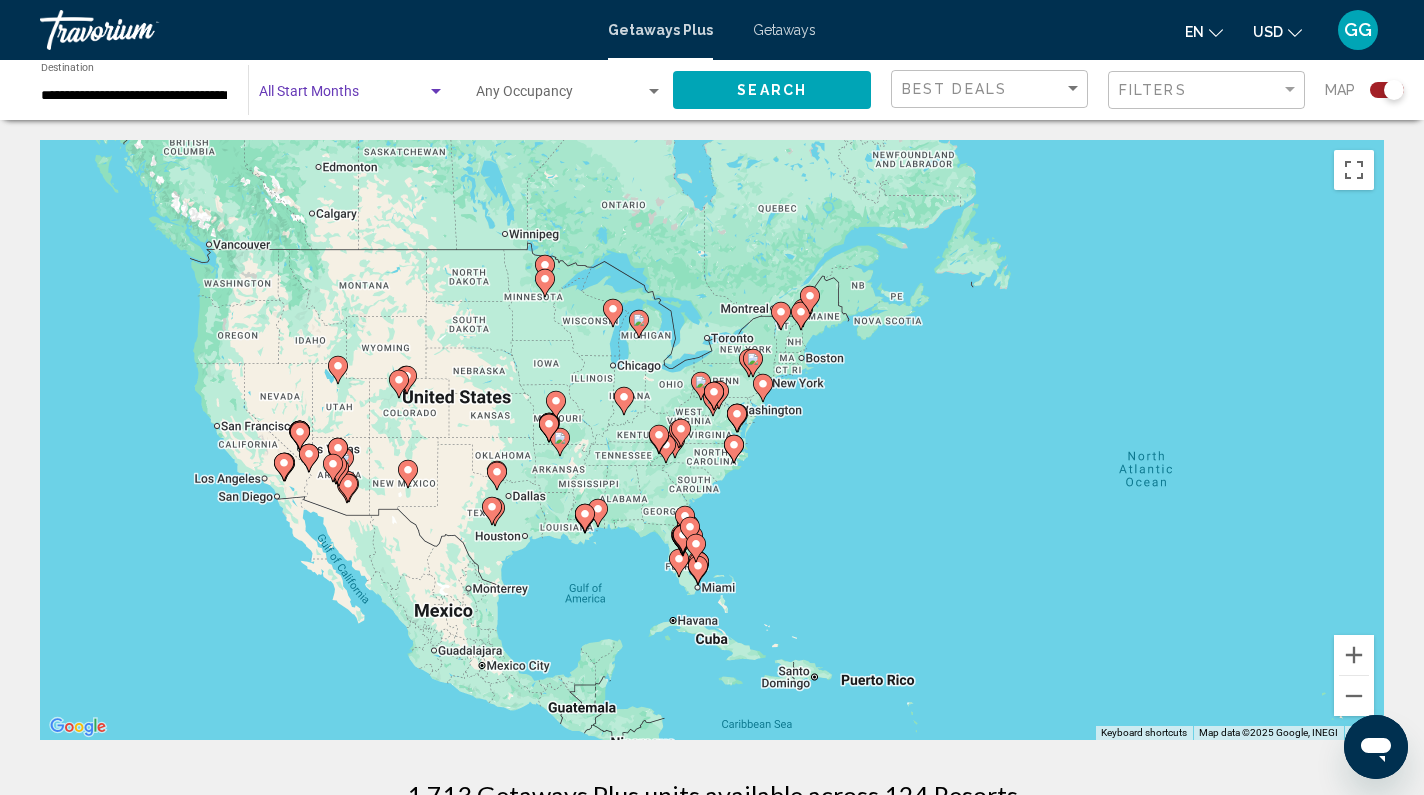 click at bounding box center (436, 91) 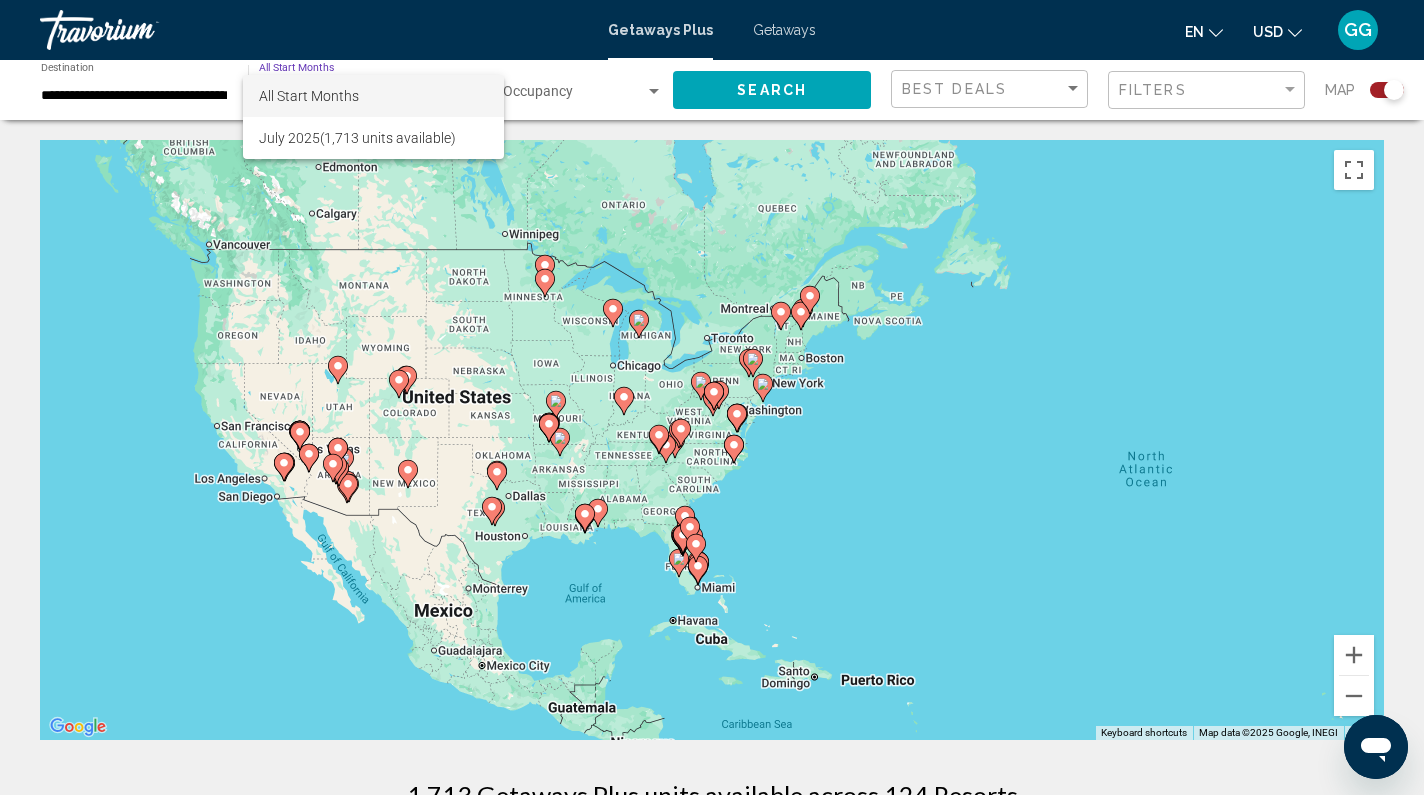 click at bounding box center [712, 397] 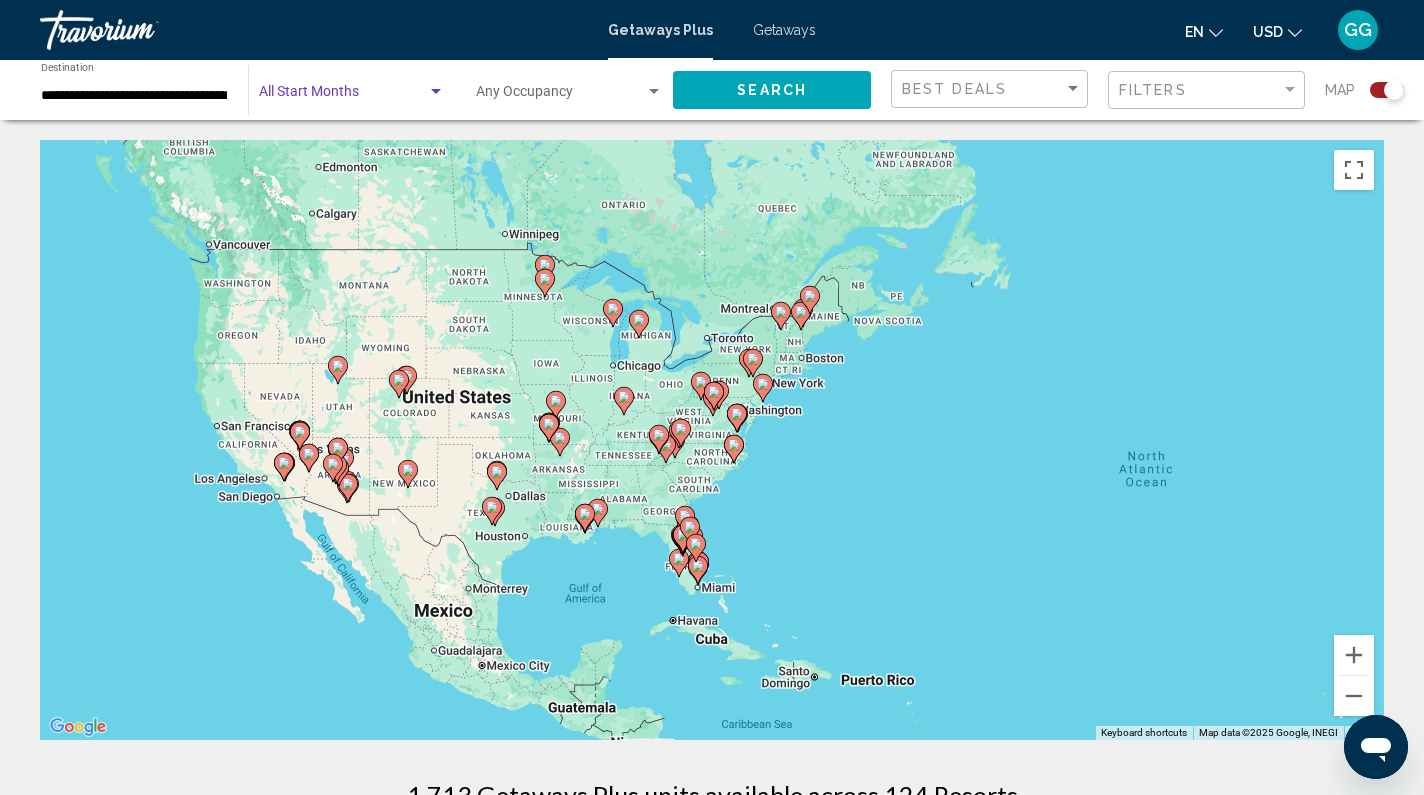 click at bounding box center [436, 92] 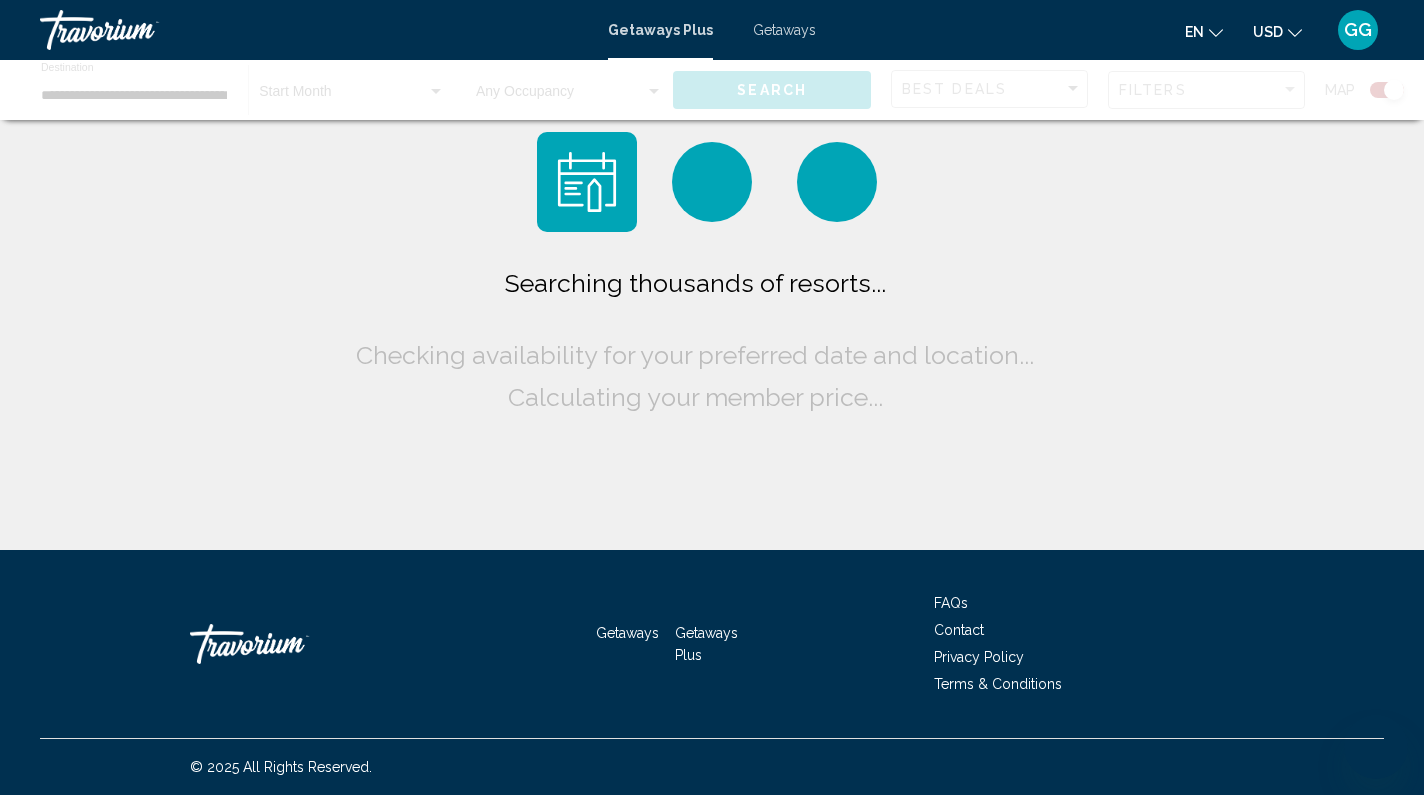 scroll, scrollTop: 0, scrollLeft: 0, axis: both 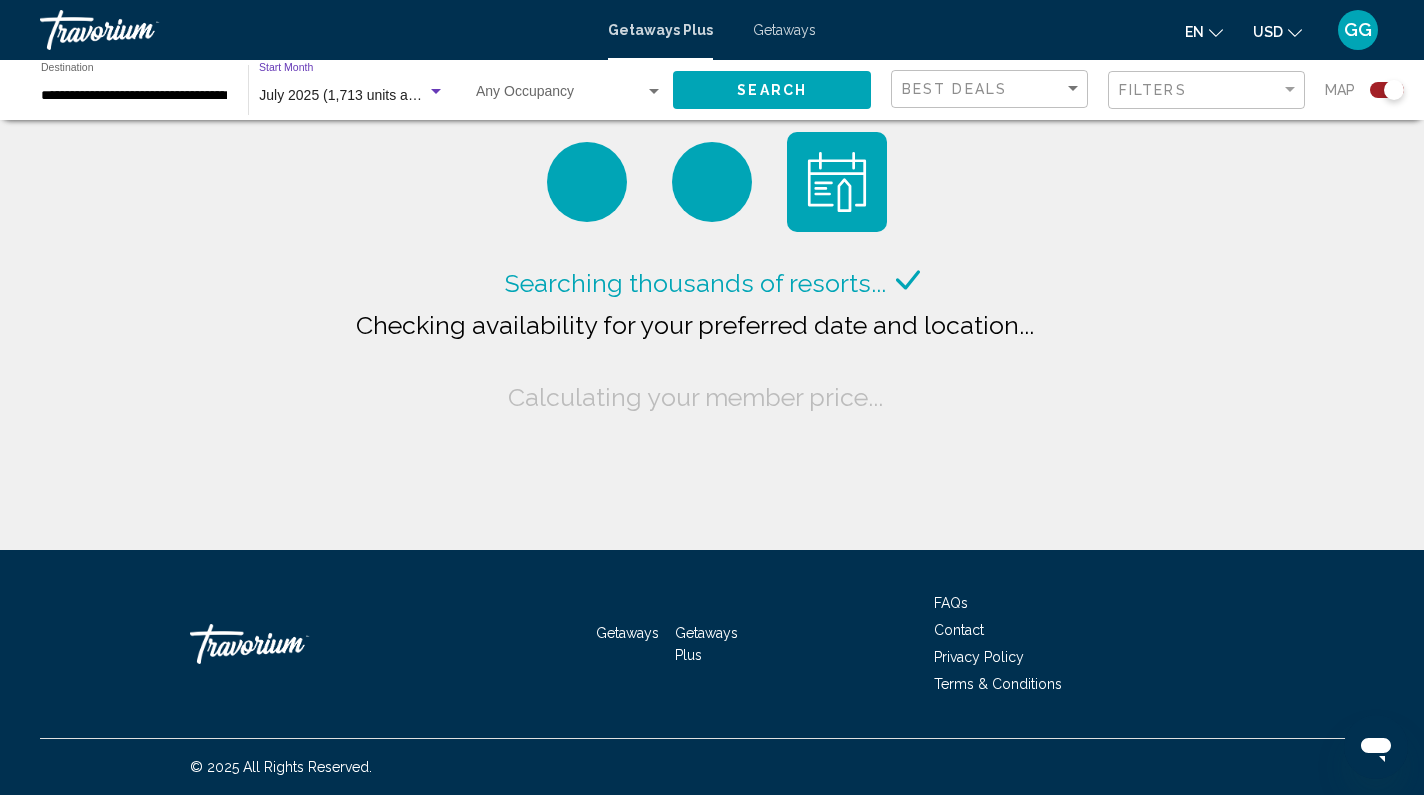 click at bounding box center (436, 92) 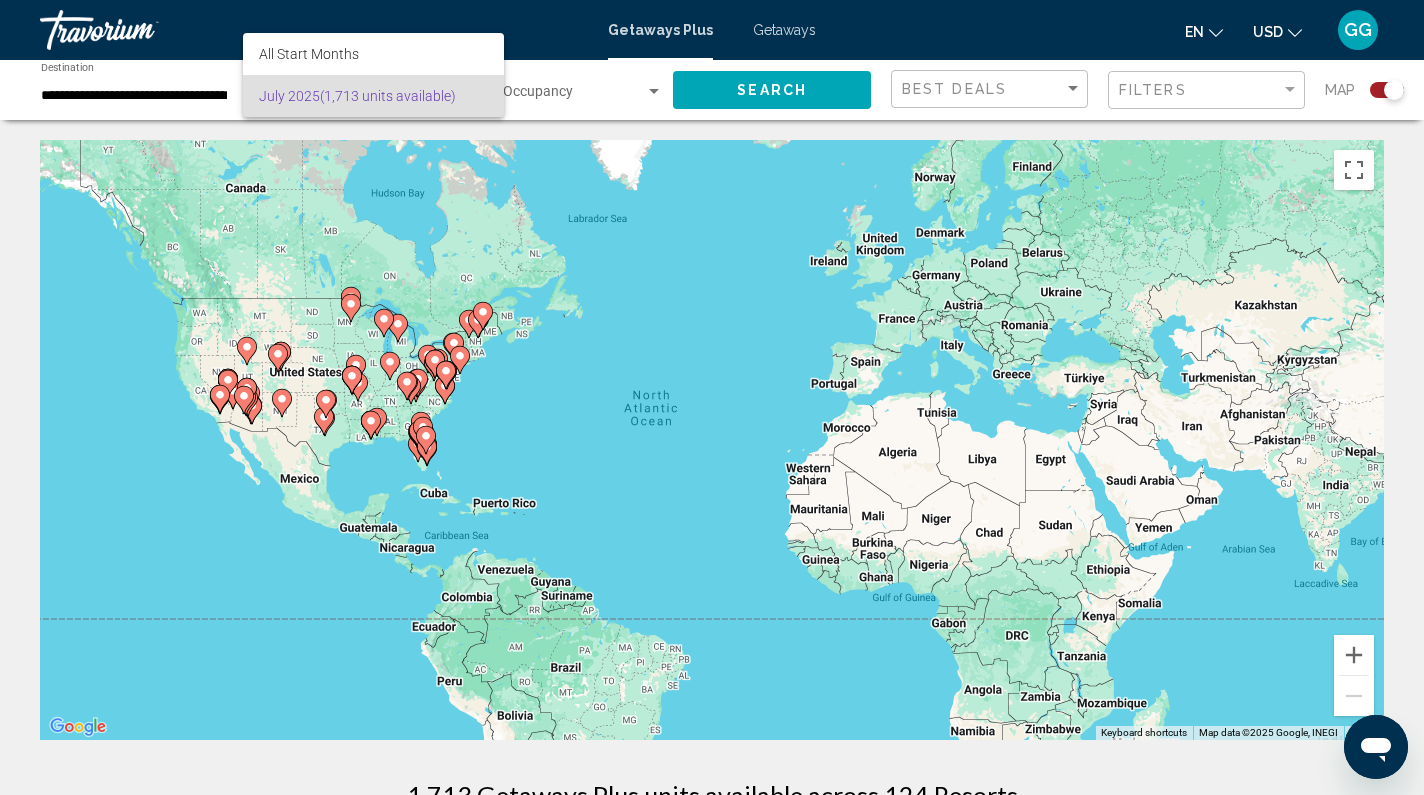 click at bounding box center [712, 397] 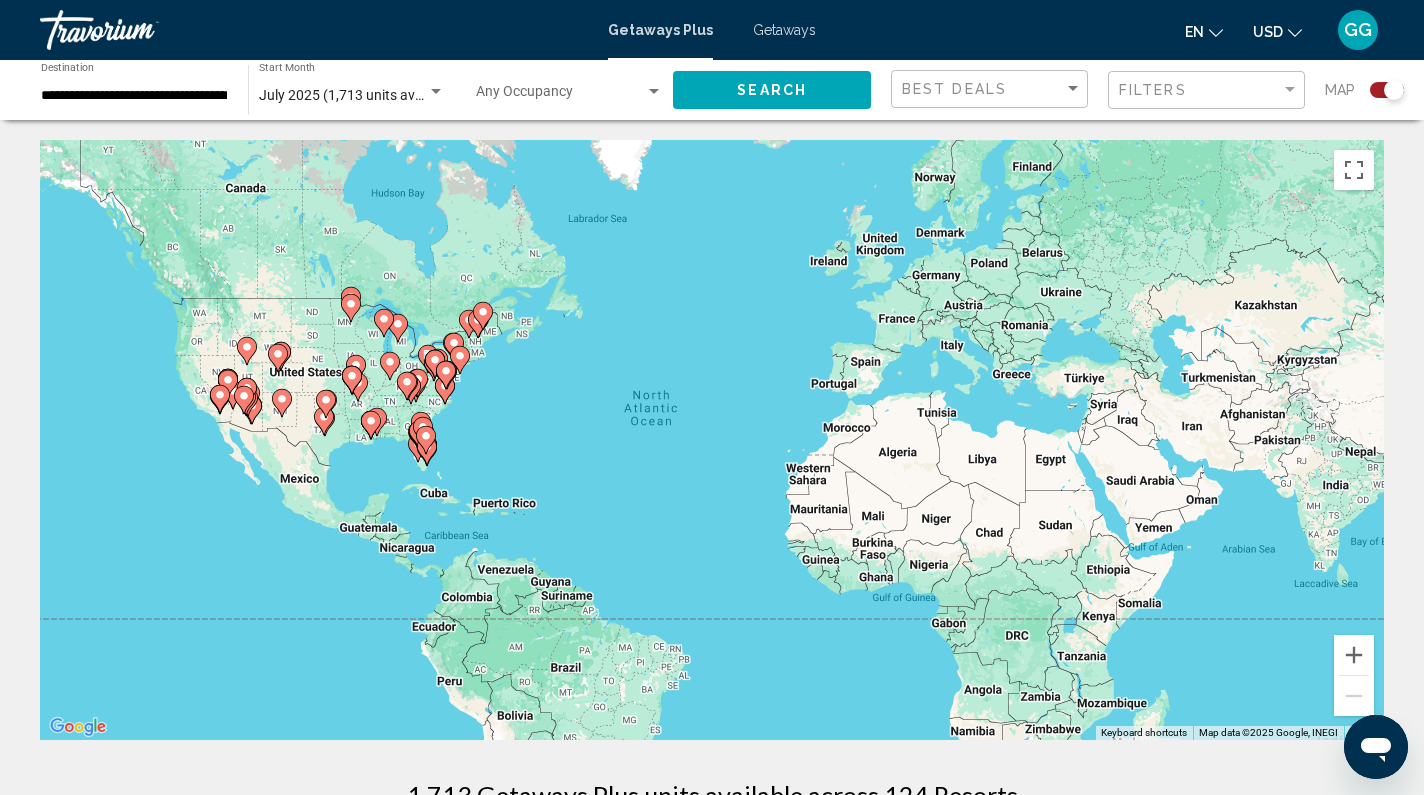 click at bounding box center (436, 92) 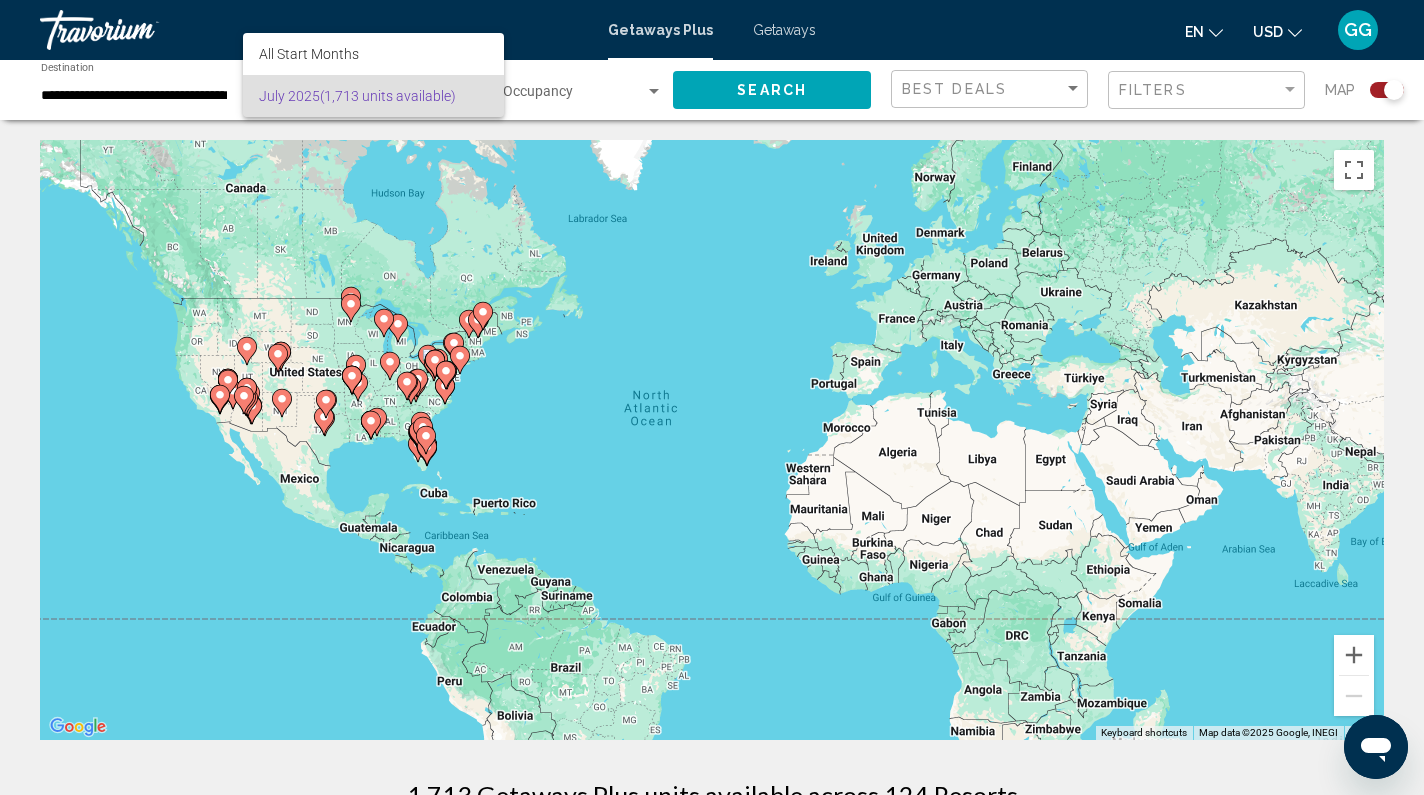 click at bounding box center (712, 397) 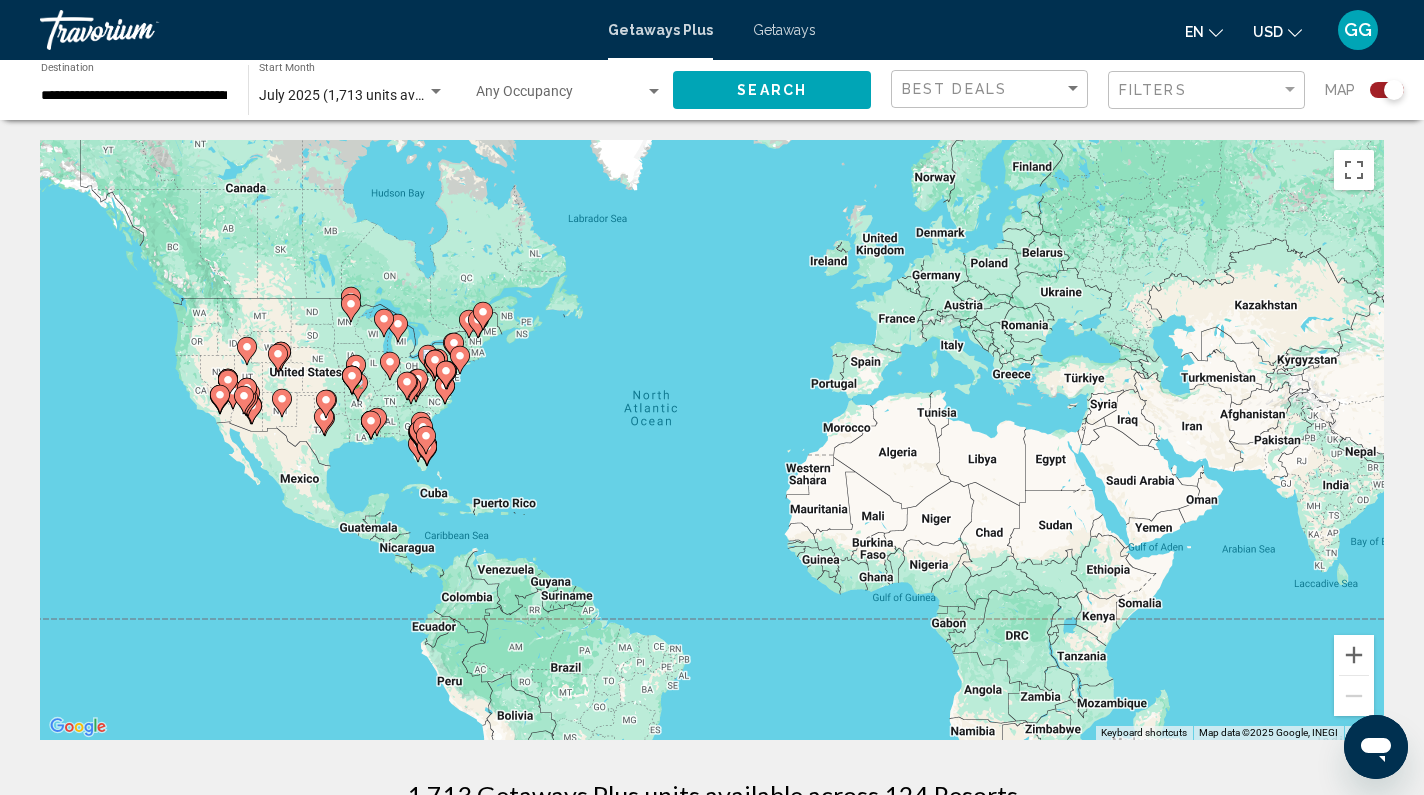 scroll, scrollTop: 0, scrollLeft: 0, axis: both 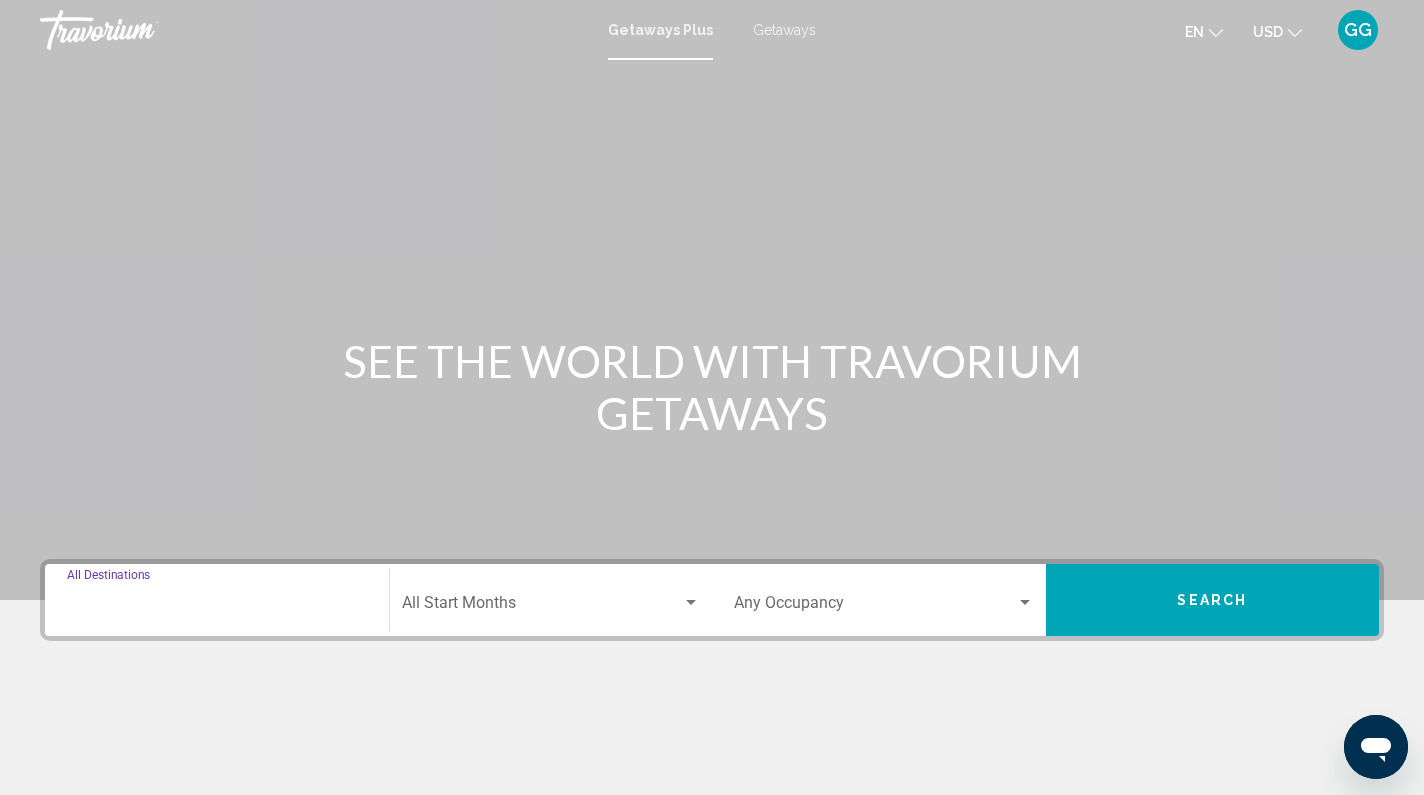 click on "Destination All Destinations" at bounding box center [217, 607] 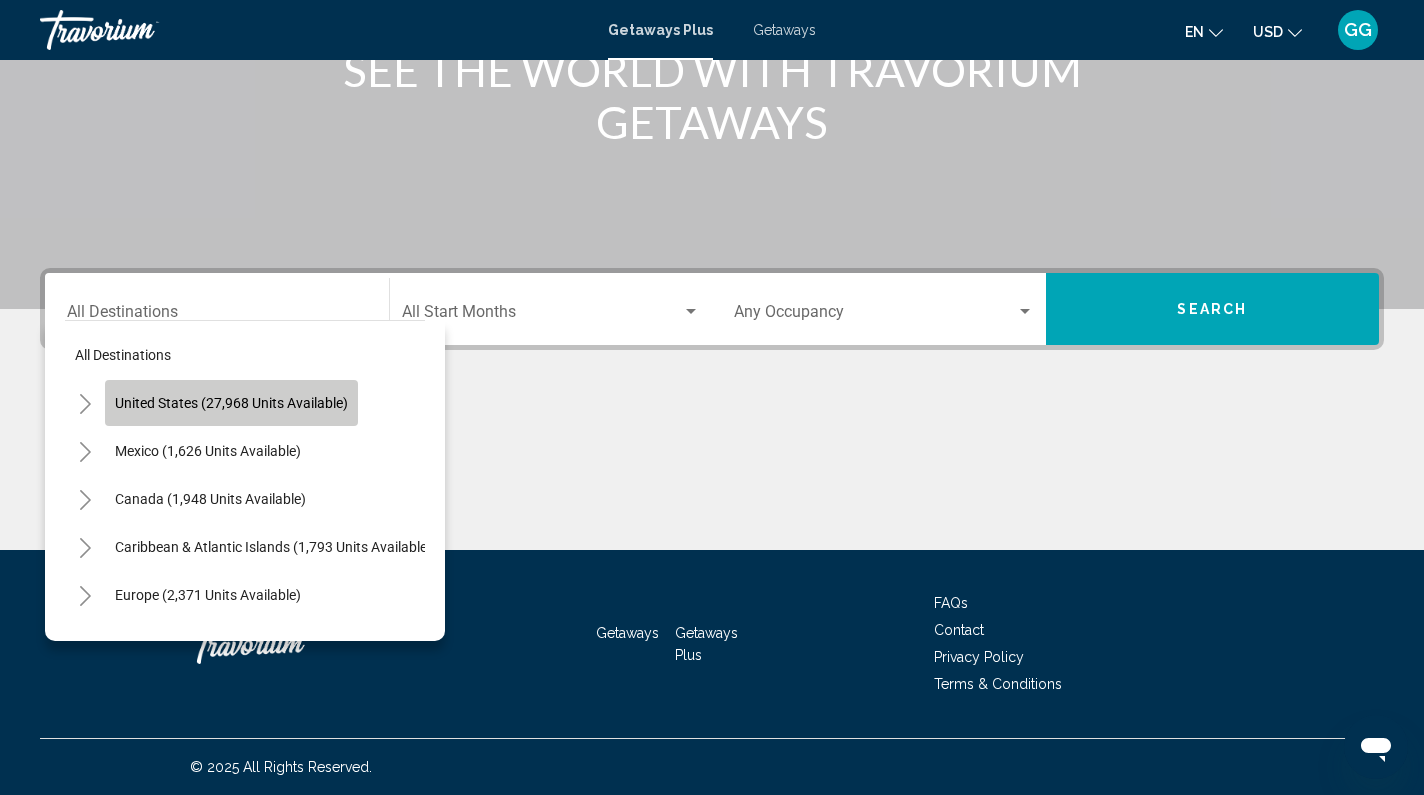 click on "United States (27,968 units available)" at bounding box center [208, 451] 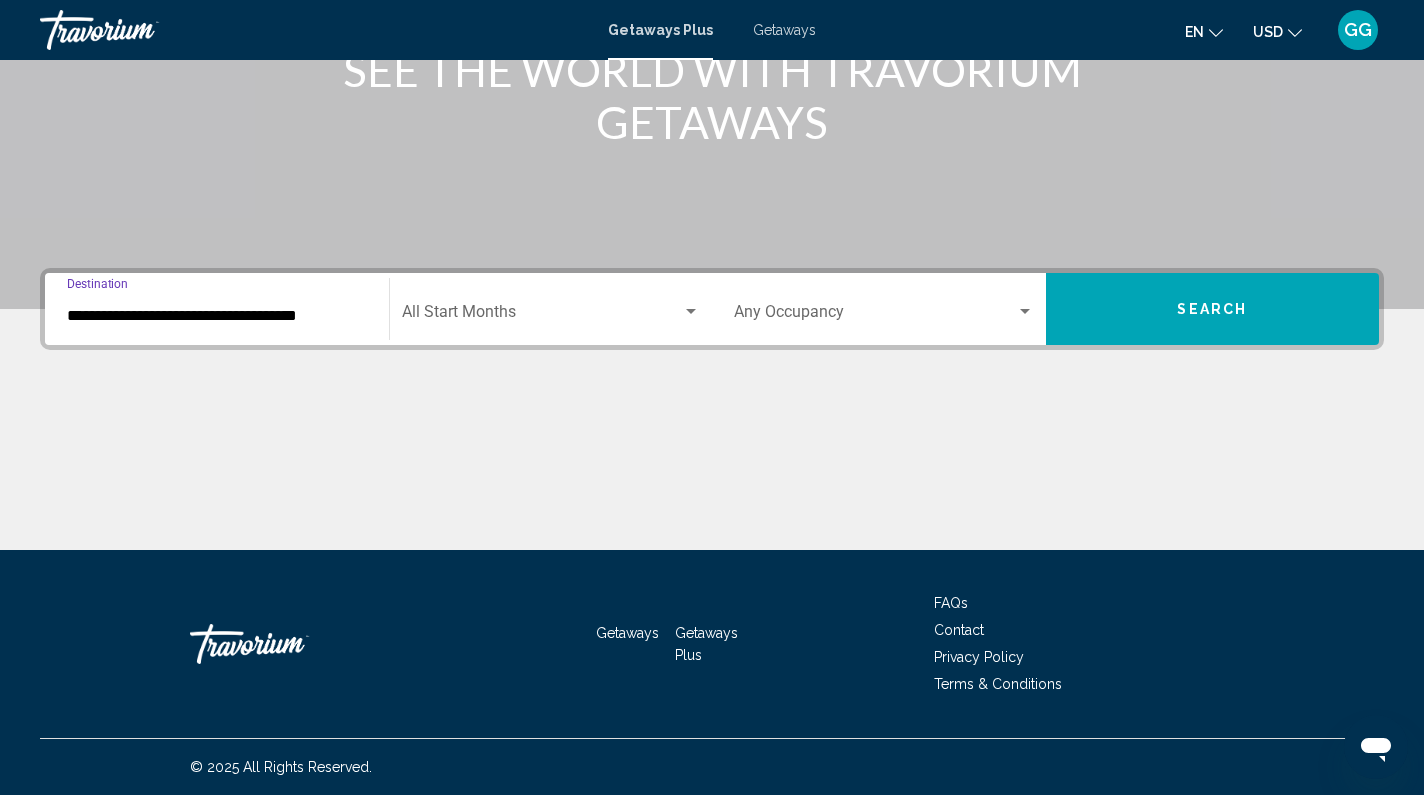 click at bounding box center (691, 312) 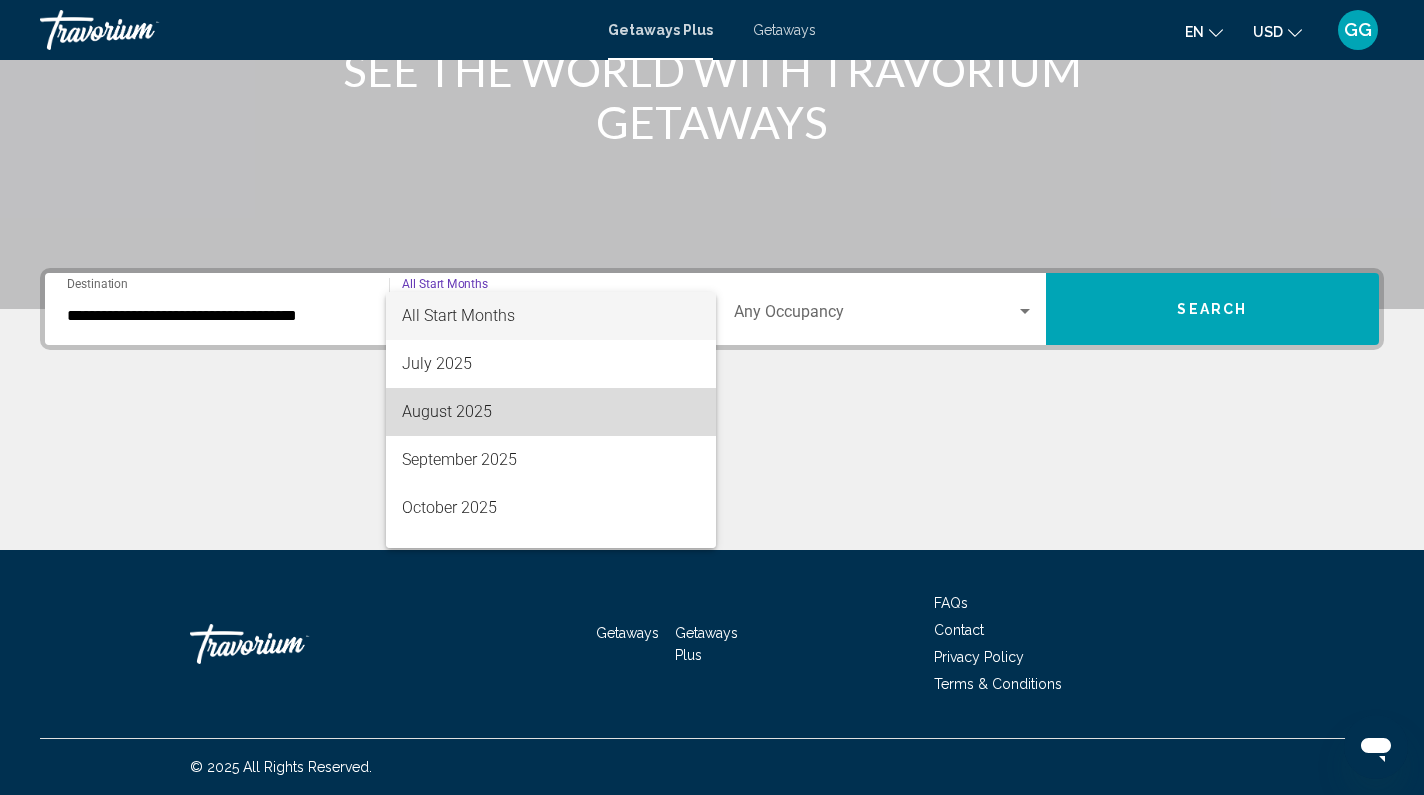 click on "August 2025" at bounding box center (551, 412) 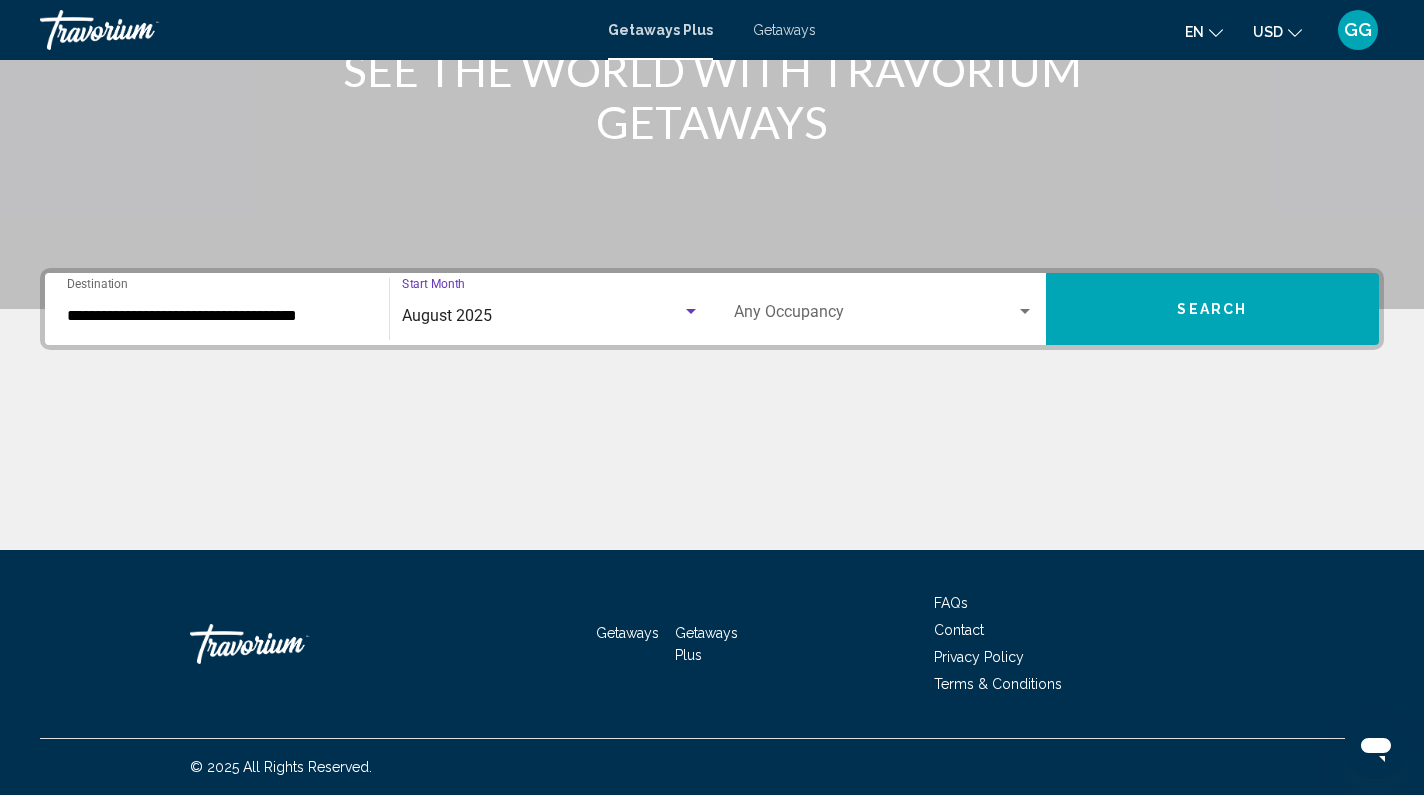 click on "Search" at bounding box center (1213, 309) 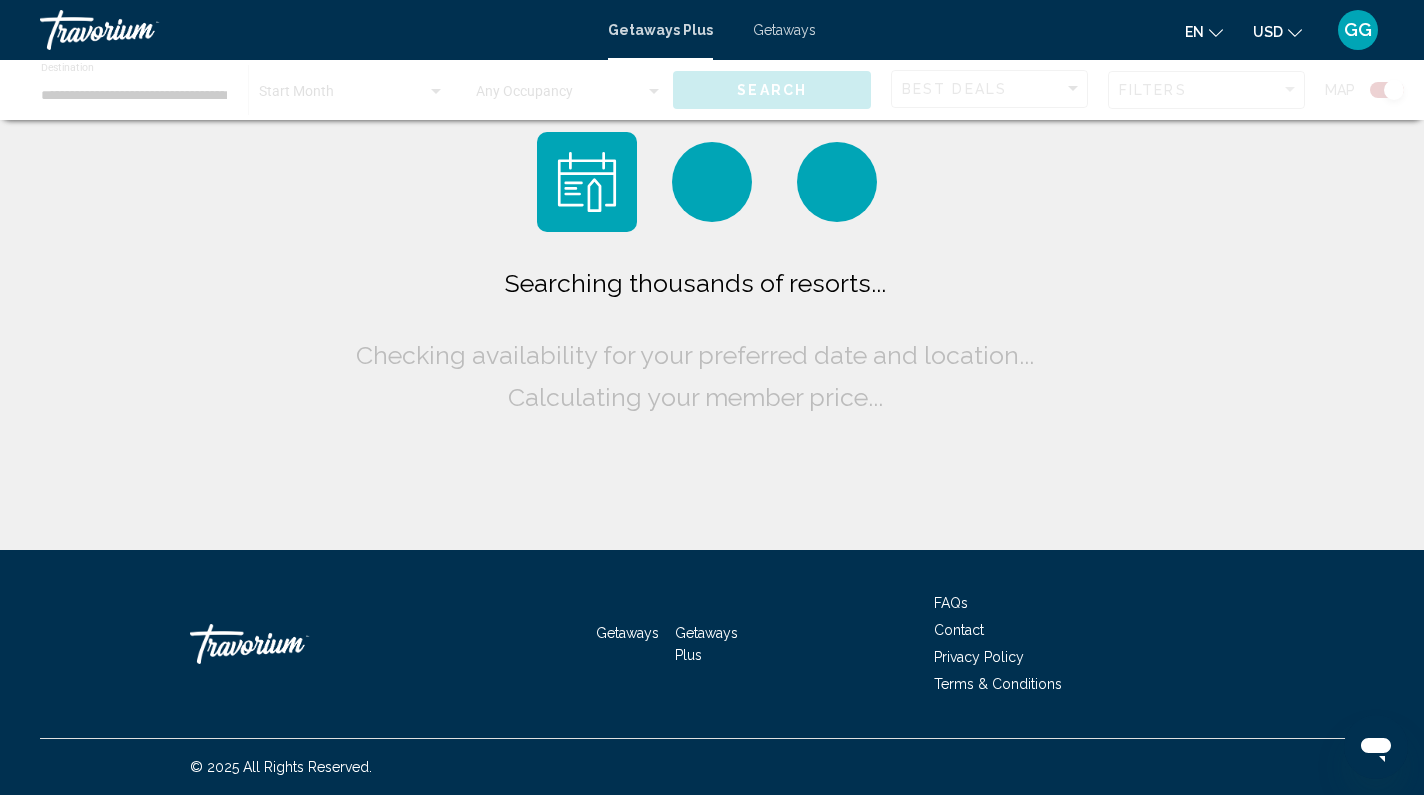 scroll, scrollTop: 0, scrollLeft: 0, axis: both 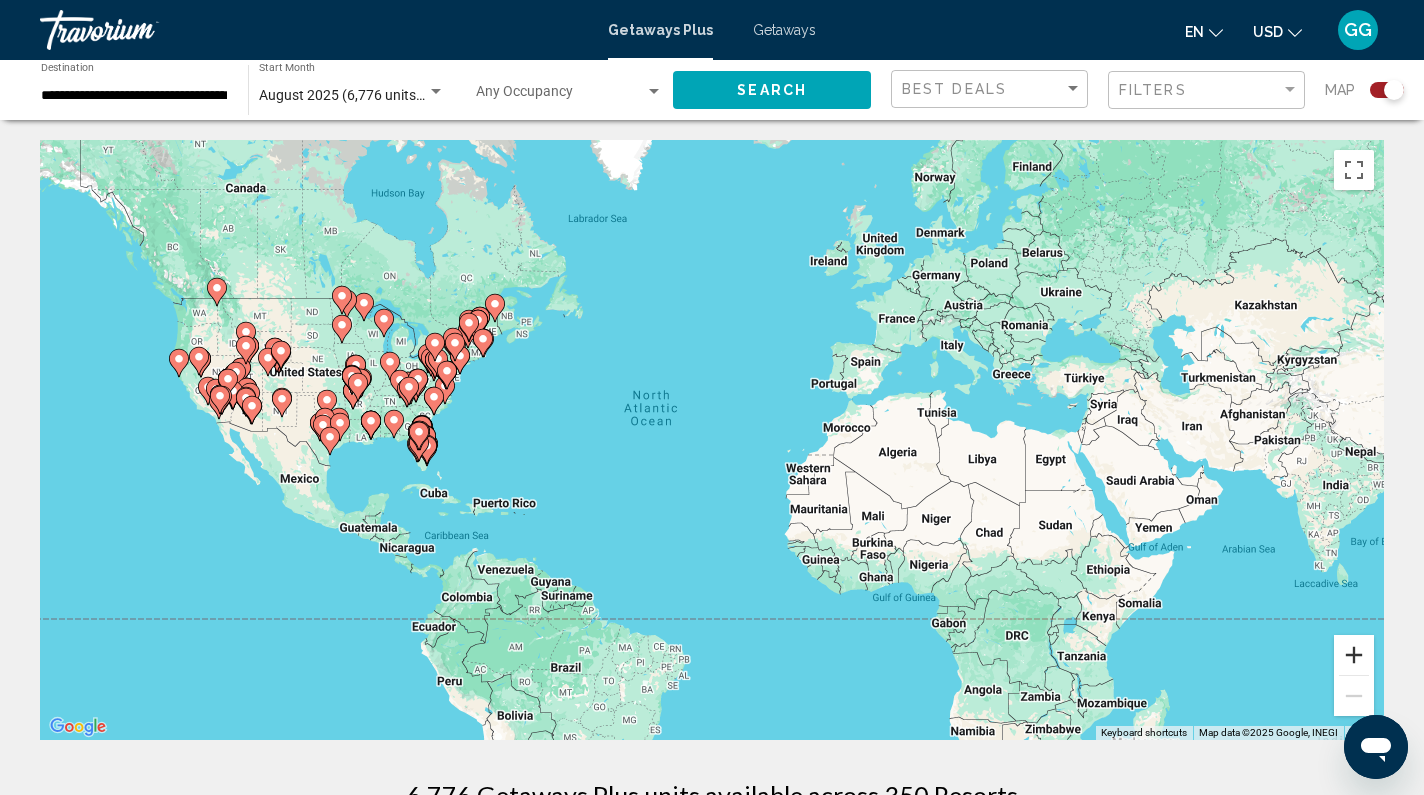 click at bounding box center (1354, 655) 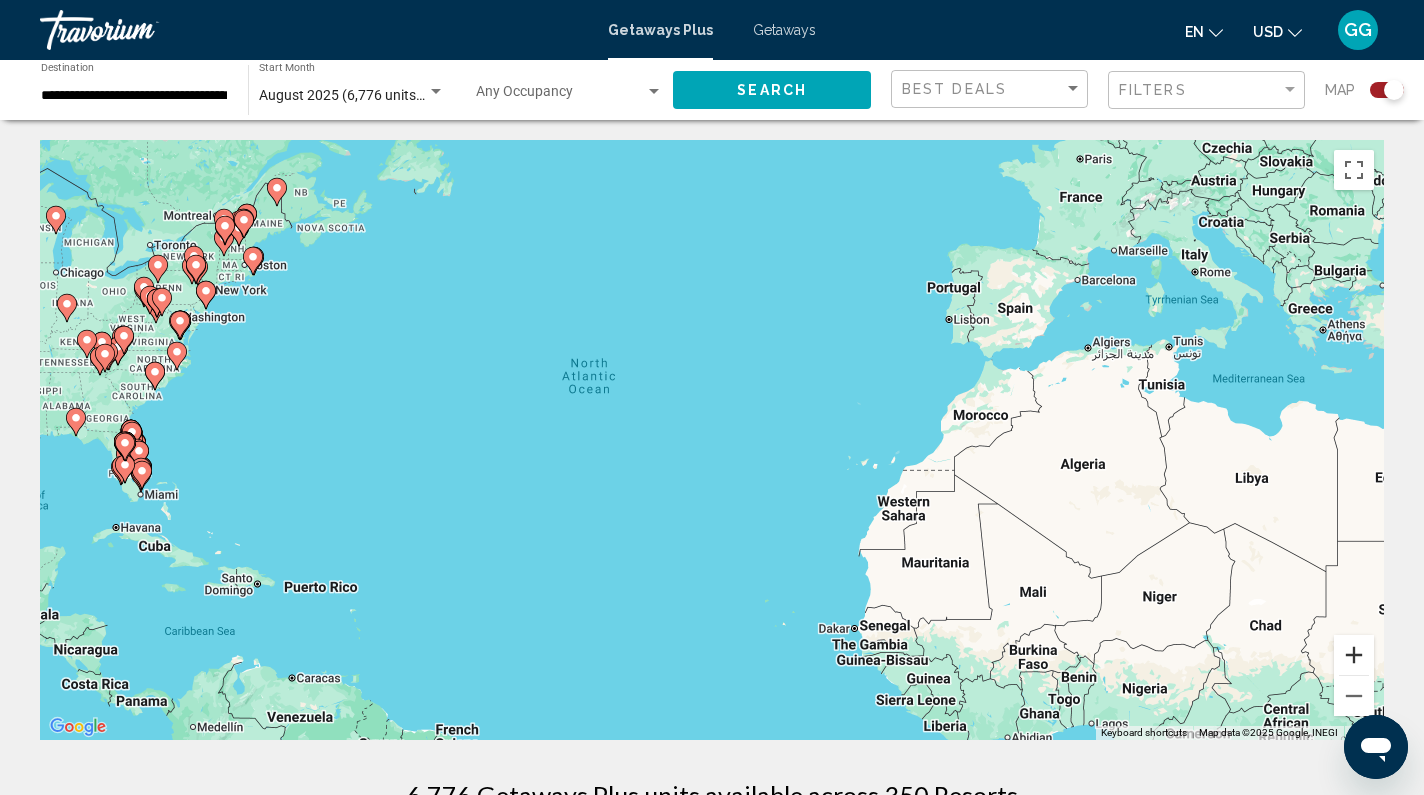 click at bounding box center [1354, 655] 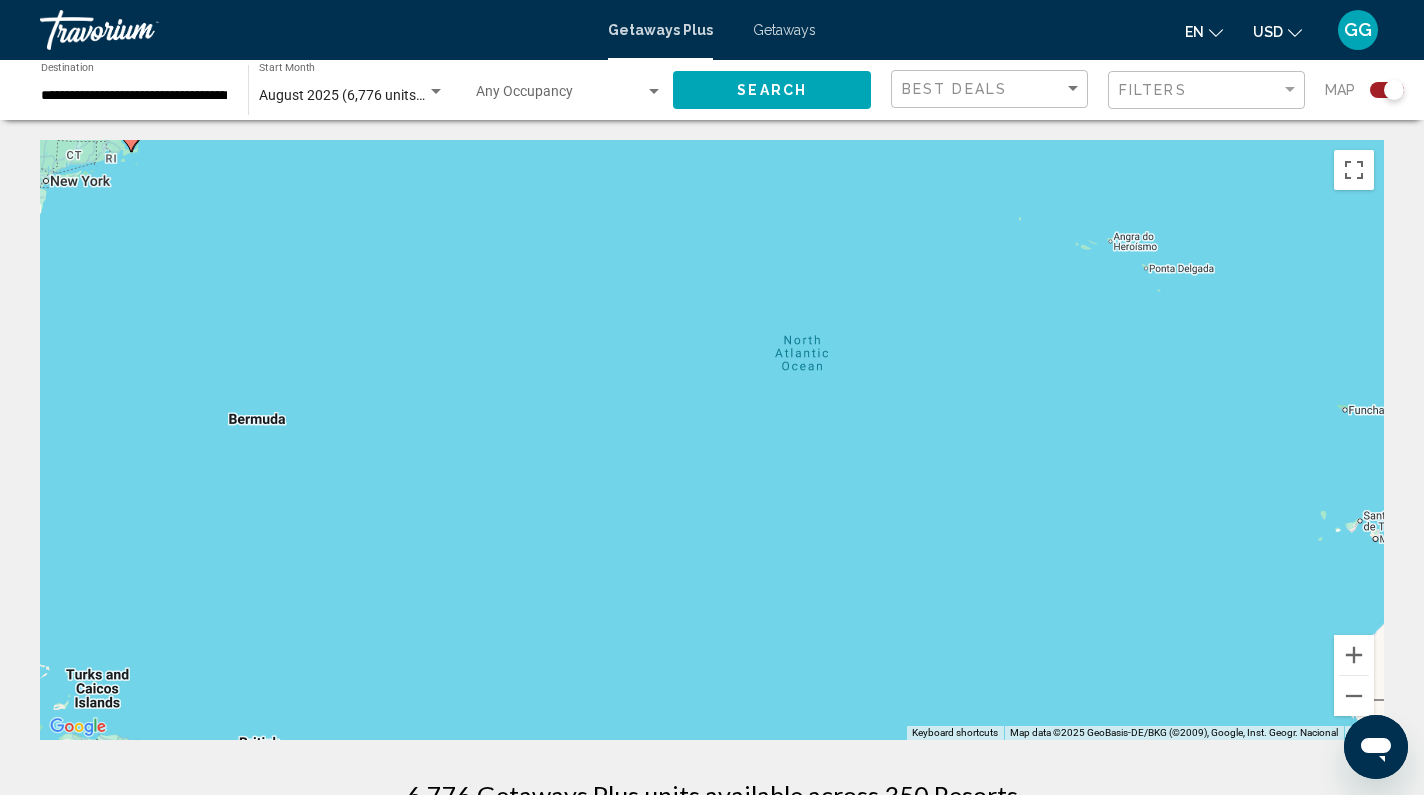 drag, startPoint x: 609, startPoint y: 507, endPoint x: 960, endPoint y: 561, distance: 355.12955 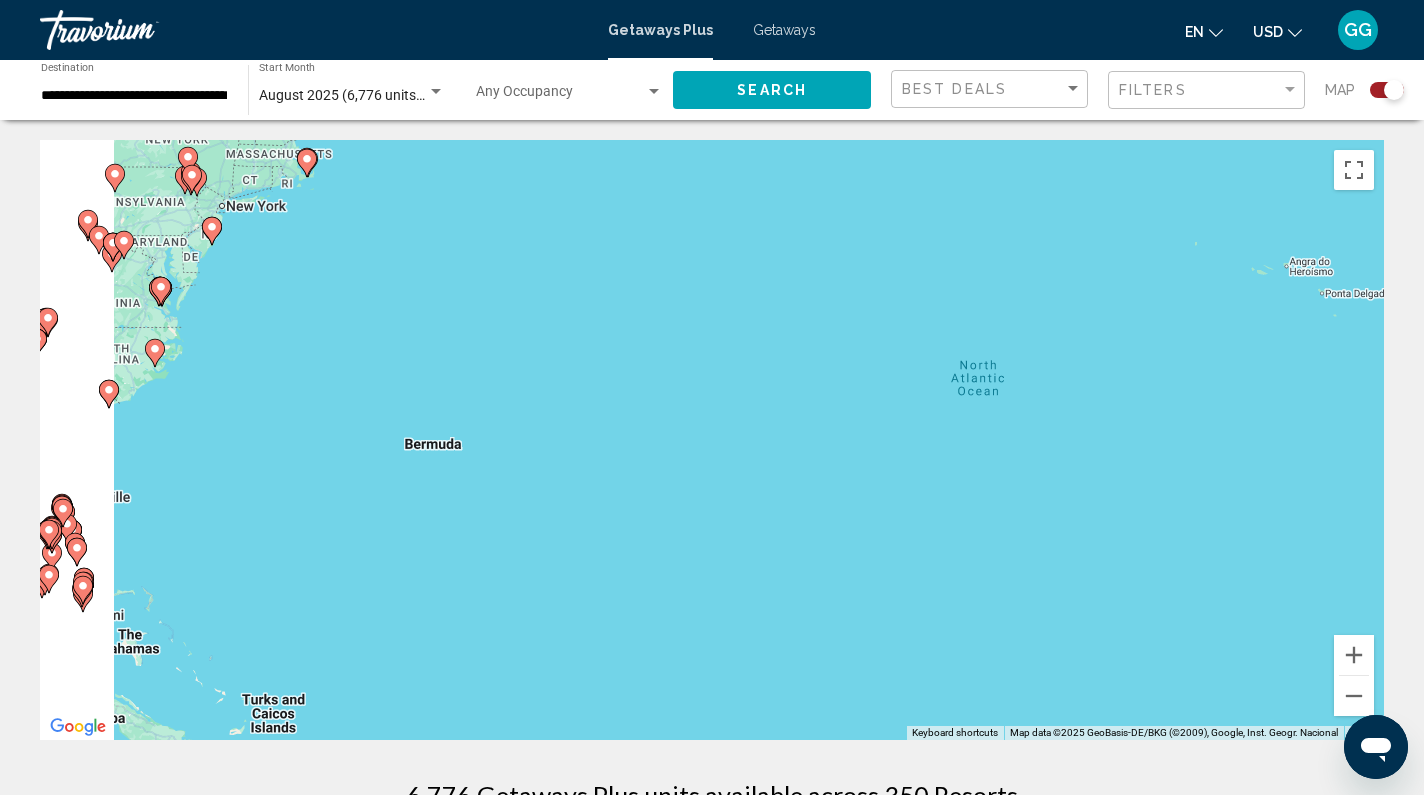 drag, startPoint x: 386, startPoint y: 365, endPoint x: 879, endPoint y: 429, distance: 497.1368 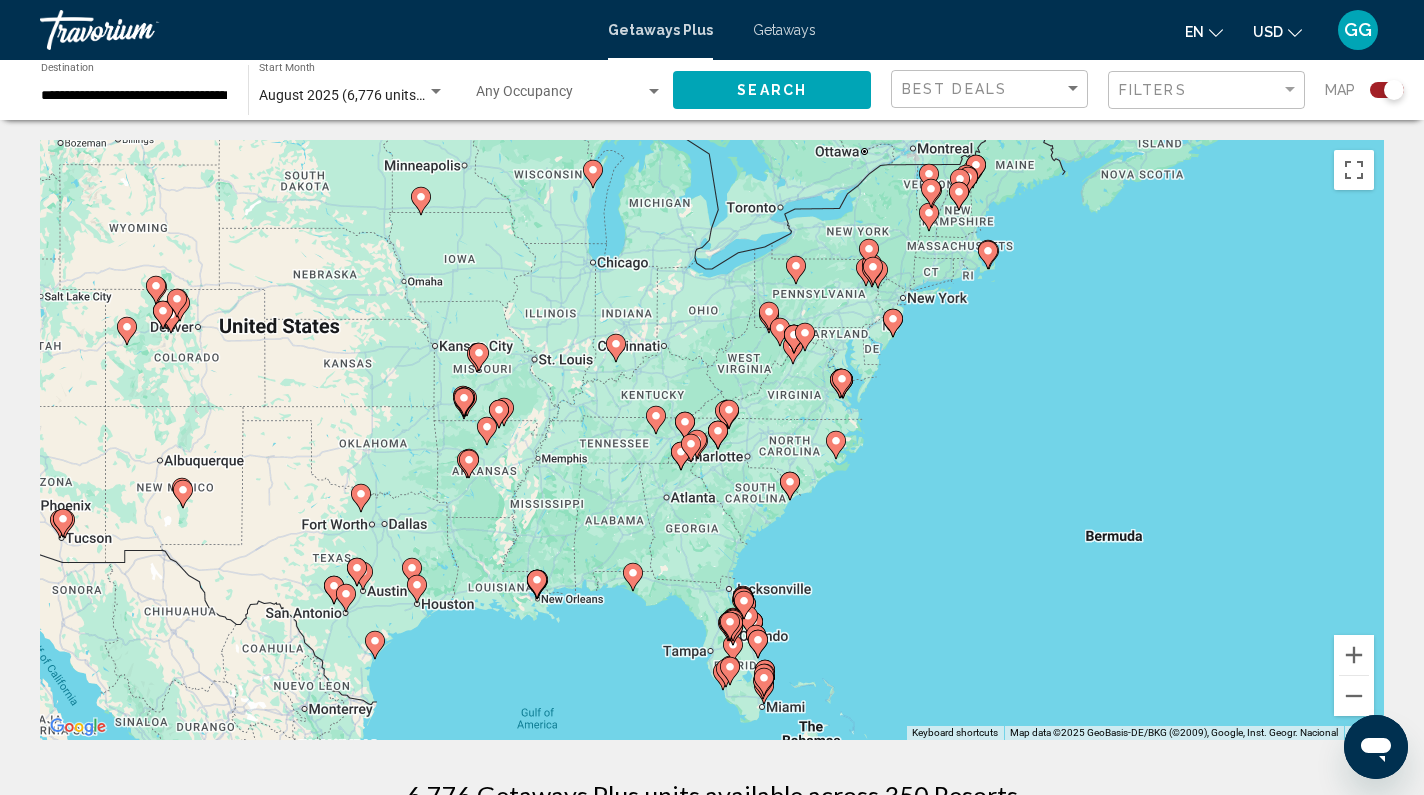 drag, startPoint x: 729, startPoint y: 462, endPoint x: 1031, endPoint y: 466, distance: 302.0265 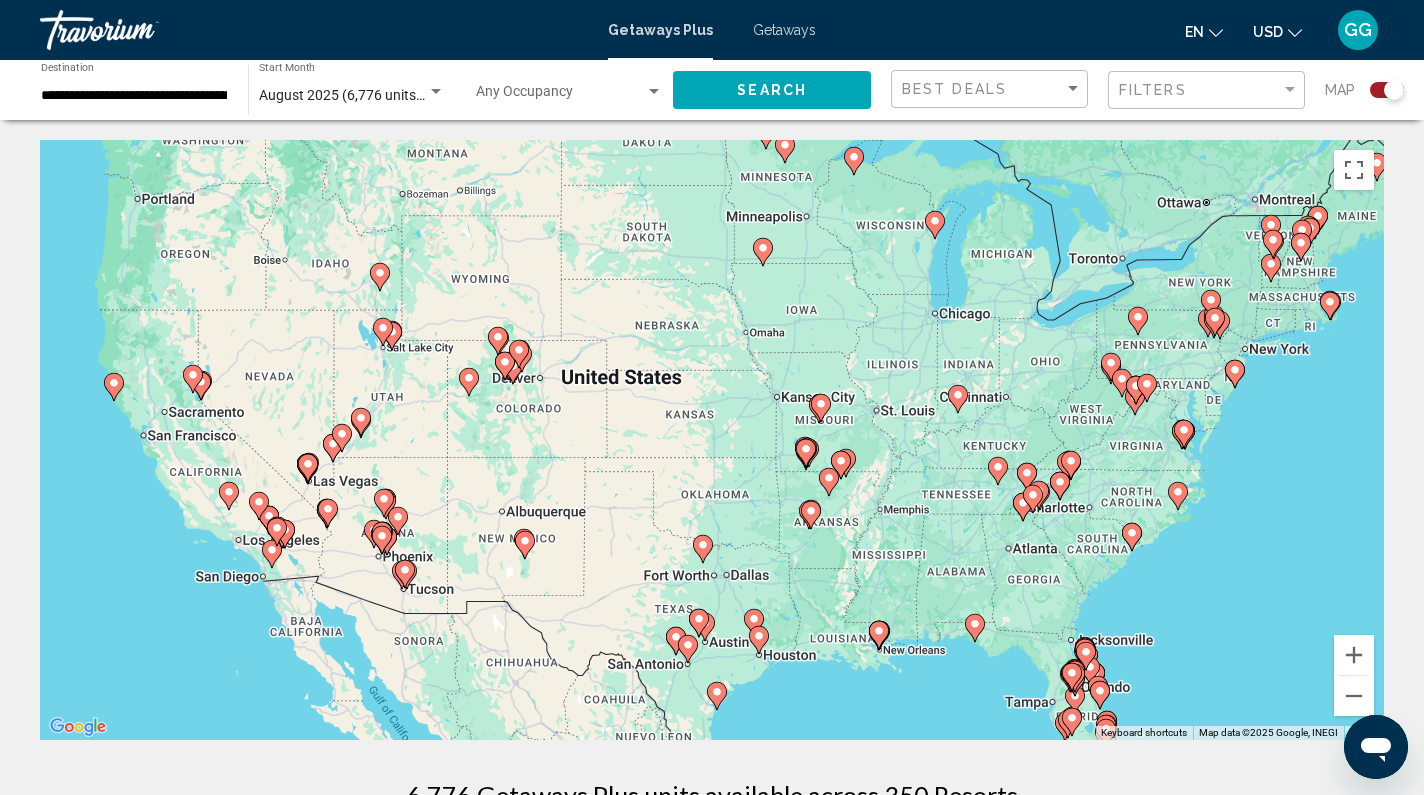 drag, startPoint x: 319, startPoint y: 251, endPoint x: 653, endPoint y: 299, distance: 337.4315 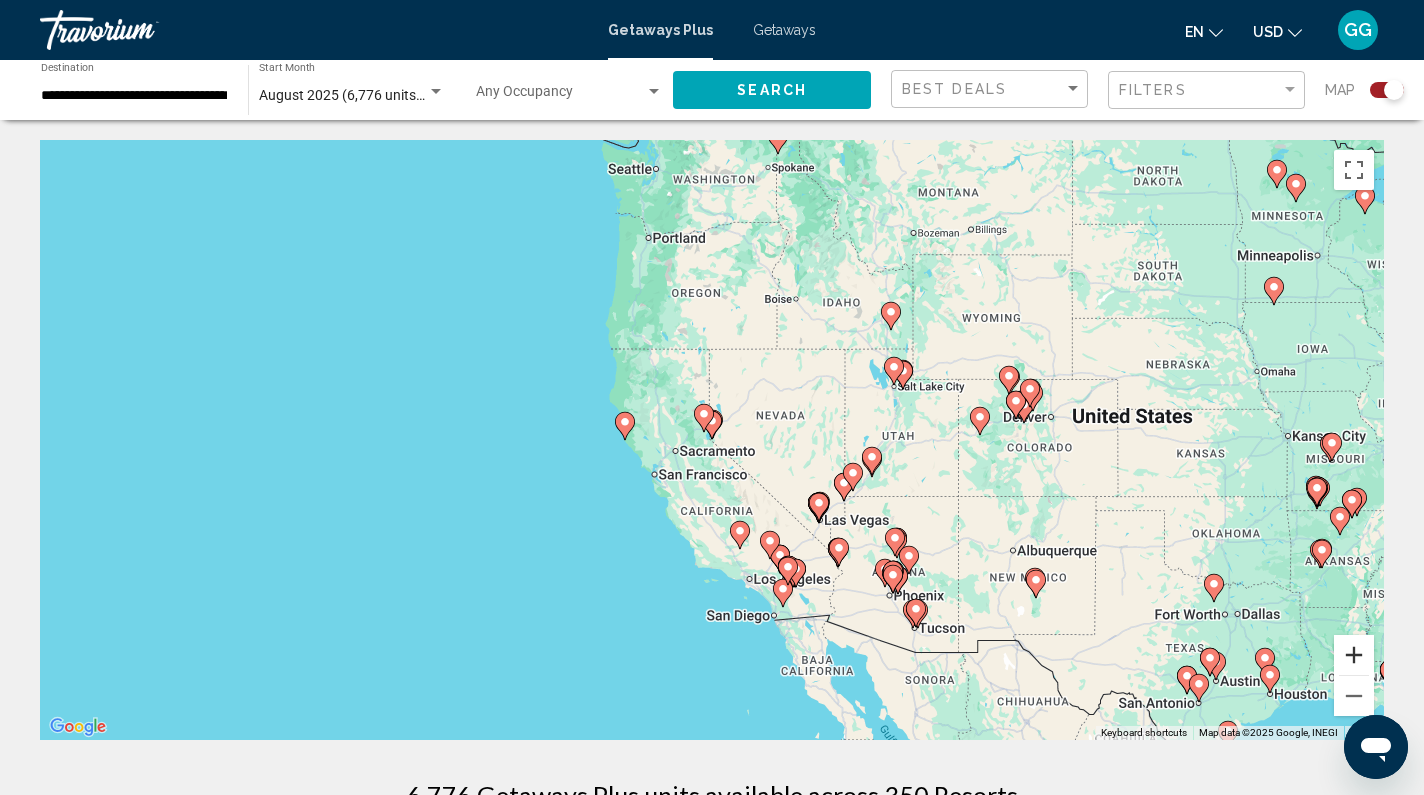 click at bounding box center (1354, 655) 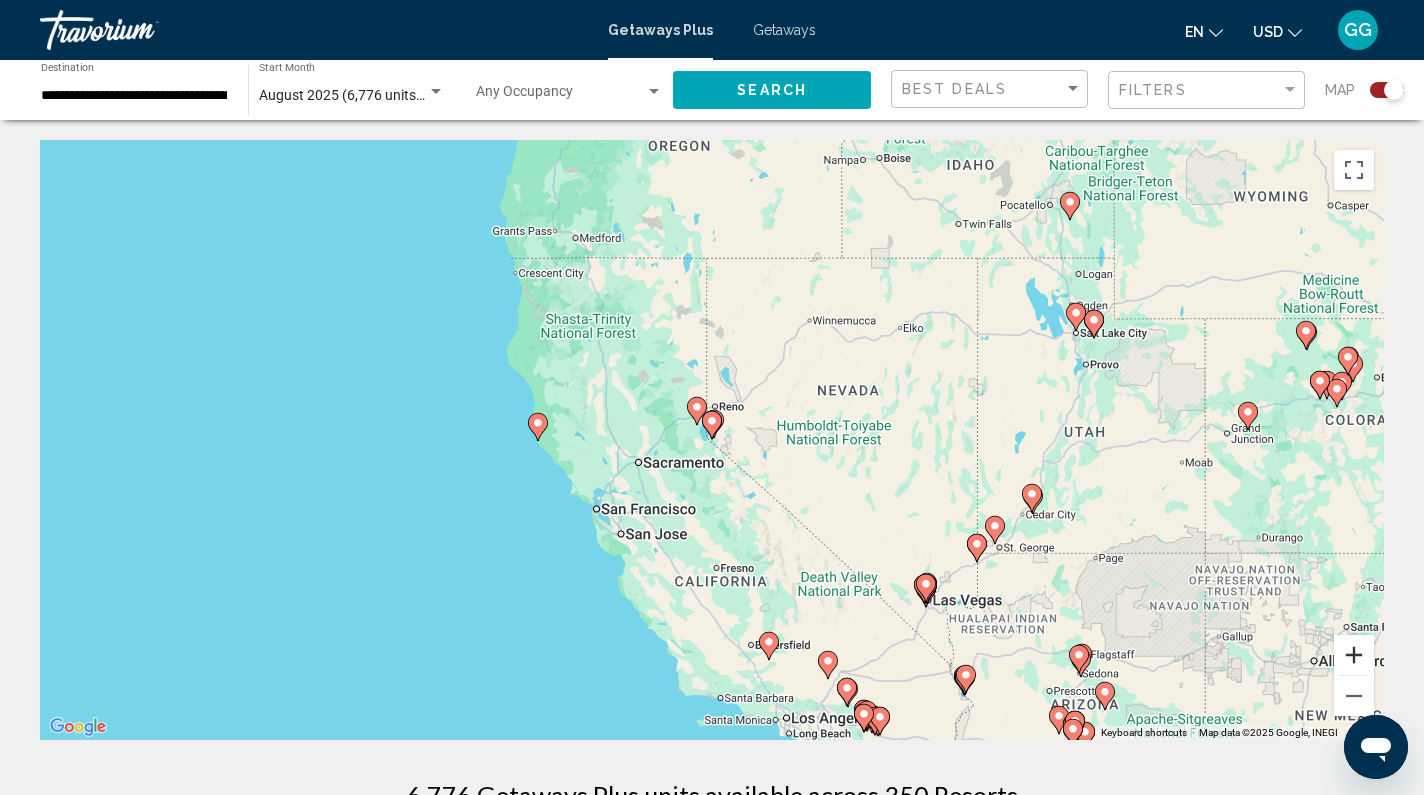 click at bounding box center (1354, 655) 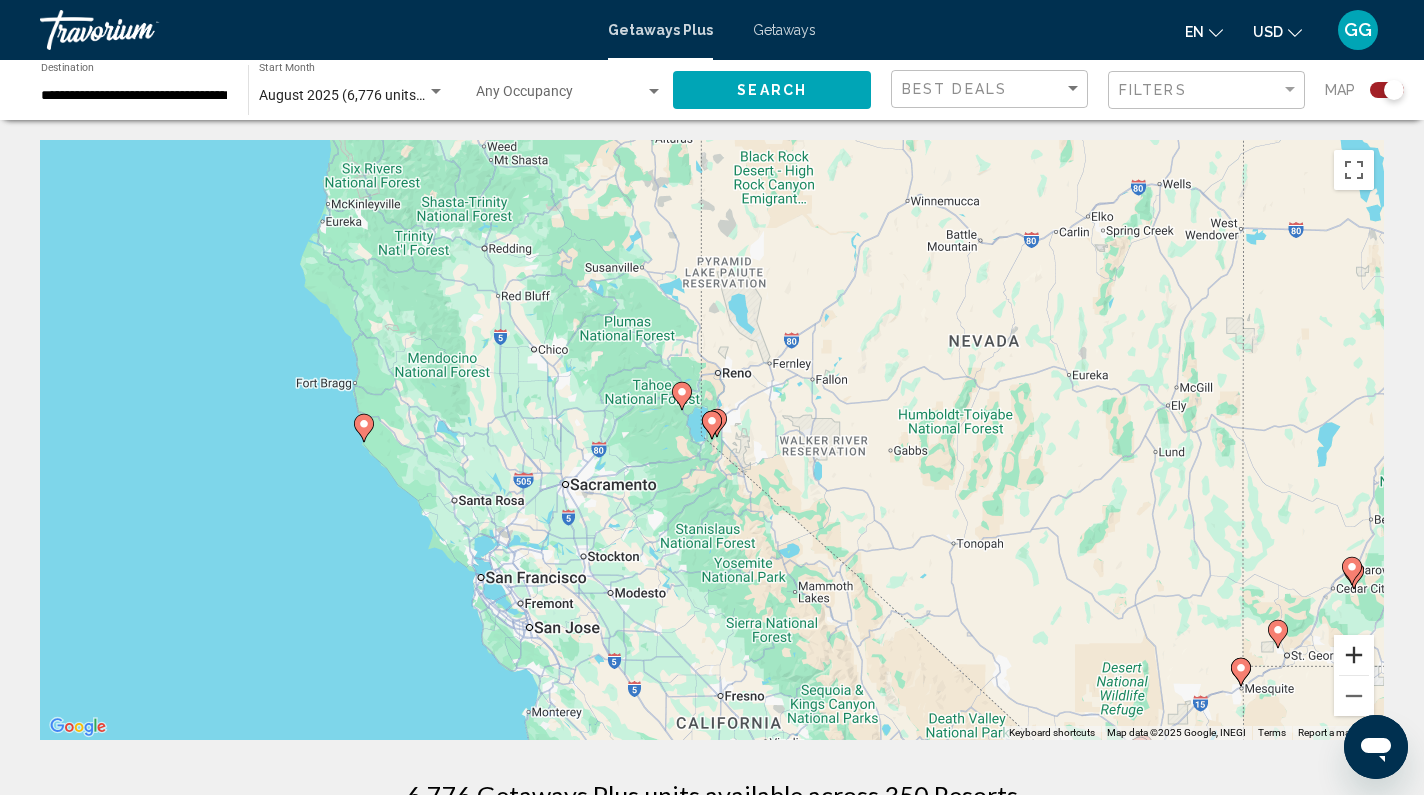 click at bounding box center (1354, 655) 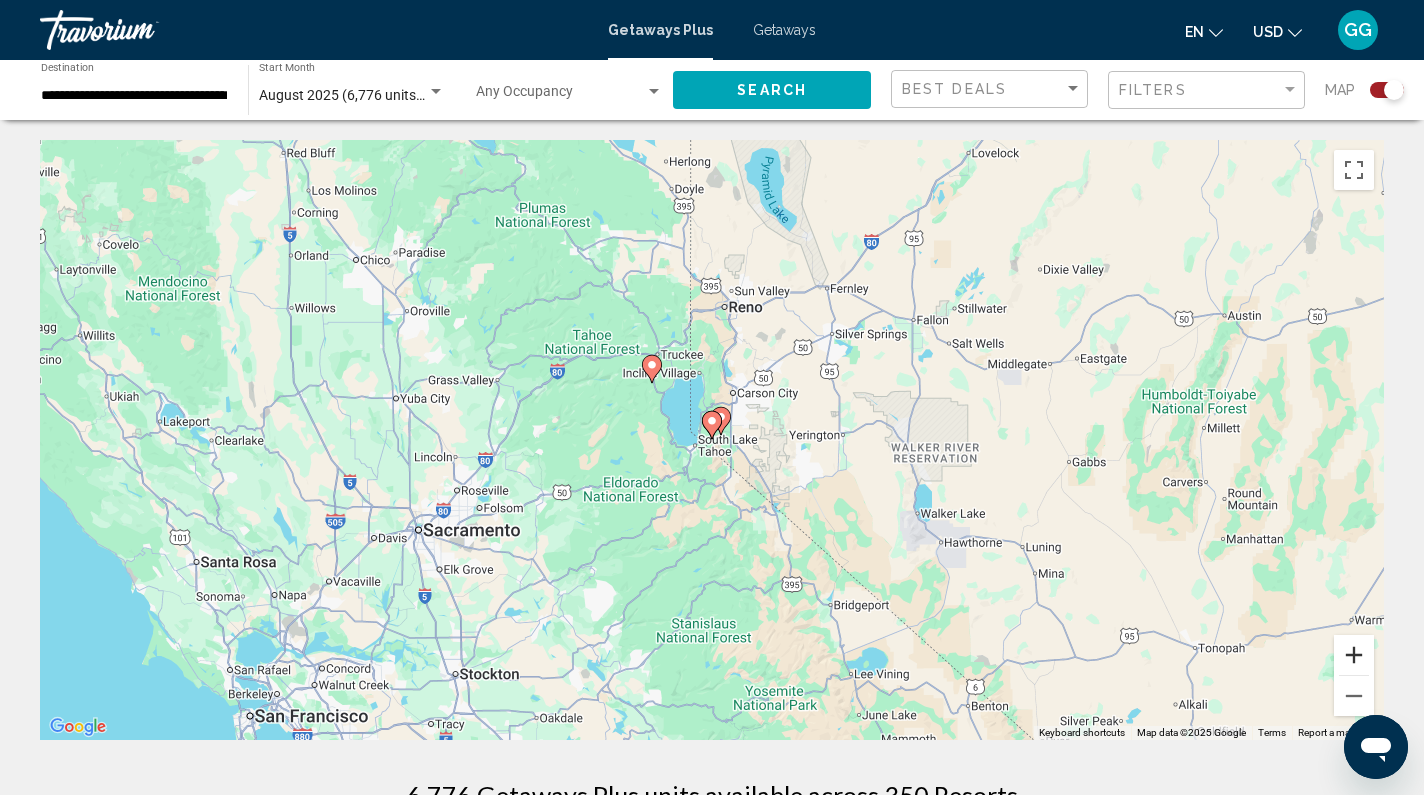 click at bounding box center [1354, 655] 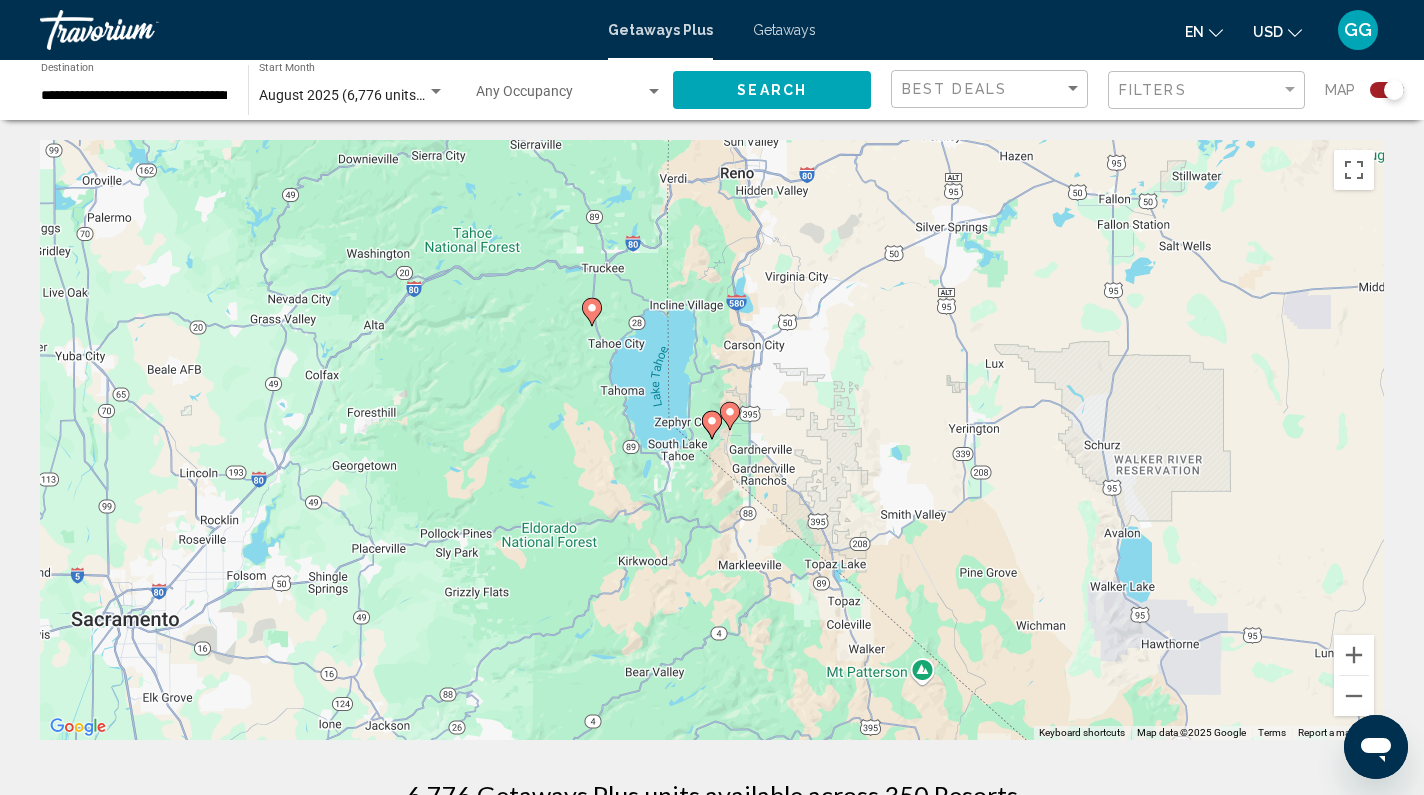 click 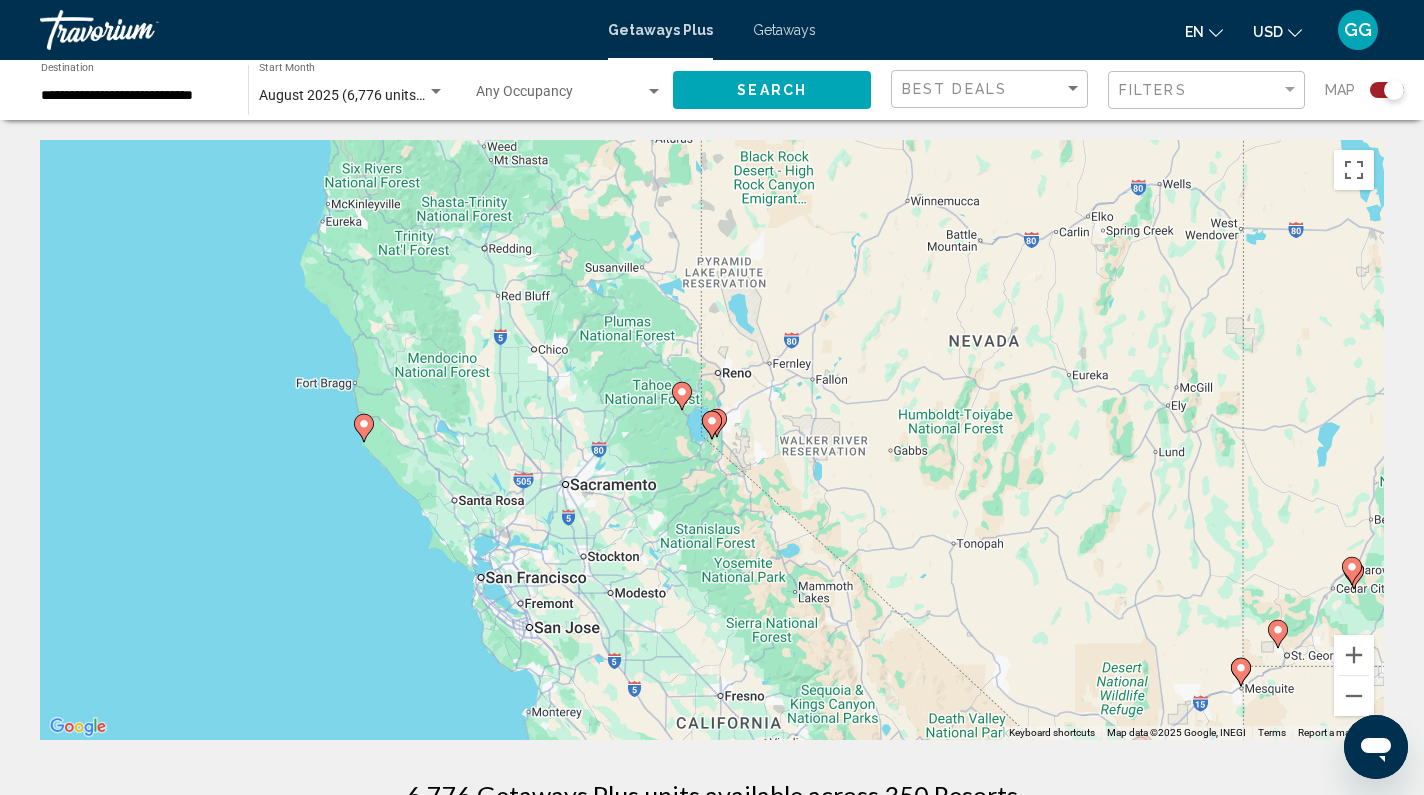 click 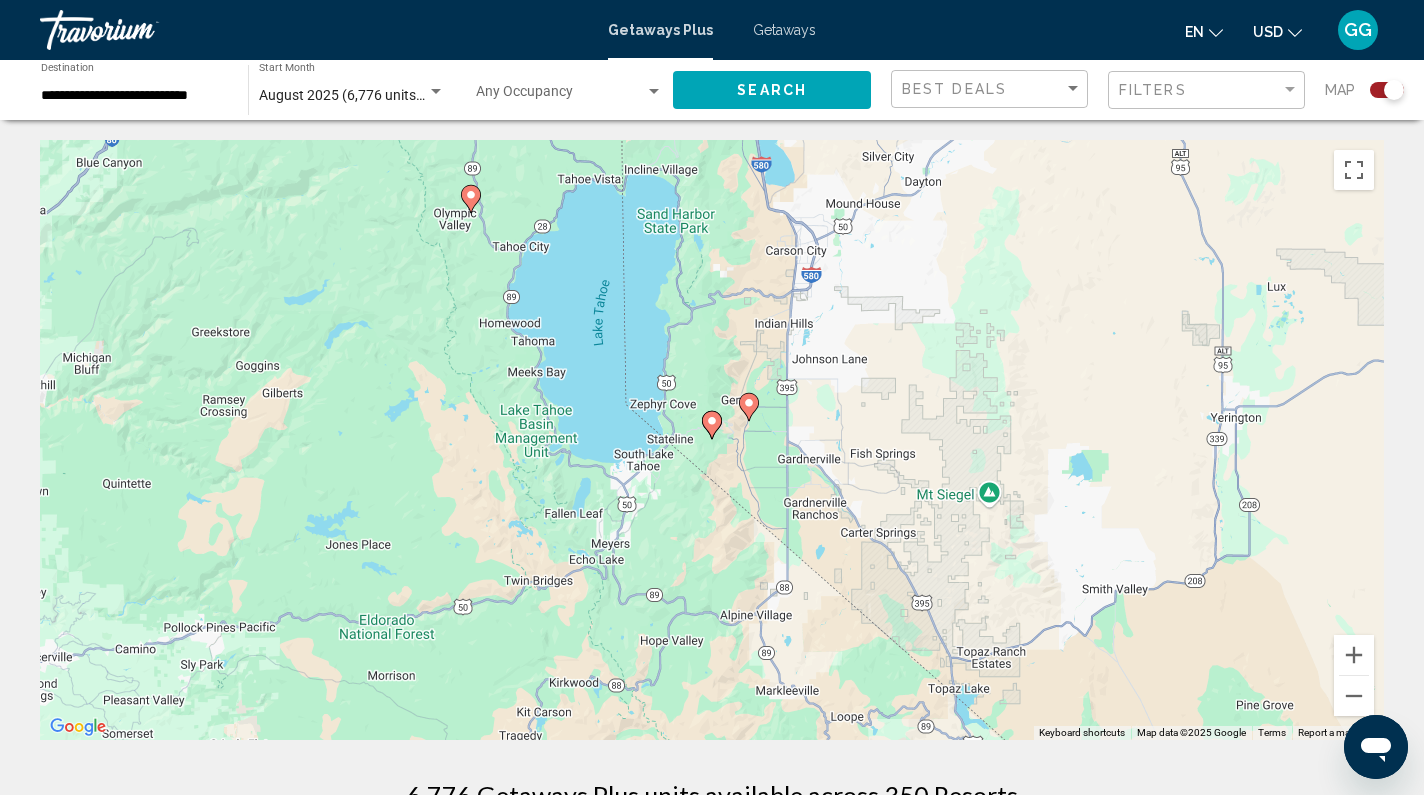 click 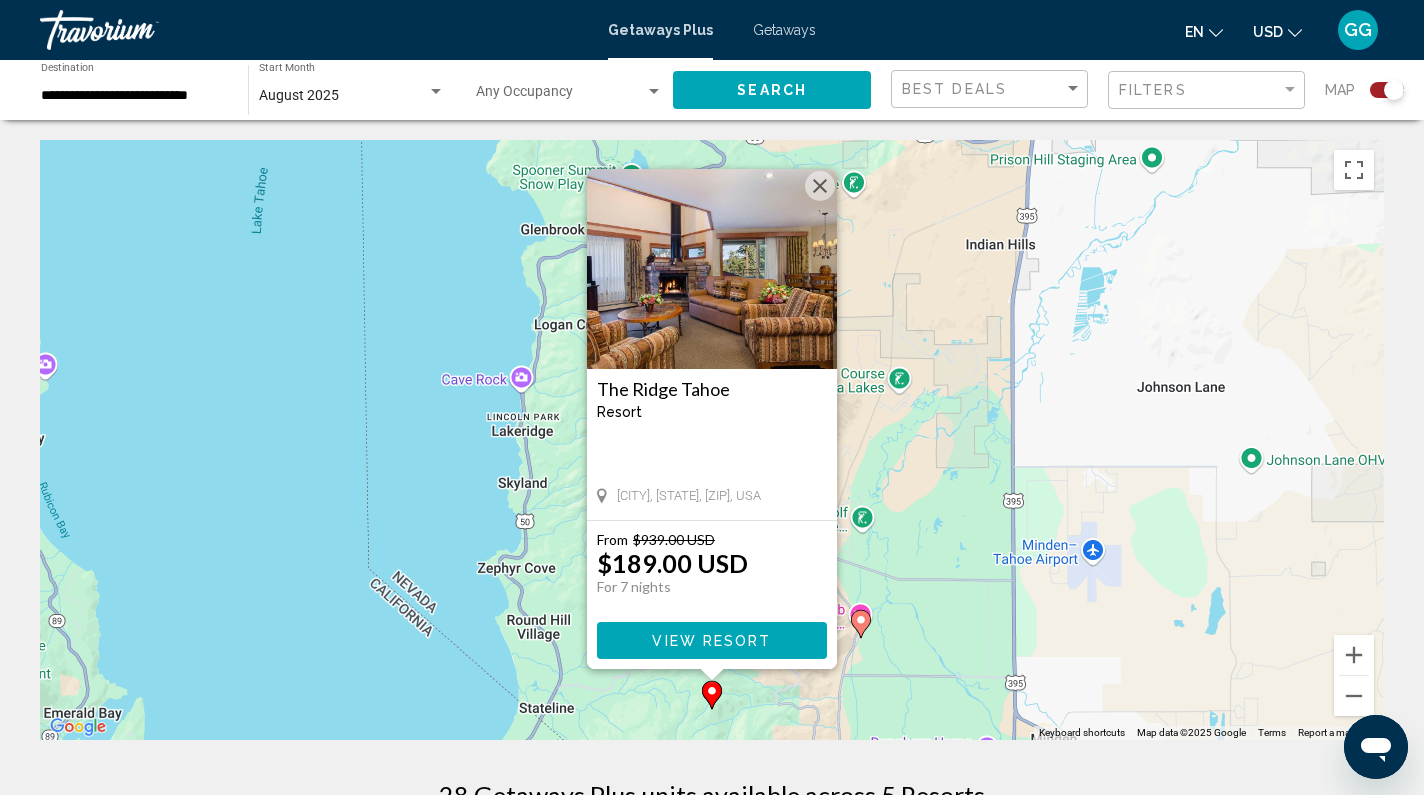 scroll, scrollTop: 0, scrollLeft: 0, axis: both 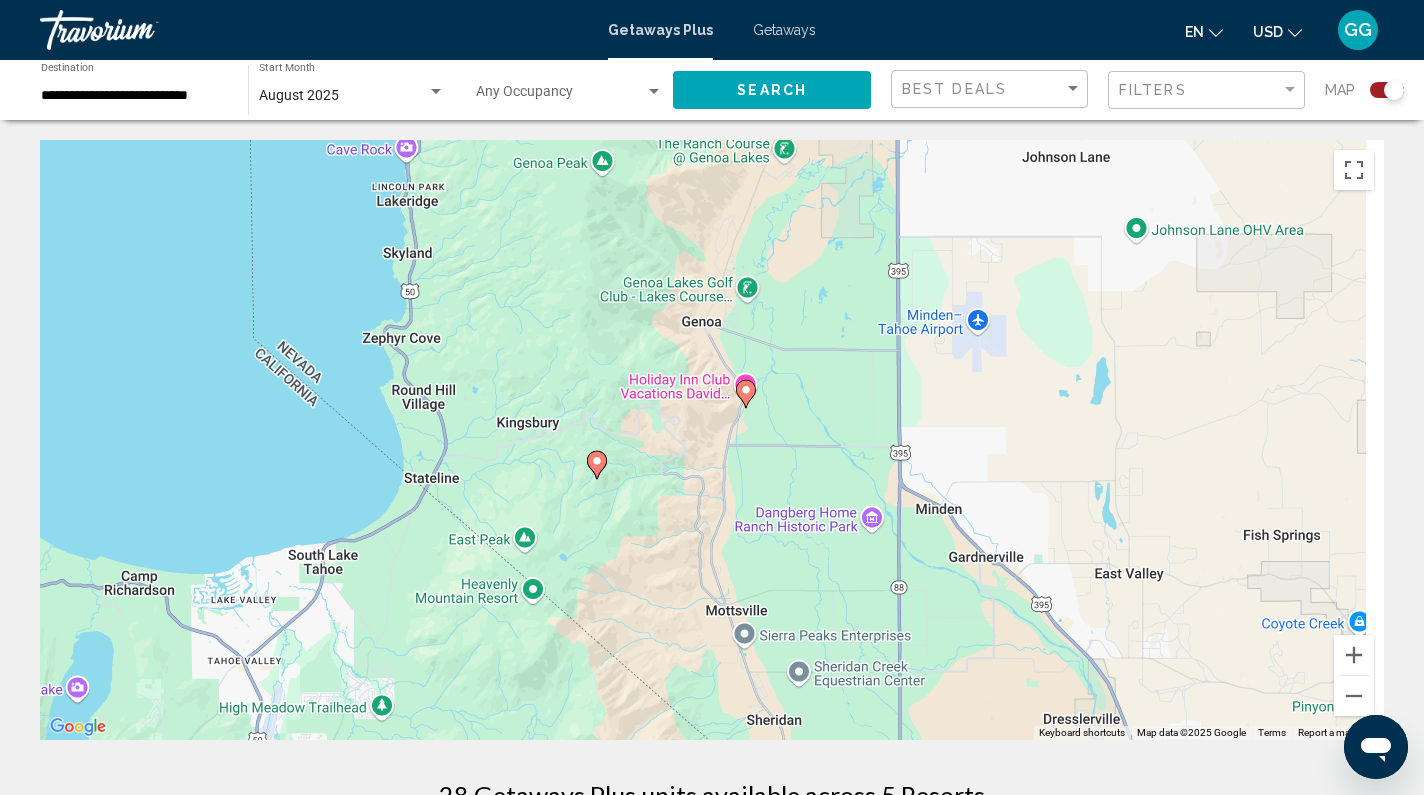 drag, startPoint x: 656, startPoint y: 451, endPoint x: 538, endPoint y: 214, distance: 264.75082 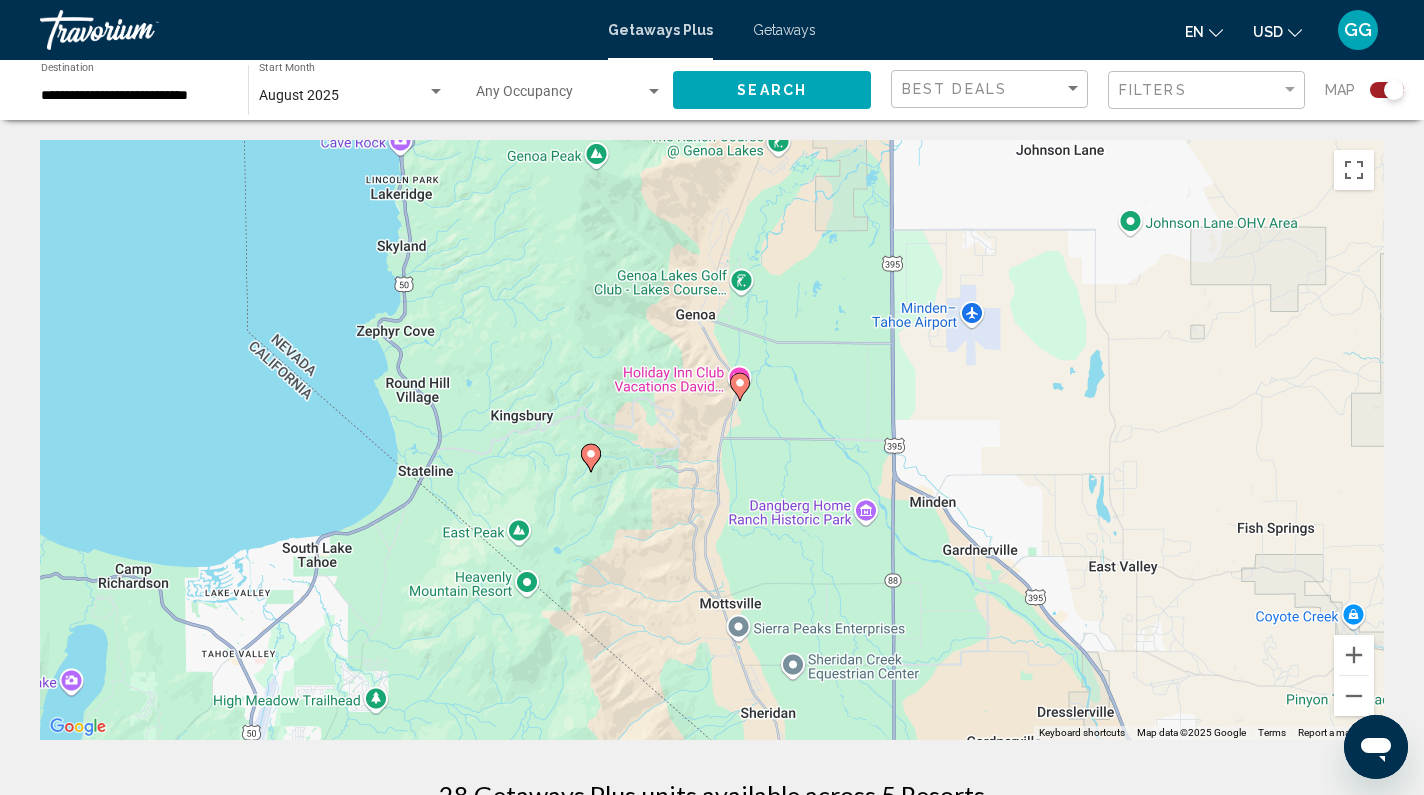 click 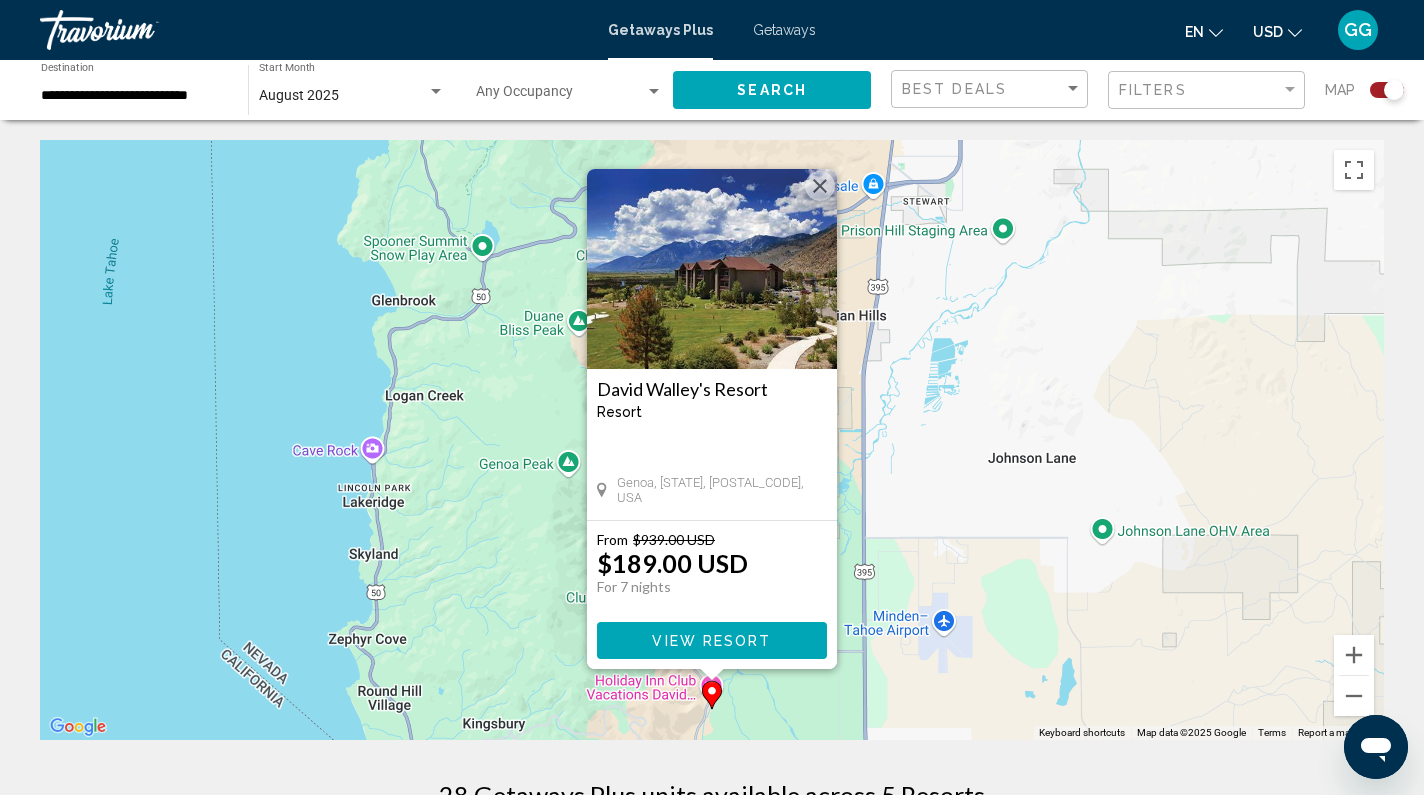 click at bounding box center (820, 186) 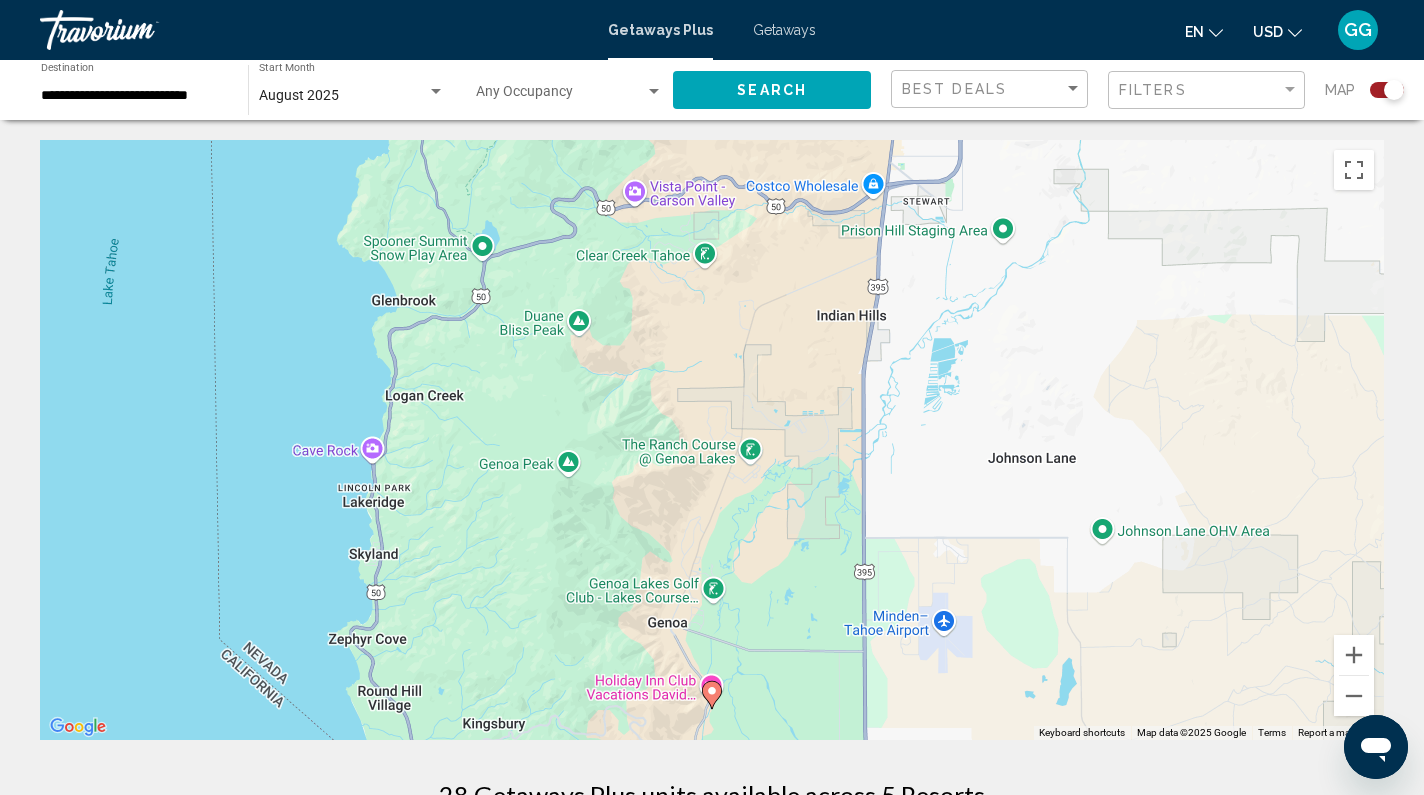 click 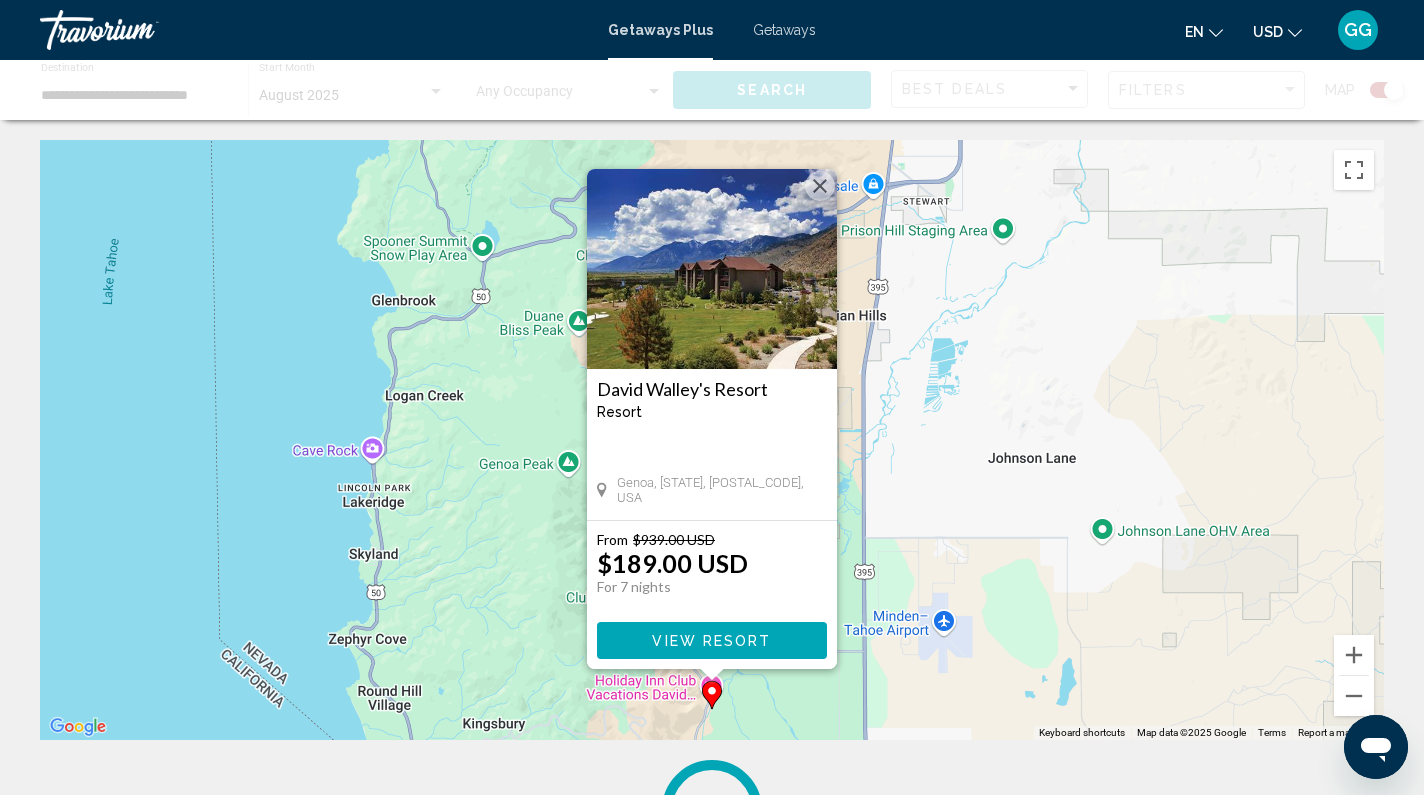 scroll, scrollTop: 0, scrollLeft: 0, axis: both 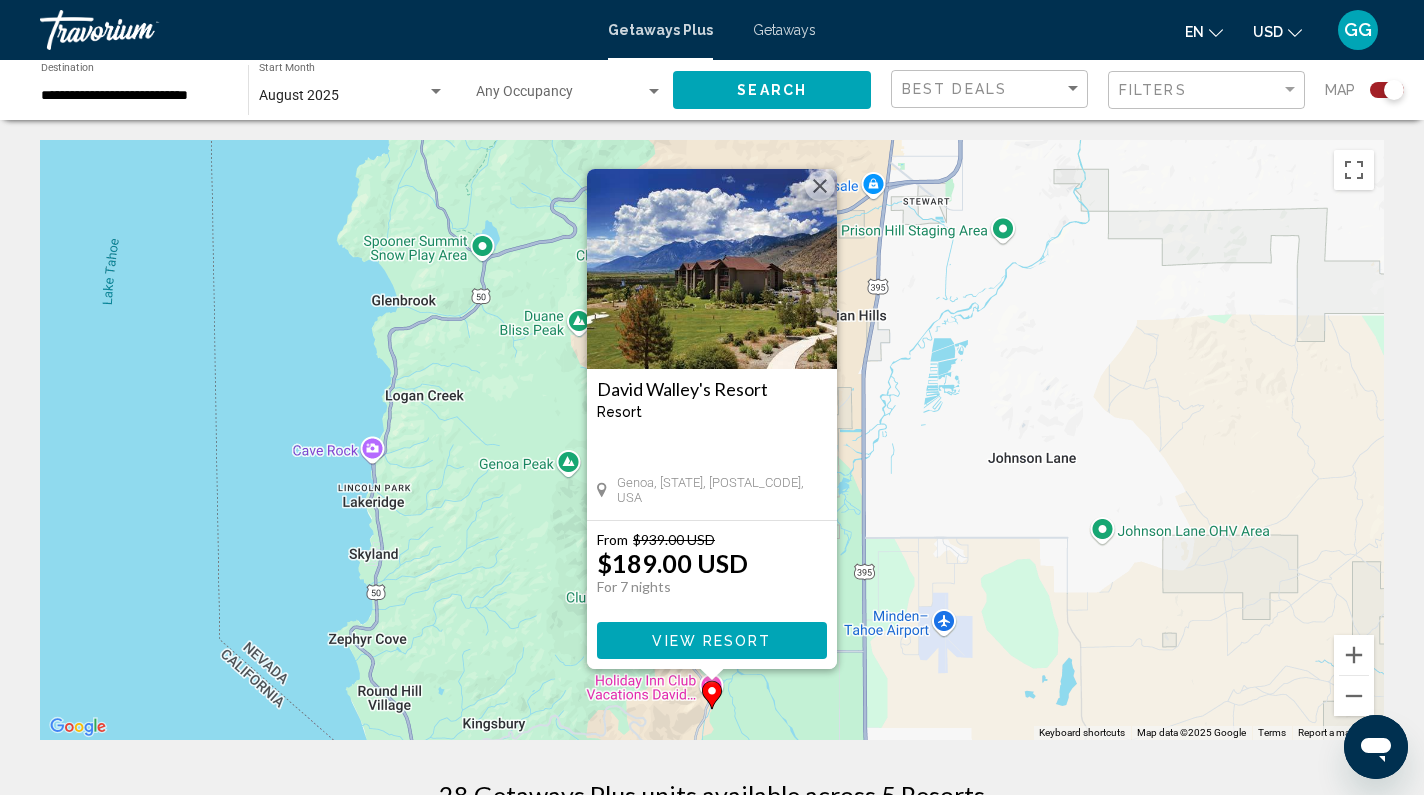 click on "View Resort" at bounding box center (711, 641) 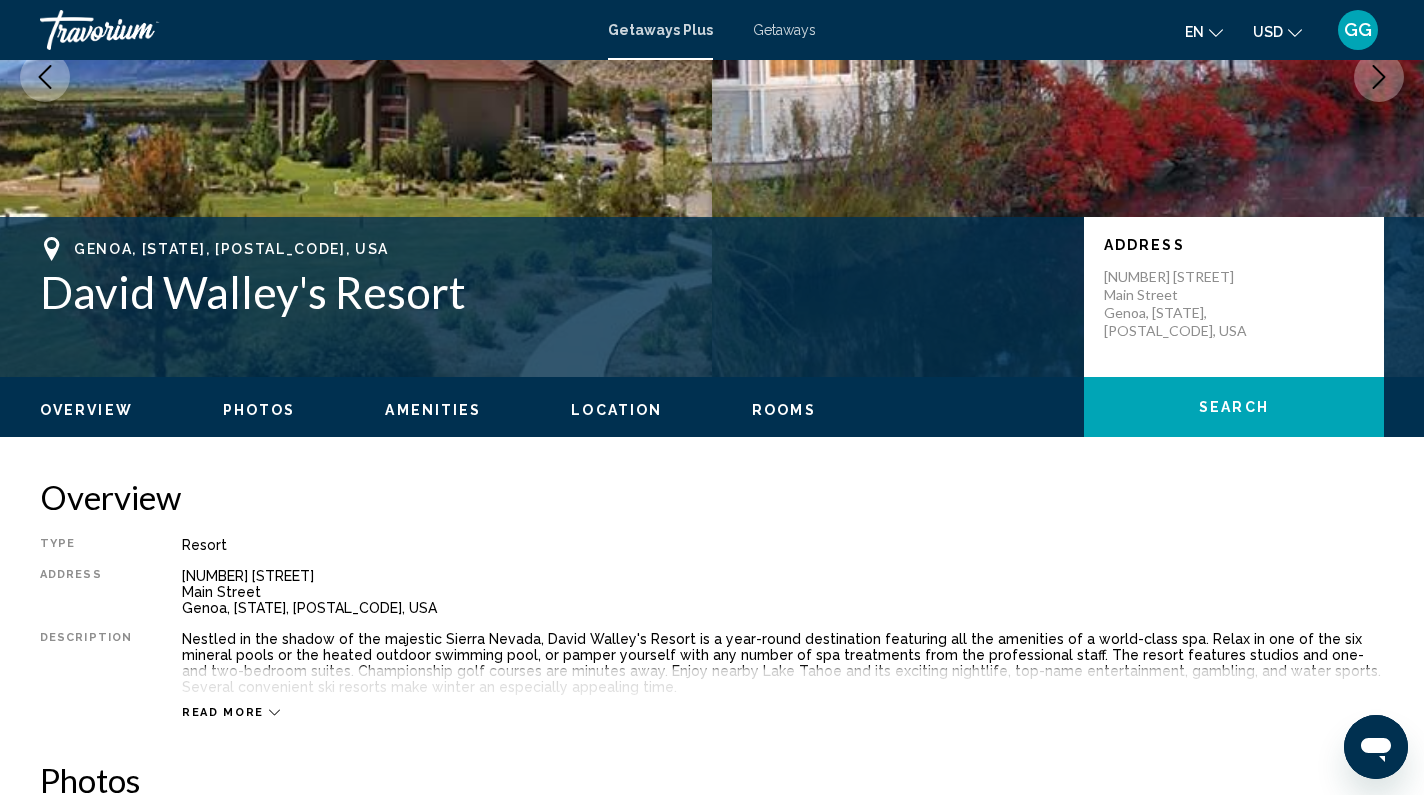 scroll, scrollTop: 308, scrollLeft: 0, axis: vertical 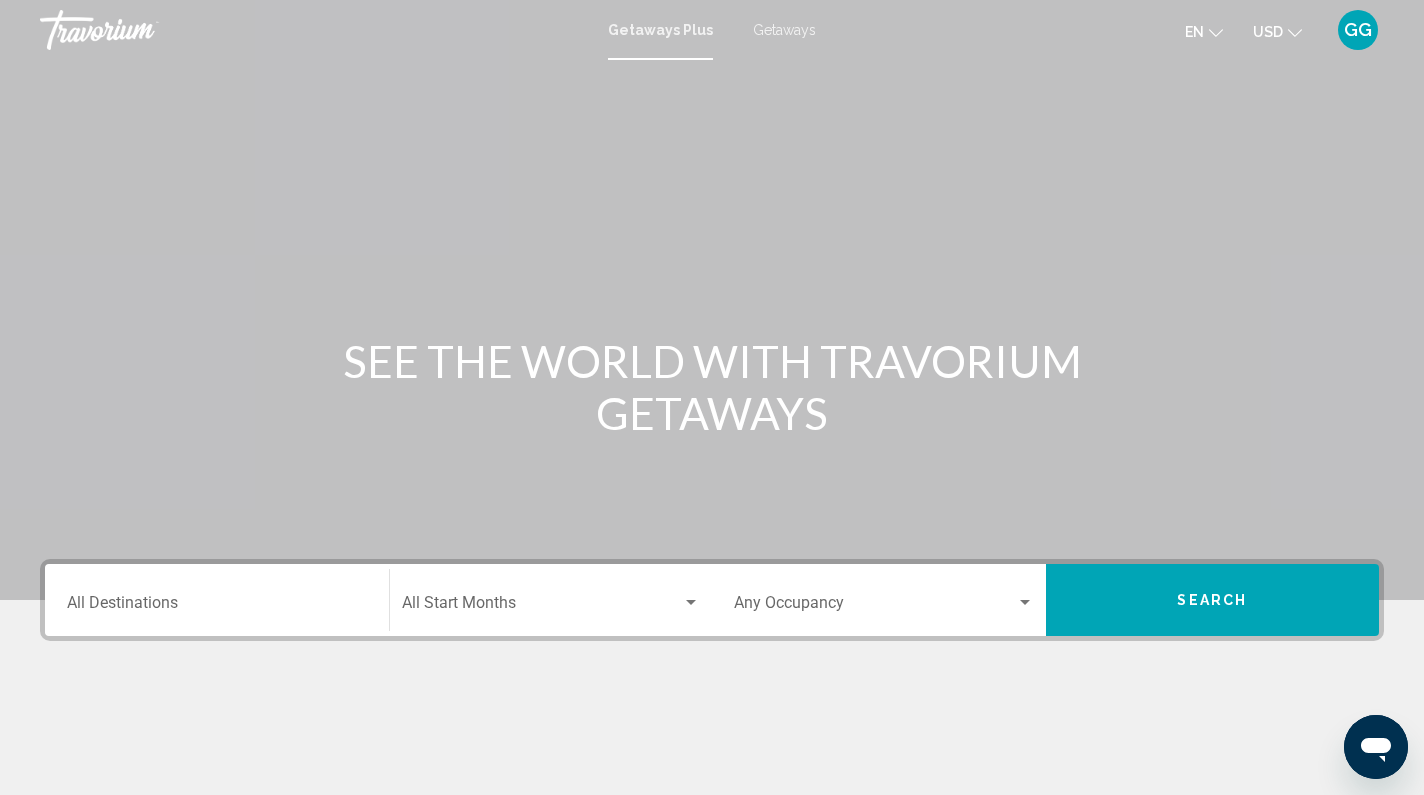 click on "Destination All Destinations" at bounding box center (217, 600) 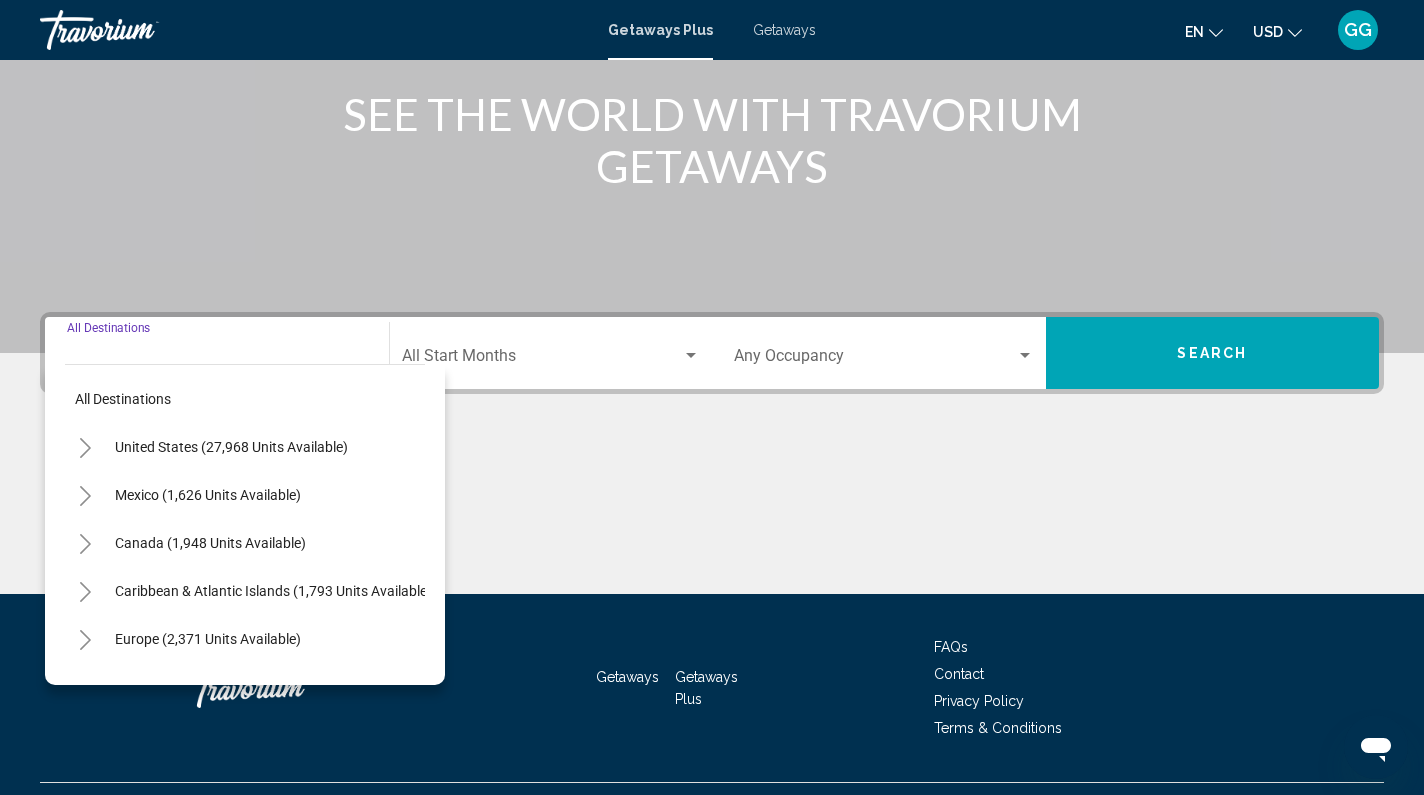 scroll, scrollTop: 291, scrollLeft: 0, axis: vertical 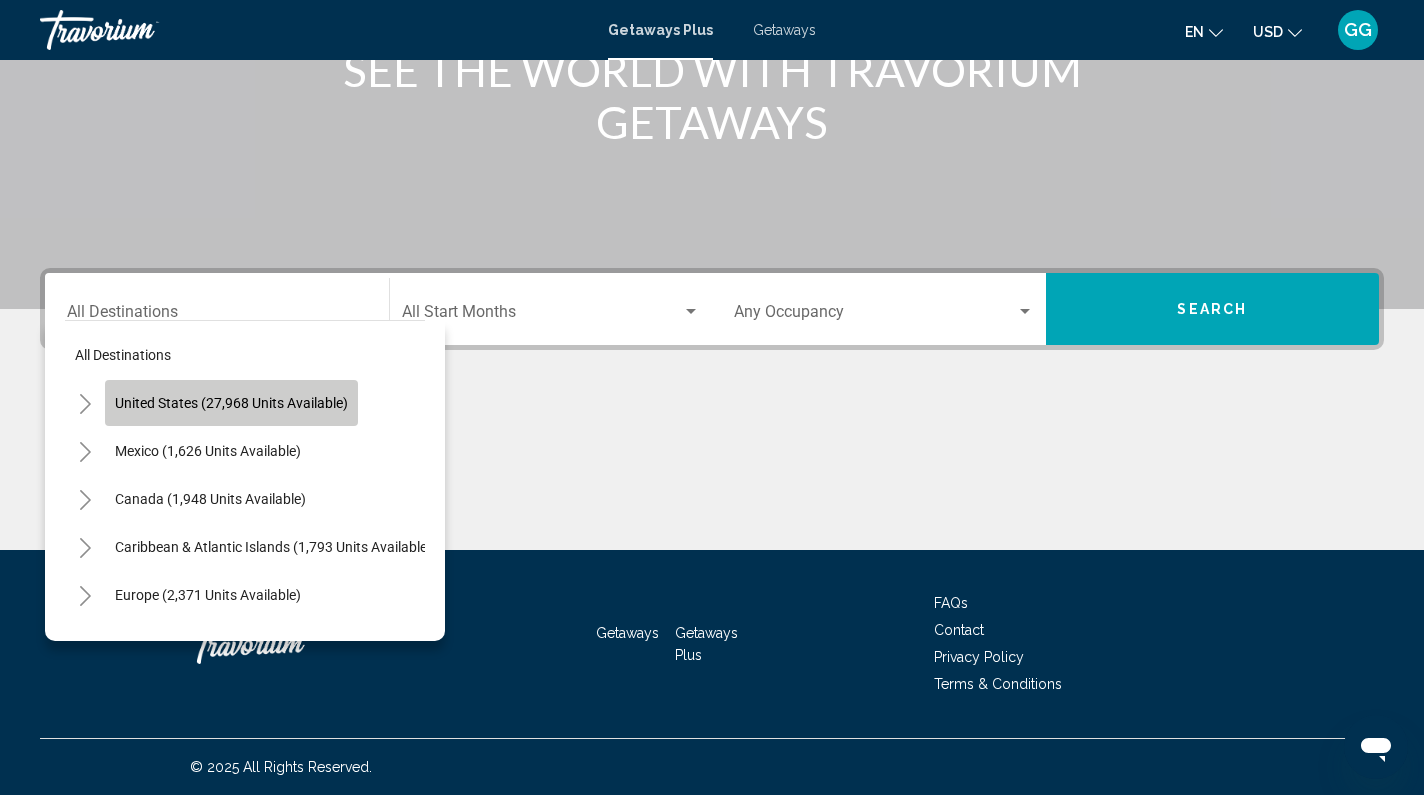 click on "United States (27,968 units available)" at bounding box center (208, 451) 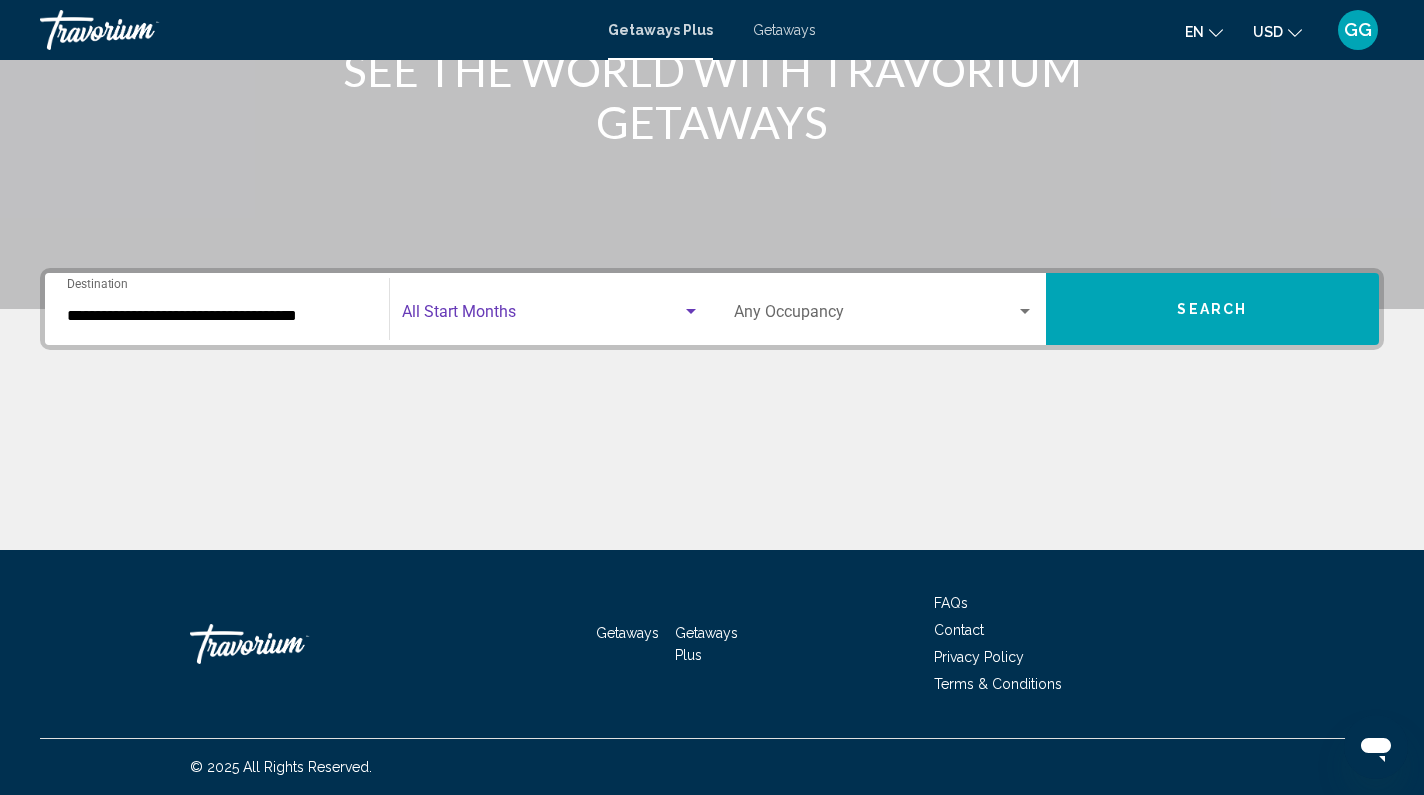 click at bounding box center [691, 312] 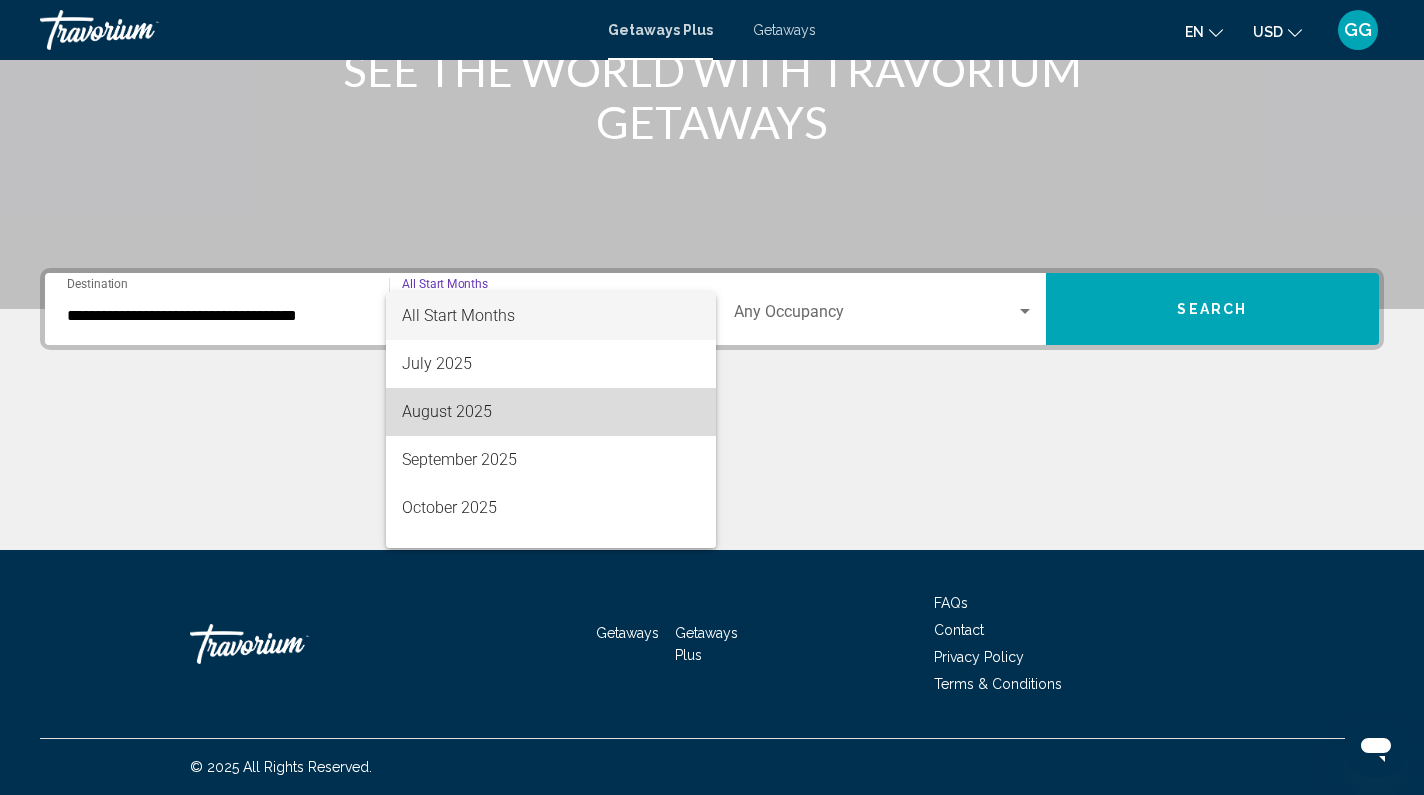 click on "August 2025" at bounding box center [551, 412] 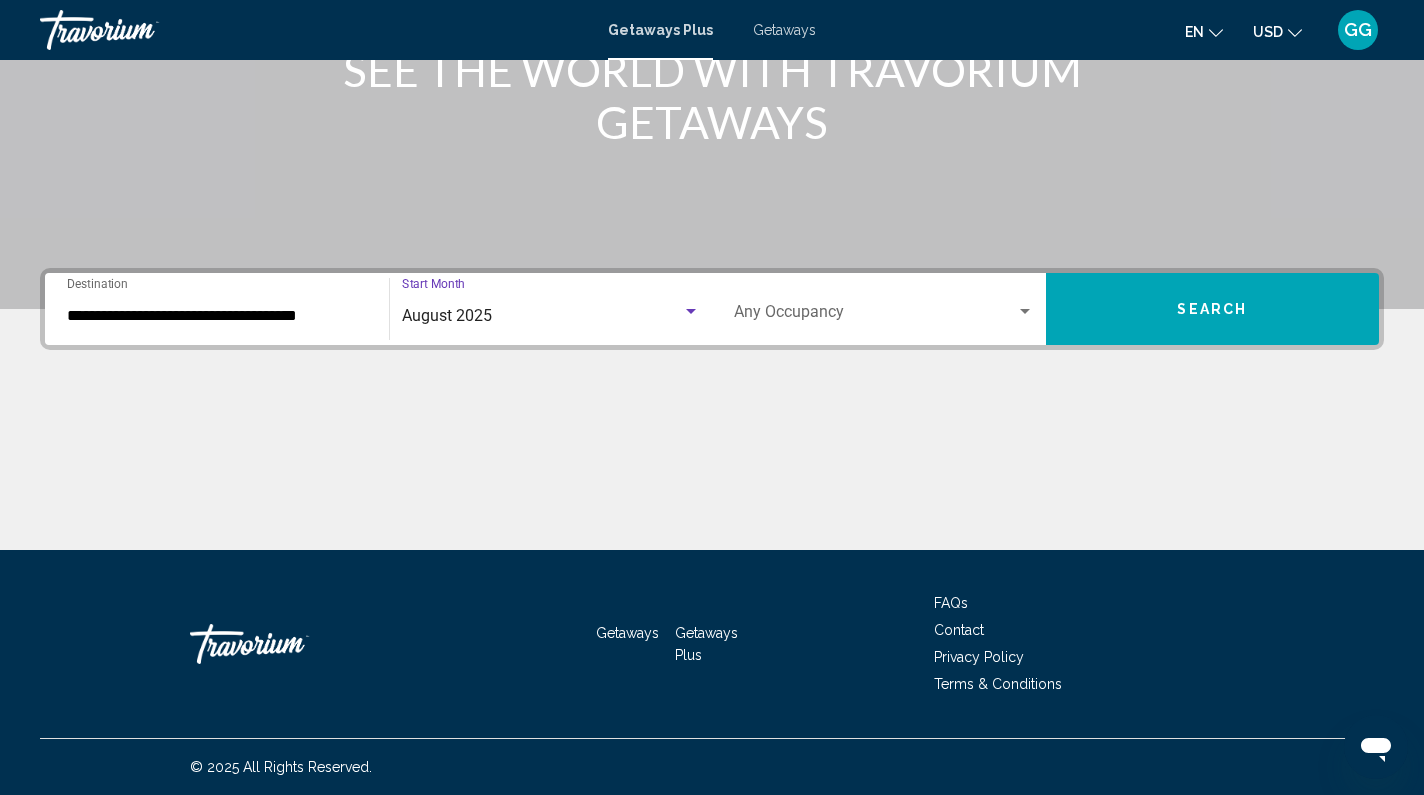 click on "Search" at bounding box center [1213, 309] 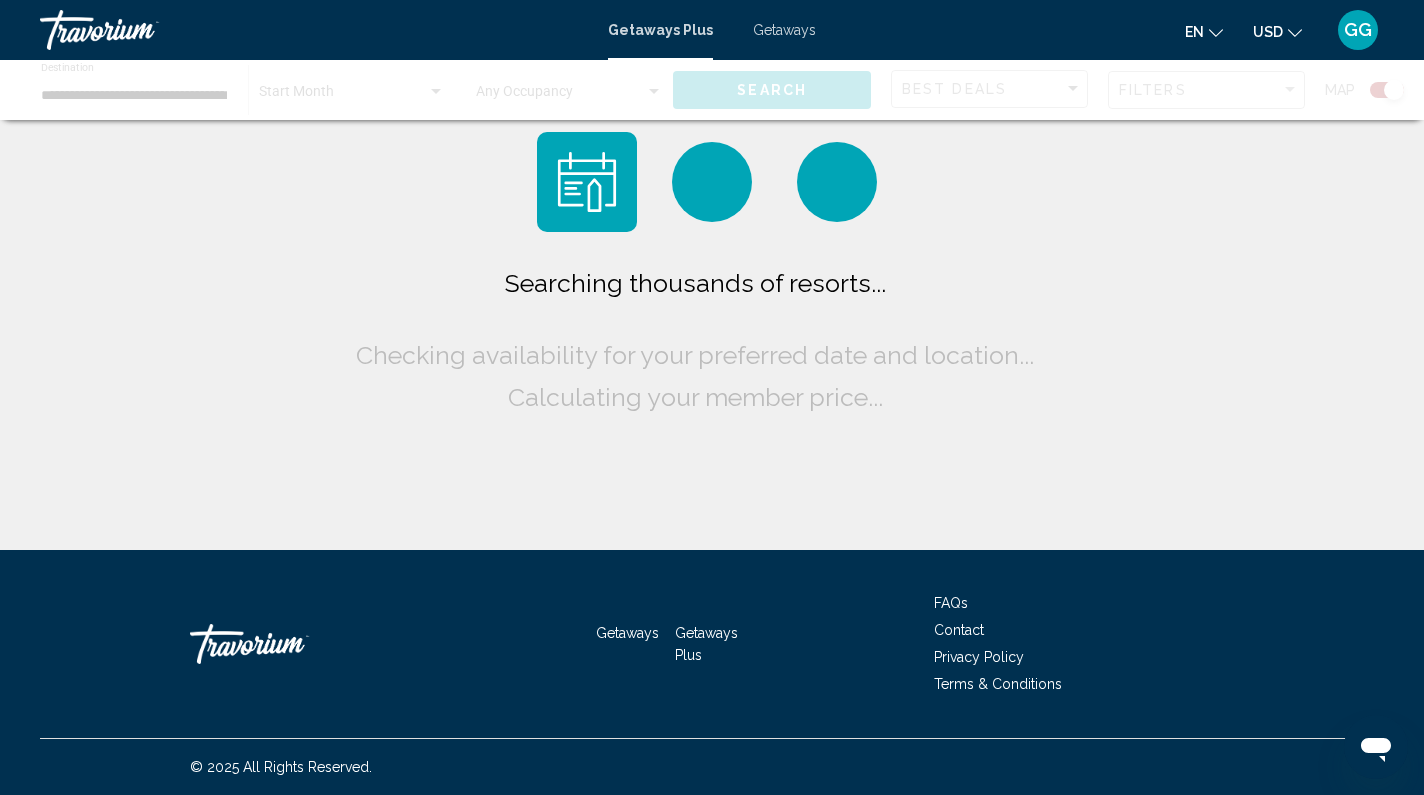 scroll, scrollTop: 0, scrollLeft: 0, axis: both 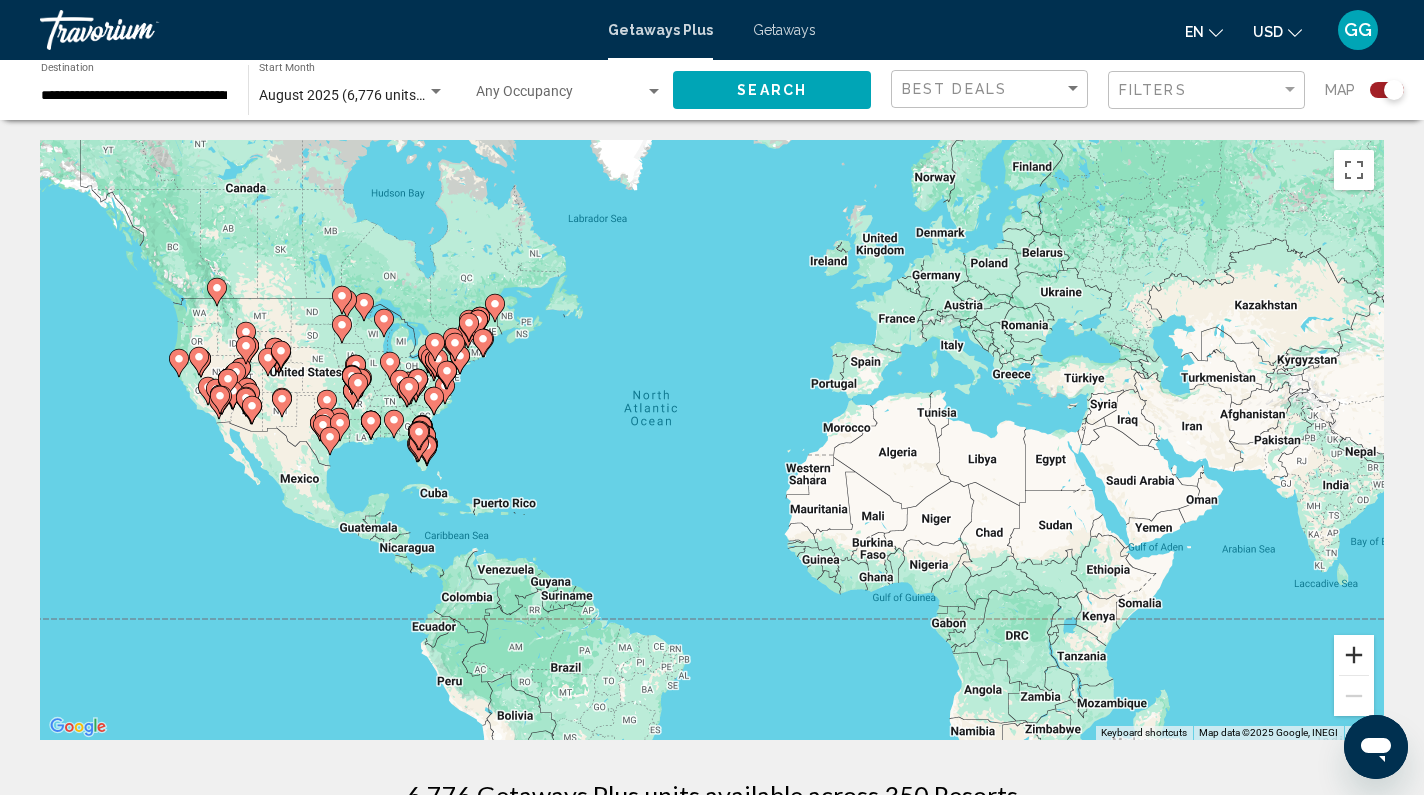 click at bounding box center (1354, 655) 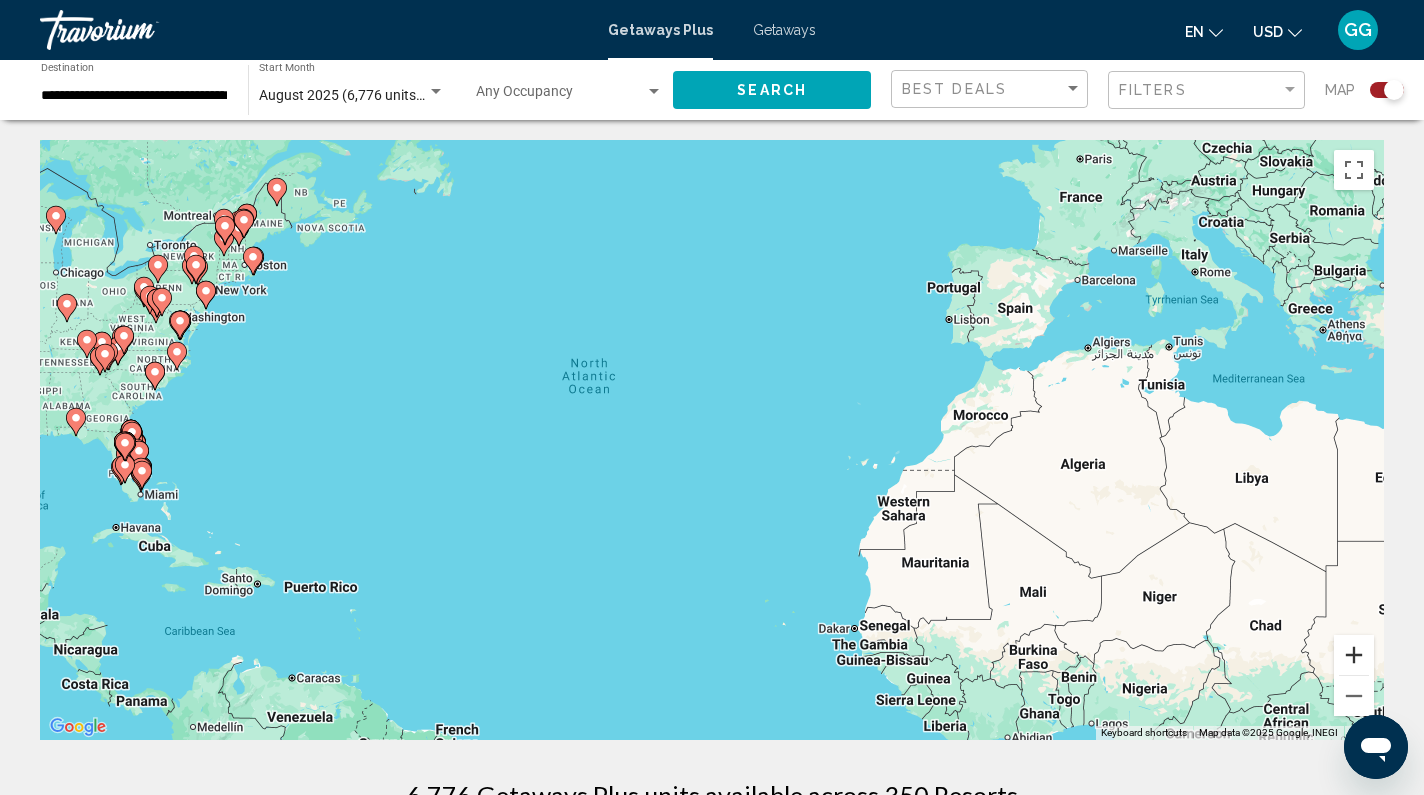 click at bounding box center (1354, 655) 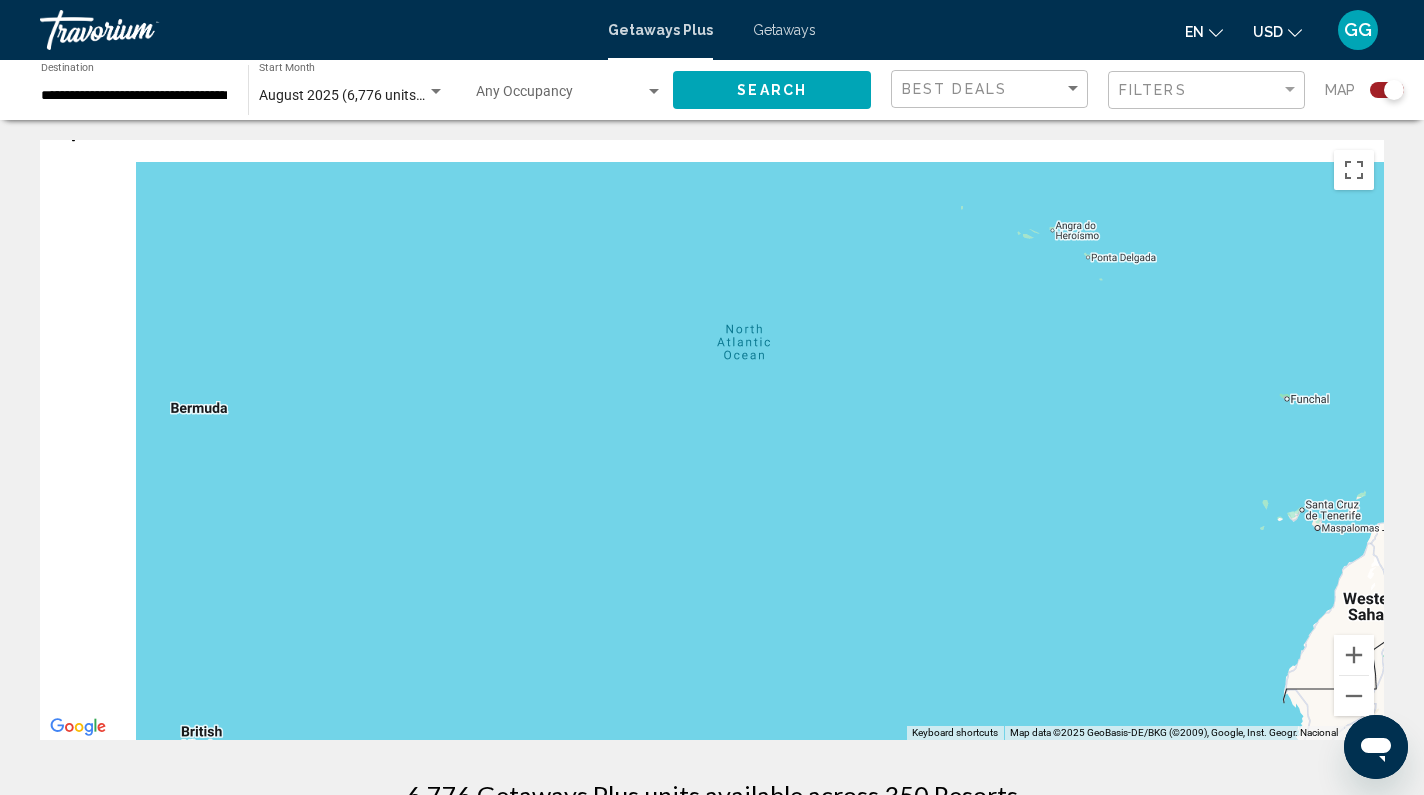 drag, startPoint x: 390, startPoint y: 421, endPoint x: 897, endPoint y: 557, distance: 524.9238 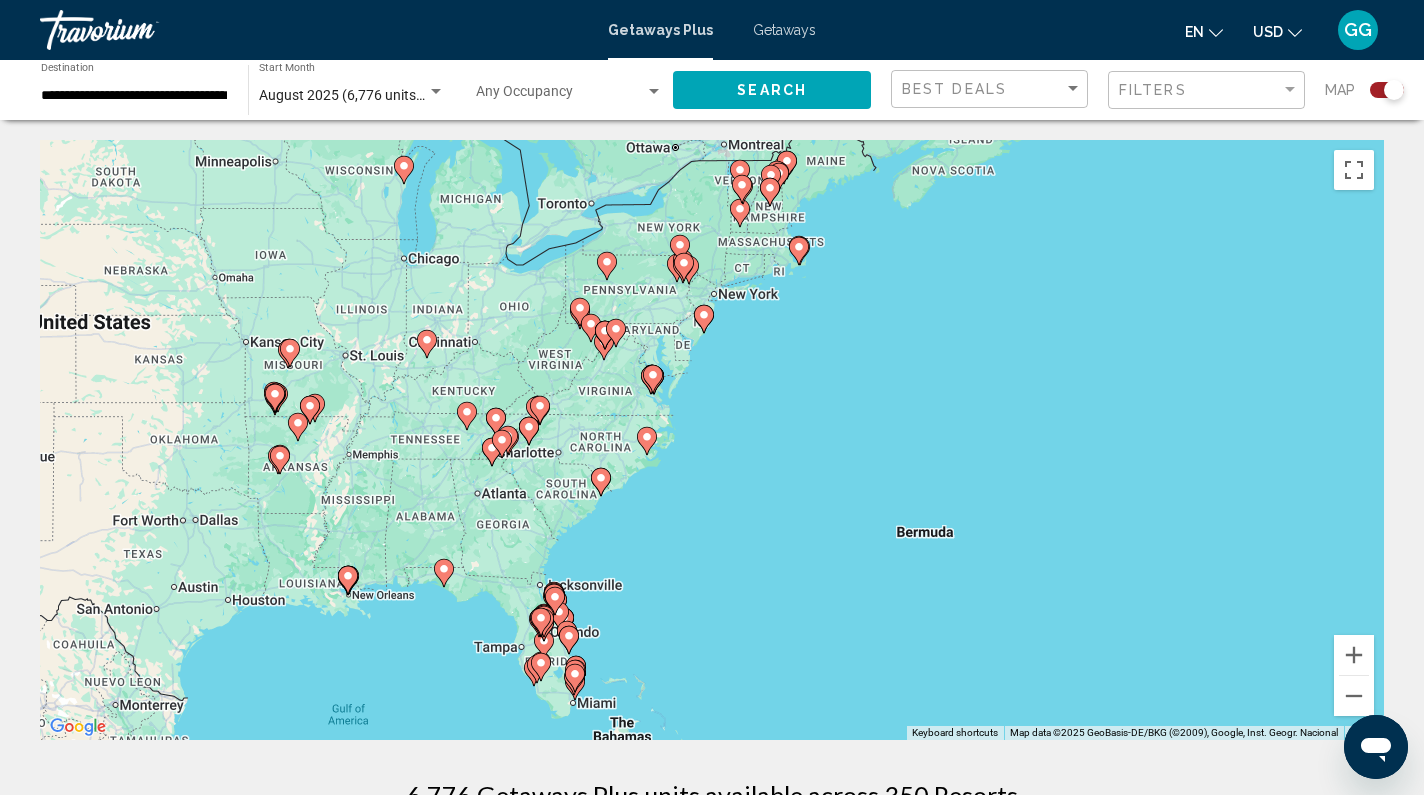 drag, startPoint x: 612, startPoint y: 467, endPoint x: 1106, endPoint y: 482, distance: 494.2277 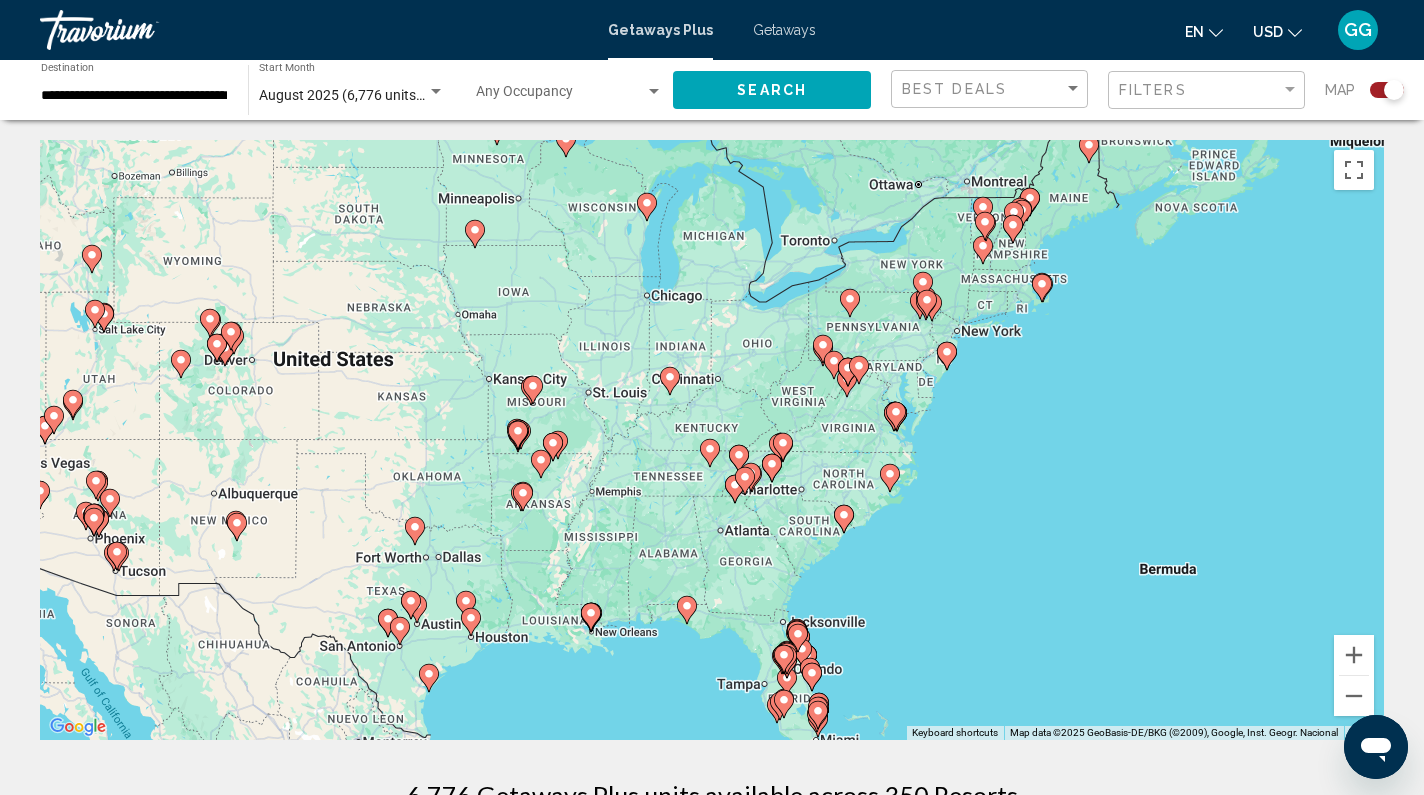 drag, startPoint x: 864, startPoint y: 484, endPoint x: 1088, endPoint y: 507, distance: 225.1777 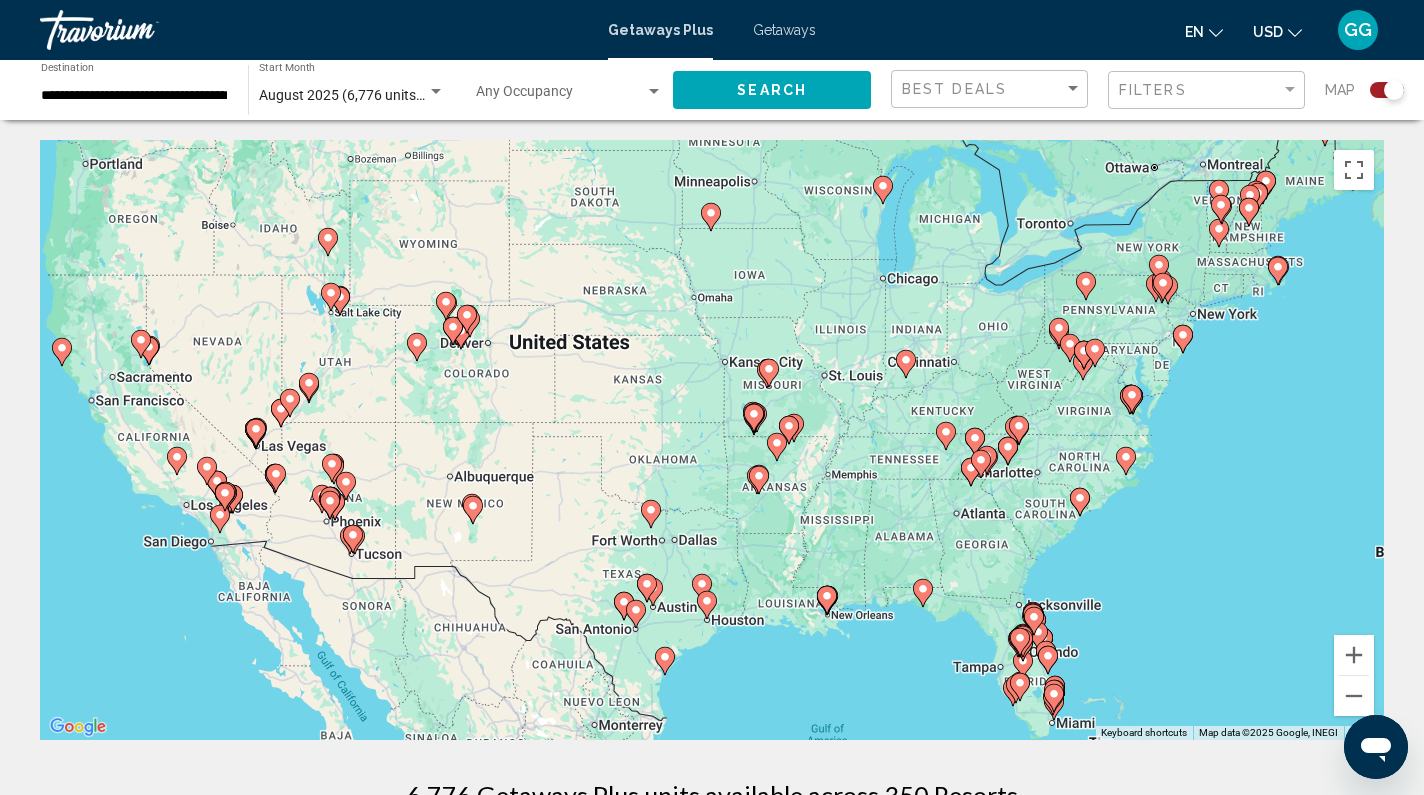 drag, startPoint x: 990, startPoint y: 457, endPoint x: 1234, endPoint y: 441, distance: 244.52403 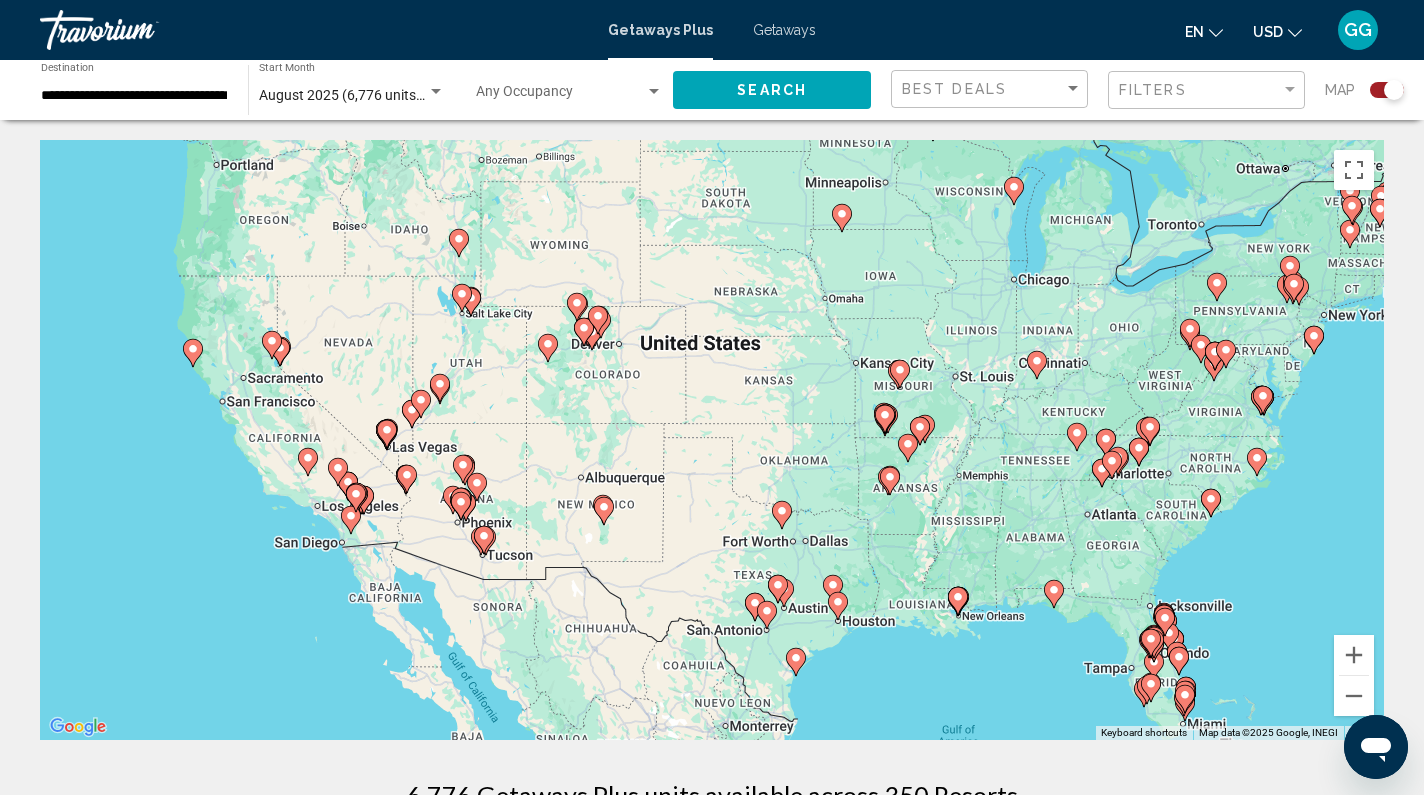 drag, startPoint x: 1180, startPoint y: 481, endPoint x: 1316, endPoint y: 481, distance: 136 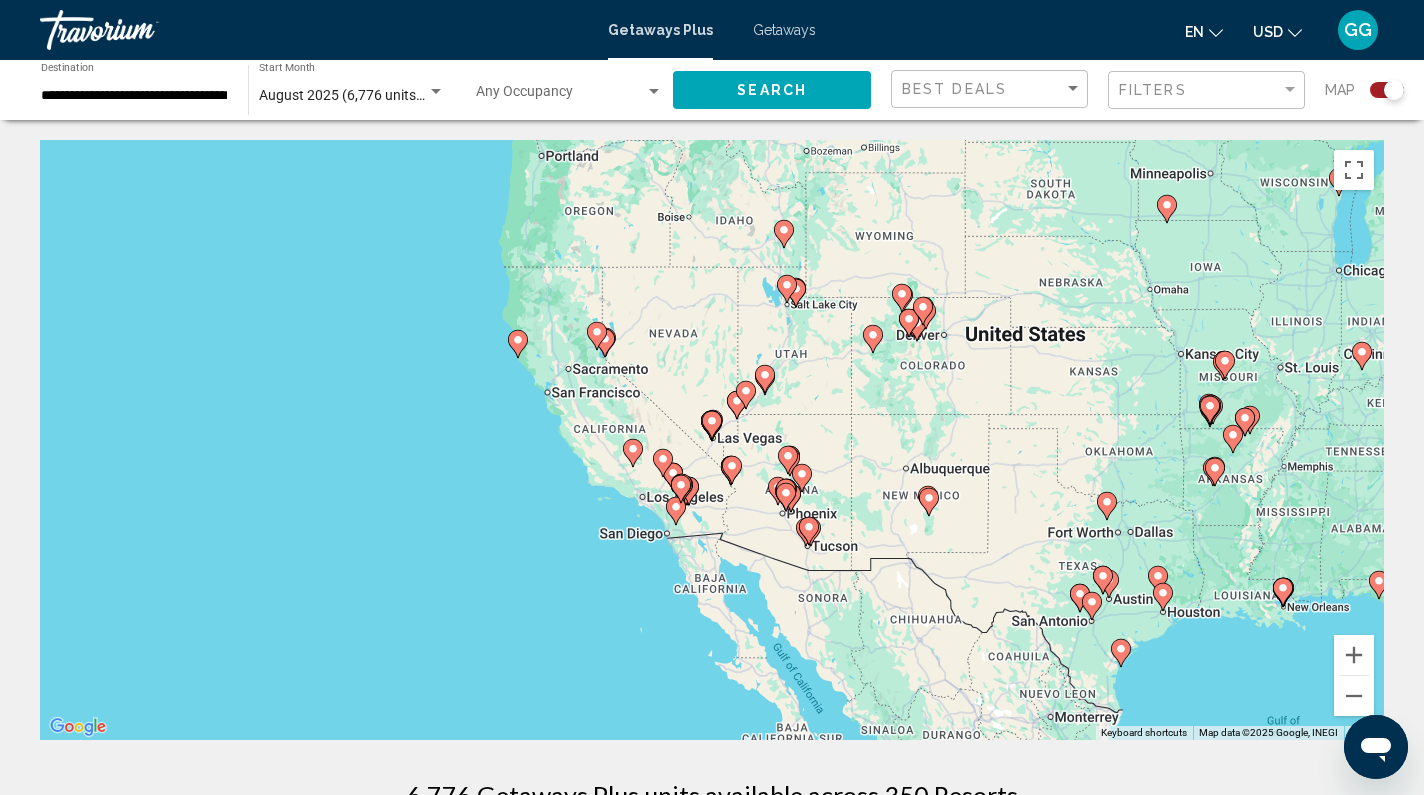 click on "To navigate, press the arrow keys. To activate drag with keyboard, press Alt + Enter. Once in keyboard drag state, use the arrow keys to move the marker. To complete the drag, press the Enter key. To cancel, press Escape." at bounding box center [712, 440] 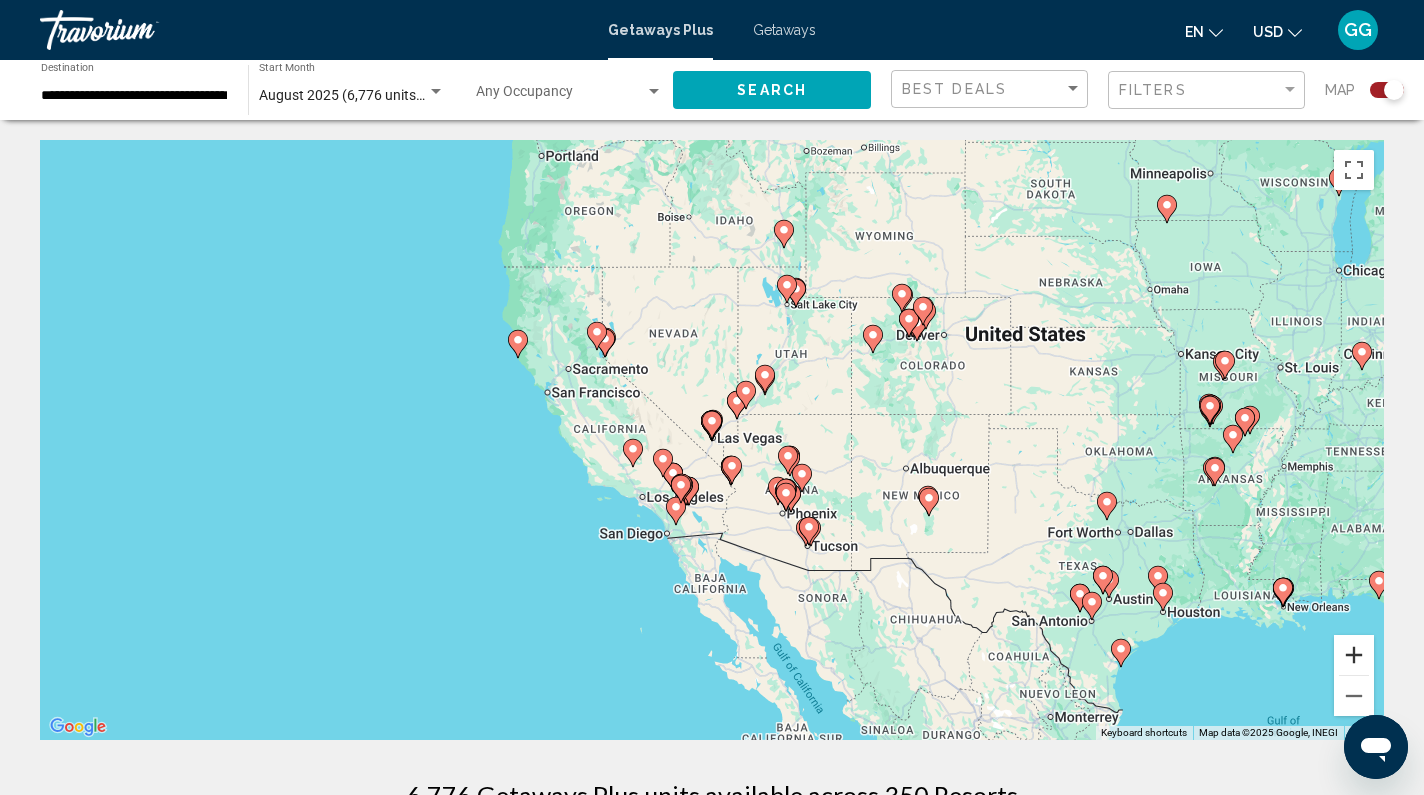 click at bounding box center (1354, 655) 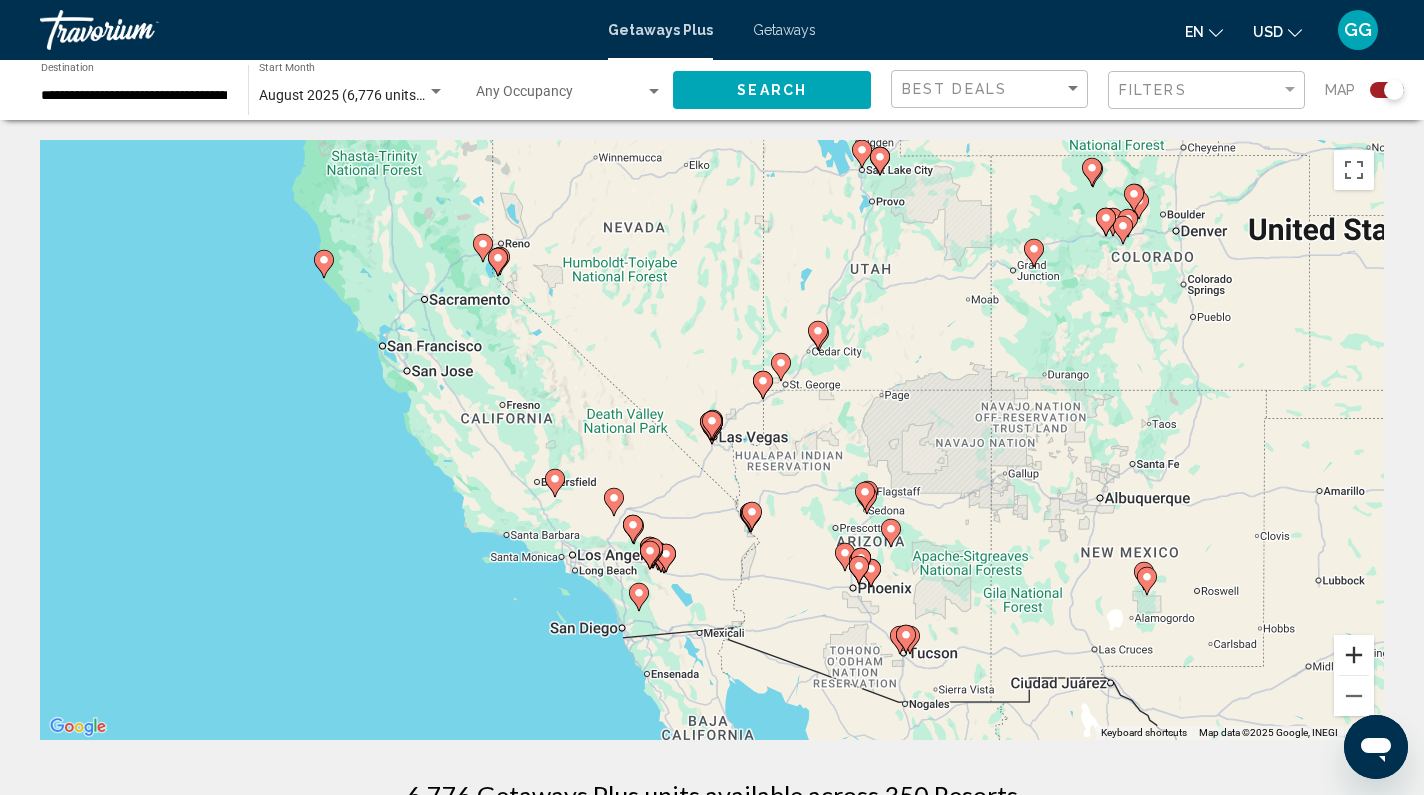 click at bounding box center [1354, 655] 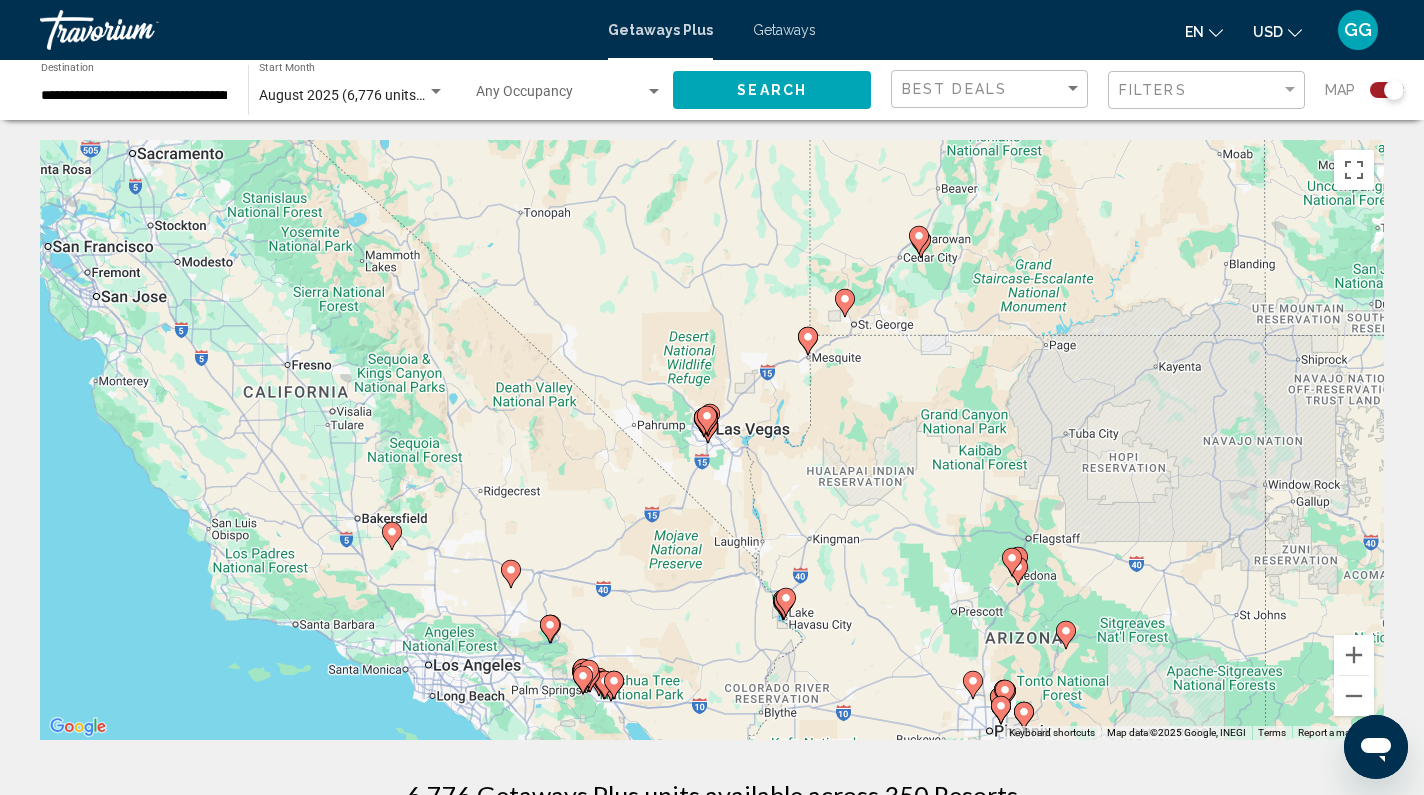 drag, startPoint x: 1315, startPoint y: 593, endPoint x: 1267, endPoint y: 561, distance: 57.68882 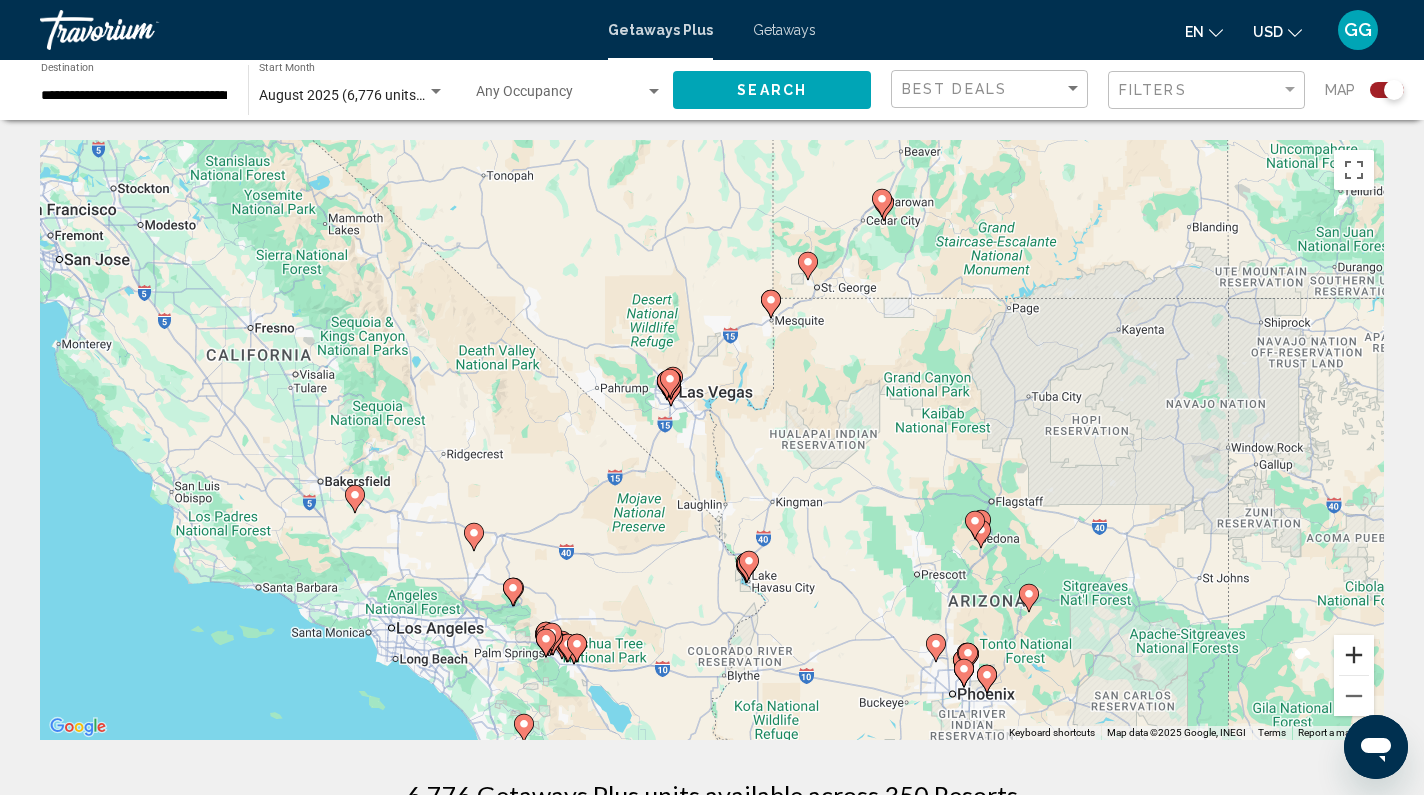 click at bounding box center (1354, 655) 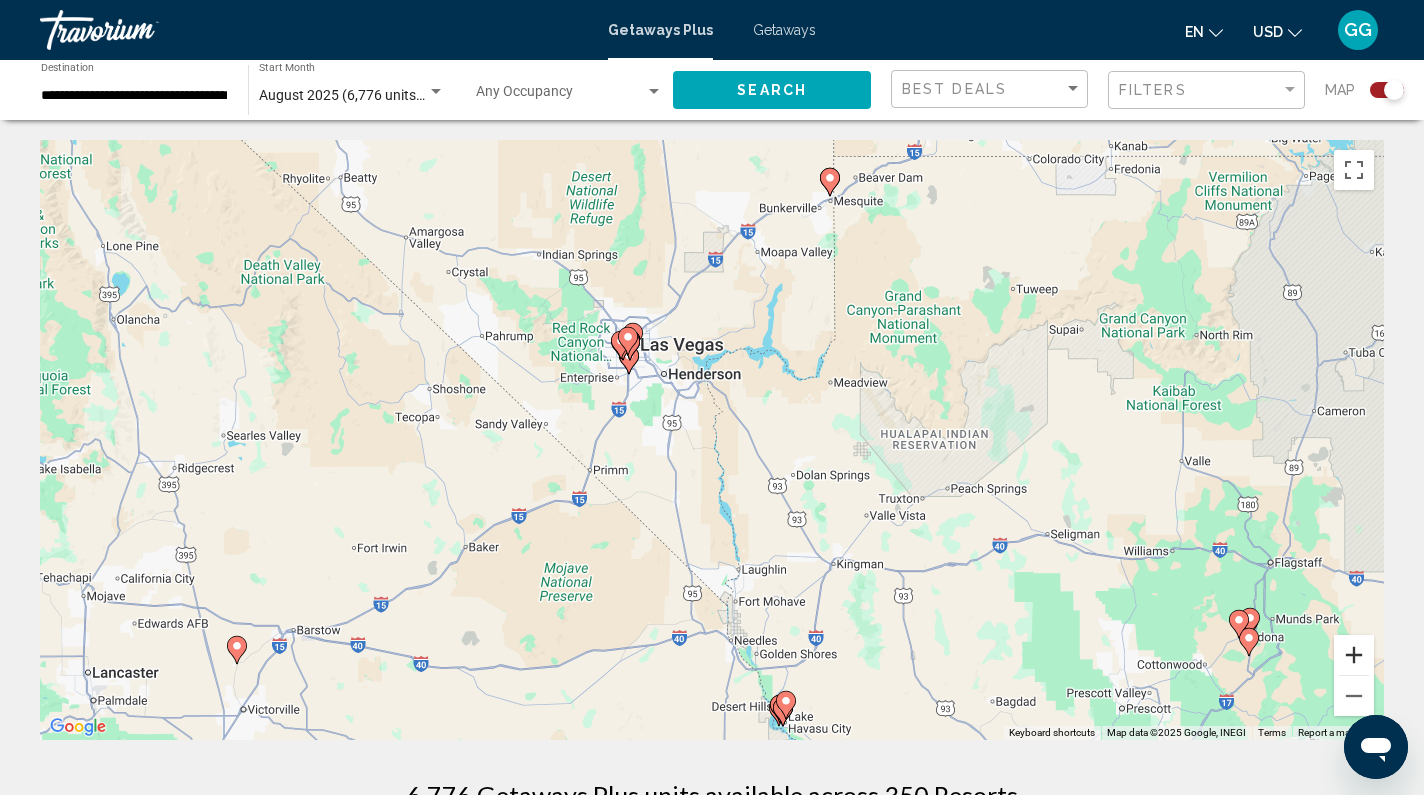 click at bounding box center [1354, 655] 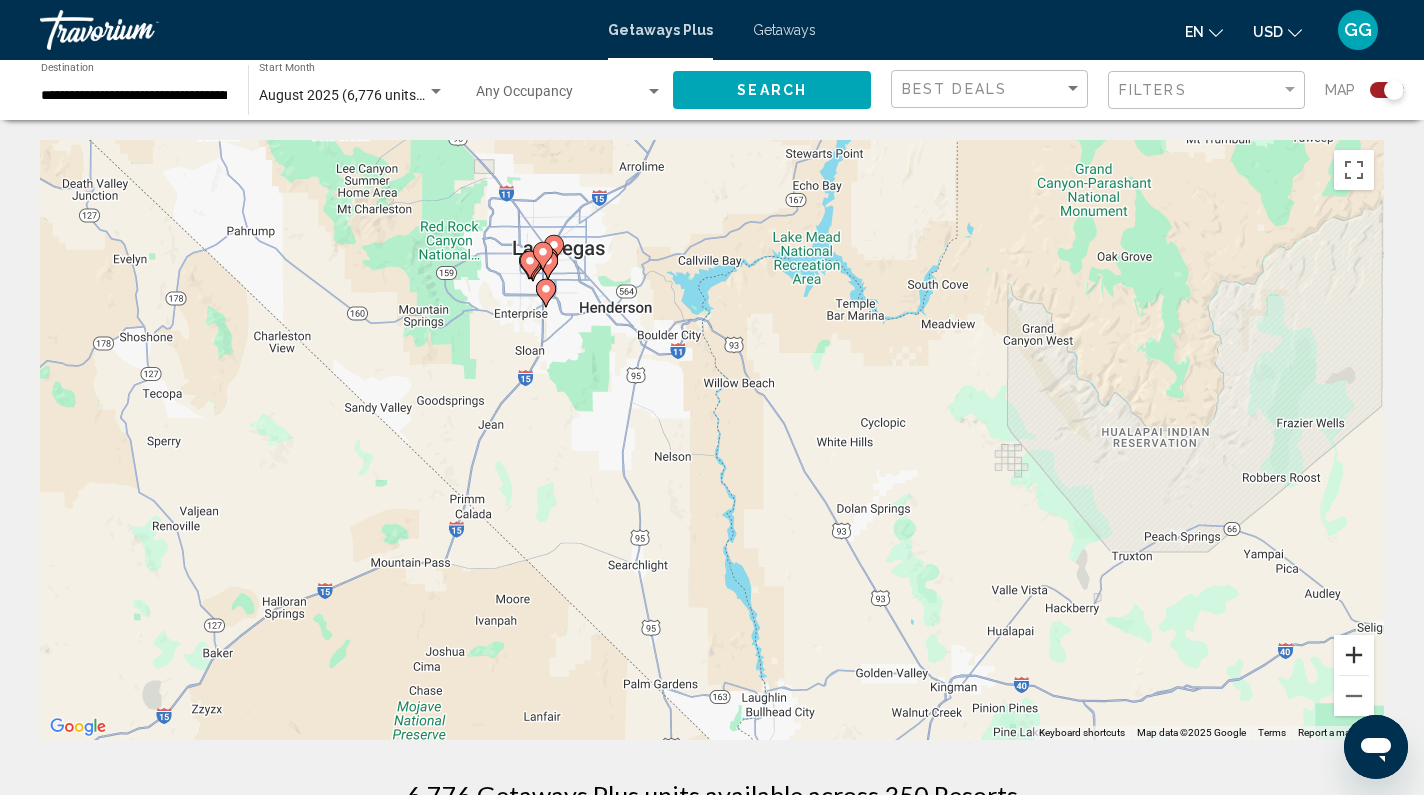 click at bounding box center (1354, 655) 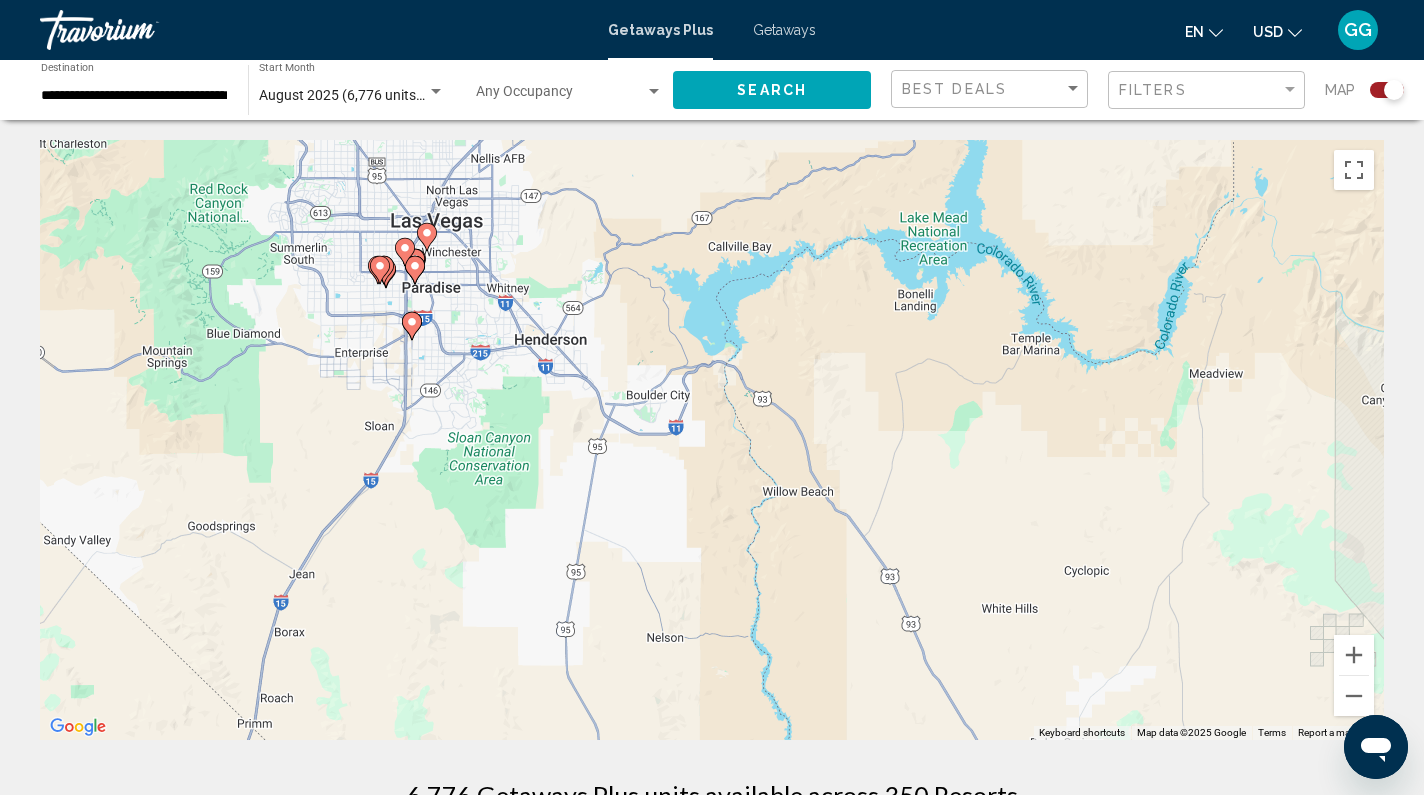 drag, startPoint x: 901, startPoint y: 259, endPoint x: 947, endPoint y: 478, distance: 223.77892 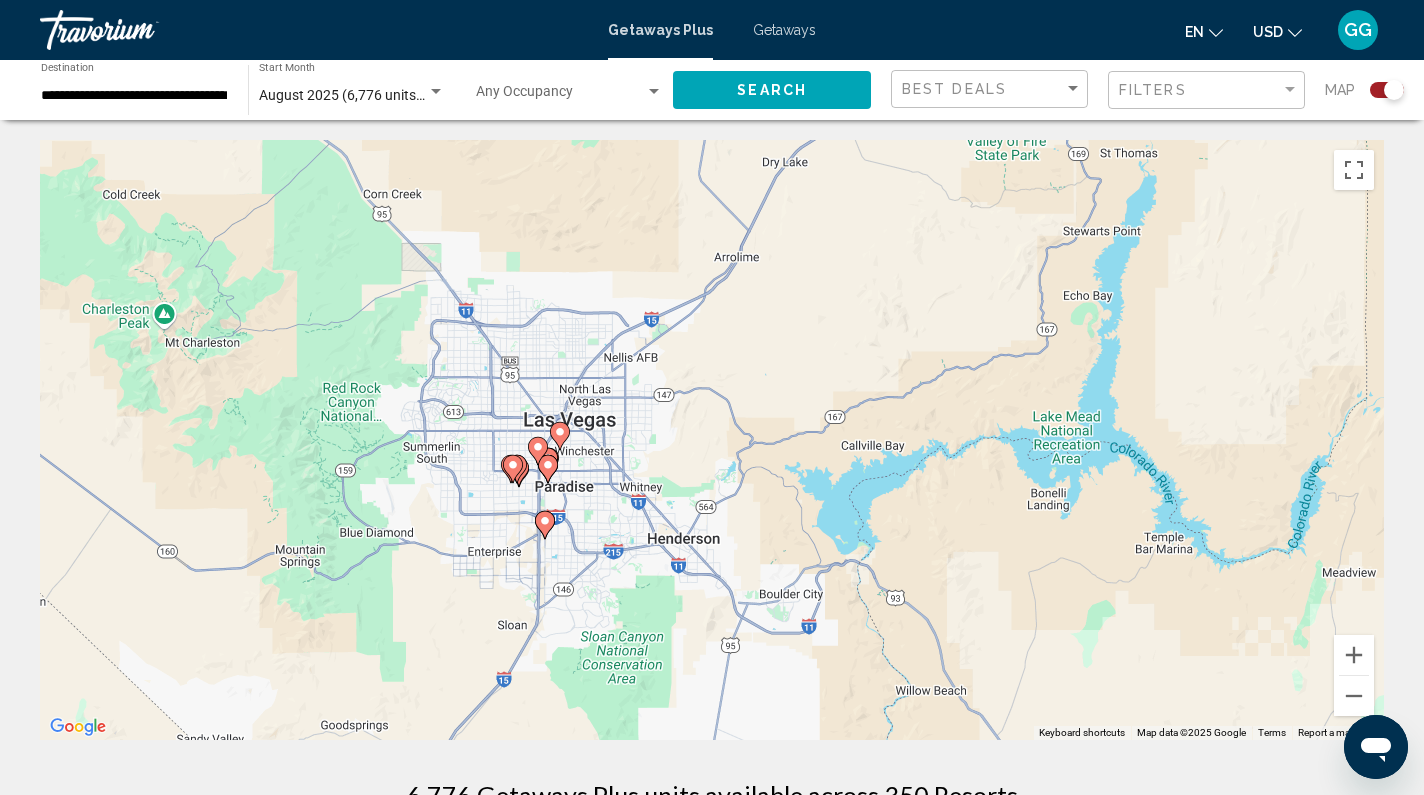 drag, startPoint x: 749, startPoint y: 203, endPoint x: 867, endPoint y: 349, distance: 187.7232 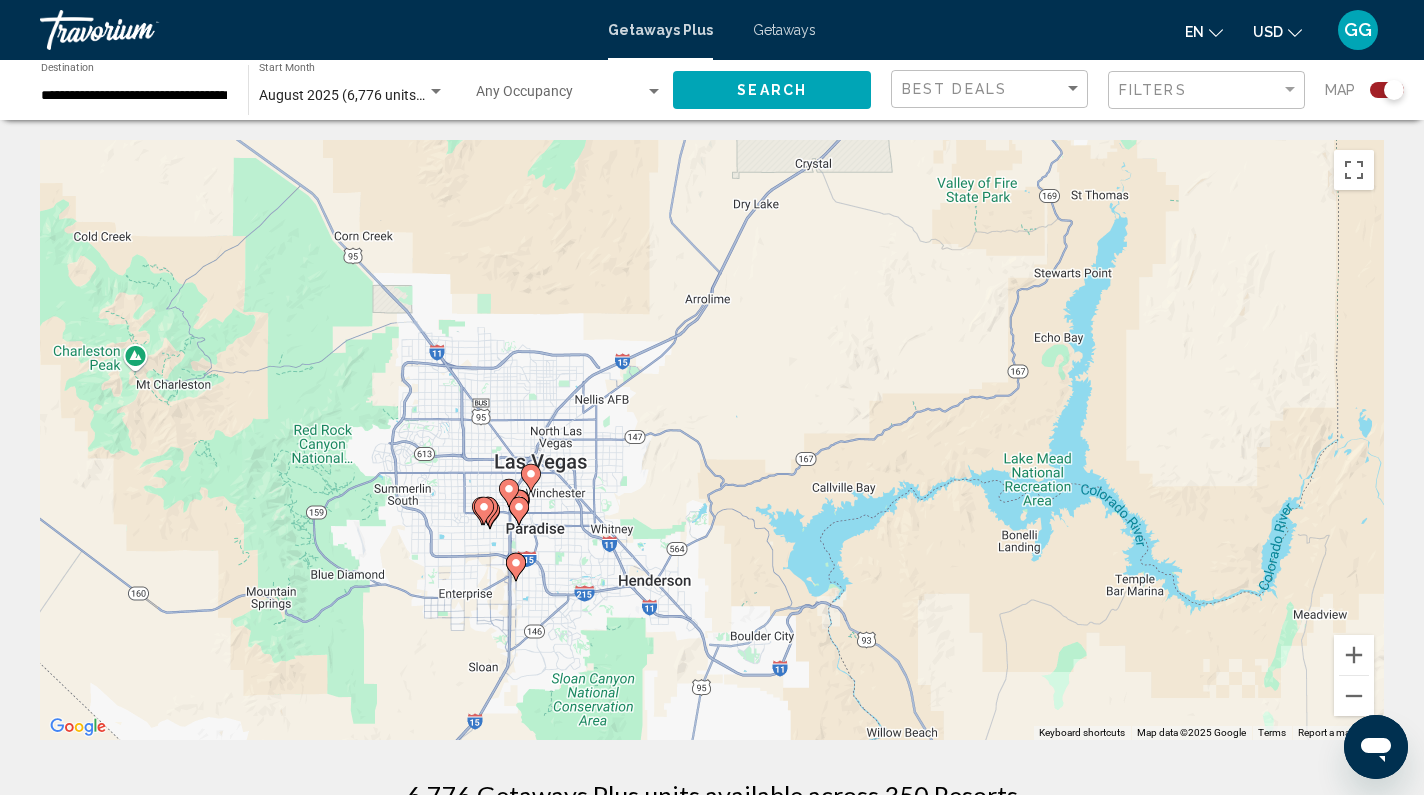 drag, startPoint x: 867, startPoint y: 349, endPoint x: 838, endPoint y: 392, distance: 51.86521 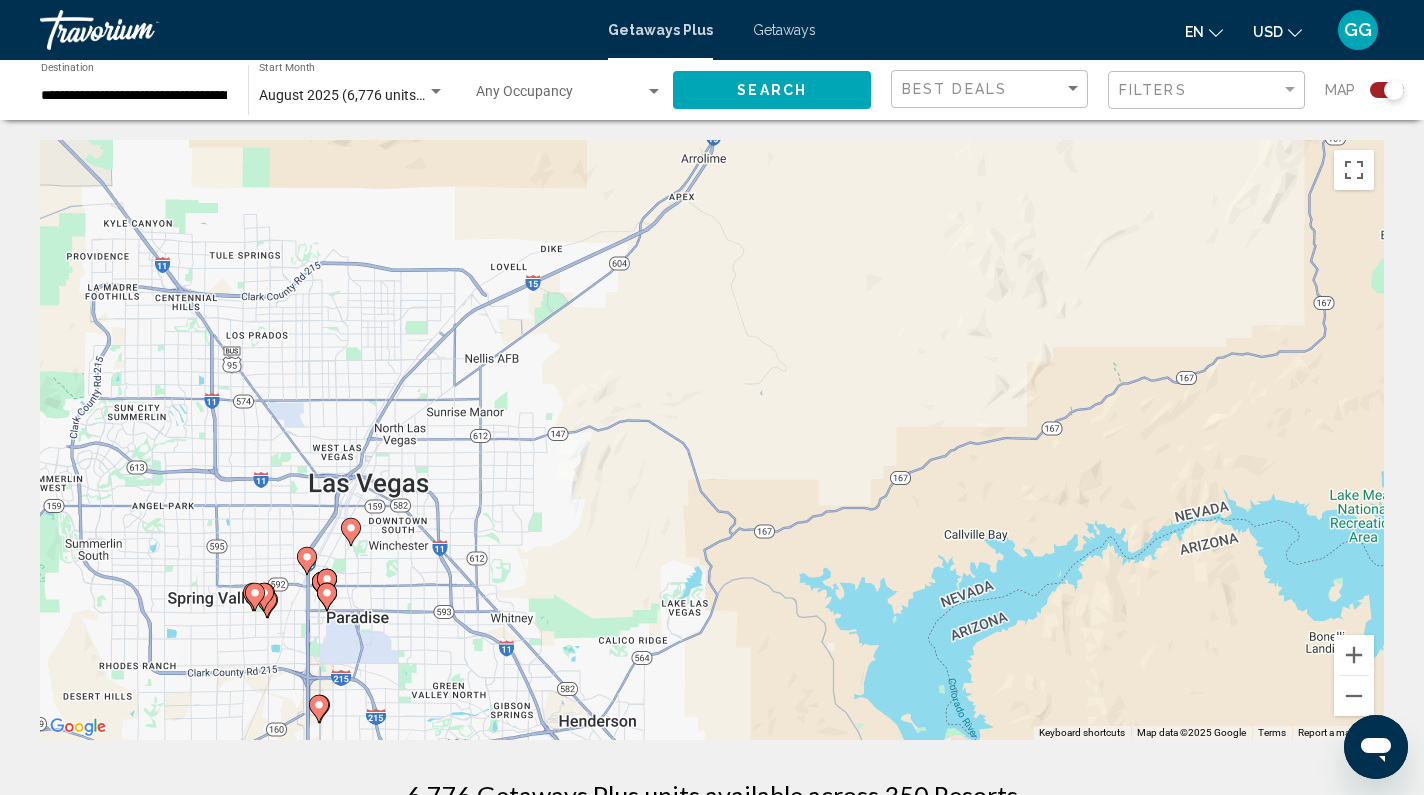 click 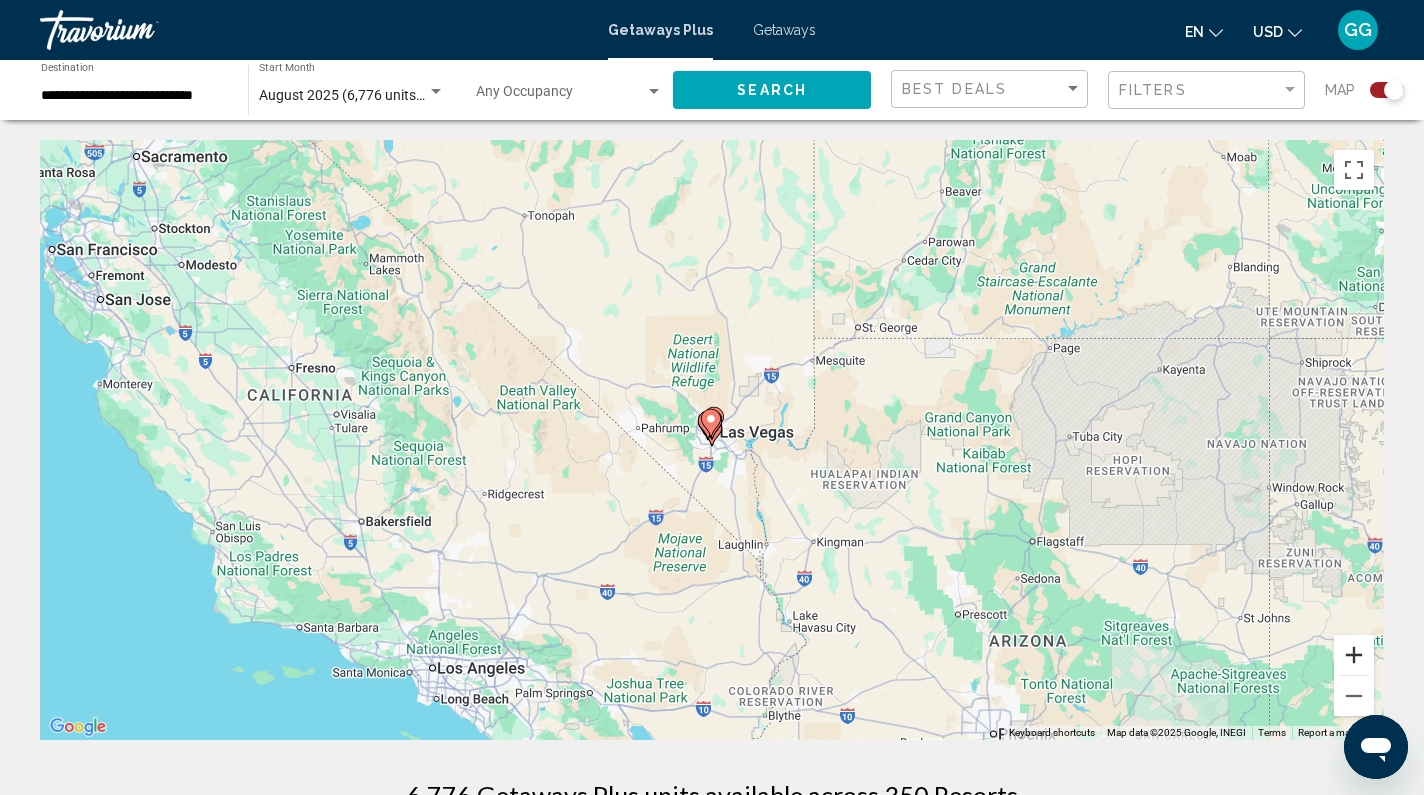 click at bounding box center (1354, 655) 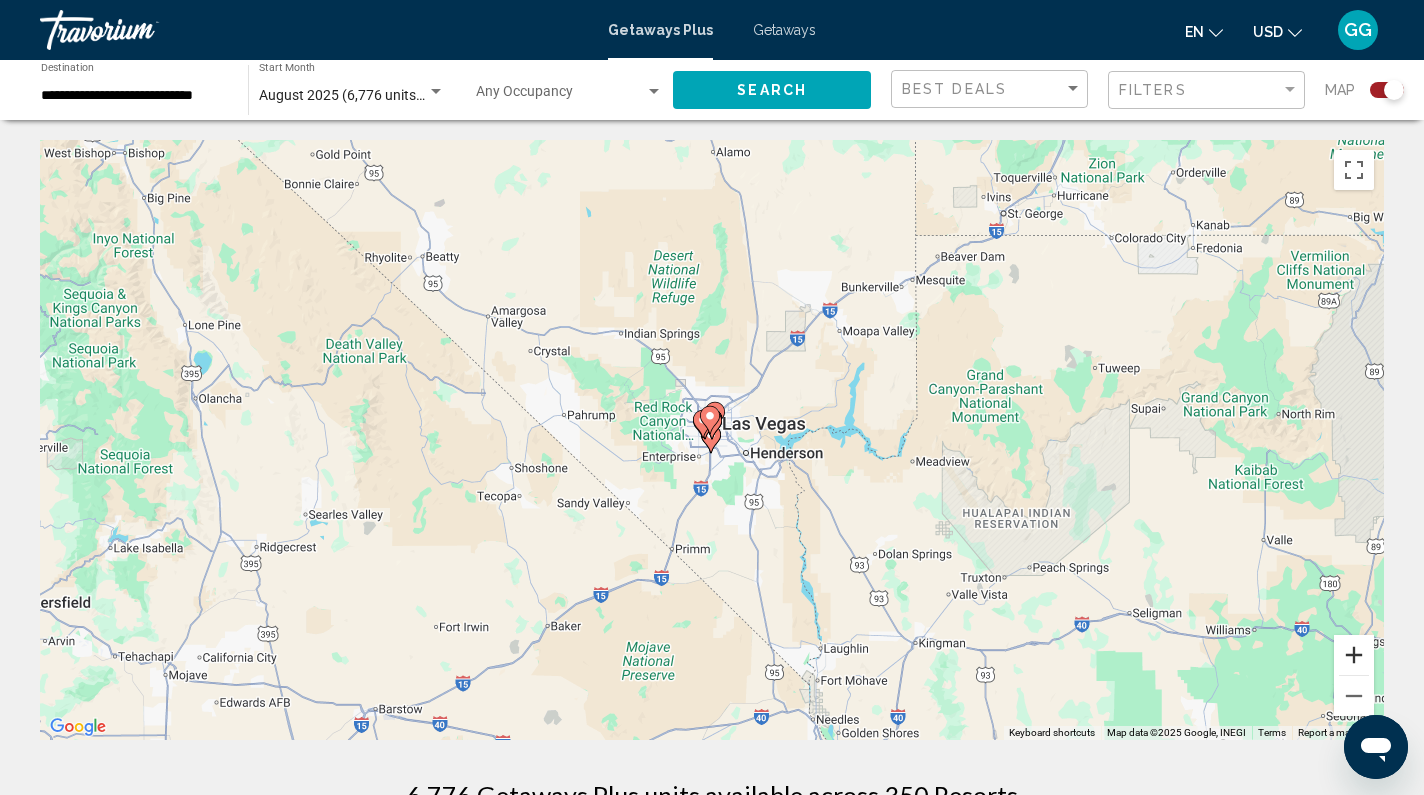 click at bounding box center [1354, 655] 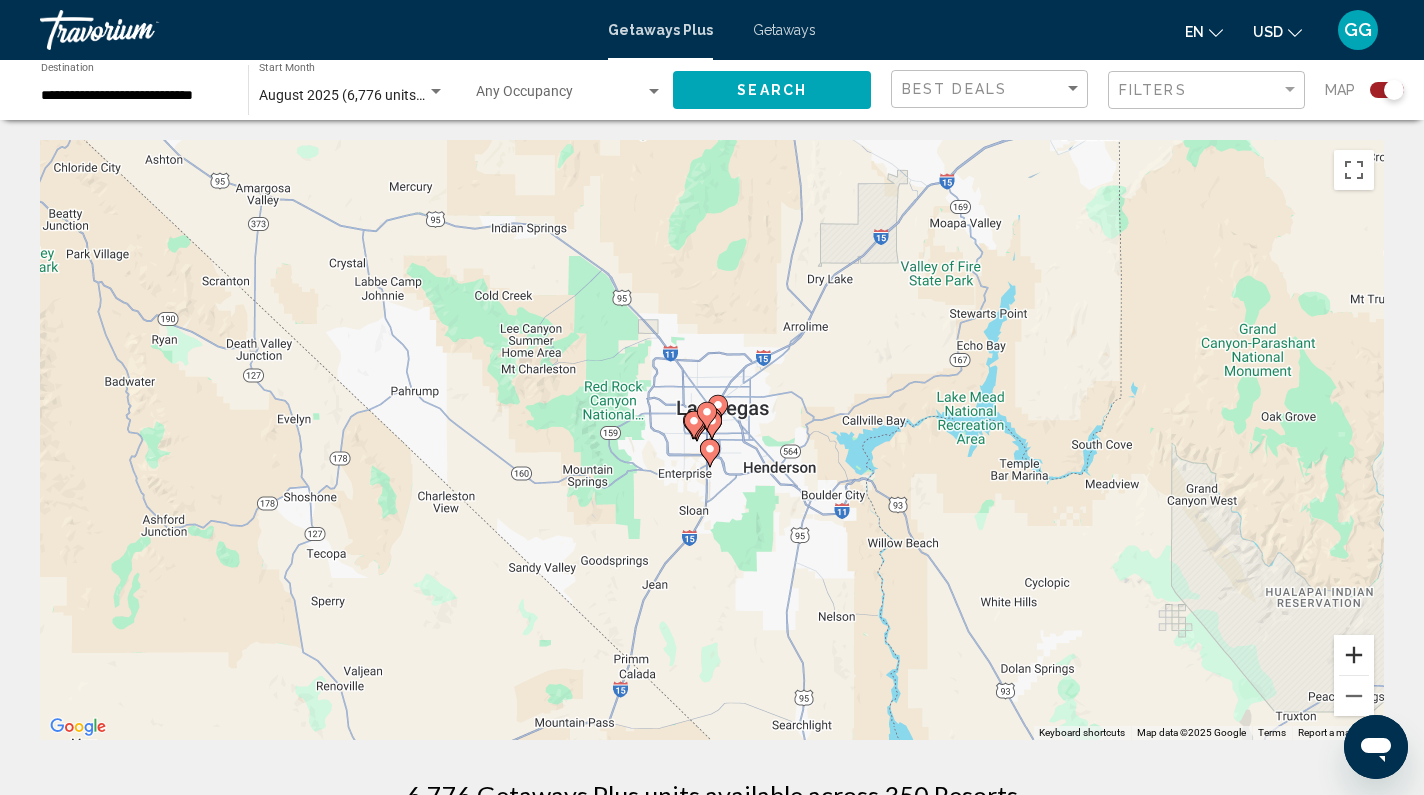 click at bounding box center (1354, 655) 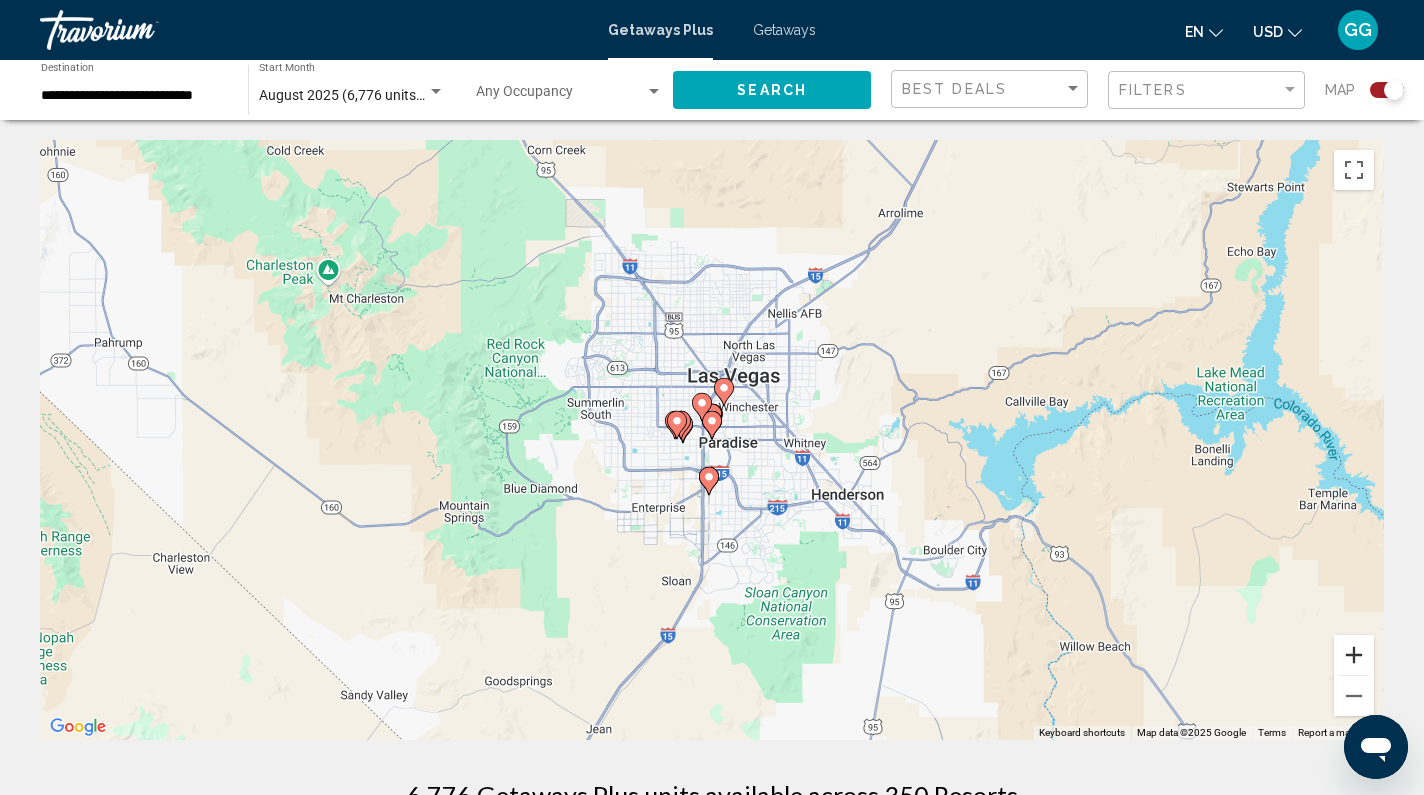 click at bounding box center [1354, 655] 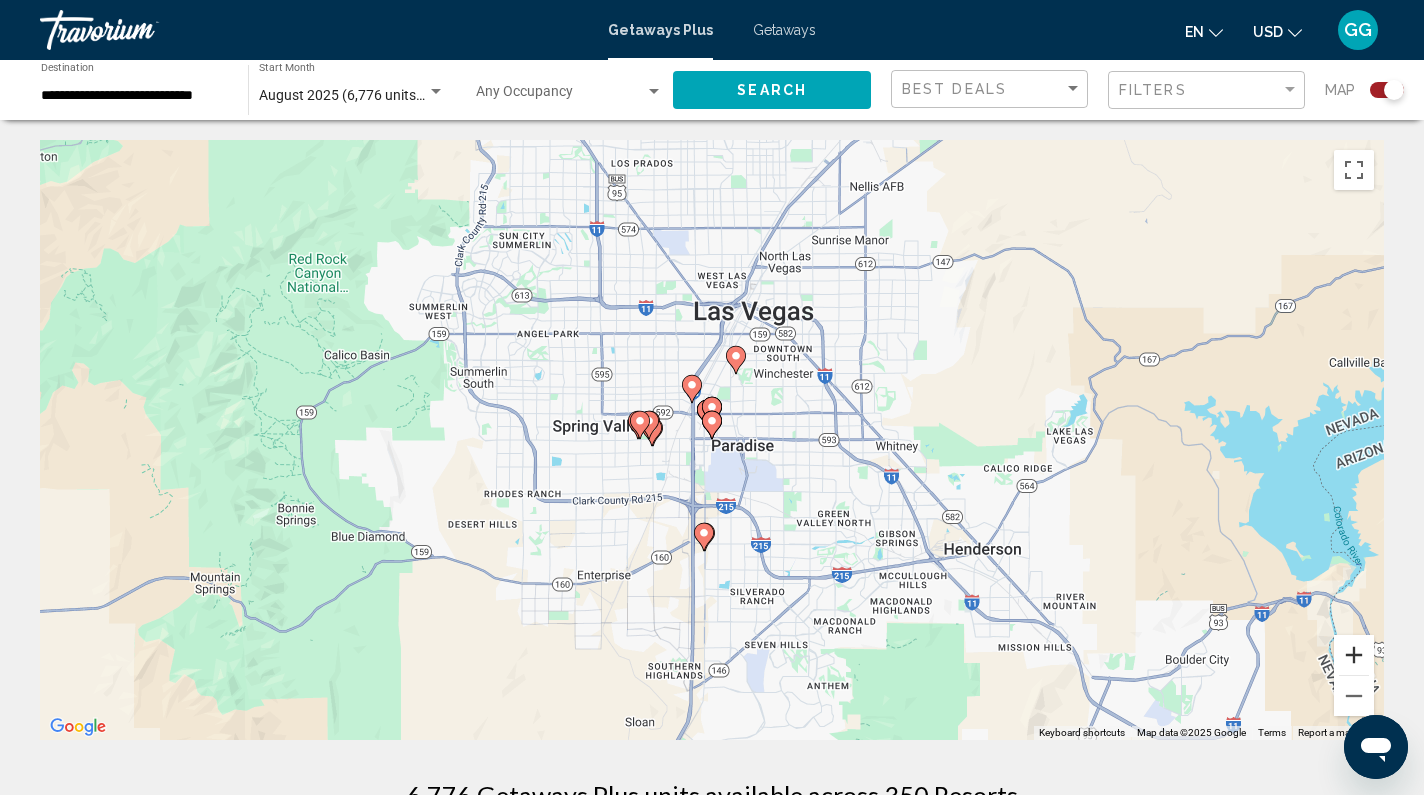 click at bounding box center [1354, 655] 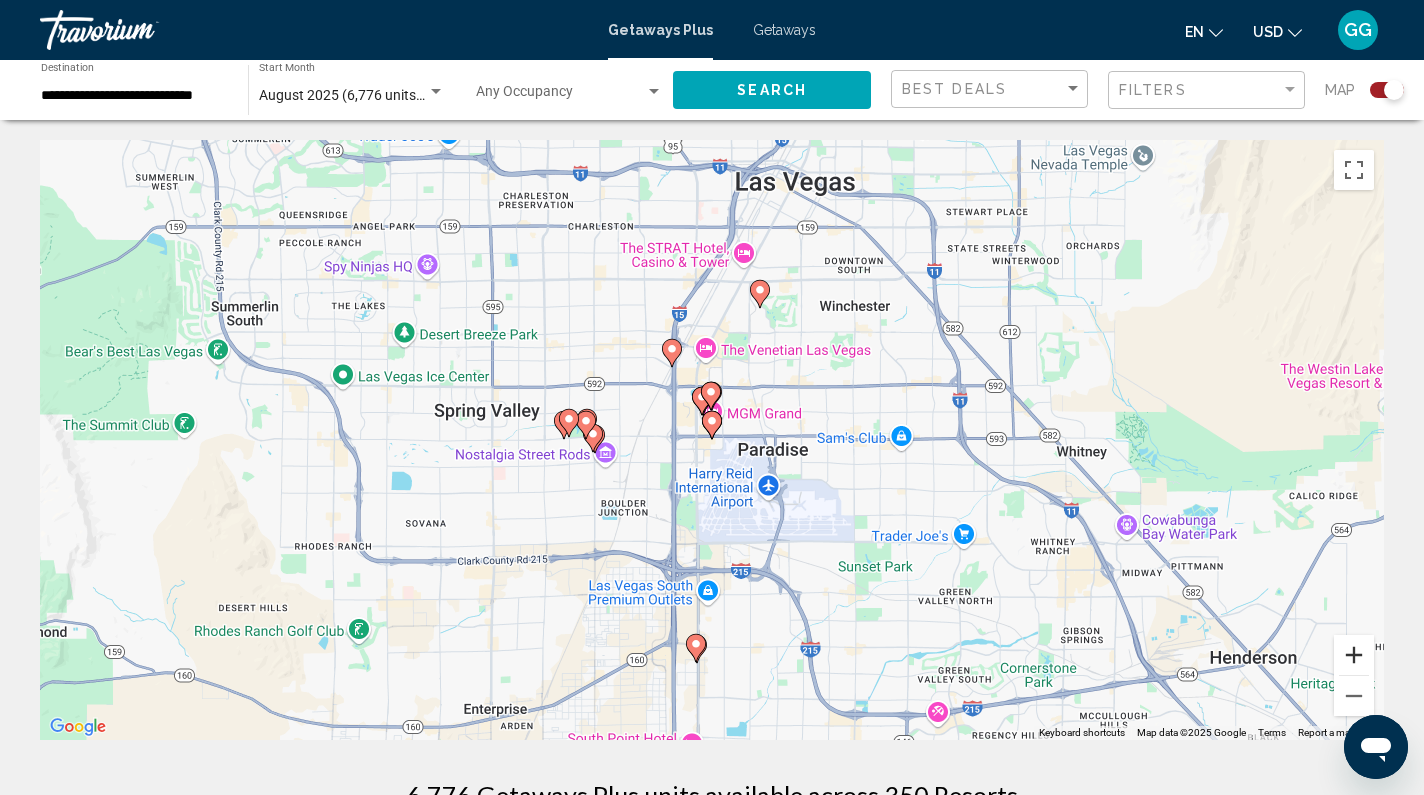 click at bounding box center [1354, 655] 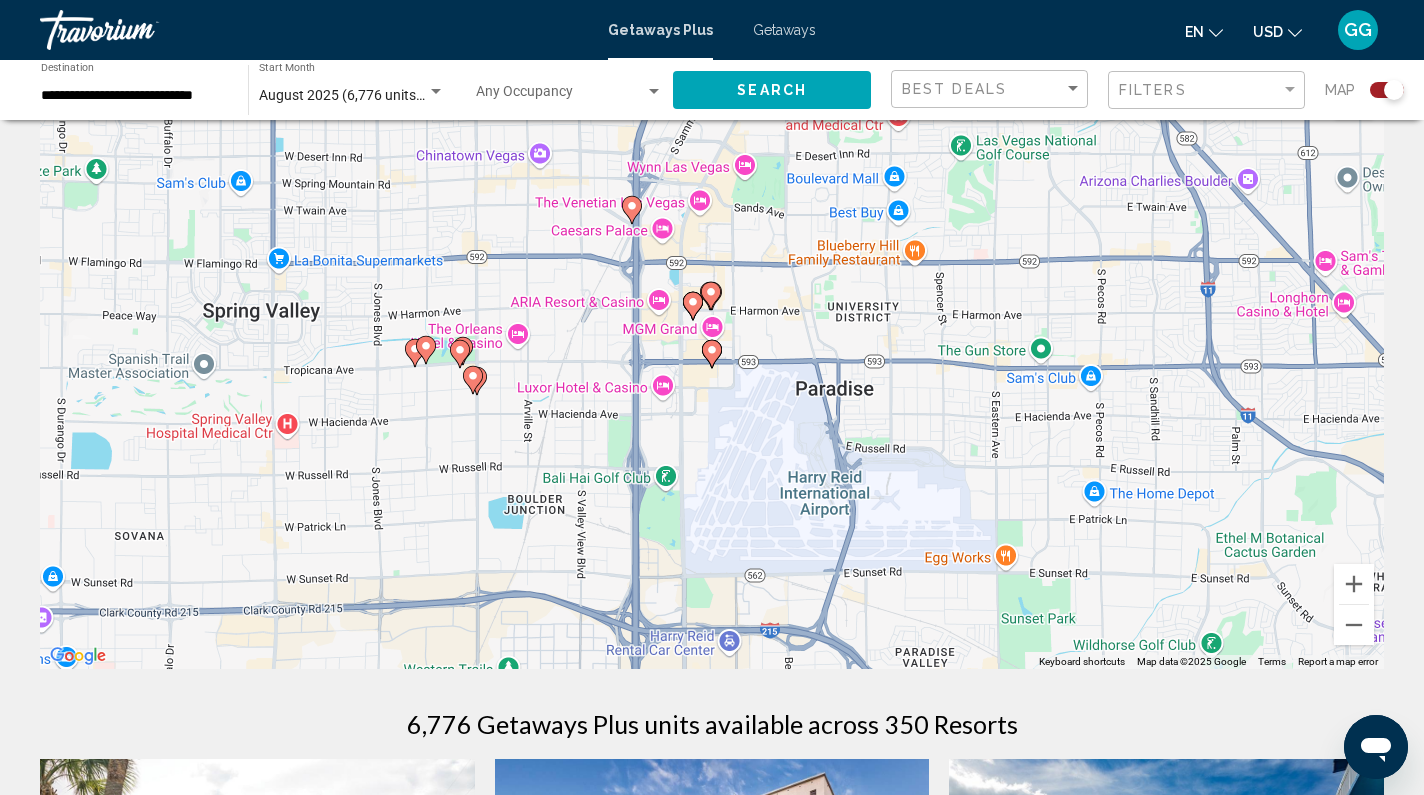 scroll, scrollTop: 78, scrollLeft: 0, axis: vertical 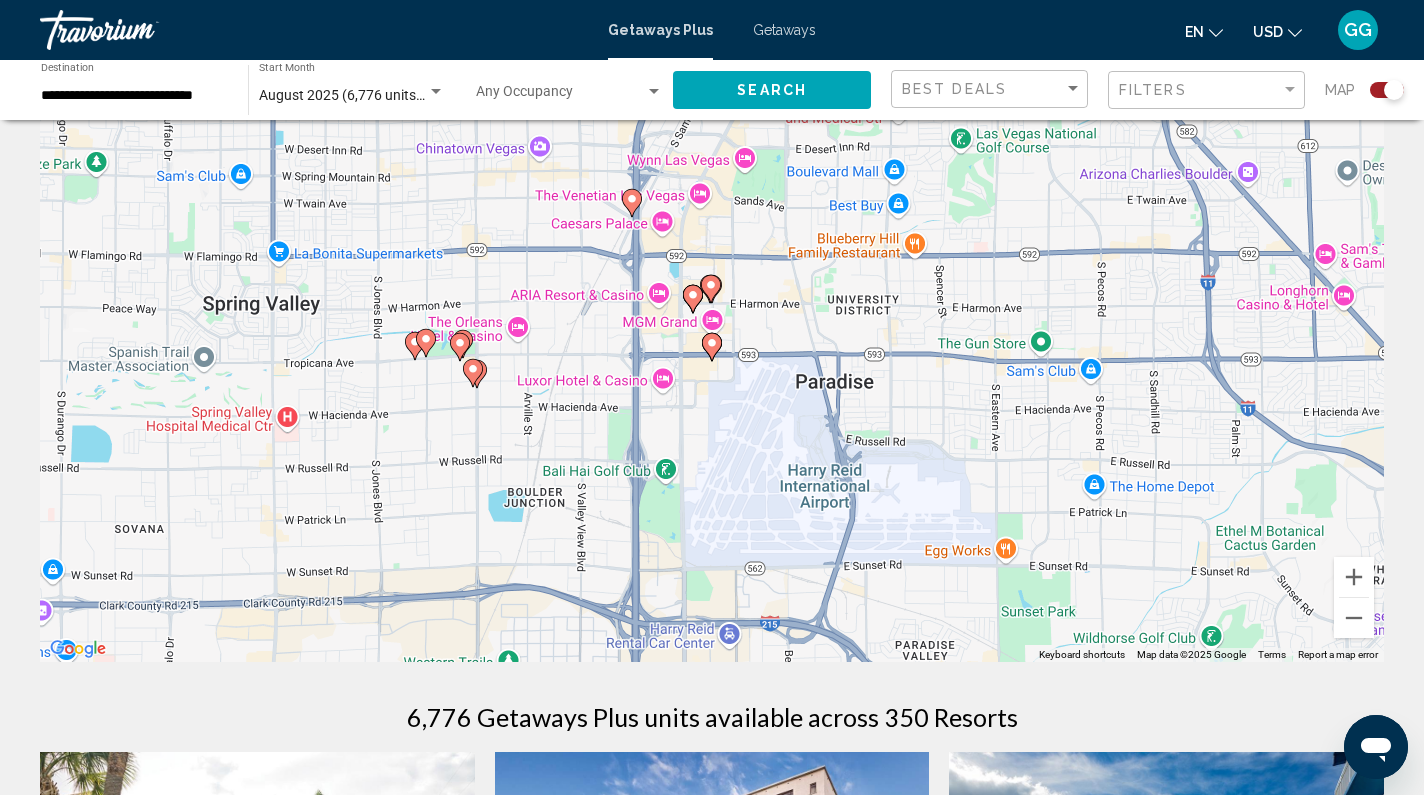 click 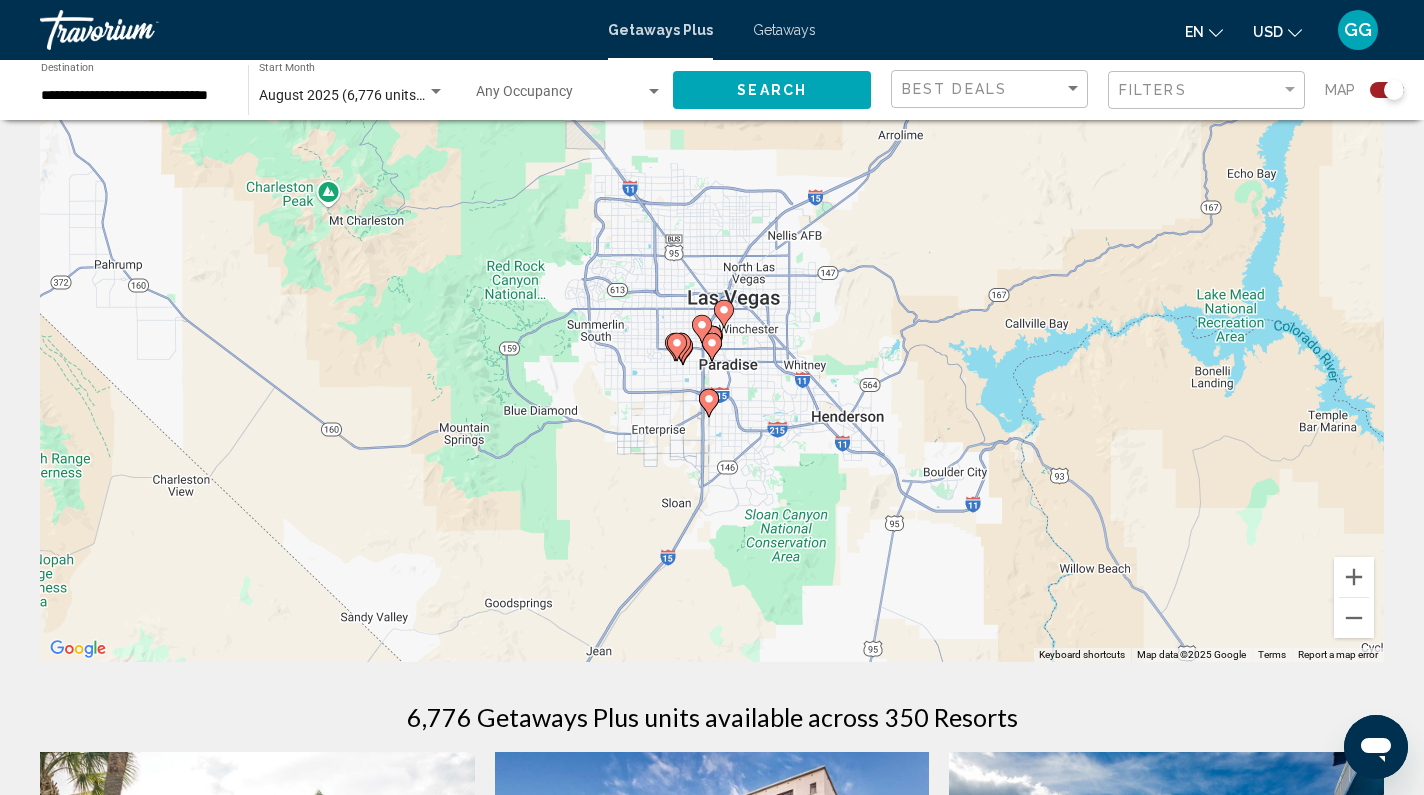click 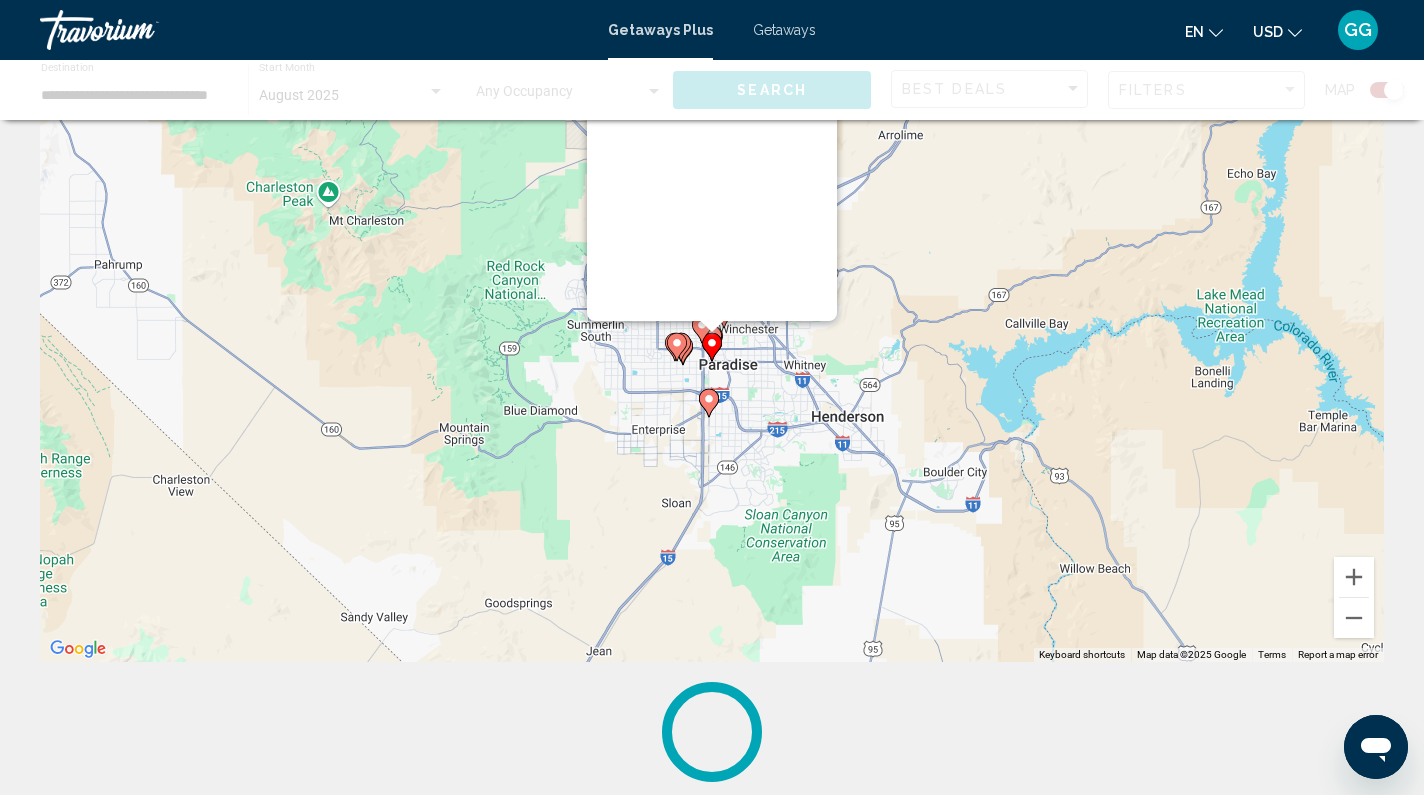 scroll, scrollTop: 0, scrollLeft: 0, axis: both 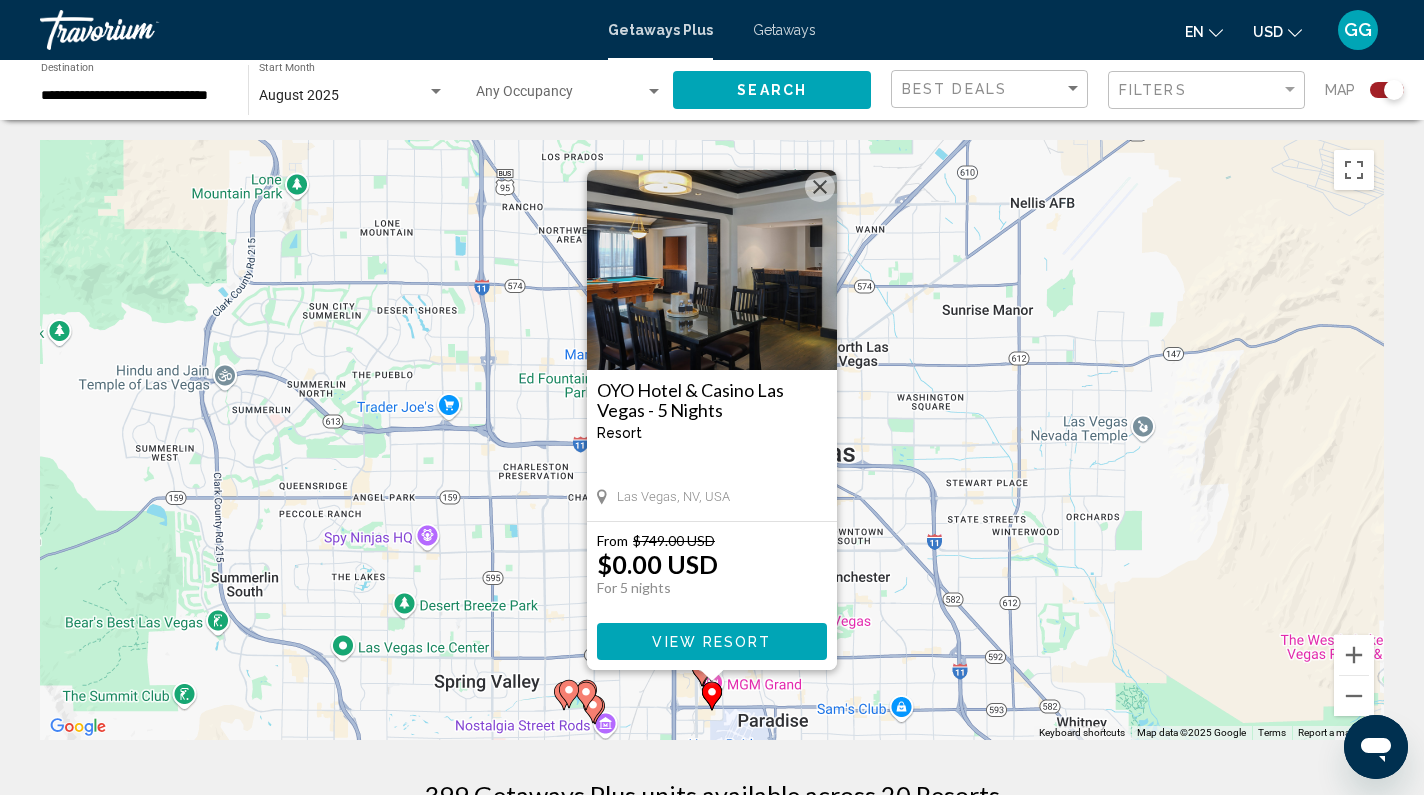 type 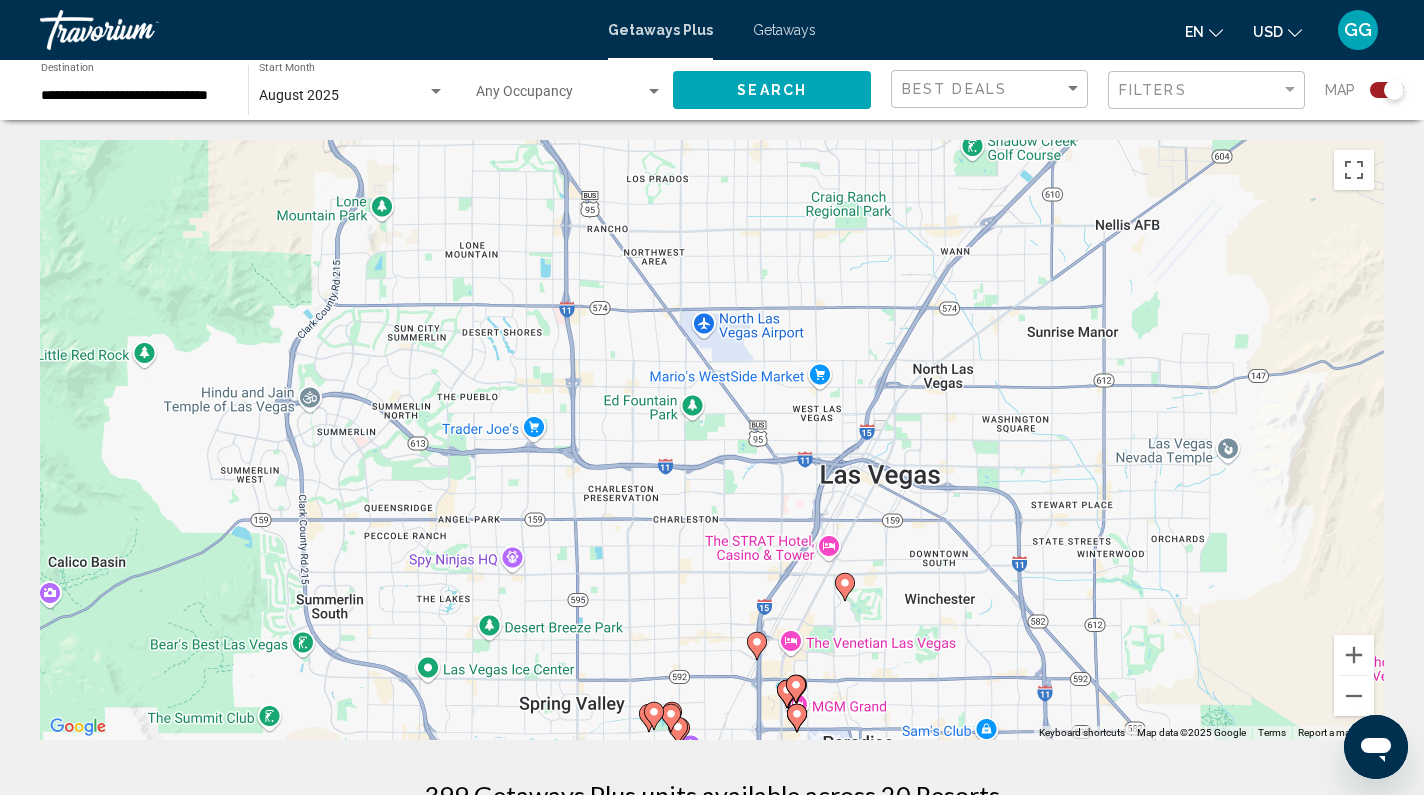 drag, startPoint x: 613, startPoint y: 317, endPoint x: 814, endPoint y: 373, distance: 208.65521 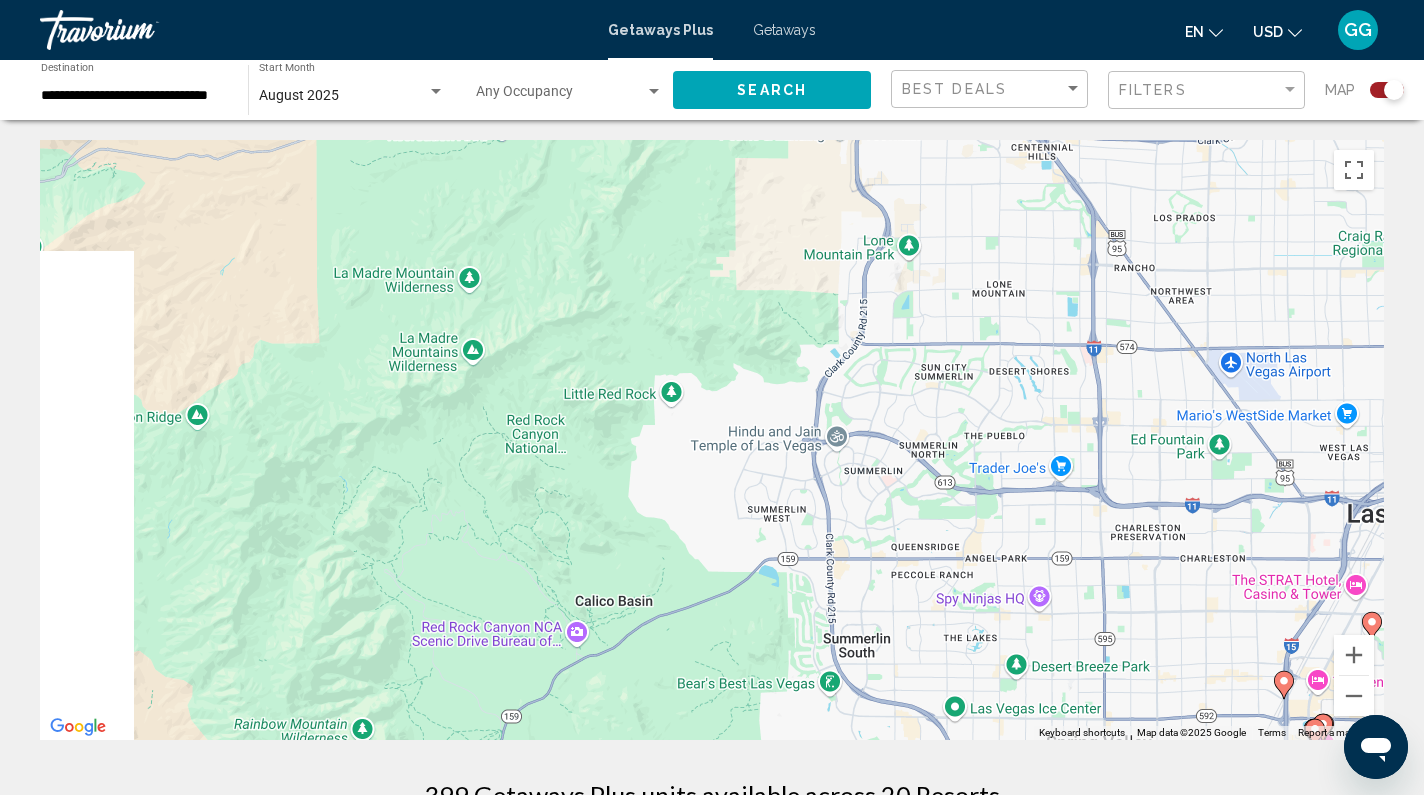drag, startPoint x: 485, startPoint y: 447, endPoint x: 822, endPoint y: 423, distance: 337.85352 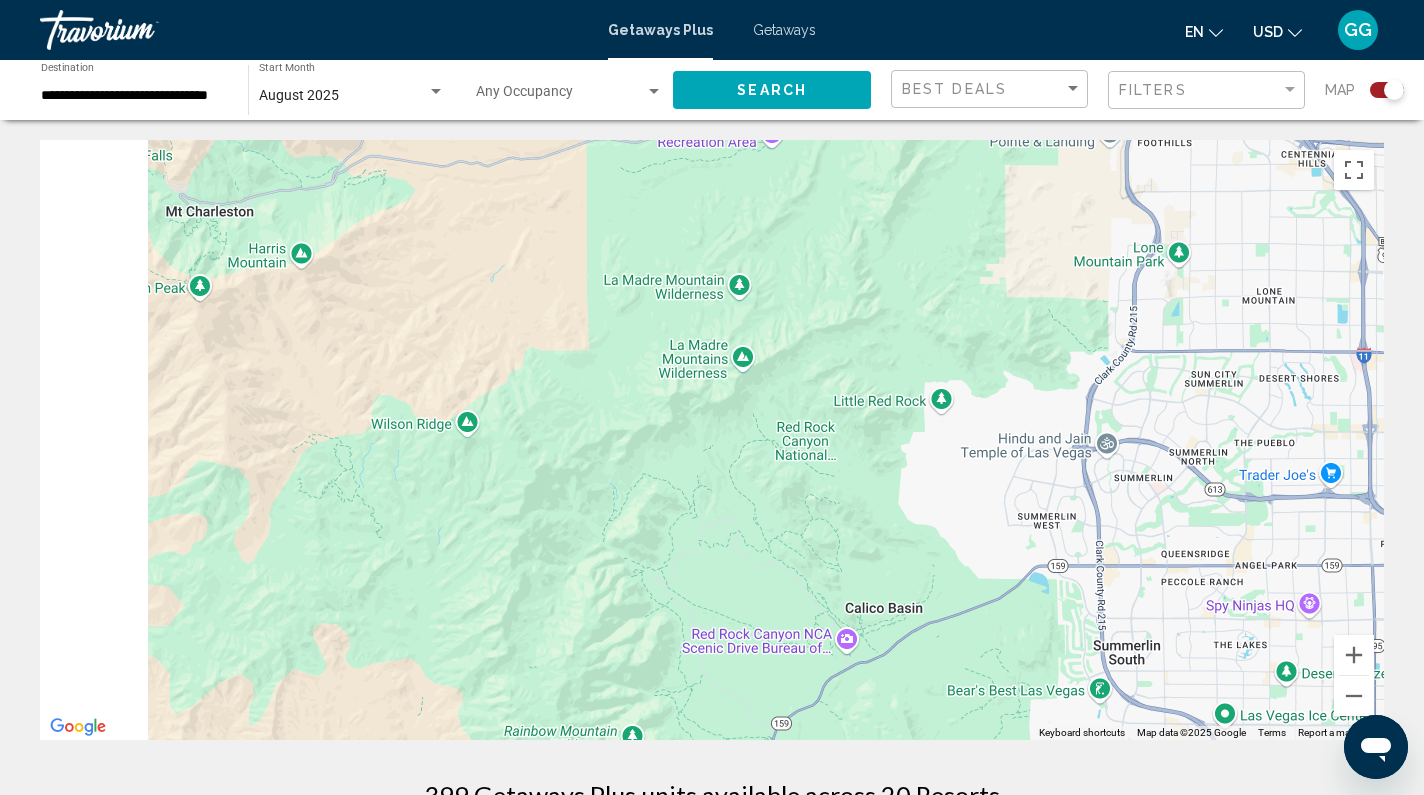 drag, startPoint x: 627, startPoint y: 463, endPoint x: 904, endPoint y: 465, distance: 277.00723 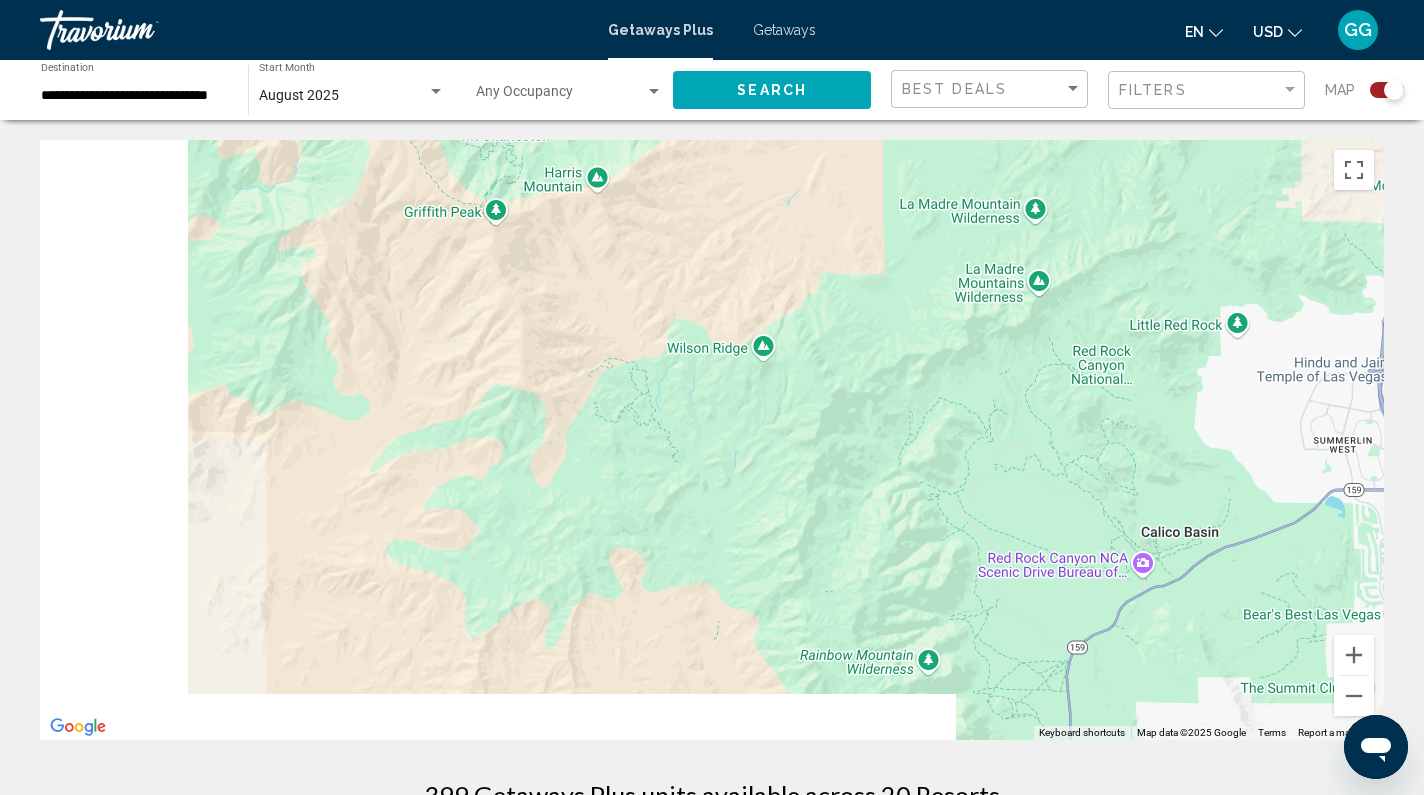 drag, startPoint x: 618, startPoint y: 566, endPoint x: 931, endPoint y: 471, distance: 327.09937 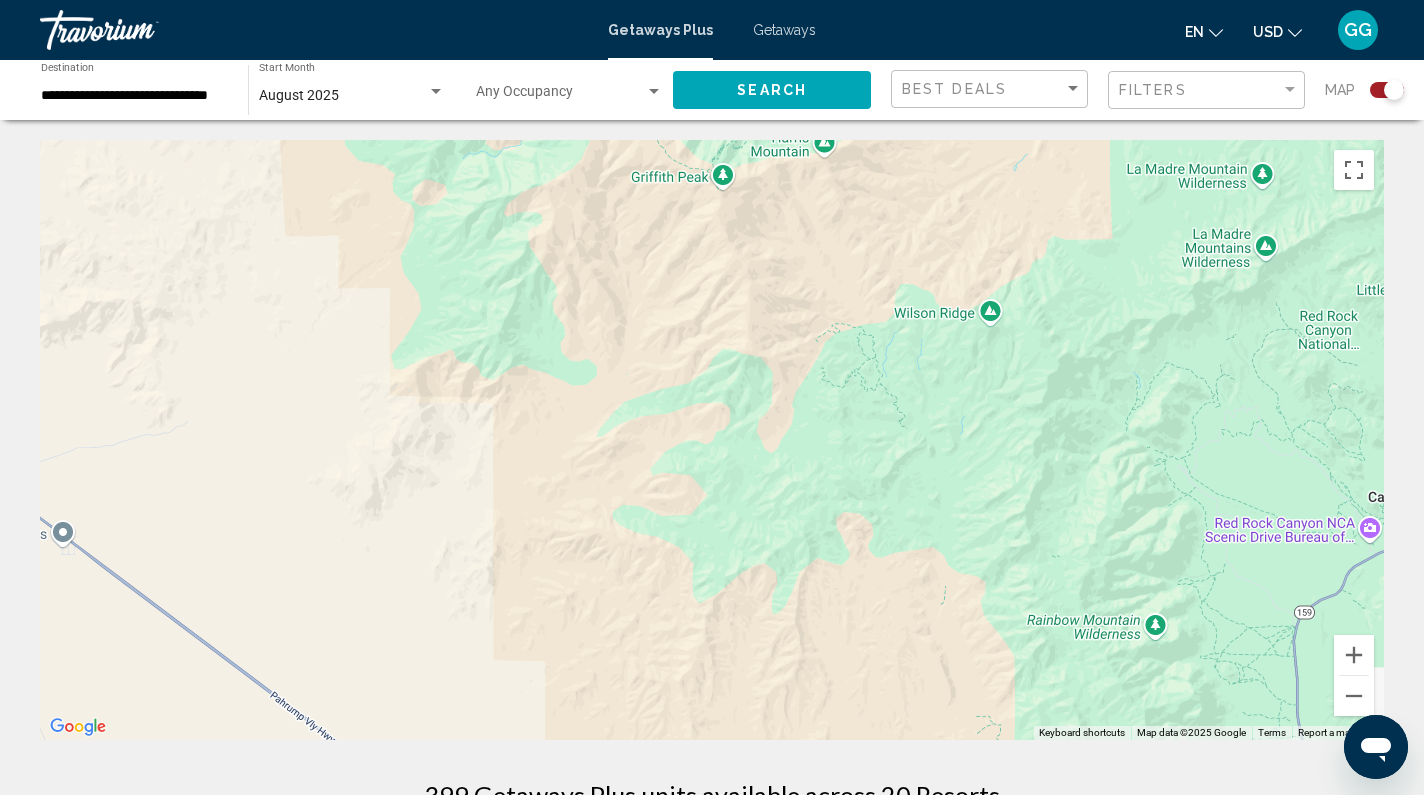 drag, startPoint x: 704, startPoint y: 491, endPoint x: 946, endPoint y: 480, distance: 242.24988 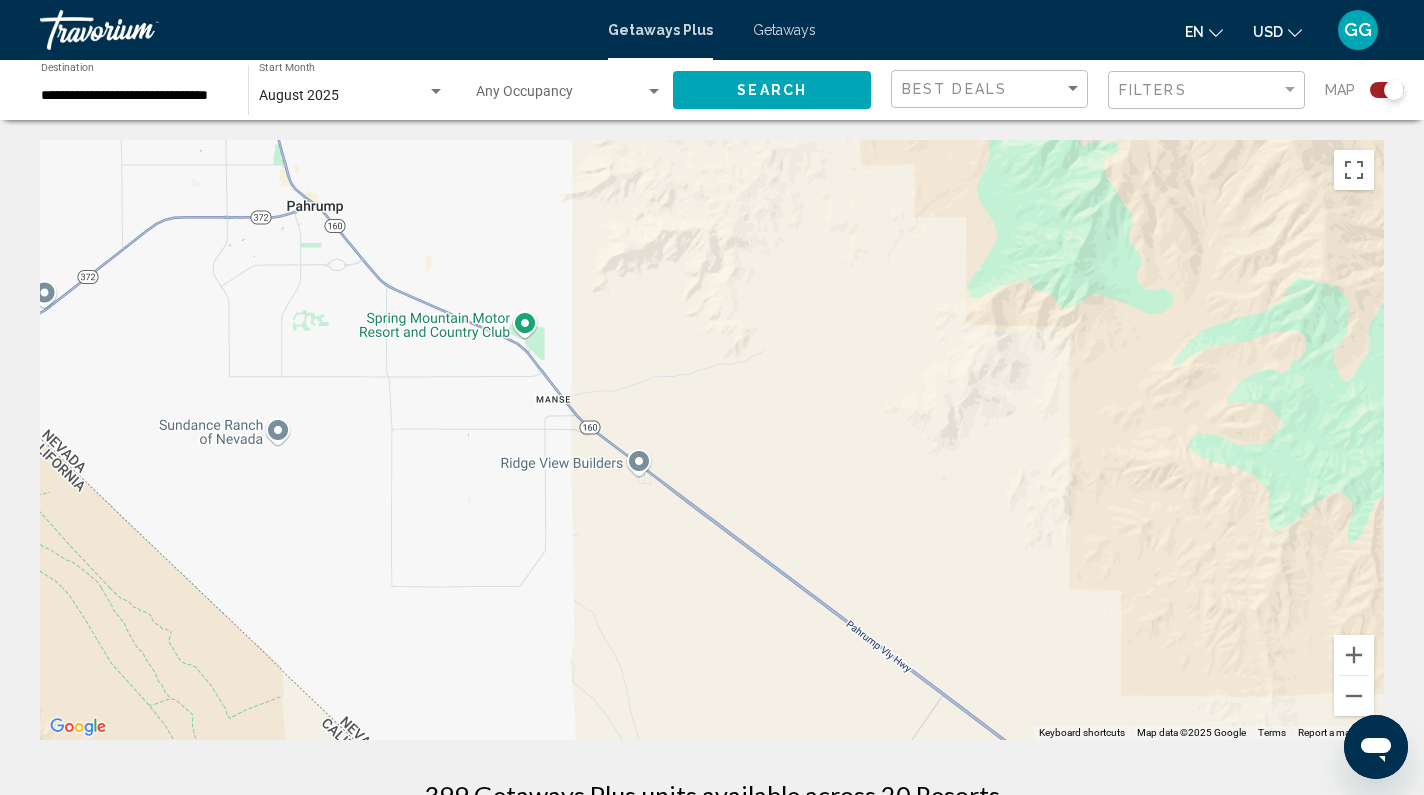 drag, startPoint x: 675, startPoint y: 544, endPoint x: 969, endPoint y: 499, distance: 297.42395 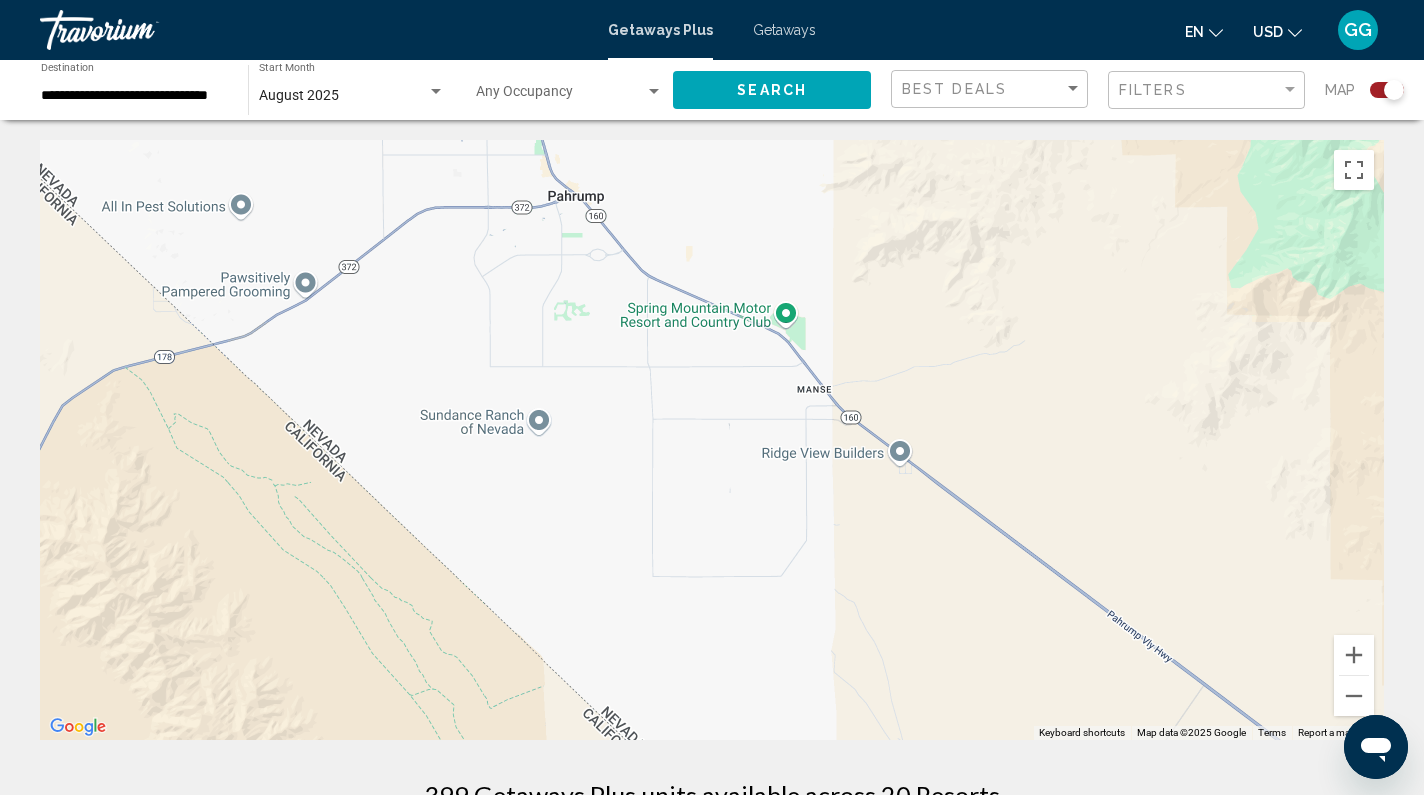 drag, startPoint x: 726, startPoint y: 442, endPoint x: 980, endPoint y: 414, distance: 255.53865 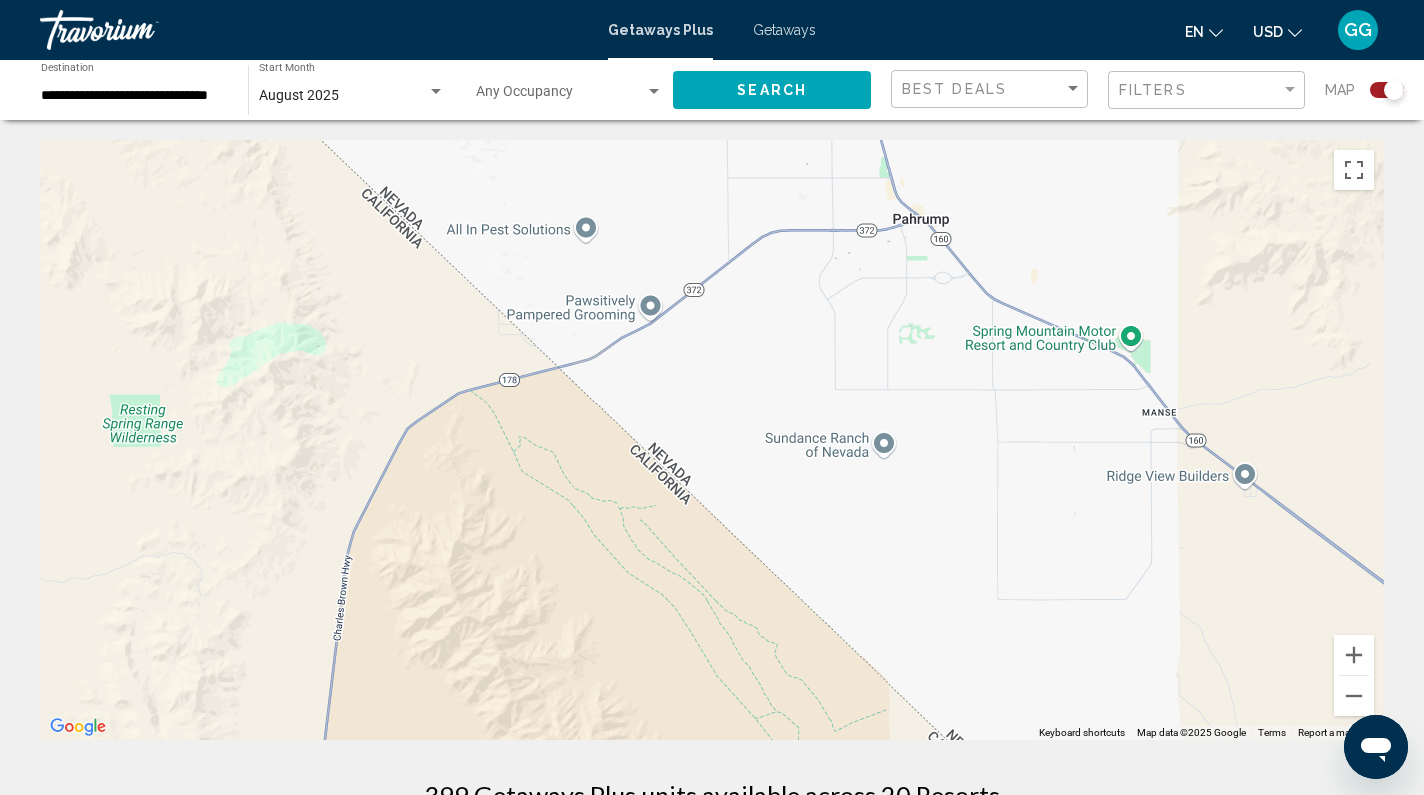 drag, startPoint x: 607, startPoint y: 545, endPoint x: 975, endPoint y: 664, distance: 386.7622 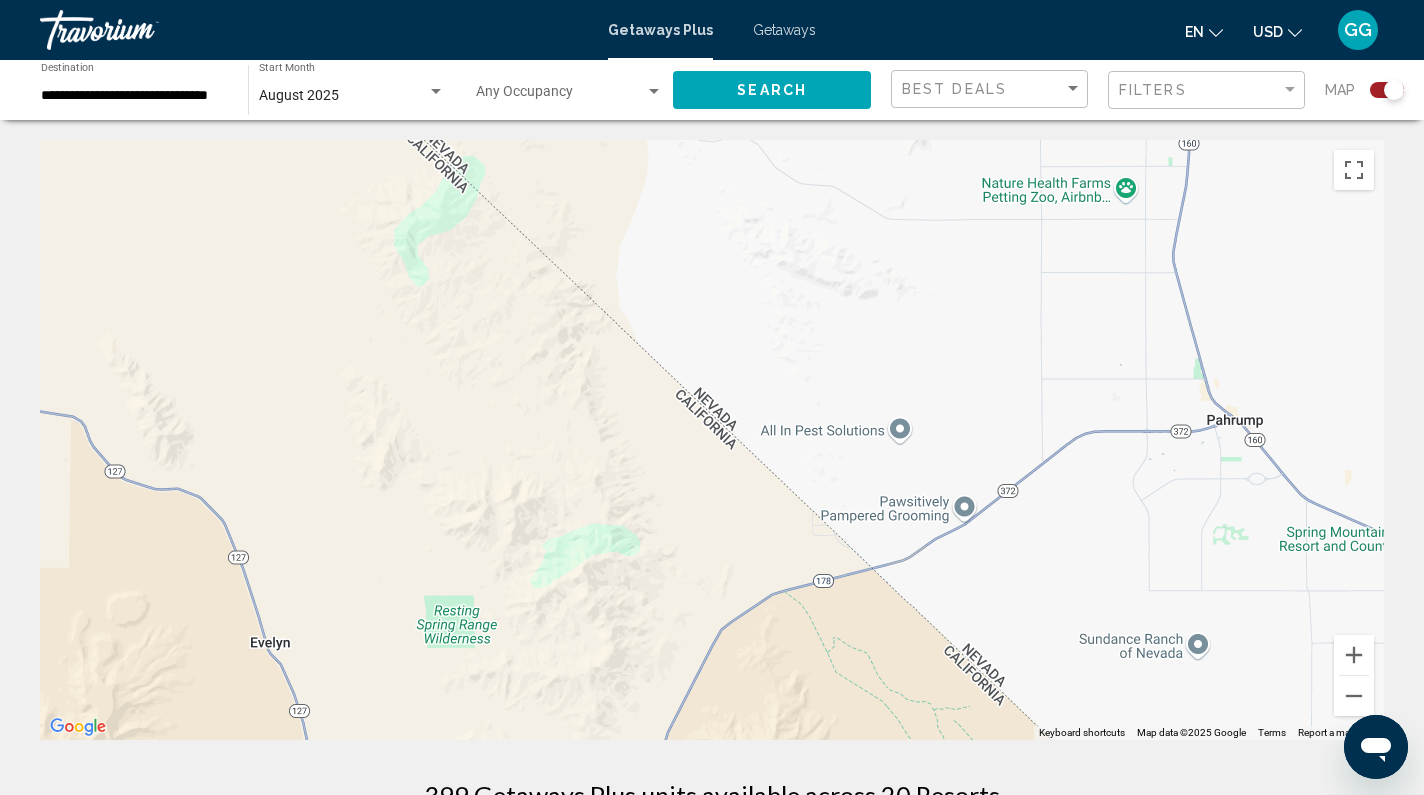 drag, startPoint x: 335, startPoint y: 560, endPoint x: 628, endPoint y: 615, distance: 298.11743 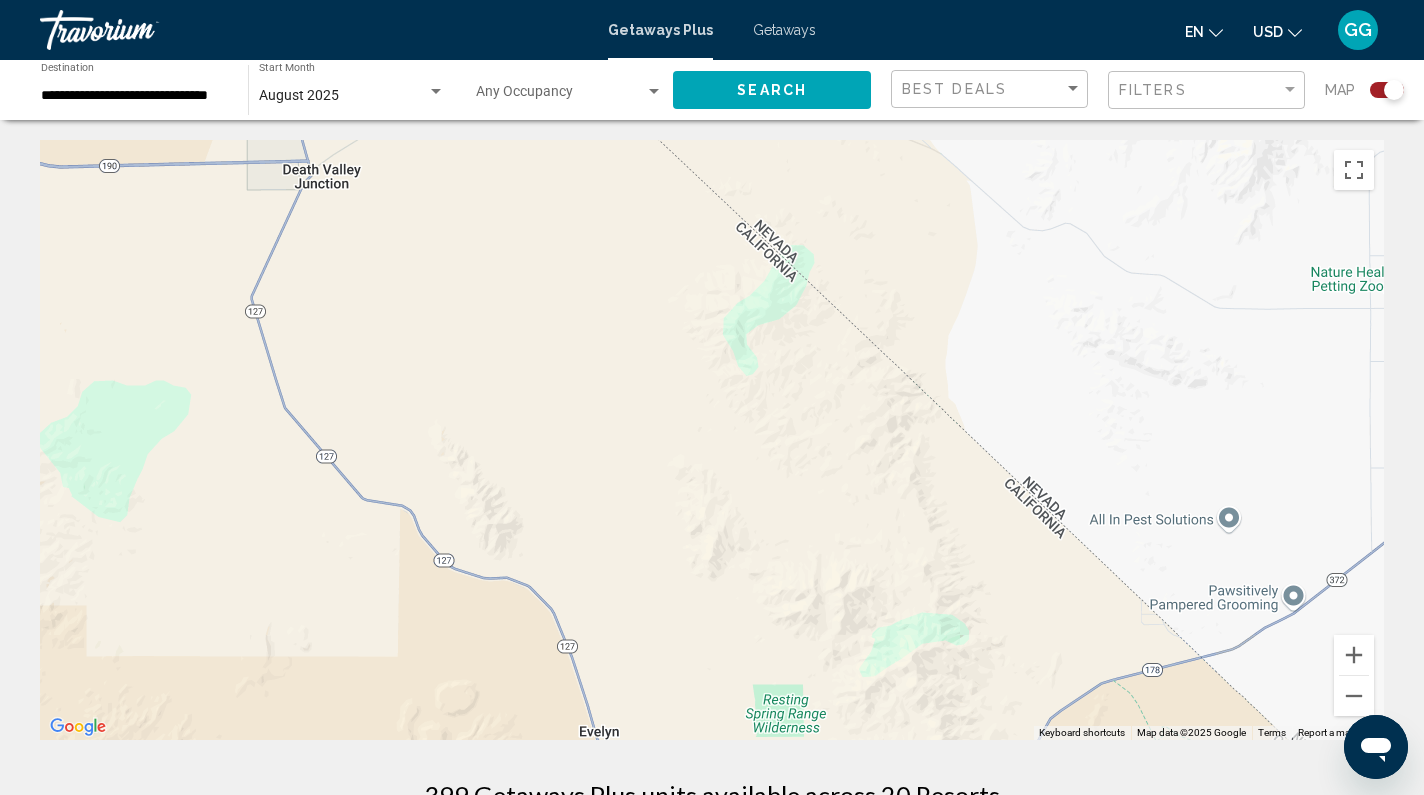 drag, startPoint x: 333, startPoint y: 384, endPoint x: 641, endPoint y: 495, distance: 327.3912 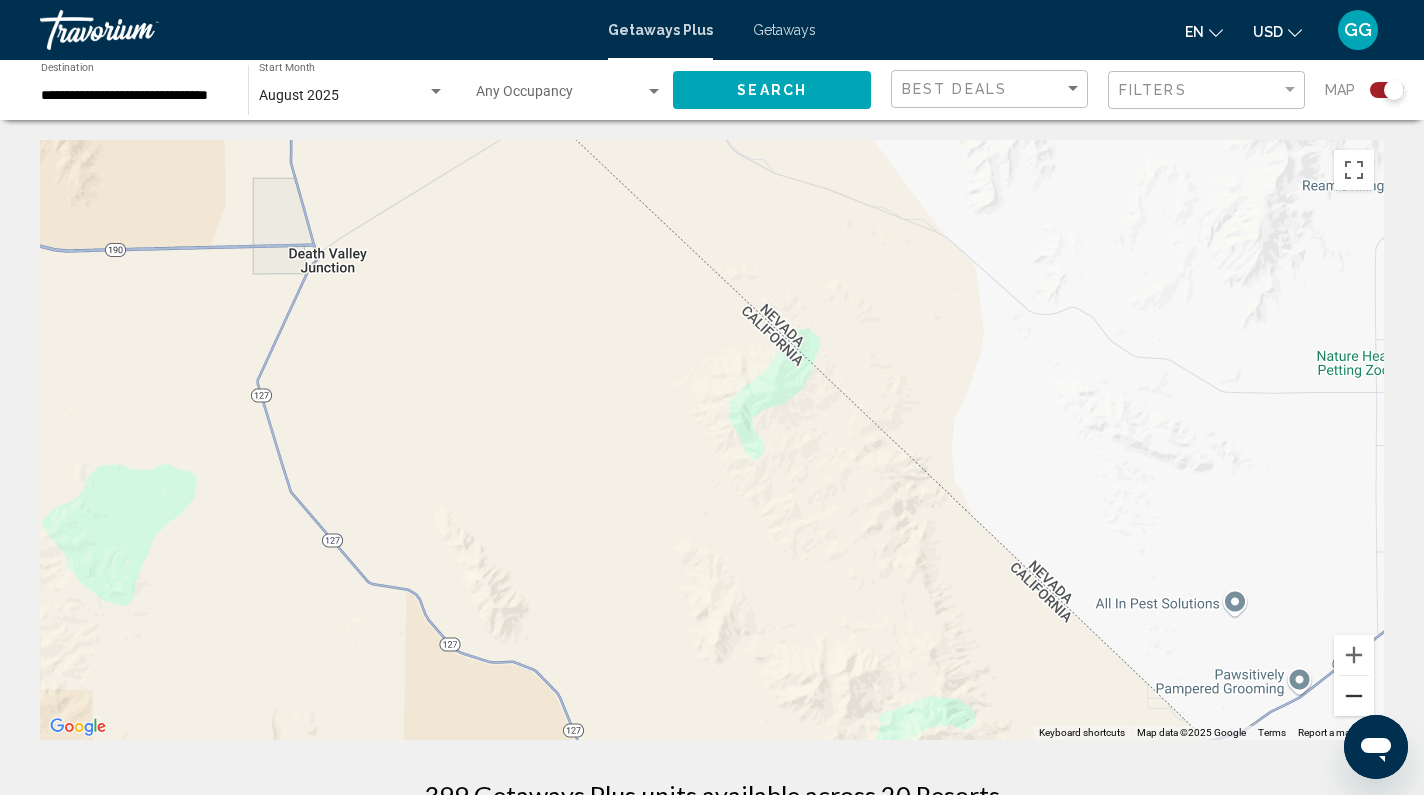 click at bounding box center [1354, 696] 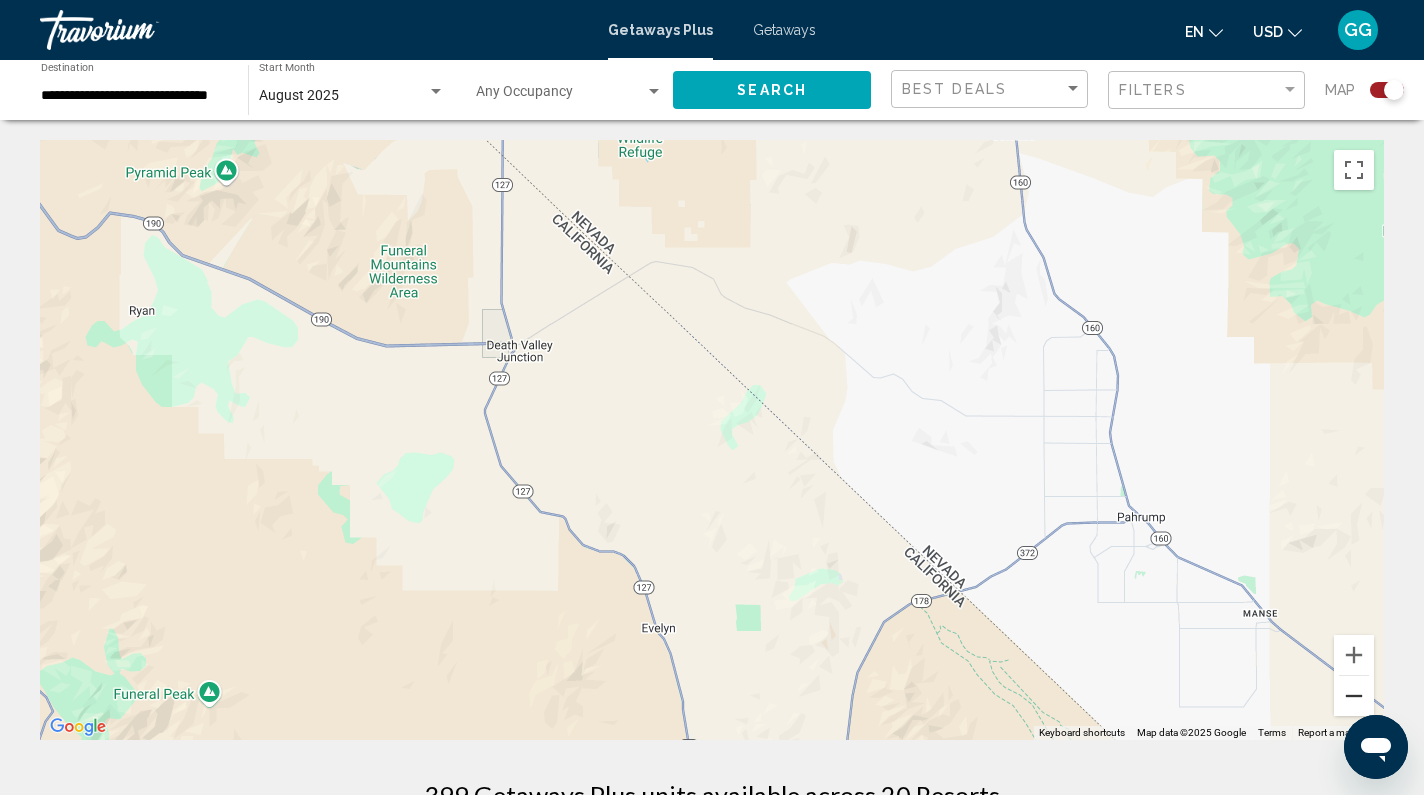 click at bounding box center [1354, 696] 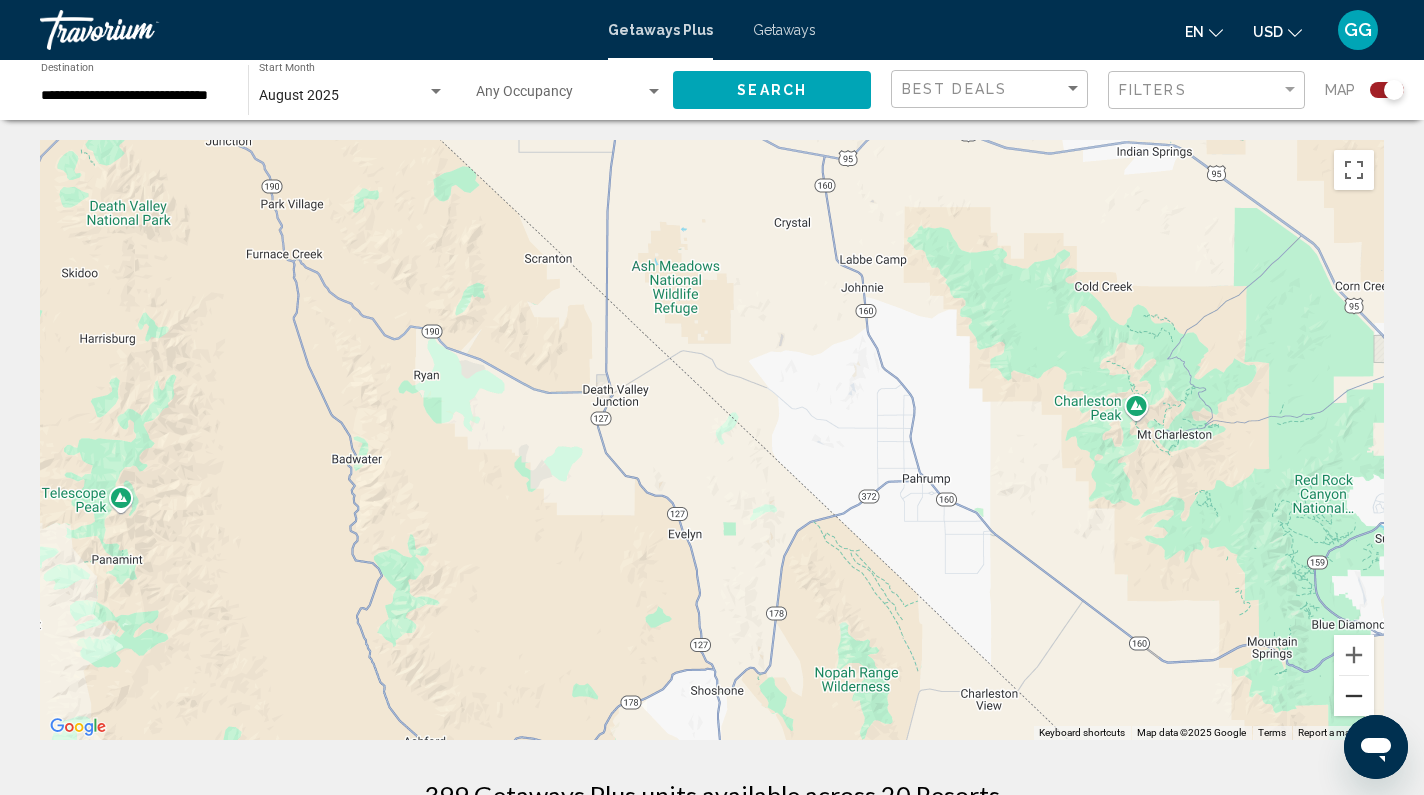 click at bounding box center (1354, 696) 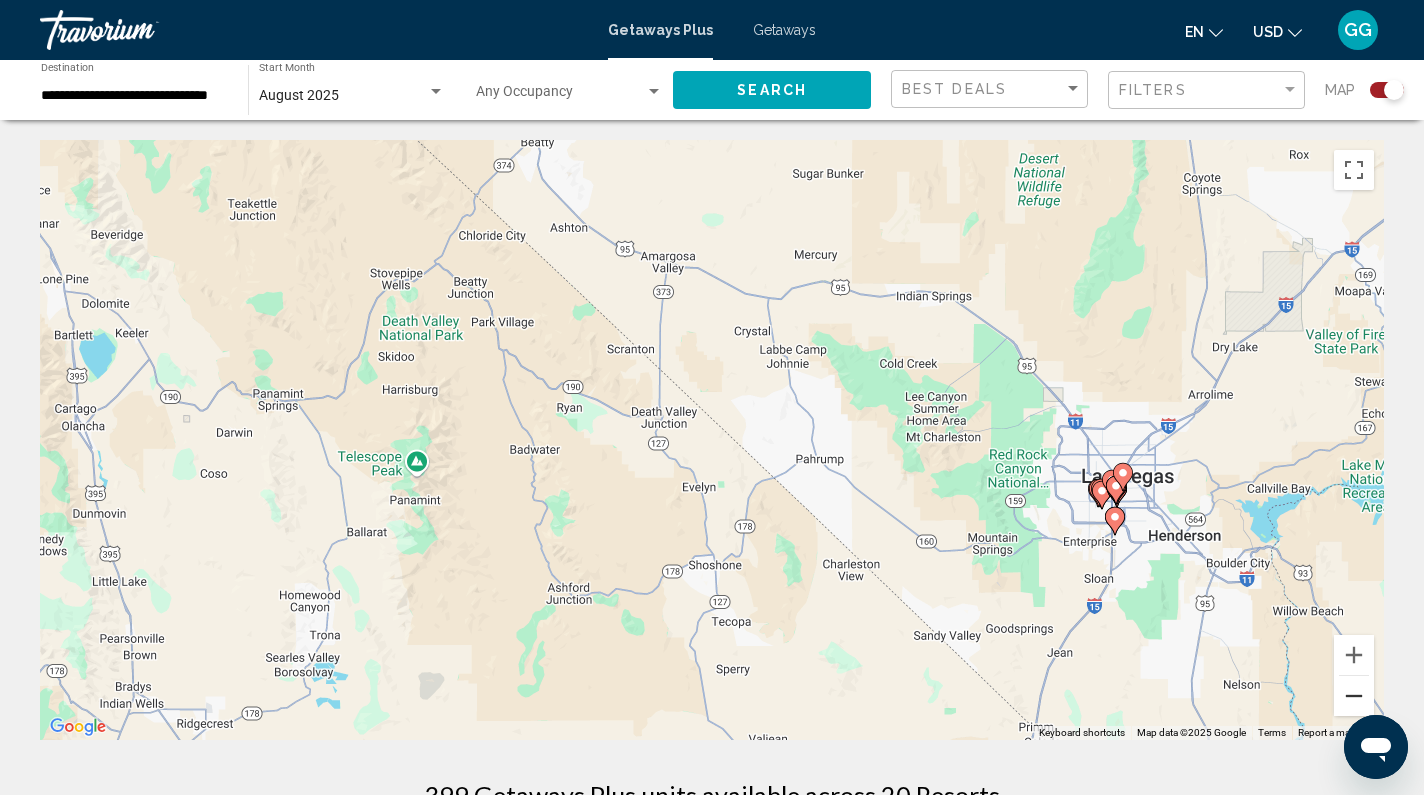 click at bounding box center (1354, 696) 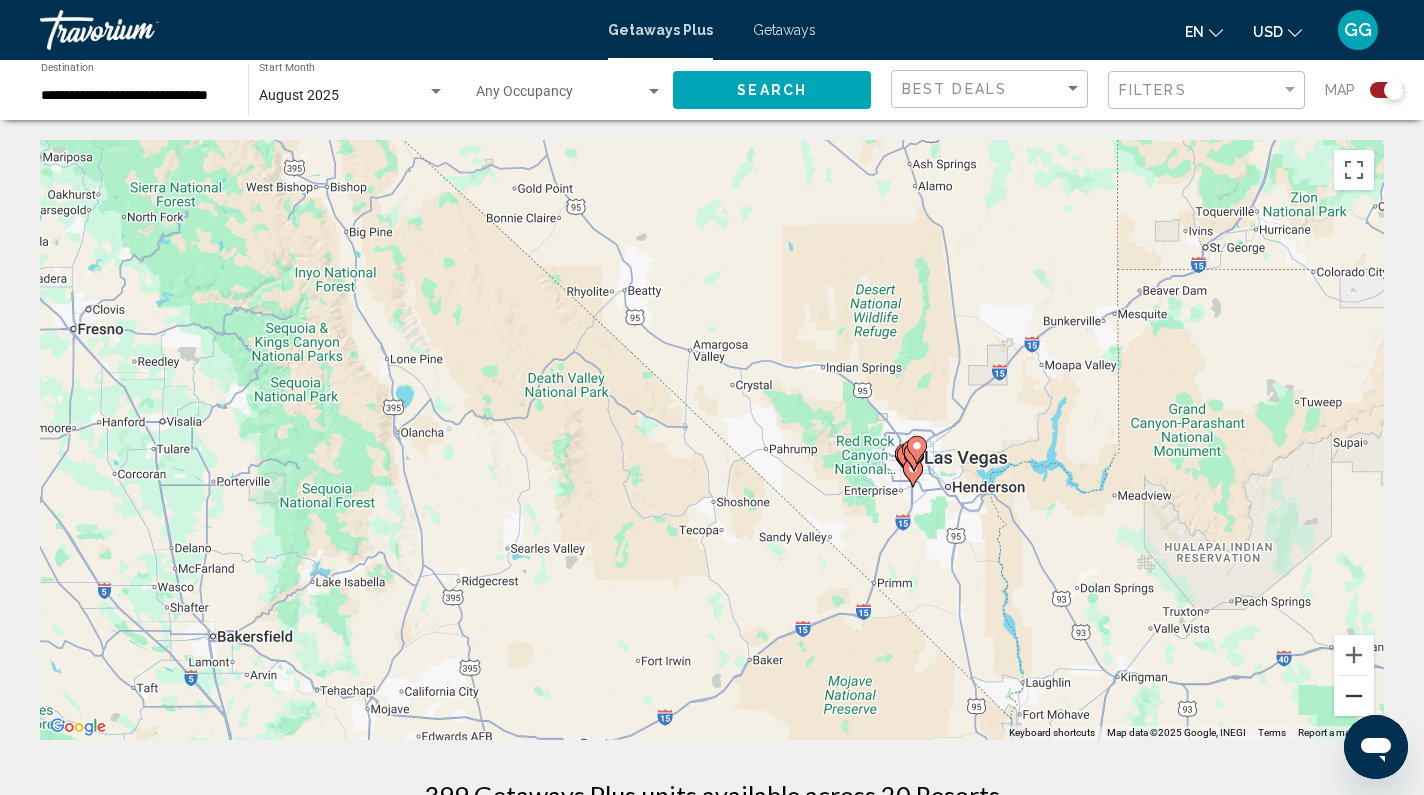 click at bounding box center [1354, 696] 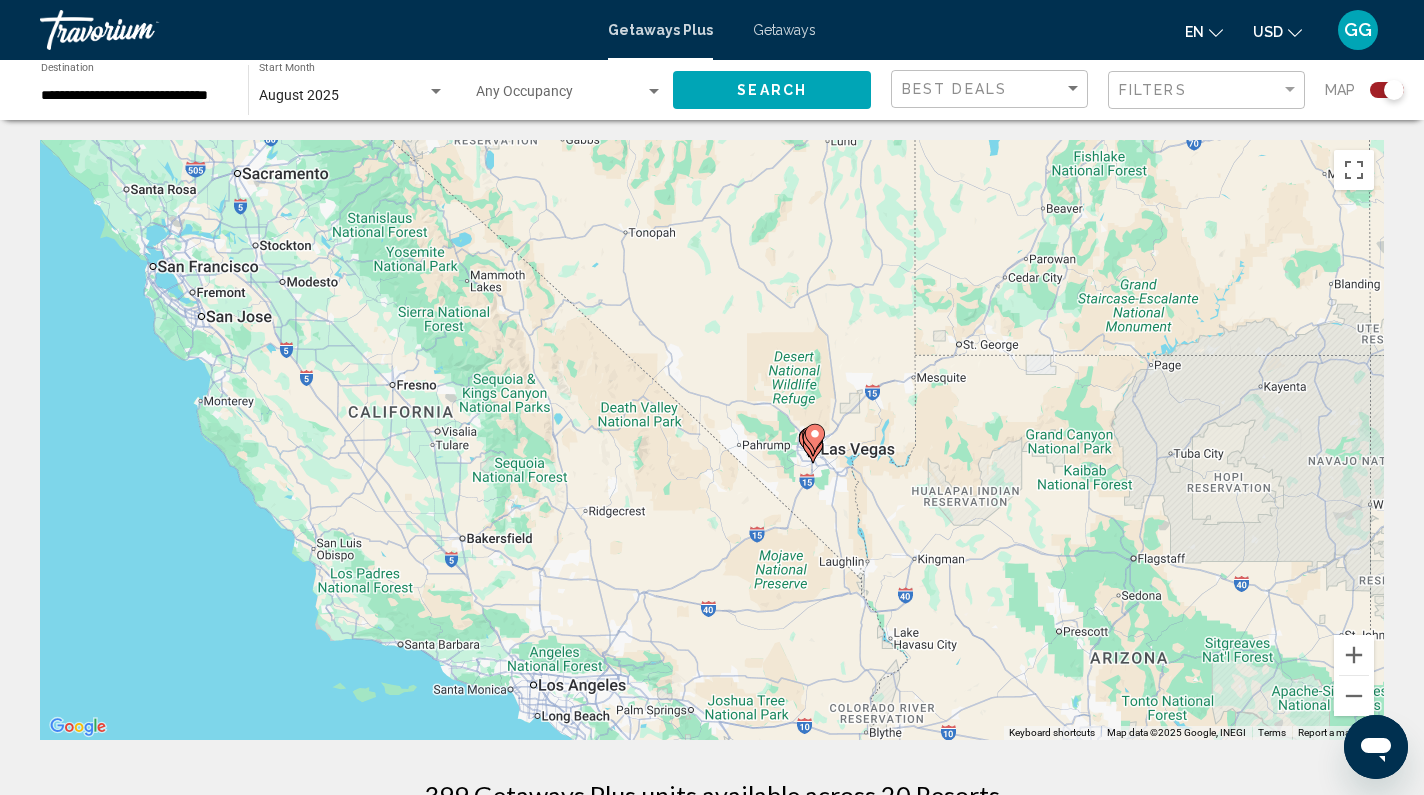 scroll, scrollTop: 0, scrollLeft: 0, axis: both 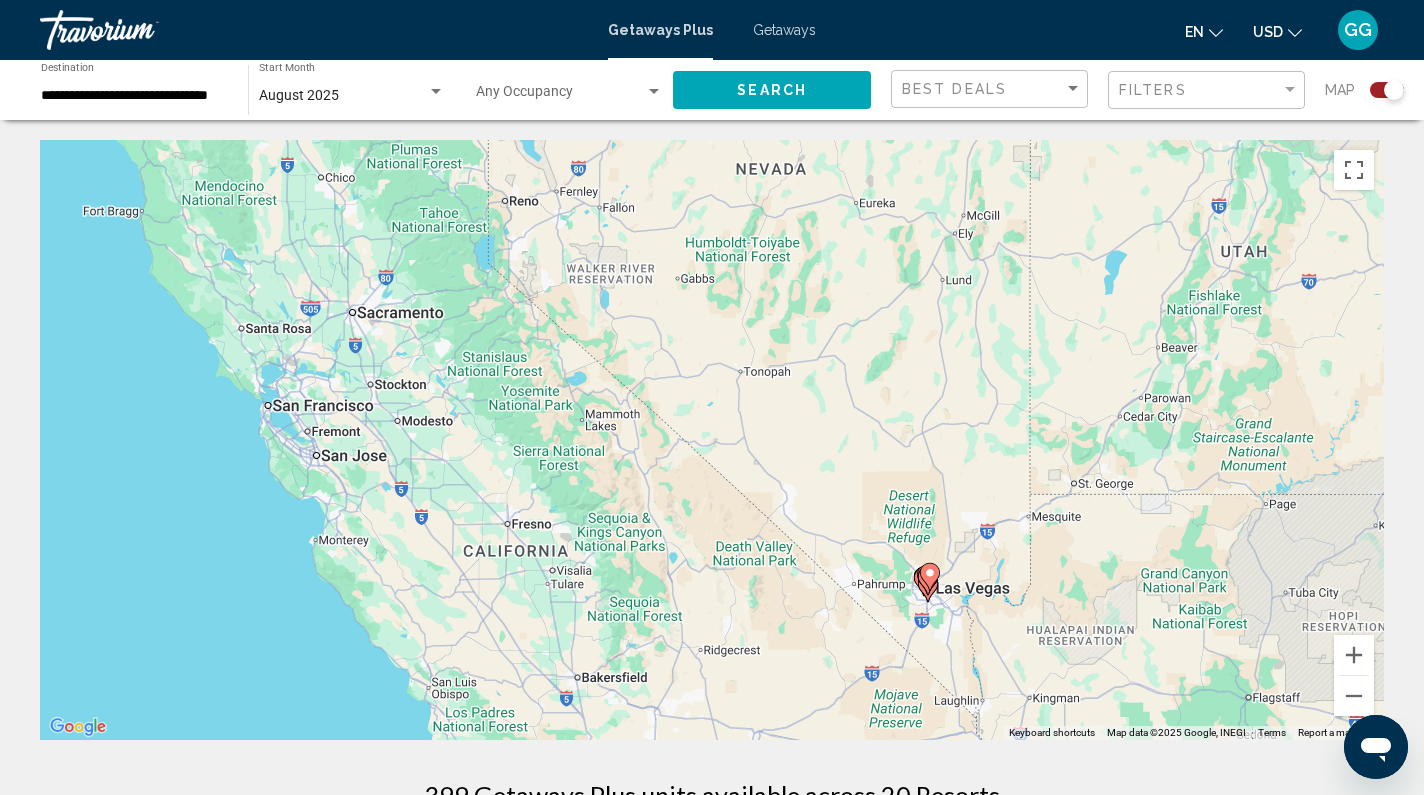 drag, startPoint x: 580, startPoint y: 360, endPoint x: 740, endPoint y: 531, distance: 234.18155 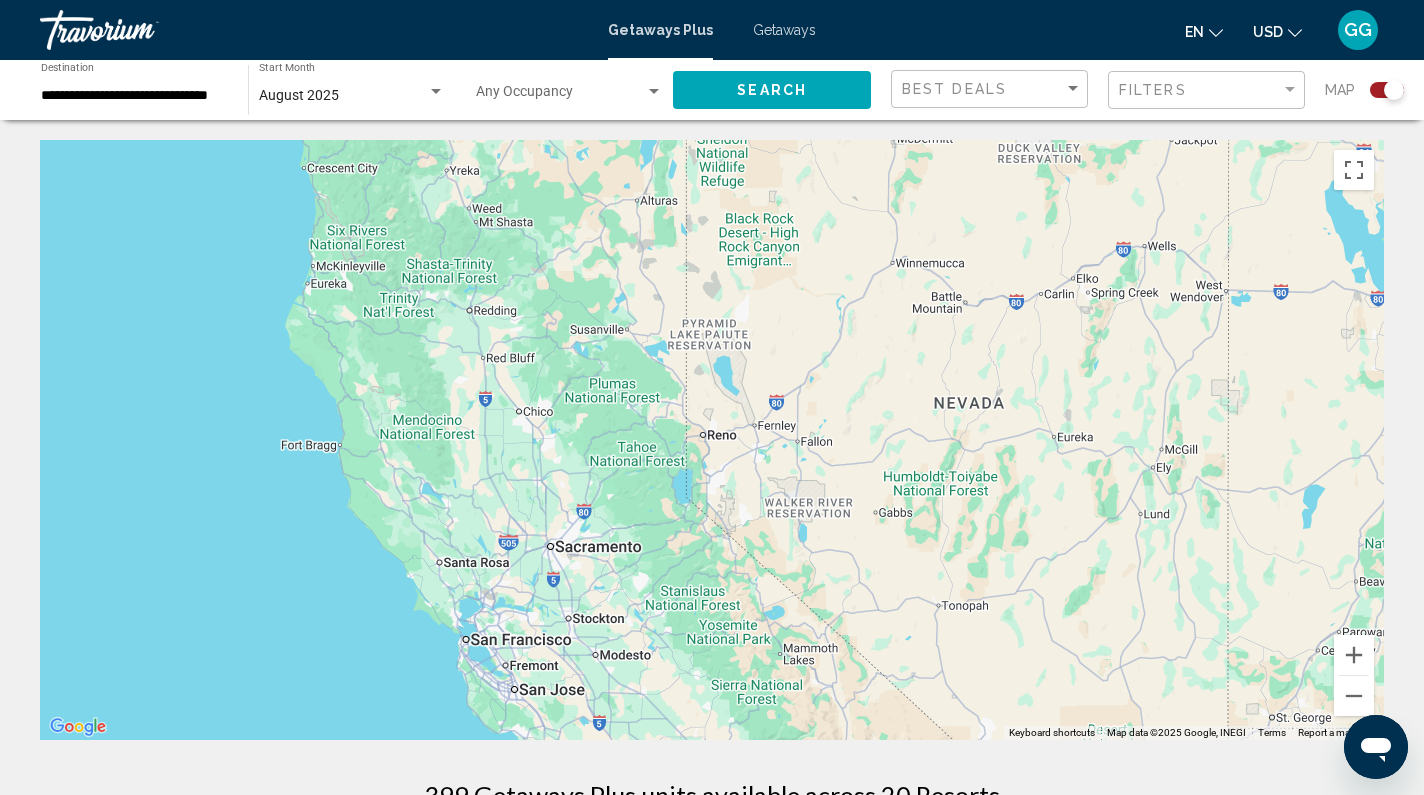 drag, startPoint x: 740, startPoint y: 531, endPoint x: 867, endPoint y: 717, distance: 225.2221 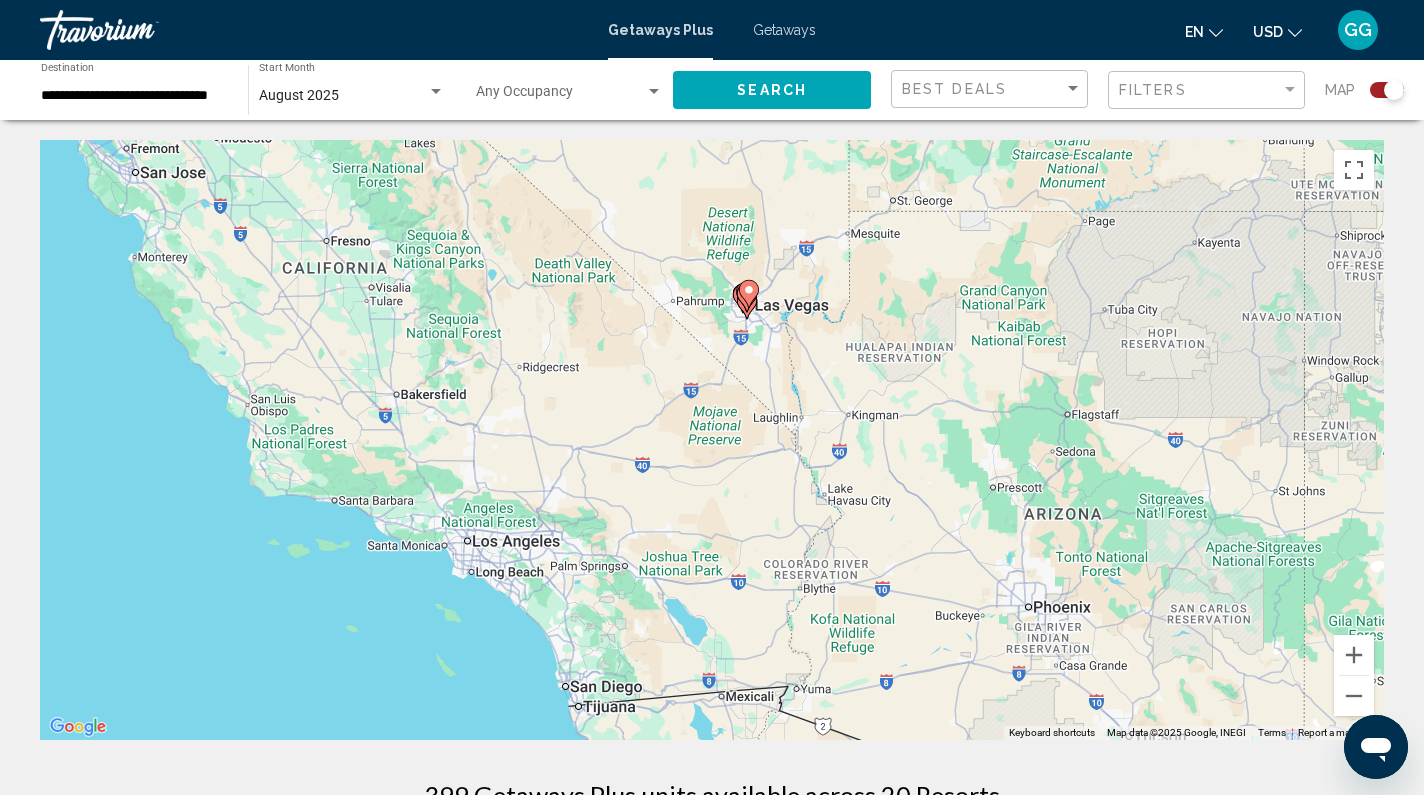 drag, startPoint x: 896, startPoint y: 529, endPoint x: 615, endPoint y: 430, distance: 297.92953 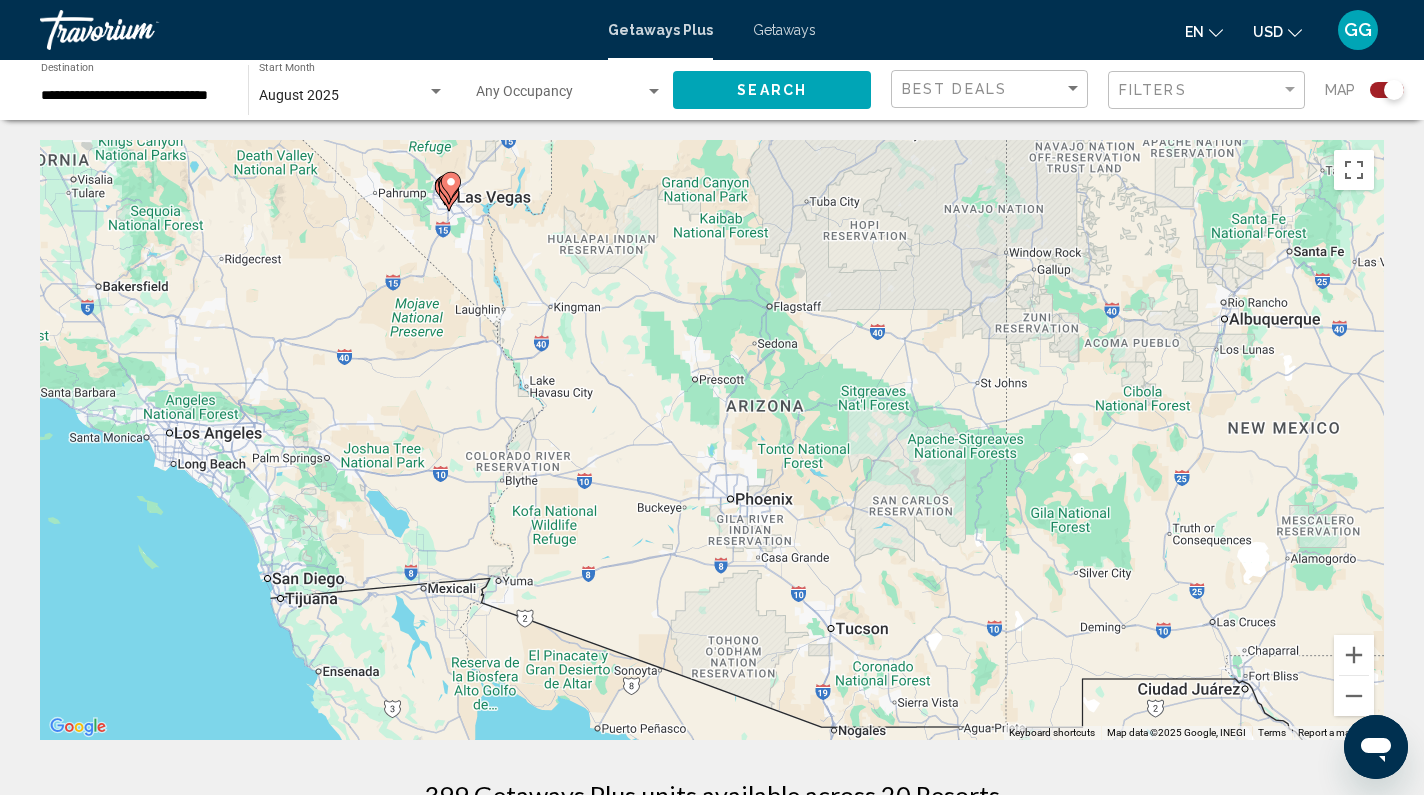 drag, startPoint x: 782, startPoint y: 539, endPoint x: 614, endPoint y: 419, distance: 206.45581 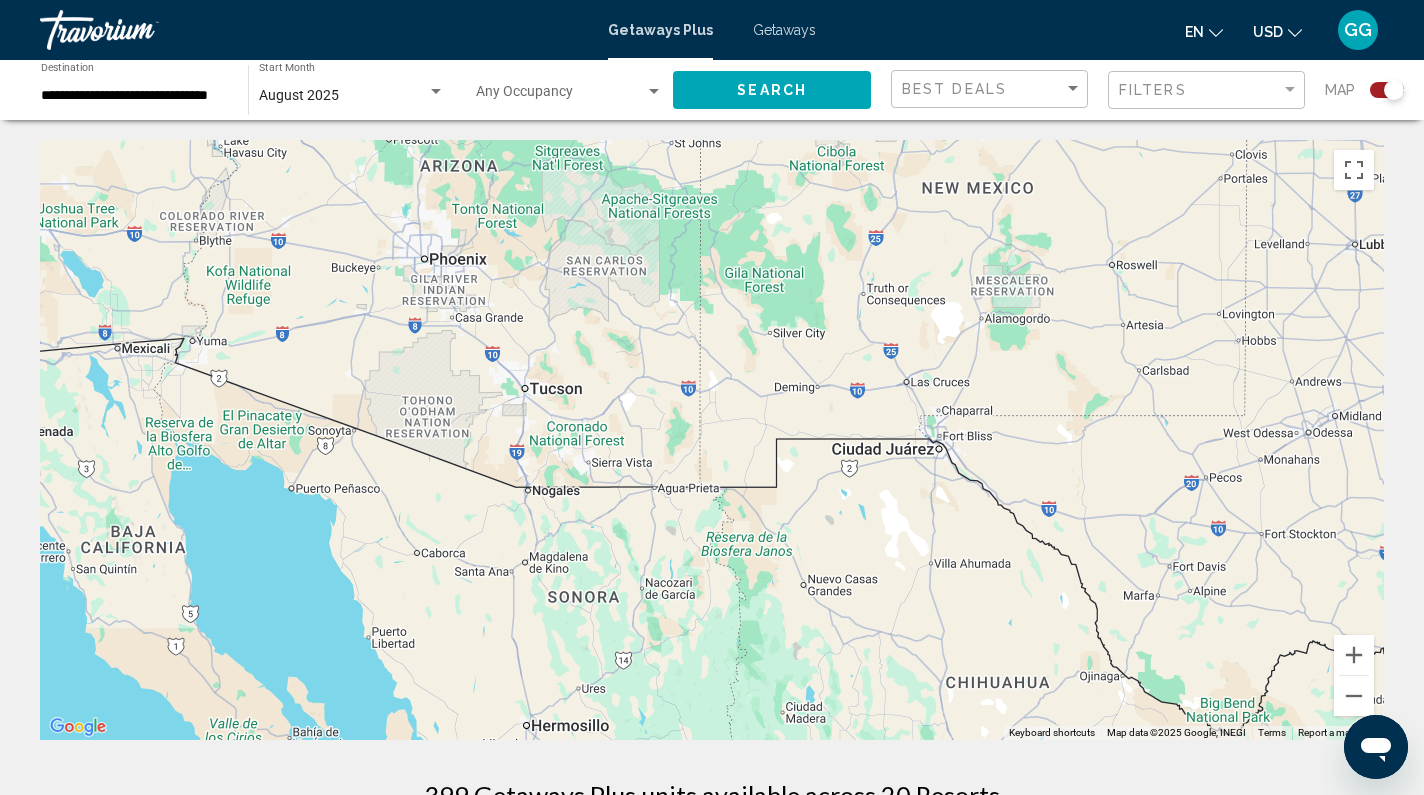 drag, startPoint x: 761, startPoint y: 597, endPoint x: 694, endPoint y: 483, distance: 132.23087 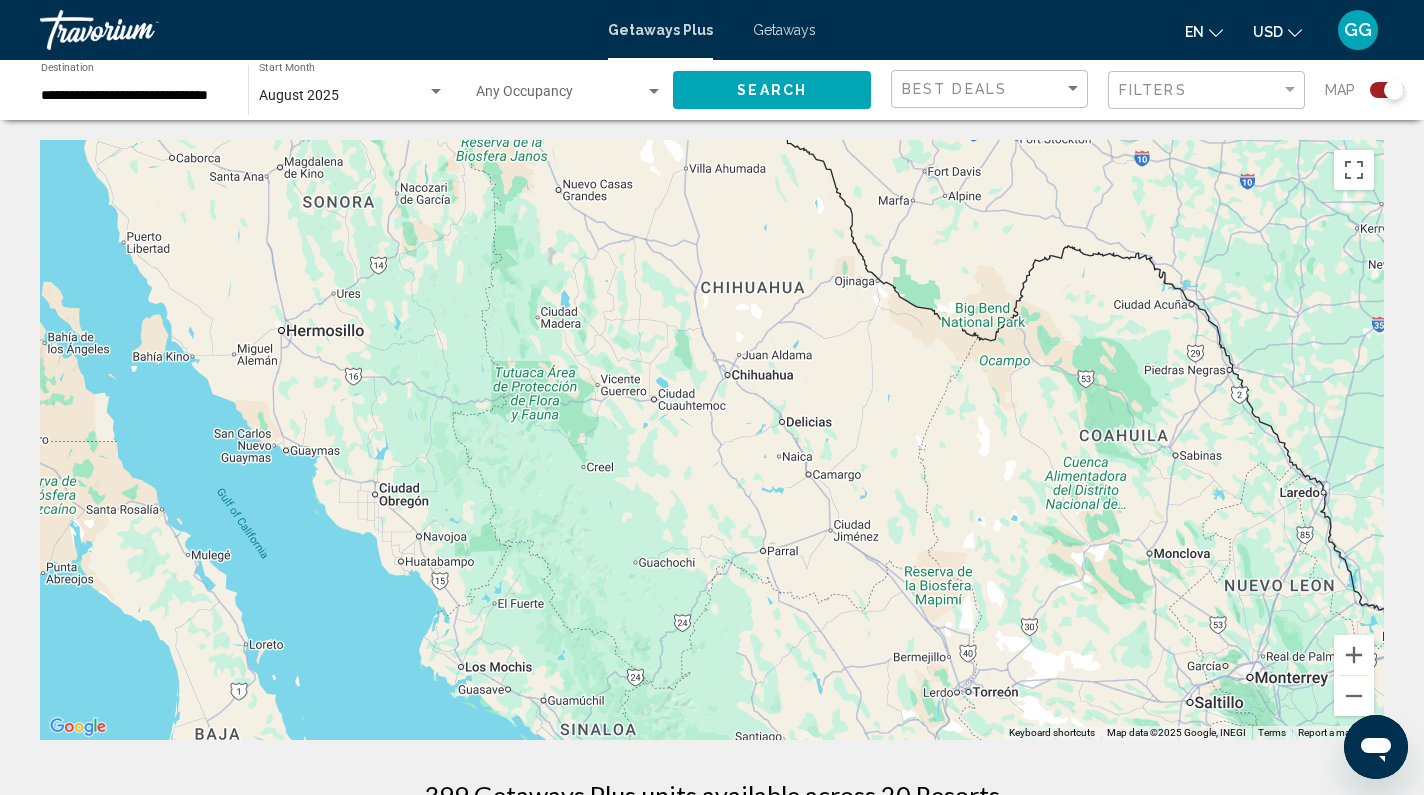drag, startPoint x: 738, startPoint y: 540, endPoint x: 634, endPoint y: 368, distance: 200.99751 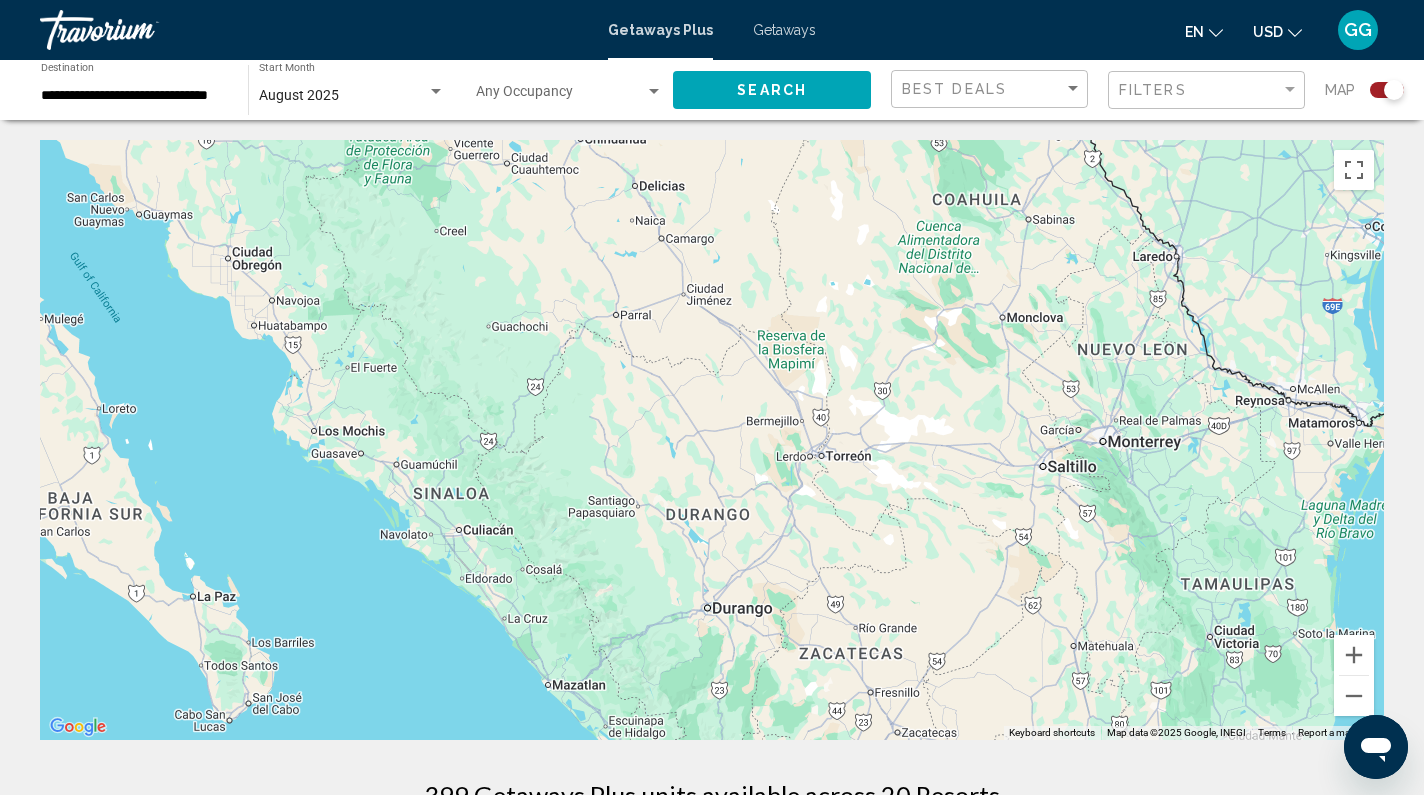 drag, startPoint x: 750, startPoint y: 519, endPoint x: 621, endPoint y: 449, distance: 146.76852 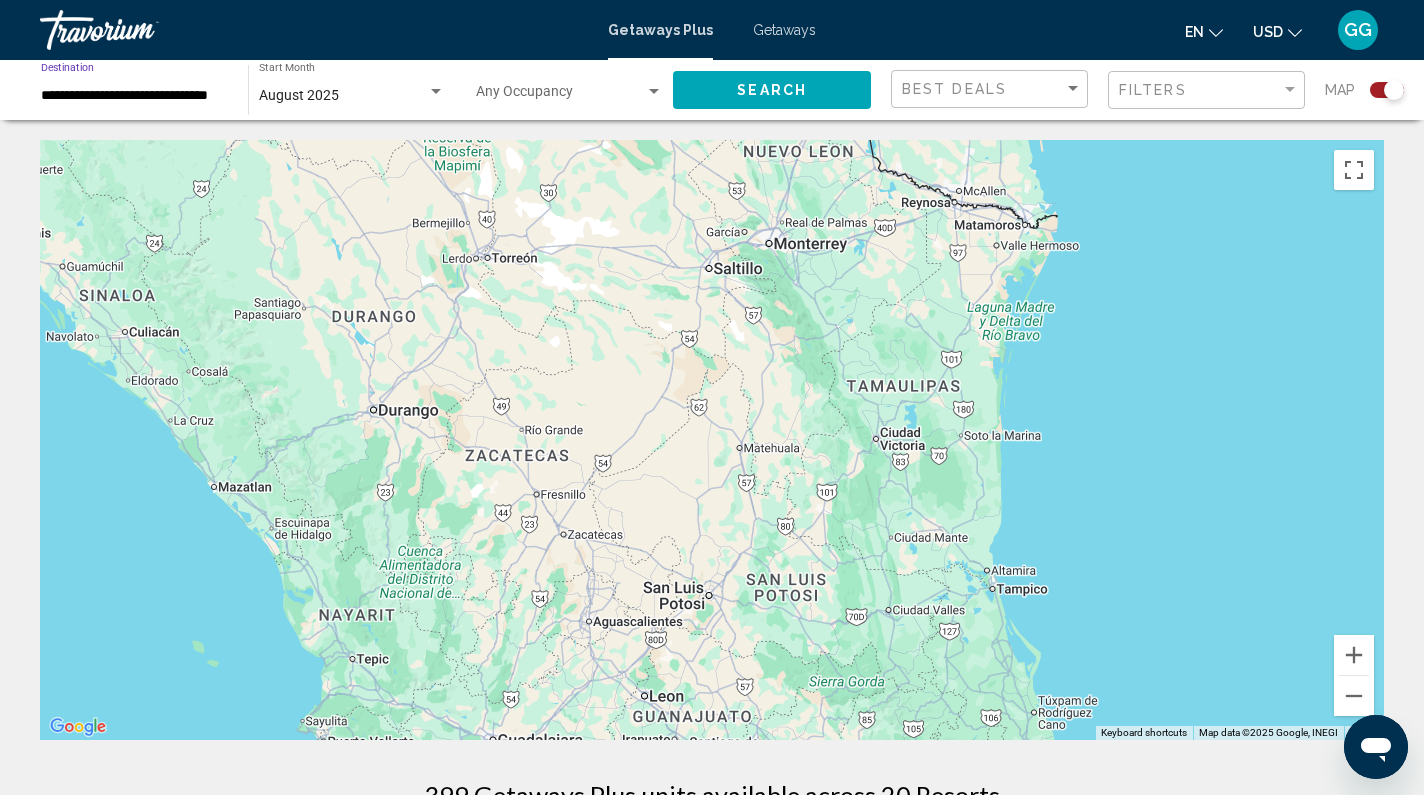 click on "**********" at bounding box center (134, 96) 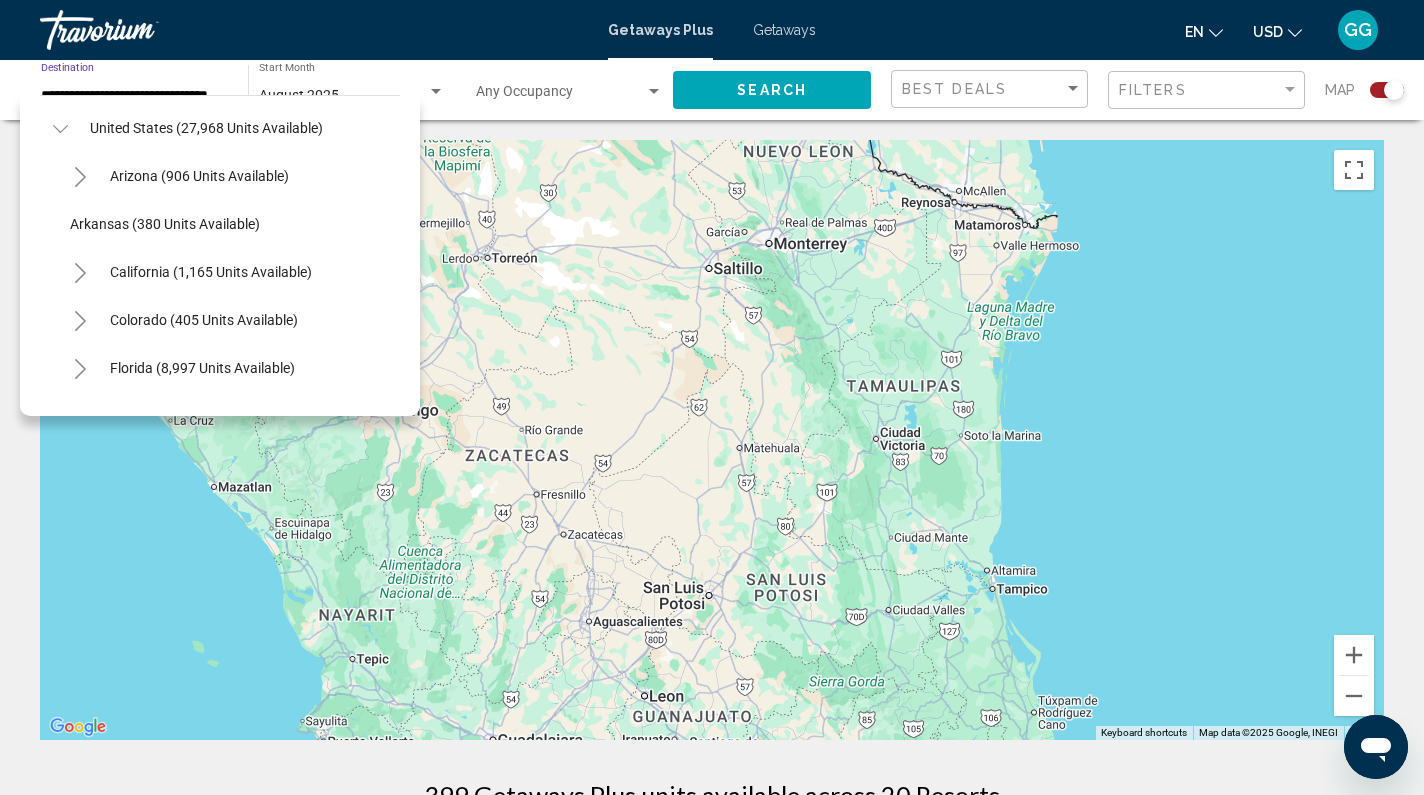 scroll, scrollTop: 53, scrollLeft: 0, axis: vertical 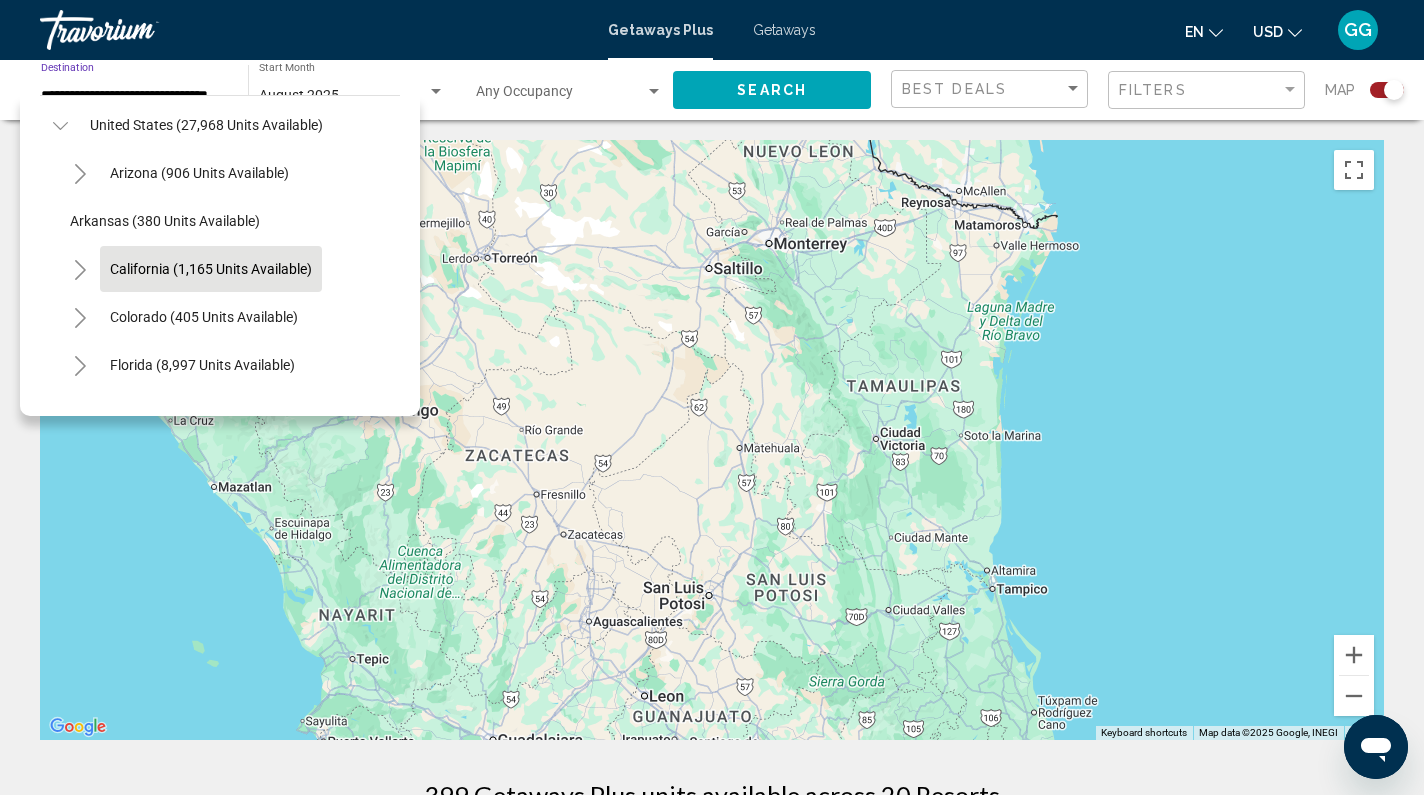 click on "California (1,165 units available)" 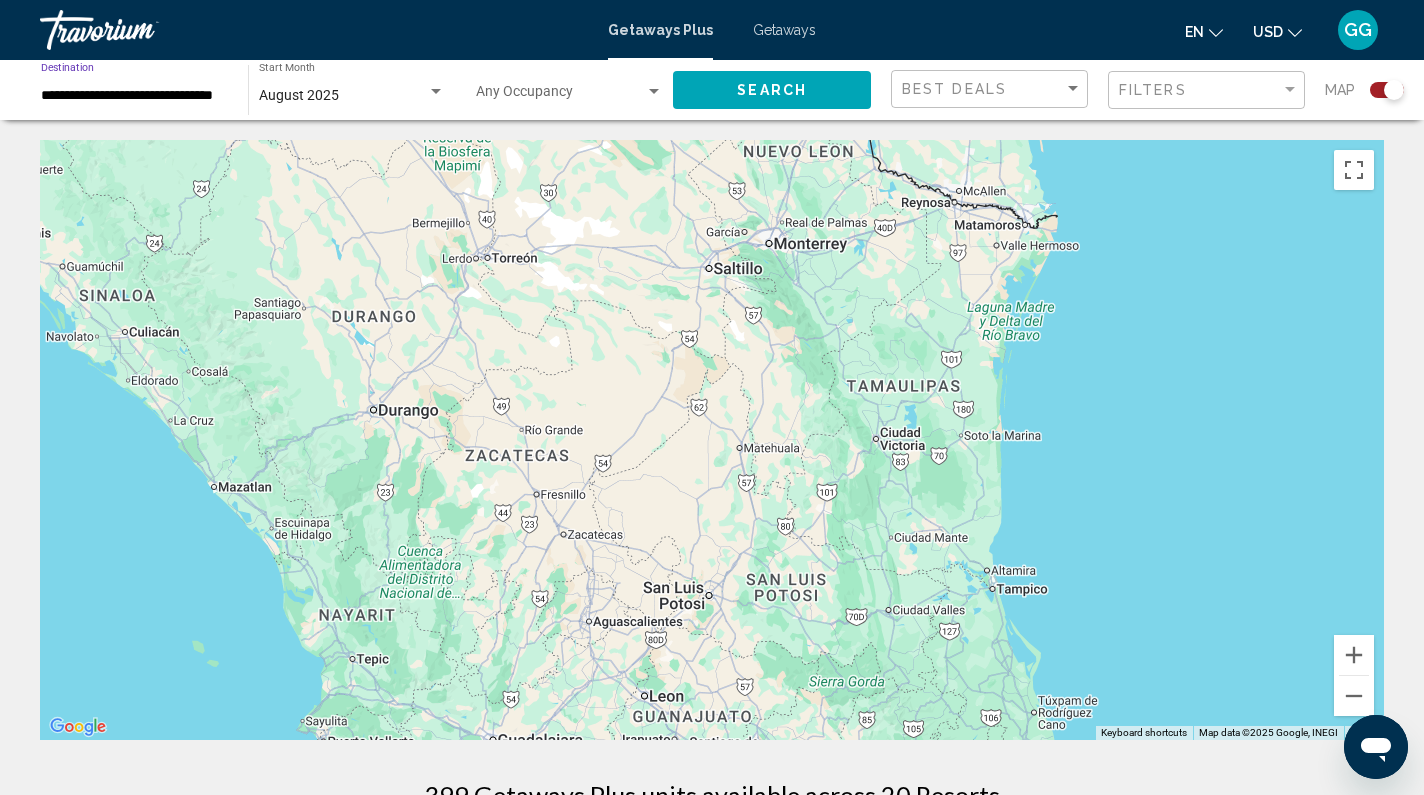 click on "Search" 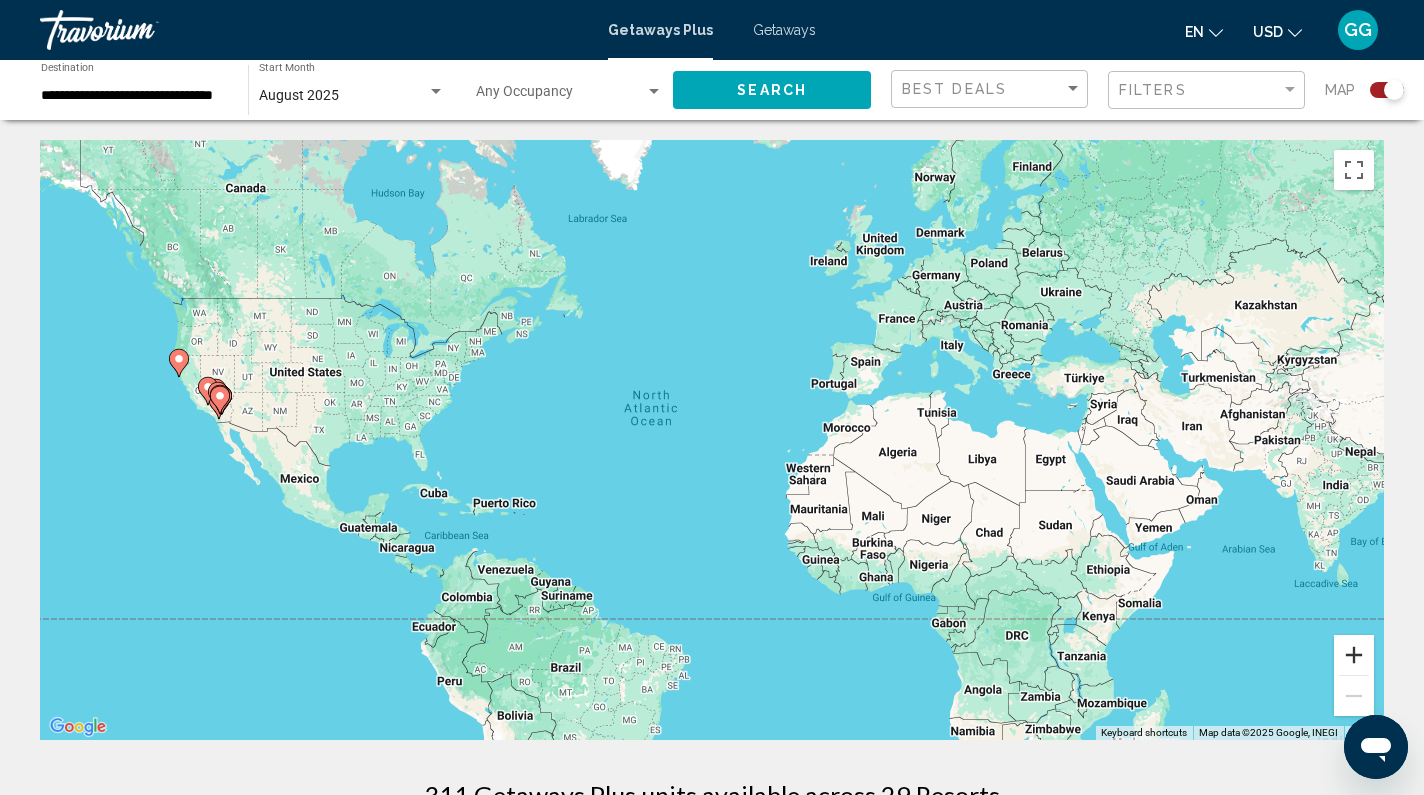 click at bounding box center (1354, 655) 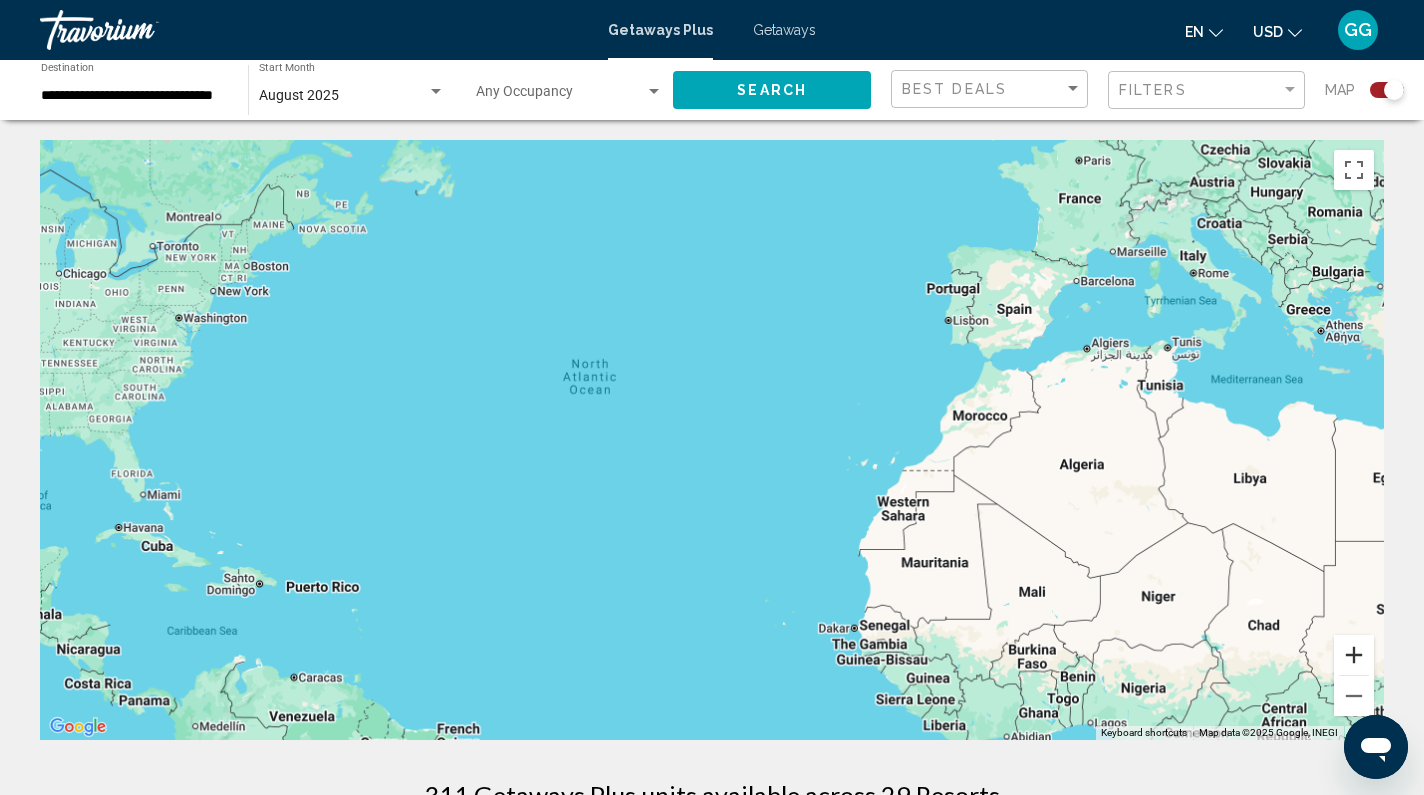 click at bounding box center [1354, 655] 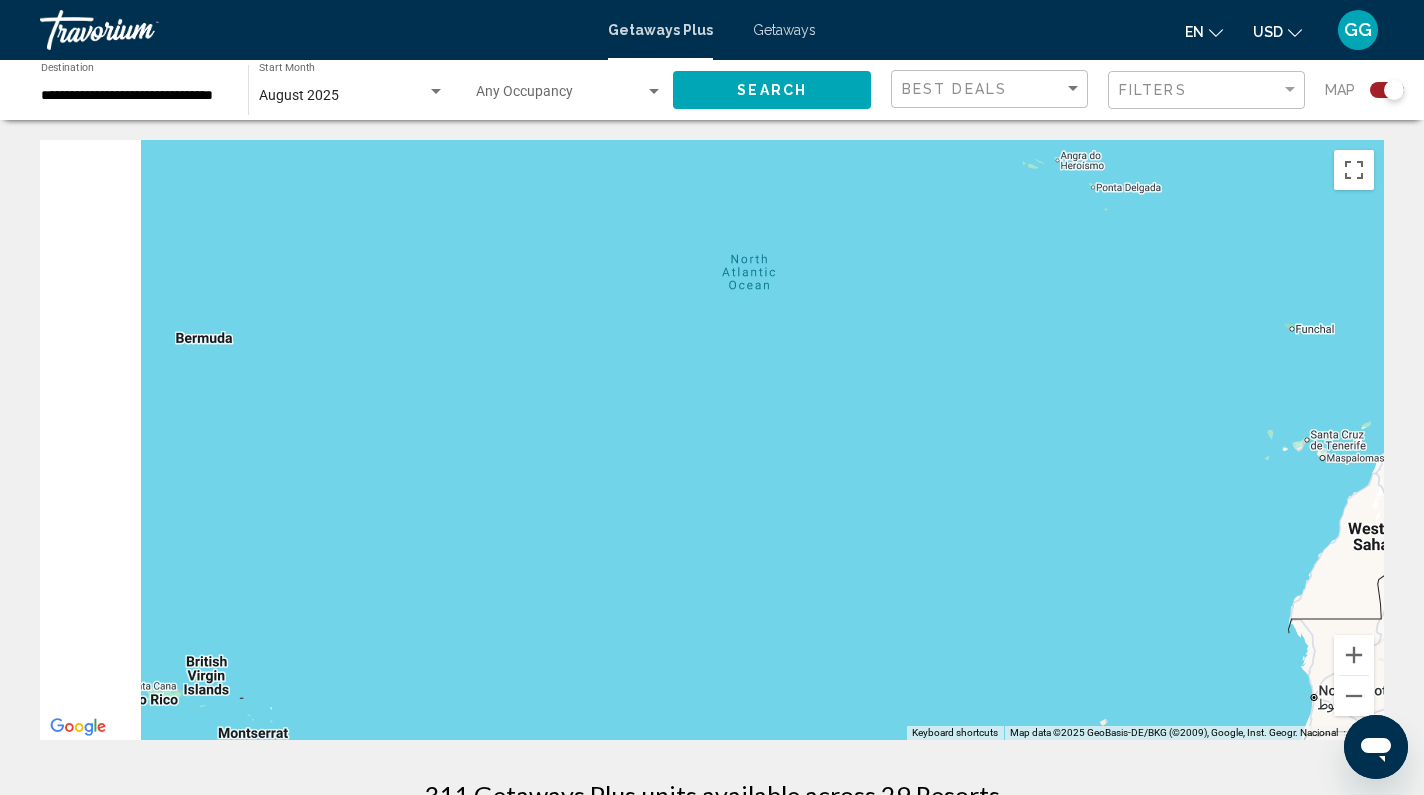 drag, startPoint x: 360, startPoint y: 489, endPoint x: 928, endPoint y: 487, distance: 568.00354 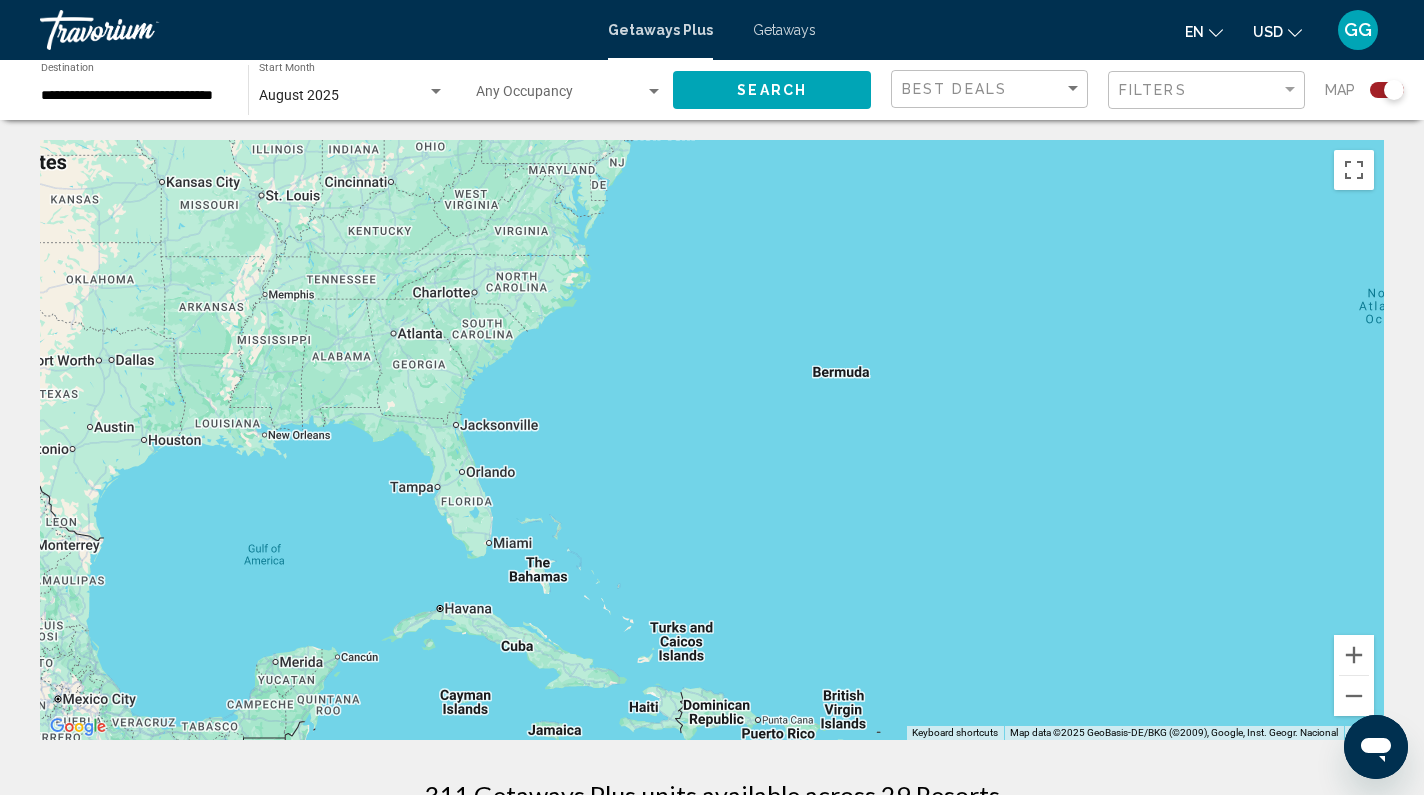drag, startPoint x: 597, startPoint y: 550, endPoint x: 929, endPoint y: 395, distance: 366.40005 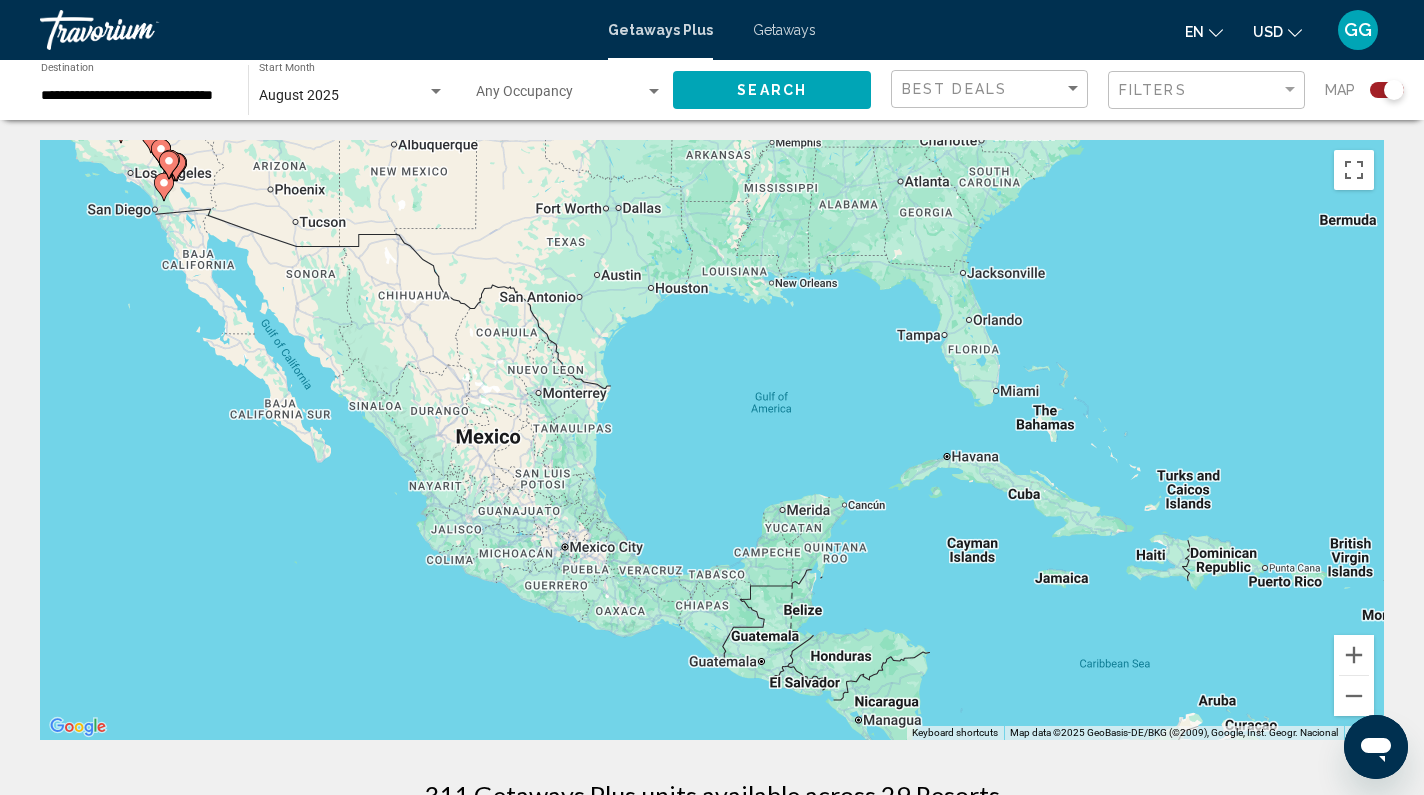 drag, startPoint x: 618, startPoint y: 414, endPoint x: 933, endPoint y: 396, distance: 315.51385 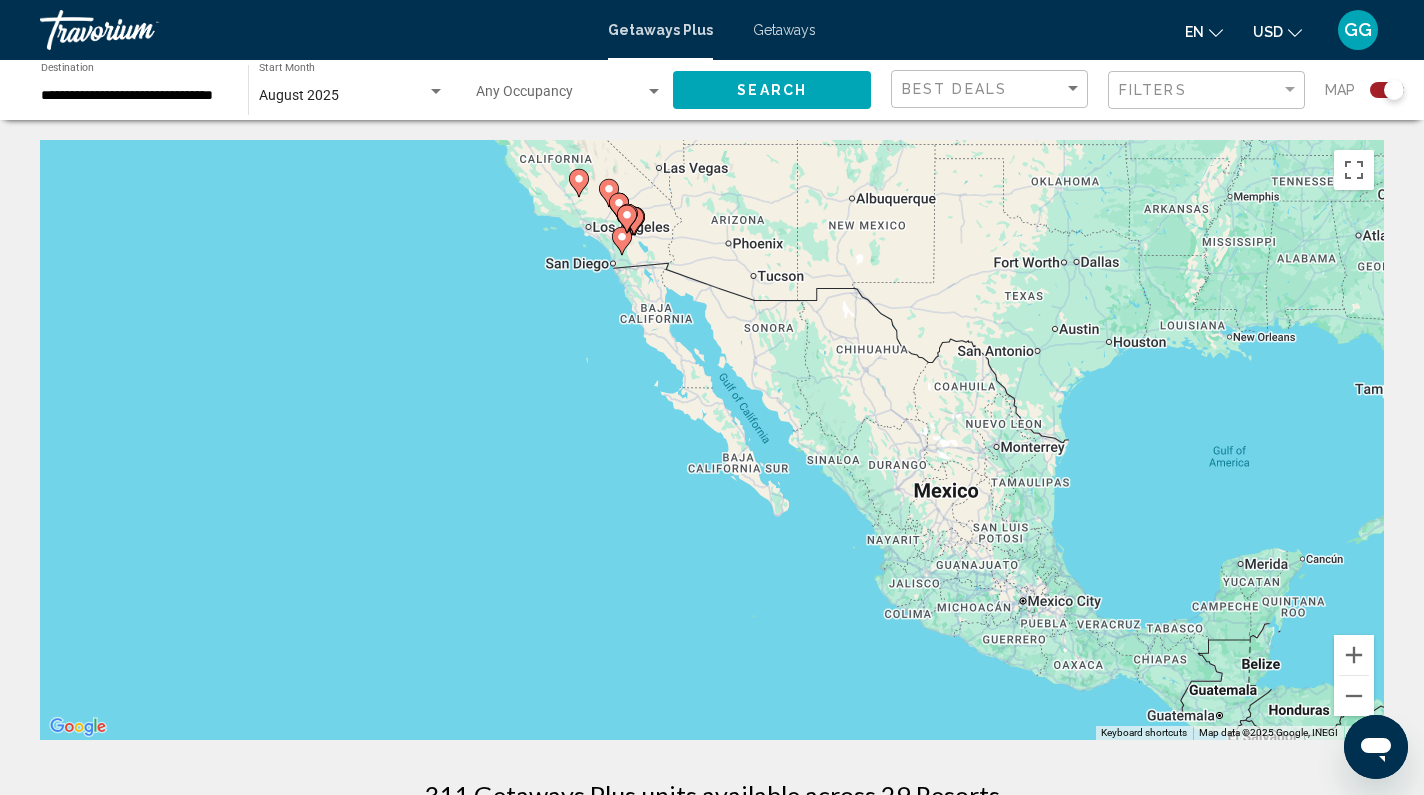 drag, startPoint x: 498, startPoint y: 402, endPoint x: 751, endPoint y: 567, distance: 302.04965 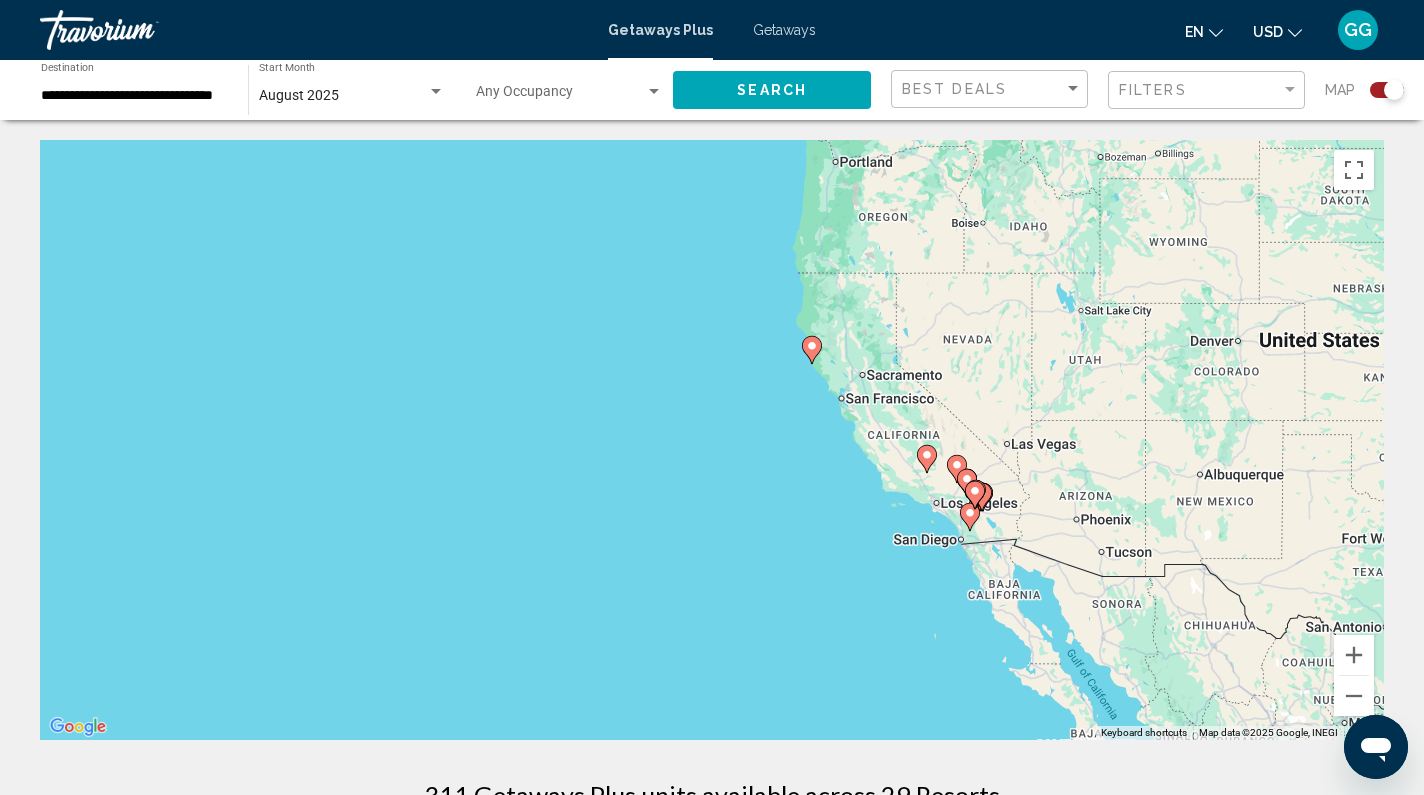 drag, startPoint x: 663, startPoint y: 572, endPoint x: 647, endPoint y: 572, distance: 16 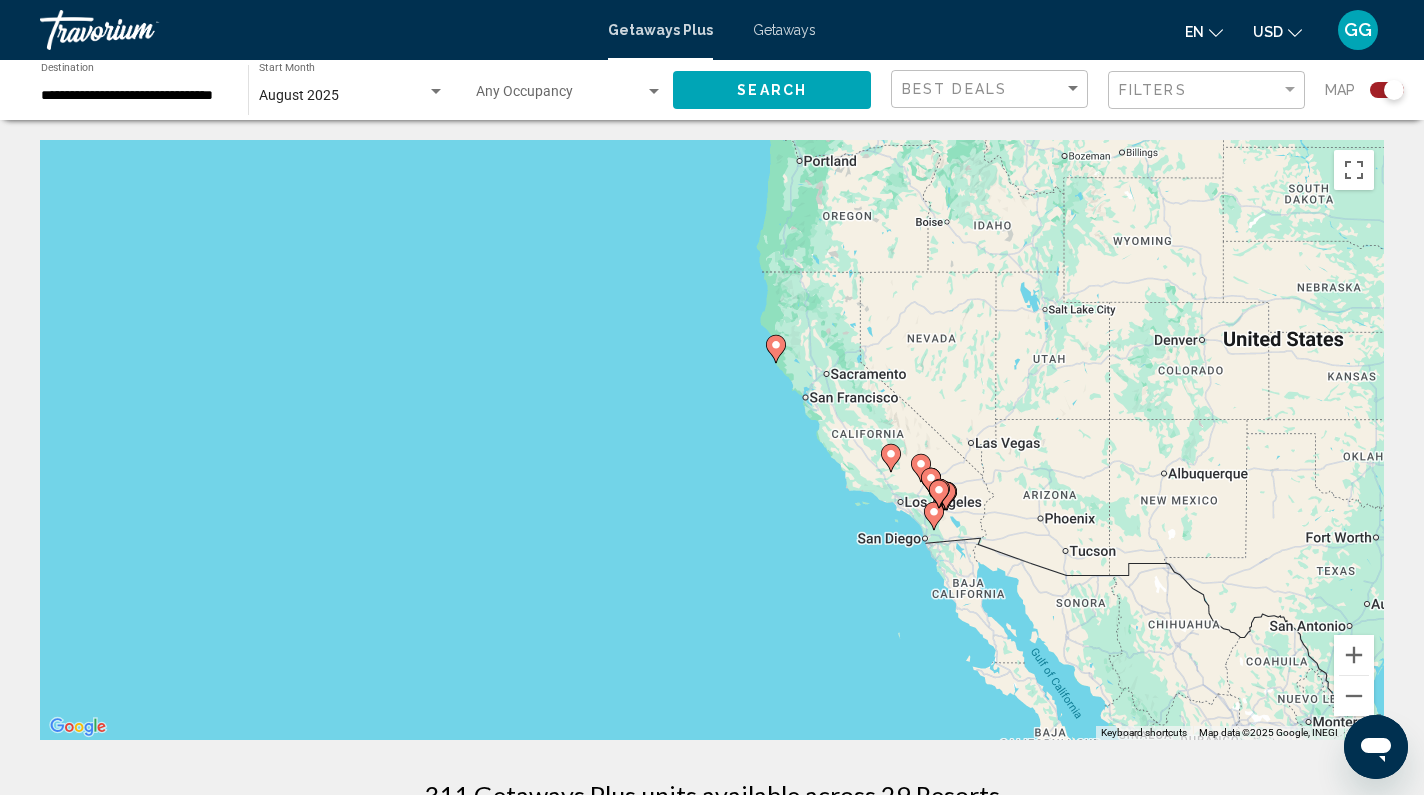 drag, startPoint x: 628, startPoint y: 564, endPoint x: 514, endPoint y: 558, distance: 114.15778 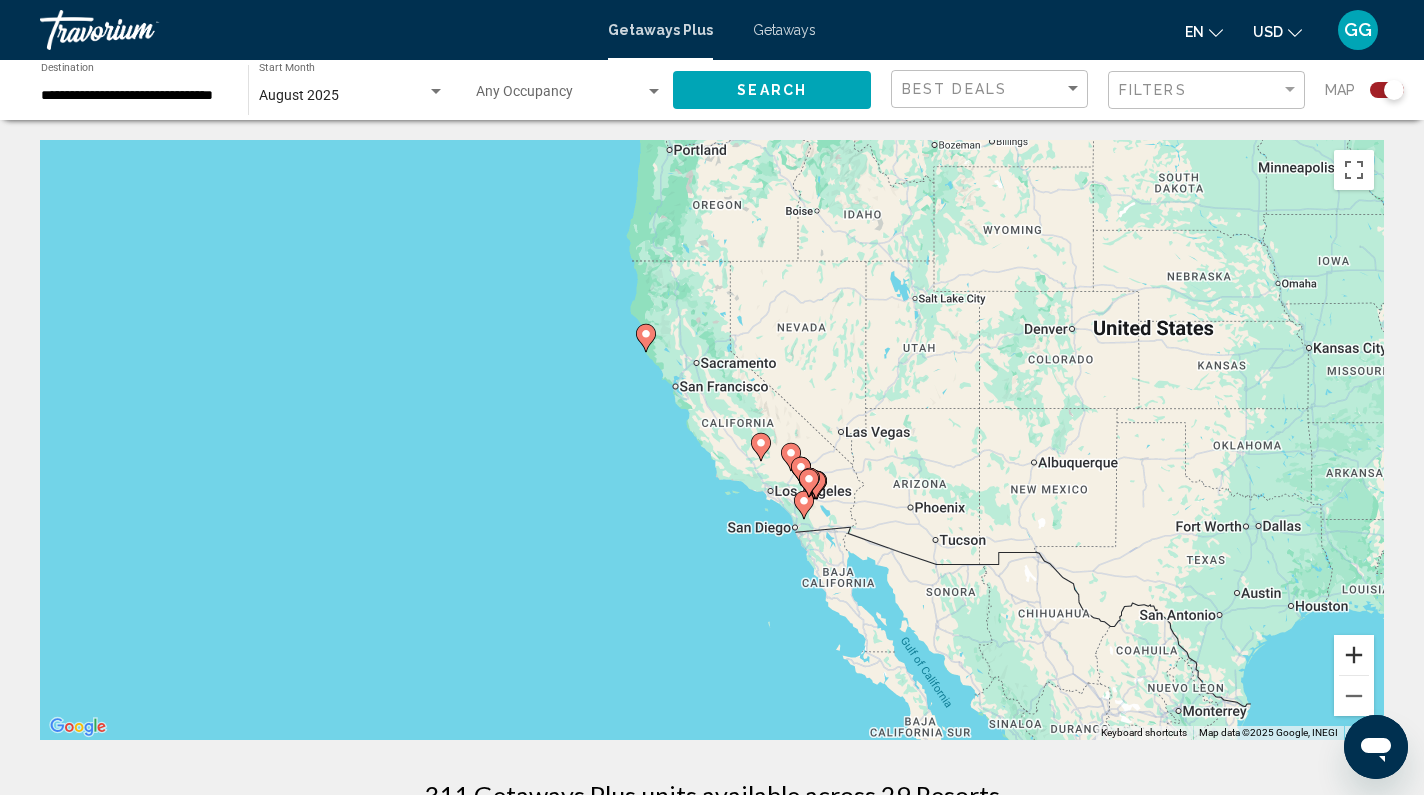 click at bounding box center (1354, 655) 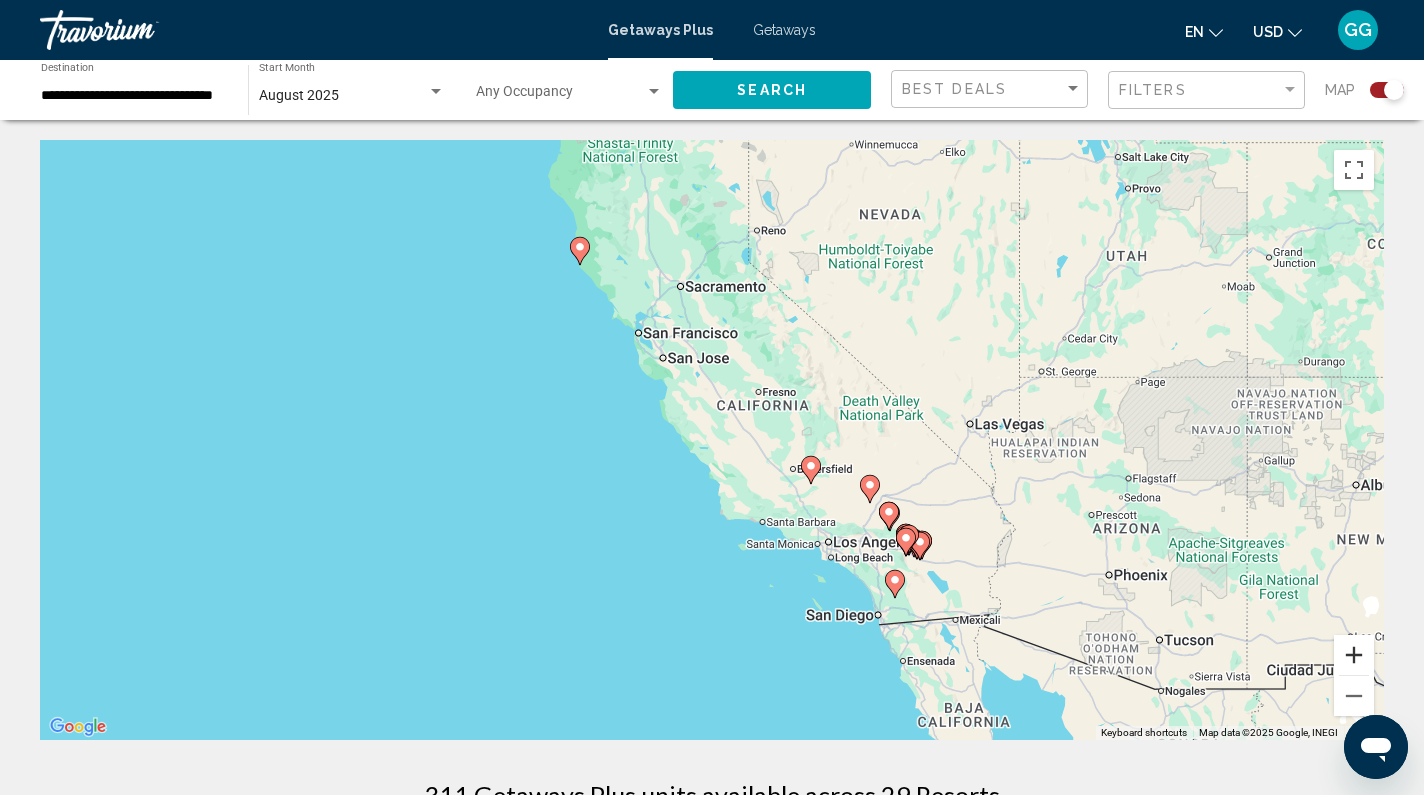 click at bounding box center (1354, 655) 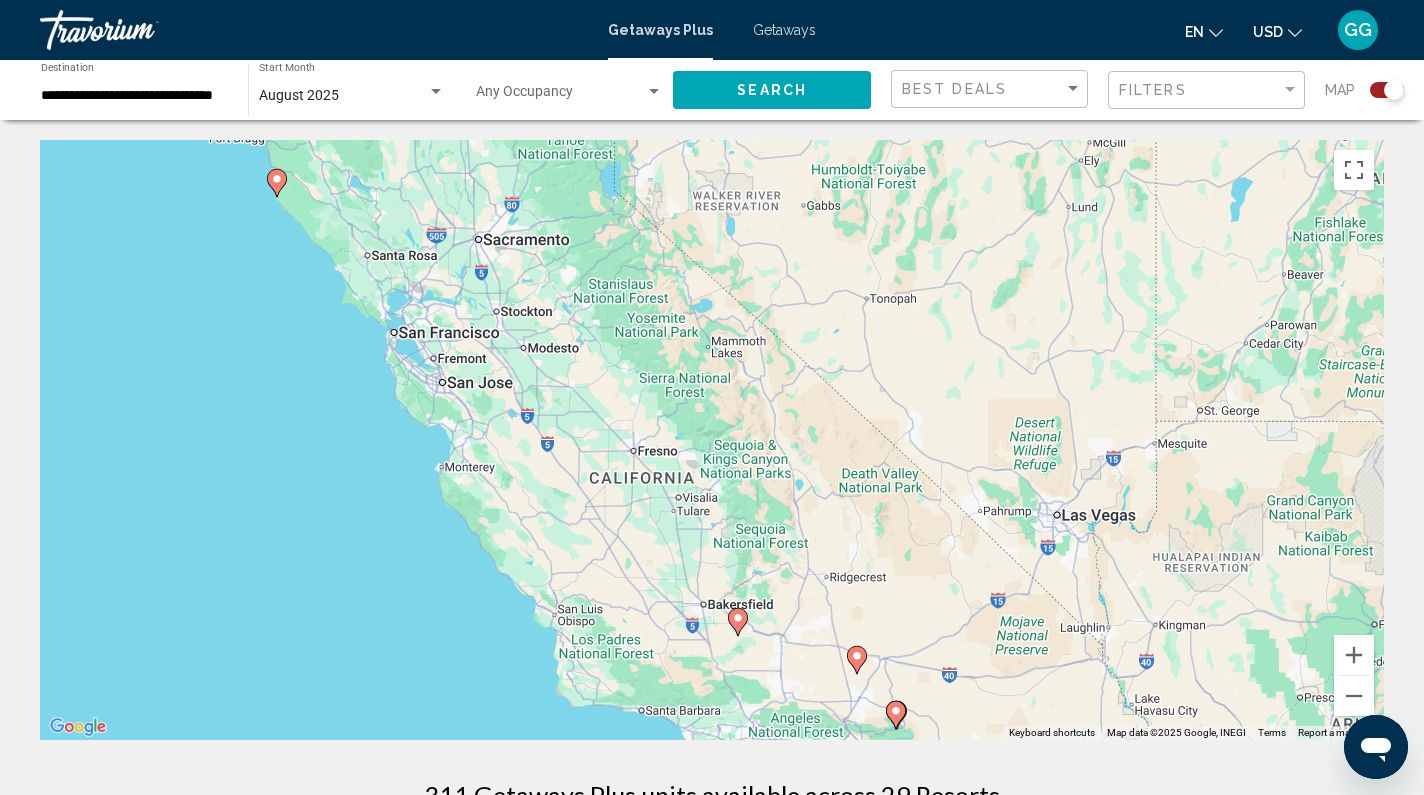 drag, startPoint x: 1096, startPoint y: 425, endPoint x: 922, endPoint y: 533, distance: 204.79257 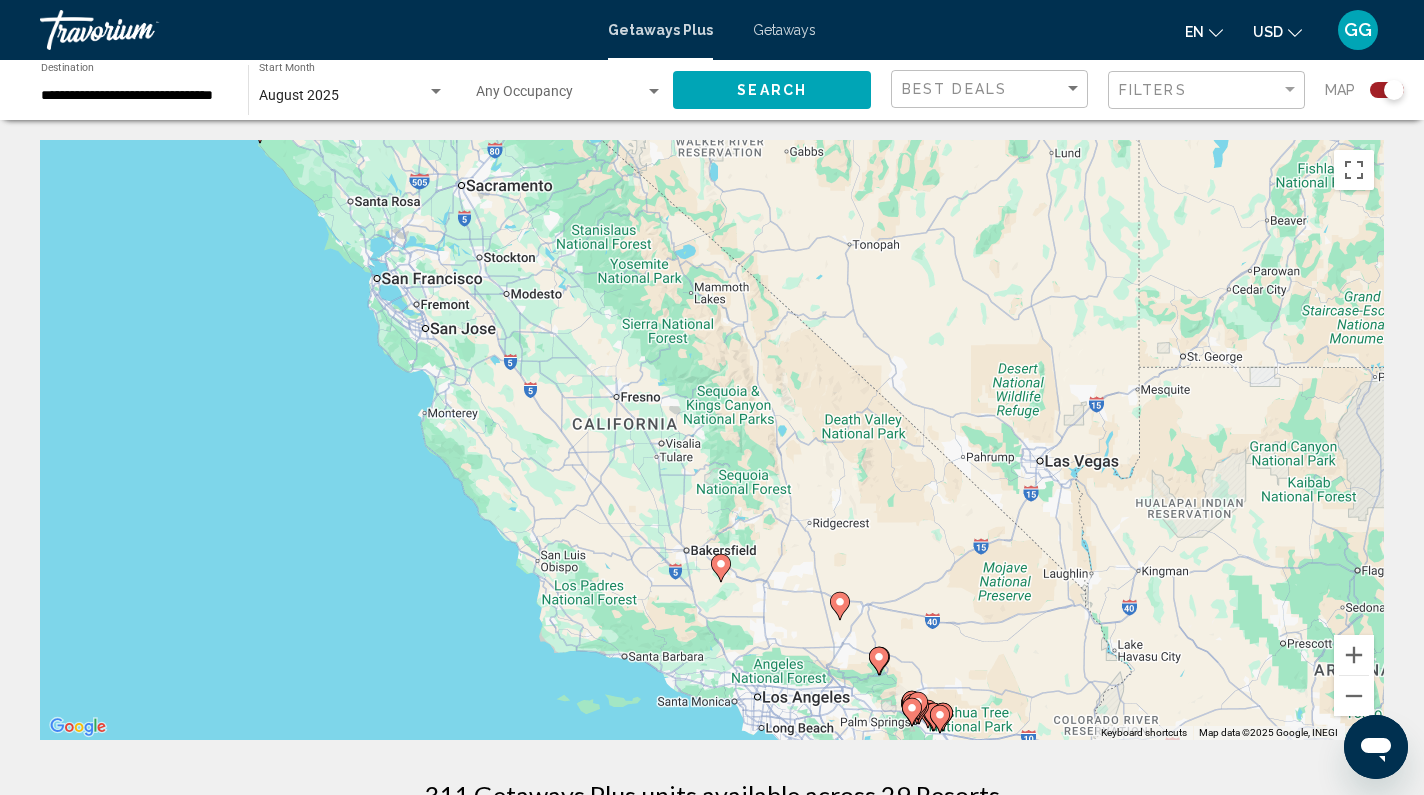 drag, startPoint x: 937, startPoint y: 401, endPoint x: 919, endPoint y: 344, distance: 59.77458 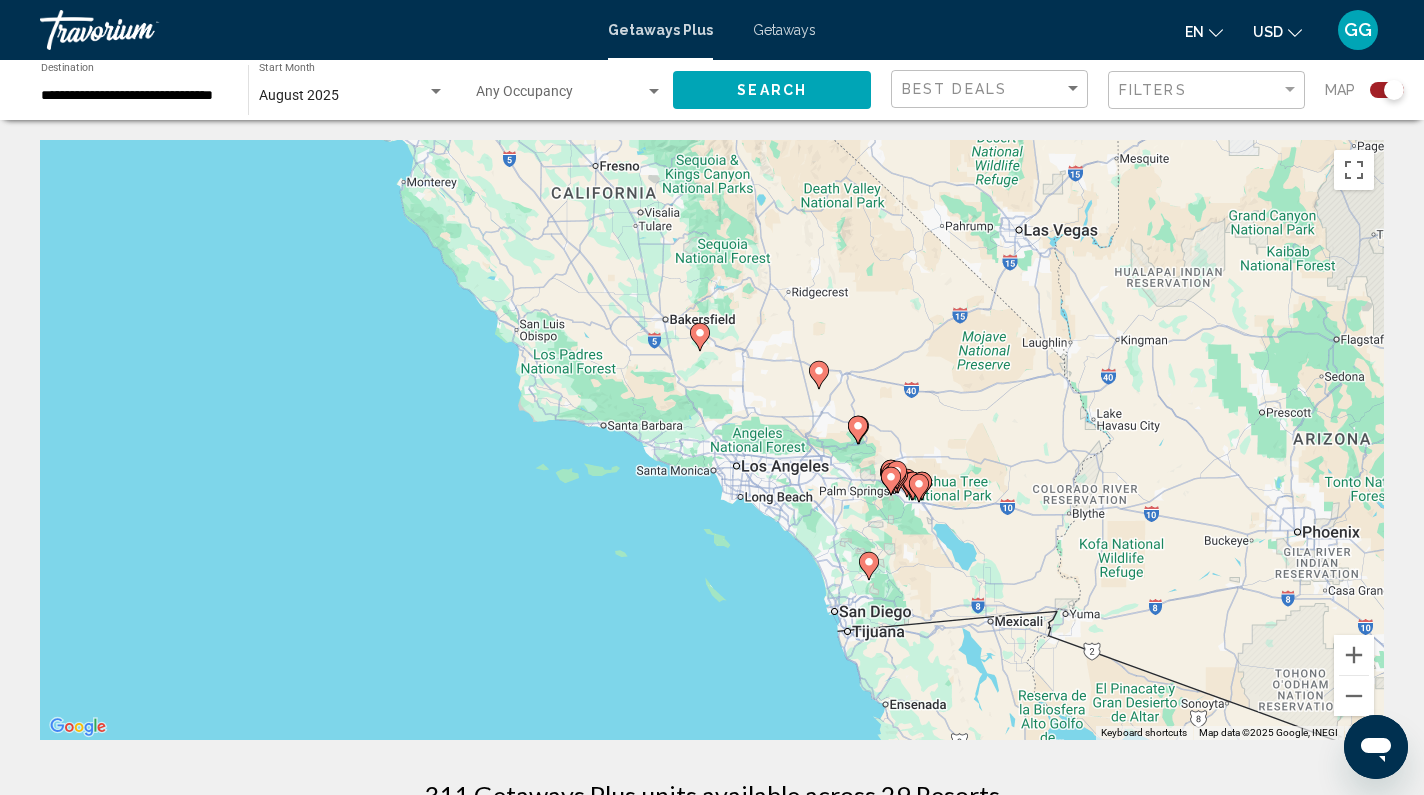 drag, startPoint x: 884, startPoint y: 477, endPoint x: 863, endPoint y: 250, distance: 227.9693 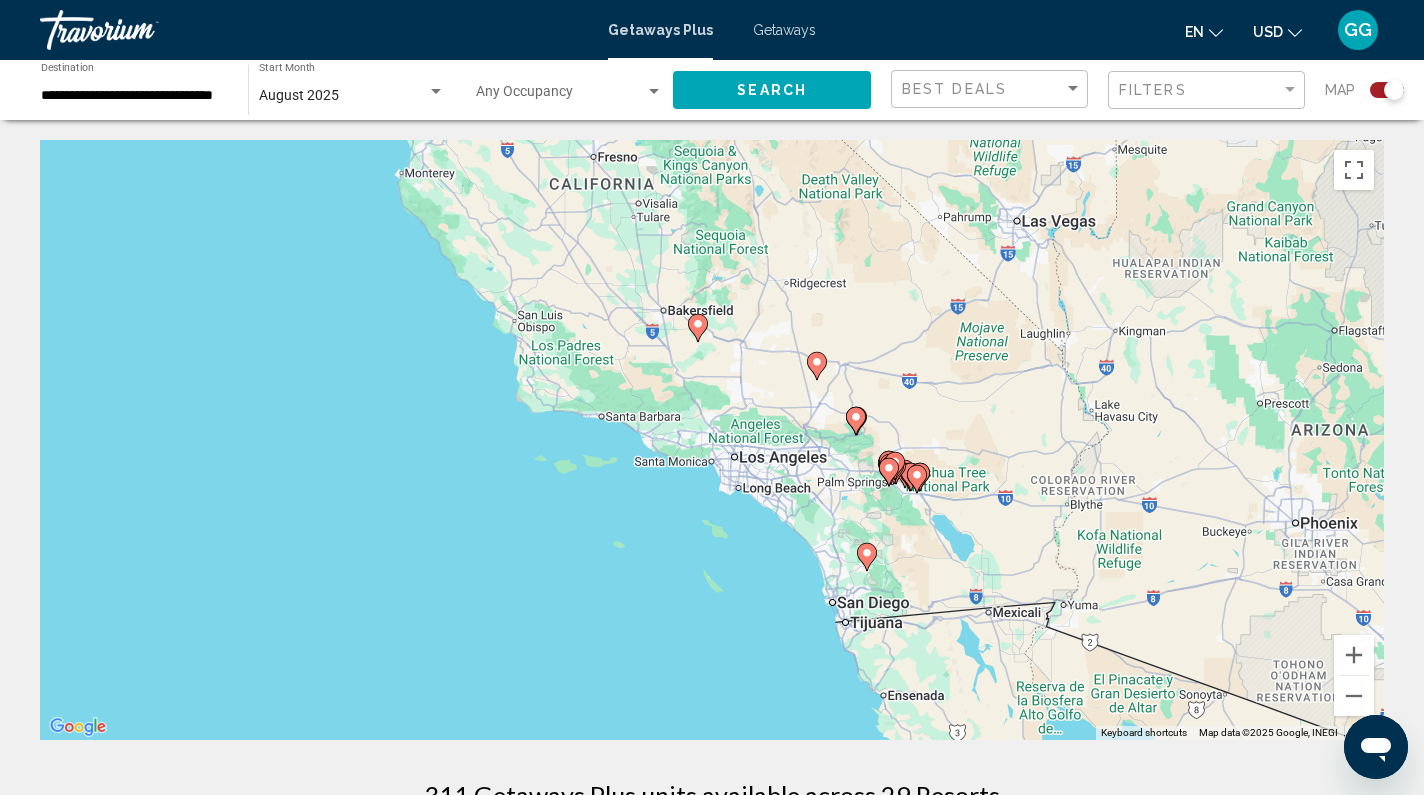 click on "To activate drag with keyboard, press Alt + Enter. Once in keyboard drag state, use the arrow keys to move the marker. To complete the drag, press the Enter key. To cancel, press Escape." at bounding box center (712, 440) 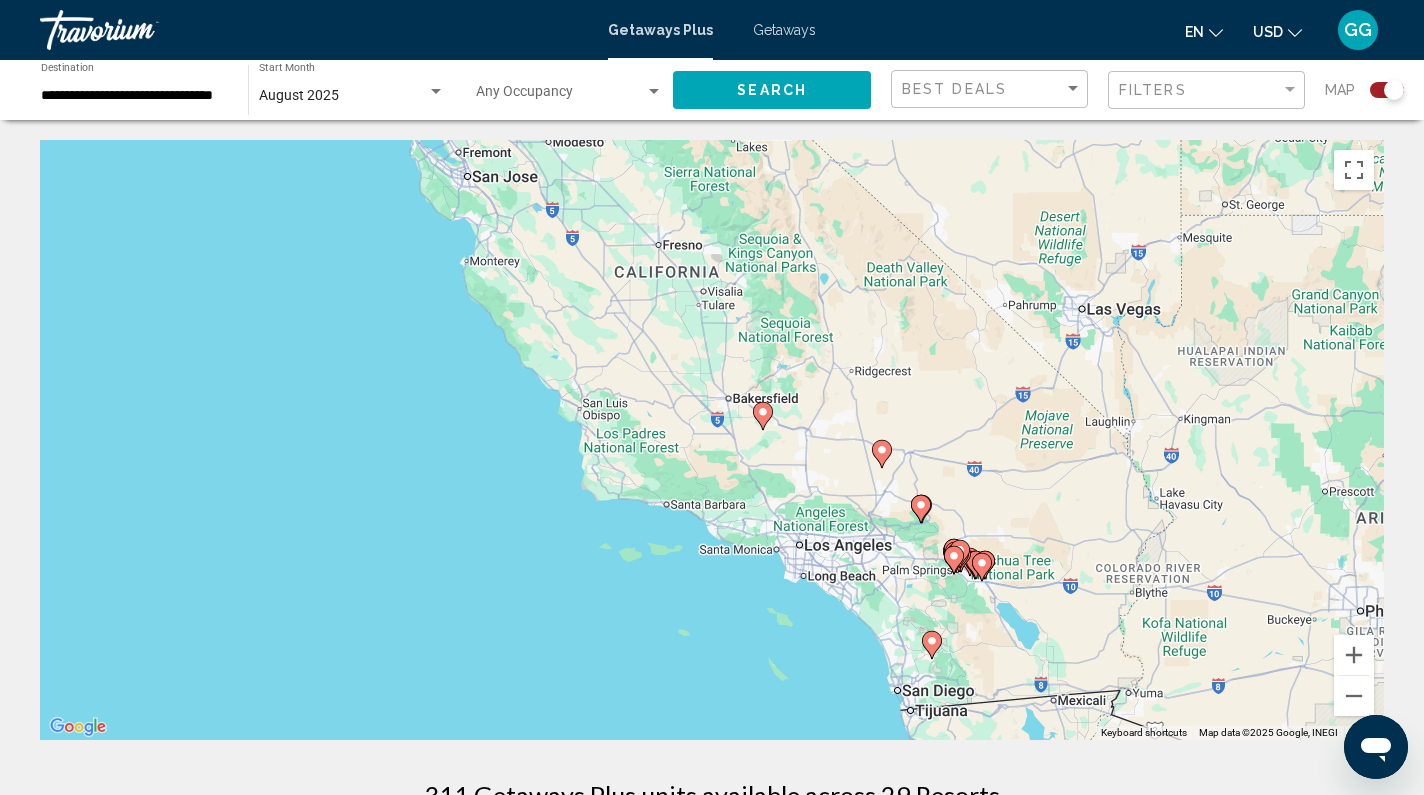 drag, startPoint x: 393, startPoint y: 427, endPoint x: 465, endPoint y: 525, distance: 121.60592 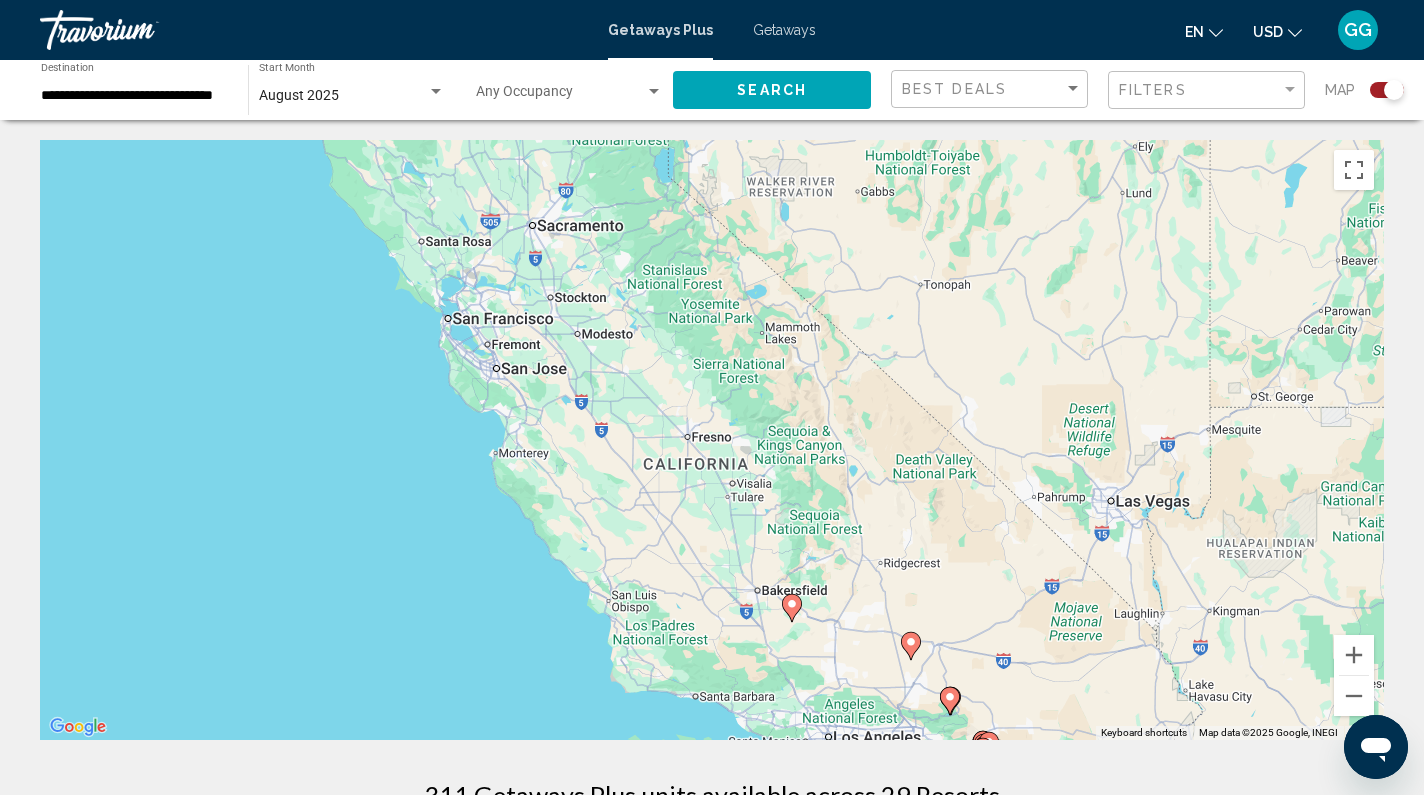 drag, startPoint x: 417, startPoint y: 366, endPoint x: 444, endPoint y: 554, distance: 189.92894 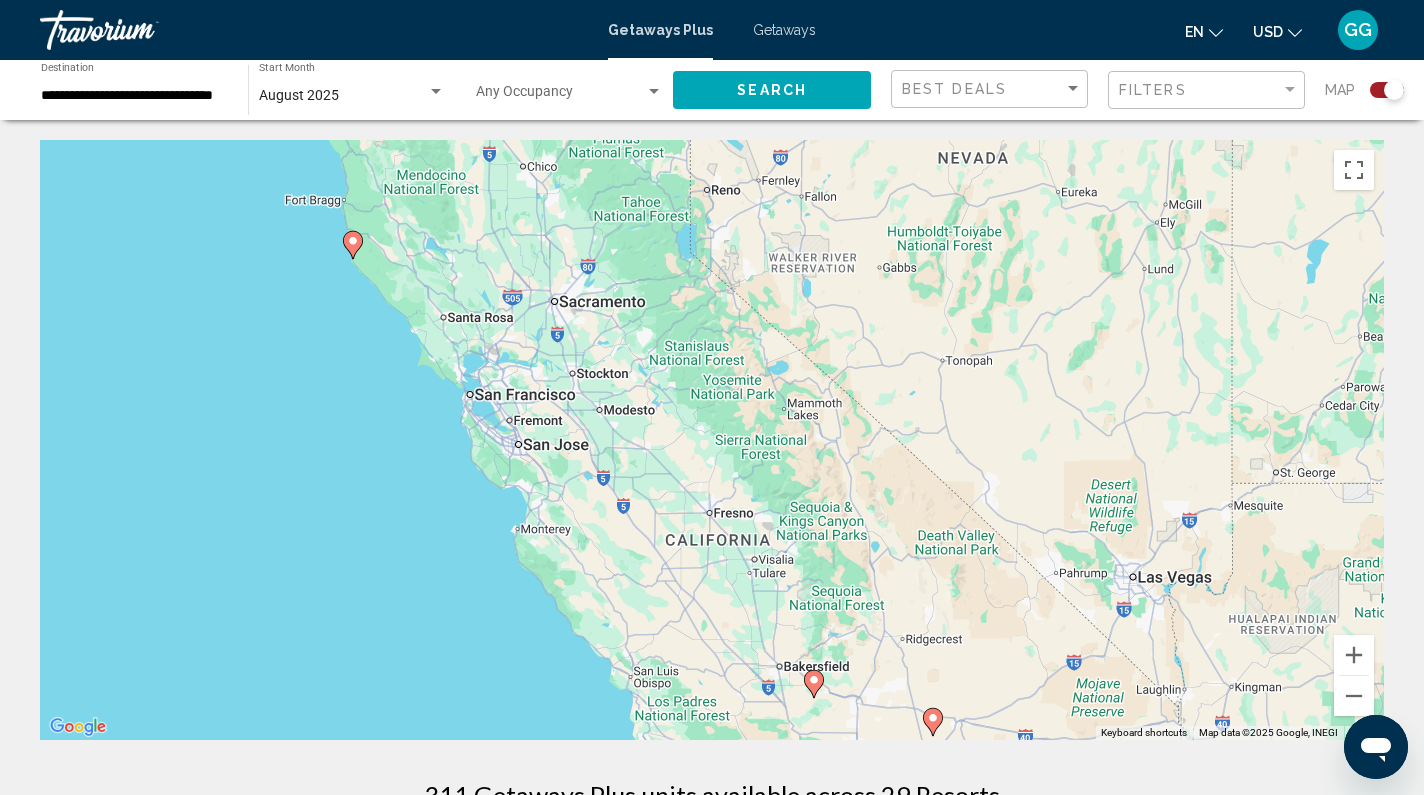 drag, startPoint x: 313, startPoint y: 341, endPoint x: 377, endPoint y: 541, distance: 209.99048 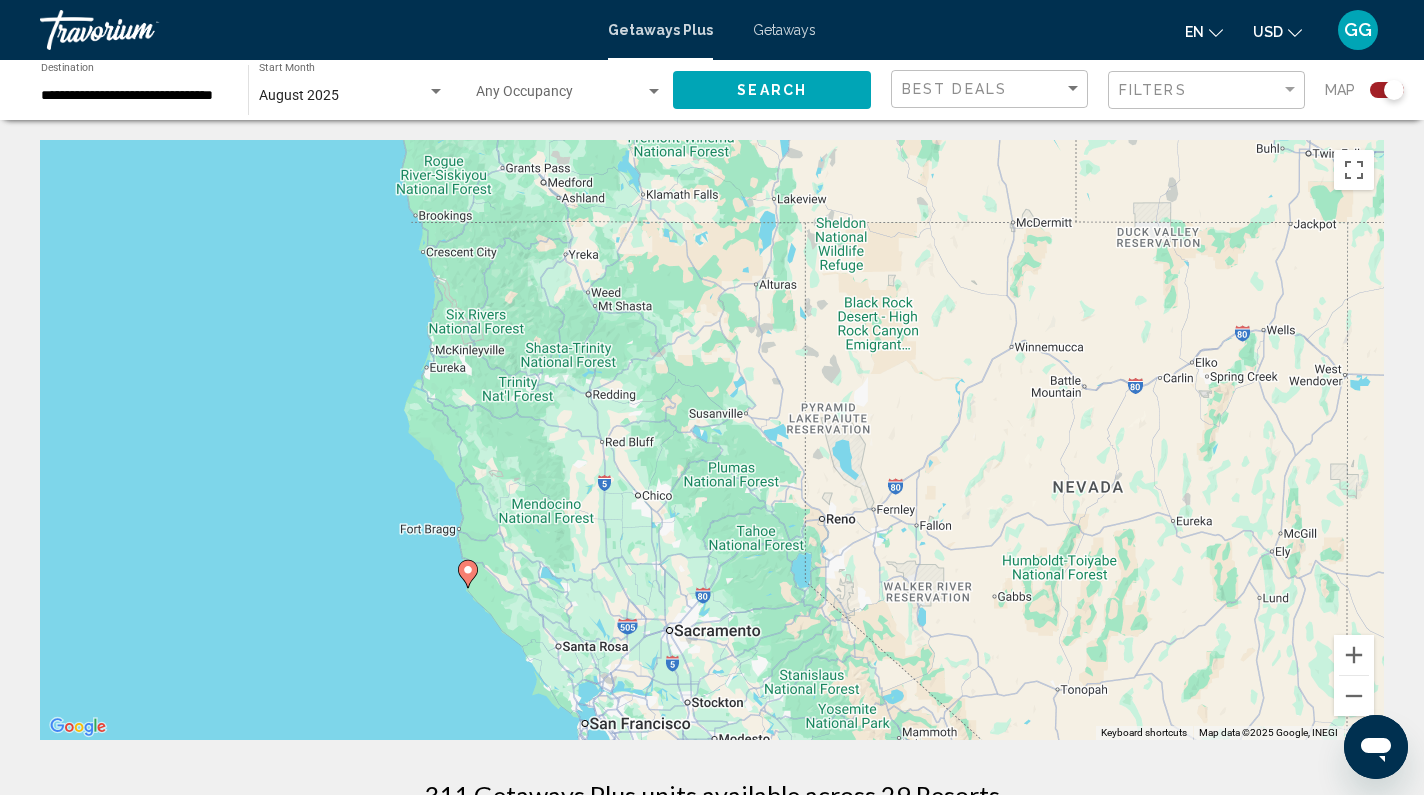click 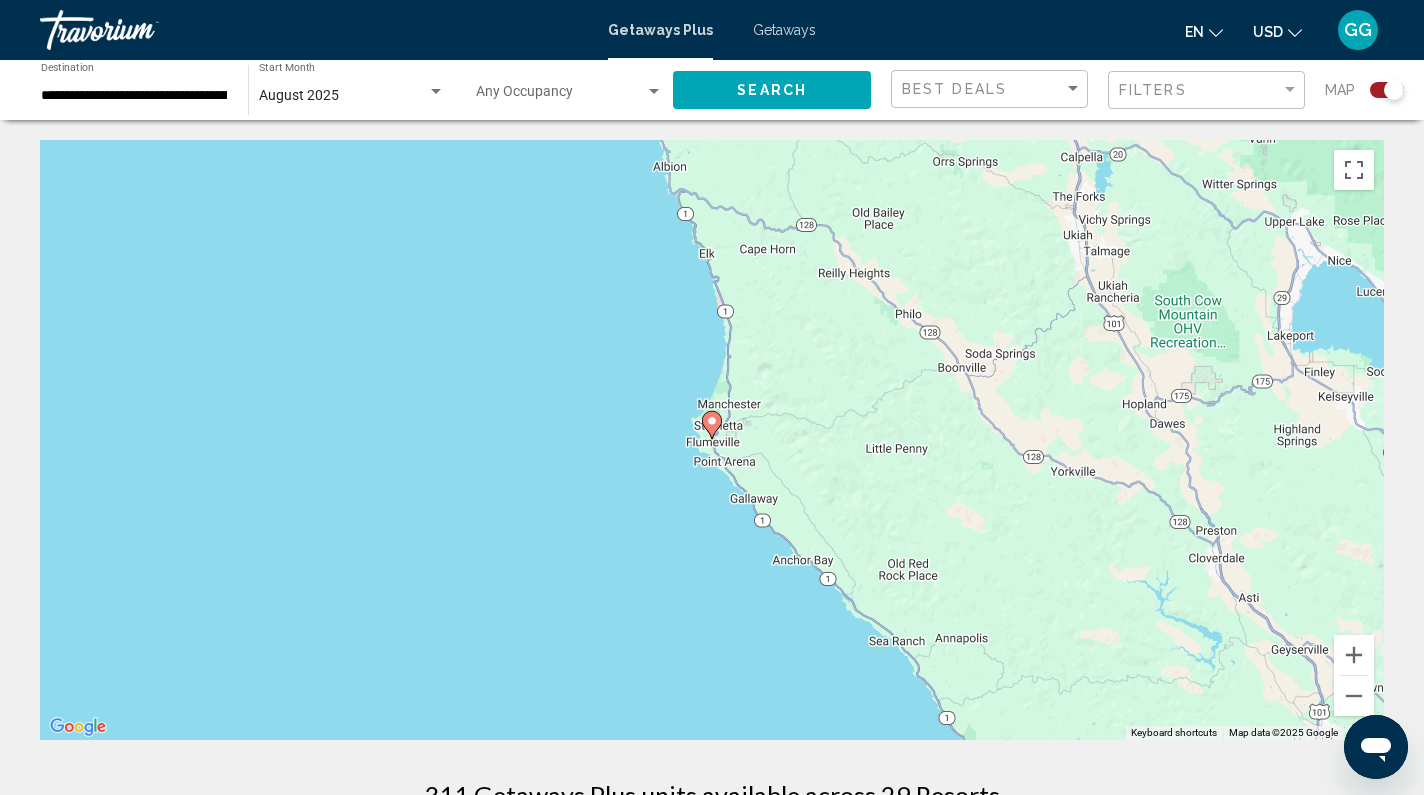 click 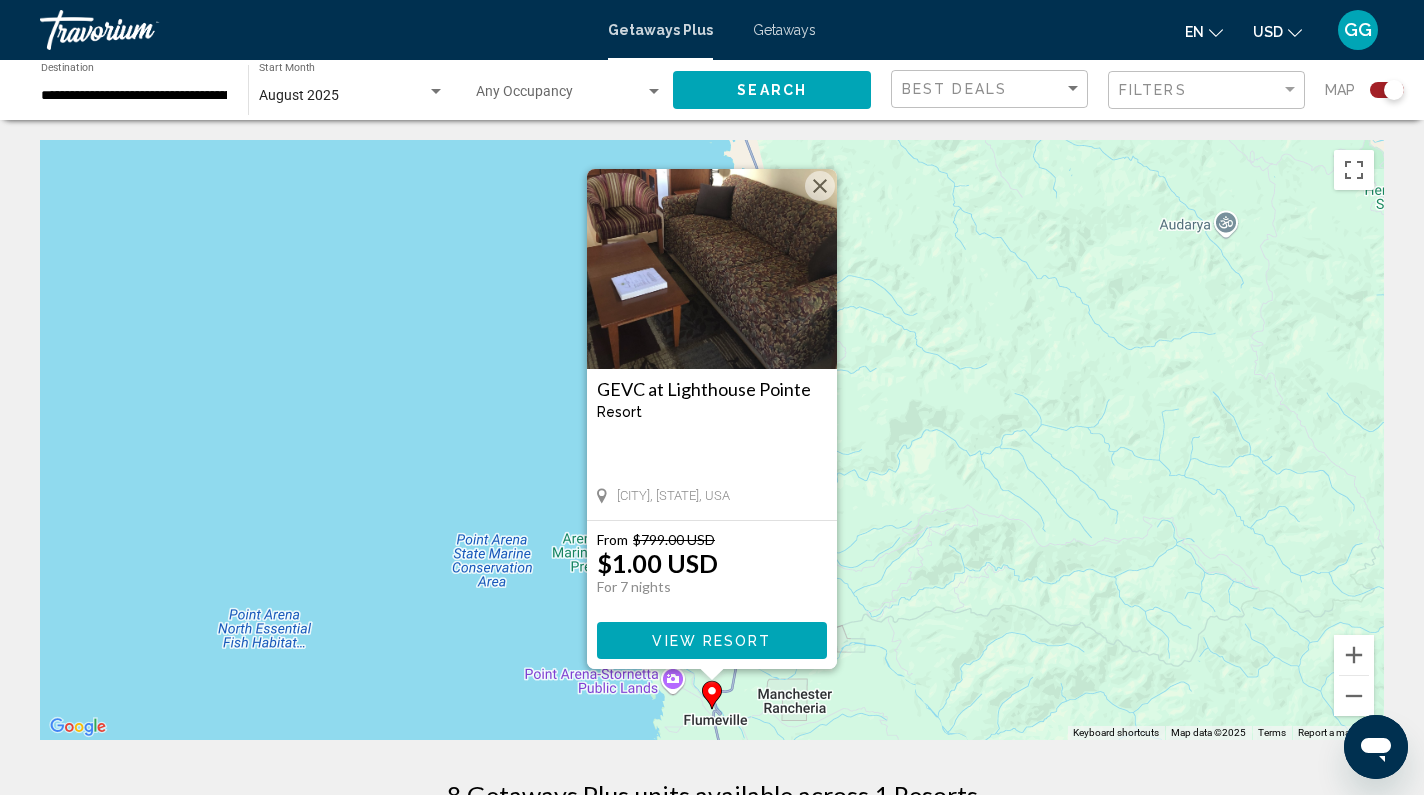 click on "View Resort" at bounding box center [712, 640] 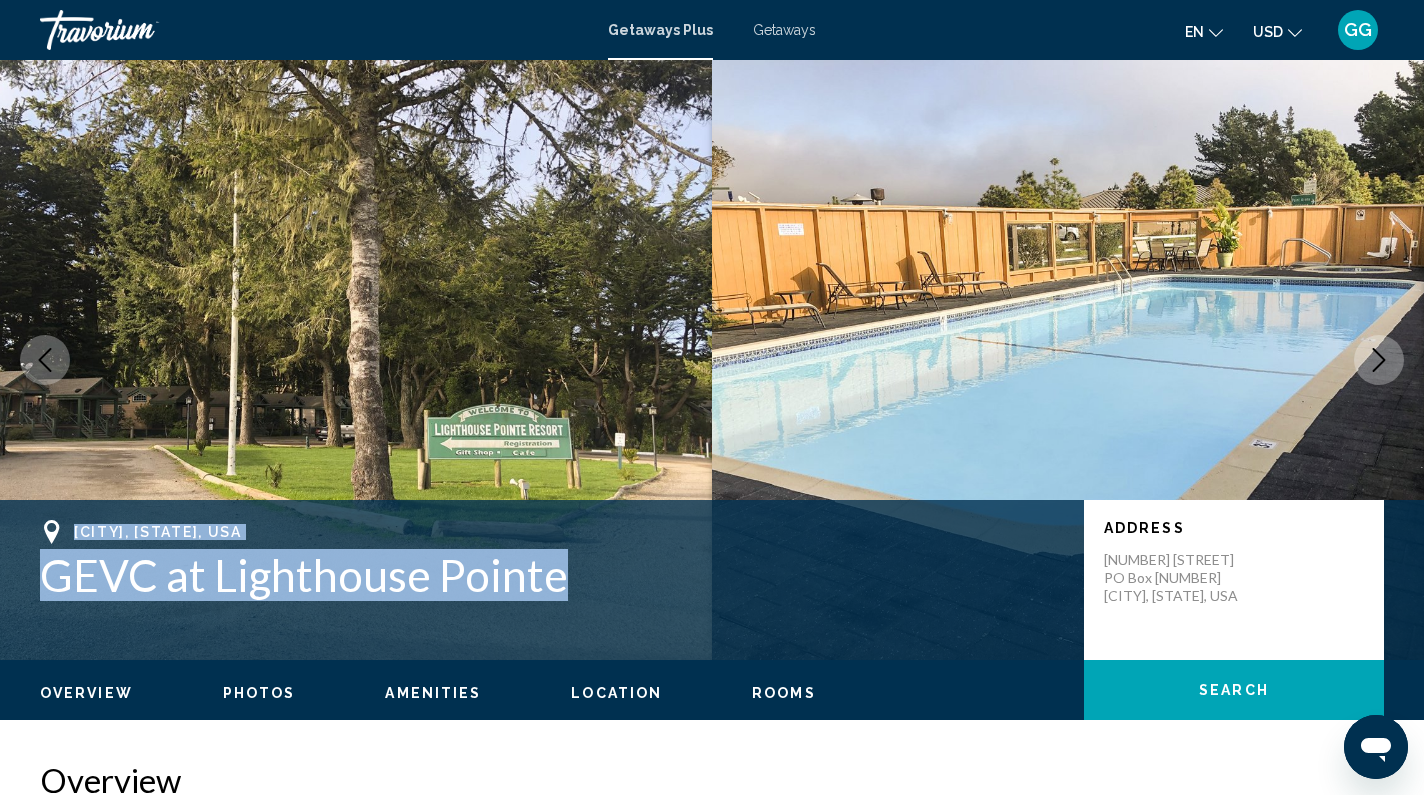 drag, startPoint x: 870, startPoint y: 599, endPoint x: 880, endPoint y: 511, distance: 88.56636 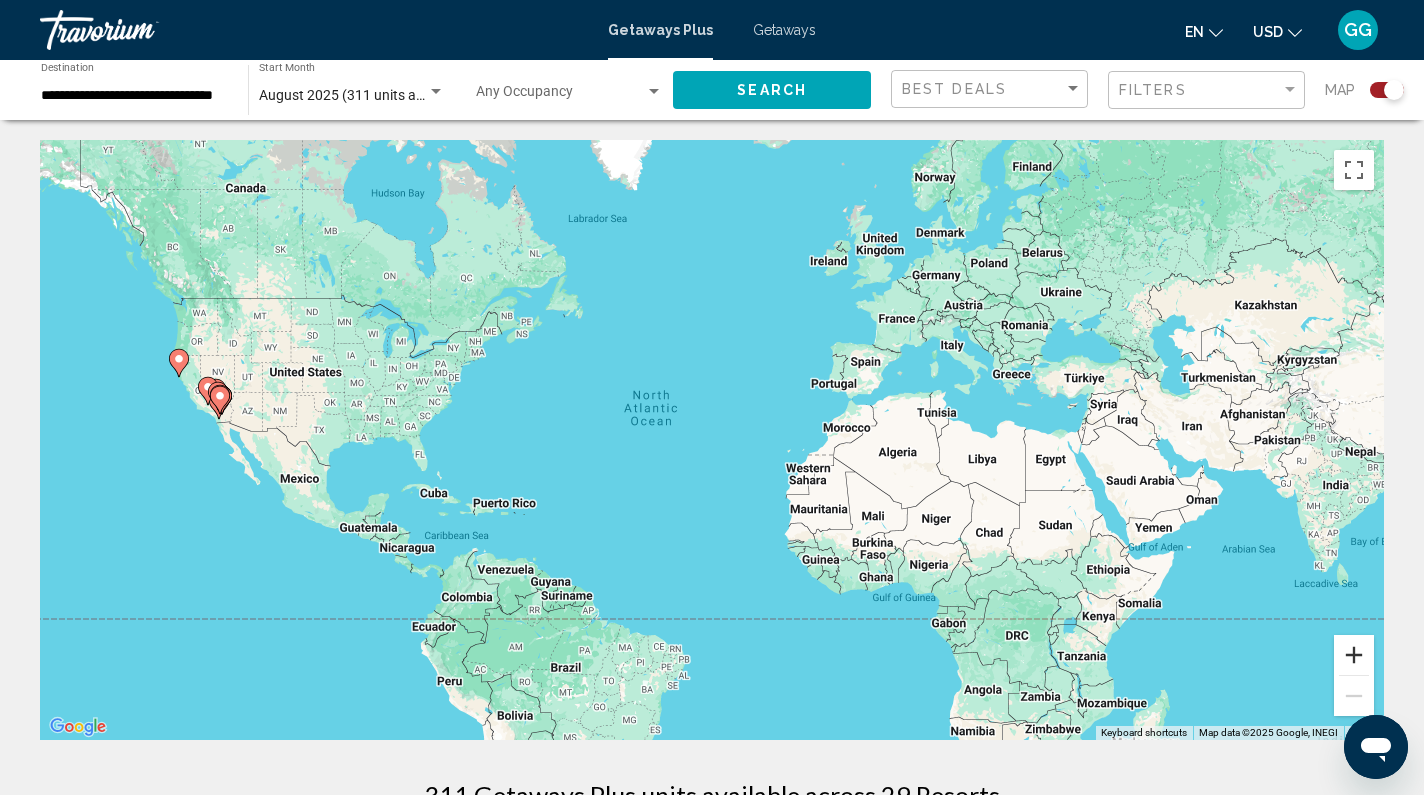 click at bounding box center (1354, 655) 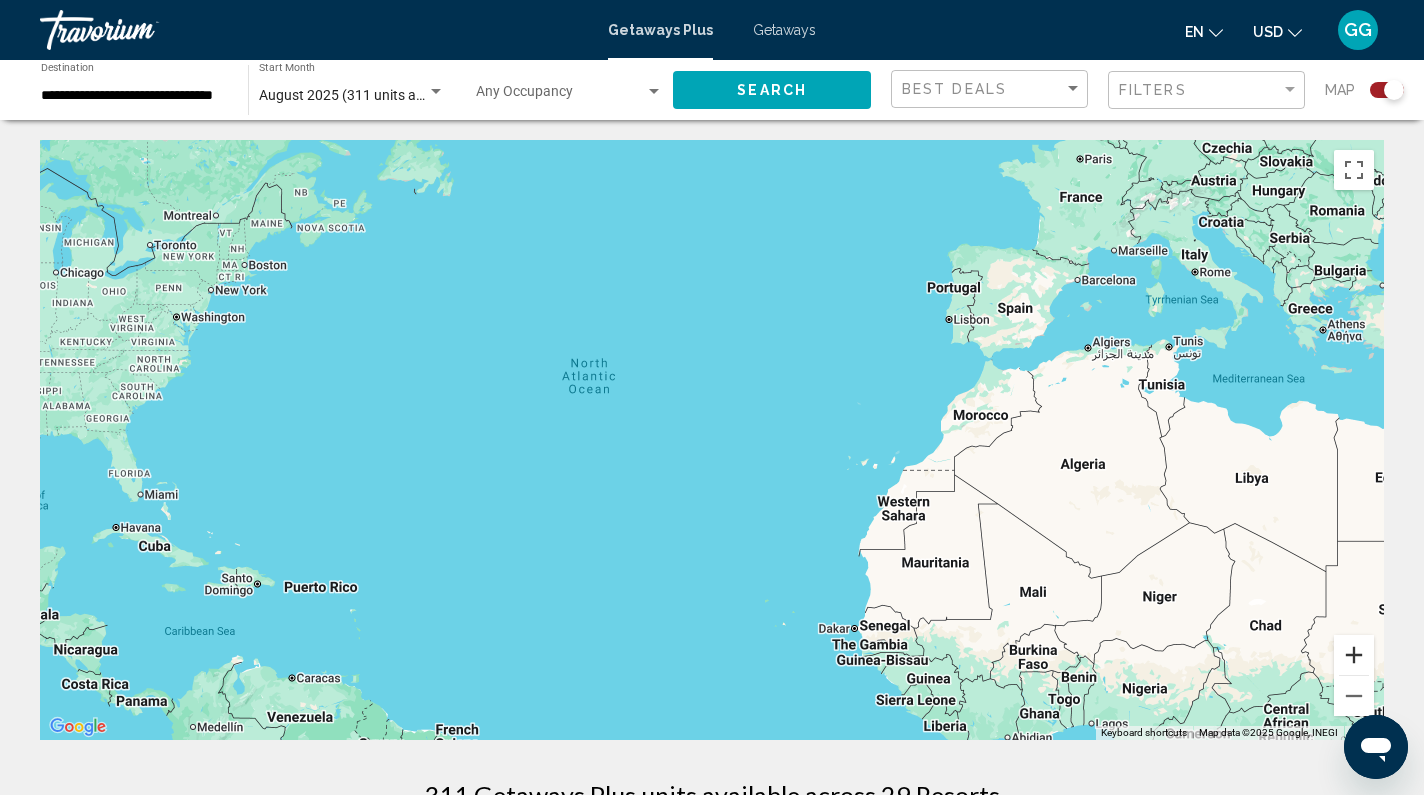 click at bounding box center [1354, 655] 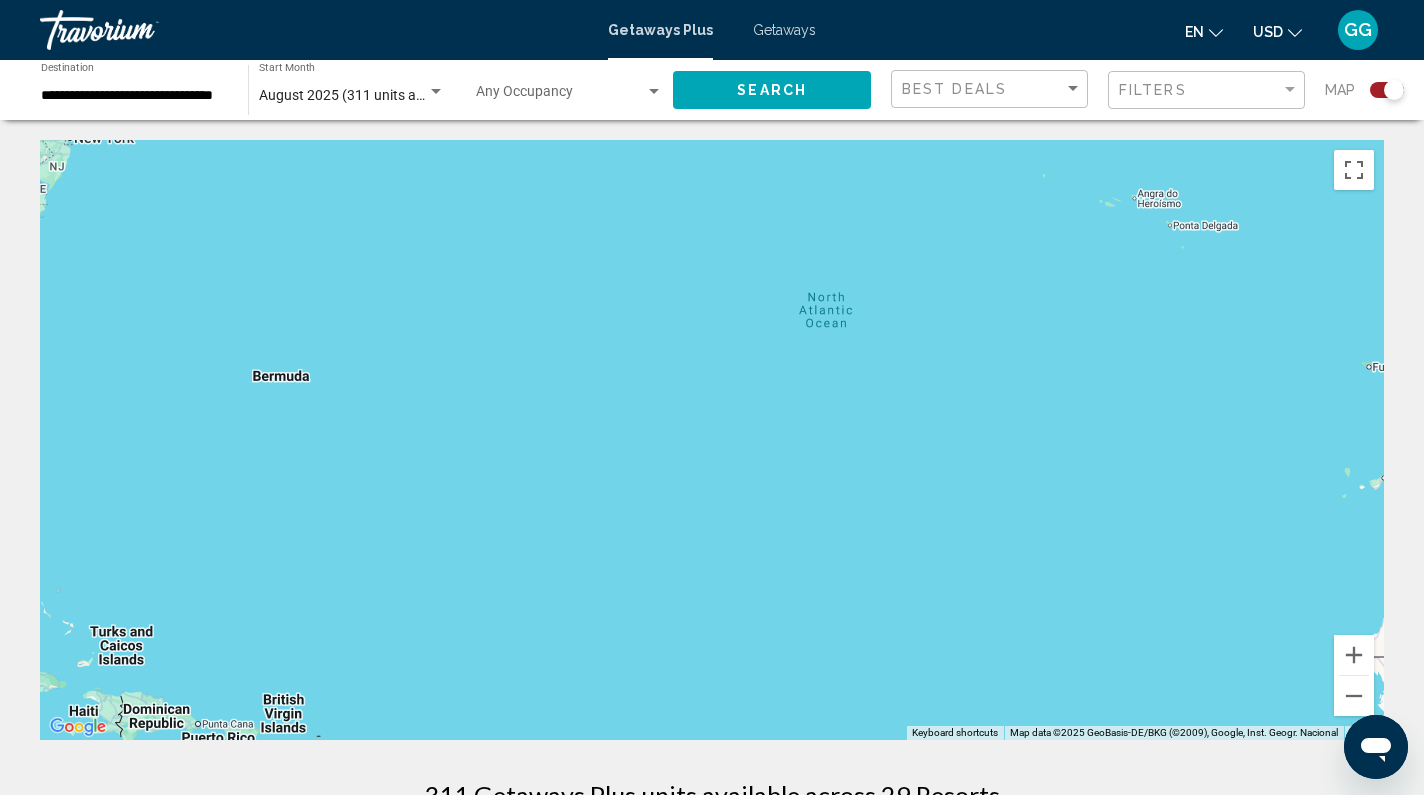 drag, startPoint x: 433, startPoint y: 492, endPoint x: 802, endPoint y: 490, distance: 369.00543 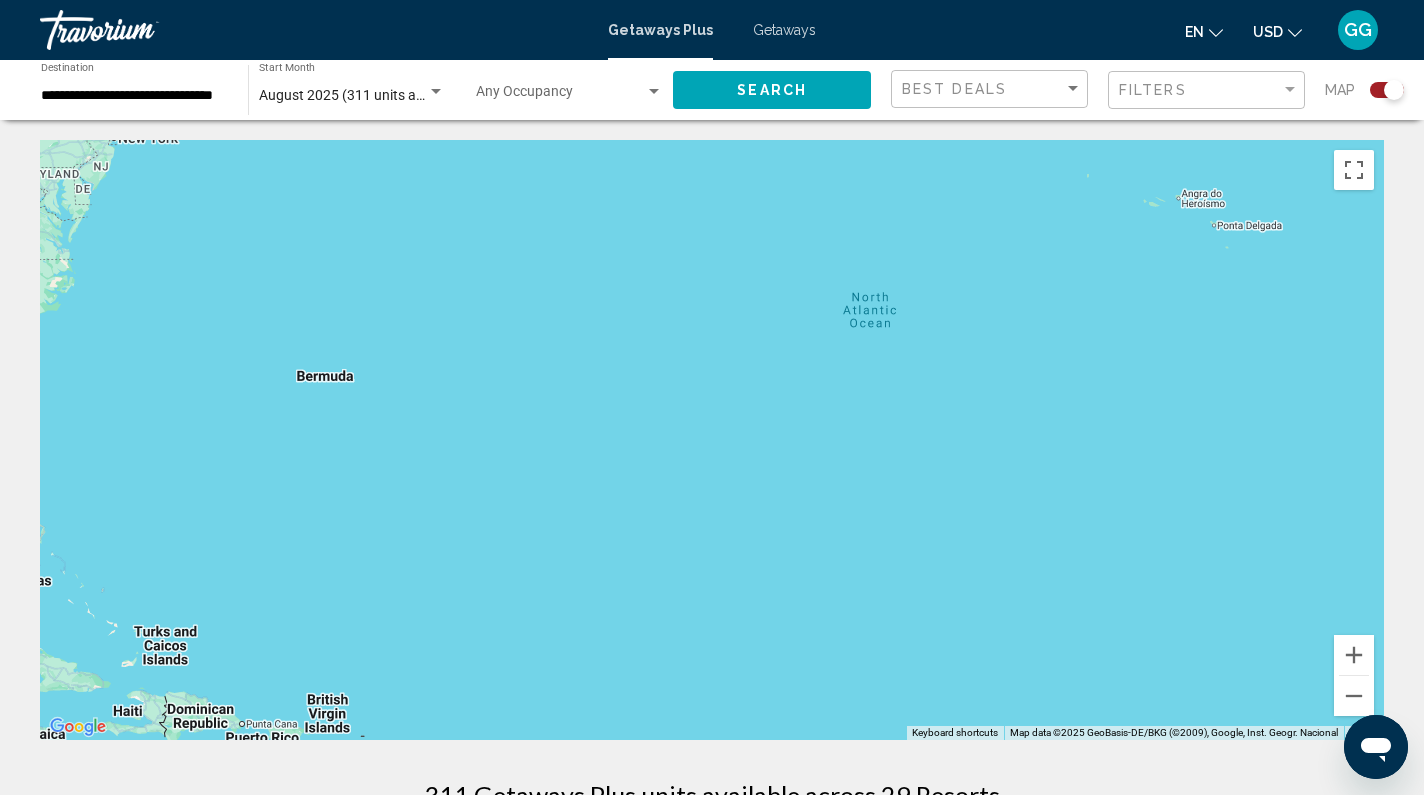 drag, startPoint x: 524, startPoint y: 434, endPoint x: 801, endPoint y: 434, distance: 277 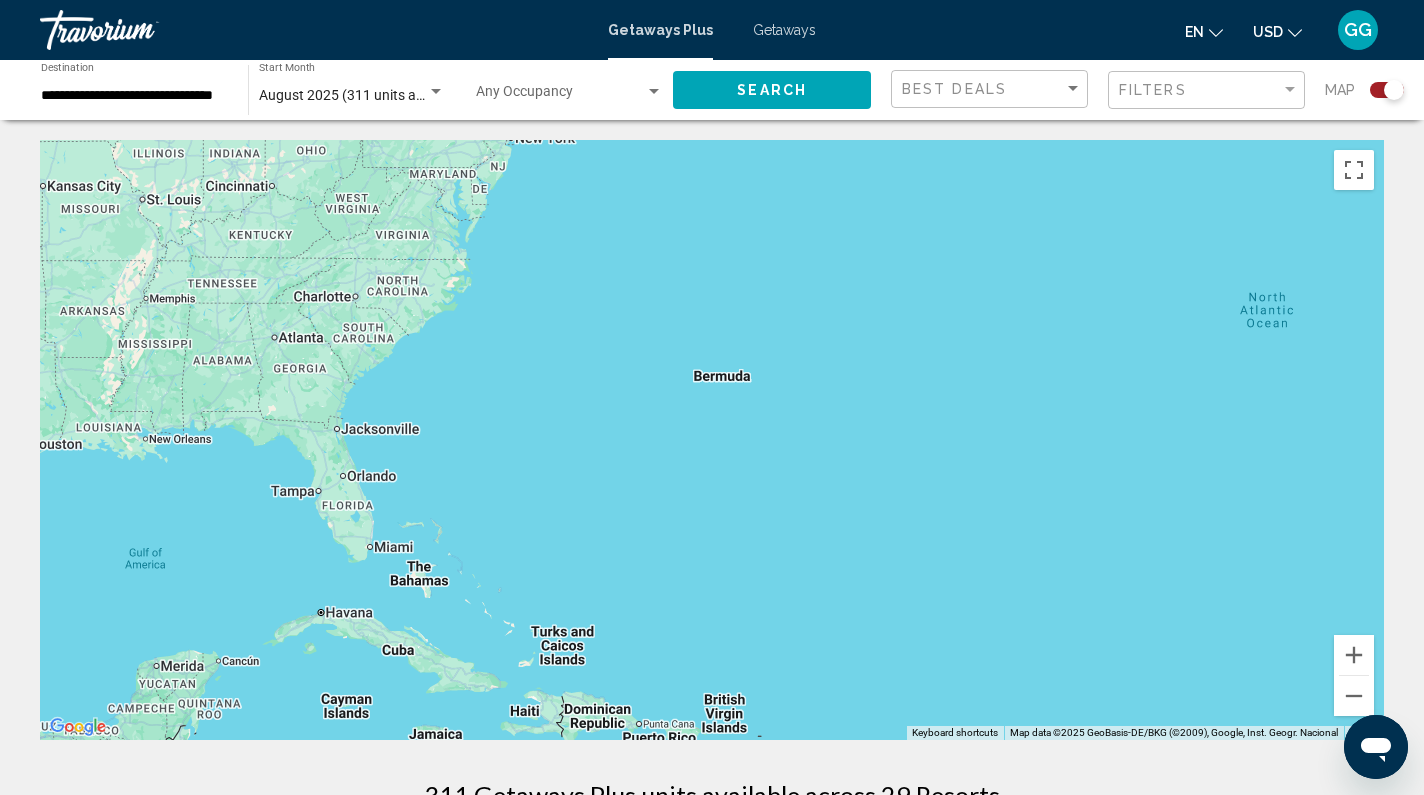 drag, startPoint x: 511, startPoint y: 397, endPoint x: 858, endPoint y: 422, distance: 347.8994 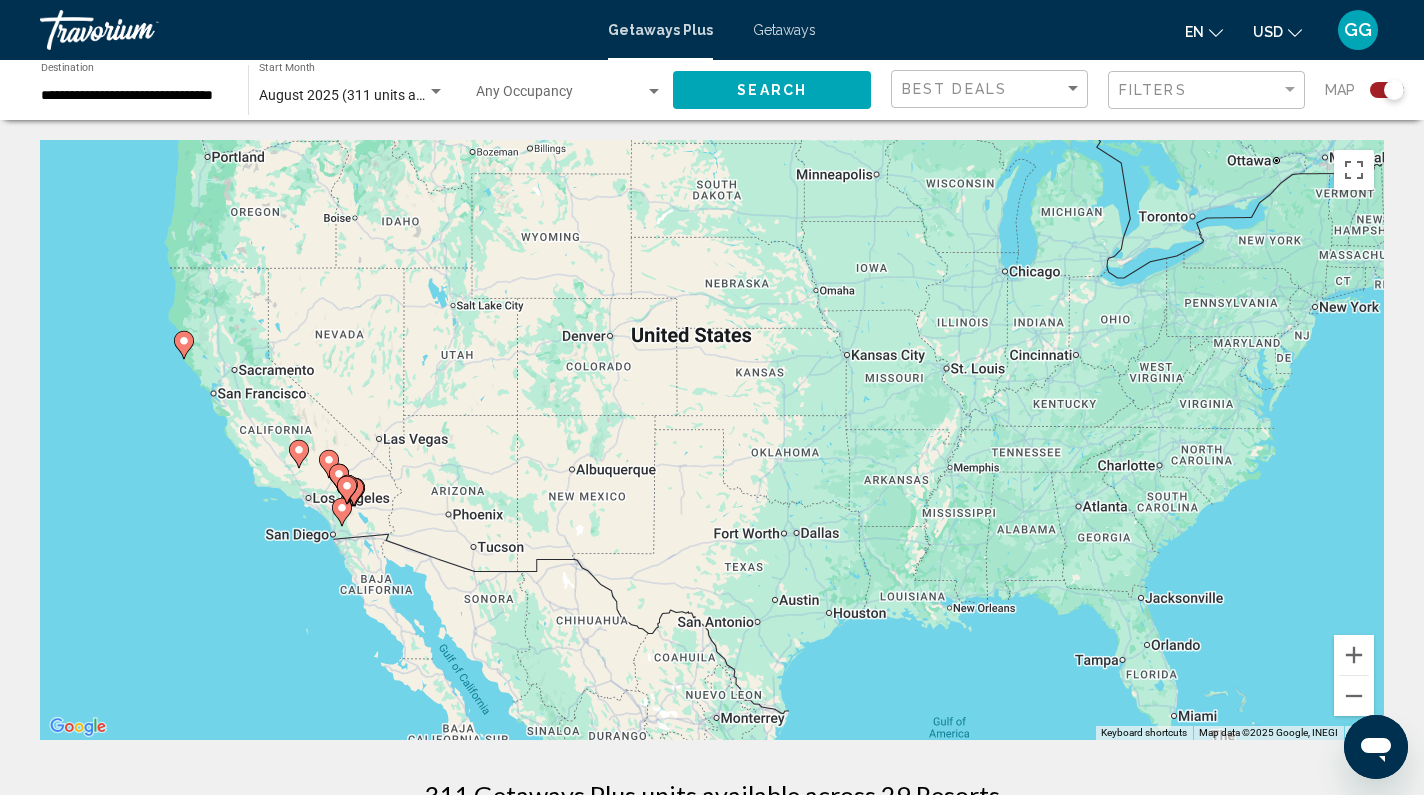 drag, startPoint x: 513, startPoint y: 430, endPoint x: 652, endPoint y: 537, distance: 175.4138 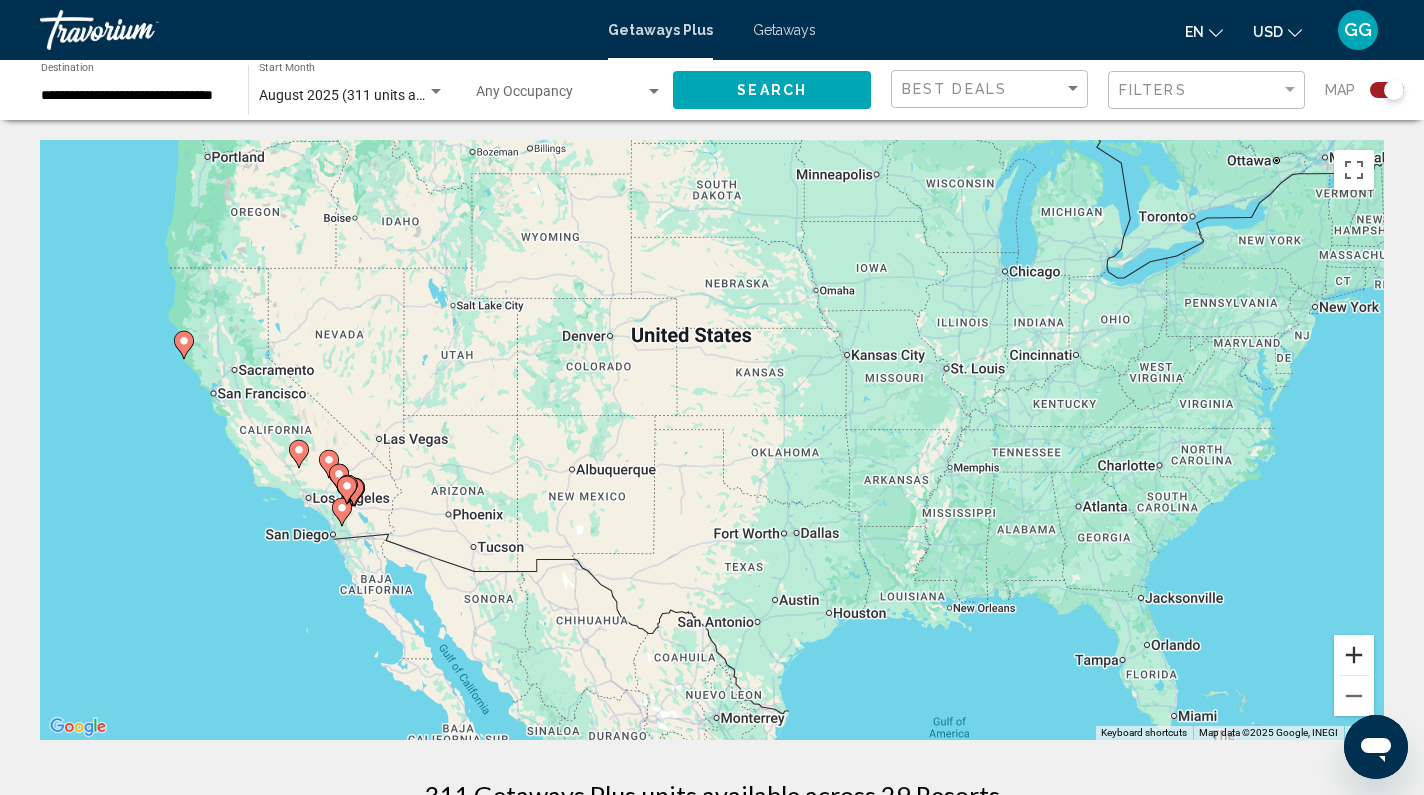 click at bounding box center (1354, 655) 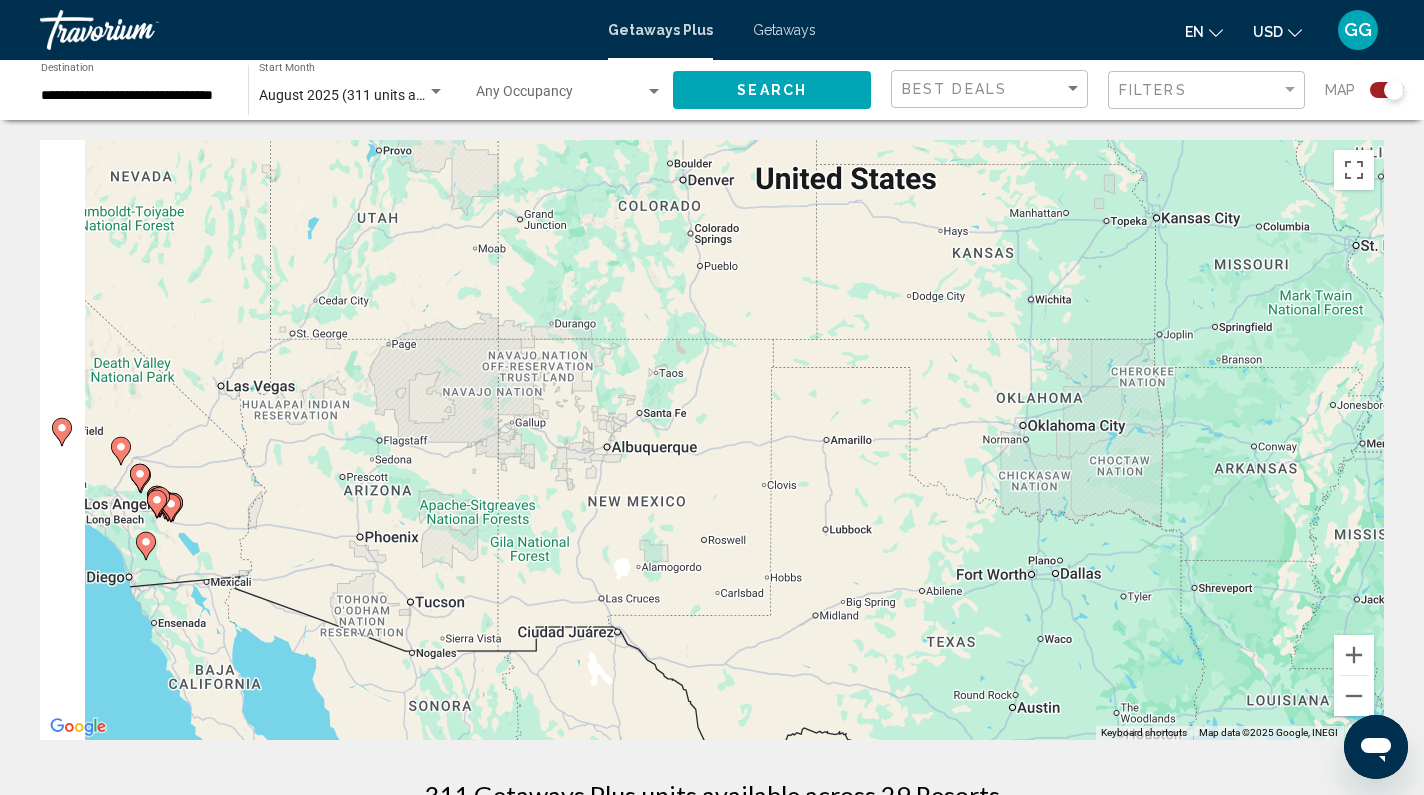 drag, startPoint x: 460, startPoint y: 528, endPoint x: 795, endPoint y: 492, distance: 336.92877 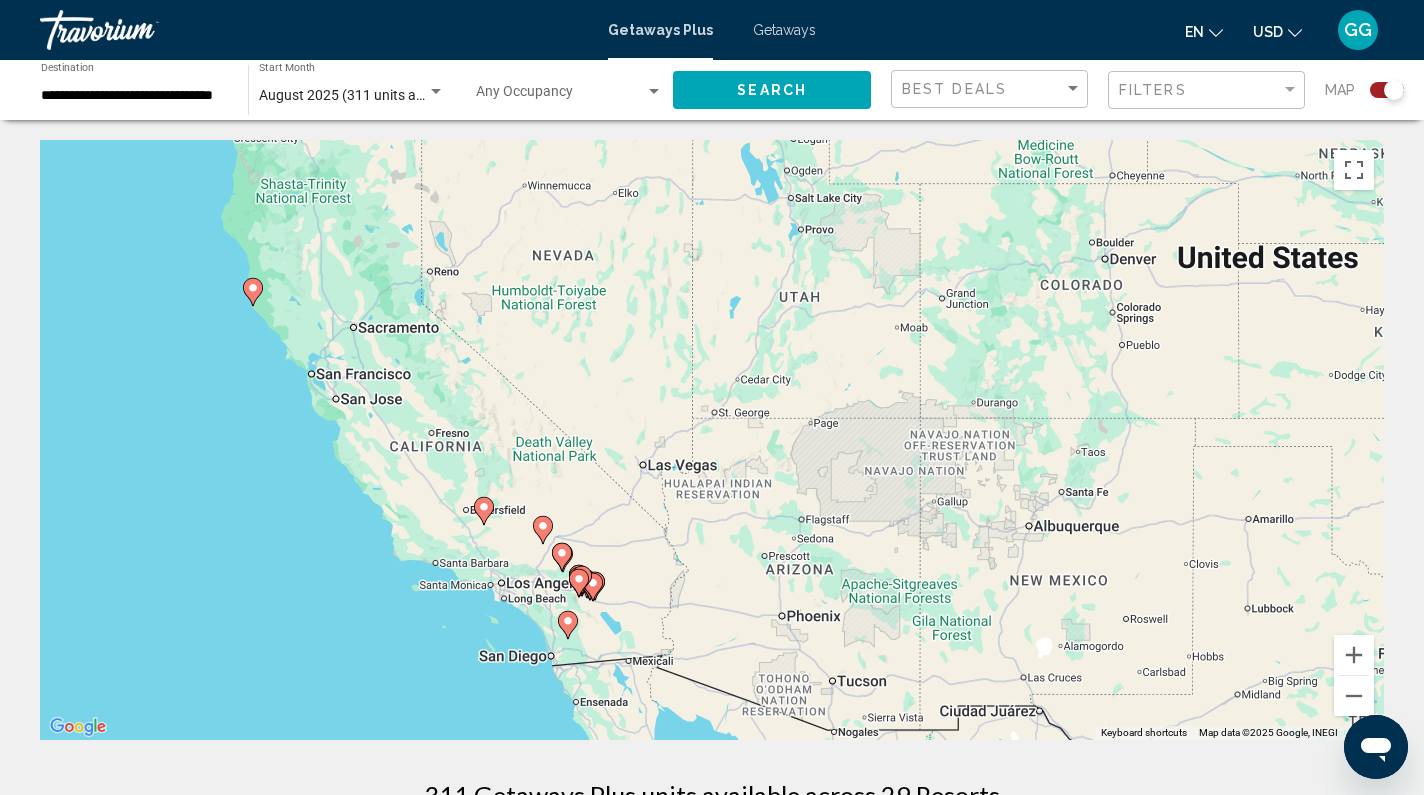 drag, startPoint x: 517, startPoint y: 525, endPoint x: 756, endPoint y: 567, distance: 242.66232 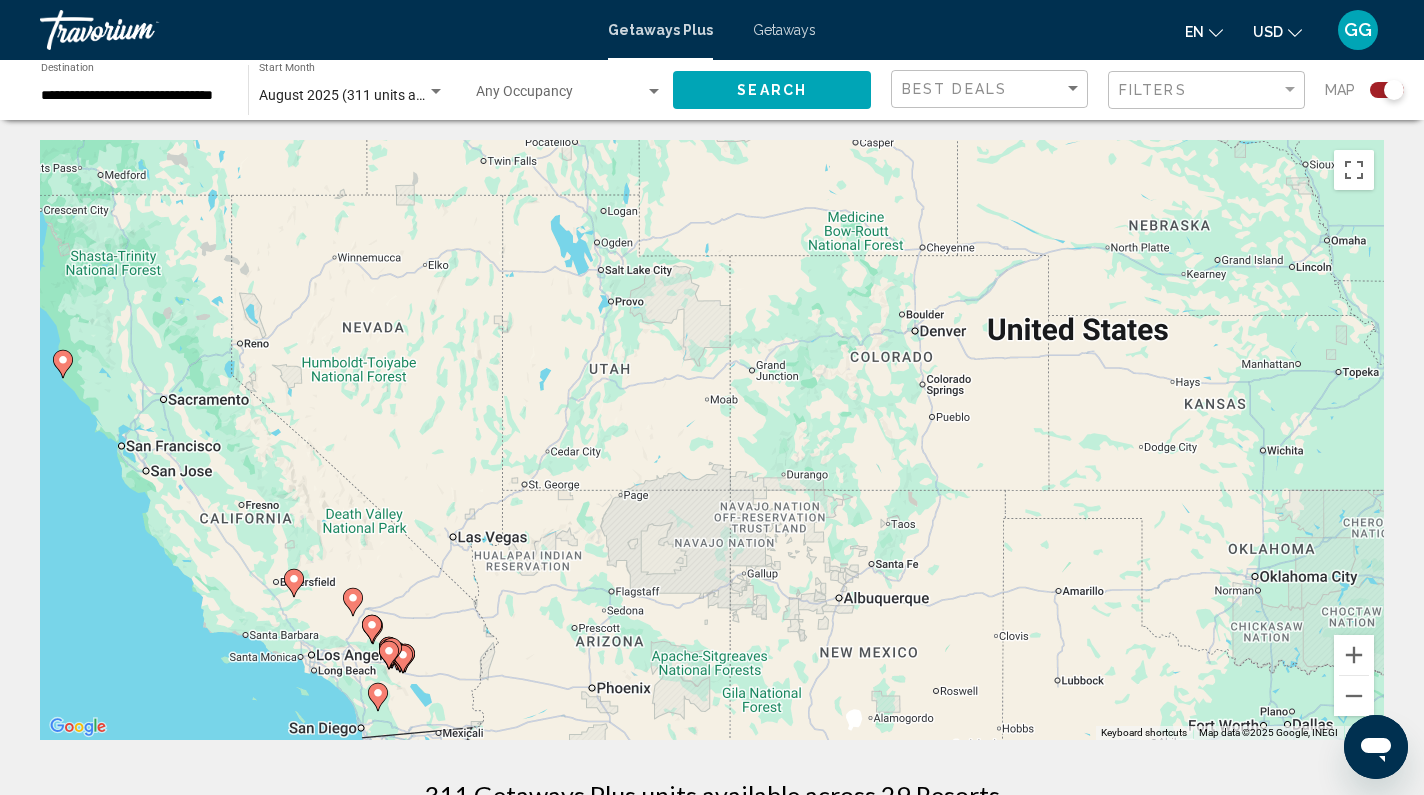 drag, startPoint x: 1017, startPoint y: 417, endPoint x: 797, endPoint y: 511, distance: 239.24046 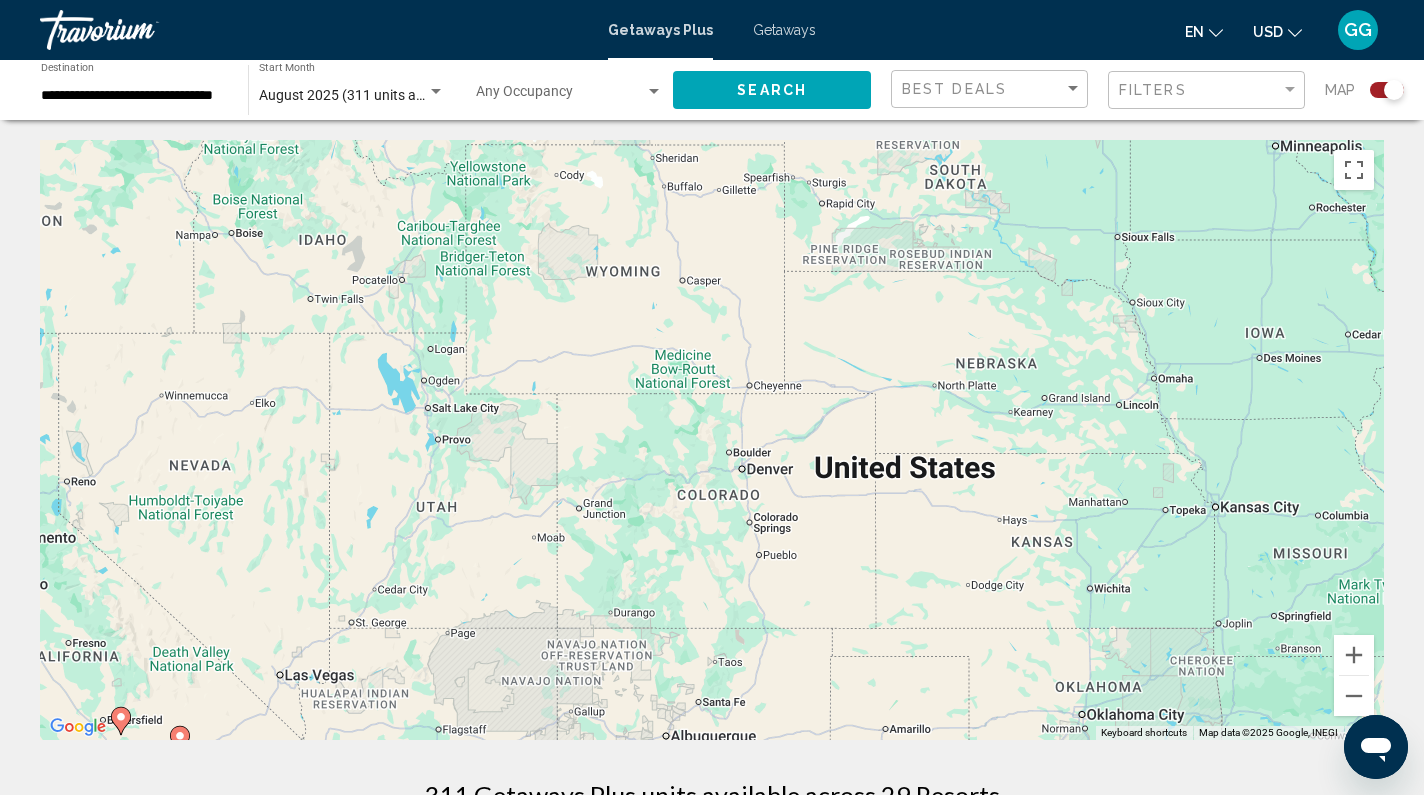 drag, startPoint x: 1036, startPoint y: 484, endPoint x: 836, endPoint y: 648, distance: 258.6426 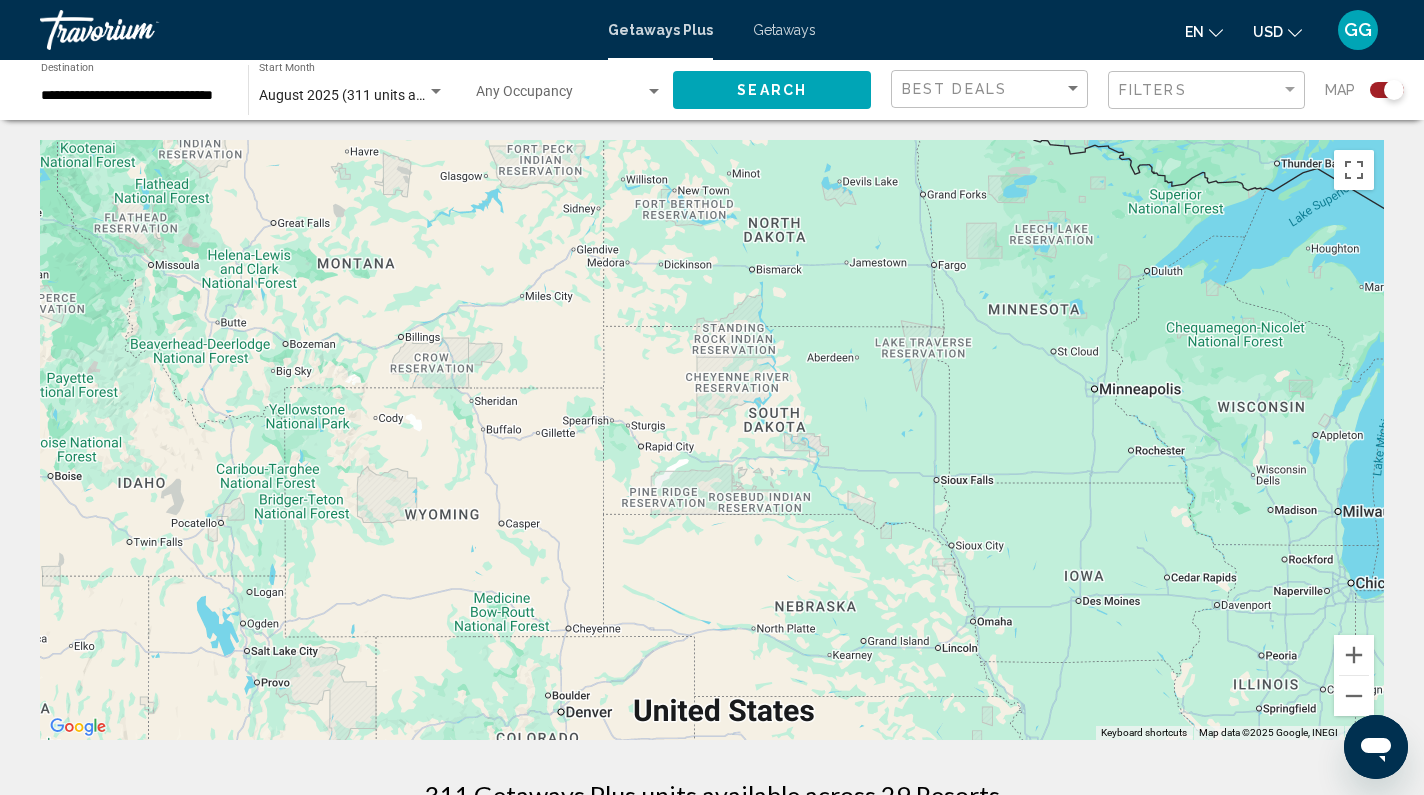 drag, startPoint x: 928, startPoint y: 398, endPoint x: 821, endPoint y: 594, distance: 223.30472 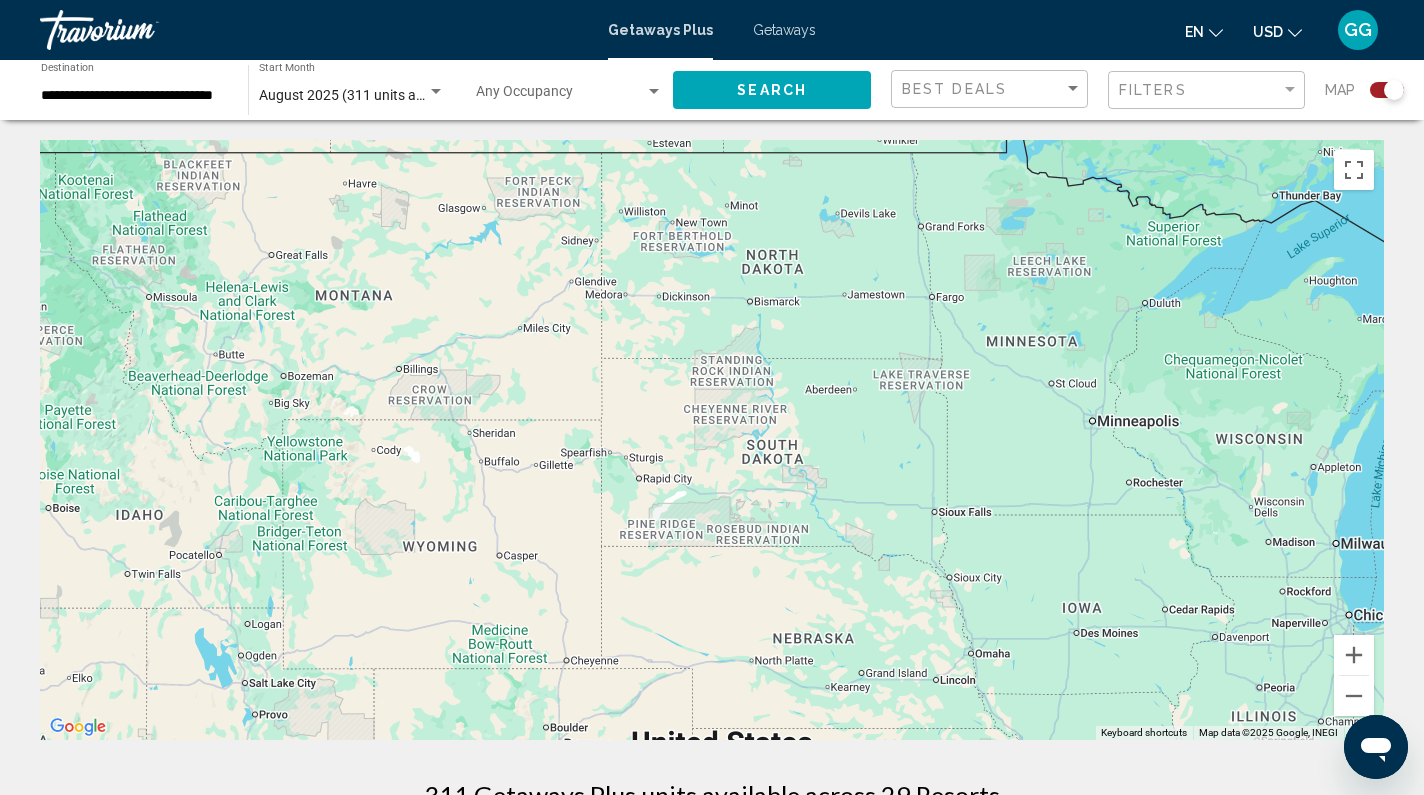 drag, startPoint x: 821, startPoint y: 594, endPoint x: 821, endPoint y: 618, distance: 24 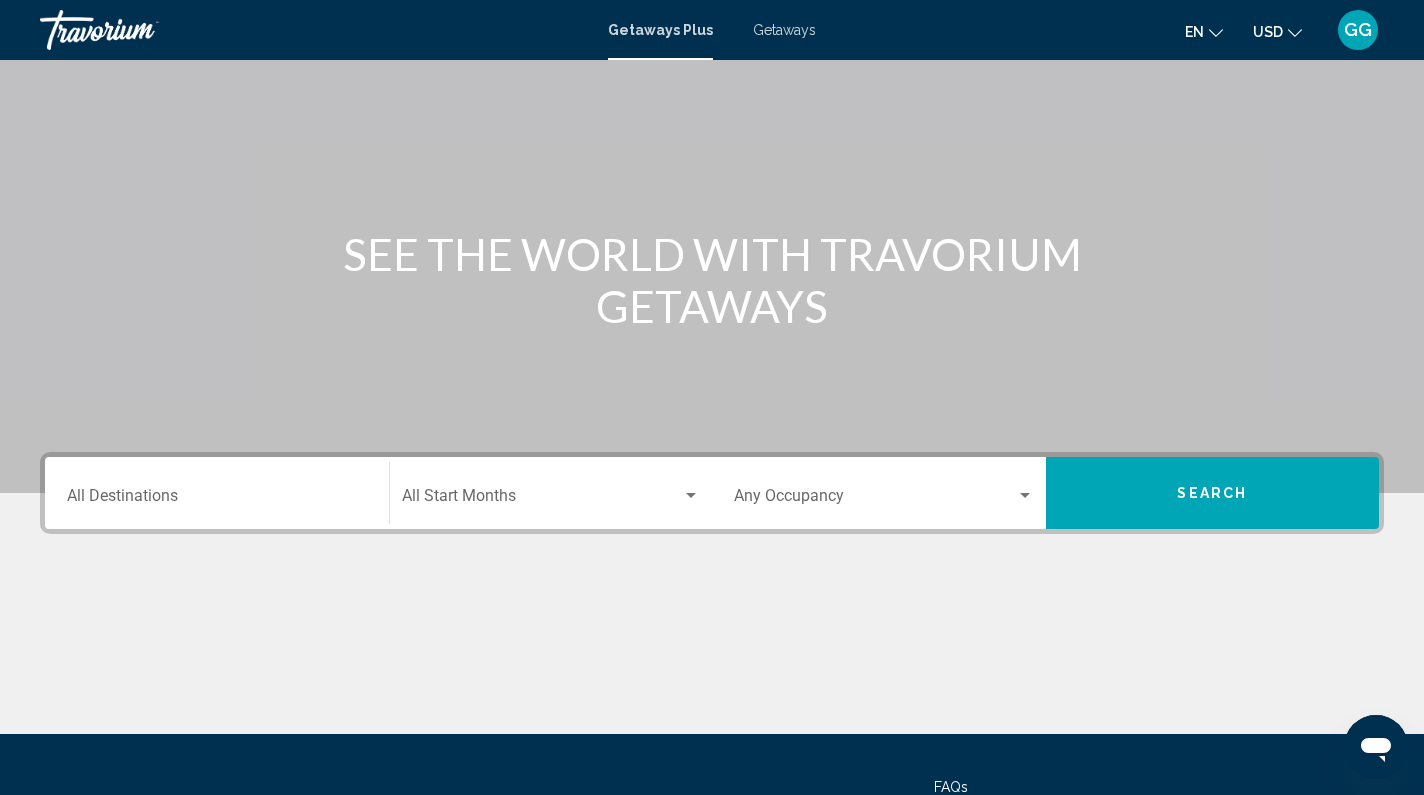 scroll, scrollTop: 115, scrollLeft: 0, axis: vertical 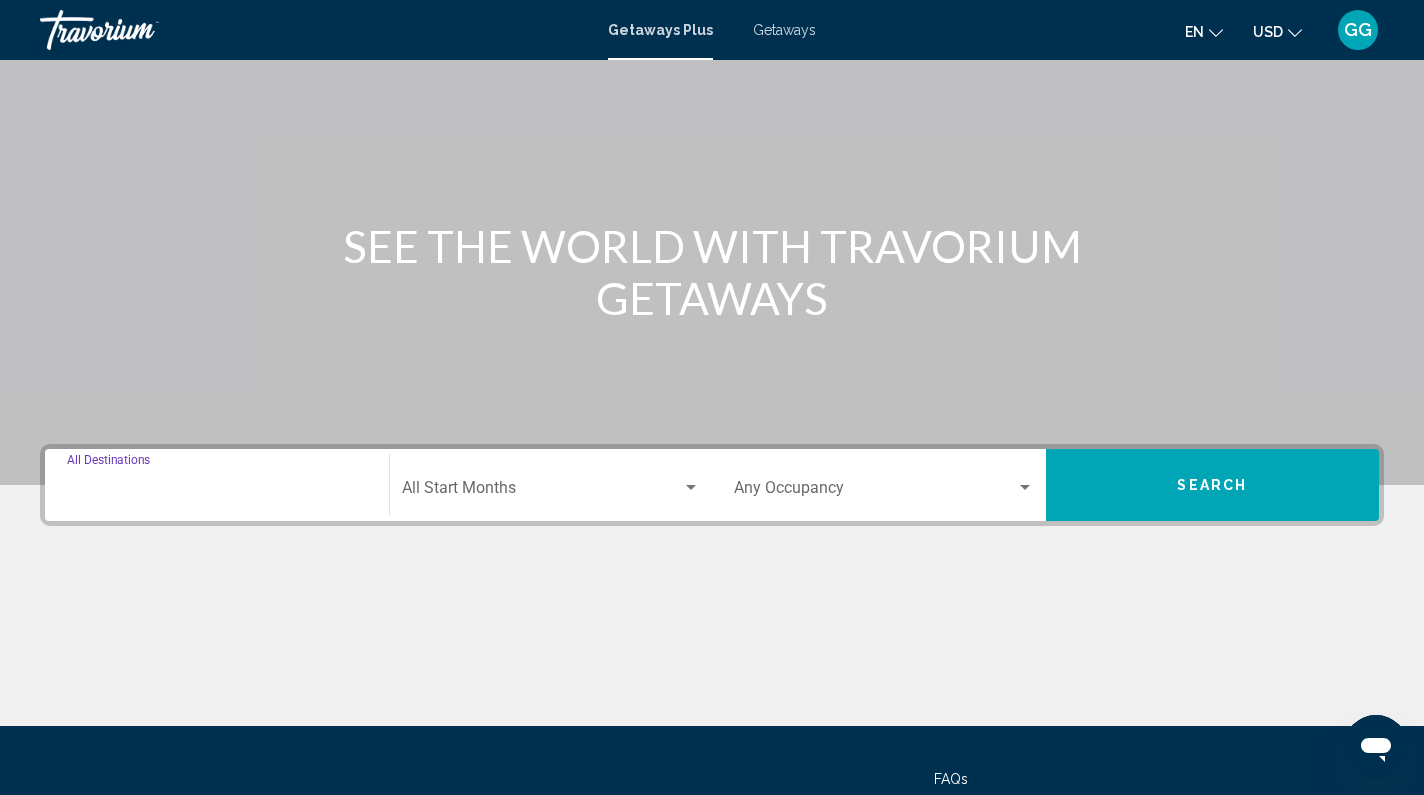 click on "Destination All Destinations" at bounding box center [217, 492] 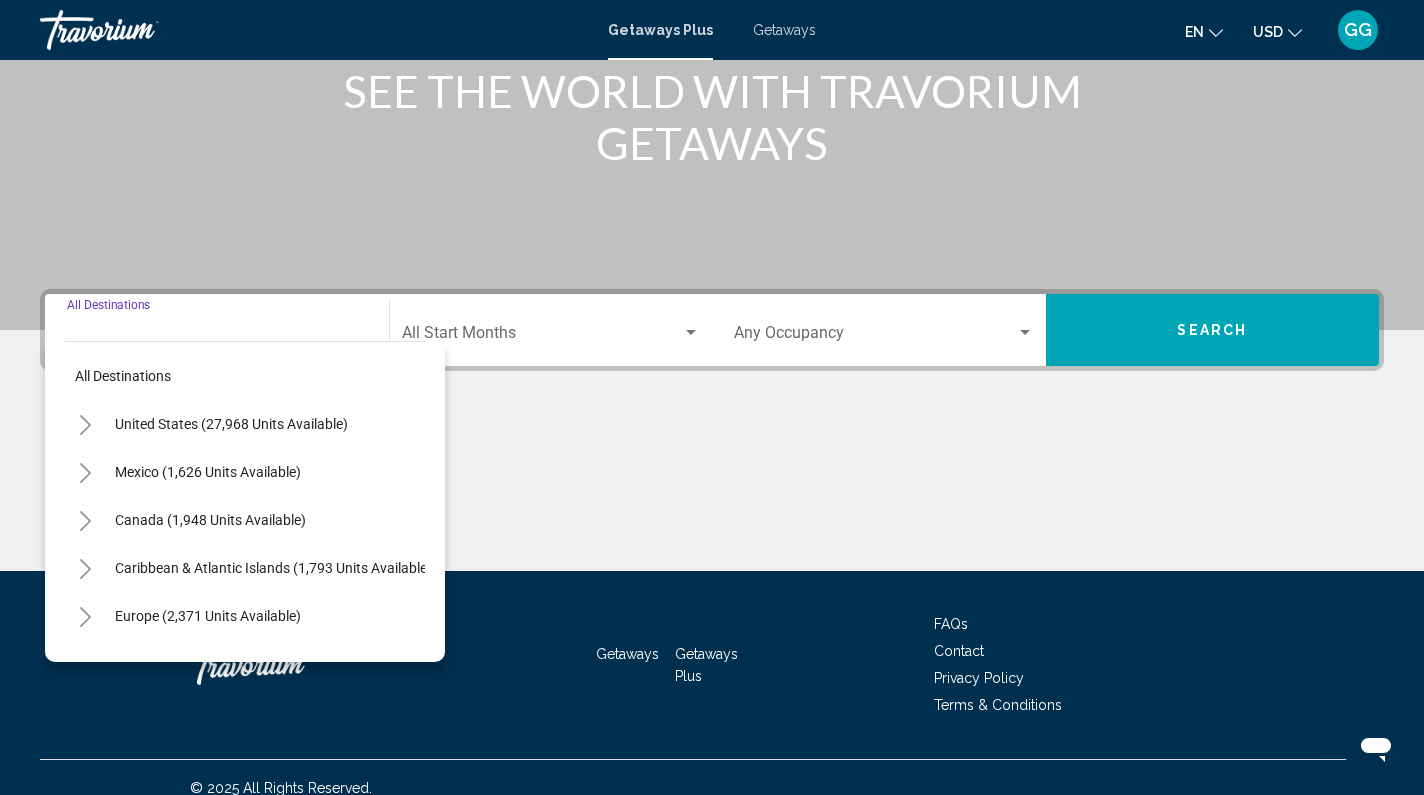 scroll, scrollTop: 291, scrollLeft: 0, axis: vertical 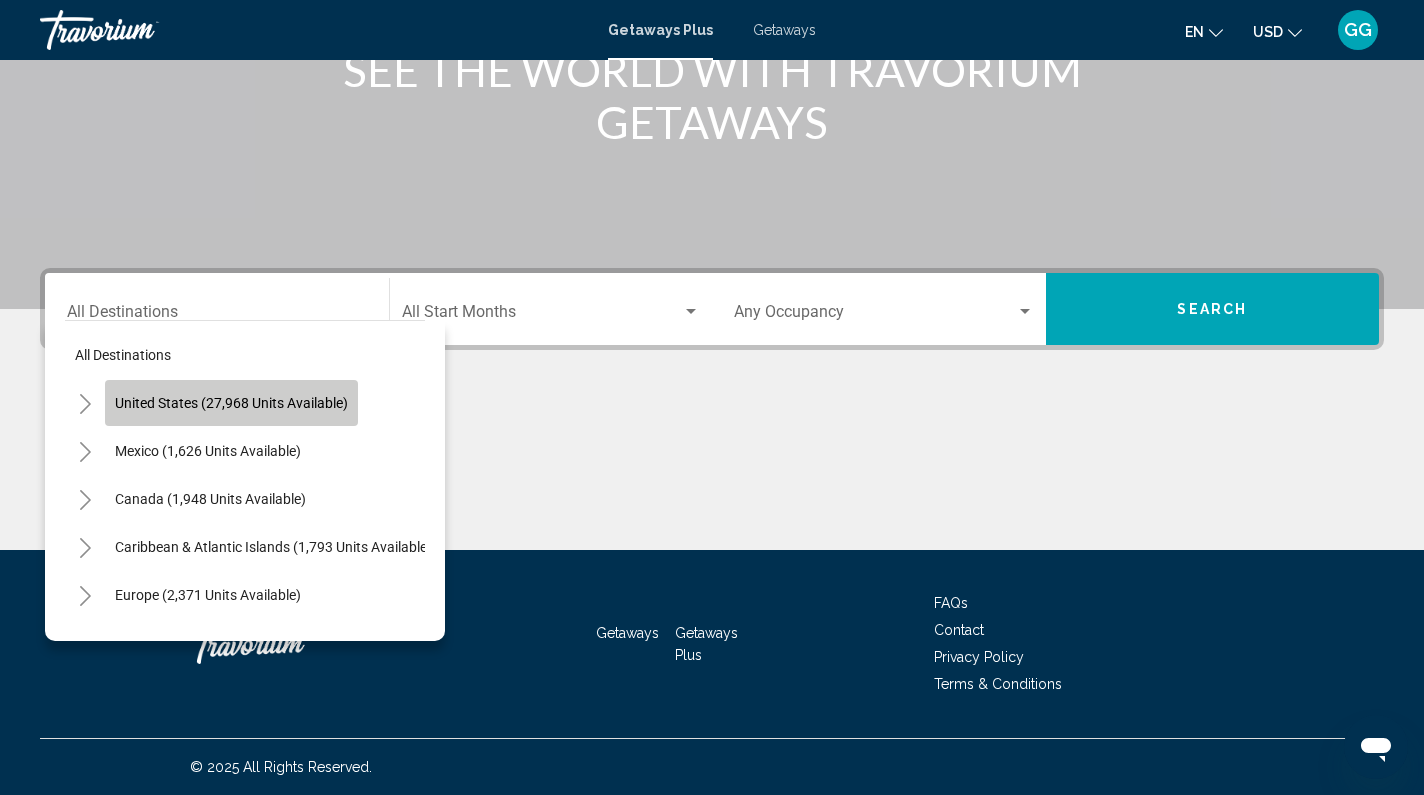 click on "United States (27,968 units available)" at bounding box center (208, 451) 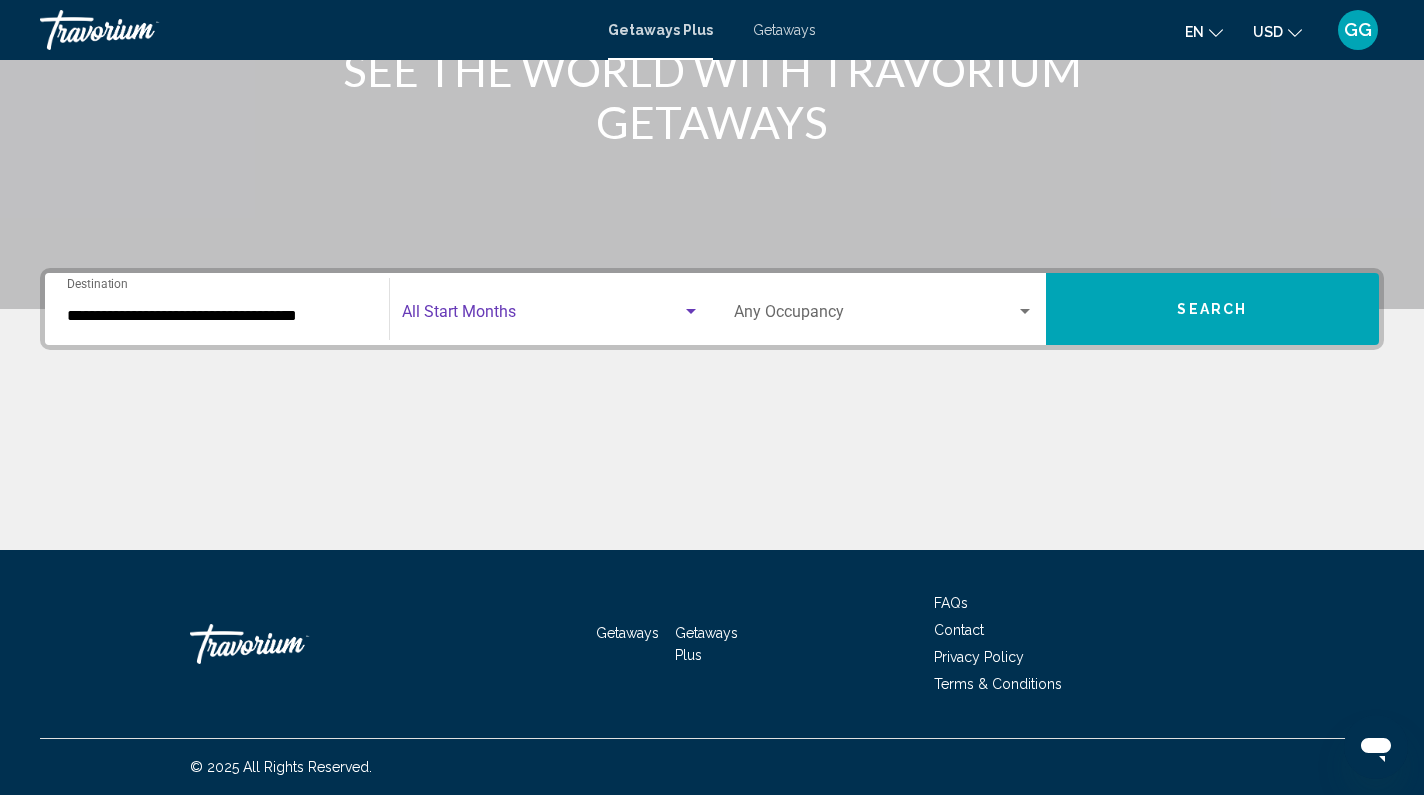 click at bounding box center [691, 312] 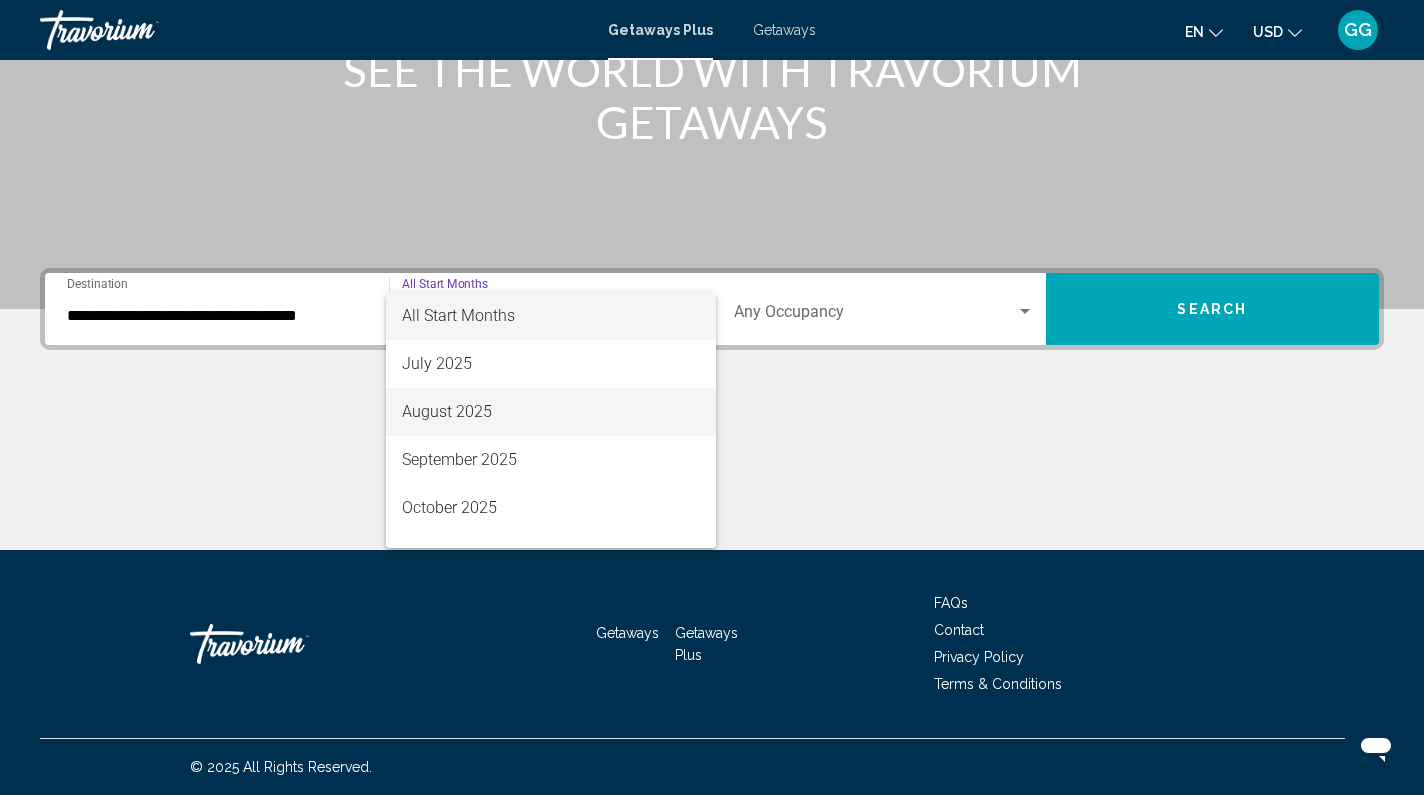 click on "August 2025" at bounding box center (551, 412) 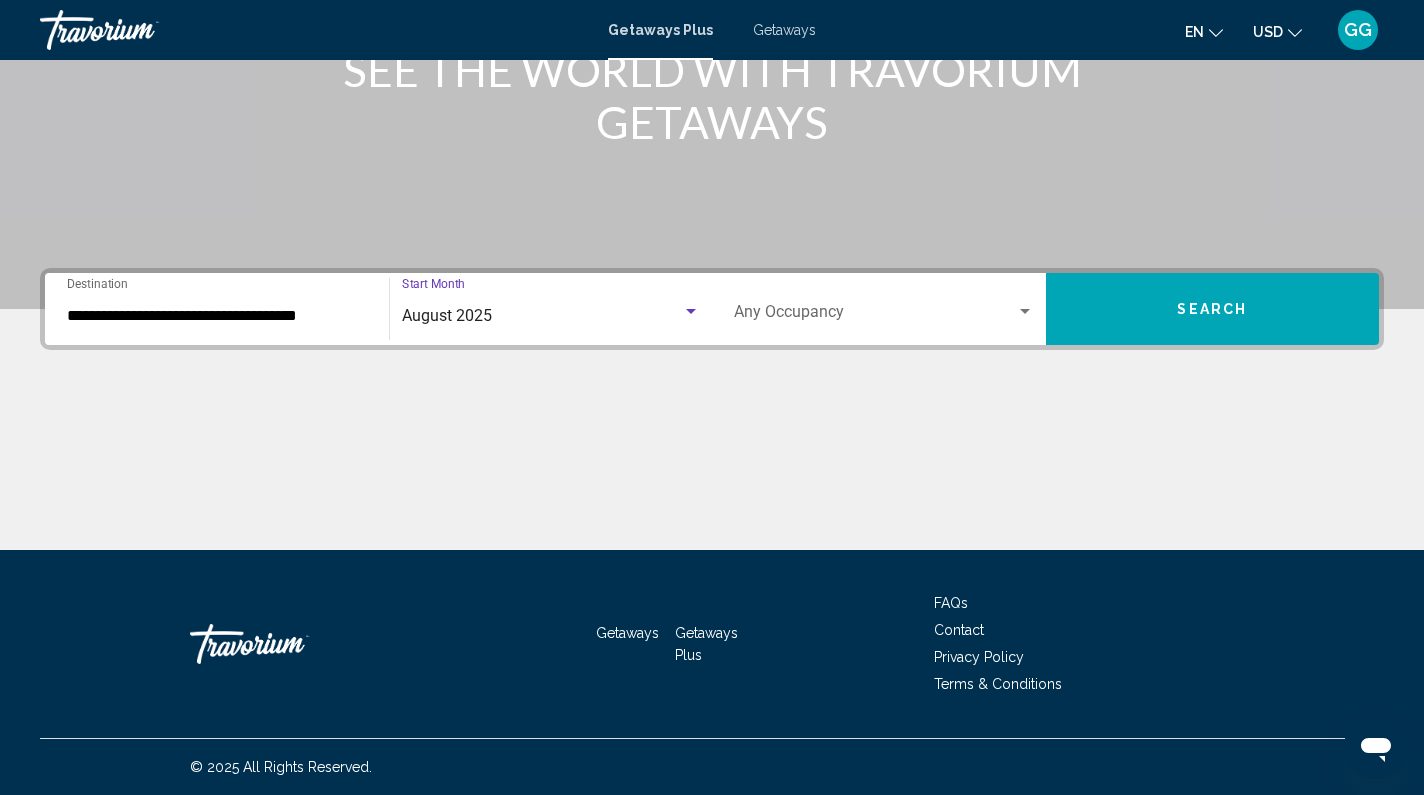click at bounding box center (691, 312) 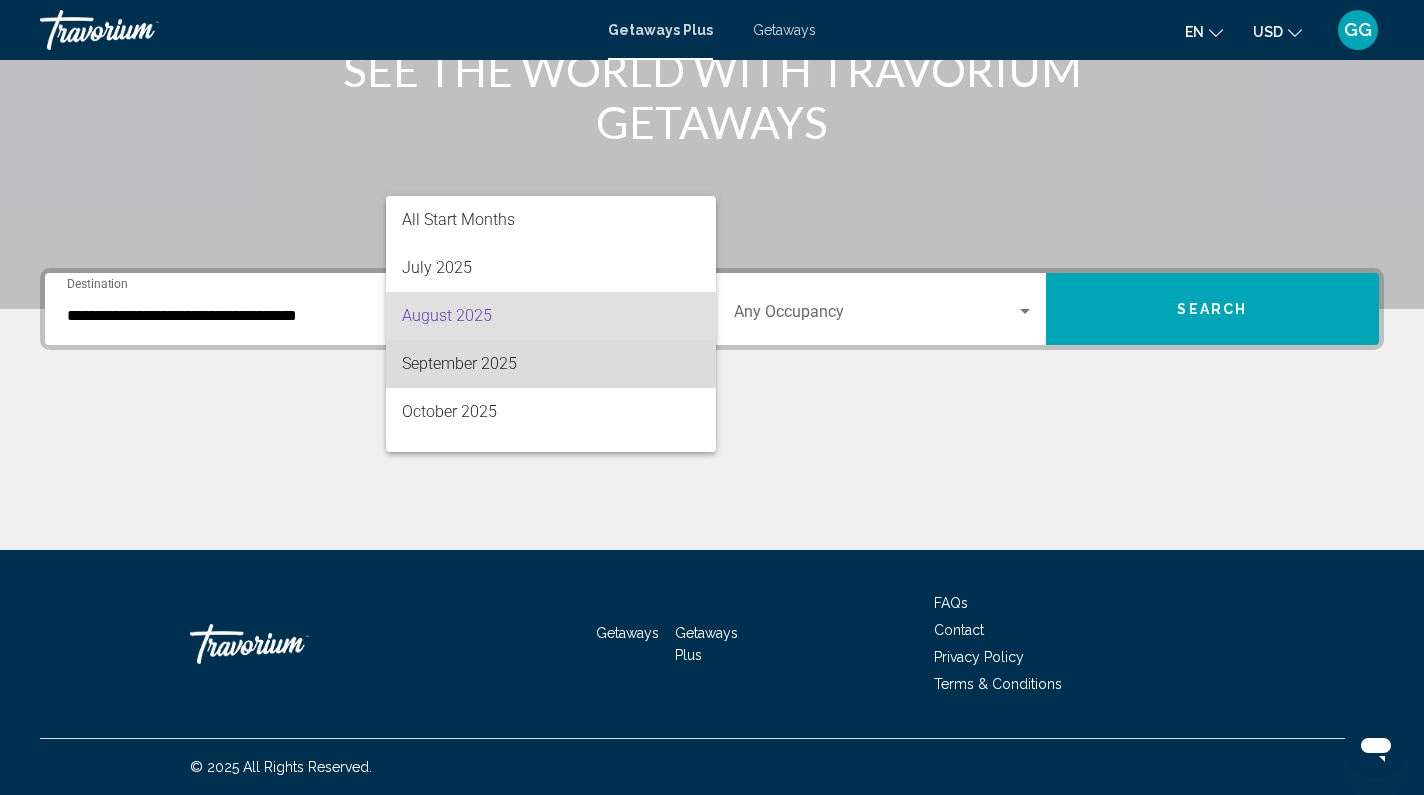 click on "September 2025" at bounding box center [551, 364] 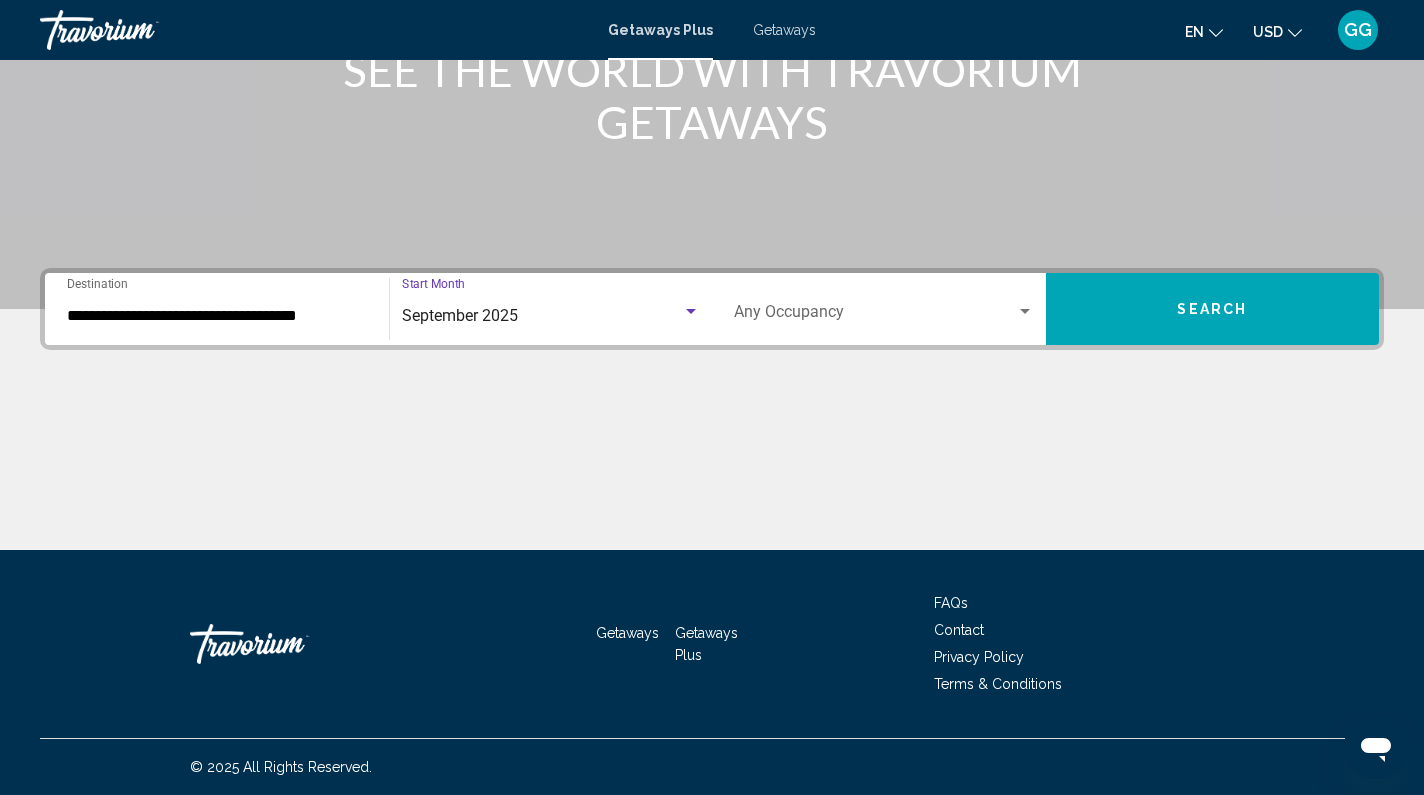 click on "**********" at bounding box center [217, 316] 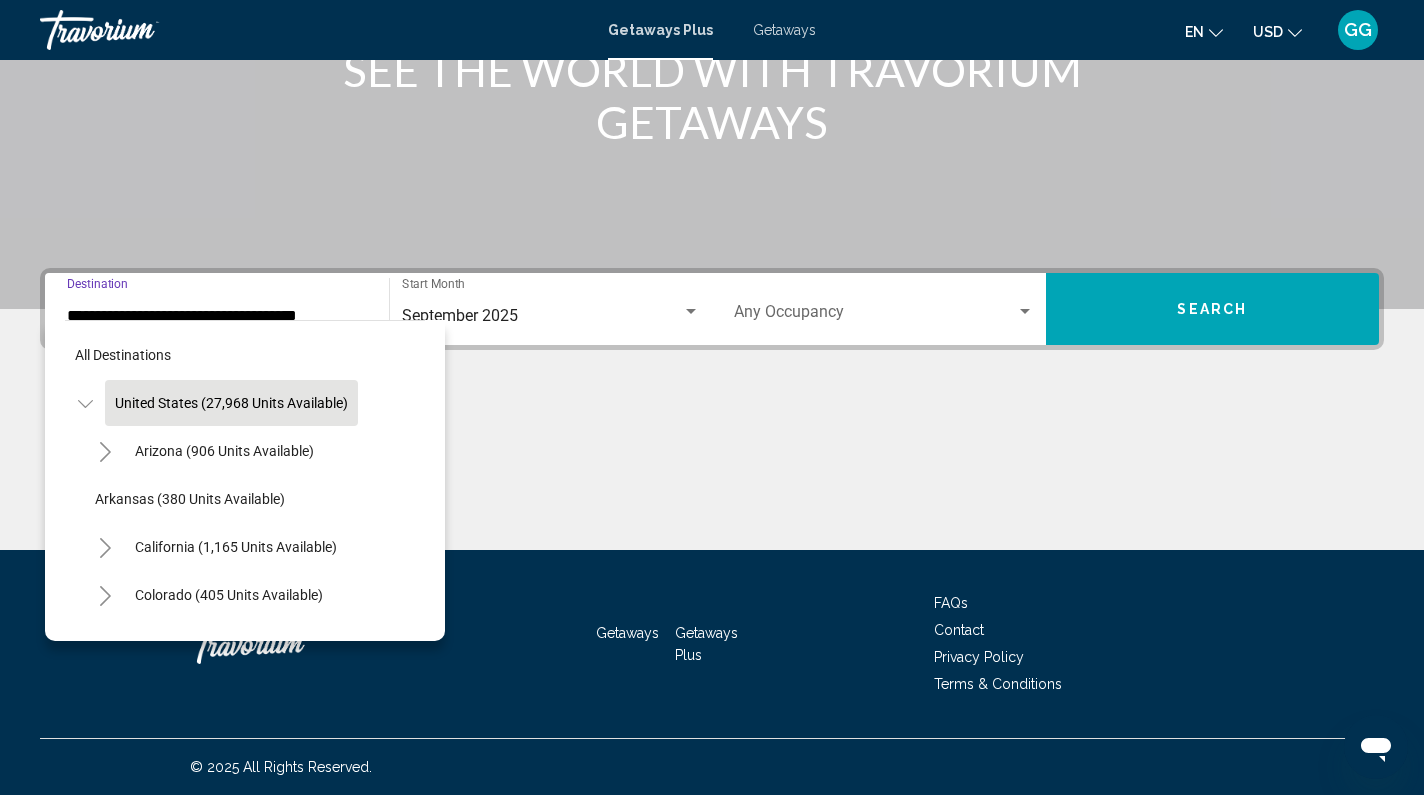 click on "**********" at bounding box center (217, 316) 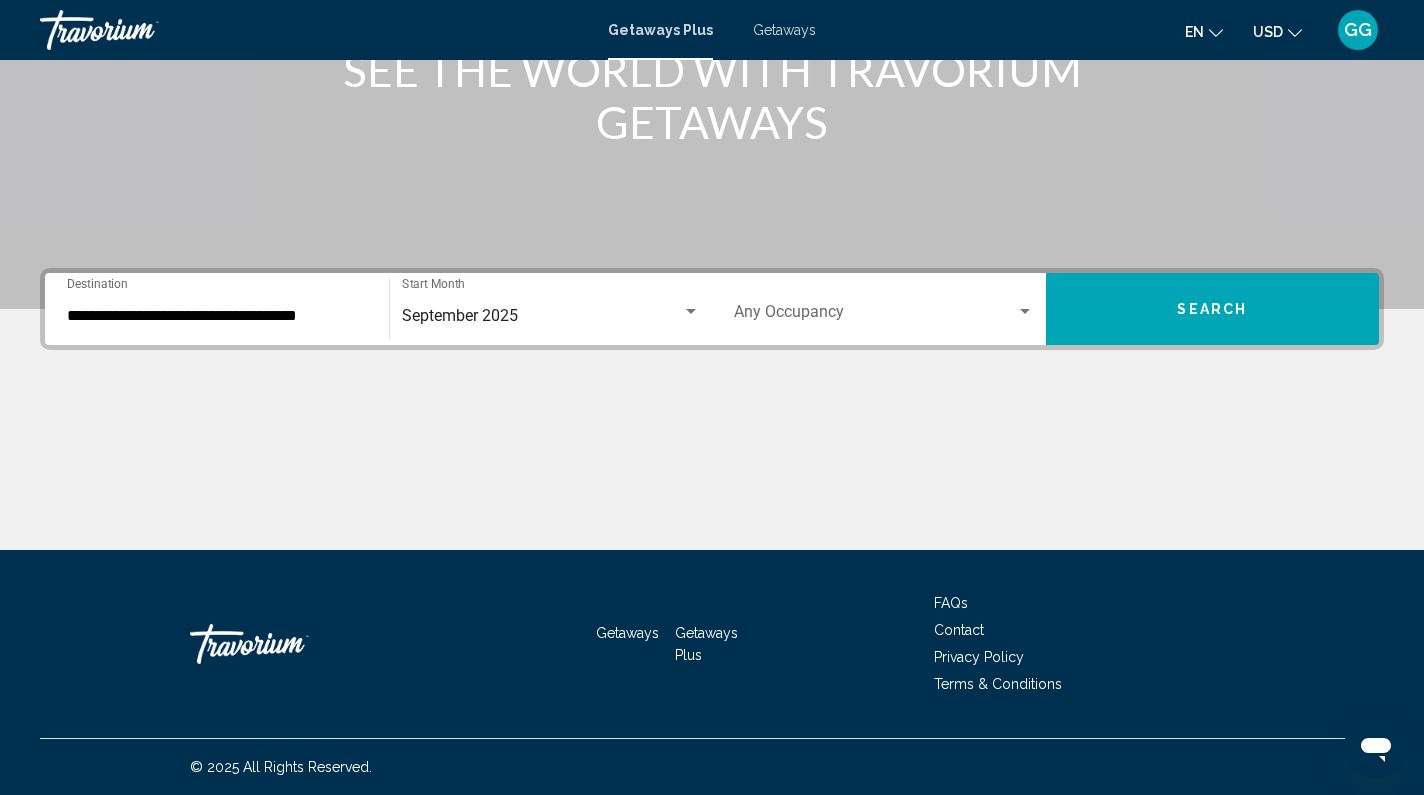 click on "Search" at bounding box center (1212, 308) 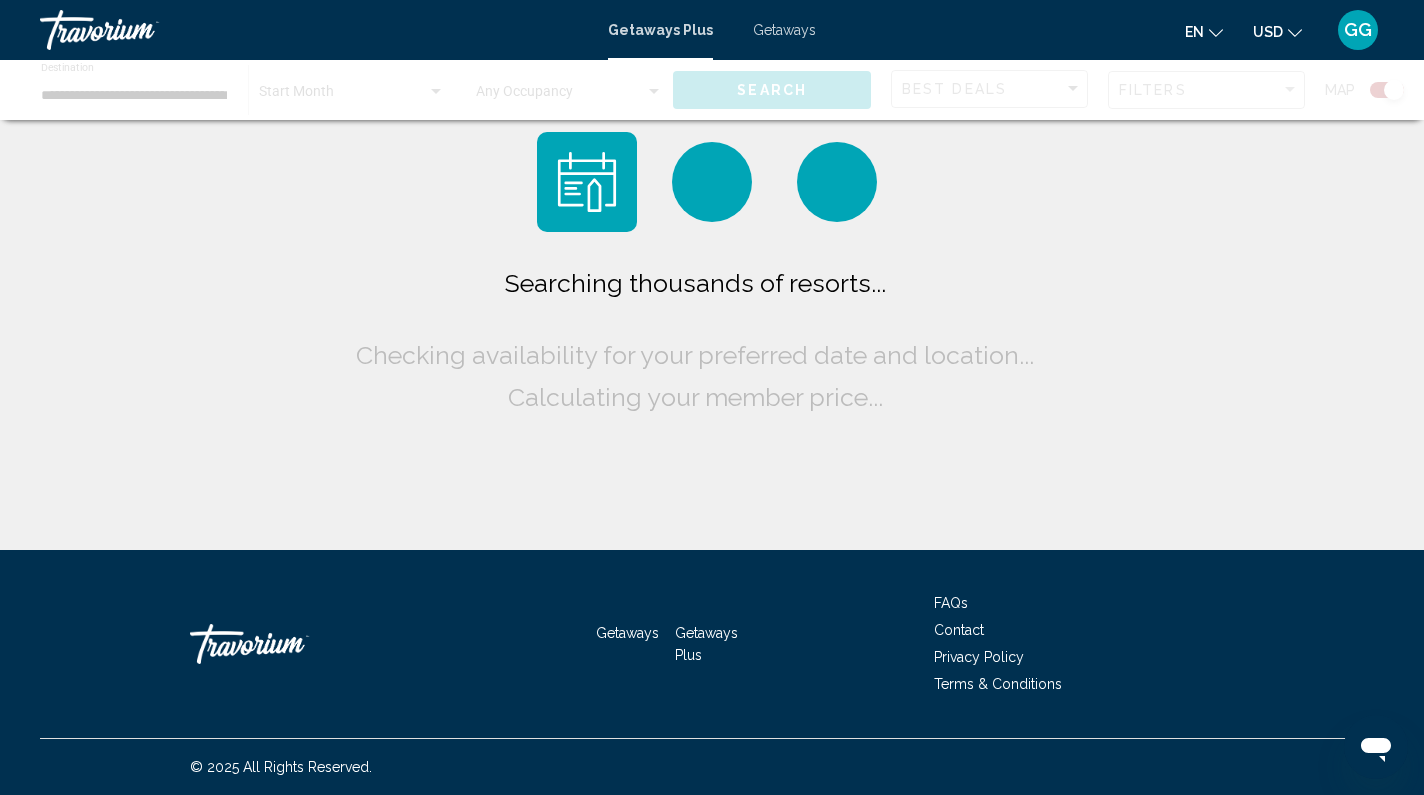 scroll, scrollTop: 0, scrollLeft: 0, axis: both 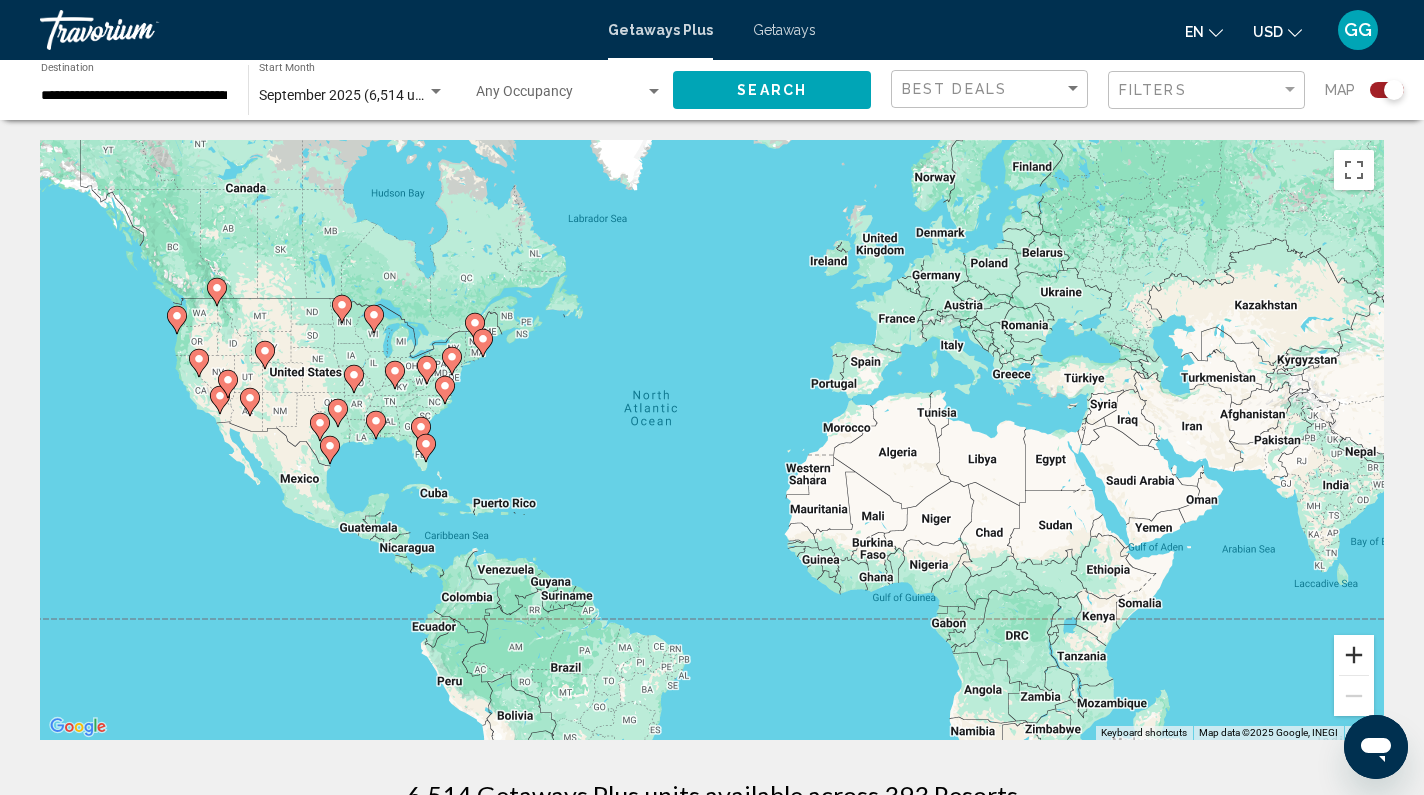 click at bounding box center (1354, 655) 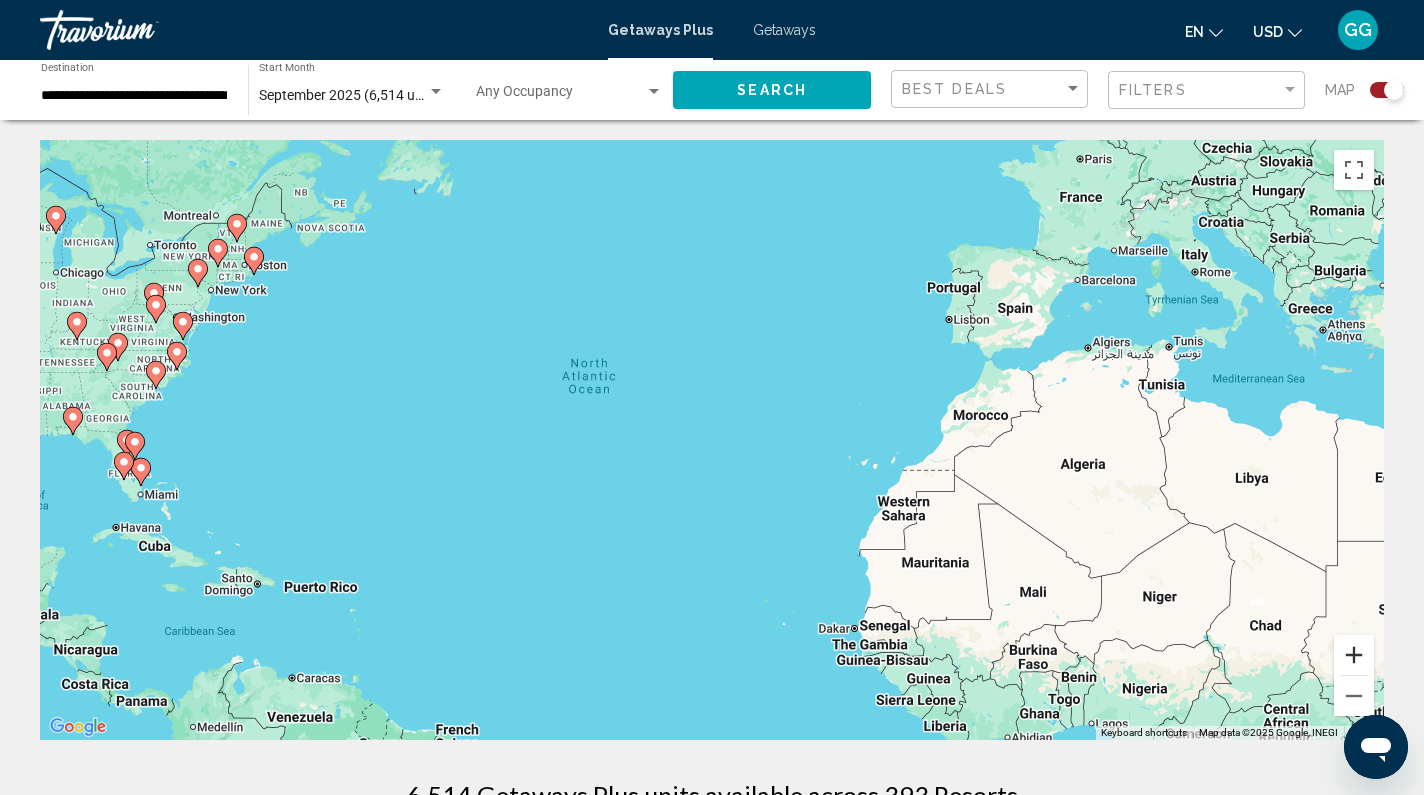 click at bounding box center [1354, 655] 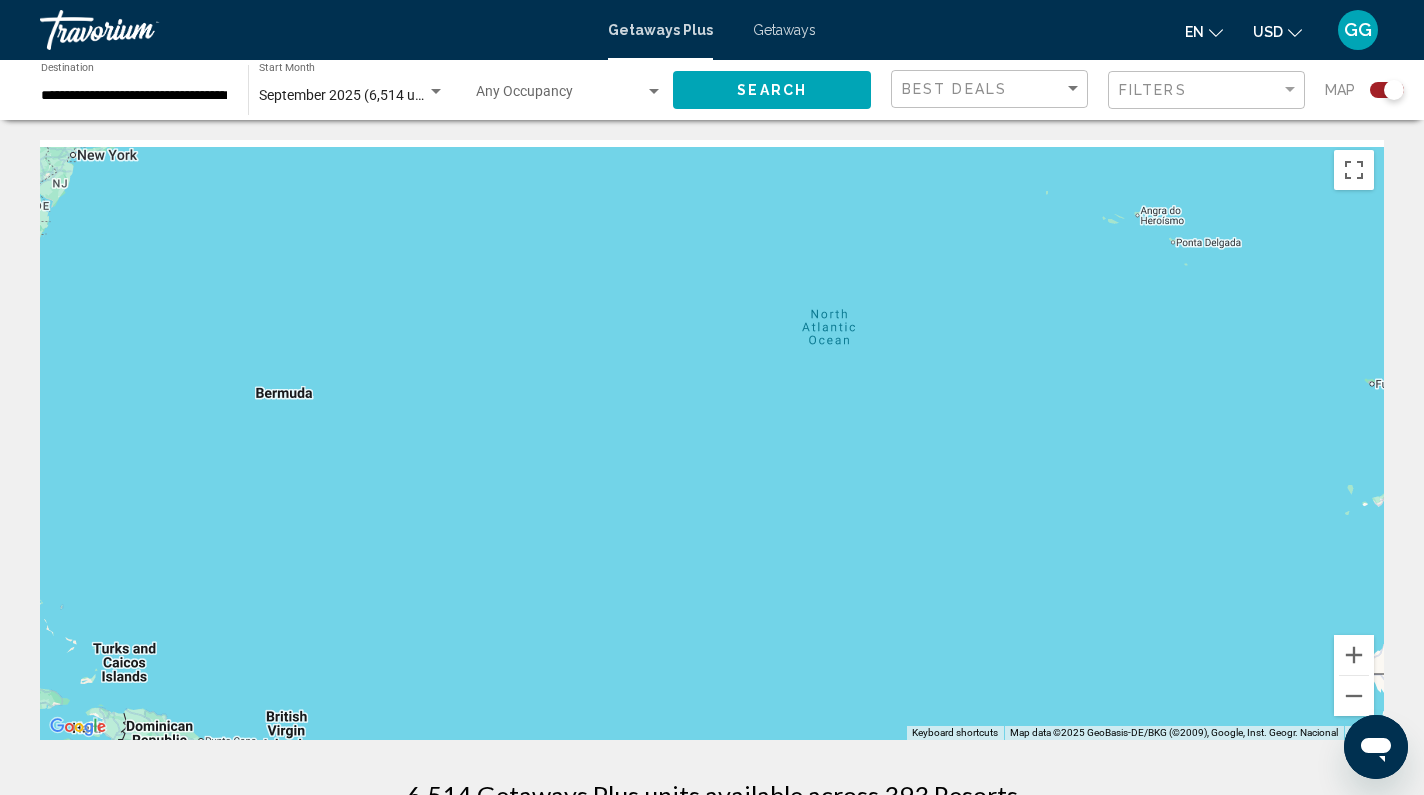 drag, startPoint x: 338, startPoint y: 527, endPoint x: 767, endPoint y: 570, distance: 431.14963 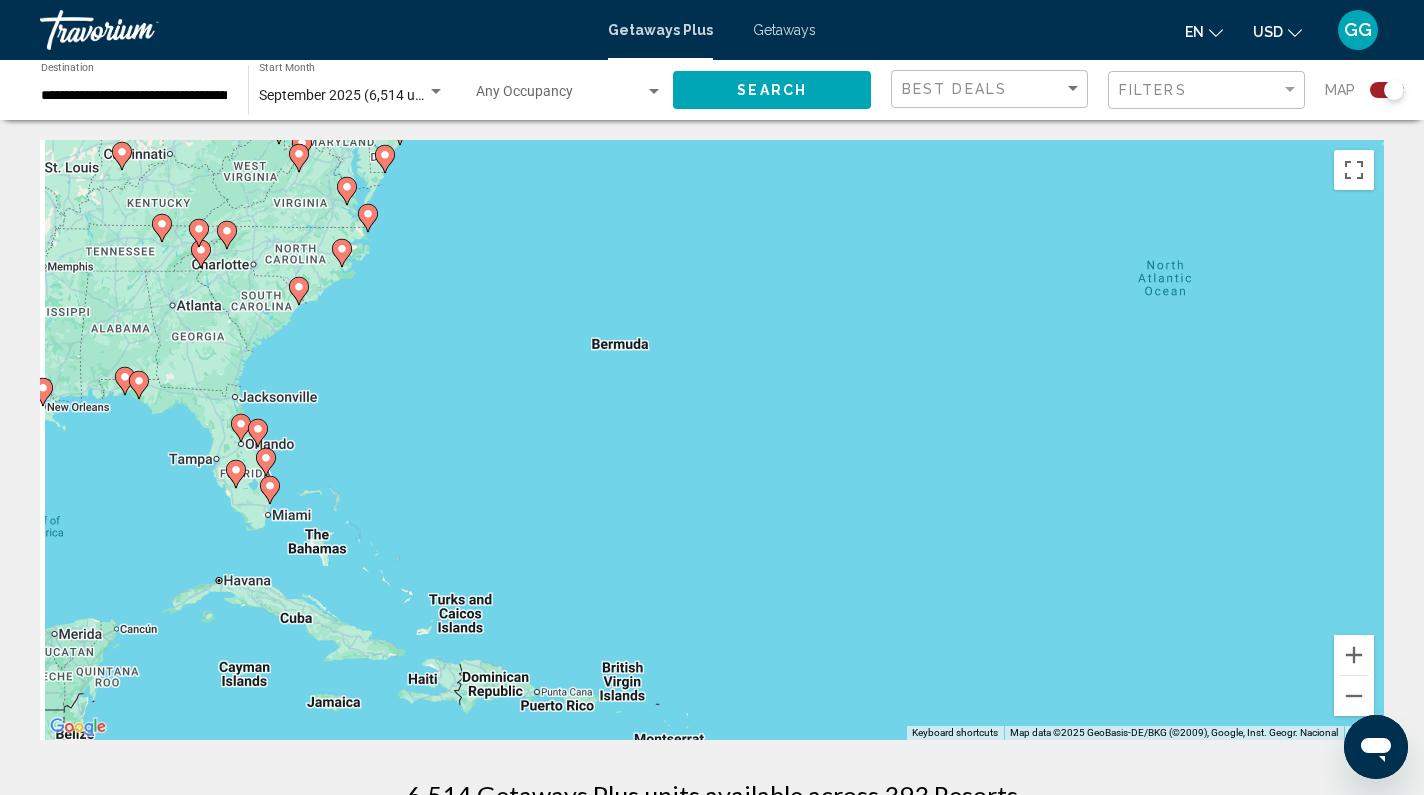 drag, startPoint x: 485, startPoint y: 519, endPoint x: 985, endPoint y: 441, distance: 506.04742 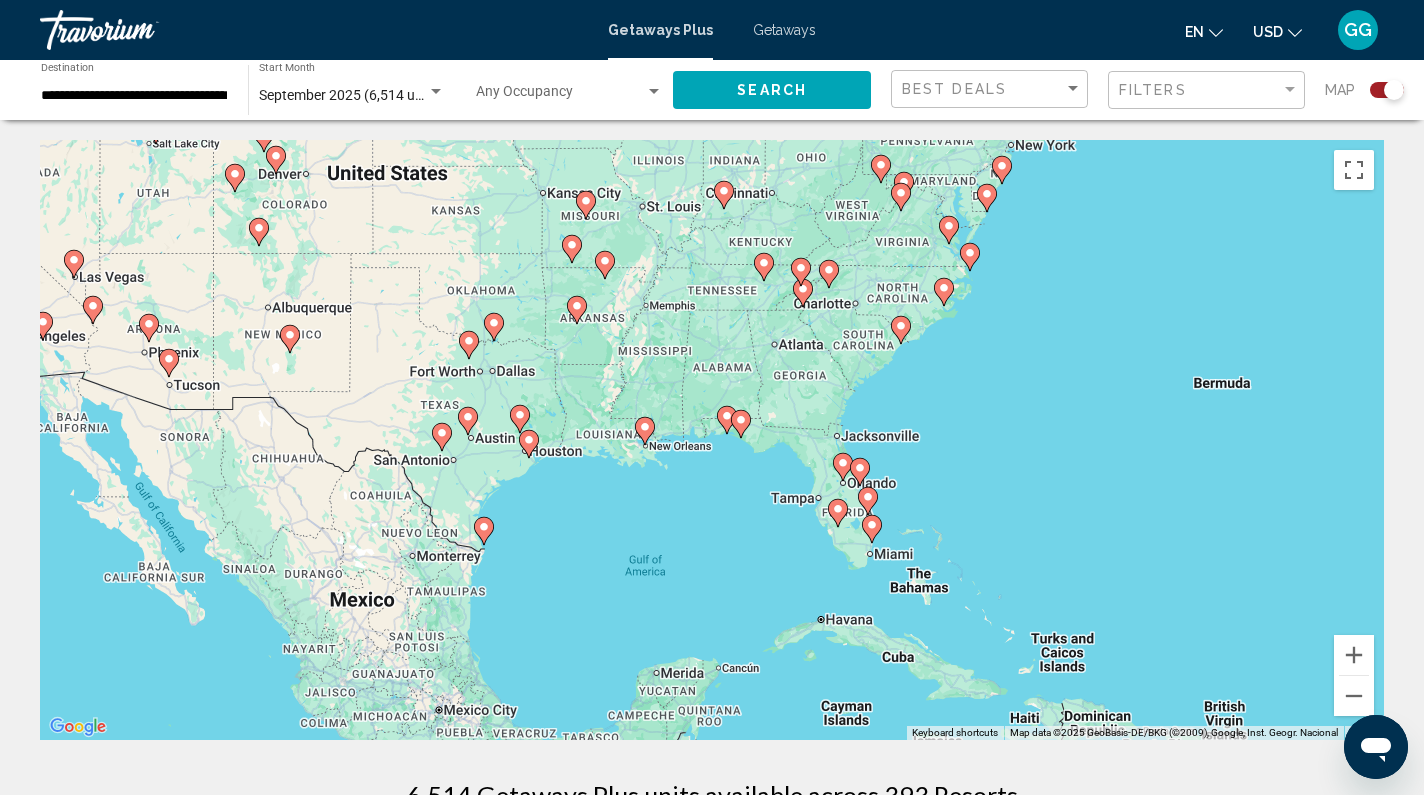 drag, startPoint x: 804, startPoint y: 450, endPoint x: 1077, endPoint y: 481, distance: 274.75443 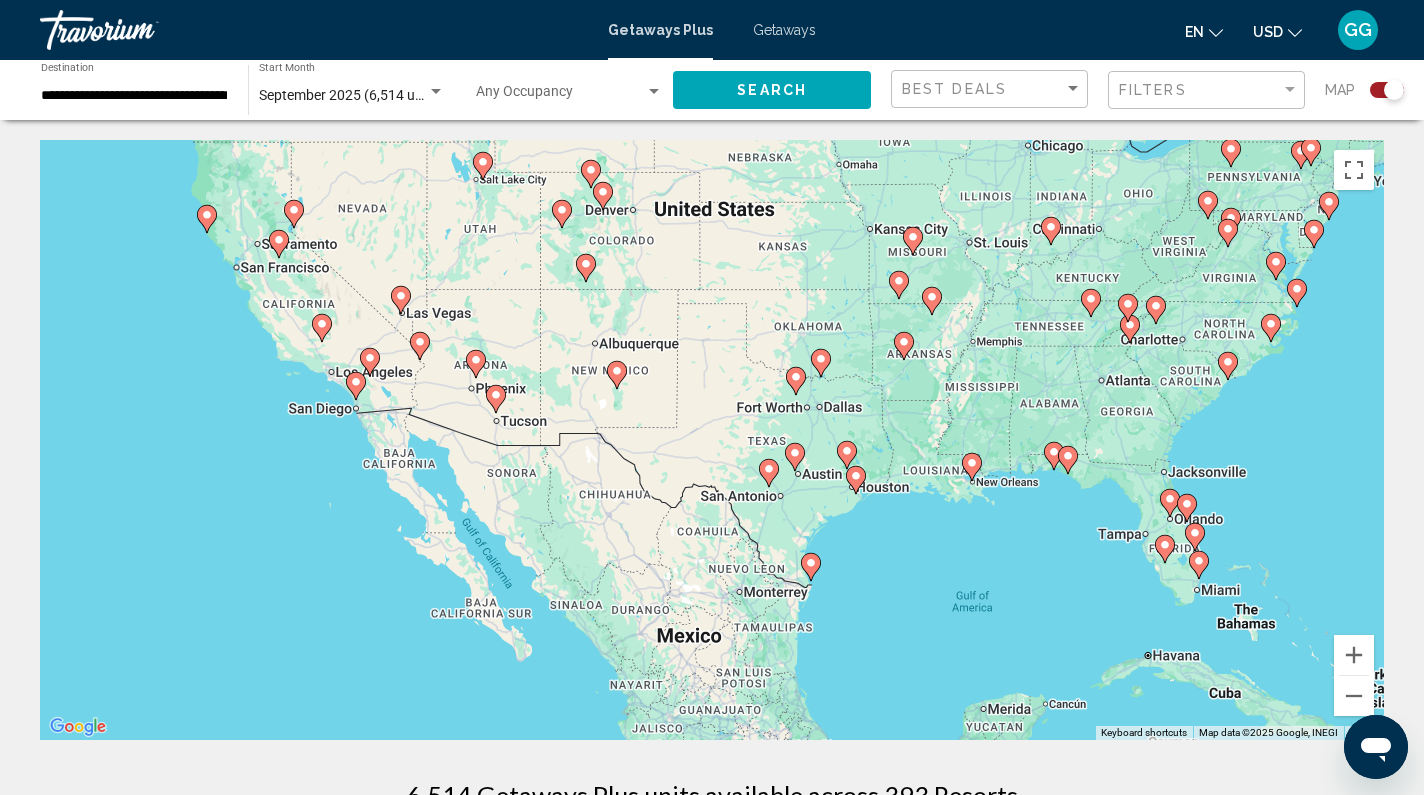 drag, startPoint x: 686, startPoint y: 538, endPoint x: 991, endPoint y: 555, distance: 305.4734 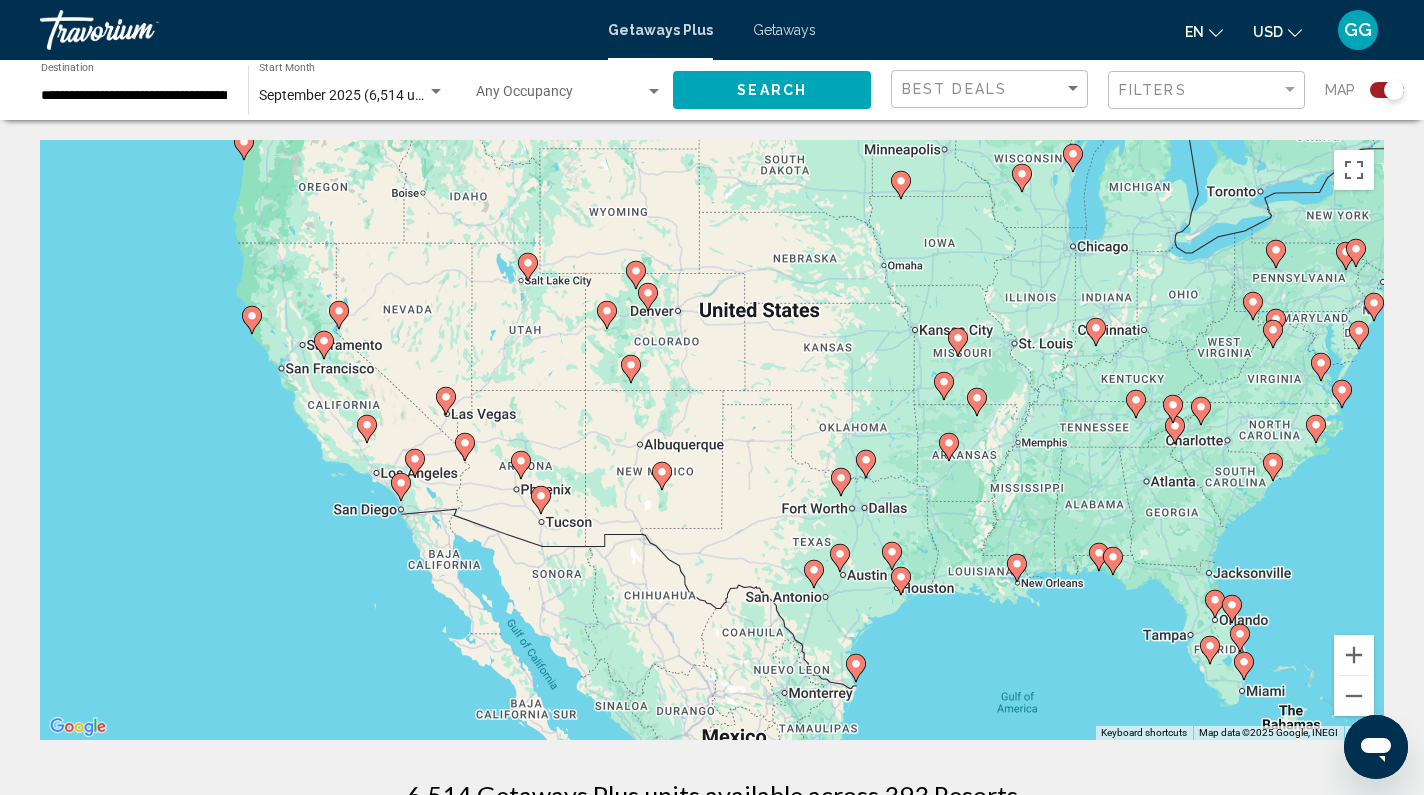 drag, startPoint x: 326, startPoint y: 525, endPoint x: 345, endPoint y: 617, distance: 93.941475 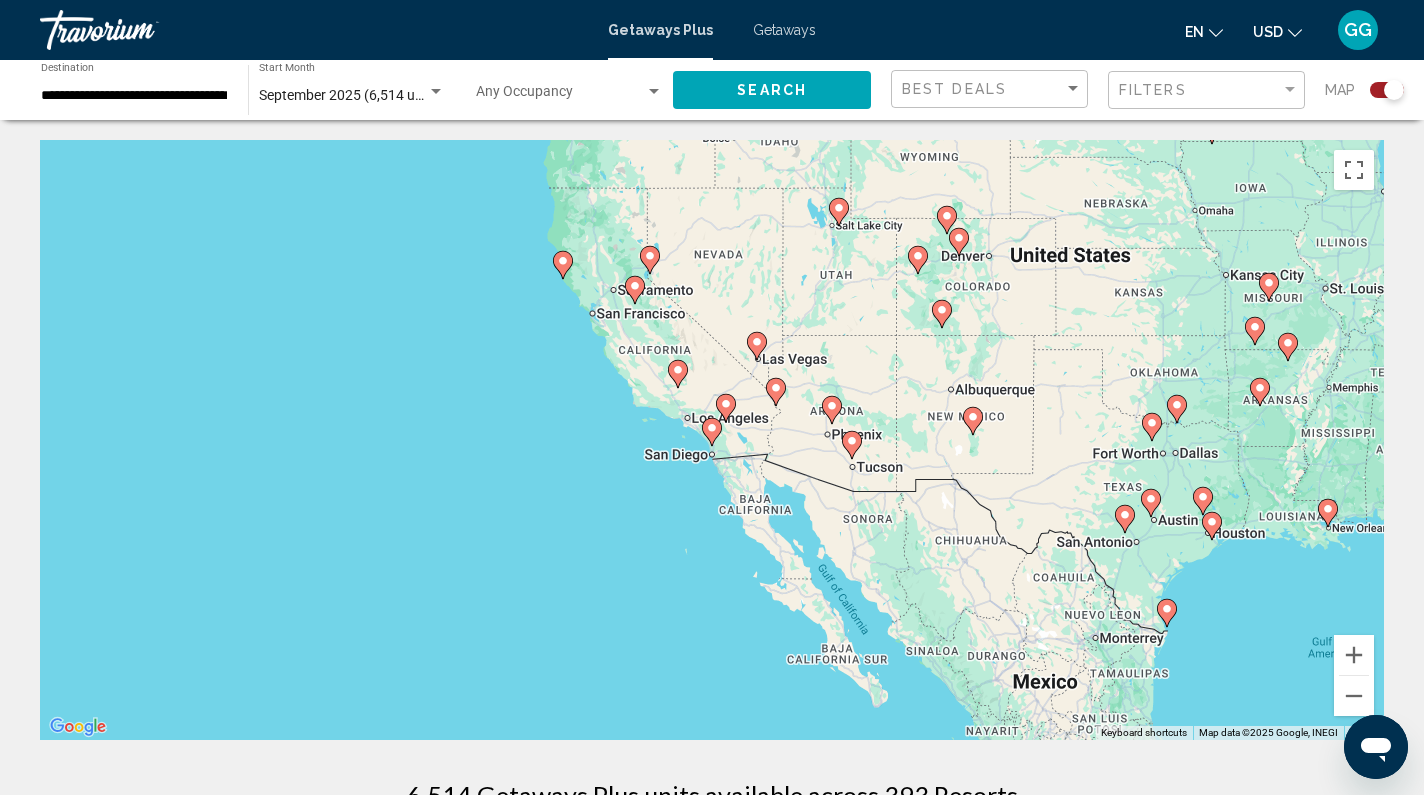 click 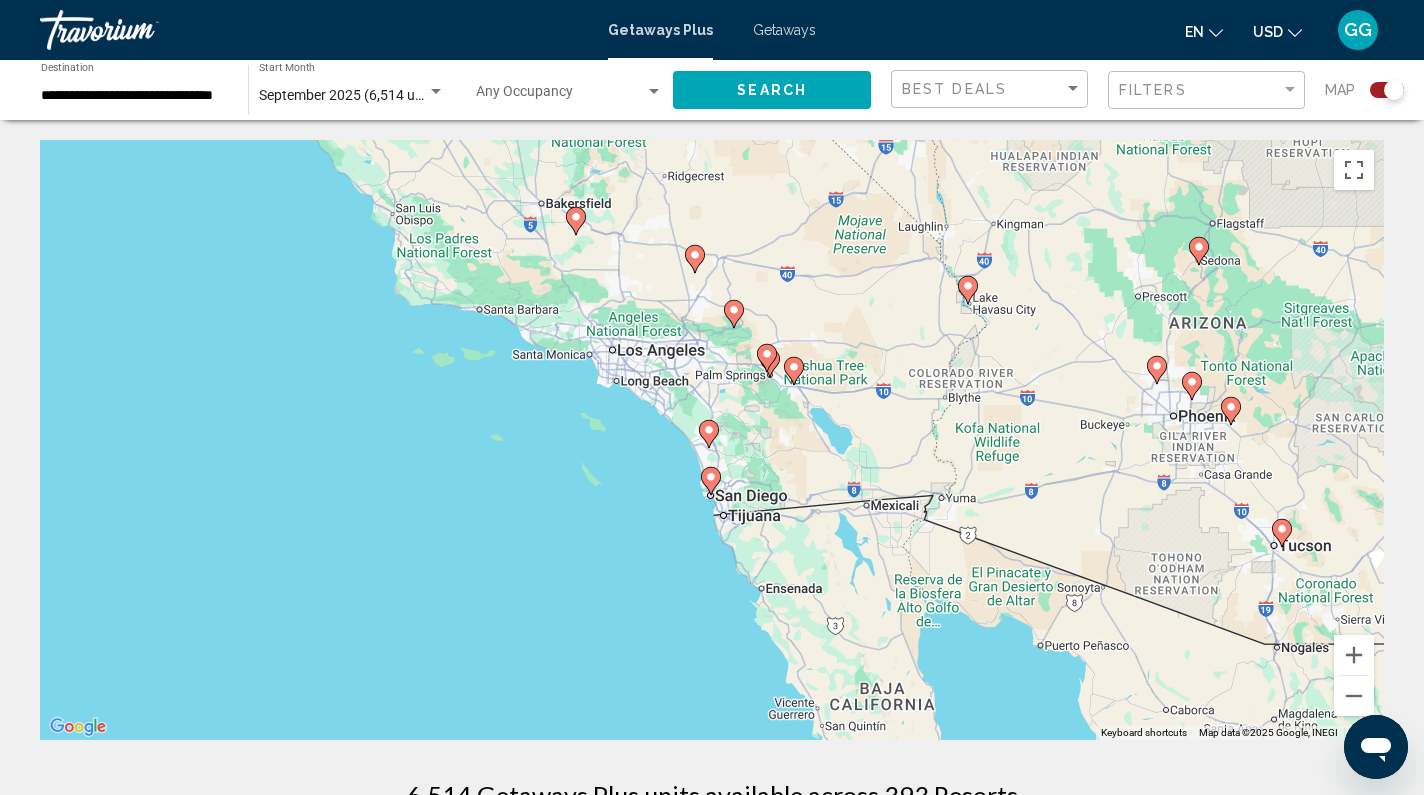 click 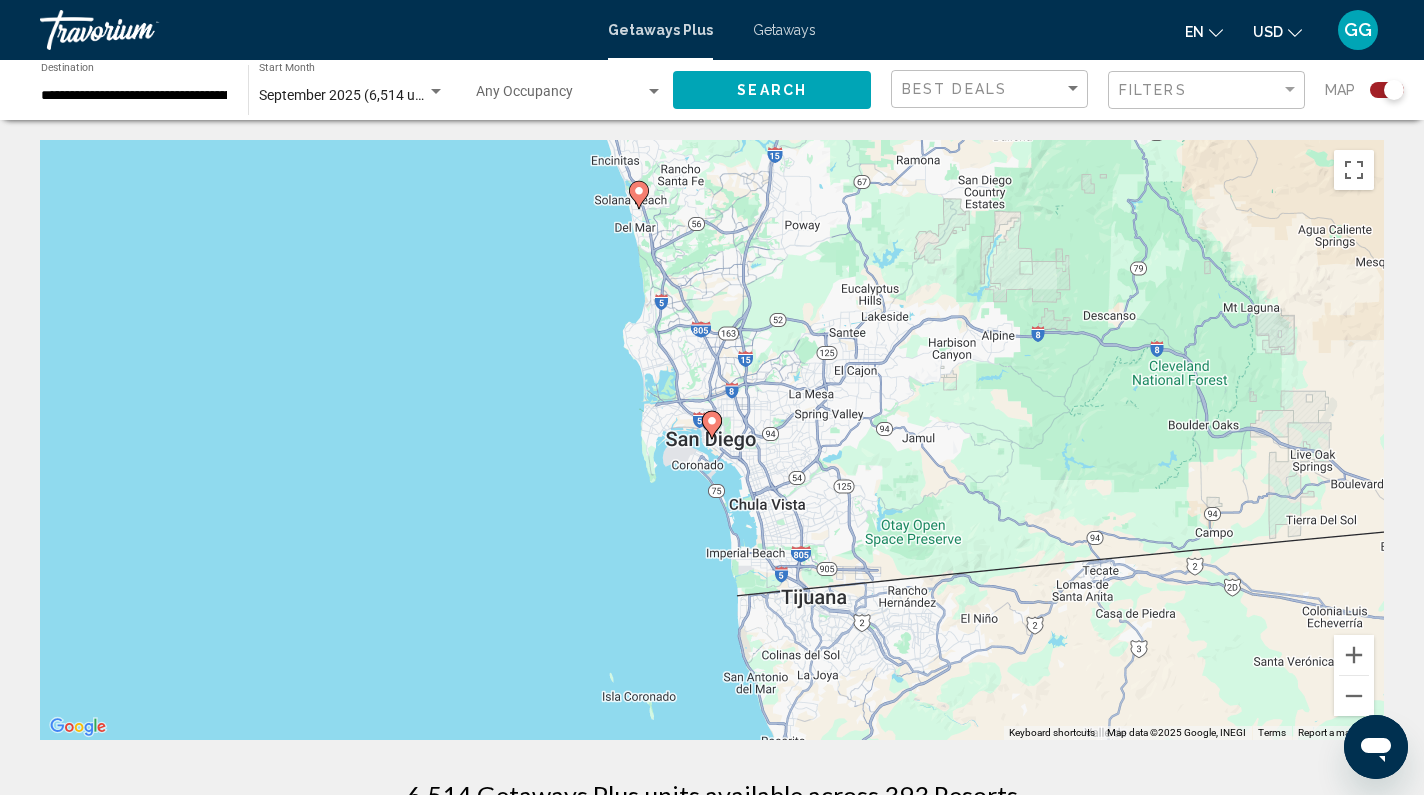 click 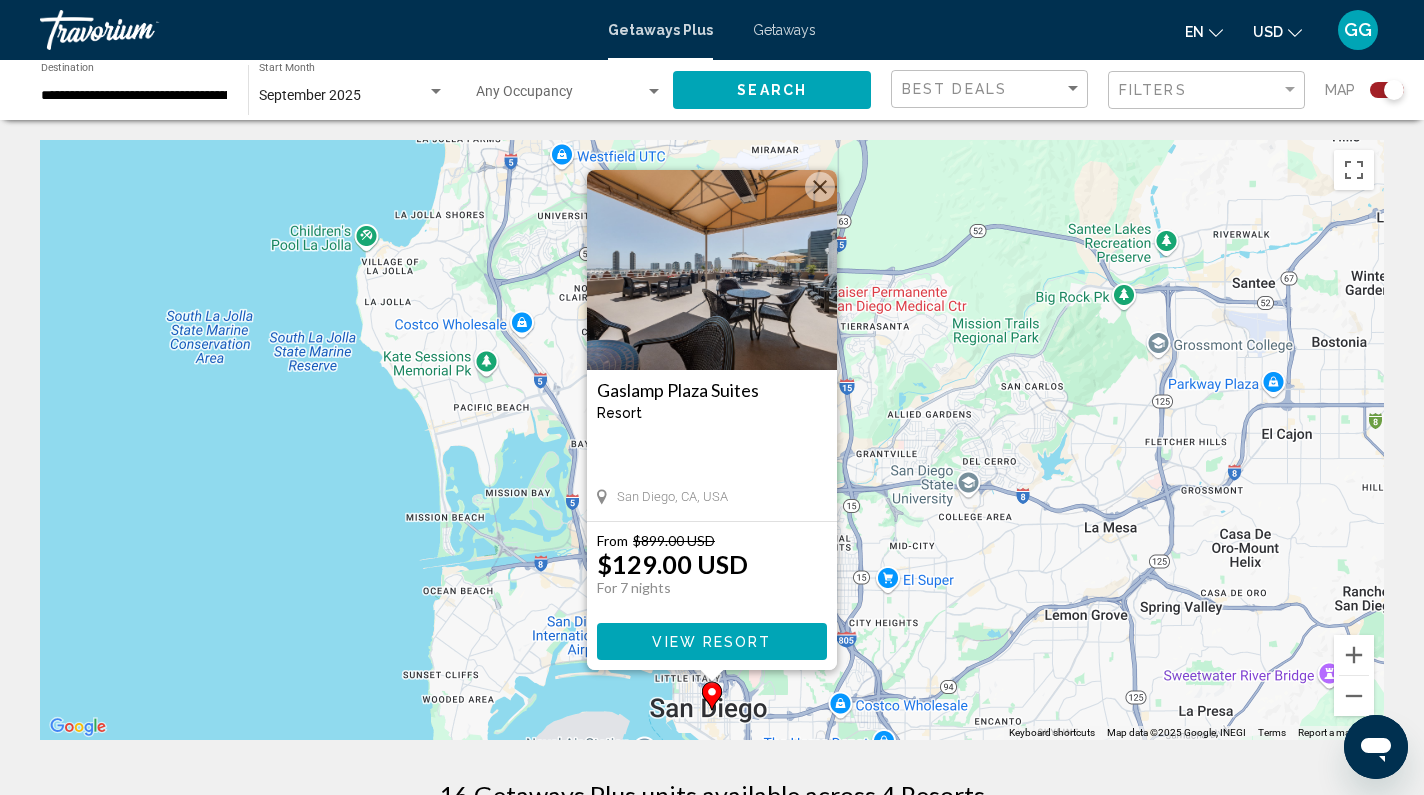 click on "View Resort" at bounding box center (711, 642) 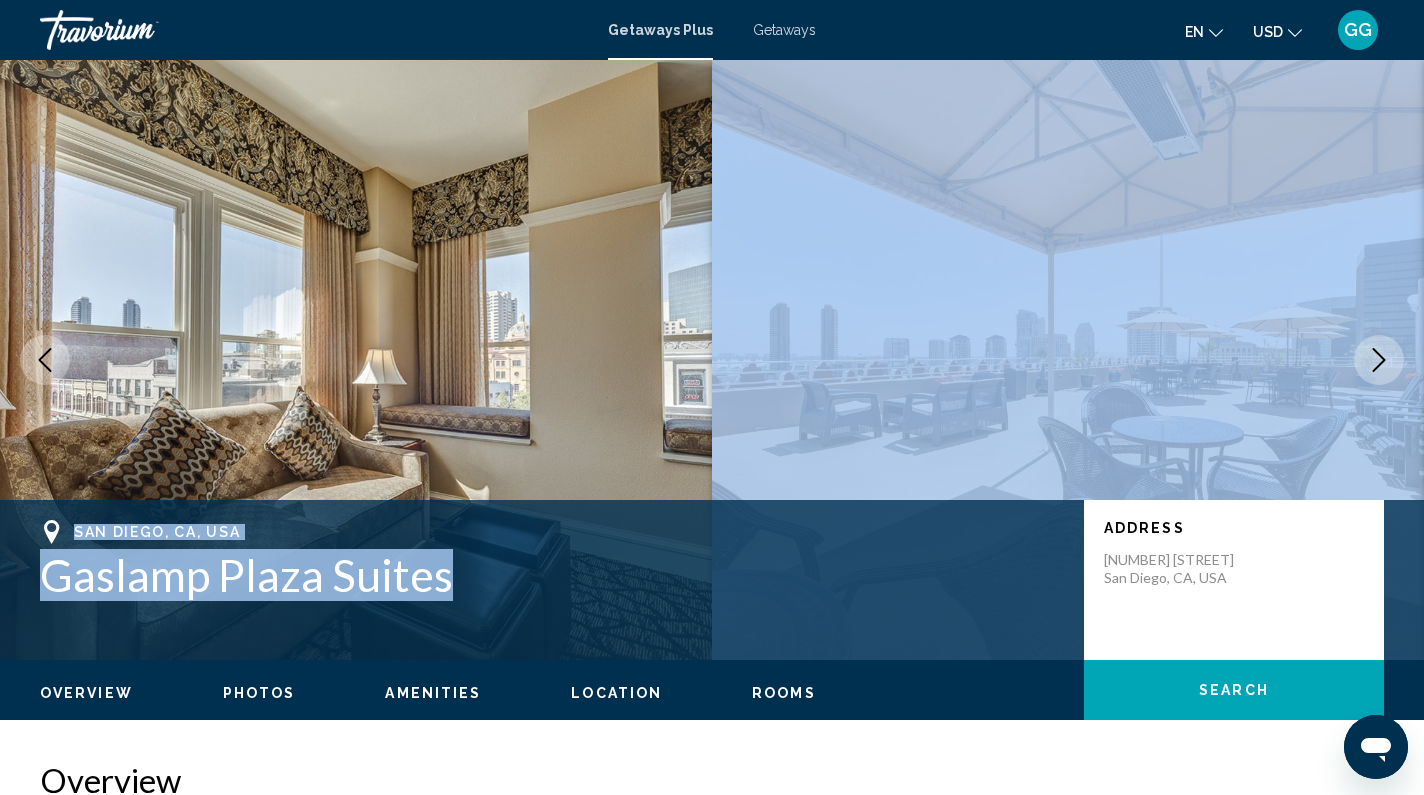drag, startPoint x: 962, startPoint y: 559, endPoint x: 962, endPoint y: 466, distance: 93 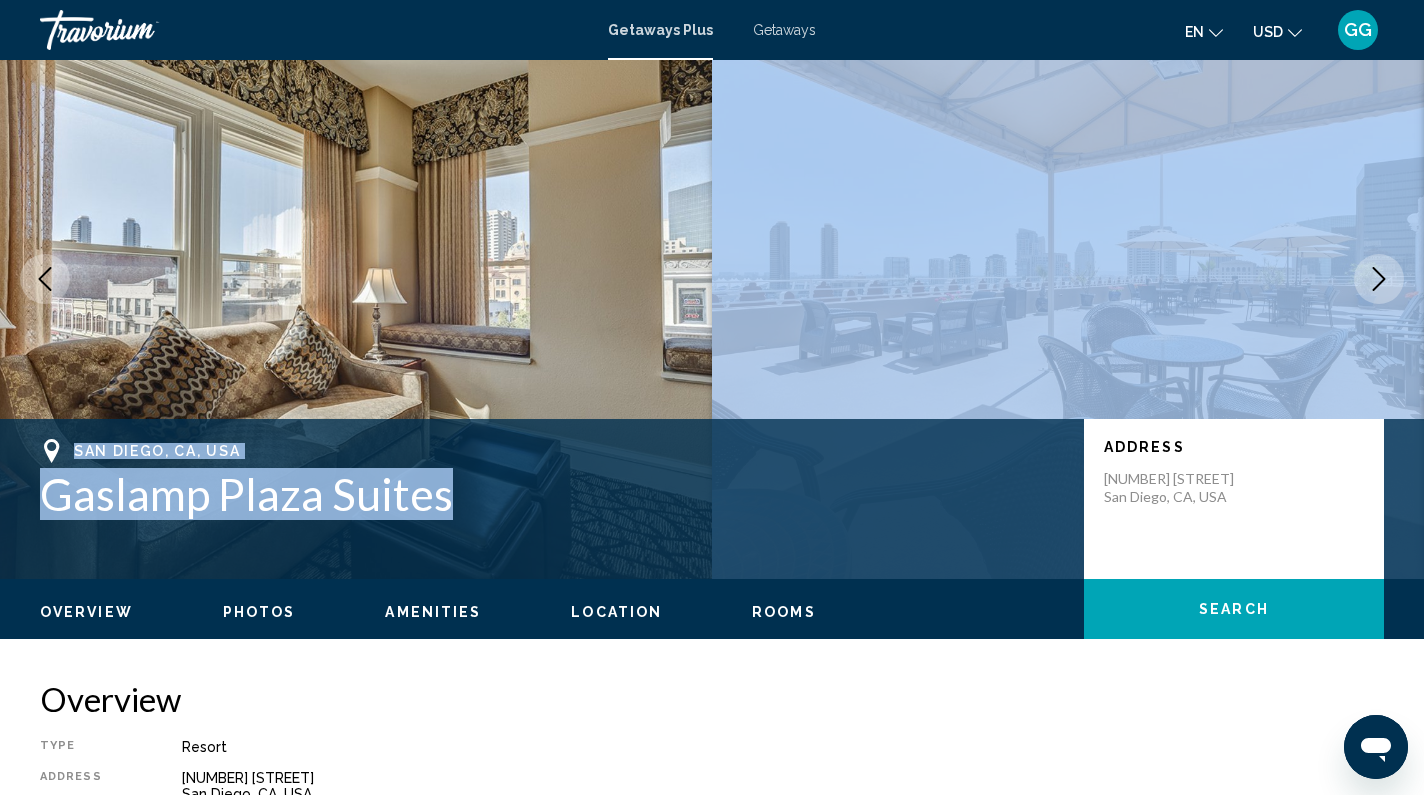 scroll, scrollTop: 80, scrollLeft: 0, axis: vertical 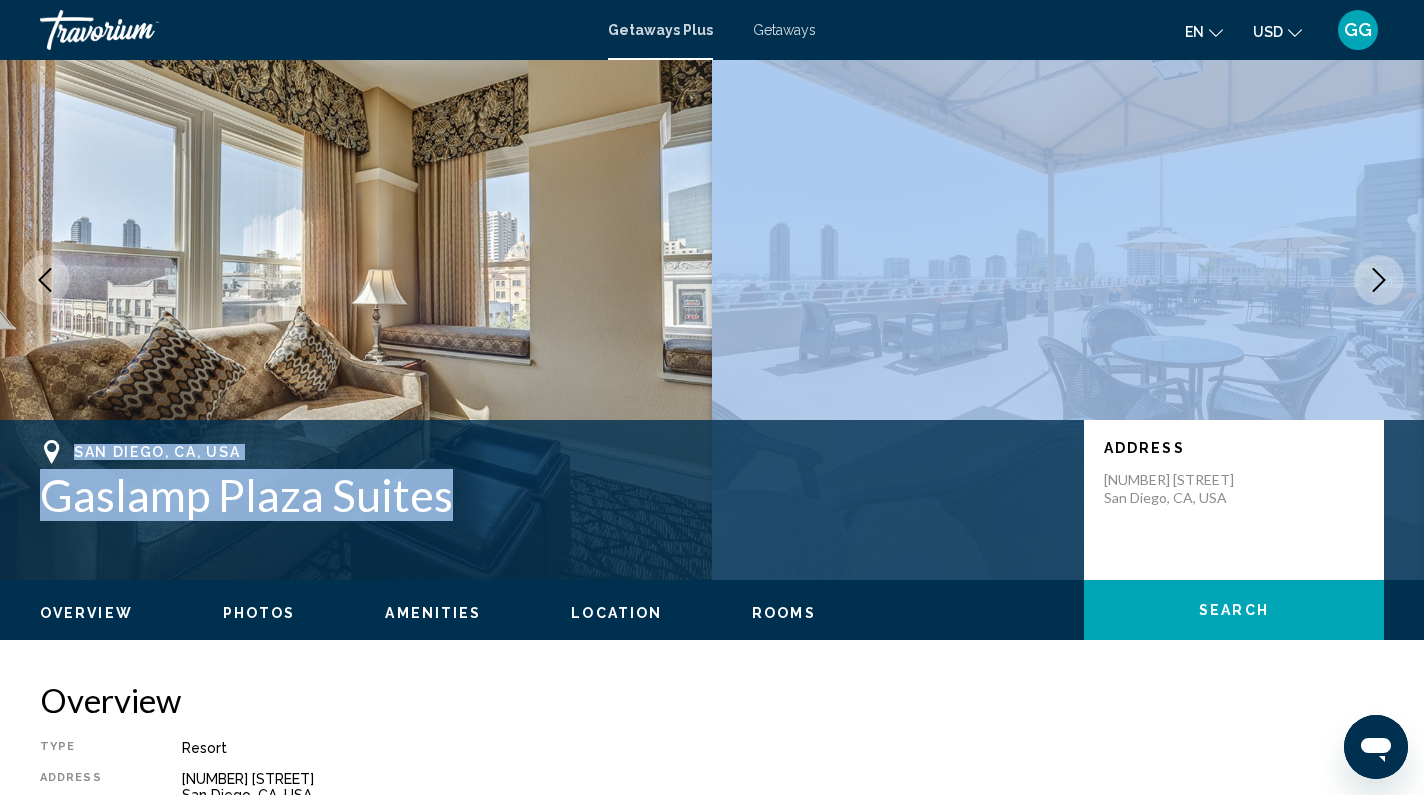 click at bounding box center [1068, 280] 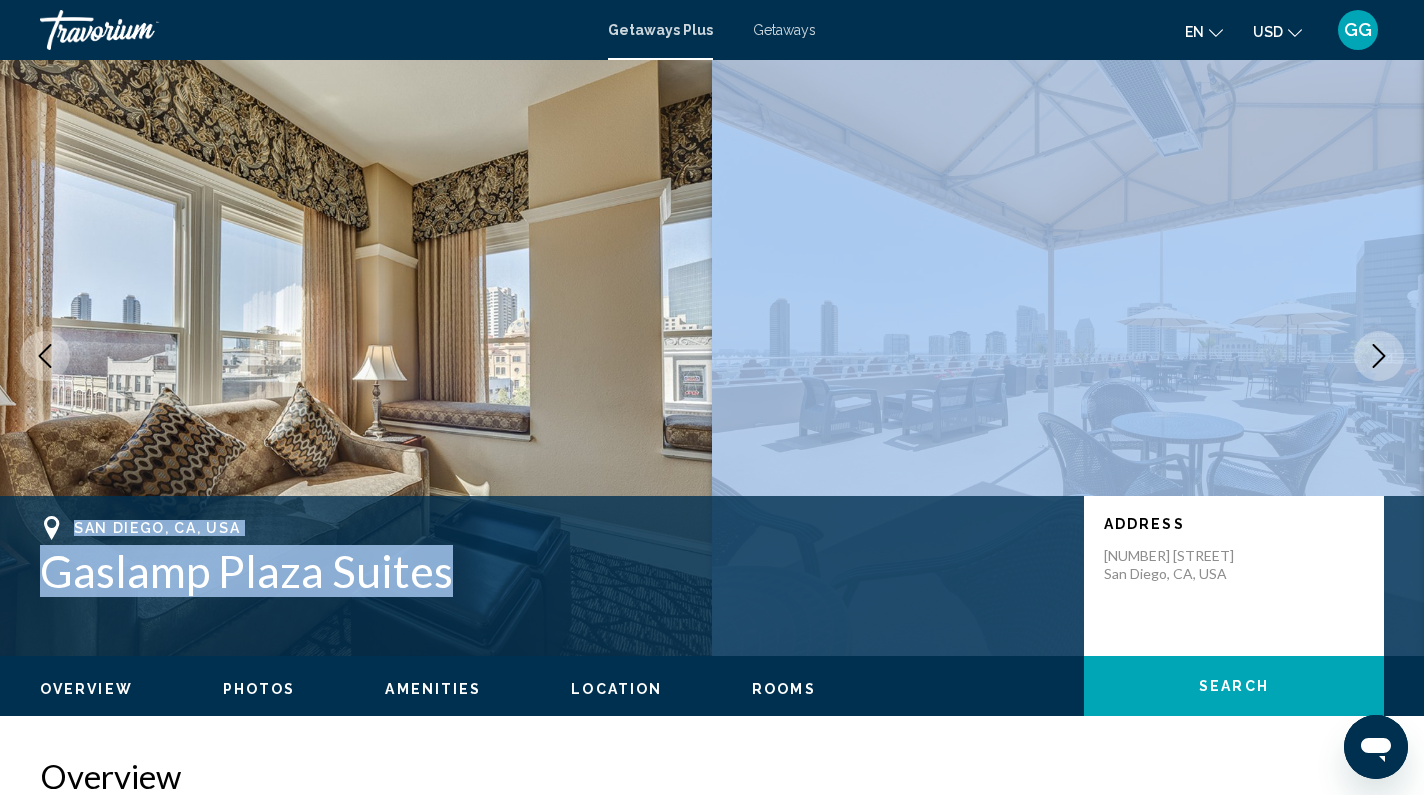 scroll, scrollTop: 0, scrollLeft: 0, axis: both 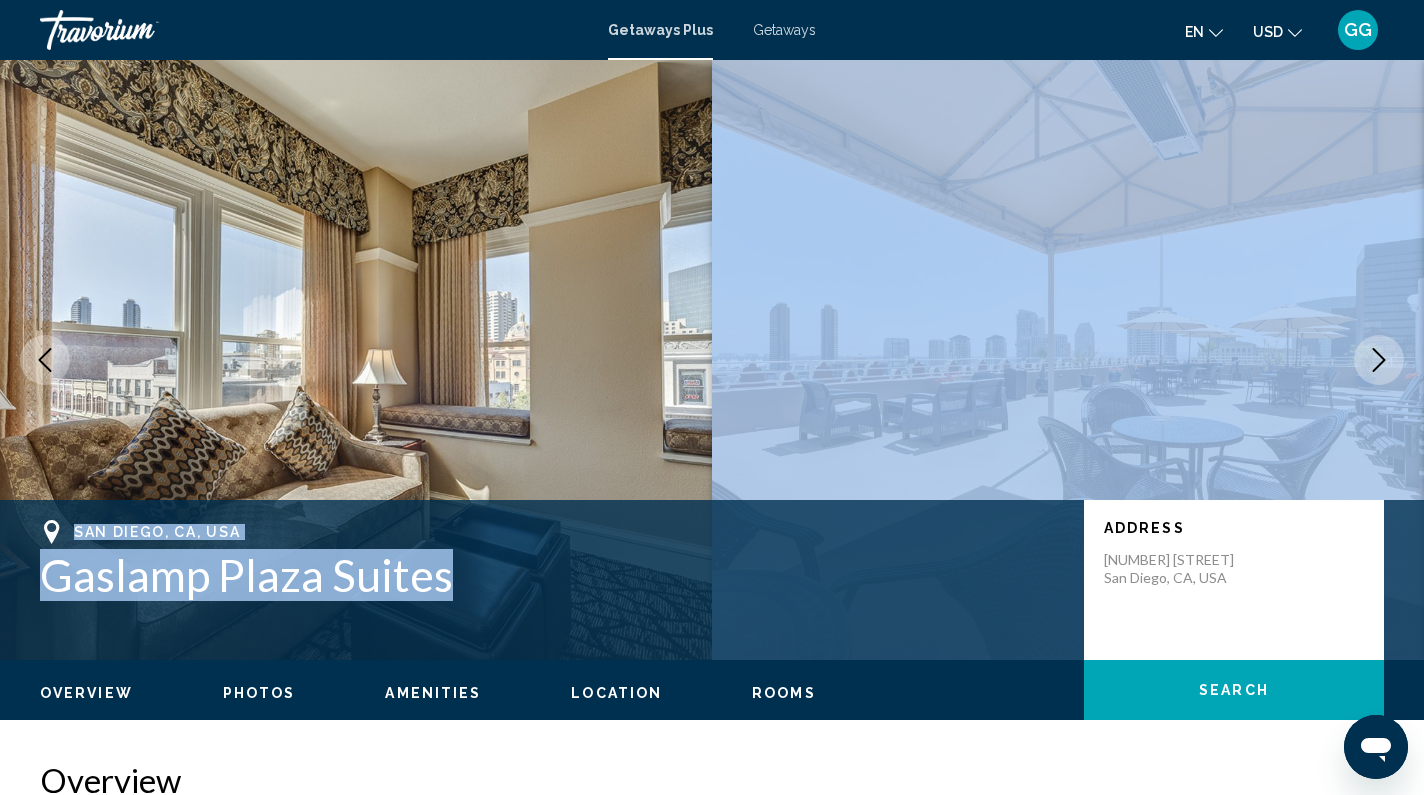 click 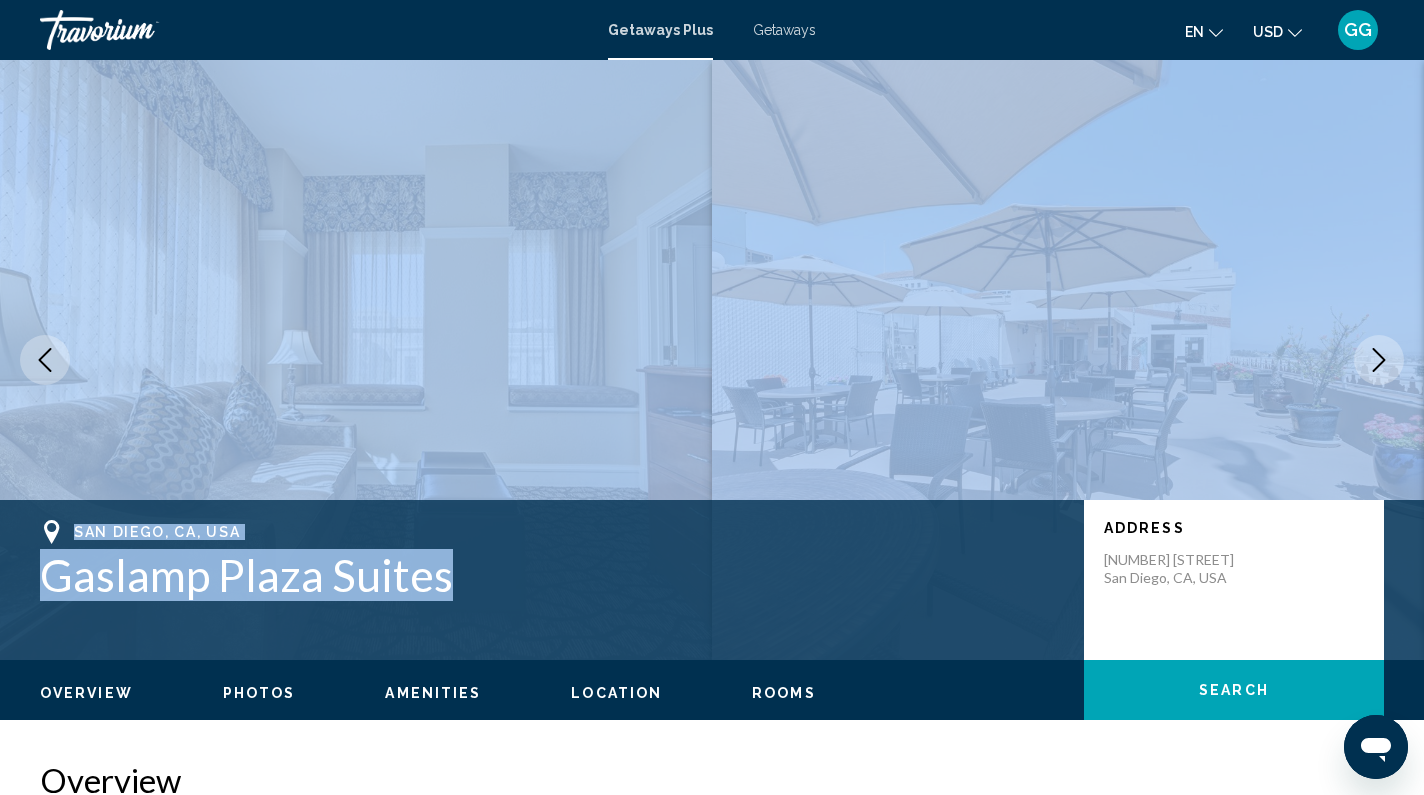 click 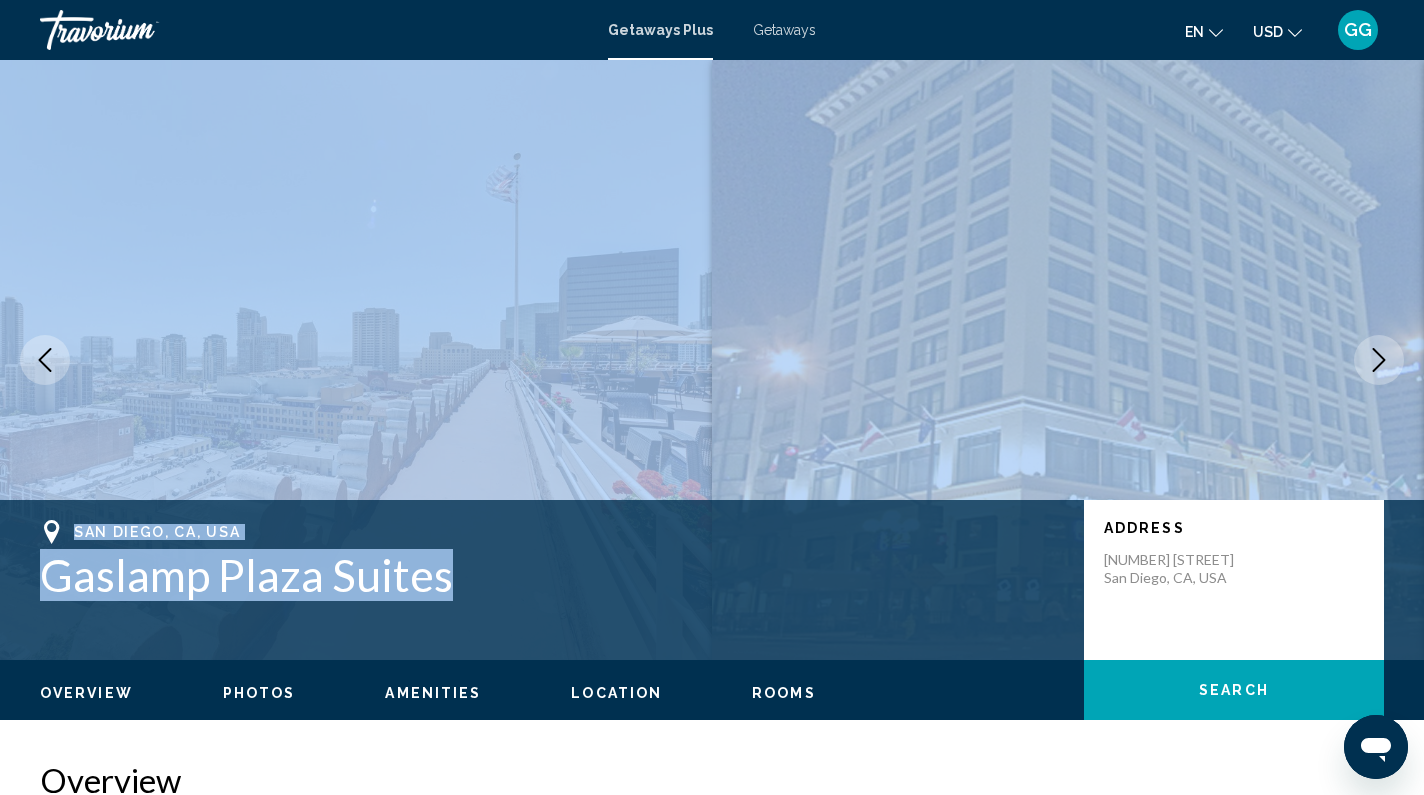 click 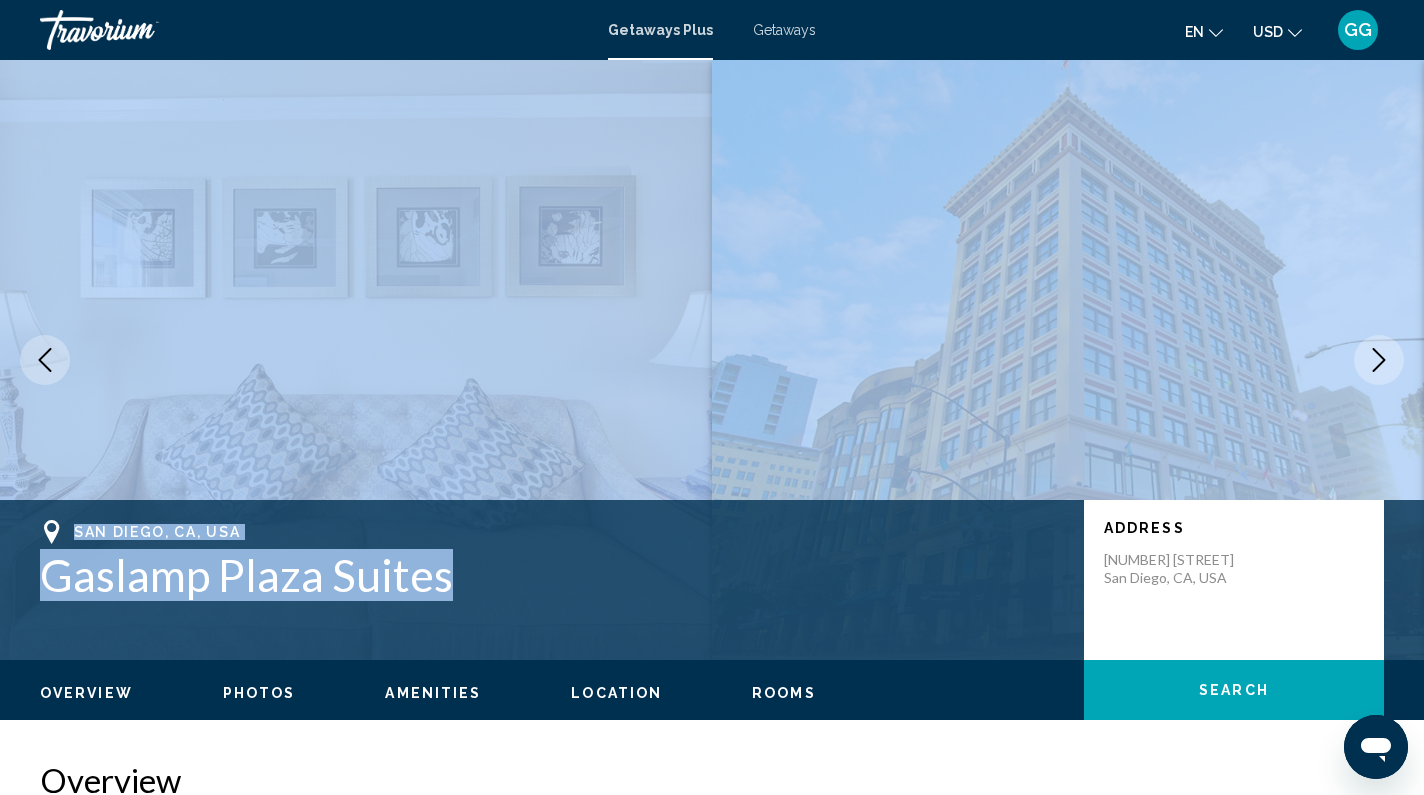 click 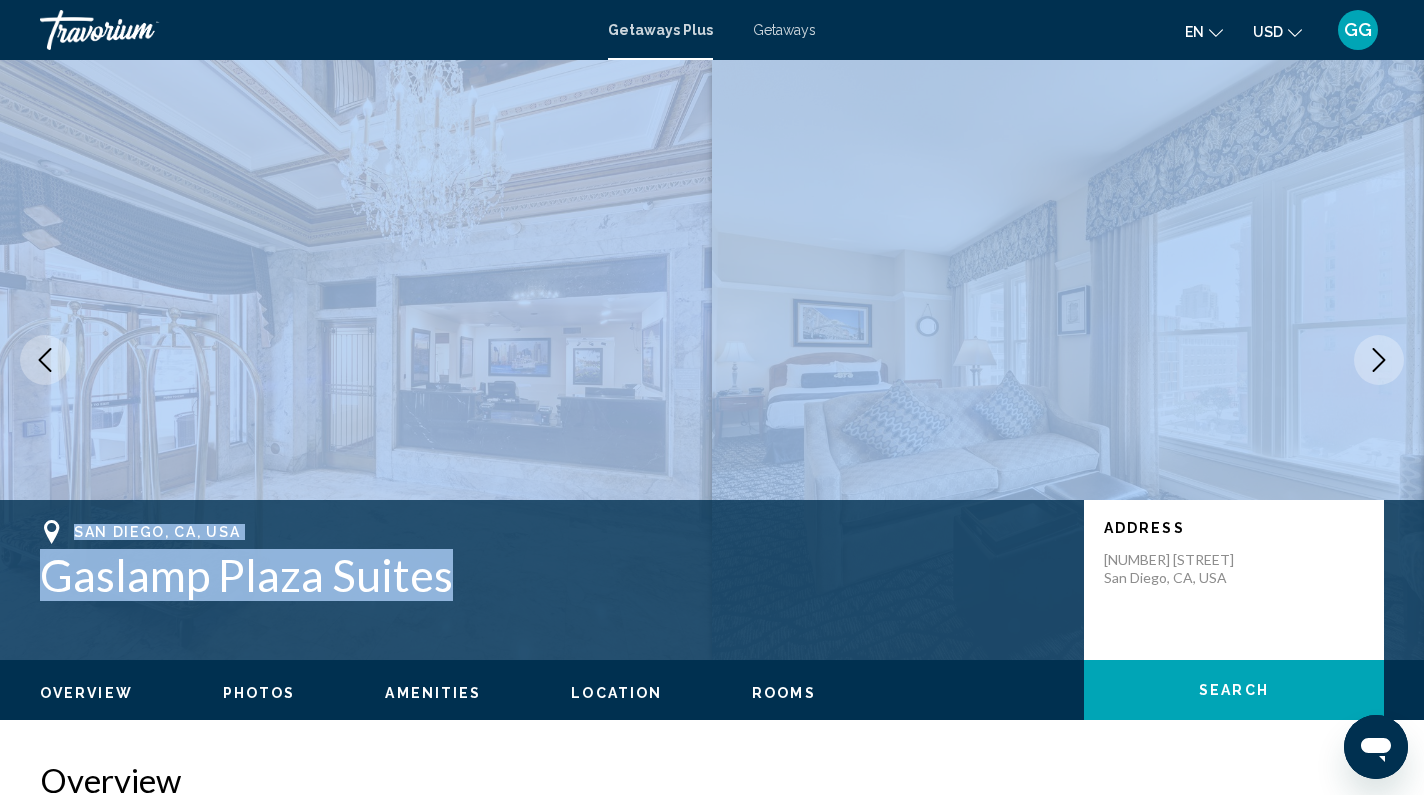 click 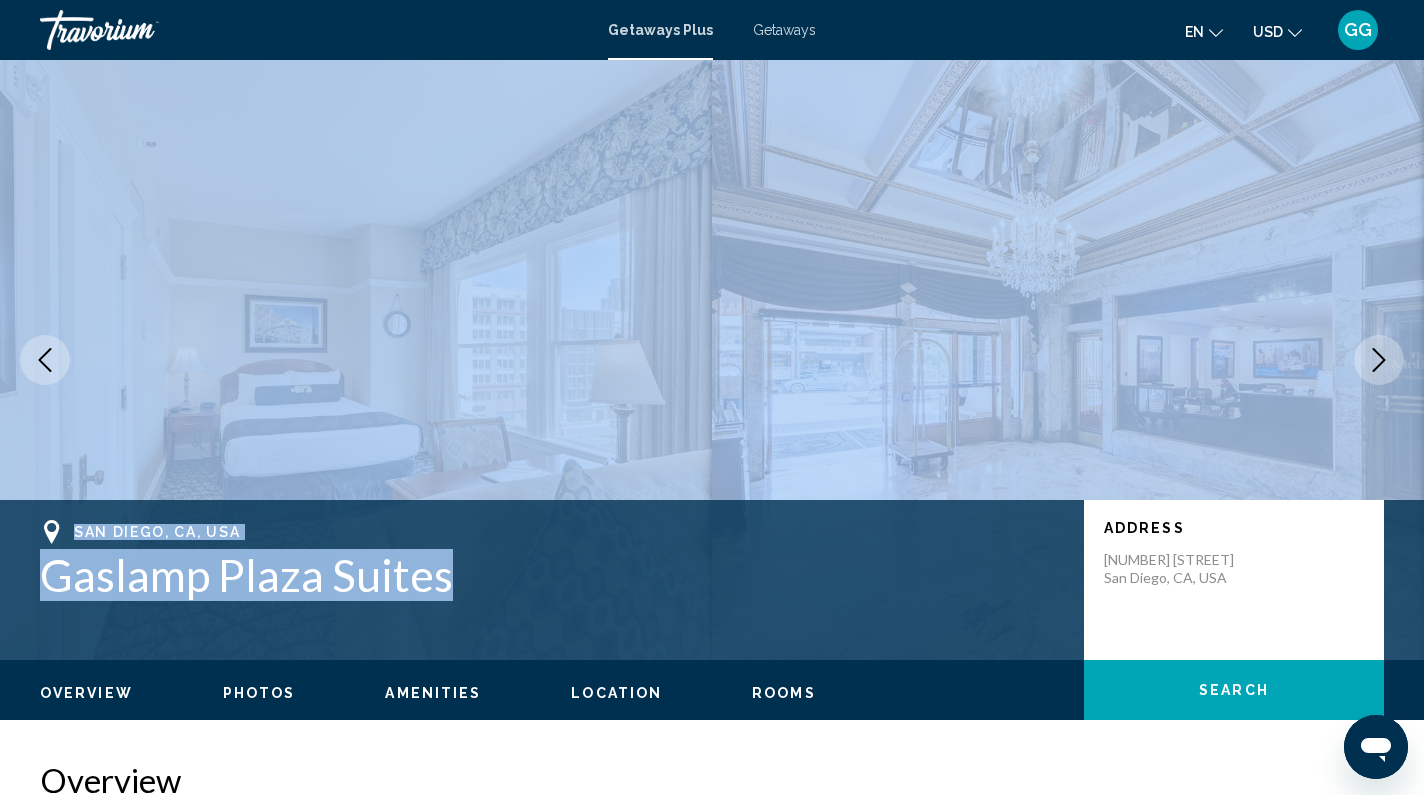 click 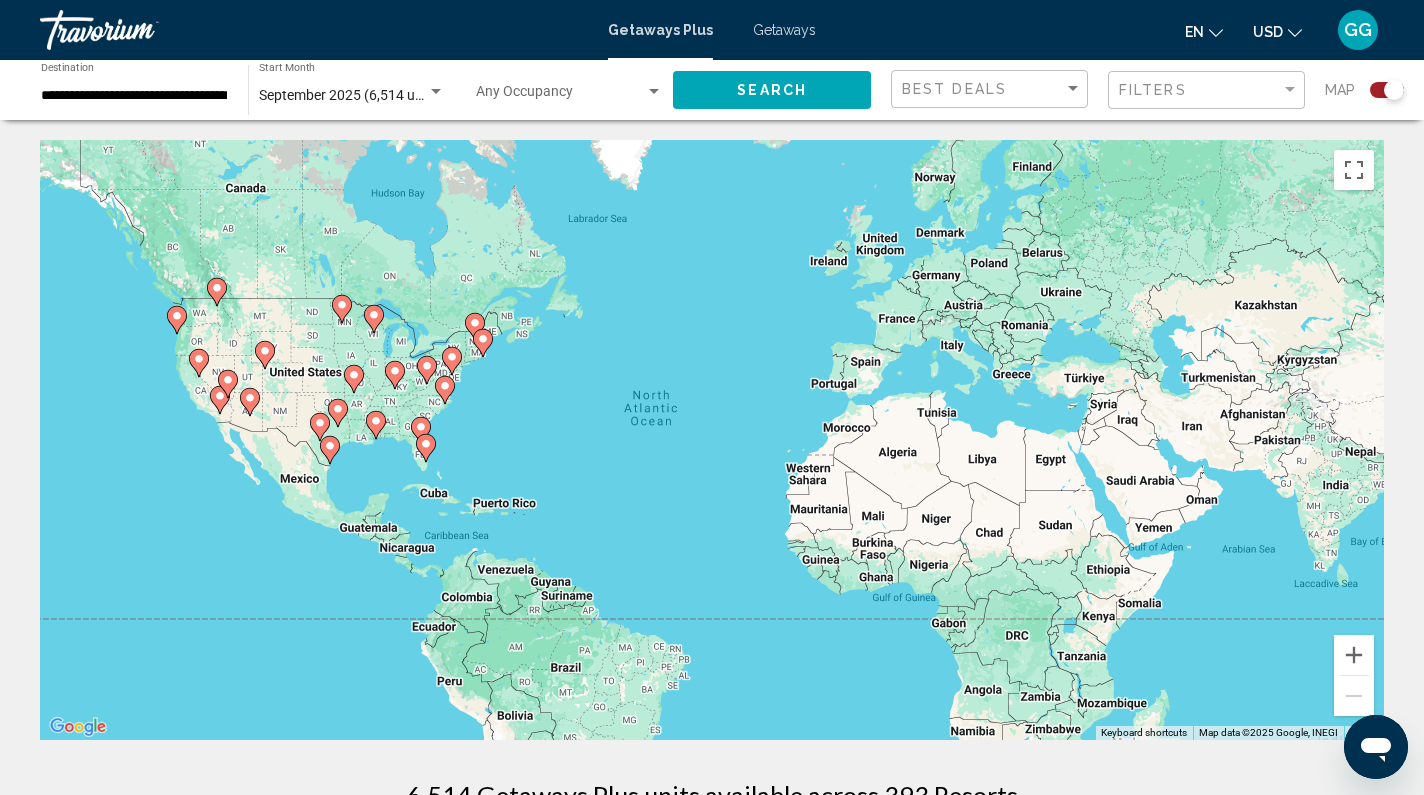 scroll, scrollTop: 0, scrollLeft: 0, axis: both 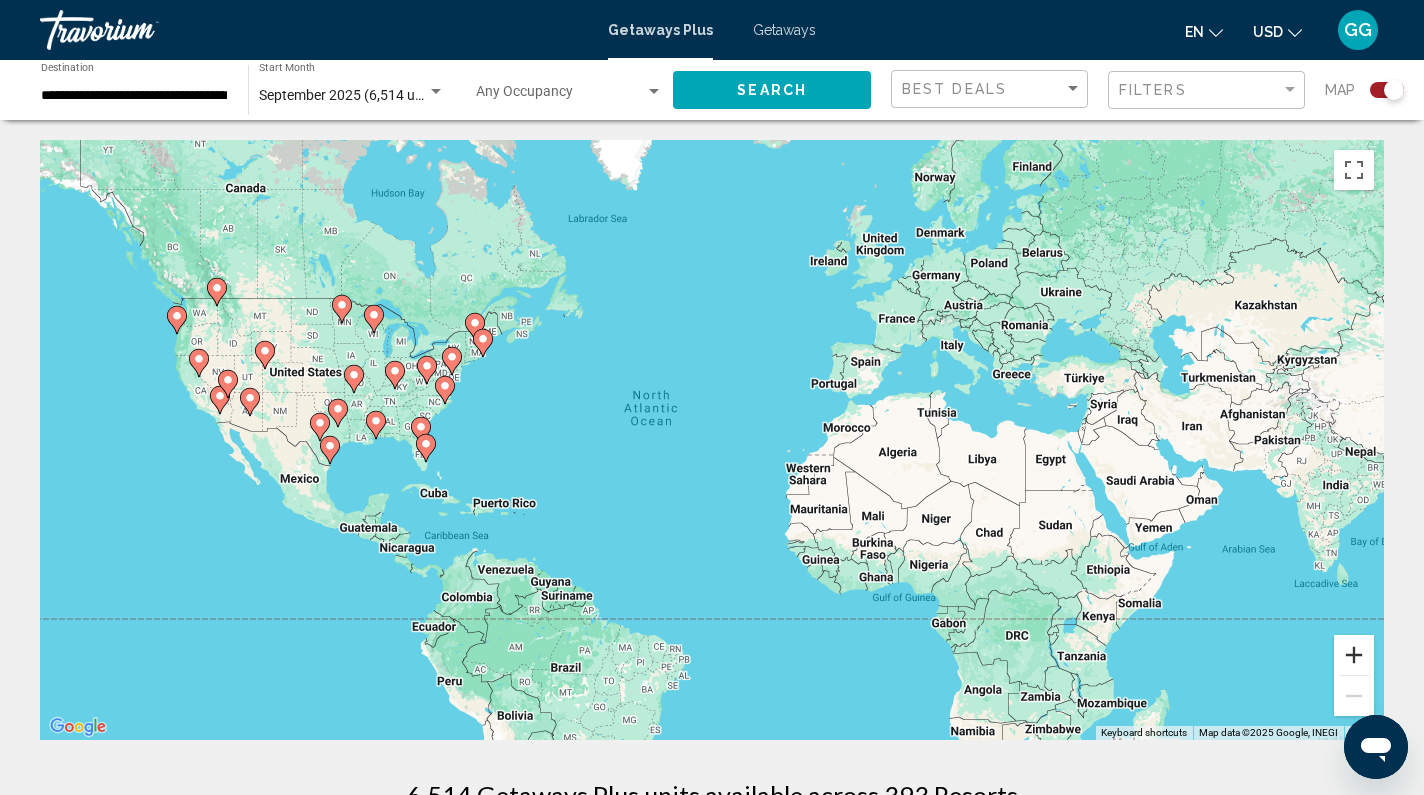 click at bounding box center [1354, 655] 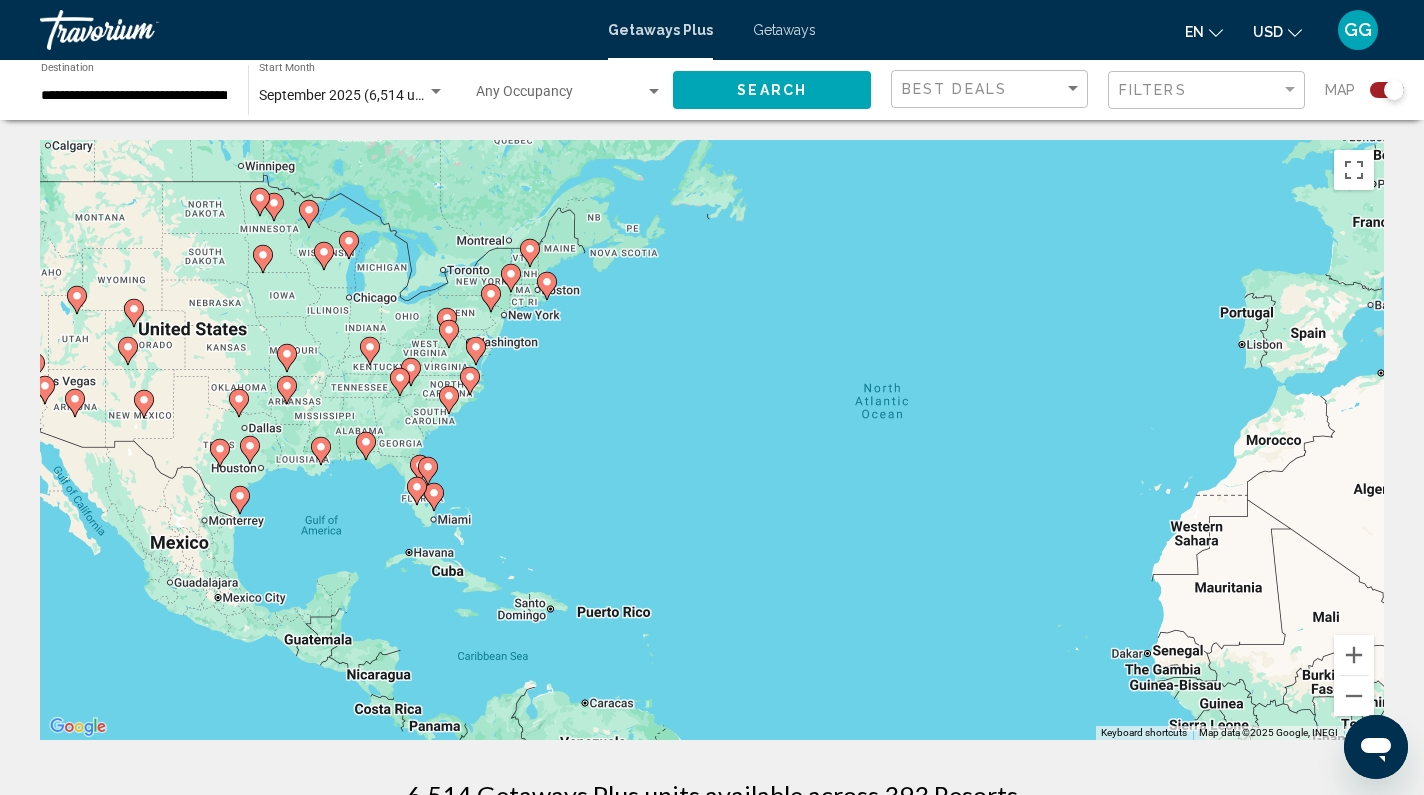 drag, startPoint x: 362, startPoint y: 498, endPoint x: 655, endPoint y: 523, distance: 294.0646 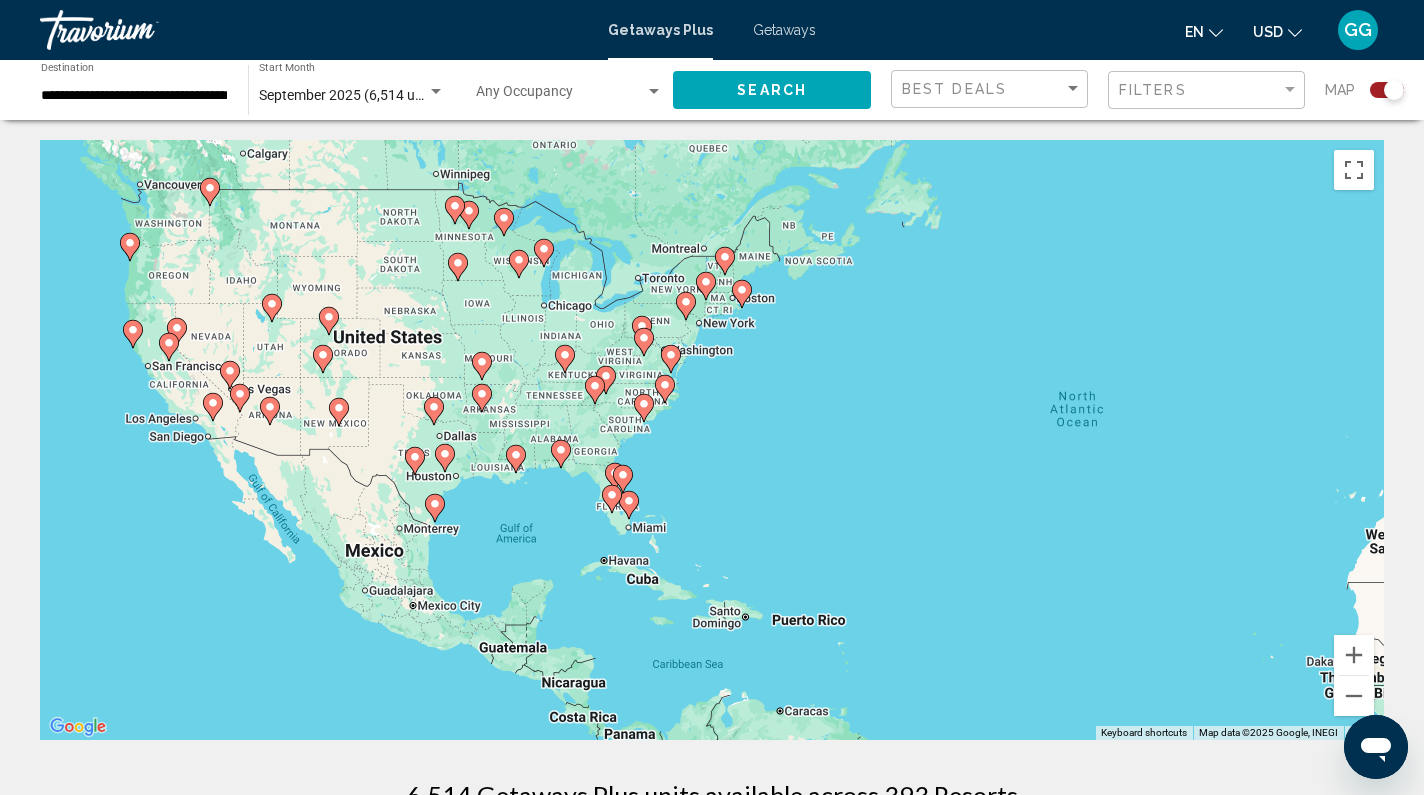 drag, startPoint x: 612, startPoint y: 478, endPoint x: 970, endPoint y: 513, distance: 359.70682 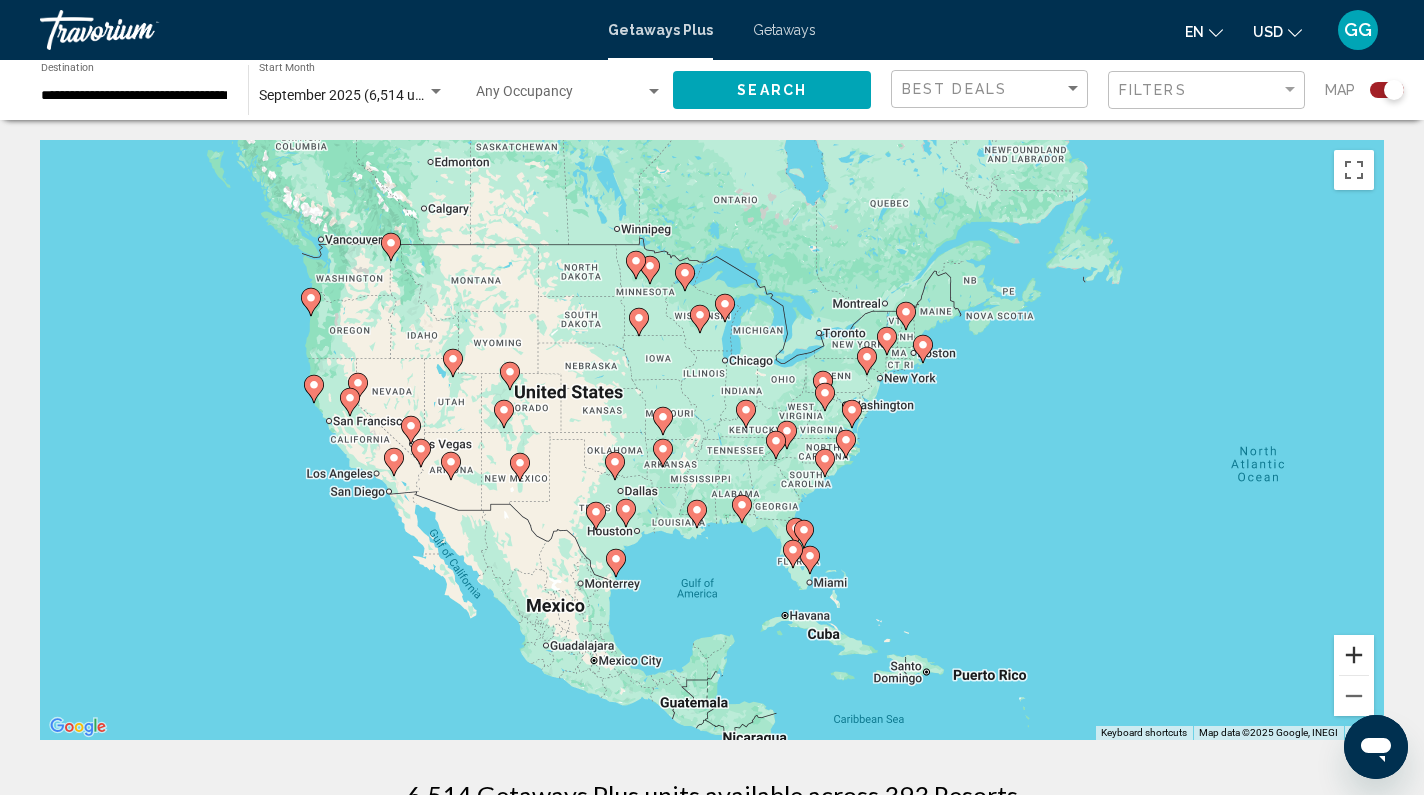 click at bounding box center (1354, 655) 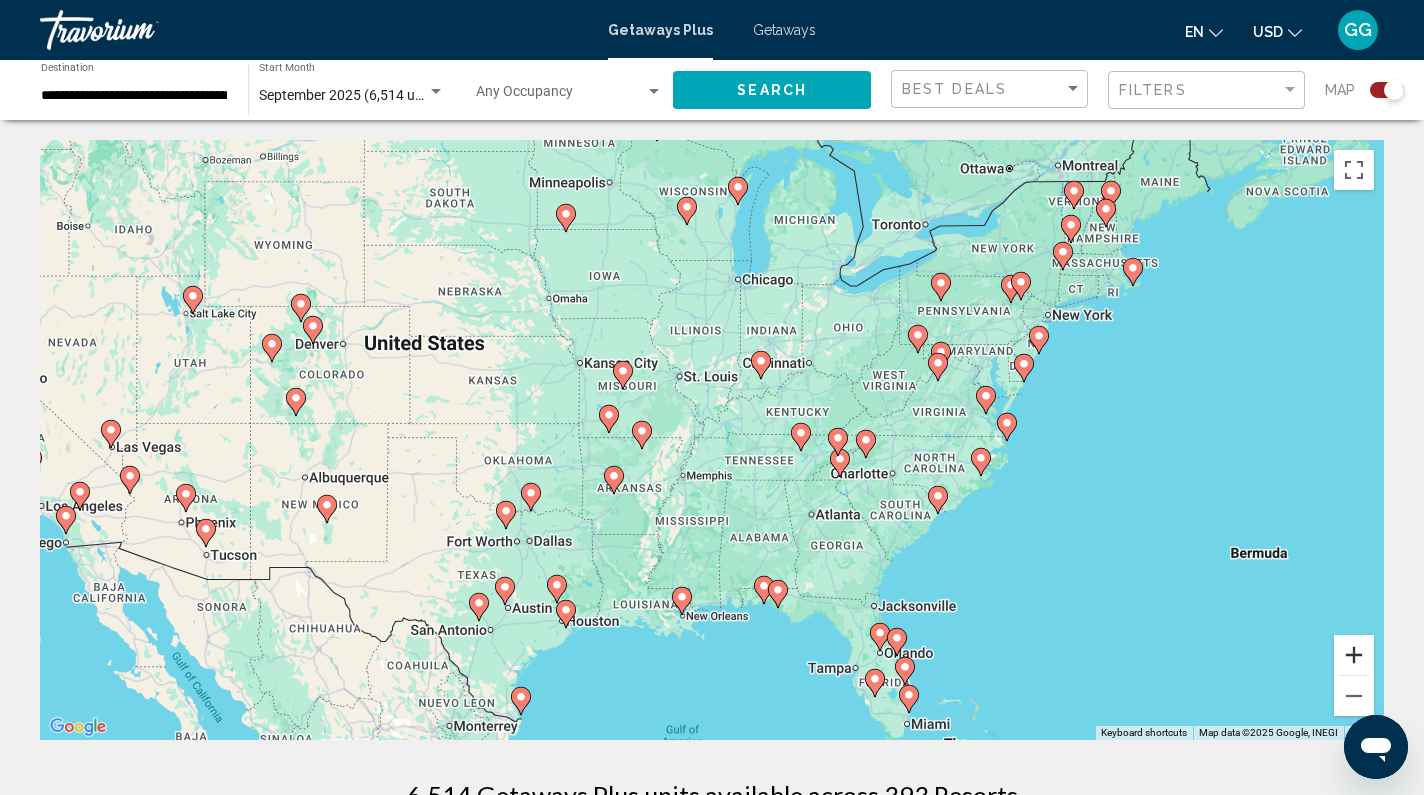 click at bounding box center [1354, 655] 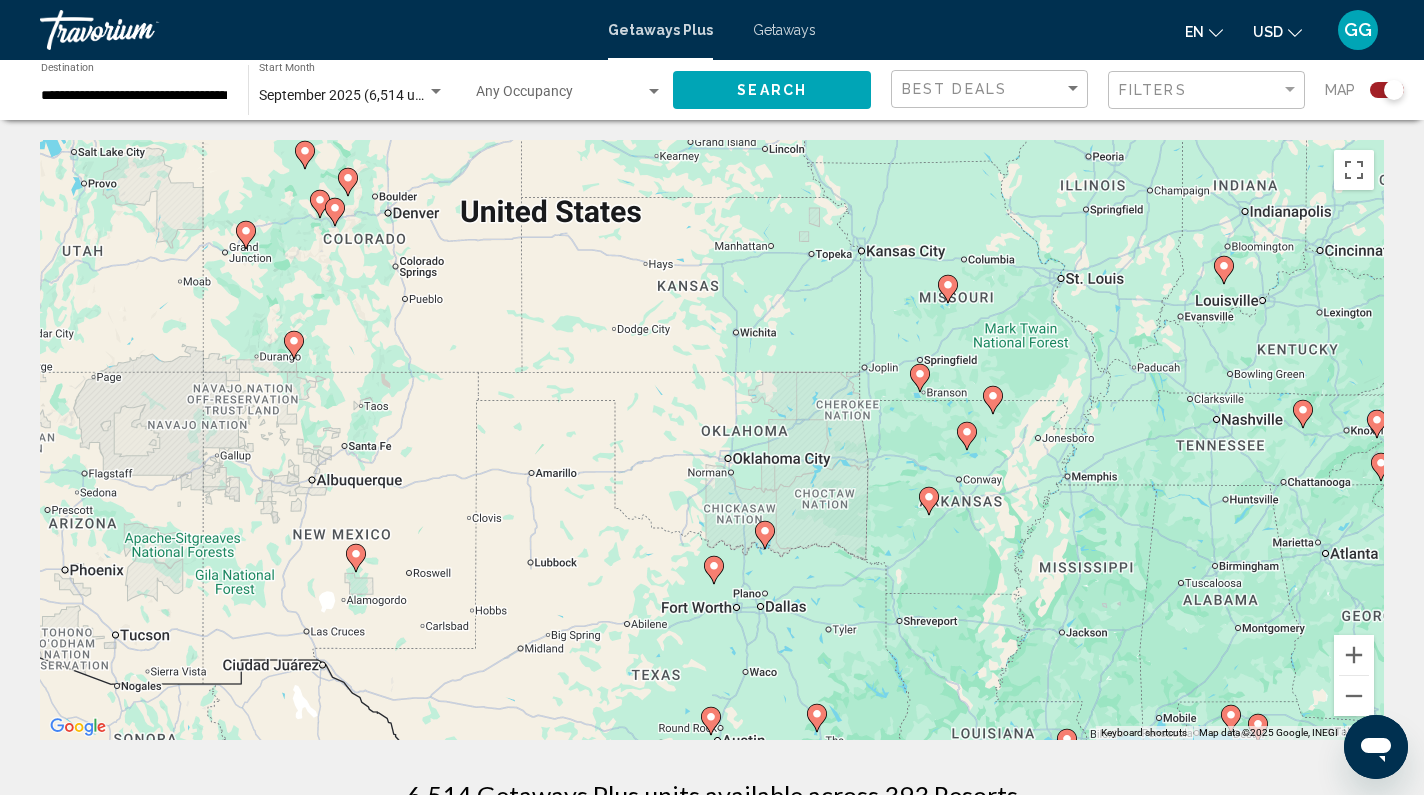 drag, startPoint x: 576, startPoint y: 626, endPoint x: 997, endPoint y: 588, distance: 422.7115 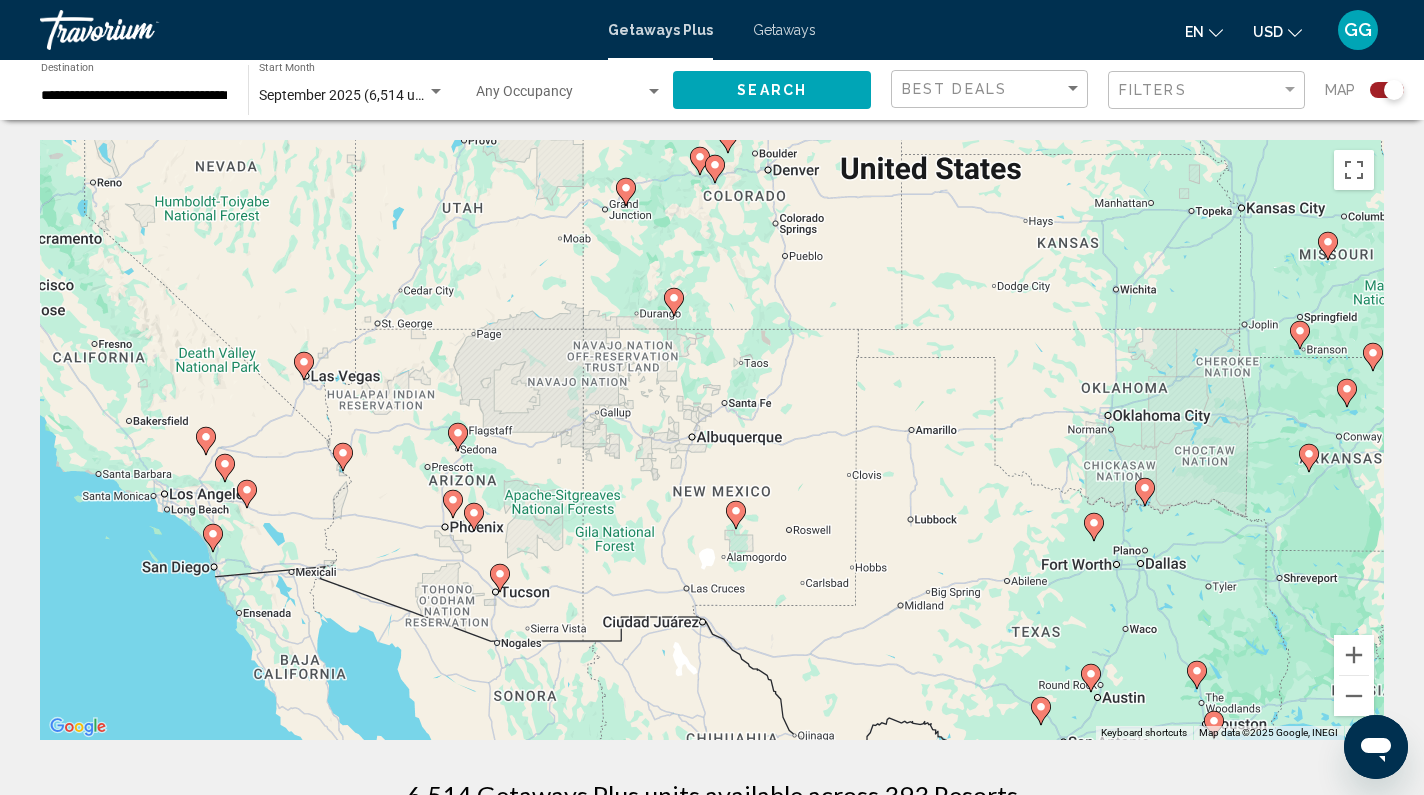 drag, startPoint x: 533, startPoint y: 633, endPoint x: 912, endPoint y: 591, distance: 381.32007 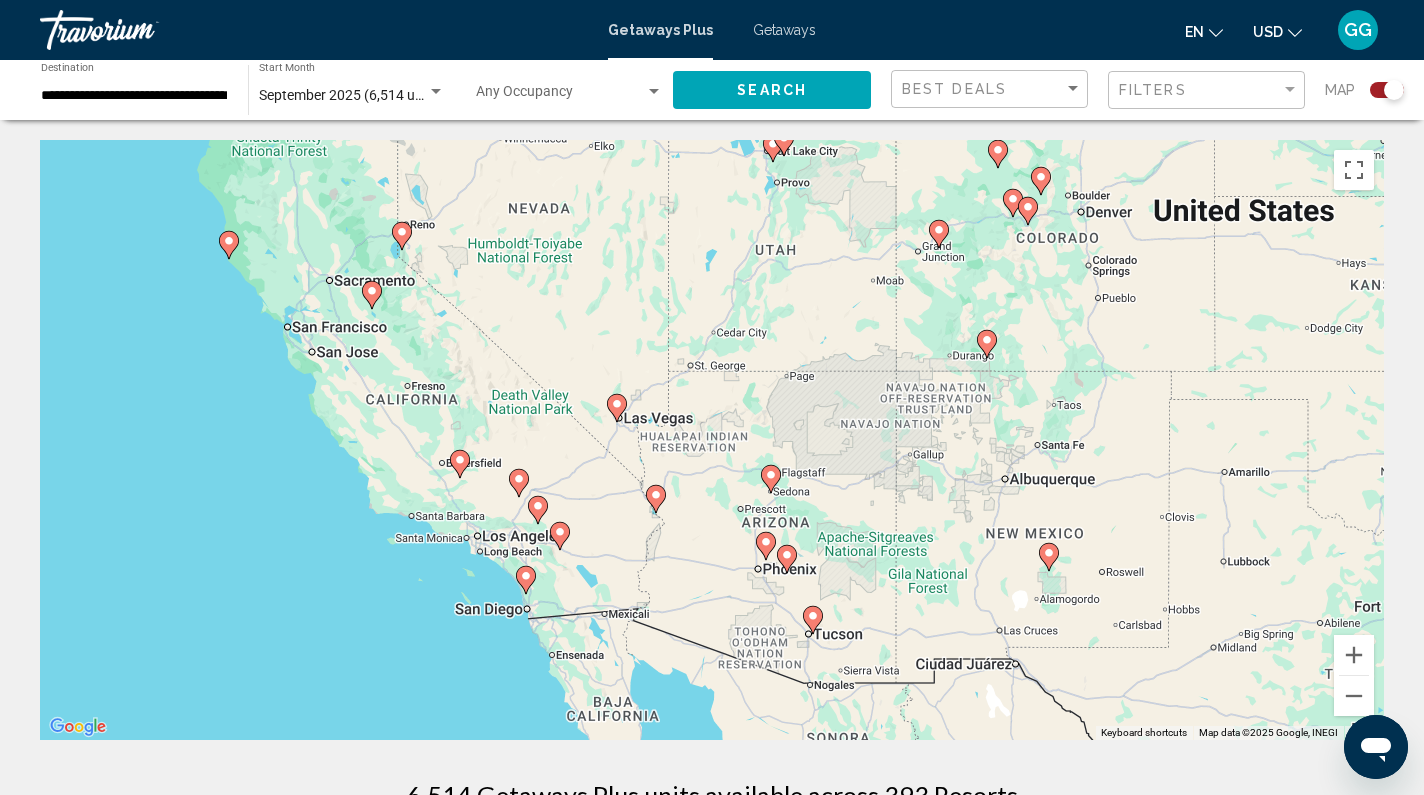 drag, startPoint x: 680, startPoint y: 615, endPoint x: 997, endPoint y: 657, distance: 319.77023 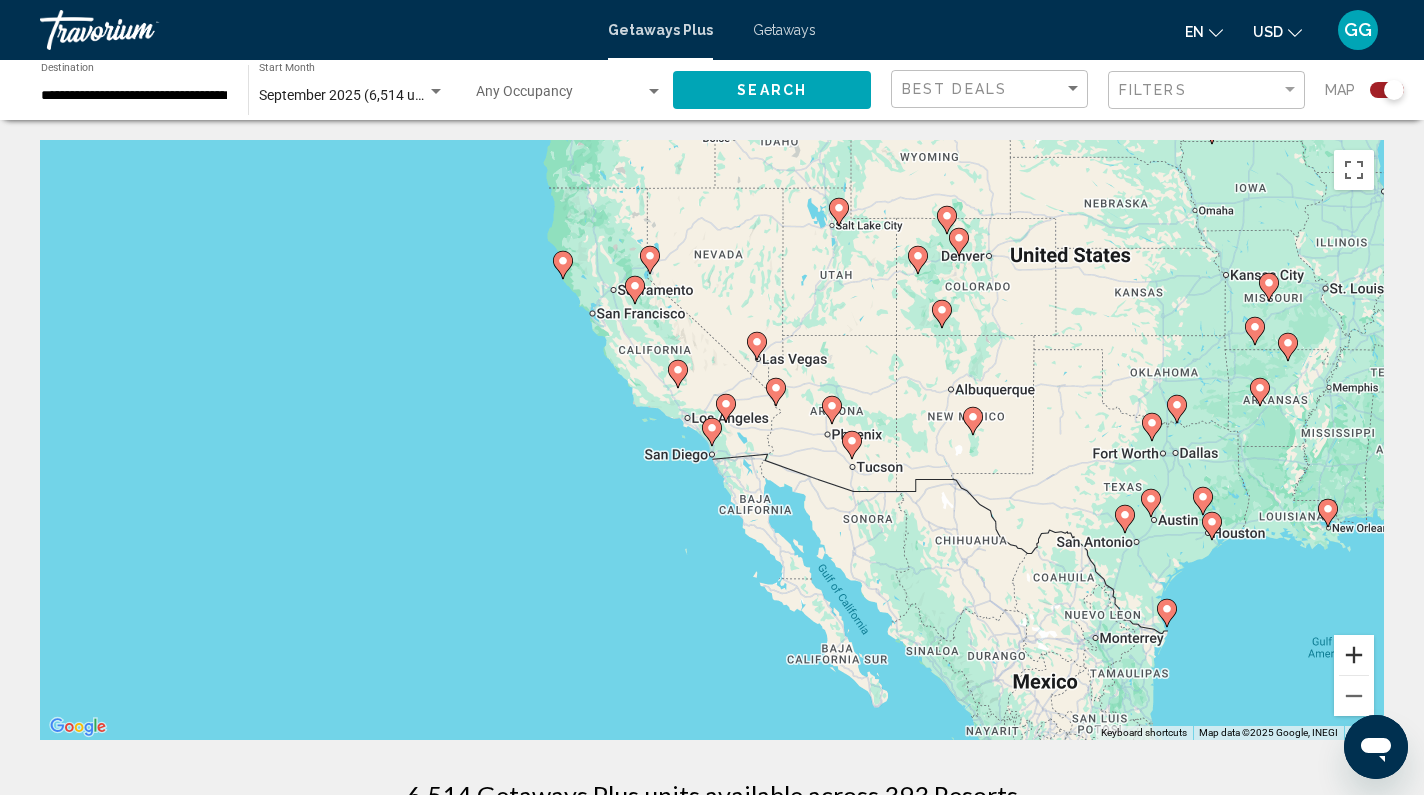click at bounding box center (1354, 655) 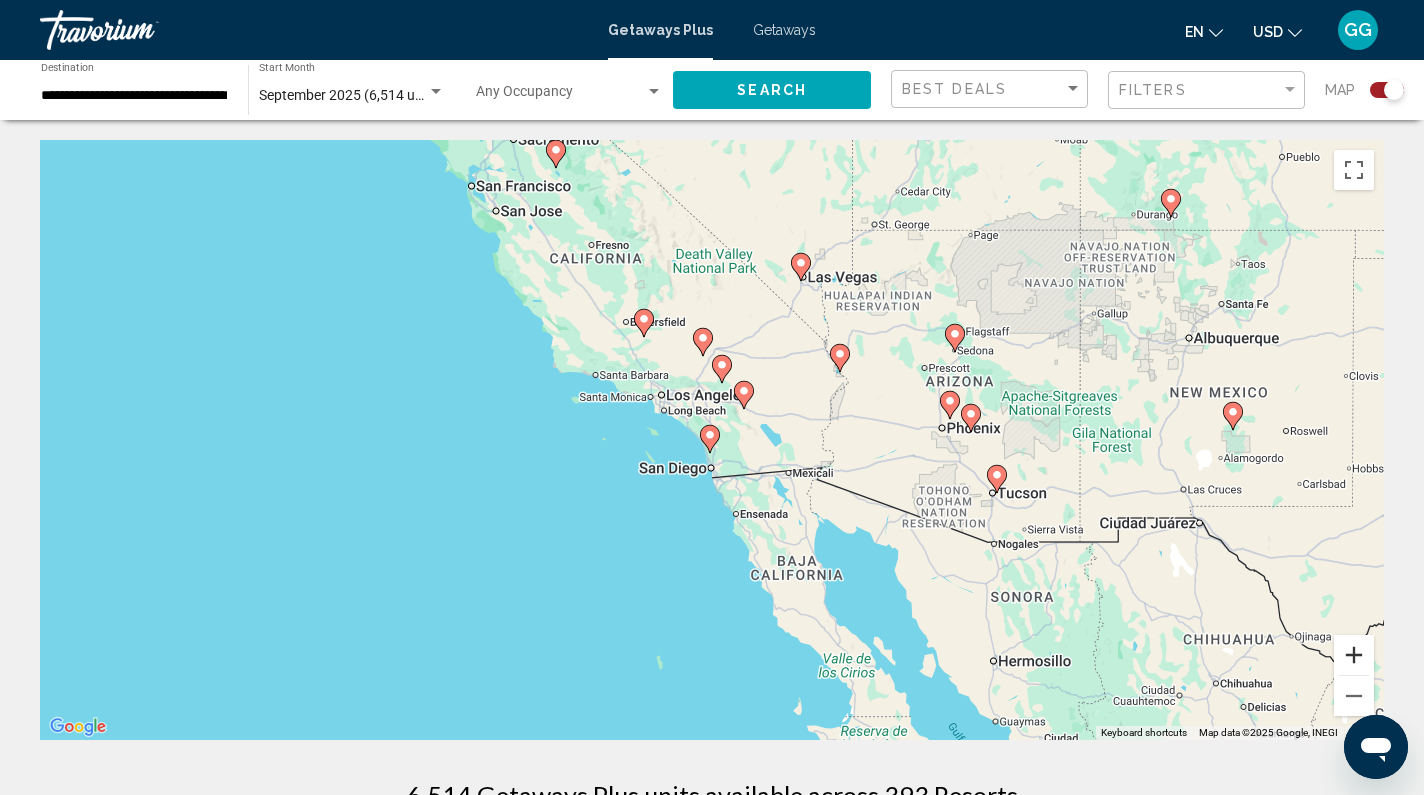 click at bounding box center [1354, 655] 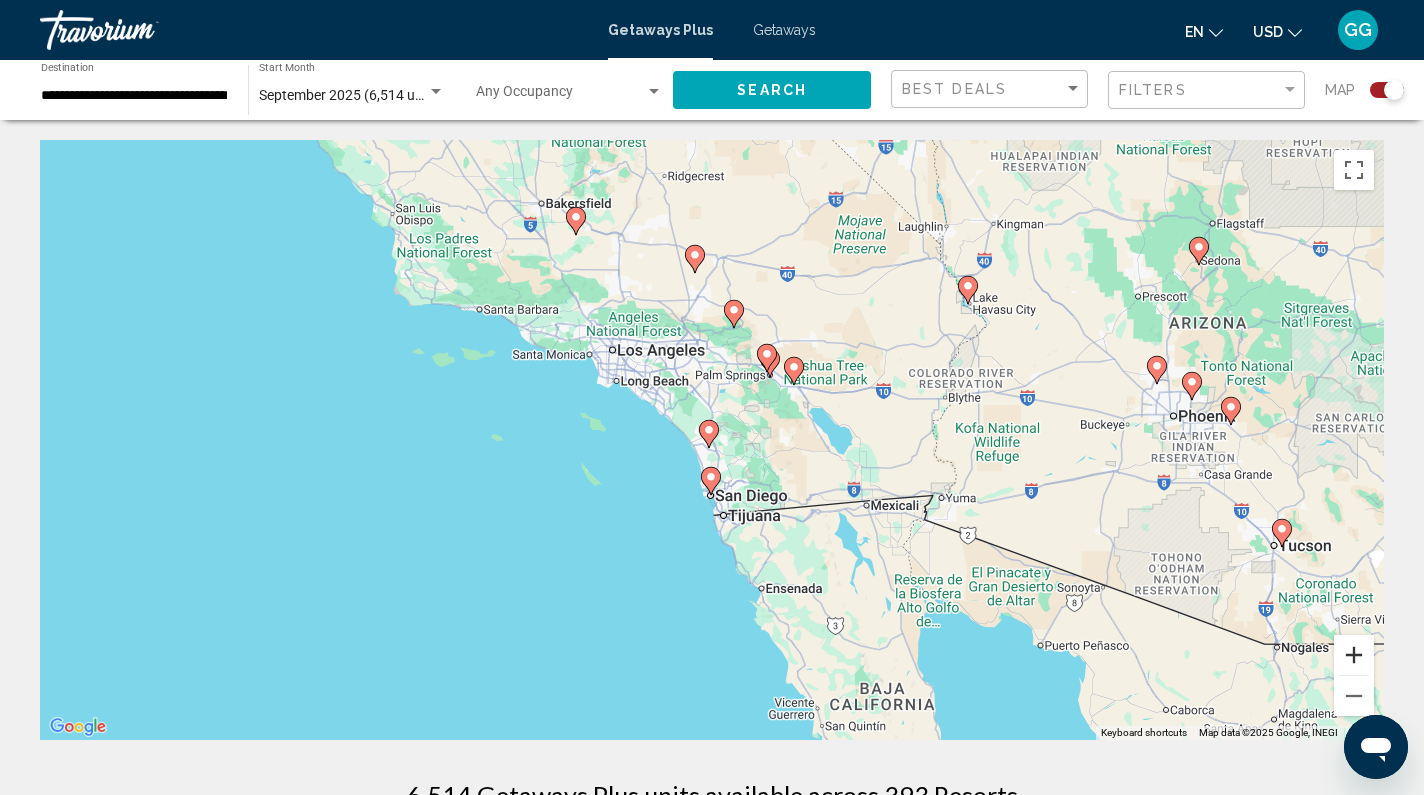 click at bounding box center [1354, 655] 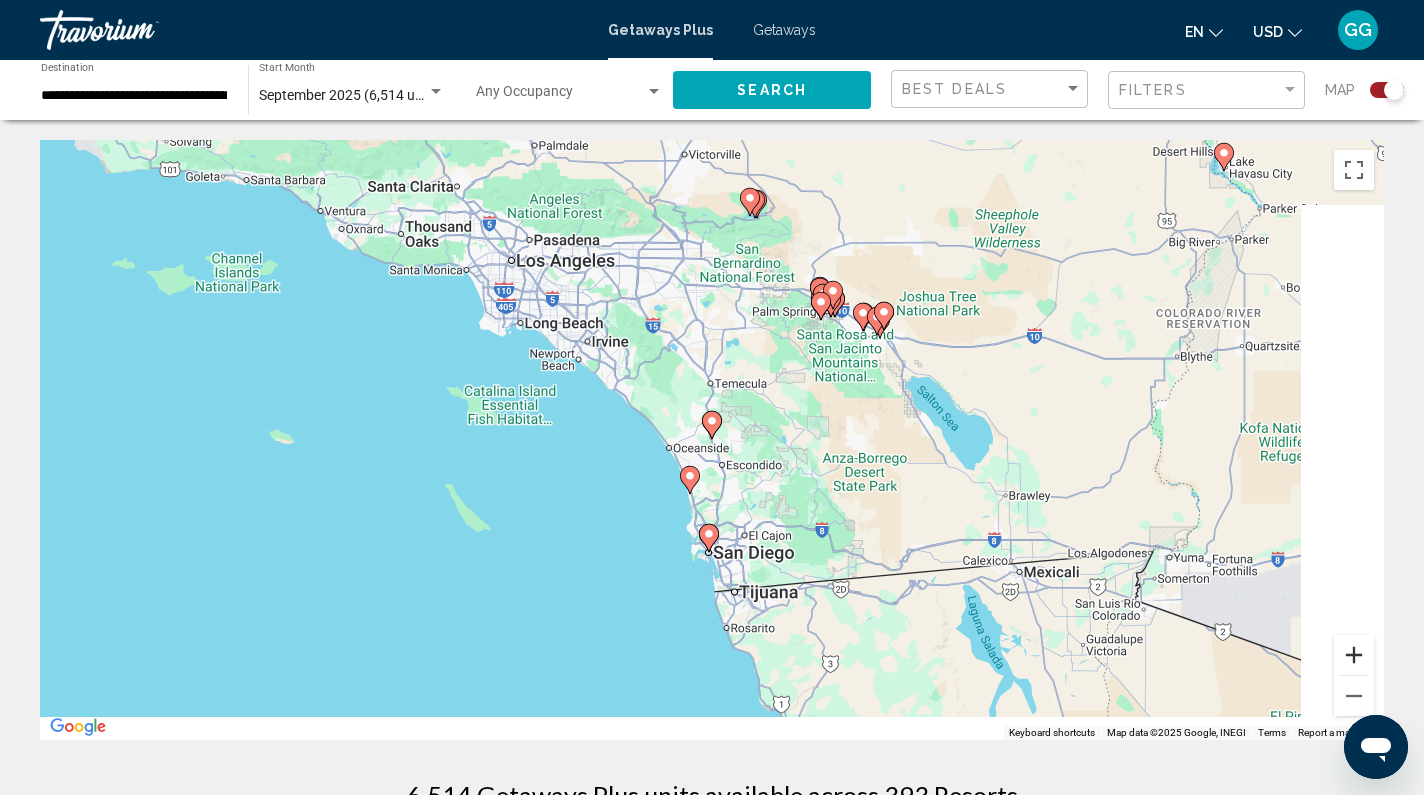 click at bounding box center (1354, 655) 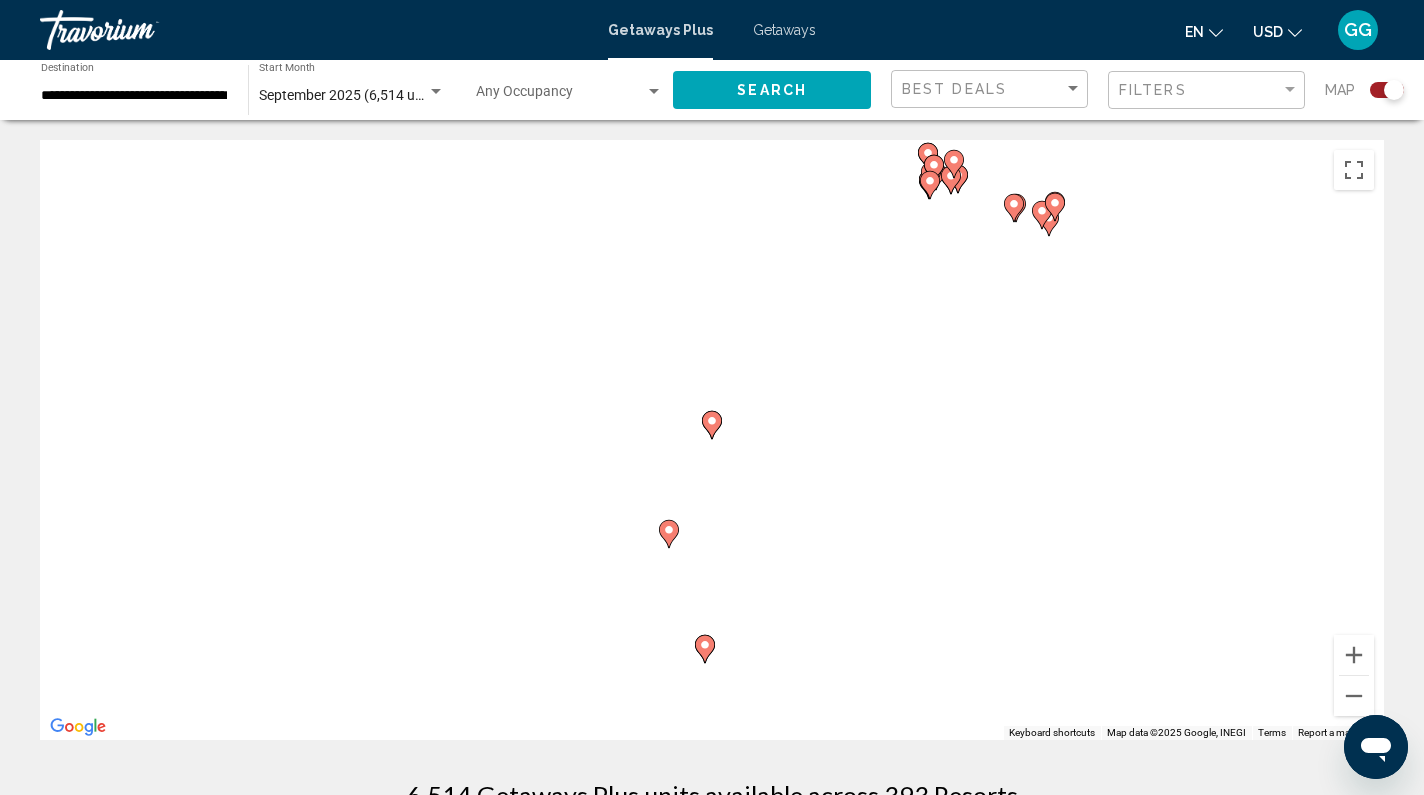 click on "To navigate, press the arrow keys. To activate drag with keyboard, press Alt + Enter. Once in keyboard drag state, use the arrow keys to move the marker. To complete the drag, press the Enter key. To cancel, press Escape." at bounding box center (712, 440) 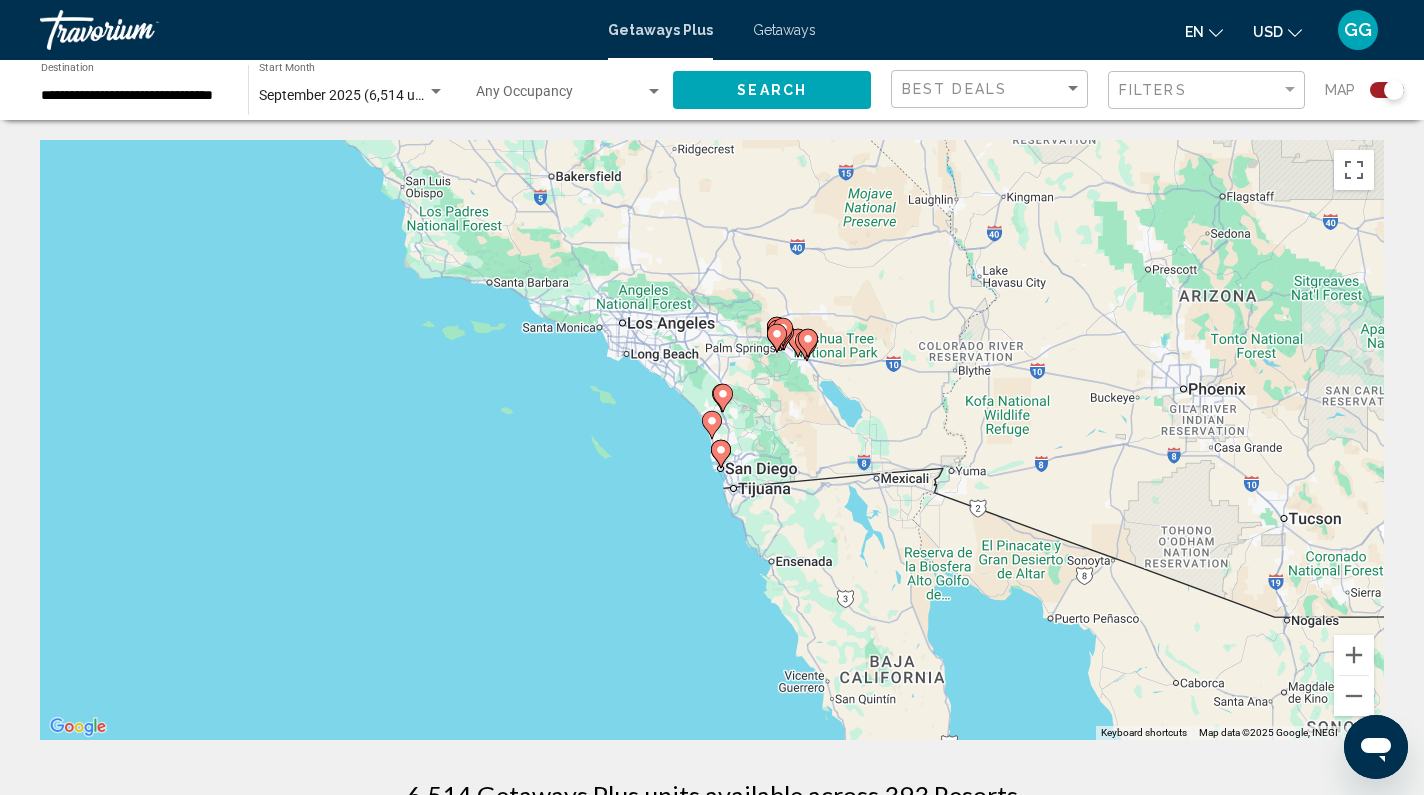 click 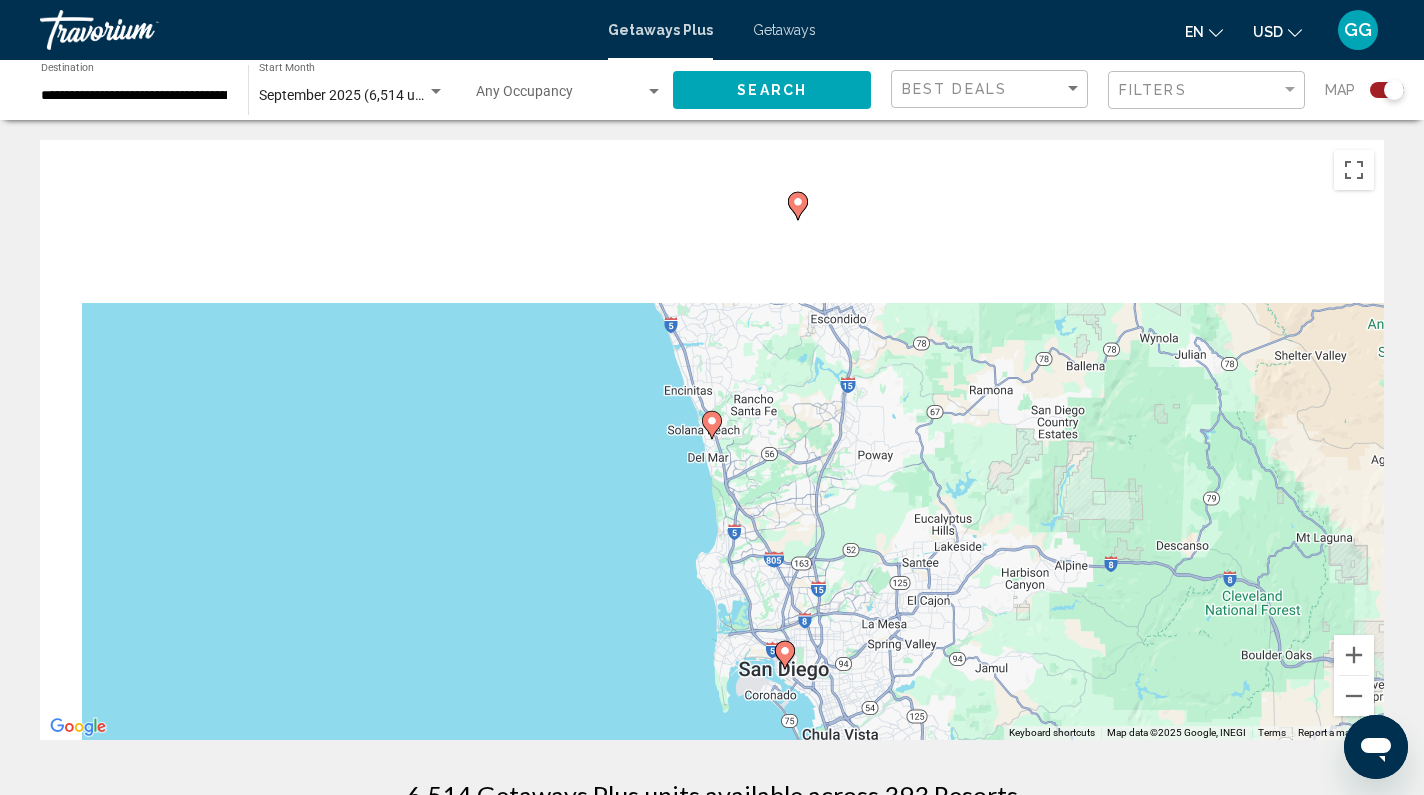 click 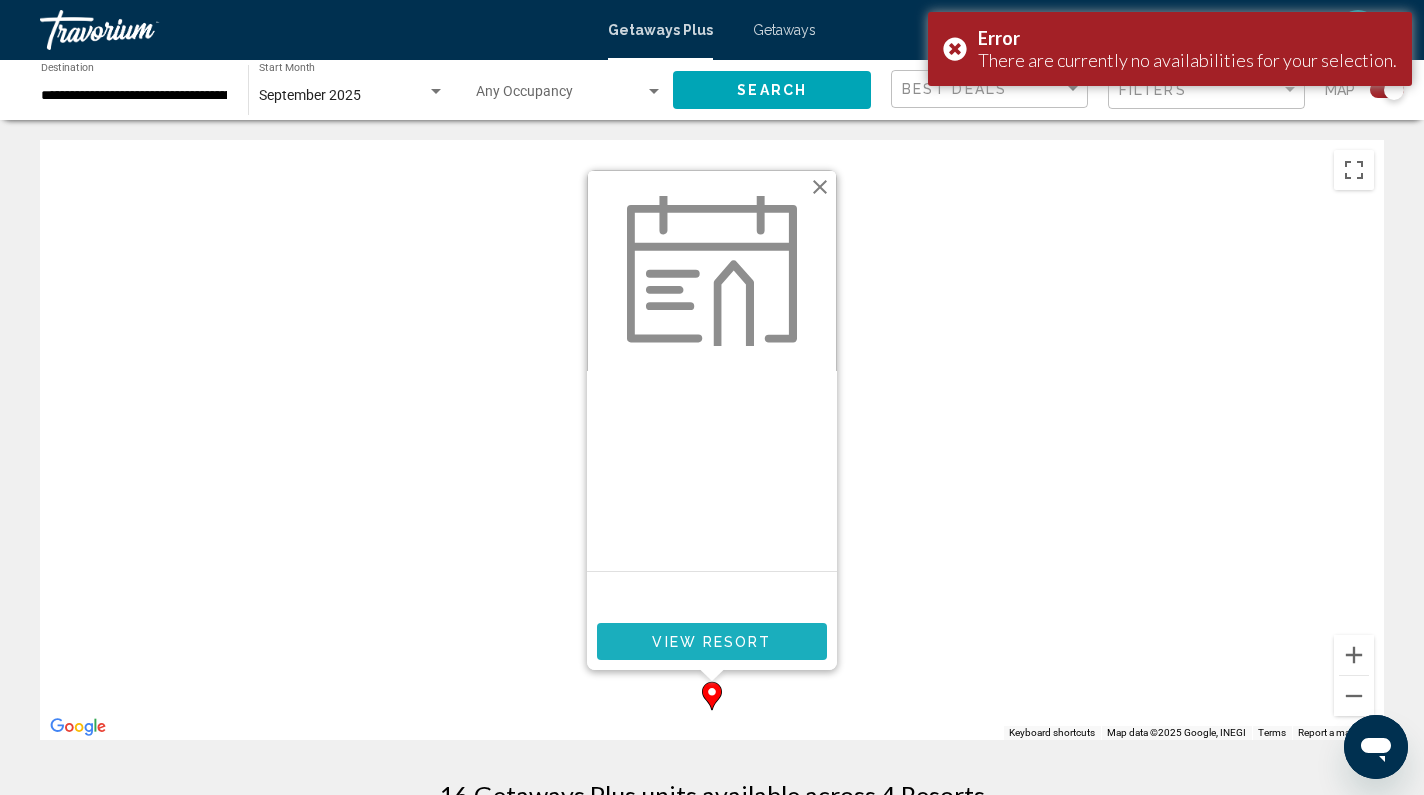 click on "View Resort" at bounding box center [712, 641] 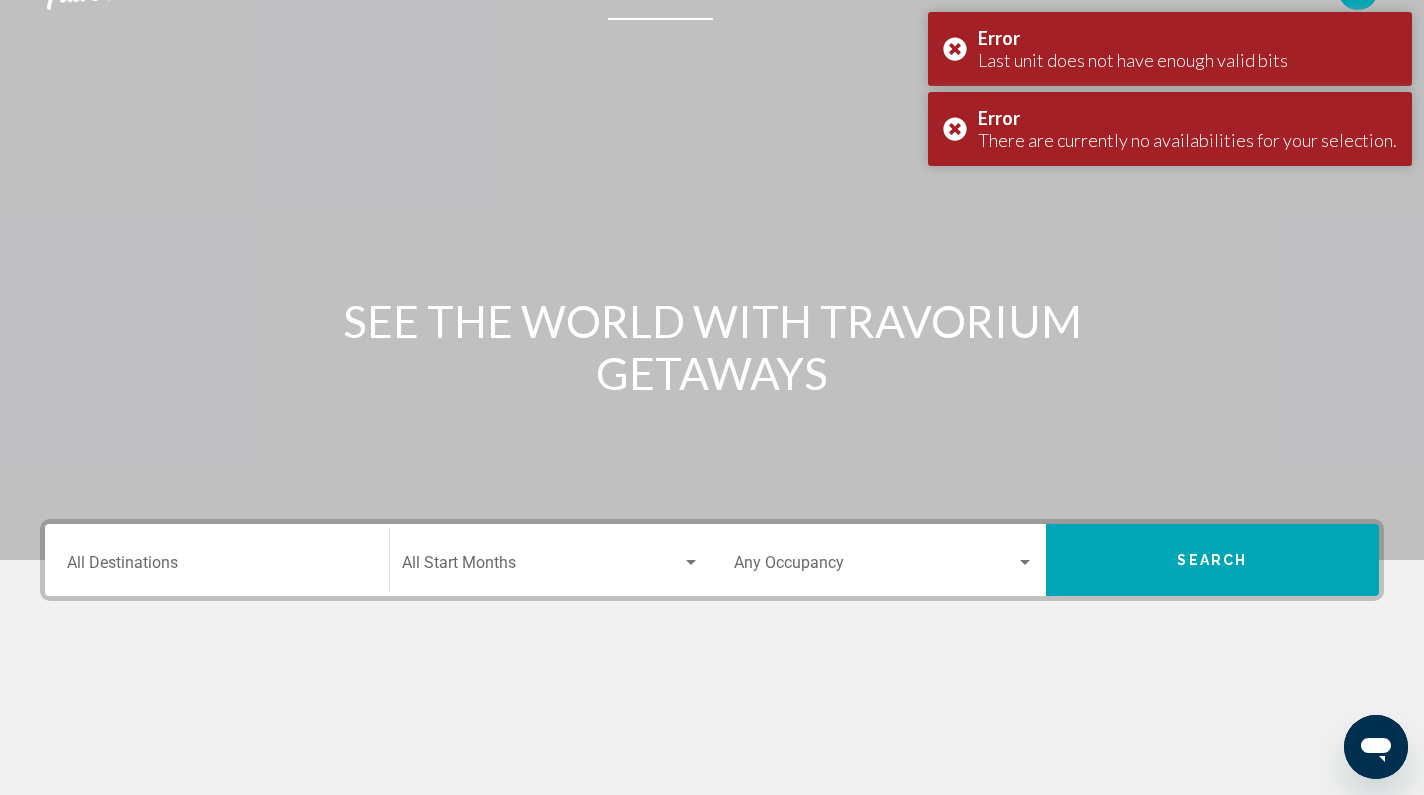 scroll, scrollTop: 38, scrollLeft: 0, axis: vertical 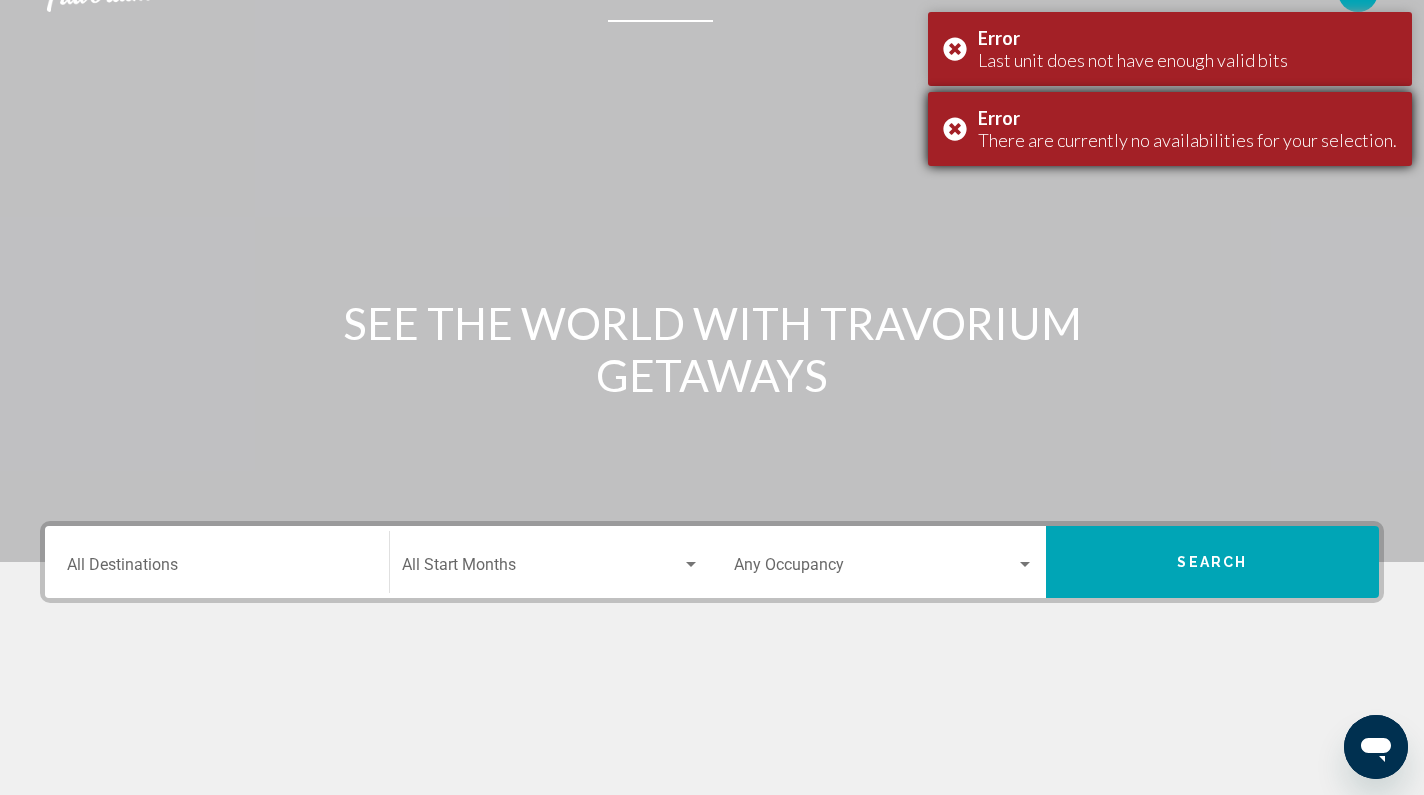 click on "Error   There are currently no availabilities for your selection." at bounding box center (1170, 129) 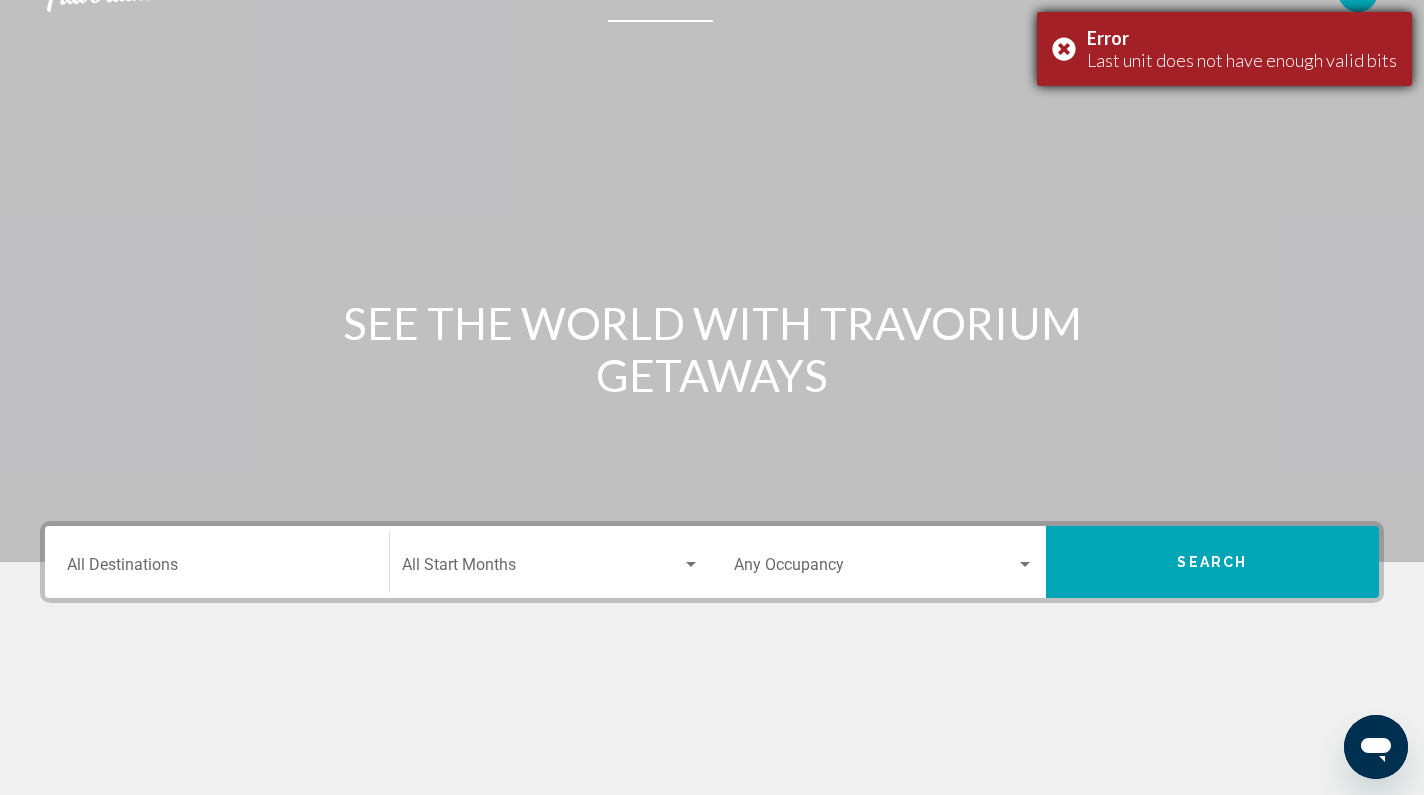 click on "Error   Last unit does not have enough valid bits" at bounding box center [1224, 49] 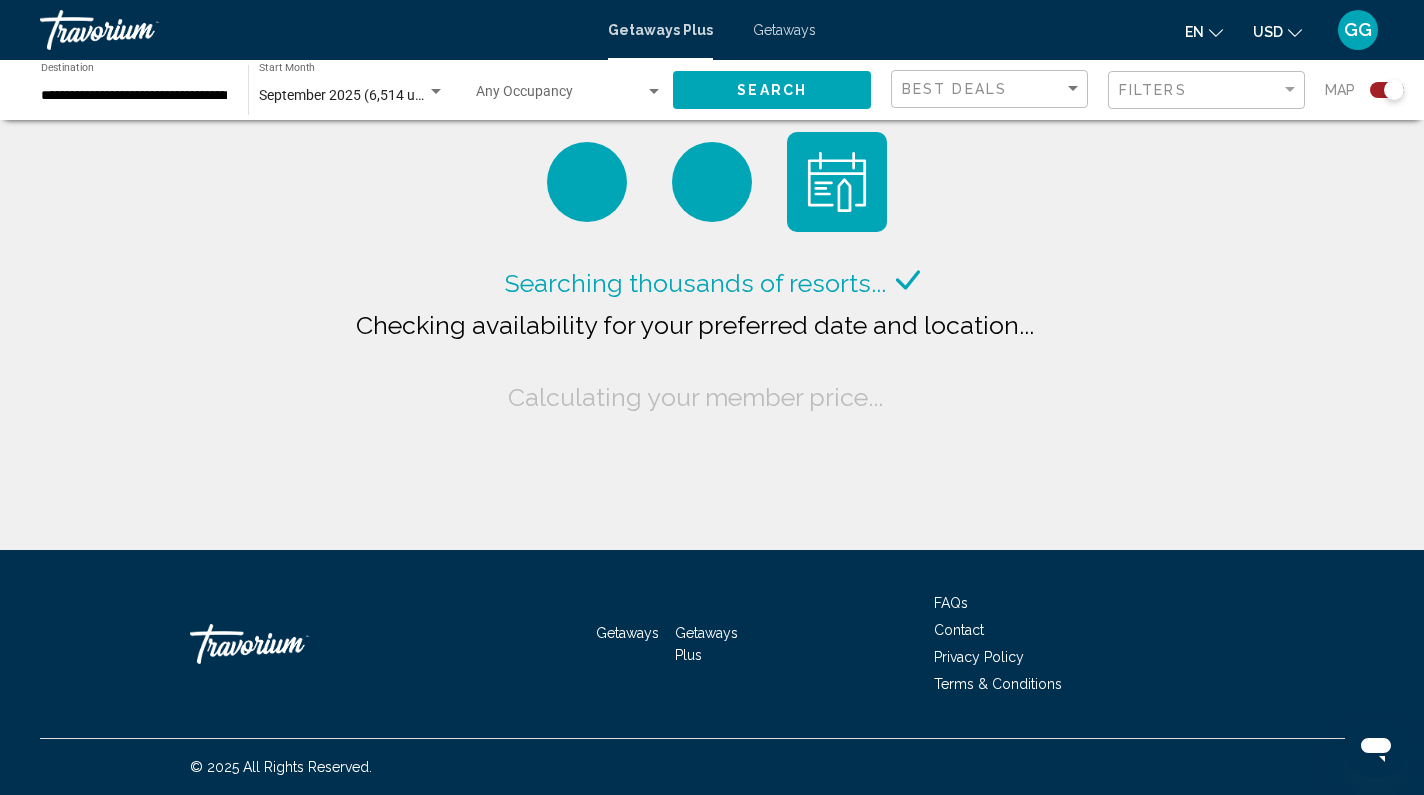 scroll, scrollTop: 0, scrollLeft: 0, axis: both 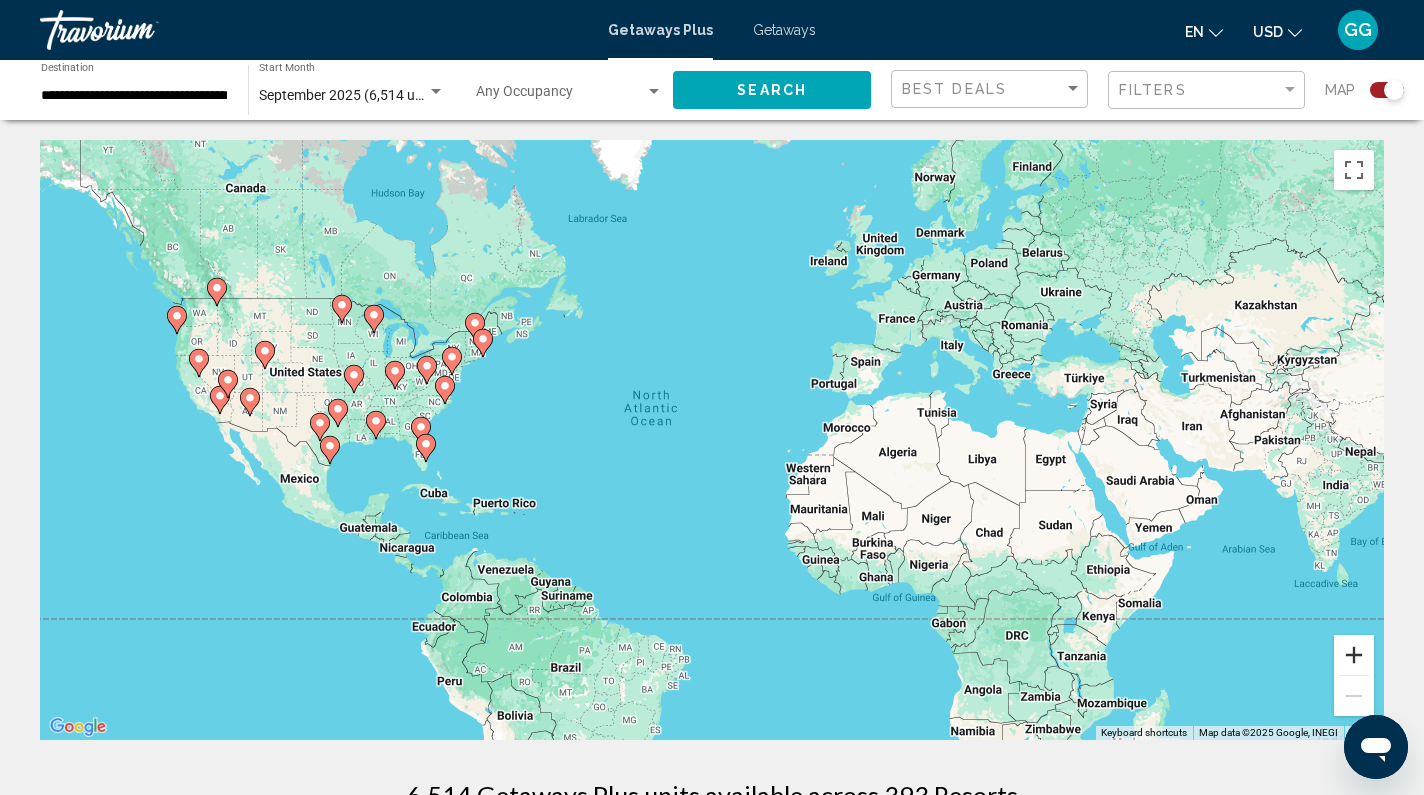click at bounding box center [1354, 655] 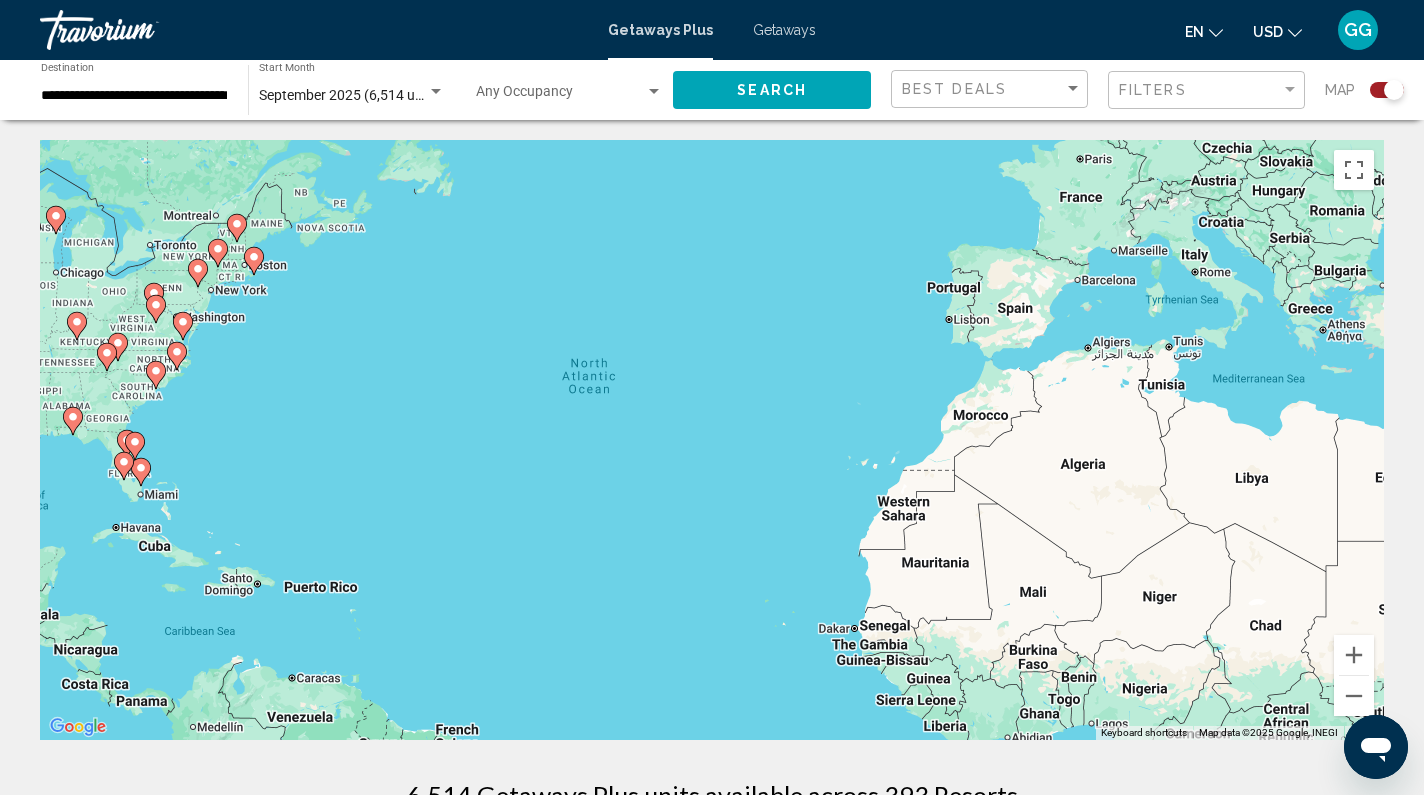 click on "To activate drag with keyboard, press Alt + Enter. Once in keyboard drag state, use the arrow keys to move the marker. To complete the drag, press the Enter key. To cancel, press Escape." at bounding box center [712, 440] 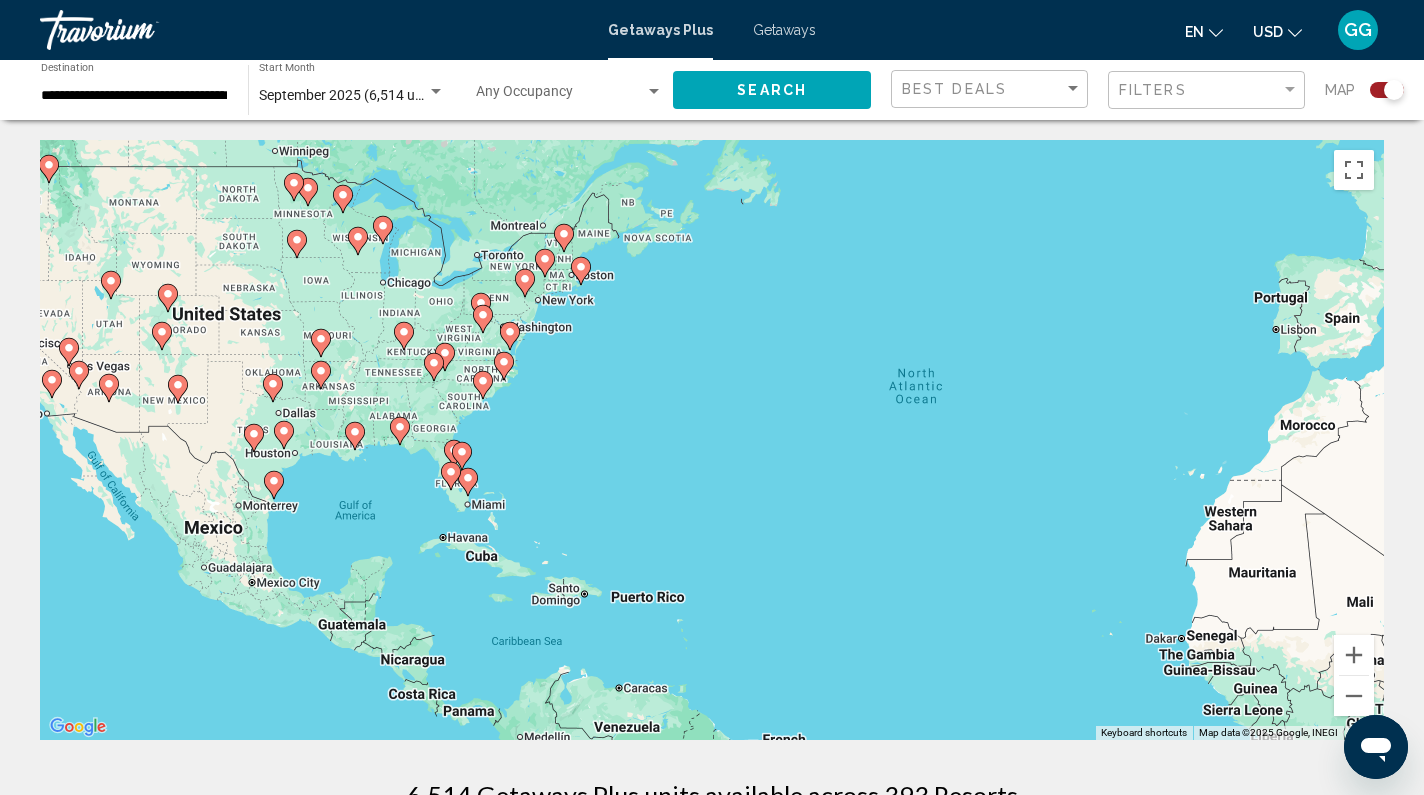 drag, startPoint x: 421, startPoint y: 461, endPoint x: 762, endPoint y: 516, distance: 345.407 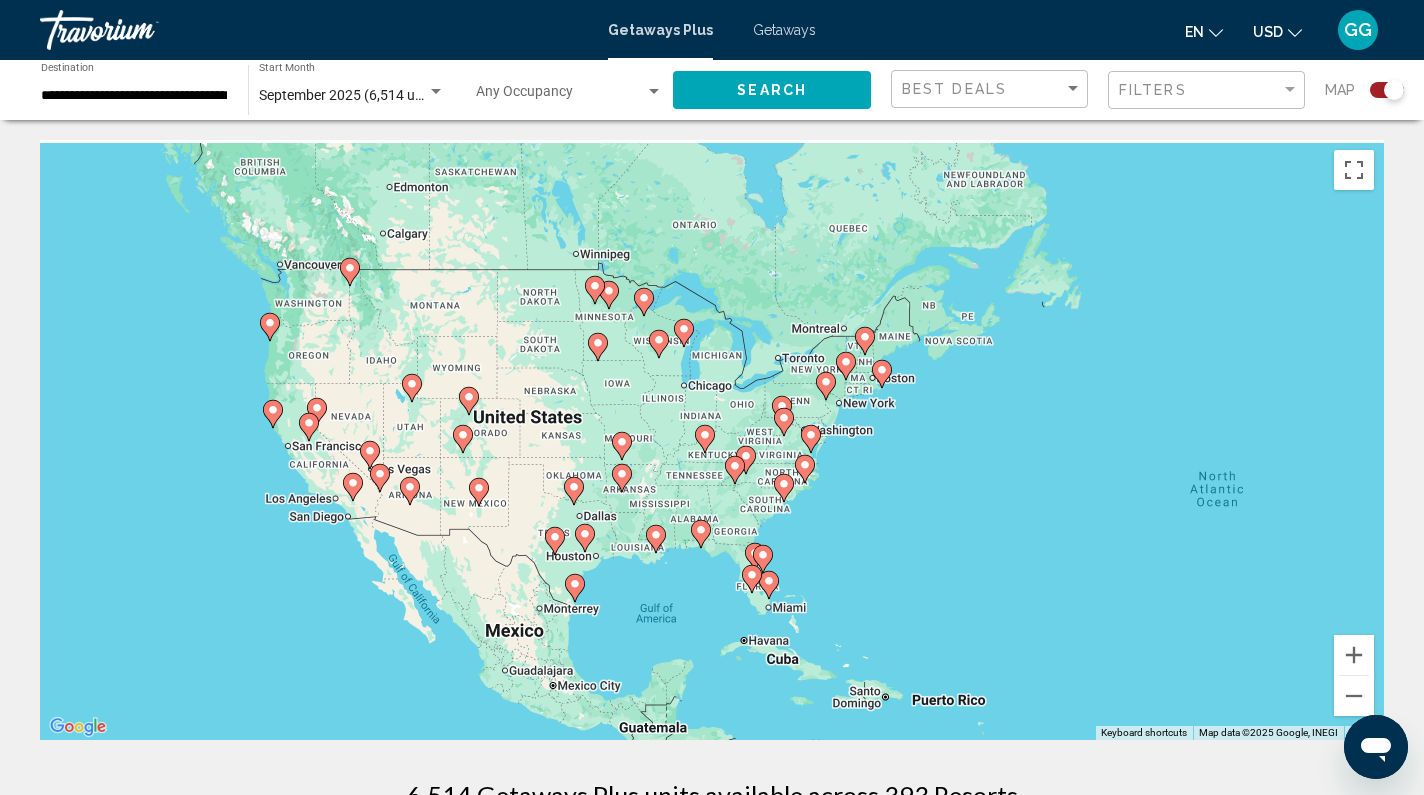 drag, startPoint x: 640, startPoint y: 500, endPoint x: 928, endPoint y: 510, distance: 288.17355 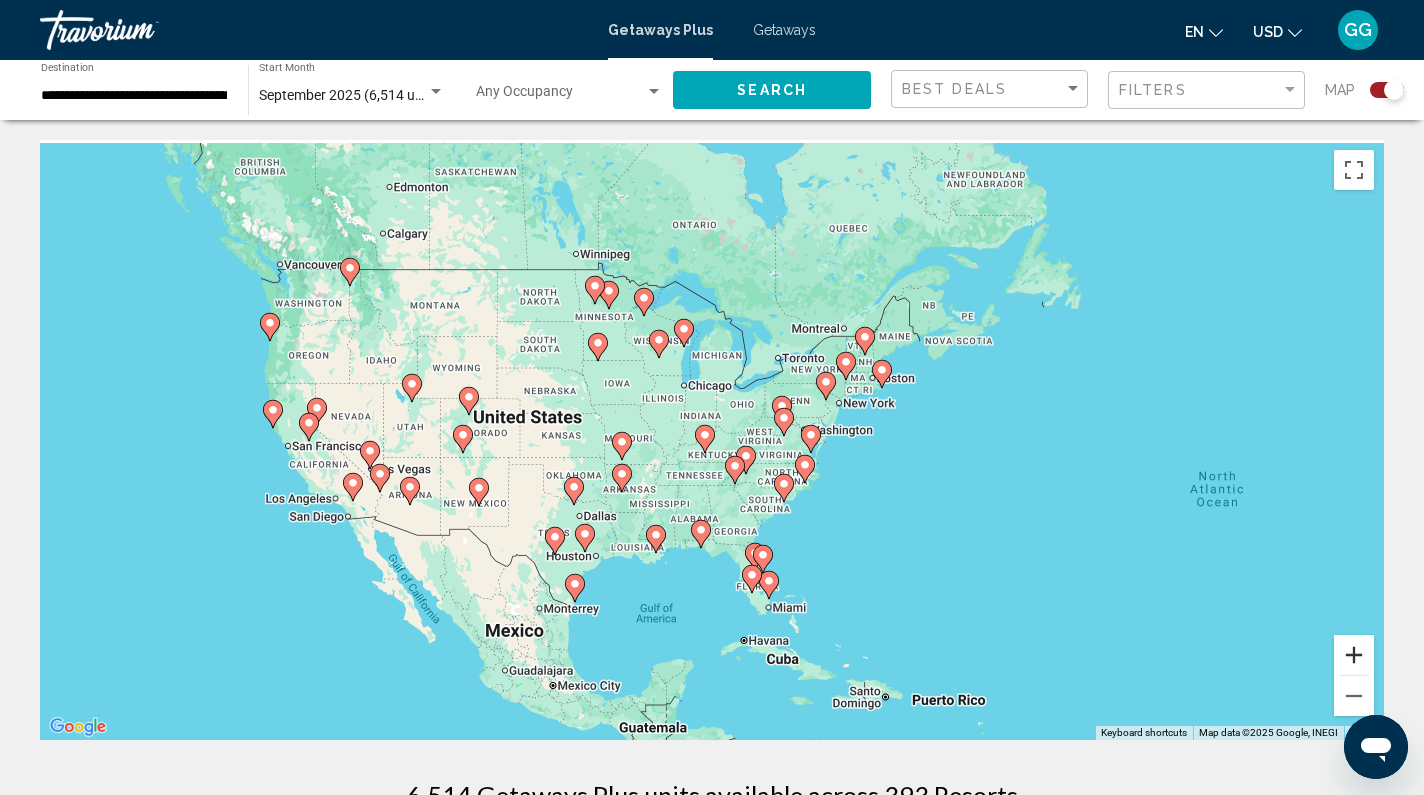 click at bounding box center (1354, 655) 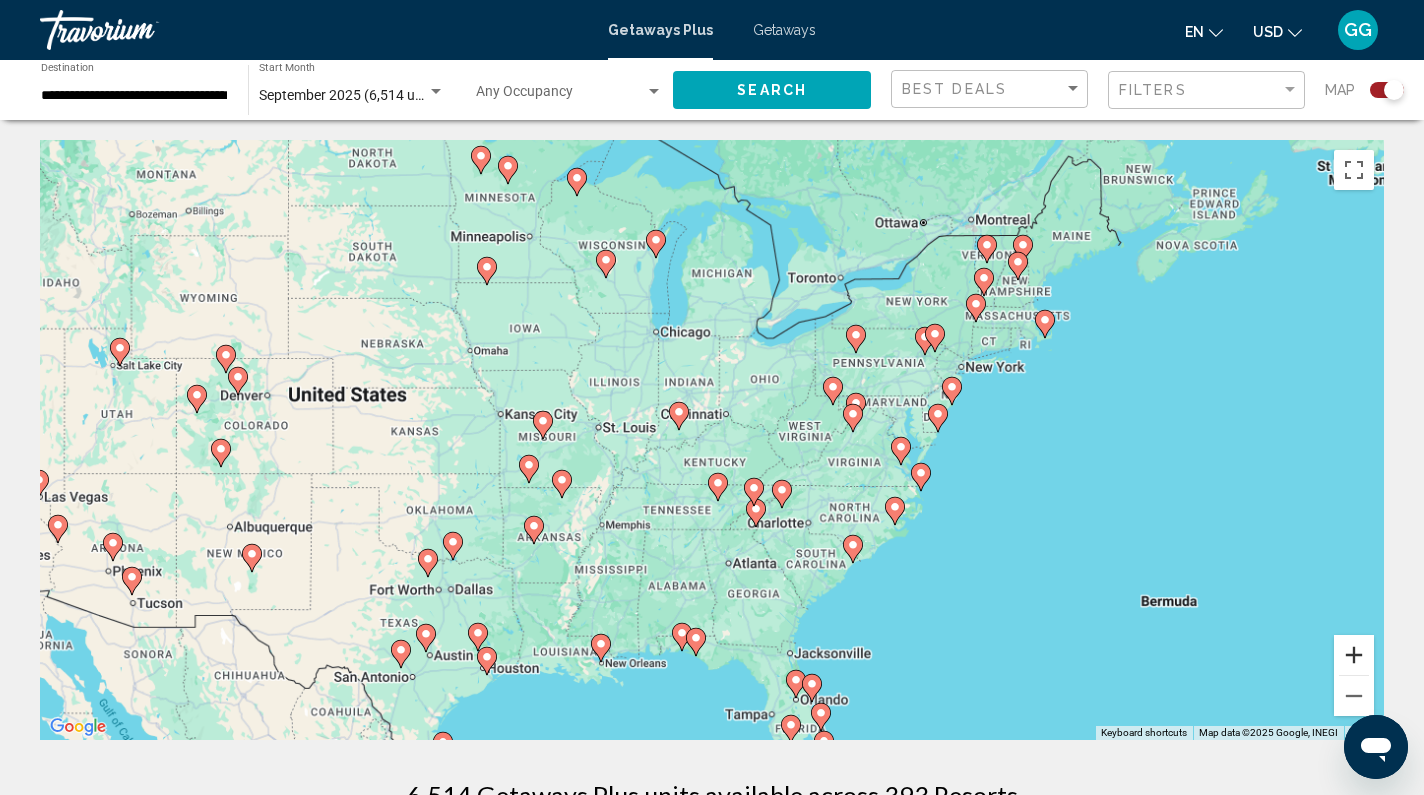 click at bounding box center [1354, 655] 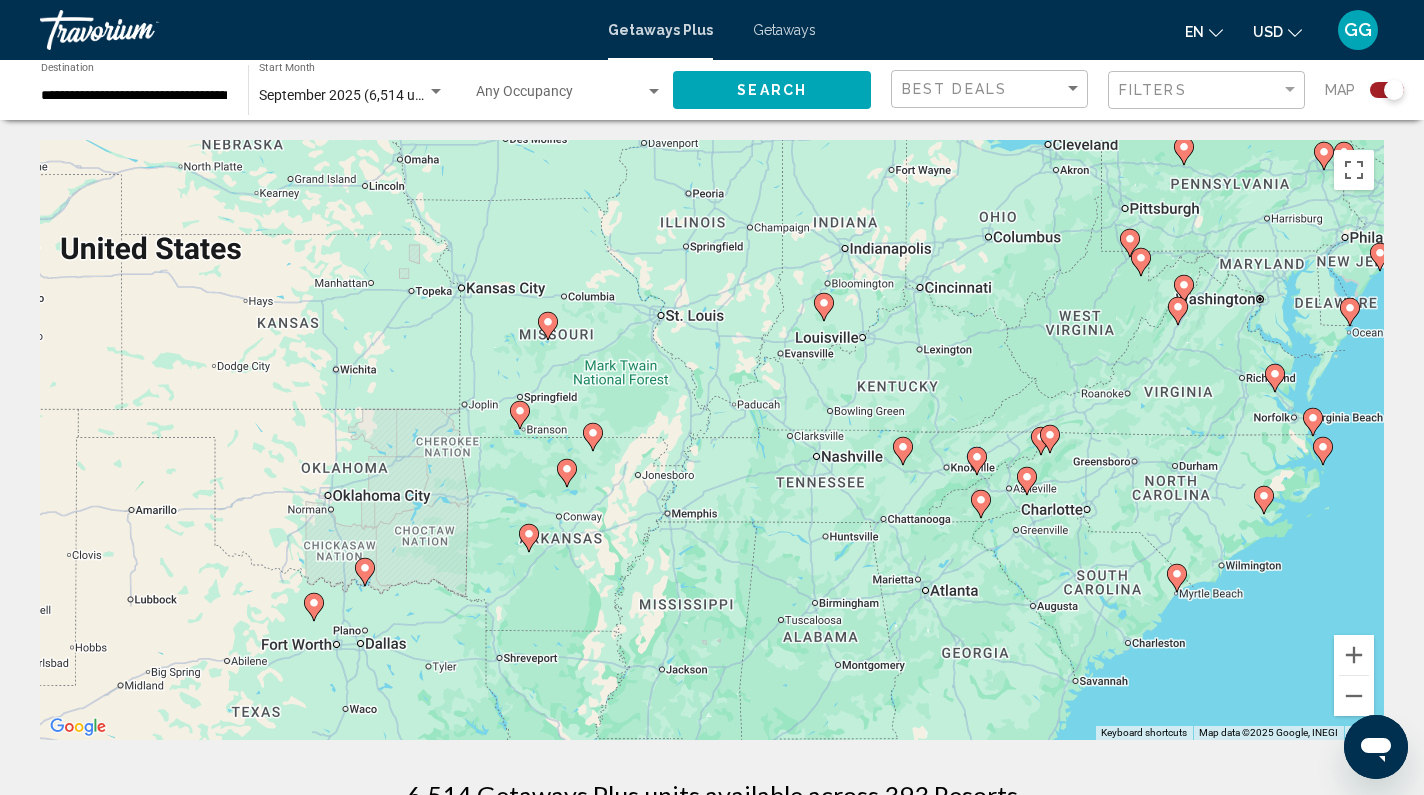 drag, startPoint x: 476, startPoint y: 628, endPoint x: 693, endPoint y: 505, distance: 249.43536 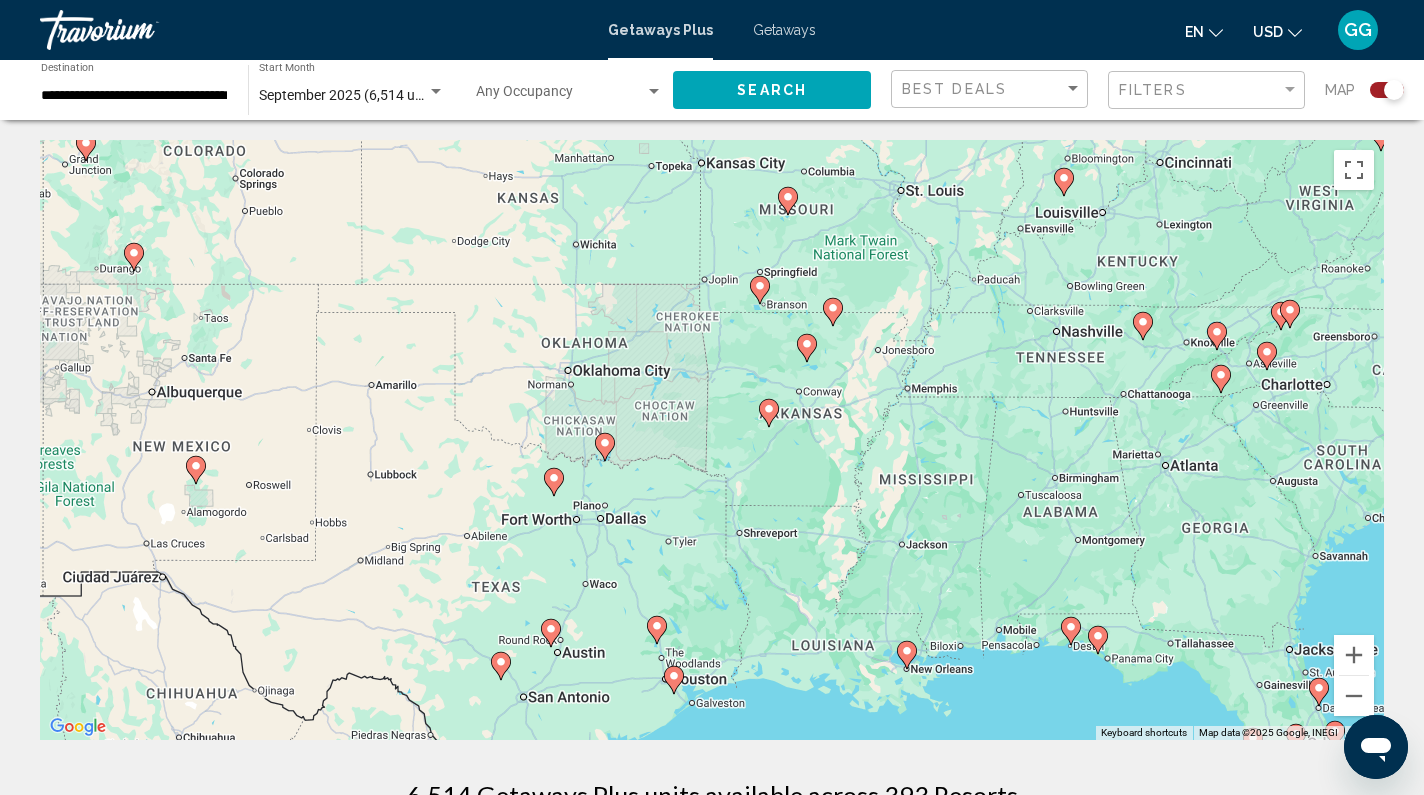 drag, startPoint x: 521, startPoint y: 622, endPoint x: 846, endPoint y: 513, distance: 342.79147 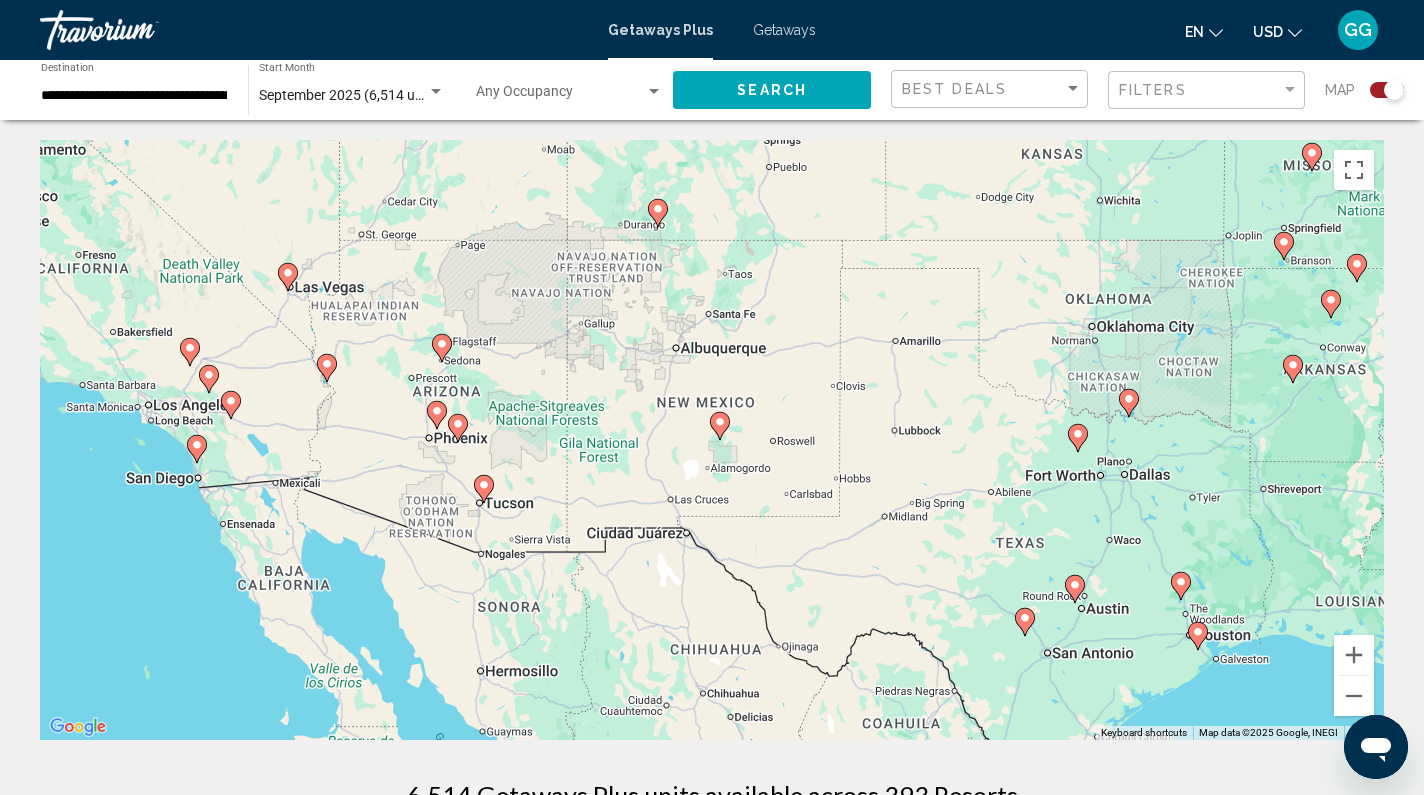 drag, startPoint x: 622, startPoint y: 595, endPoint x: 945, endPoint y: 586, distance: 323.12537 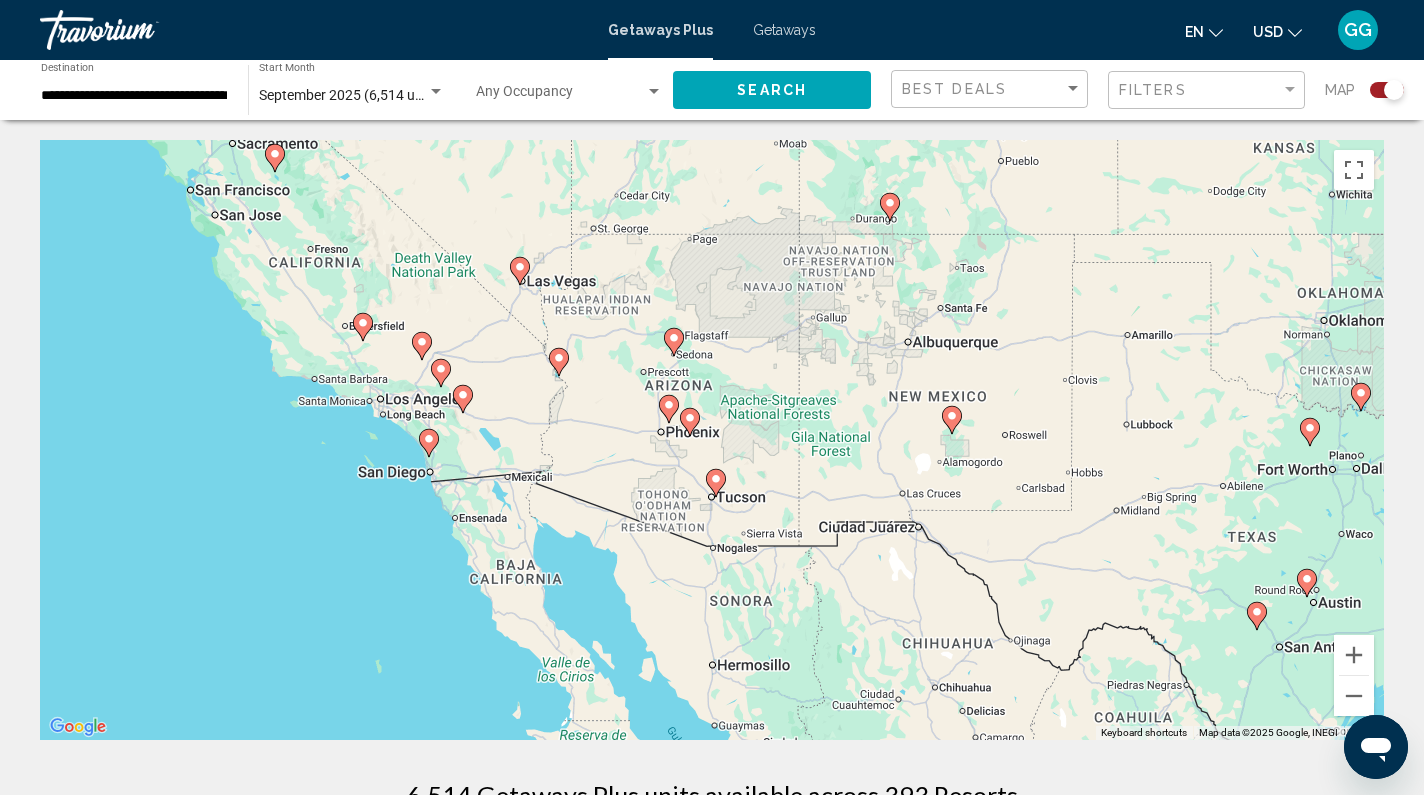 drag, startPoint x: 677, startPoint y: 650, endPoint x: 910, endPoint y: 644, distance: 233.07724 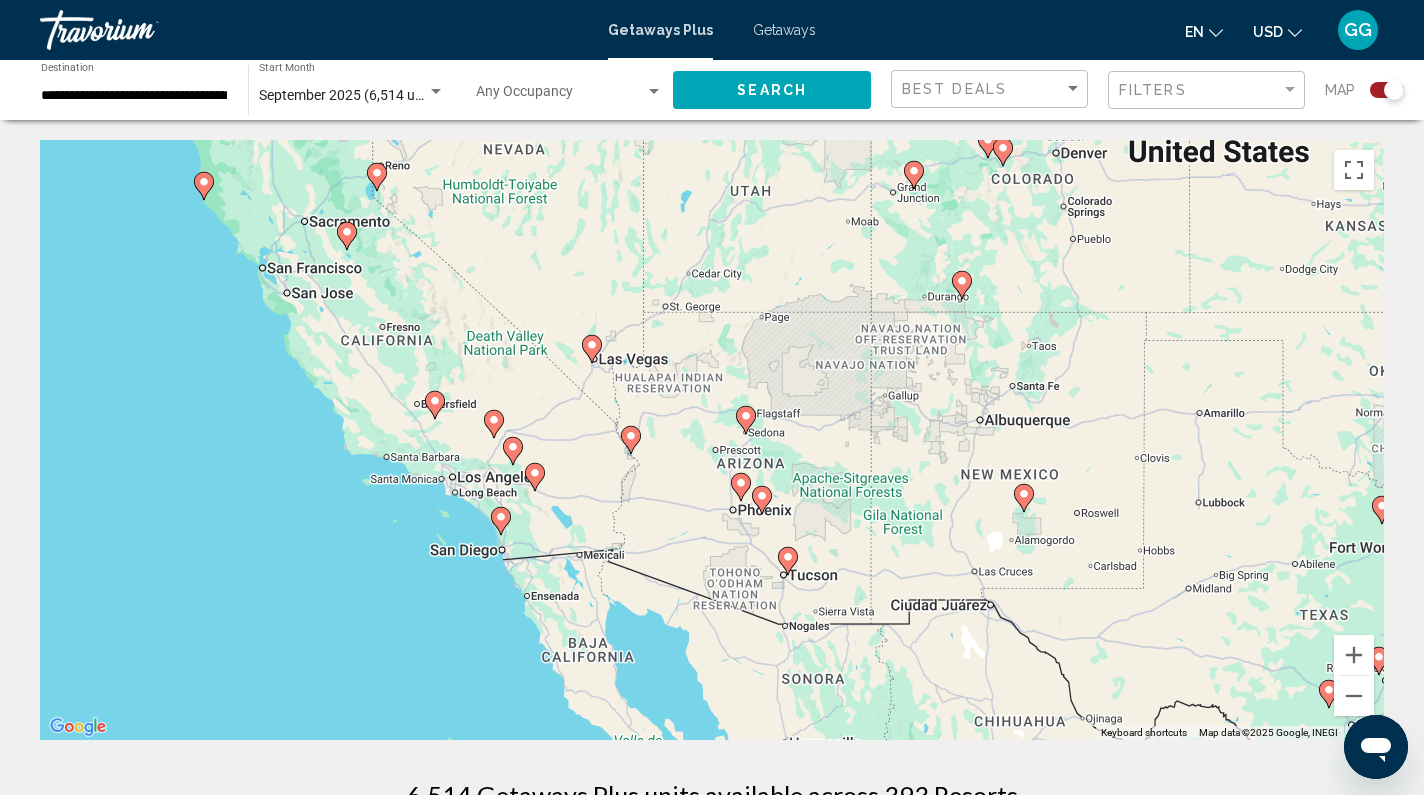 drag, startPoint x: 402, startPoint y: 569, endPoint x: 483, endPoint y: 653, distance: 116.6919 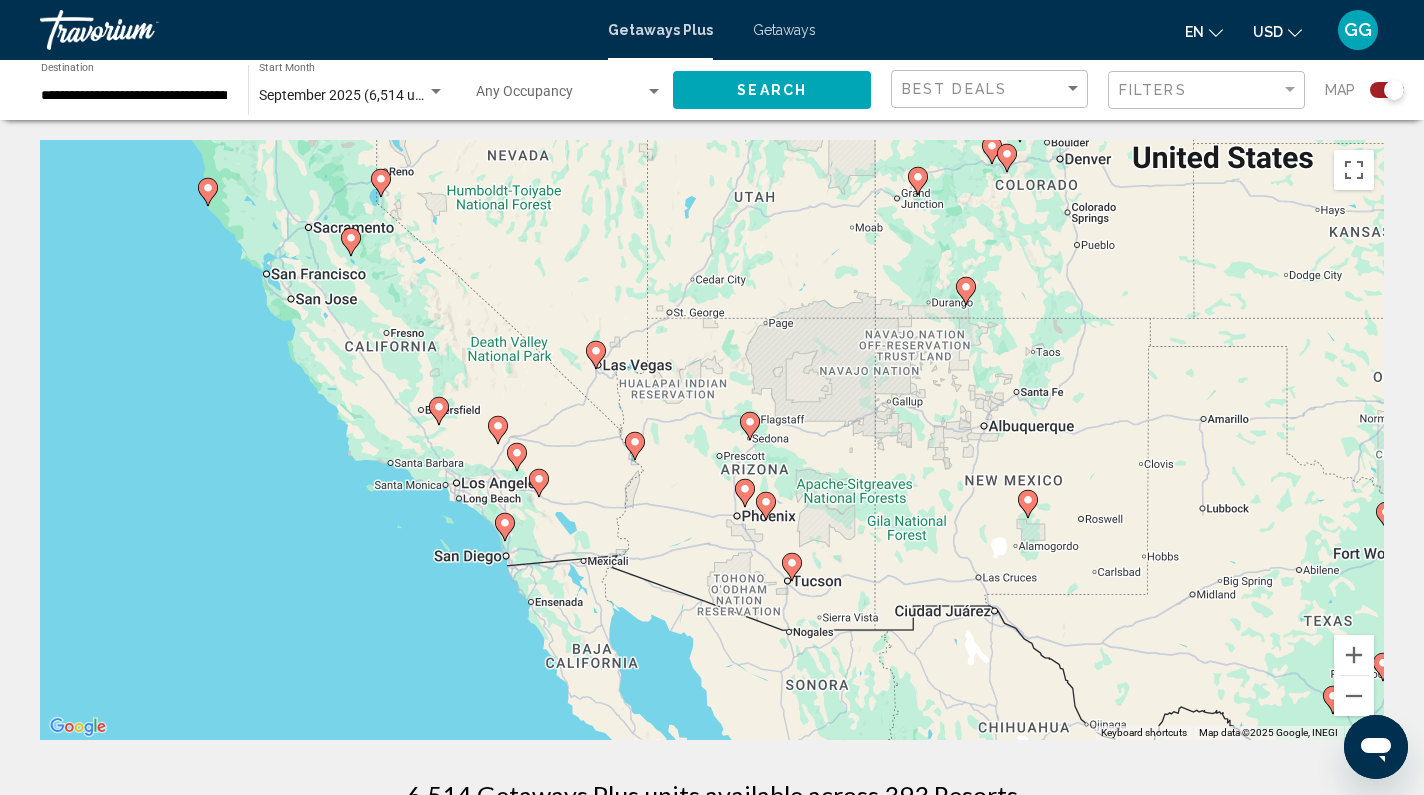 click 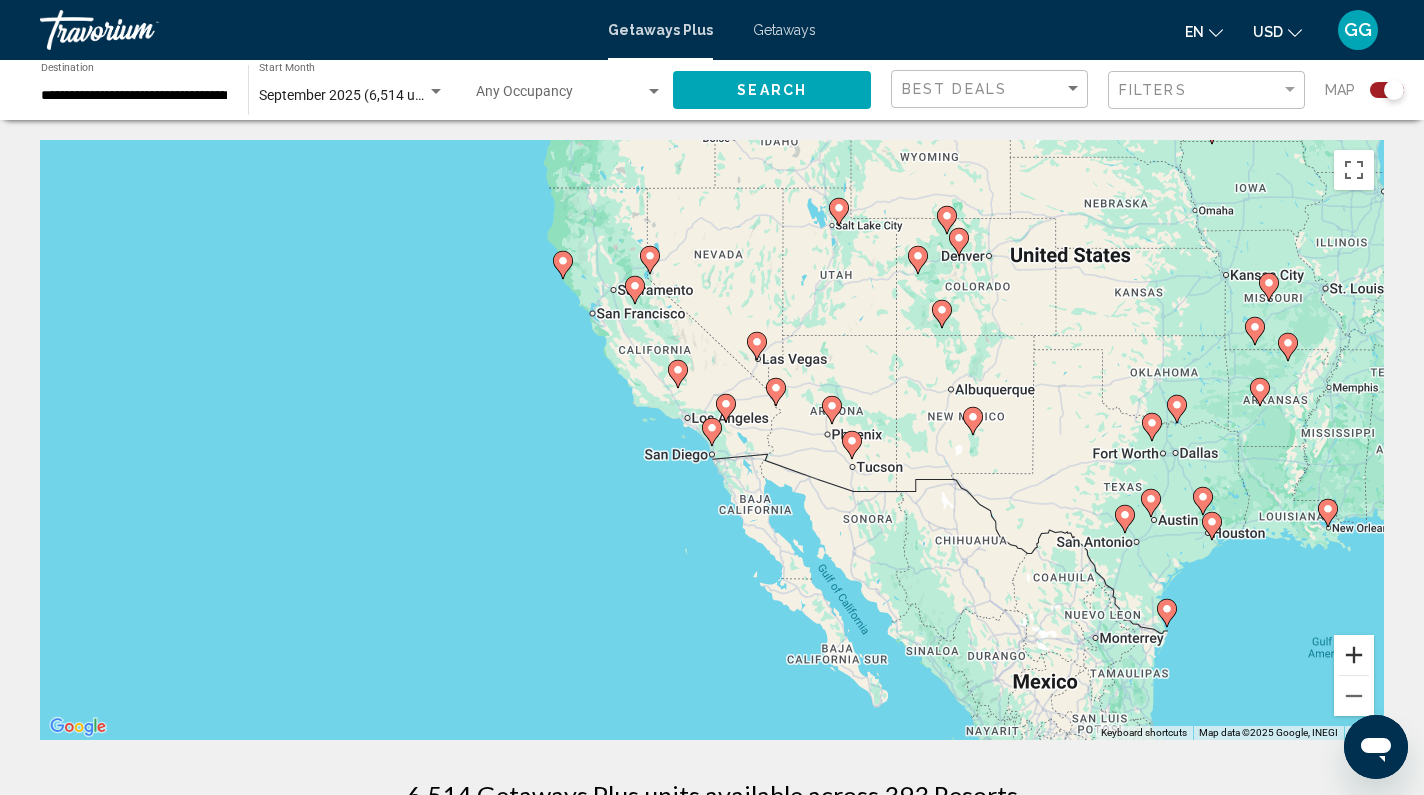 click at bounding box center [1354, 655] 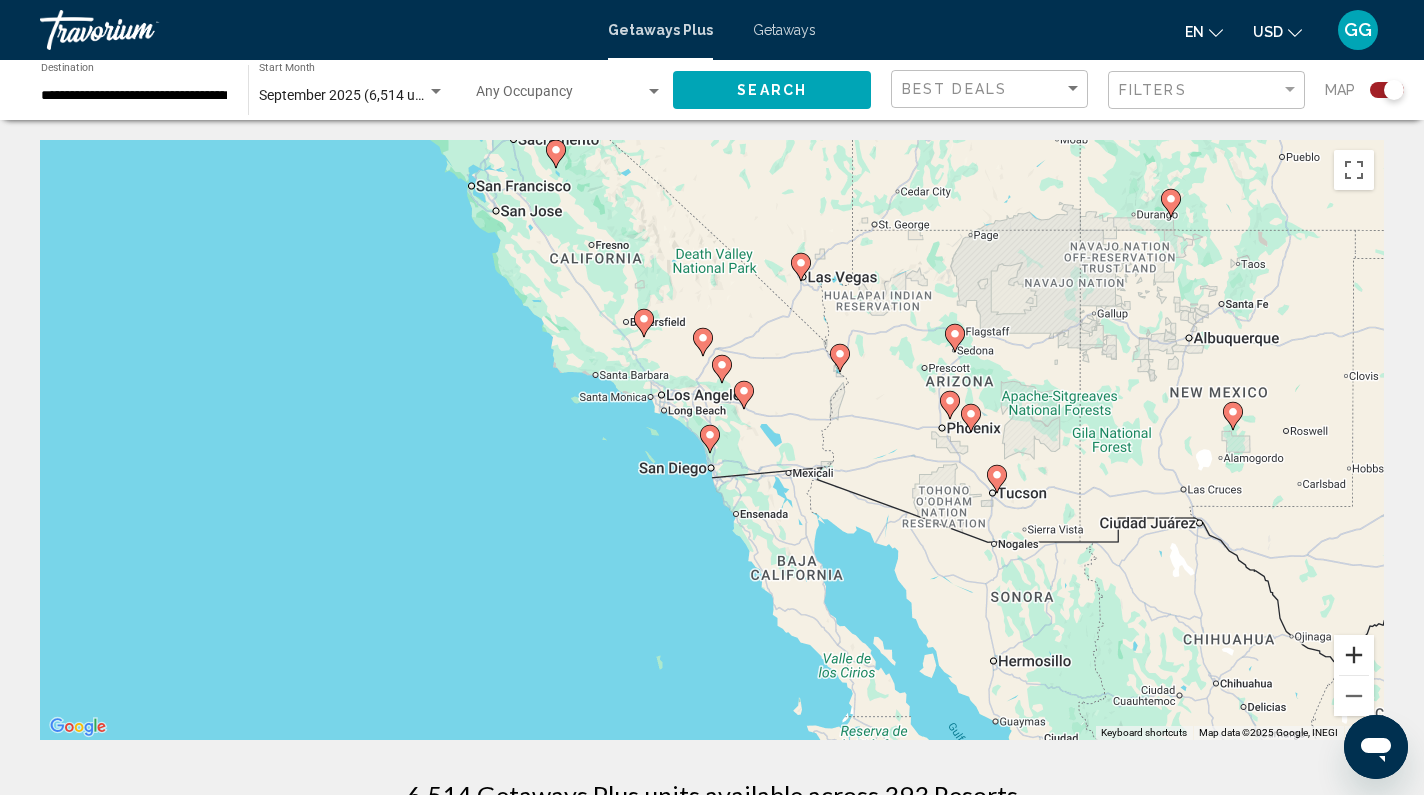 click at bounding box center (1354, 655) 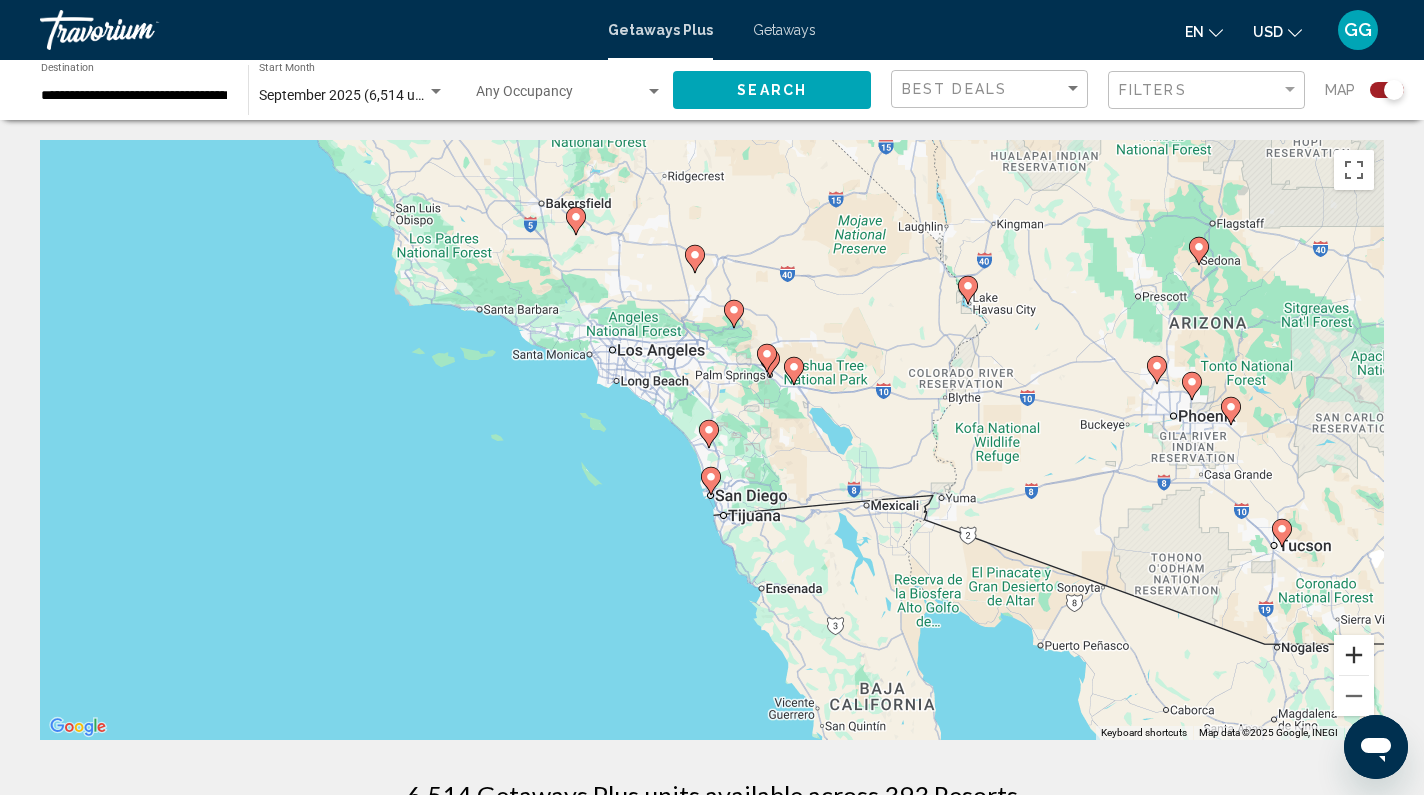 click at bounding box center (1354, 655) 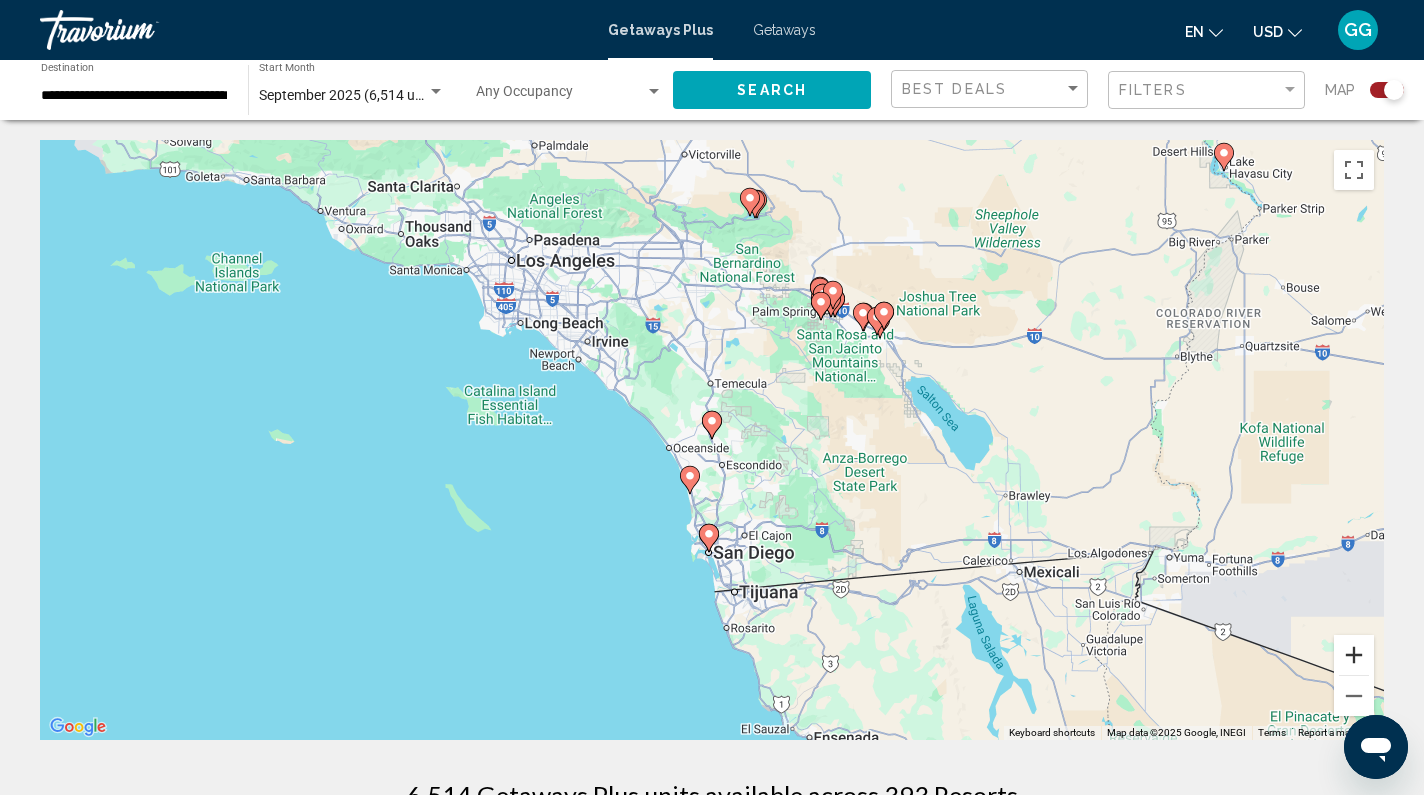 click at bounding box center [1354, 655] 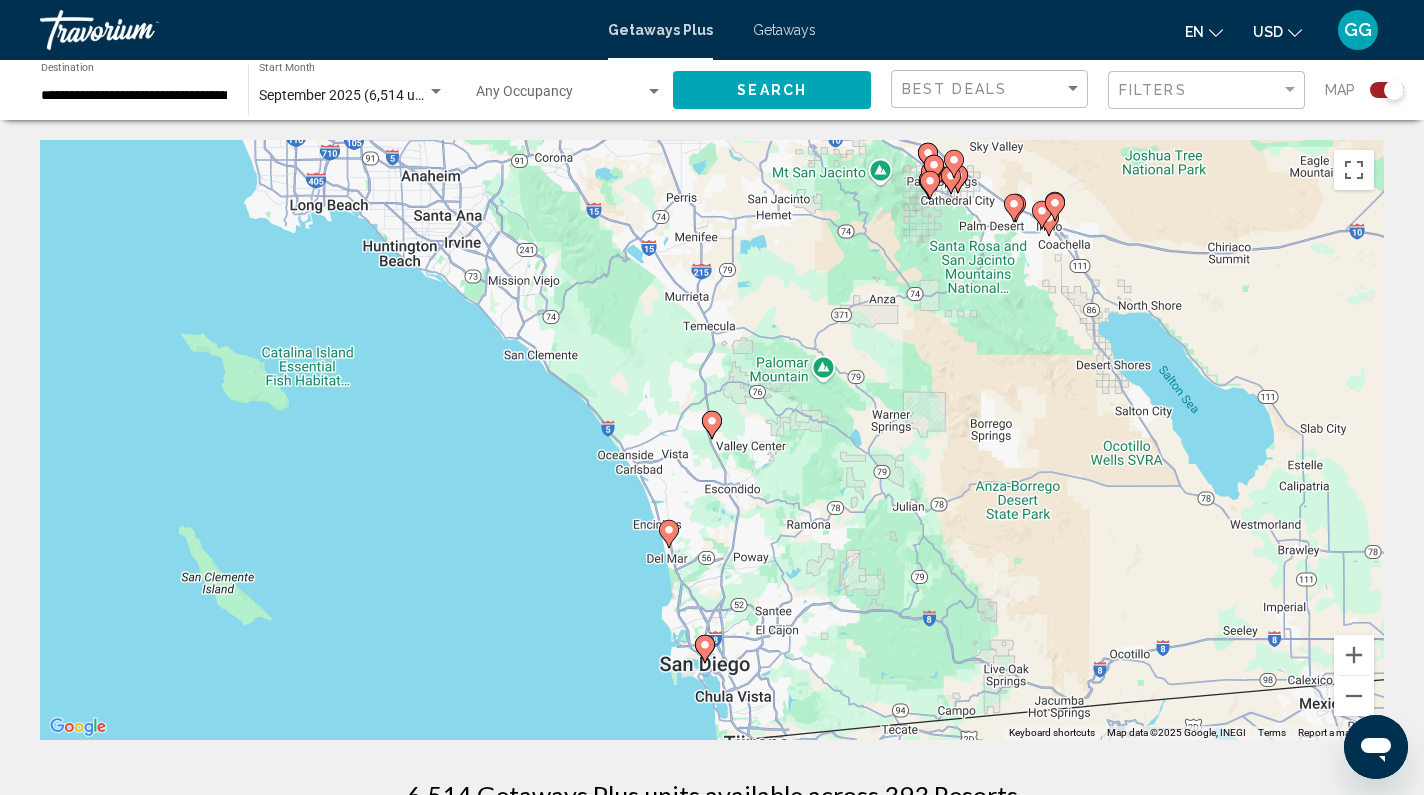 click 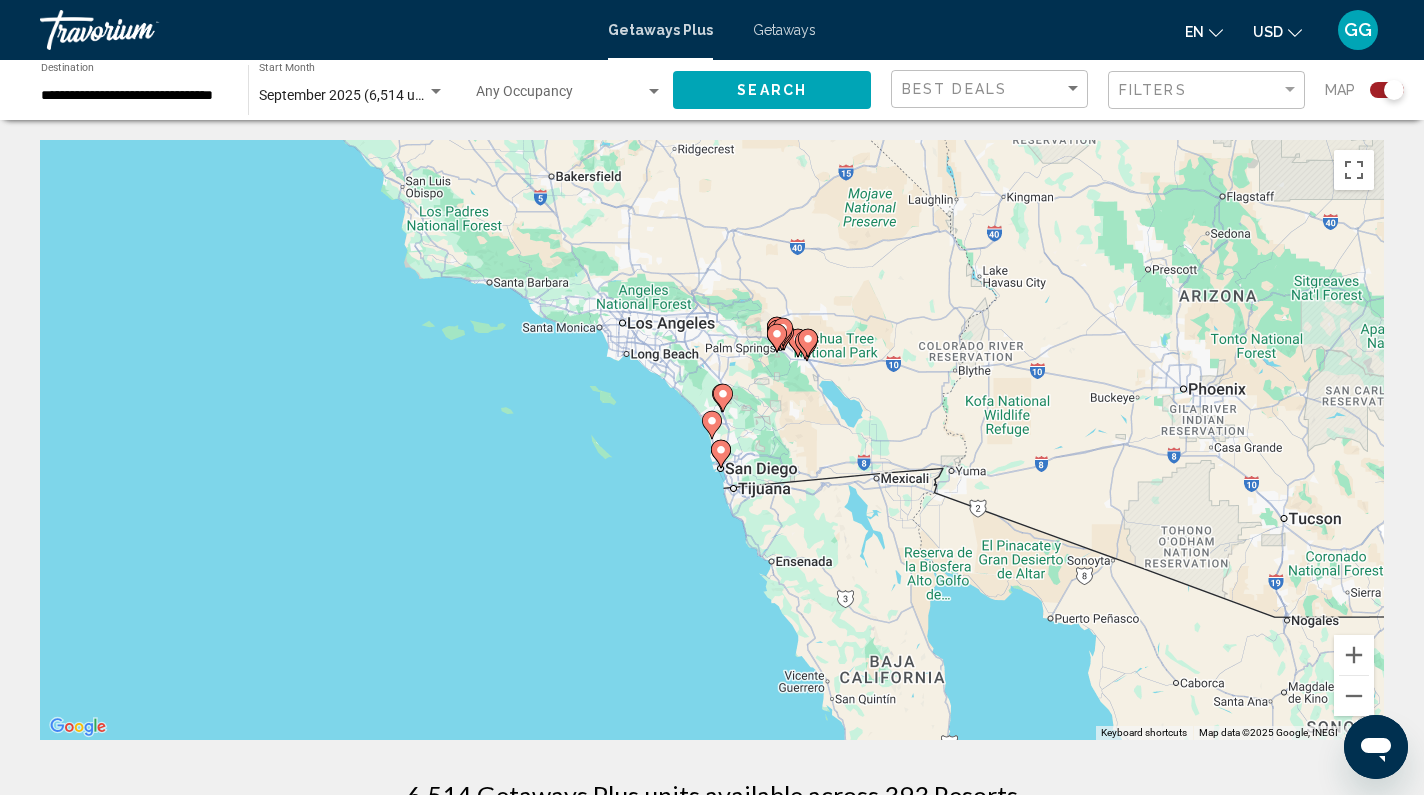 click 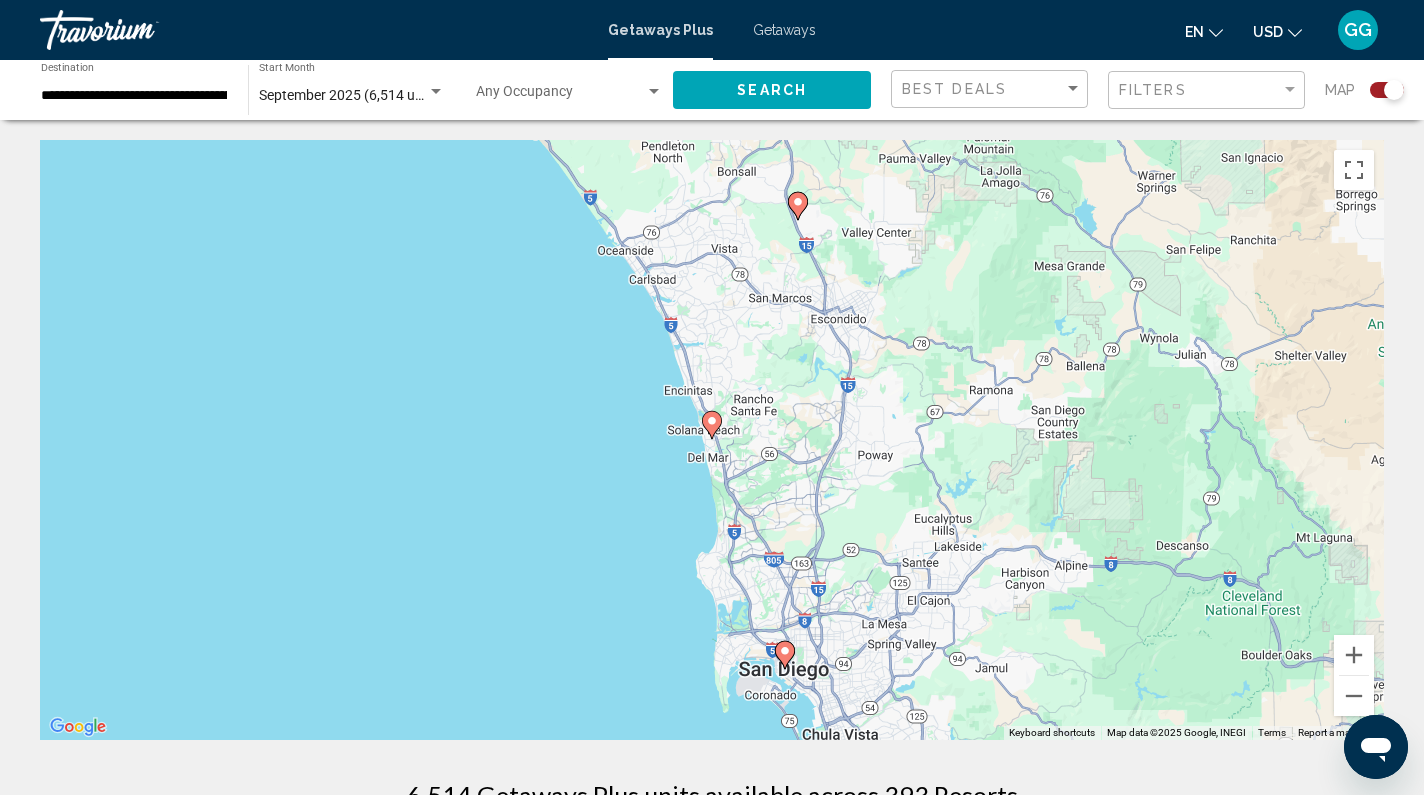 click 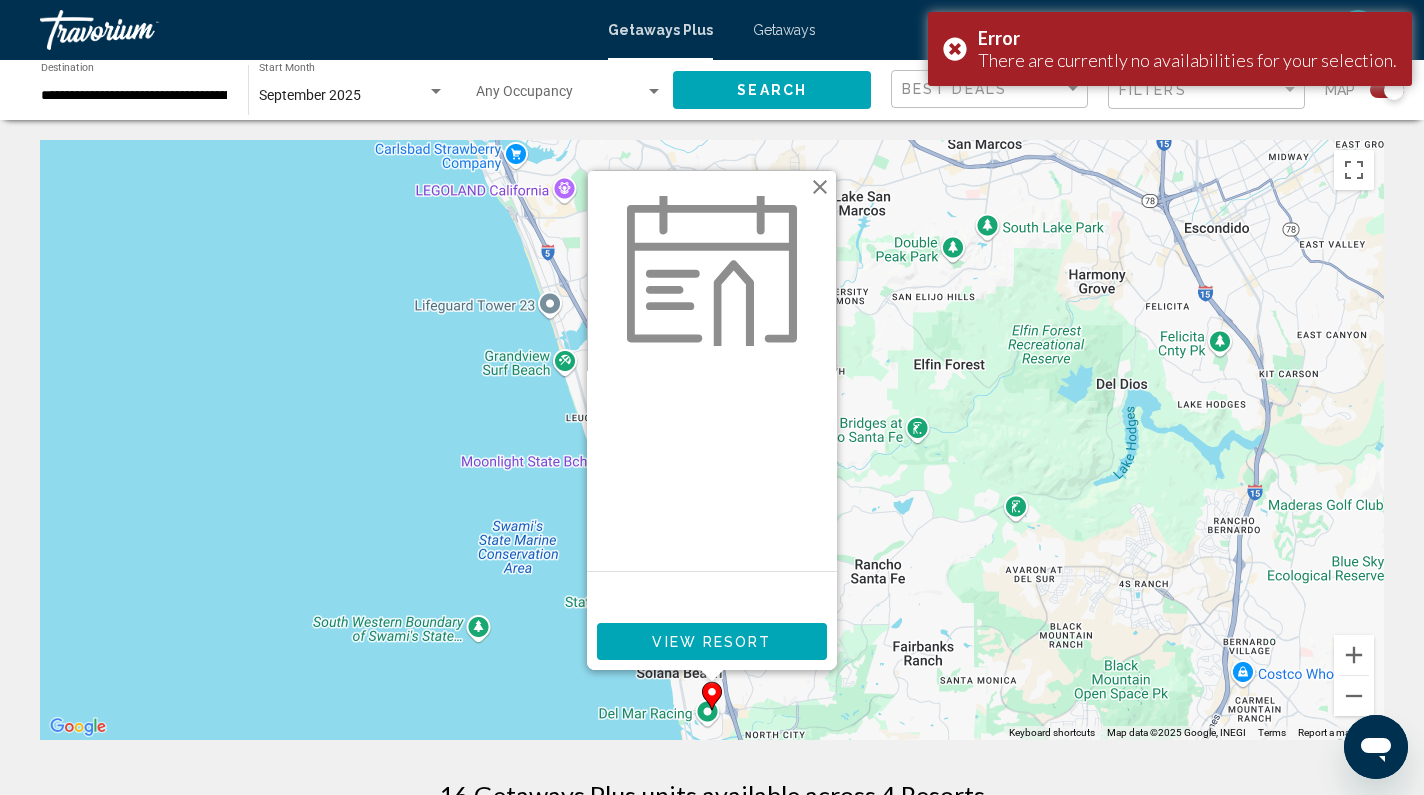 click on "View Resort" at bounding box center [712, 641] 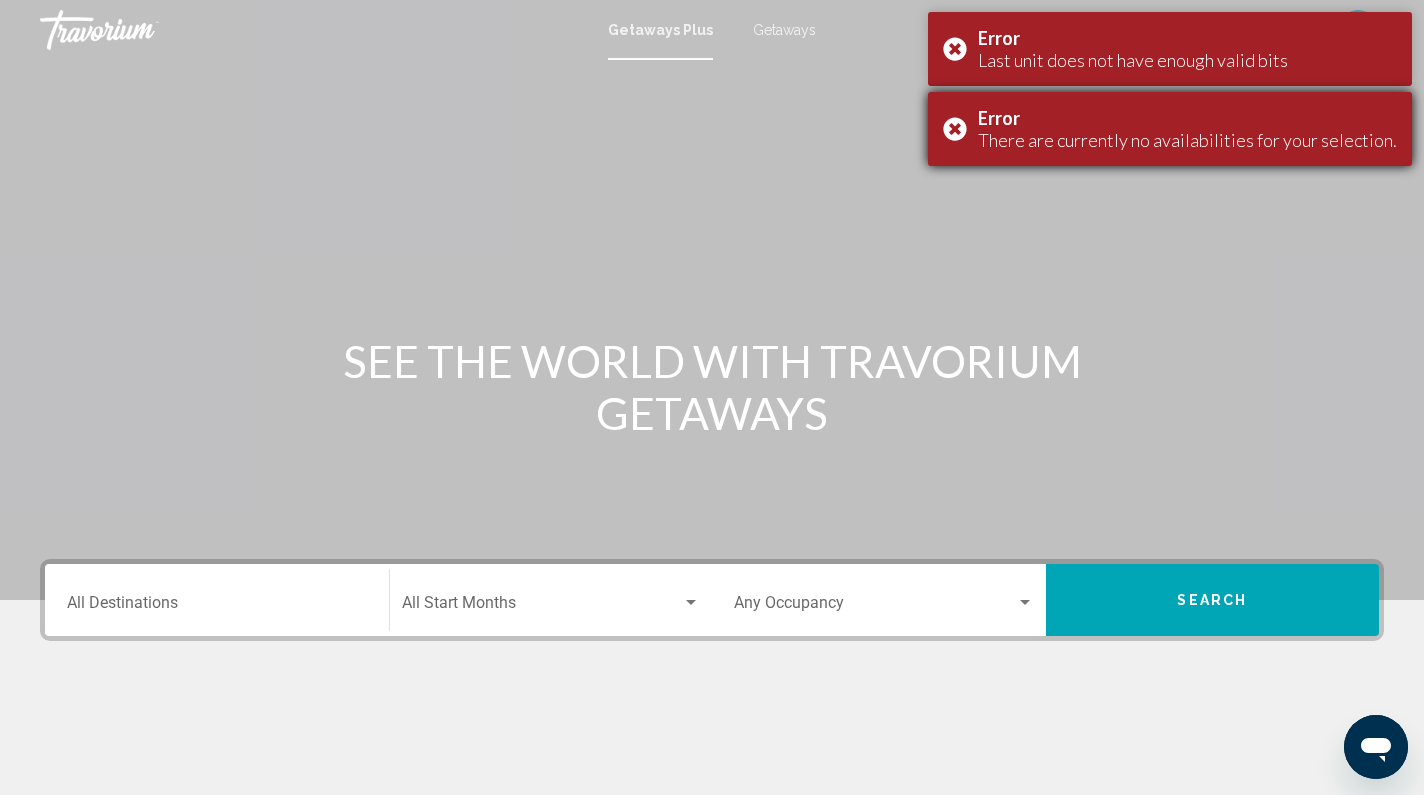 click on "Error   There are currently no availabilities for your selection." at bounding box center (1170, 129) 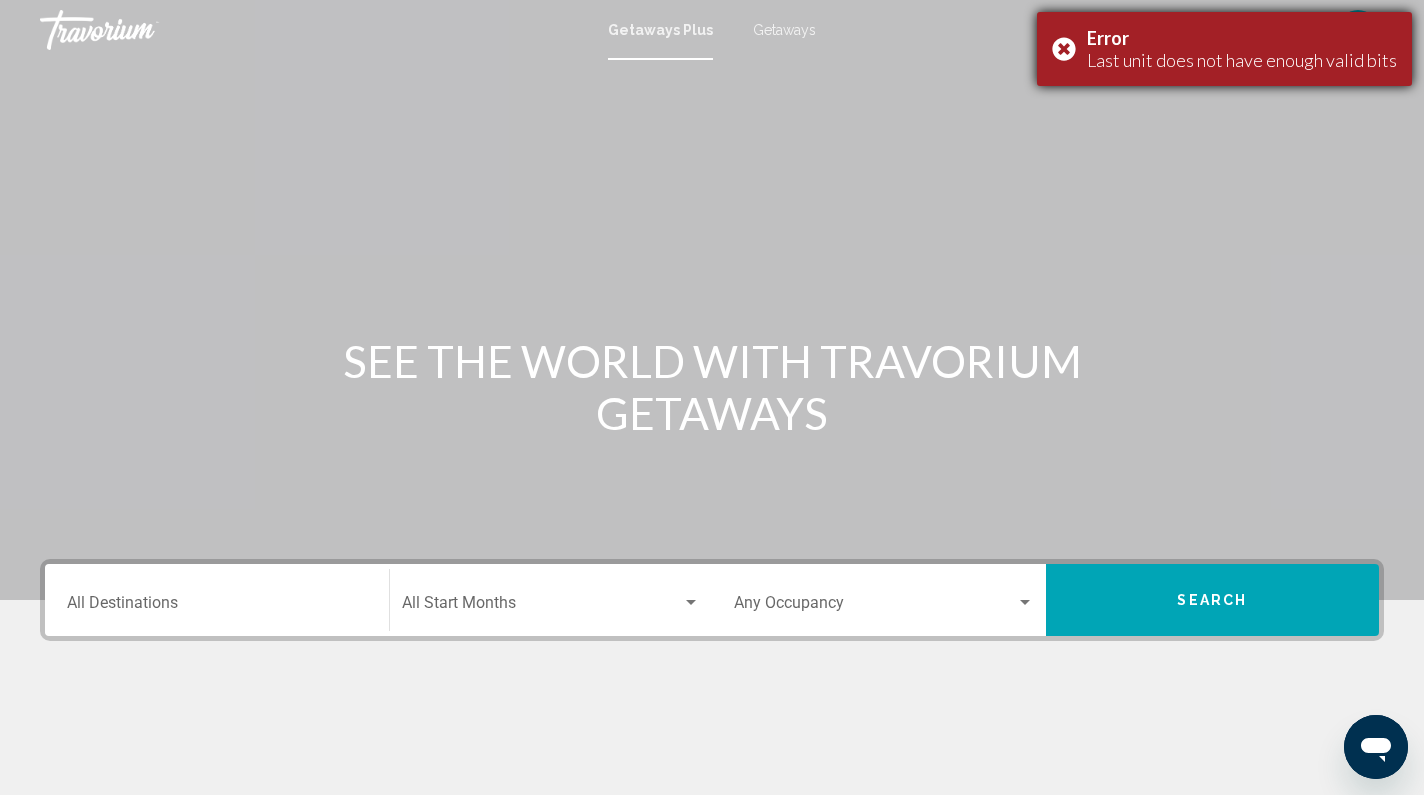 click on "Error   Last unit does not have enough valid bits" at bounding box center (1224, 49) 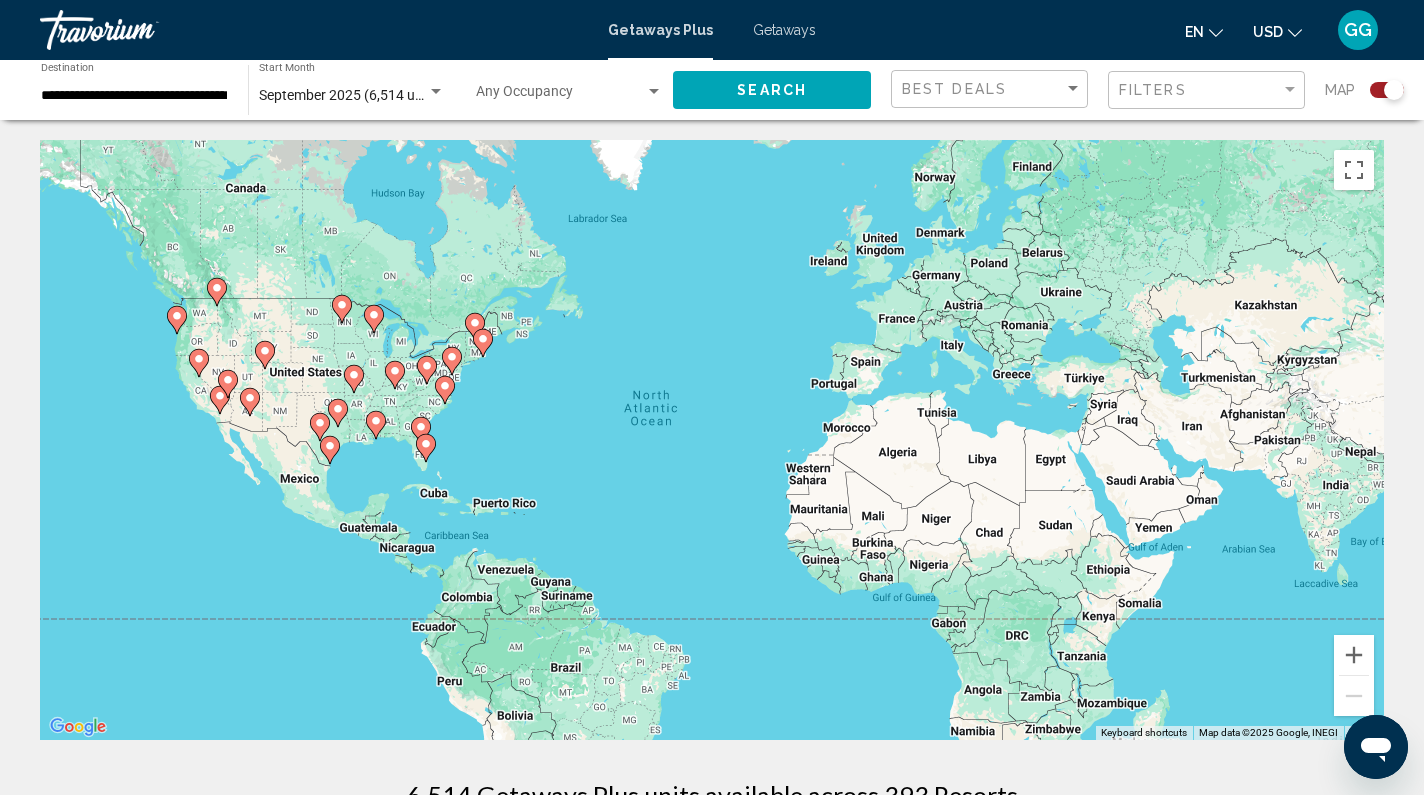 scroll, scrollTop: 0, scrollLeft: 0, axis: both 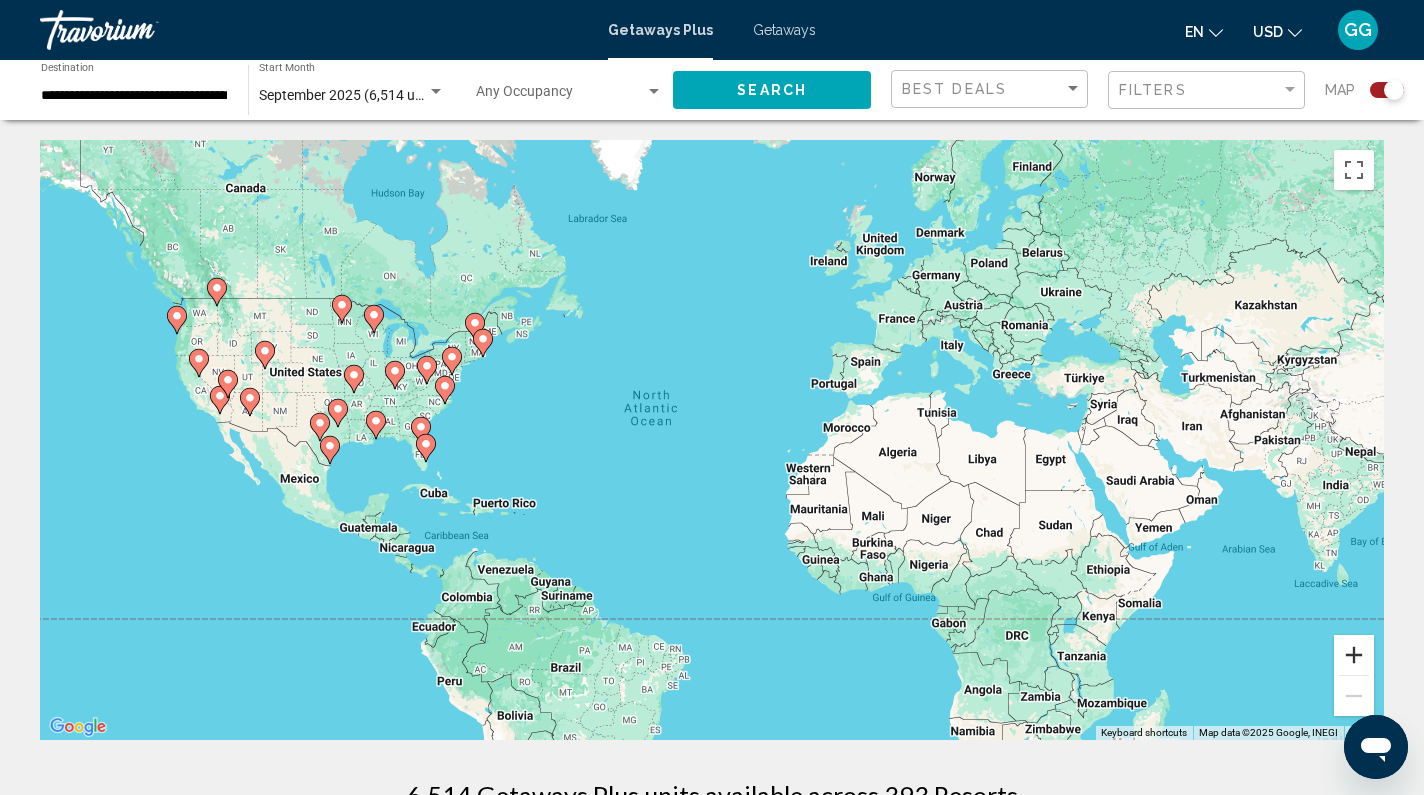 click at bounding box center [1354, 655] 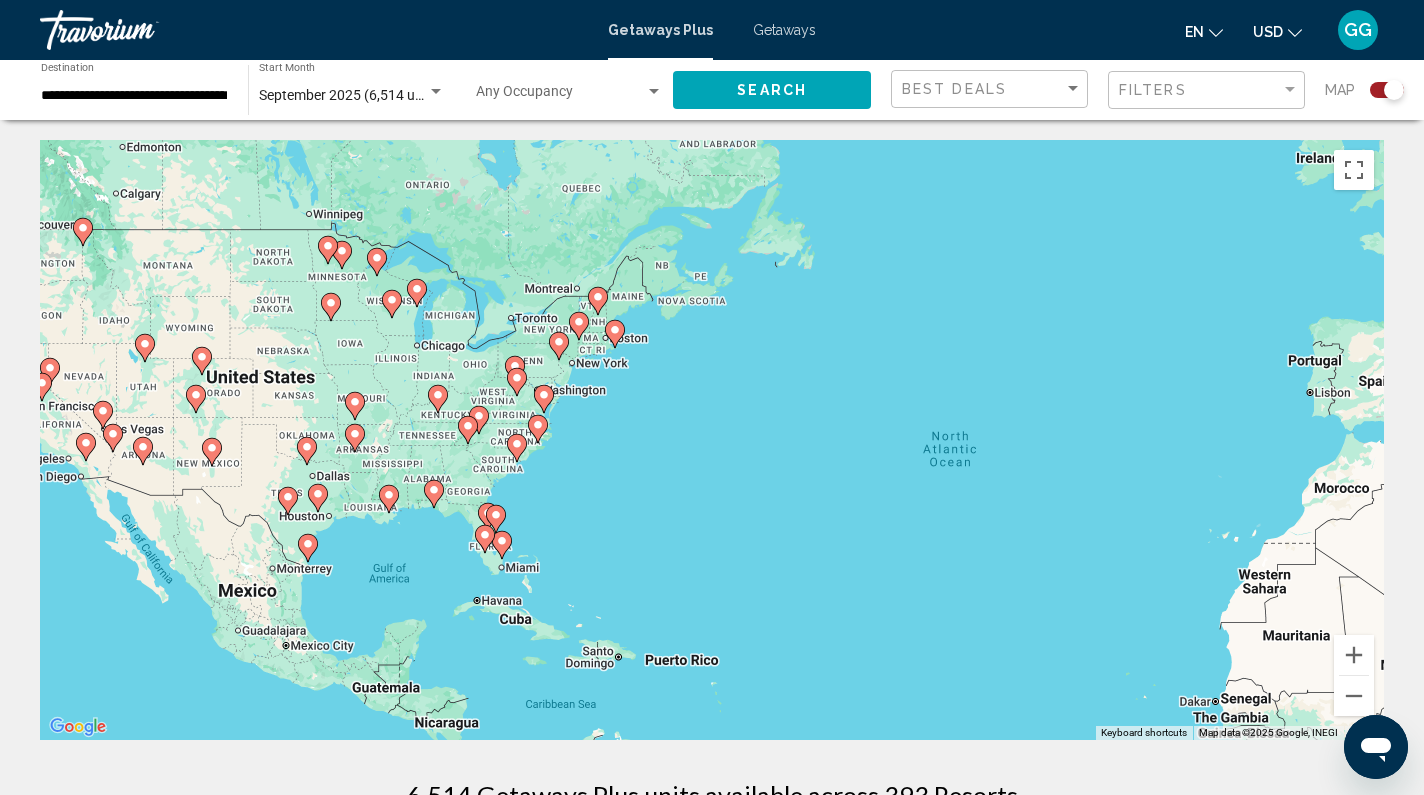 drag, startPoint x: 587, startPoint y: 527, endPoint x: 952, endPoint y: 599, distance: 372.0336 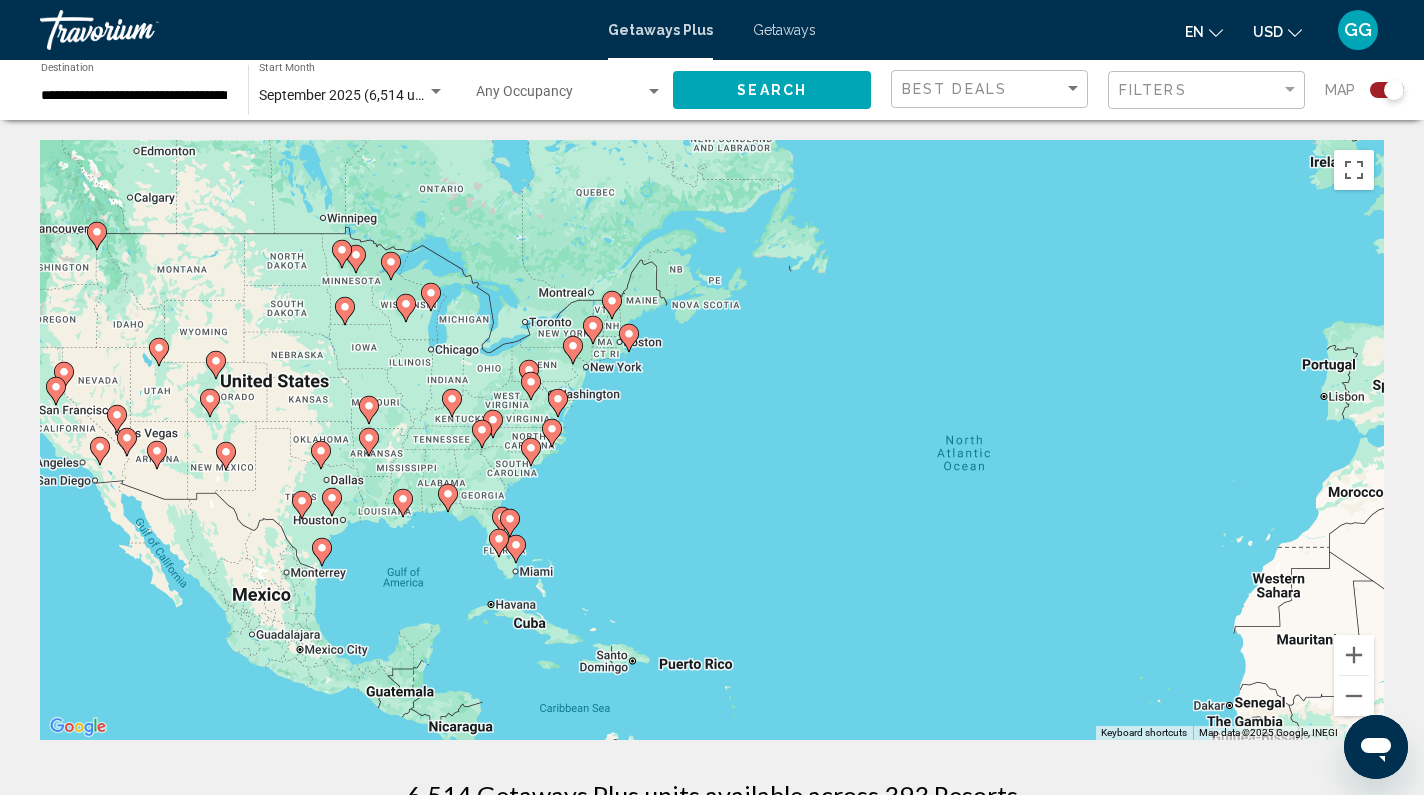 drag, startPoint x: 751, startPoint y: 424, endPoint x: 965, endPoint y: 519, distance: 234.13885 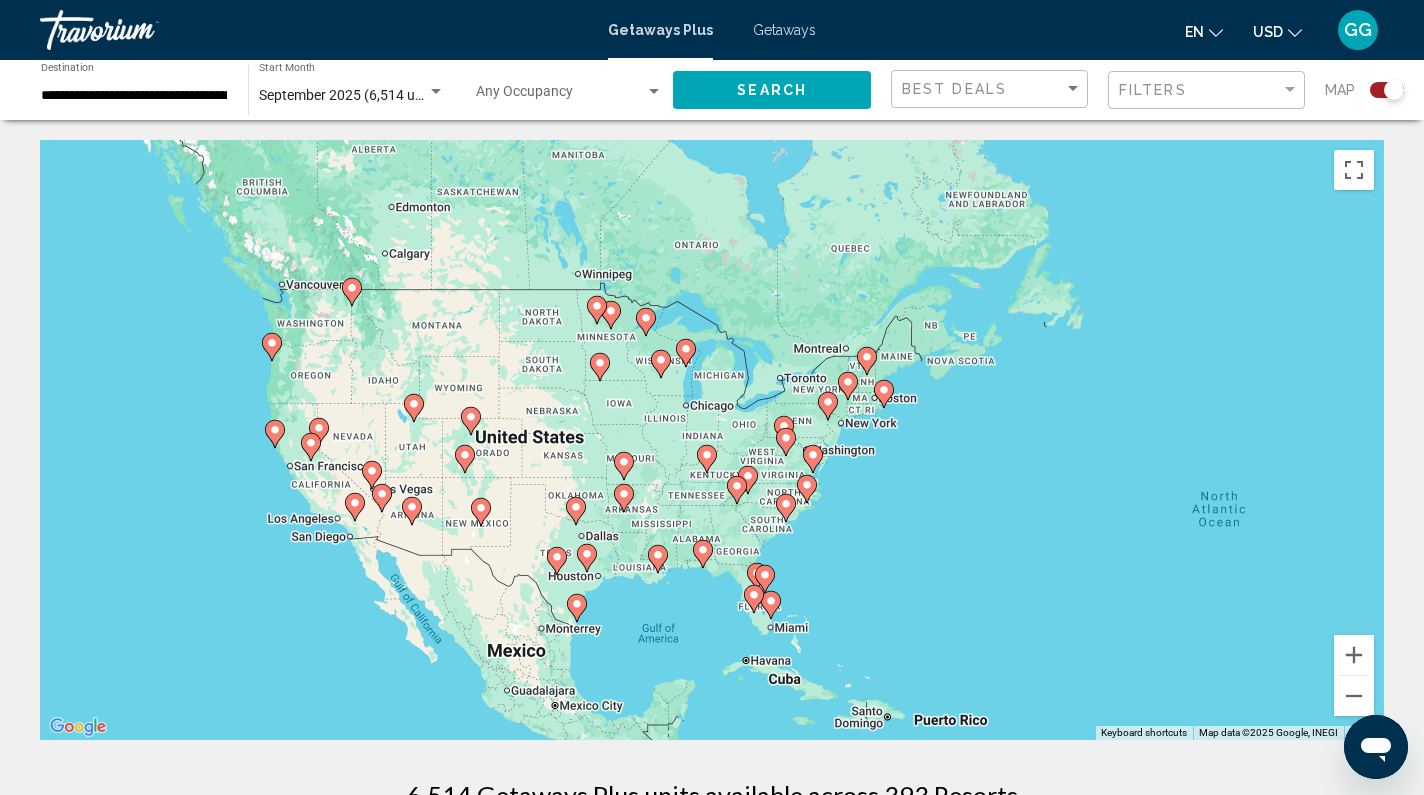 drag, startPoint x: 952, startPoint y: 583, endPoint x: 980, endPoint y: 471, distance: 115.44696 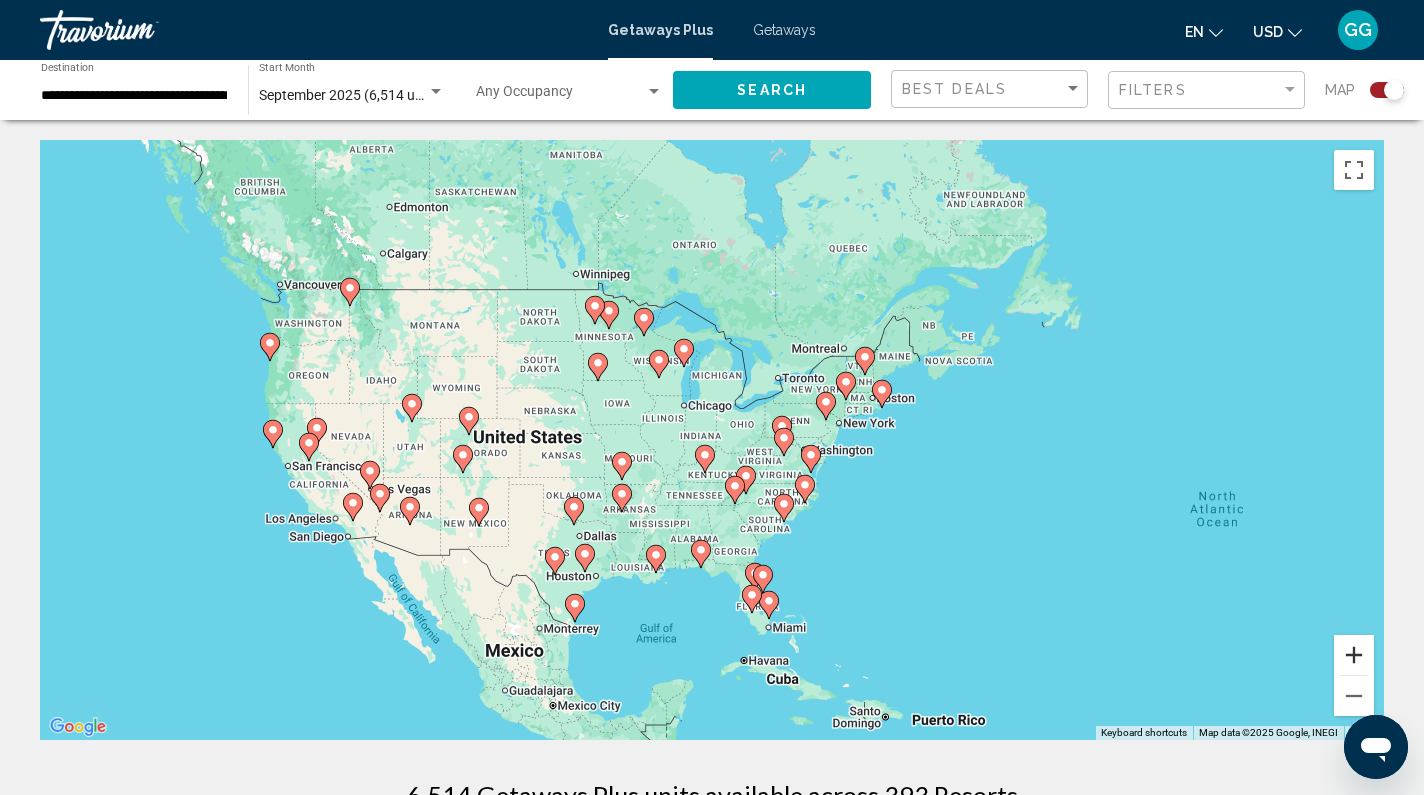 click at bounding box center [1354, 655] 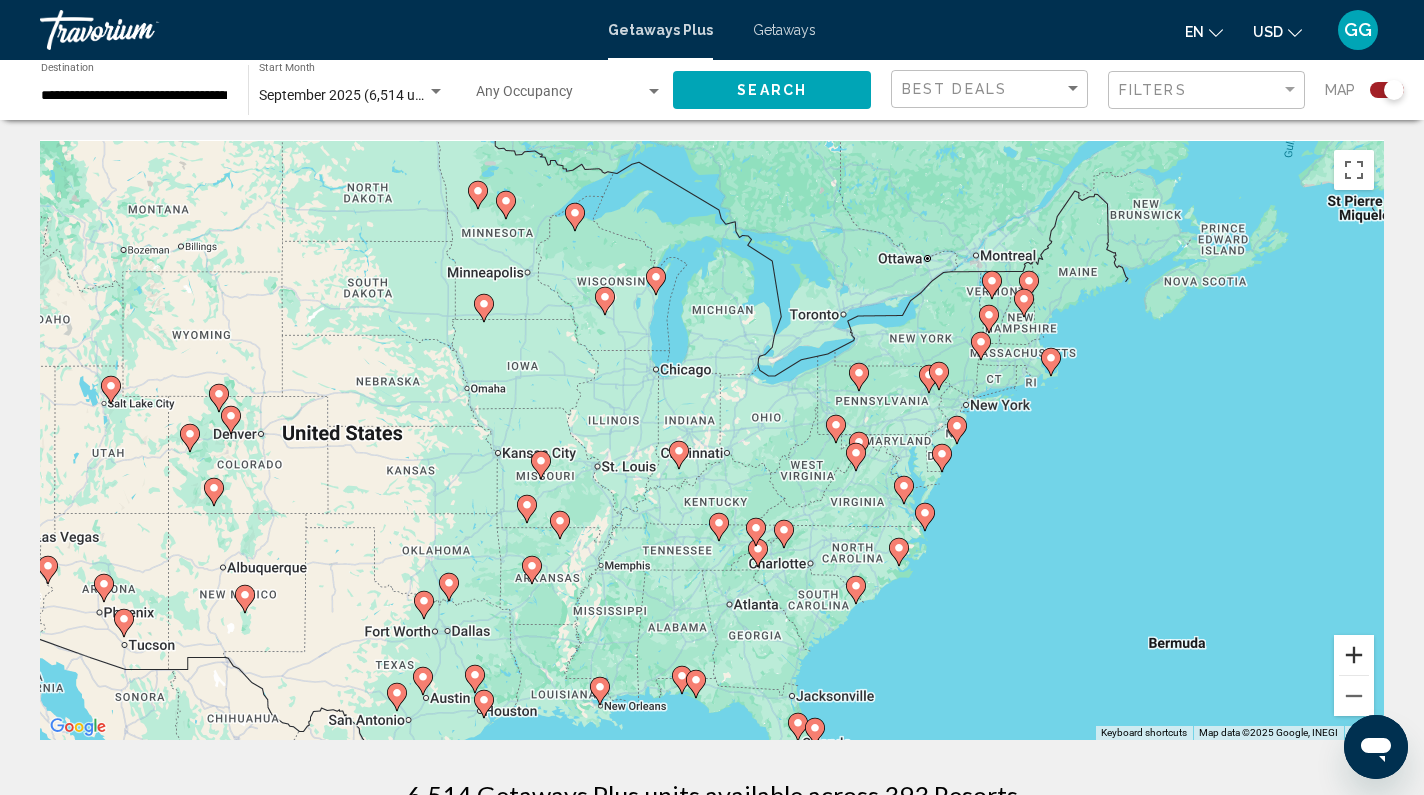 click at bounding box center (1354, 655) 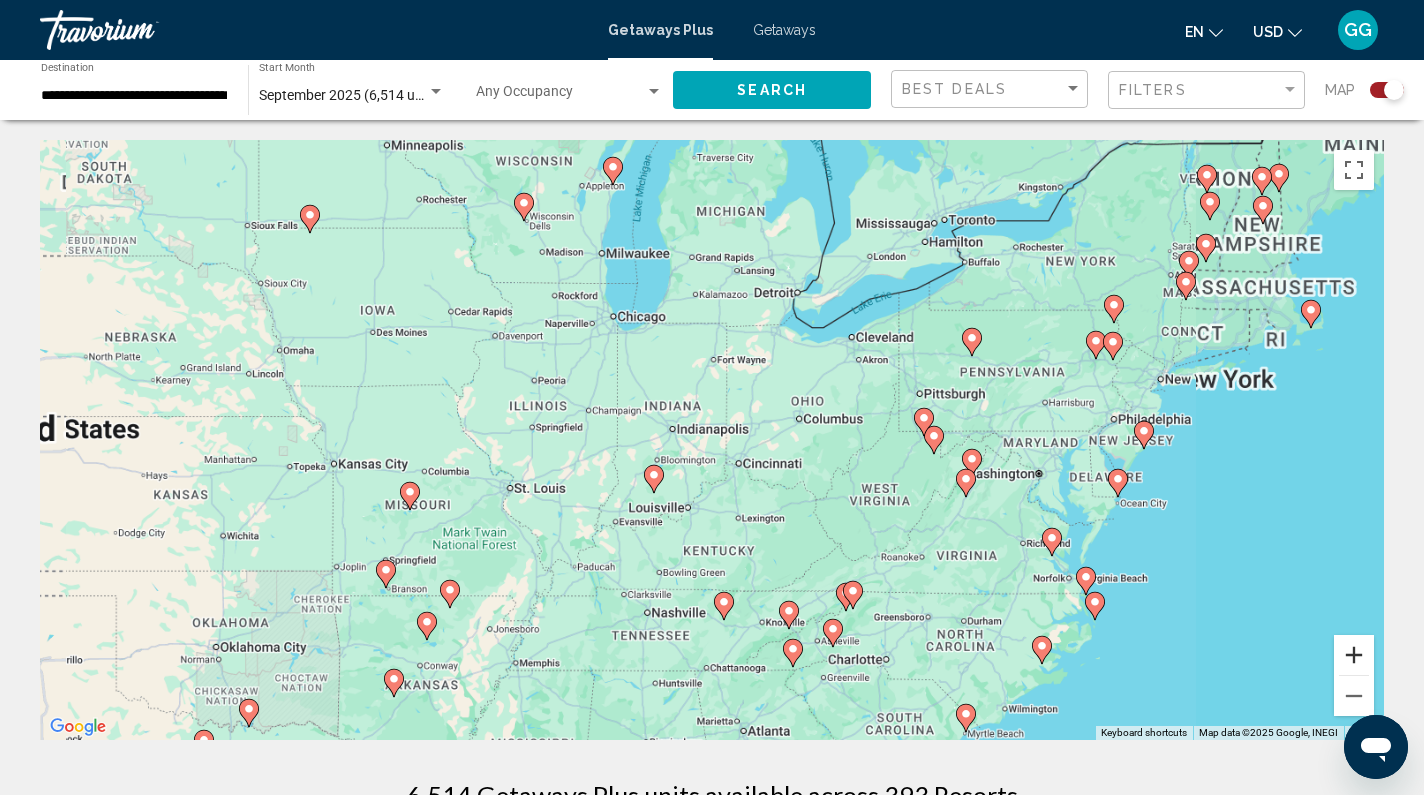 click at bounding box center (1354, 655) 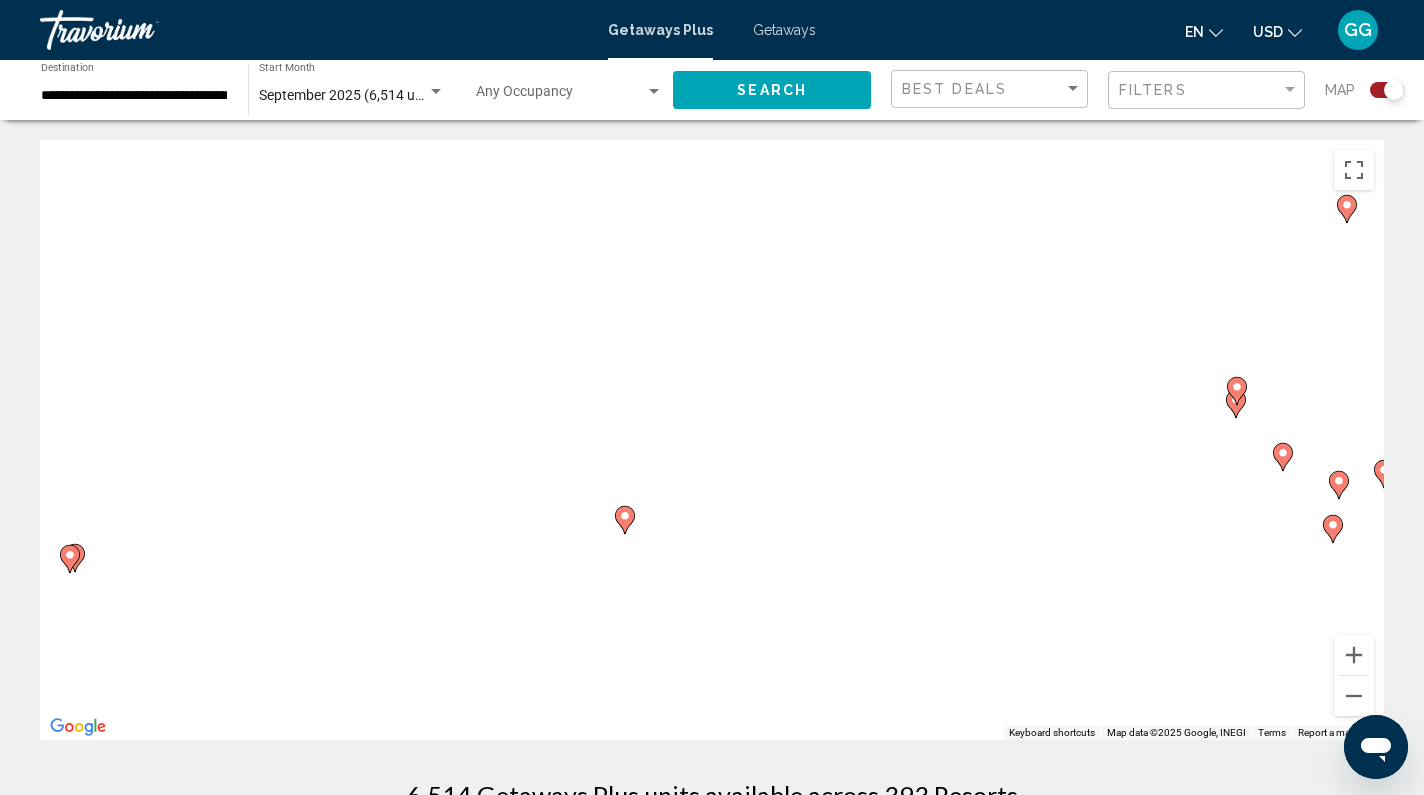 drag, startPoint x: 402, startPoint y: 509, endPoint x: 837, endPoint y: 383, distance: 452.88077 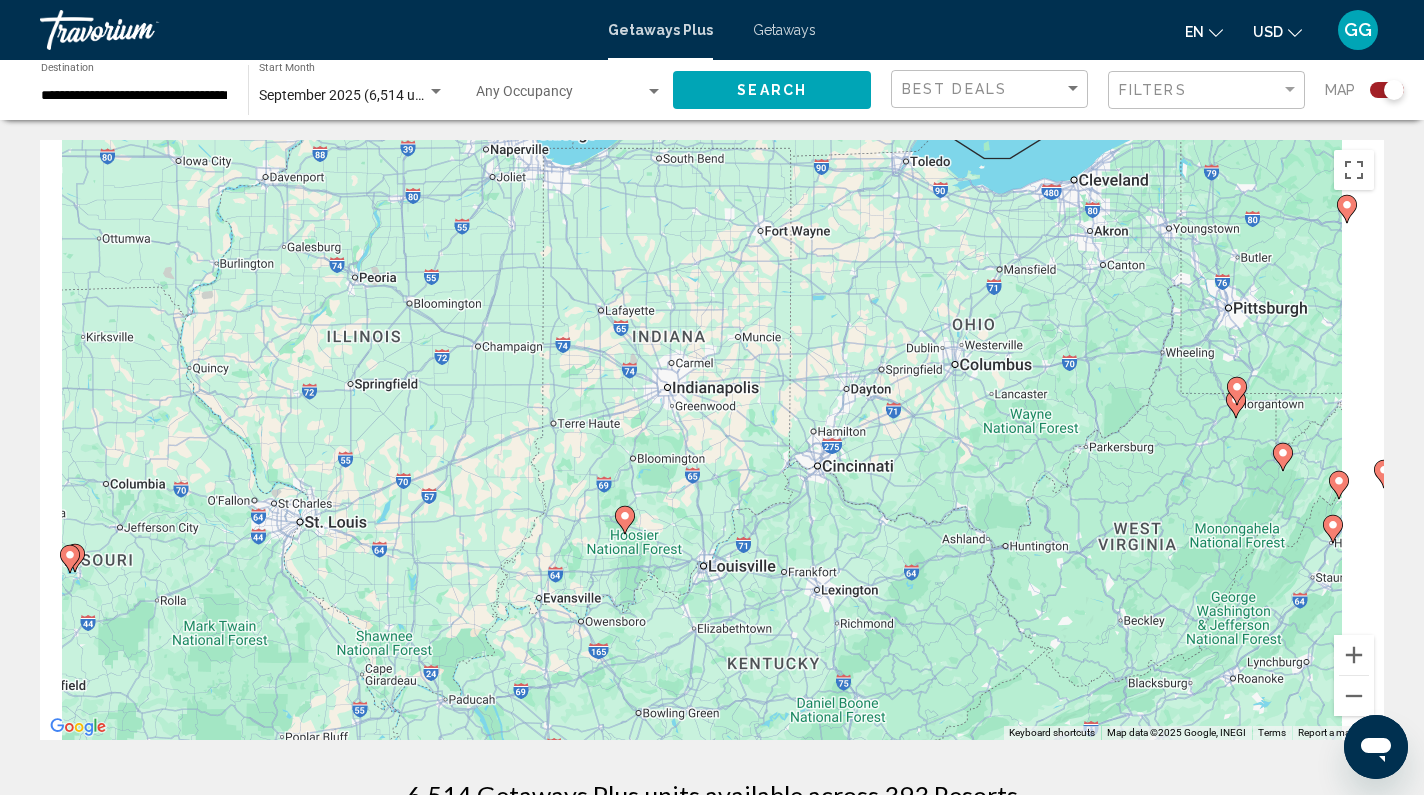 click on "To activate drag with keyboard, press Alt + Enter. Once in keyboard drag state, use the arrow keys to move the marker. To complete the drag, press the Enter key. To cancel, press Escape." at bounding box center (712, 440) 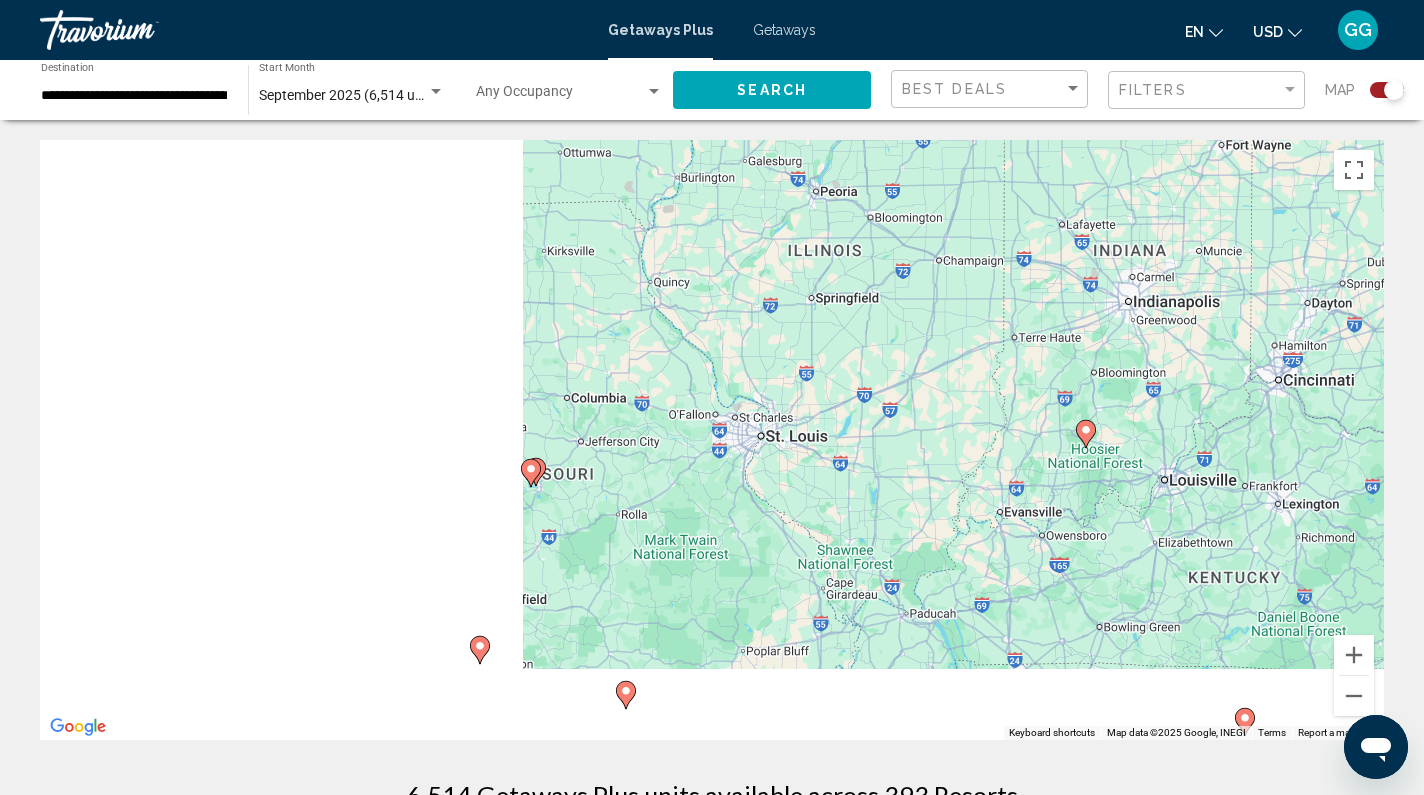 click on "To activate drag with keyboard, press Alt + Enter. Once in keyboard drag state, use the arrow keys to move the marker. To complete the drag, press the Enter key. To cancel, press Escape." at bounding box center [712, 440] 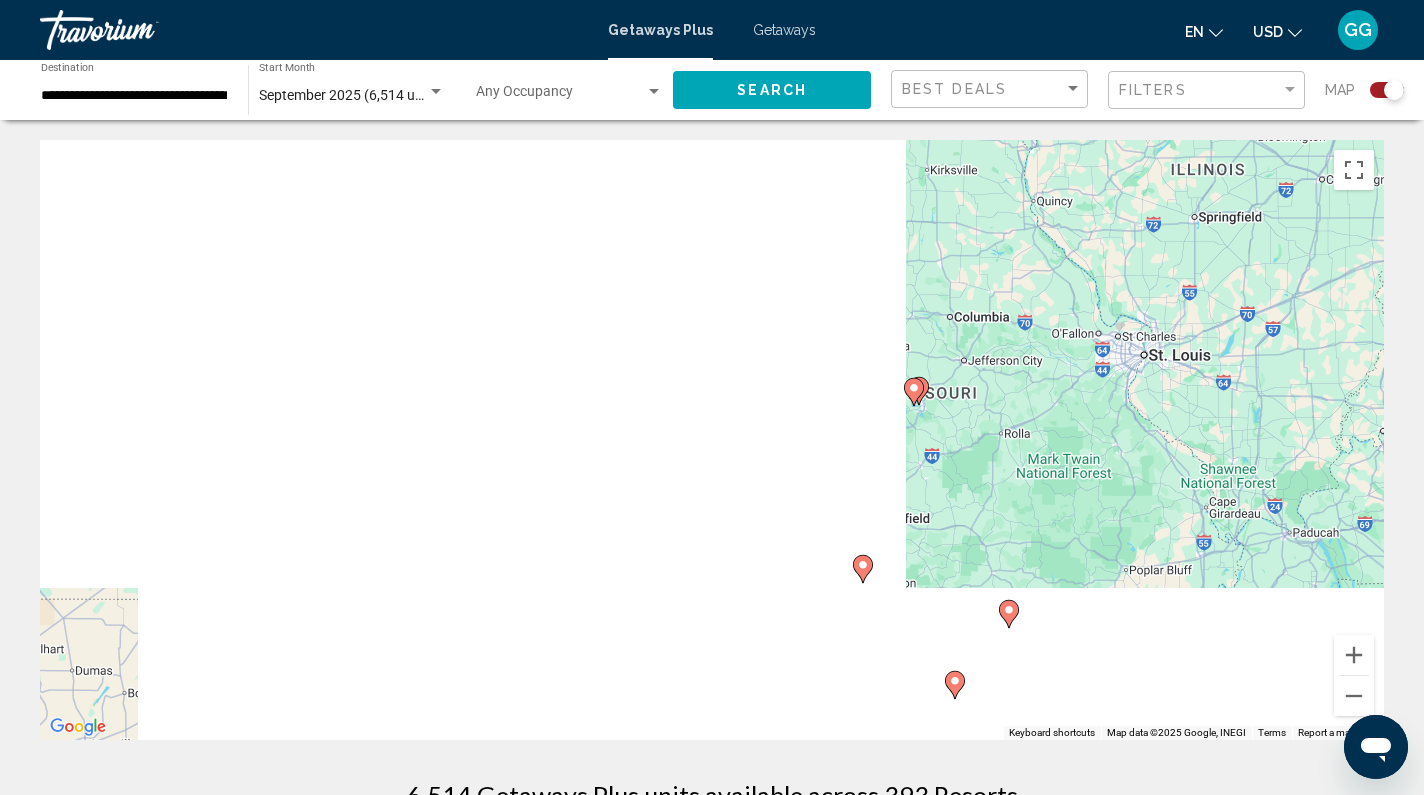 drag, startPoint x: 388, startPoint y: 535, endPoint x: 889, endPoint y: 476, distance: 504.4621 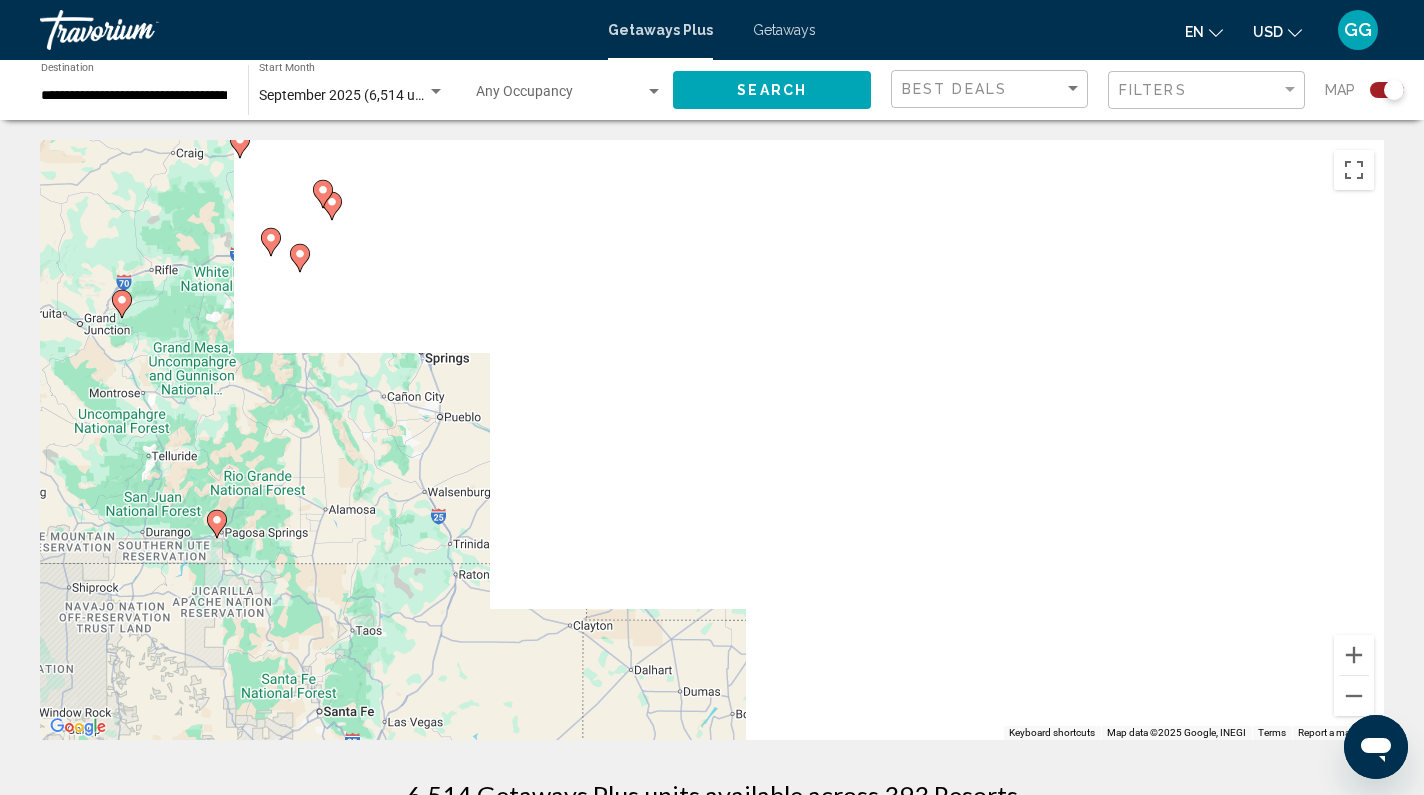 drag, startPoint x: 613, startPoint y: 534, endPoint x: 1000, endPoint y: 516, distance: 387.41837 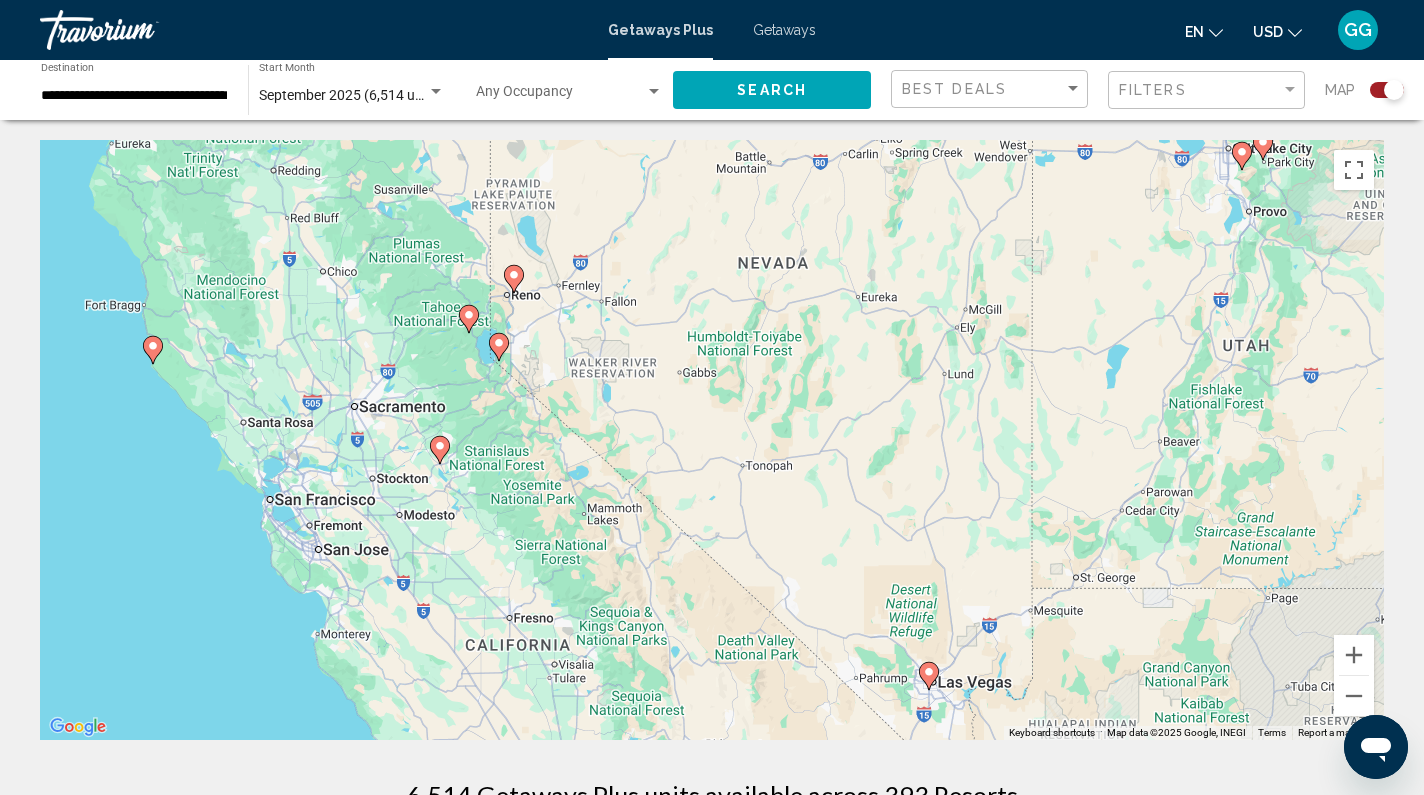 drag, startPoint x: 667, startPoint y: 509, endPoint x: 954, endPoint y: 573, distance: 294.04932 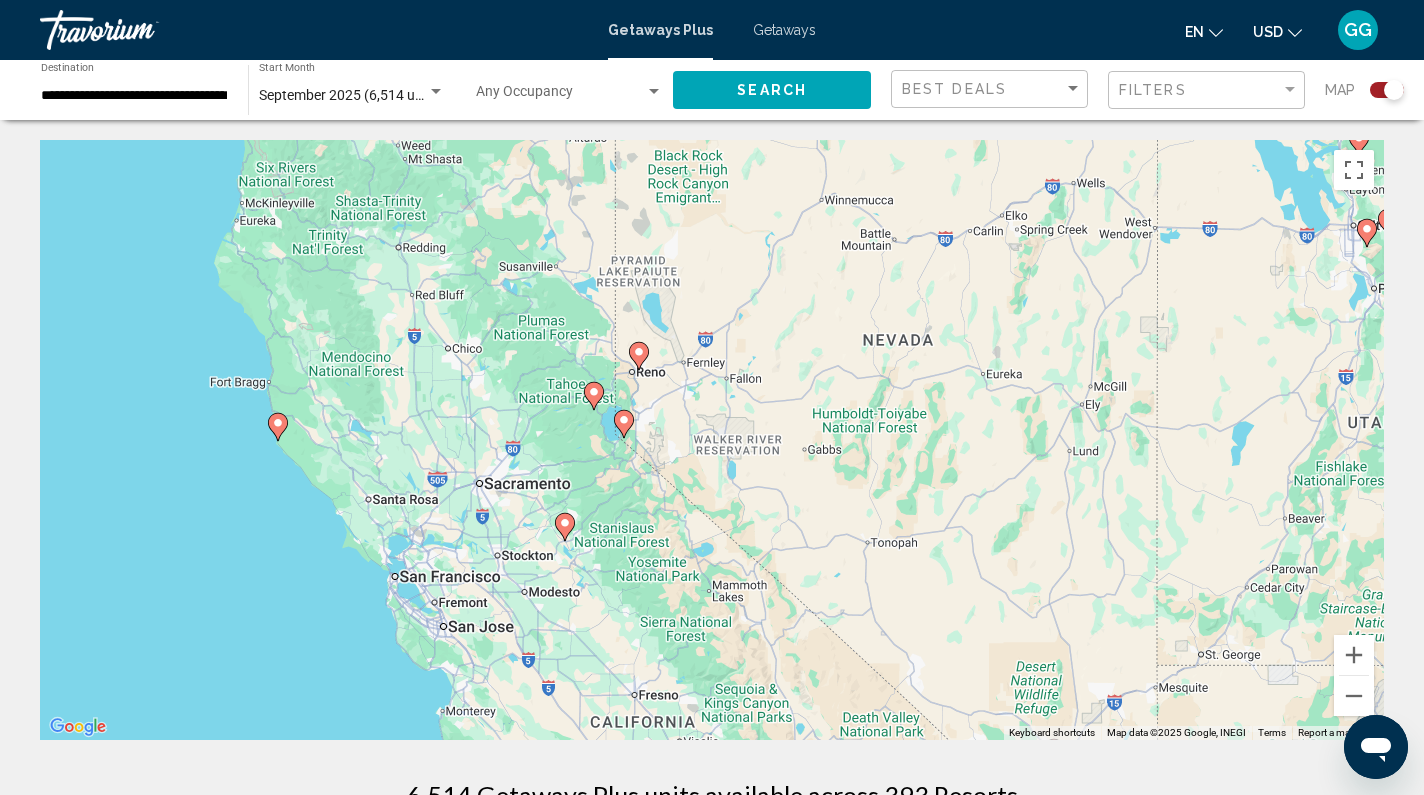 click 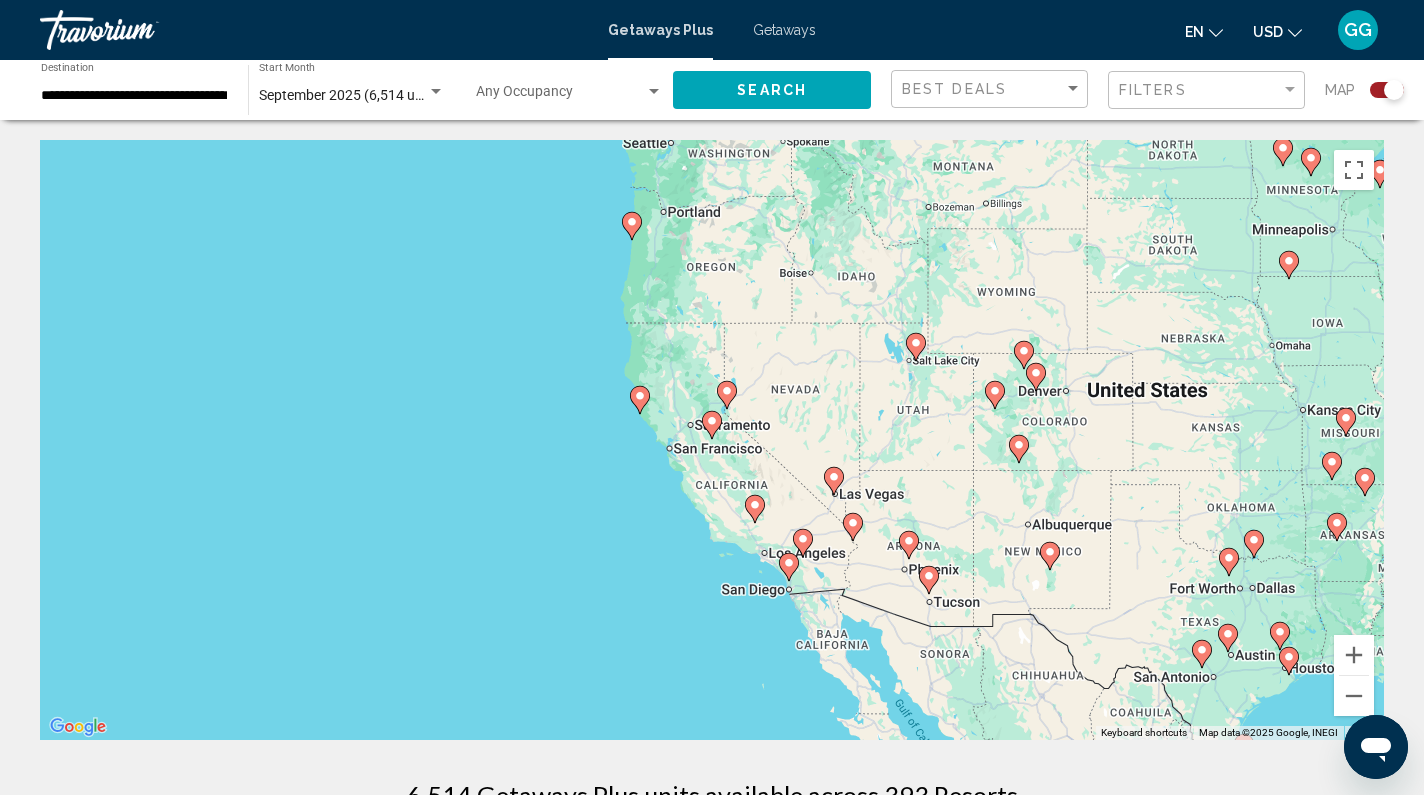 click 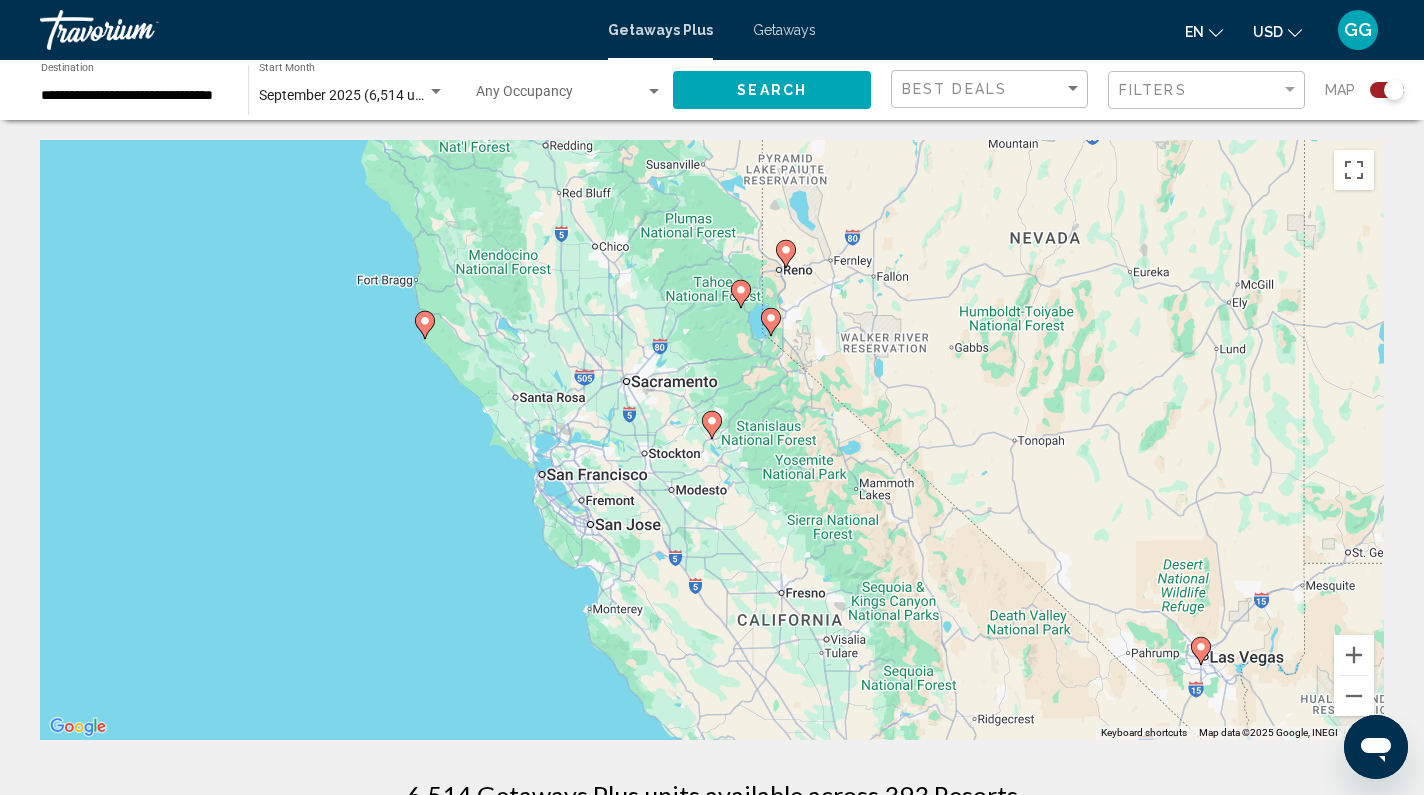 click 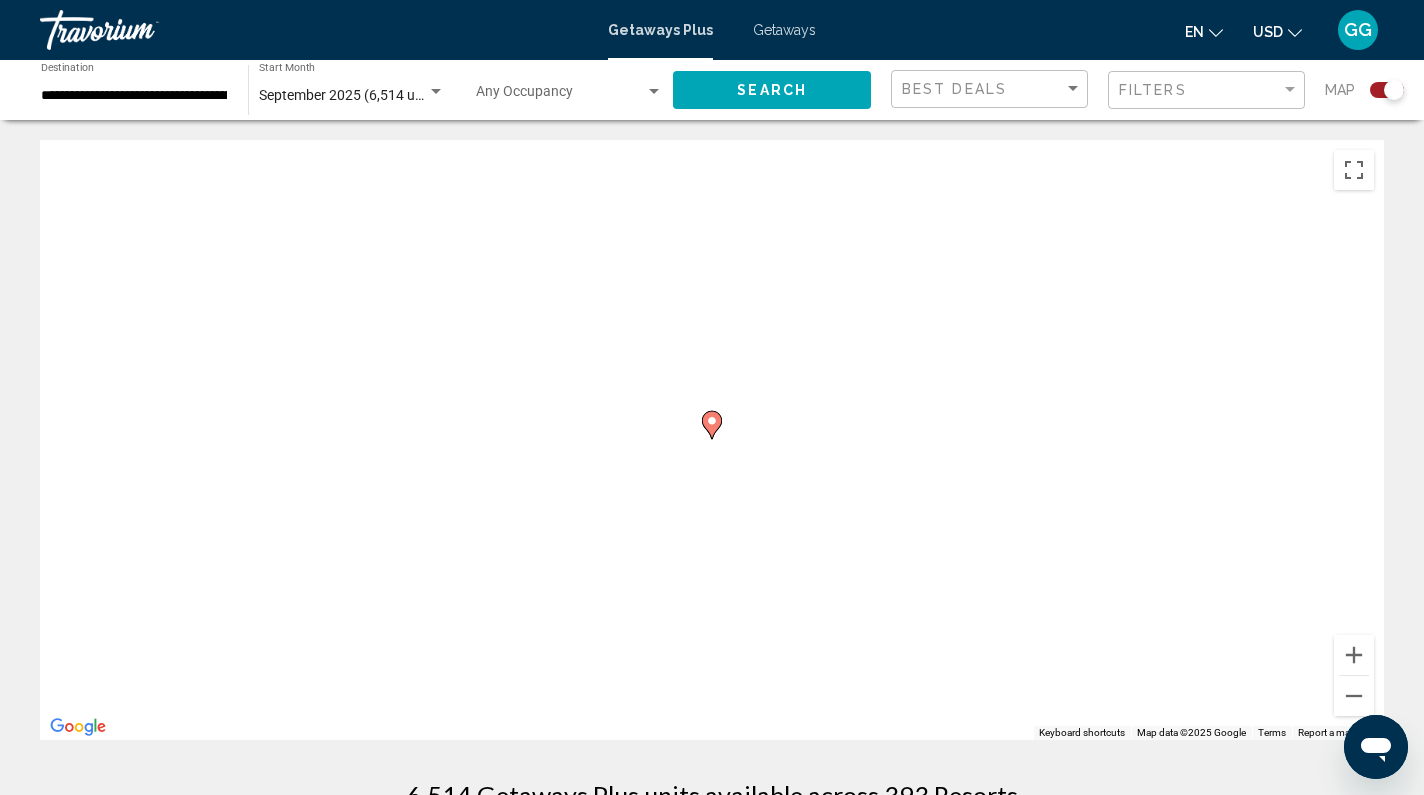 click 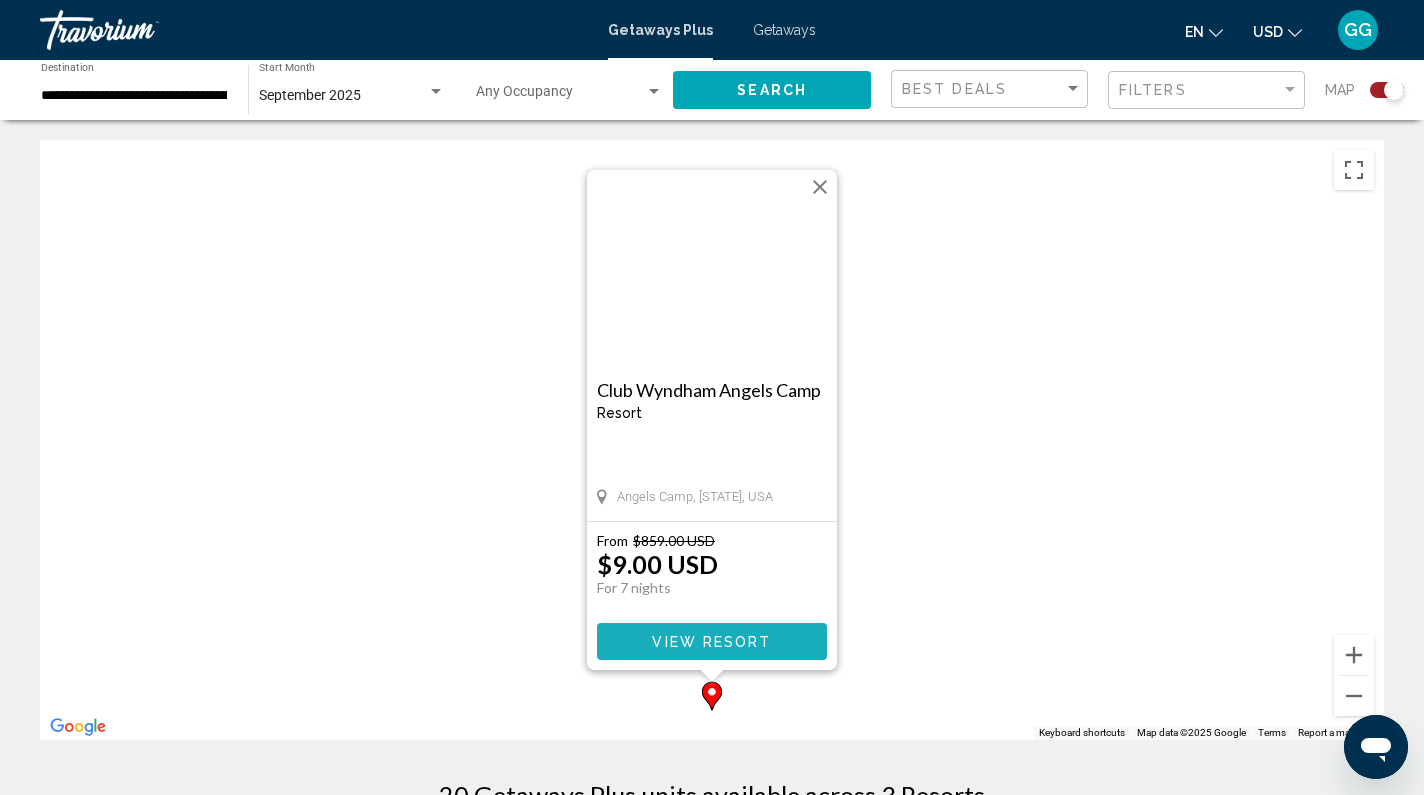 click on "View Resort" at bounding box center [711, 642] 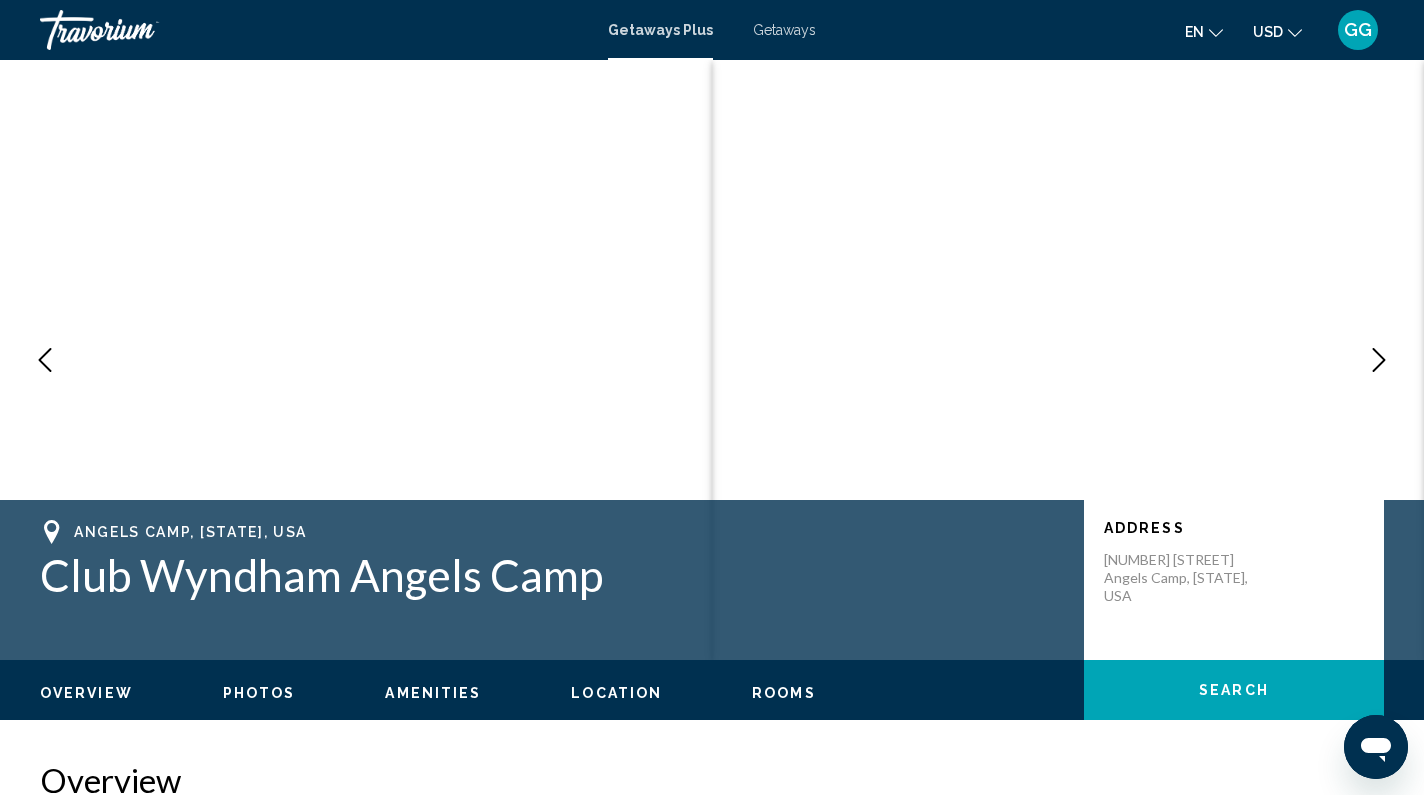 scroll, scrollTop: 0, scrollLeft: 0, axis: both 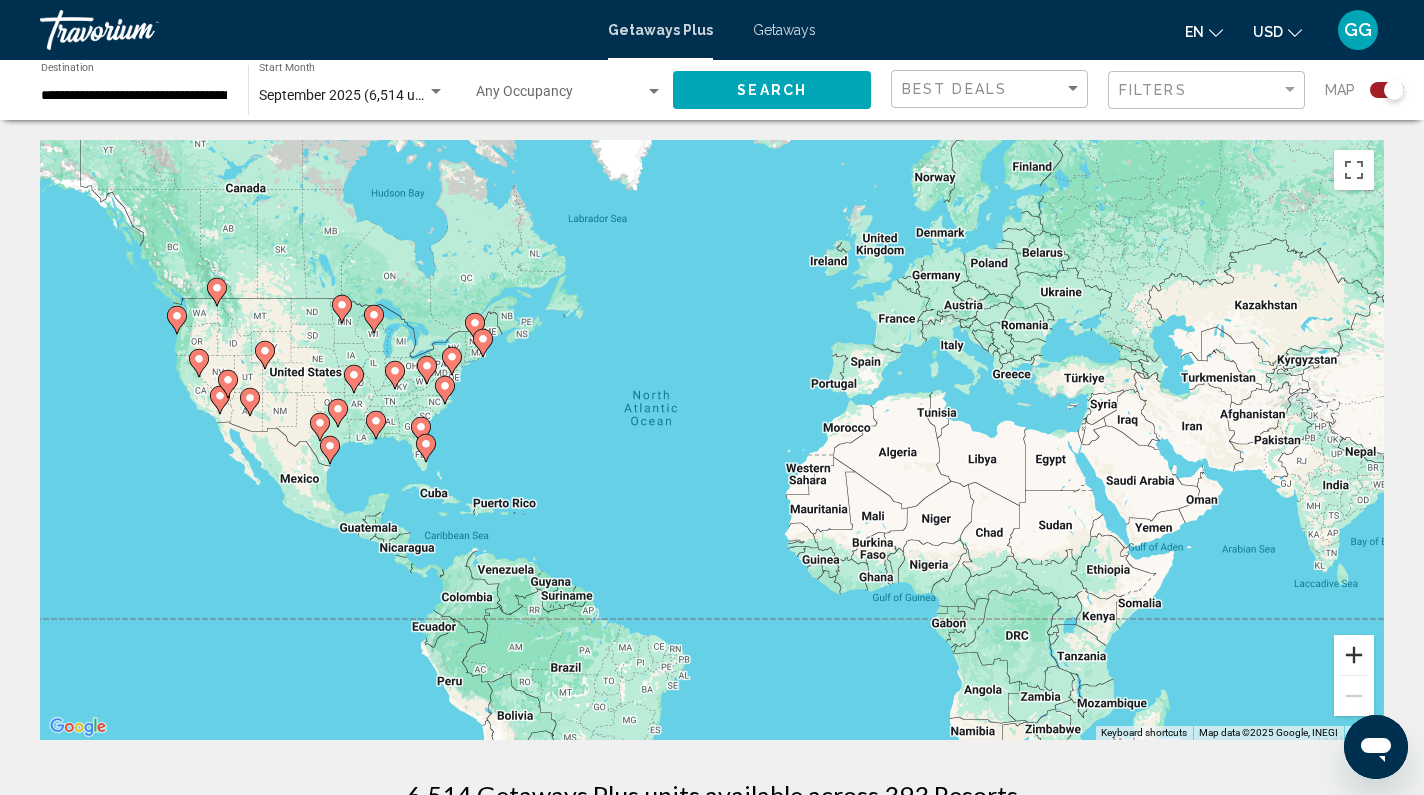 click at bounding box center [1354, 655] 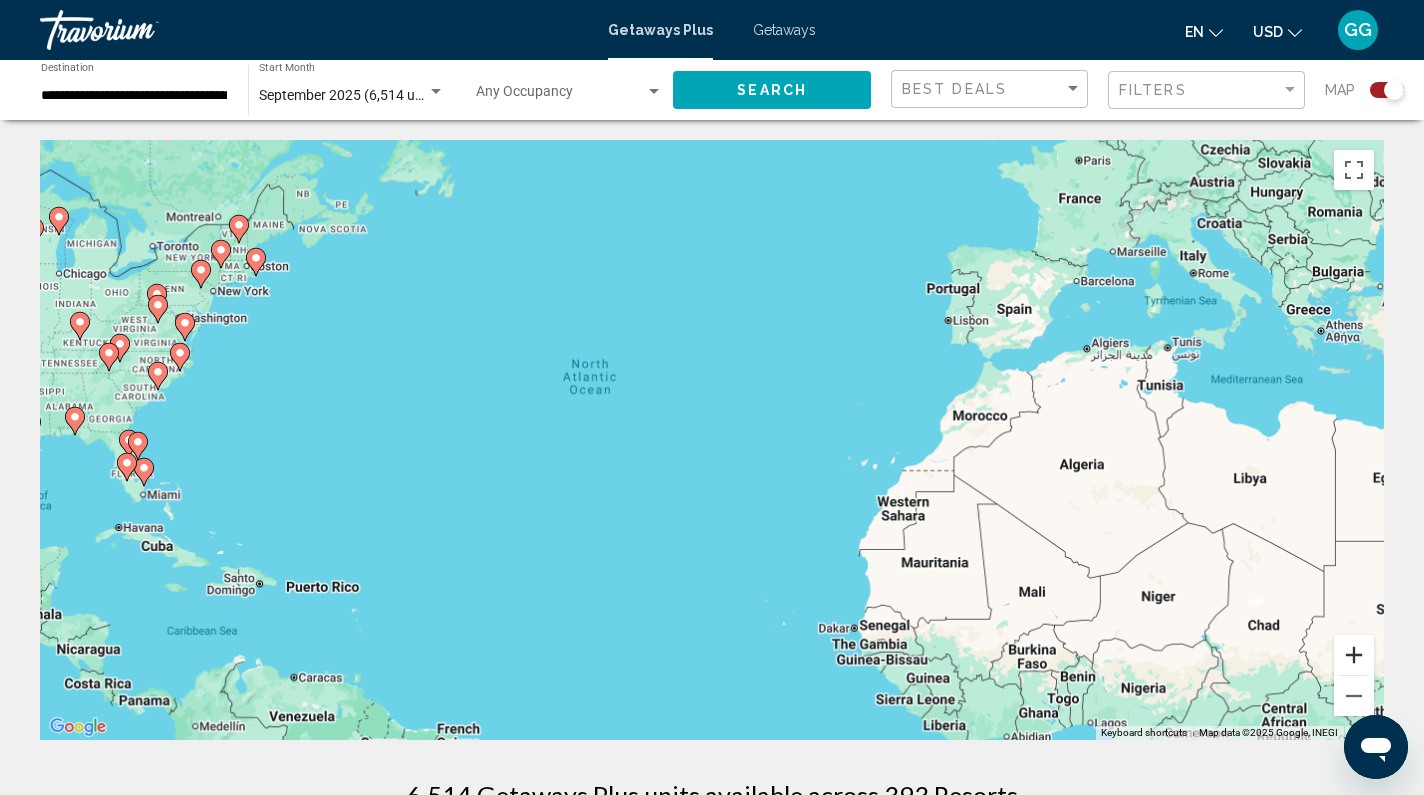 click at bounding box center [1354, 655] 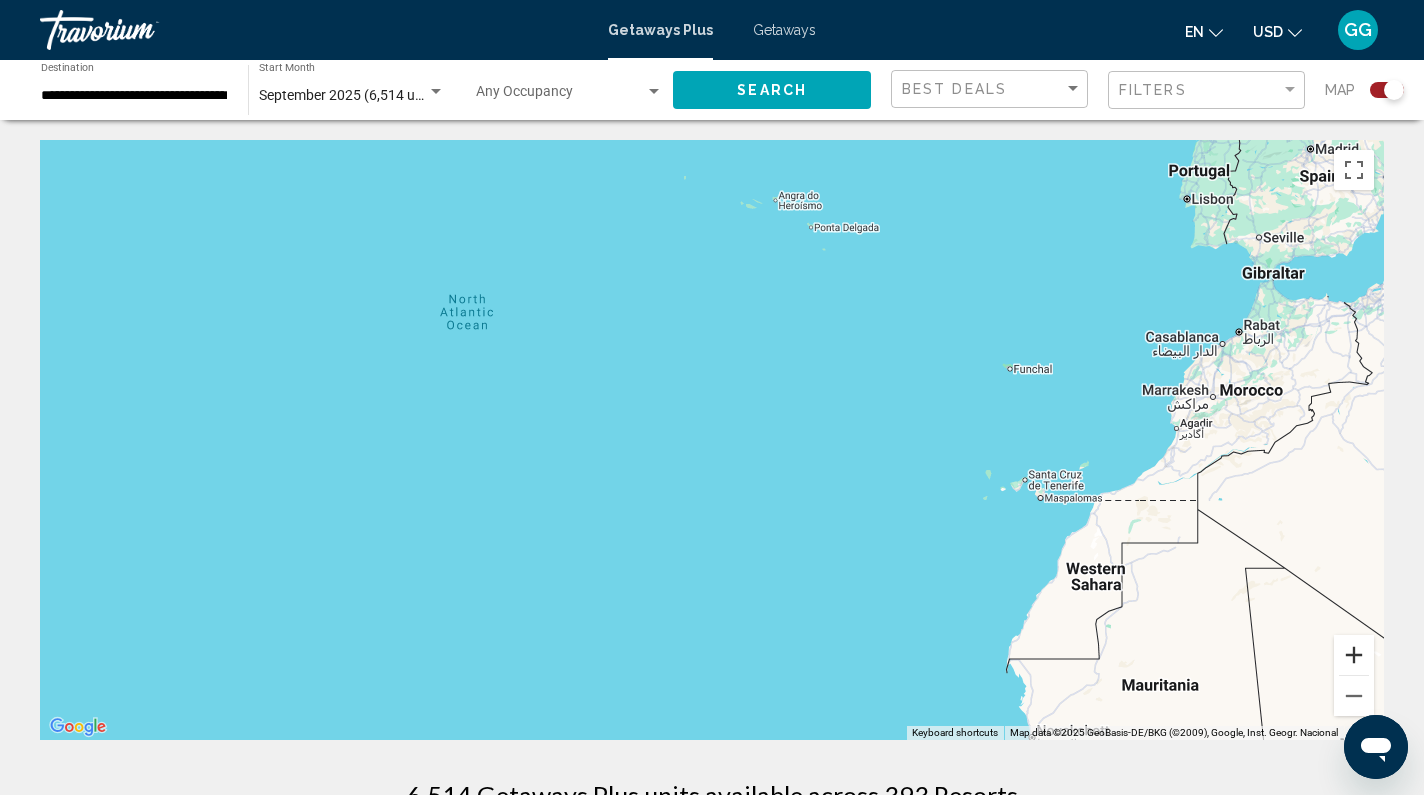 click at bounding box center [1354, 655] 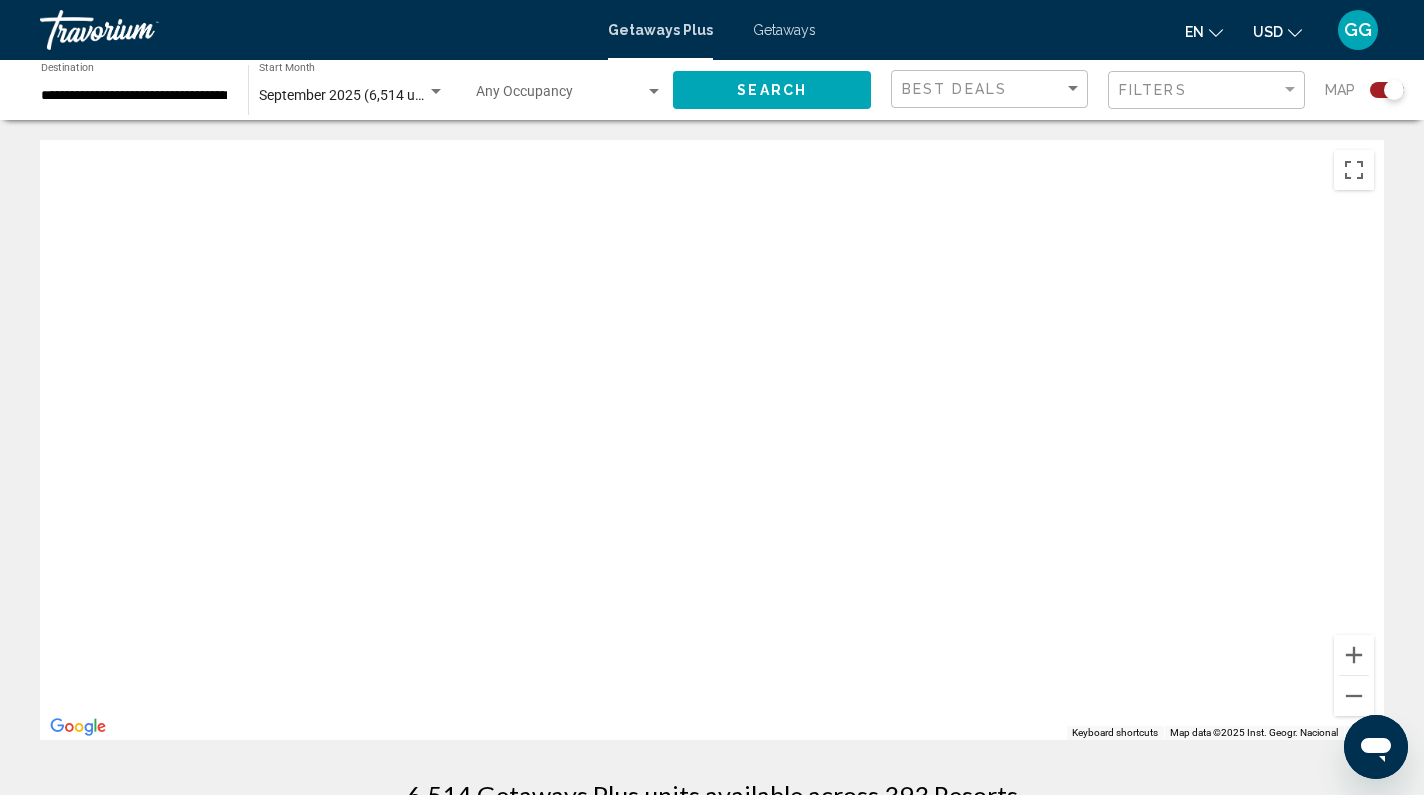 drag, startPoint x: 522, startPoint y: 505, endPoint x: 943, endPoint y: 570, distance: 425.98825 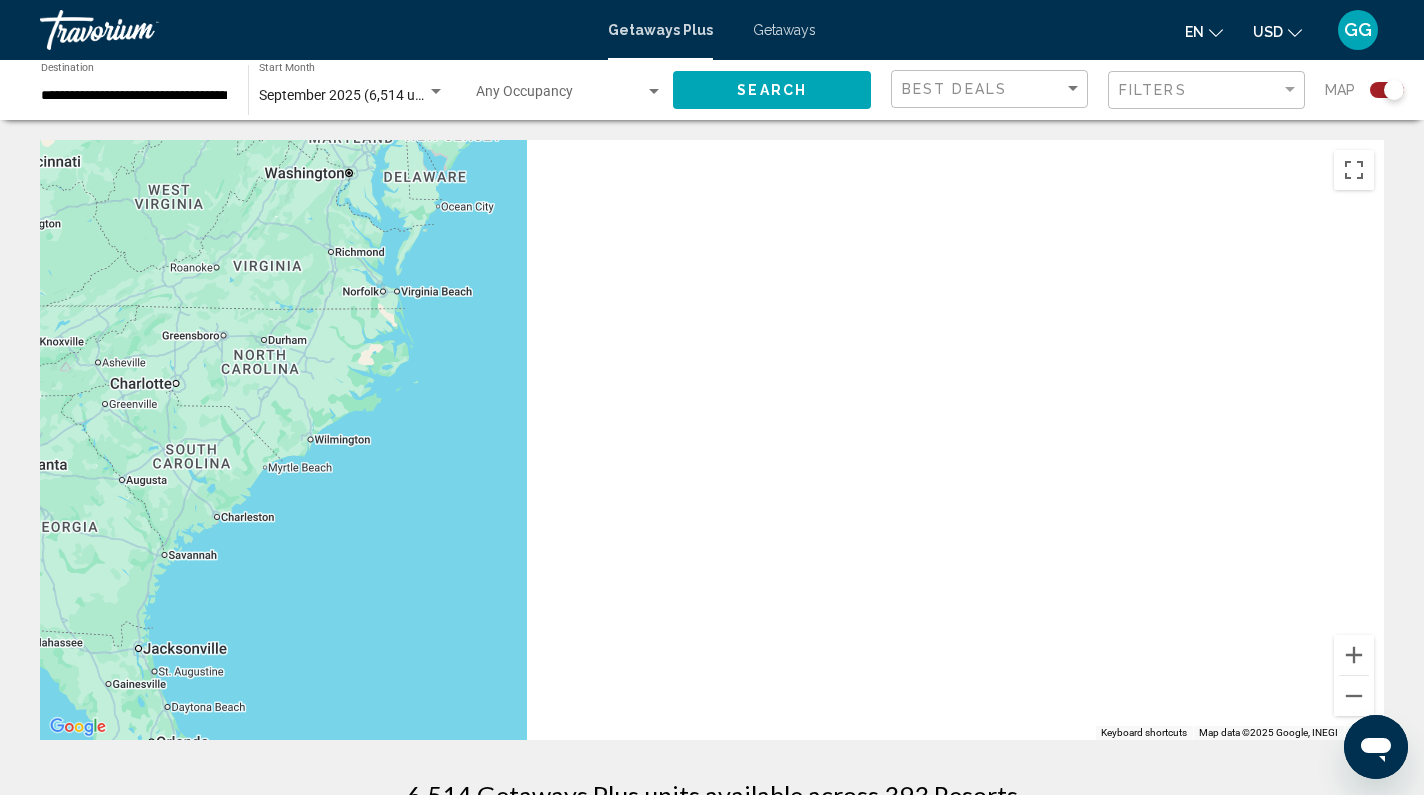 drag, startPoint x: 627, startPoint y: 513, endPoint x: 960, endPoint y: 504, distance: 333.1216 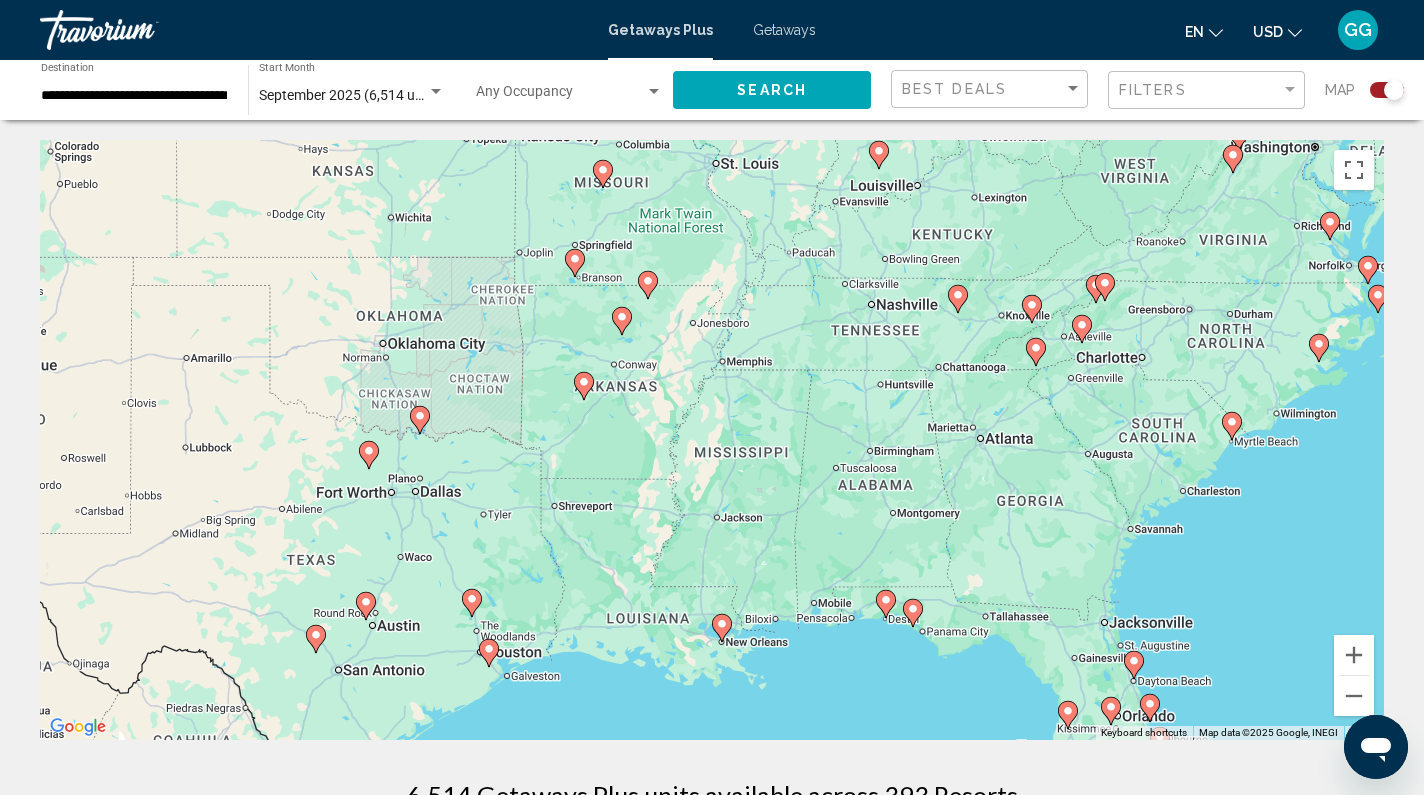 drag, startPoint x: 664, startPoint y: 488, endPoint x: 935, endPoint y: 498, distance: 271.18445 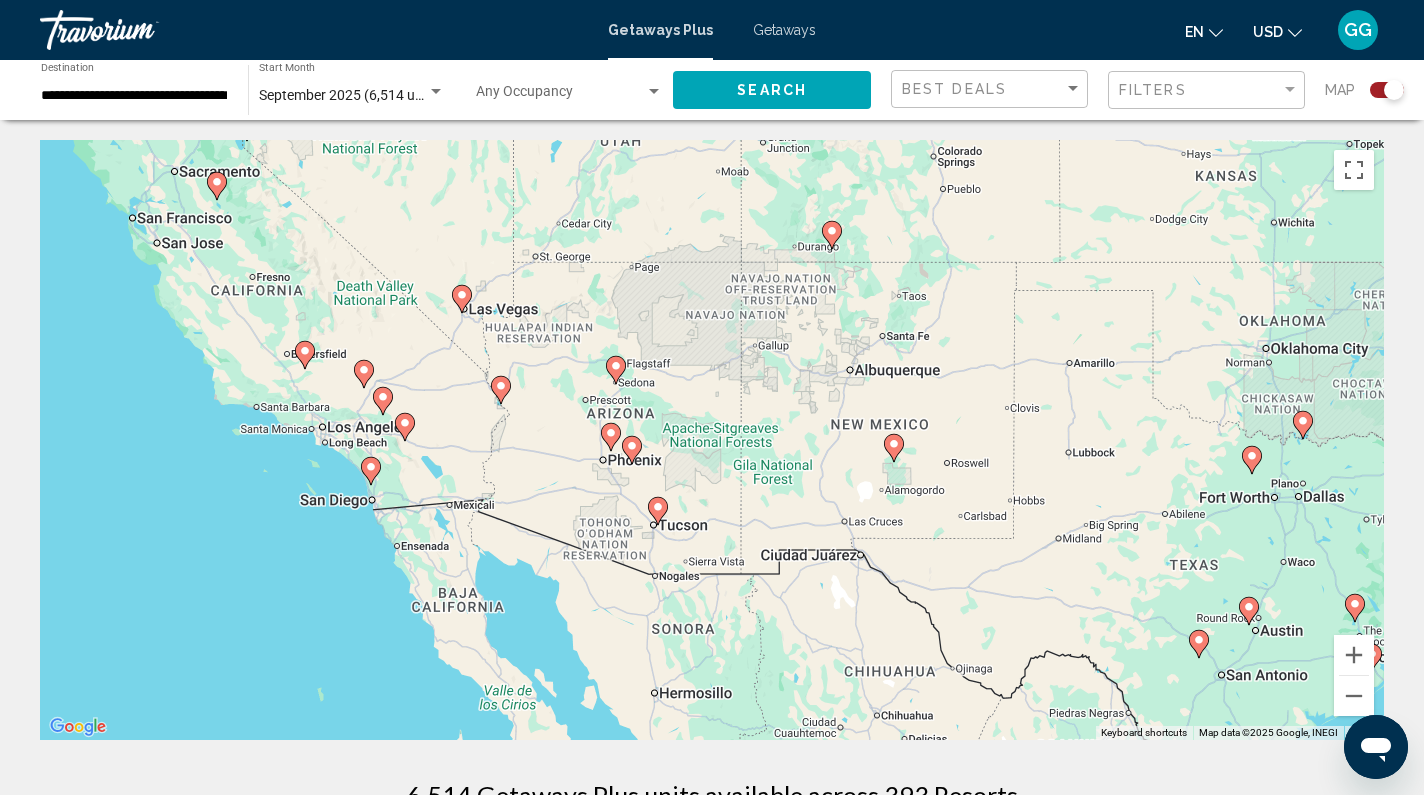 drag, startPoint x: 557, startPoint y: 576, endPoint x: 866, endPoint y: 553, distance: 309.8548 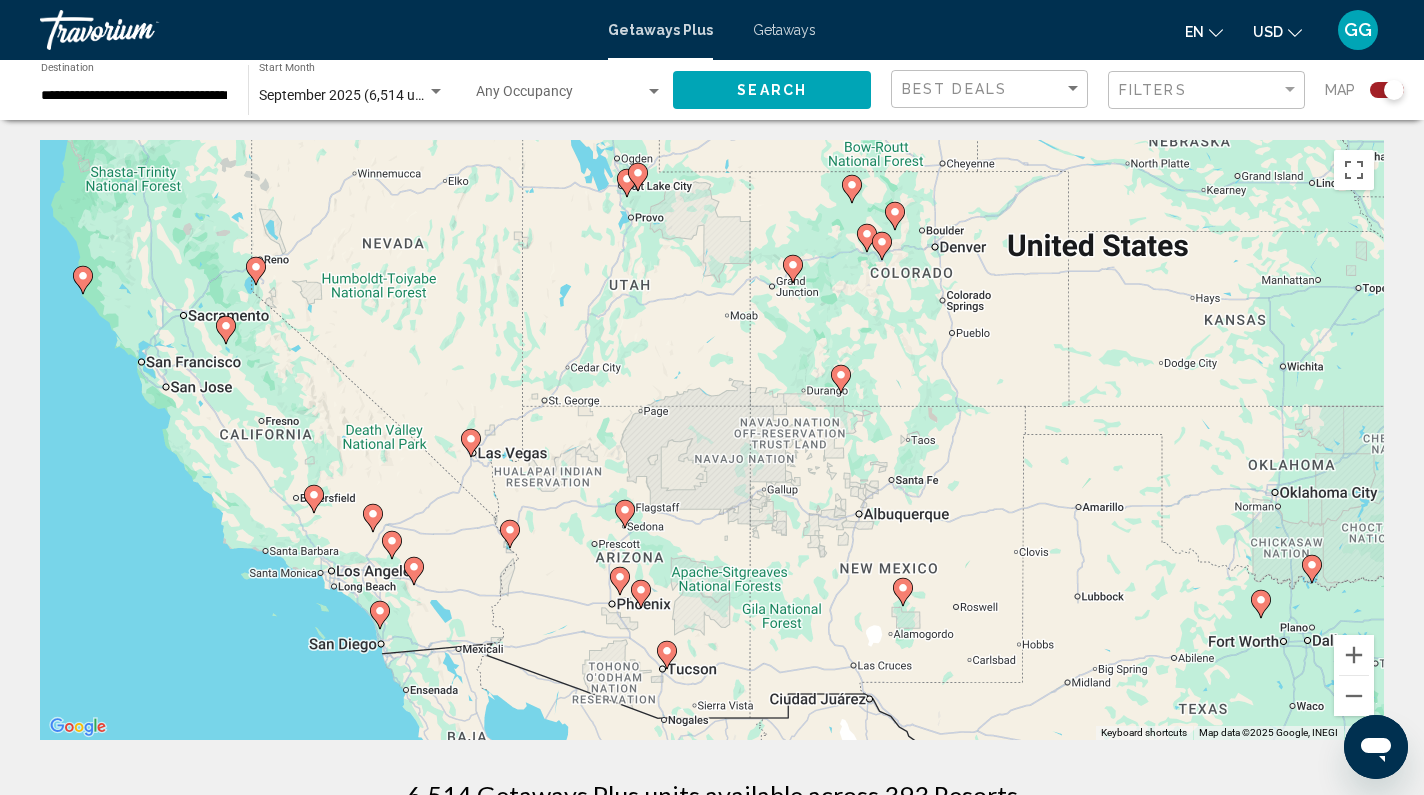 drag, startPoint x: 681, startPoint y: 210, endPoint x: 693, endPoint y: 355, distance: 145.4957 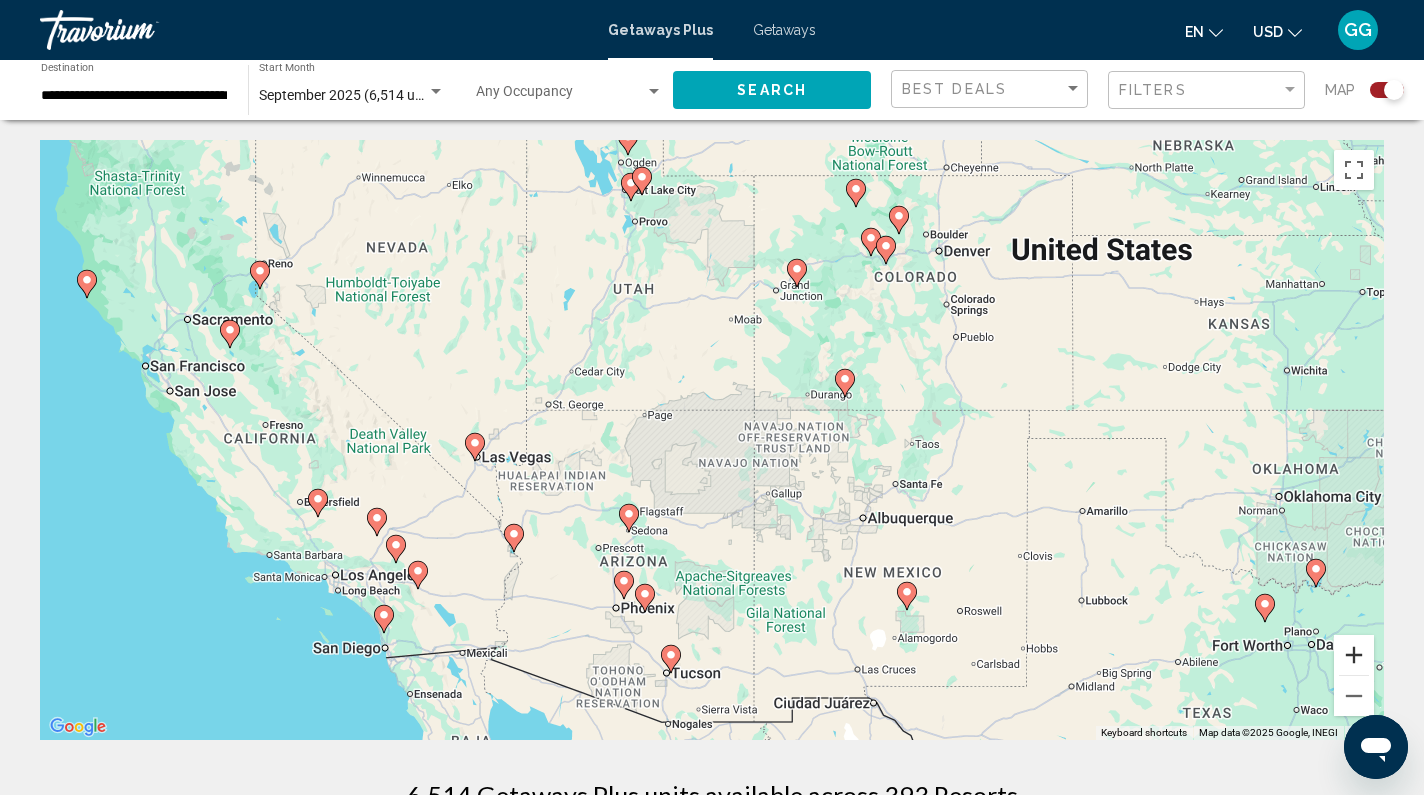 click at bounding box center [1354, 655] 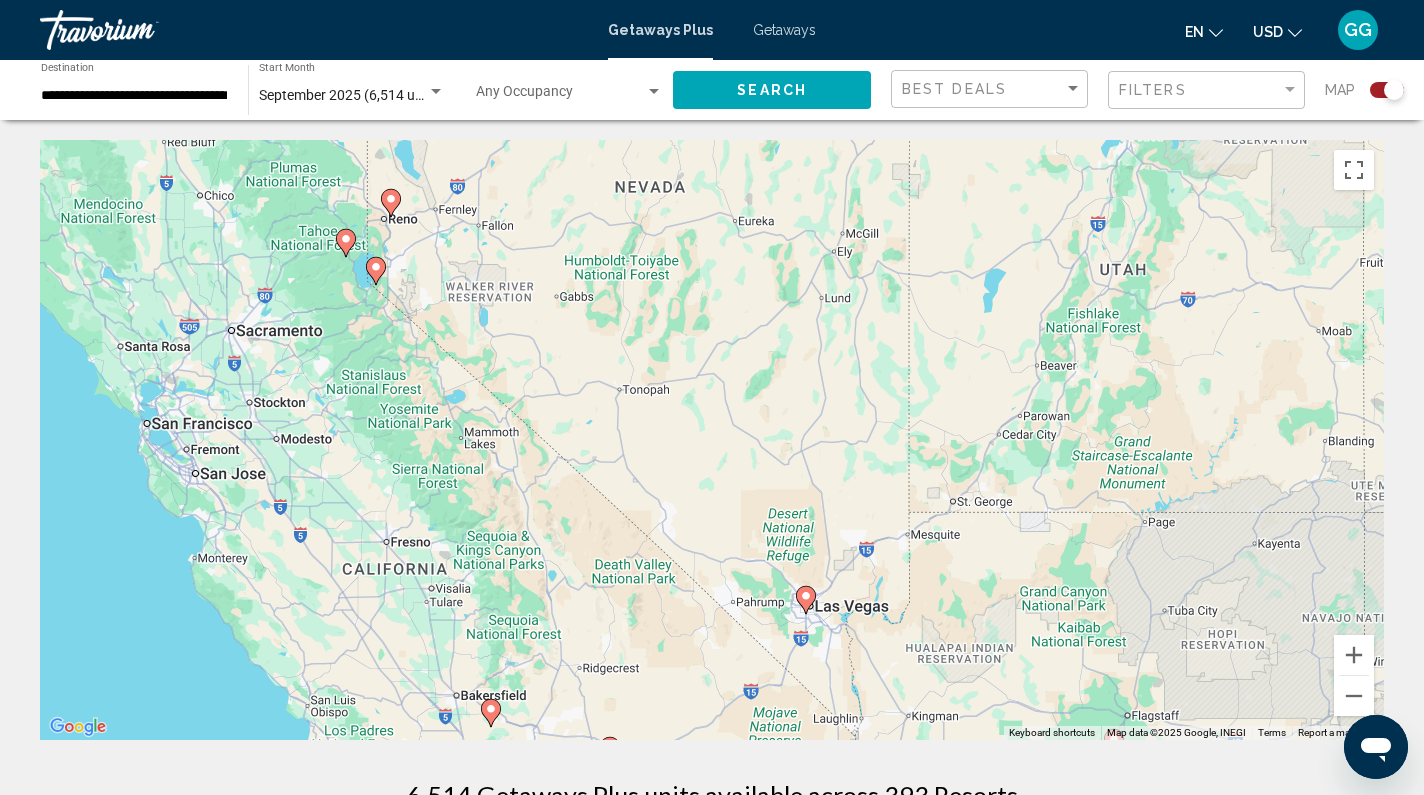 drag, startPoint x: 250, startPoint y: 341, endPoint x: 826, endPoint y: 475, distance: 591.3814 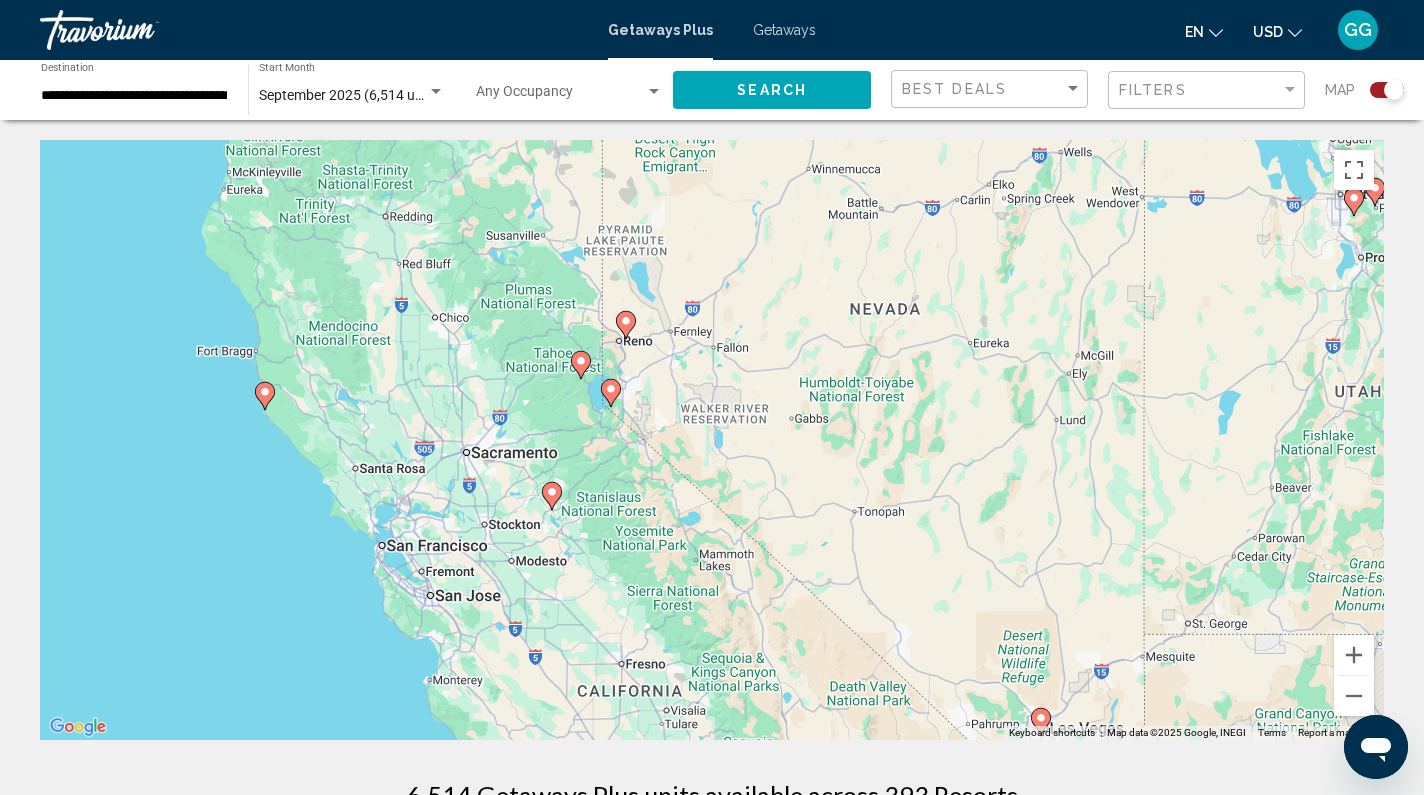 drag, startPoint x: 459, startPoint y: 462, endPoint x: 688, endPoint y: 578, distance: 256.7041 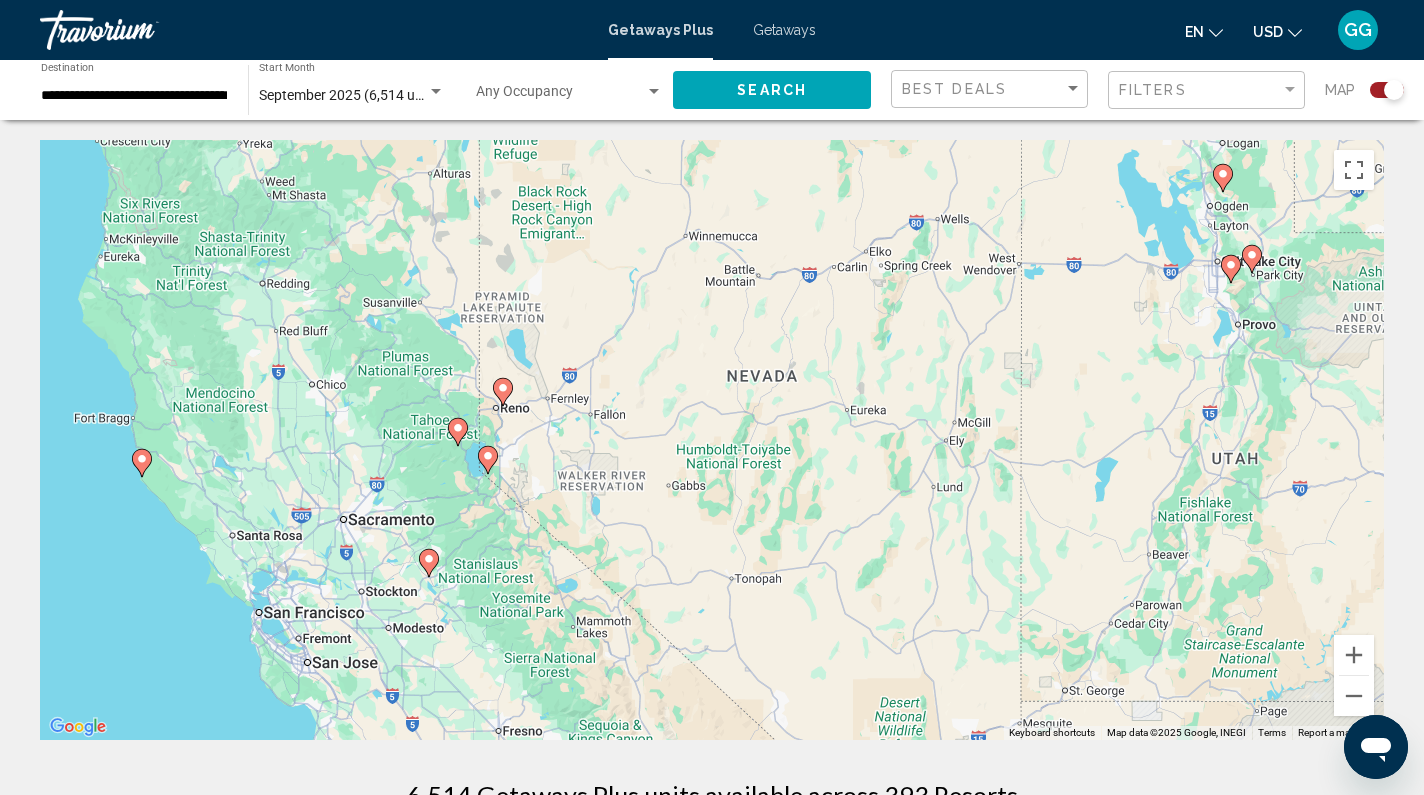 drag, startPoint x: 807, startPoint y: 509, endPoint x: 689, endPoint y: 577, distance: 136.19104 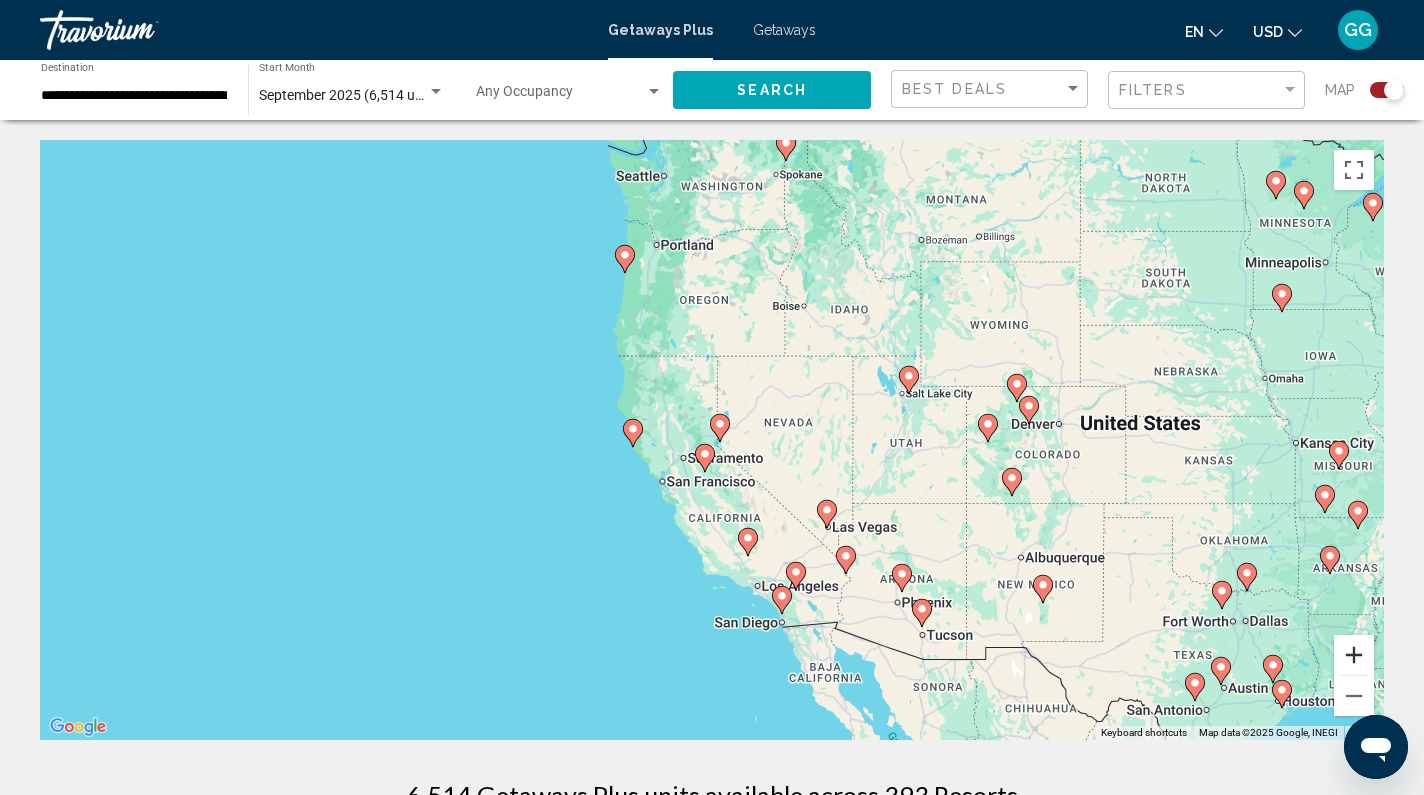 click at bounding box center [1354, 655] 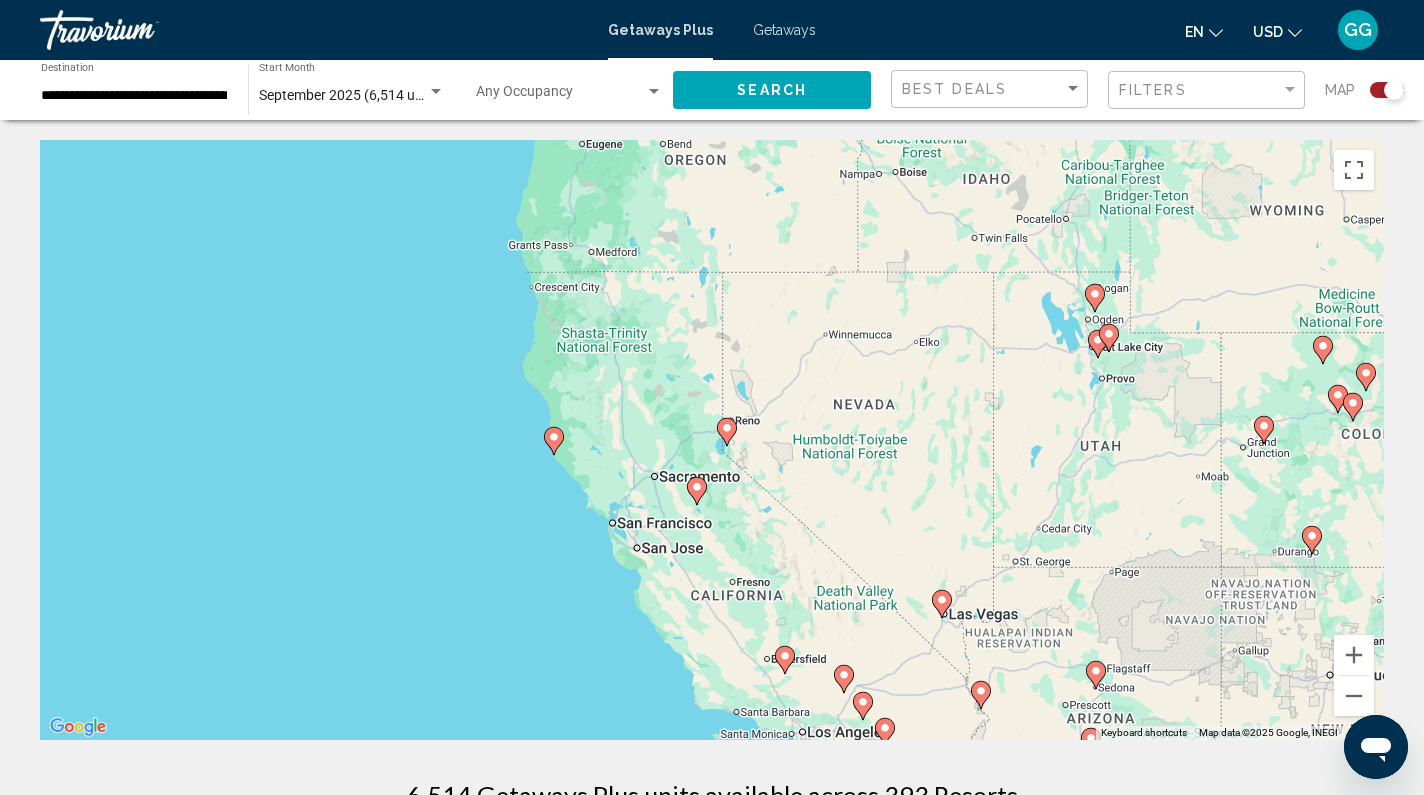 click 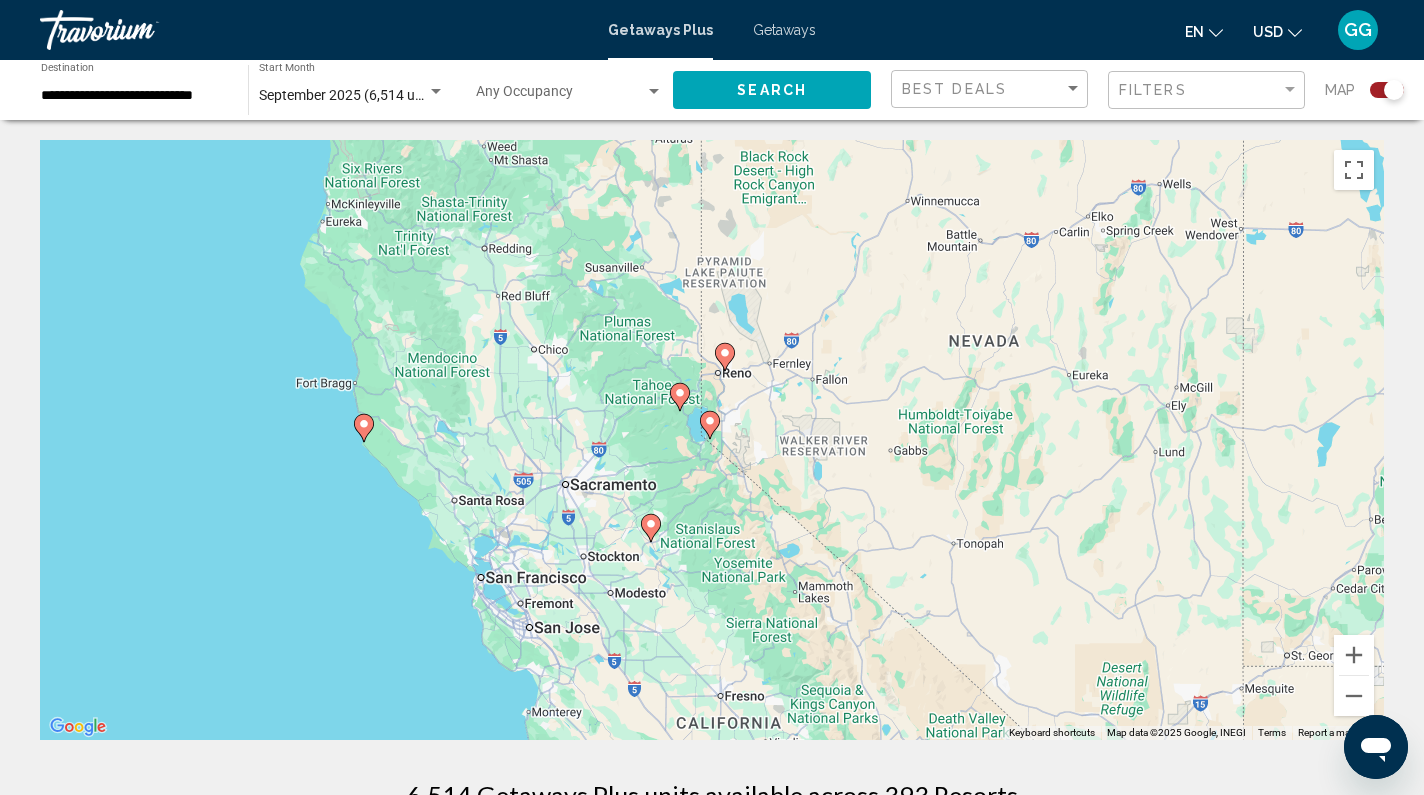 click 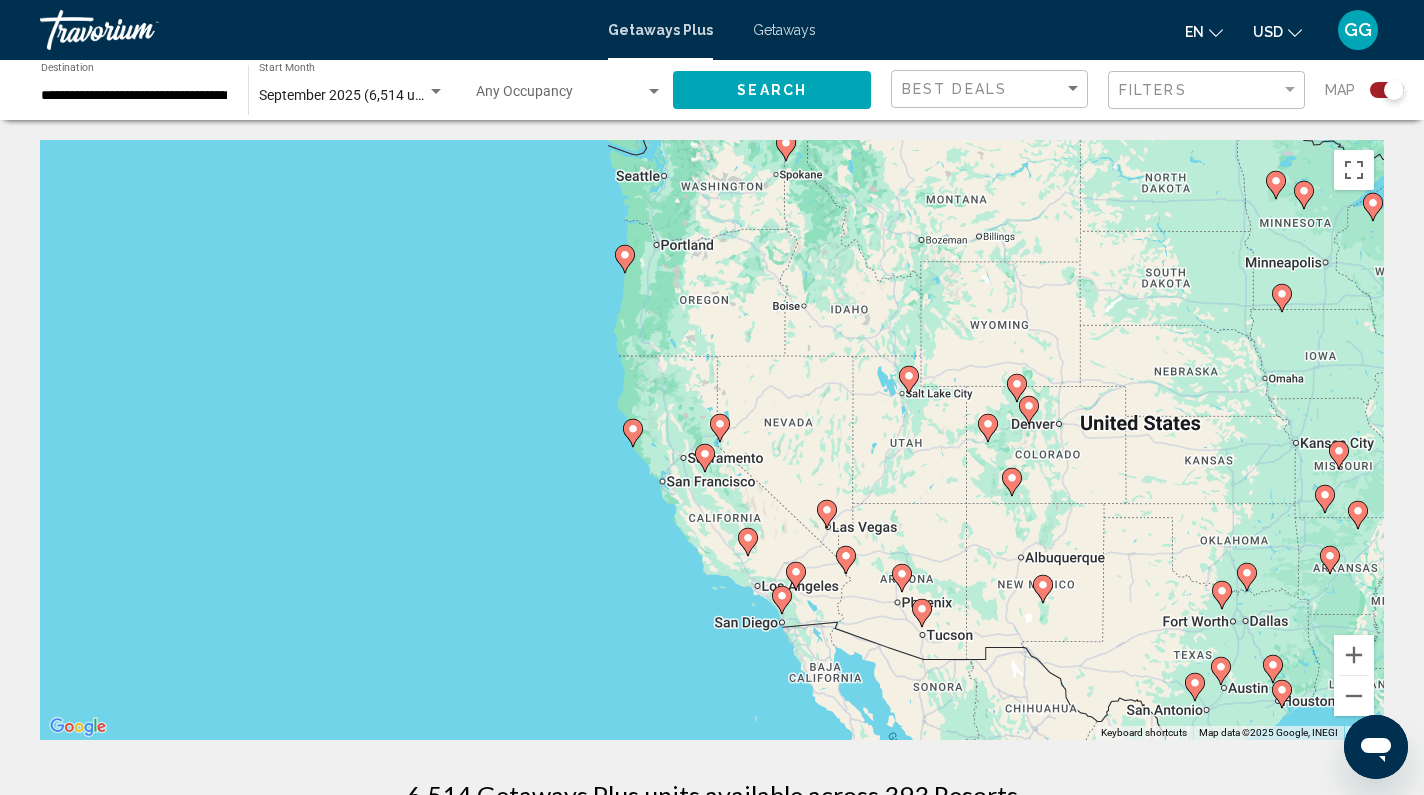 click 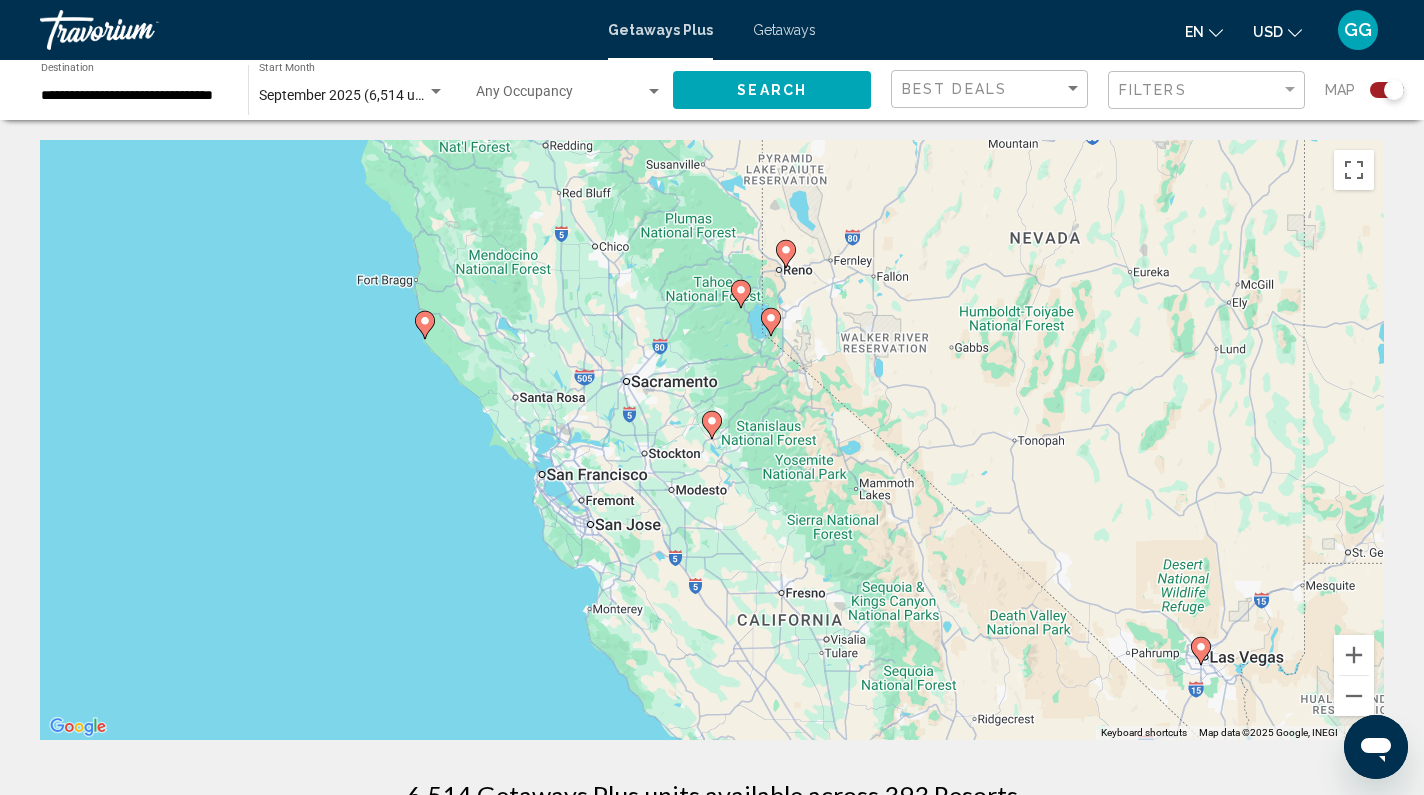 click 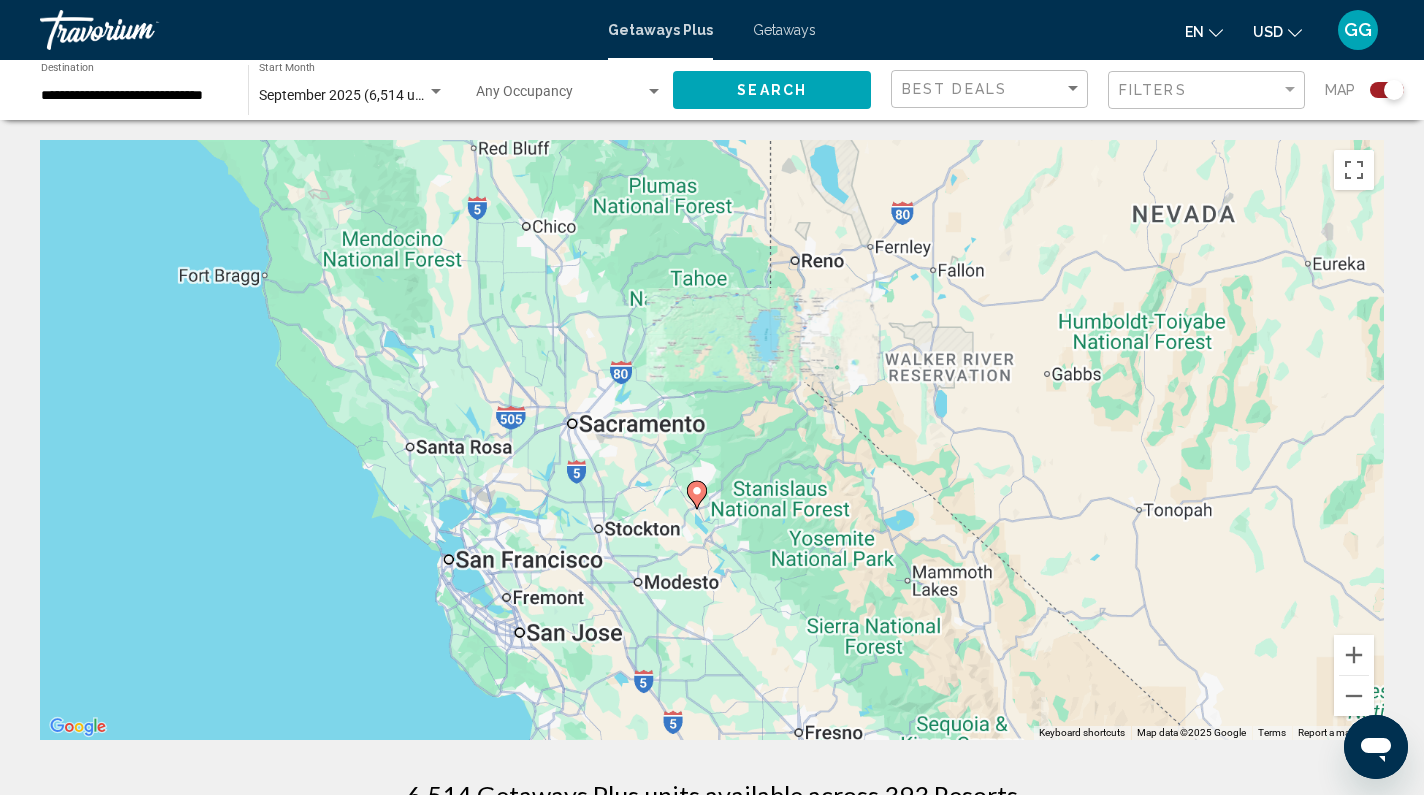 click on "To navigate, press the arrow keys.  To activate drag with keyboard, press Alt + Enter. Once in keyboard drag state, use the arrow keys to move the marker. To complete the drag, press the Enter key. To cancel, press Escape." at bounding box center (712, 440) 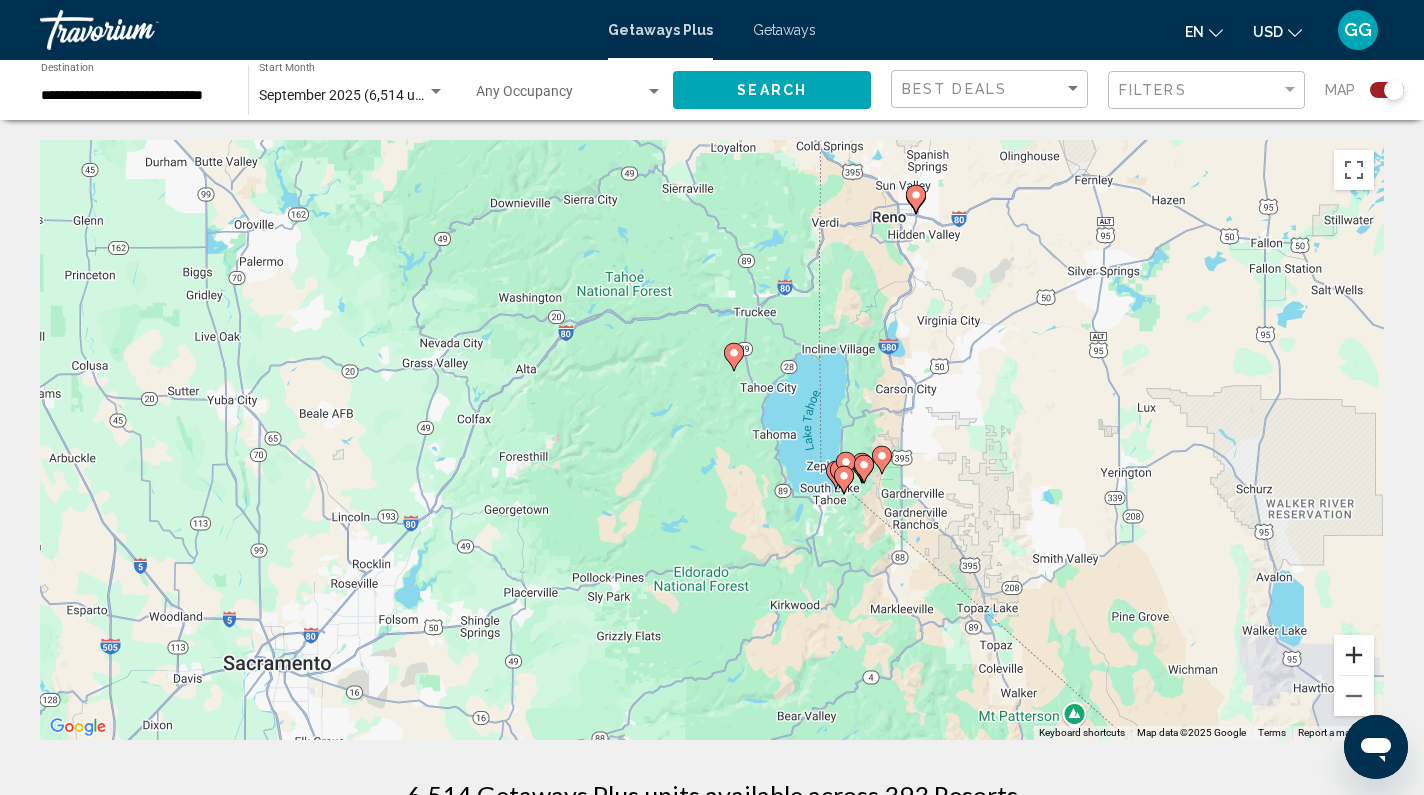 click at bounding box center (1354, 655) 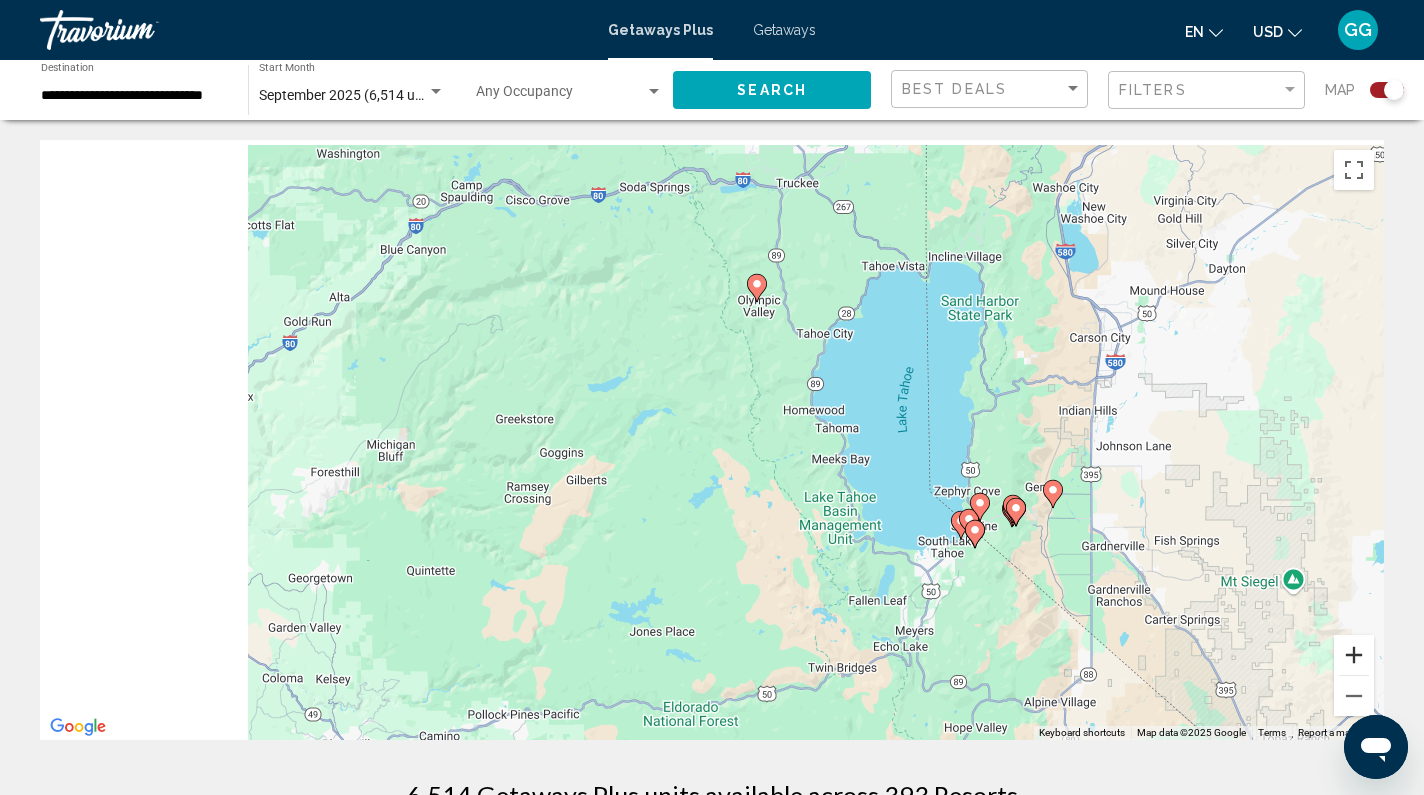 click at bounding box center (1354, 655) 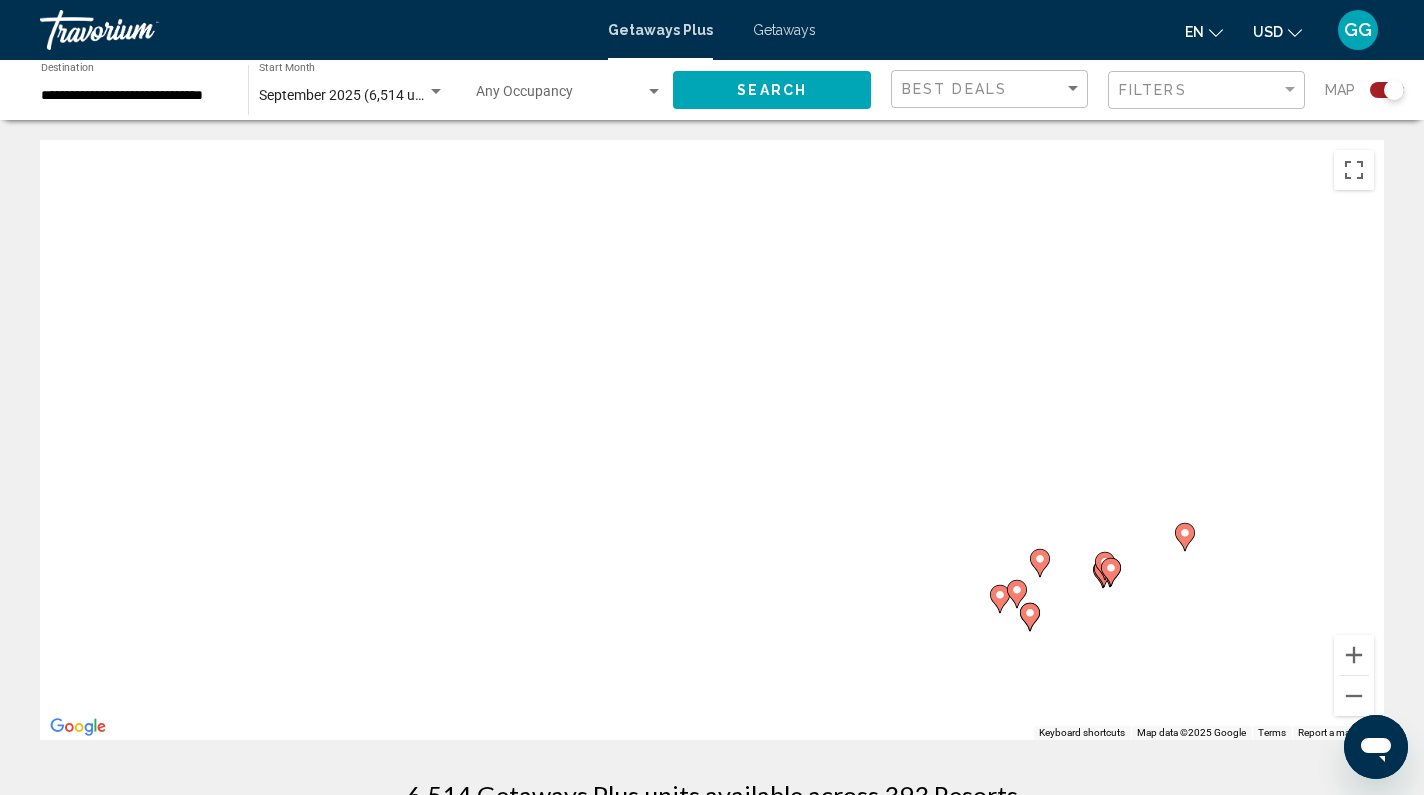 drag, startPoint x: 1231, startPoint y: 504, endPoint x: 898, endPoint y: 467, distance: 335.04926 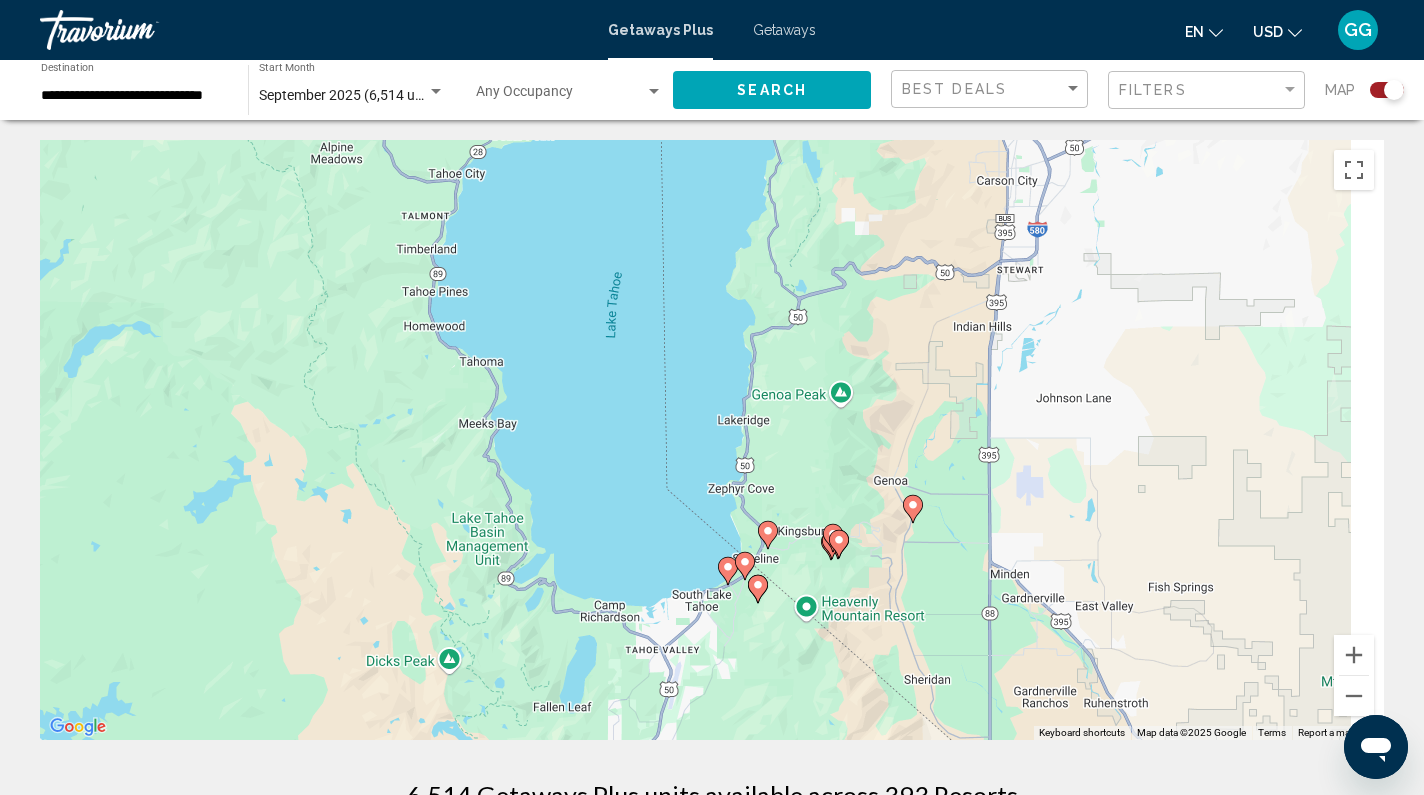 drag, startPoint x: 1046, startPoint y: 594, endPoint x: 879, endPoint y: 555, distance: 171.49344 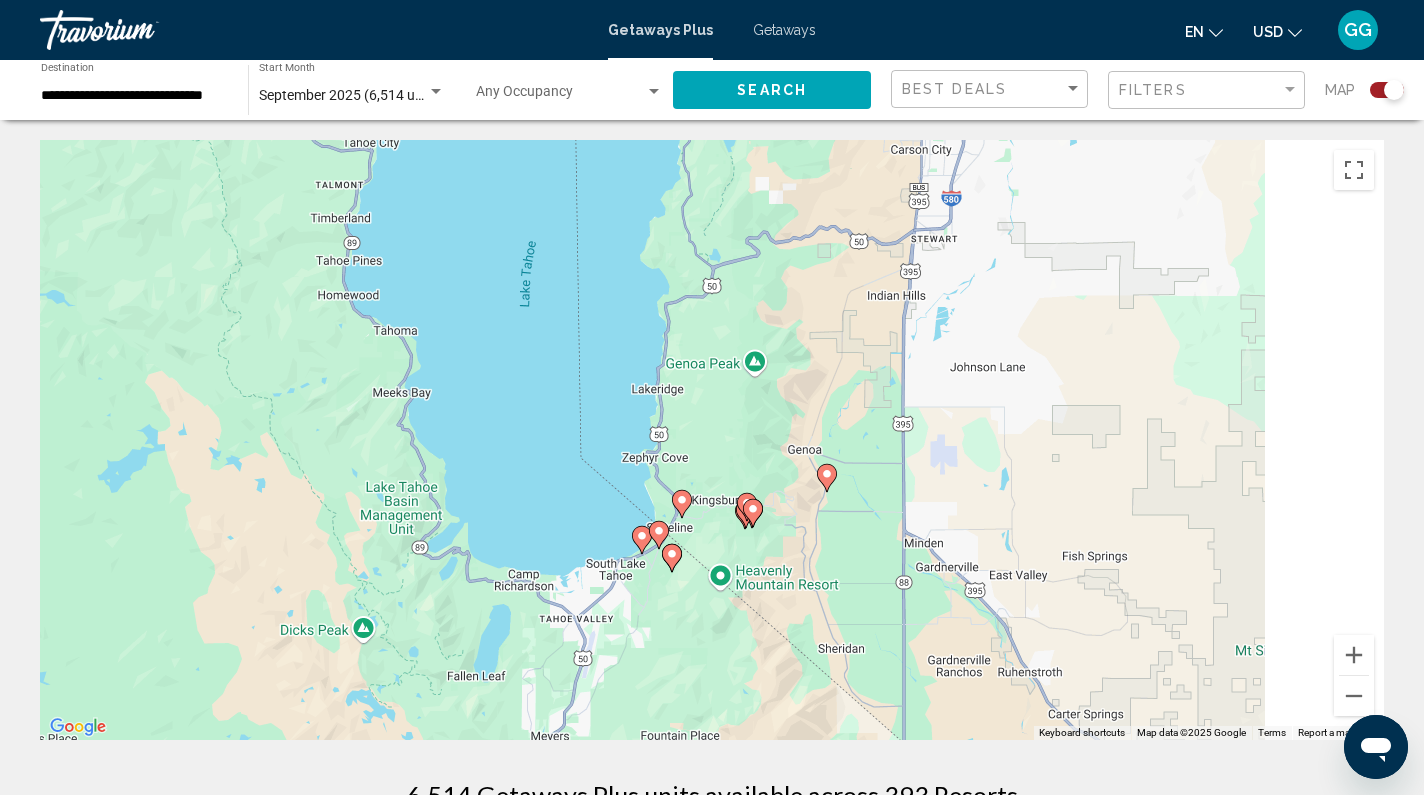 click 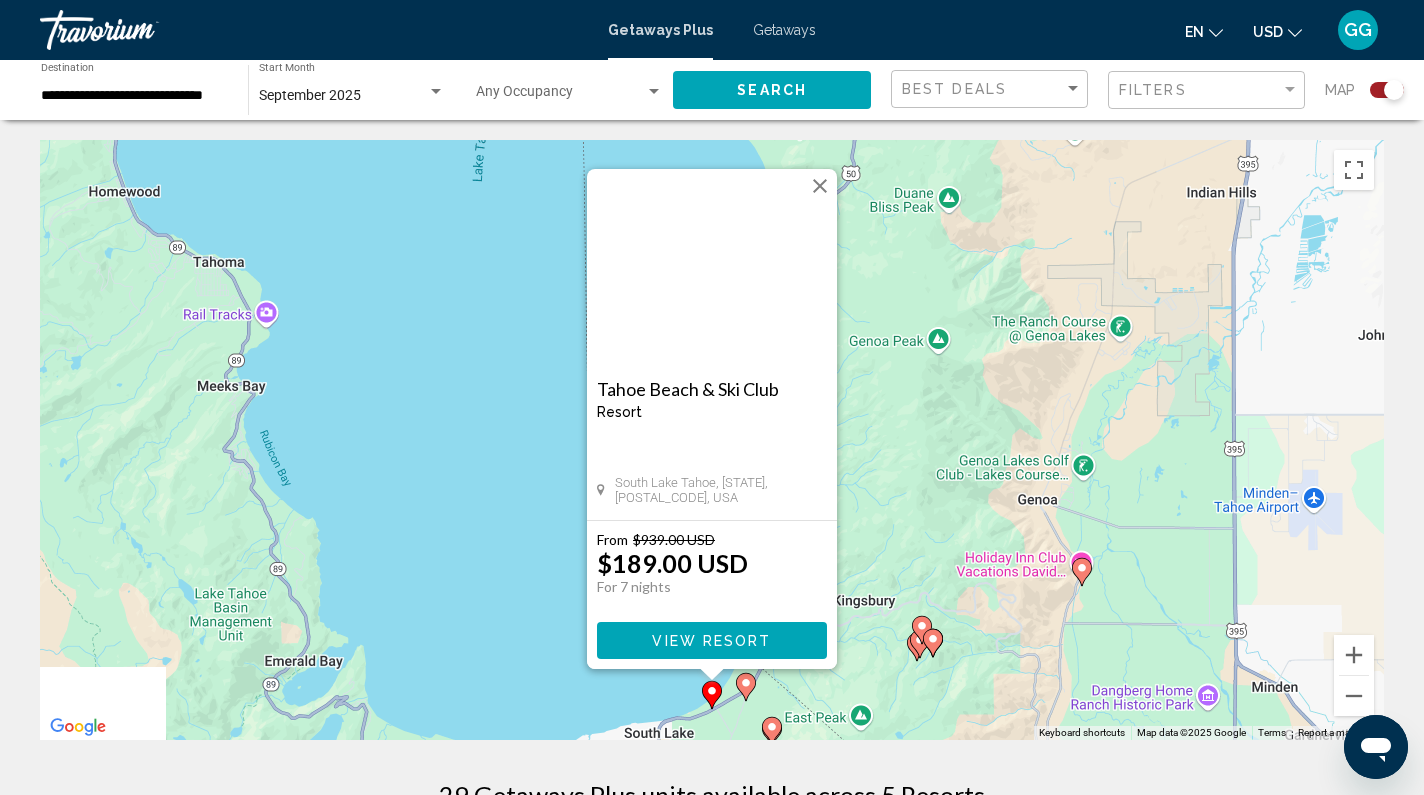 click on "View Resort" at bounding box center [711, 641] 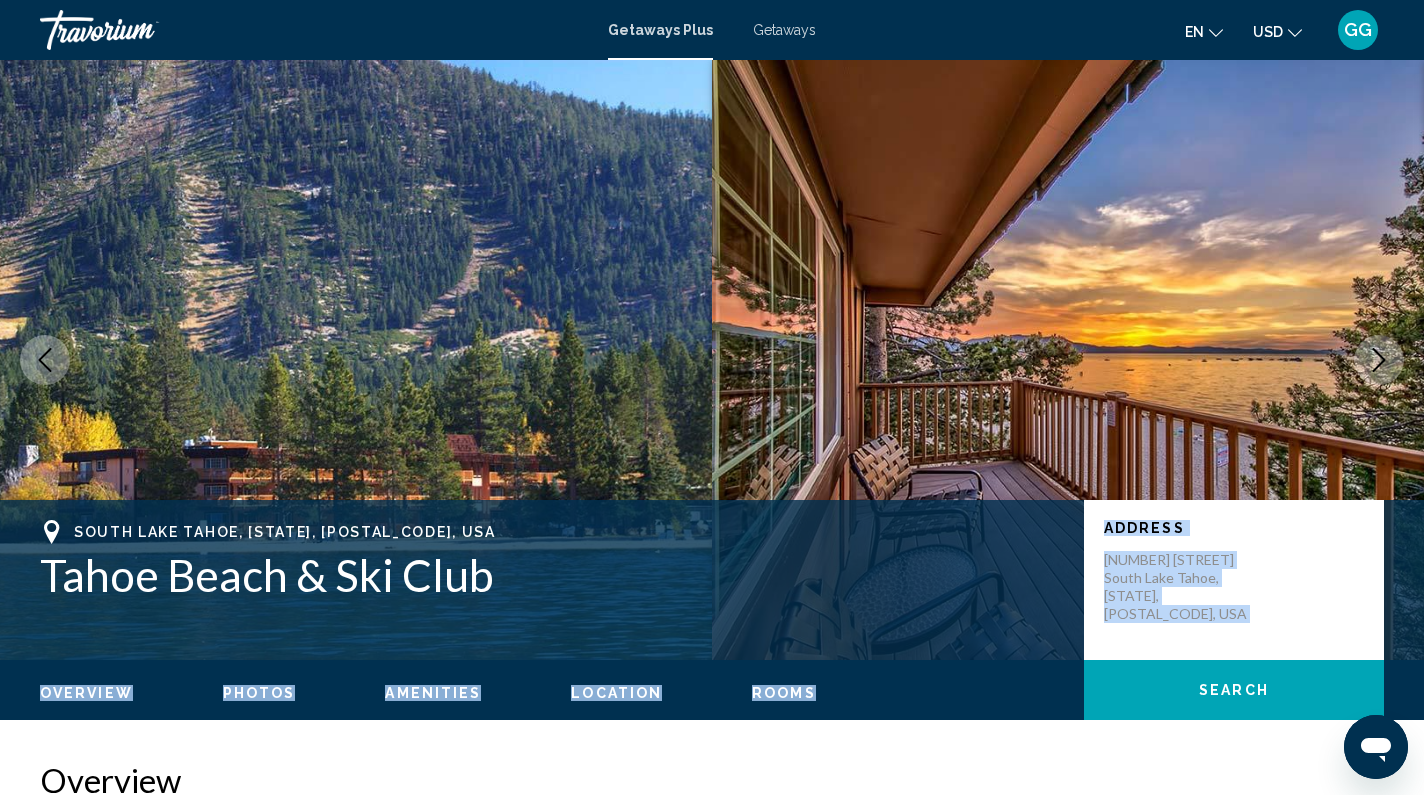 drag, startPoint x: 957, startPoint y: 740, endPoint x: 960, endPoint y: 637, distance: 103.04368 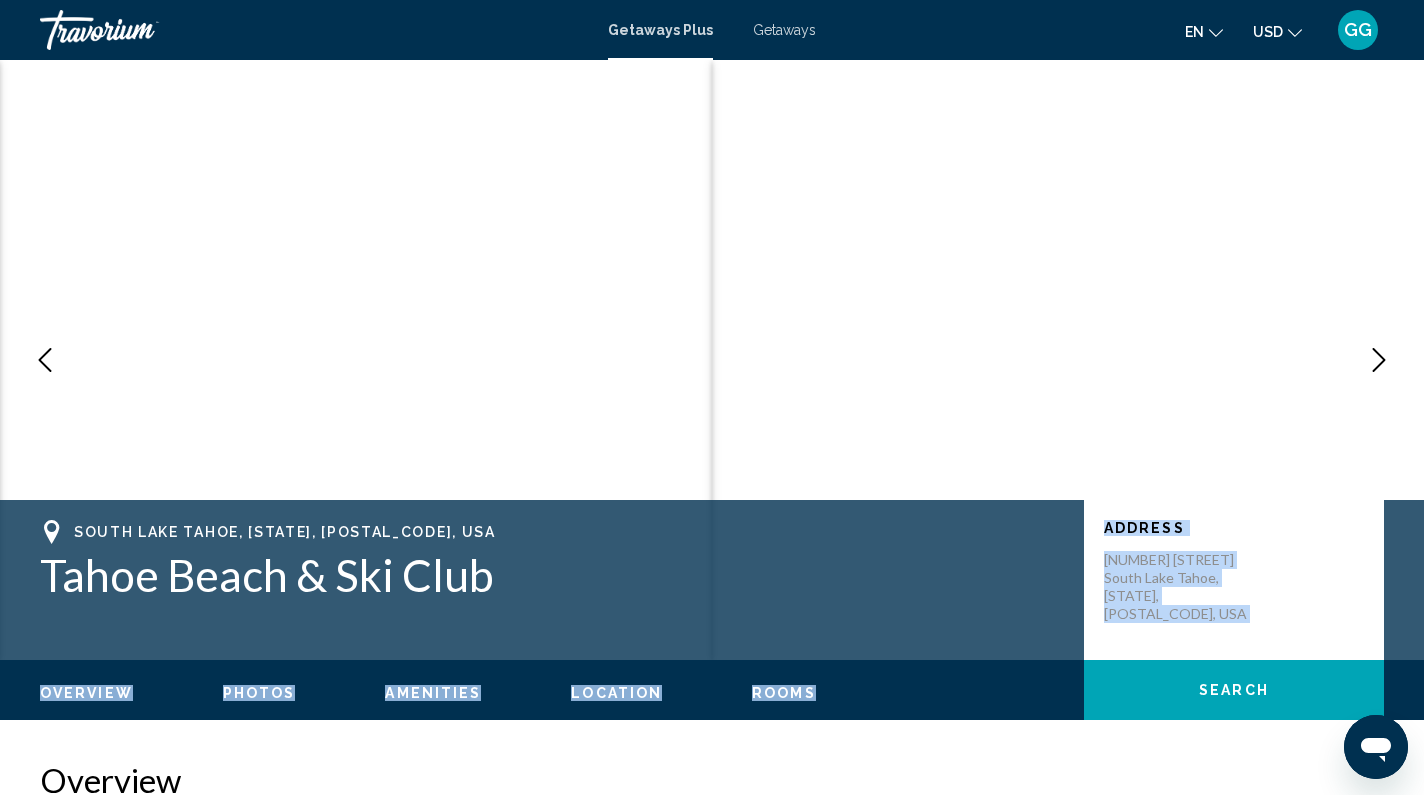 click 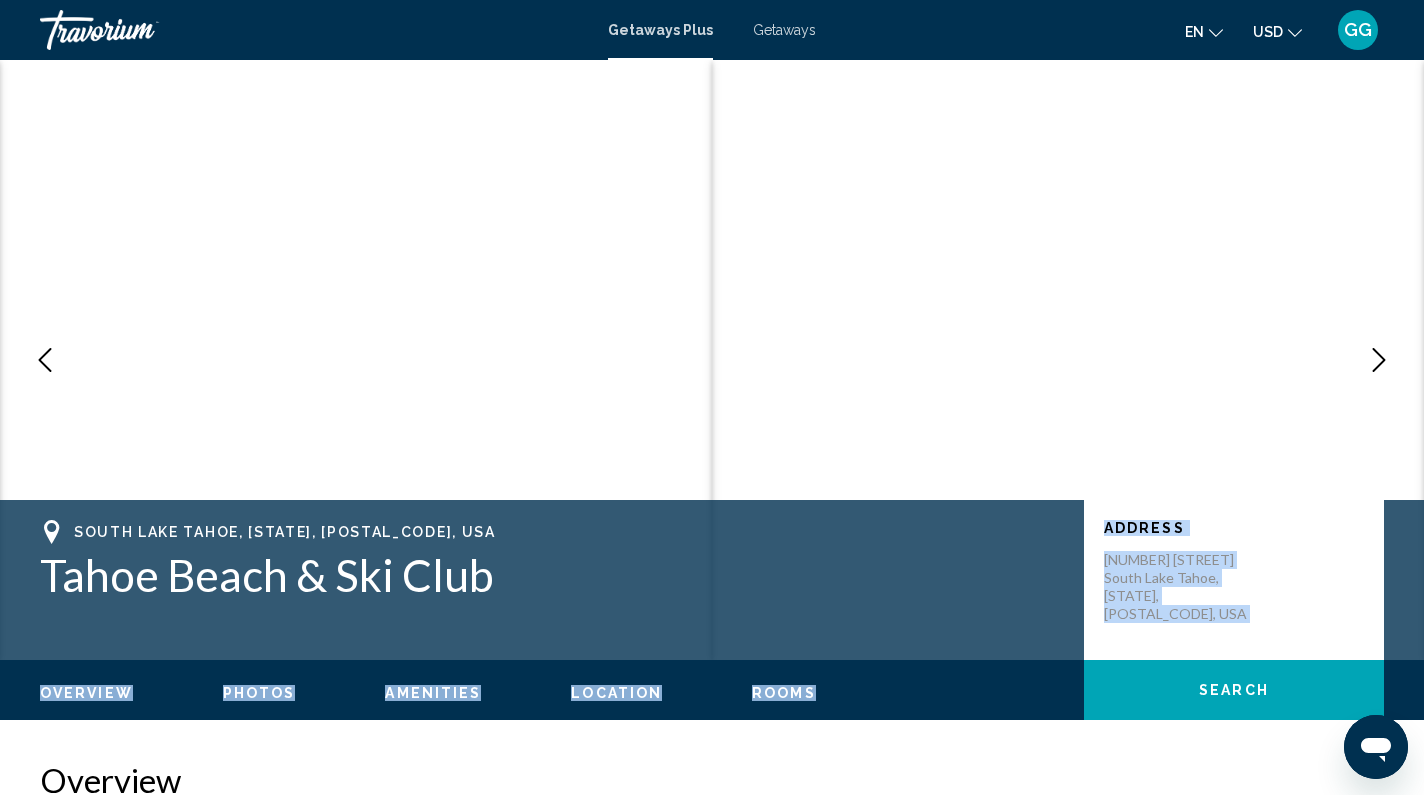 click 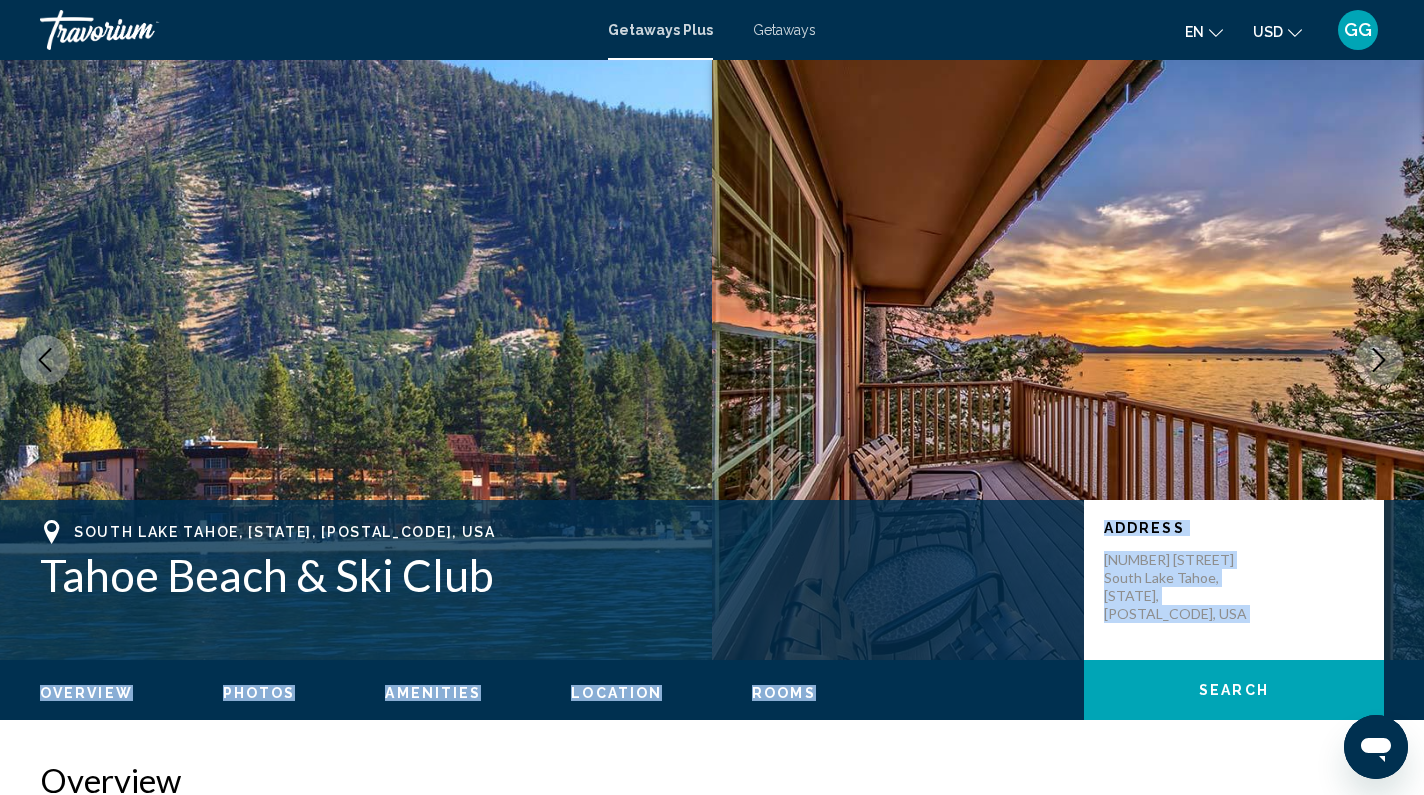 click 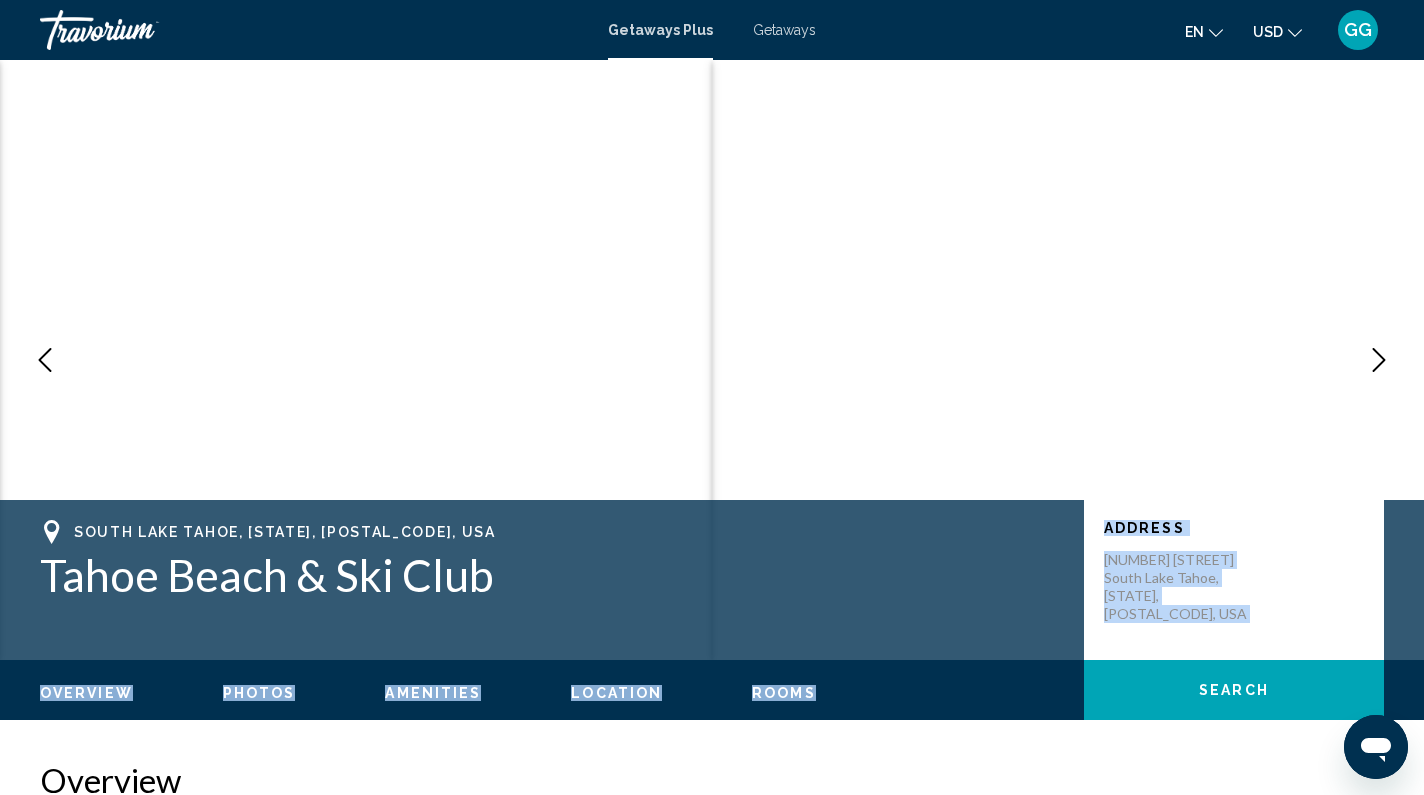 click 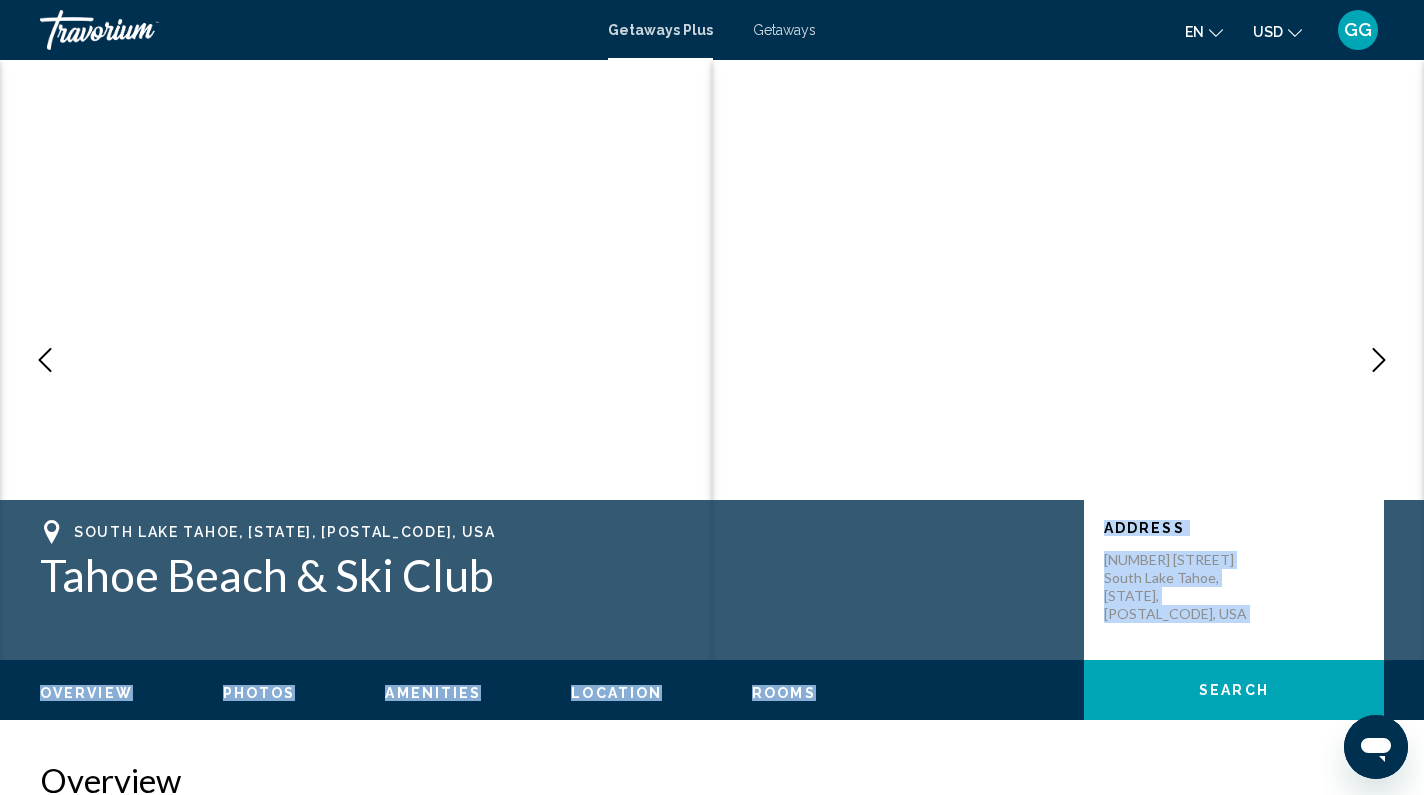 click 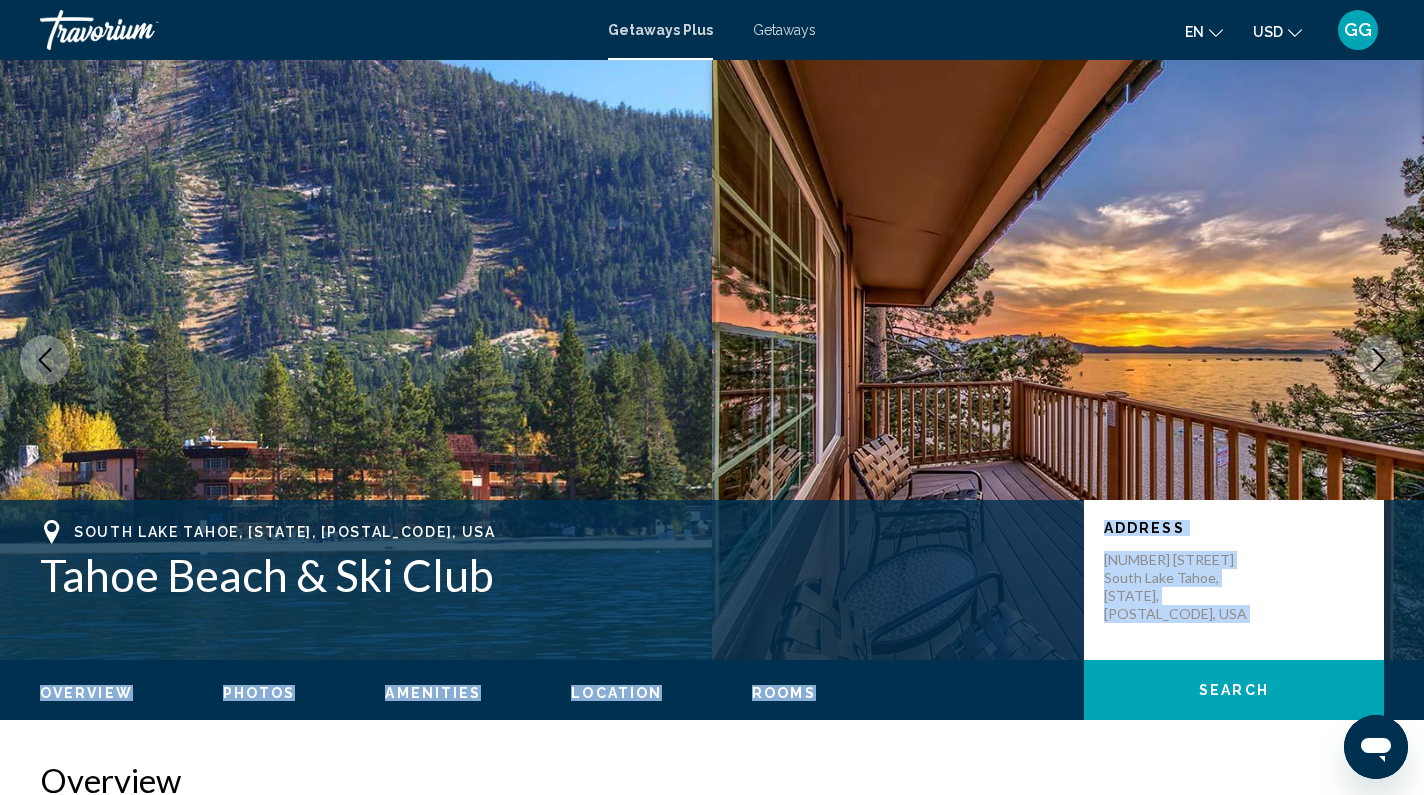 click 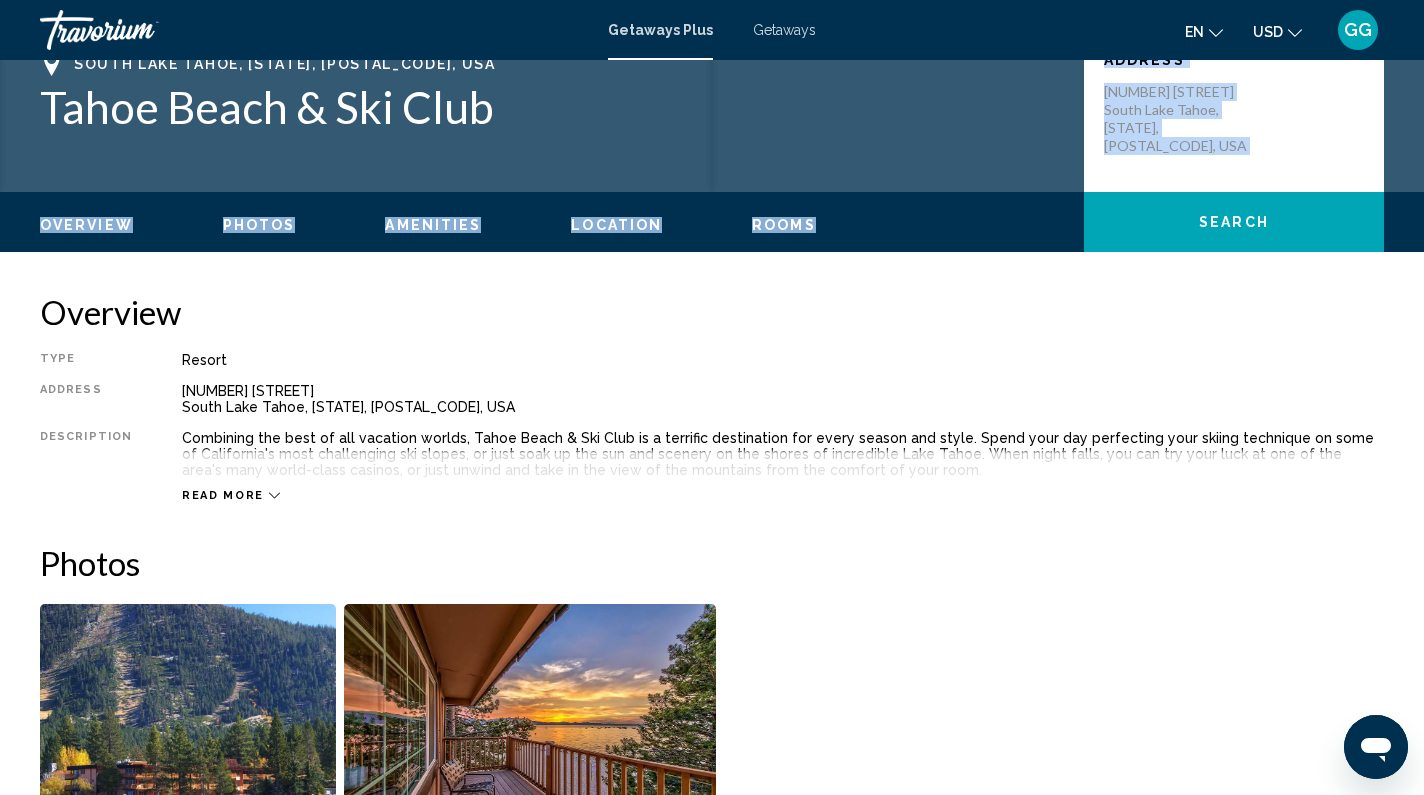 scroll, scrollTop: 462, scrollLeft: 0, axis: vertical 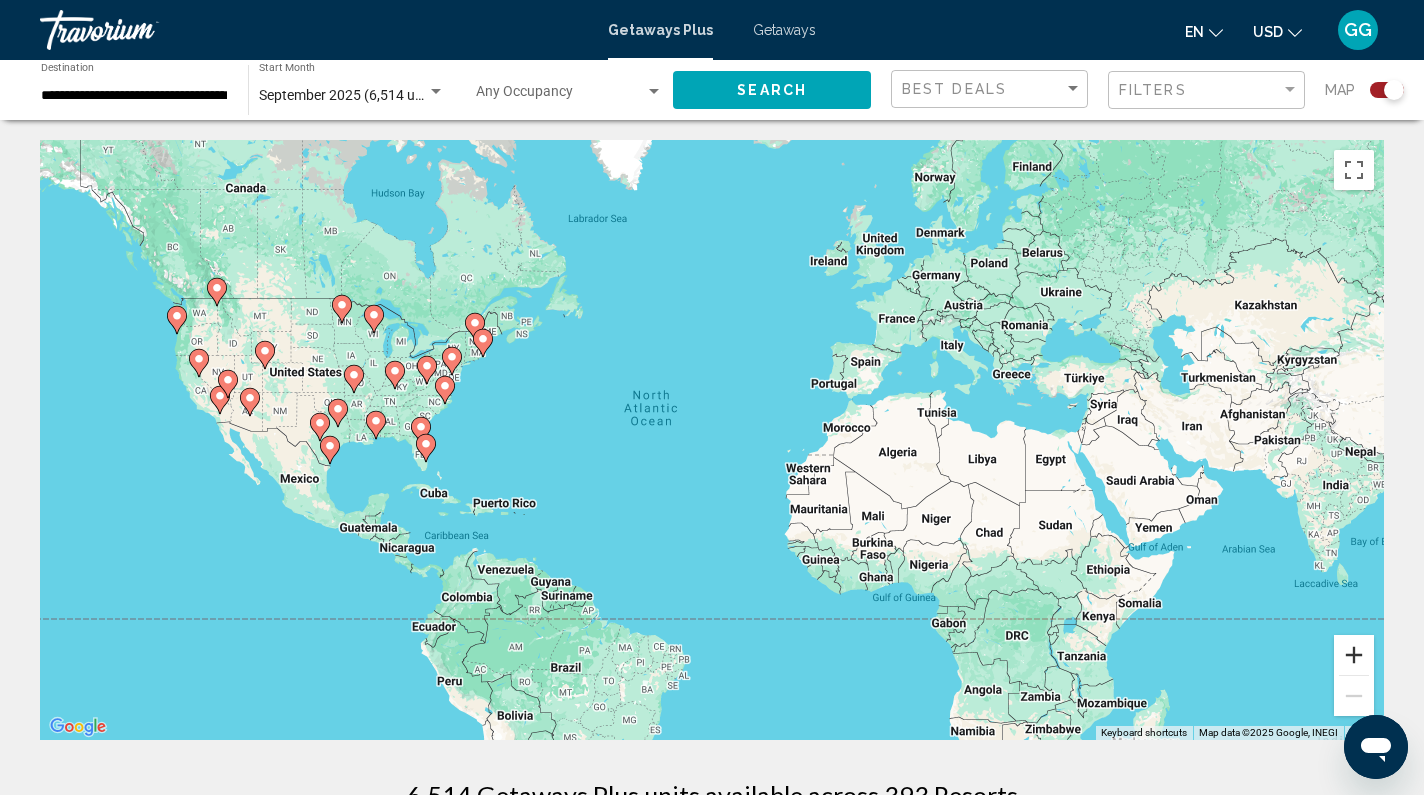 click at bounding box center (1354, 655) 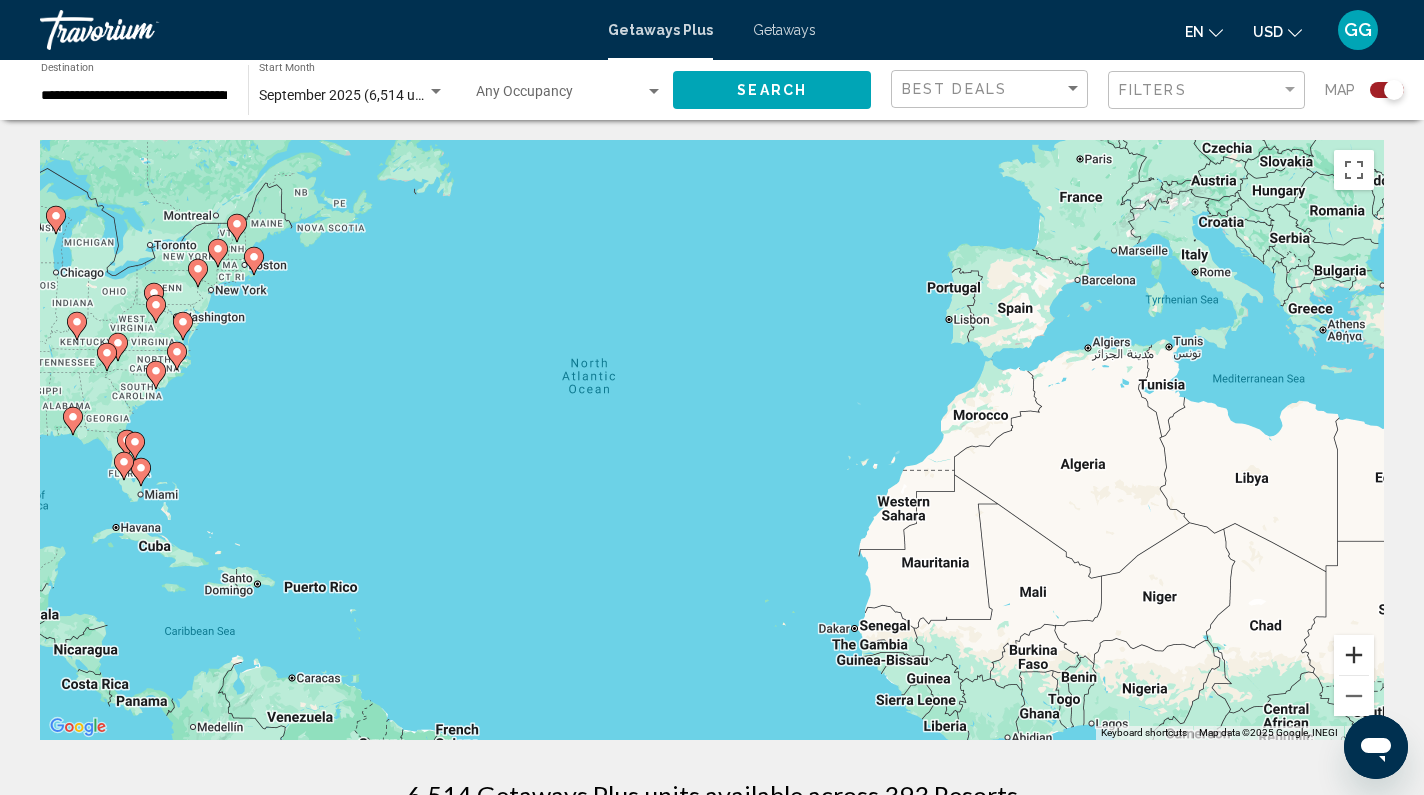 click at bounding box center [1354, 655] 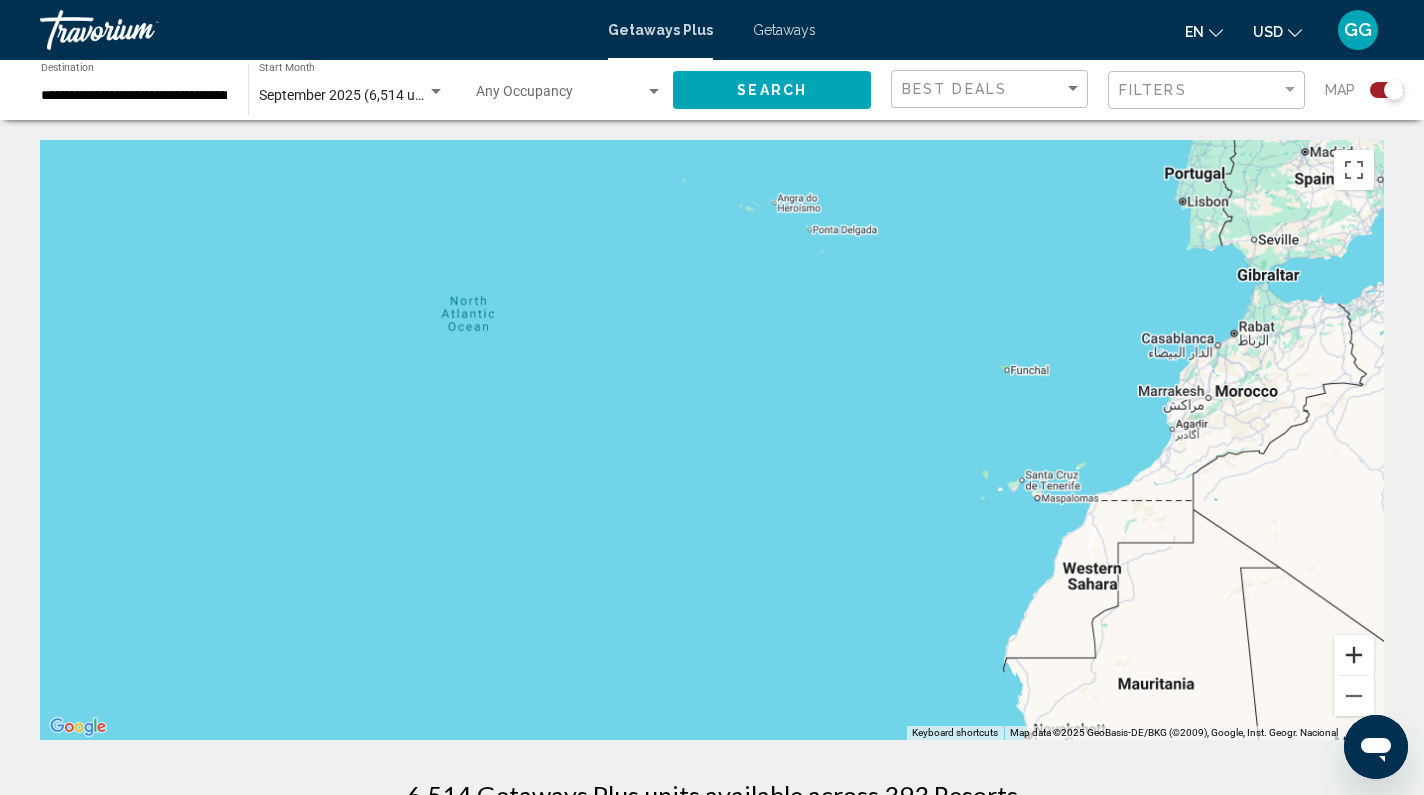 click at bounding box center [1354, 655] 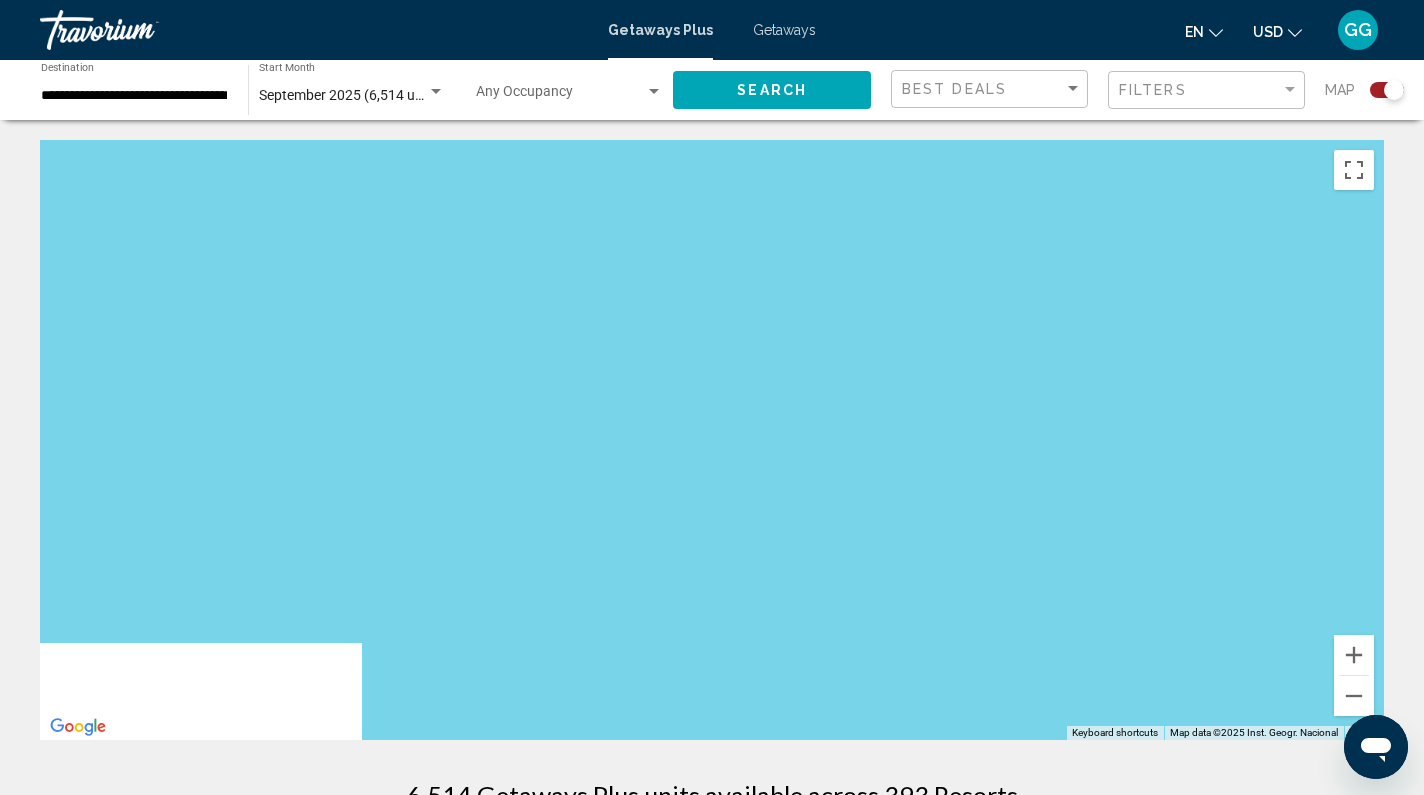 drag, startPoint x: 395, startPoint y: 466, endPoint x: 1013, endPoint y: 534, distance: 621.72986 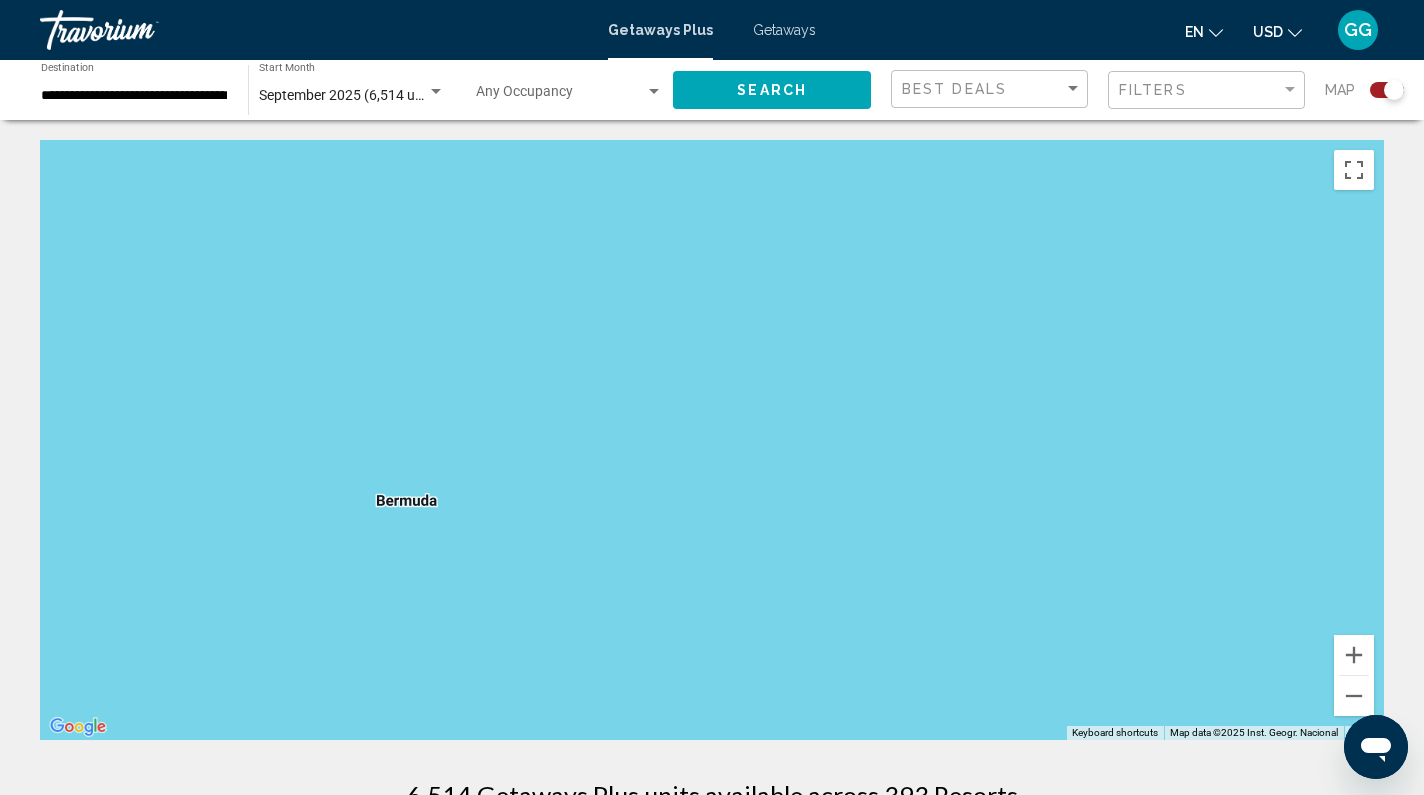 drag, startPoint x: 553, startPoint y: 476, endPoint x: 973, endPoint y: 502, distance: 420.804 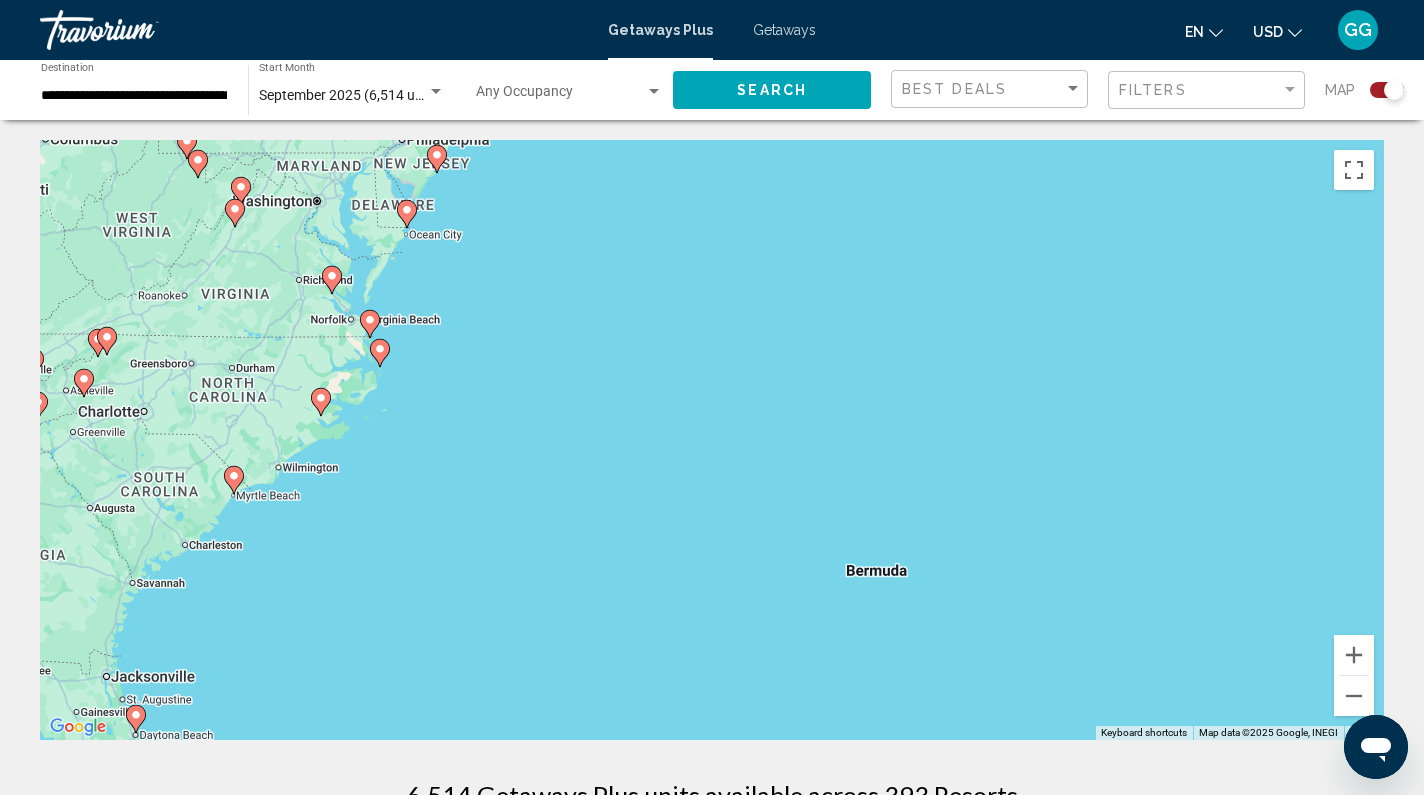 drag, startPoint x: 577, startPoint y: 466, endPoint x: 849, endPoint y: 458, distance: 272.1176 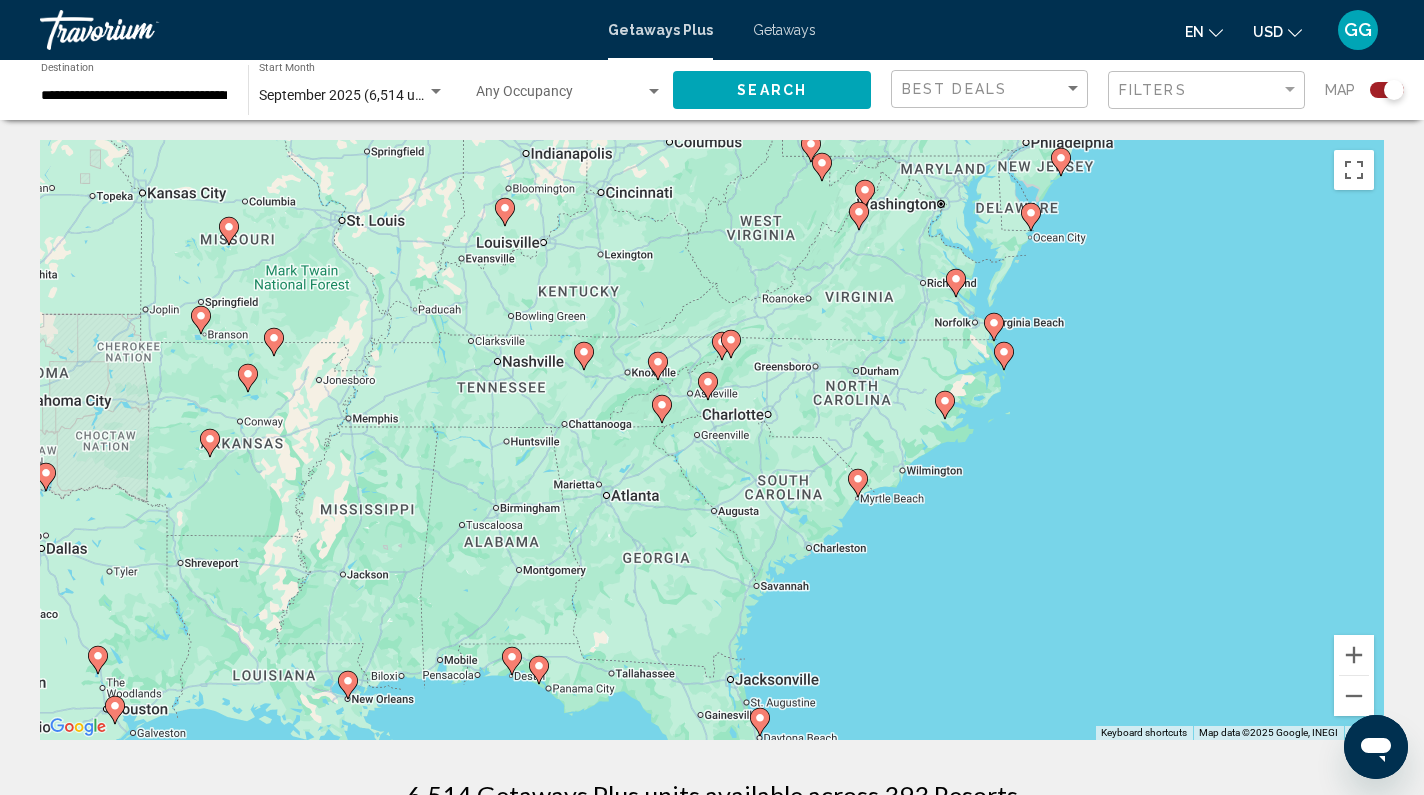 drag, startPoint x: 478, startPoint y: 483, endPoint x: 843, endPoint y: 546, distance: 370.3971 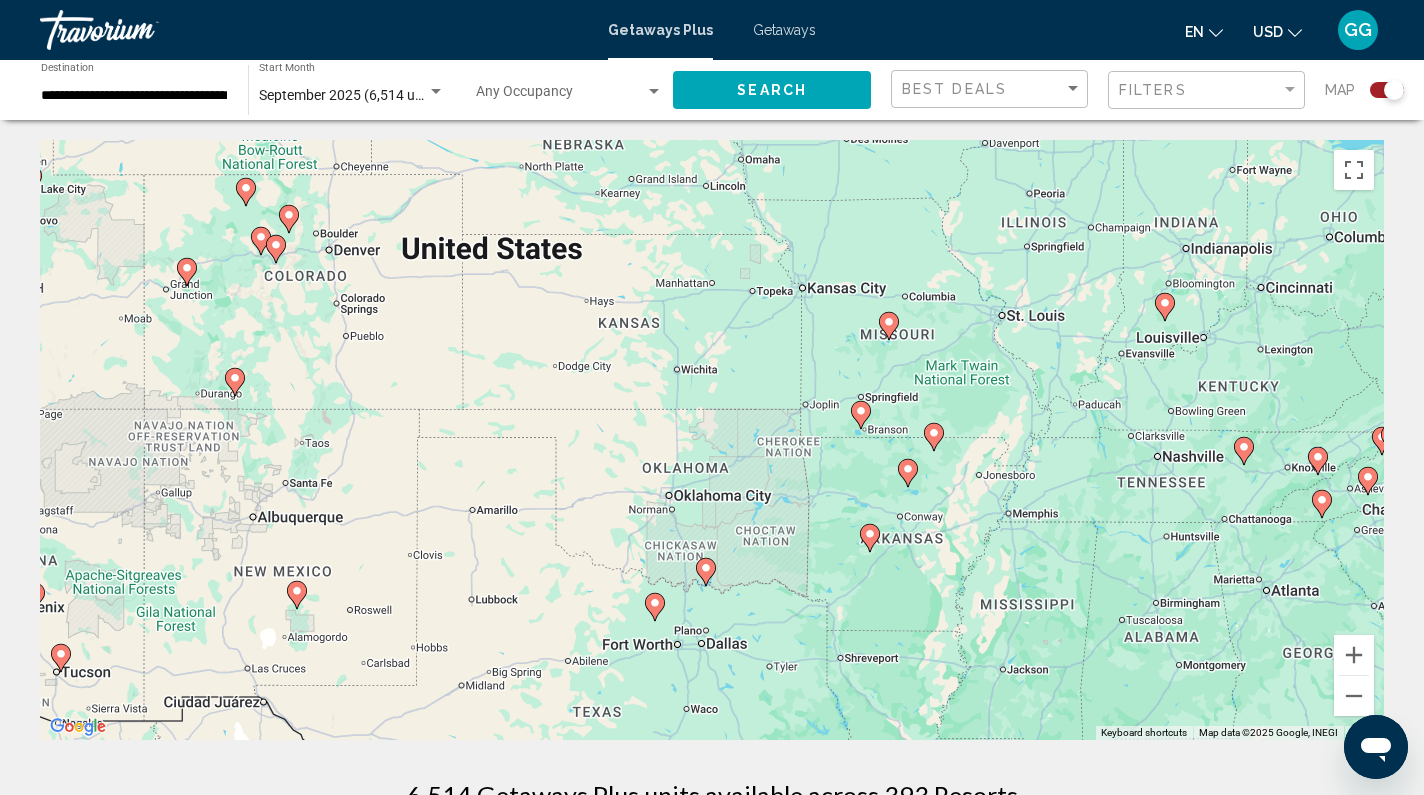 drag, startPoint x: 529, startPoint y: 507, endPoint x: 865, endPoint y: 534, distance: 337.08307 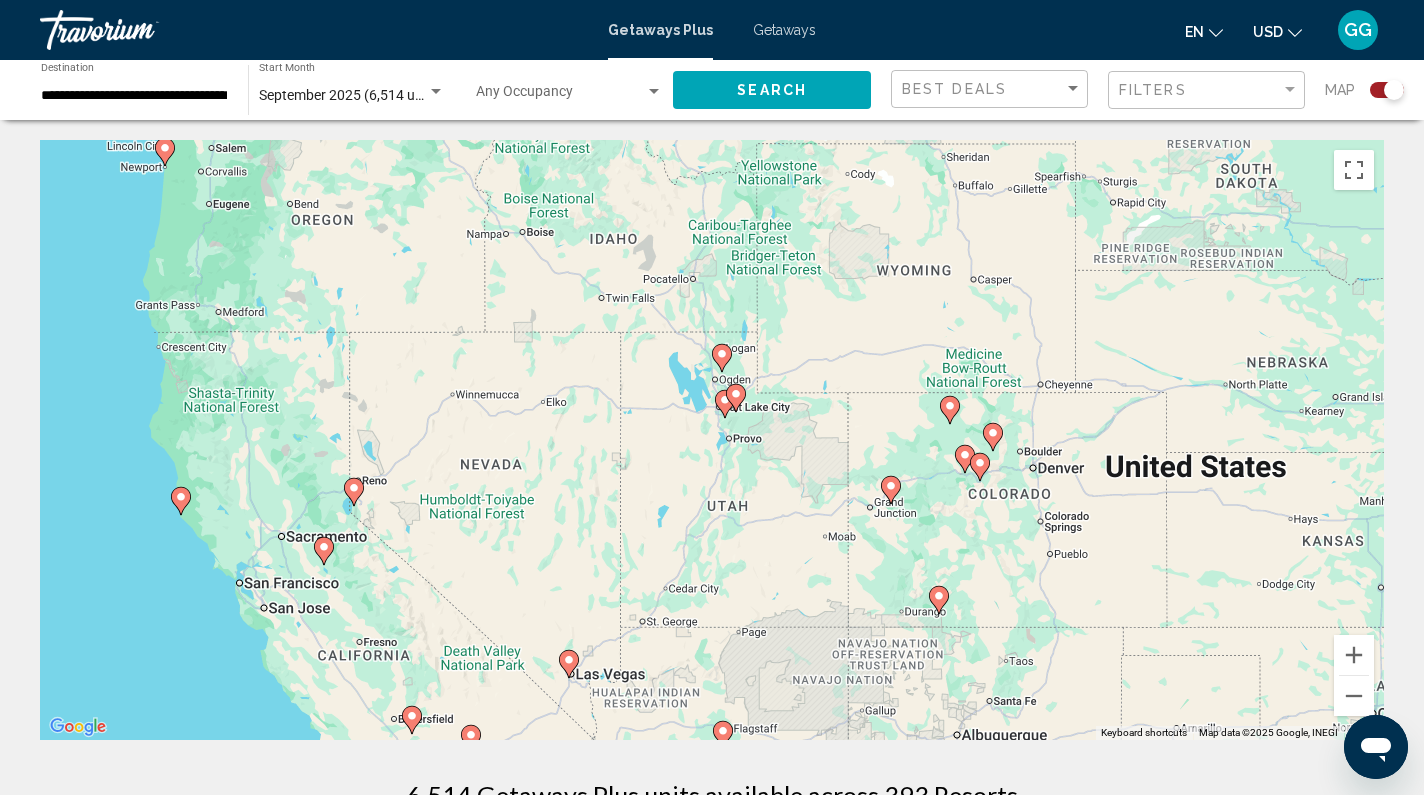 drag, startPoint x: 501, startPoint y: 457, endPoint x: 718, endPoint y: 624, distance: 273.8211 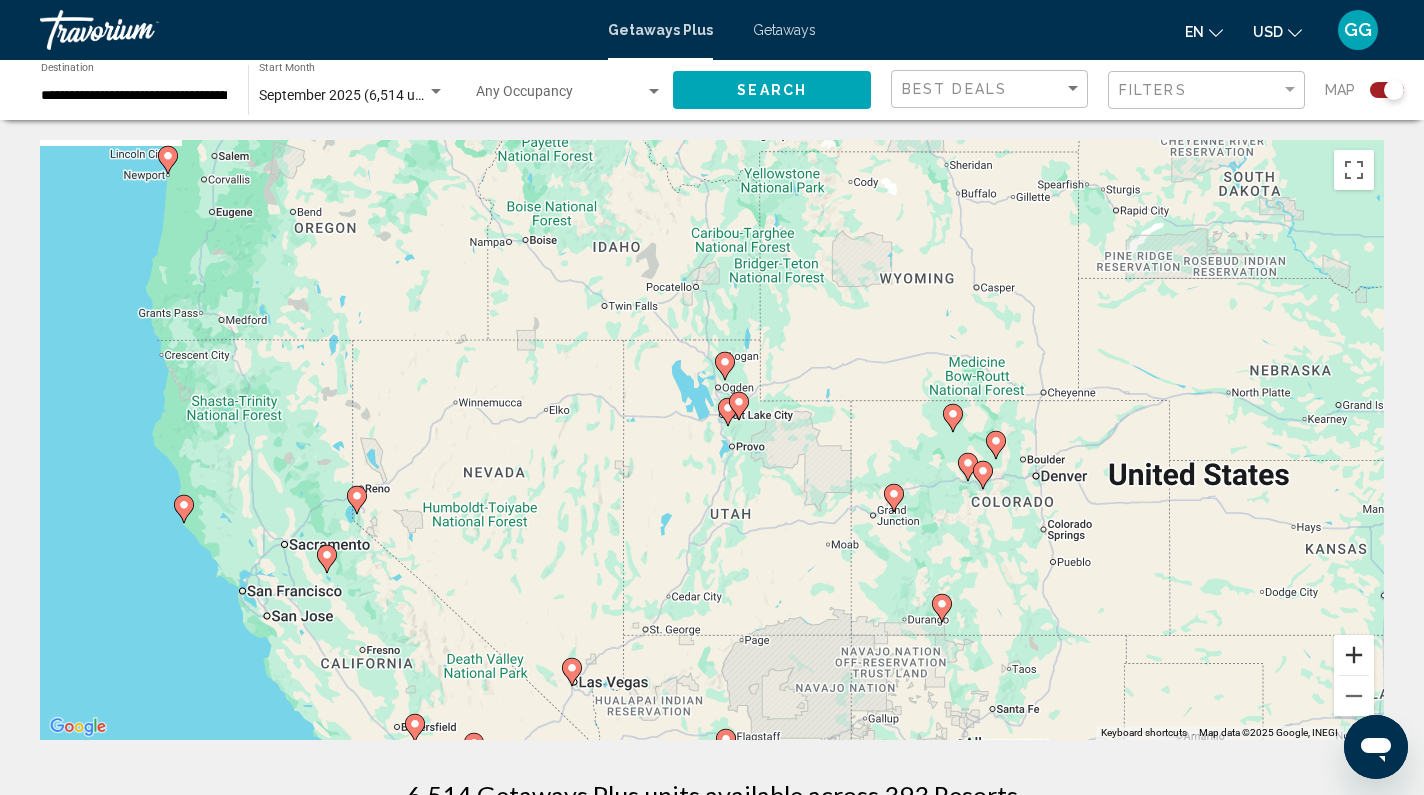 click at bounding box center [1354, 655] 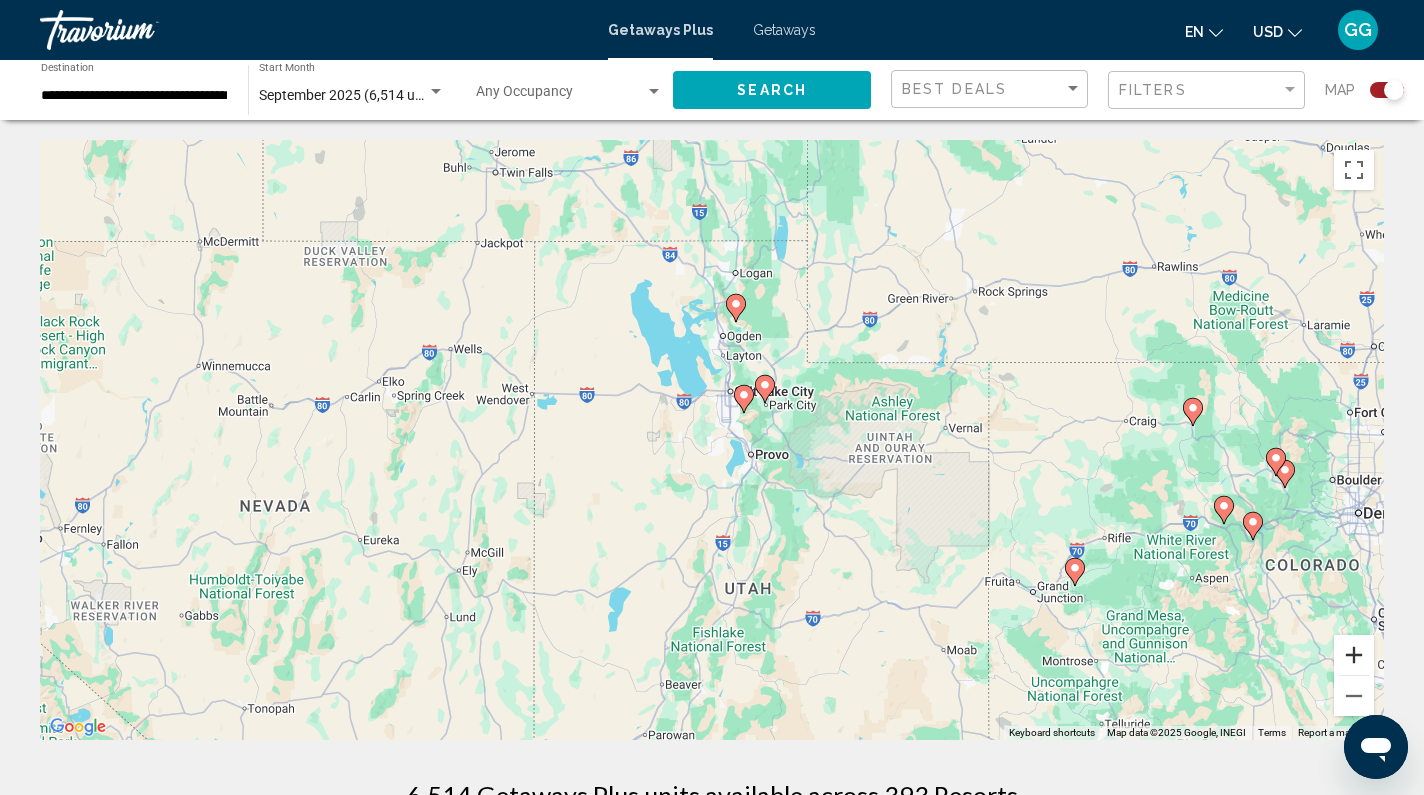 click at bounding box center [1354, 655] 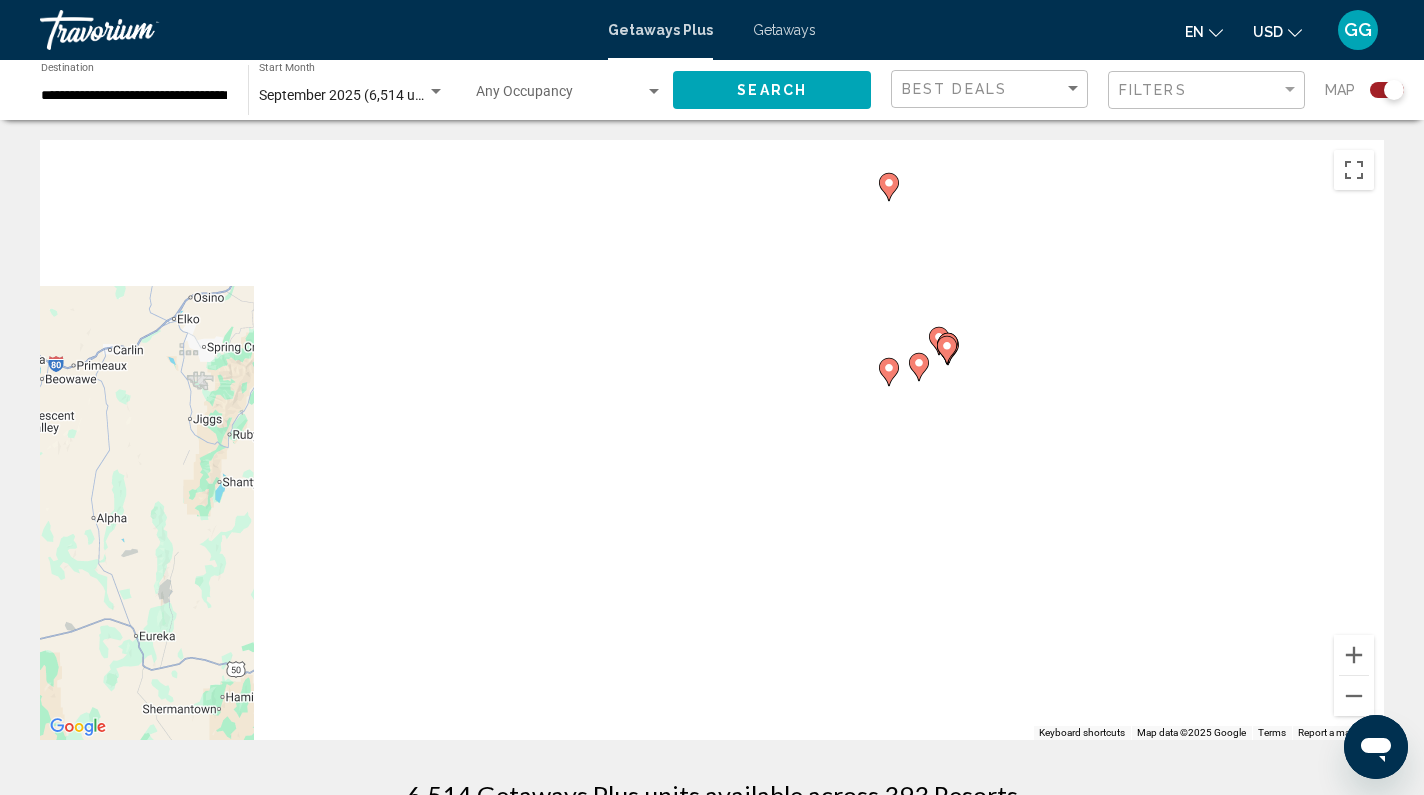drag, startPoint x: 494, startPoint y: 484, endPoint x: 734, endPoint y: 493, distance: 240.16869 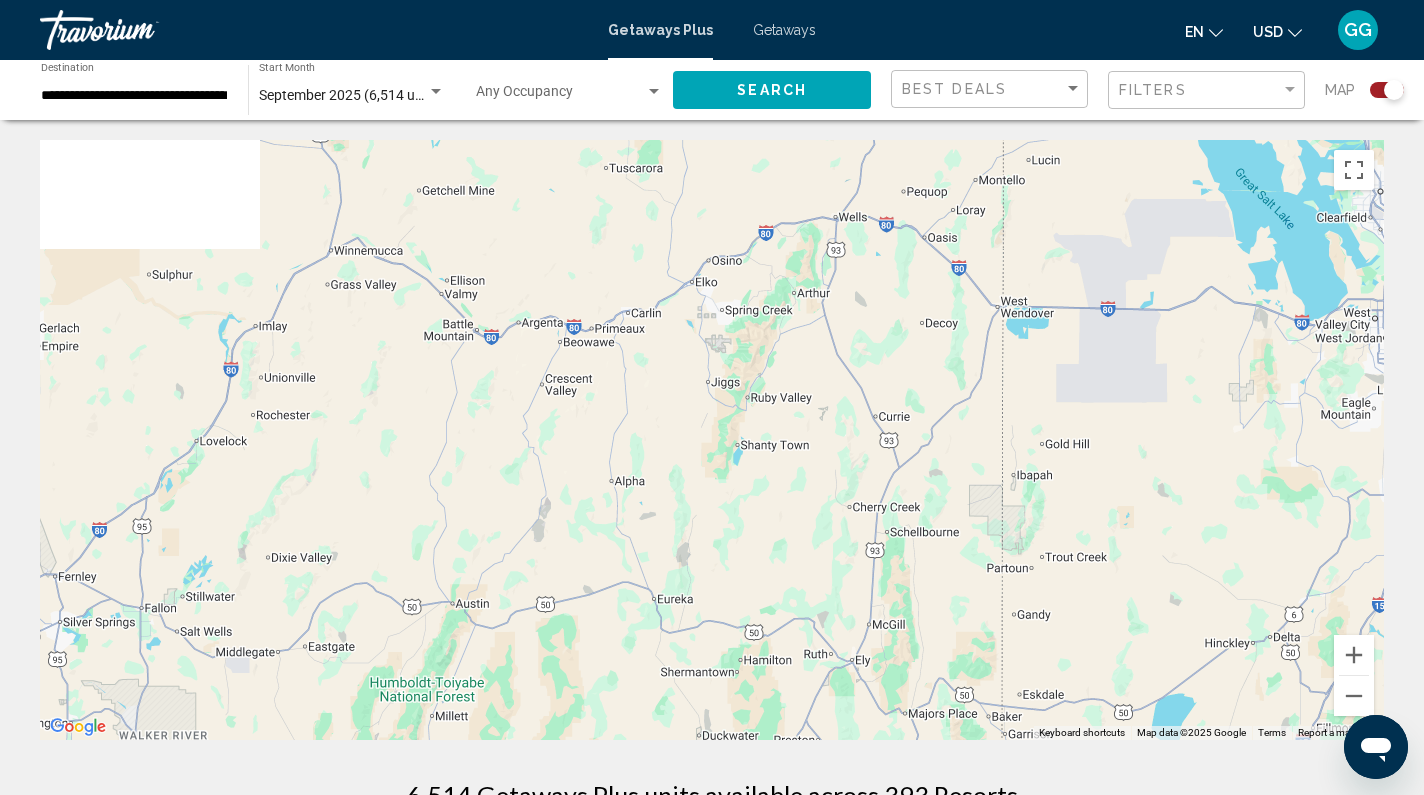 drag, startPoint x: 538, startPoint y: 533, endPoint x: 884, endPoint y: 468, distance: 352.05255 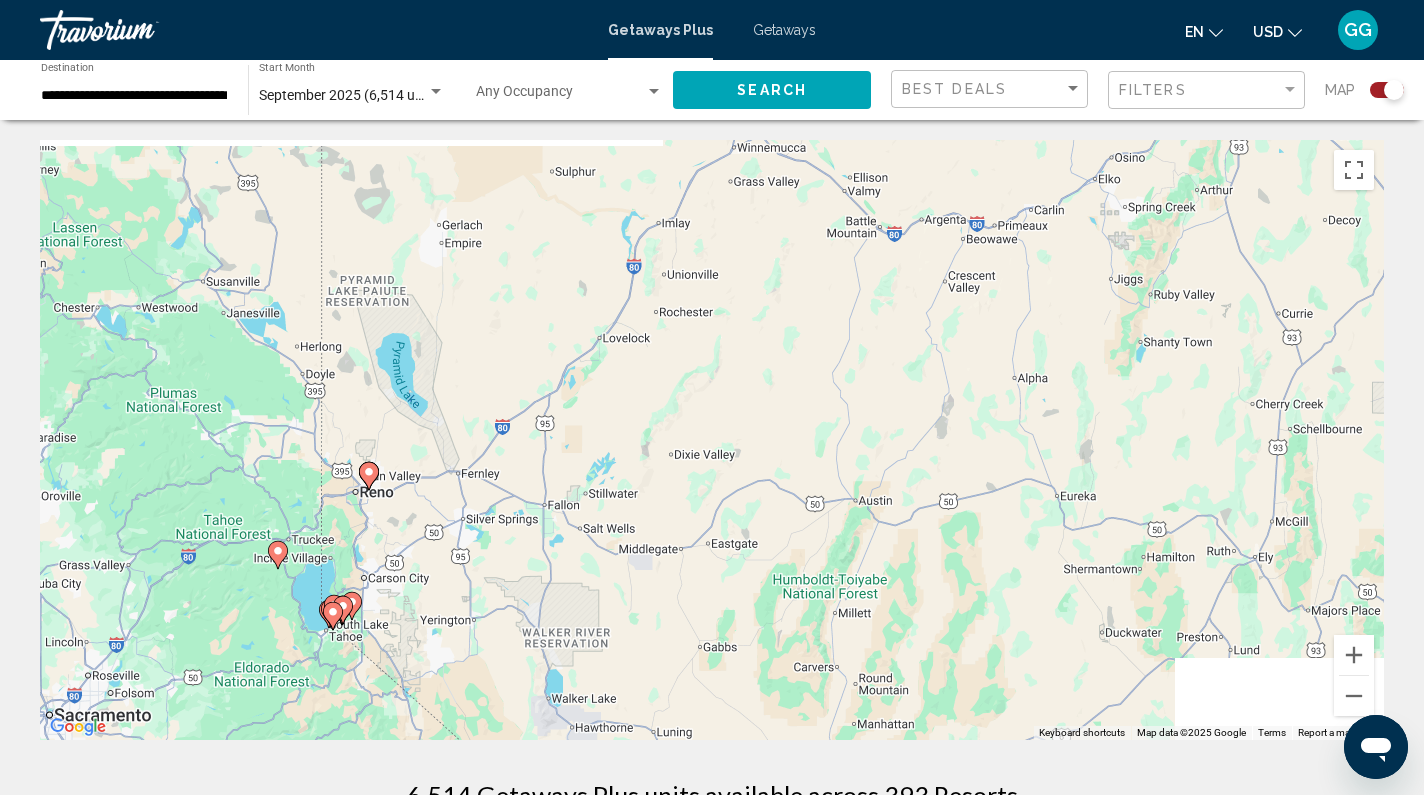 drag, startPoint x: 720, startPoint y: 471, endPoint x: 893, endPoint y: 397, distance: 188.16217 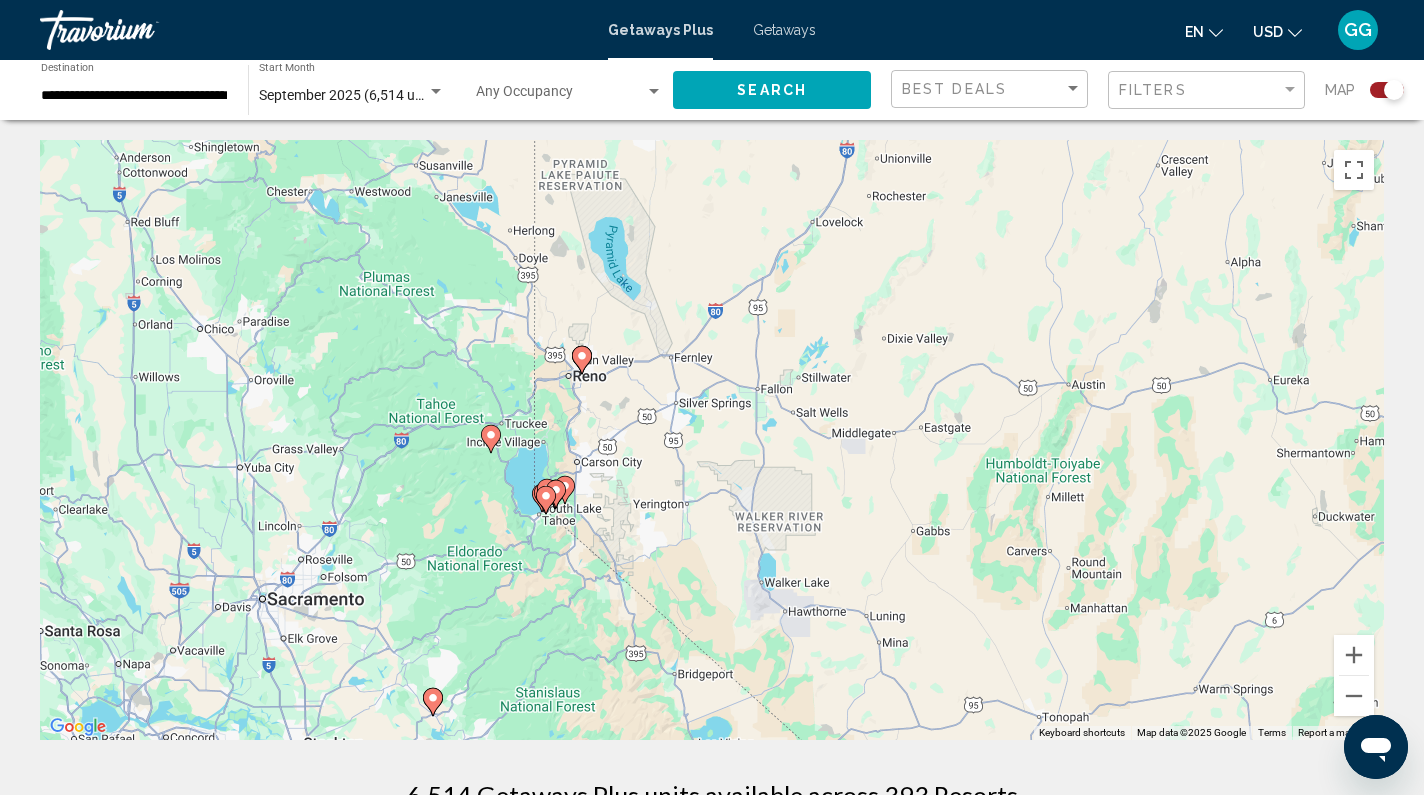 drag, startPoint x: 657, startPoint y: 591, endPoint x: 877, endPoint y: 473, distance: 249.64775 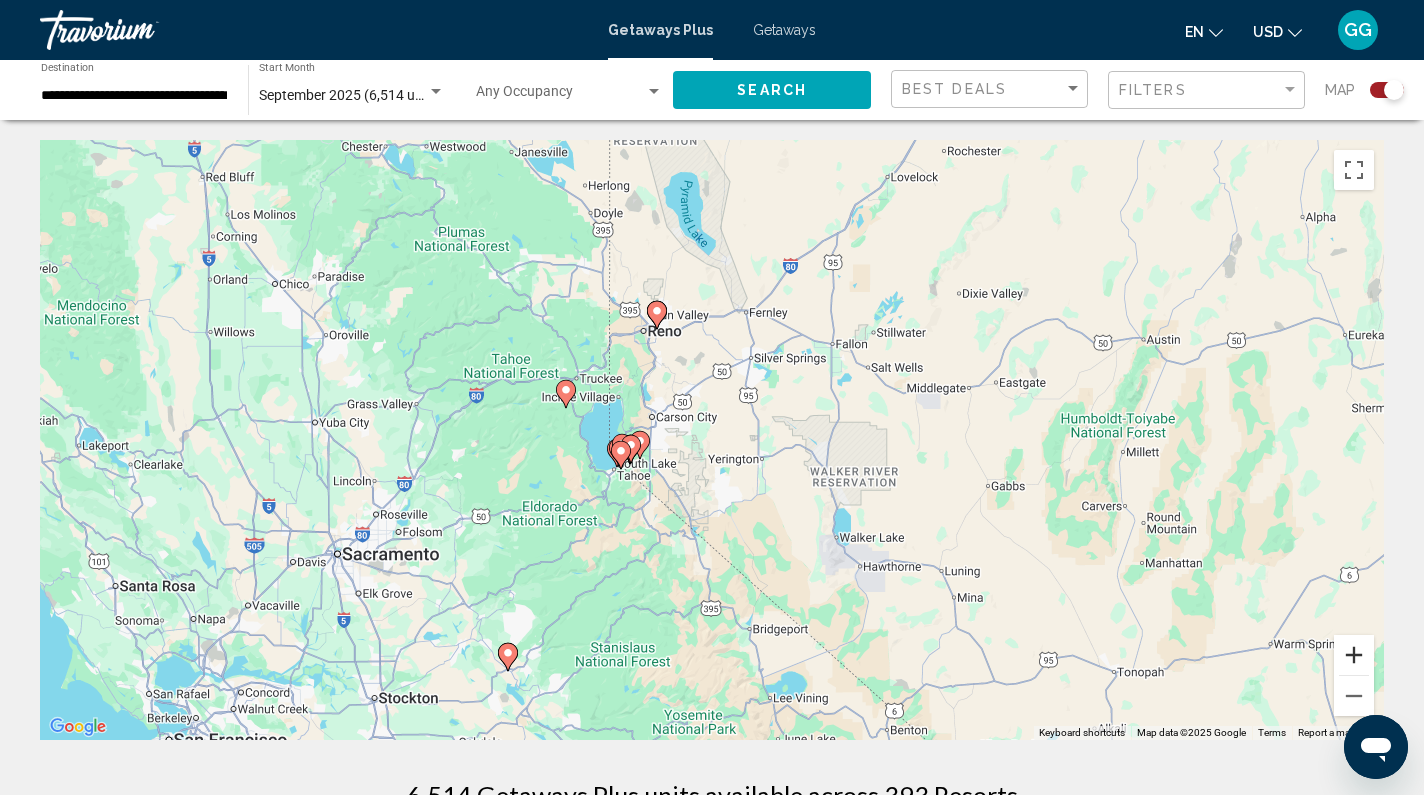 click at bounding box center [1354, 655] 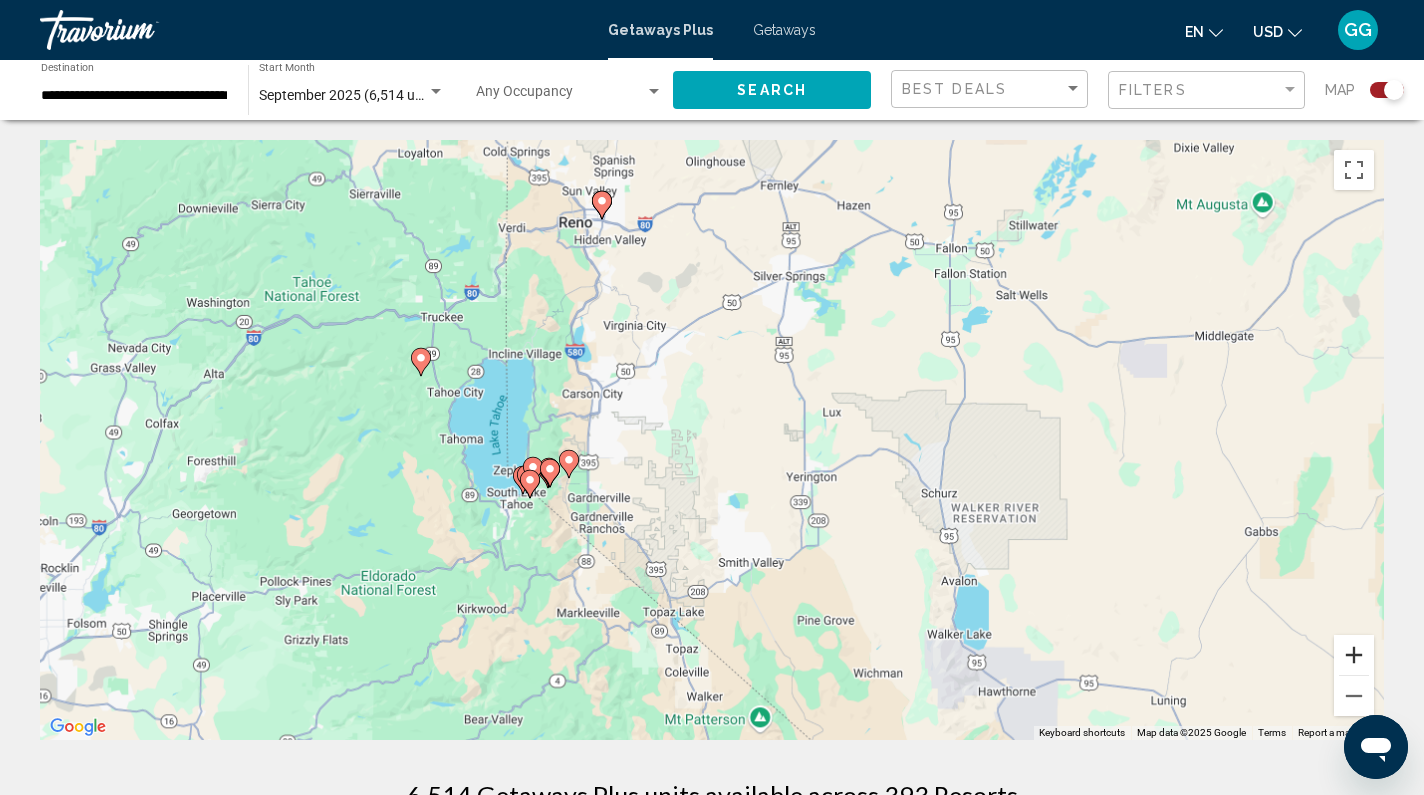 click at bounding box center [1354, 655] 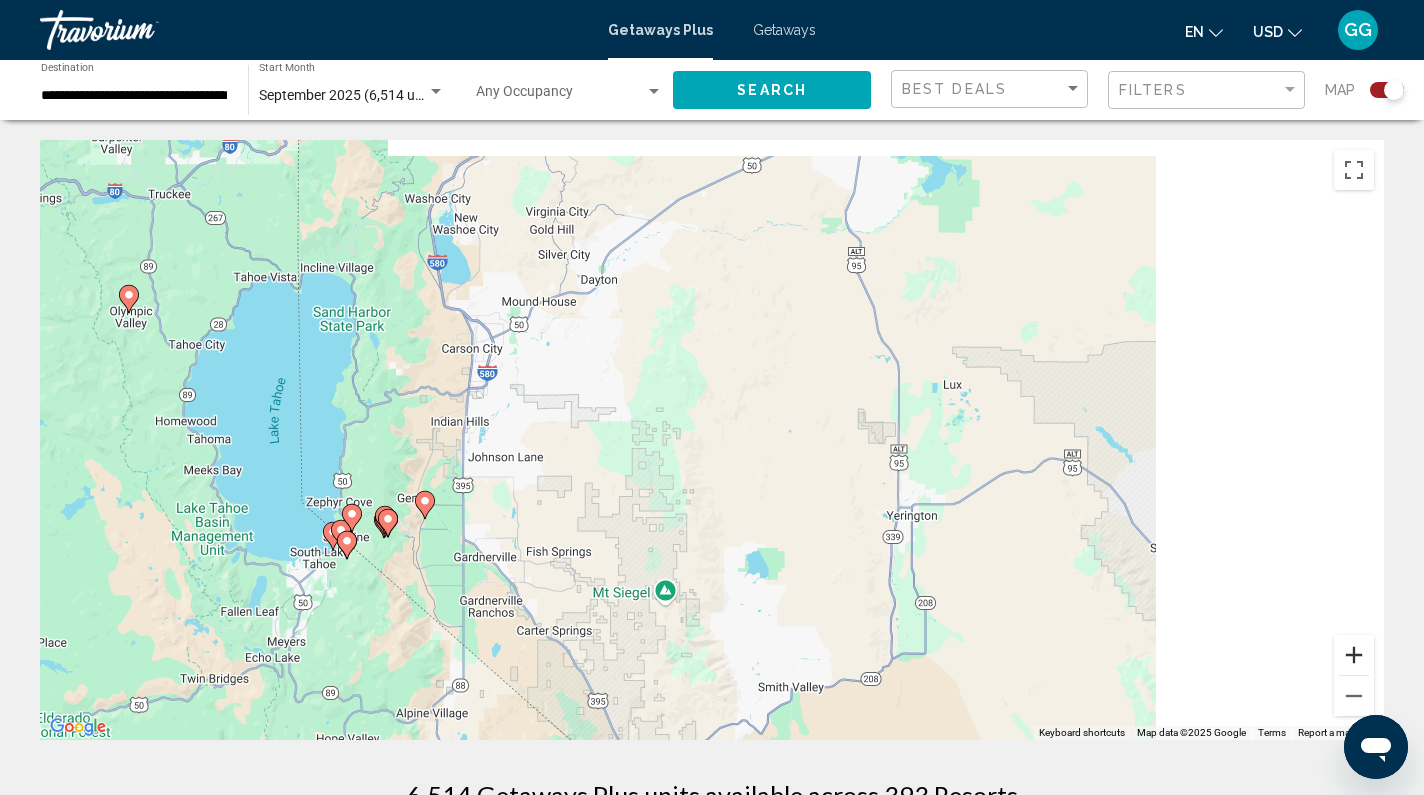 click at bounding box center (1354, 655) 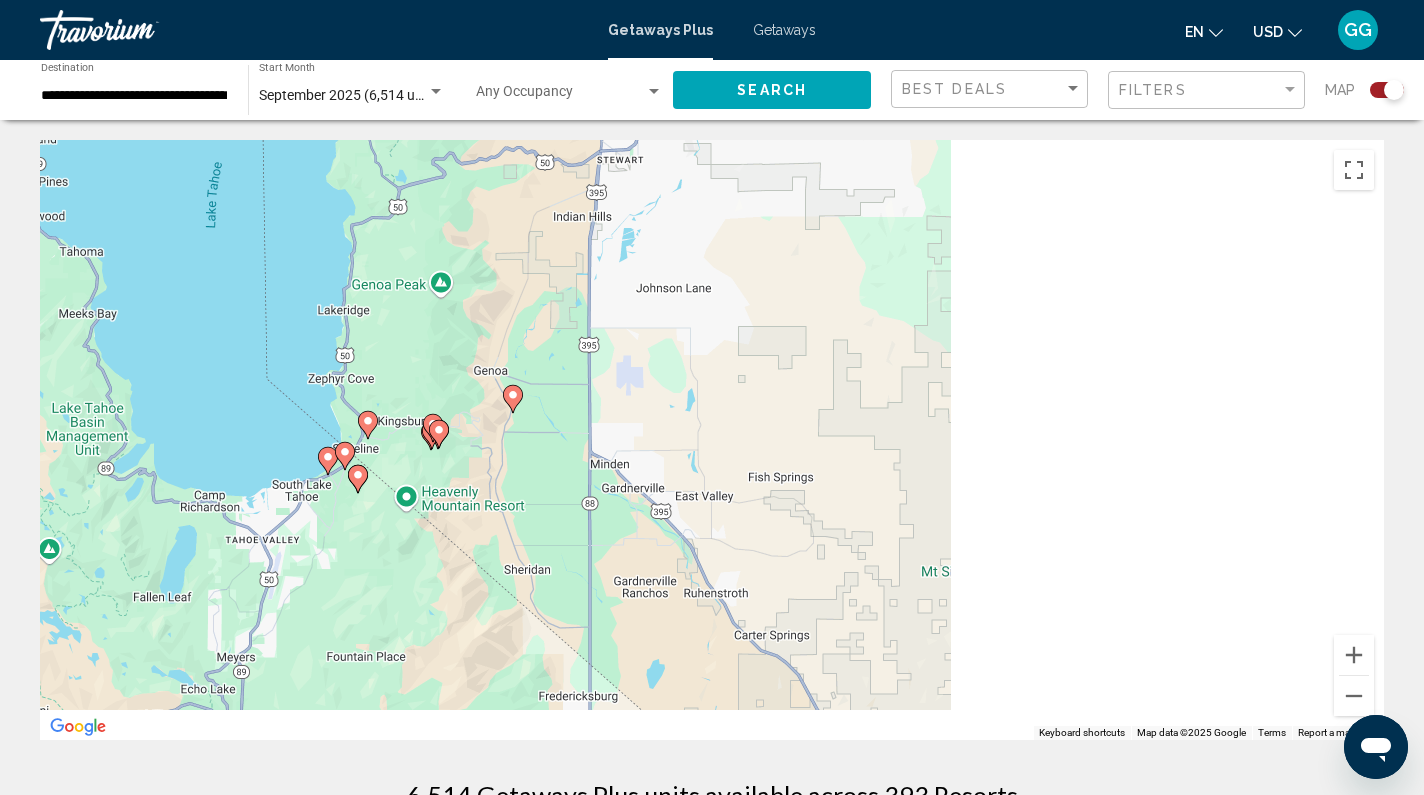 drag, startPoint x: 661, startPoint y: 555, endPoint x: 1061, endPoint y: 350, distance: 449.47192 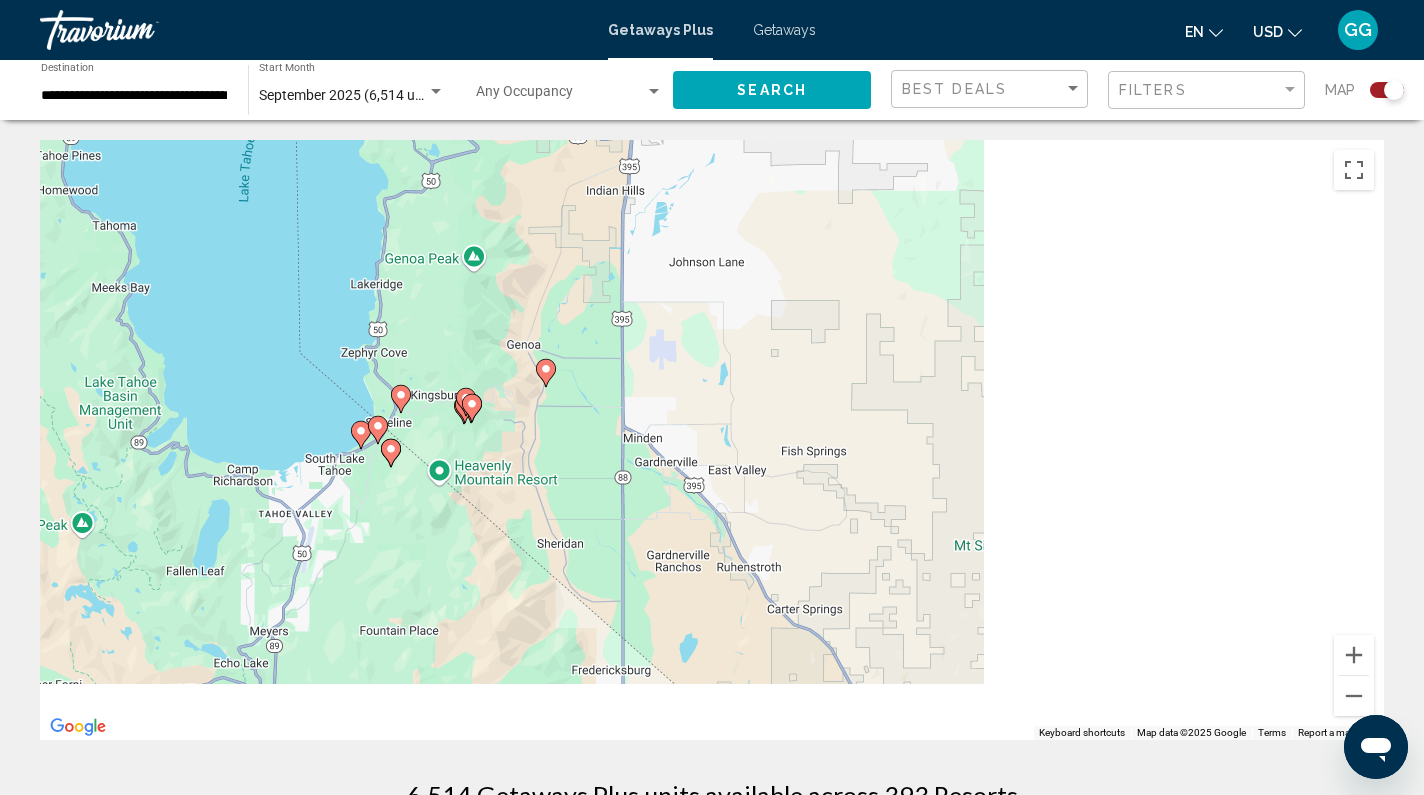 click 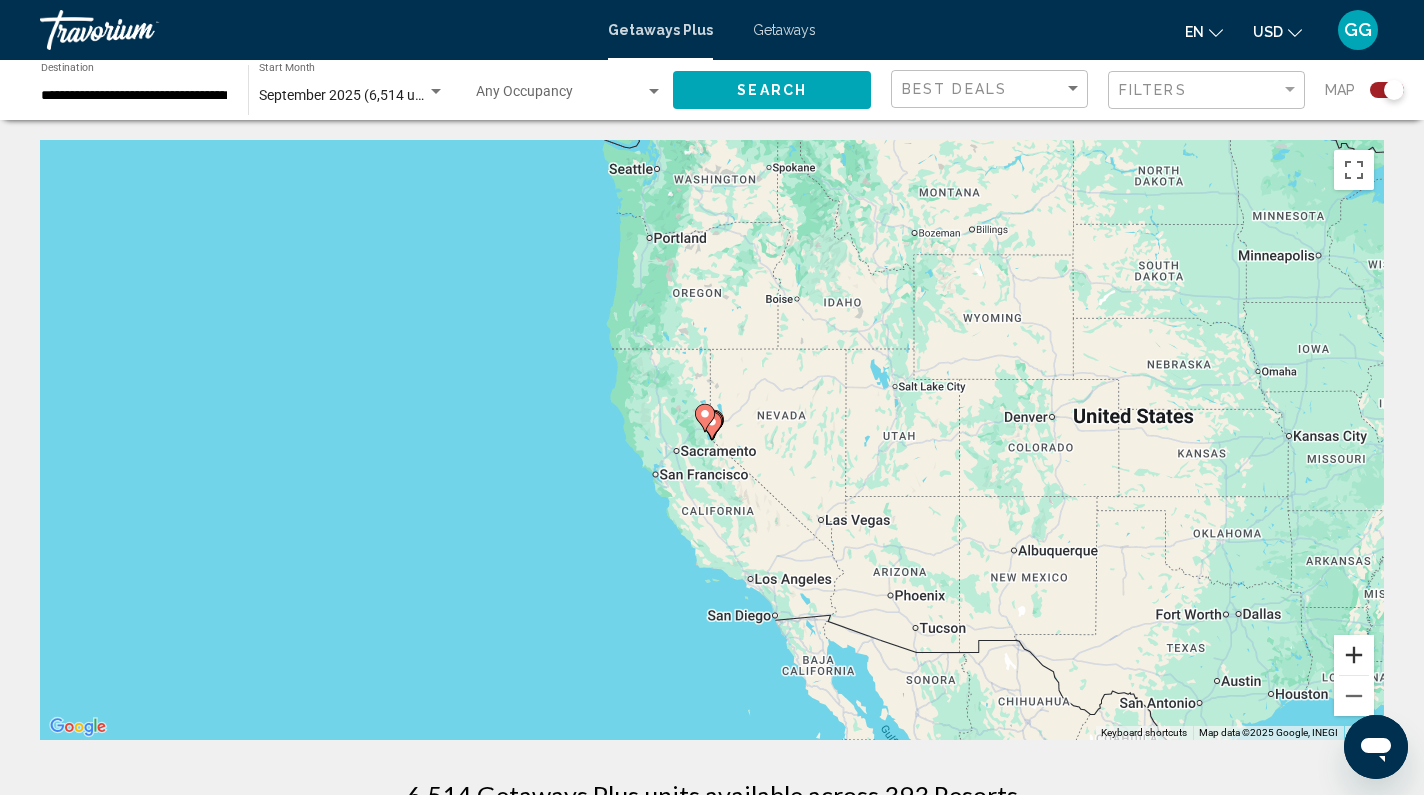 click at bounding box center (1354, 655) 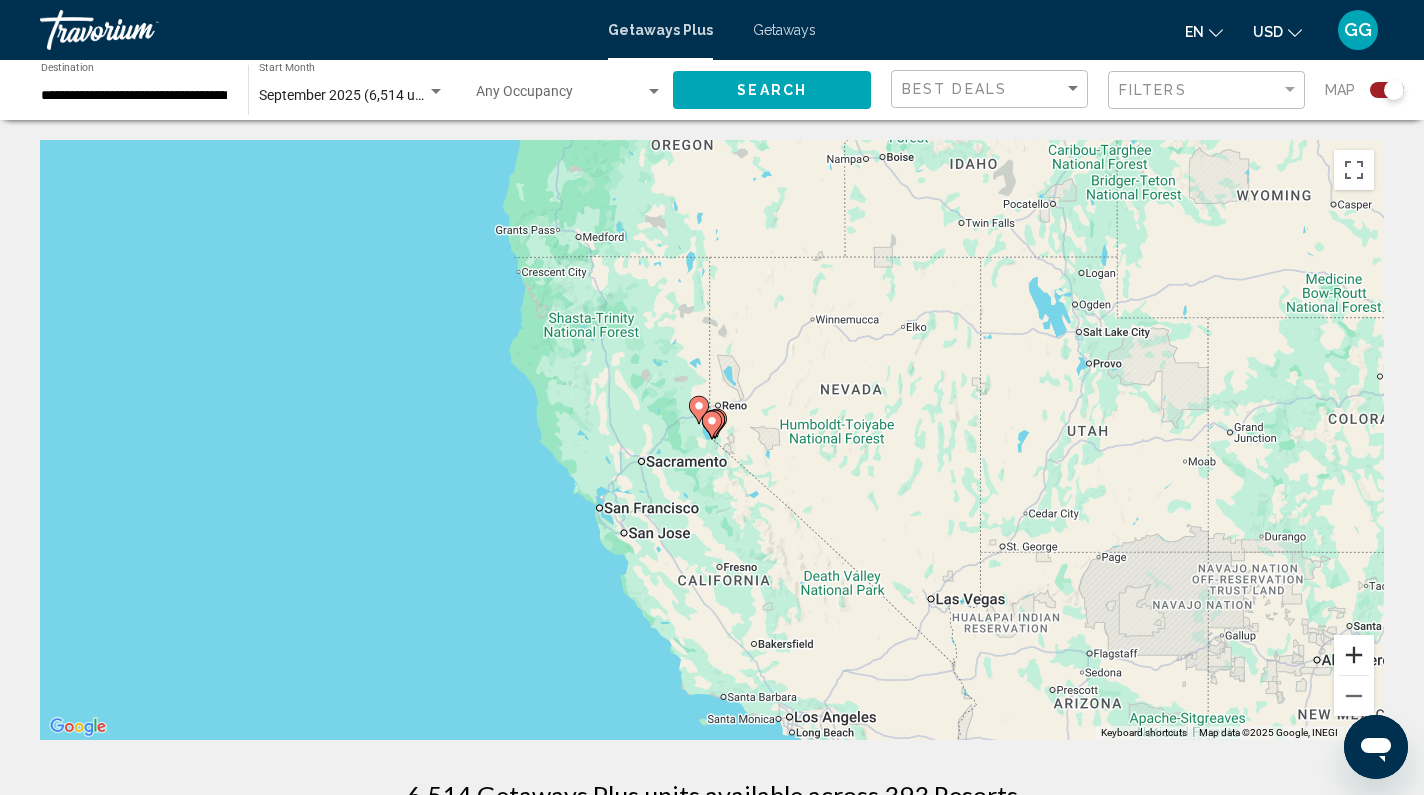 click at bounding box center (1354, 655) 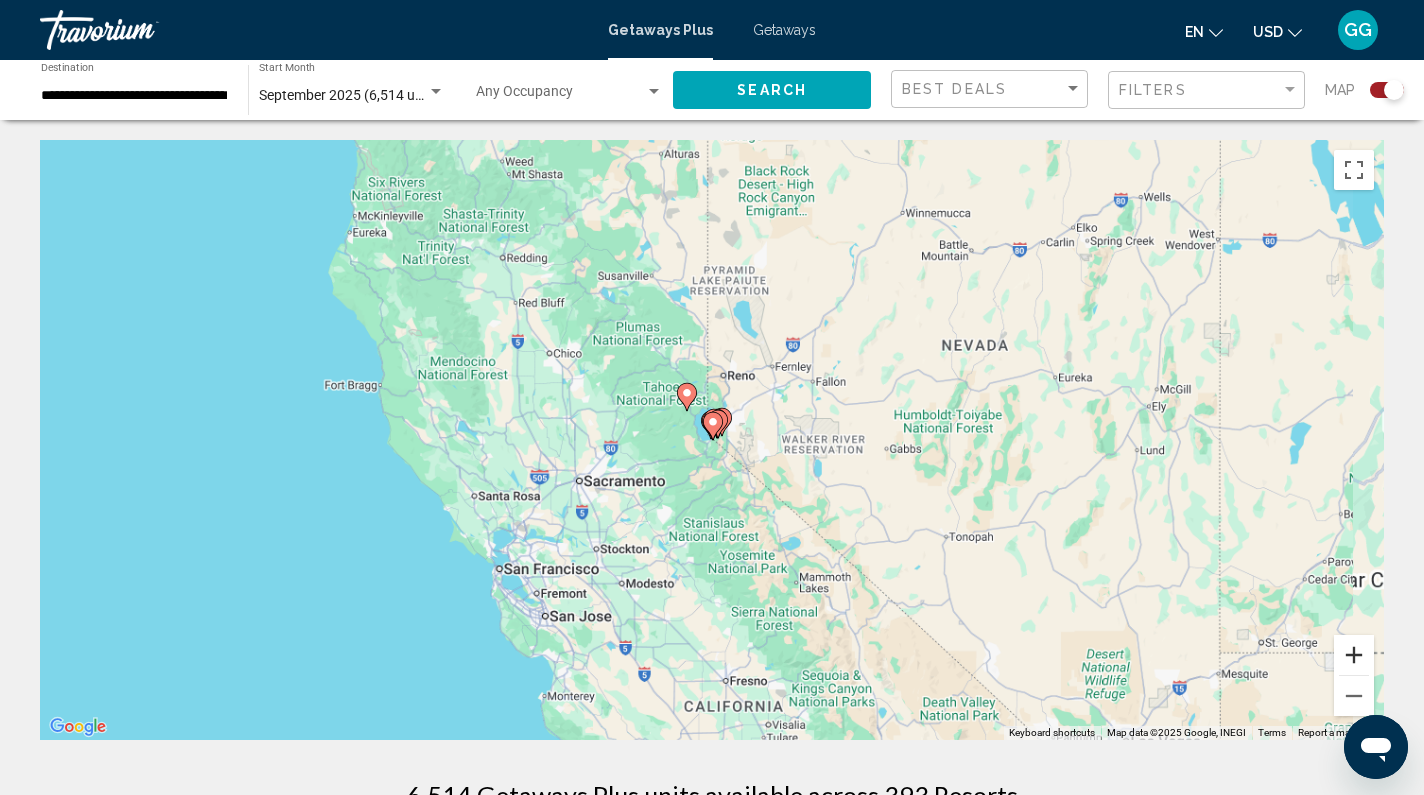 click at bounding box center [1354, 655] 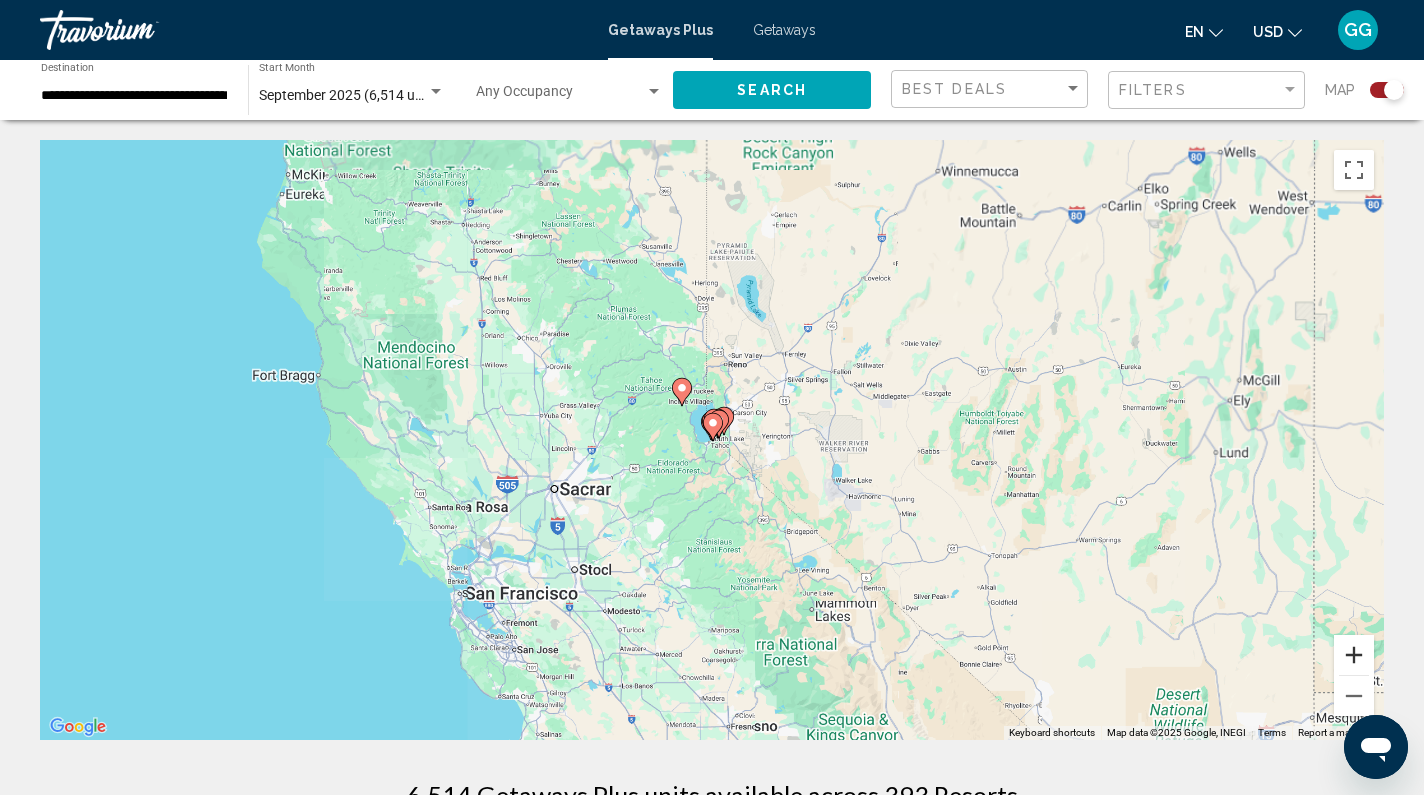 click at bounding box center [1354, 655] 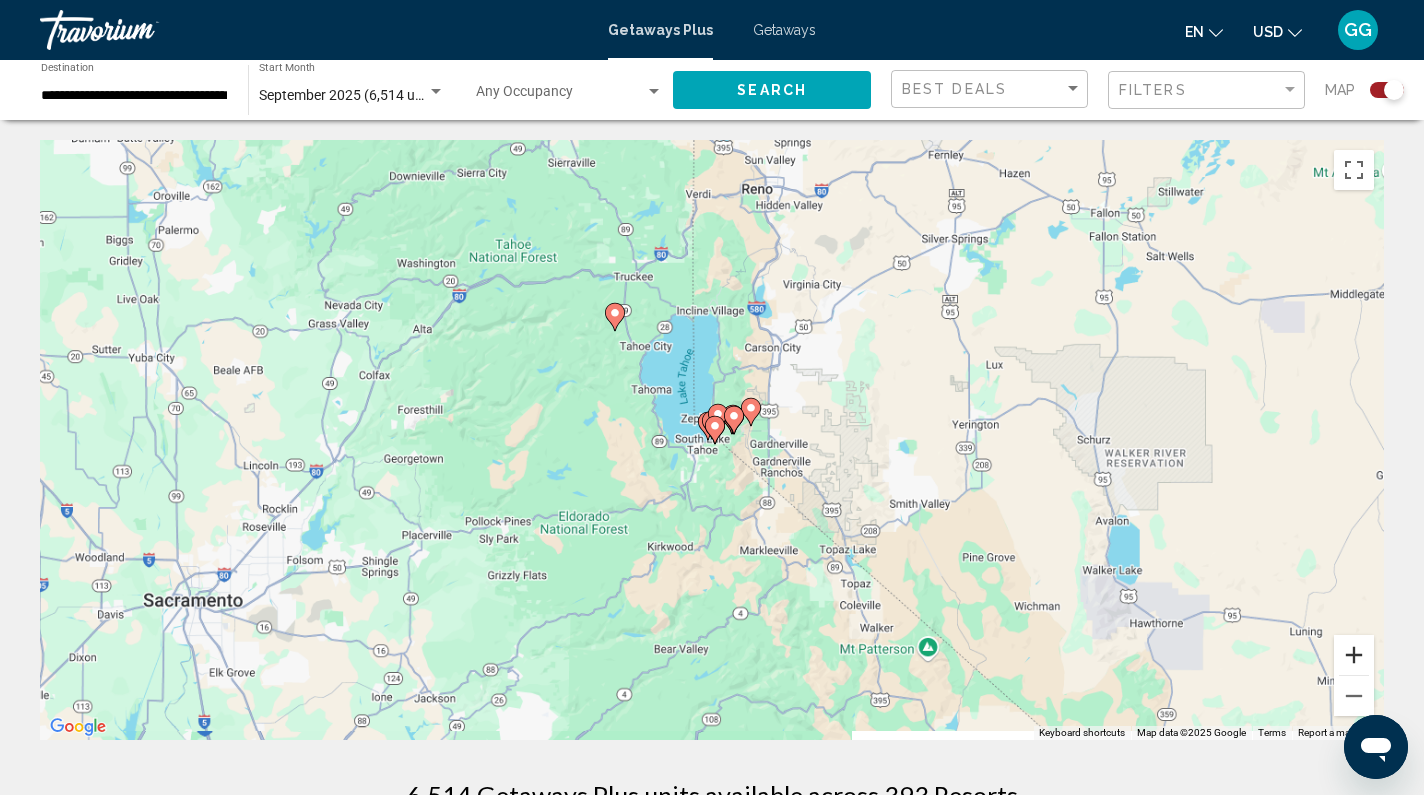 click at bounding box center [1354, 655] 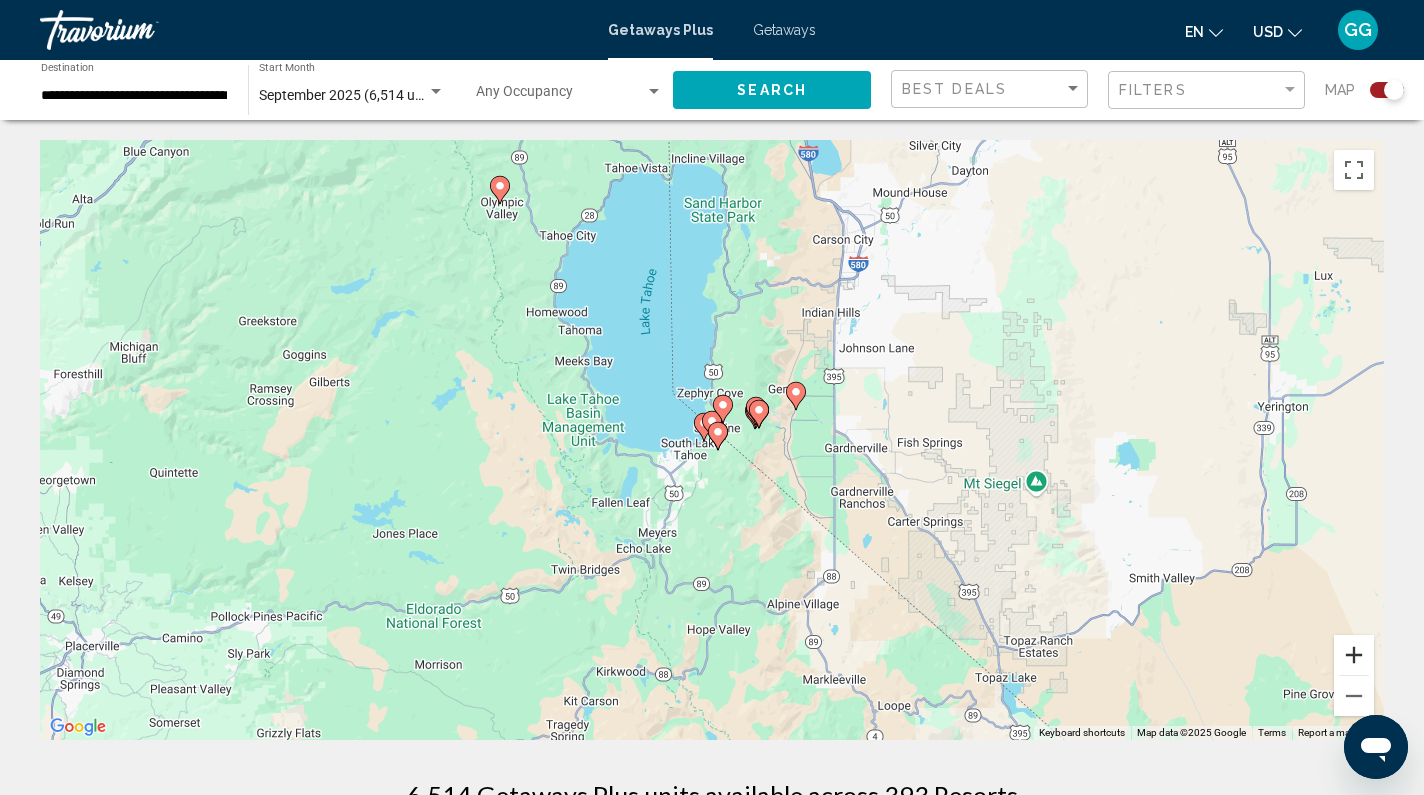 click at bounding box center (1354, 655) 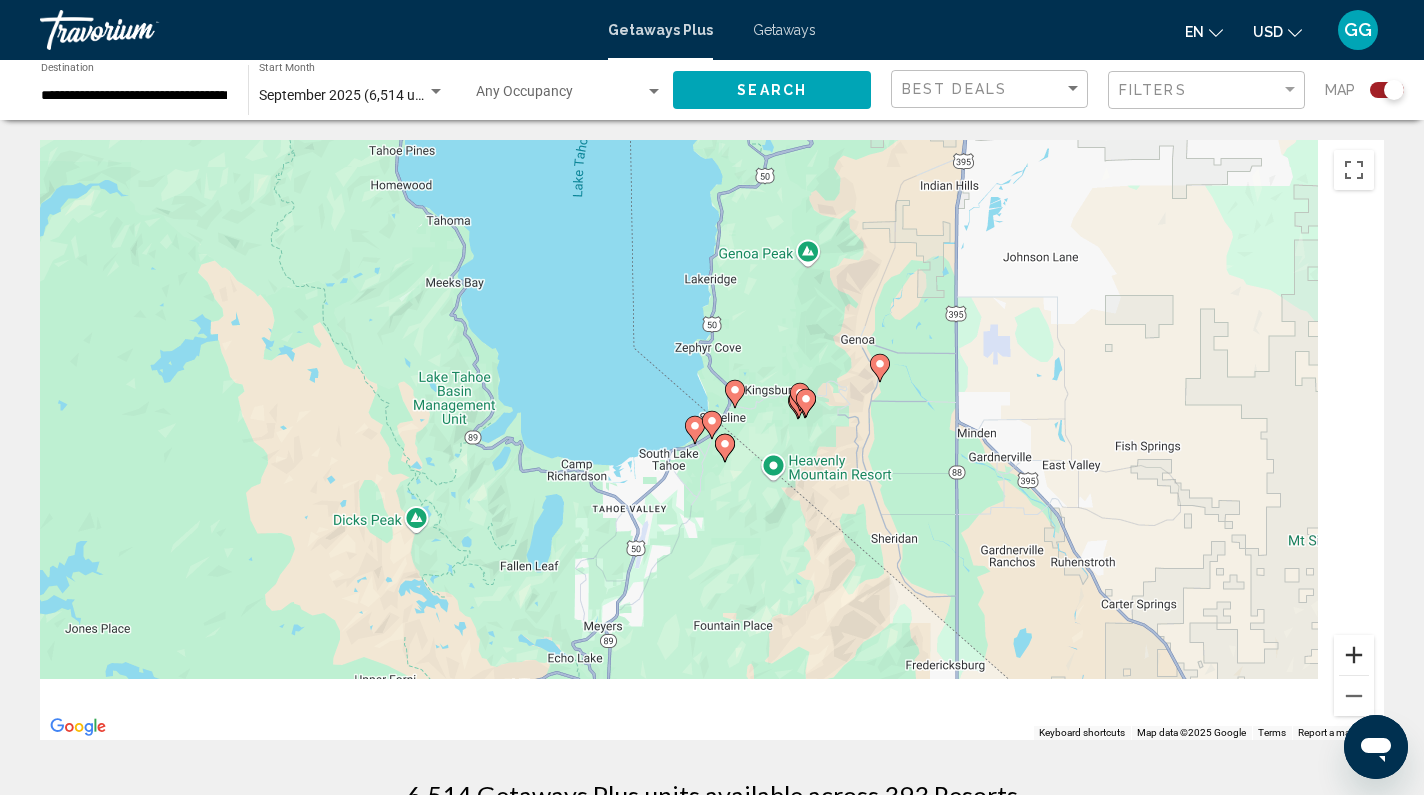 click at bounding box center [1354, 655] 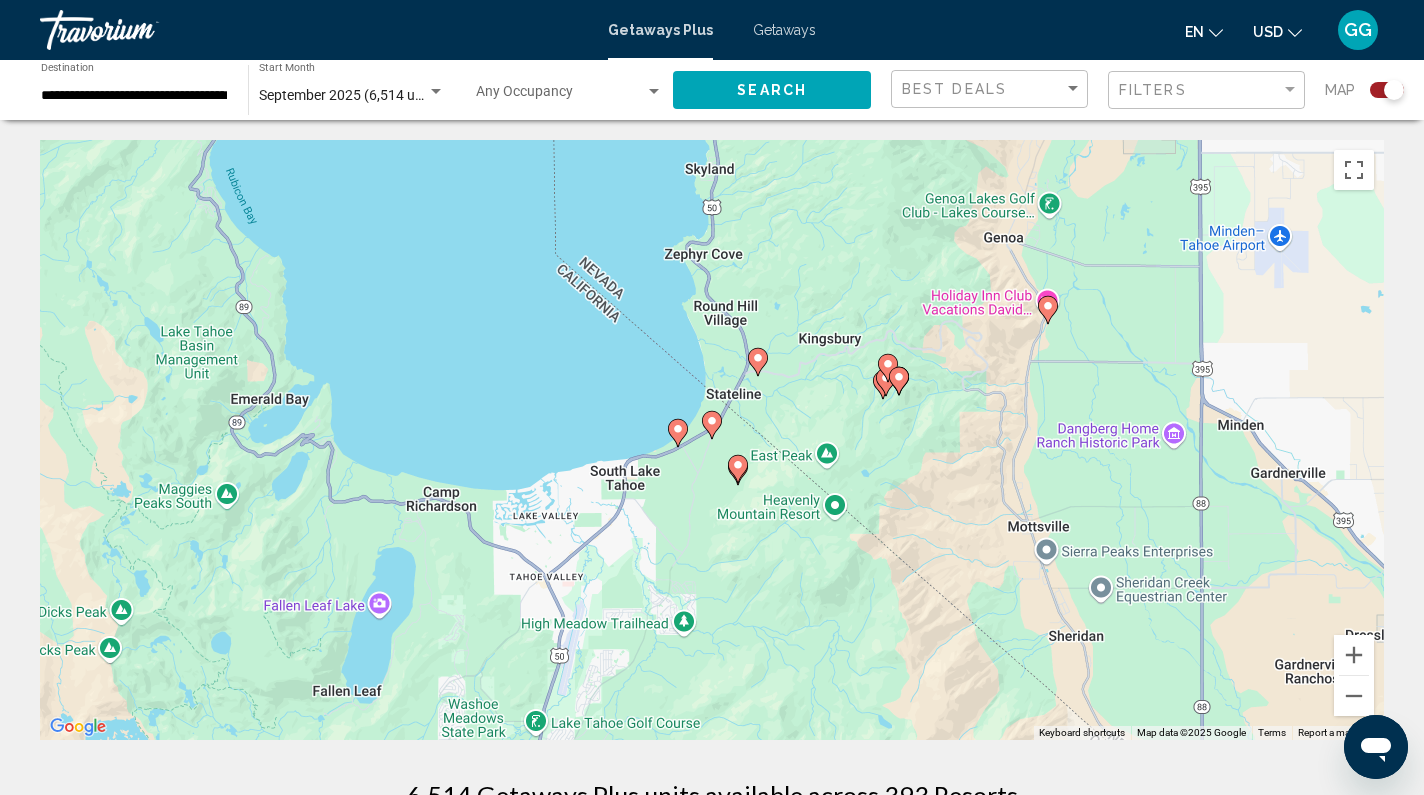 click 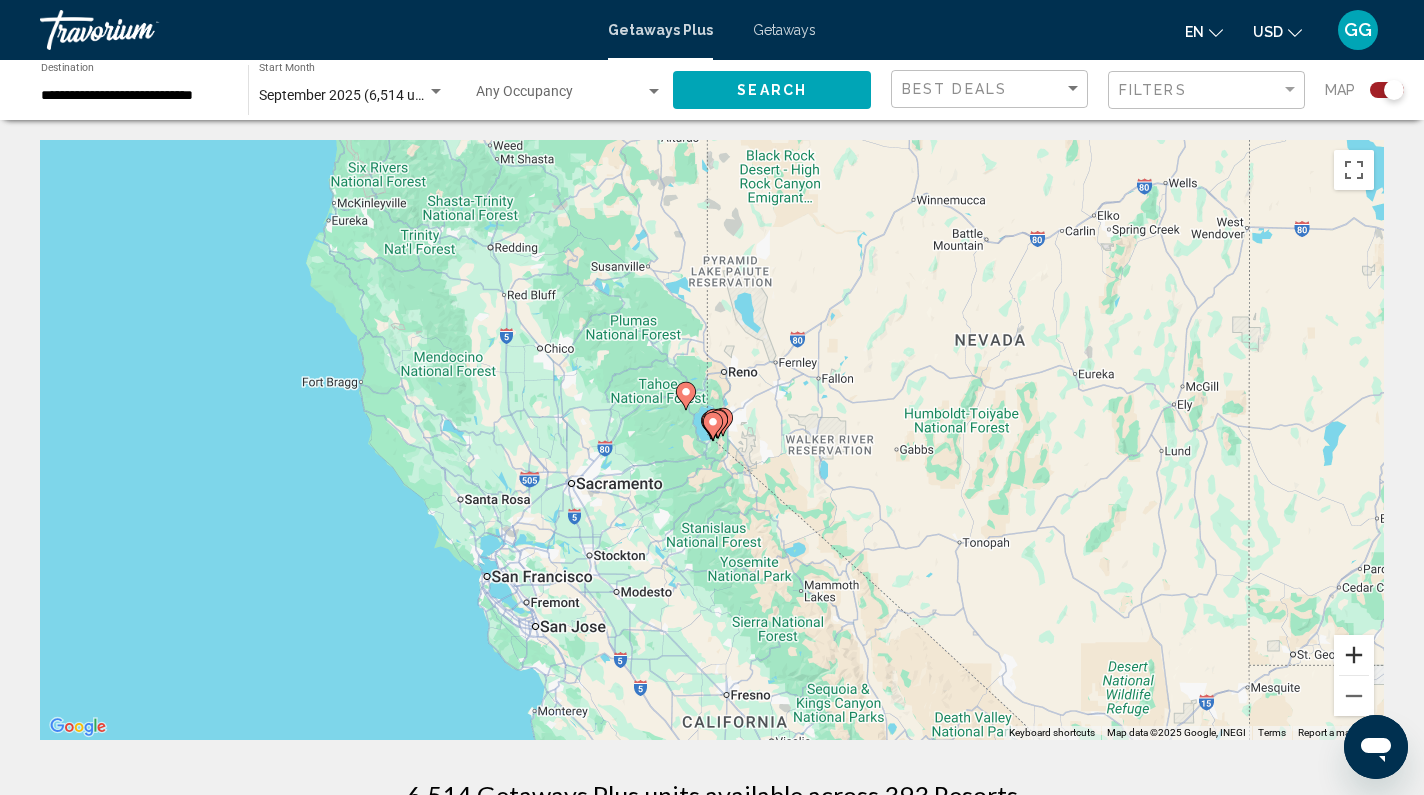 click at bounding box center [1354, 655] 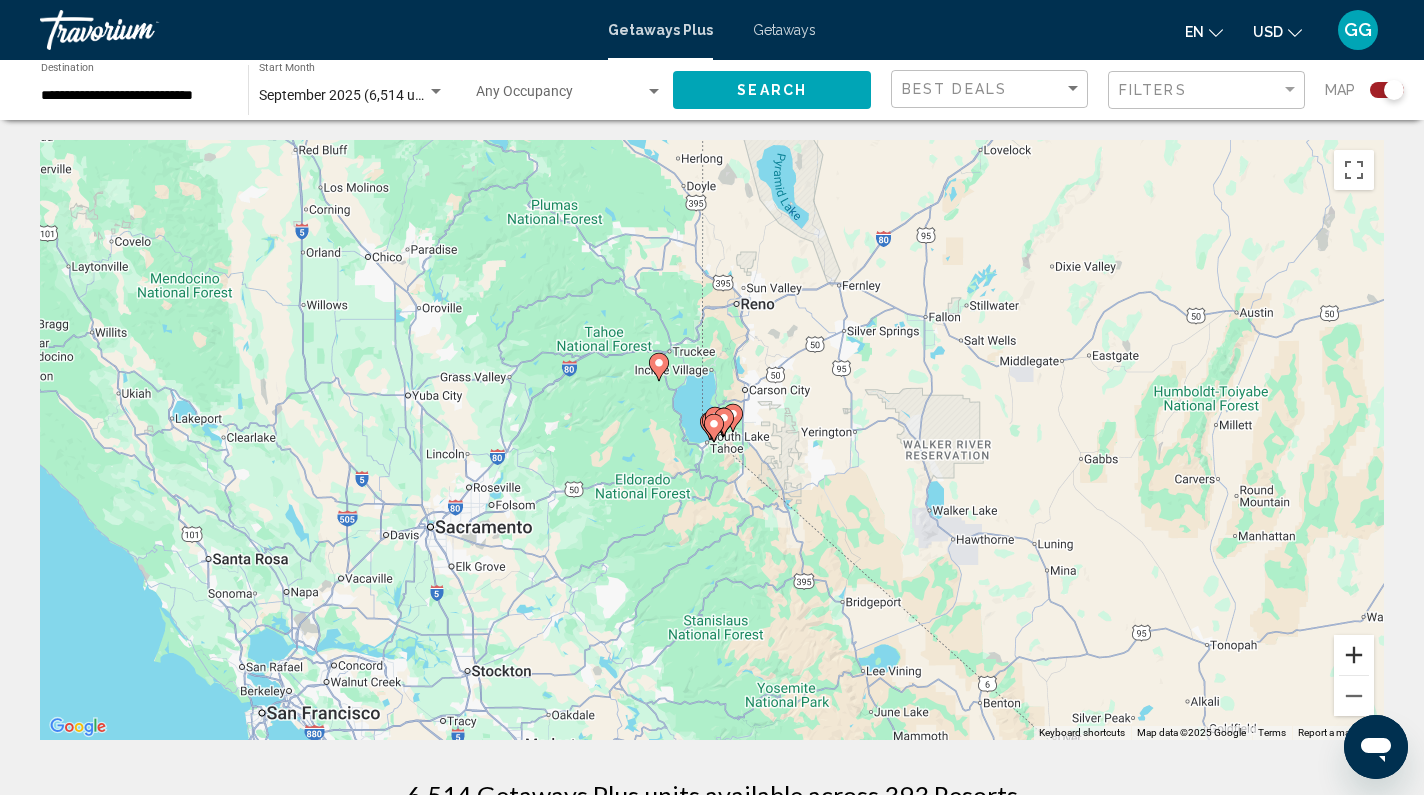 click at bounding box center (1354, 655) 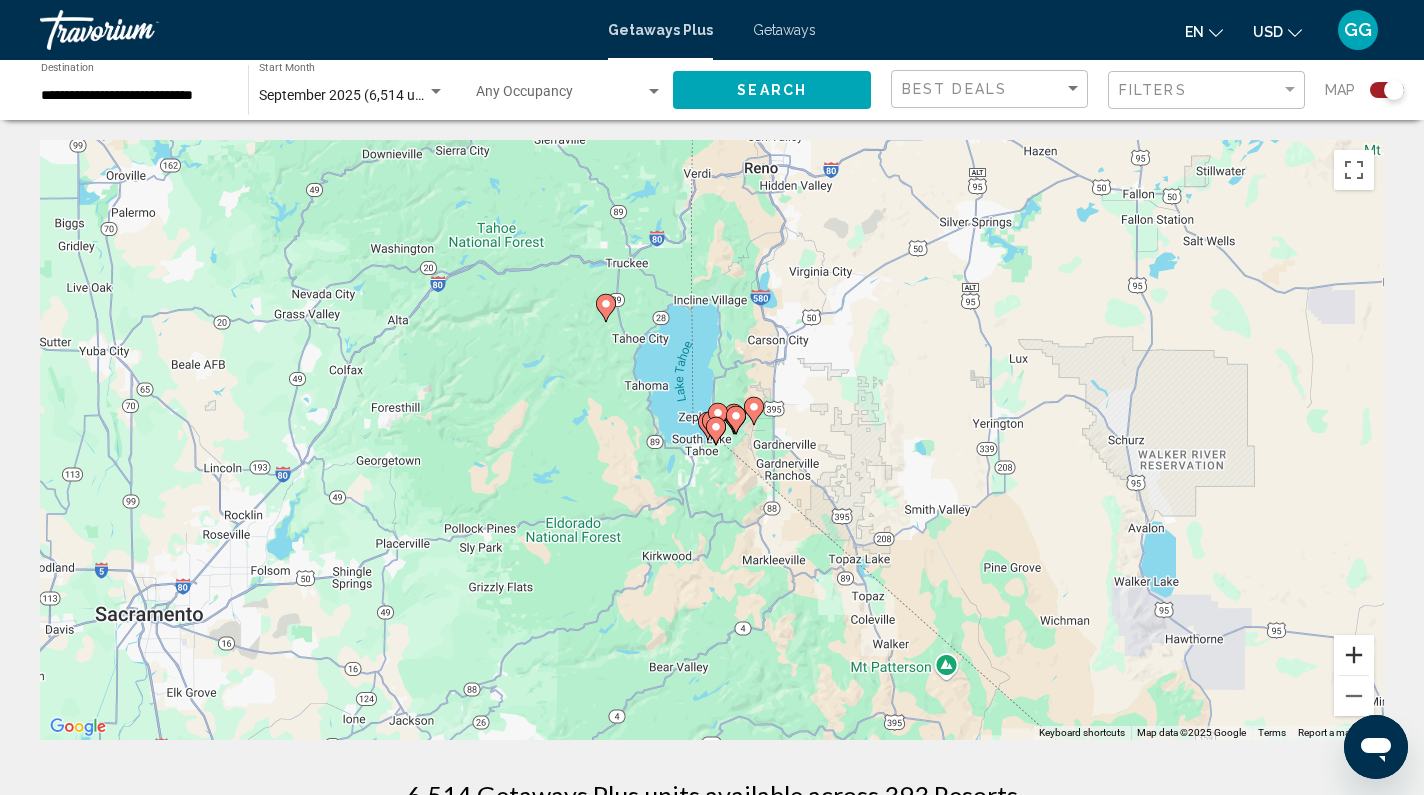 click at bounding box center (1354, 655) 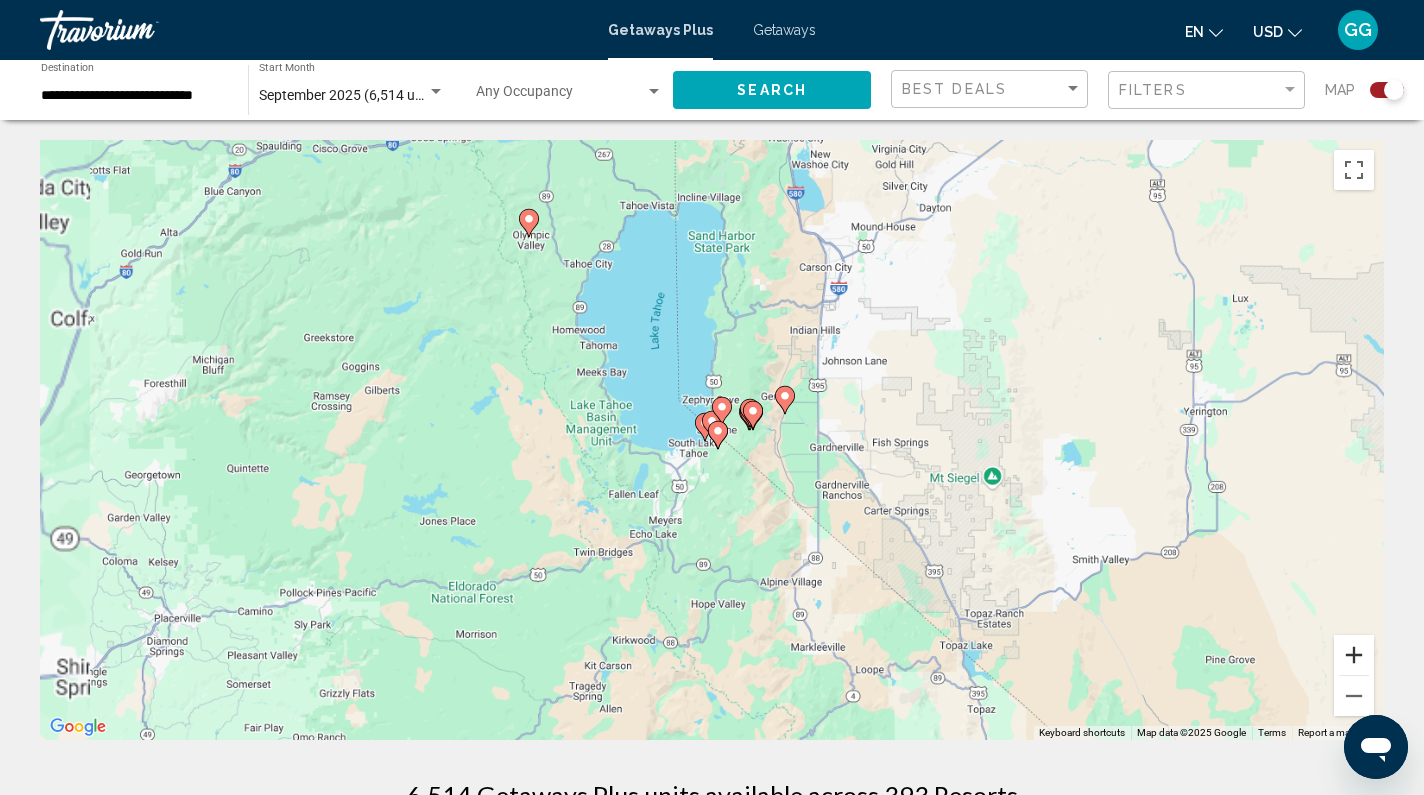 click at bounding box center (1354, 655) 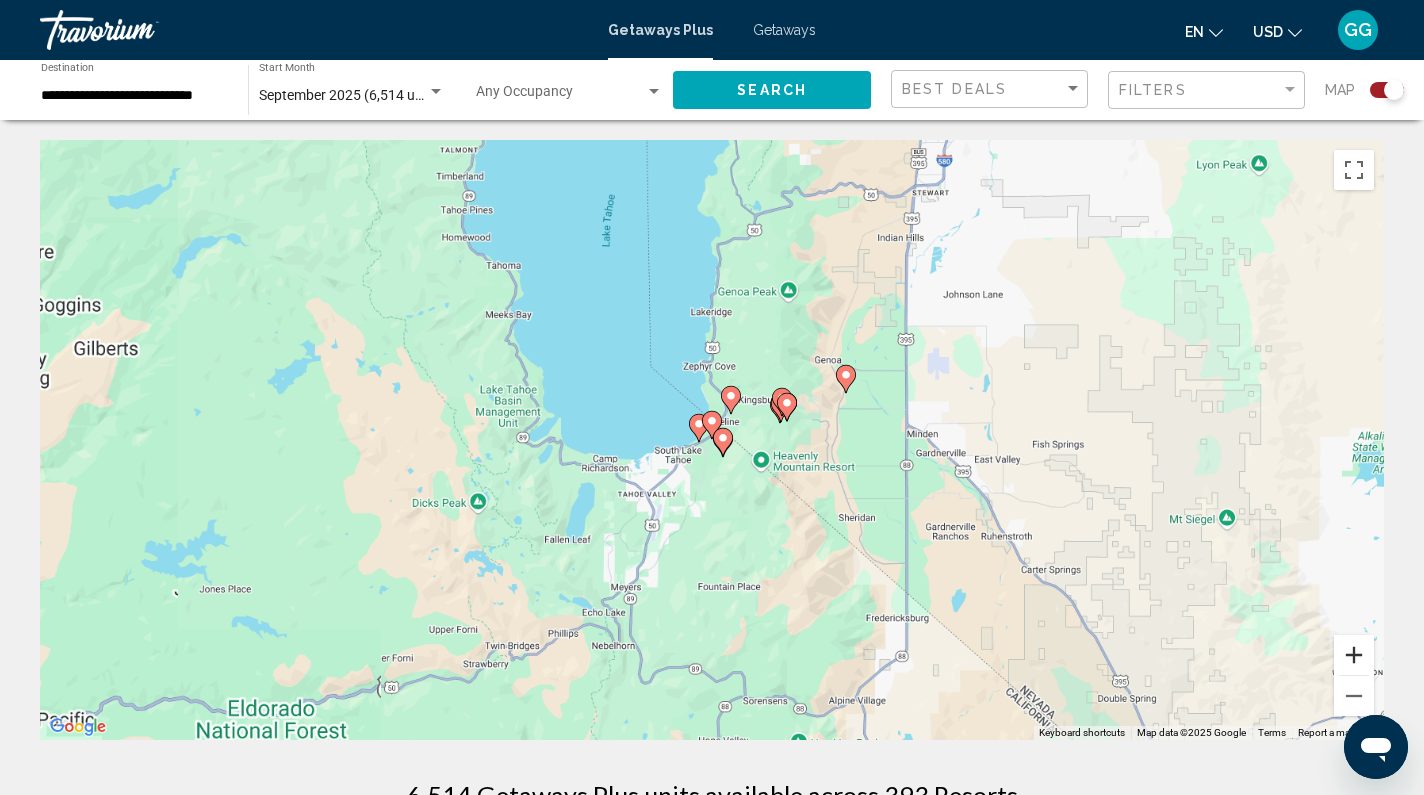 click at bounding box center (1354, 655) 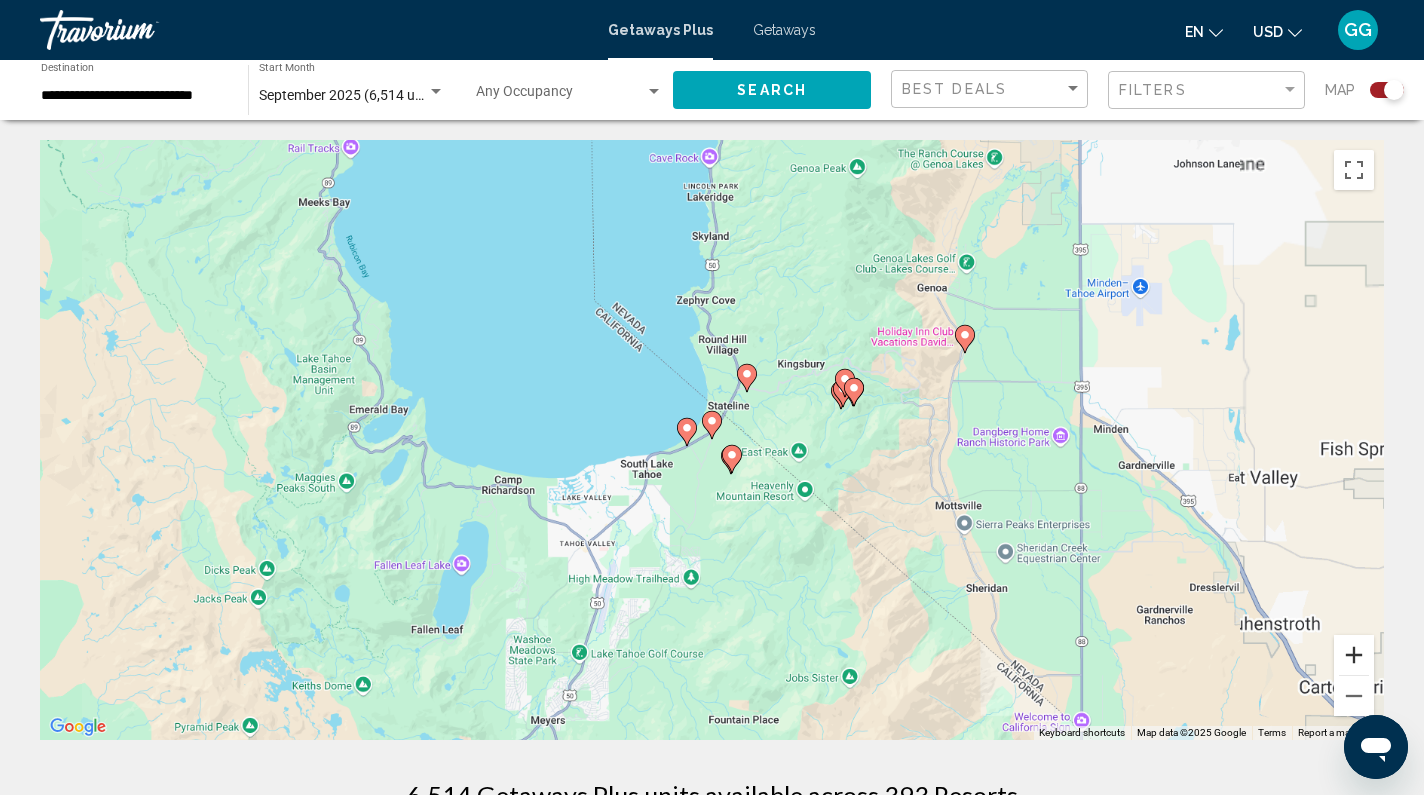 click at bounding box center (1354, 655) 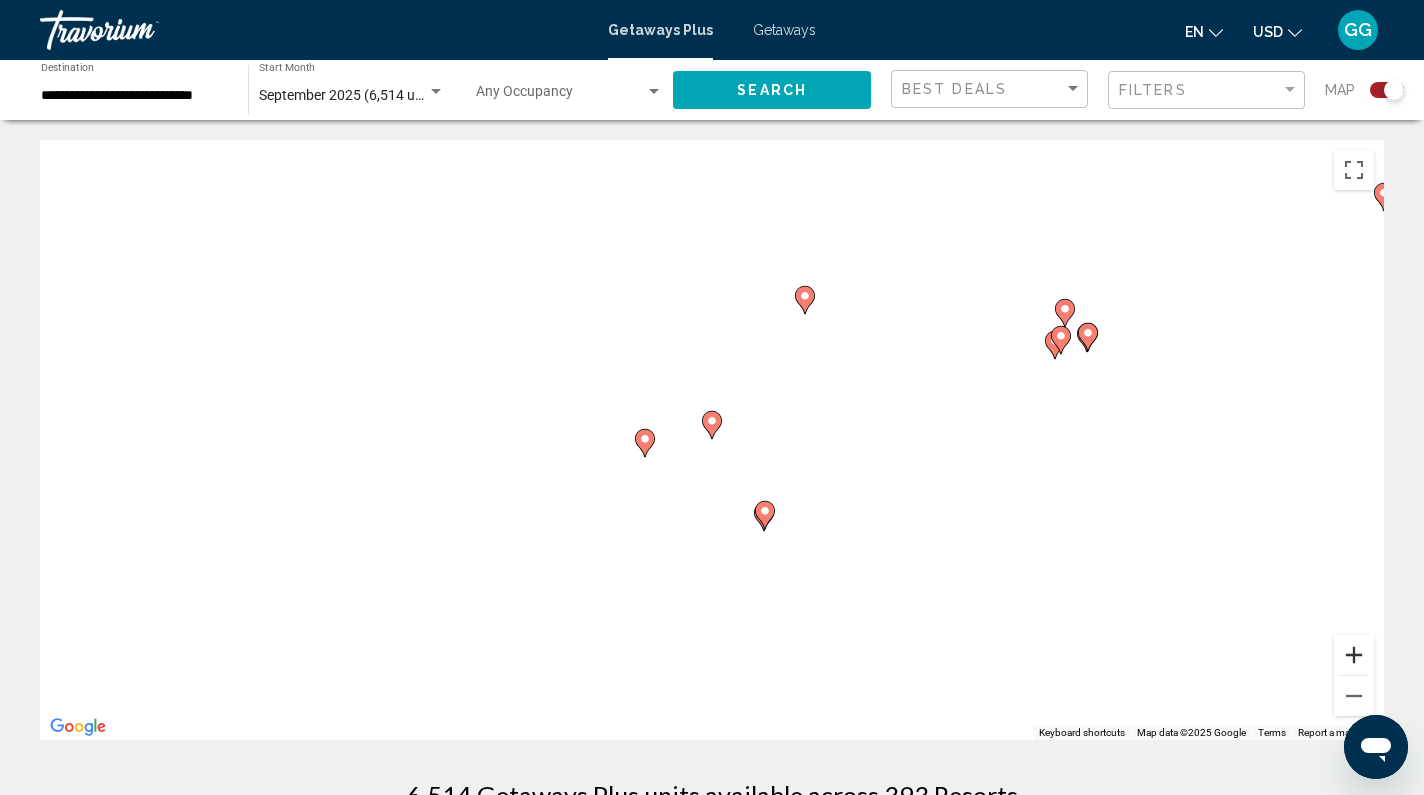 click at bounding box center (1354, 655) 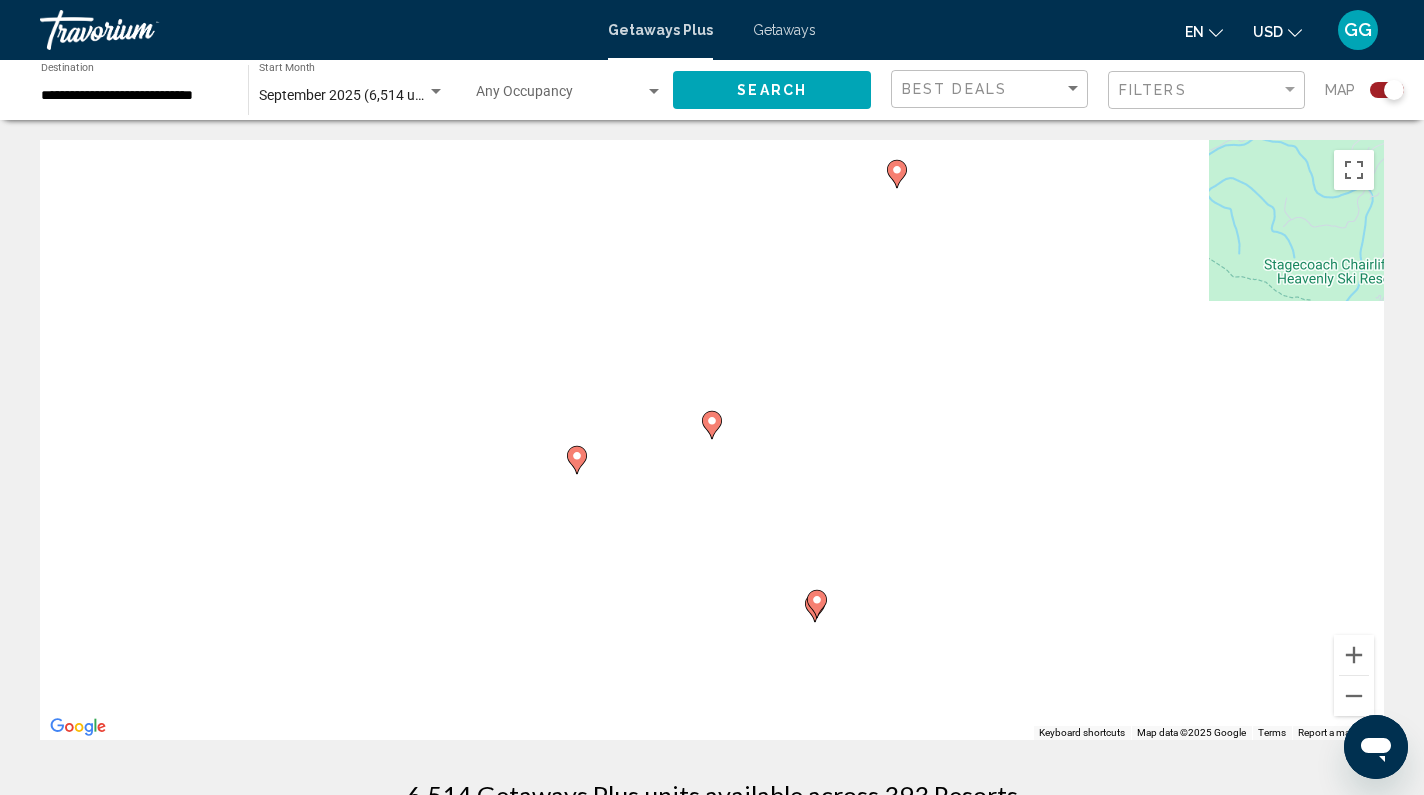 click 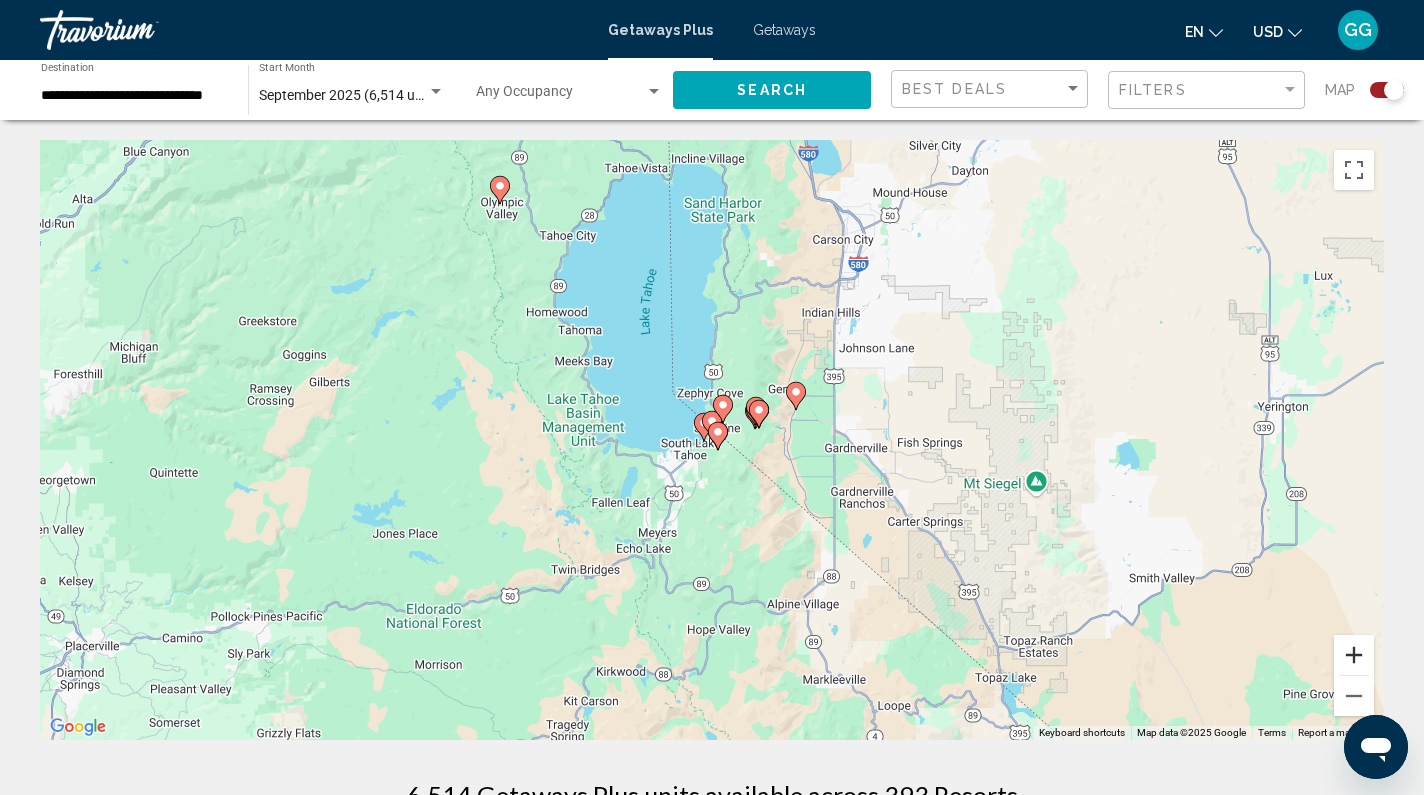 click at bounding box center [1354, 655] 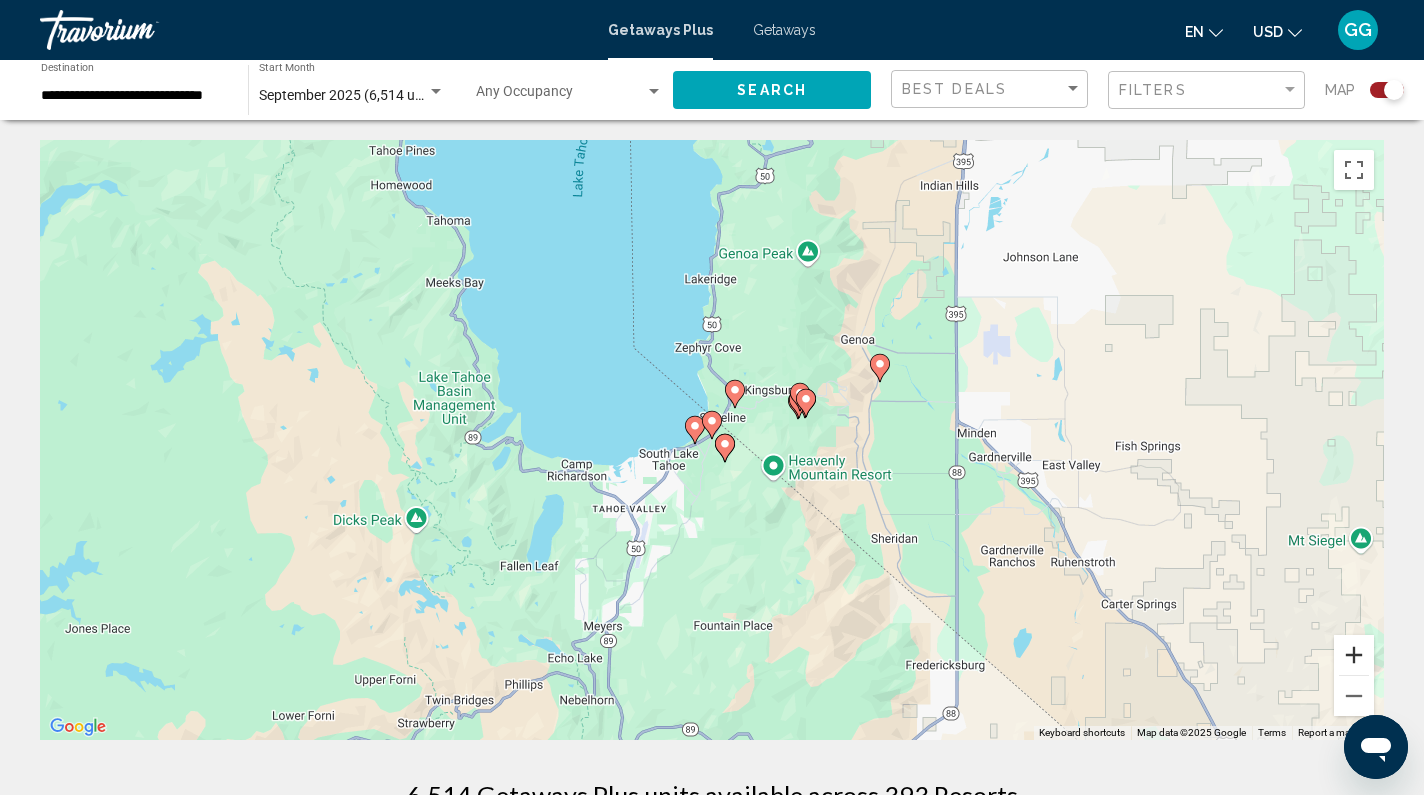click at bounding box center (1354, 655) 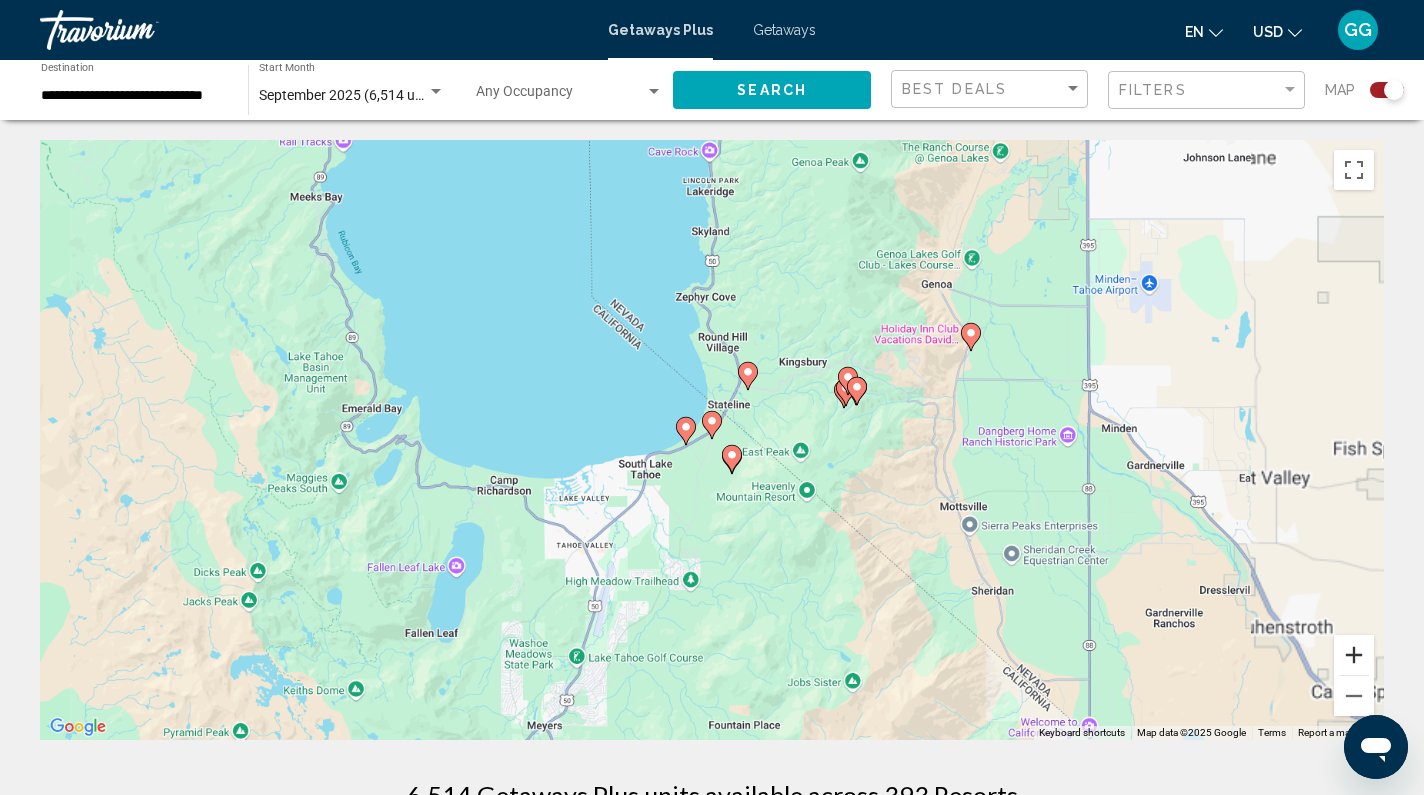 click at bounding box center (1354, 655) 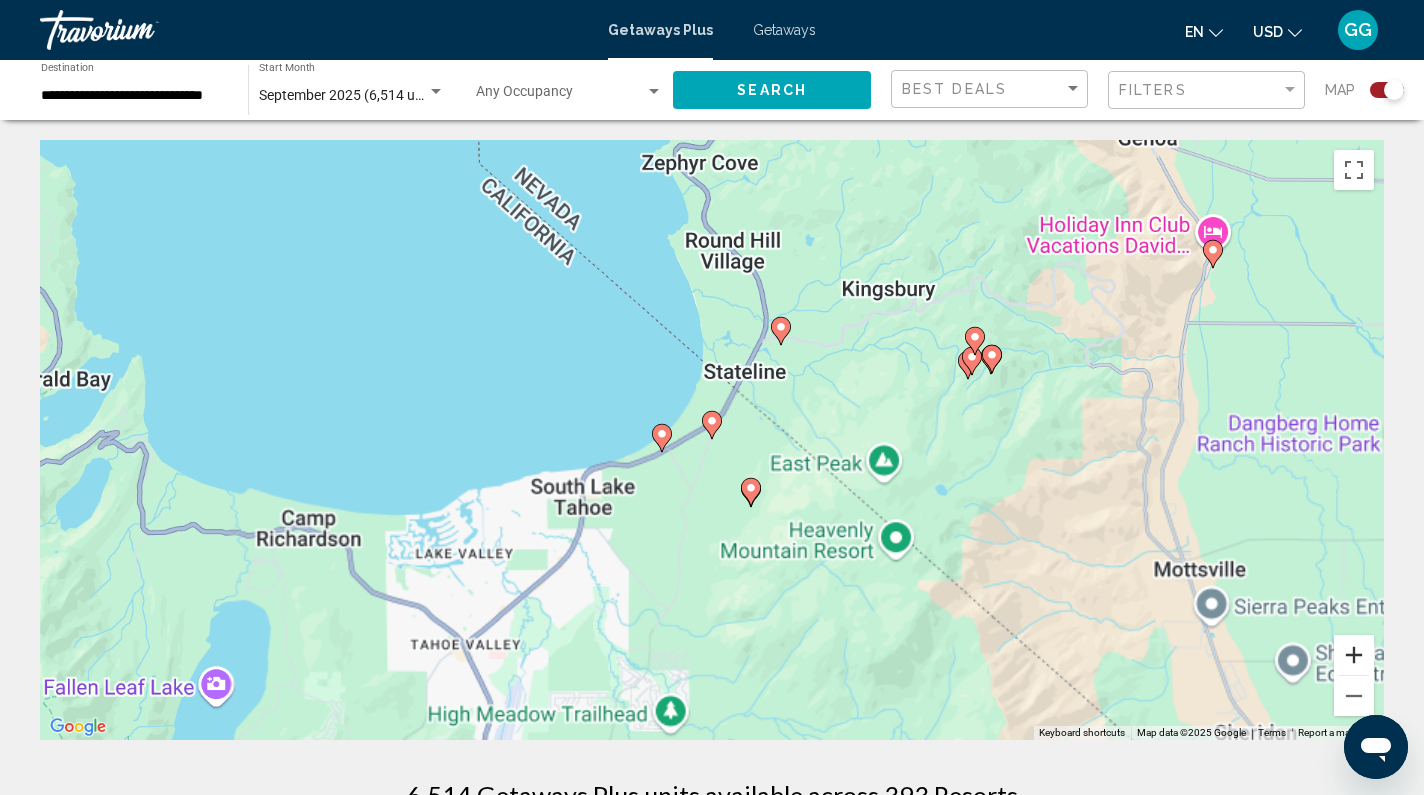 click at bounding box center [1354, 655] 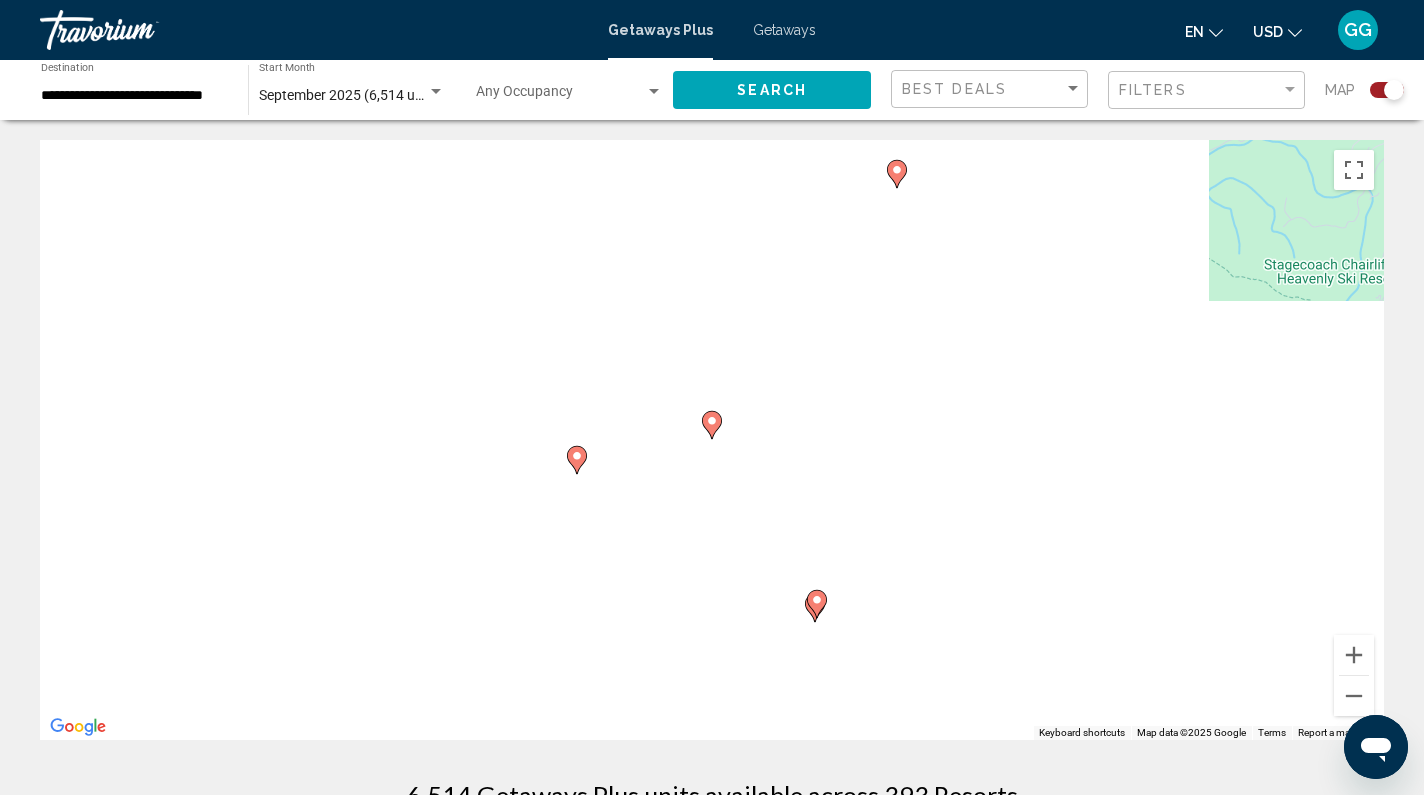click 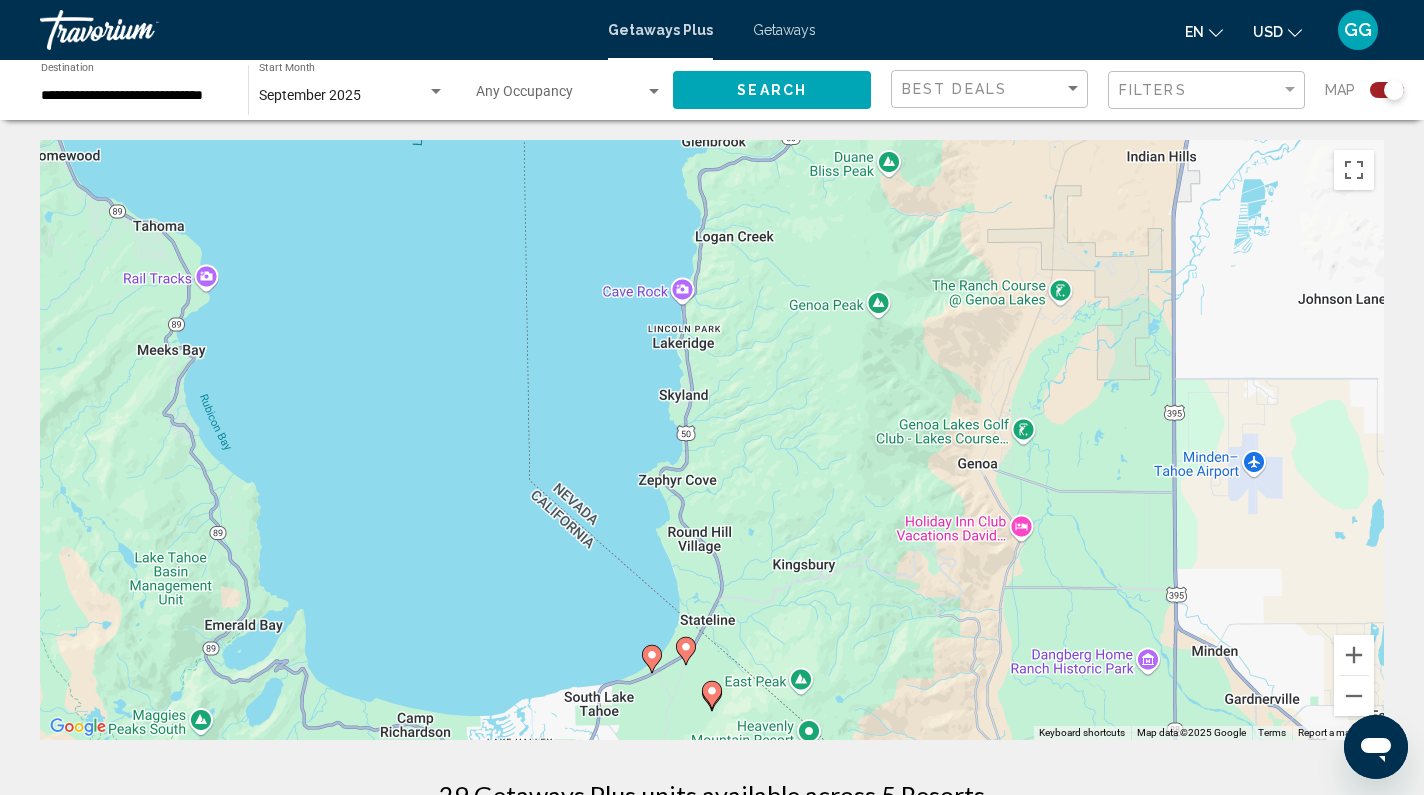 click 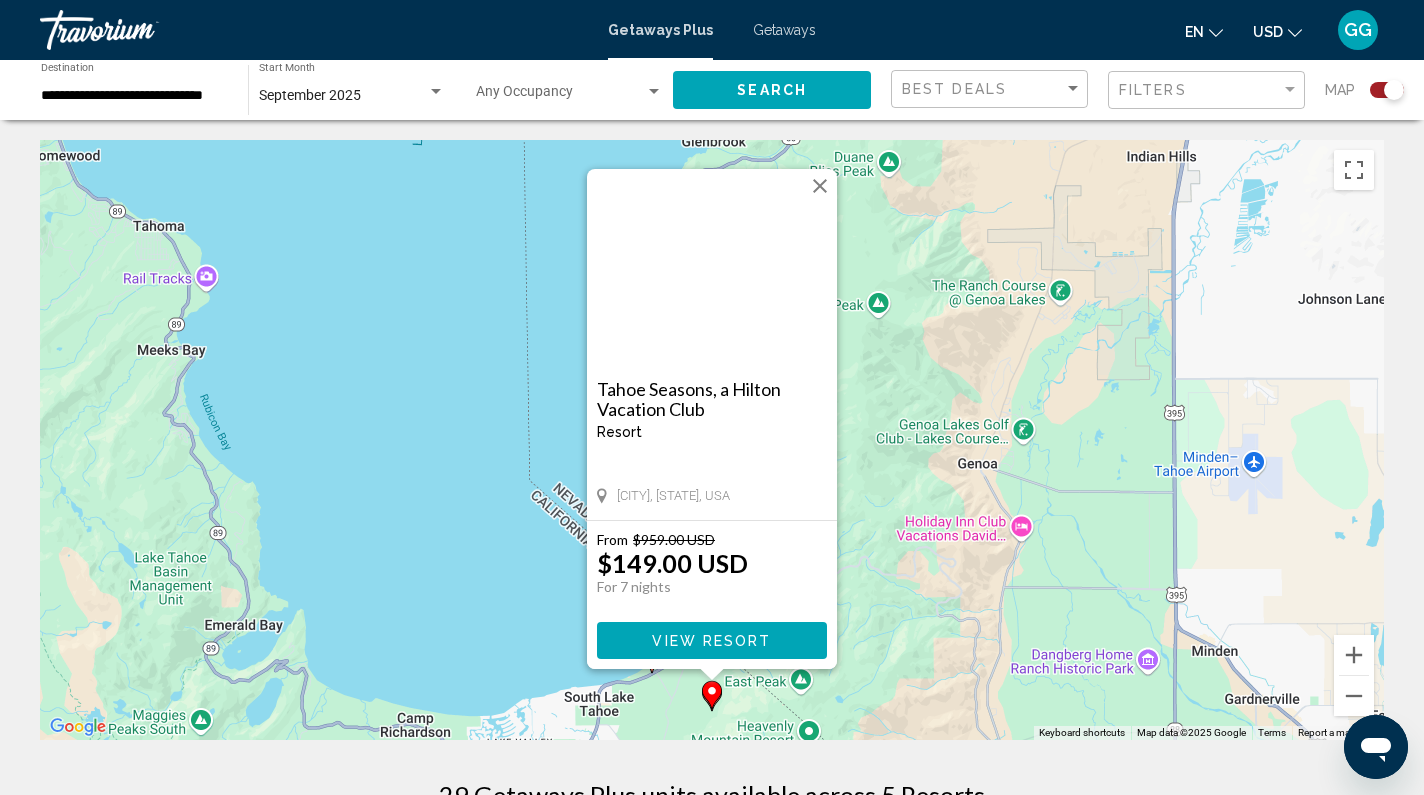 click on "View Resort" at bounding box center (712, 640) 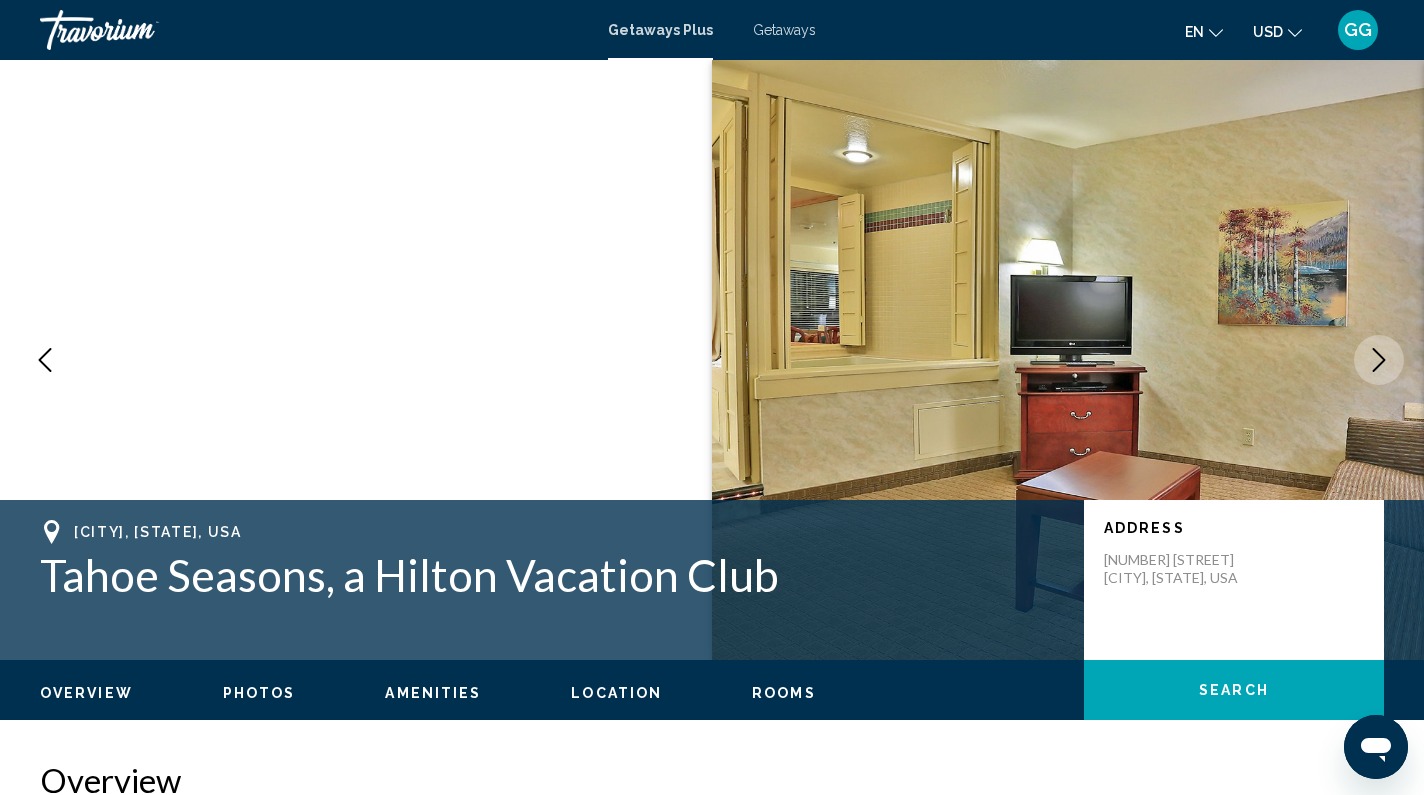 click 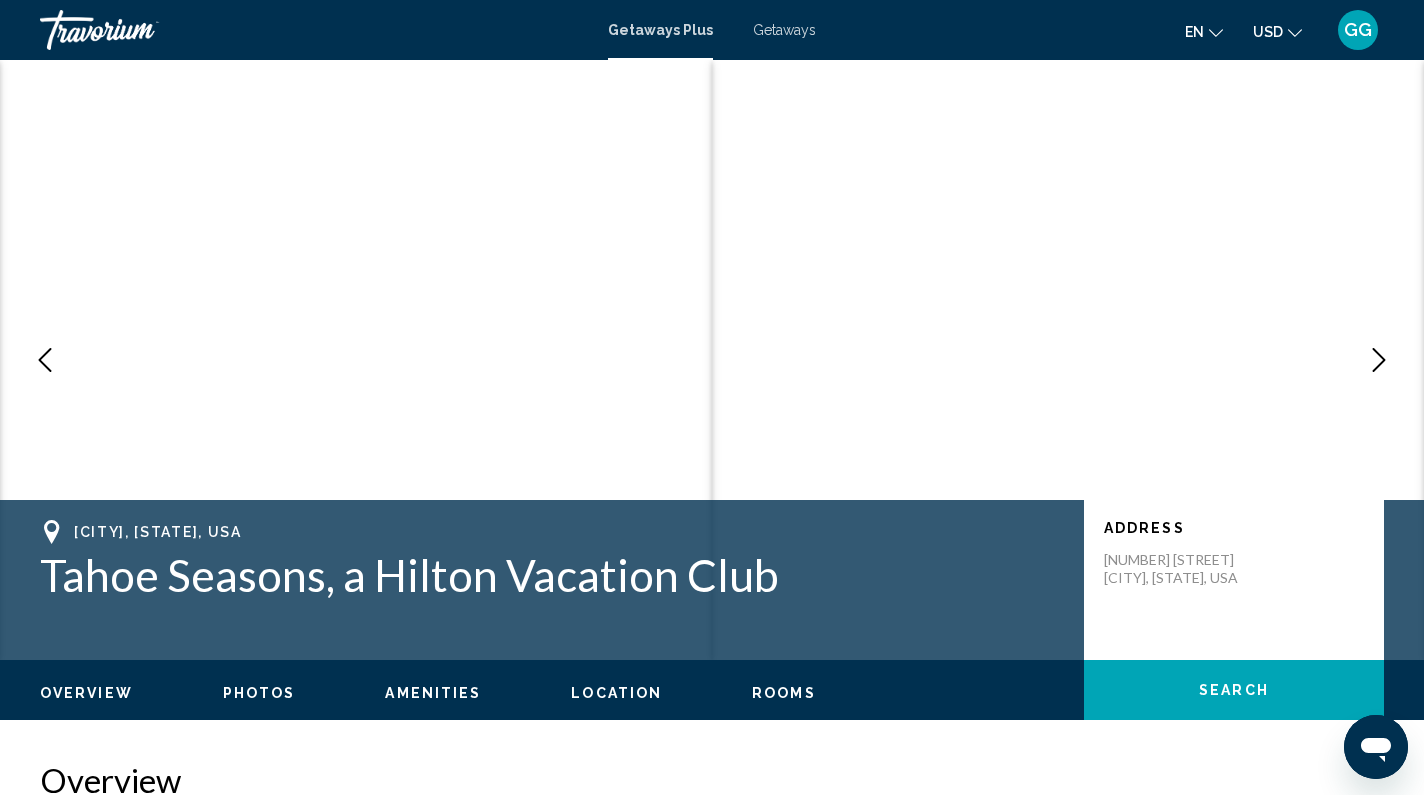 click 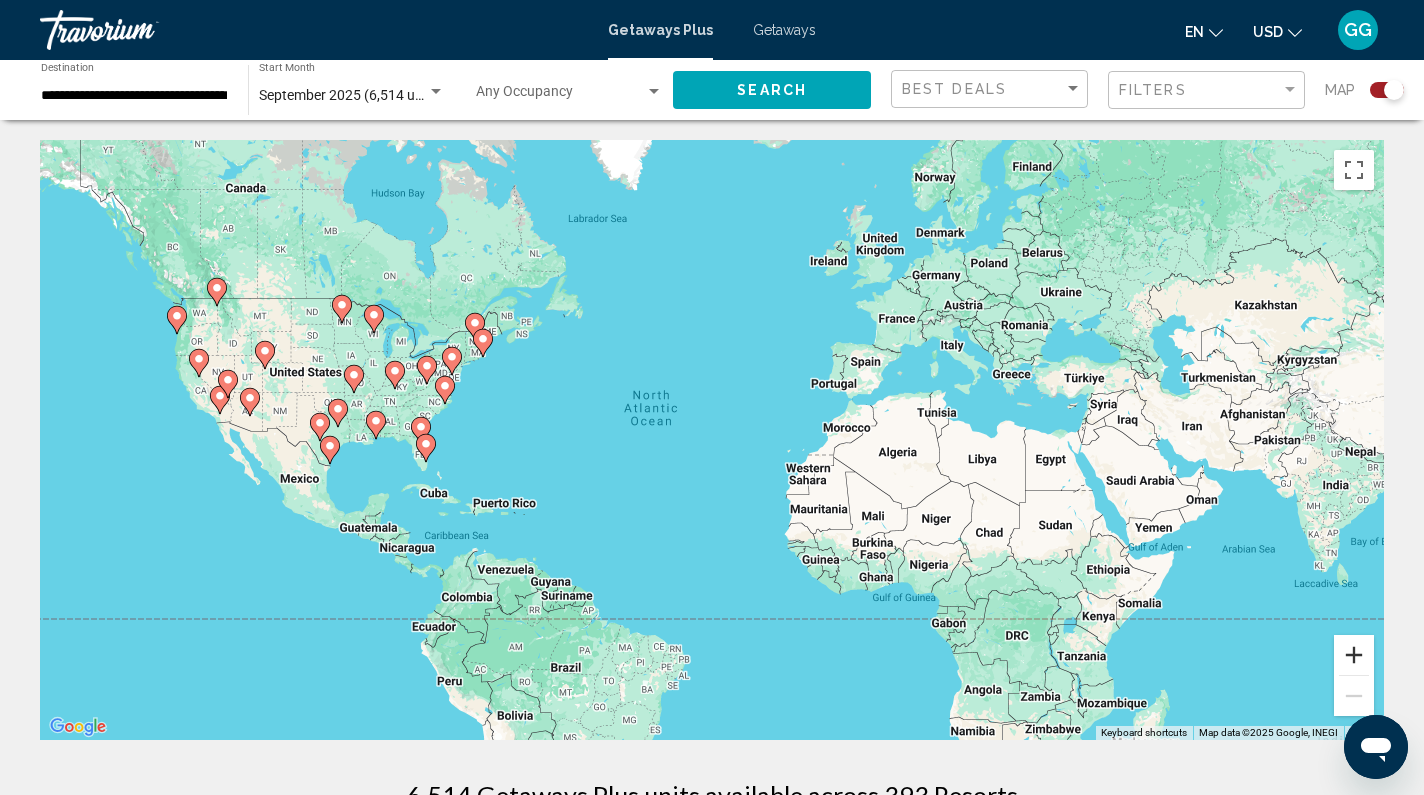 click at bounding box center [1354, 655] 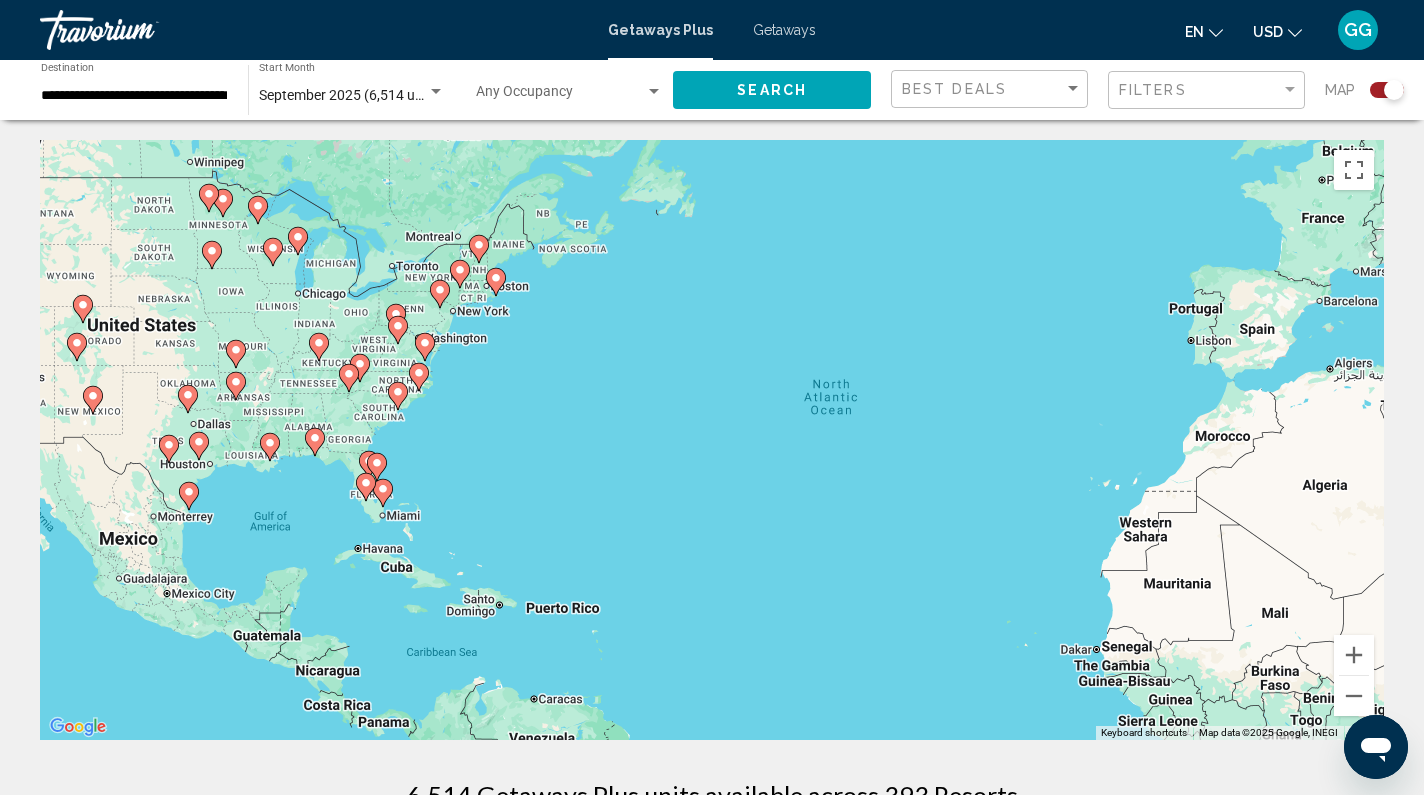 drag, startPoint x: 288, startPoint y: 437, endPoint x: 603, endPoint y: 514, distance: 324.27457 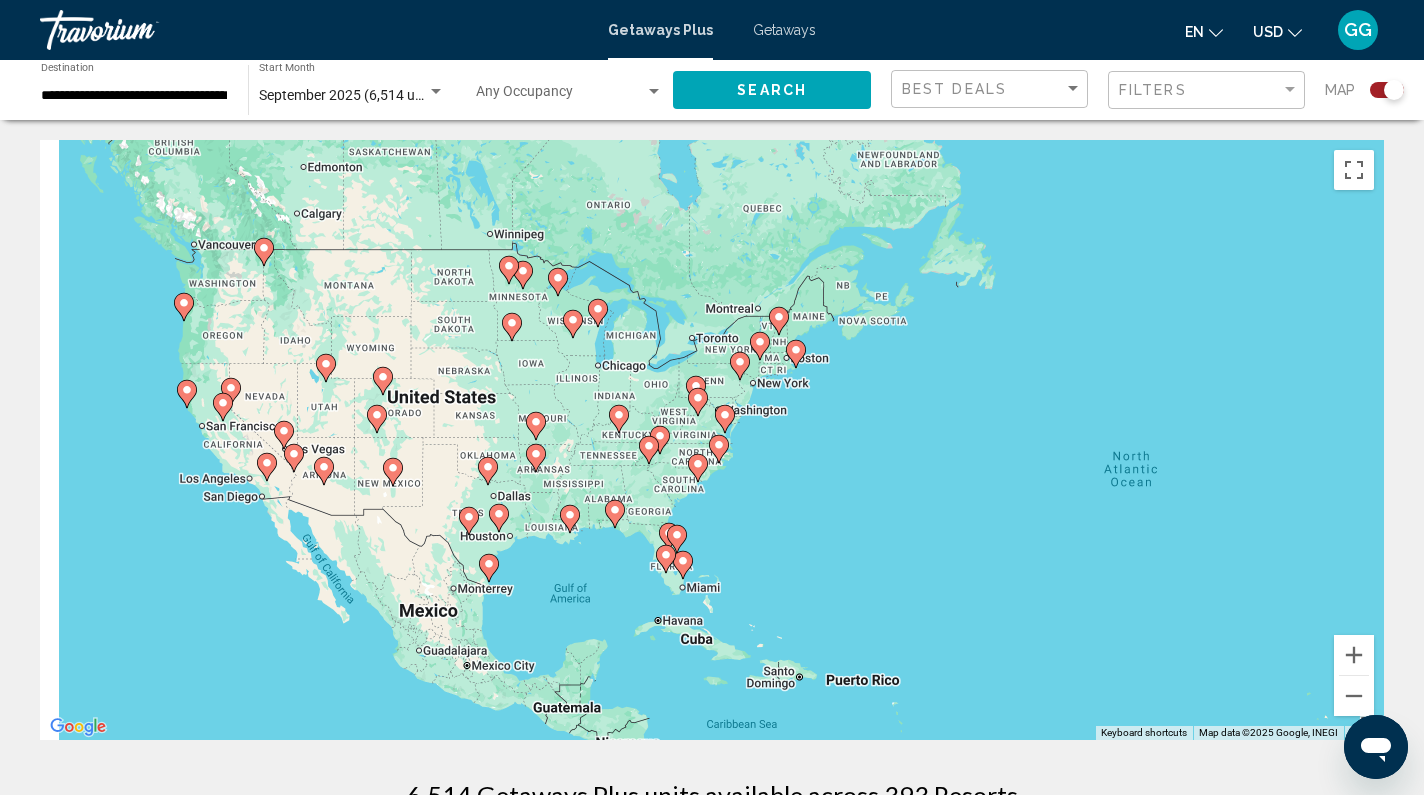 drag, startPoint x: 603, startPoint y: 514, endPoint x: 907, endPoint y: 598, distance: 315.3918 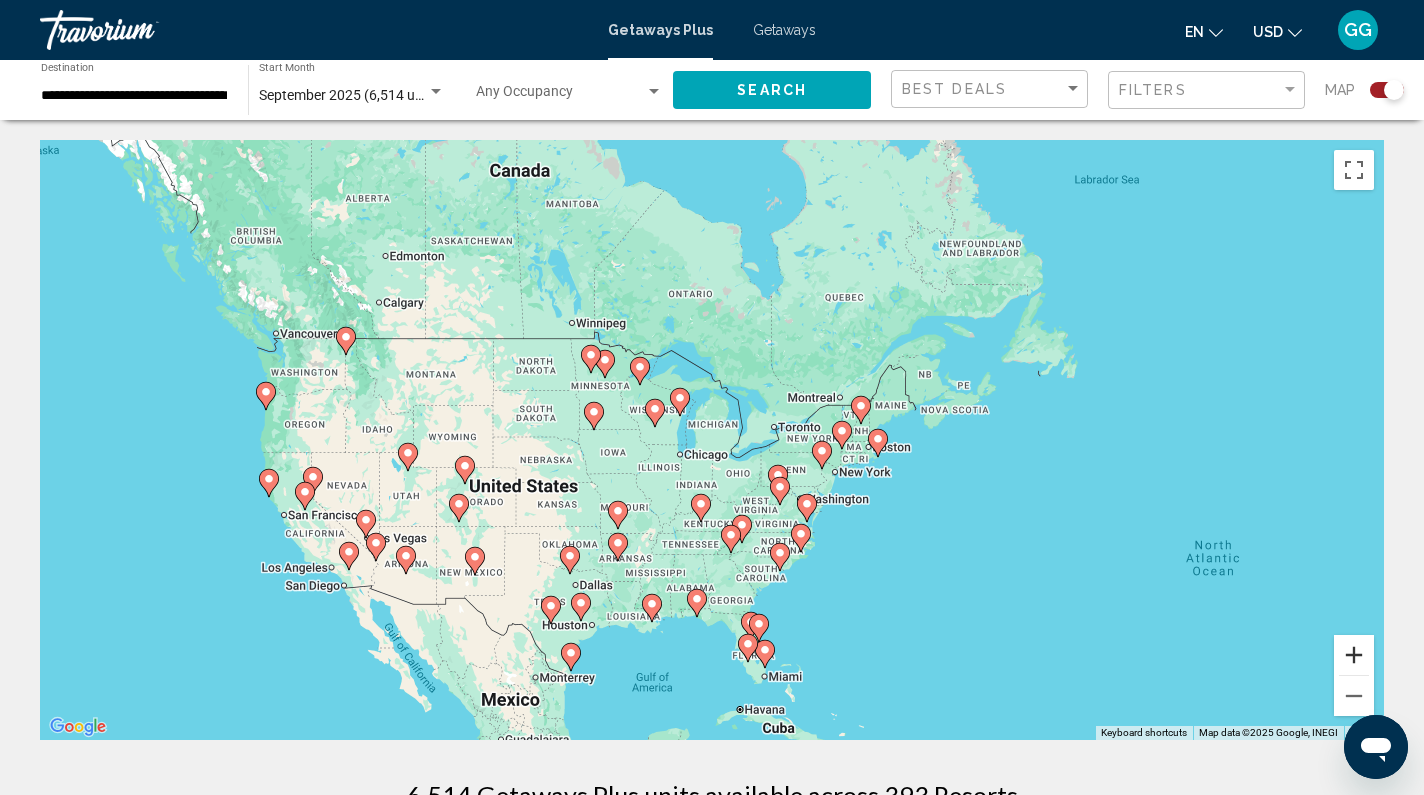 click at bounding box center (1354, 655) 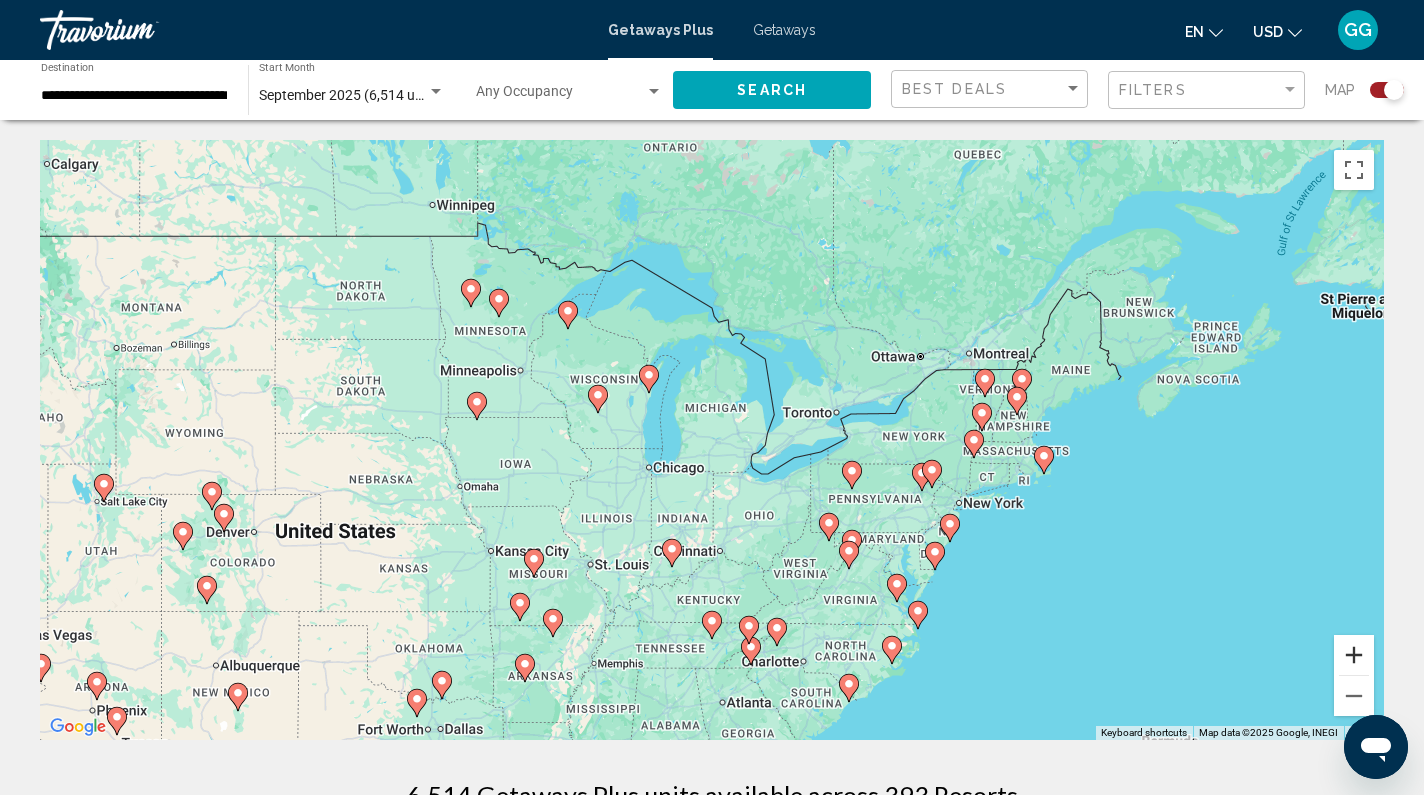 click at bounding box center (1354, 655) 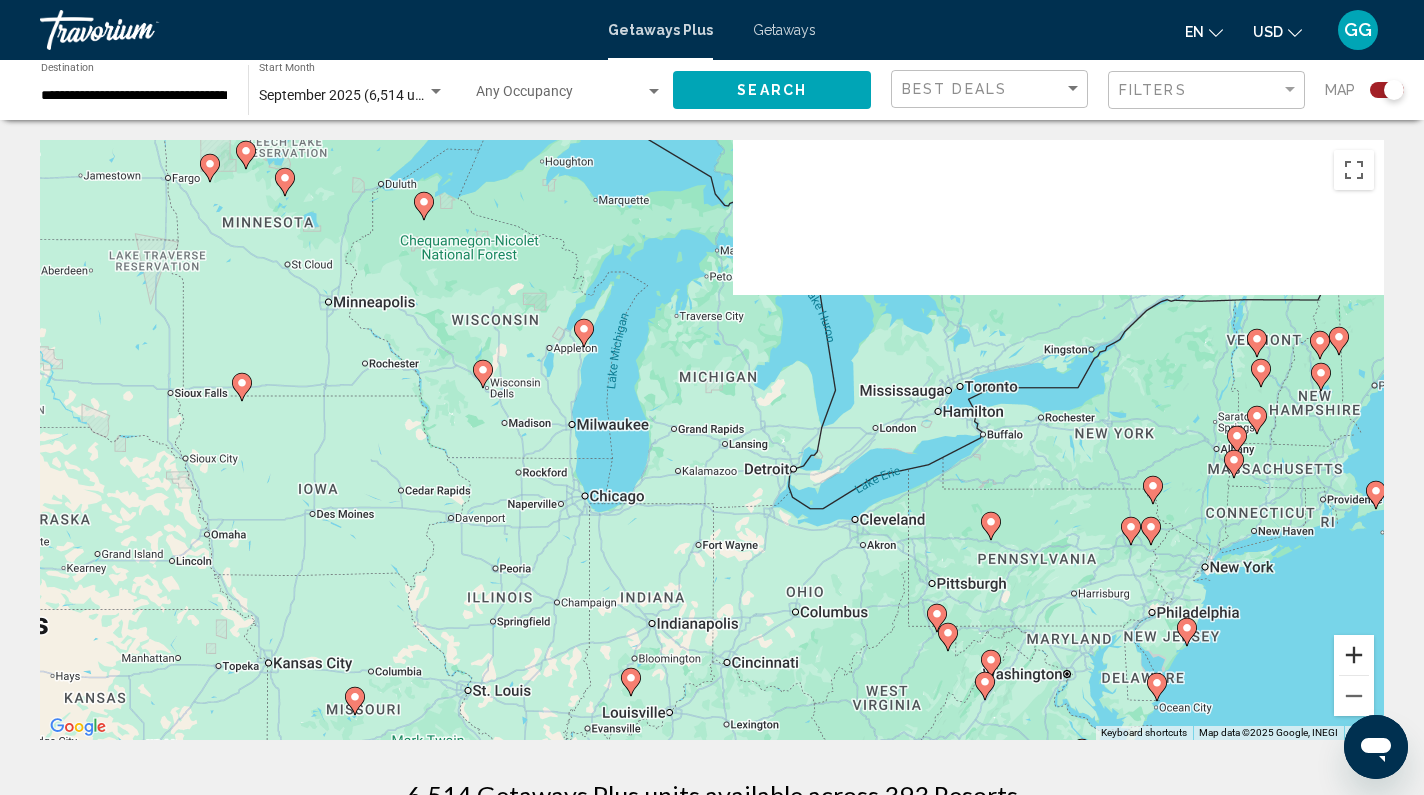 click at bounding box center [1354, 655] 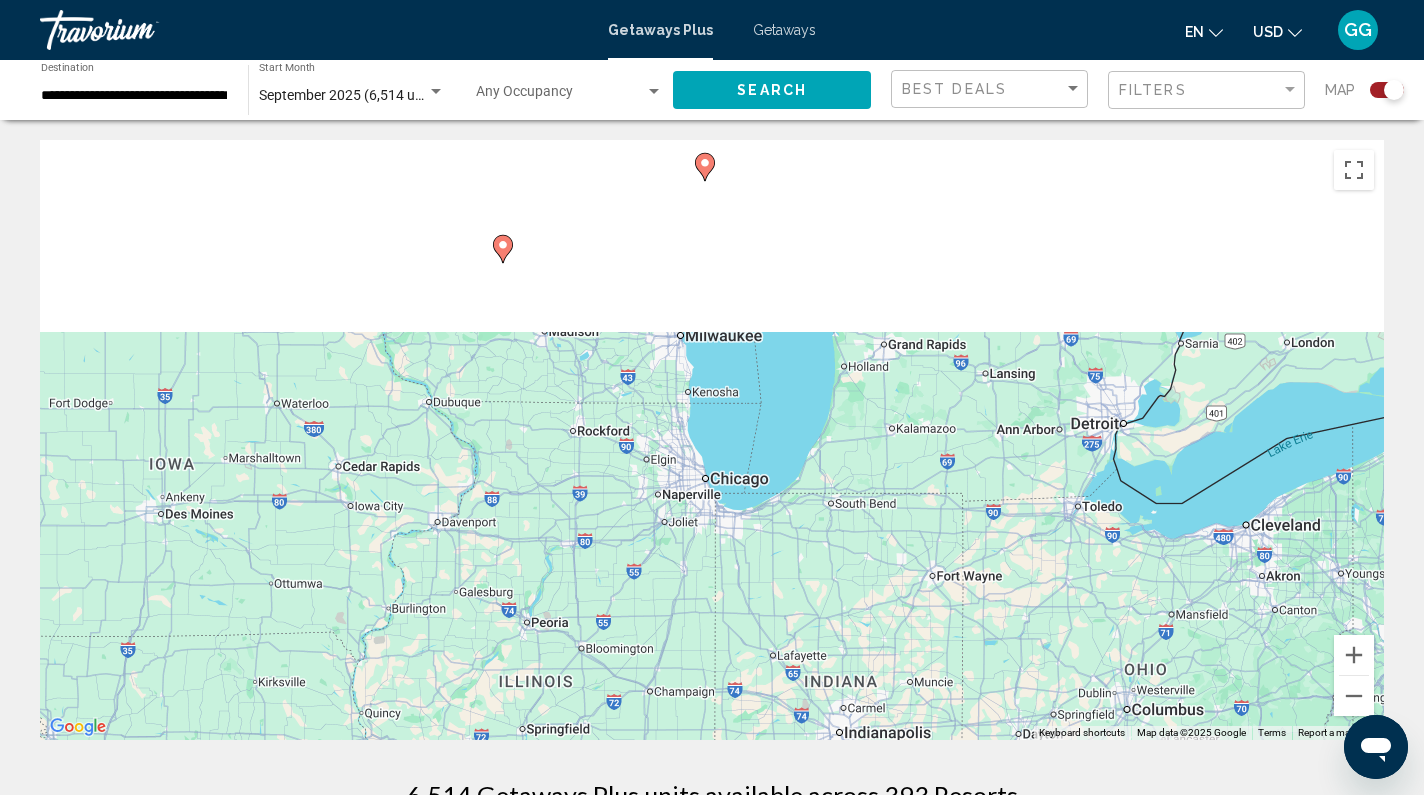 drag, startPoint x: 478, startPoint y: 571, endPoint x: 904, endPoint y: 490, distance: 433.63232 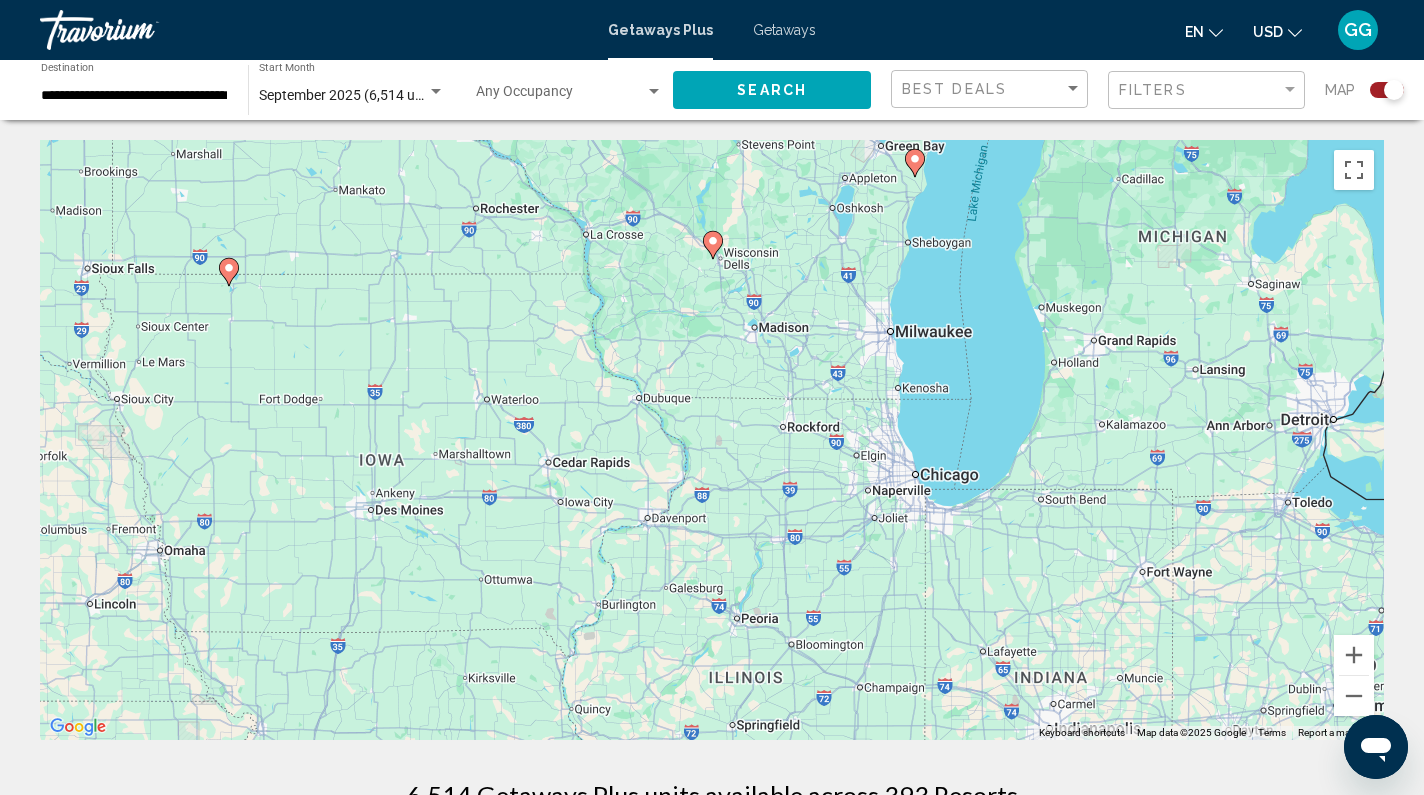 drag, startPoint x: 472, startPoint y: 473, endPoint x: 918, endPoint y: 515, distance: 447.9732 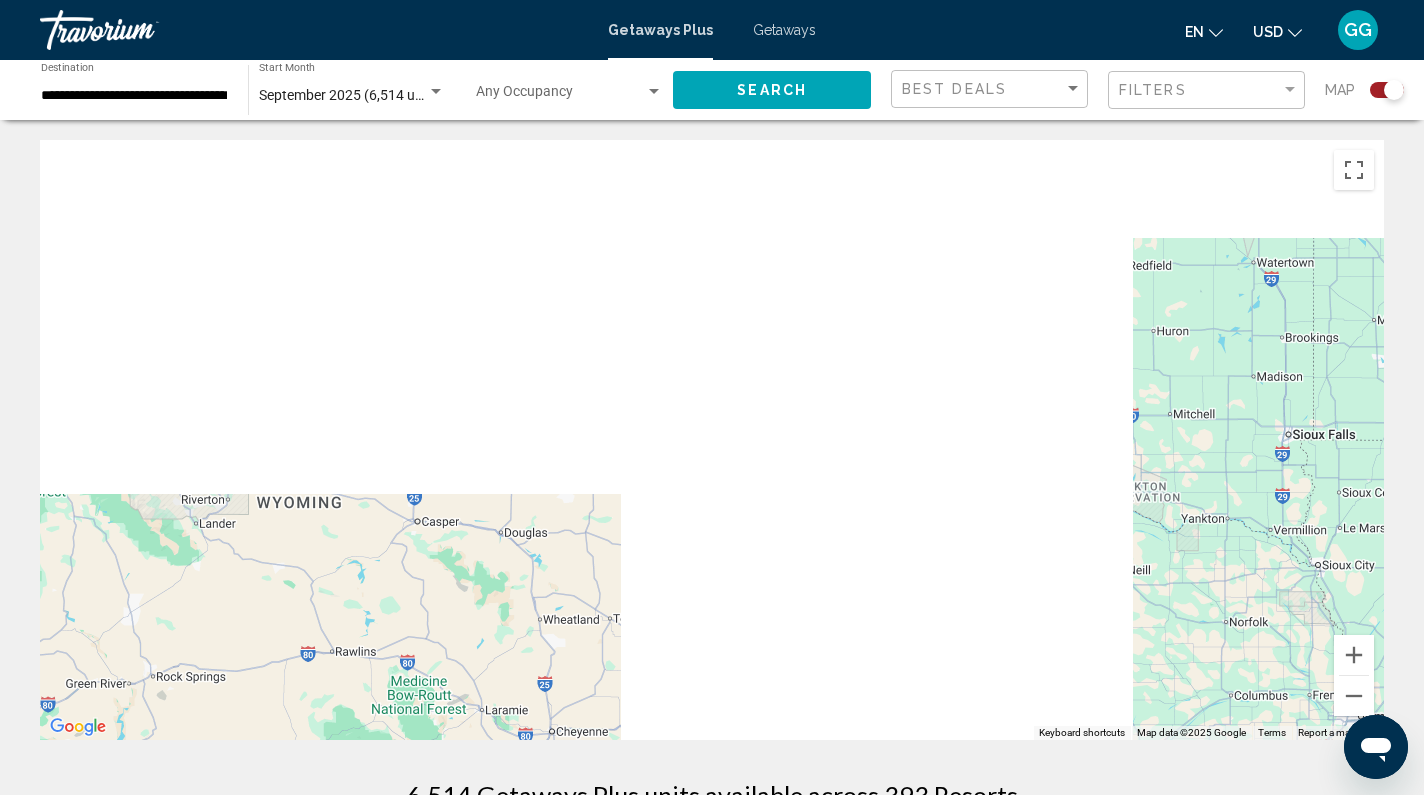 drag, startPoint x: 489, startPoint y: 557, endPoint x: 861, endPoint y: 604, distance: 374.95734 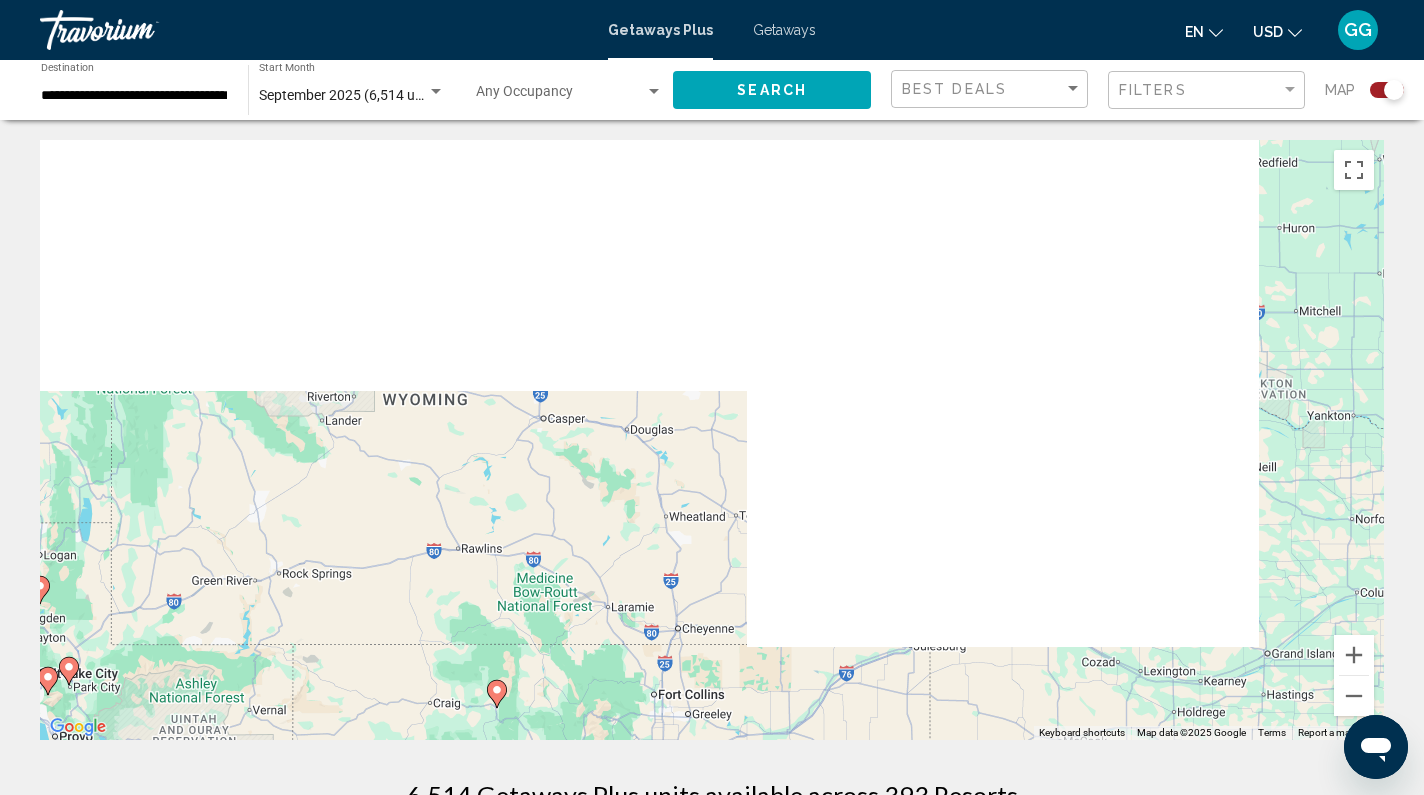 drag, startPoint x: 612, startPoint y: 633, endPoint x: 707, endPoint y: 458, distance: 199.12308 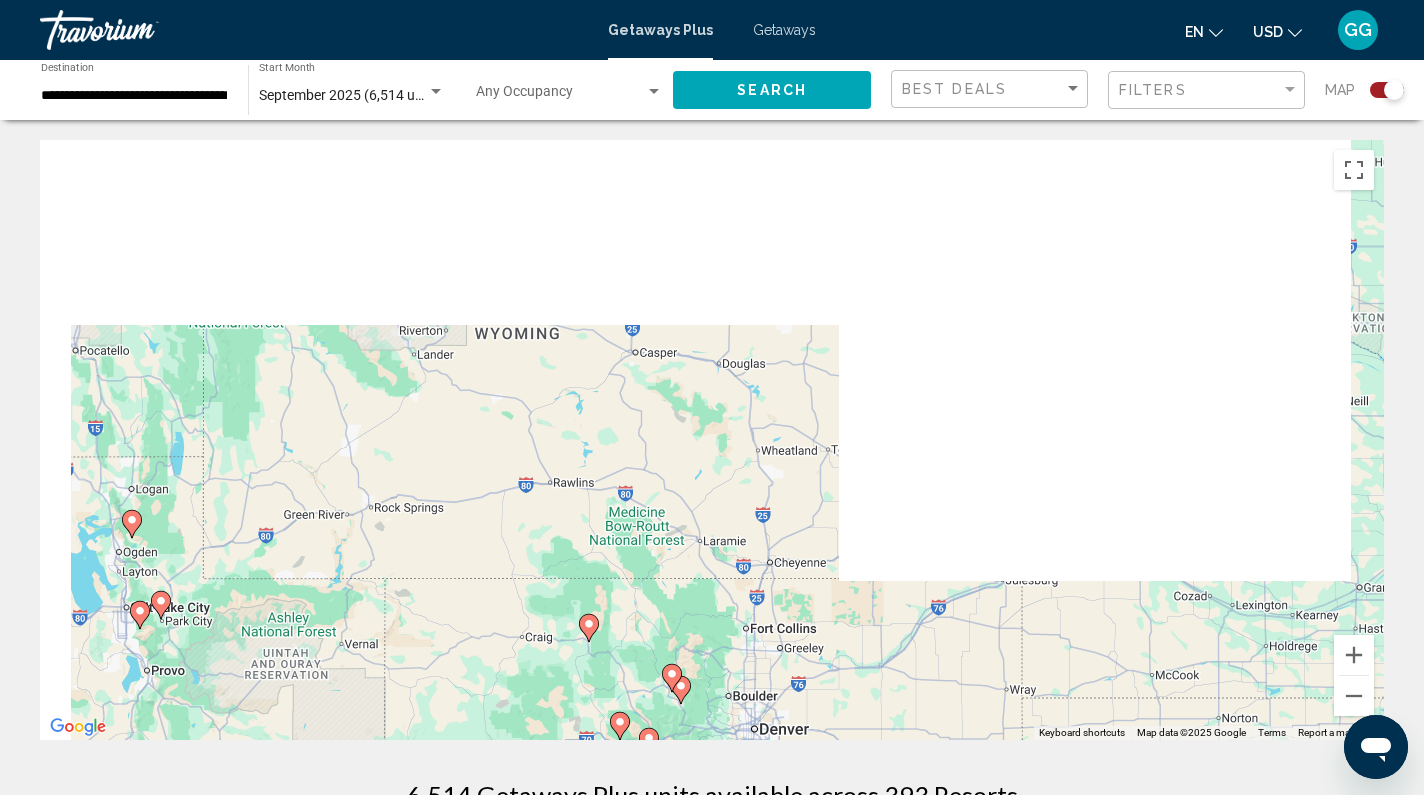 drag, startPoint x: 420, startPoint y: 446, endPoint x: 750, endPoint y: 464, distance: 330.49054 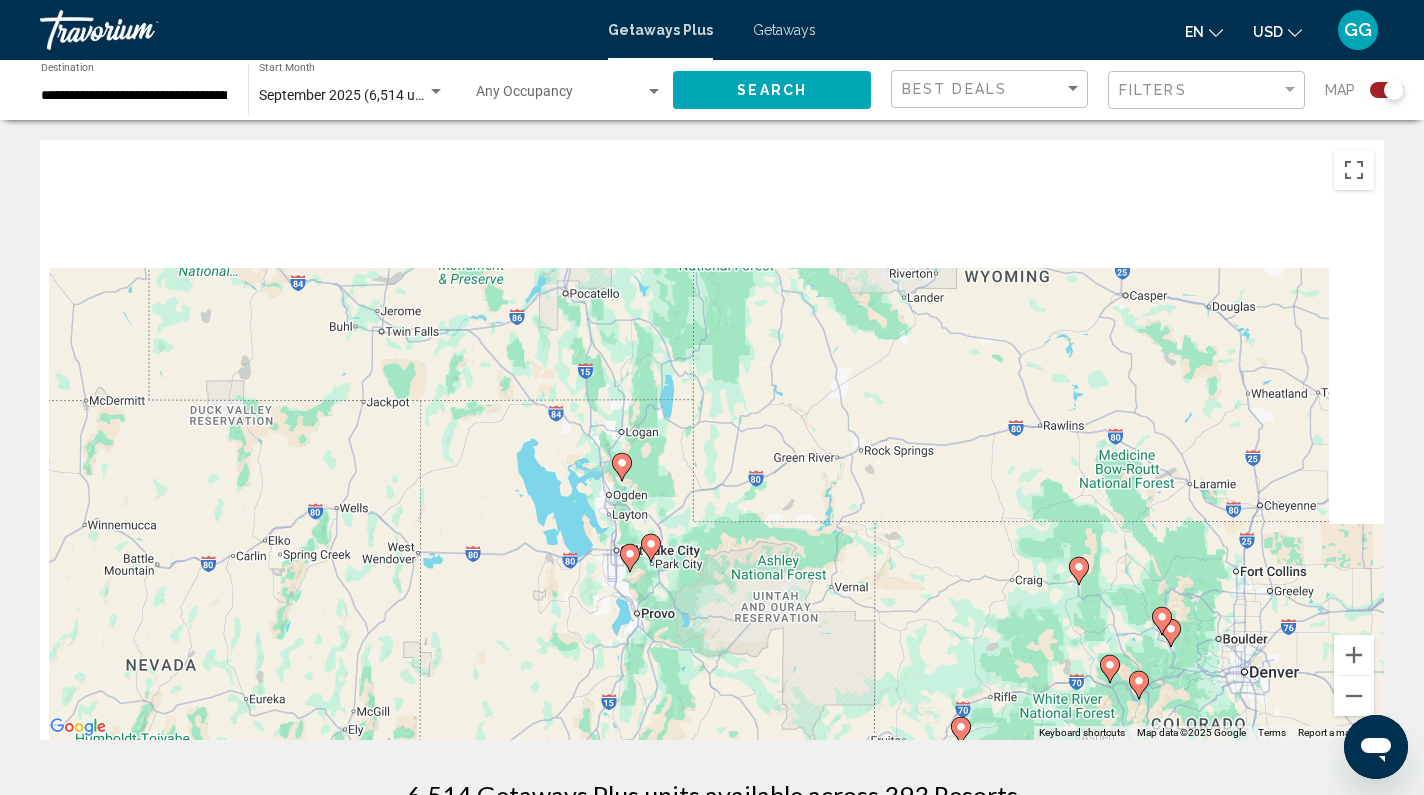 drag, startPoint x: 464, startPoint y: 546, endPoint x: 761, endPoint y: 470, distance: 306.56973 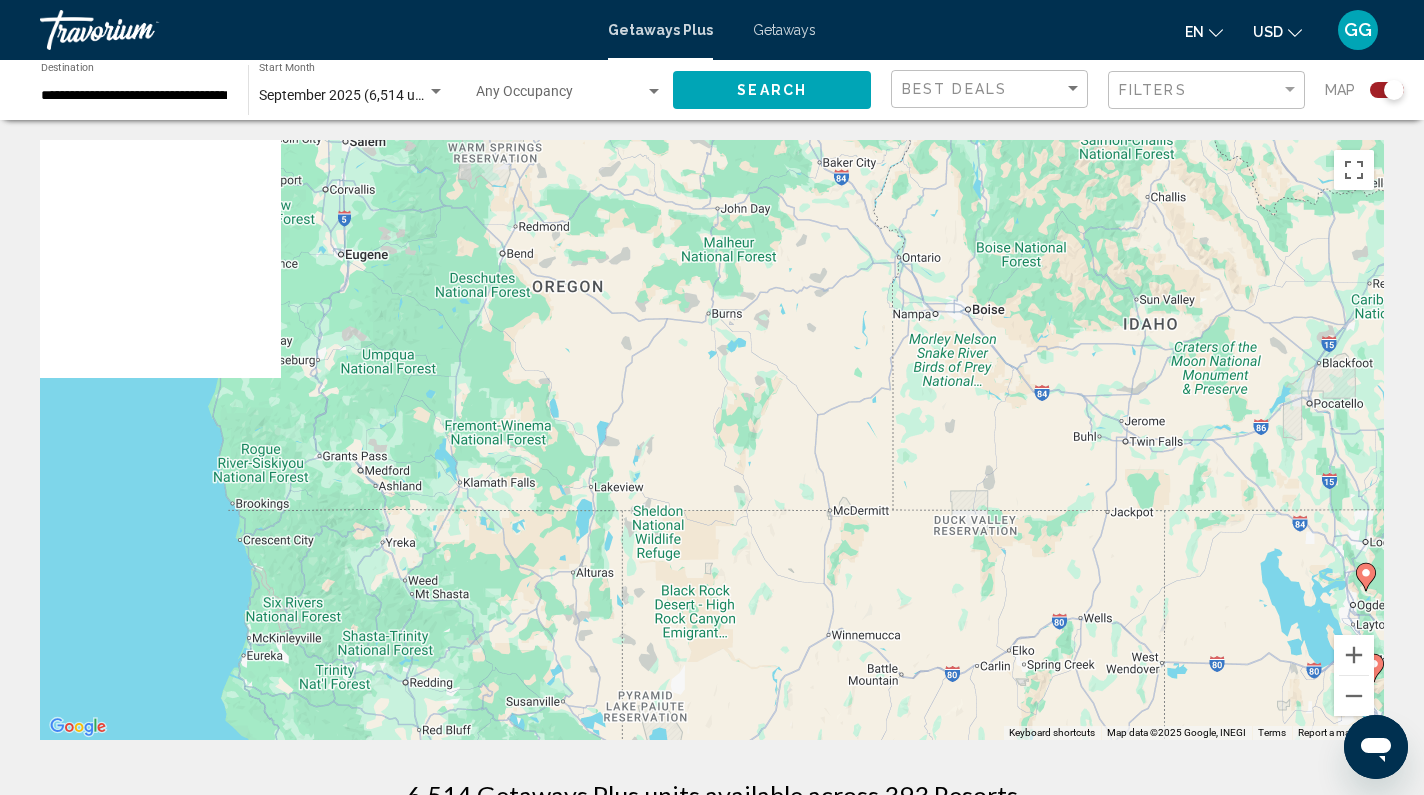 drag, startPoint x: 465, startPoint y: 446, endPoint x: 849, endPoint y: 646, distance: 432.96188 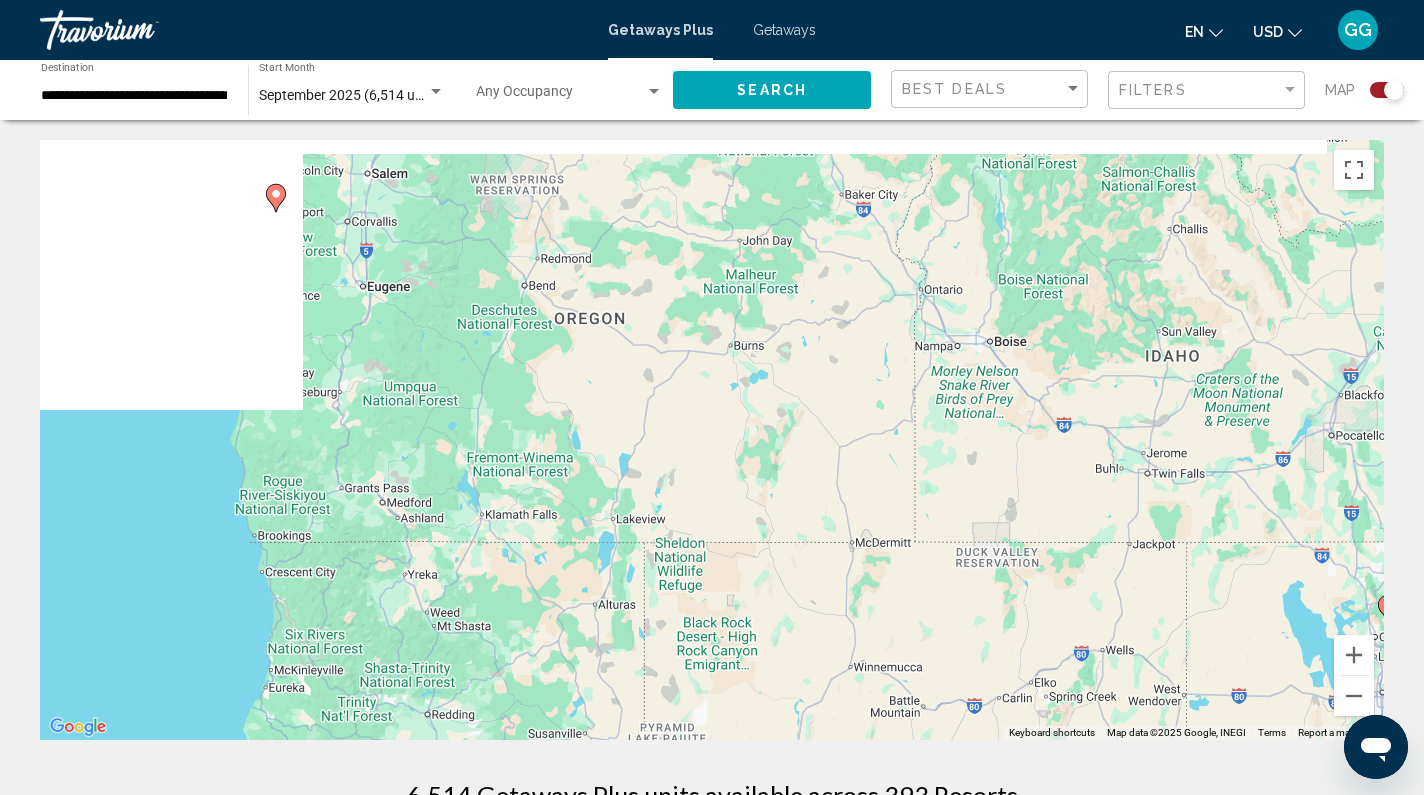drag, startPoint x: 797, startPoint y: 650, endPoint x: 701, endPoint y: 630, distance: 98.0612 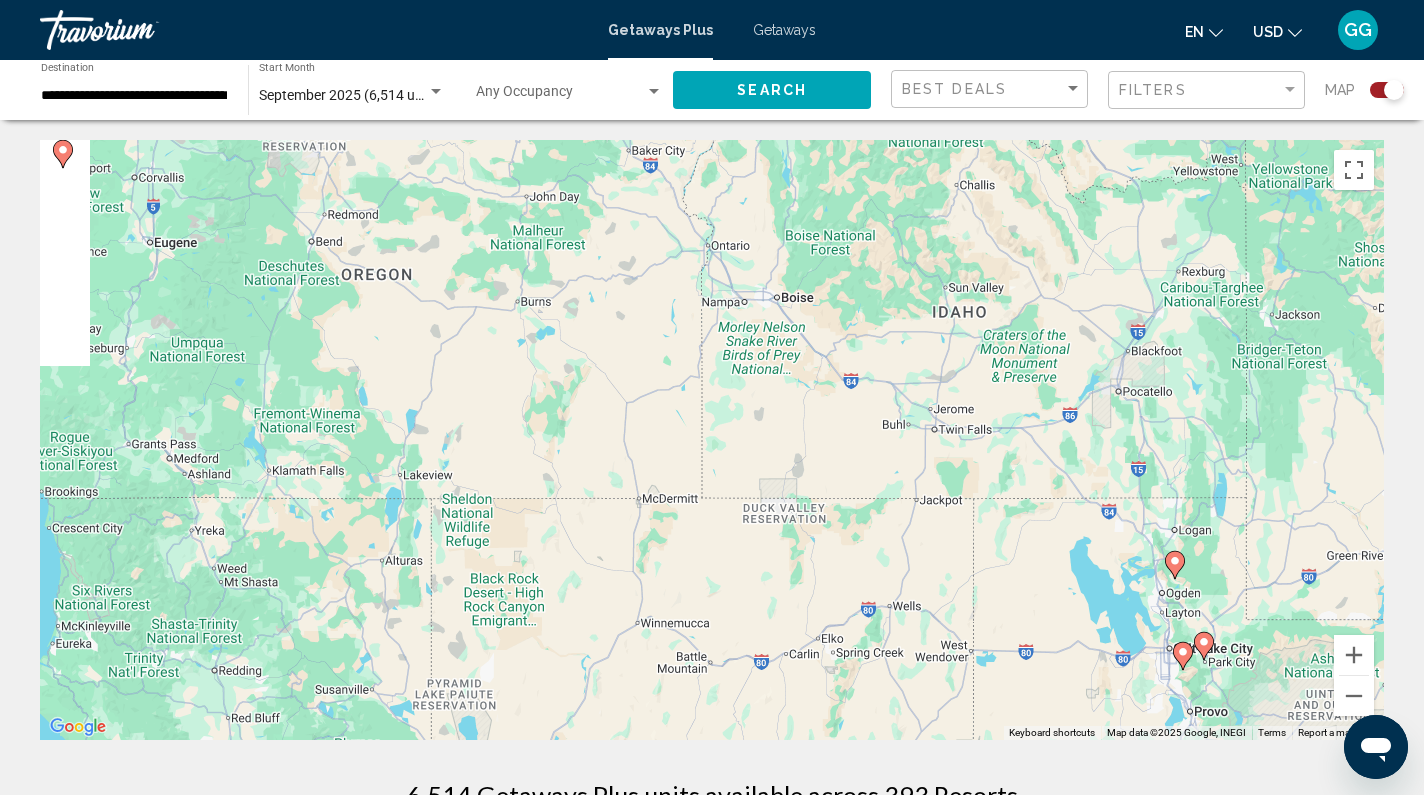 drag, startPoint x: 914, startPoint y: 572, endPoint x: 787, endPoint y: 463, distance: 167.36188 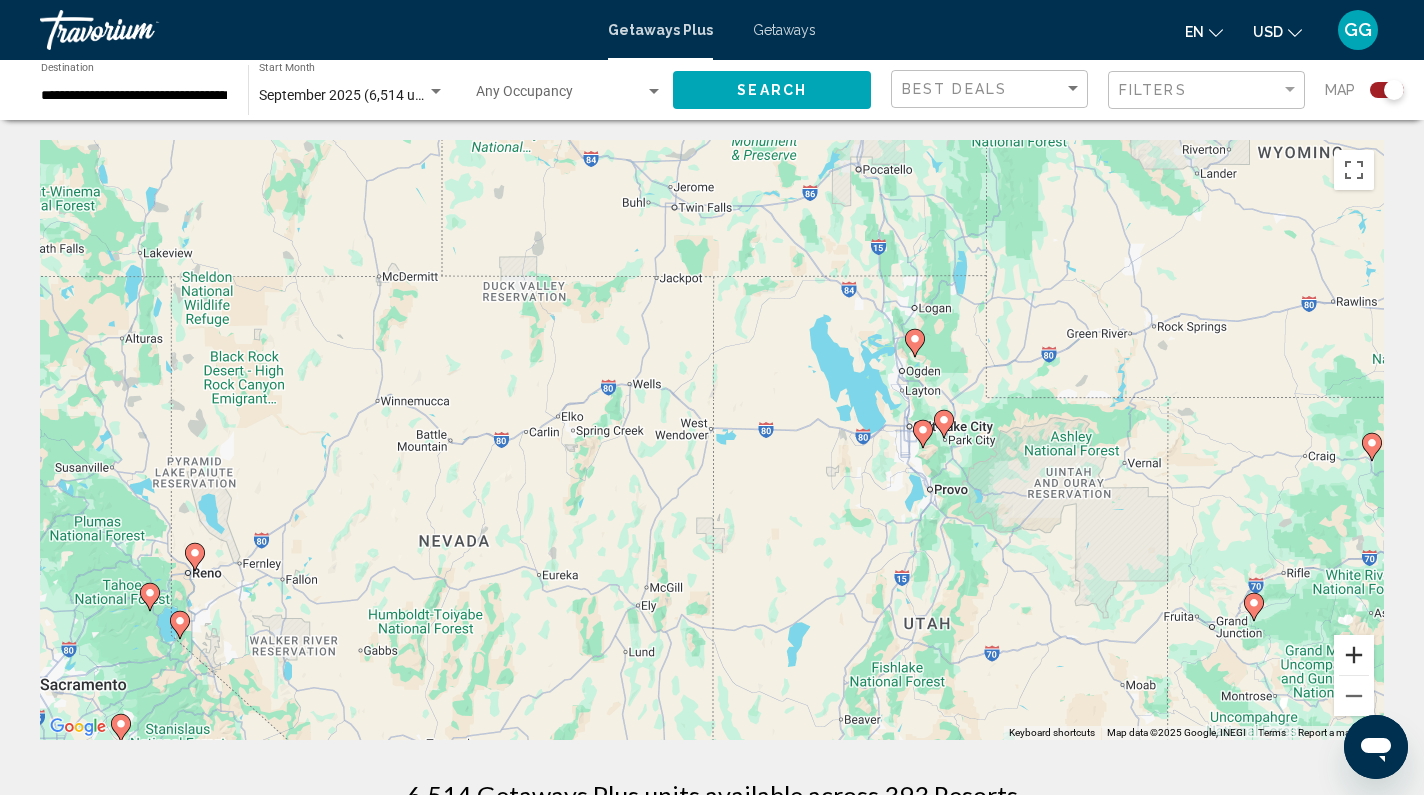 click at bounding box center [1354, 655] 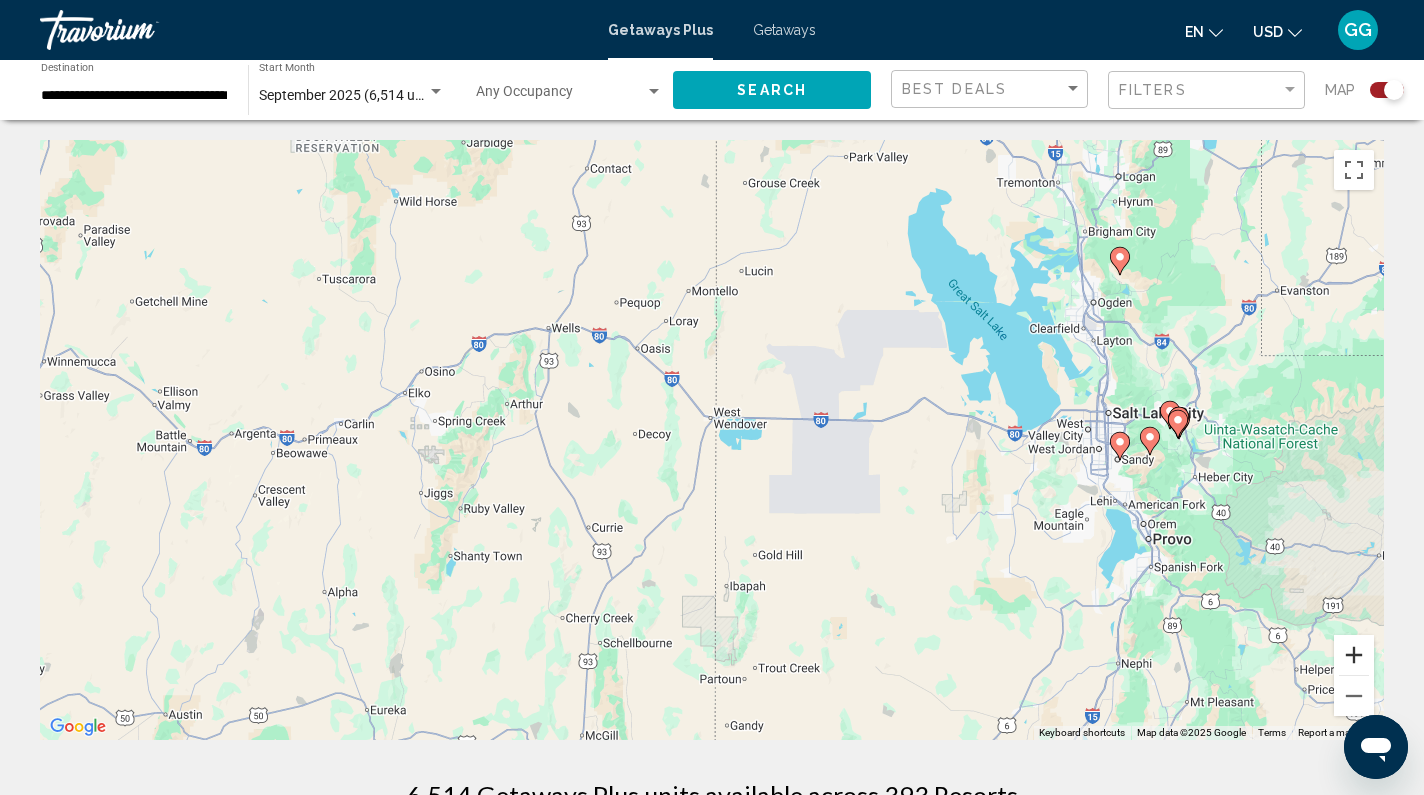 click at bounding box center (1354, 655) 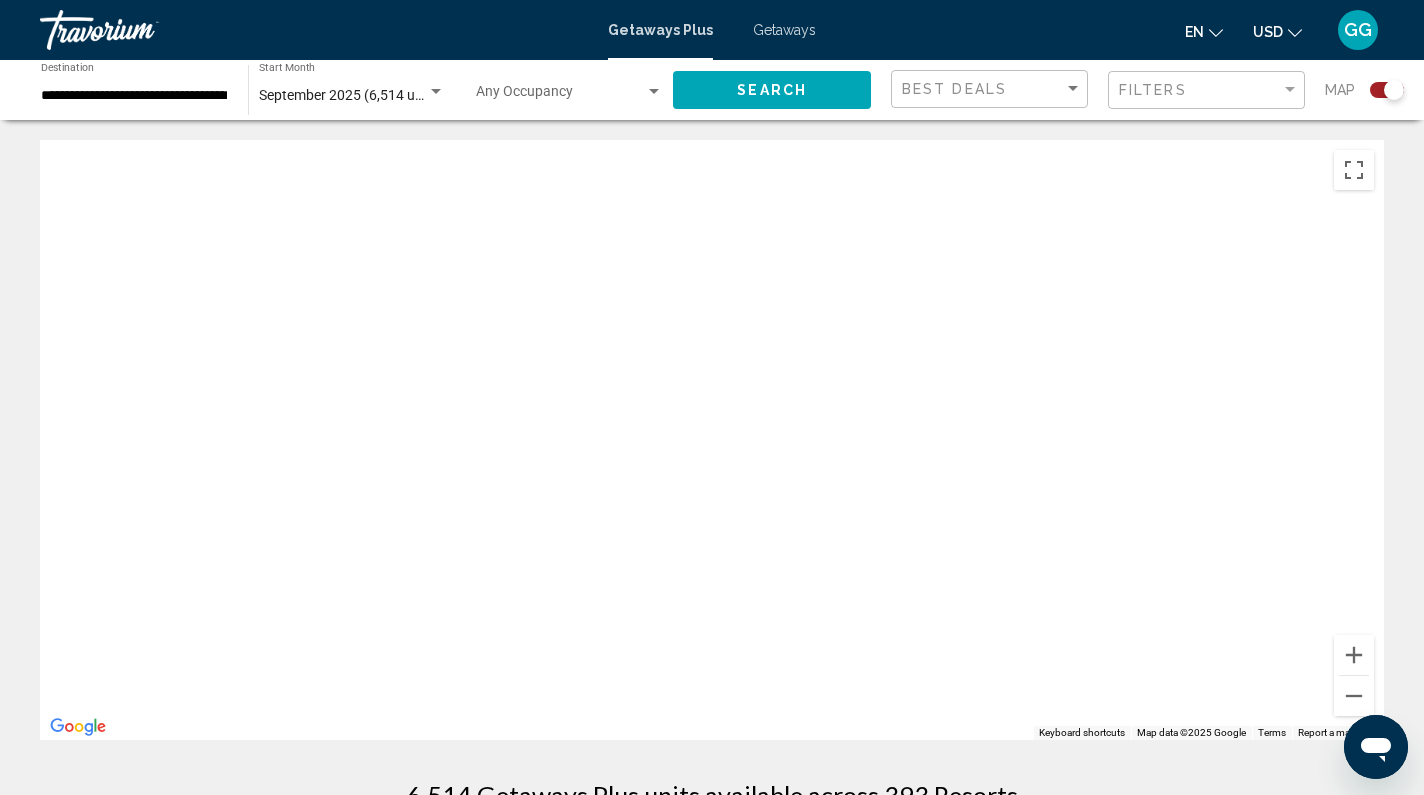 drag, startPoint x: 388, startPoint y: 620, endPoint x: 786, endPoint y: 240, distance: 550.2763 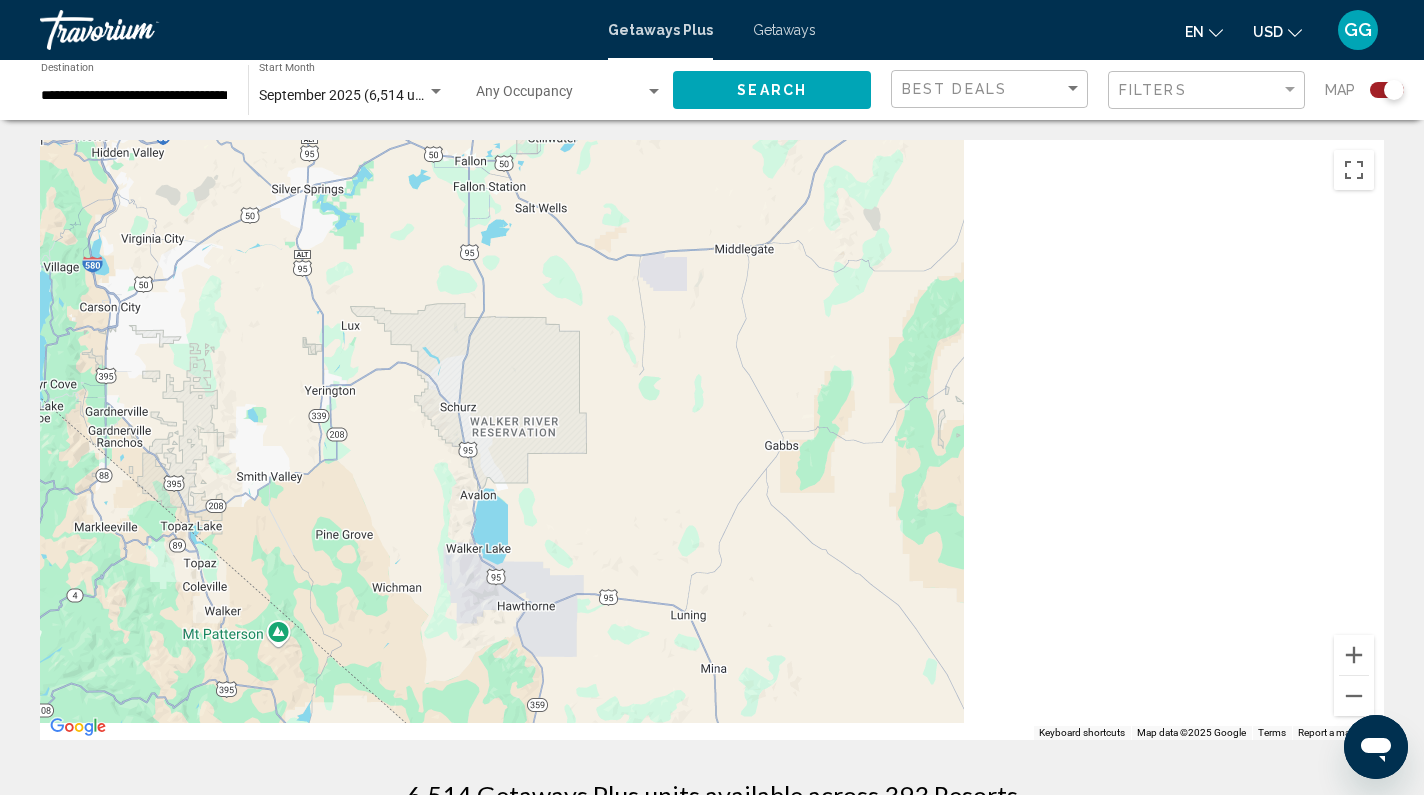 drag, startPoint x: 503, startPoint y: 526, endPoint x: 956, endPoint y: 407, distance: 468.3695 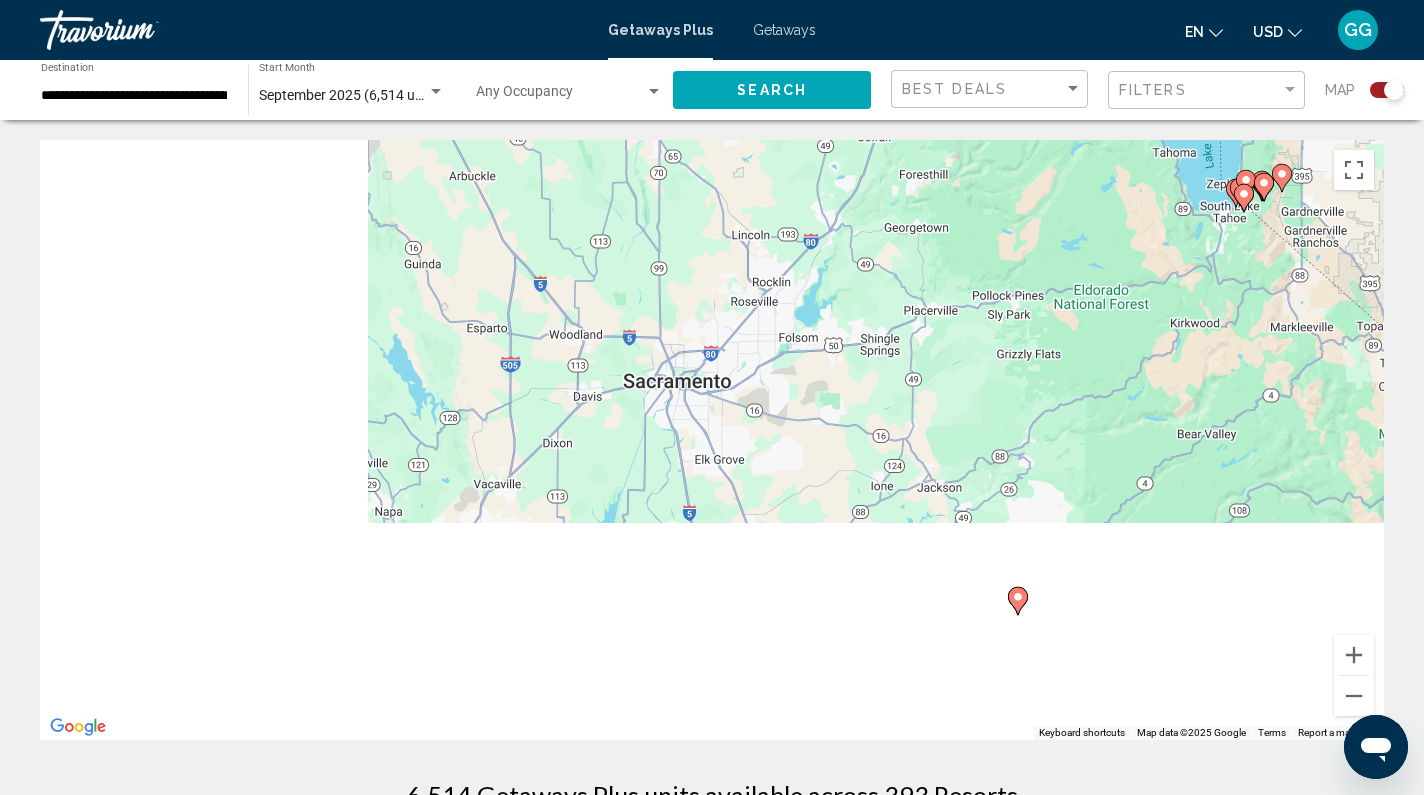 drag, startPoint x: 602, startPoint y: 524, endPoint x: 765, endPoint y: 533, distance: 163.24828 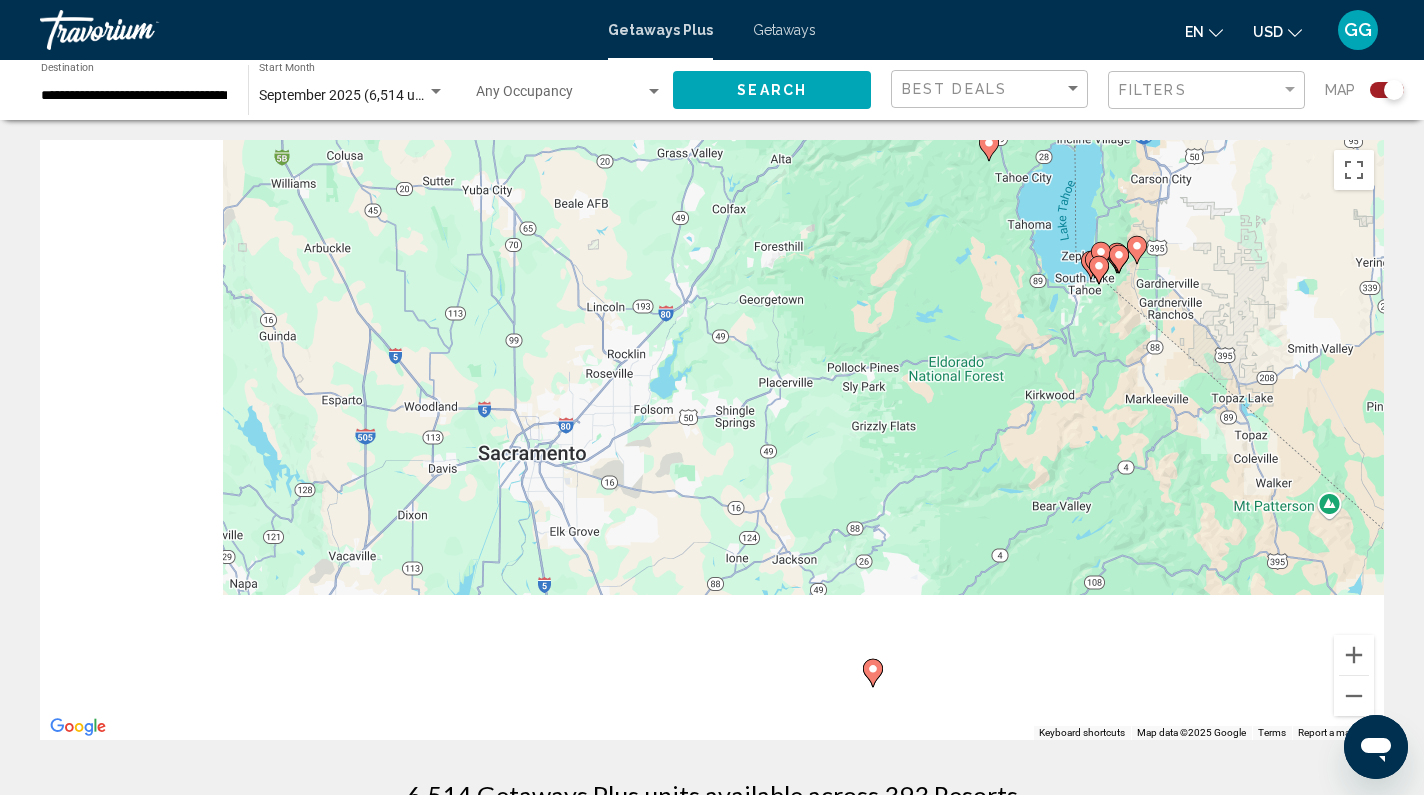drag, startPoint x: 1027, startPoint y: 406, endPoint x: 797, endPoint y: 532, distance: 262.2518 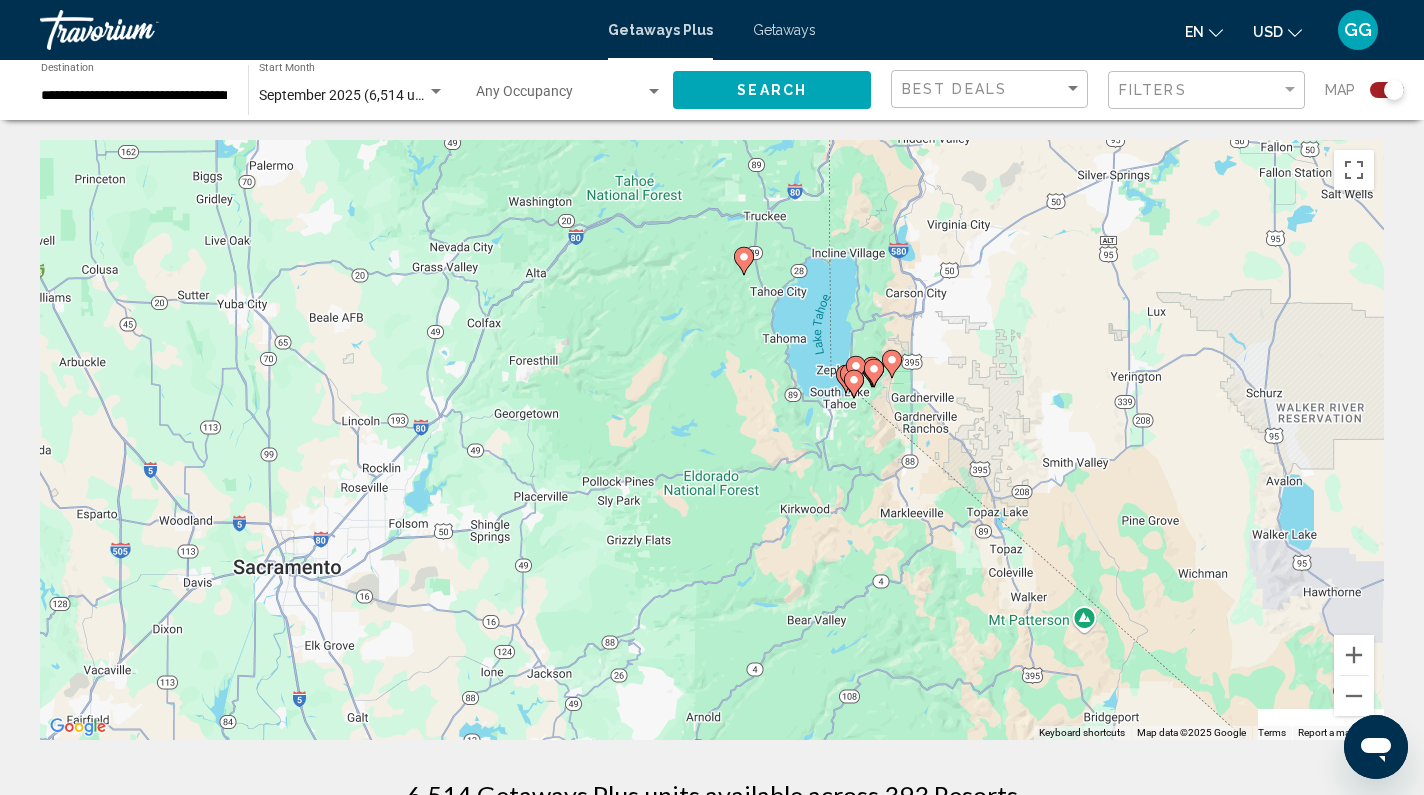 drag, startPoint x: 936, startPoint y: 510, endPoint x: 754, endPoint y: 569, distance: 191.32433 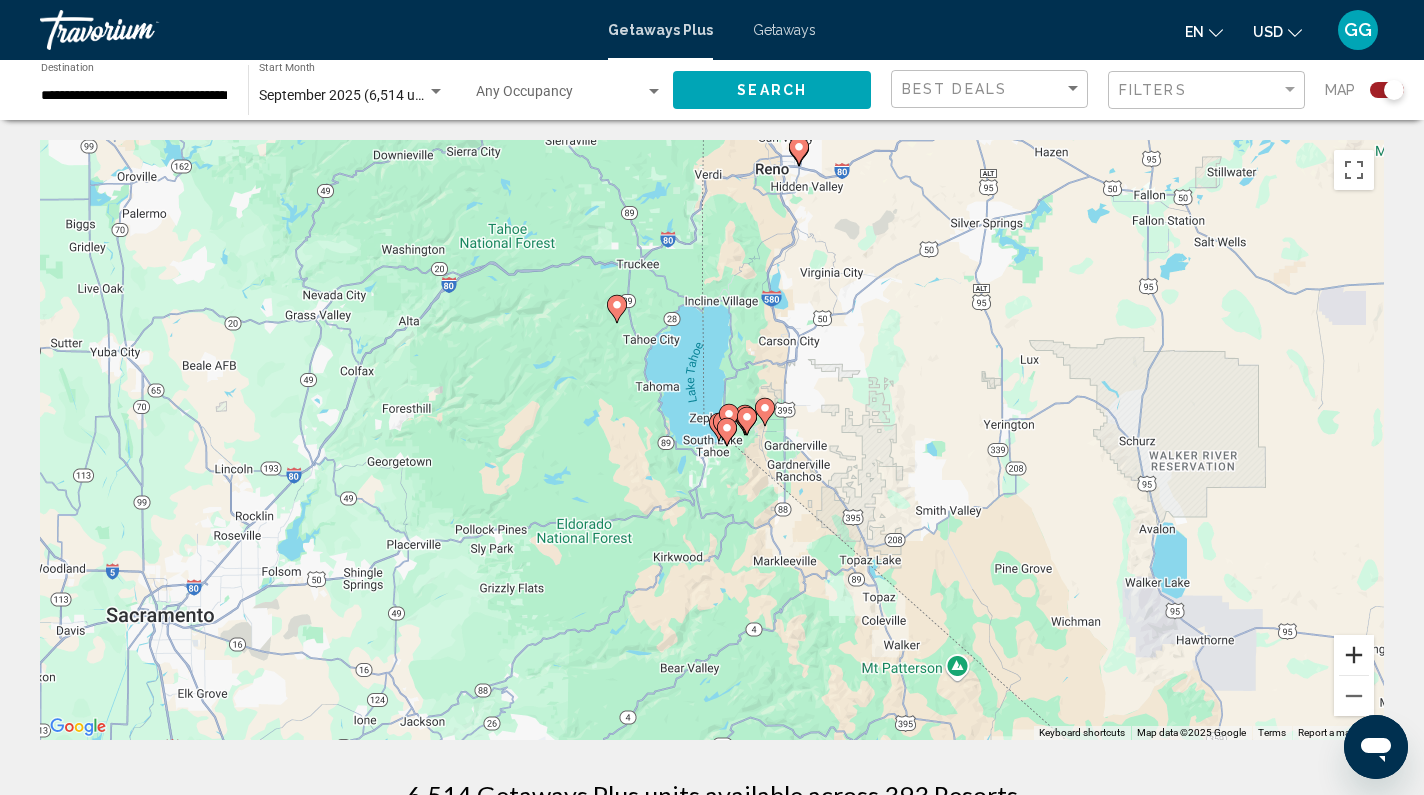 click at bounding box center (1354, 655) 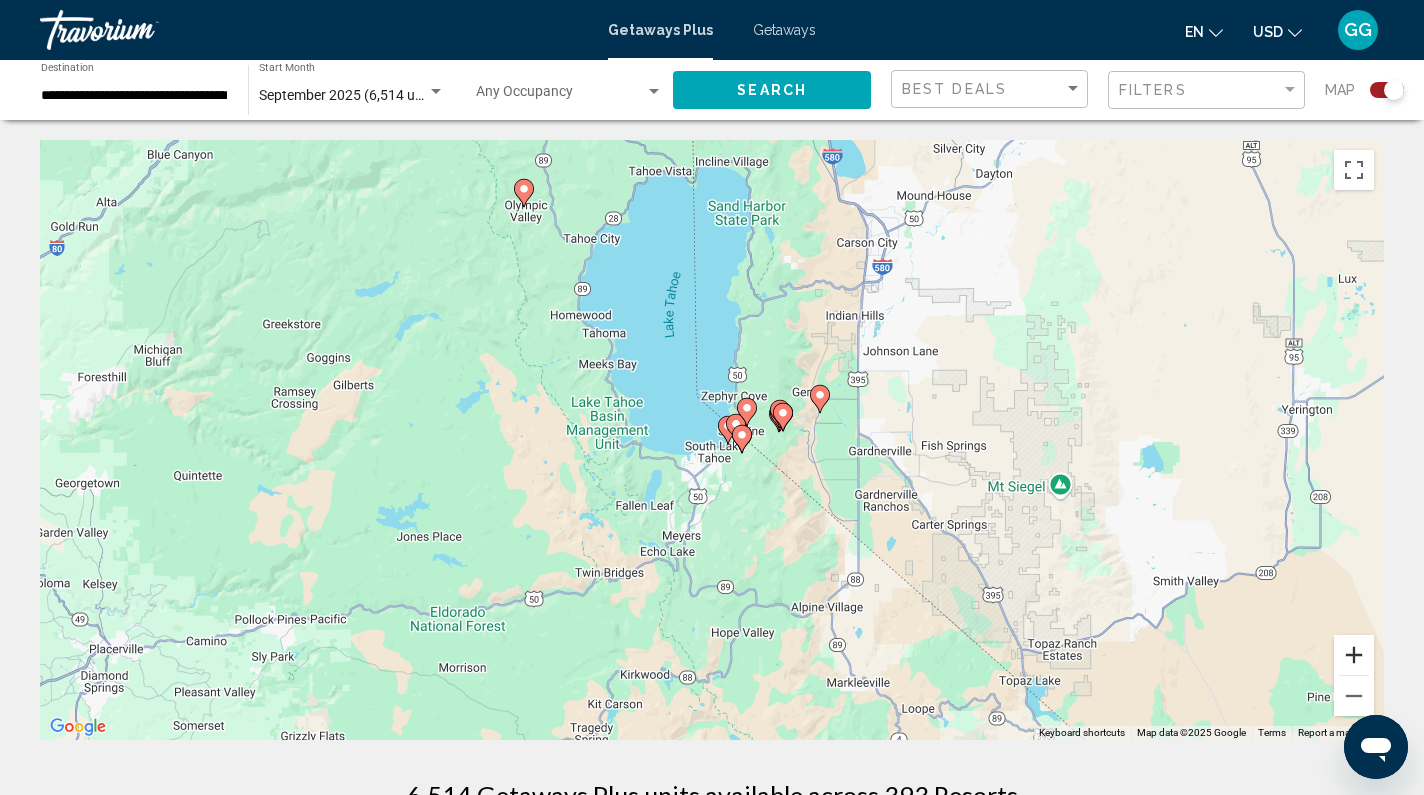 click at bounding box center (1354, 655) 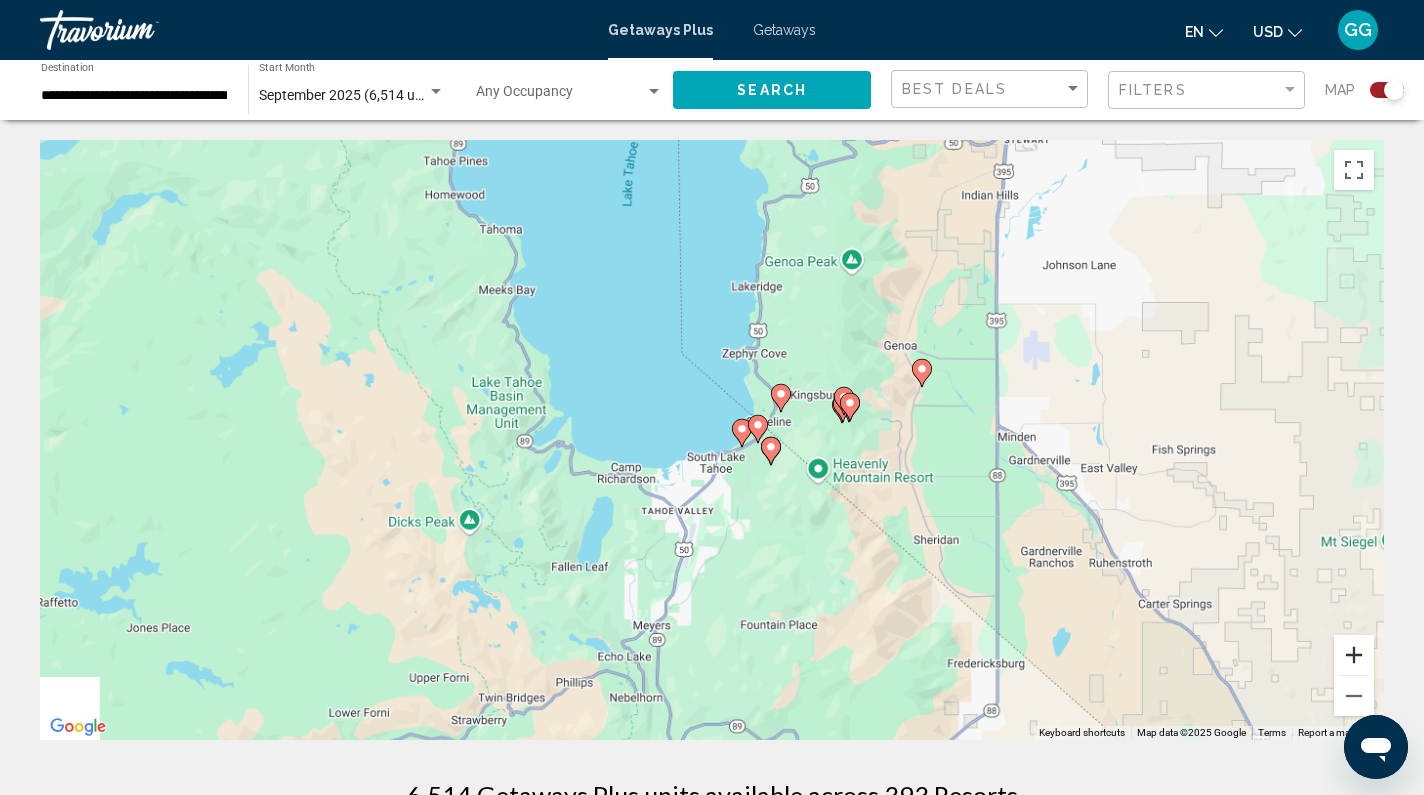 click at bounding box center (1354, 655) 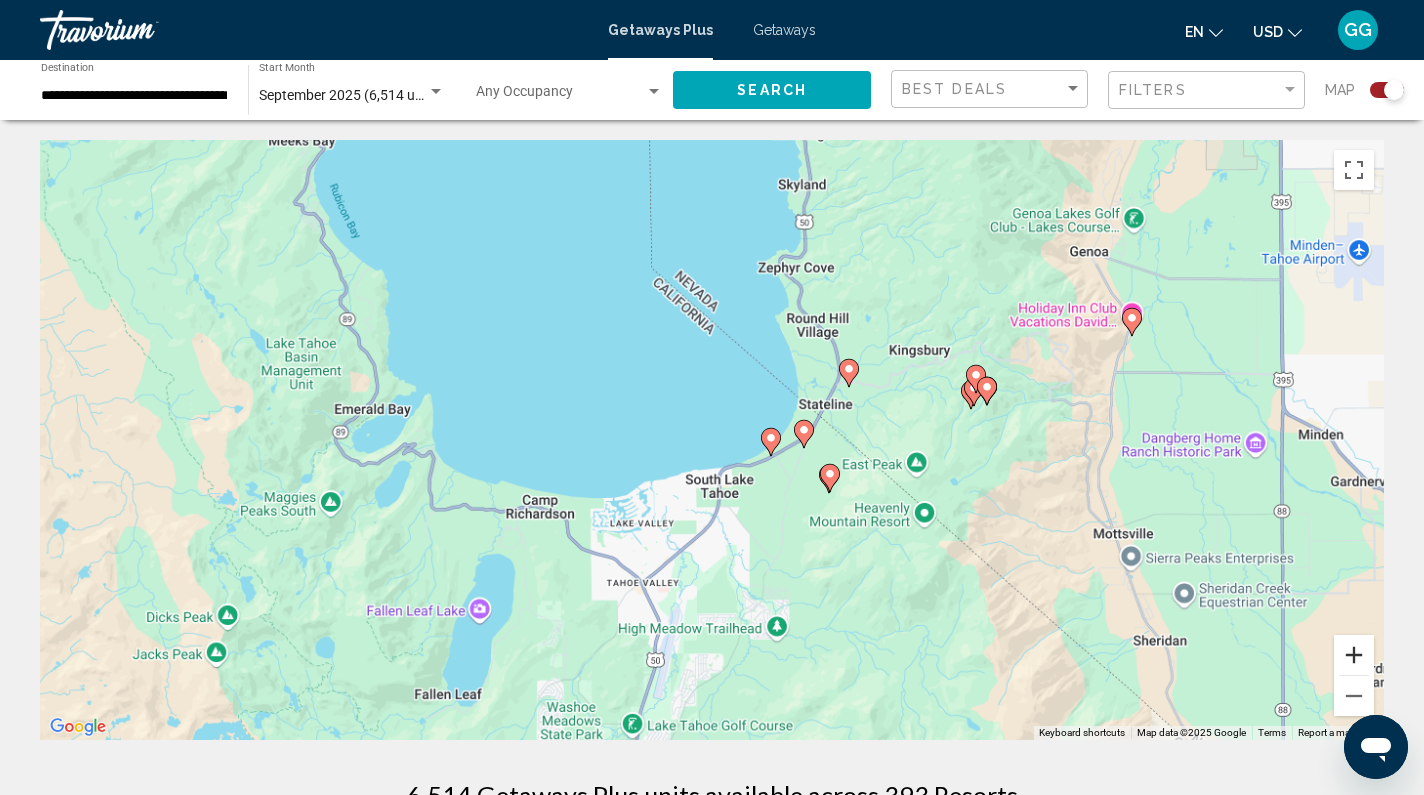 click at bounding box center (1354, 655) 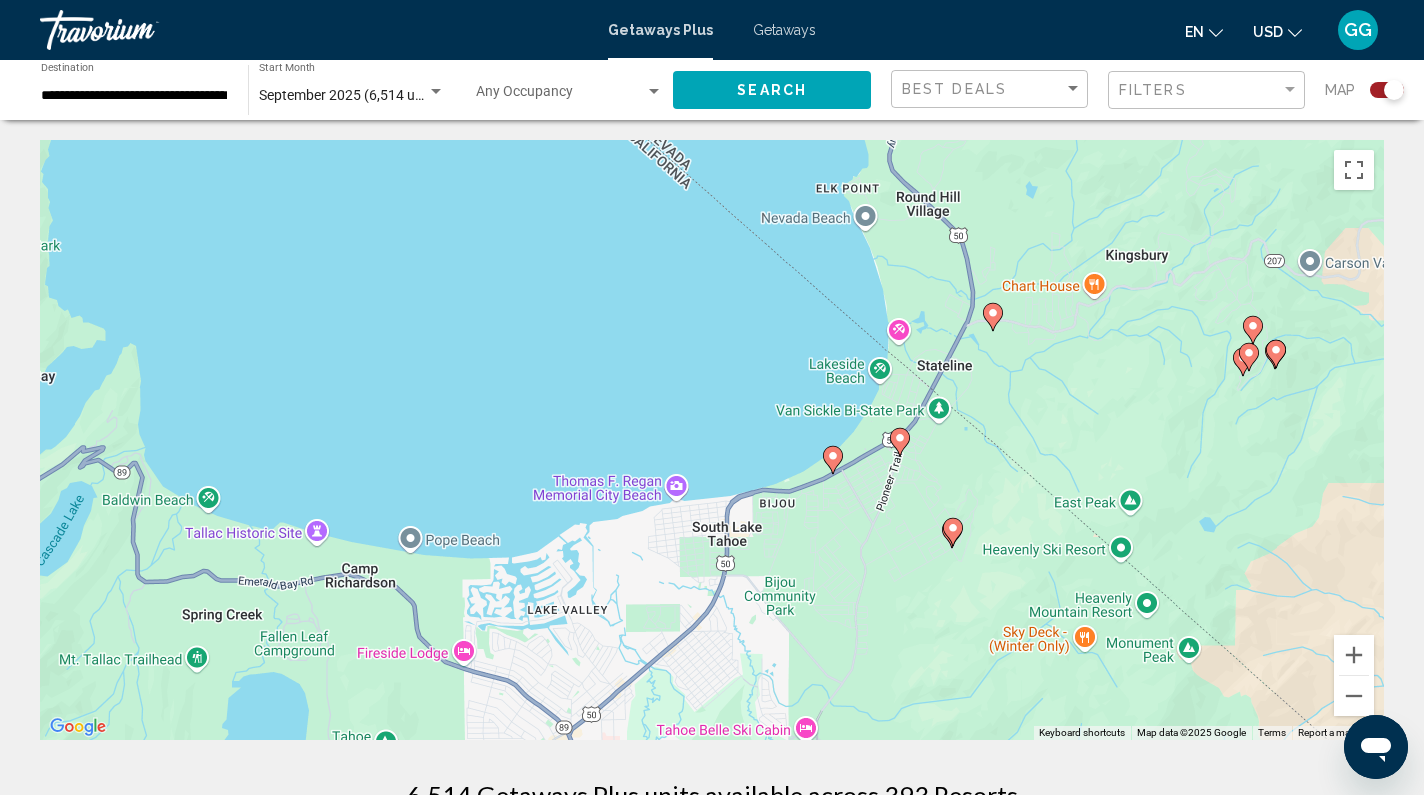 scroll, scrollTop: 0, scrollLeft: 0, axis: both 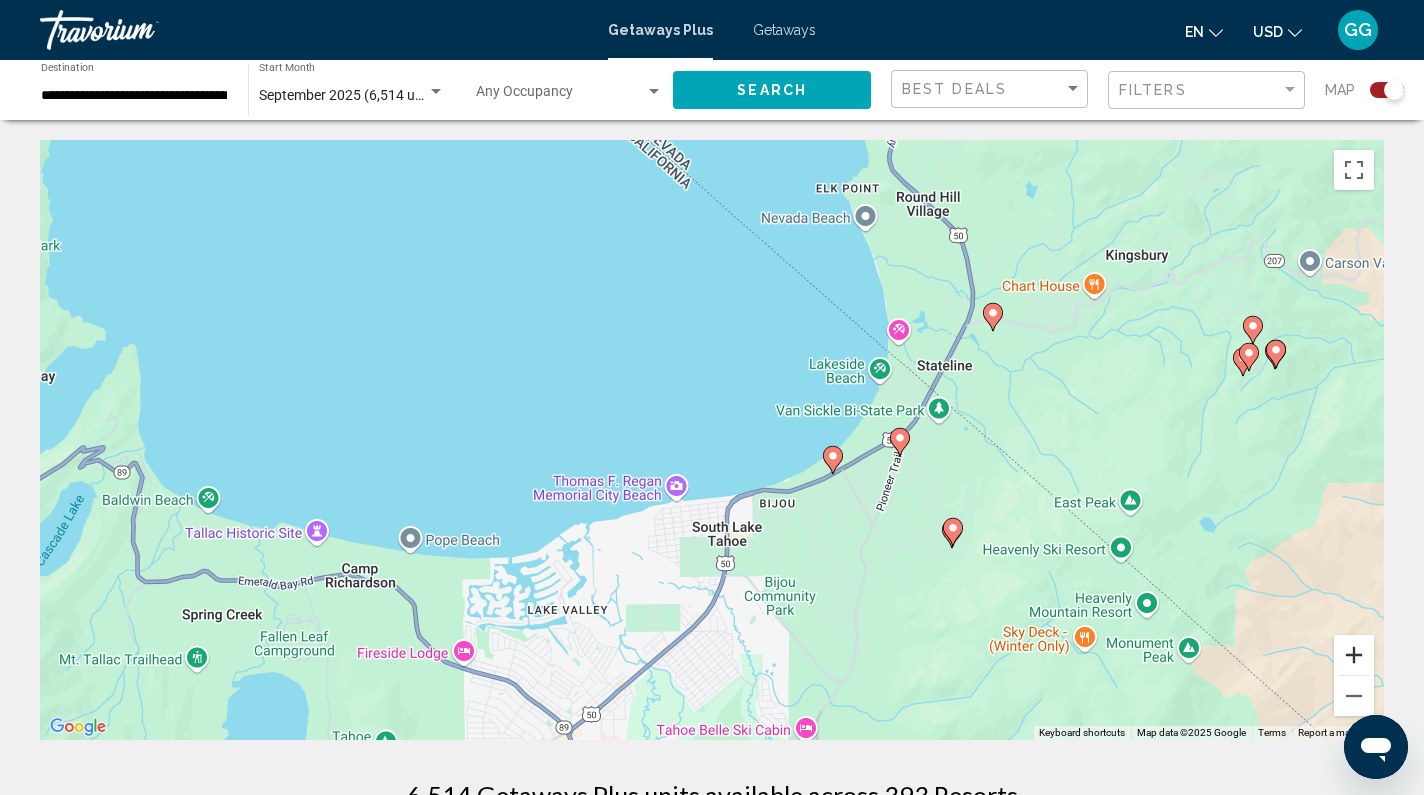 click at bounding box center (1354, 655) 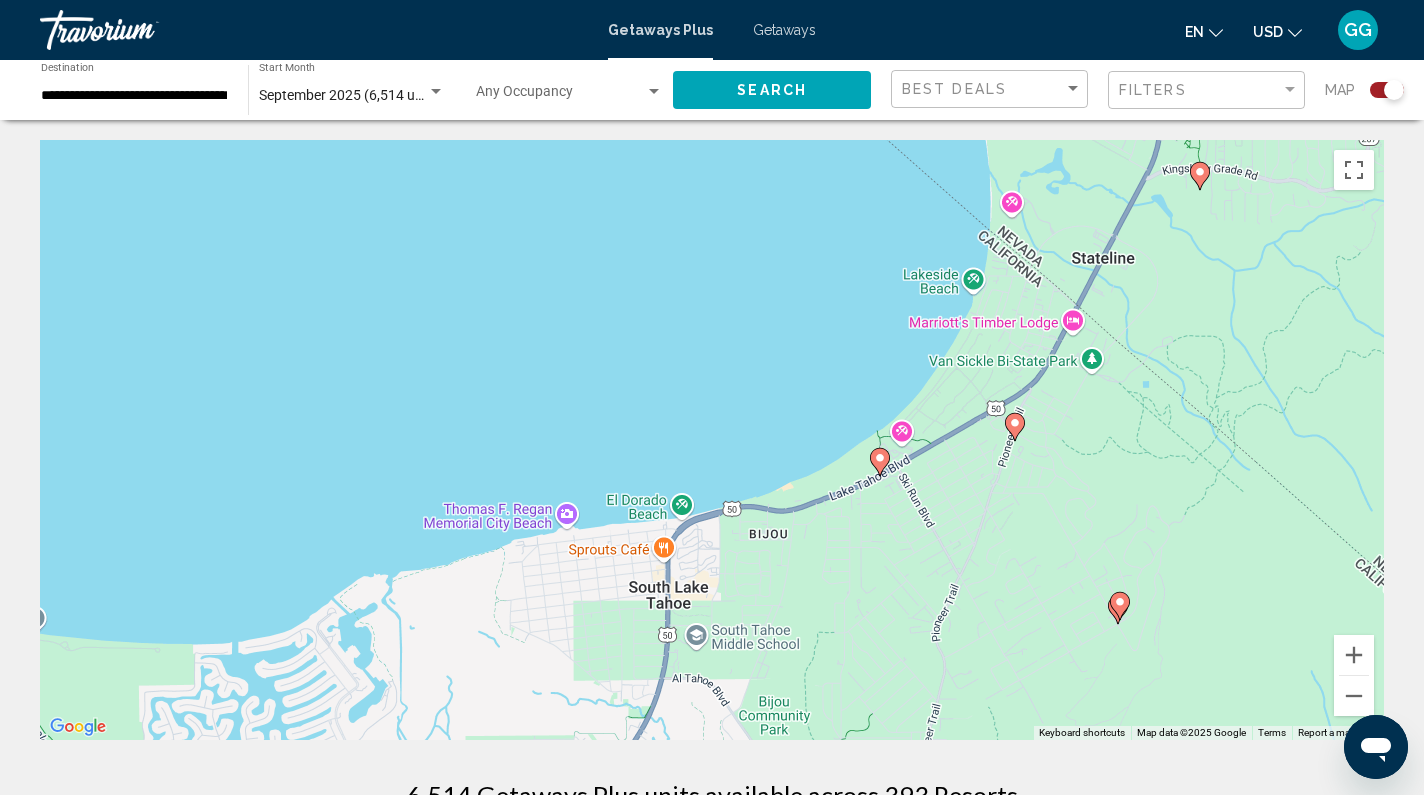 drag, startPoint x: 1245, startPoint y: 542, endPoint x: 1095, endPoint y: 474, distance: 164.69365 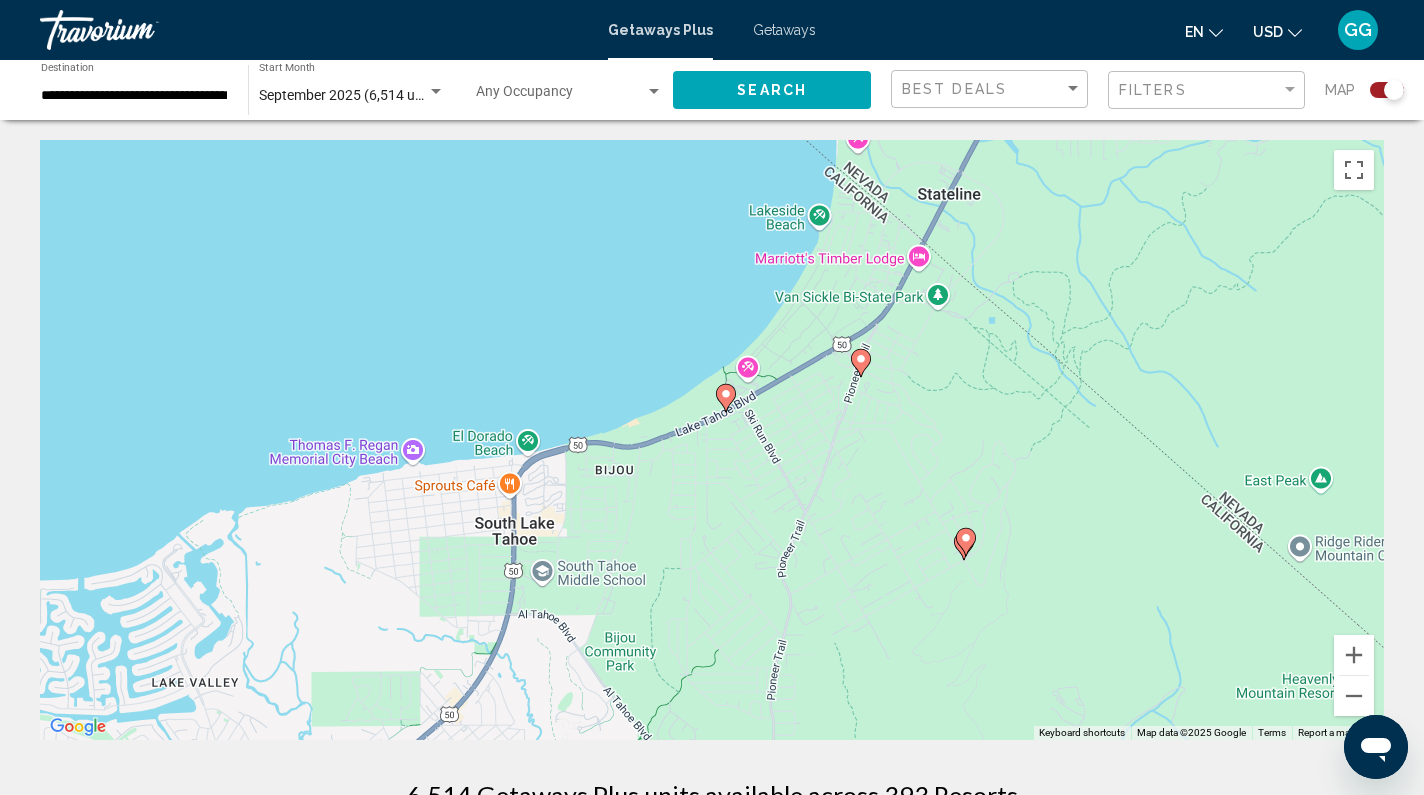 drag, startPoint x: 1138, startPoint y: 573, endPoint x: 1019, endPoint y: 527, distance: 127.581345 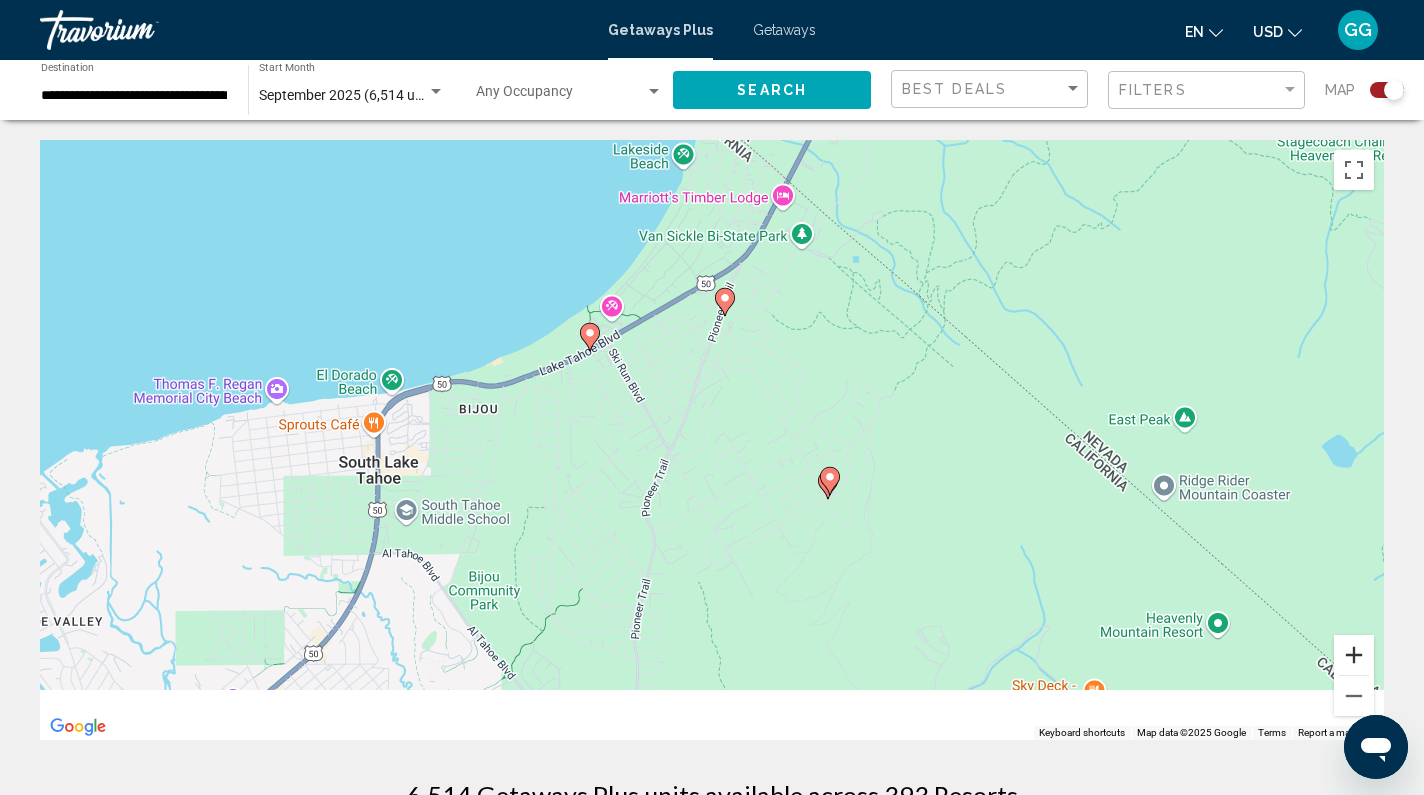 click at bounding box center (1354, 655) 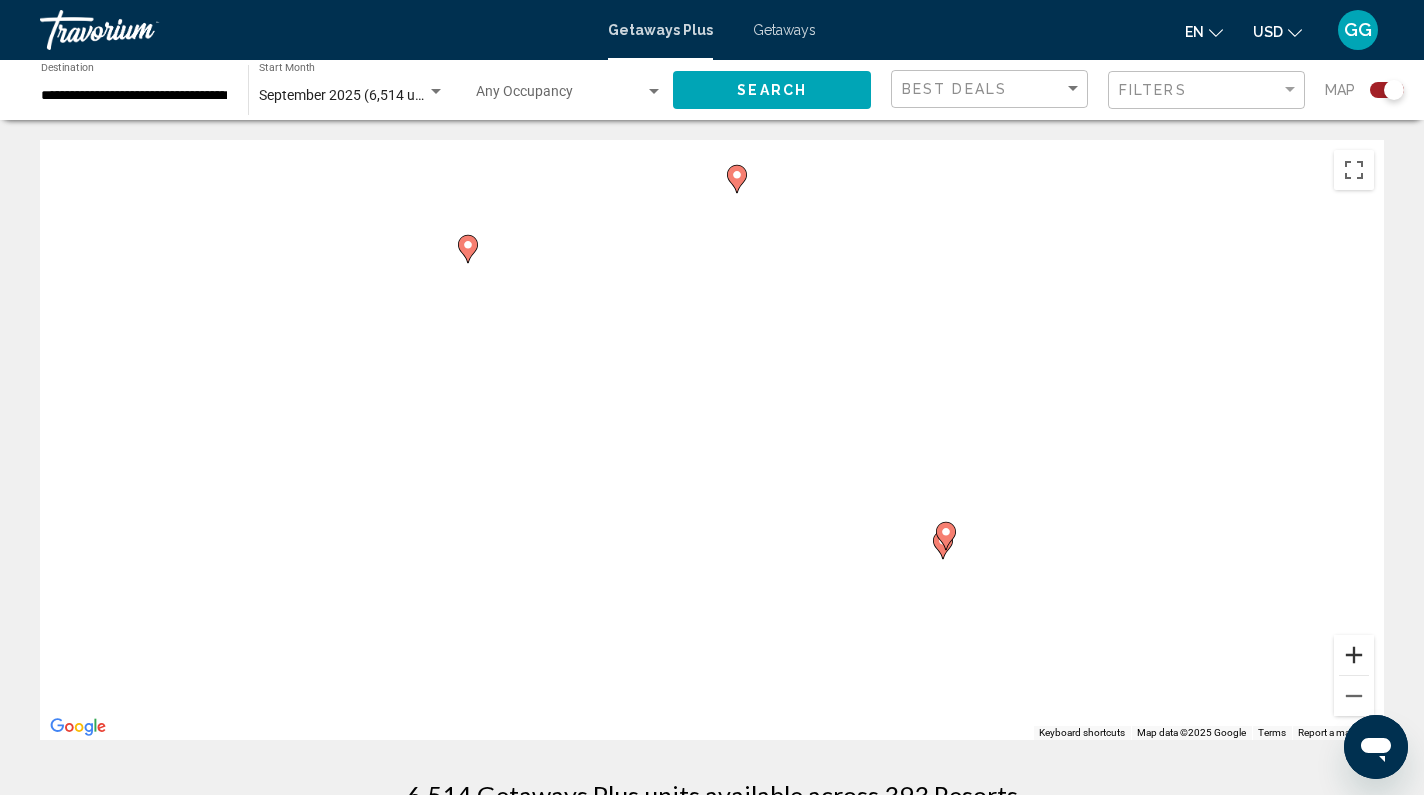 click at bounding box center [1354, 655] 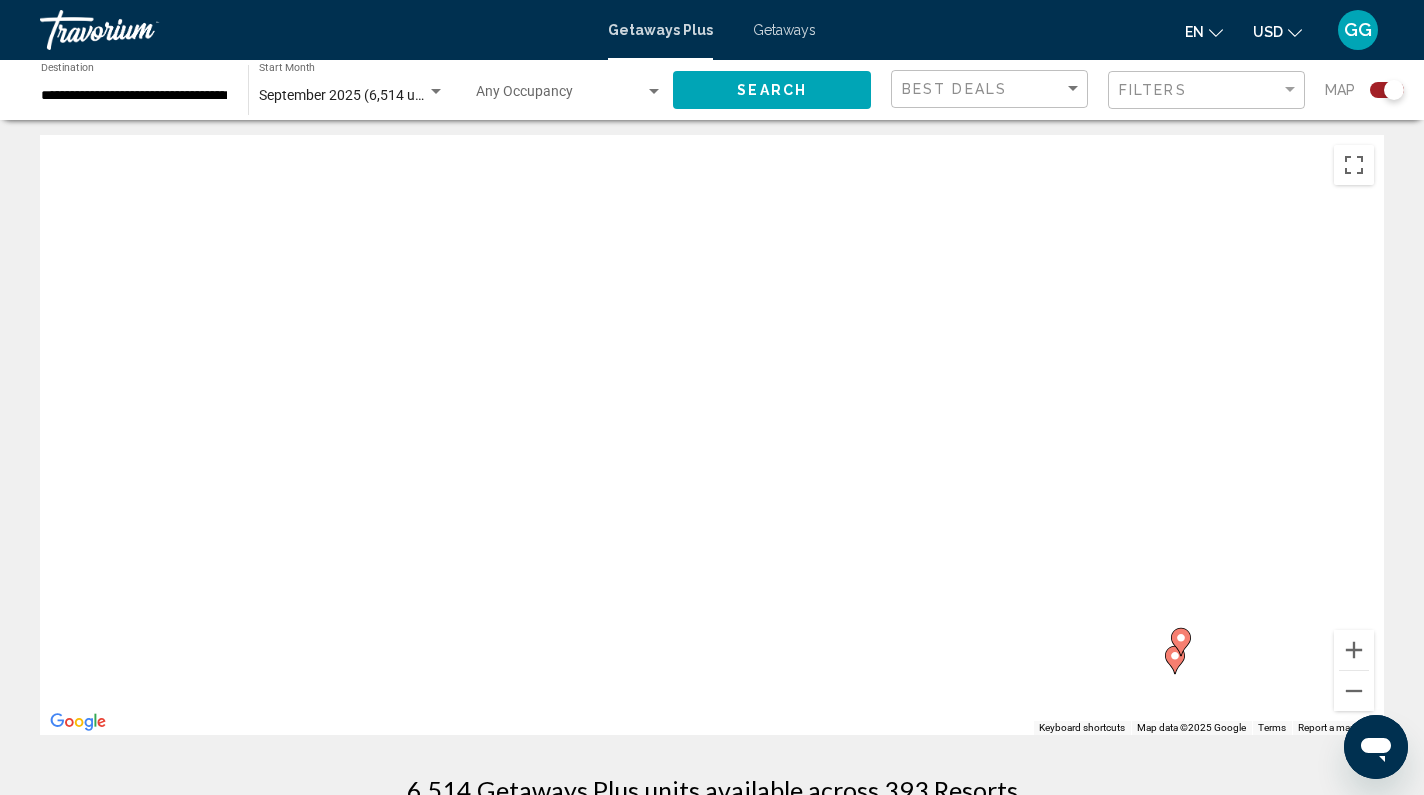 scroll, scrollTop: 7, scrollLeft: 0, axis: vertical 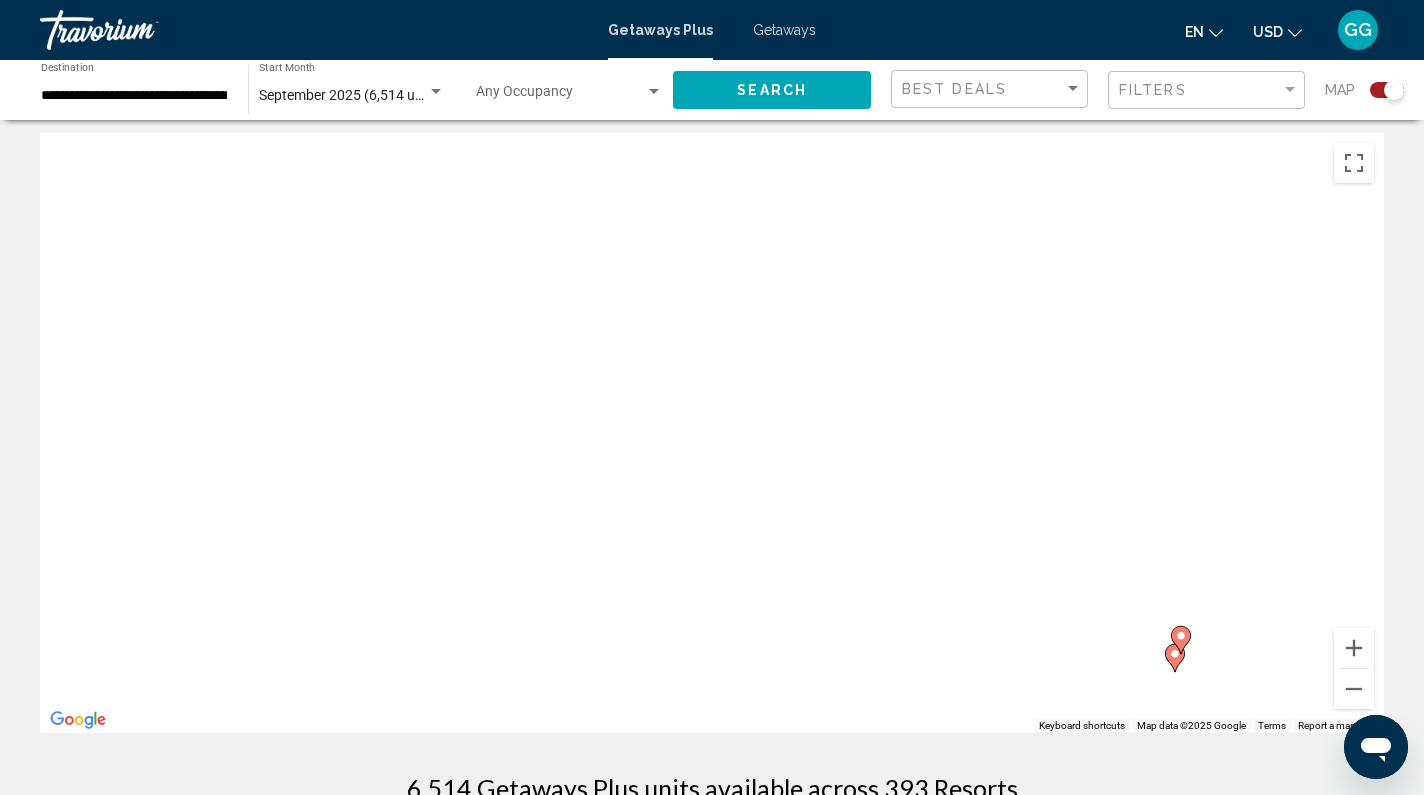click 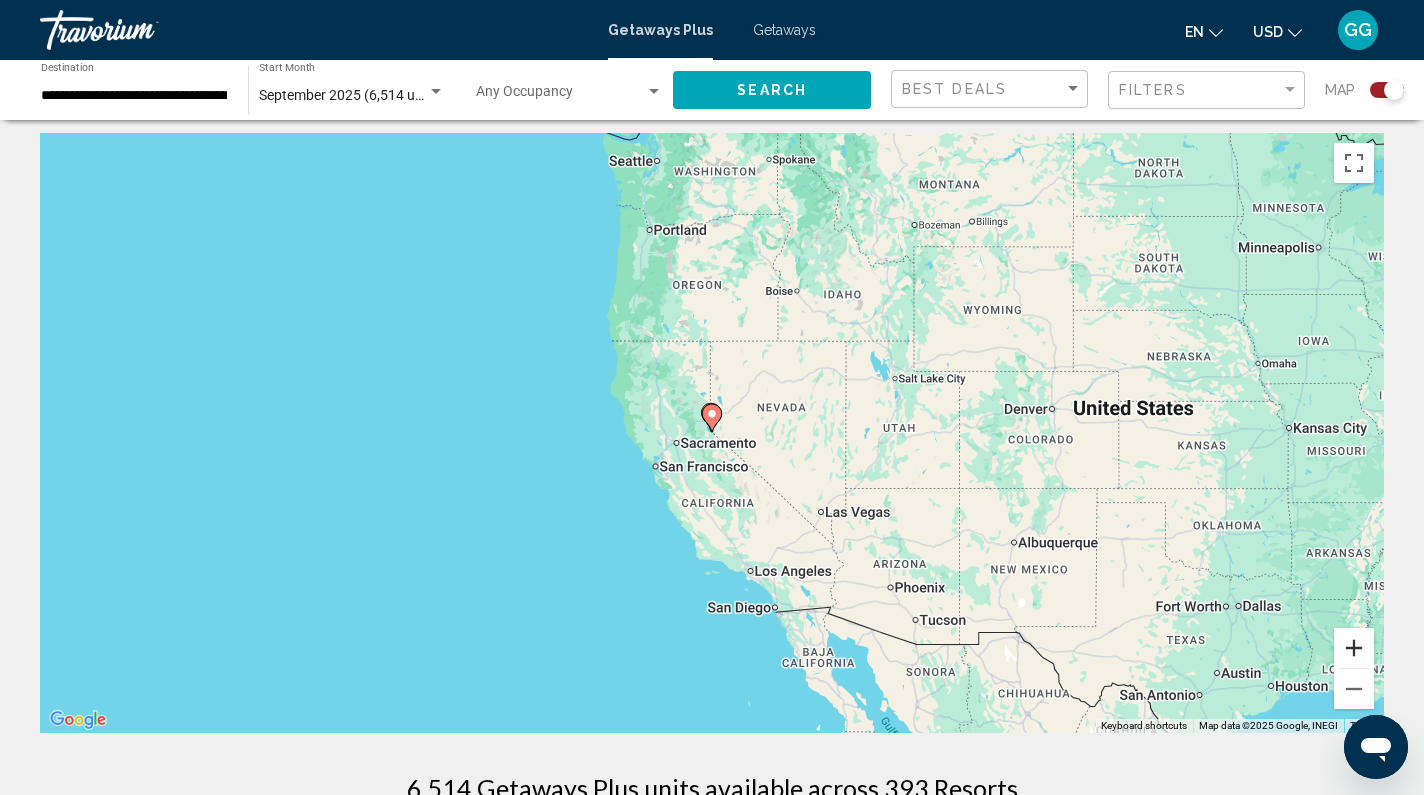 click at bounding box center [1354, 648] 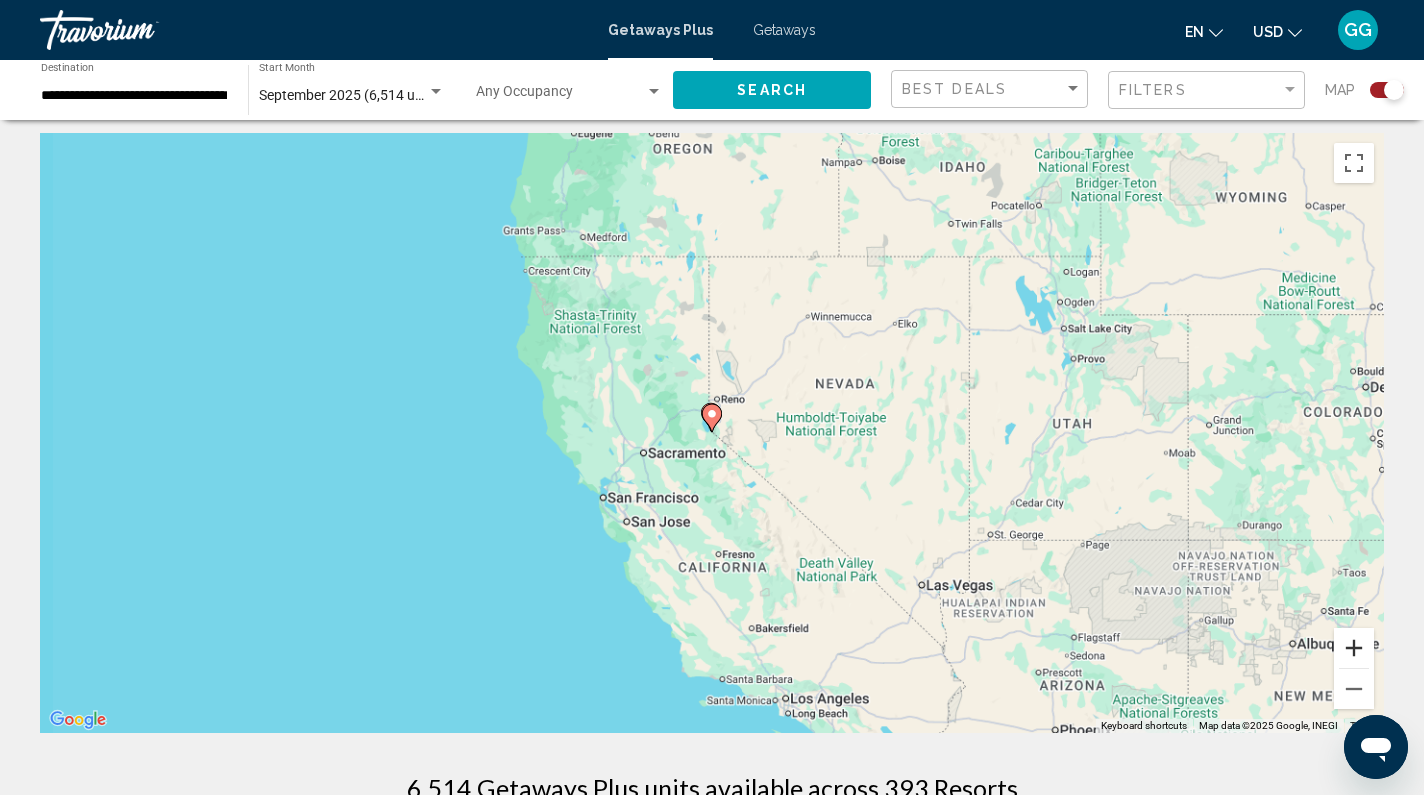 click at bounding box center (1354, 648) 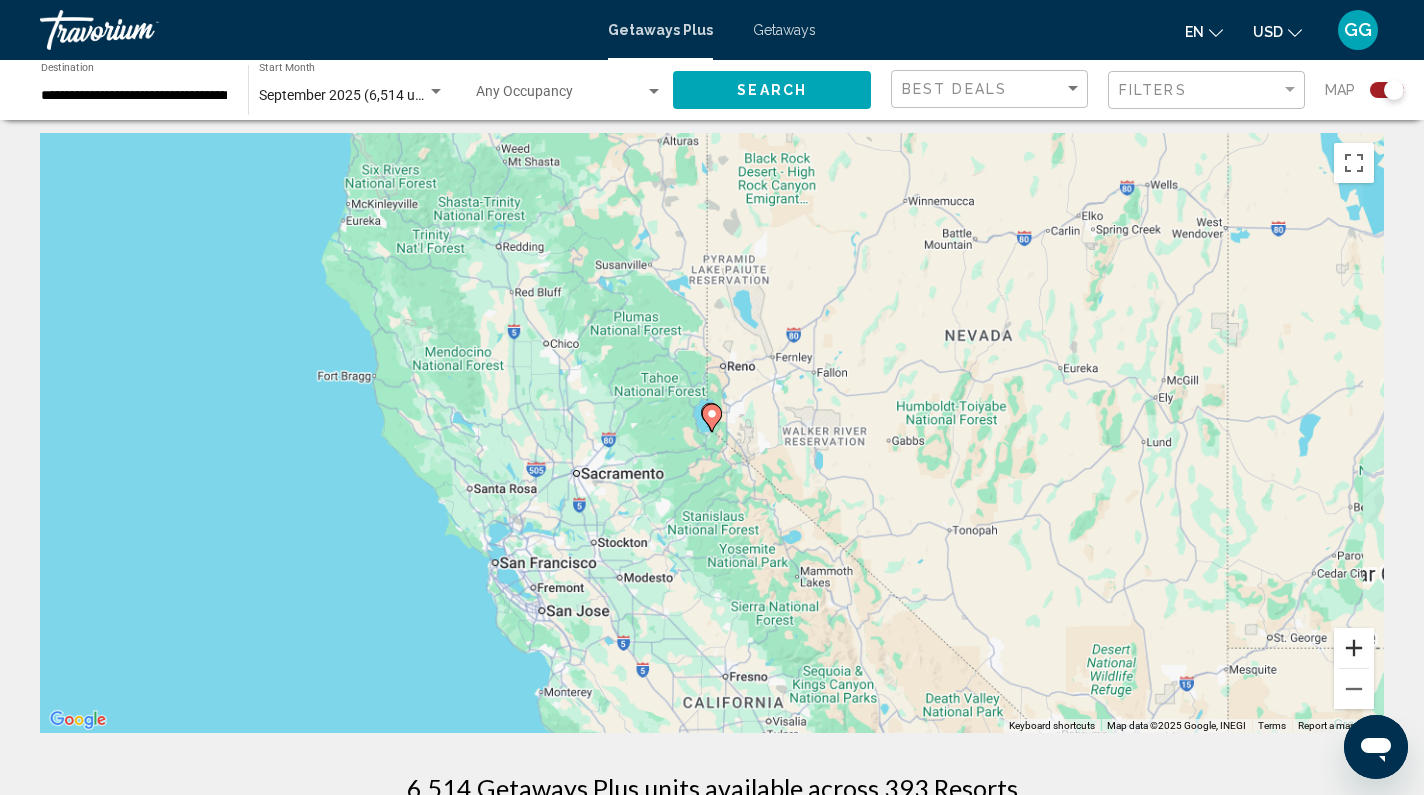 click at bounding box center (1354, 648) 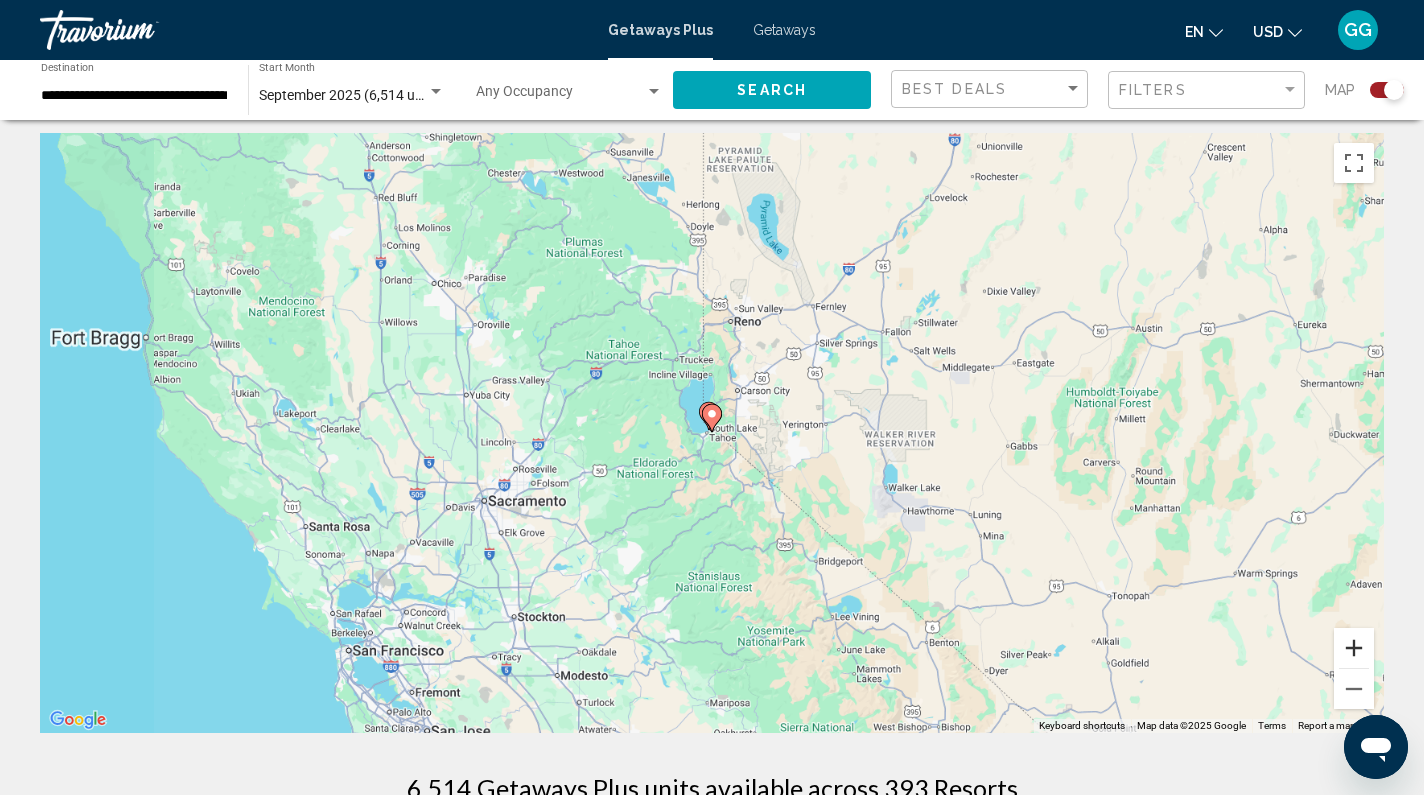 click at bounding box center [1354, 648] 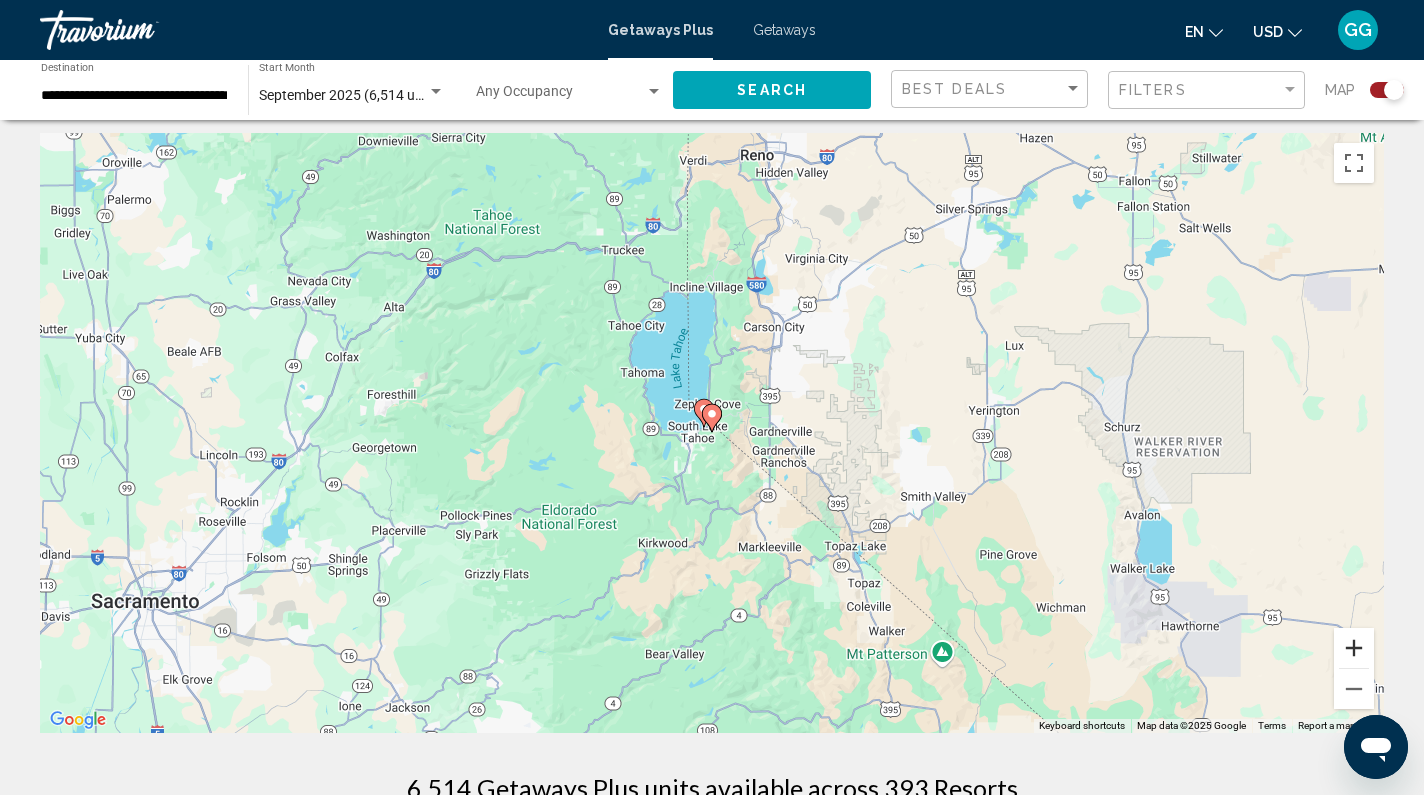 click at bounding box center [1354, 648] 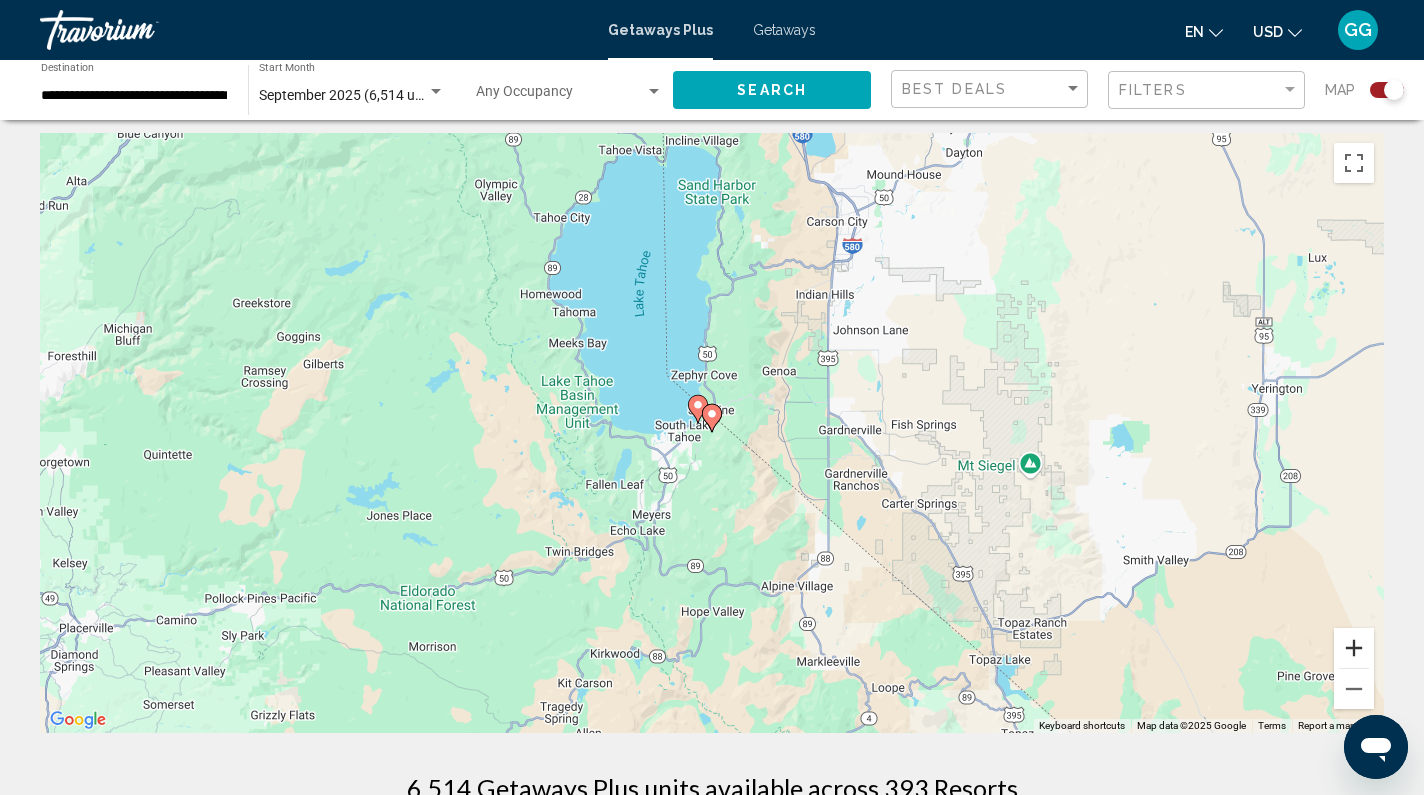 click at bounding box center (1354, 648) 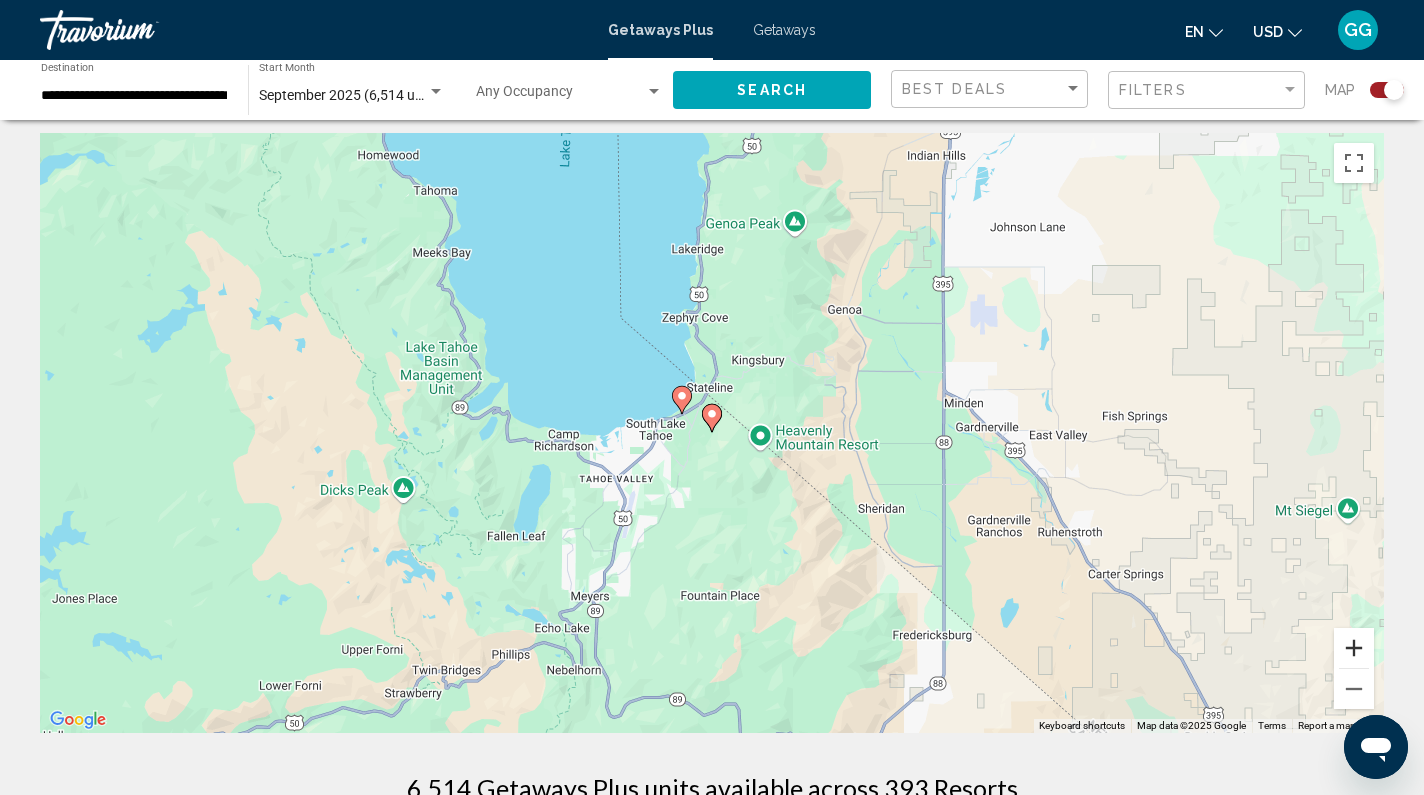 click at bounding box center (1354, 648) 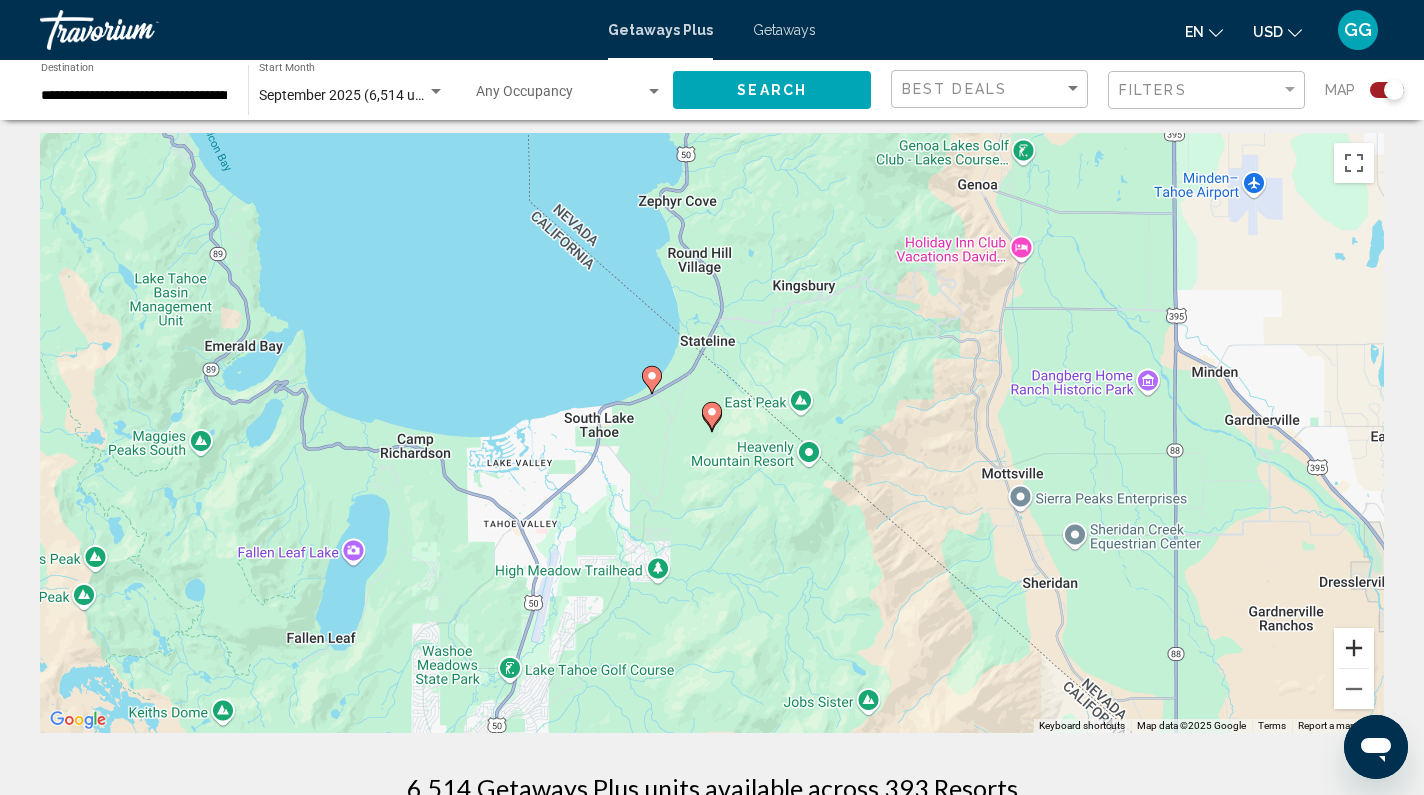 click at bounding box center [1354, 648] 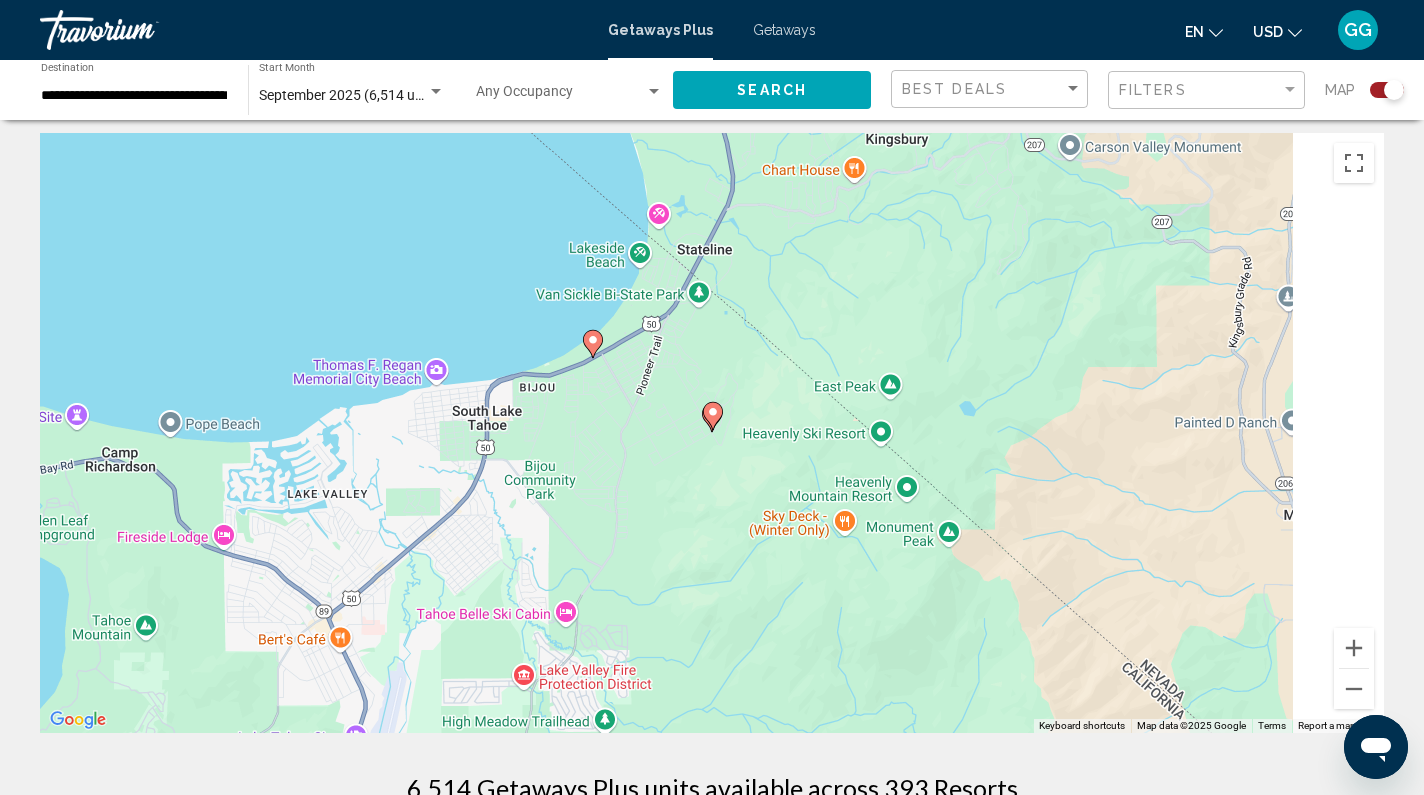 click 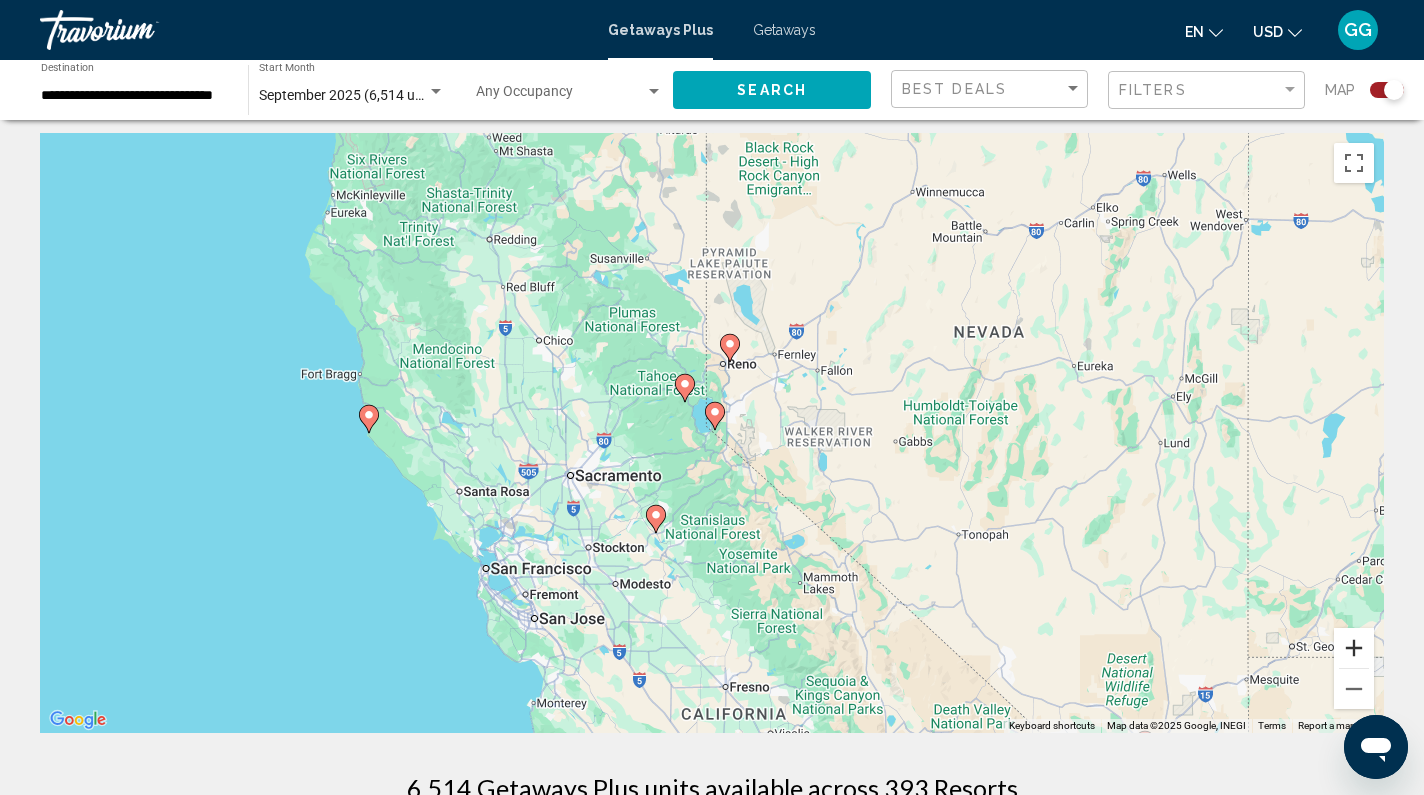click at bounding box center [1354, 648] 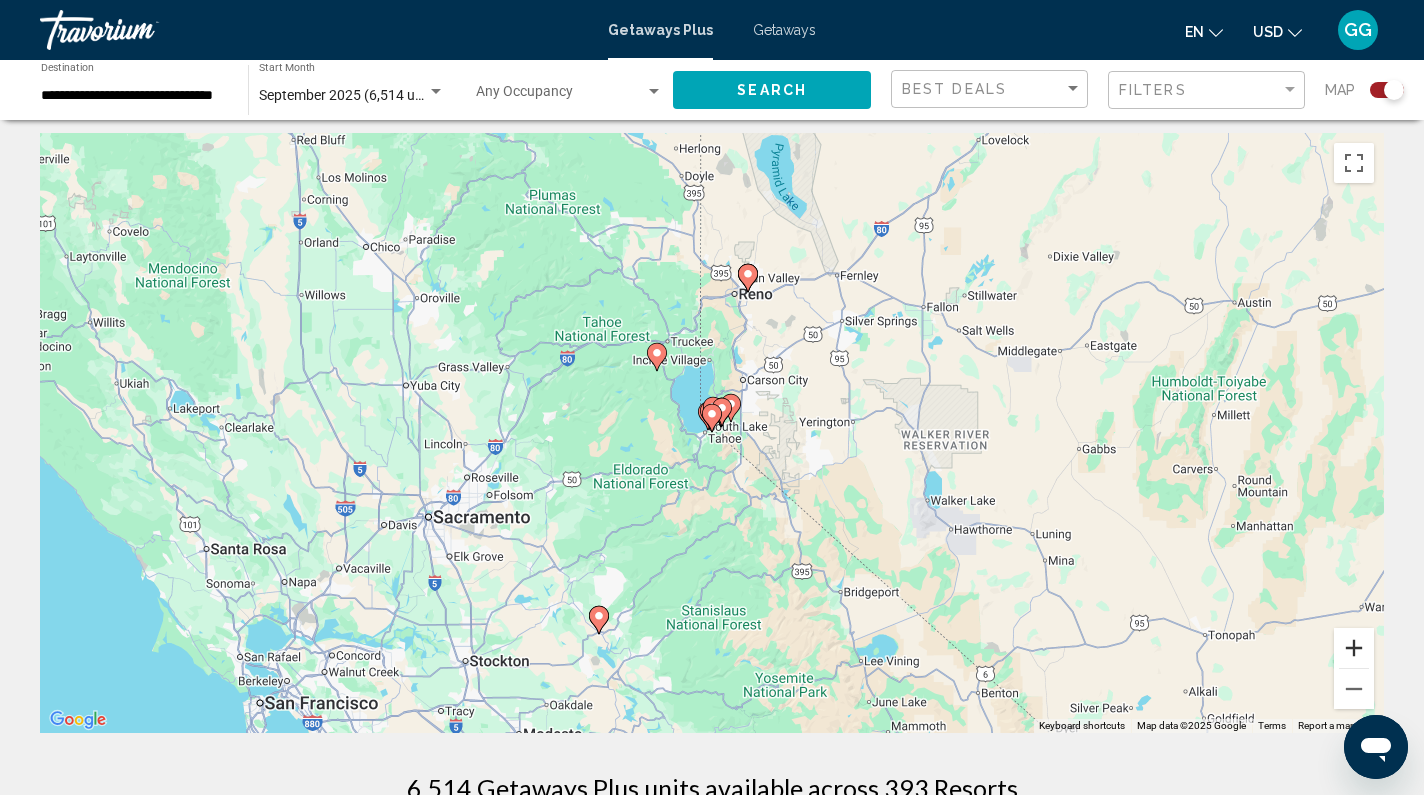 click at bounding box center (1354, 648) 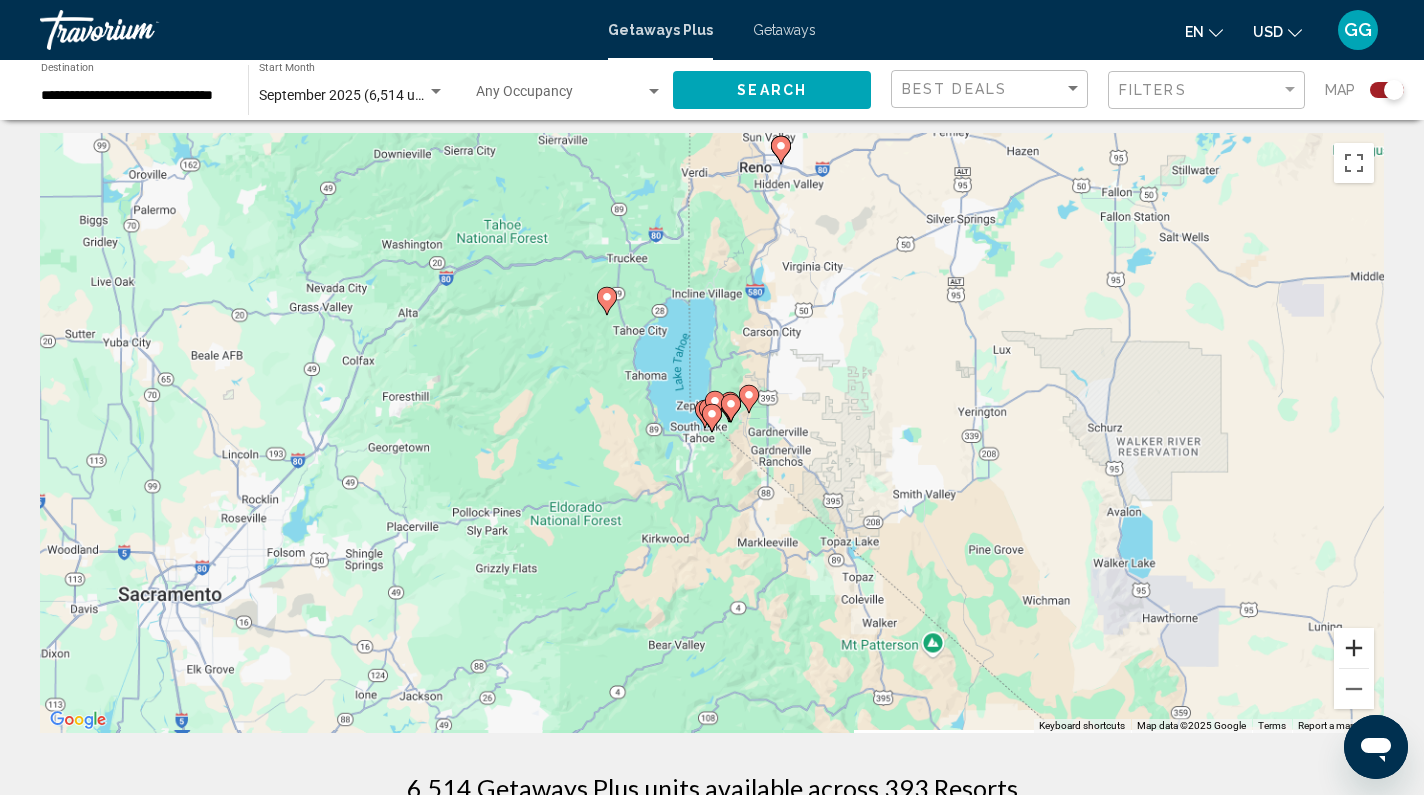 click at bounding box center [1354, 648] 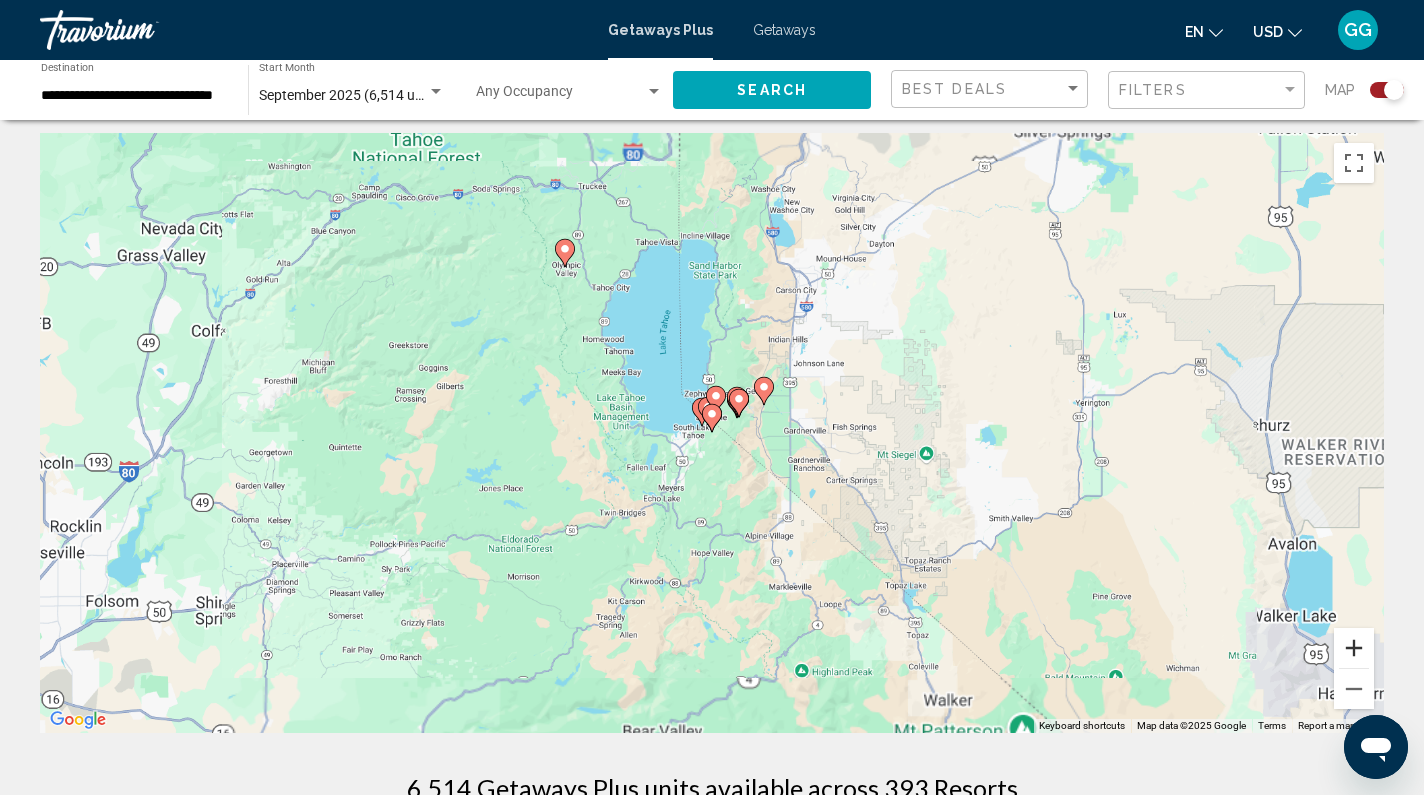 click at bounding box center (1354, 648) 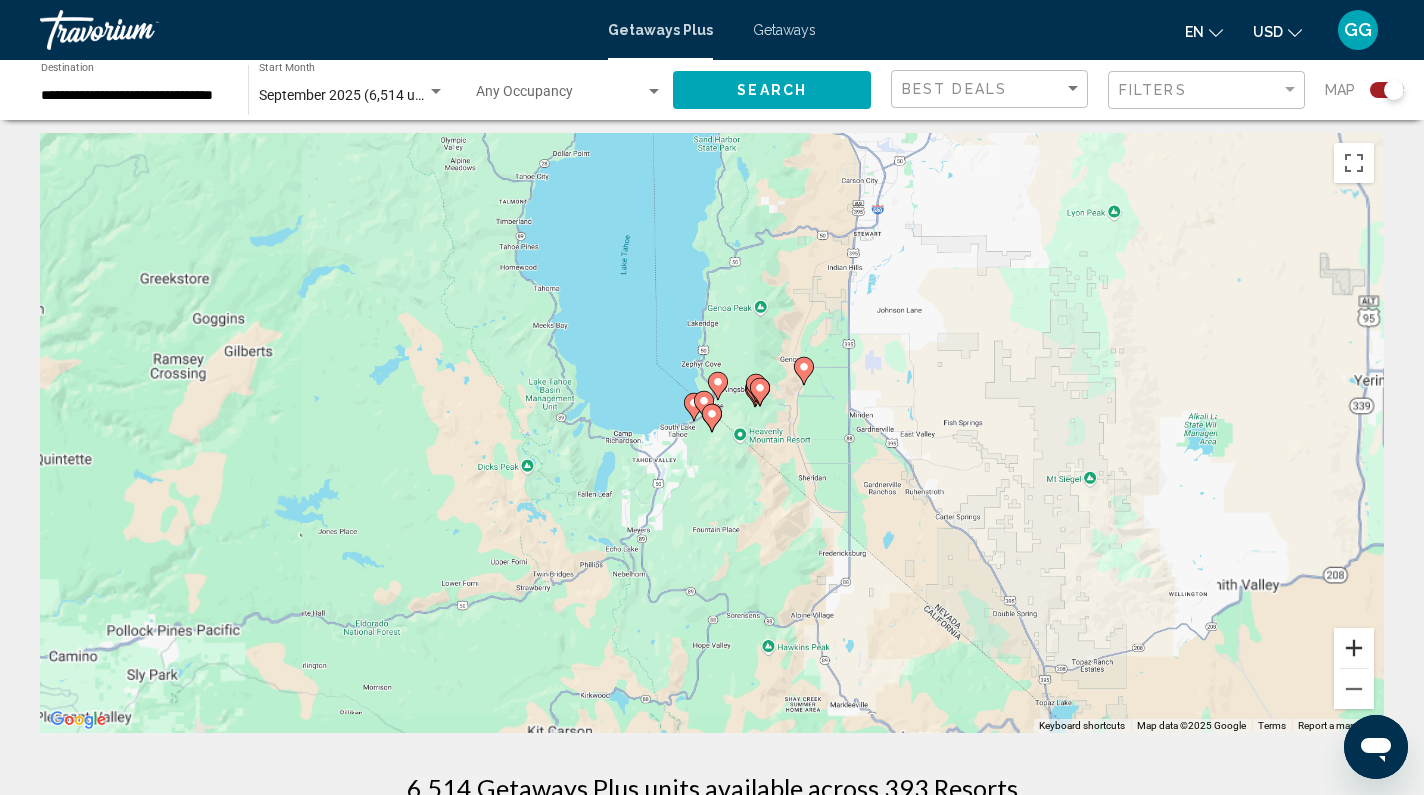 click at bounding box center (1354, 648) 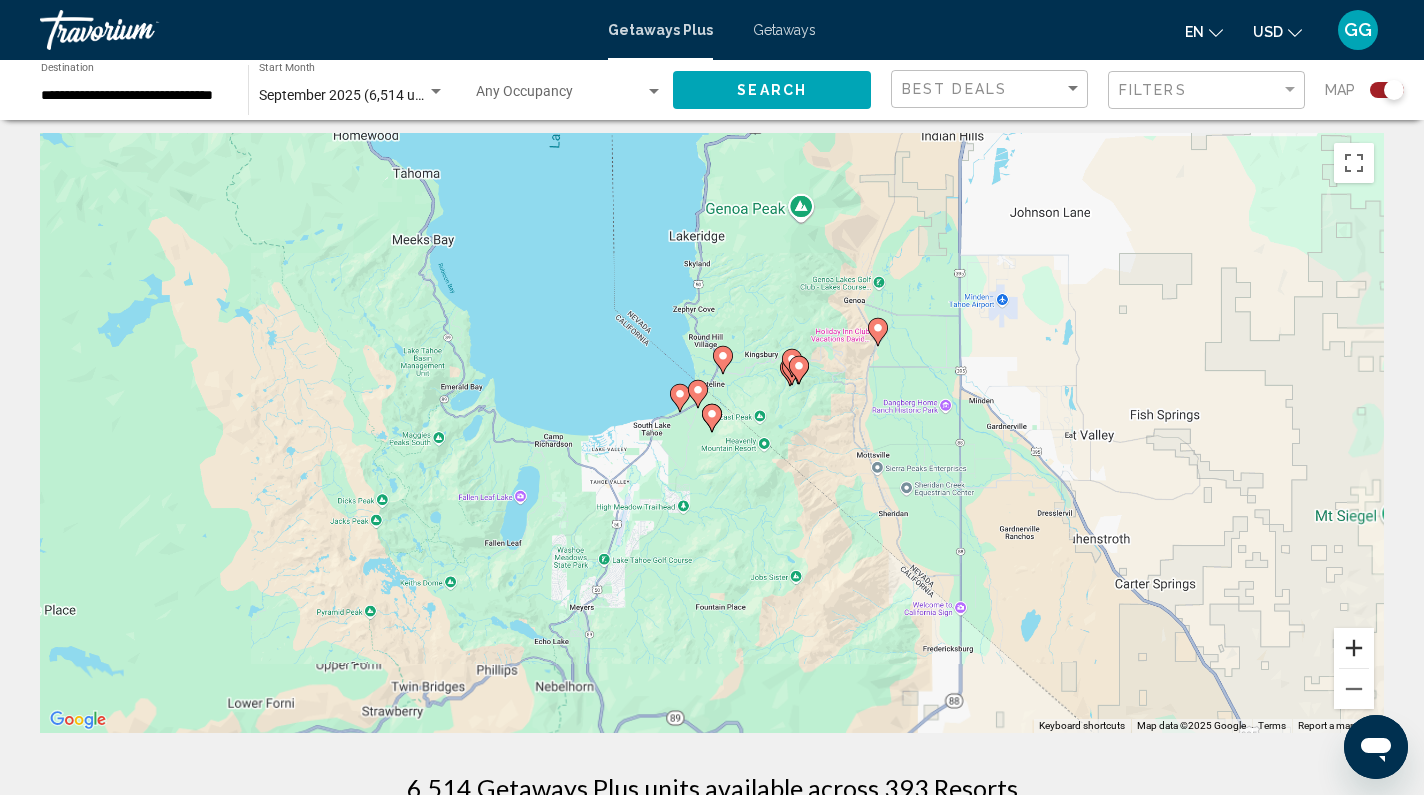 click at bounding box center (1354, 648) 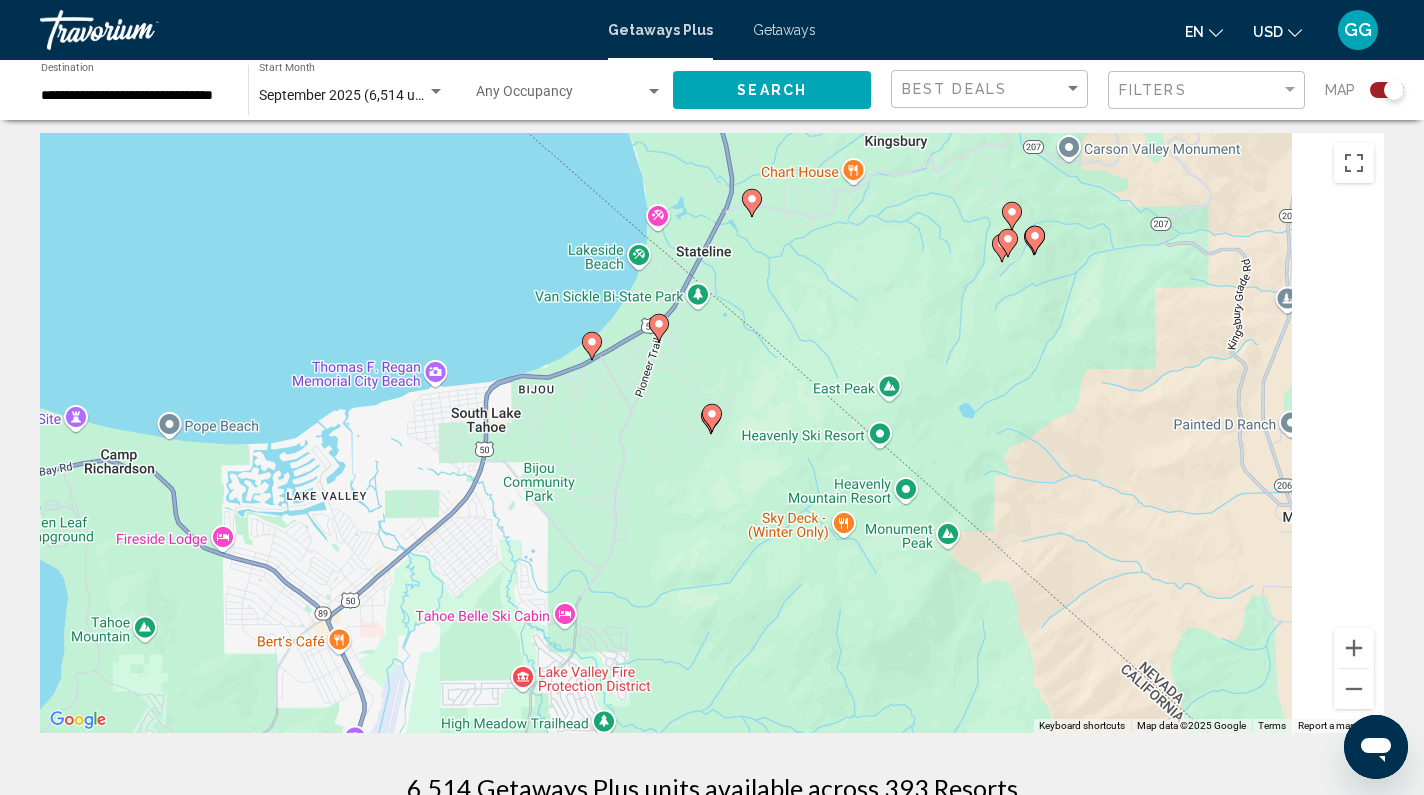 click 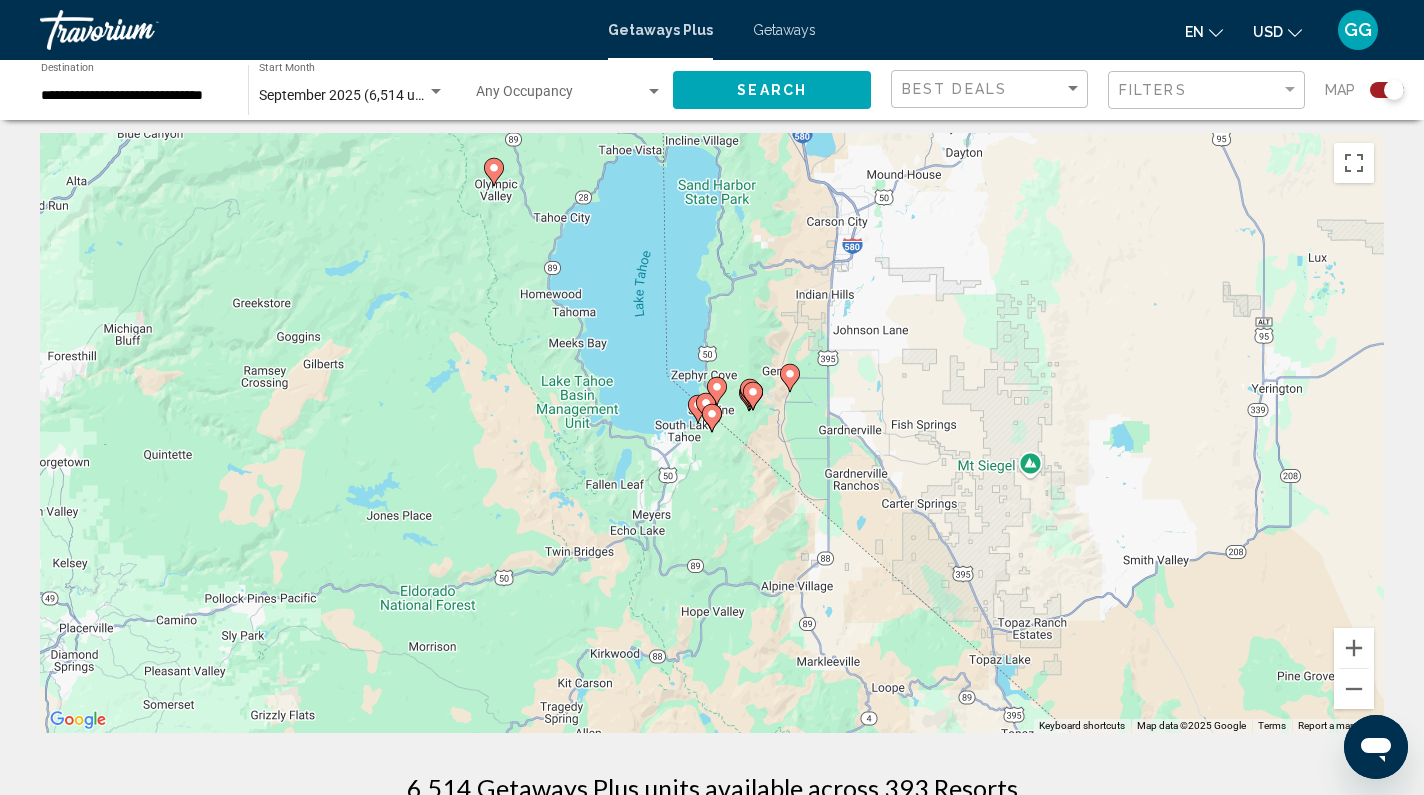 click 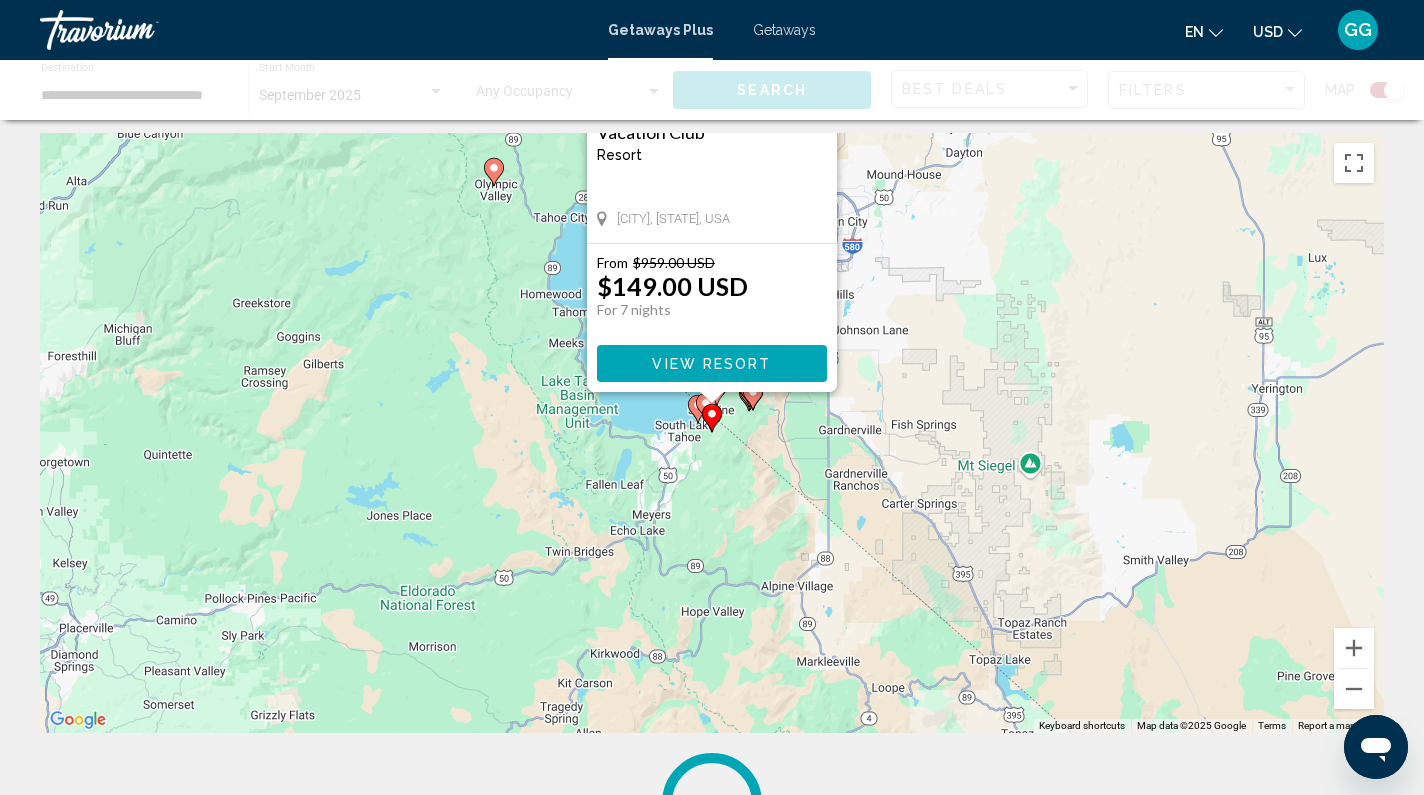 scroll, scrollTop: 0, scrollLeft: 0, axis: both 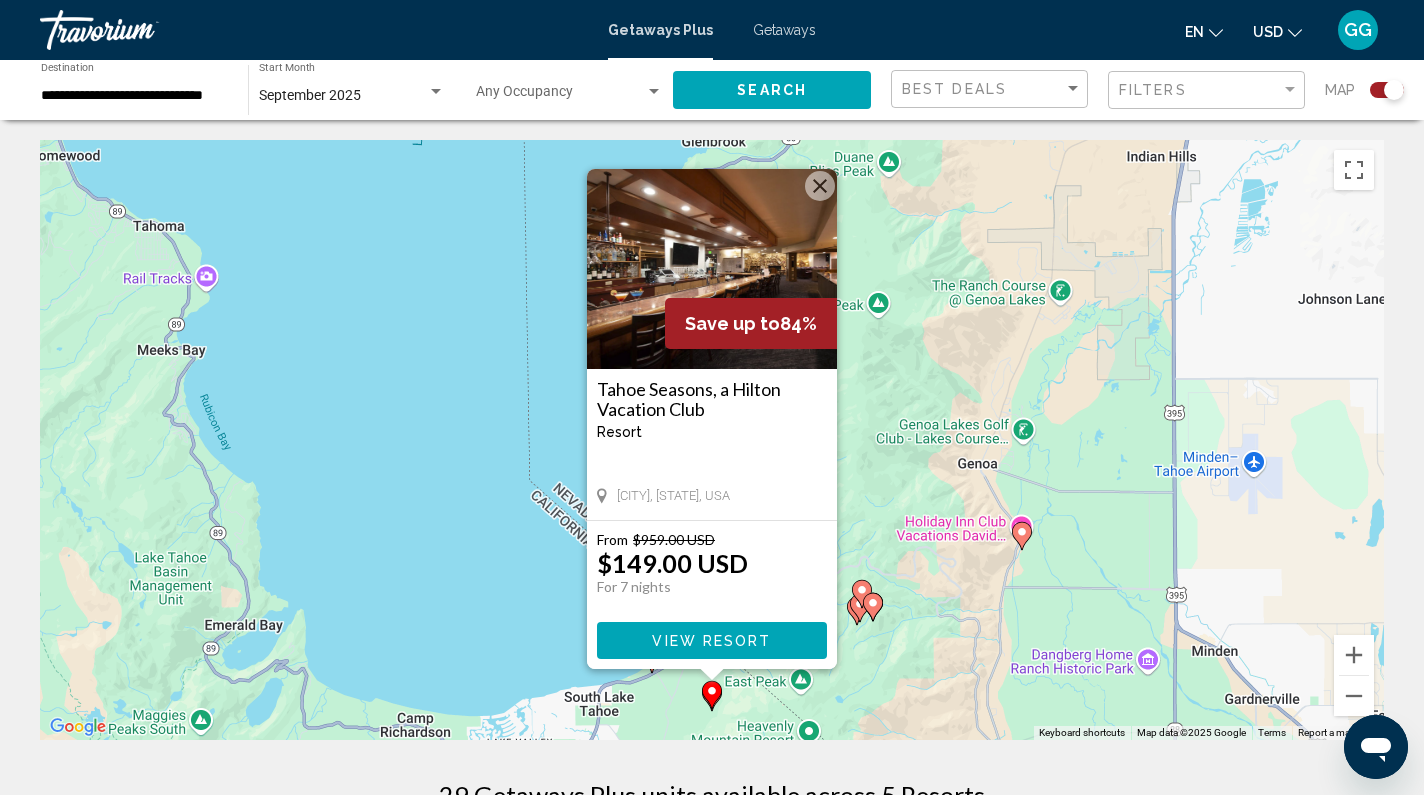 click on "View Resort" at bounding box center [711, 641] 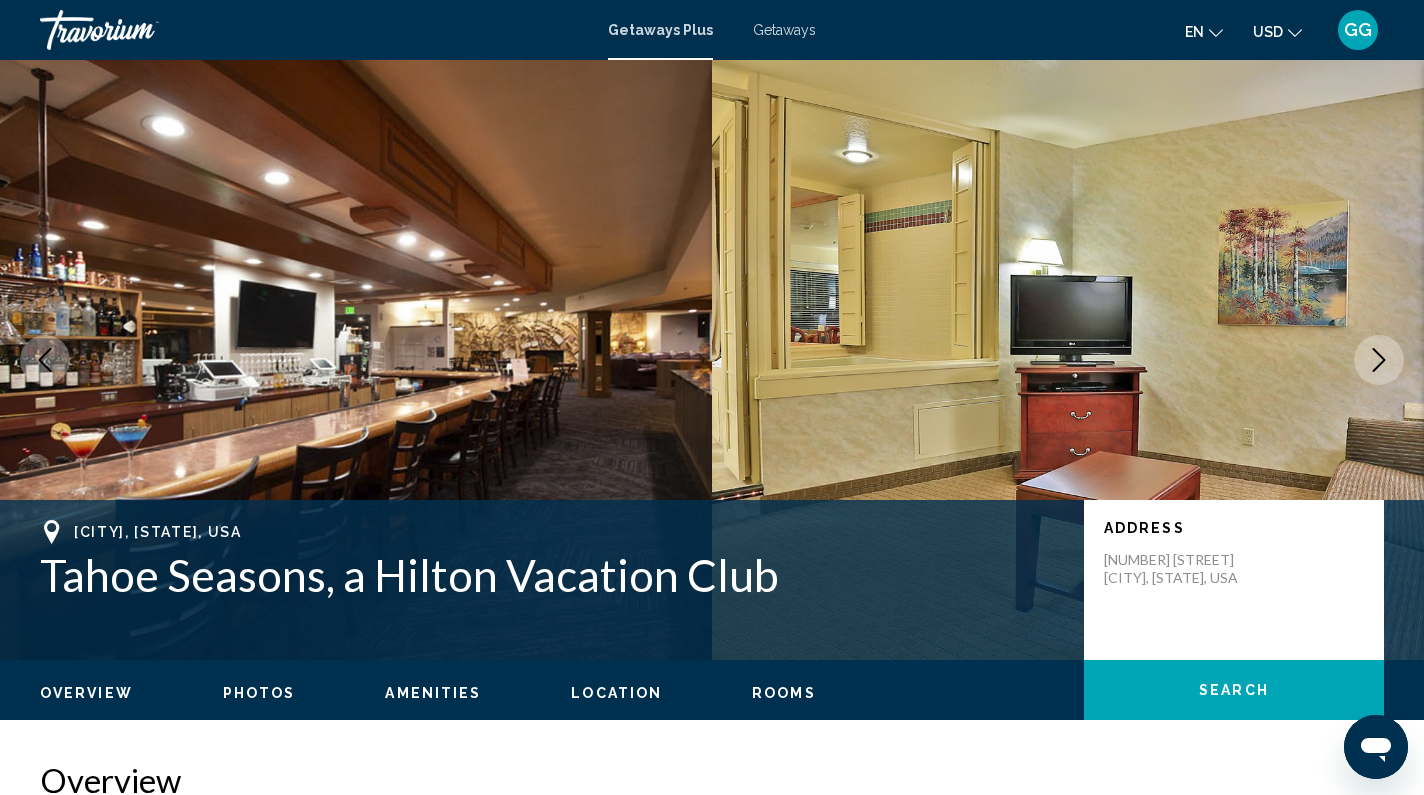 type 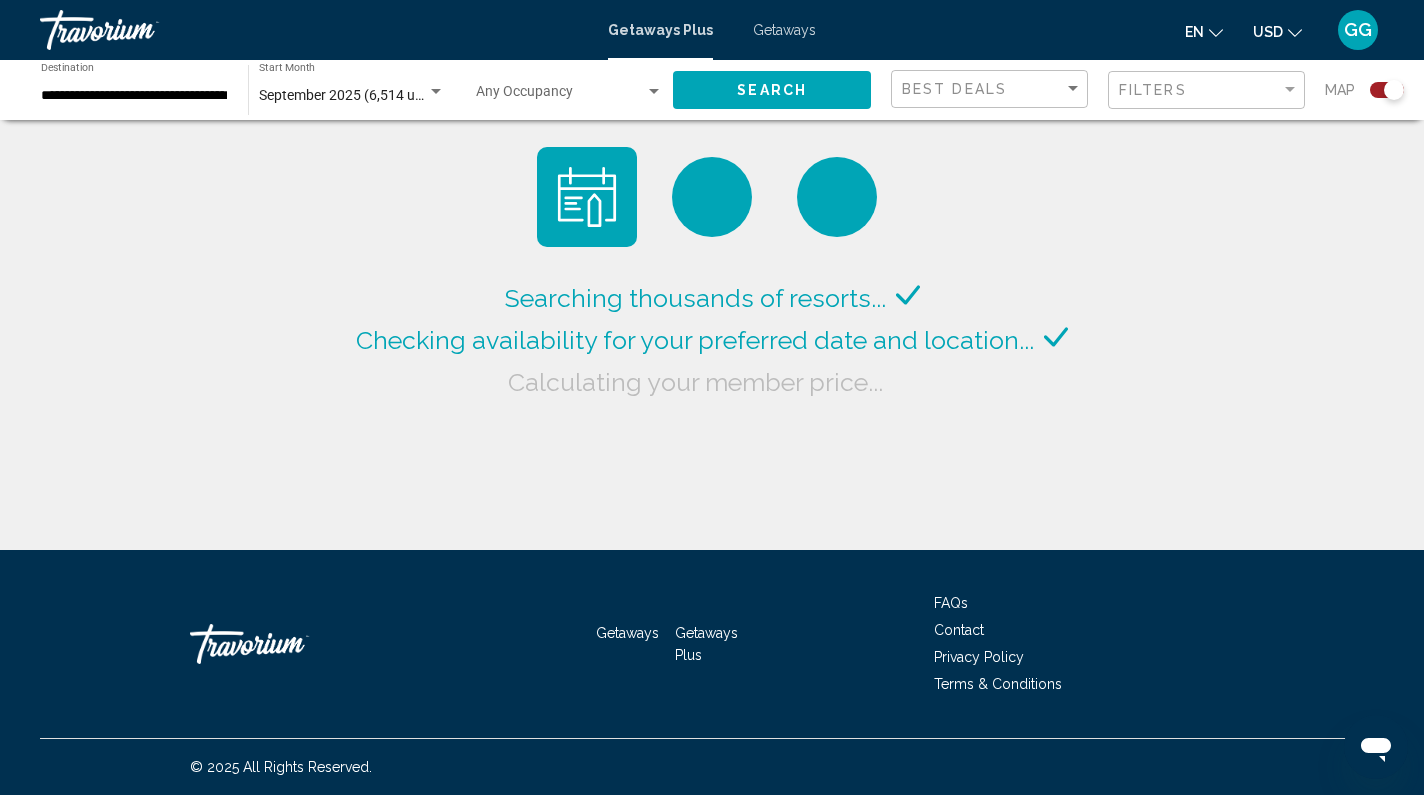 scroll, scrollTop: 0, scrollLeft: 0, axis: both 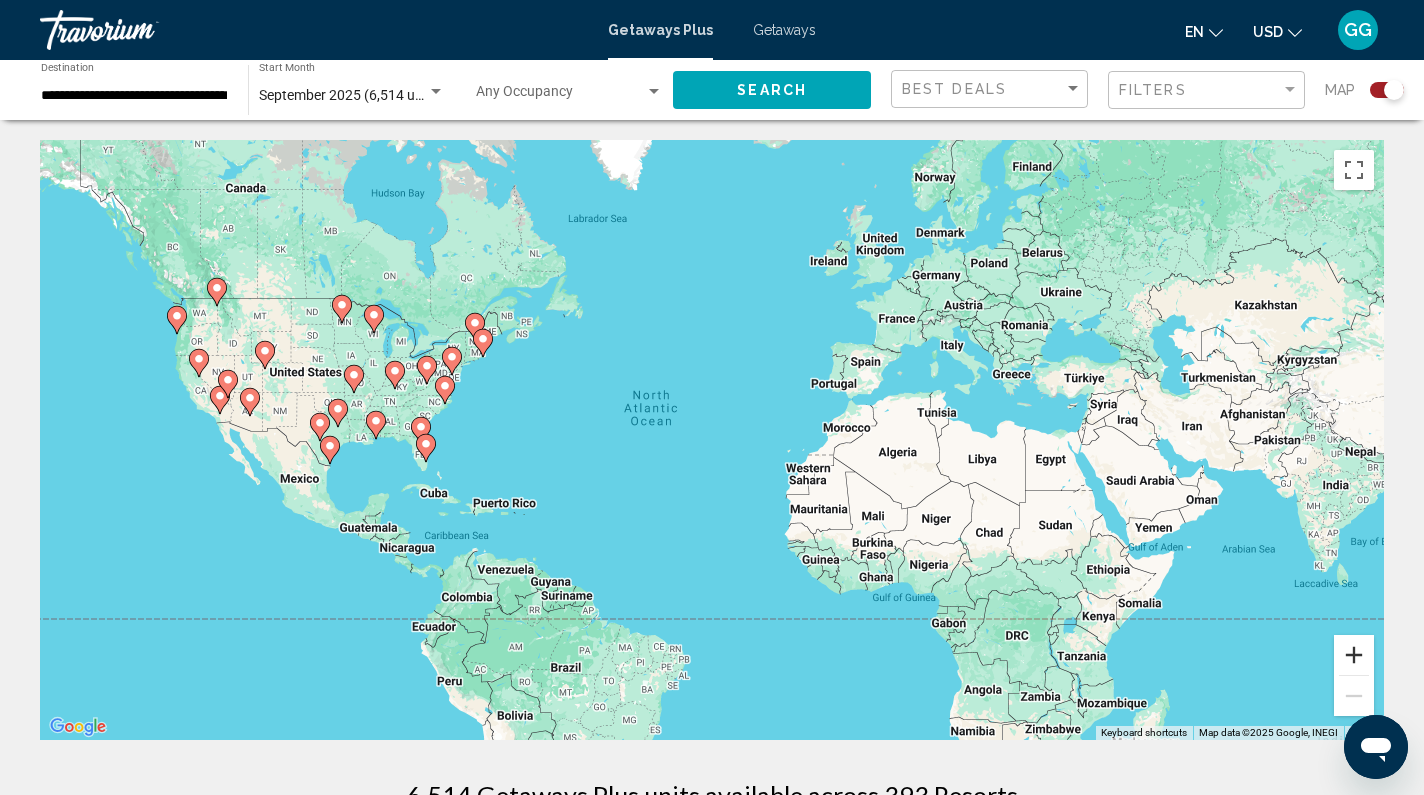 click at bounding box center (1354, 655) 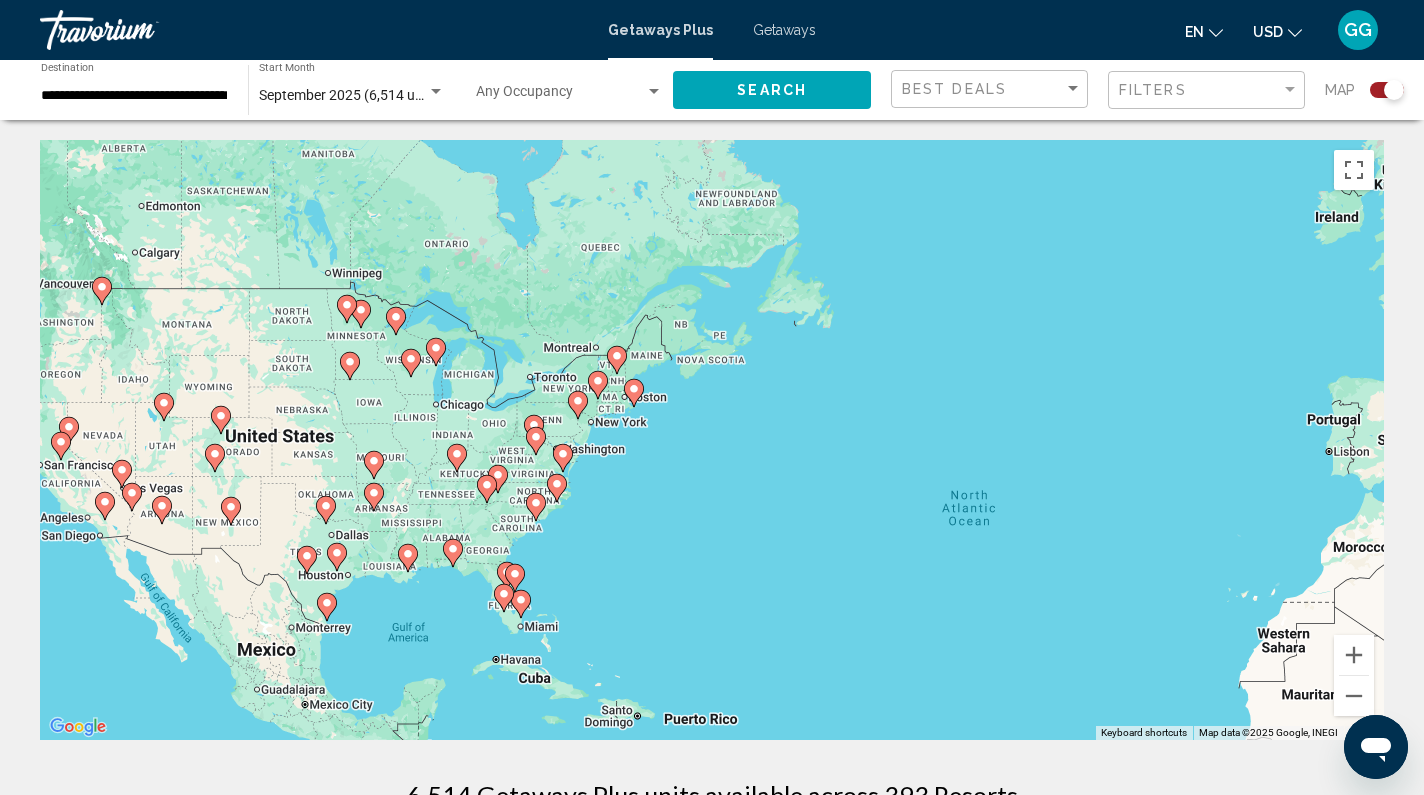 drag, startPoint x: 401, startPoint y: 457, endPoint x: 781, endPoint y: 587, distance: 401.6217 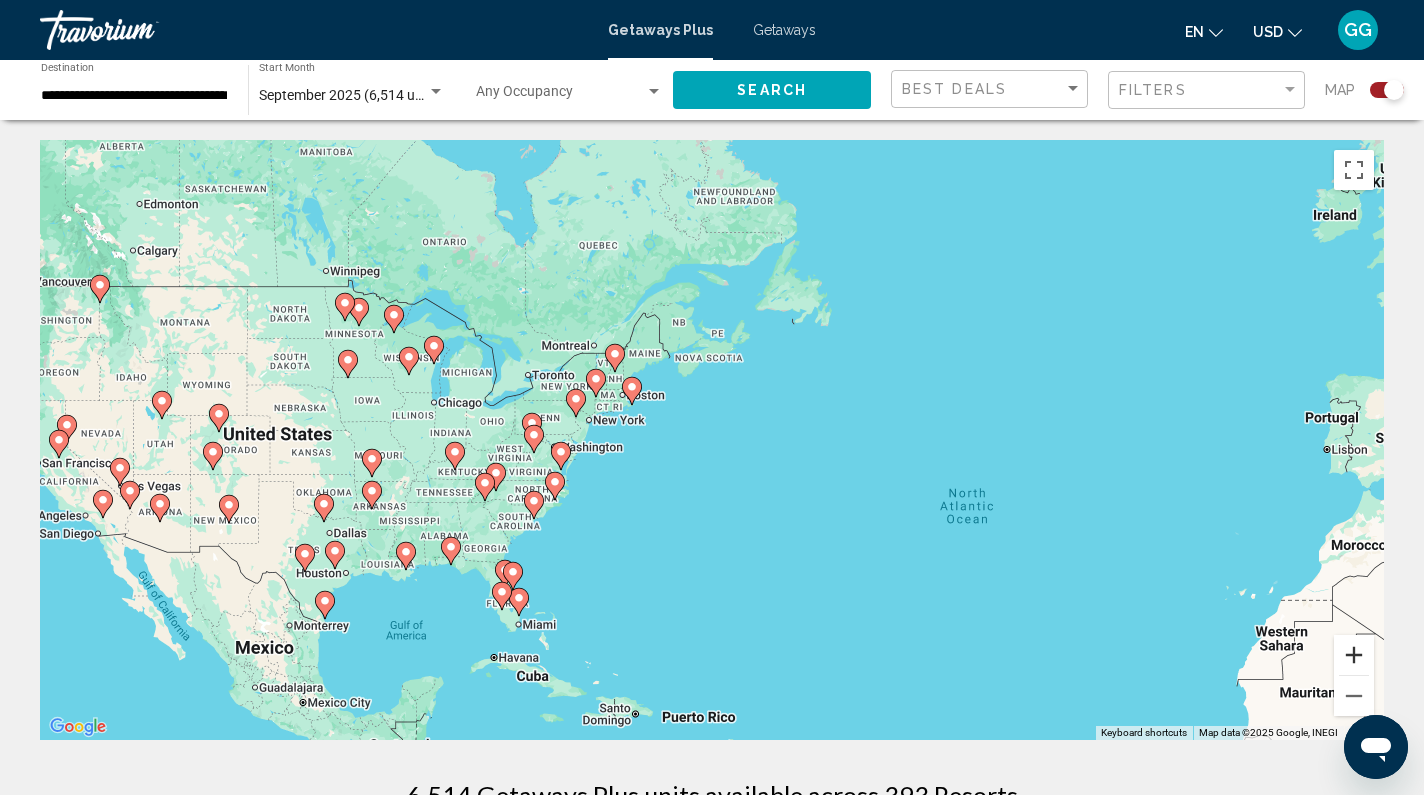 click at bounding box center [1354, 655] 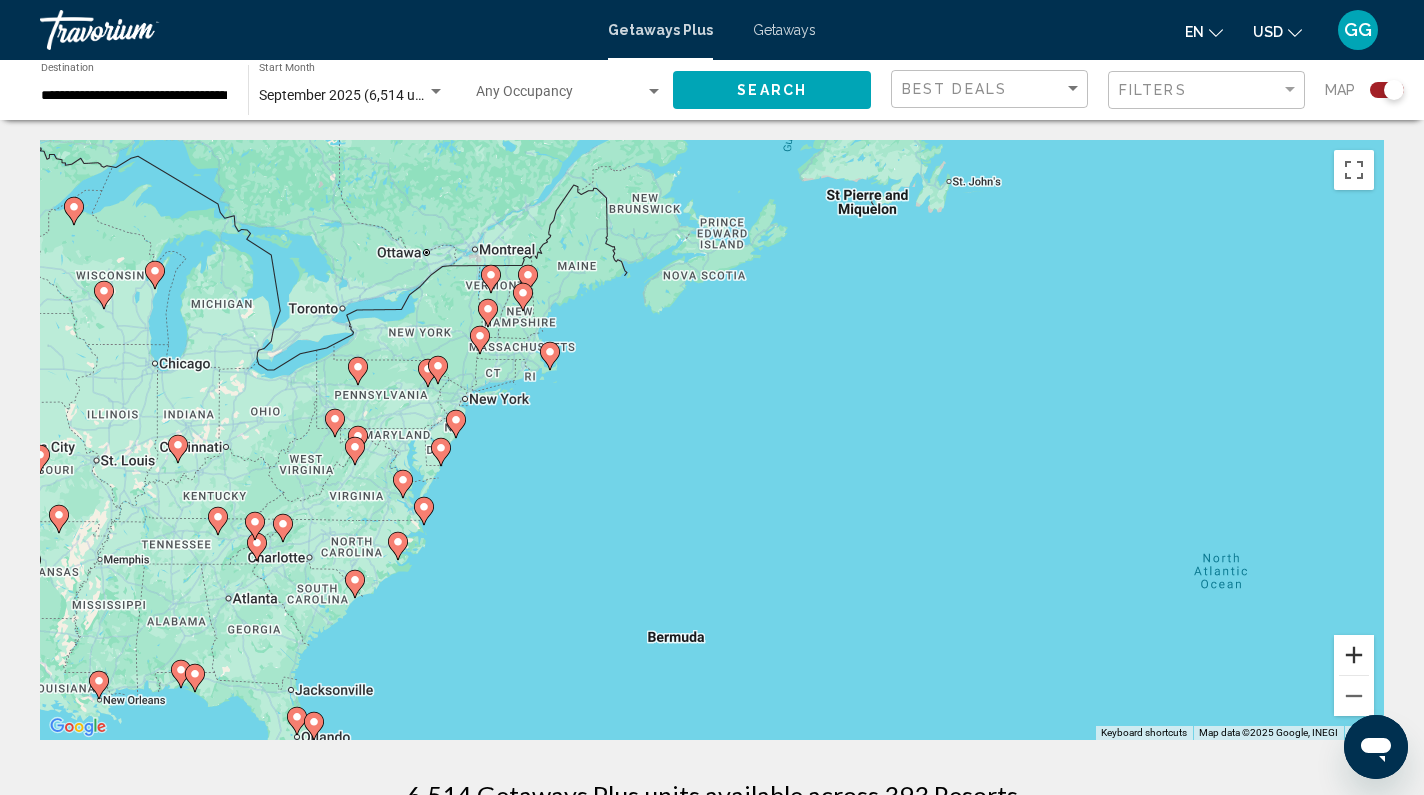 click at bounding box center [1354, 655] 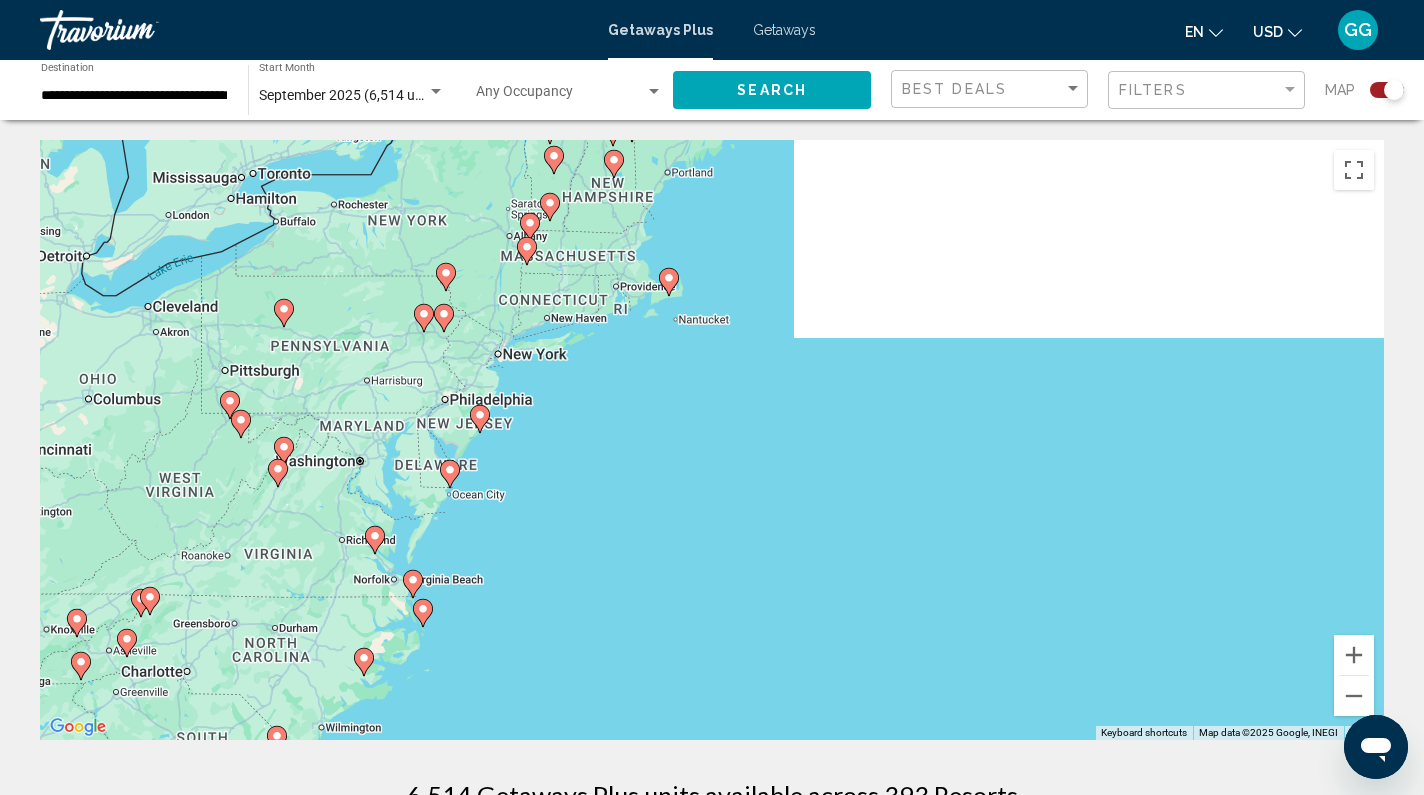 drag, startPoint x: 477, startPoint y: 523, endPoint x: 1017, endPoint y: 612, distance: 547.2851 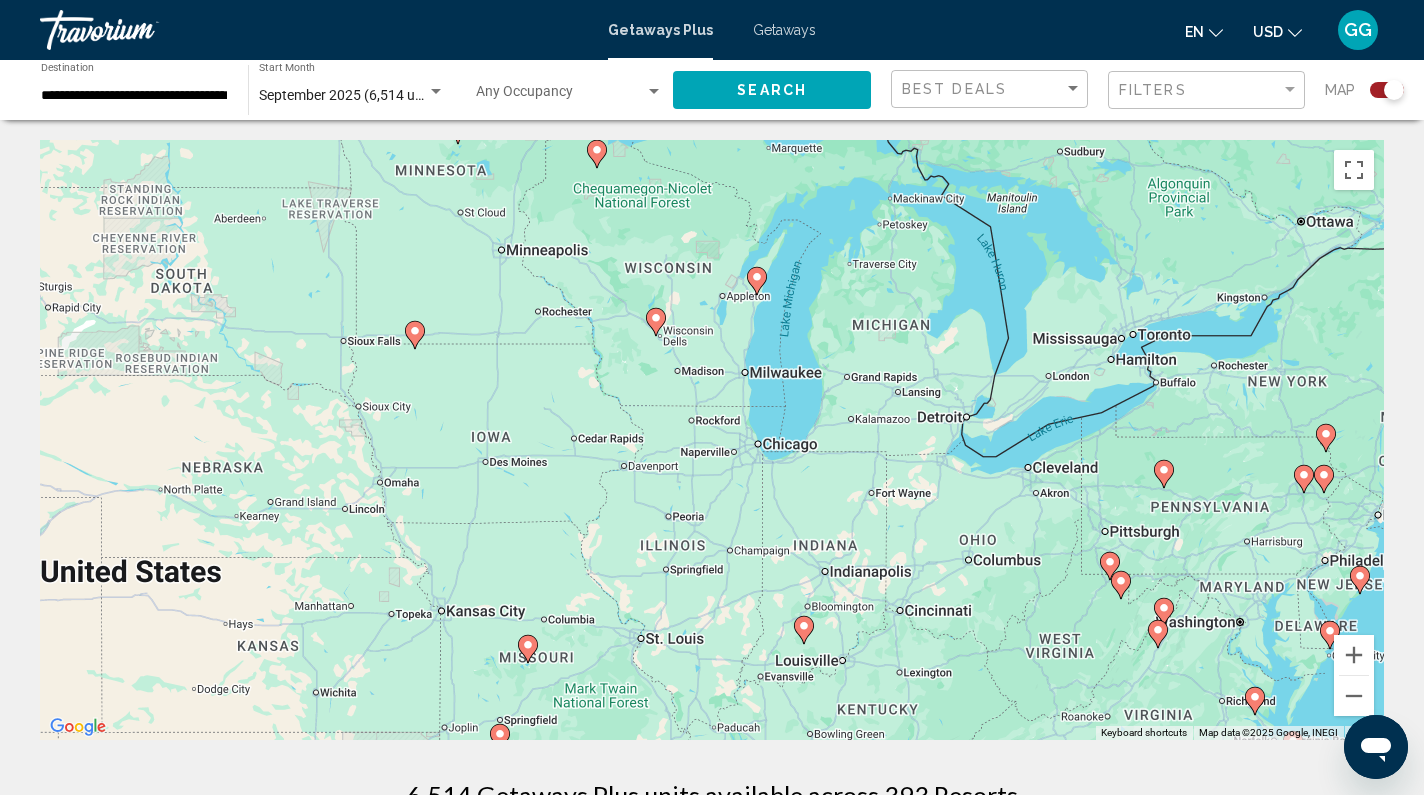 drag, startPoint x: 530, startPoint y: 569, endPoint x: 987, endPoint y: 528, distance: 458.83548 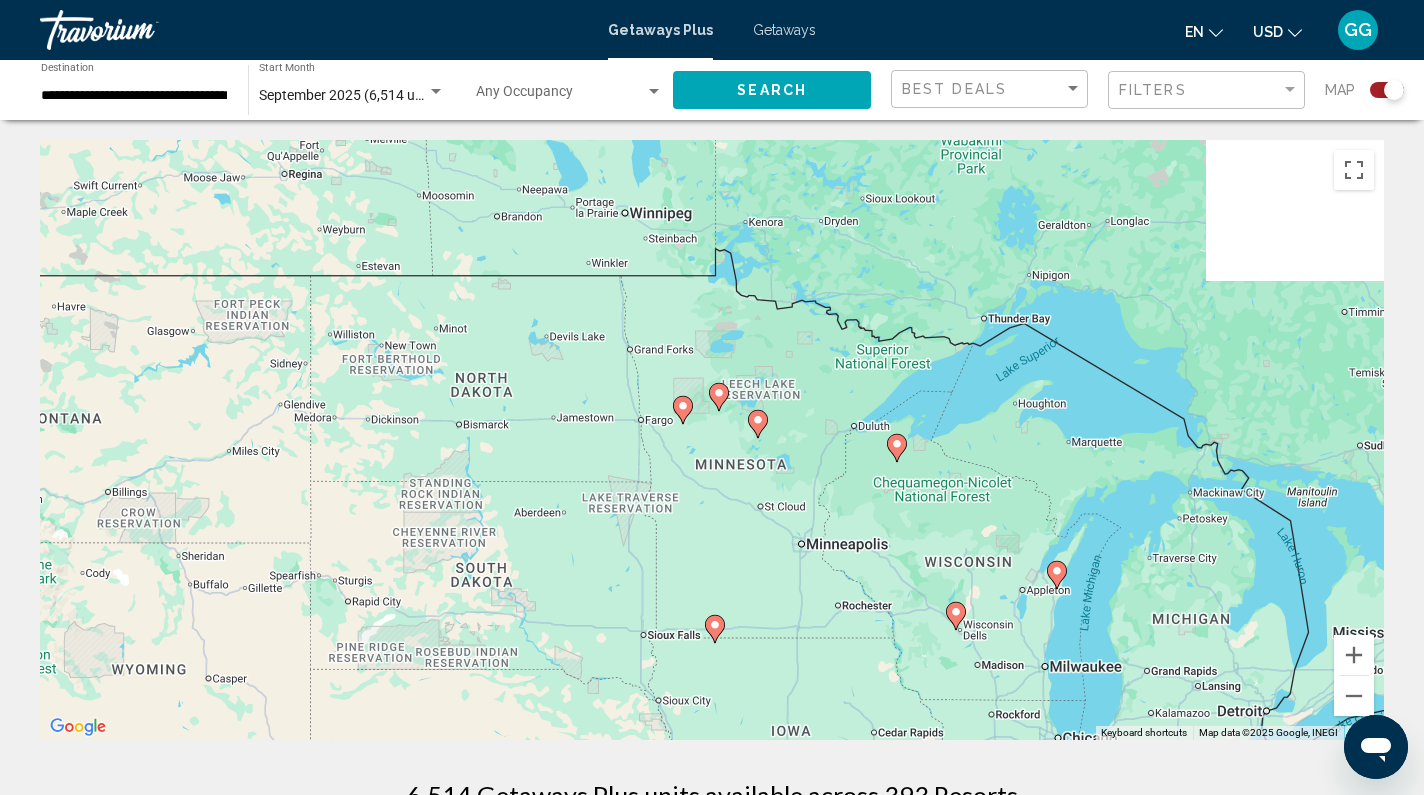 drag, startPoint x: 683, startPoint y: 392, endPoint x: 936, endPoint y: 647, distance: 359.21304 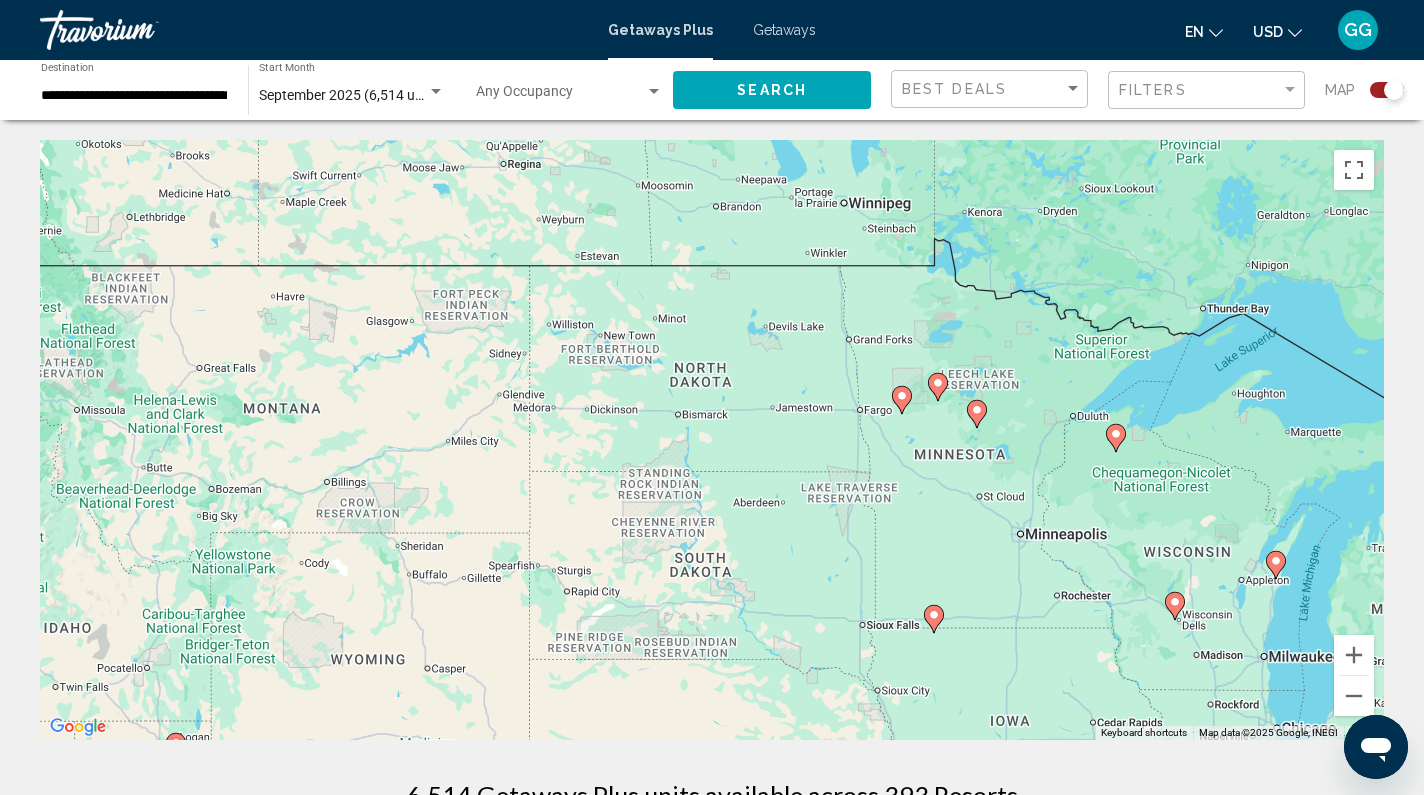 drag, startPoint x: 630, startPoint y: 486, endPoint x: 863, endPoint y: 496, distance: 233.2145 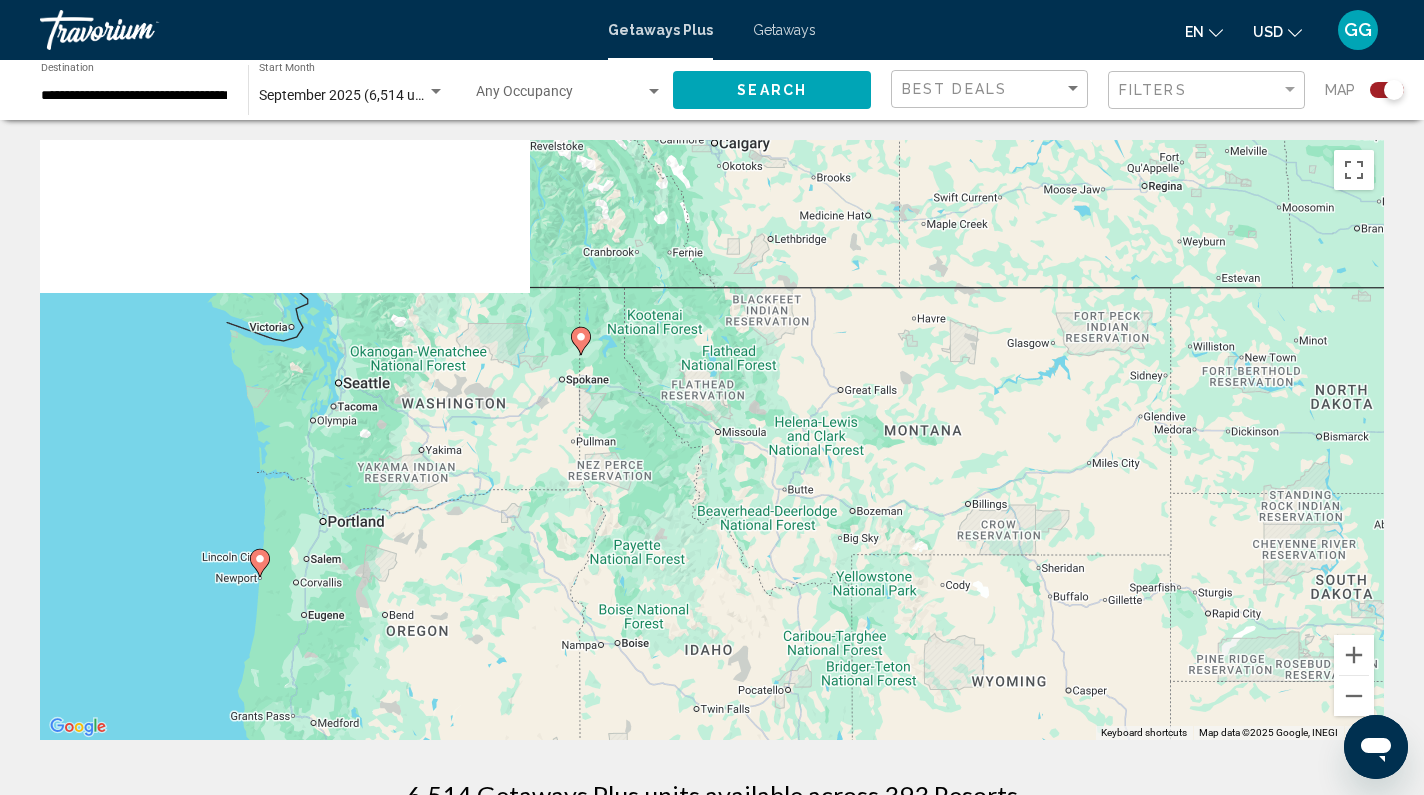 drag, startPoint x: 703, startPoint y: 531, endPoint x: 1014, endPoint y: 564, distance: 312.7459 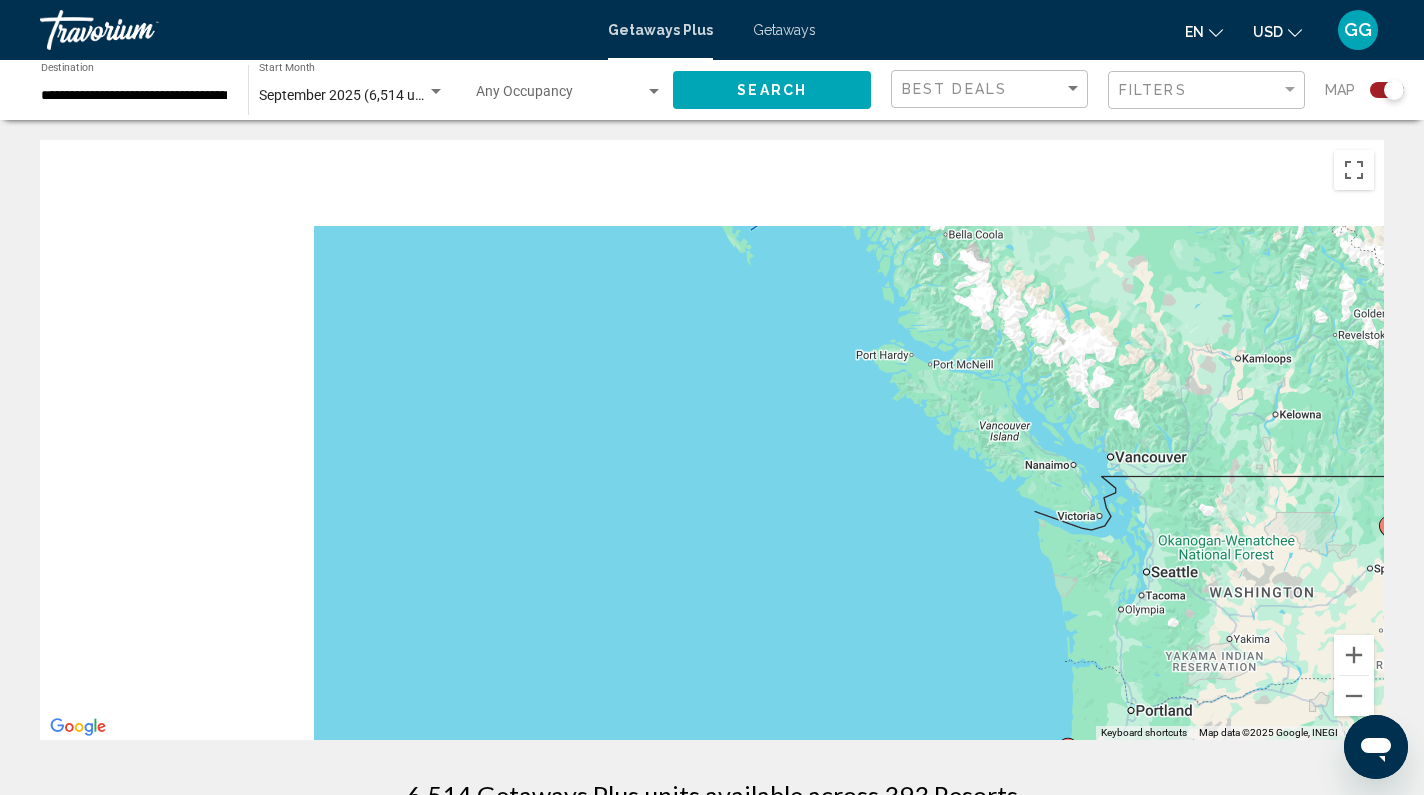 drag, startPoint x: 551, startPoint y: 543, endPoint x: 955, endPoint y: 660, distance: 420.60077 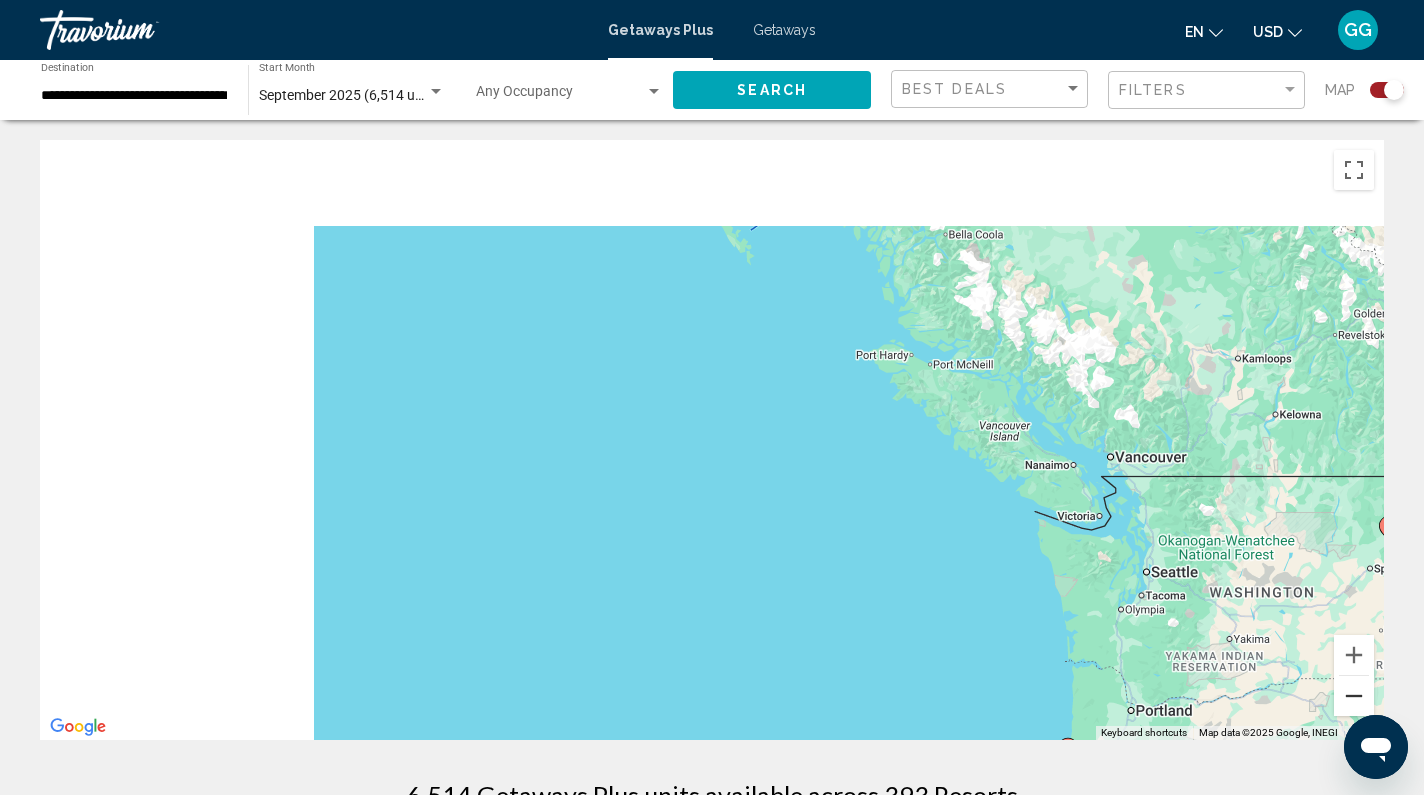 click at bounding box center (1354, 696) 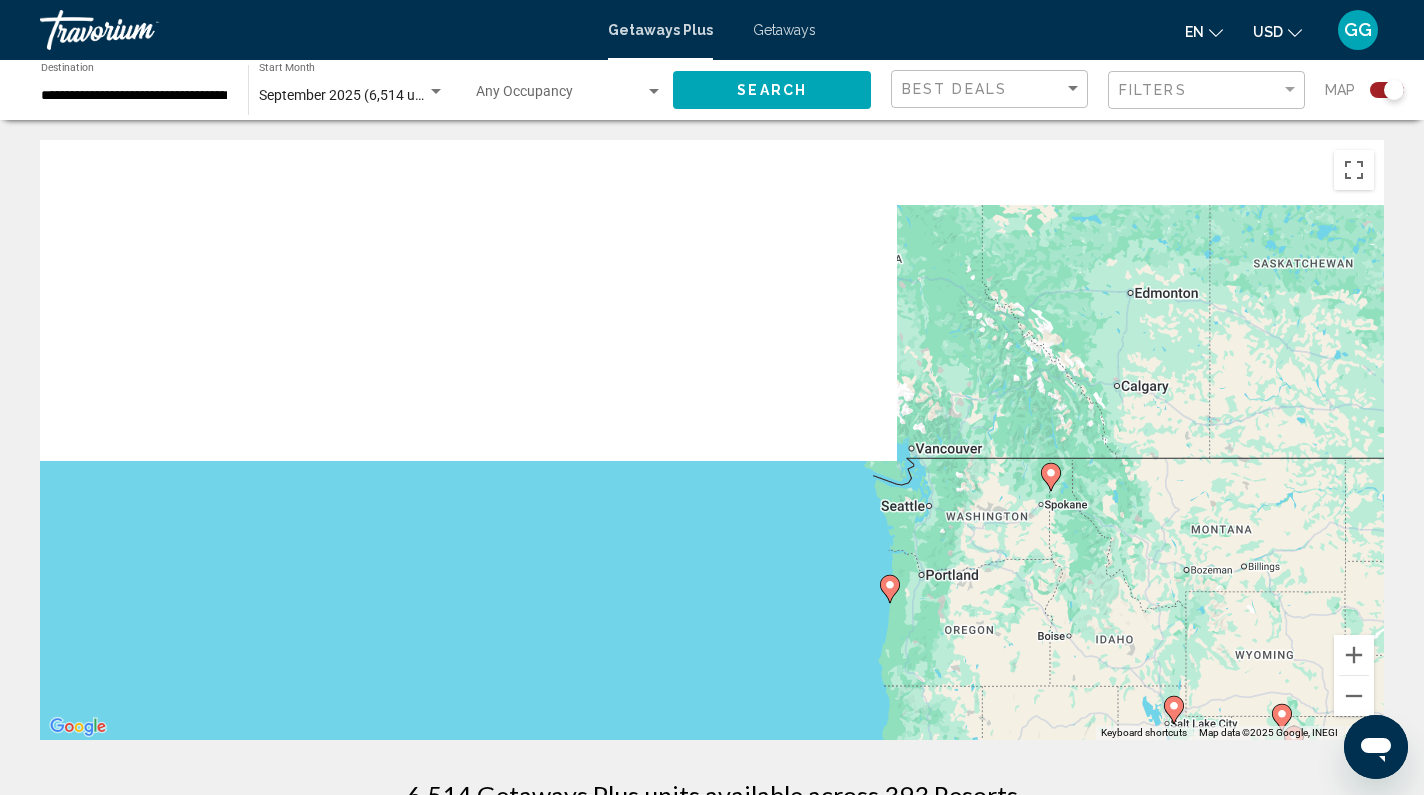 scroll, scrollTop: 0, scrollLeft: 0, axis: both 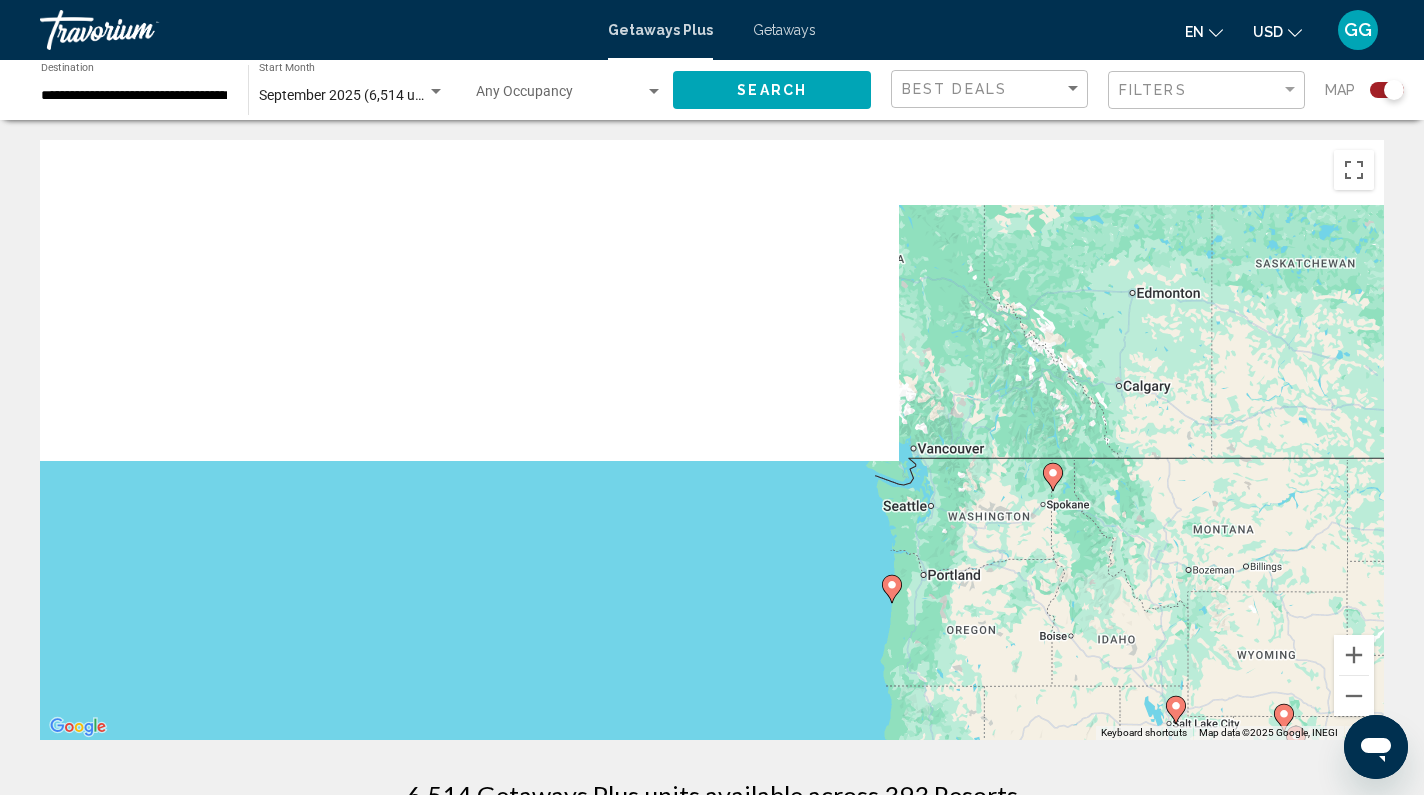 drag, startPoint x: 667, startPoint y: 402, endPoint x: 676, endPoint y: 533, distance: 131.30879 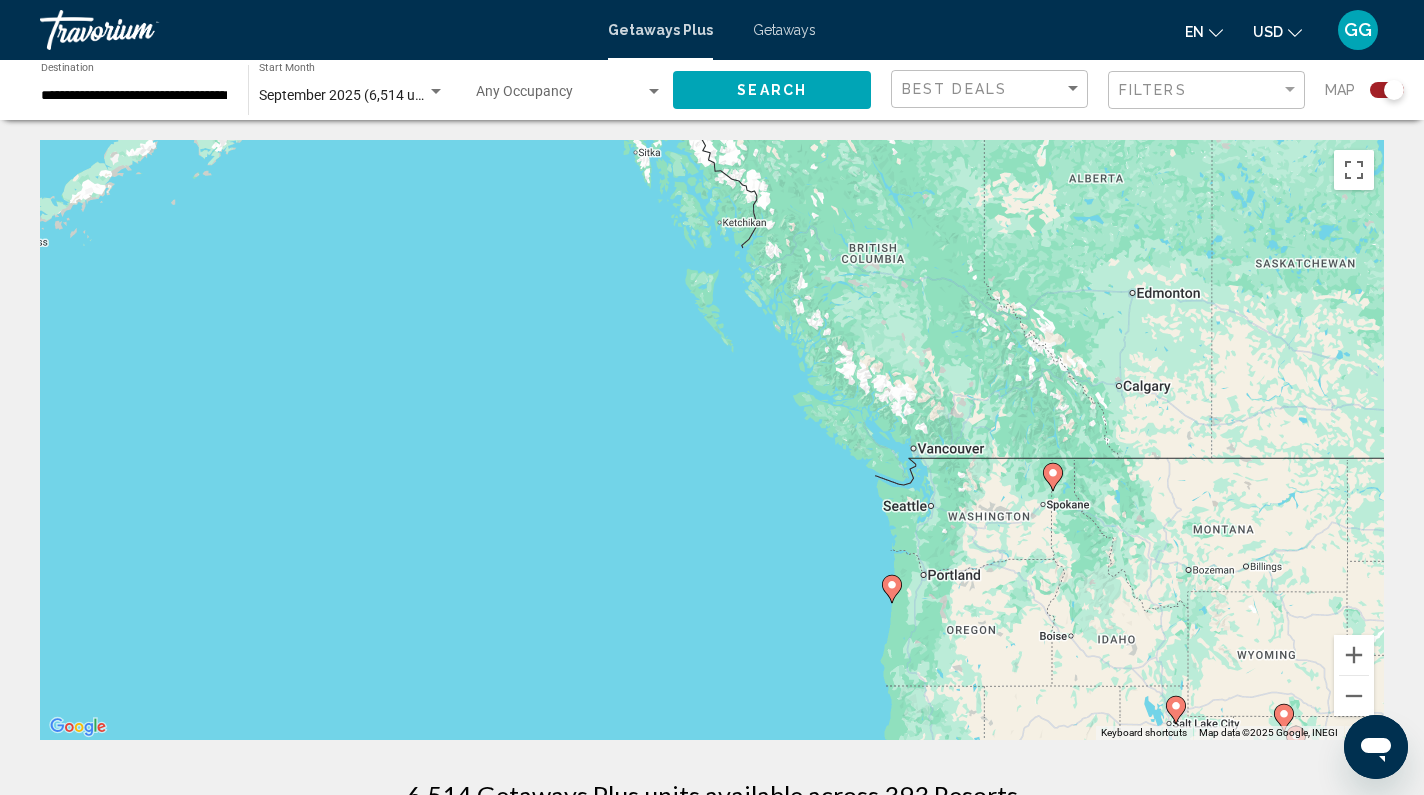 click on "To activate drag with keyboard, press Alt + Enter. Once in keyboard drag state, use the arrow keys to move the marker. To complete the drag, press the Enter key. To cancel, press Escape." at bounding box center [712, 440] 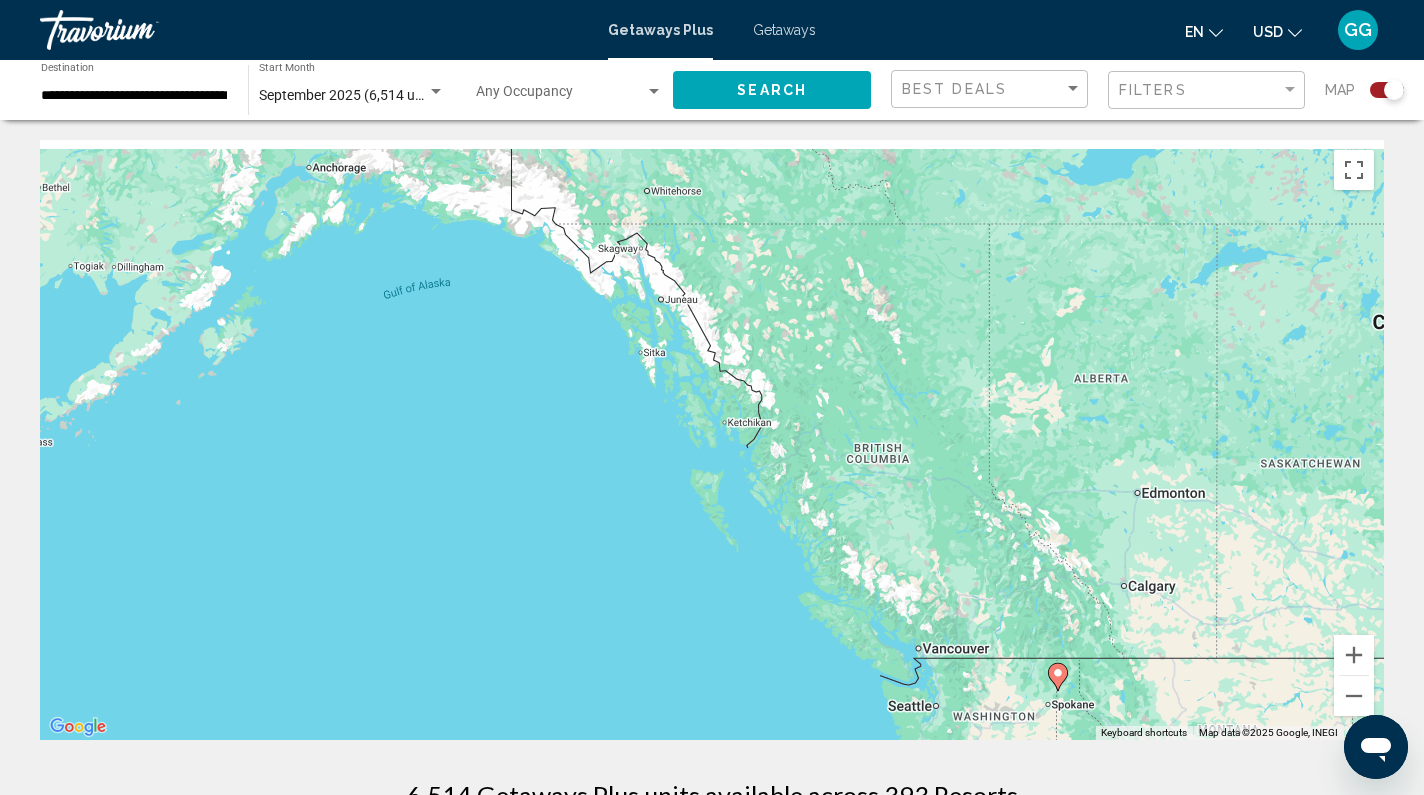 drag, startPoint x: 719, startPoint y: 390, endPoint x: 902, endPoint y: 542, distance: 237.89284 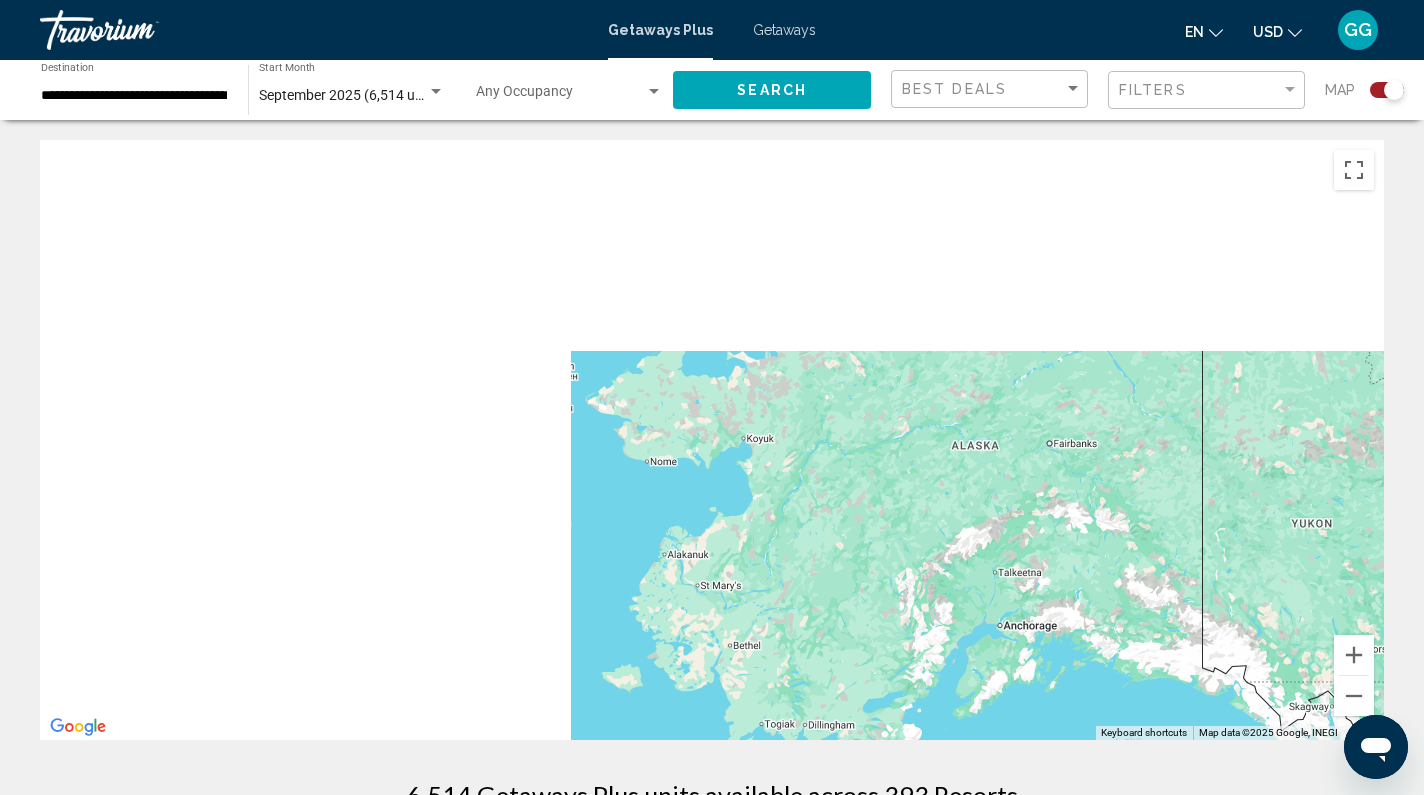 drag, startPoint x: 674, startPoint y: 362, endPoint x: 494, endPoint y: 404, distance: 184.83507 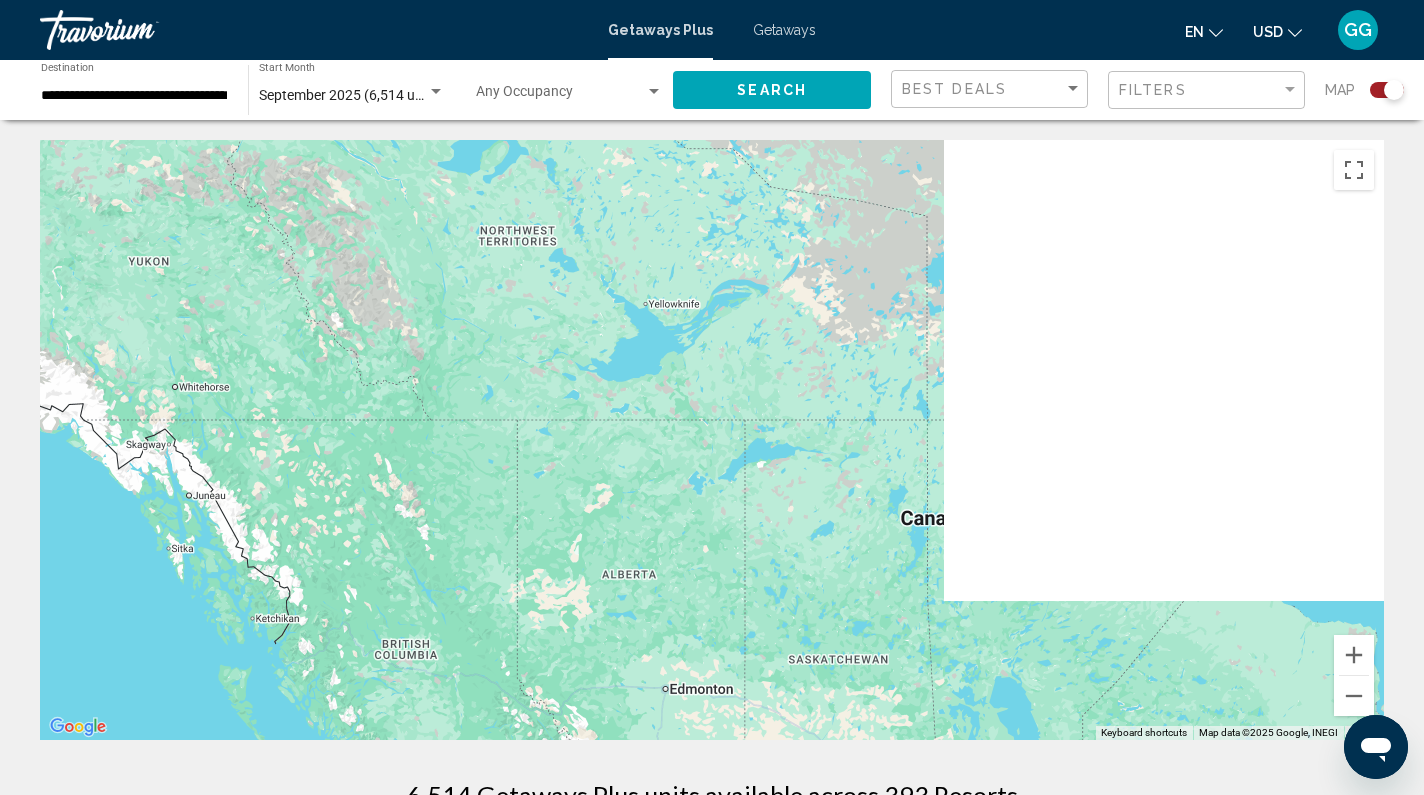 drag, startPoint x: 764, startPoint y: 509, endPoint x: 751, endPoint y: 340, distance: 169.49927 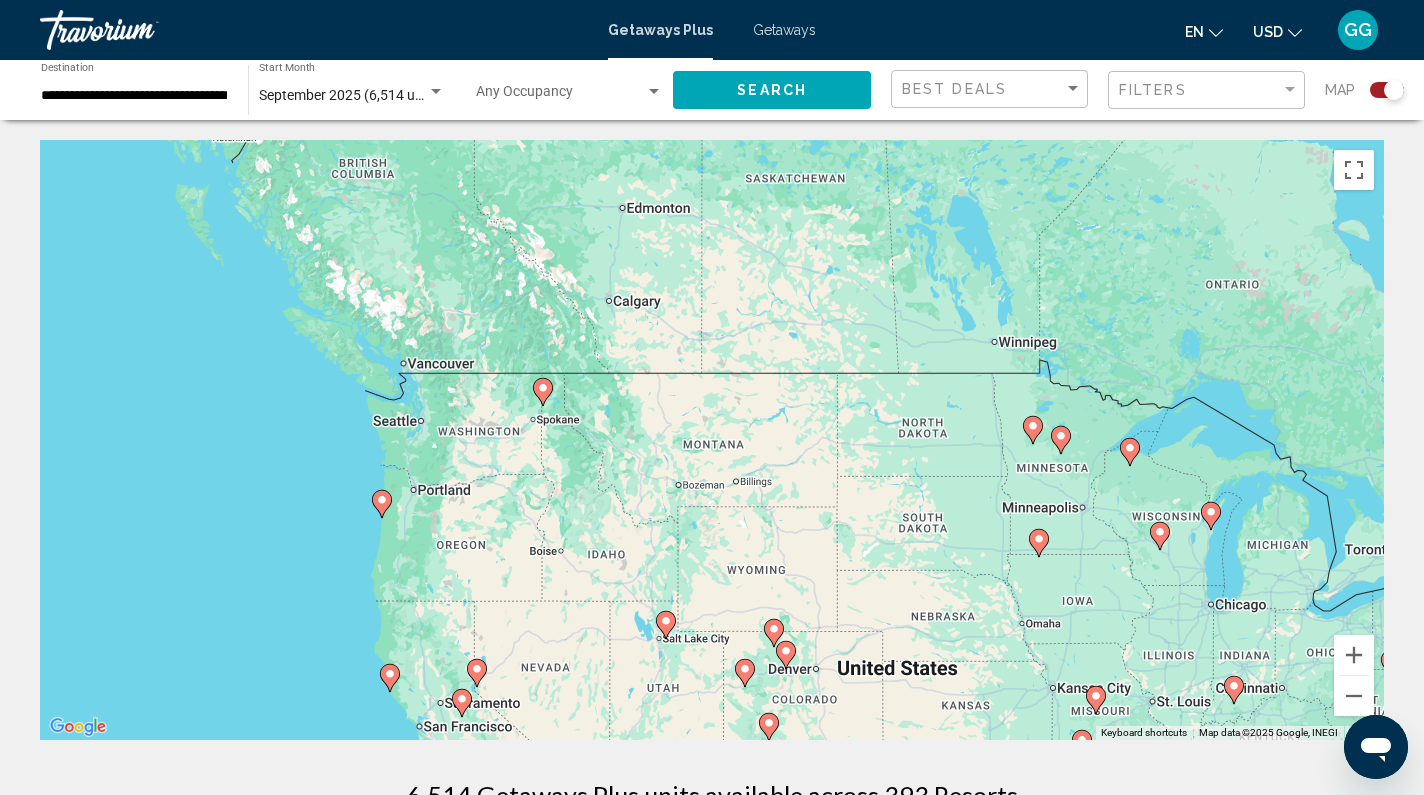 drag, startPoint x: 783, startPoint y: 473, endPoint x: 783, endPoint y: 365, distance: 108 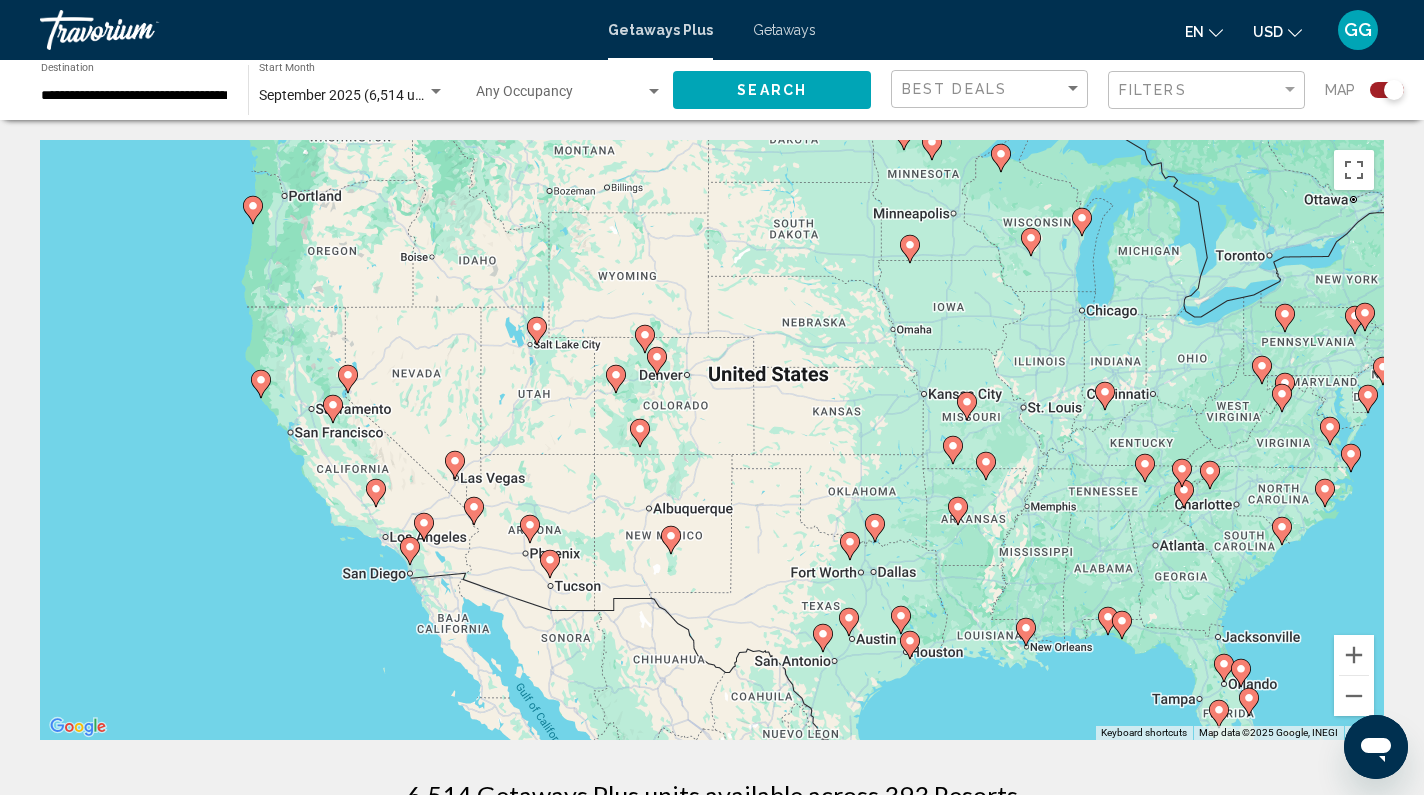 drag, startPoint x: 882, startPoint y: 564, endPoint x: 752, endPoint y: 453, distance: 170.94151 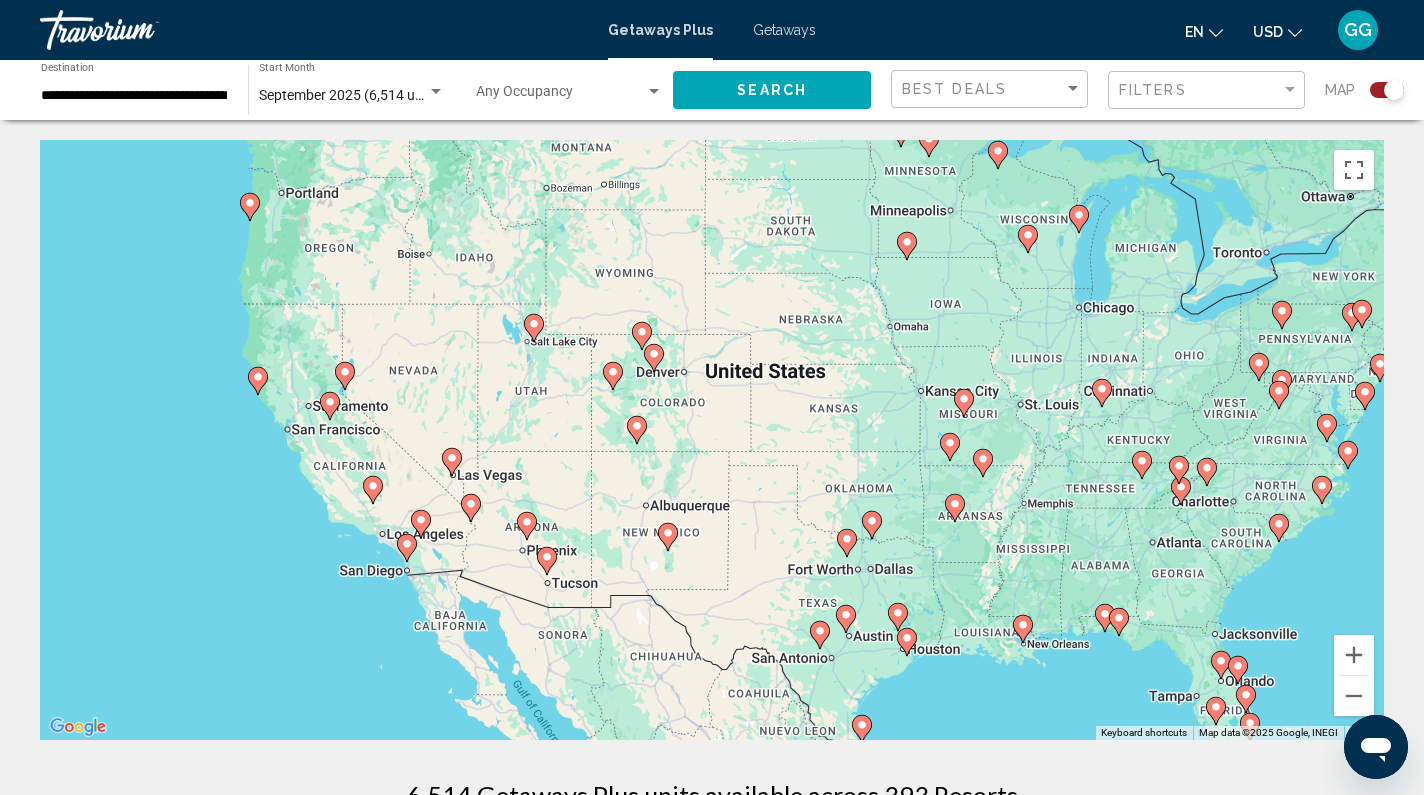 click 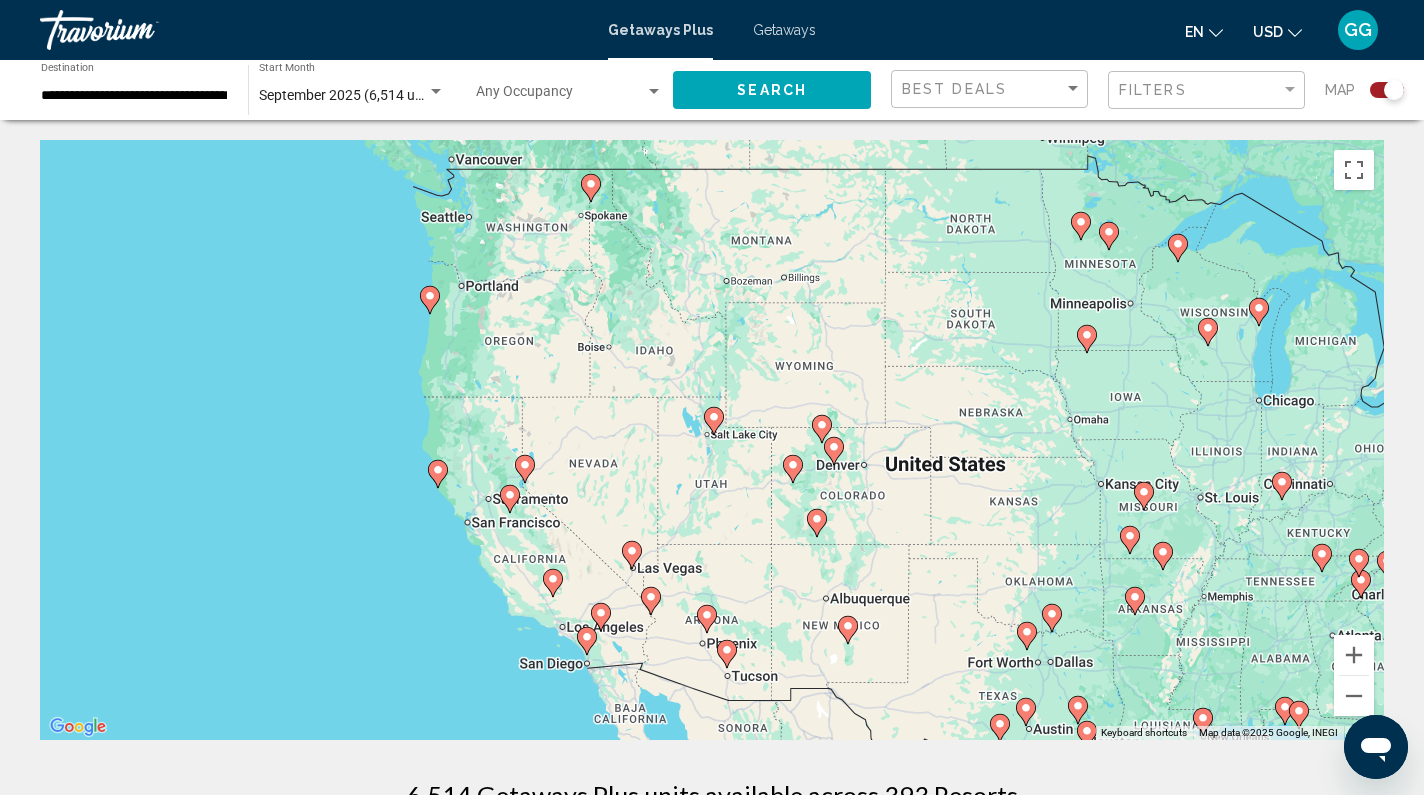 click 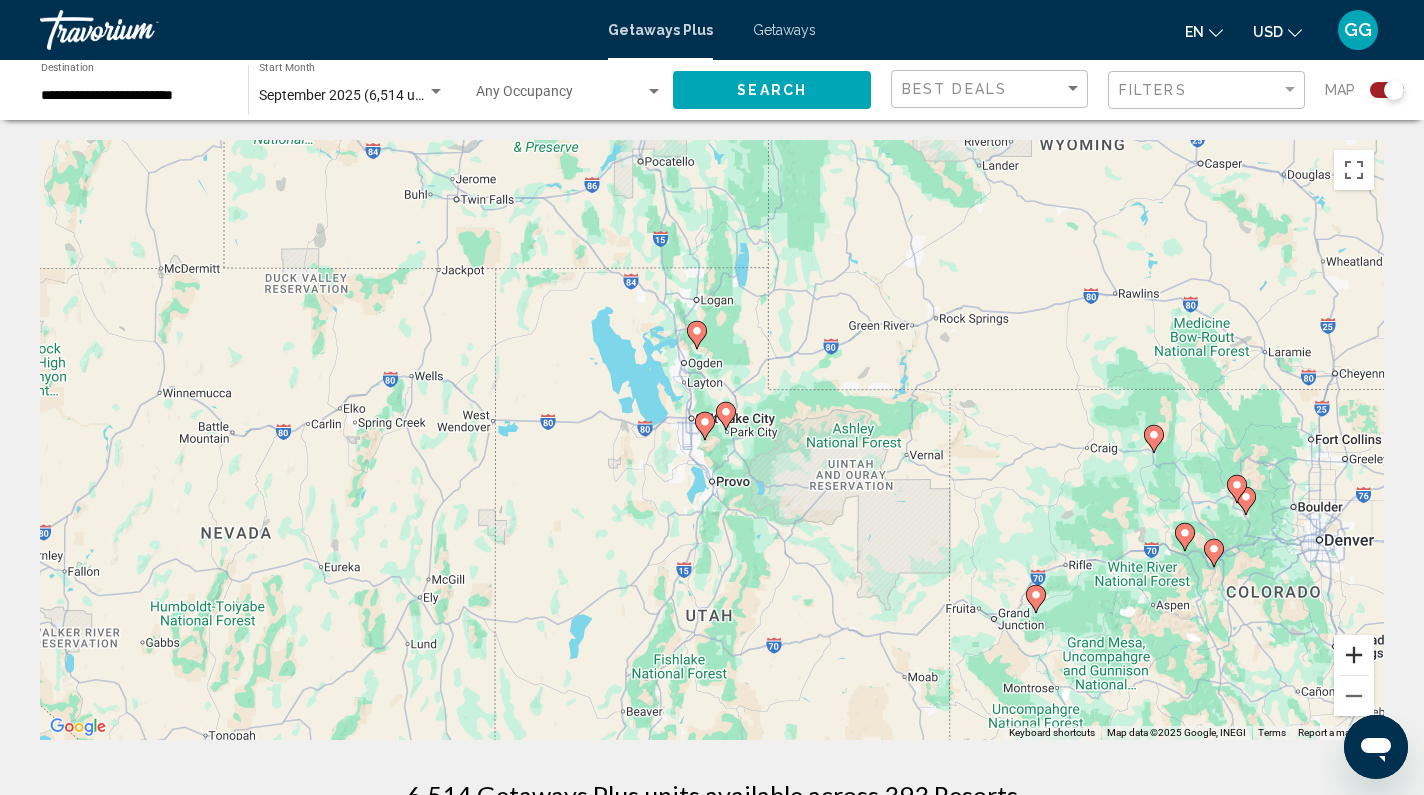 click at bounding box center (1354, 655) 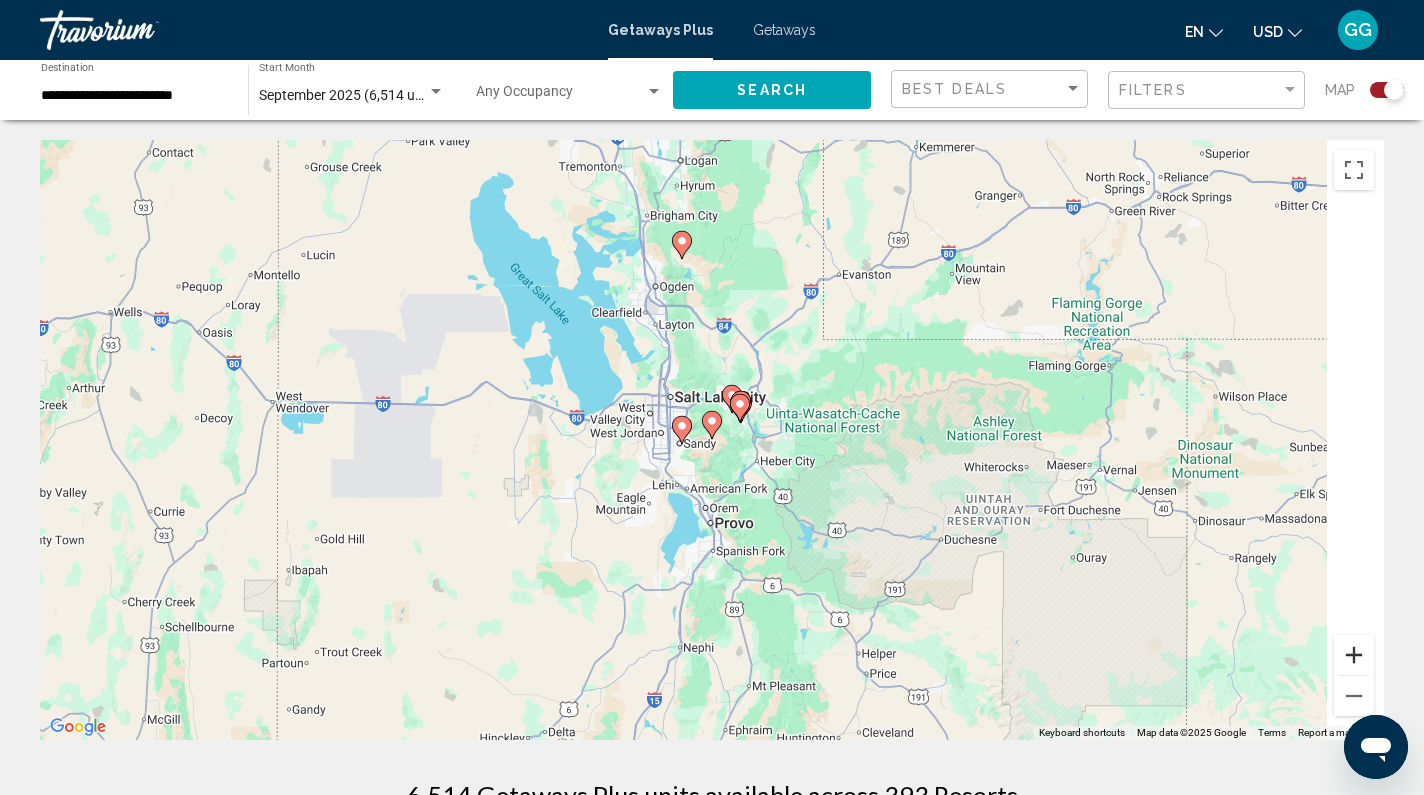 click at bounding box center (1354, 655) 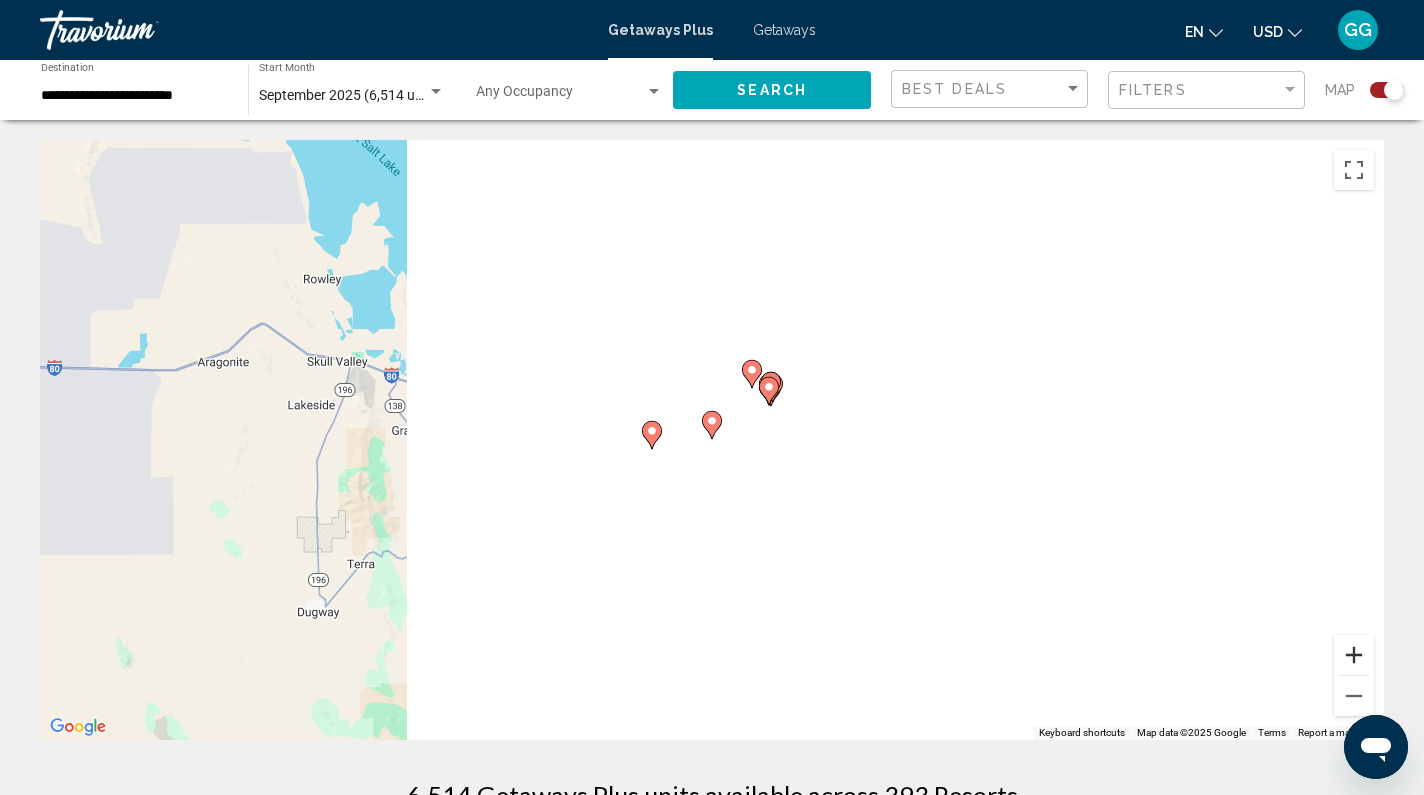 click at bounding box center [1354, 655] 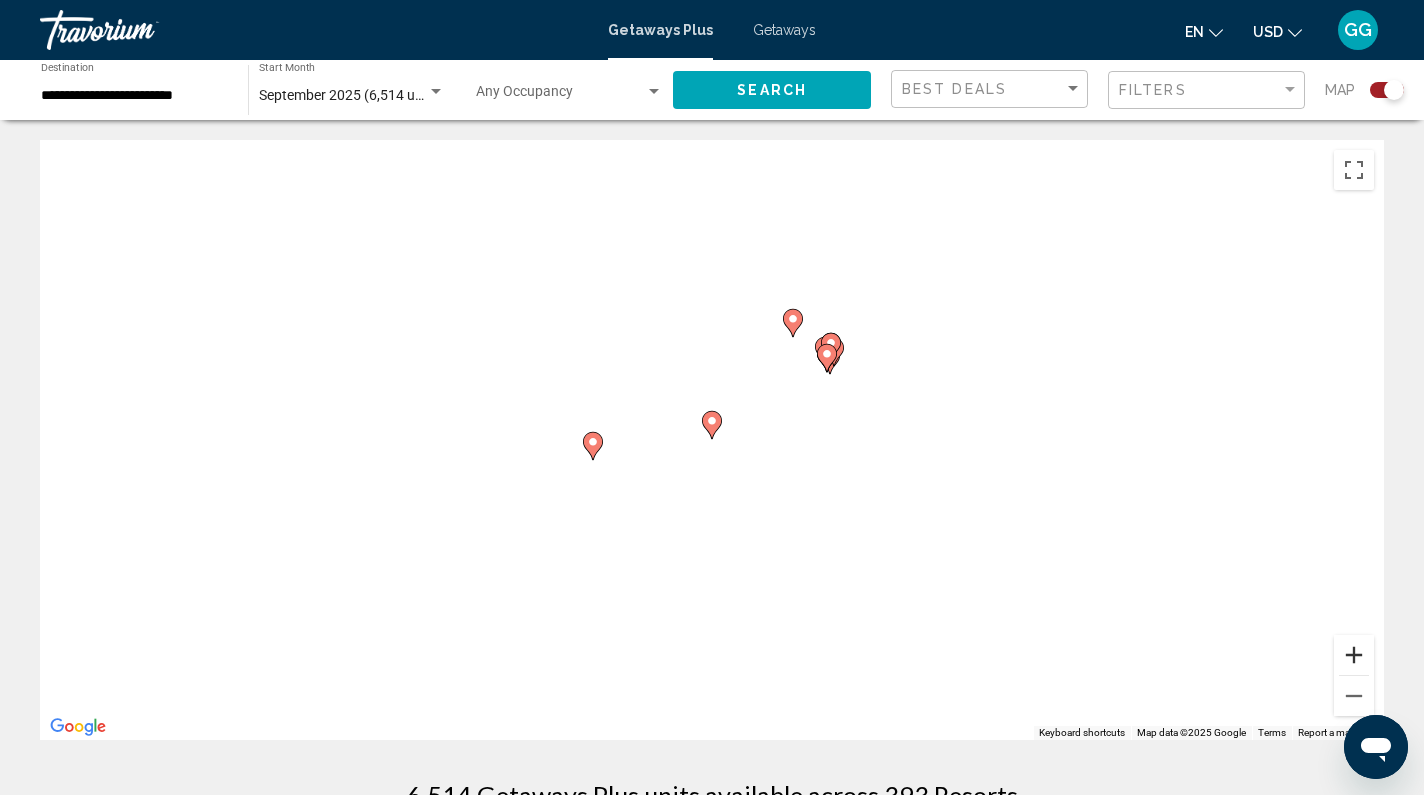 click at bounding box center (1354, 655) 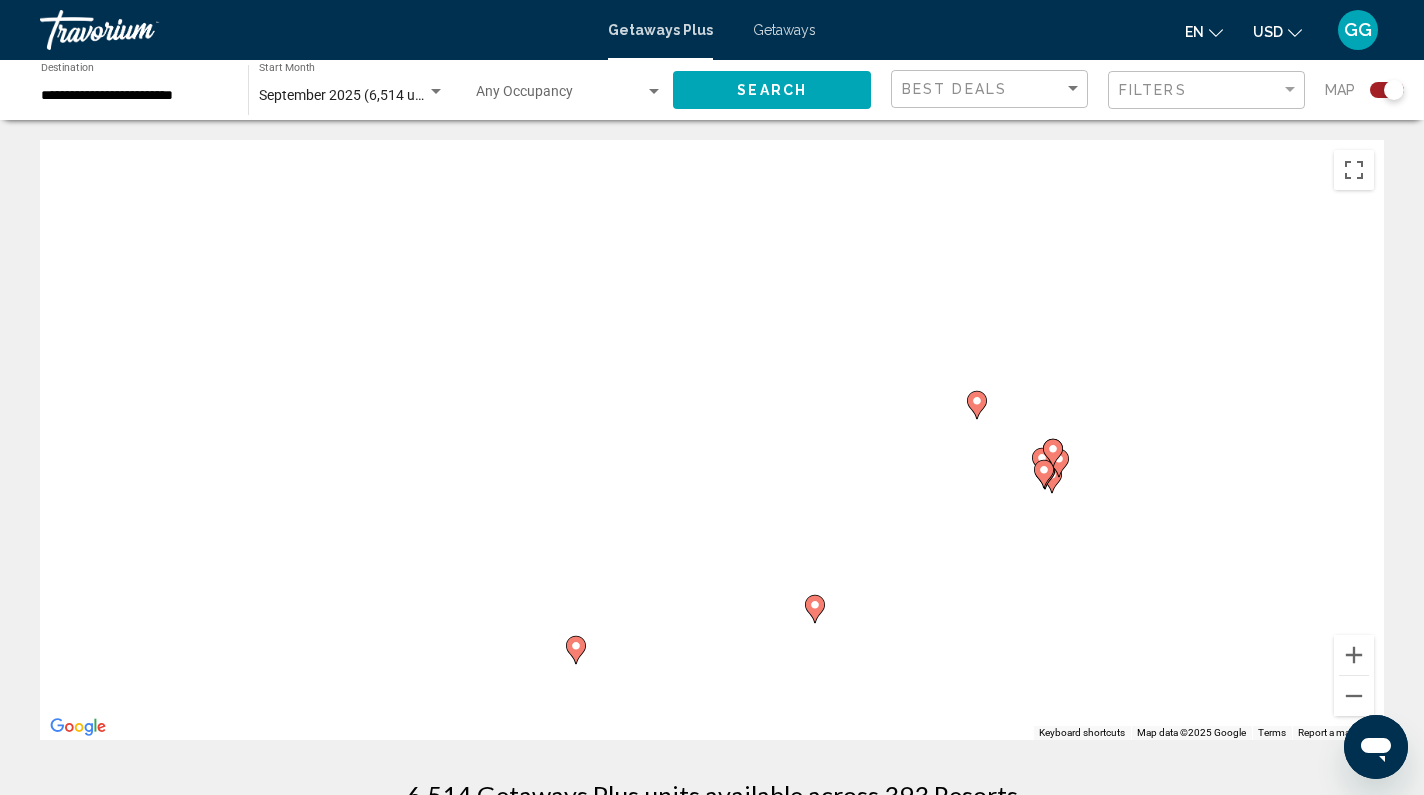 drag, startPoint x: 662, startPoint y: 373, endPoint x: 807, endPoint y: 644, distance: 307.3532 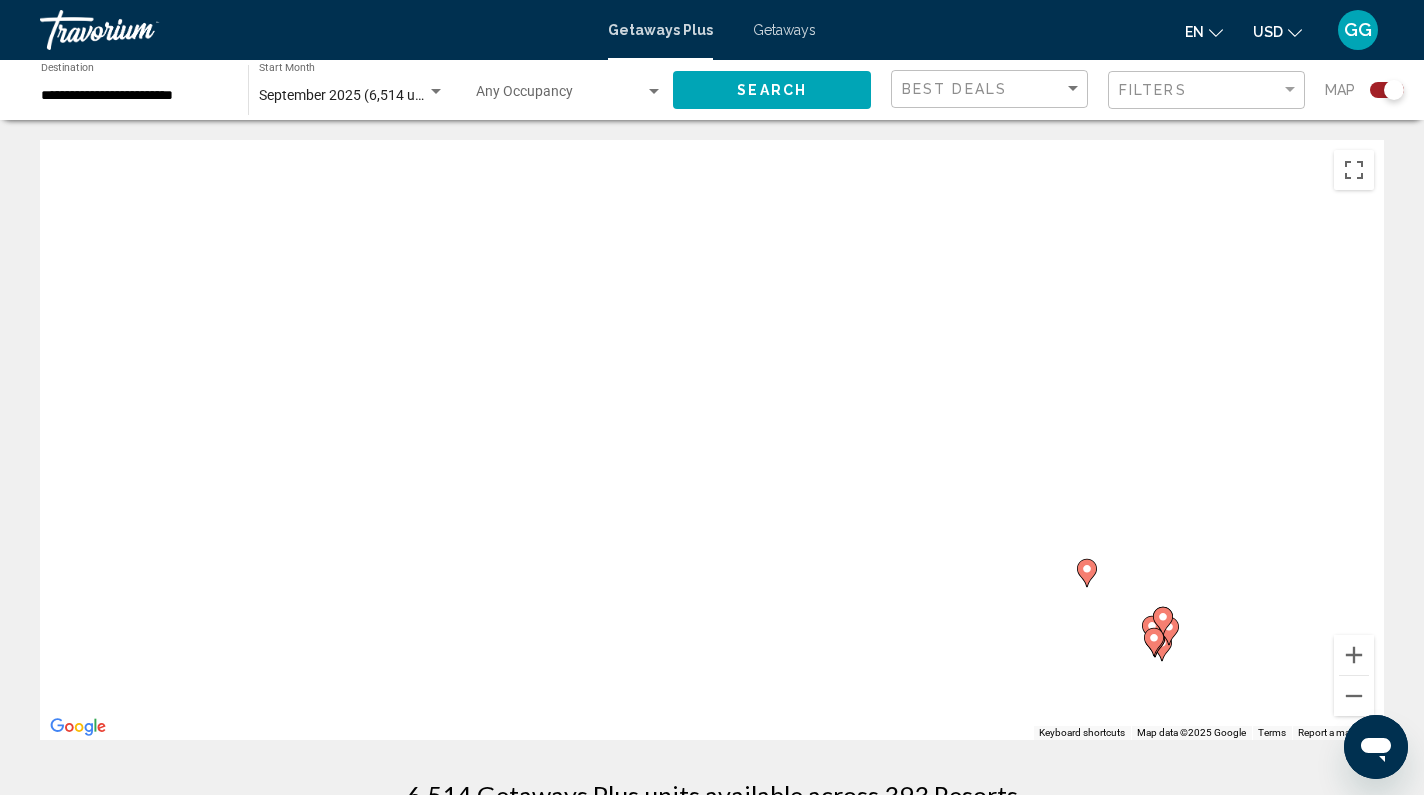 drag, startPoint x: 885, startPoint y: 622, endPoint x: 889, endPoint y: 611, distance: 11.7046995 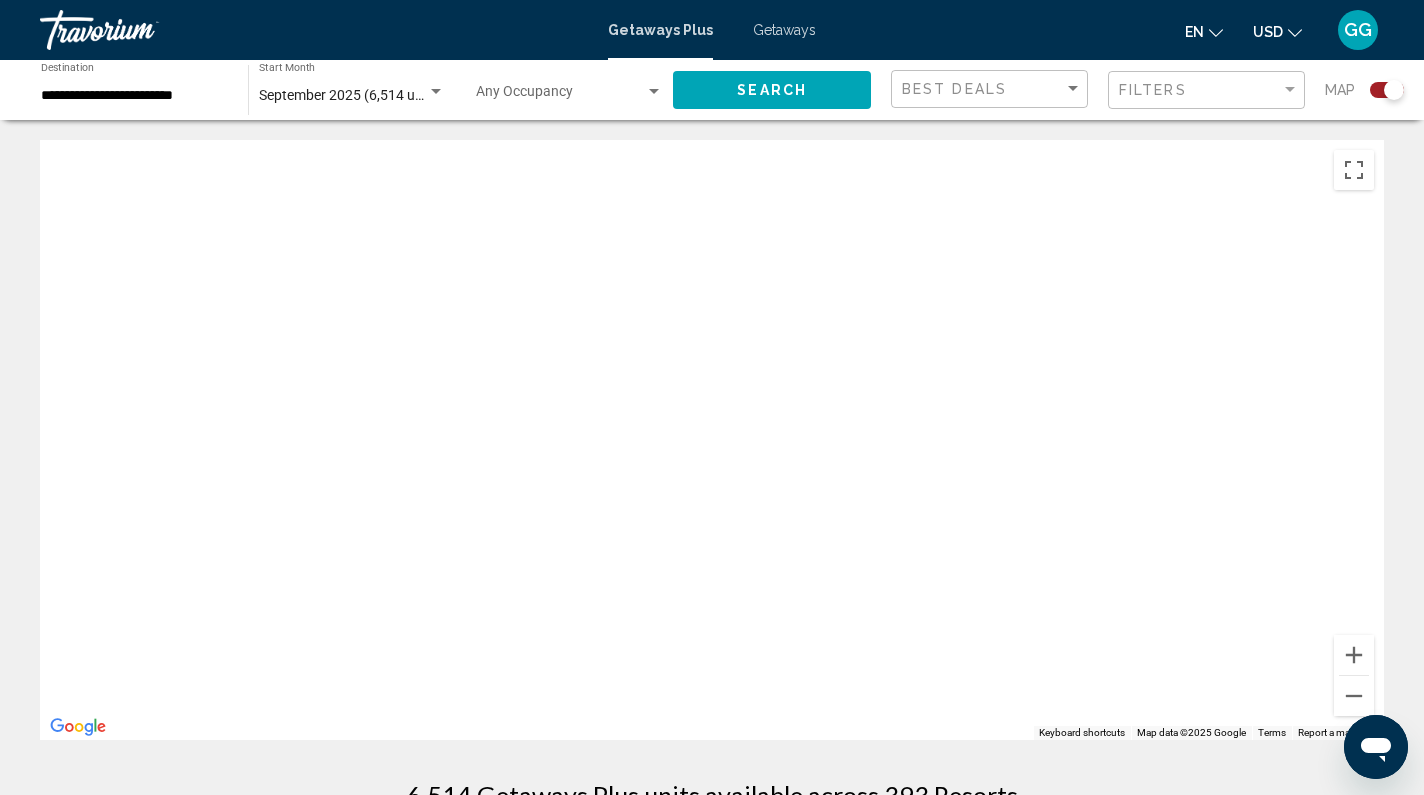 drag, startPoint x: 891, startPoint y: 426, endPoint x: 944, endPoint y: 708, distance: 286.9373 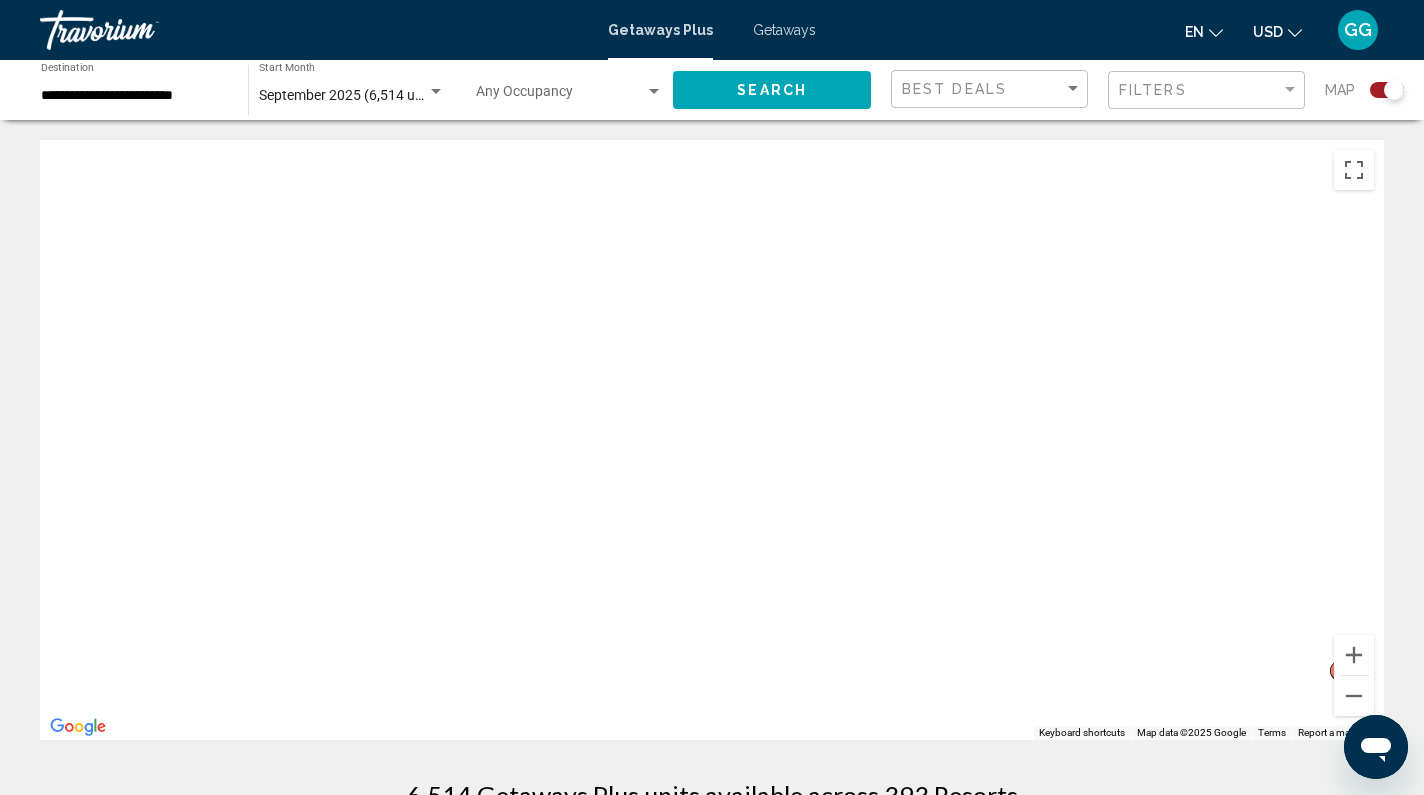 drag, startPoint x: 861, startPoint y: 615, endPoint x: 968, endPoint y: 317, distance: 316.62753 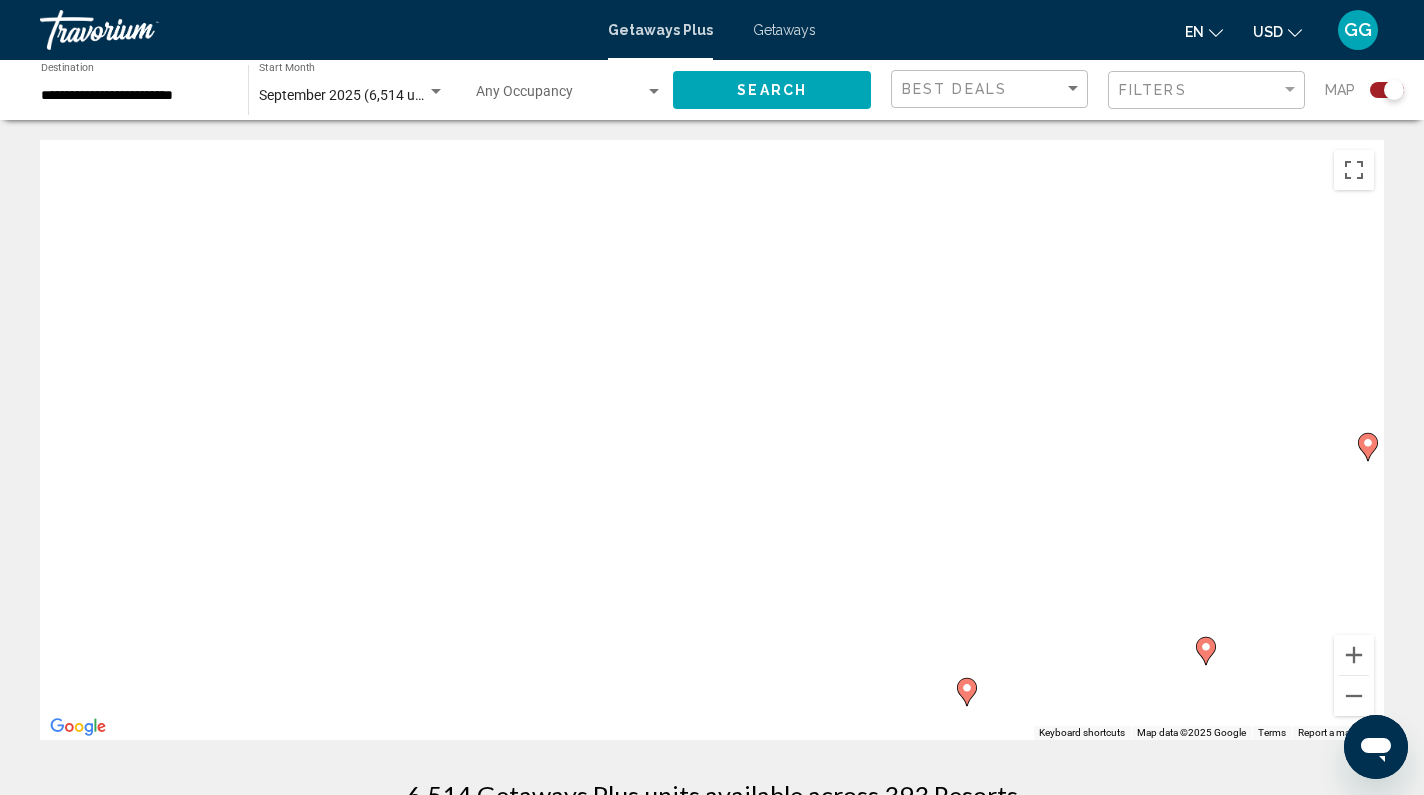 drag, startPoint x: 911, startPoint y: 519, endPoint x: 1016, endPoint y: 305, distance: 238.37155 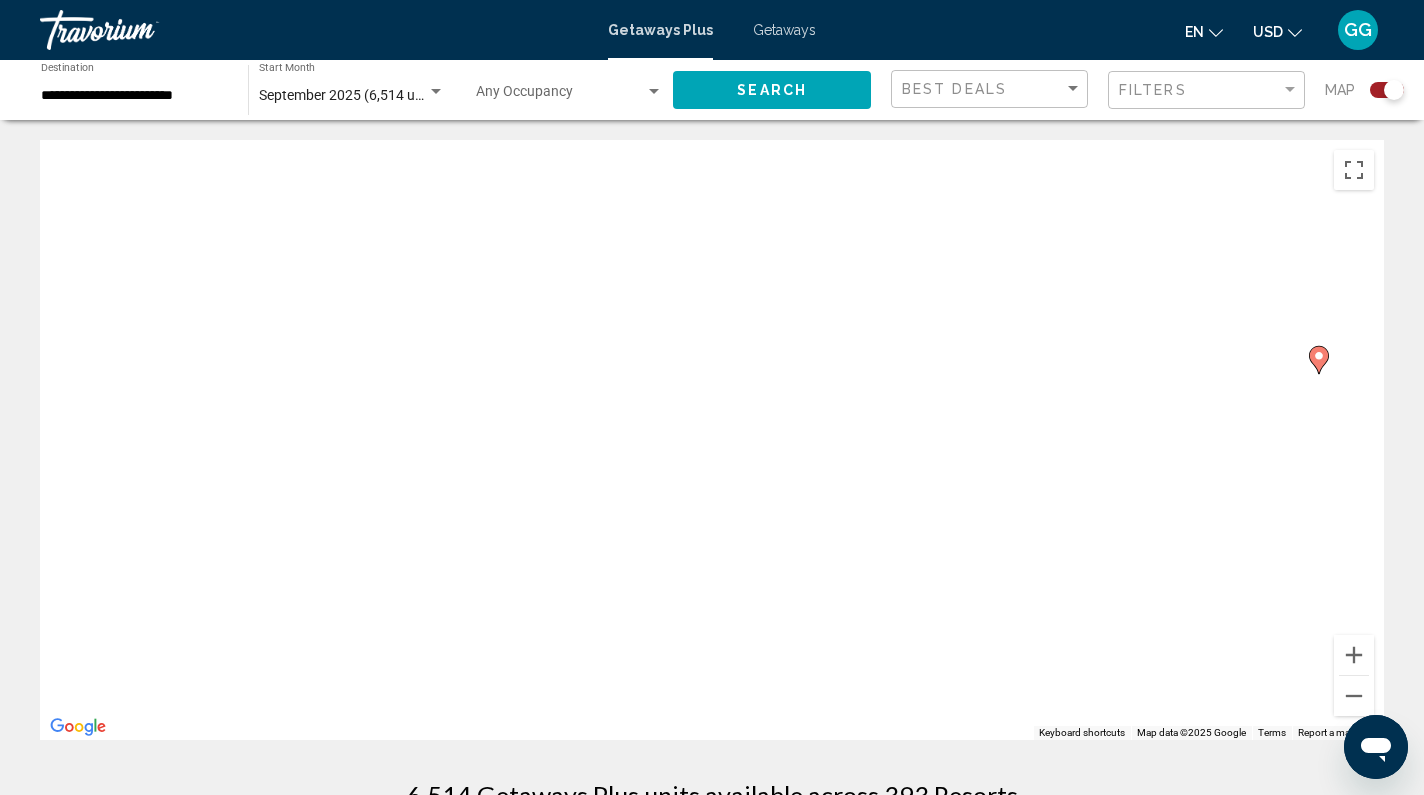 drag, startPoint x: 771, startPoint y: 494, endPoint x: 1018, endPoint y: 416, distance: 259.02316 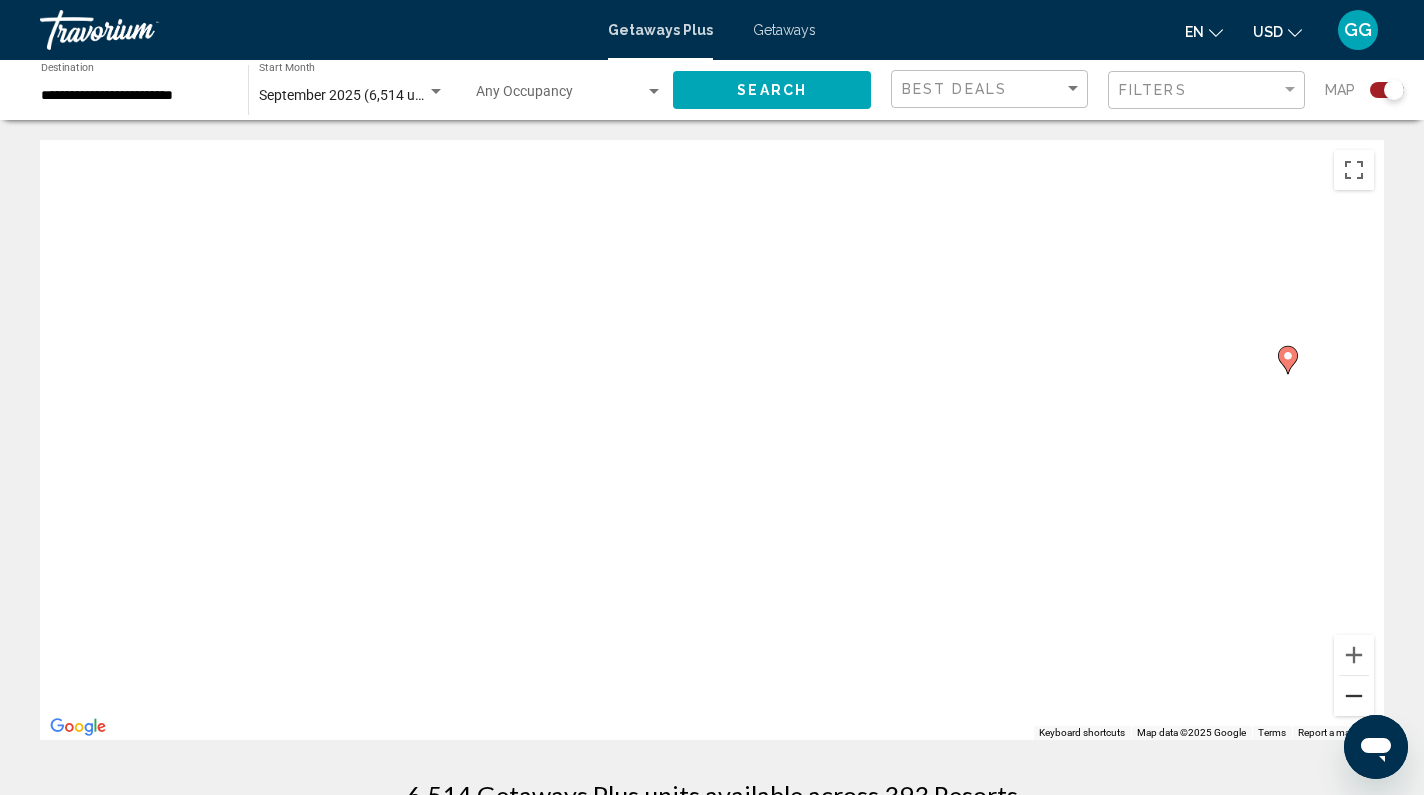 click at bounding box center (1354, 696) 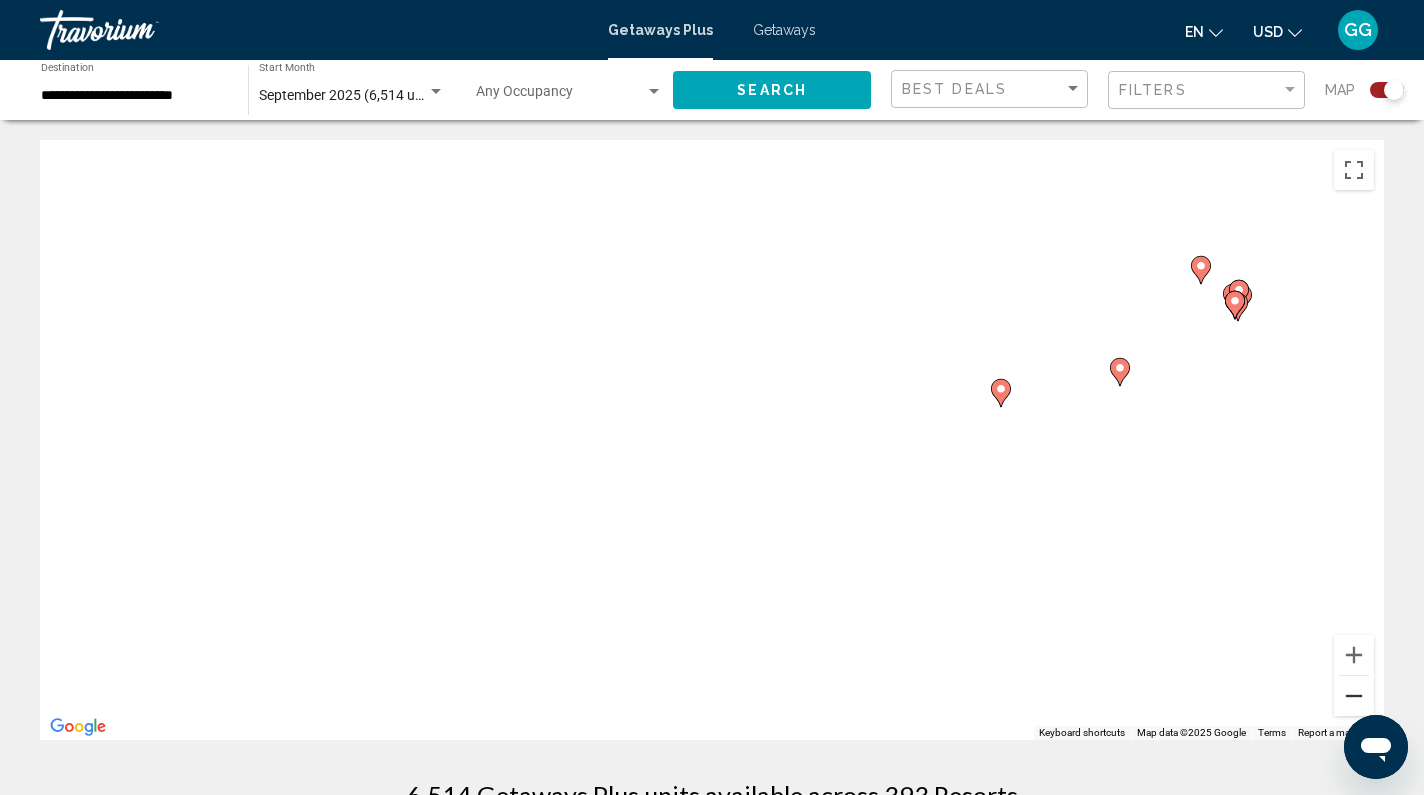 click at bounding box center [1354, 696] 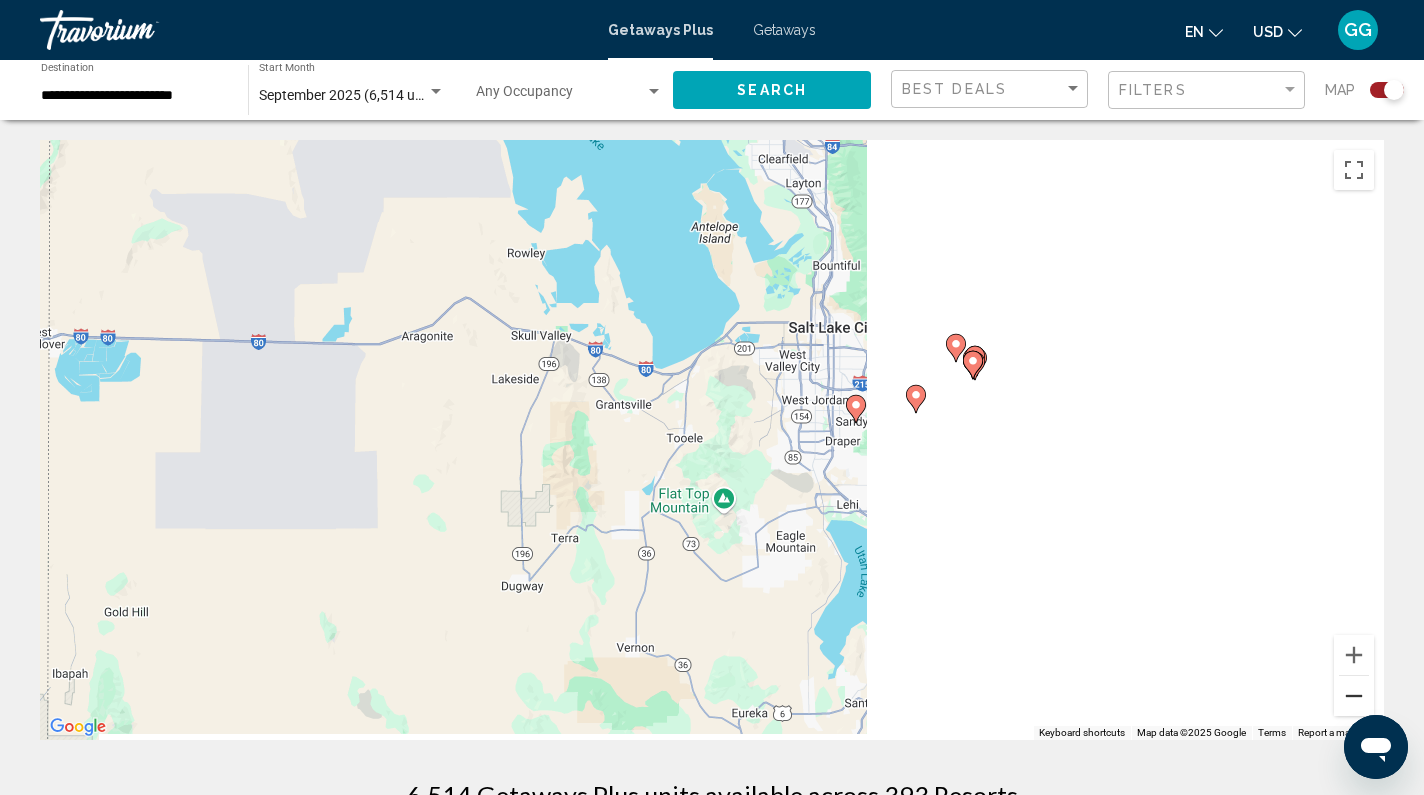 click at bounding box center [1354, 696] 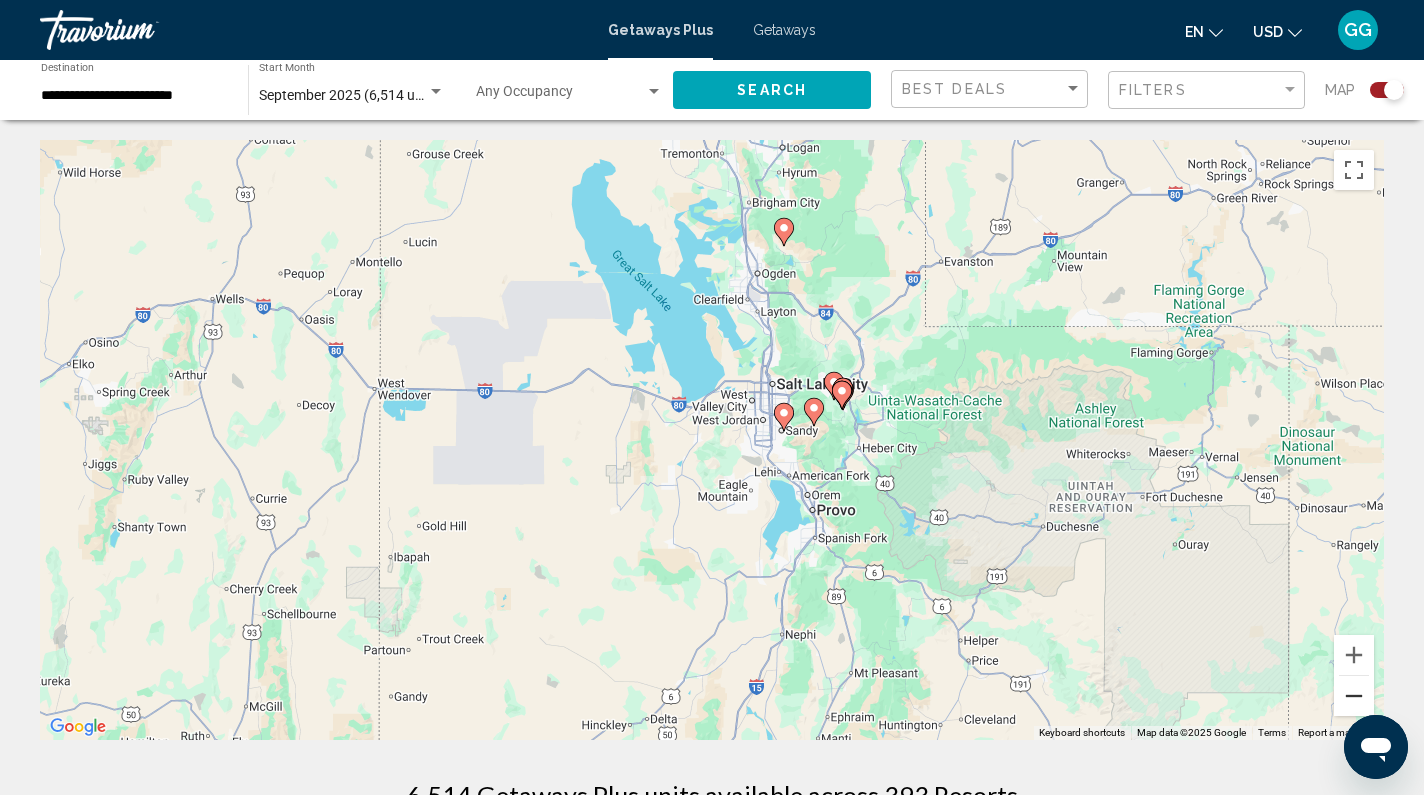 click at bounding box center (1354, 696) 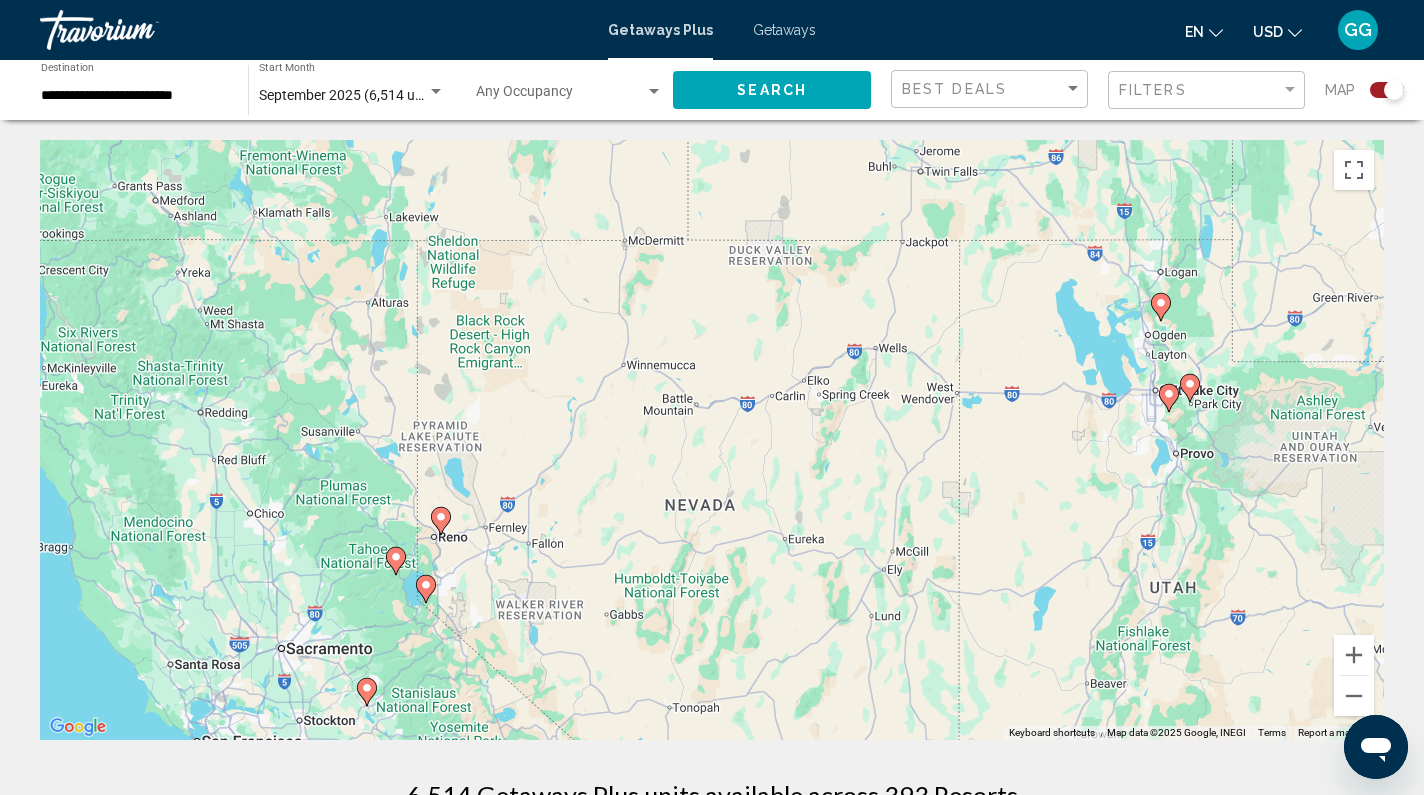 drag, startPoint x: 517, startPoint y: 541, endPoint x: 934, endPoint y: 520, distance: 417.52844 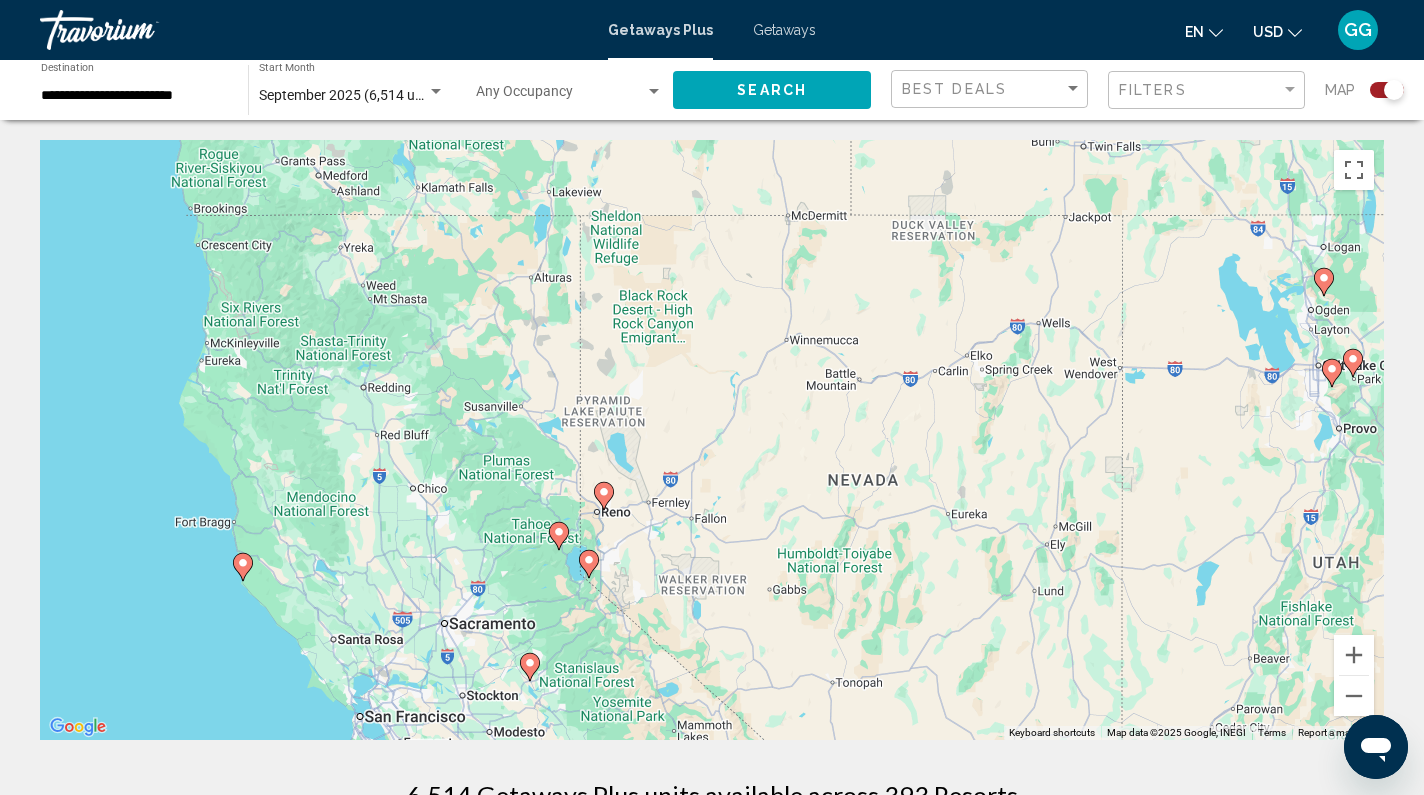 drag, startPoint x: 569, startPoint y: 575, endPoint x: 737, endPoint y: 553, distance: 169.43436 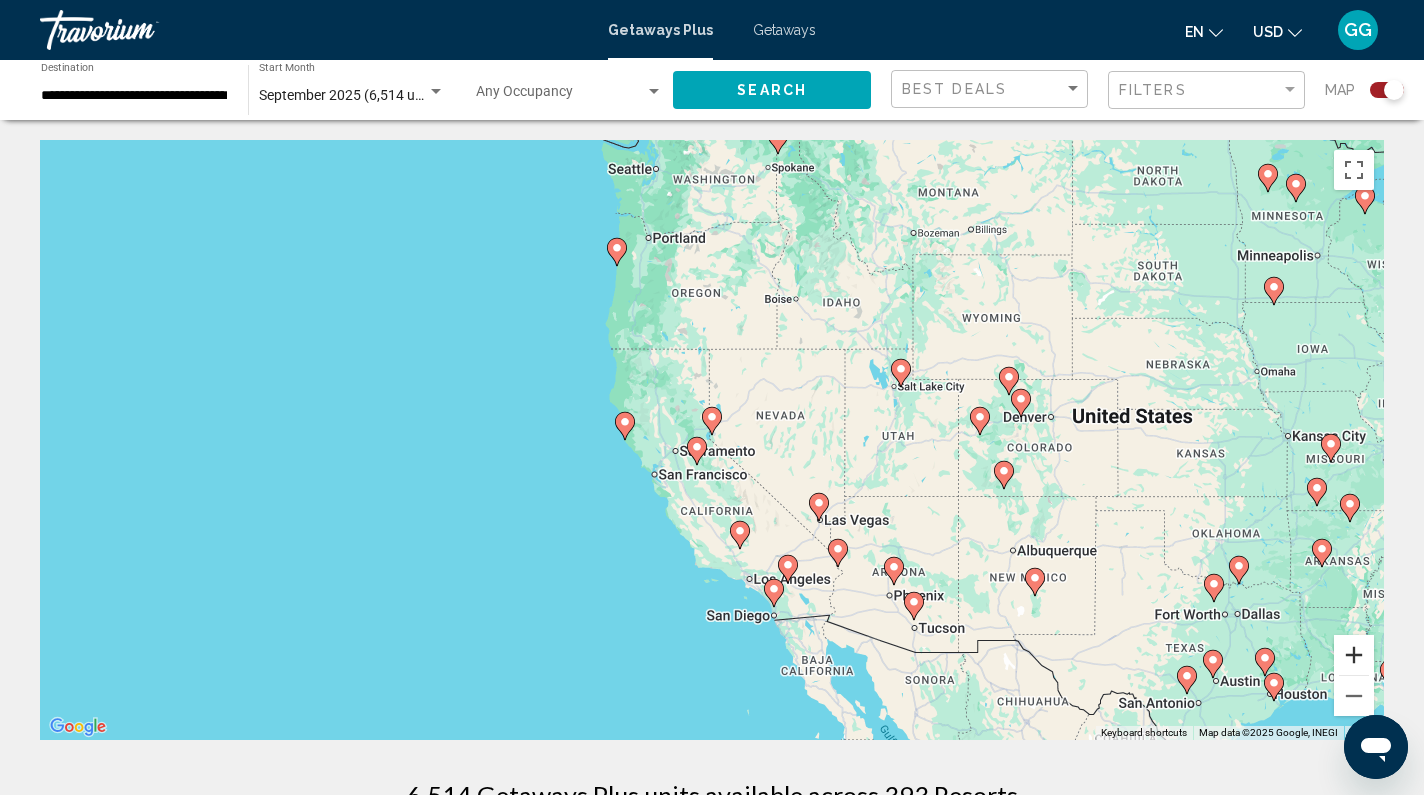 click at bounding box center [1354, 655] 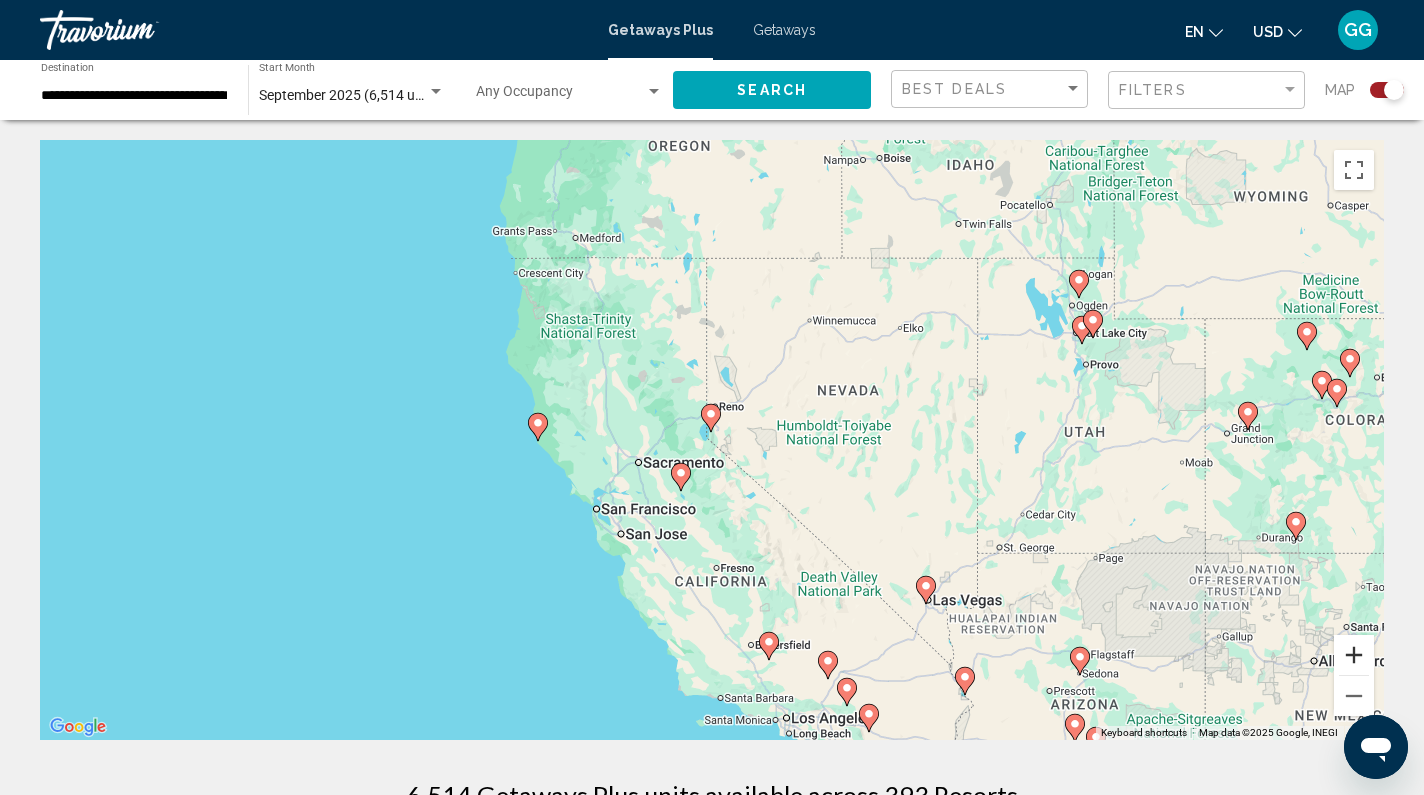 click at bounding box center [1354, 655] 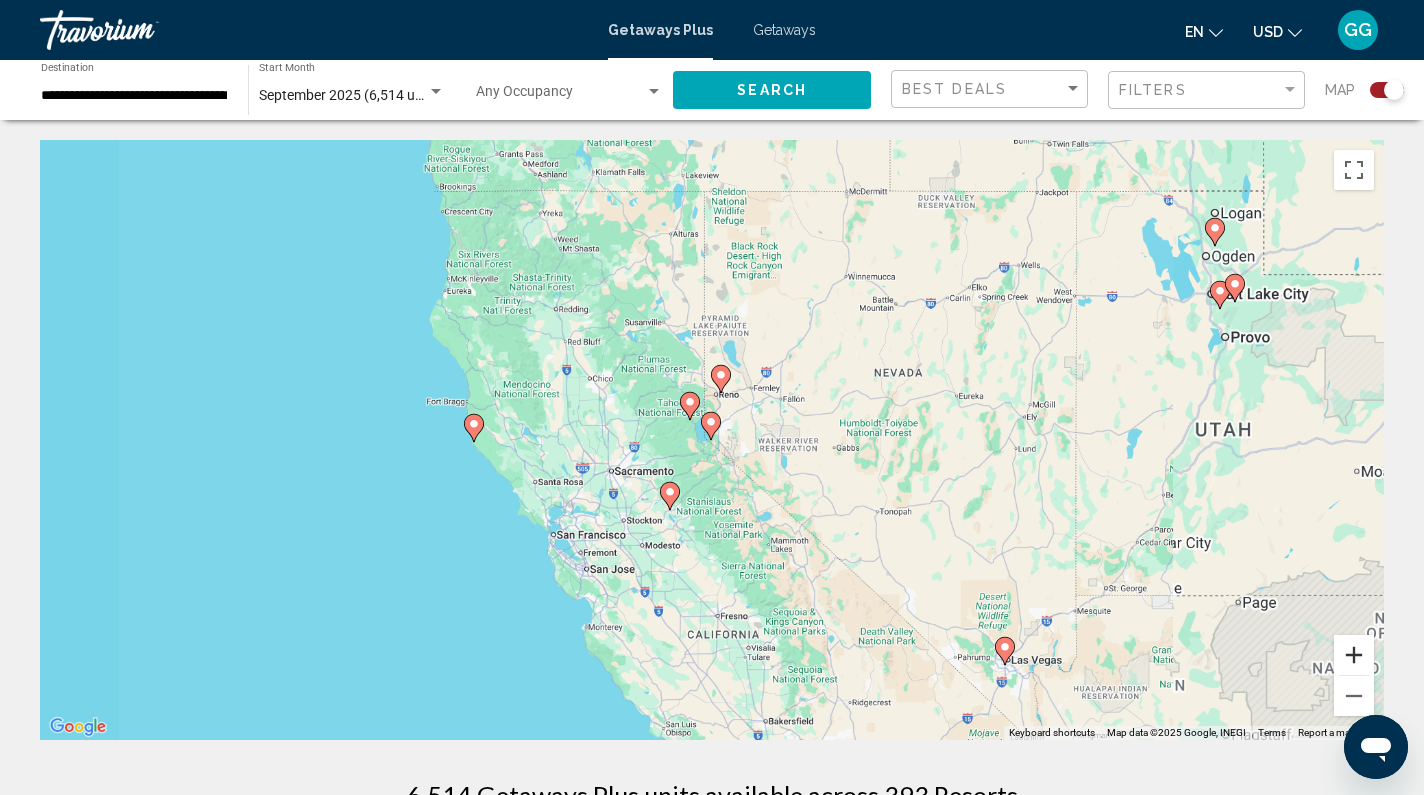 click at bounding box center [1354, 655] 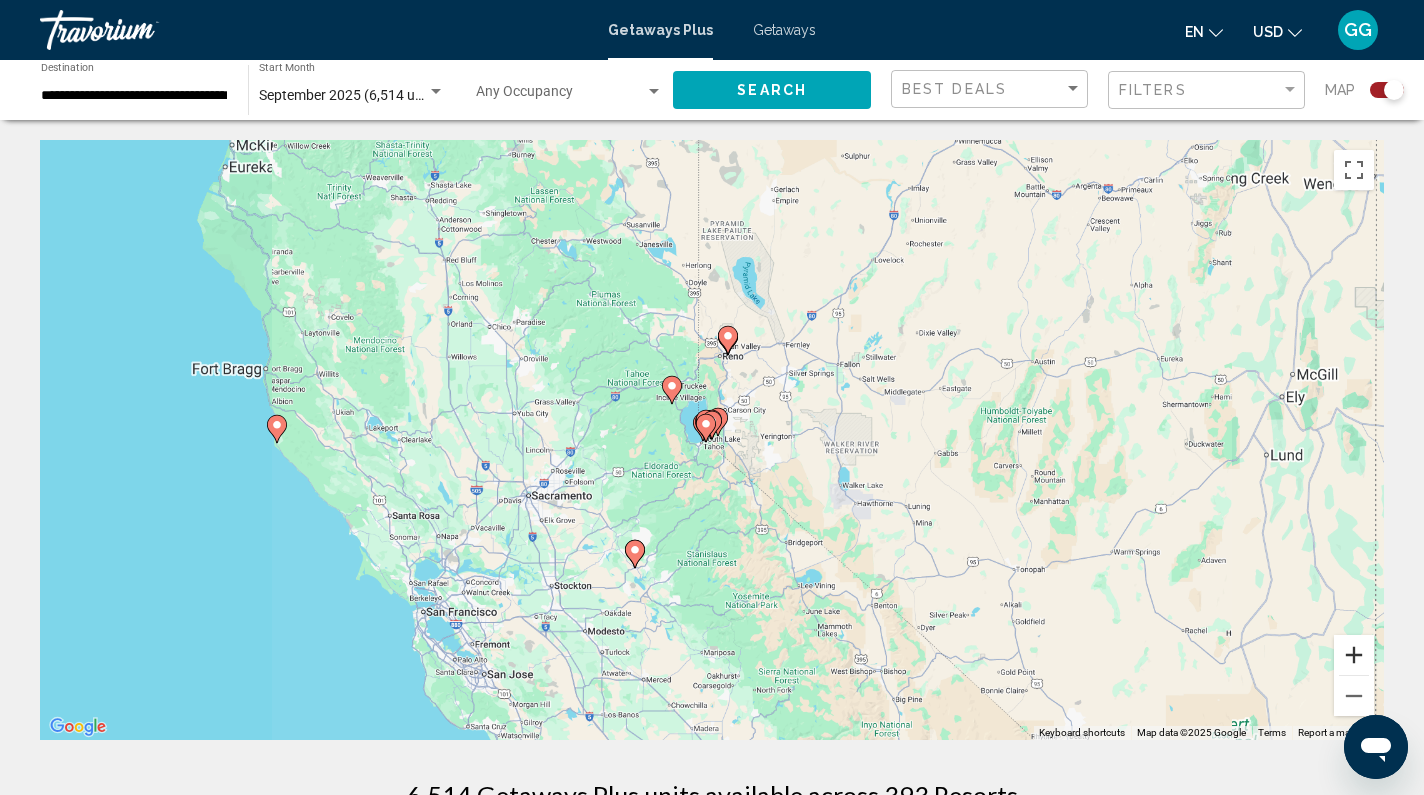 click at bounding box center (1354, 655) 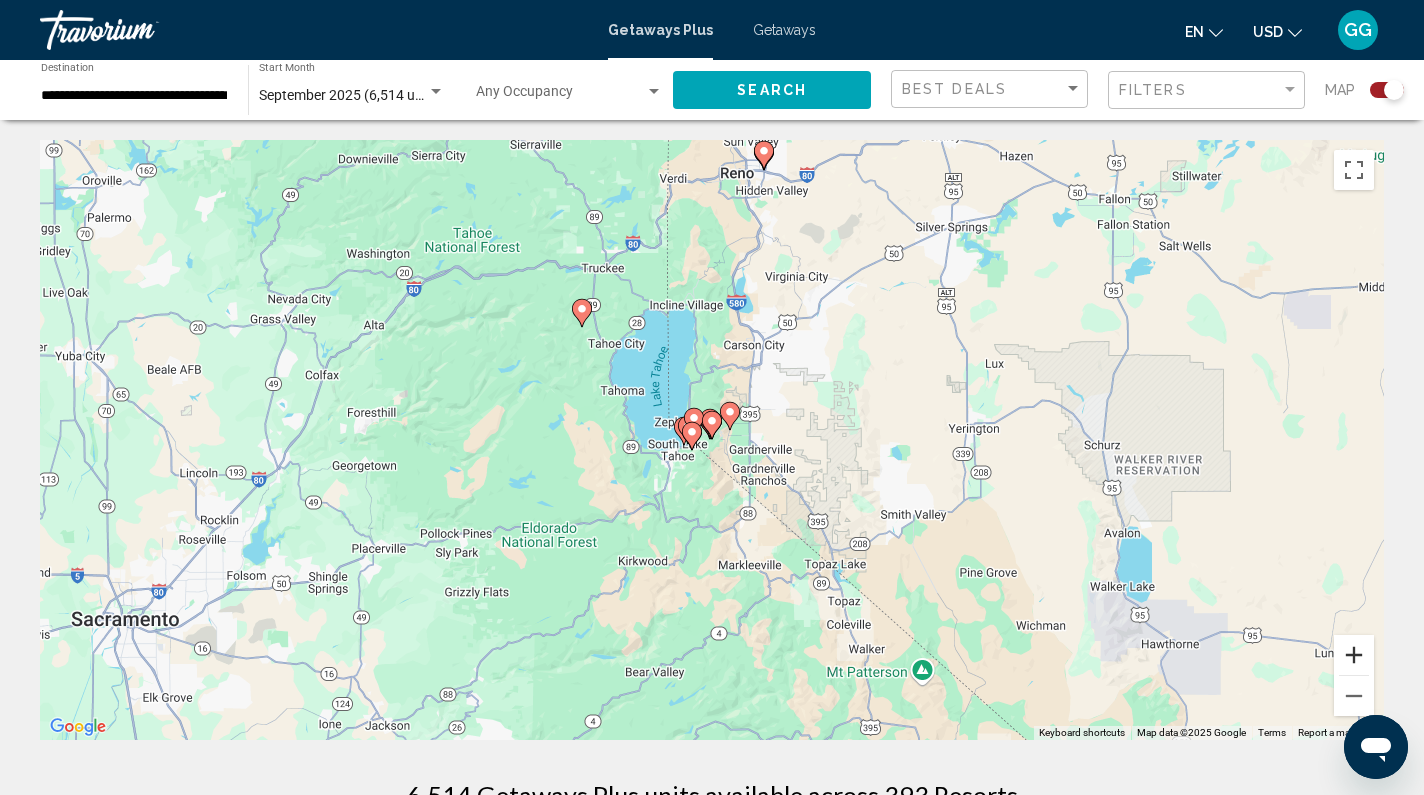 click at bounding box center (1354, 655) 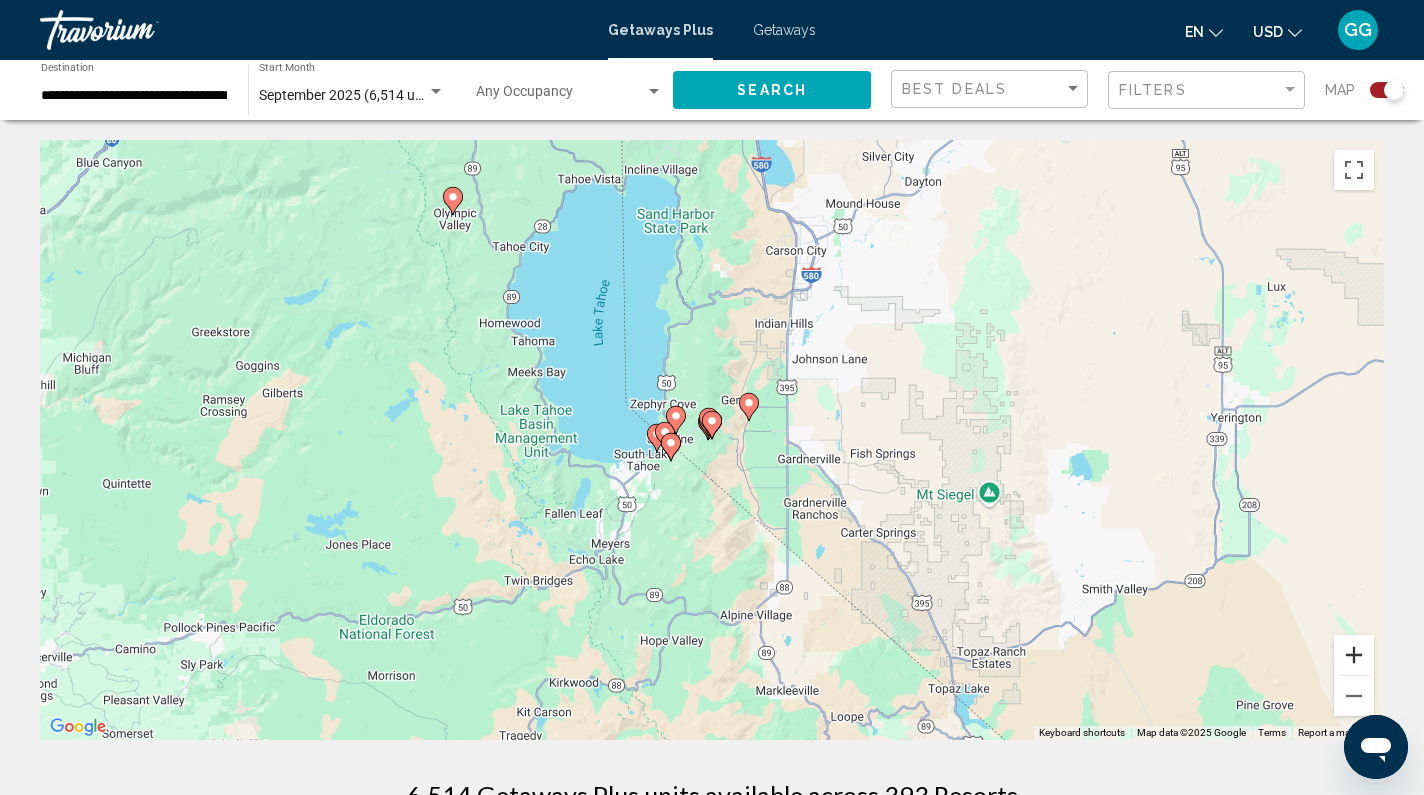 click at bounding box center (1354, 655) 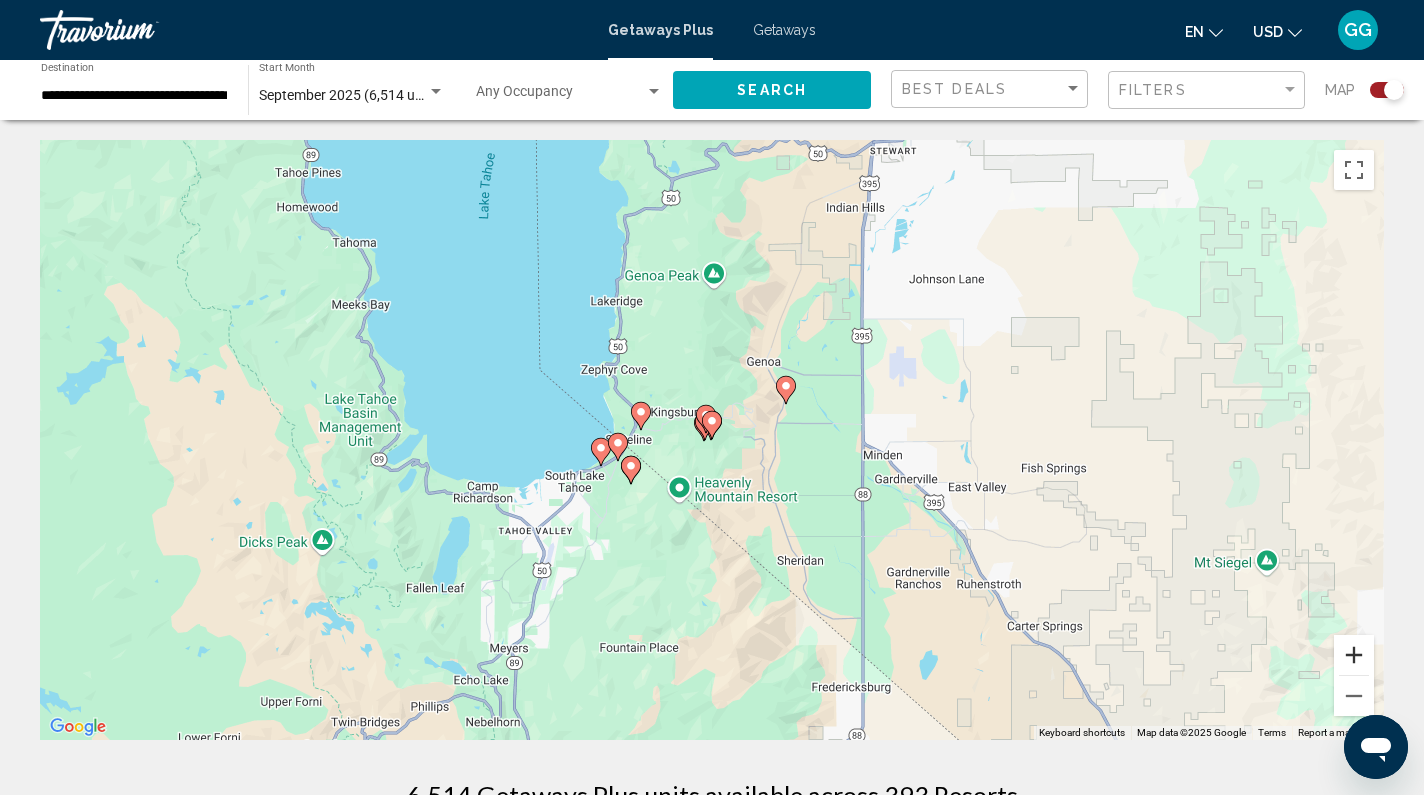 click at bounding box center [1354, 655] 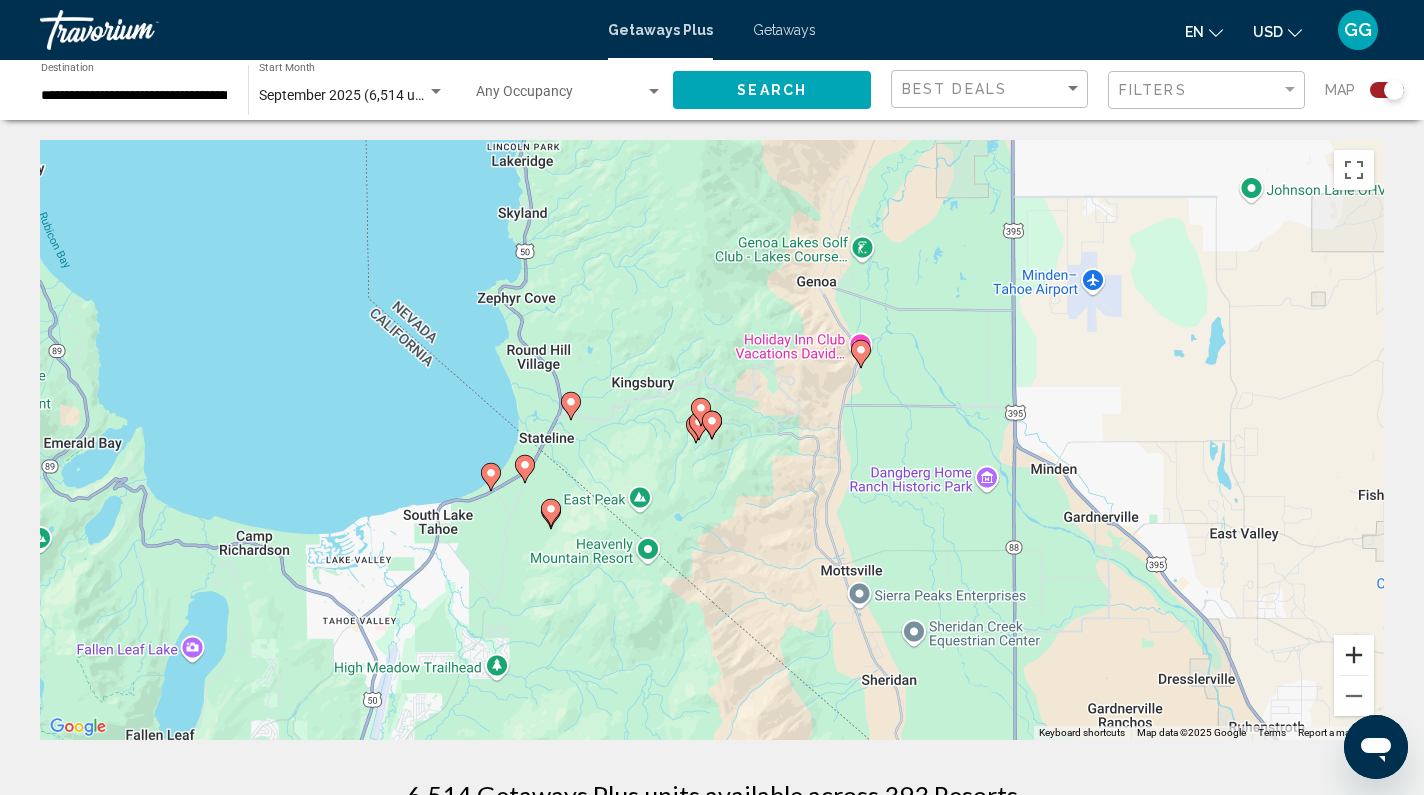 click at bounding box center (1354, 655) 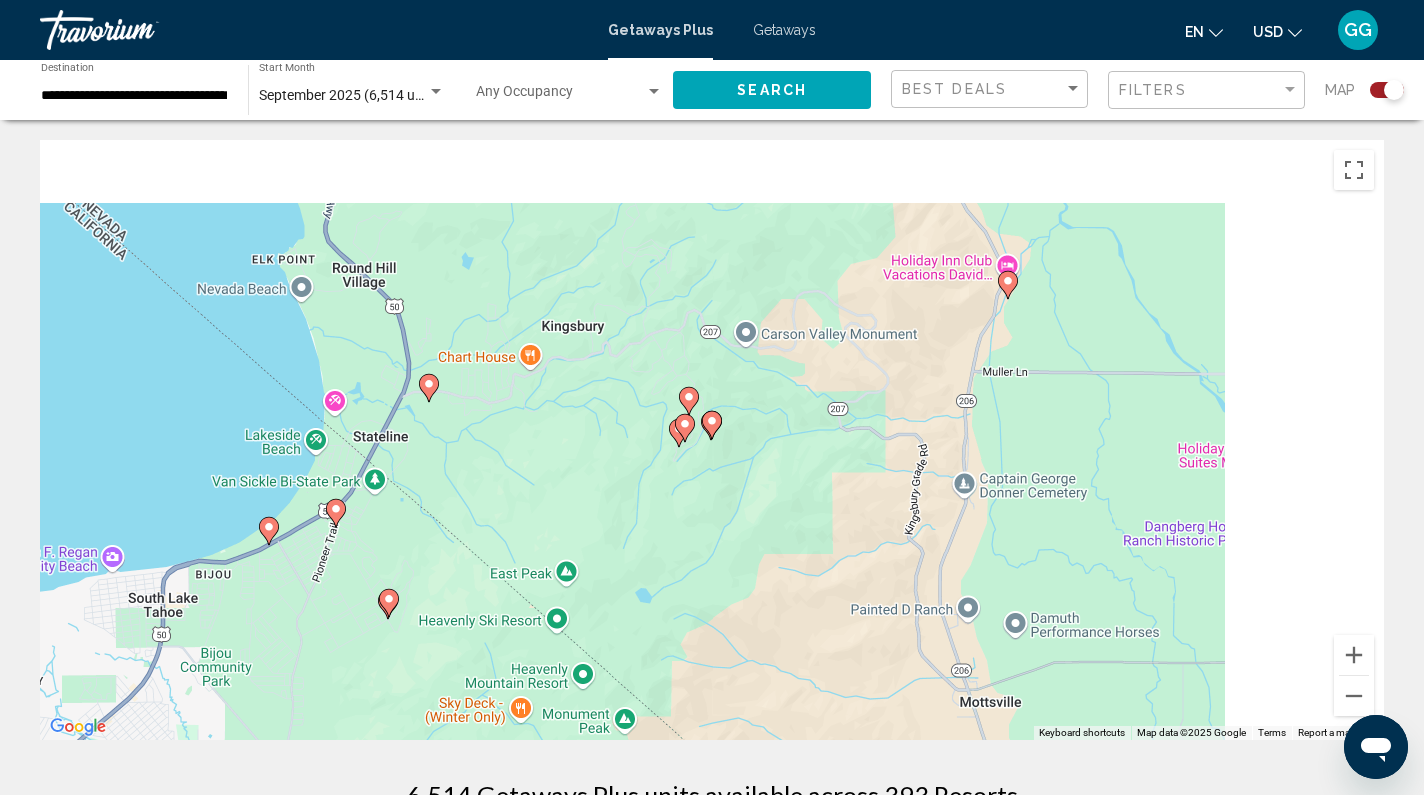click 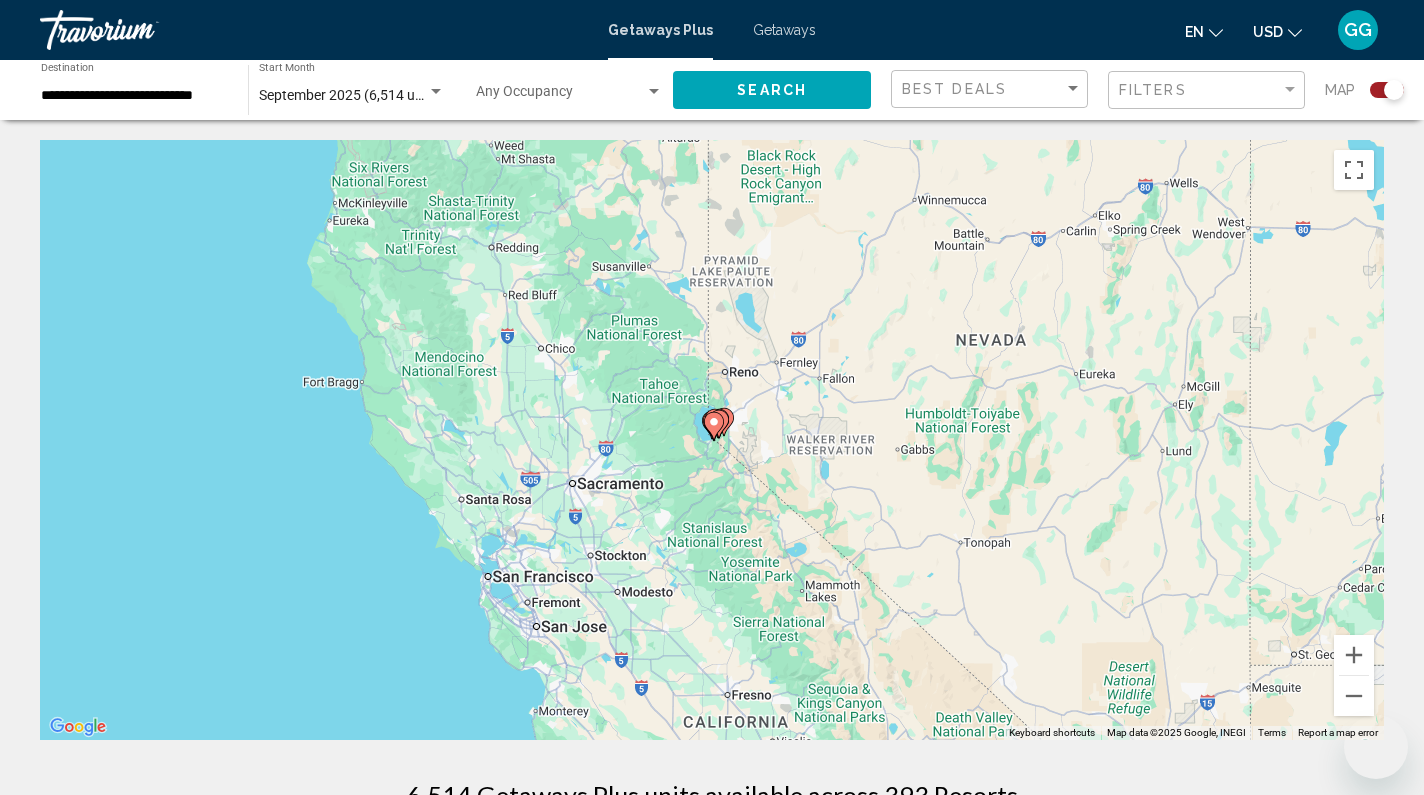 scroll, scrollTop: 0, scrollLeft: 0, axis: both 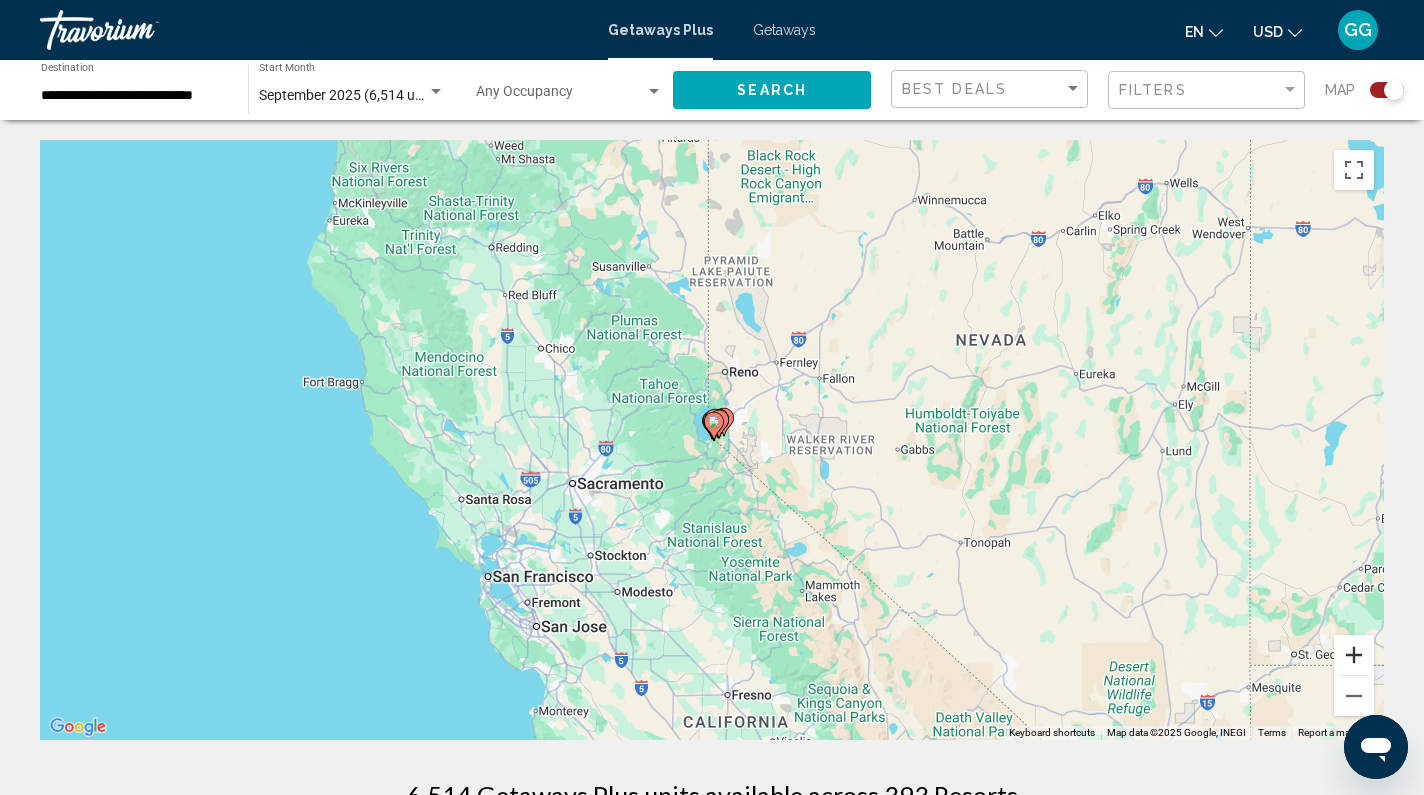 click at bounding box center (1354, 655) 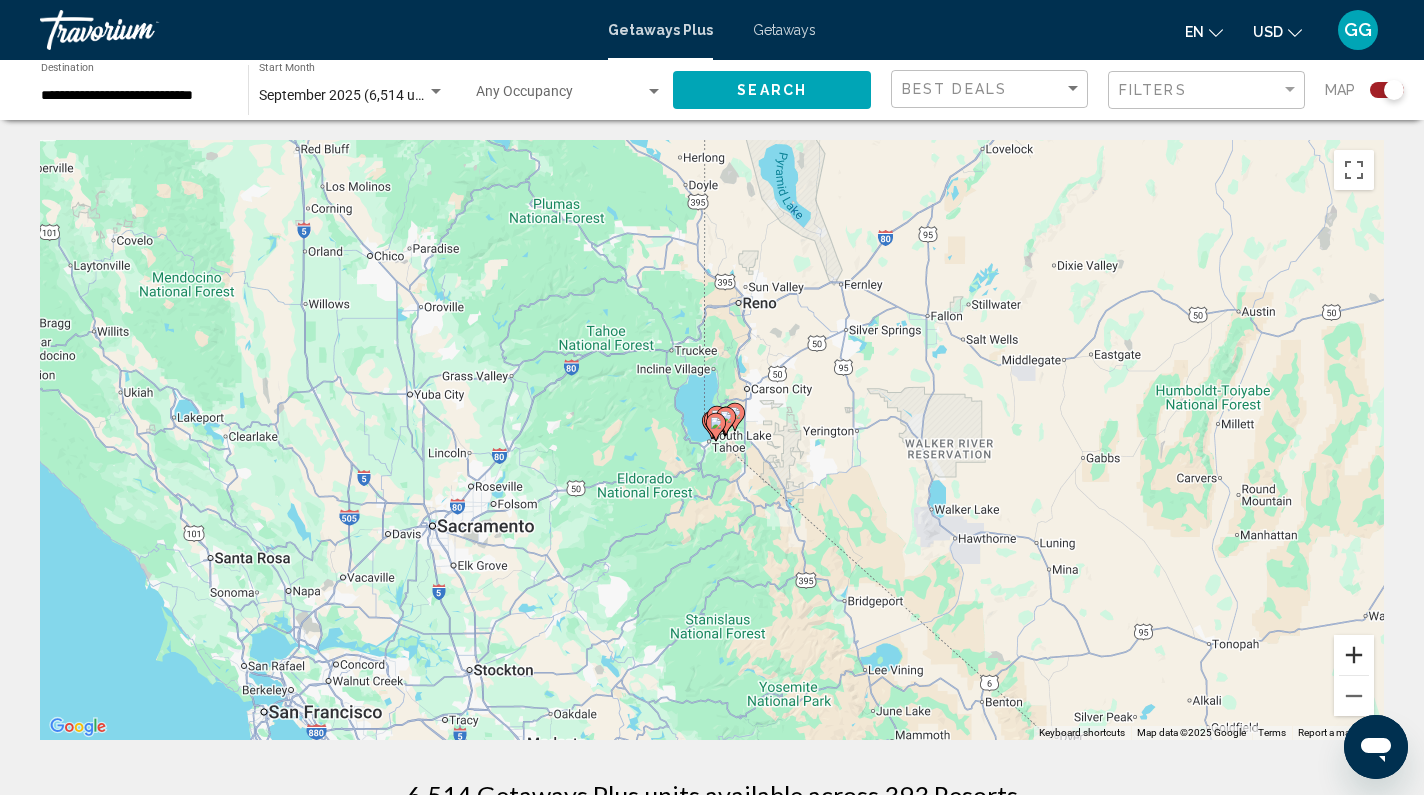 click at bounding box center (1354, 655) 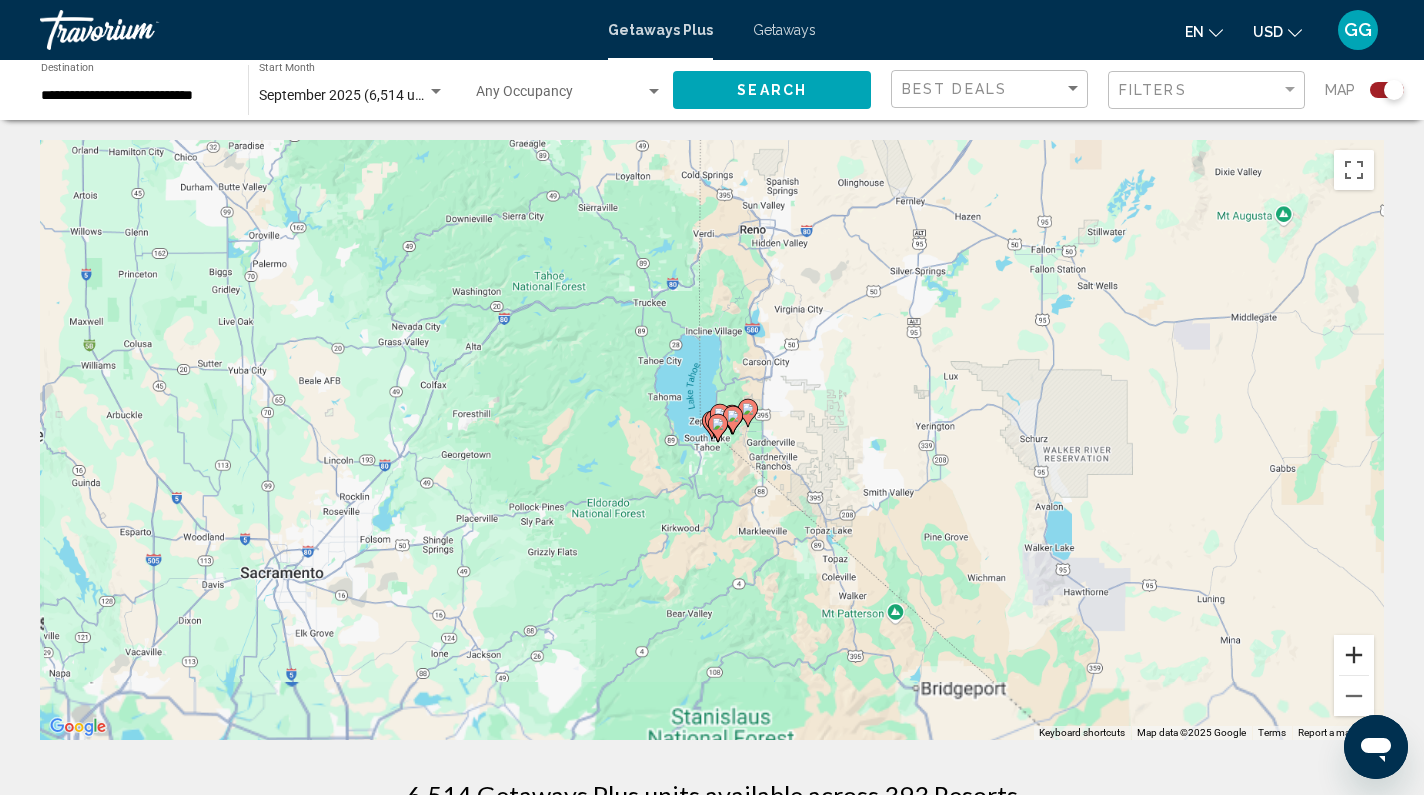 click at bounding box center [1354, 655] 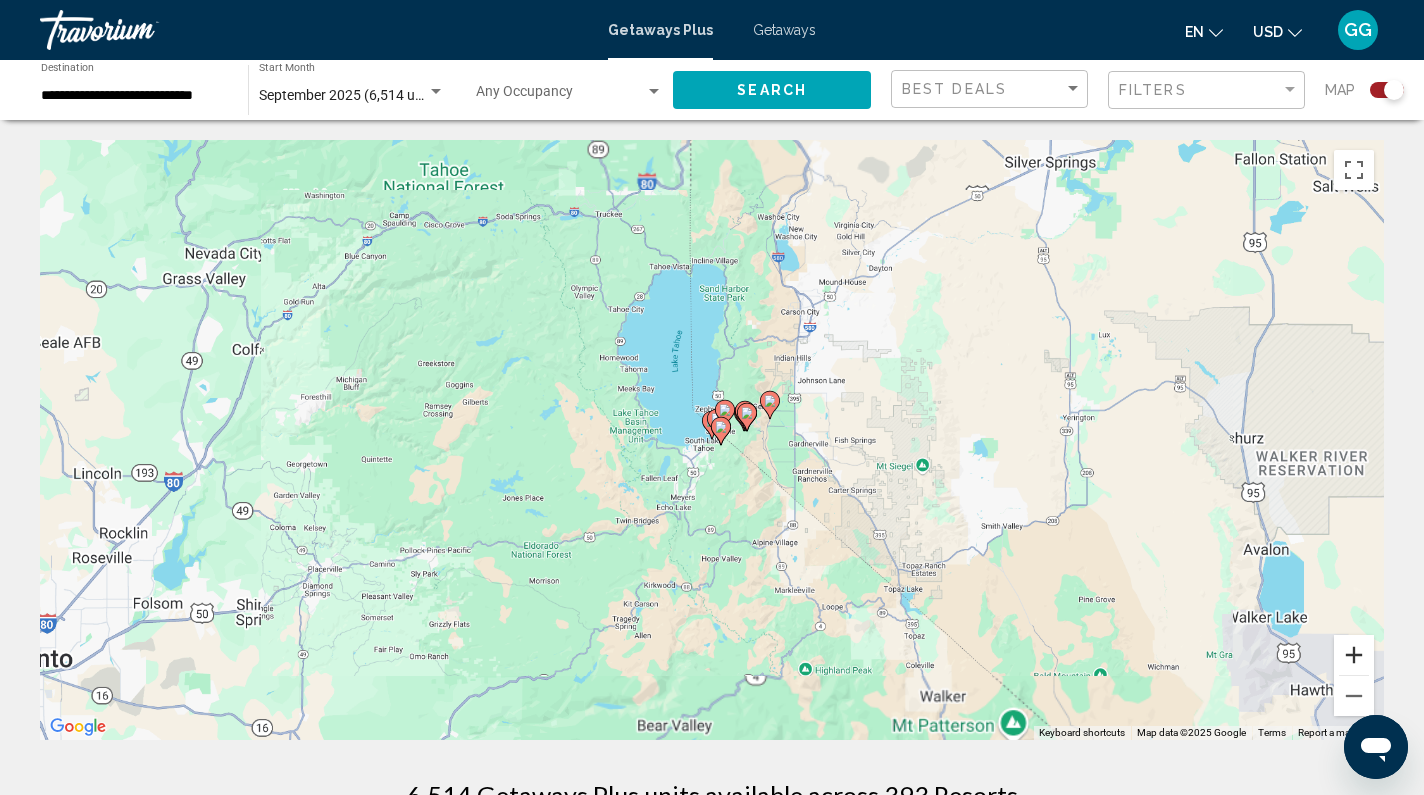 click at bounding box center [1354, 655] 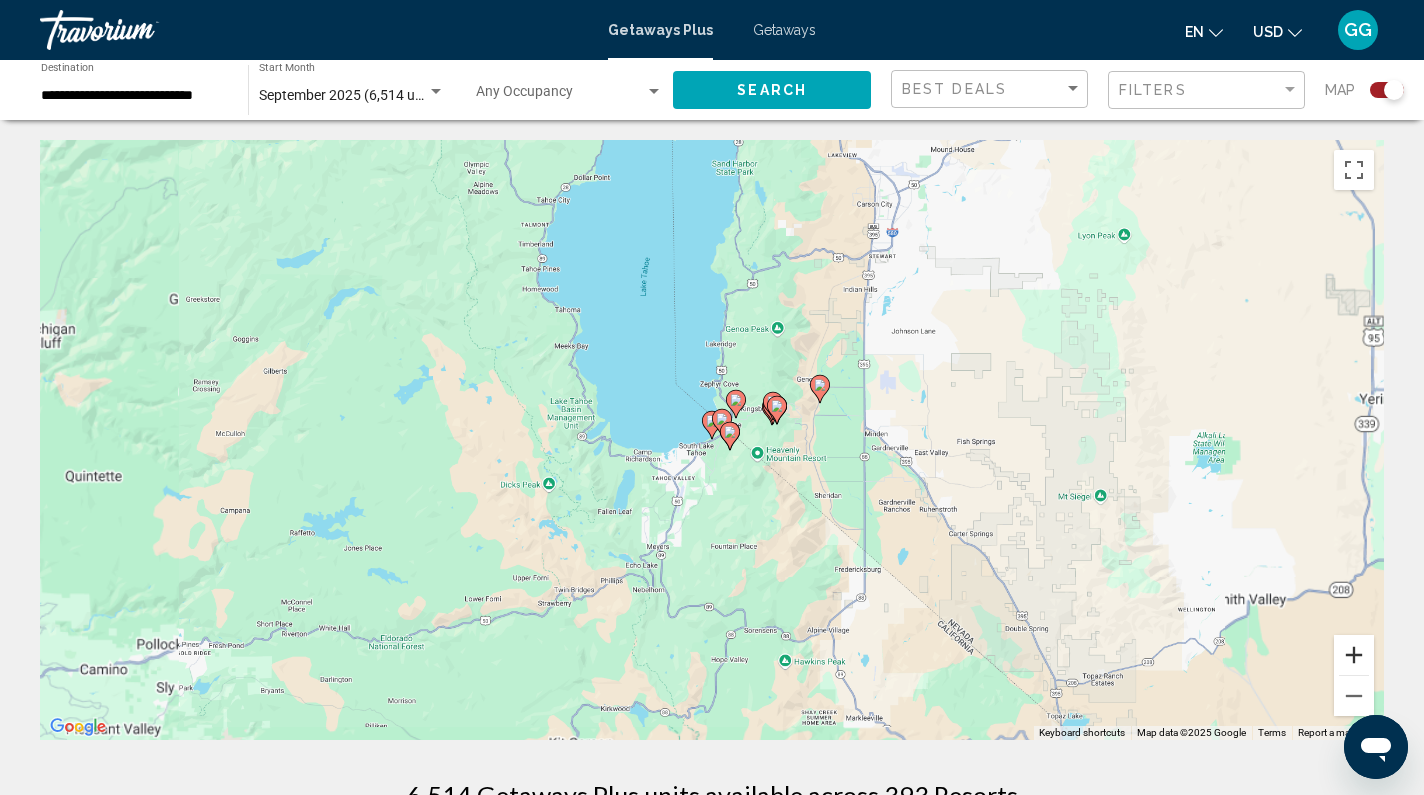 click at bounding box center (1354, 655) 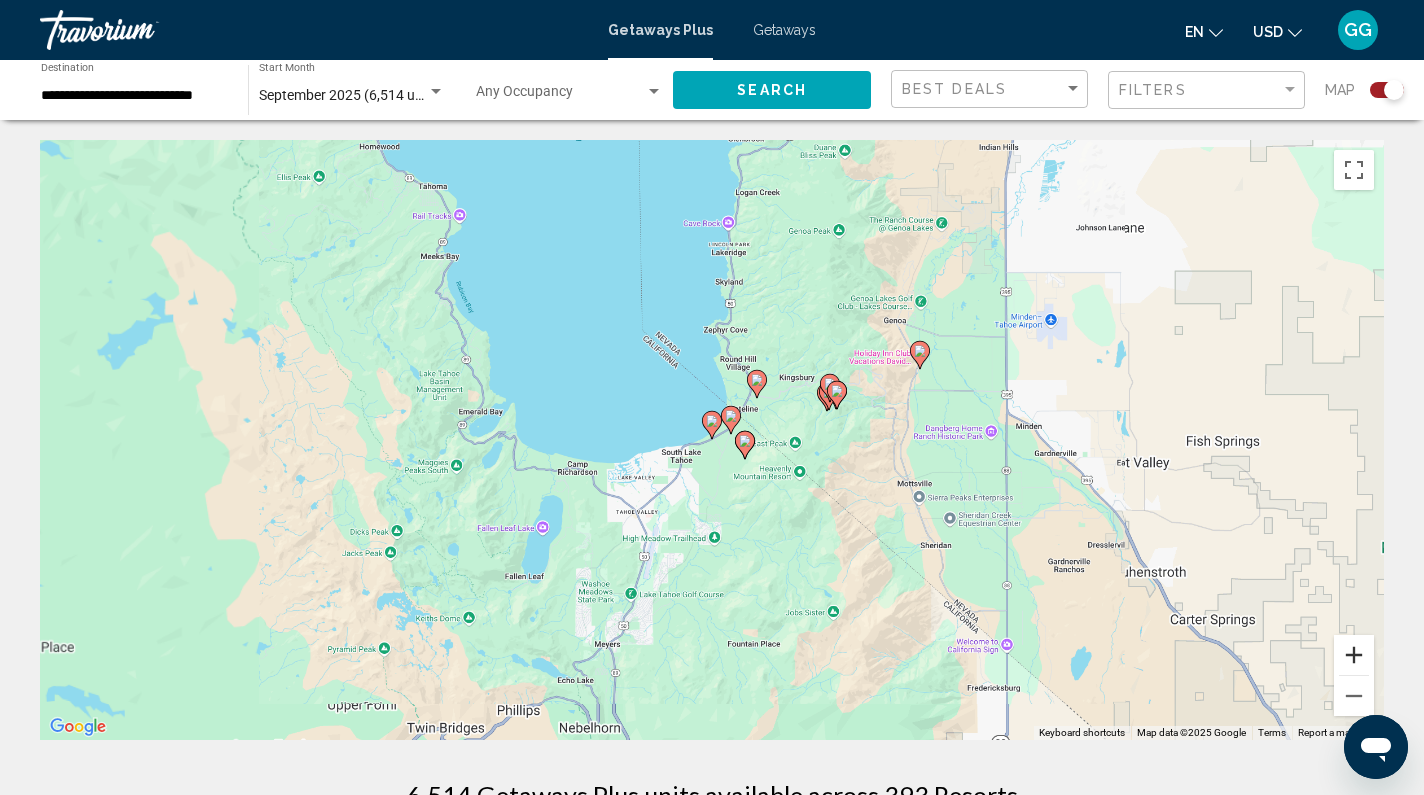 click at bounding box center [1354, 655] 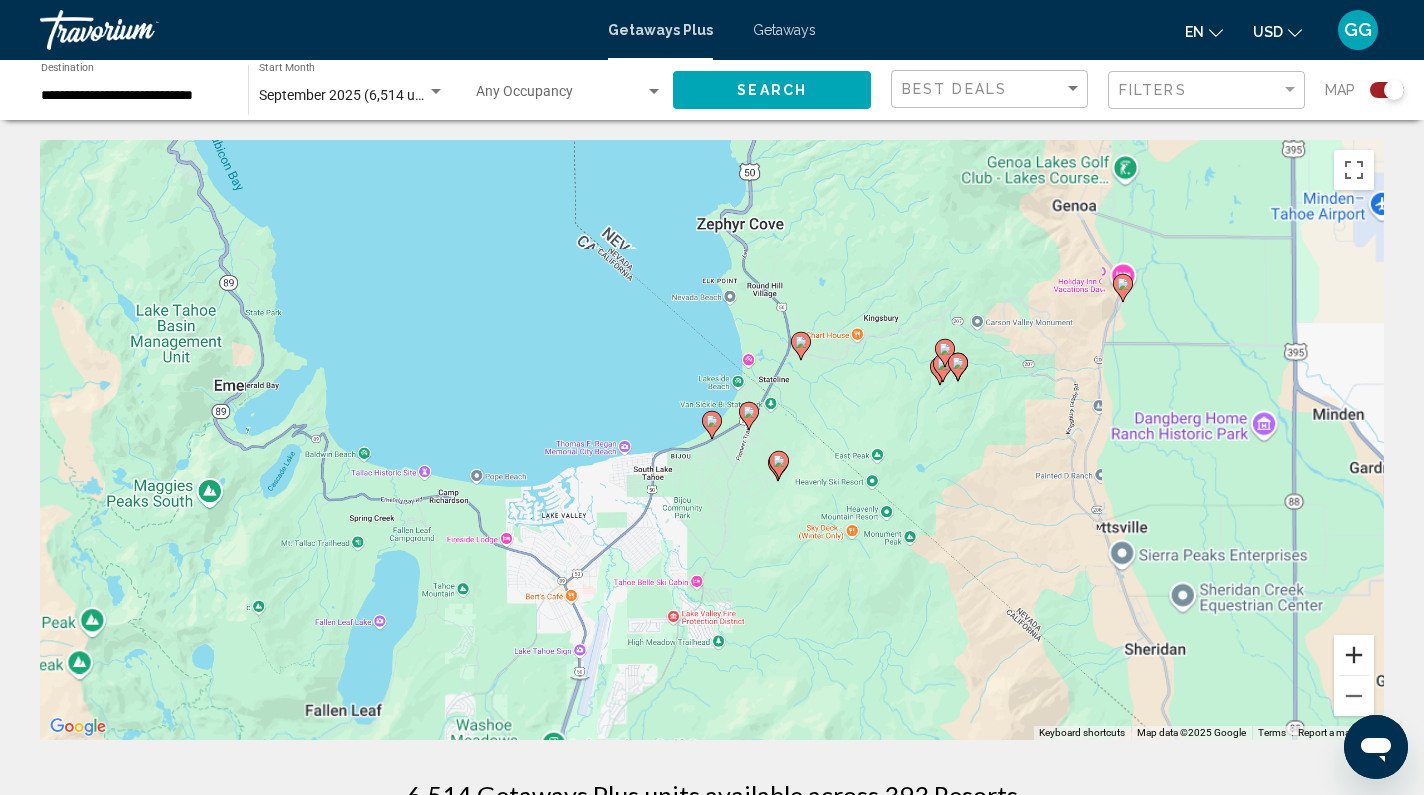 click at bounding box center [1354, 655] 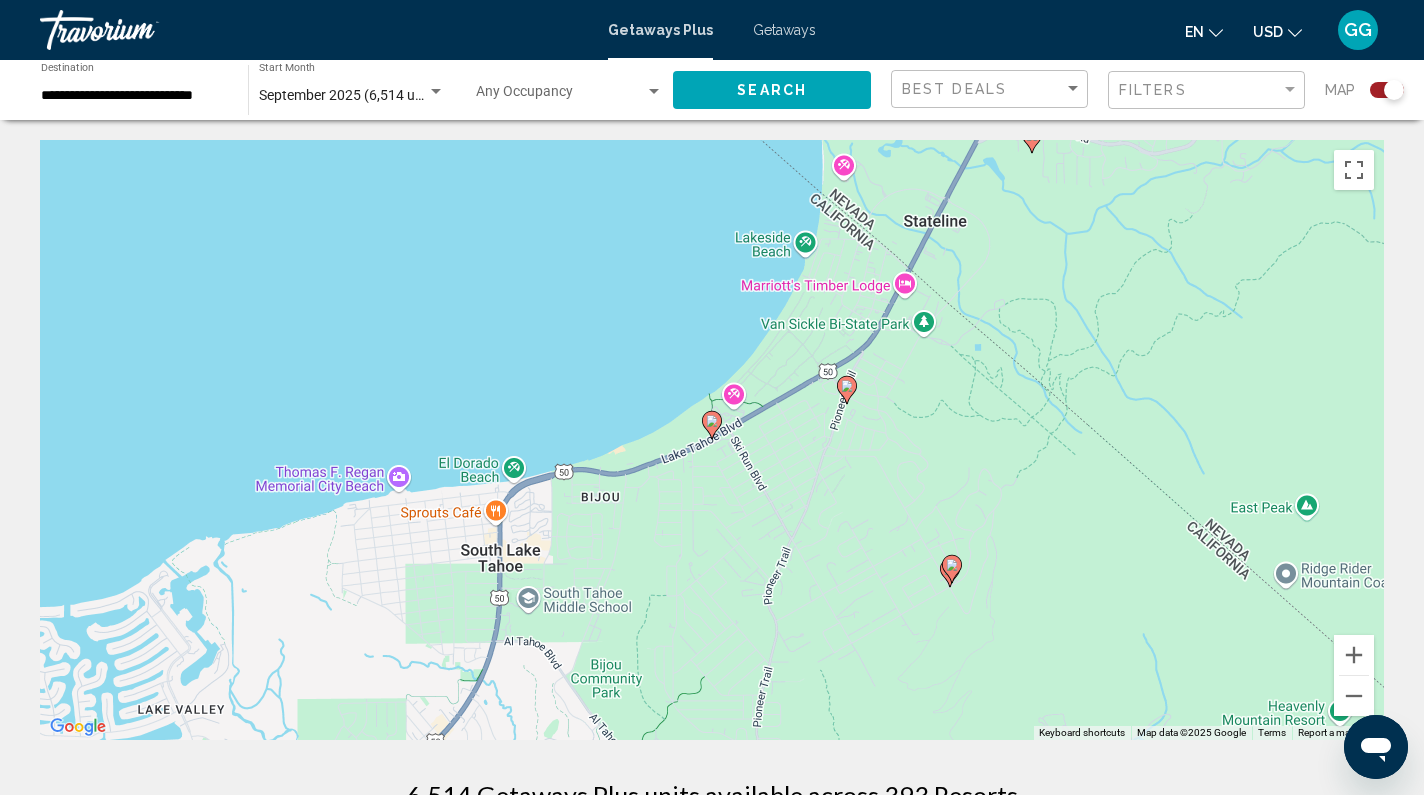 click 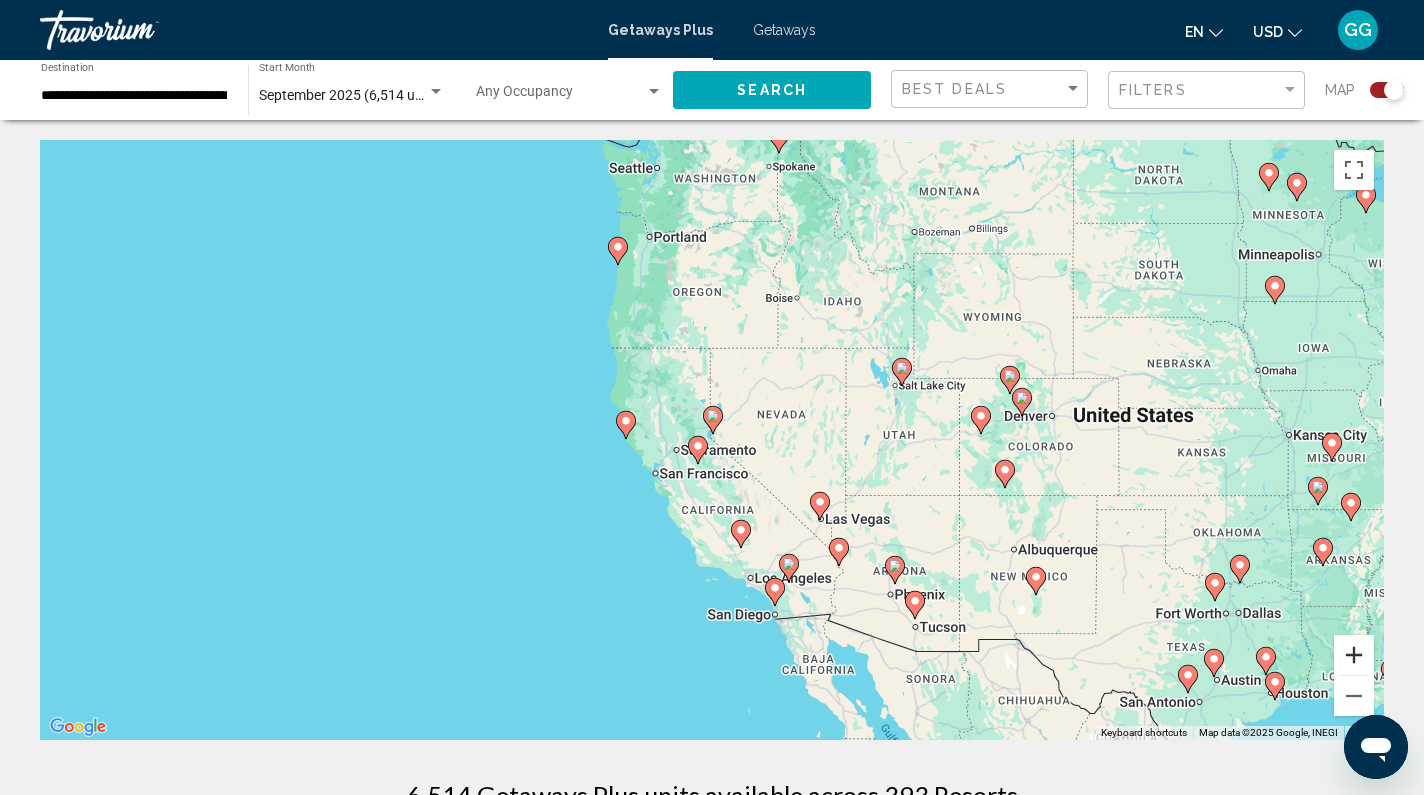 click at bounding box center [1354, 655] 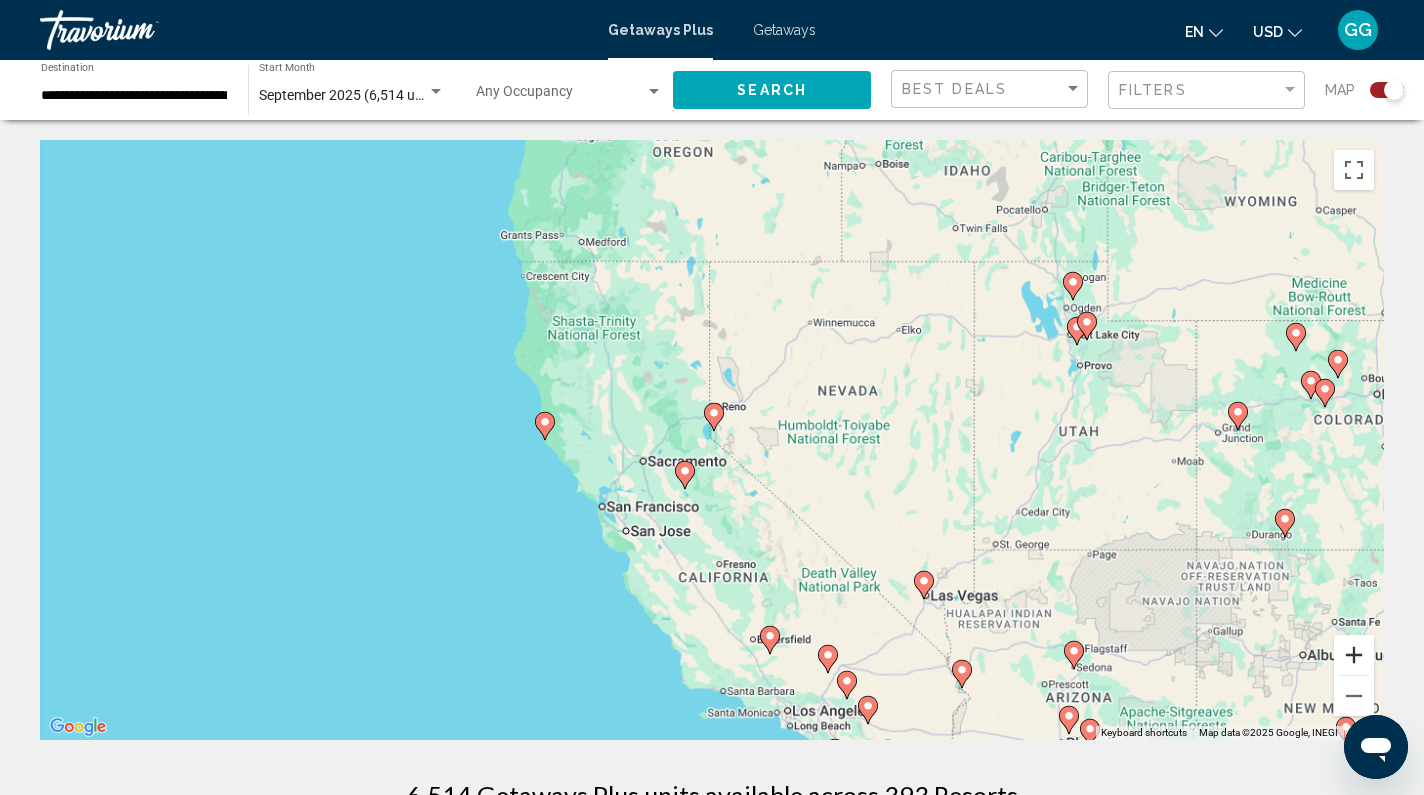 click at bounding box center (1354, 655) 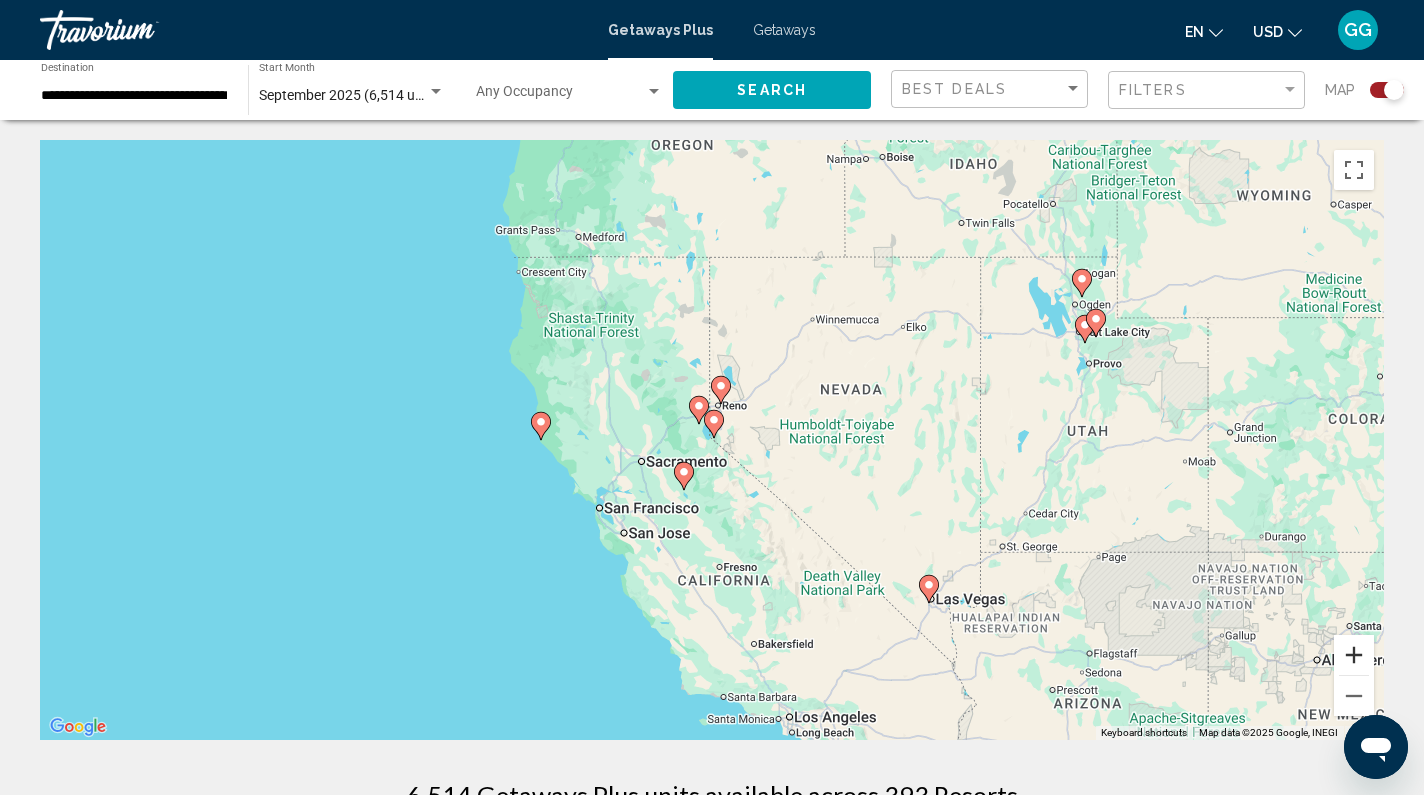 click at bounding box center (1354, 655) 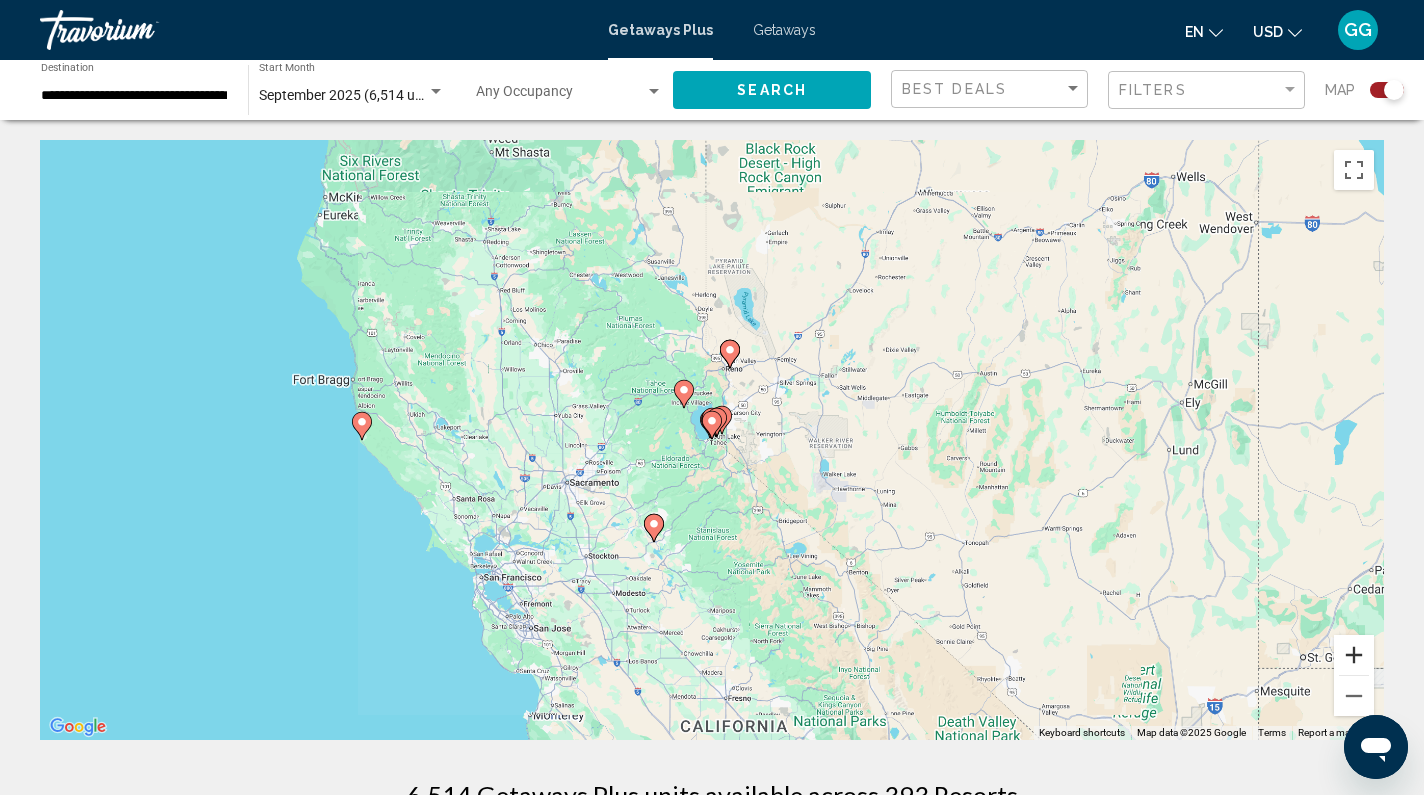 click at bounding box center (1354, 655) 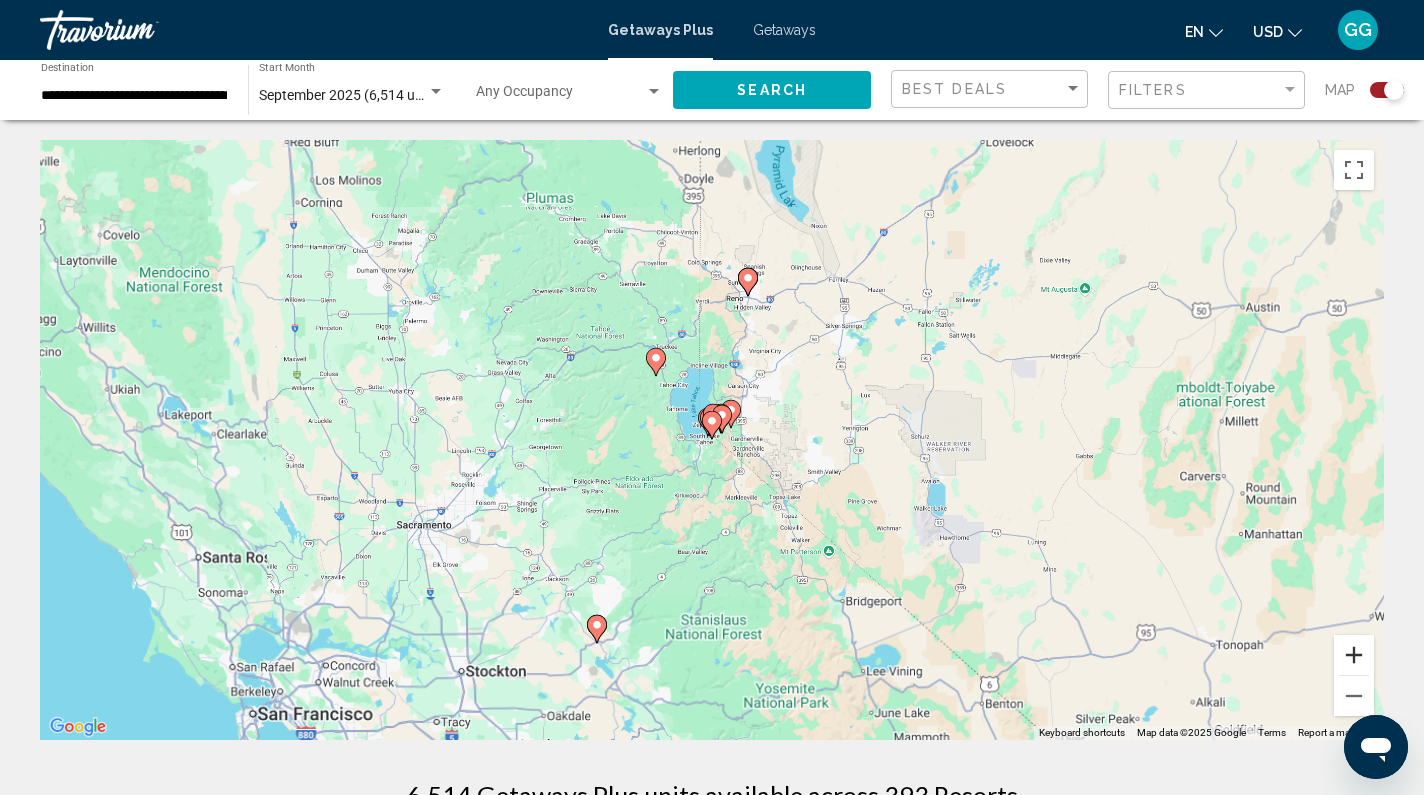 click at bounding box center [1354, 655] 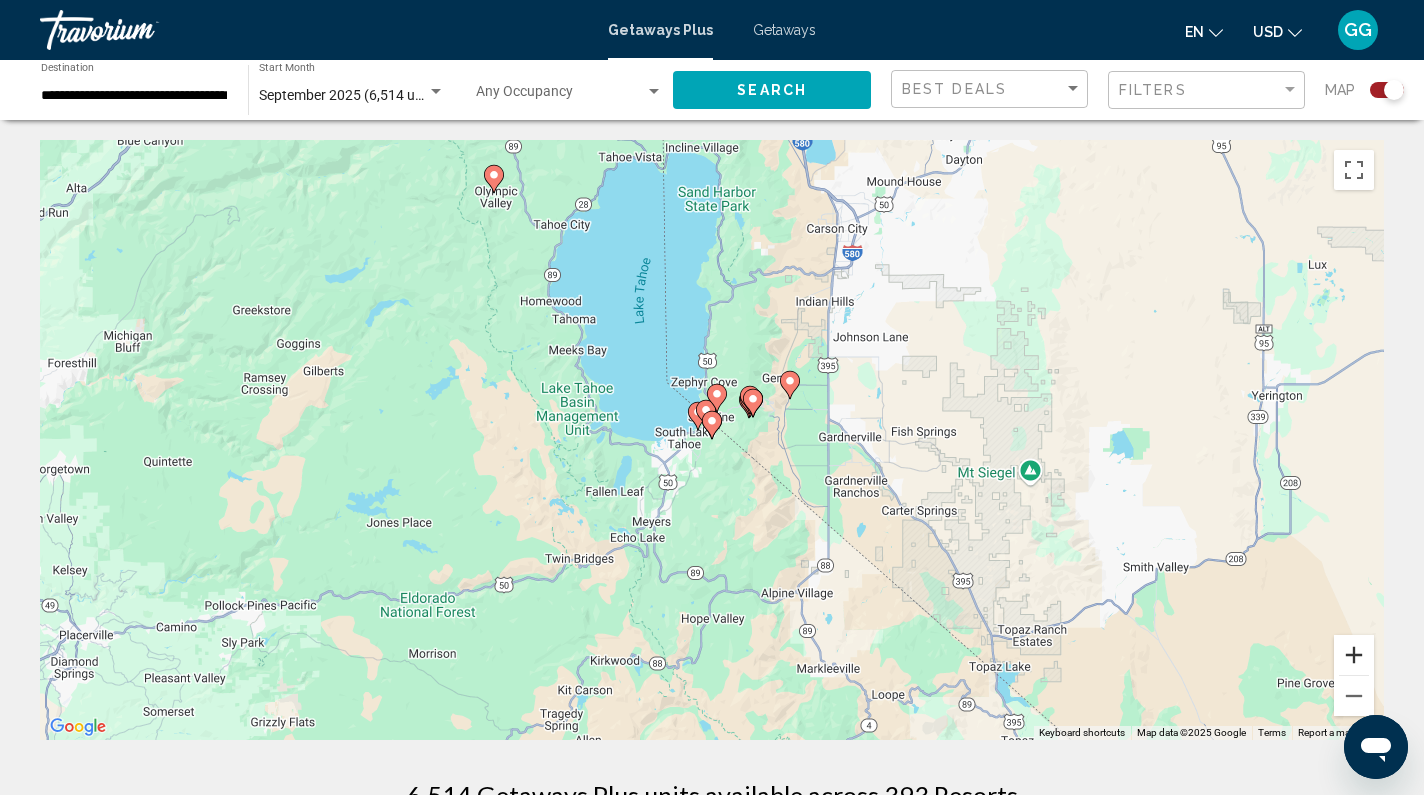 click at bounding box center [1354, 655] 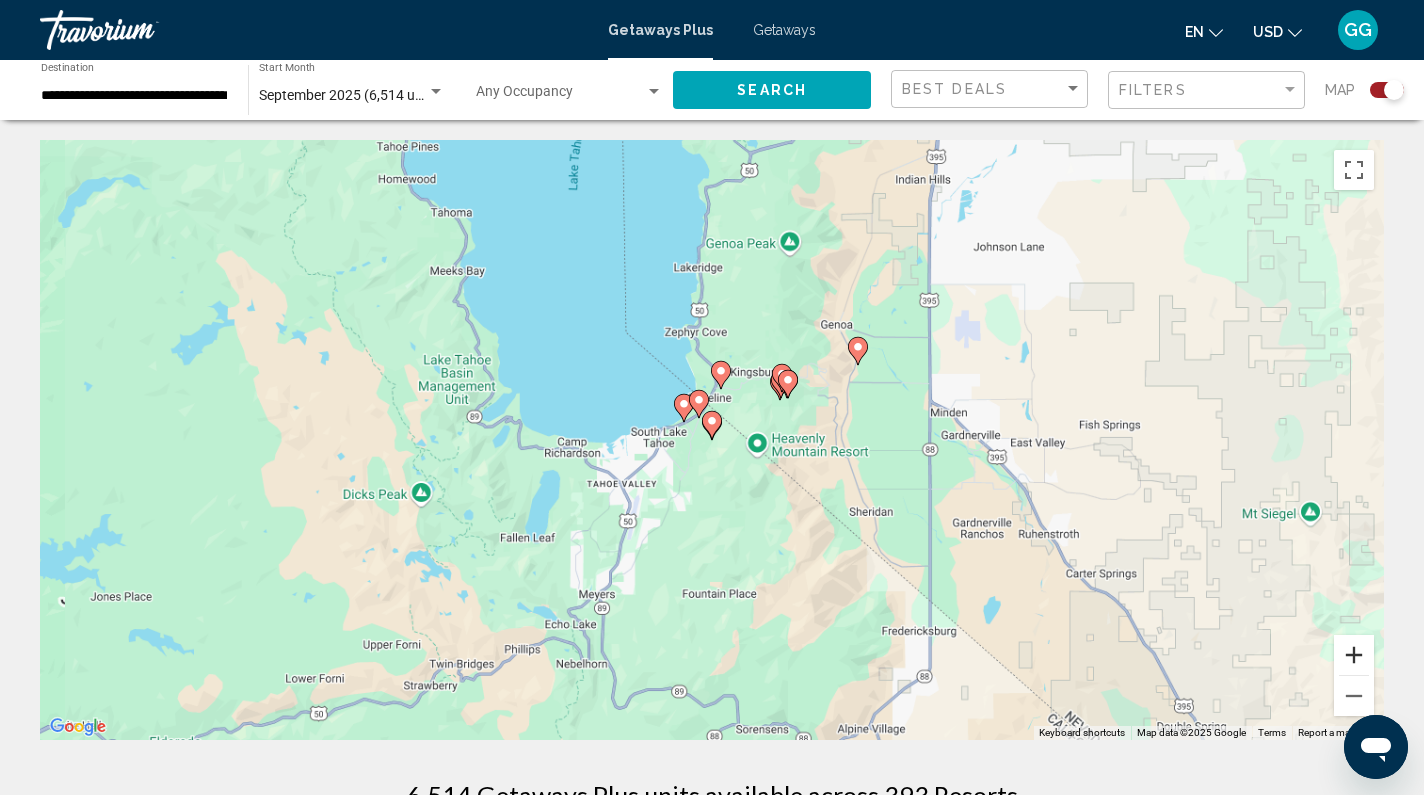 click at bounding box center [1354, 655] 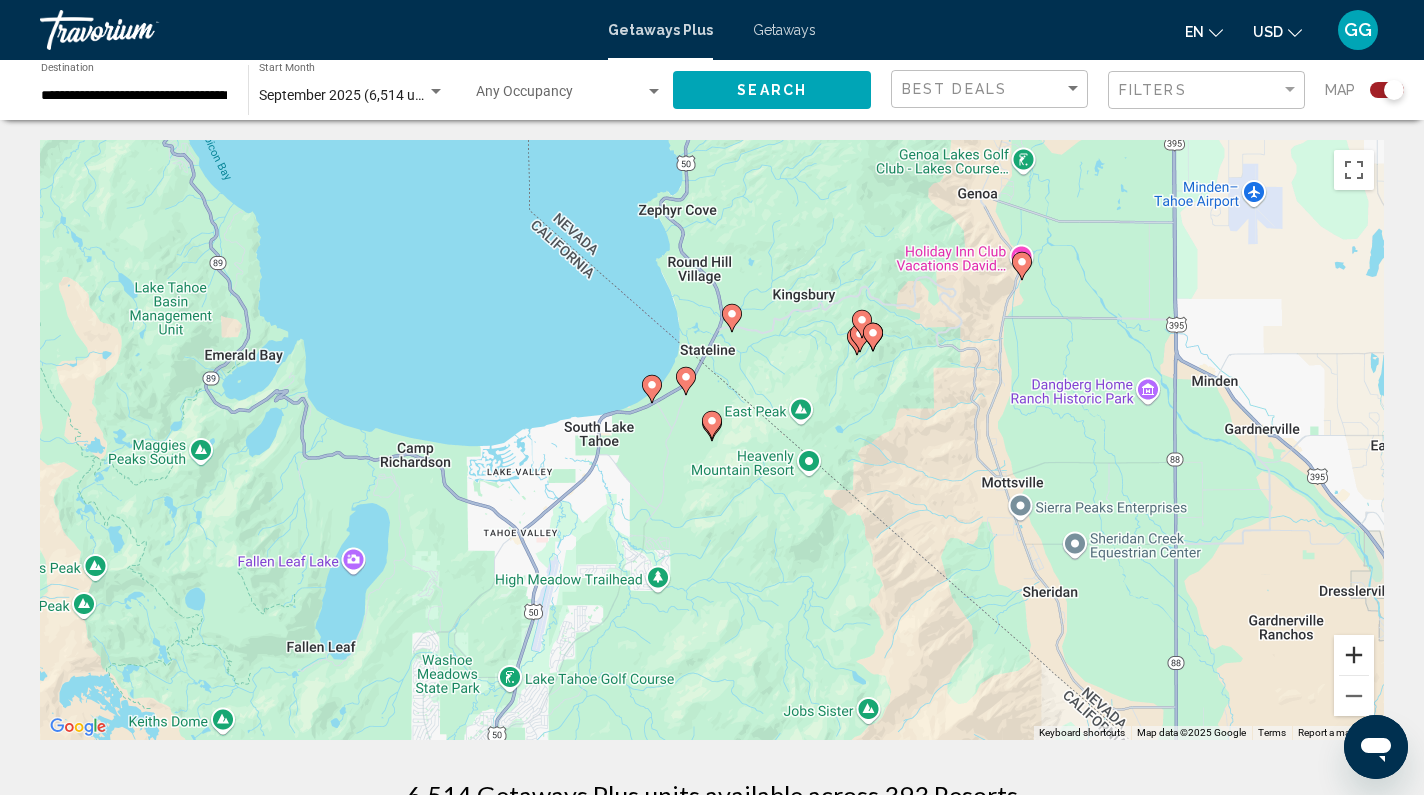 click at bounding box center (1354, 655) 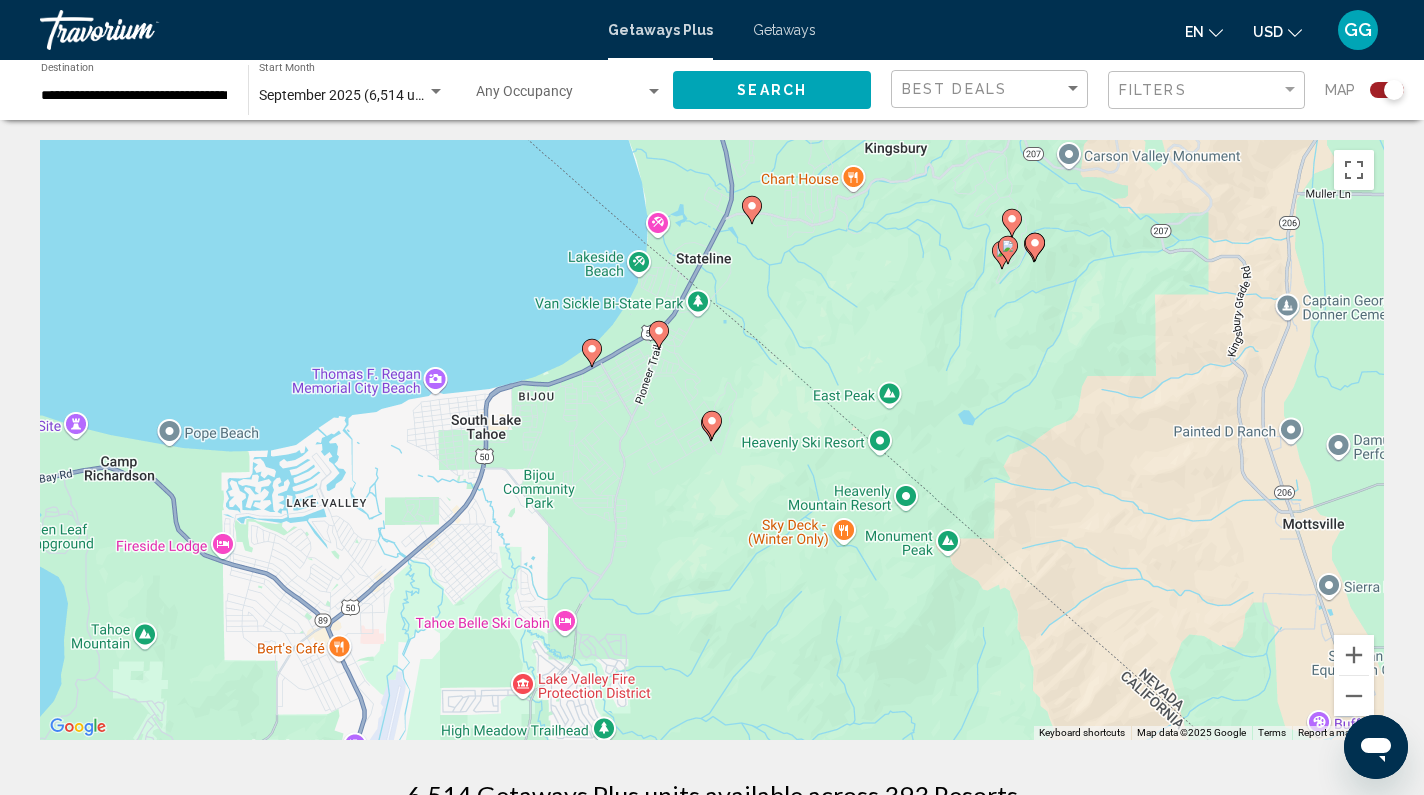 click 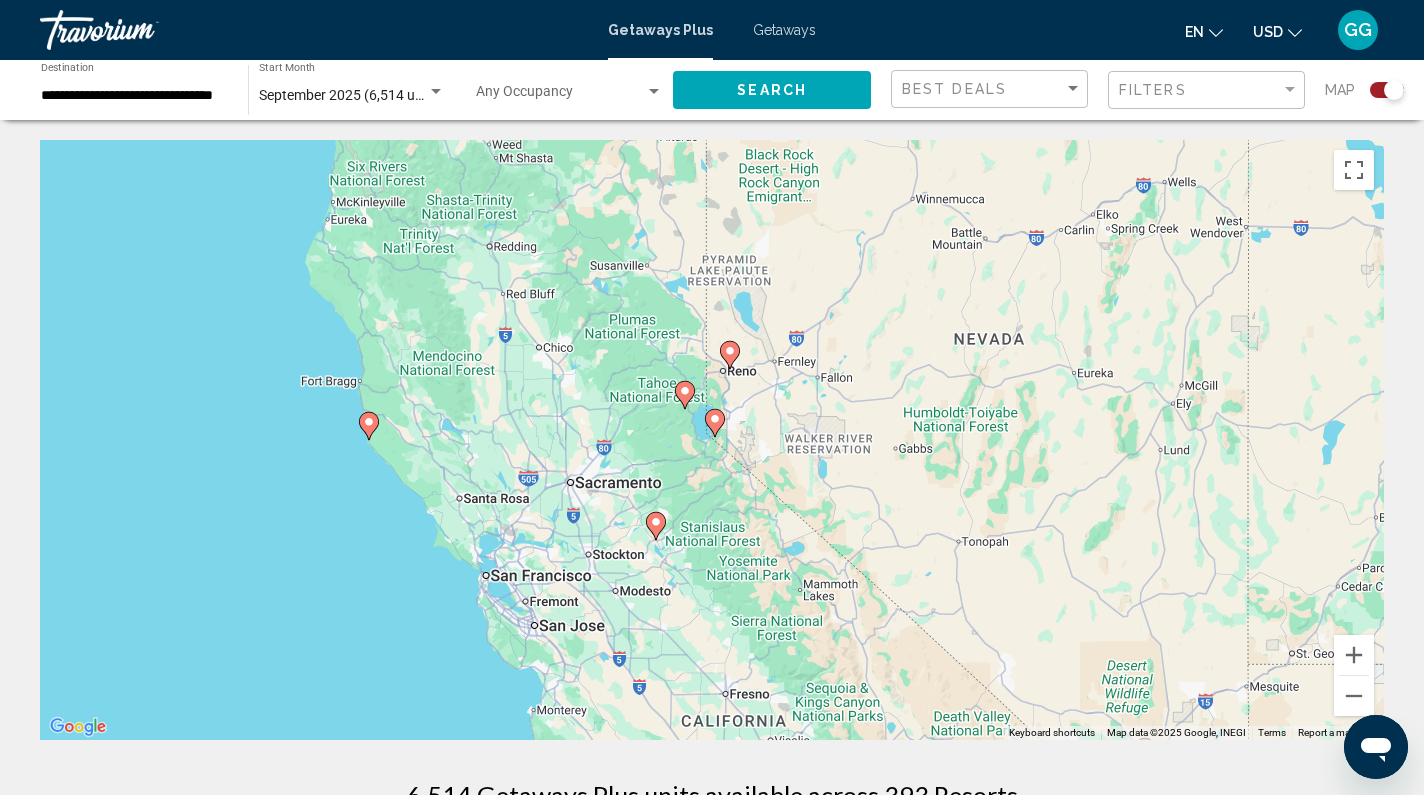 click 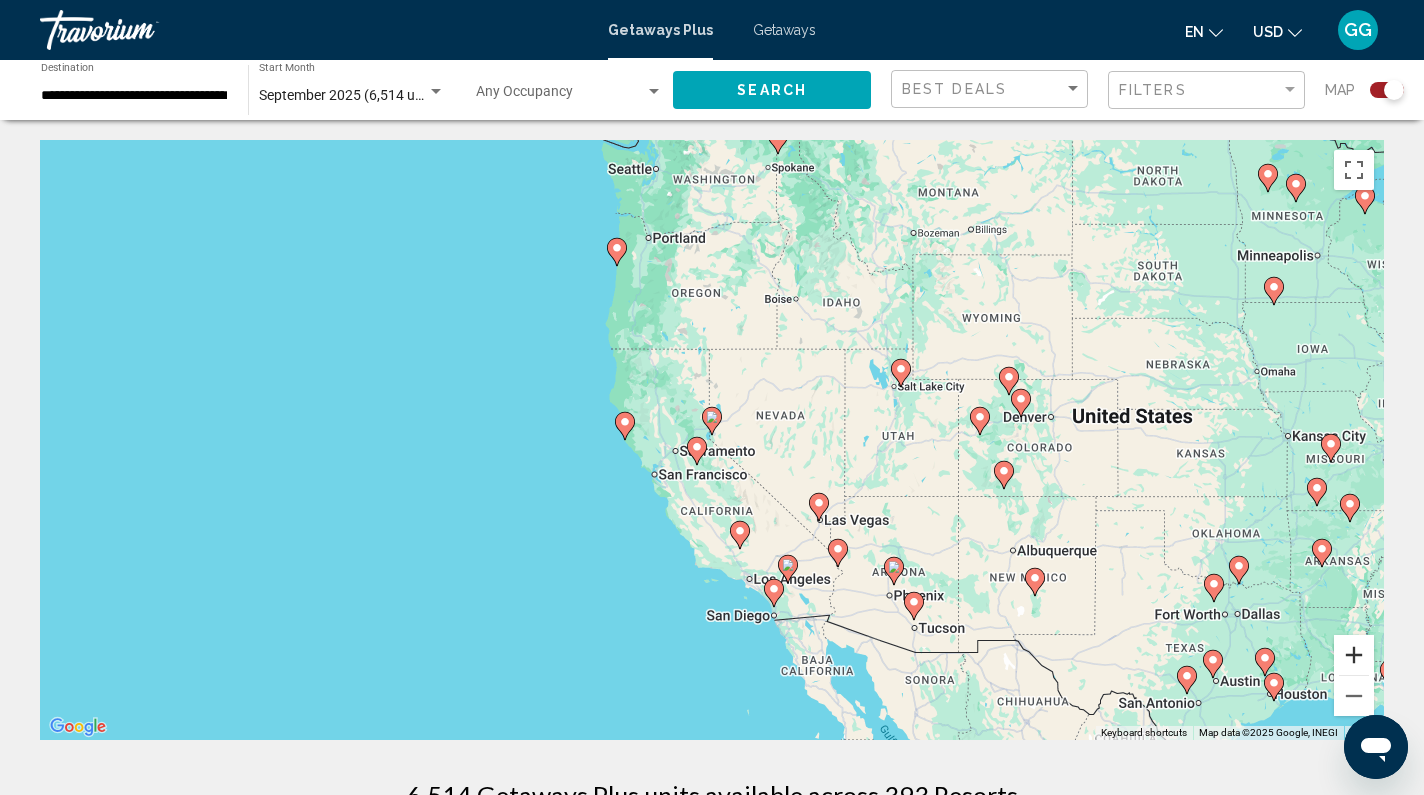 click at bounding box center [1354, 655] 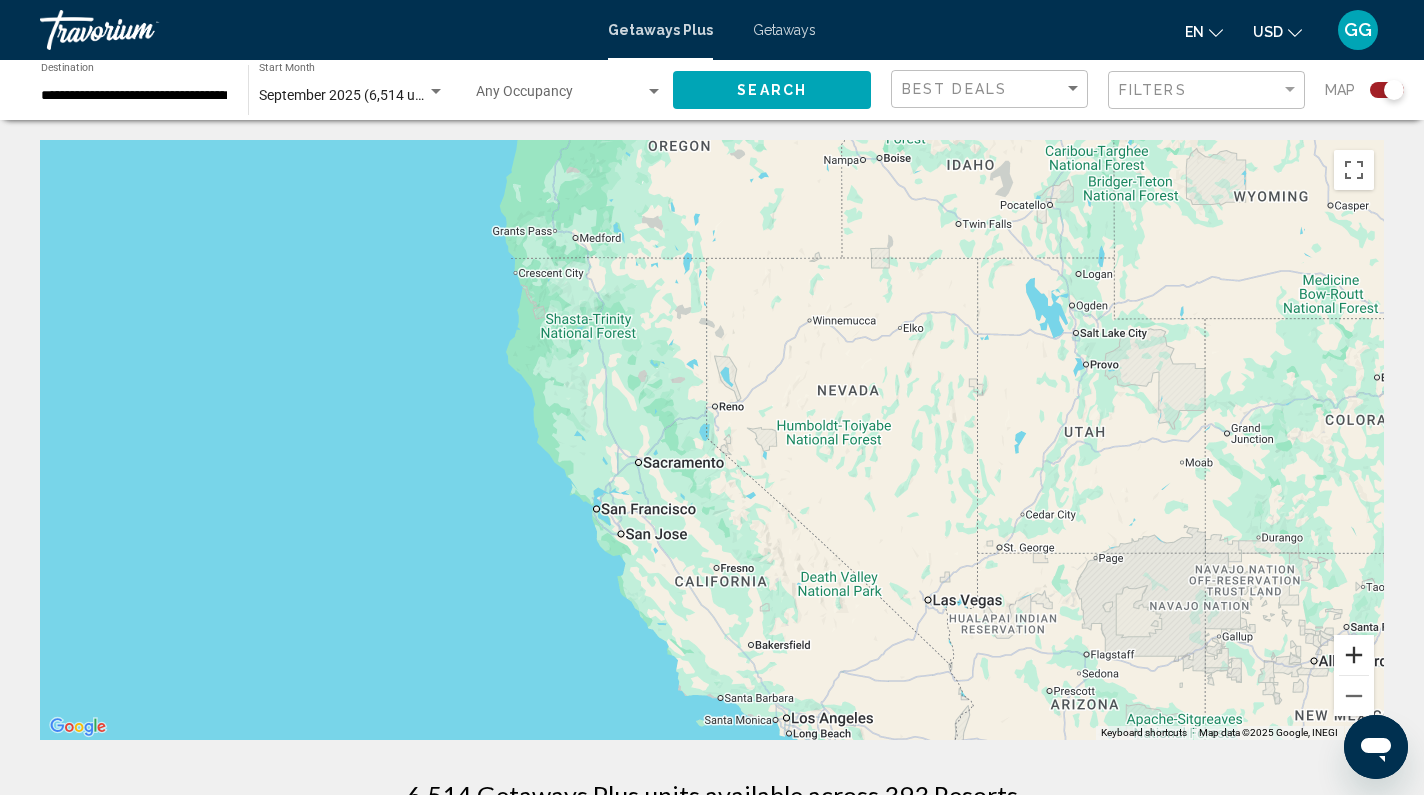 click at bounding box center [1354, 655] 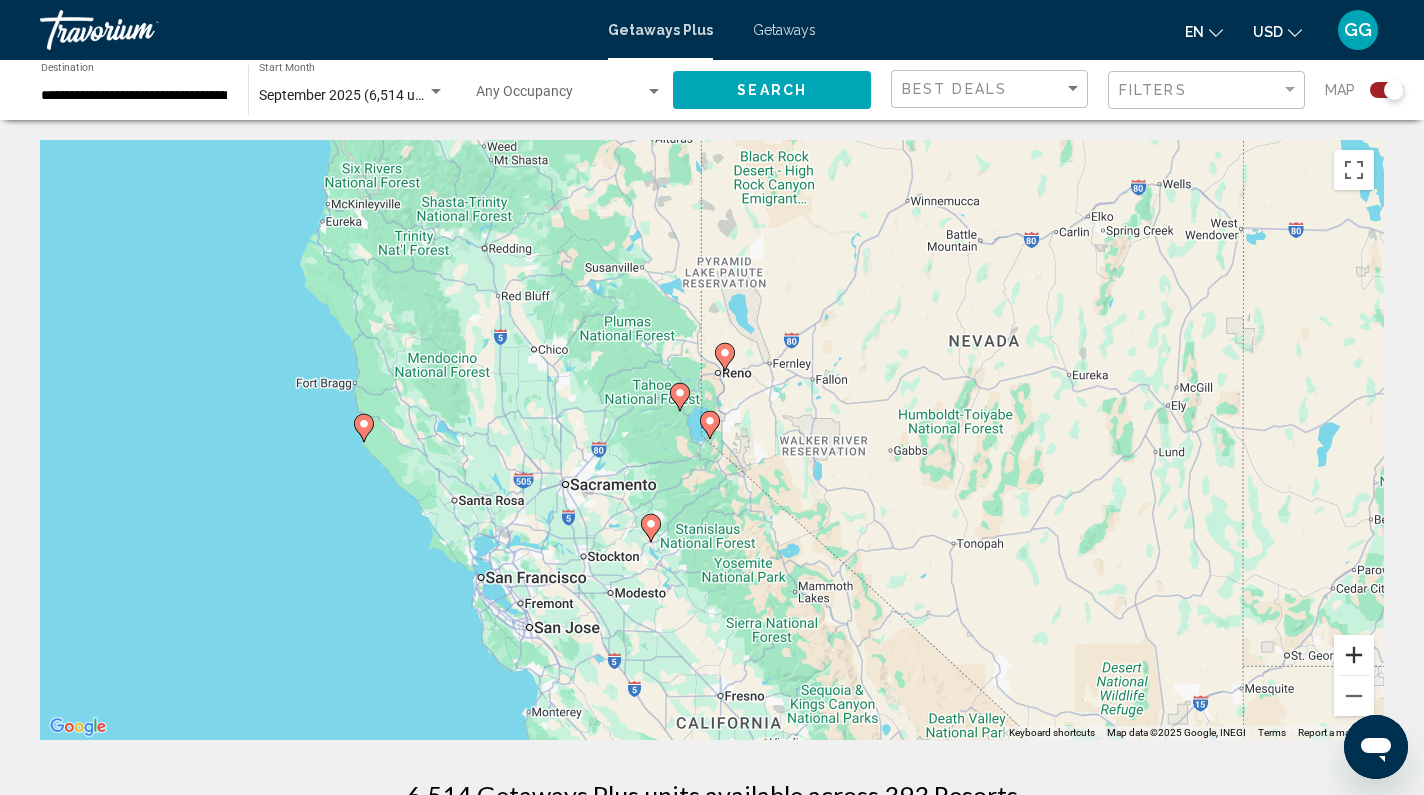 click at bounding box center (1354, 655) 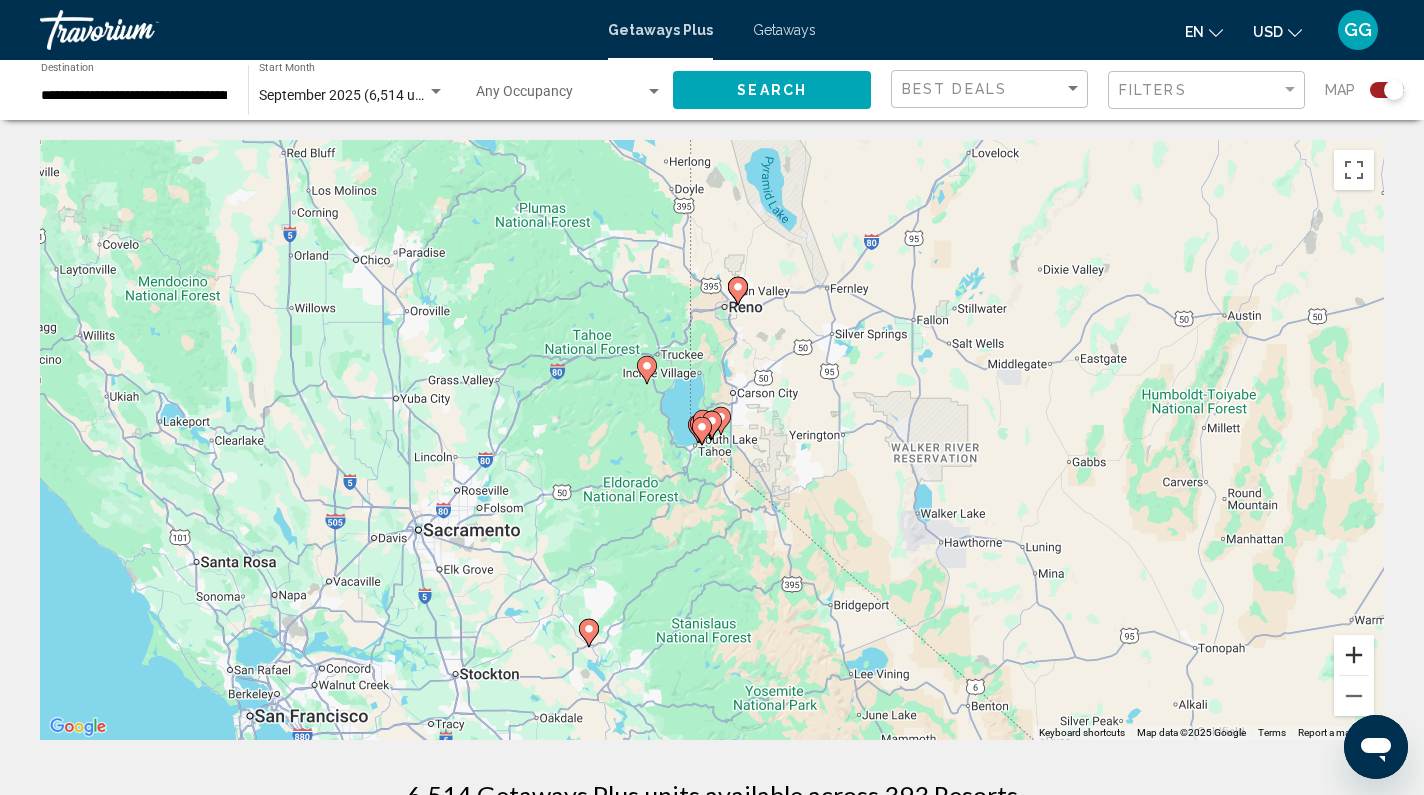 click at bounding box center (1354, 655) 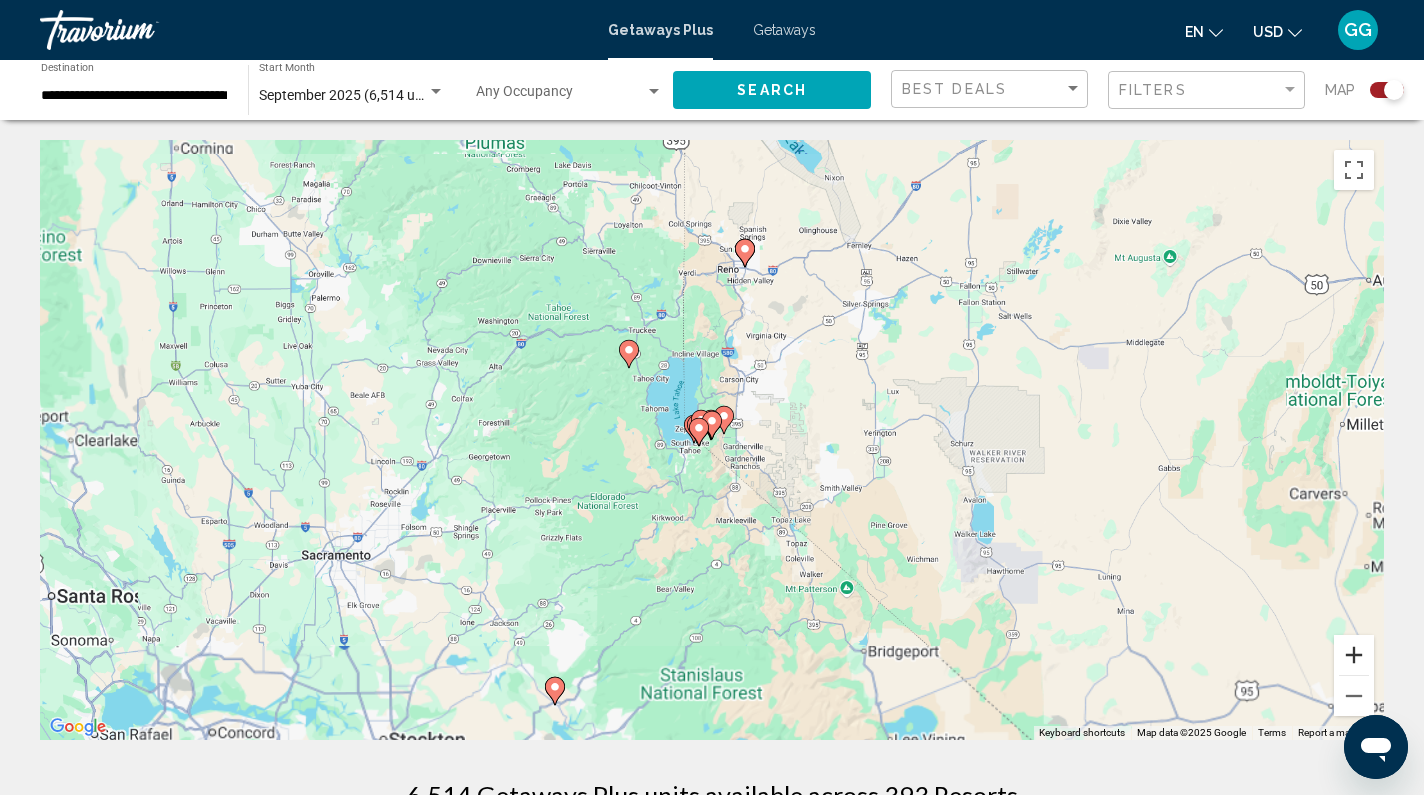 click at bounding box center (1354, 655) 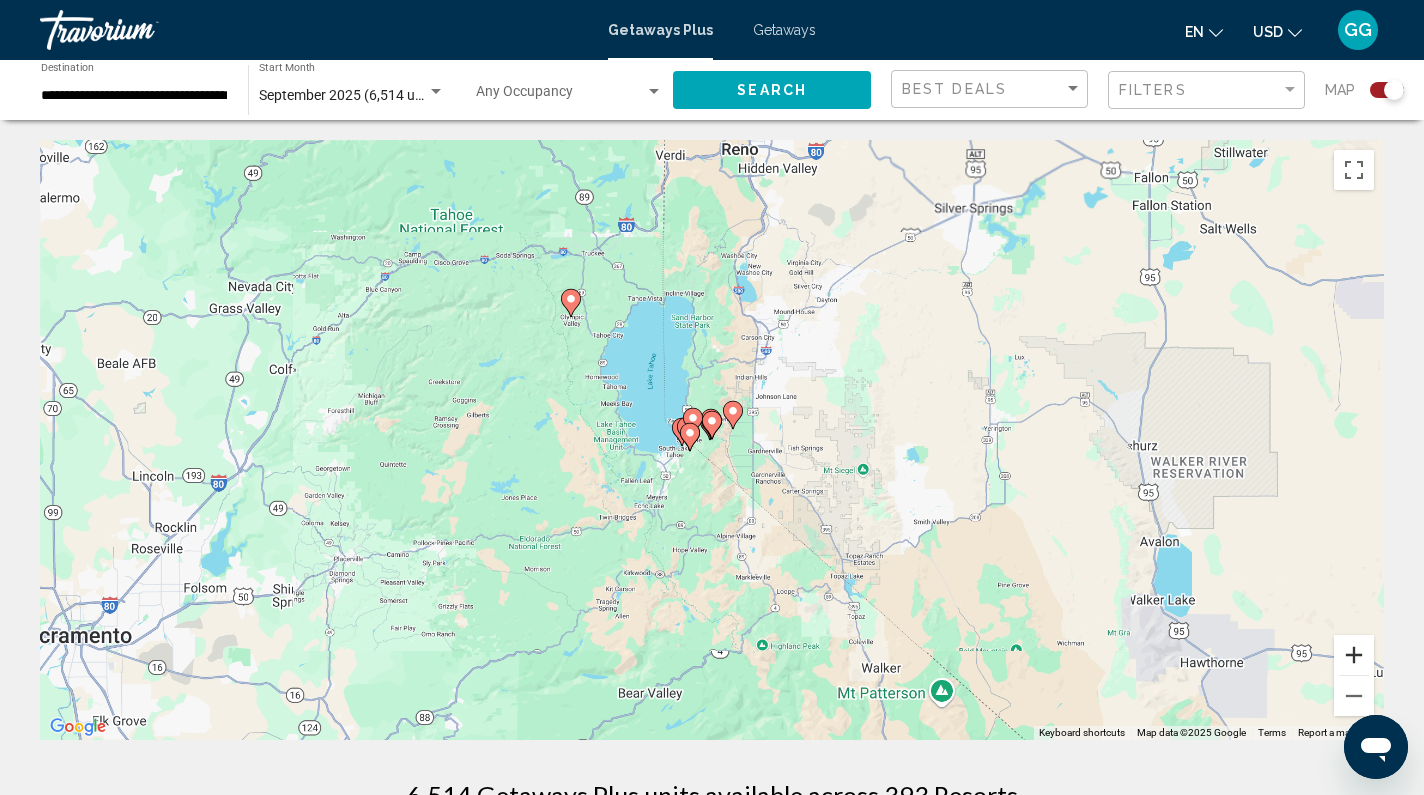 click at bounding box center (1354, 655) 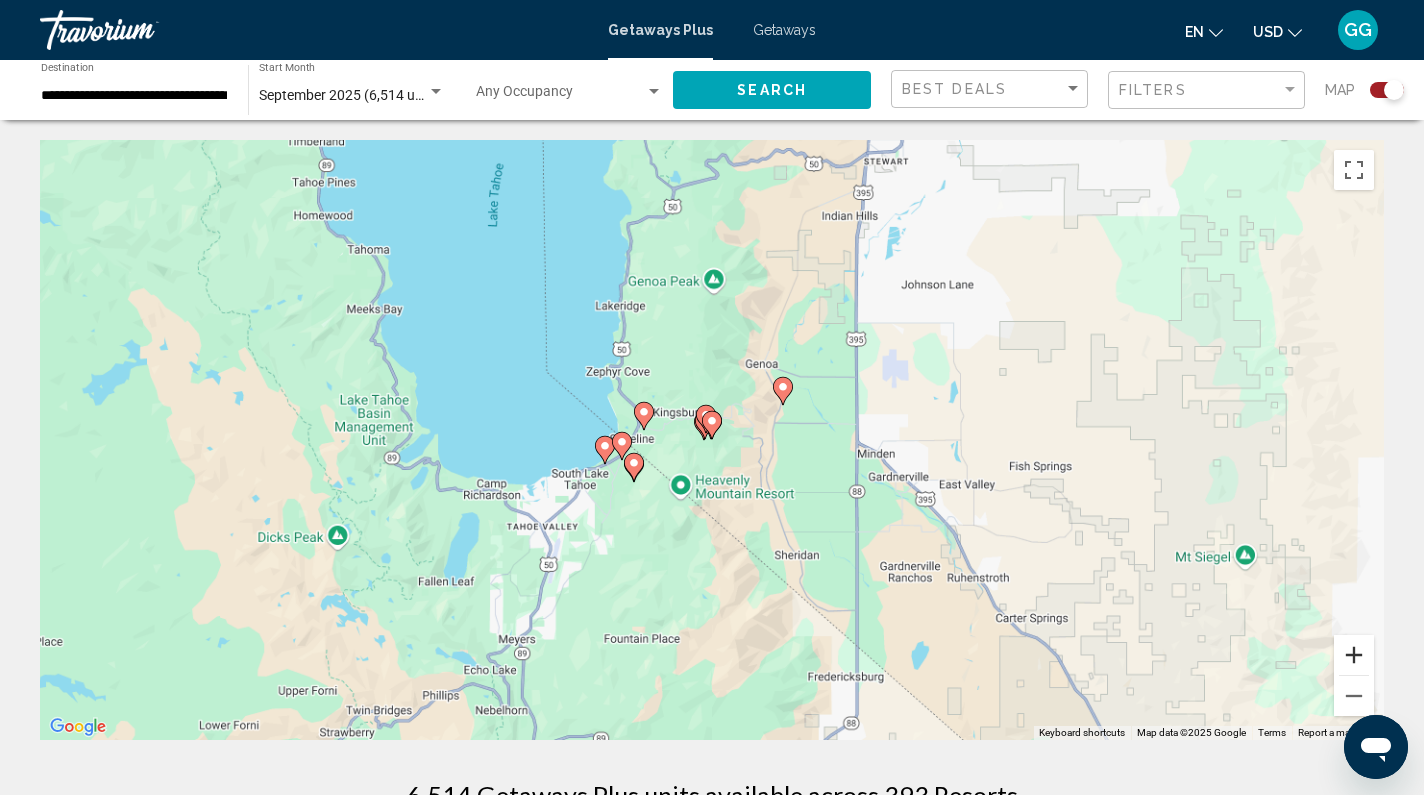 click at bounding box center (1354, 655) 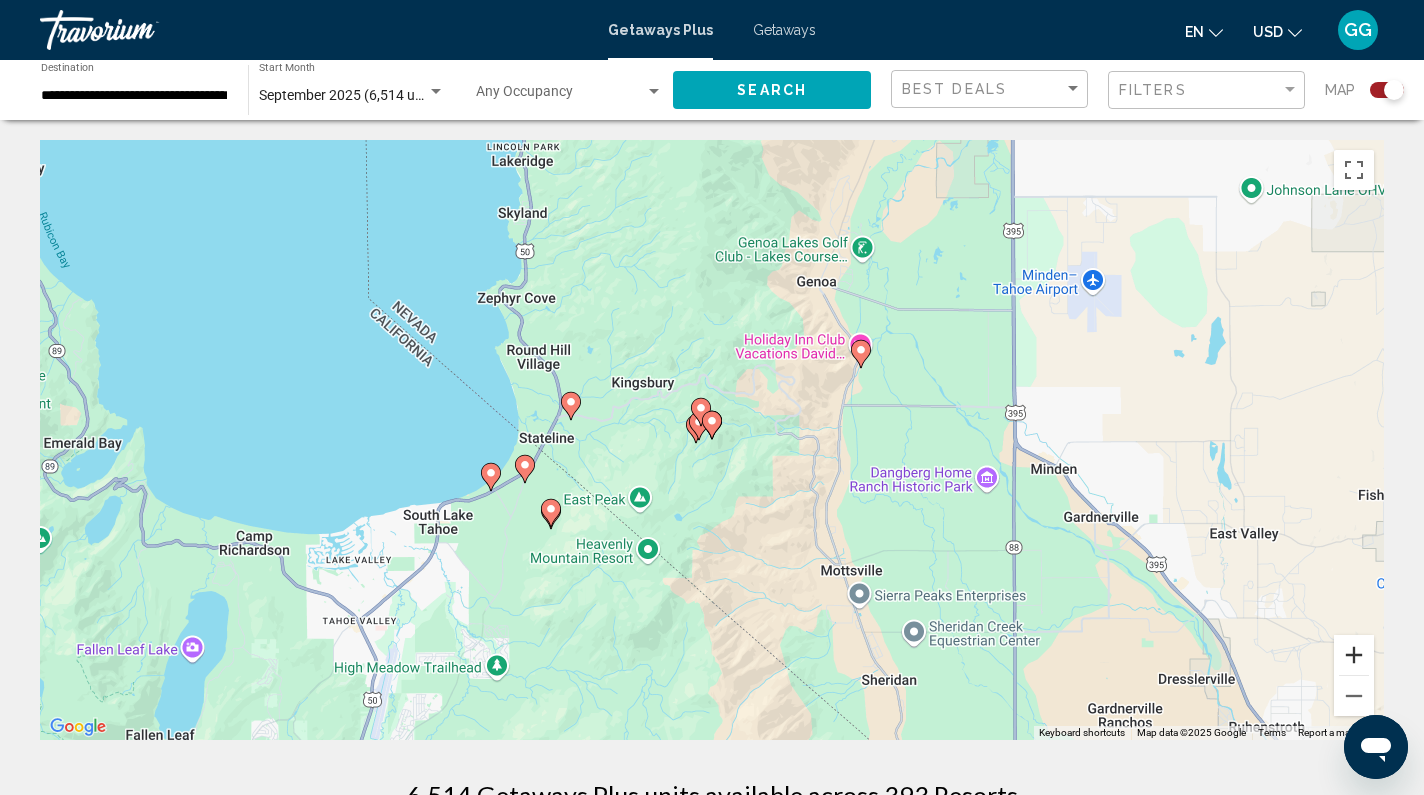 click at bounding box center [1354, 655] 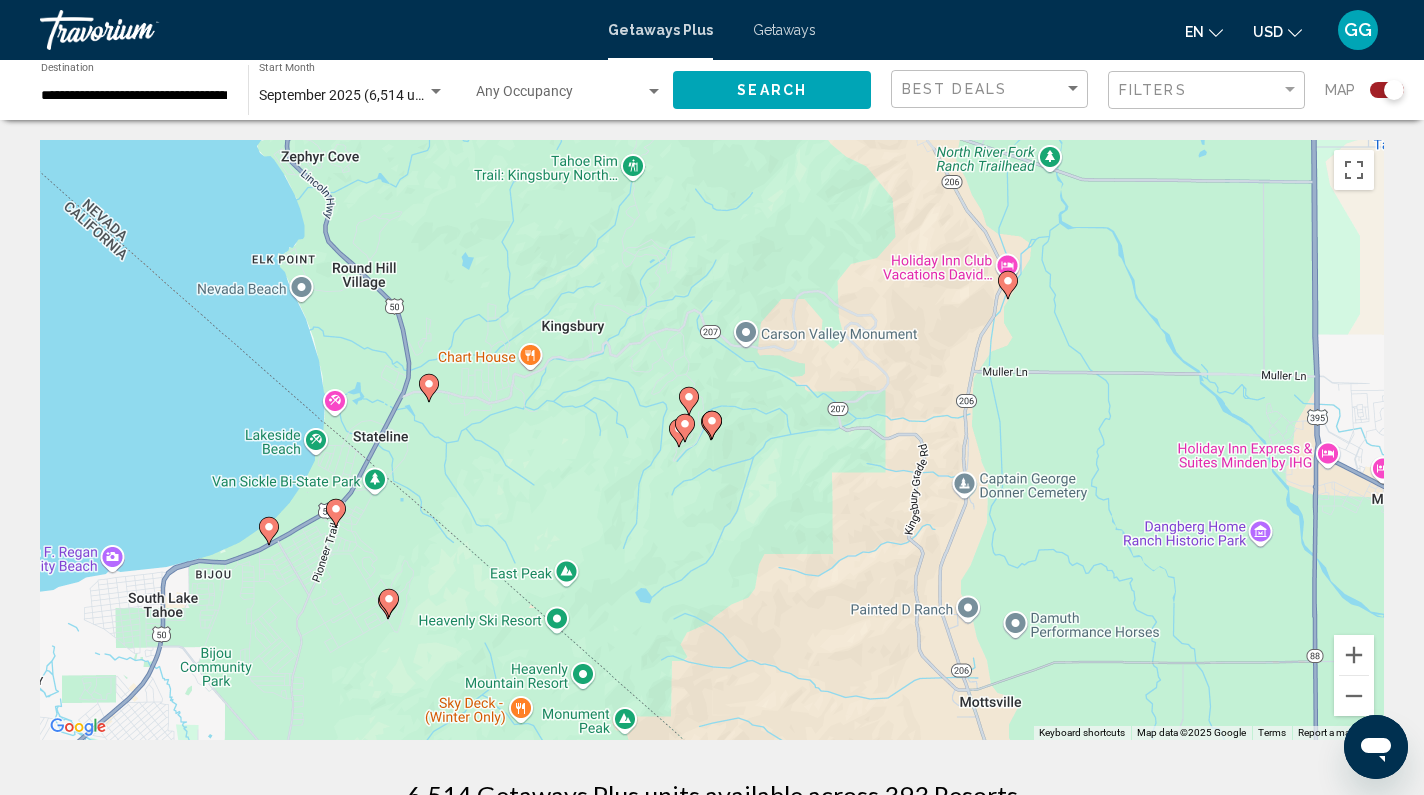 click on "To navigate, press the arrow keys. To activate drag with keyboard, press Alt + Enter. Once in keyboard drag state, use the arrow keys to move the marker. To complete the drag, press the Enter key. To cancel, press Escape." at bounding box center (712, 440) 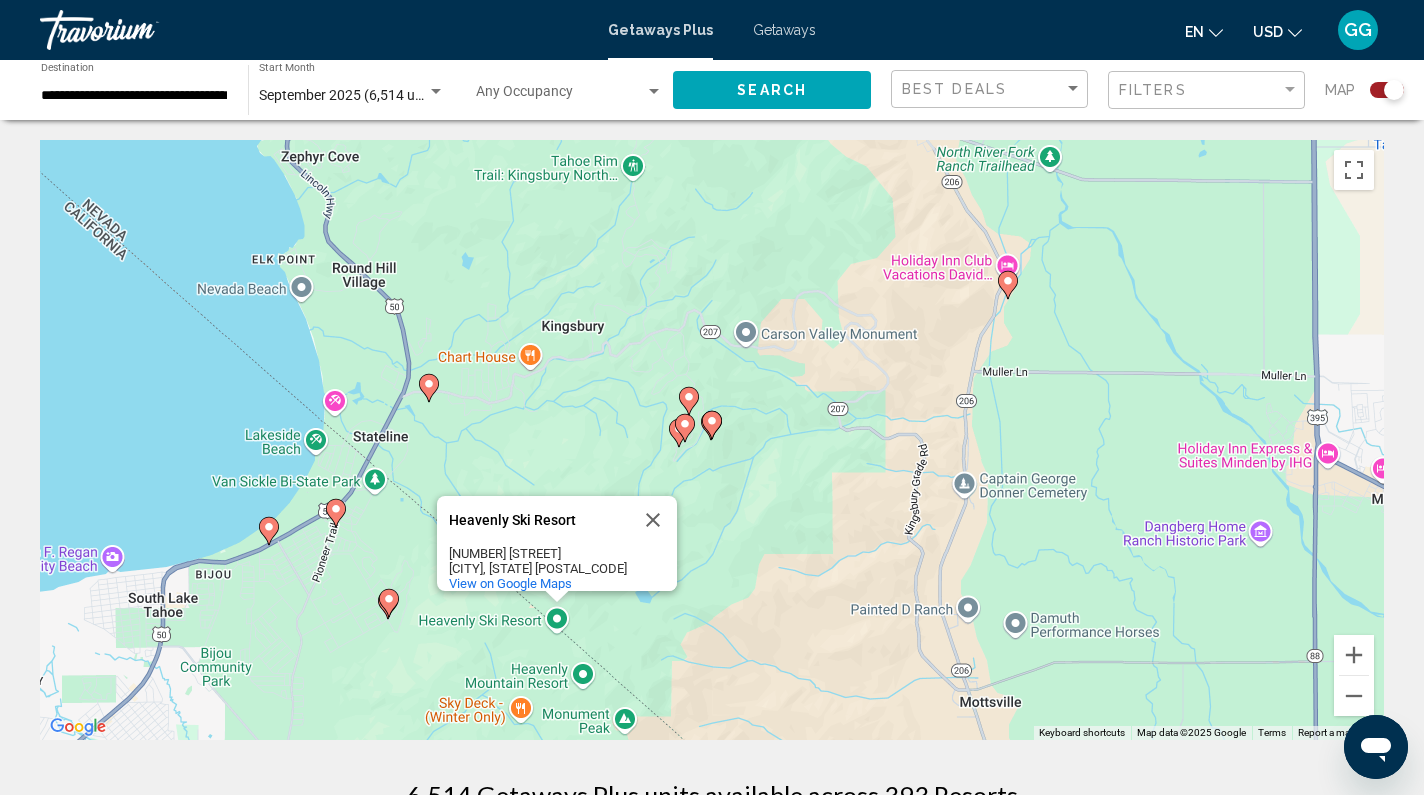 click 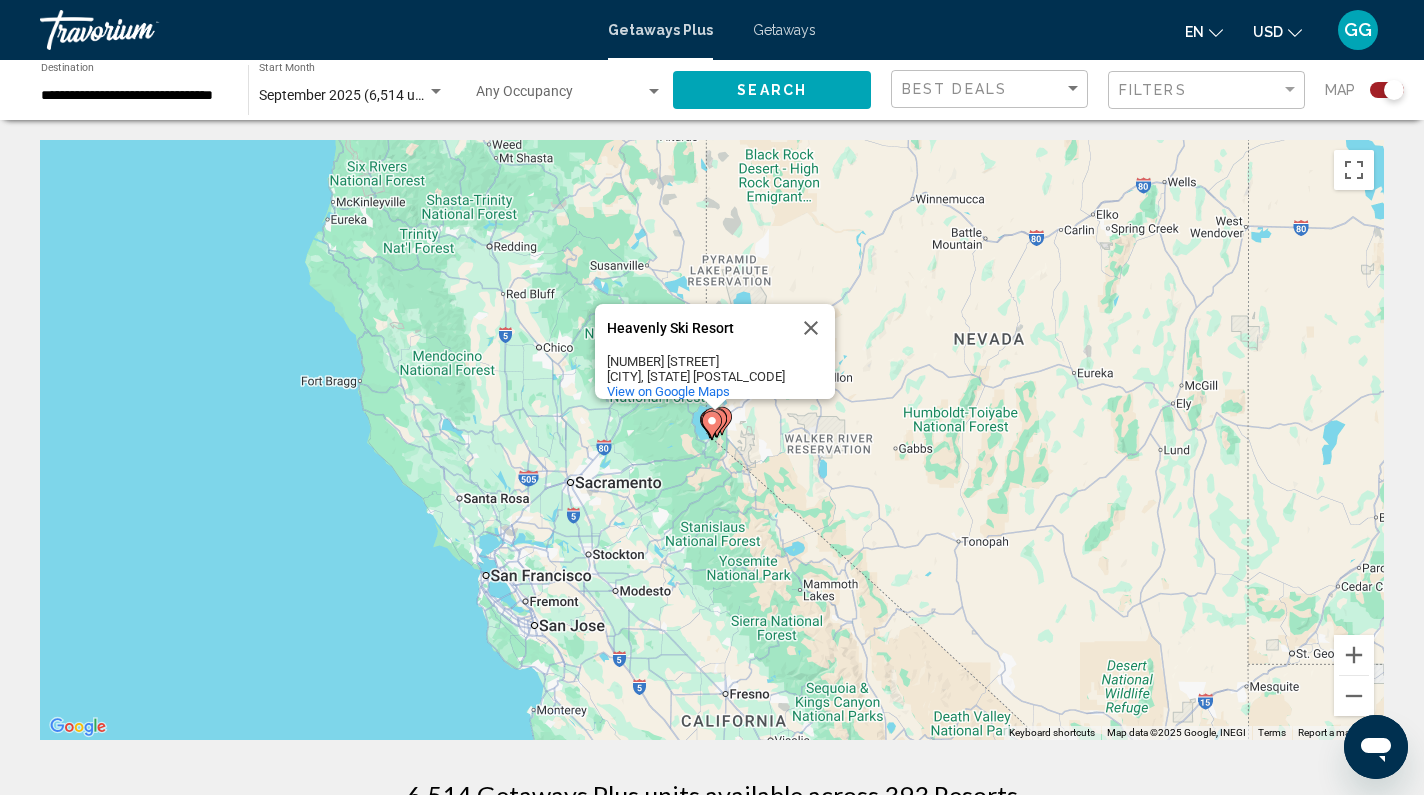click 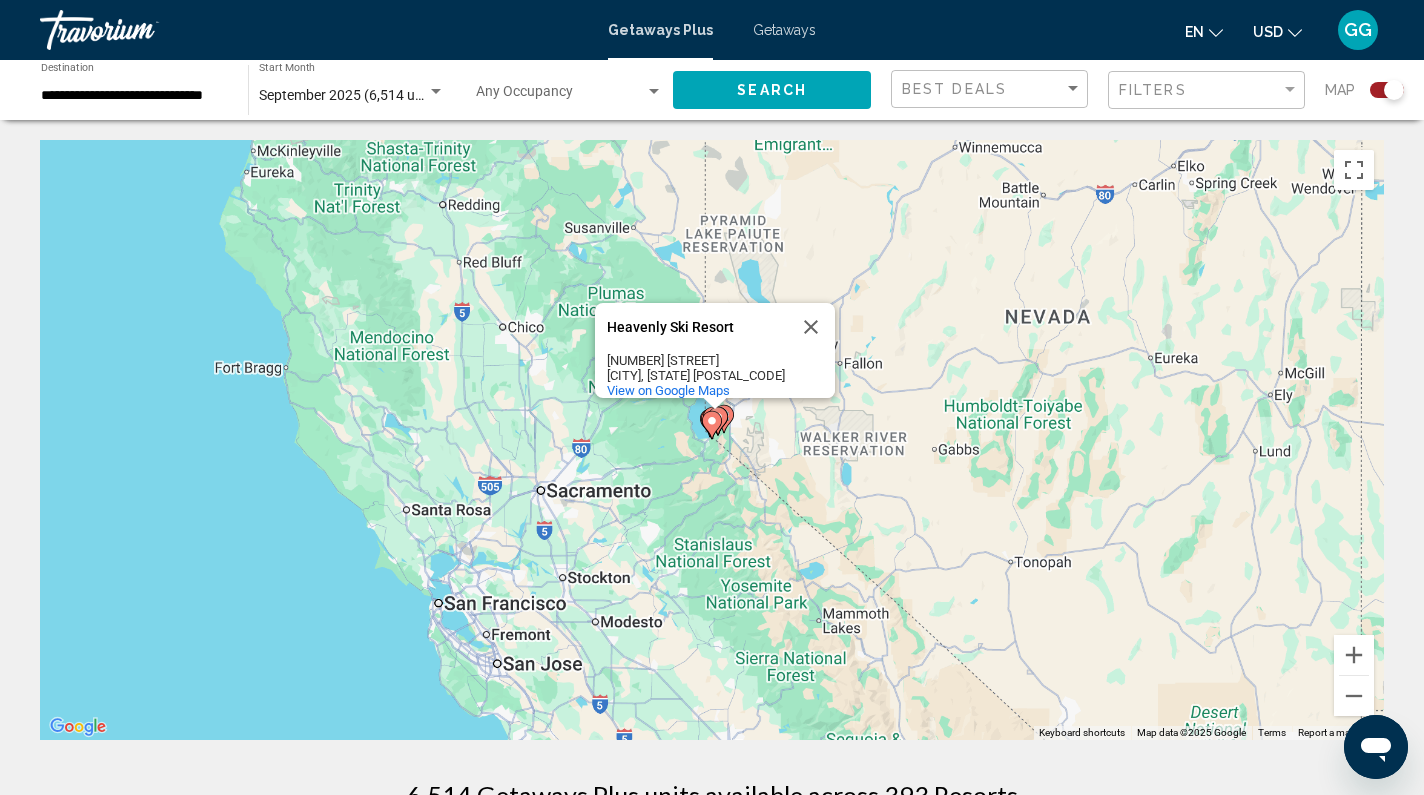 click 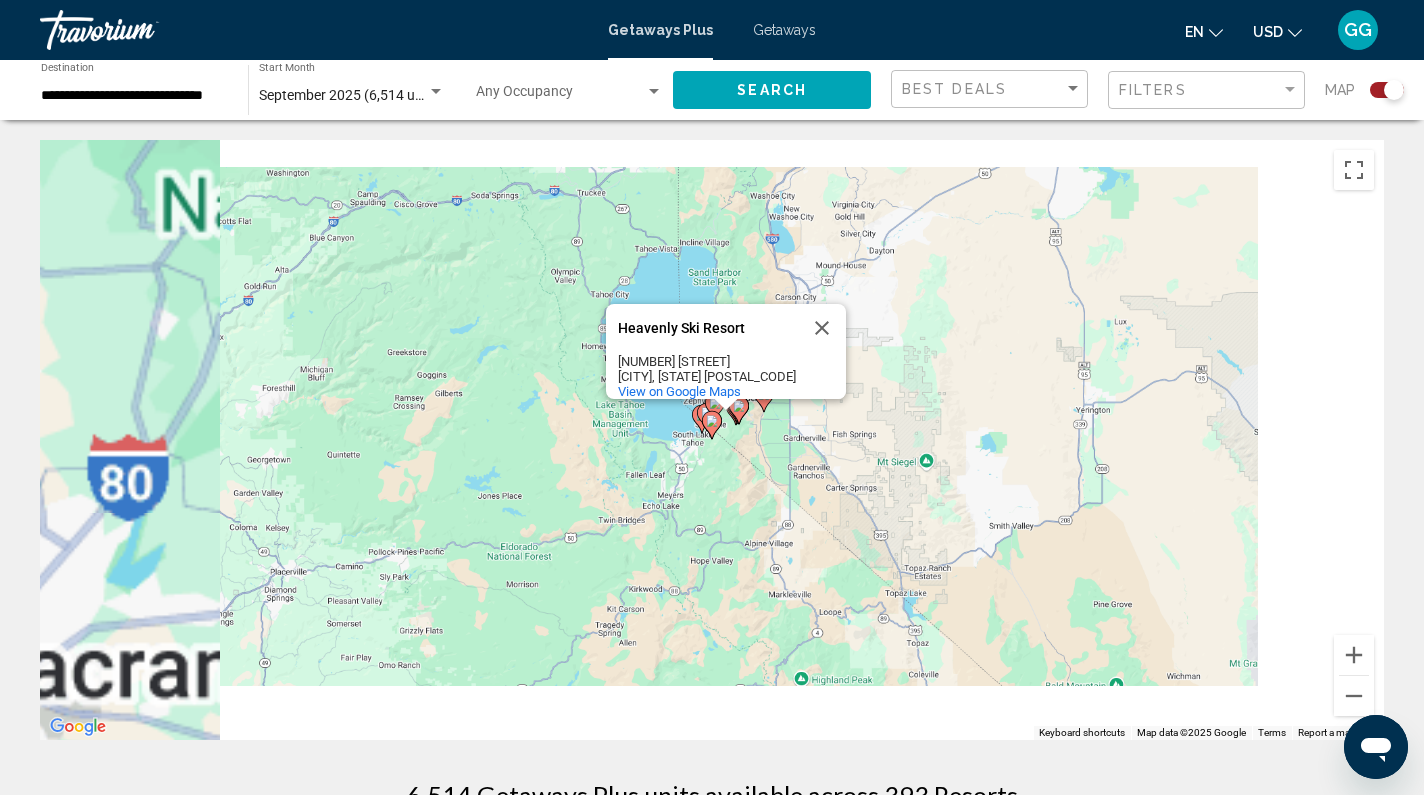 click 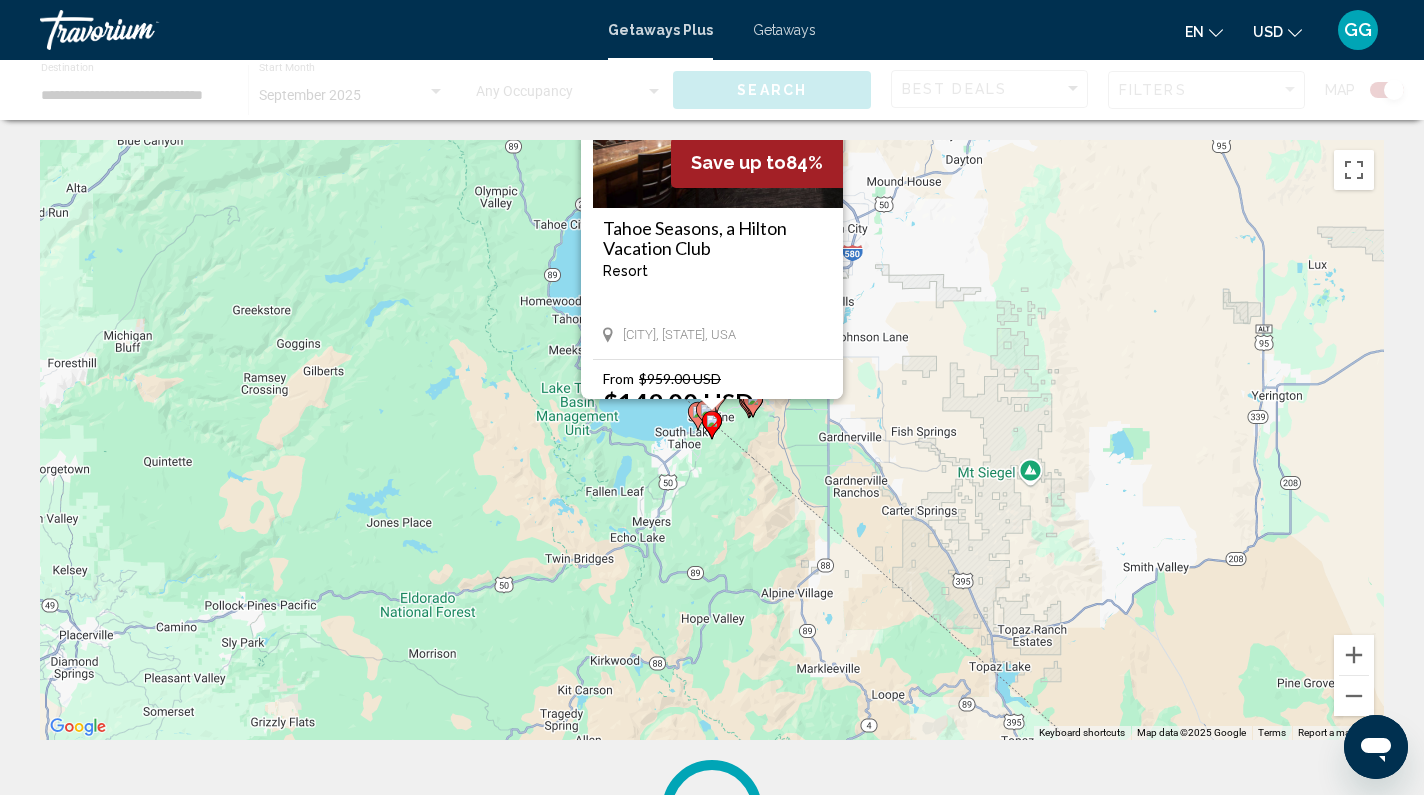 click on "To activate drag with keyboard, press Alt + Enter. Once in keyboard drag state, use the arrow keys to move the marker. To complete the drag, press the Enter key. To cancel, press Escape. Save up to  84%   Tahoe Seasons, a Hilton Vacation Club  Resort  -  This is an adults only resort
[CITY], [STATE], USA From $[NUMBER] [CURRENCY] $[NUMBER] [CURRENCY] For [NUMBER] nights You save  $[NUMBER] [CURRENCY]  View Resort" at bounding box center [1384, 440] 